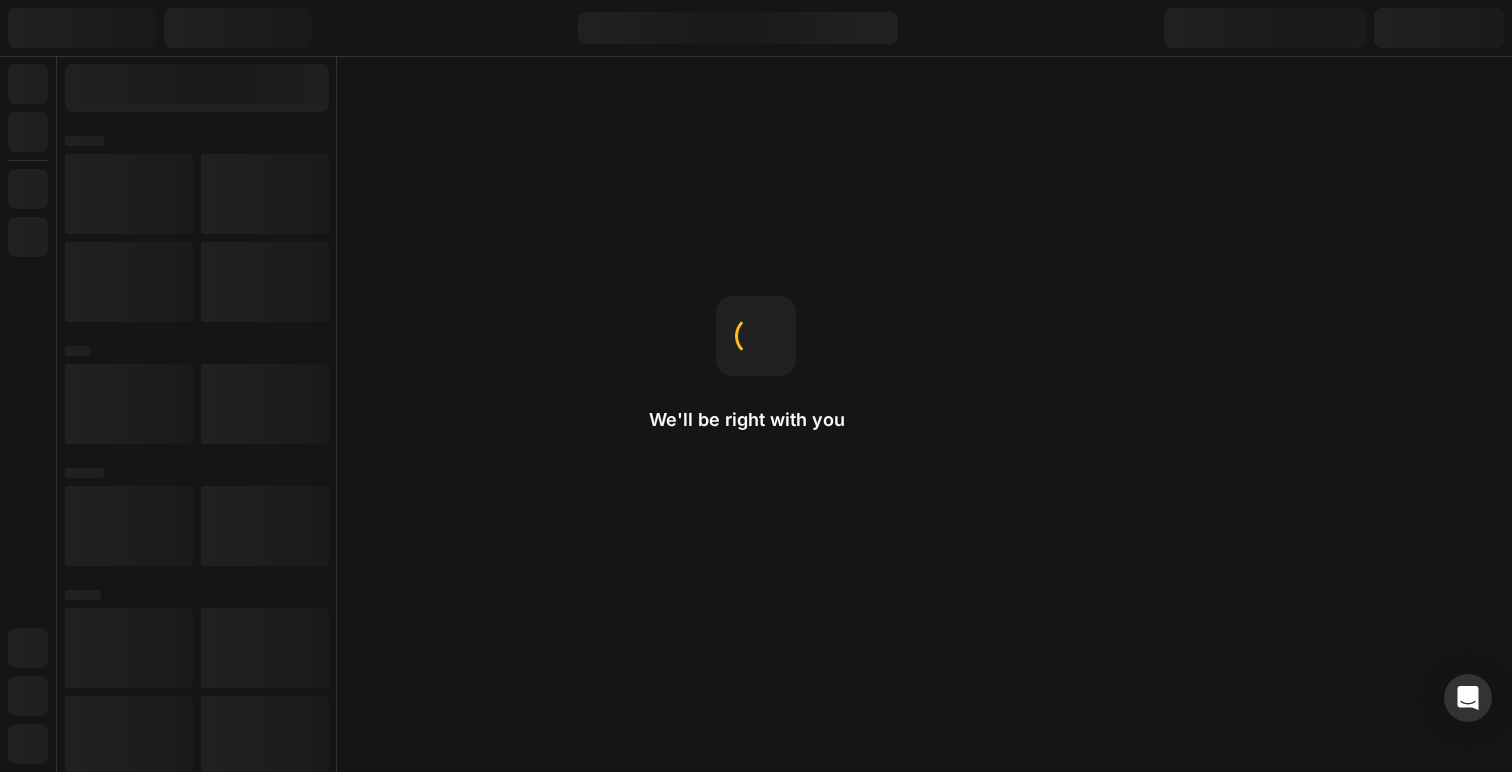 scroll, scrollTop: 0, scrollLeft: 0, axis: both 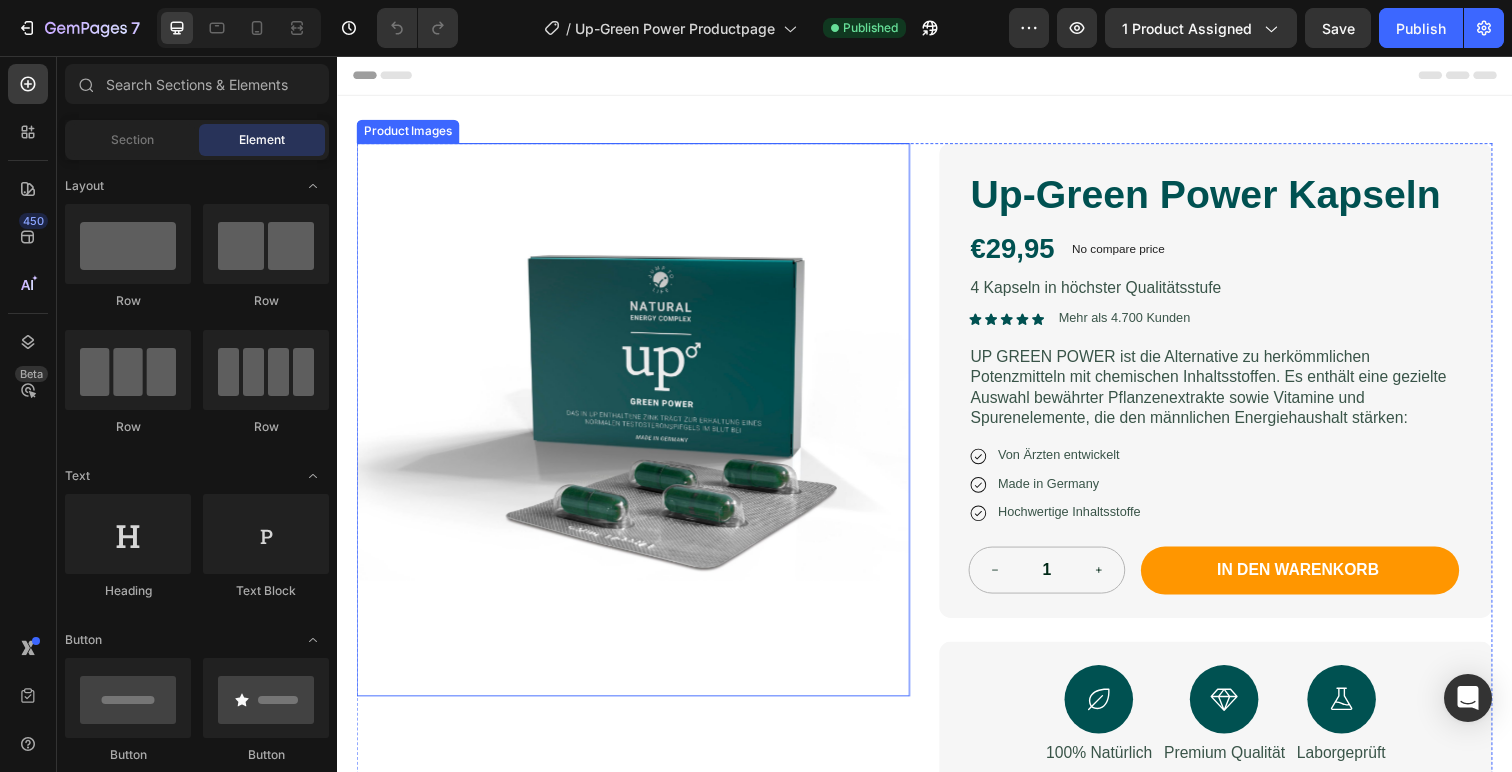 click at bounding box center (639, 427) 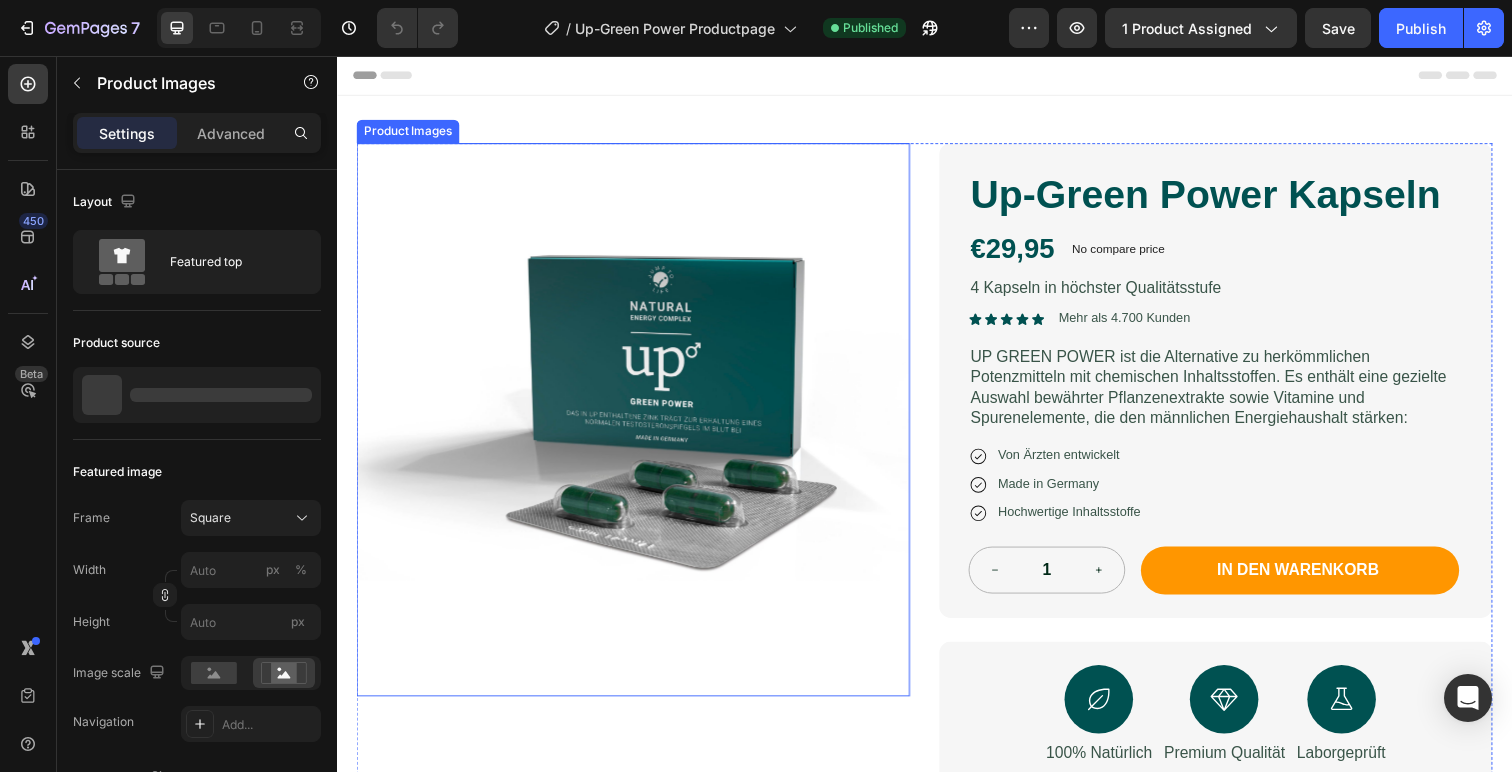 scroll, scrollTop: 0, scrollLeft: 0, axis: both 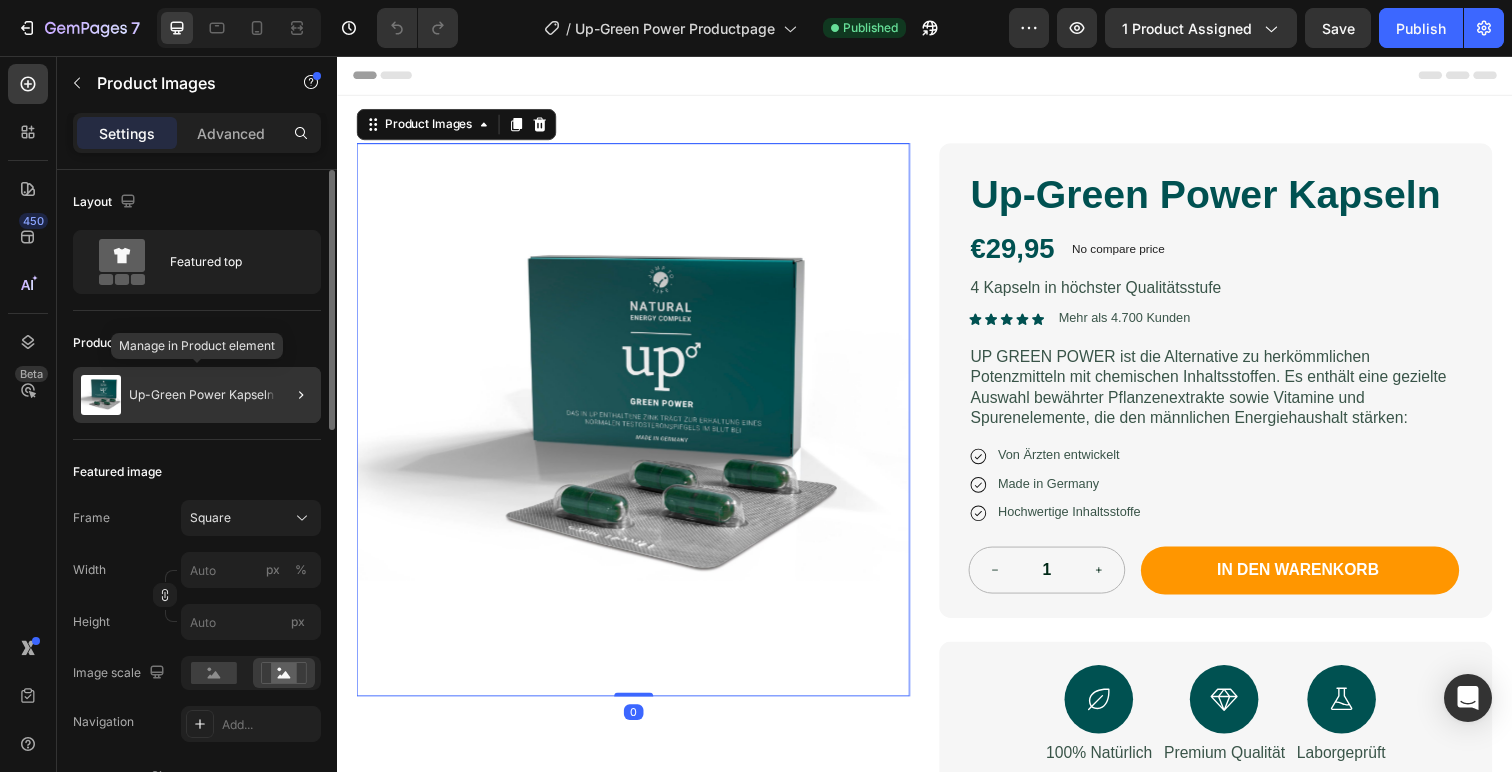 click on "Up-Green Power Kapseln" 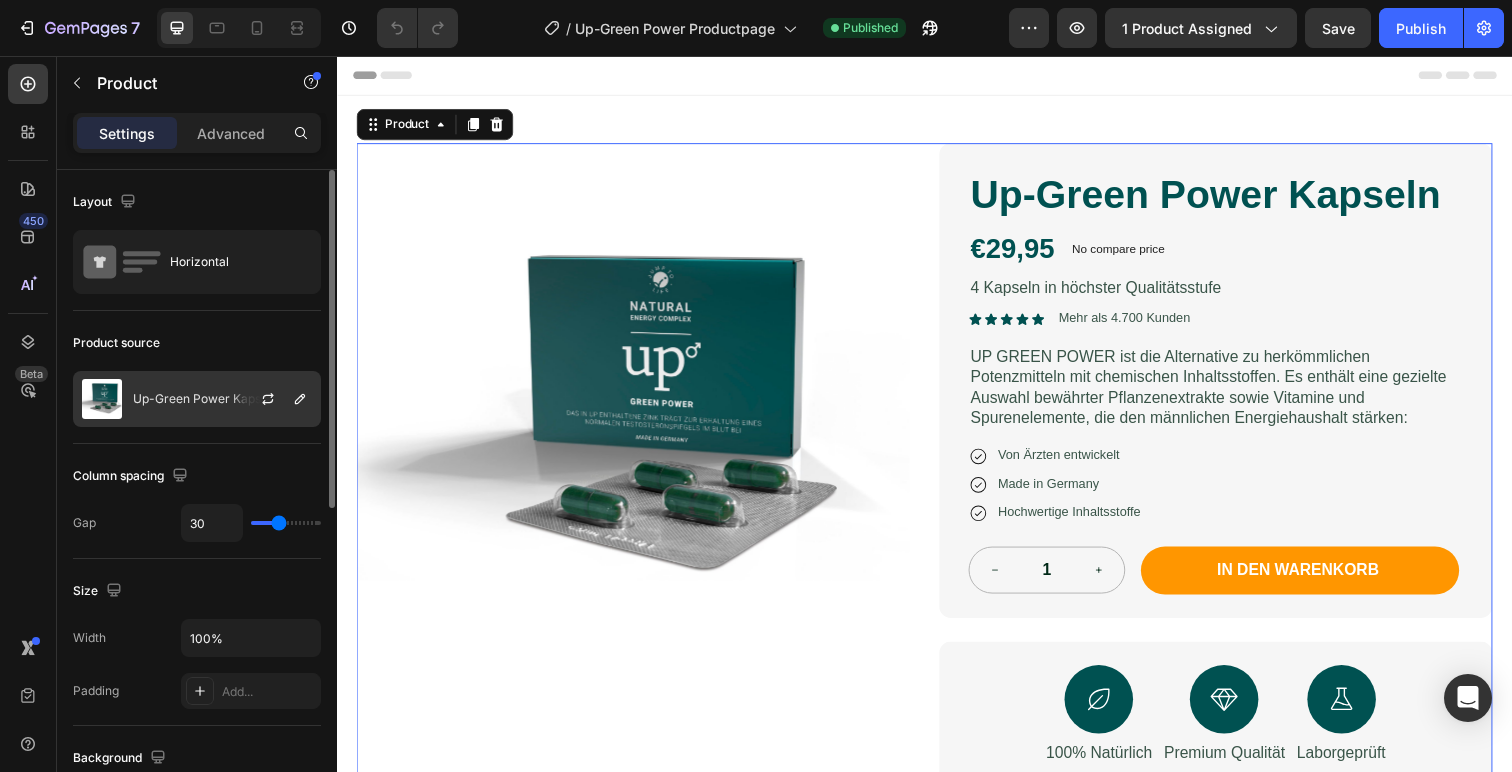 click on "Up-Green Power Kapseln" 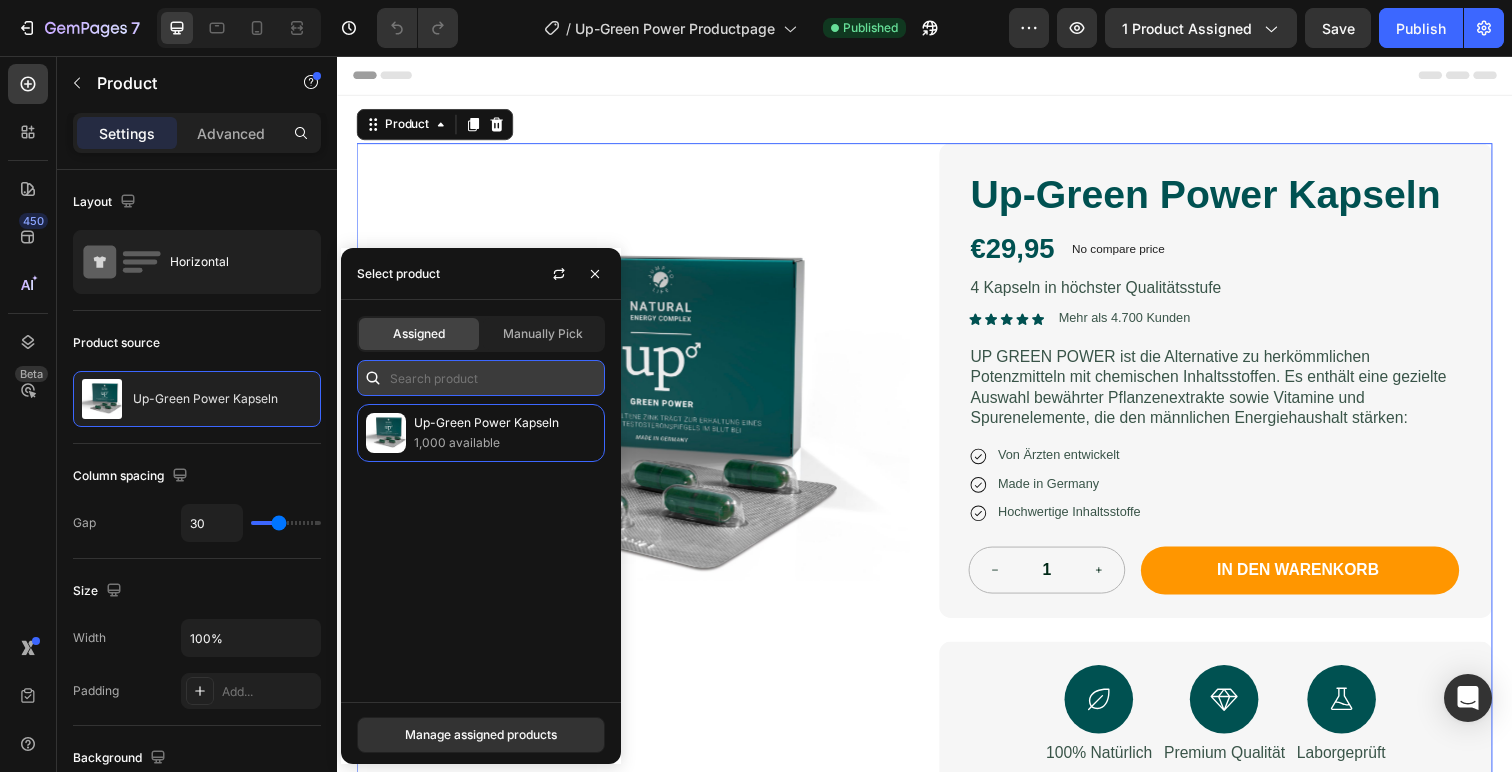 click at bounding box center [481, 378] 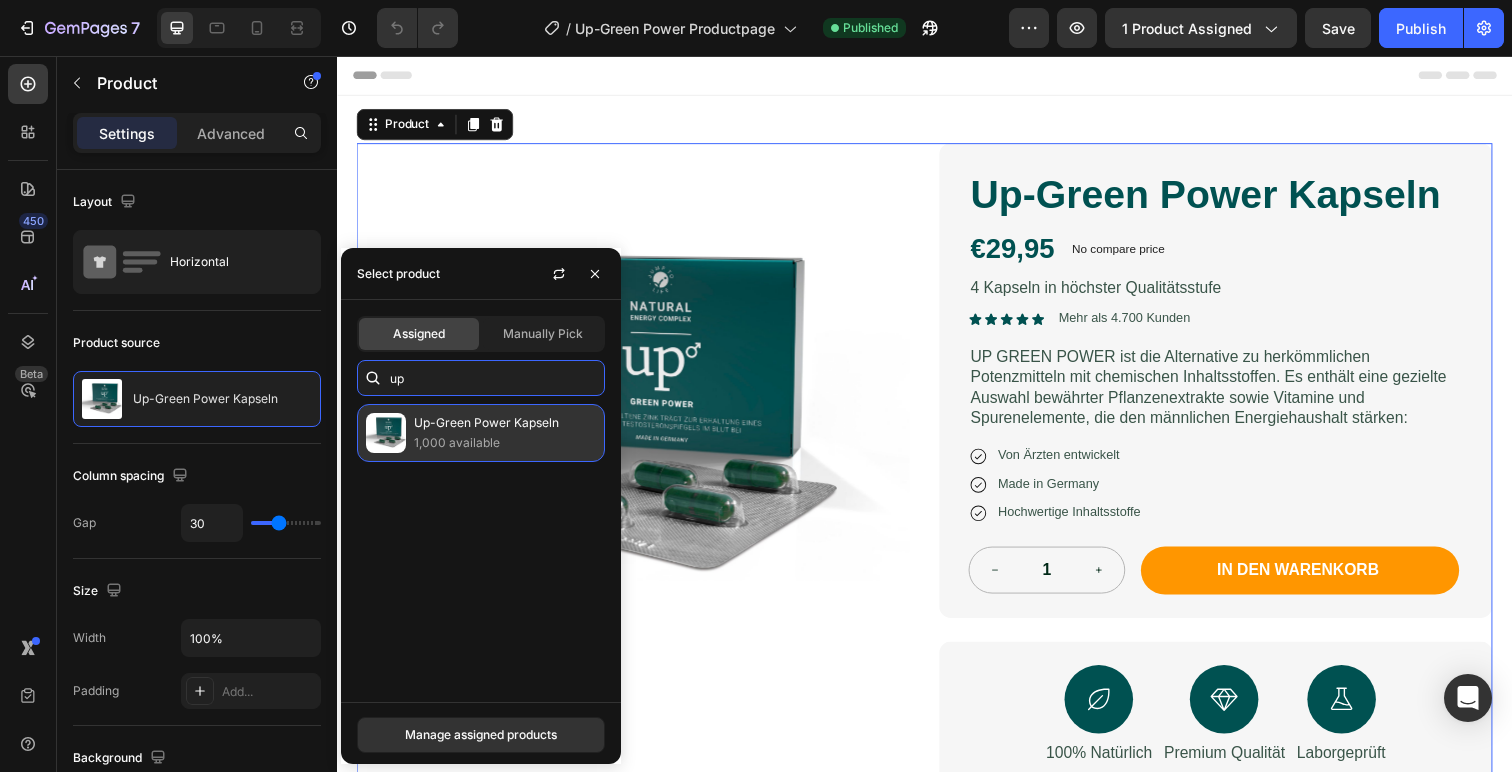 type on "up" 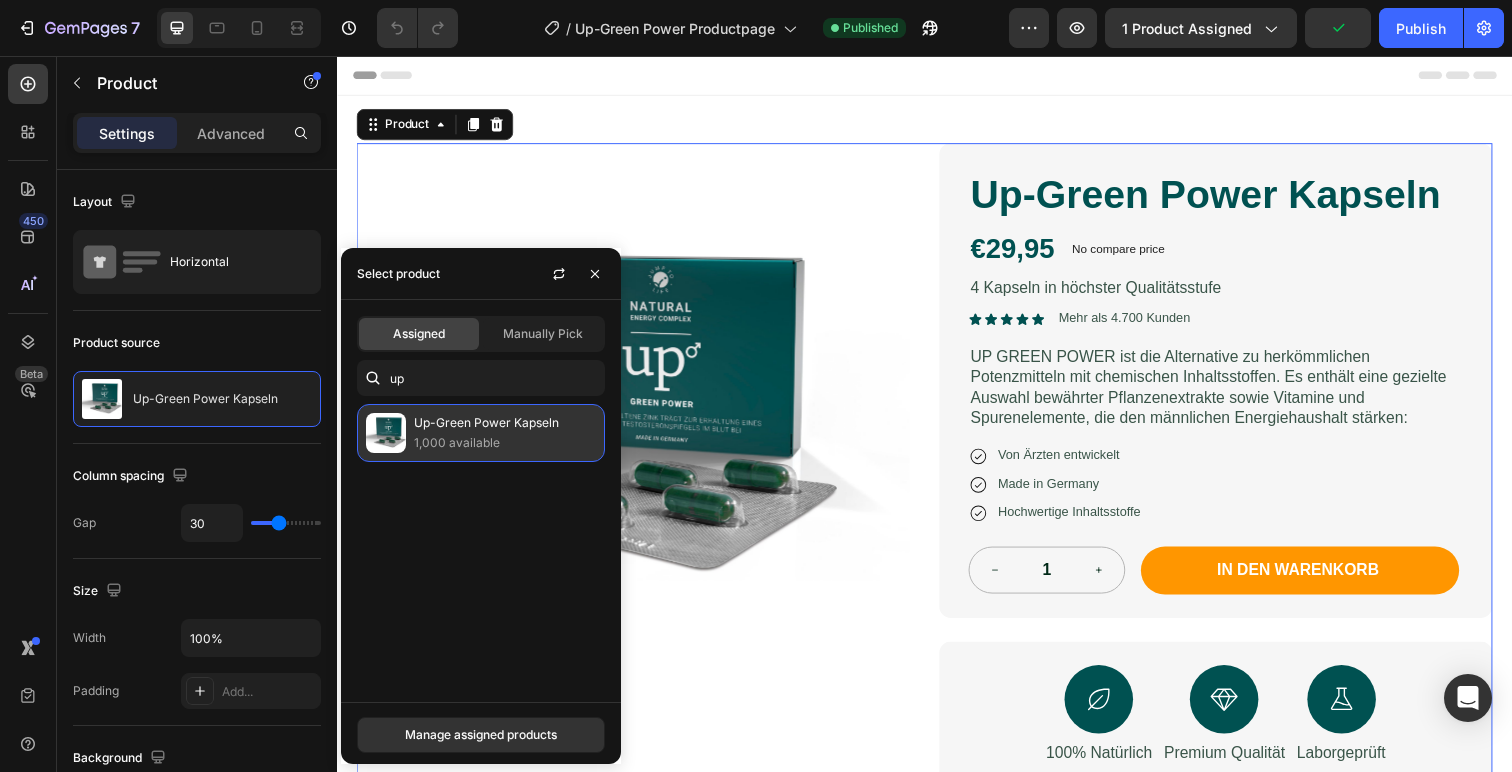click on "1,000 available" at bounding box center [505, 443] 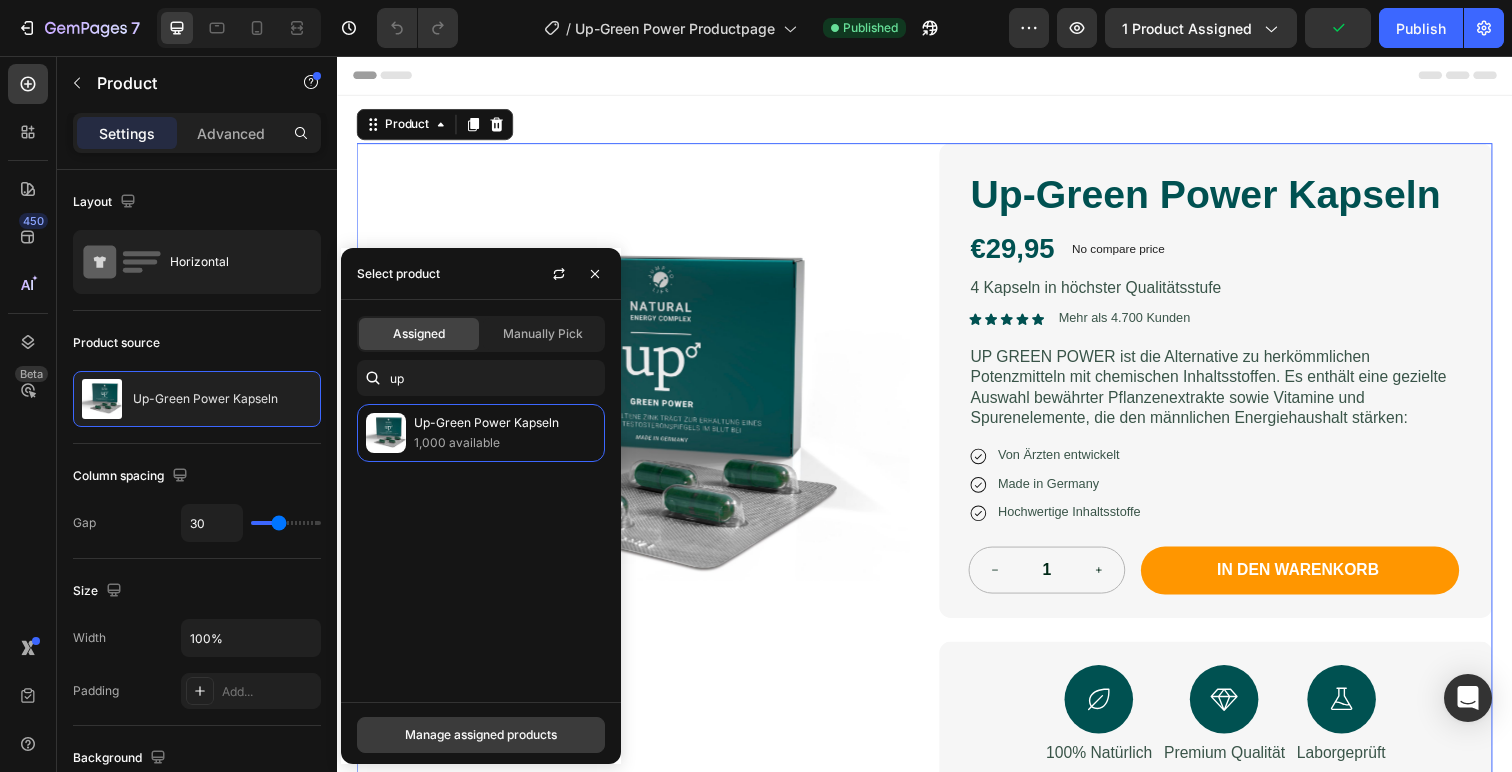 click on "Manage assigned products" at bounding box center [481, 735] 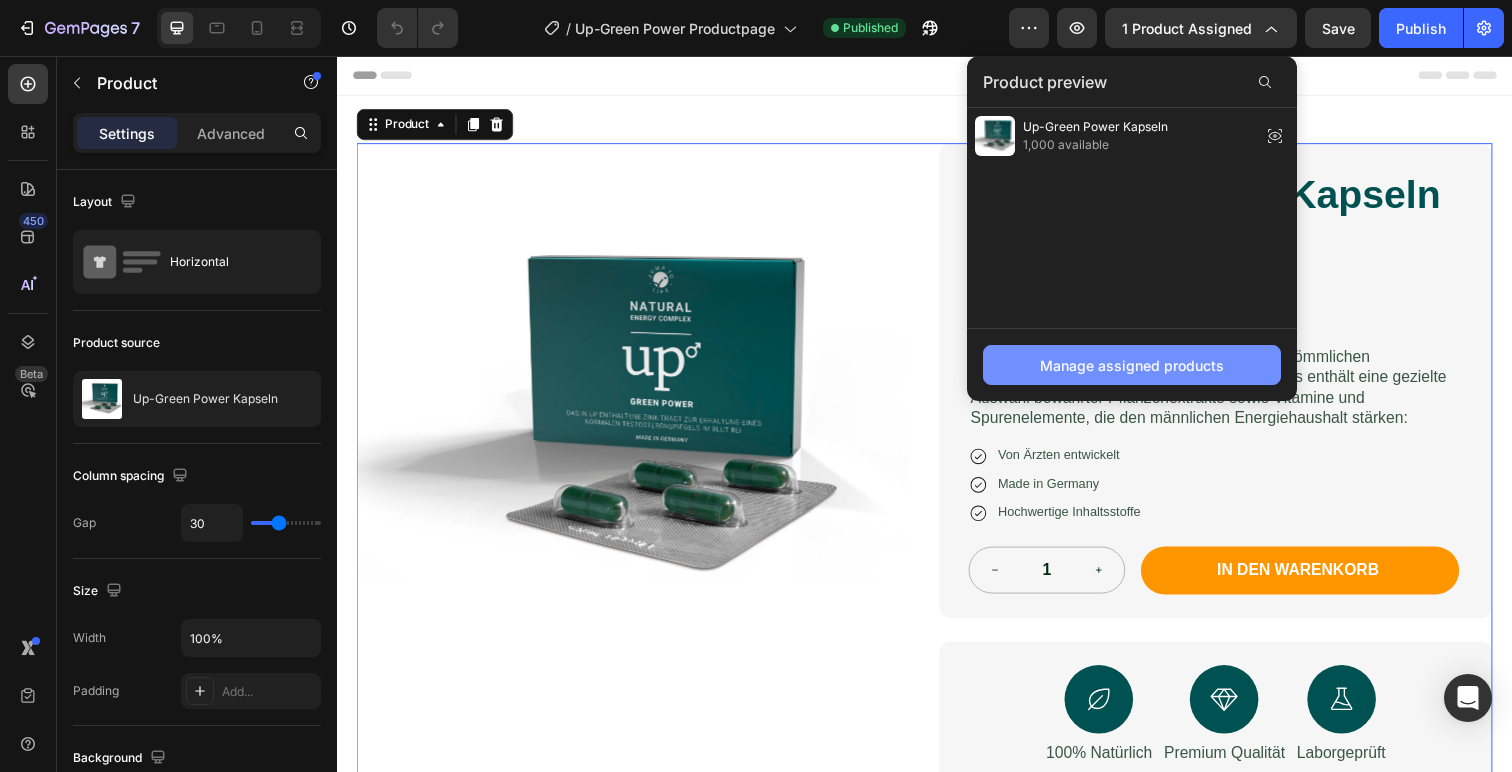 click on "Manage assigned products" at bounding box center (1132, 365) 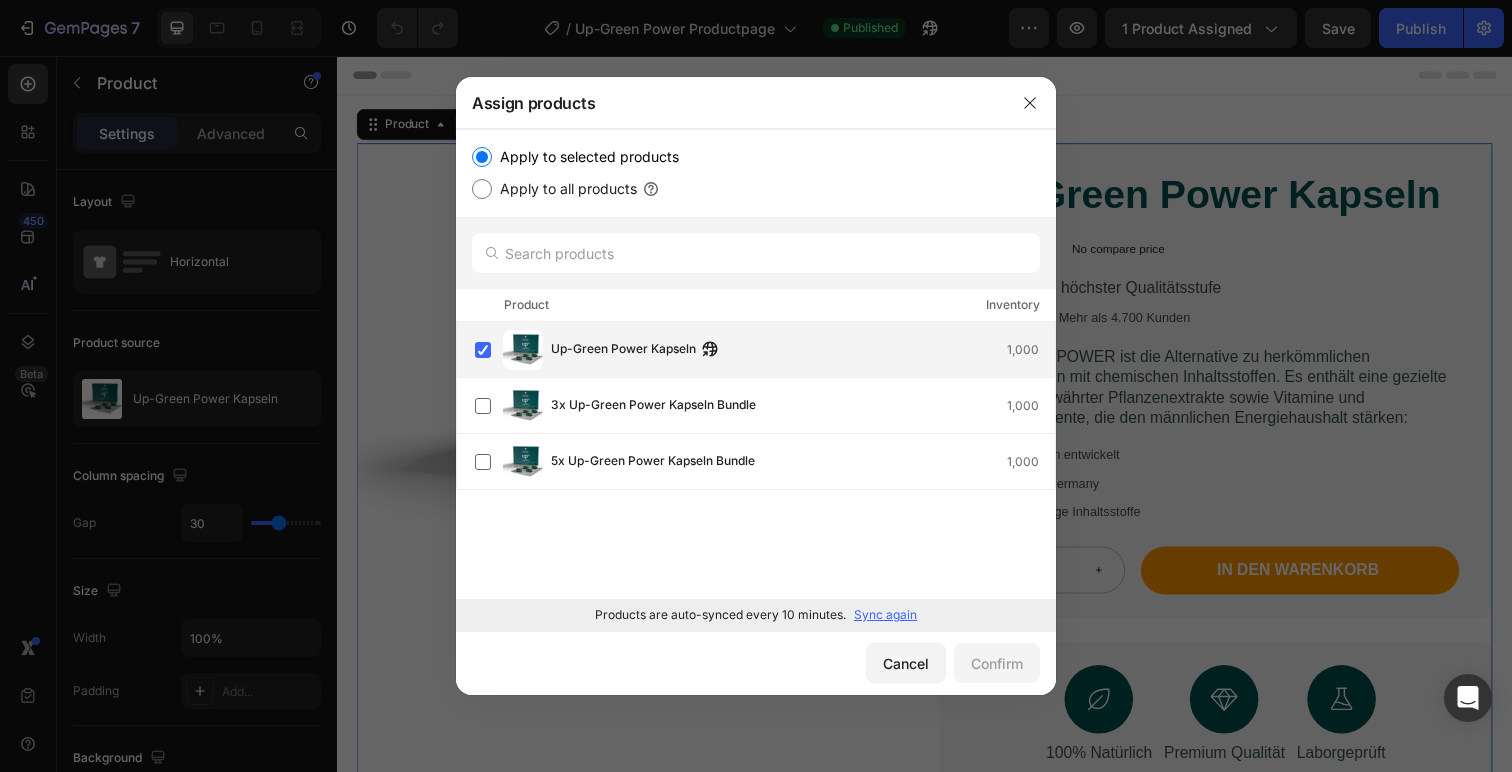 click on "Up-Green Power Kapseln" at bounding box center [623, 350] 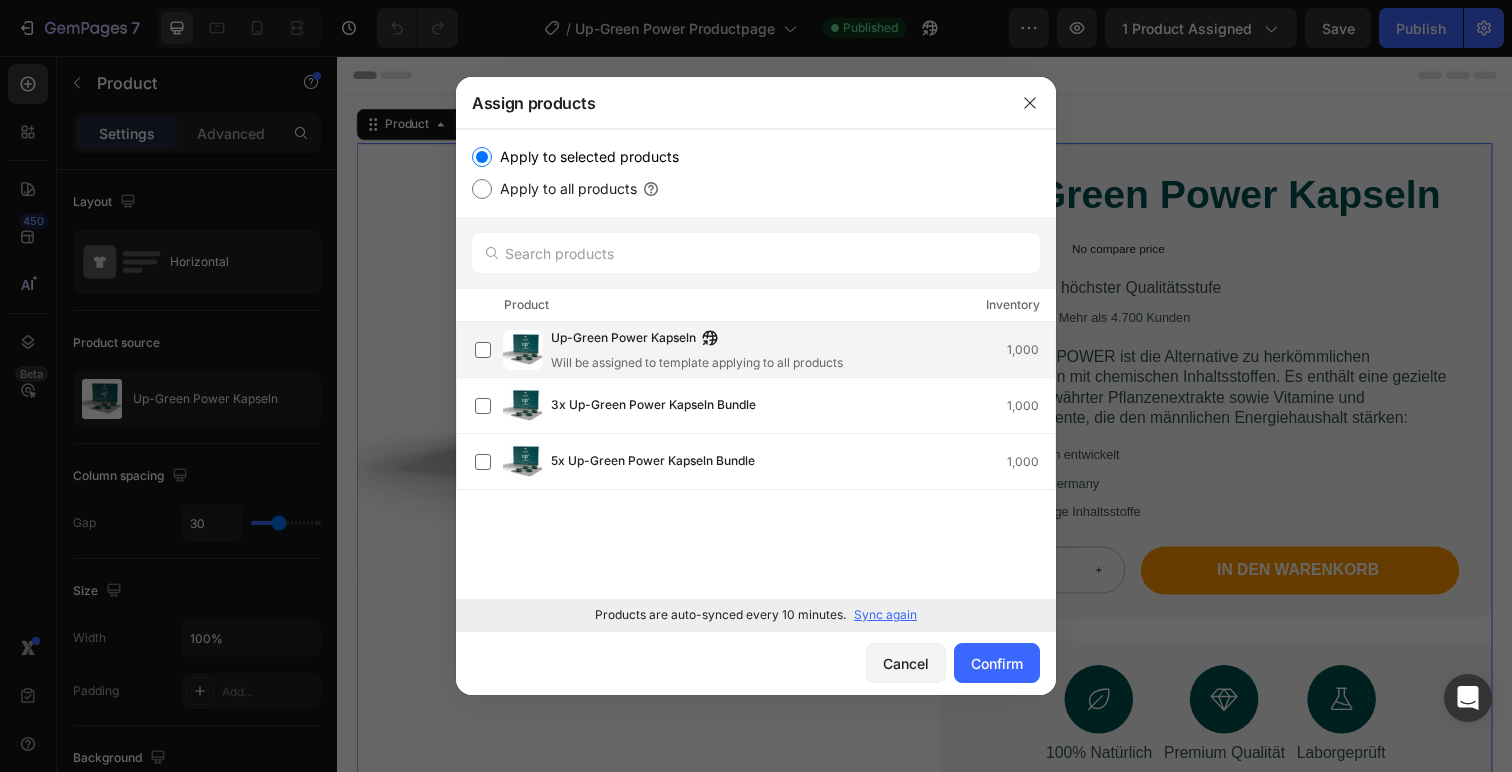 click on "Up-Green Power Kapseln" at bounding box center (623, 339) 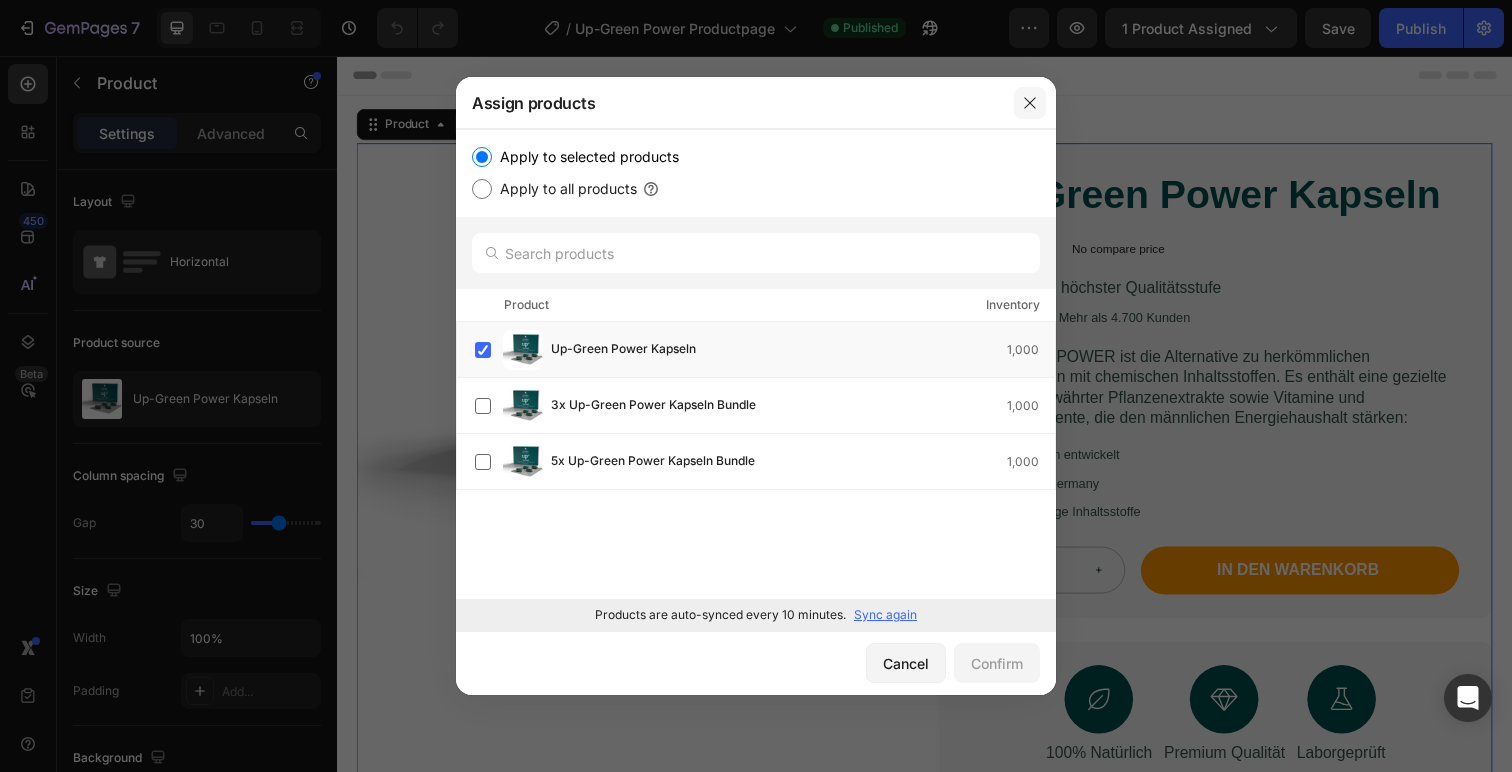 click 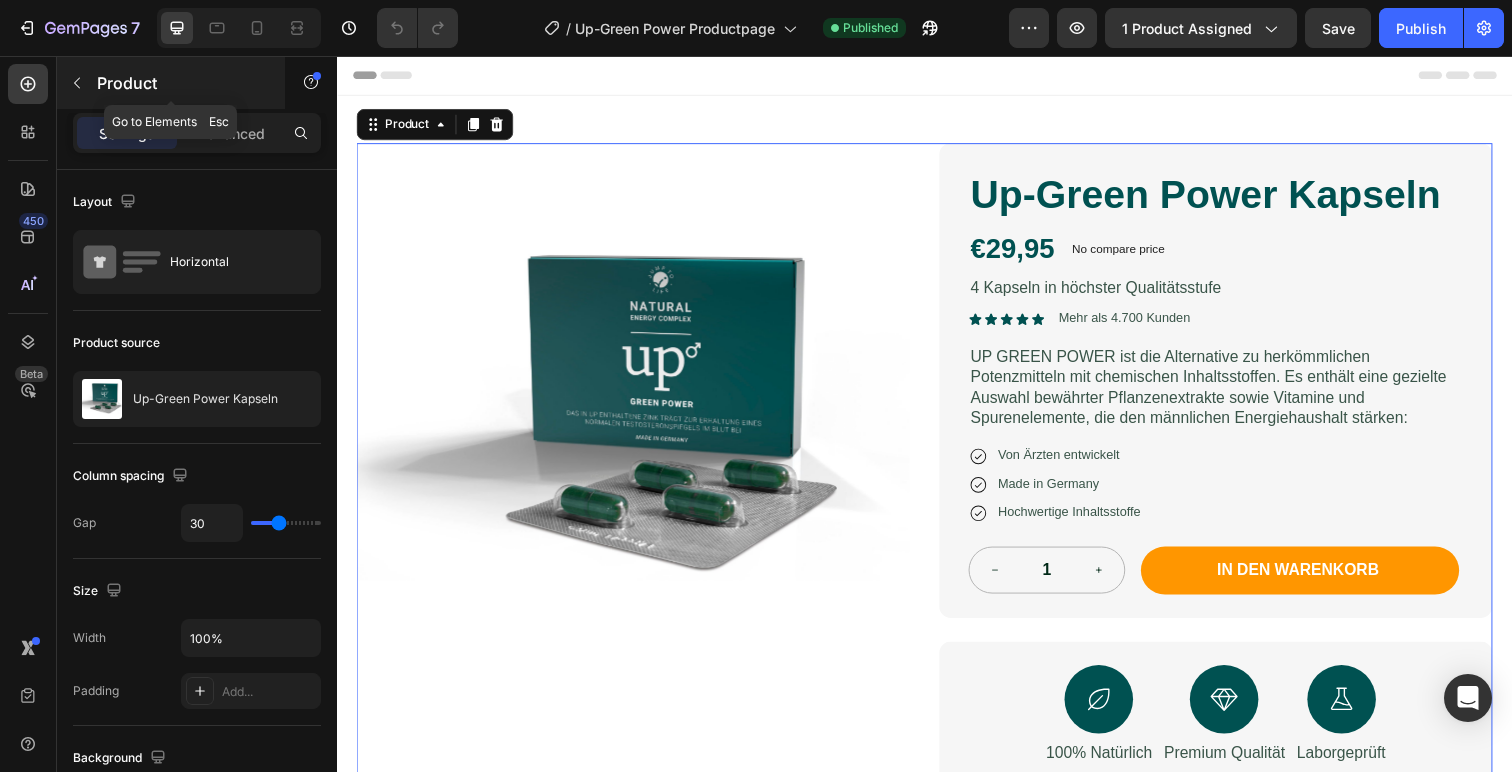click at bounding box center (77, 83) 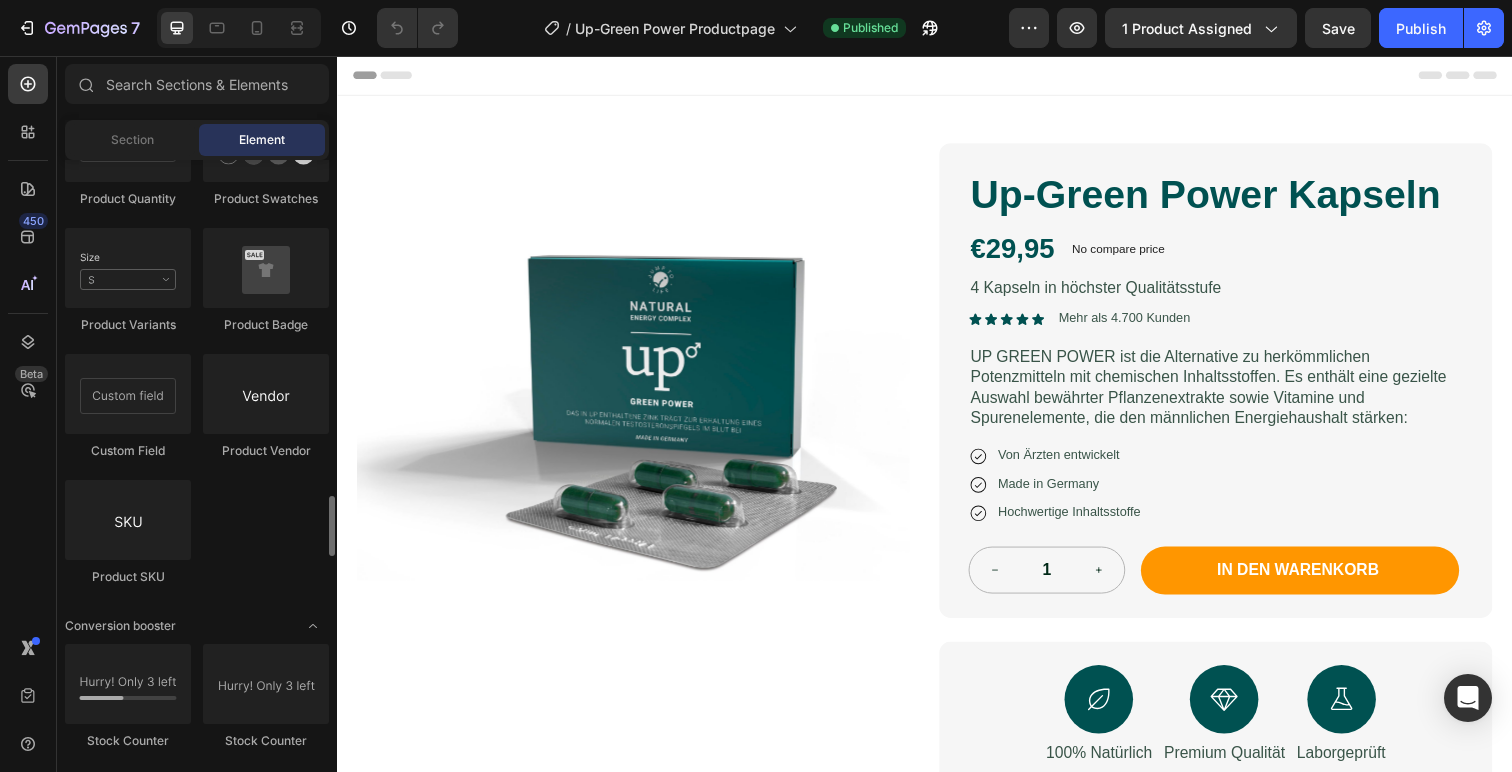 scroll, scrollTop: 3617, scrollLeft: 0, axis: vertical 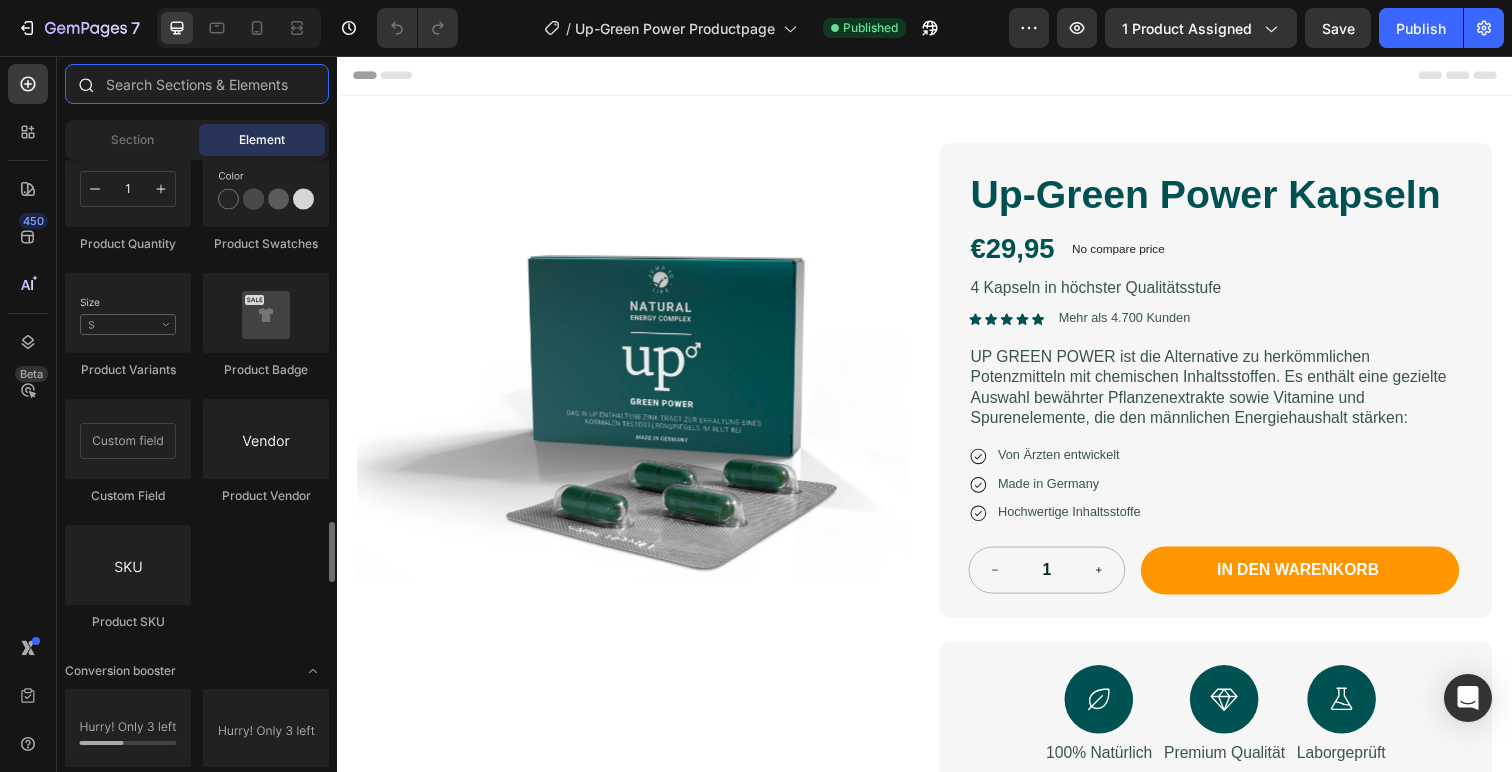 click at bounding box center [197, 84] 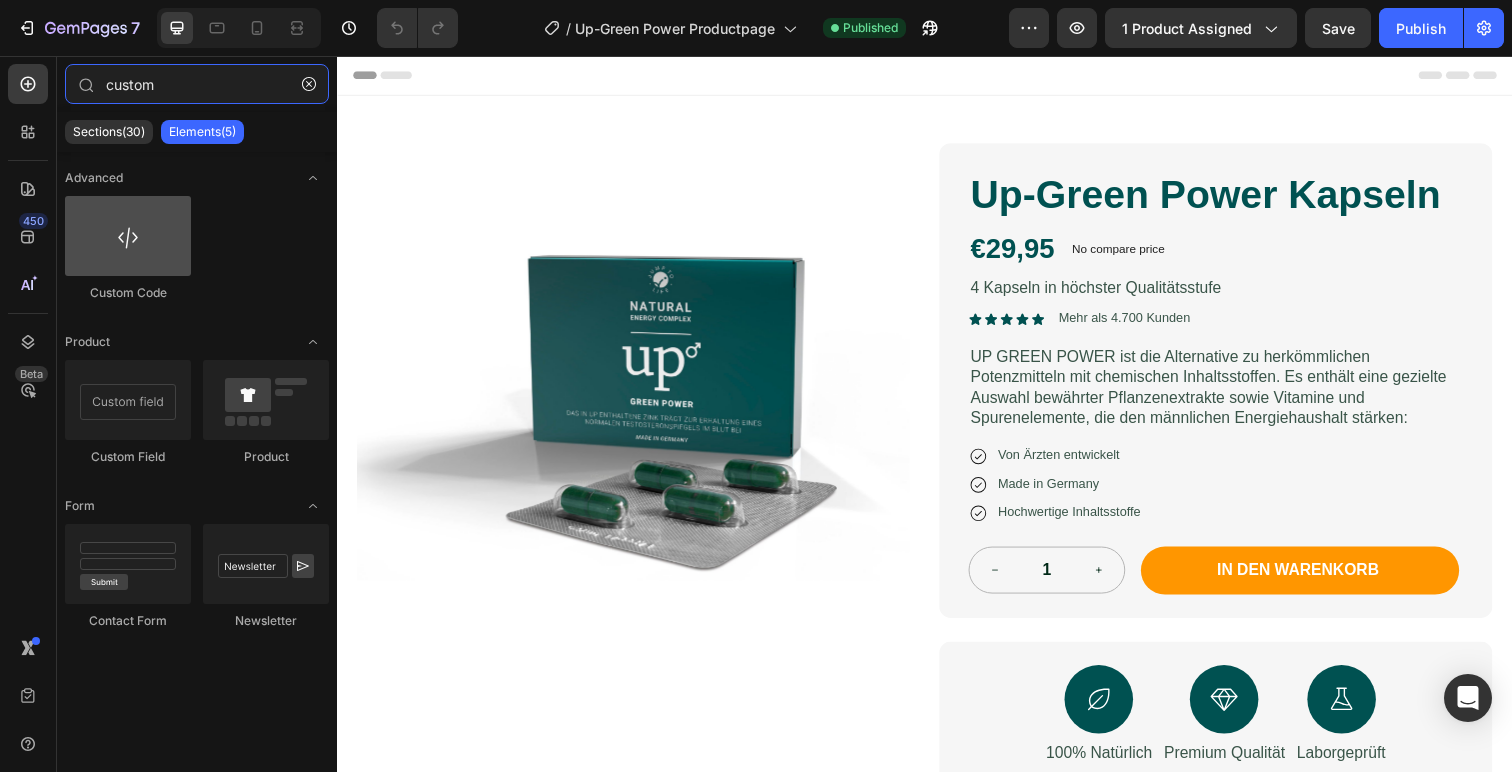 type on "custom" 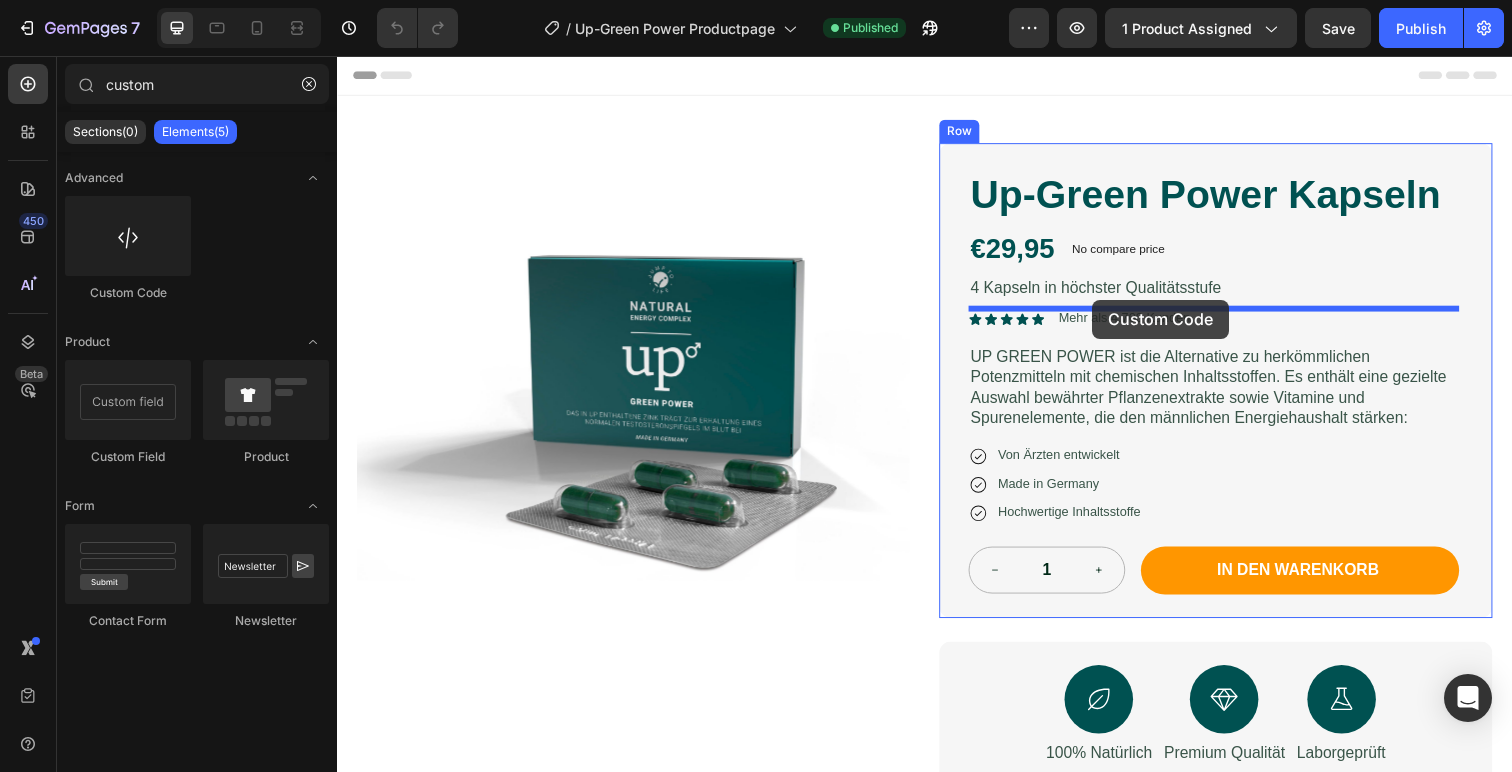 drag, startPoint x: 465, startPoint y: 304, endPoint x: 1108, endPoint y: 305, distance: 643.0008 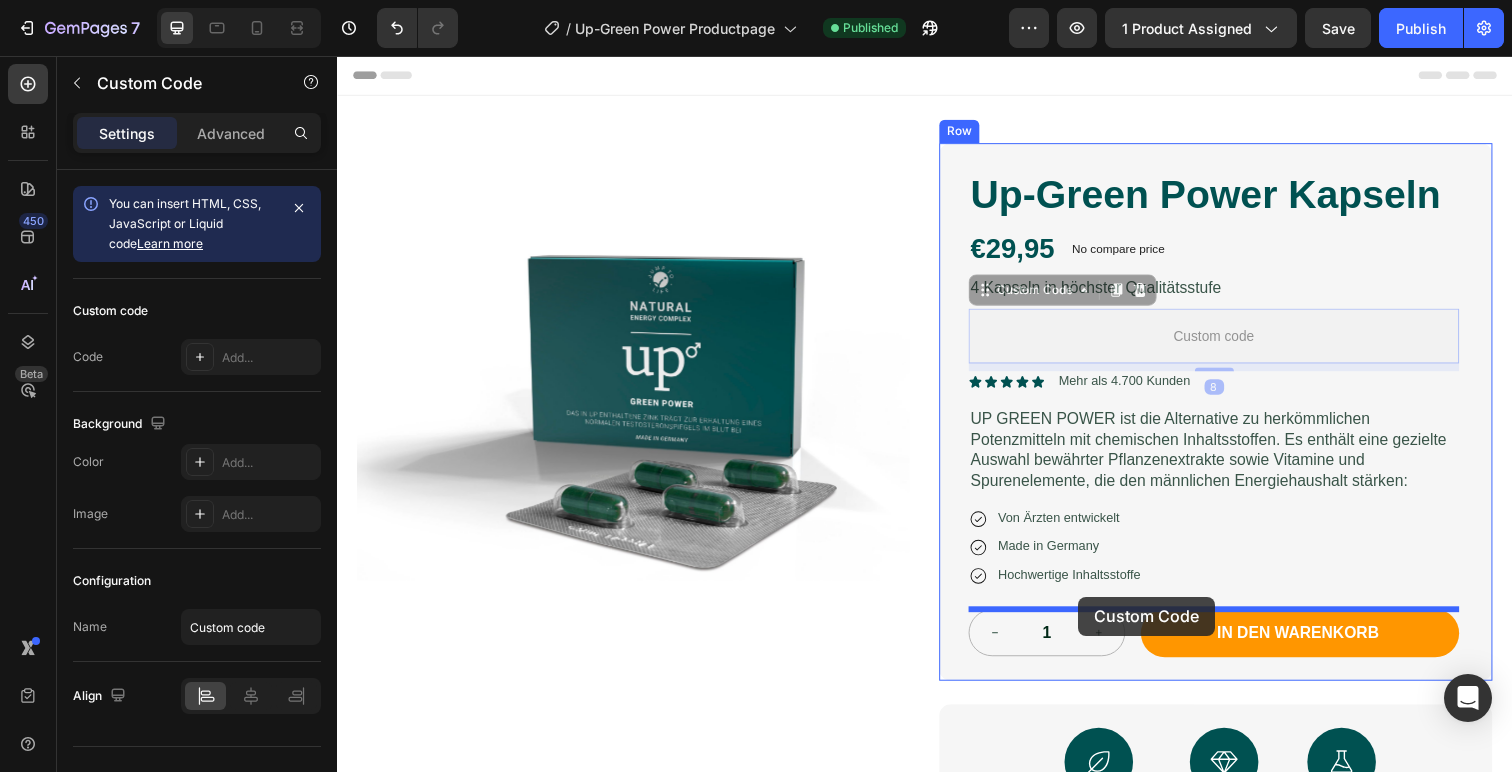 drag, startPoint x: 1213, startPoint y: 350, endPoint x: 1094, endPoint y: 608, distance: 284.12146 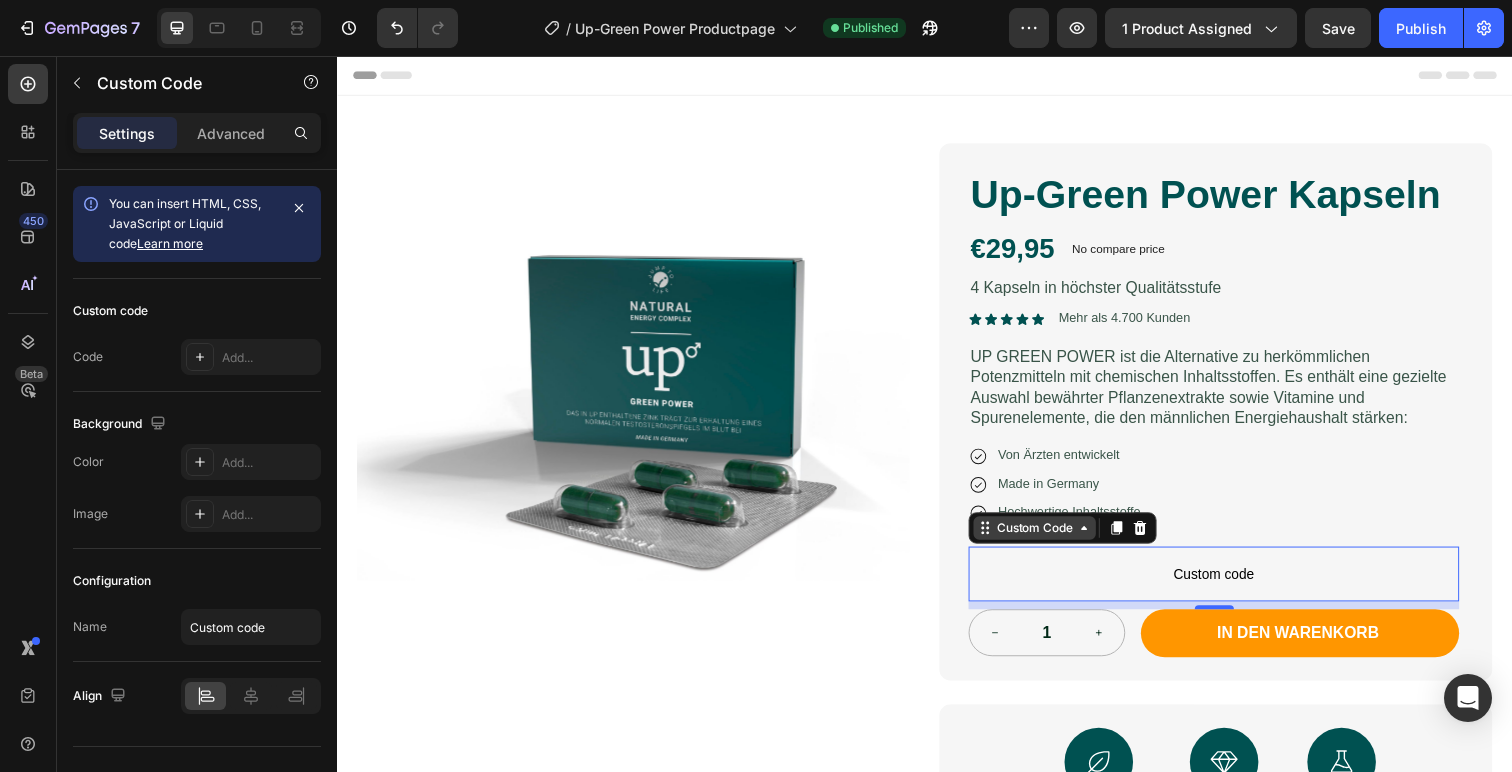 click on "Custom Code" at bounding box center (1049, 538) 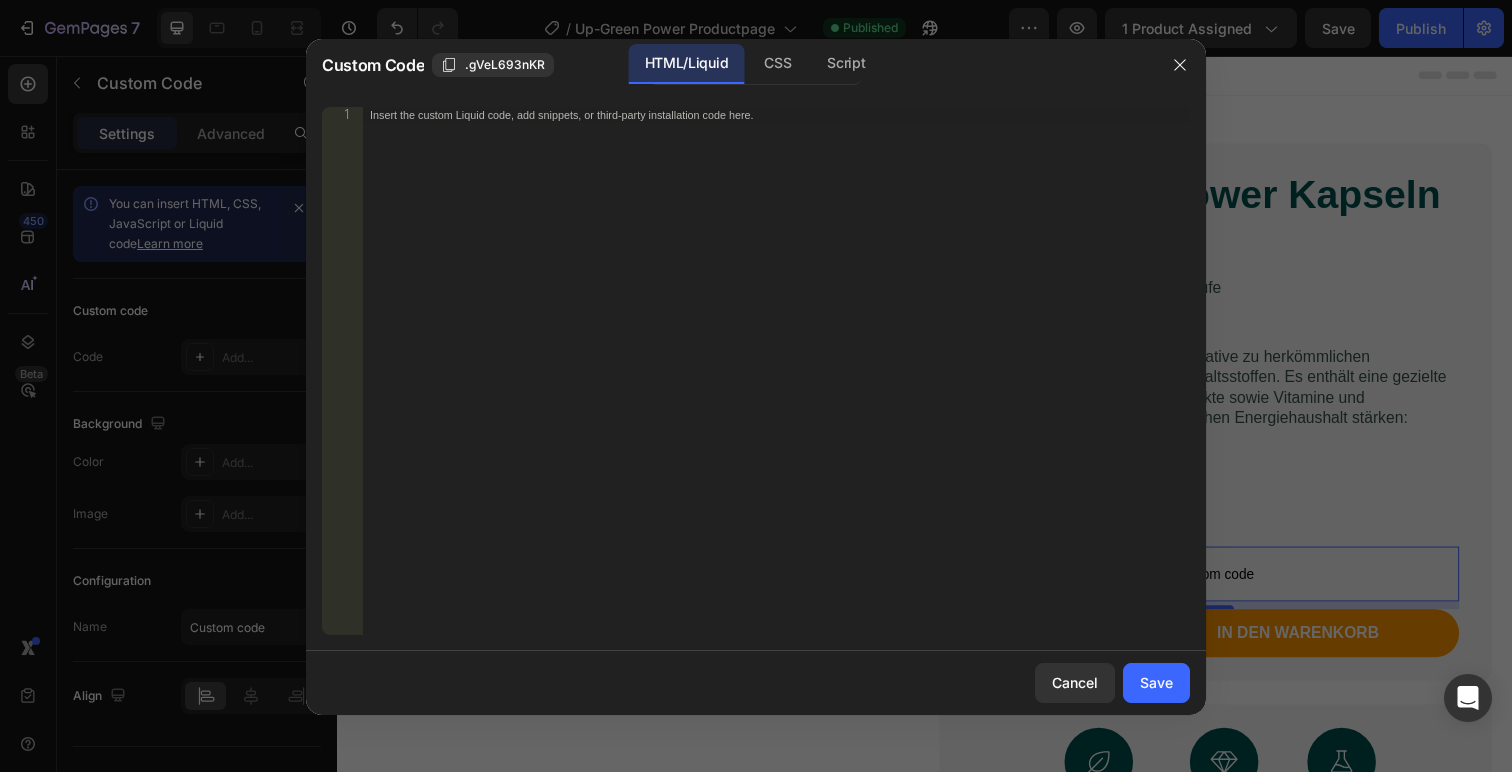 type 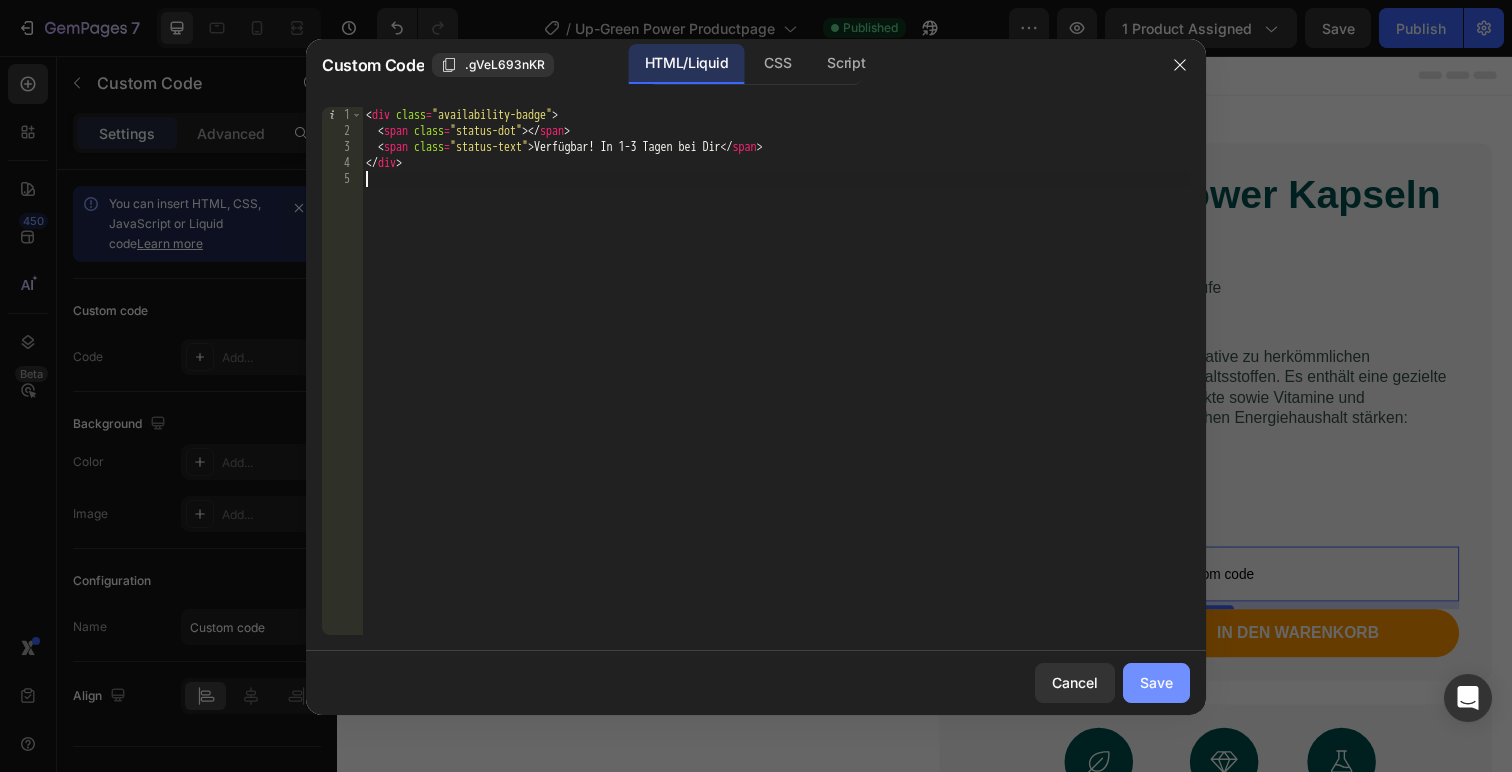 click on "Save" at bounding box center [1156, 682] 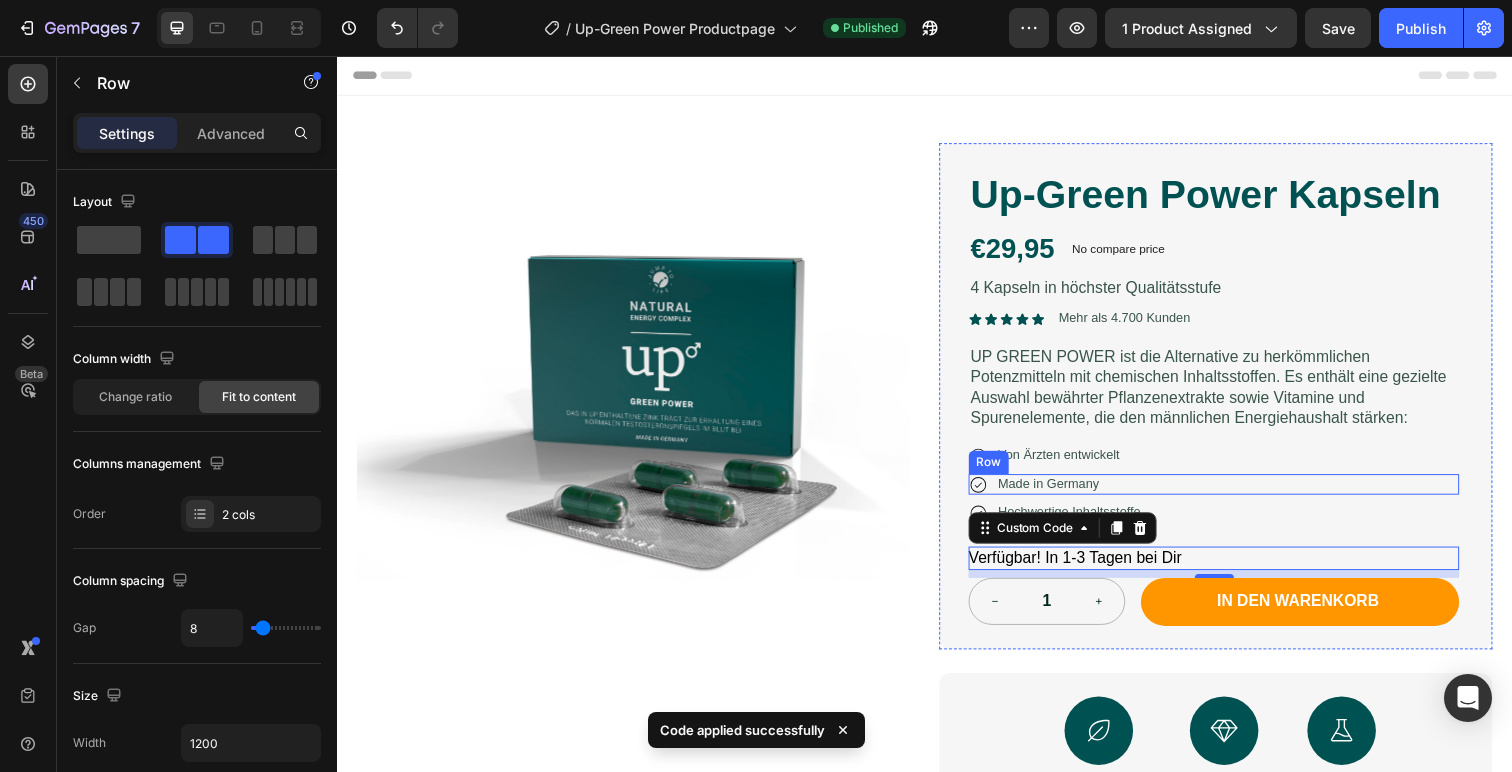 click on "Icon Made in Germany Text Block Row" at bounding box center [1232, 493] 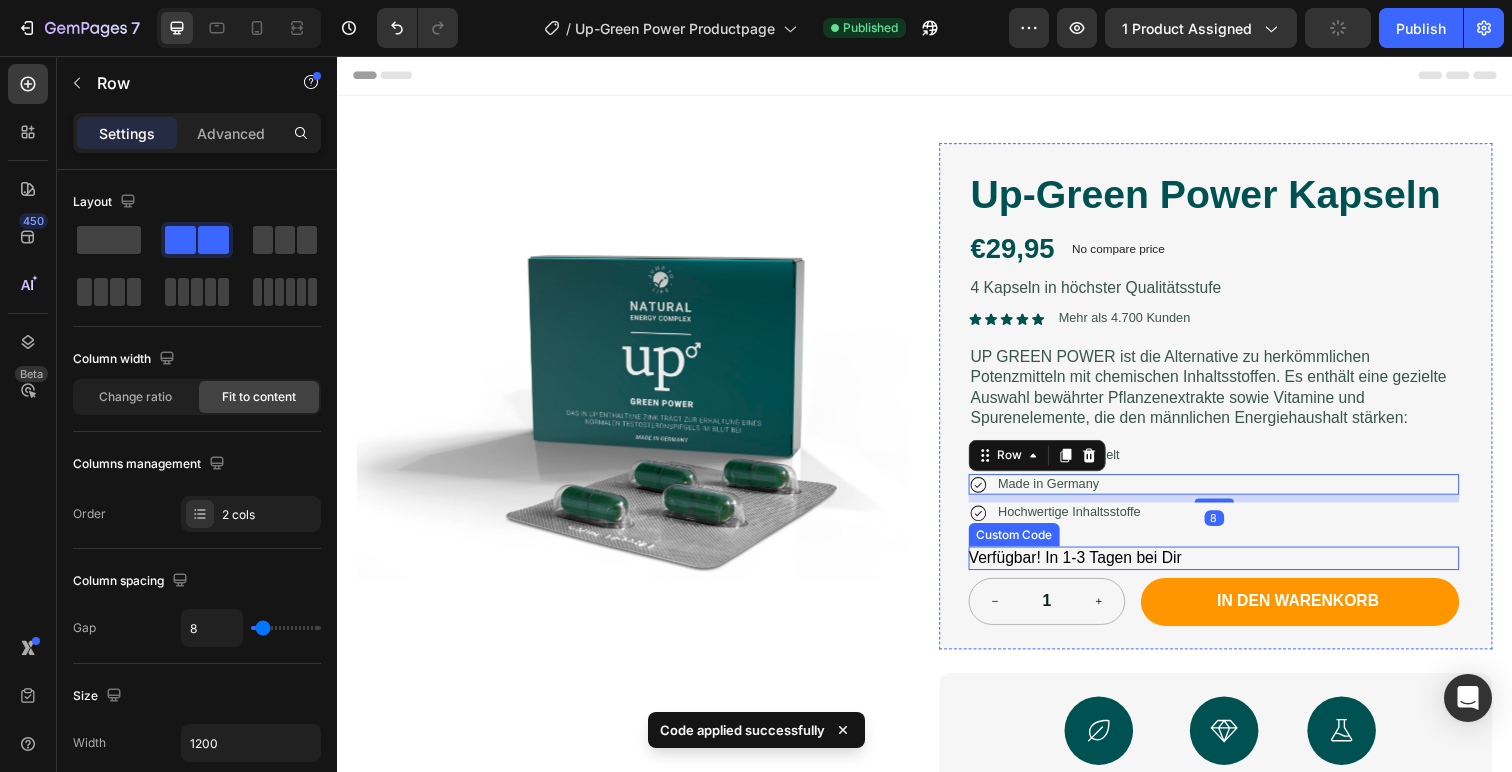 click on "Verfügbar! In 1-3 Tagen bei Dir" at bounding box center [1091, 568] 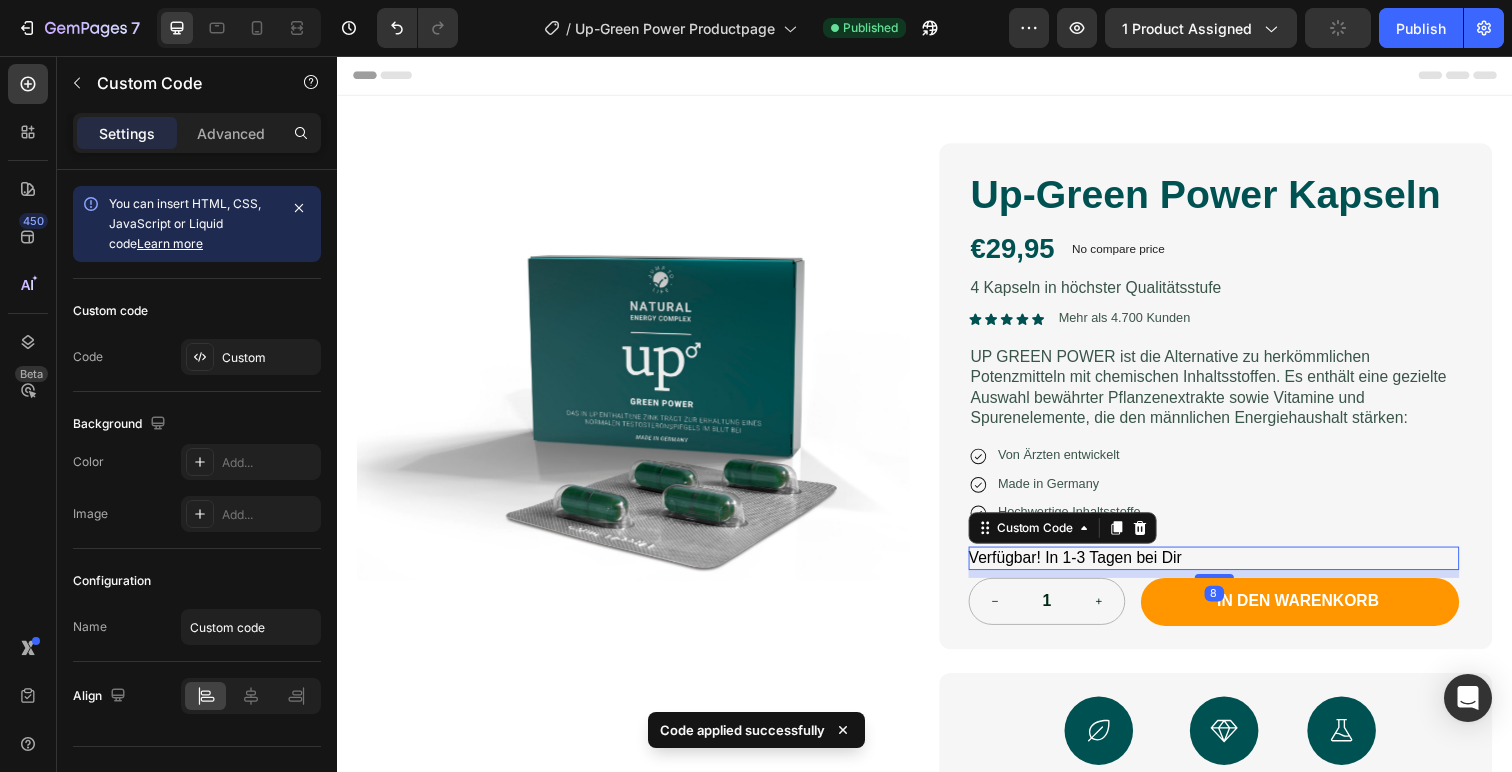click on "Verfügbar! In 1-3 Tagen bei Dir" at bounding box center (1091, 568) 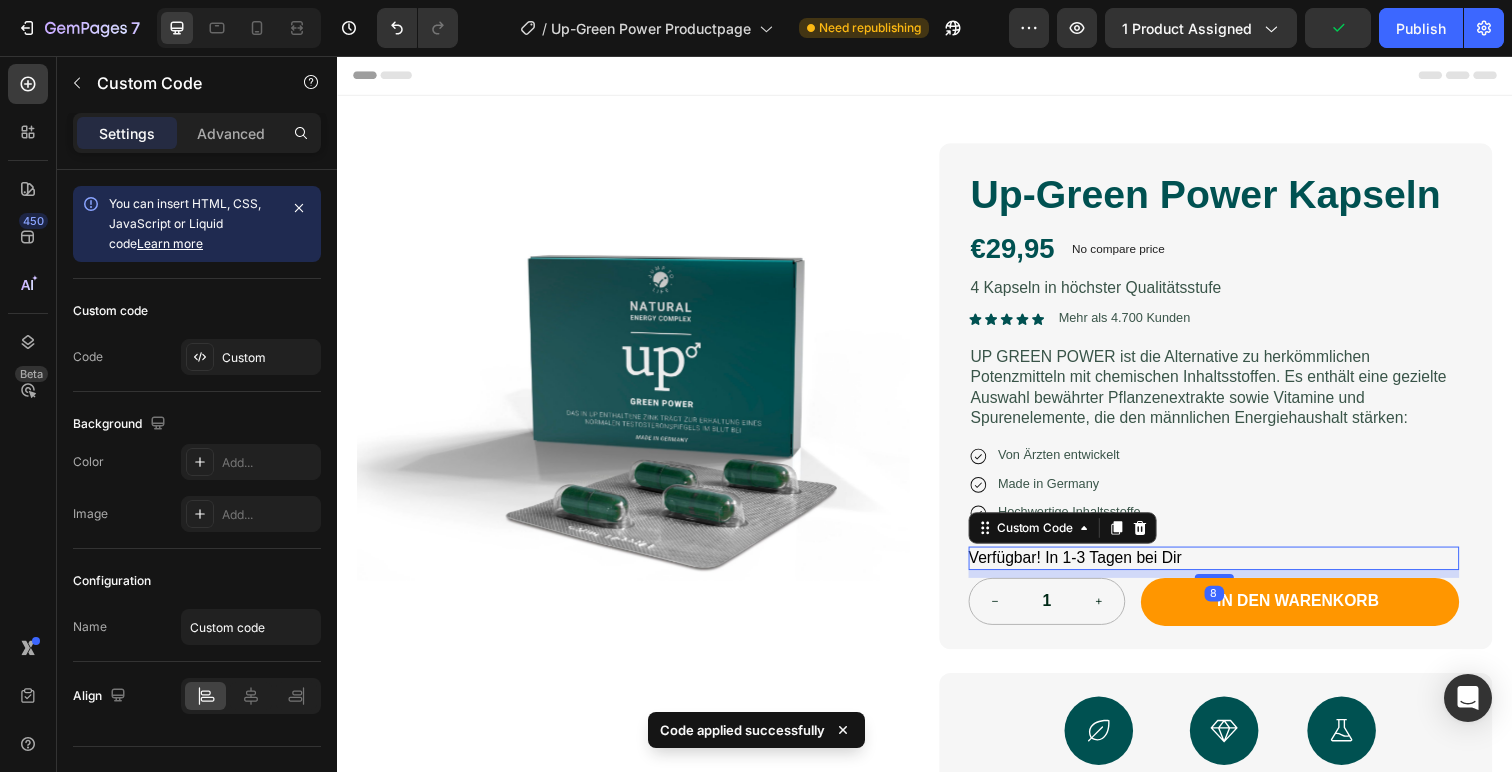 click on "Verfügbar! In 1-3 Tagen bei Dir" at bounding box center (1091, 568) 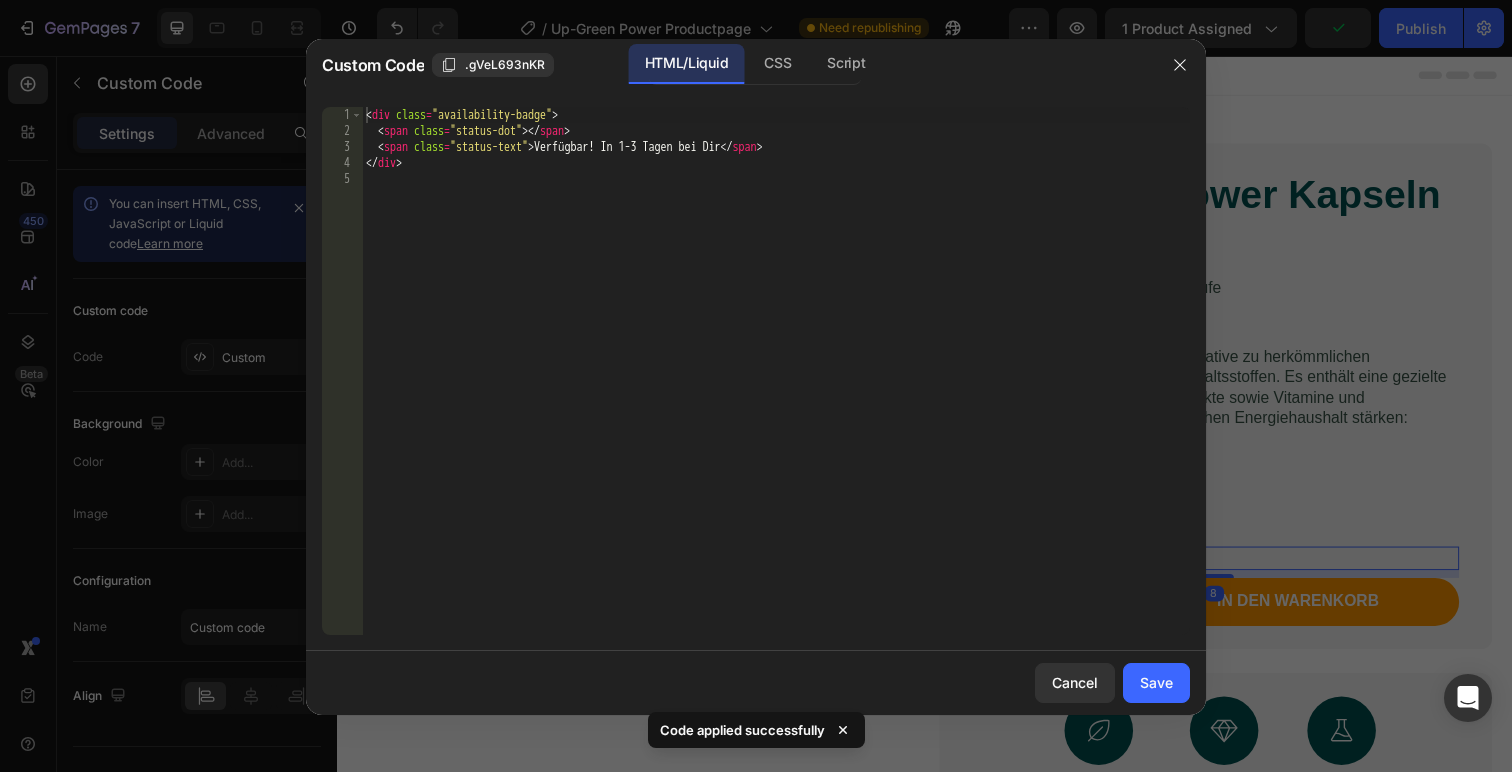 click on "< div   class = "availability-badge" >    < span   class = "status-dot" > </ span >    < span   class = "status-text" > Verfügbar! In 1-3 Tagen bei Dir </ span > </ div >" at bounding box center [776, 387] 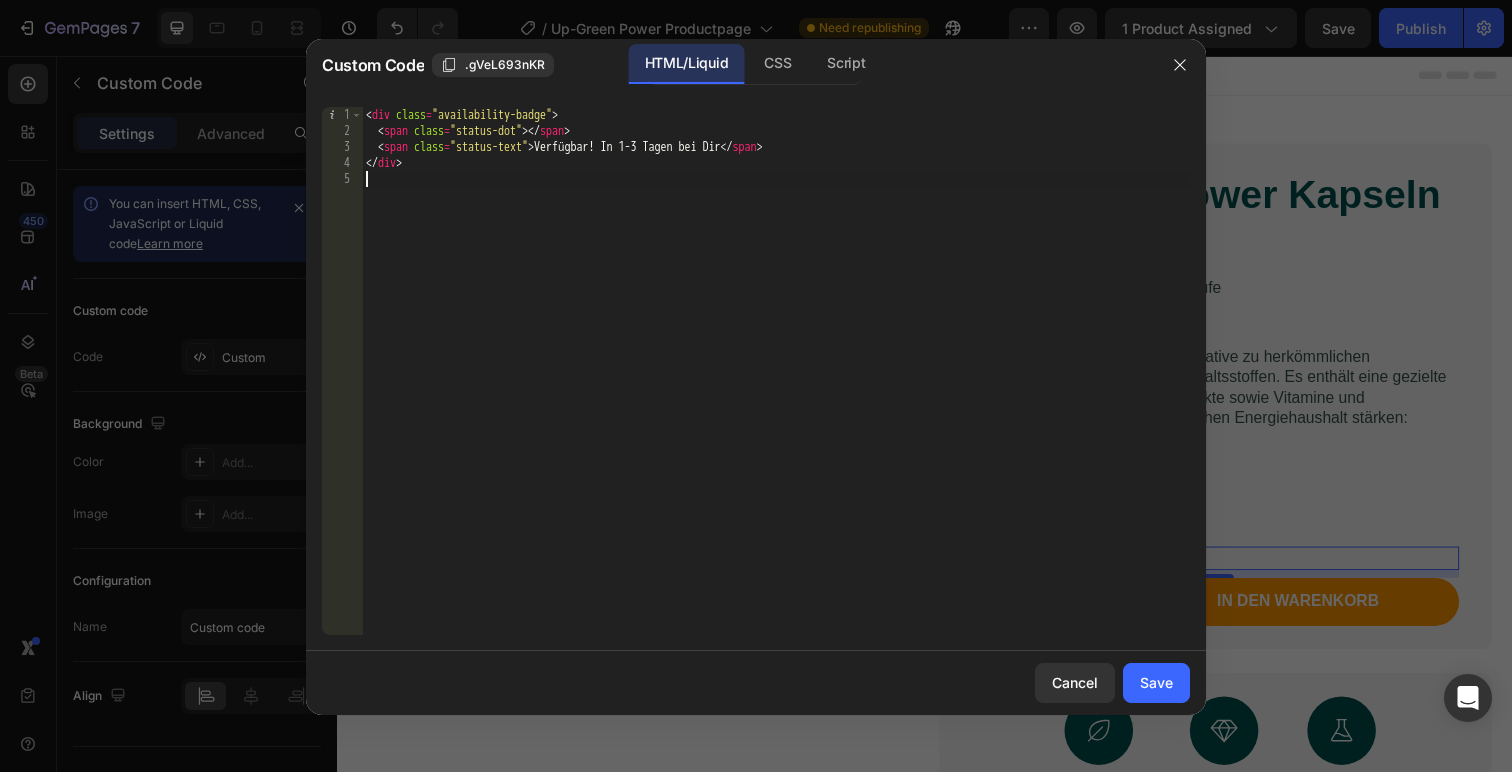 click on "< div   class = "availability-badge" >    < span   class = "status-dot" > </ span >    < span   class = "status-text" > Verfügbar! In 1-3 Tagen bei Dir </ span > </ div >" at bounding box center (776, 387) 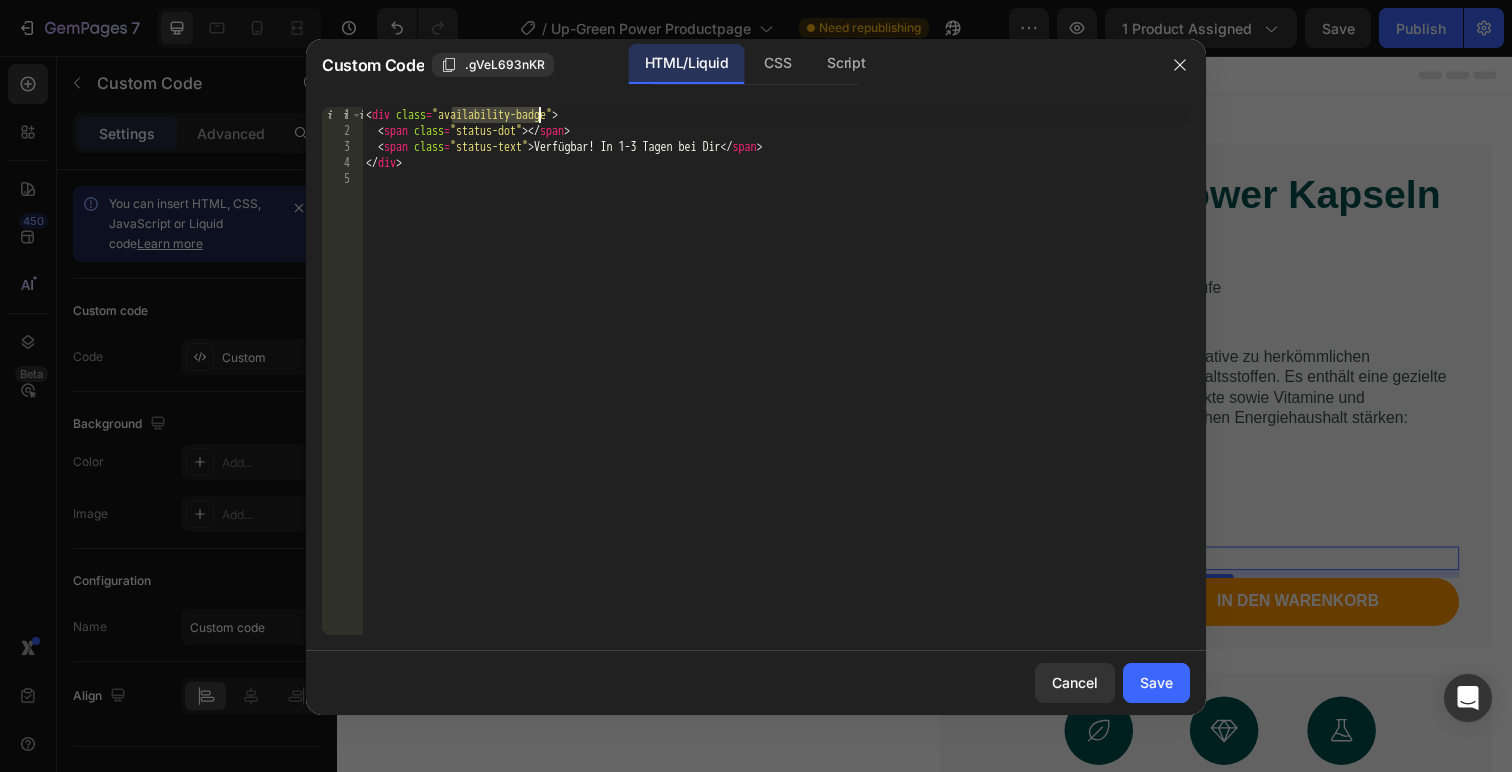 click on "< div   class = "availability-badge" >    < span   class = "status-dot" > </ span >    < span   class = "status-text" > Verfügbar! In 1-3 Tagen bei Dir </ span > </ div >" at bounding box center [776, 387] 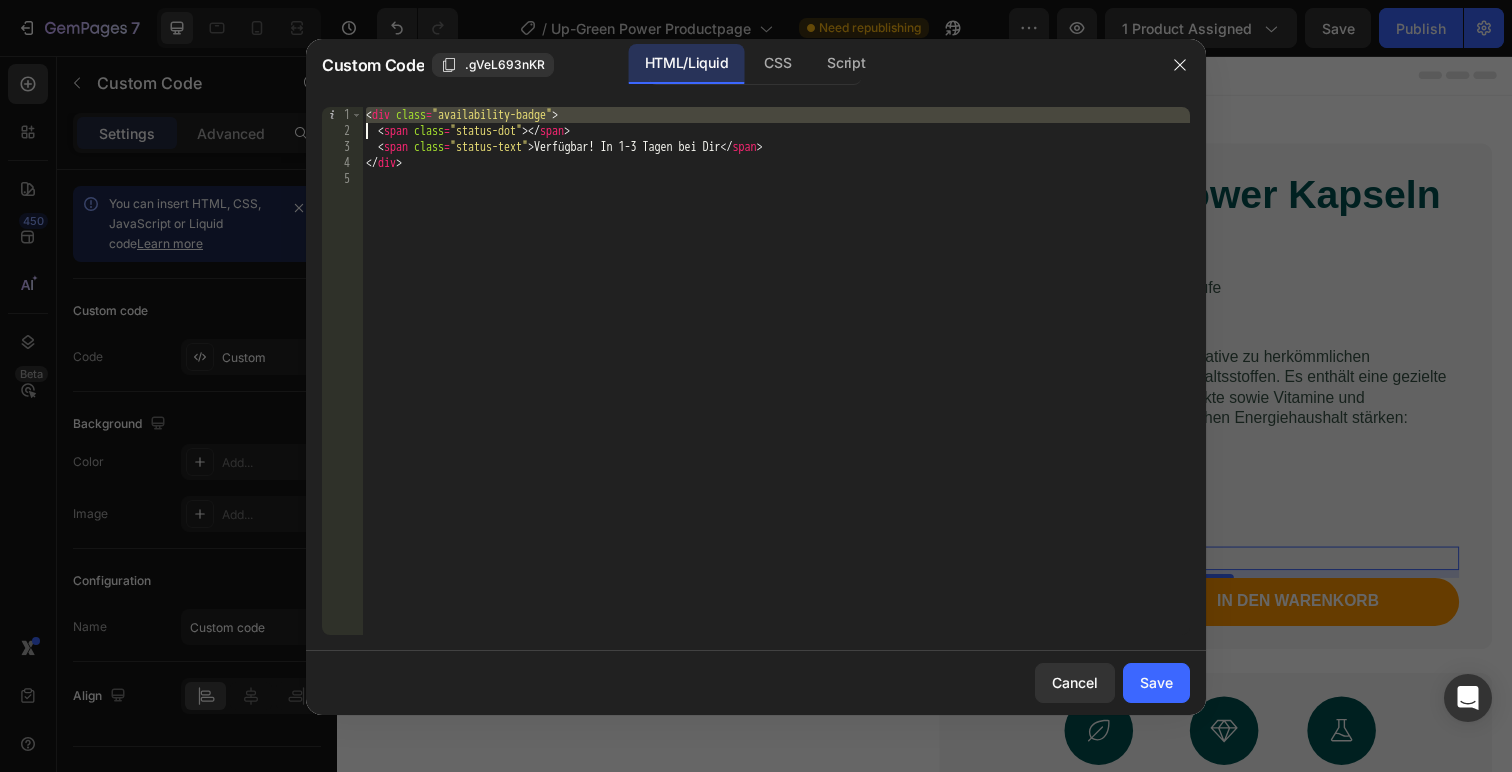 click on "< div   class = "availability-badge" >    < span   class = "status-dot" > </ span >    < span   class = "status-text" > Verfügbar! In 1-3 Tagen bei Dir </ span > </ div >" at bounding box center (776, 387) 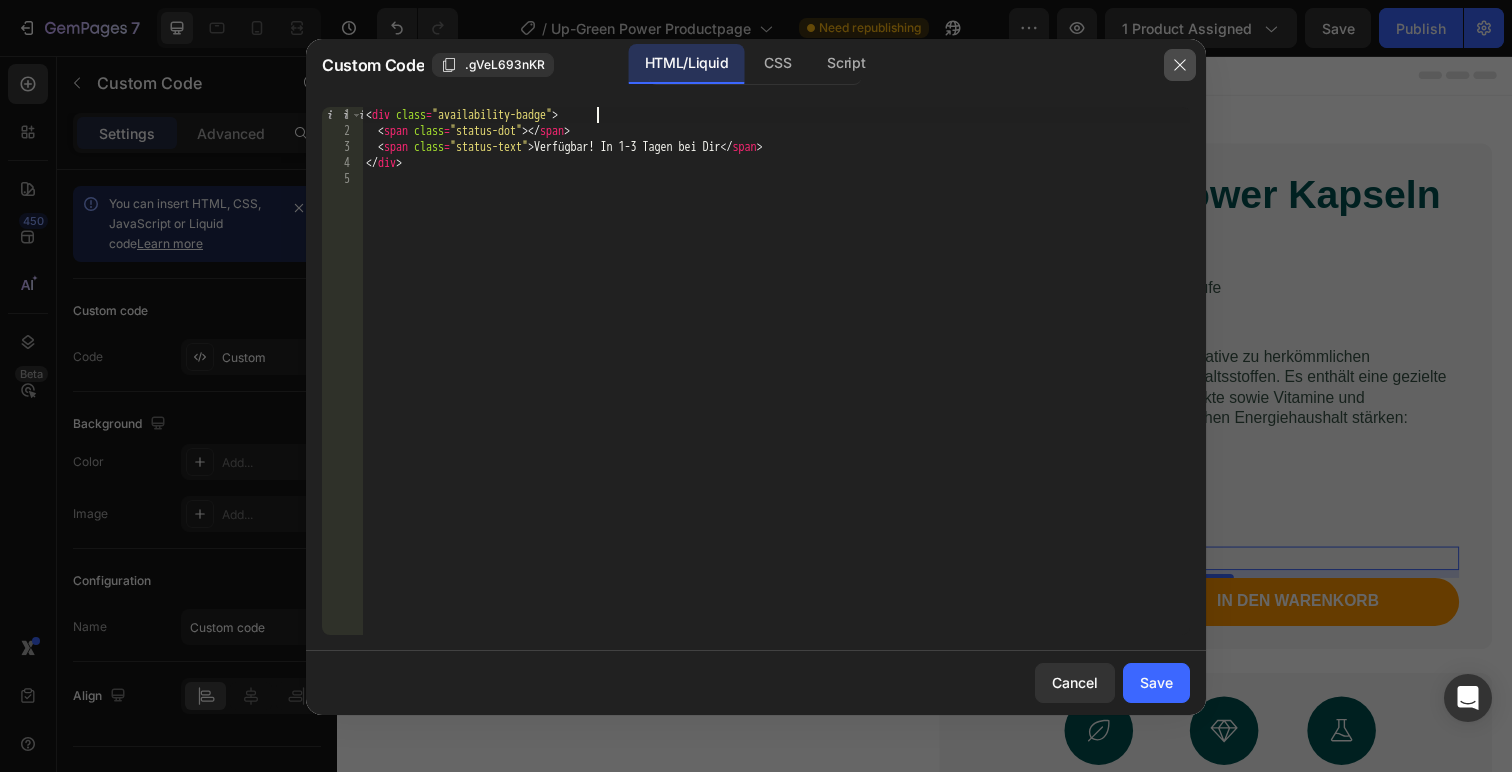 click at bounding box center (1180, 65) 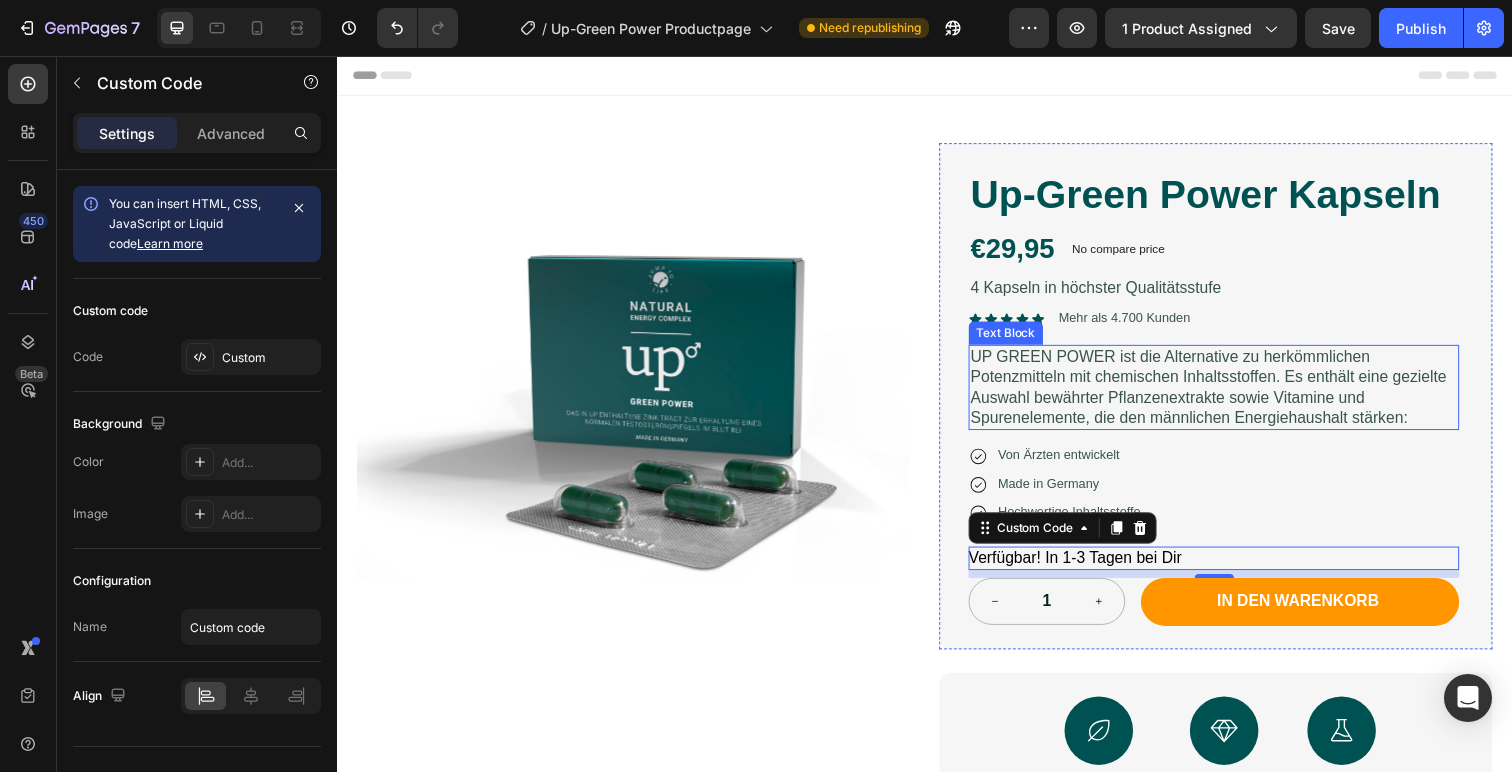 click on "UP GREEN POWER ist die Alternative zu herkömmlichen Potenzmitteln mit chemischen Inhaltsstoffen. Es enthält eine gezielte Auswahl bewährter Pflanzenextrakte sowie Vitamine und Spurenelemente, die den männlichen Energiehaushalt stärken:" at bounding box center [1232, 394] 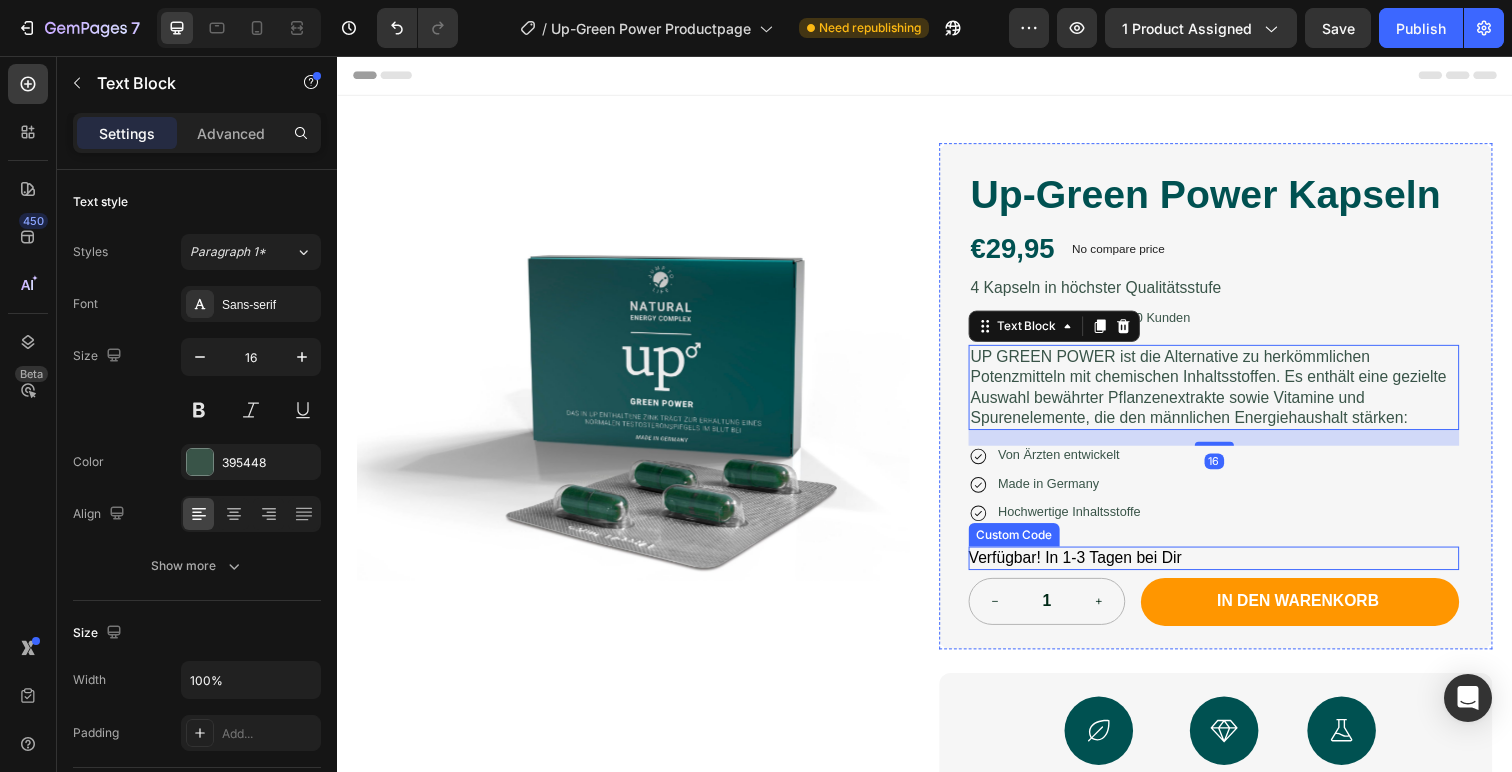 click on "Verfügbar! In 1-3 Tagen bei Dir" at bounding box center (1232, 569) 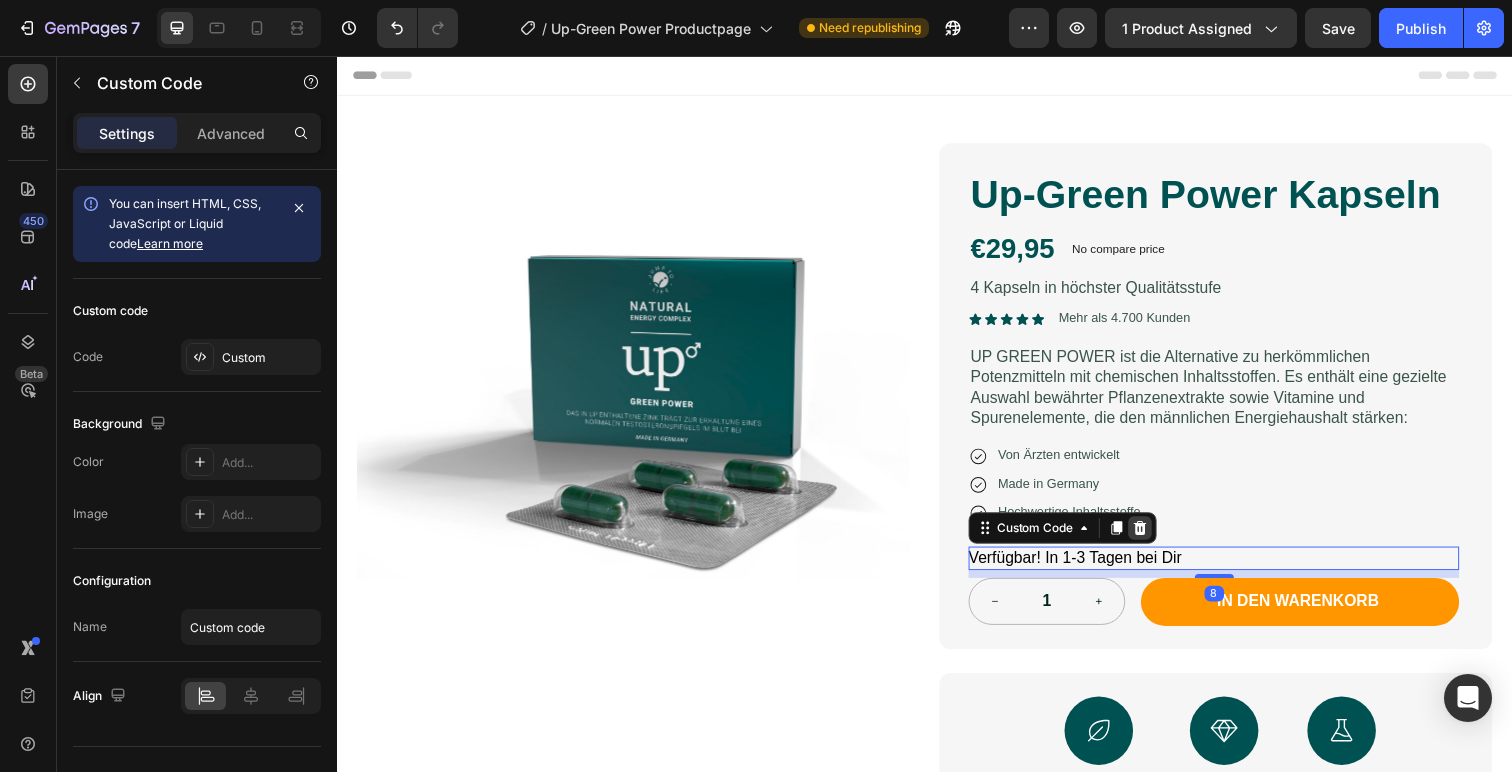 click 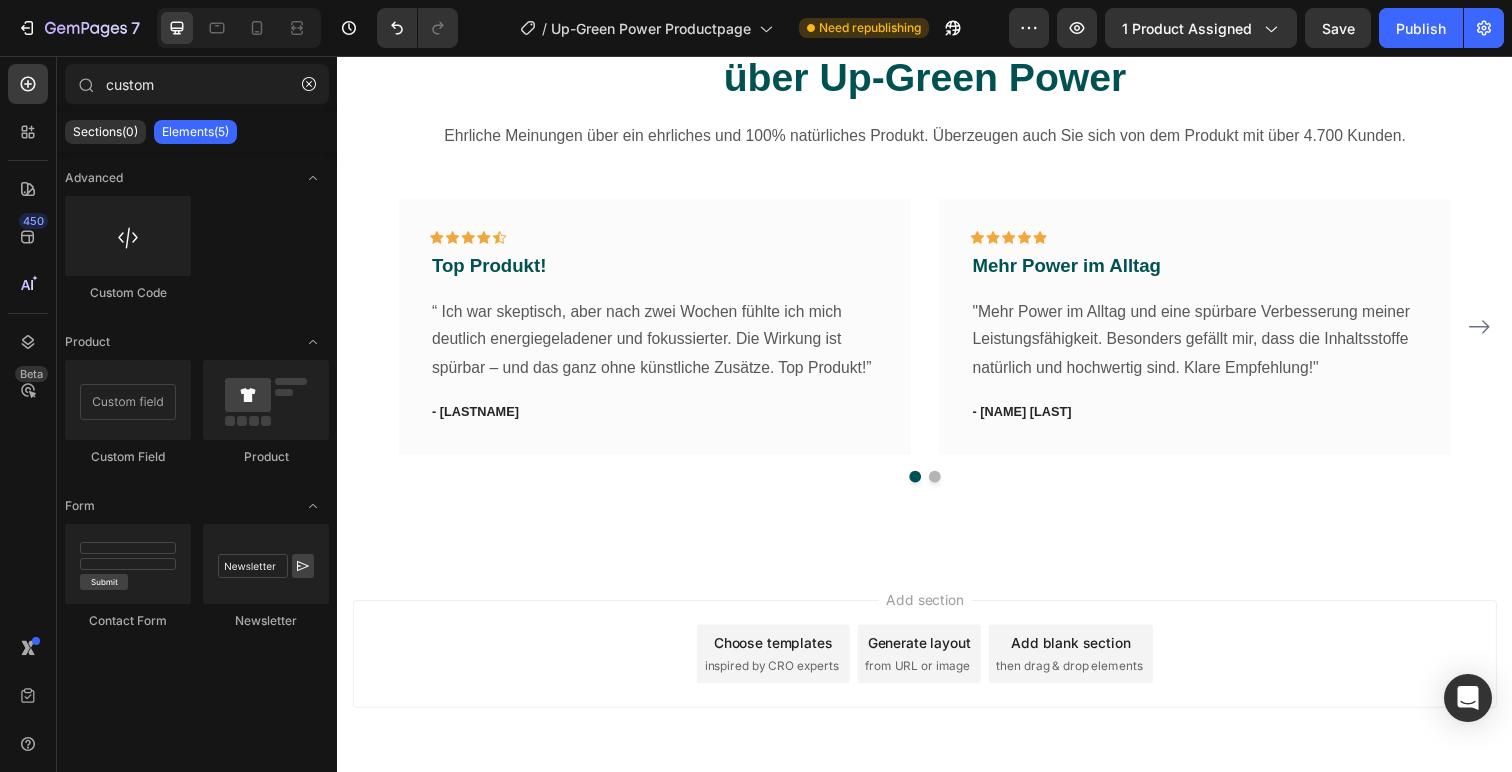 scroll, scrollTop: 1830, scrollLeft: 0, axis: vertical 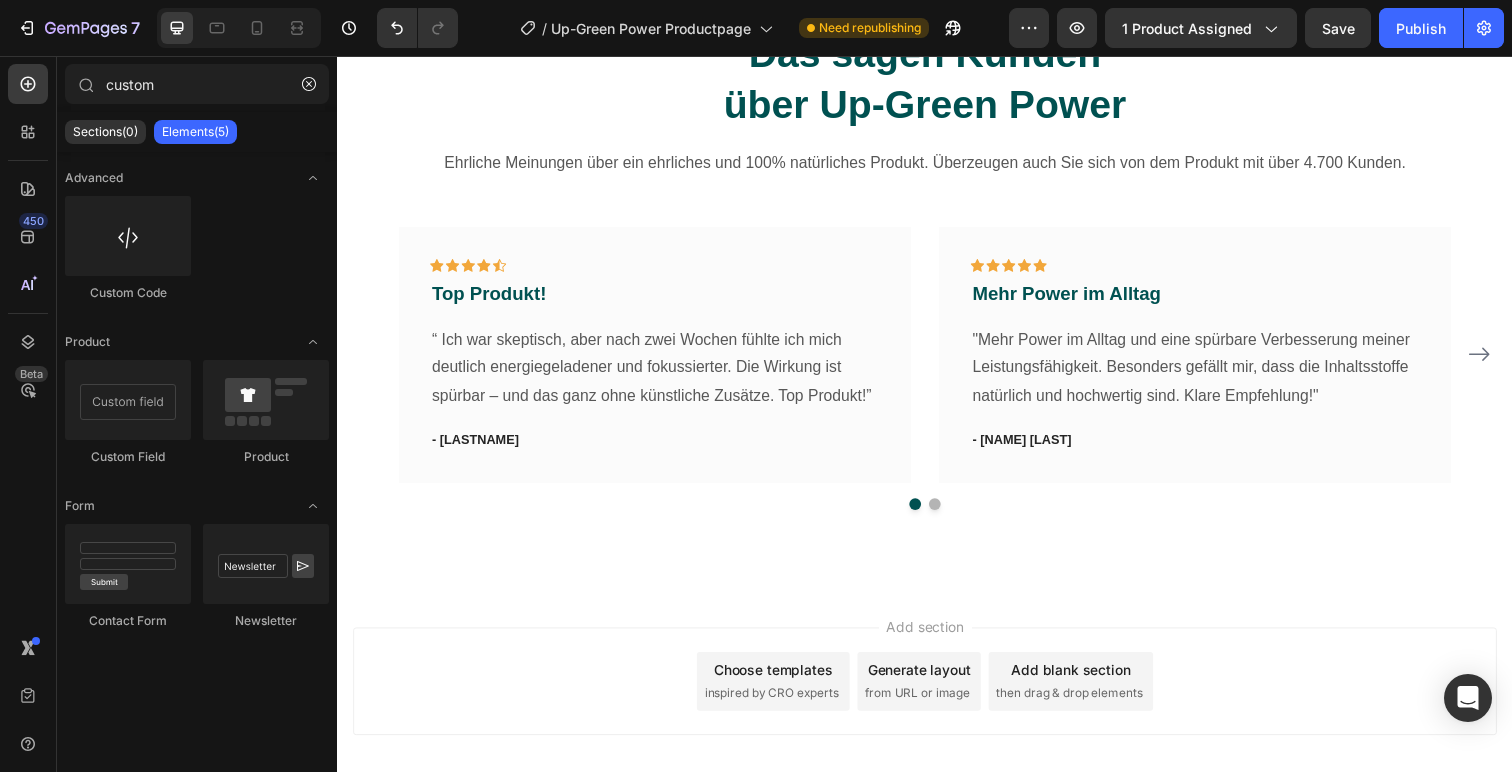 click on "inspired by CRO experts" at bounding box center [780, 707] 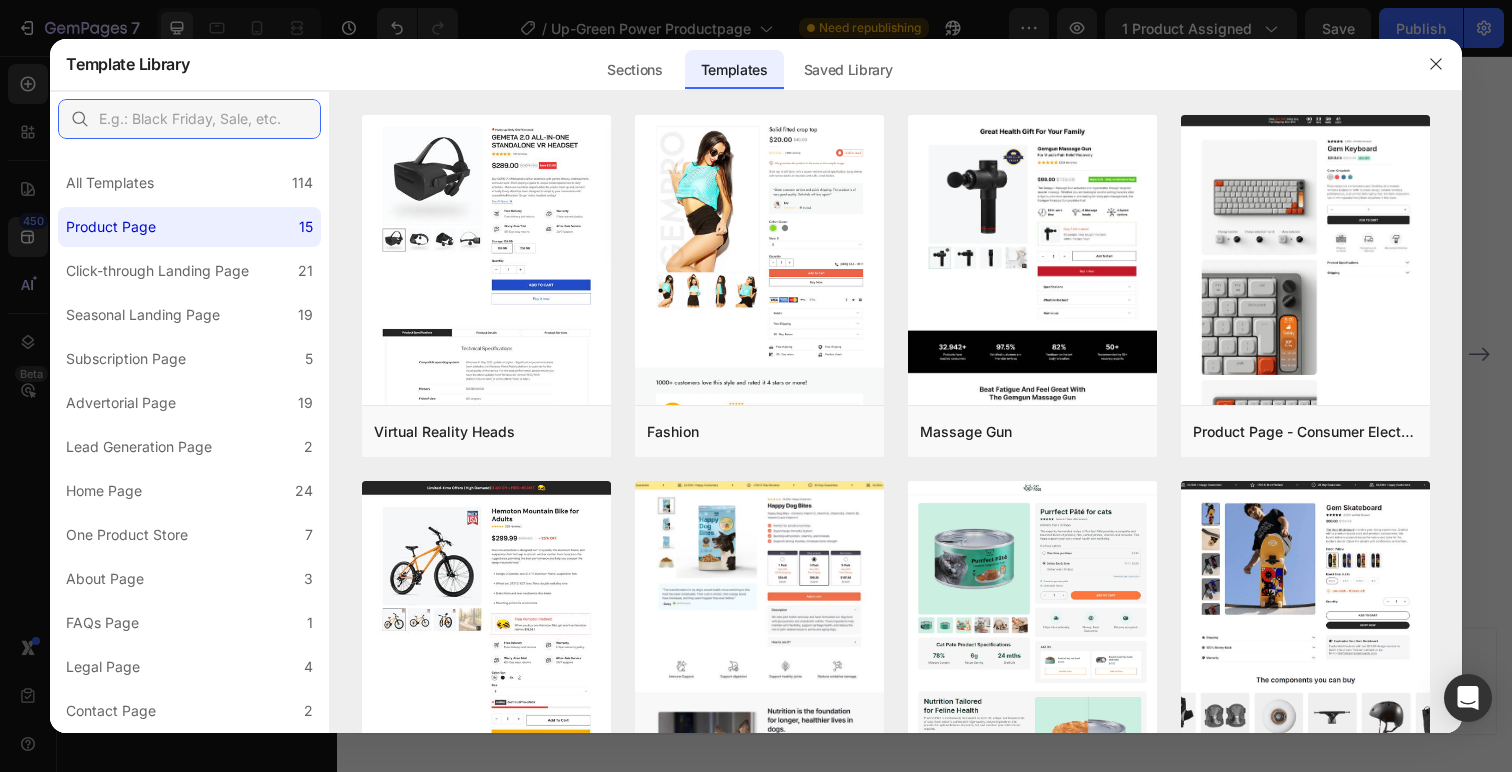 click at bounding box center (189, 119) 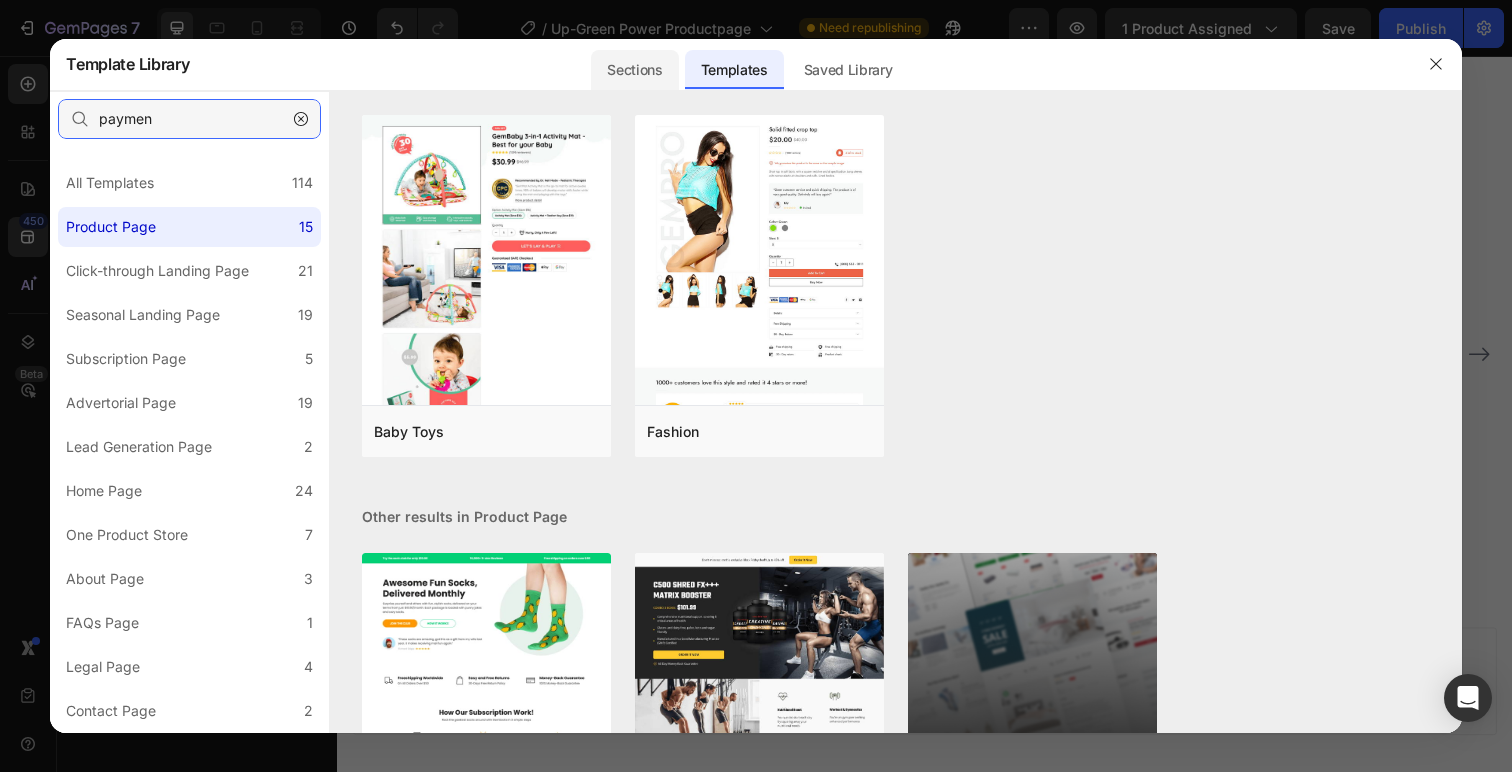 type on "paymen" 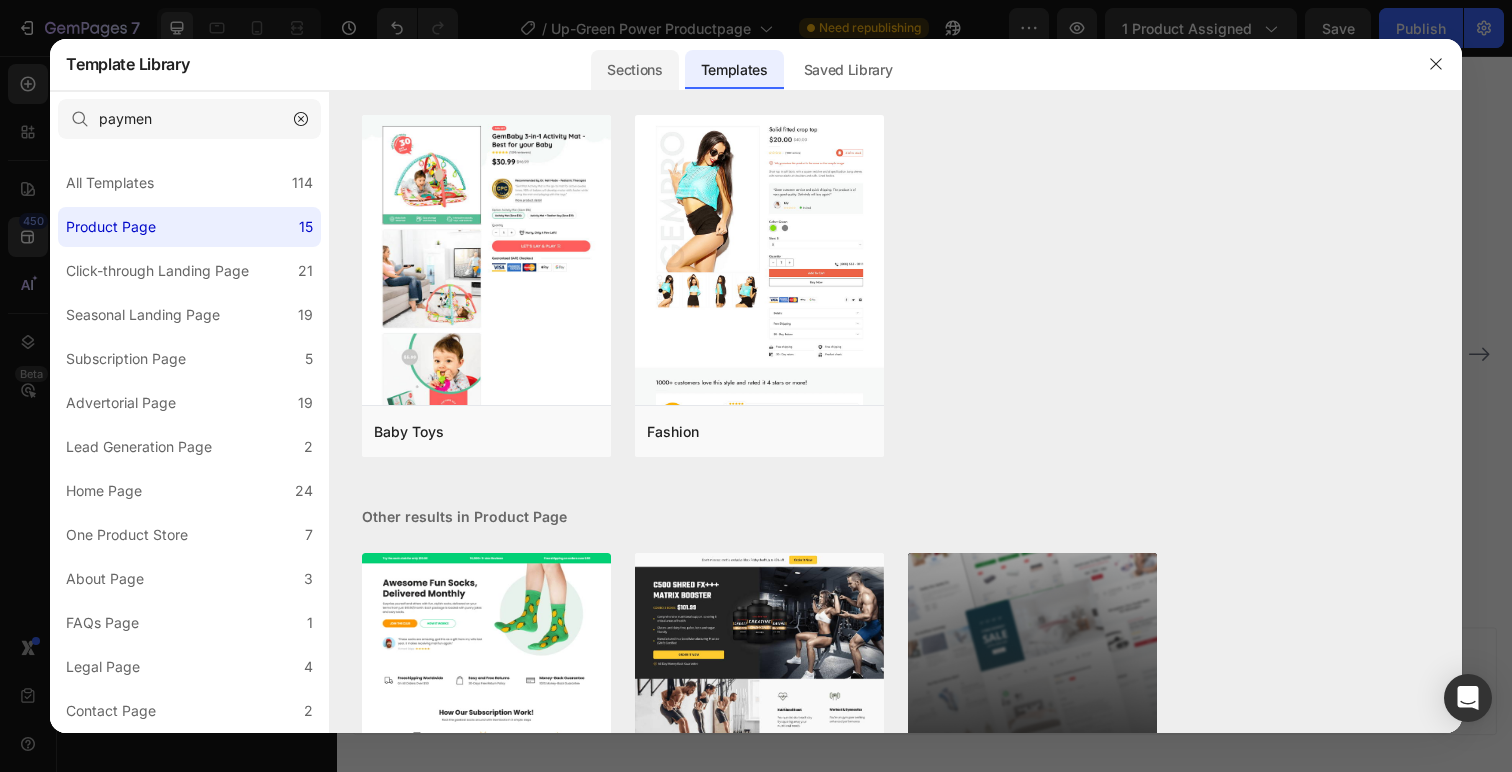 click on "Sections" 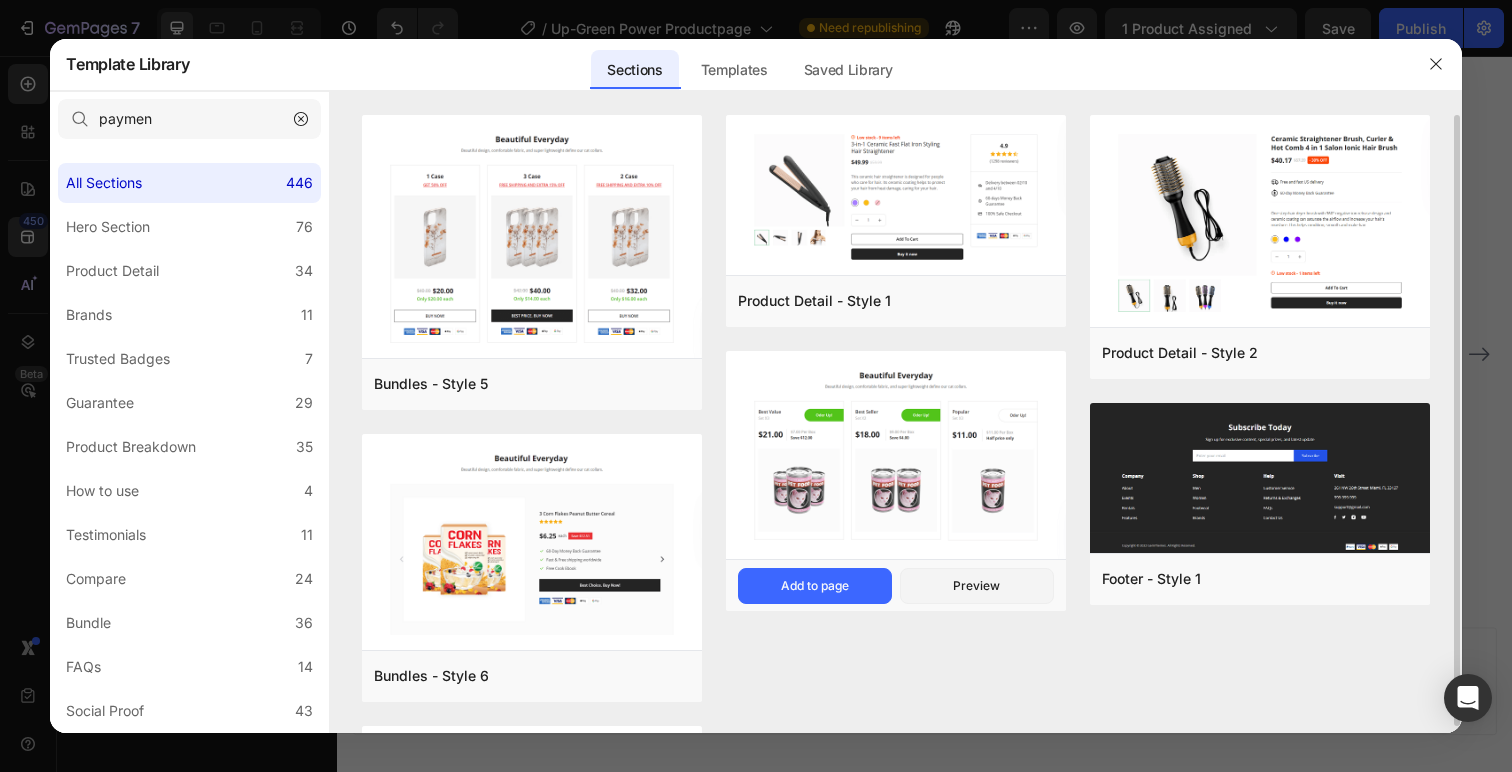 scroll, scrollTop: 227, scrollLeft: 0, axis: vertical 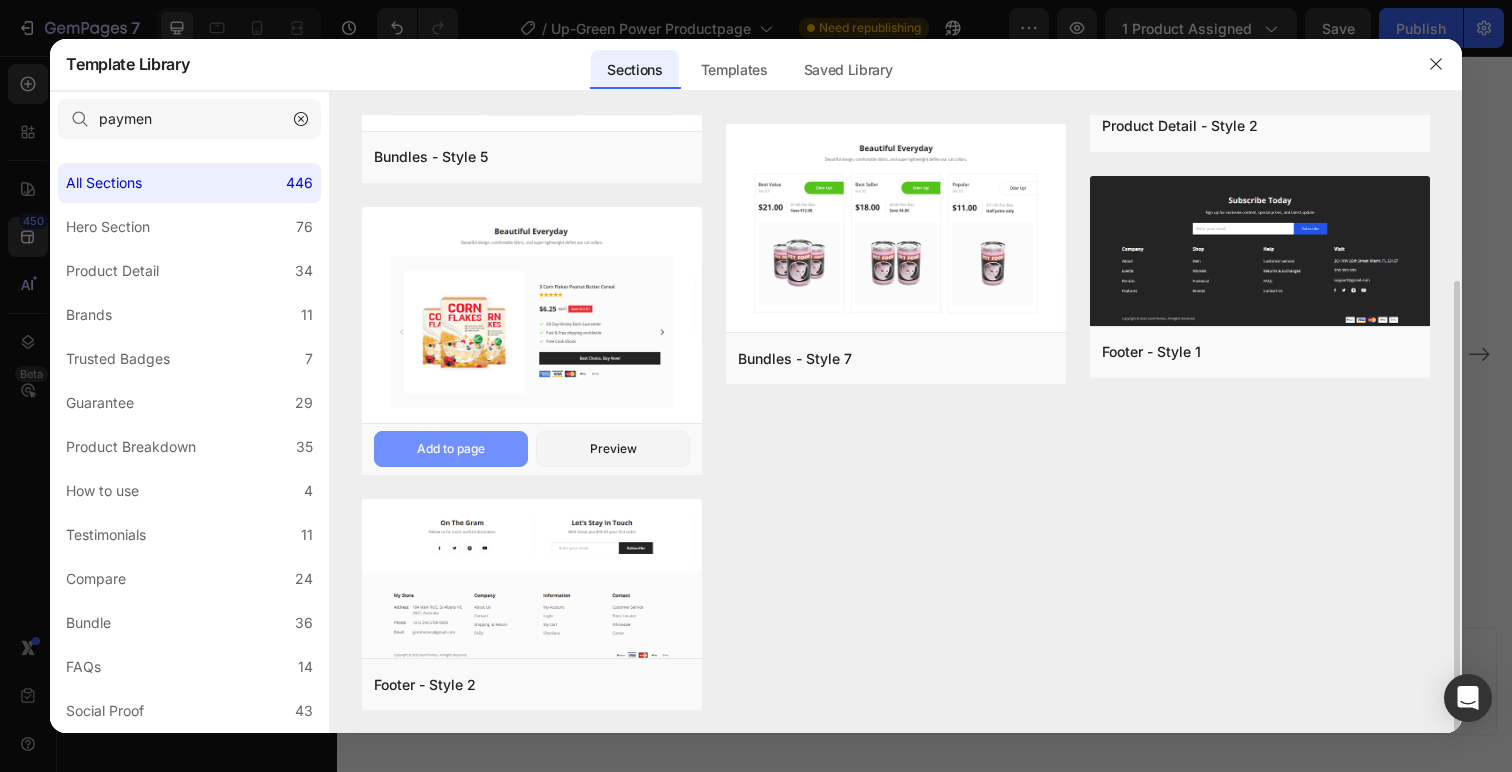 click on "Add to page" at bounding box center [0, 0] 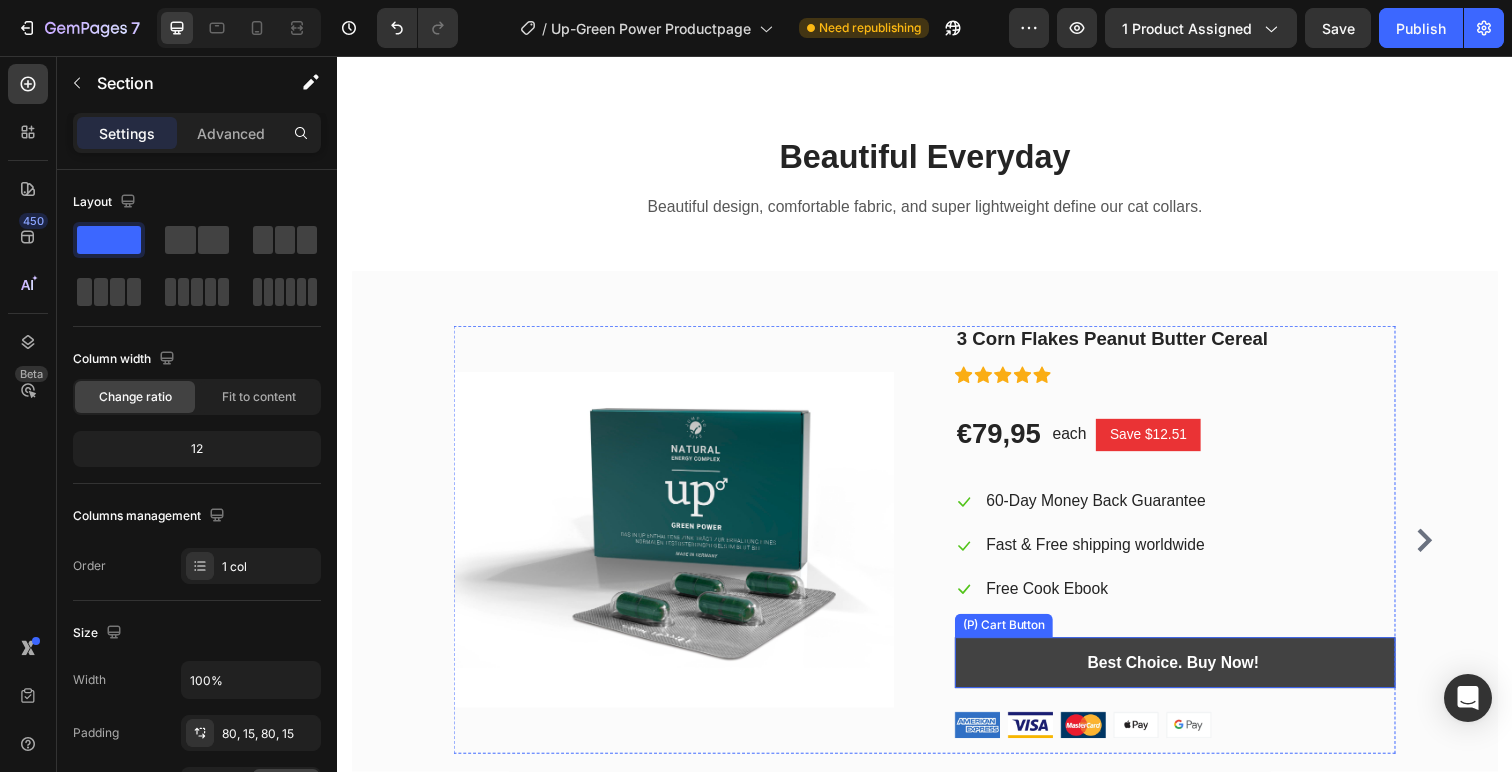 scroll, scrollTop: 2594, scrollLeft: 0, axis: vertical 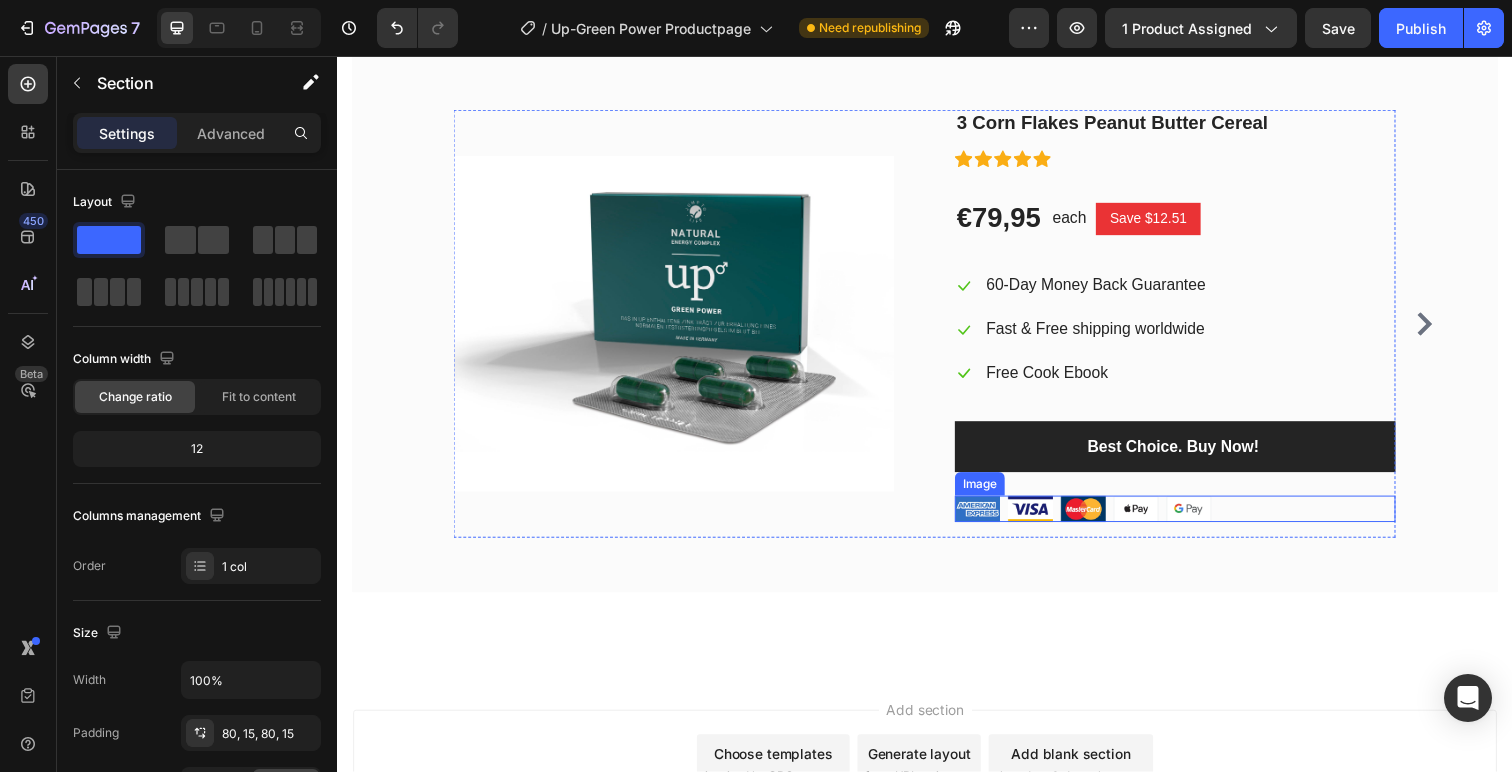 click at bounding box center [1193, 518] 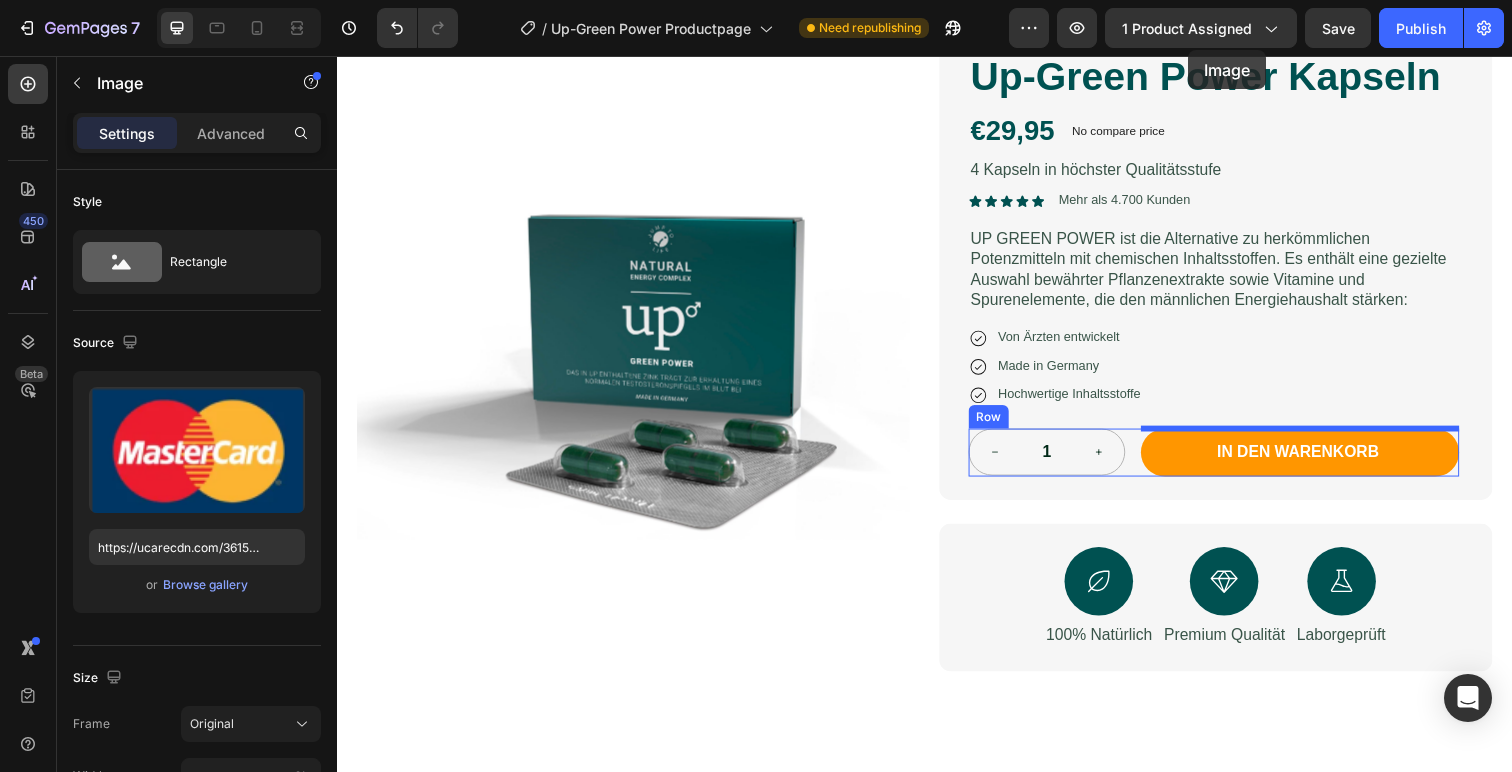 scroll, scrollTop: 0, scrollLeft: 0, axis: both 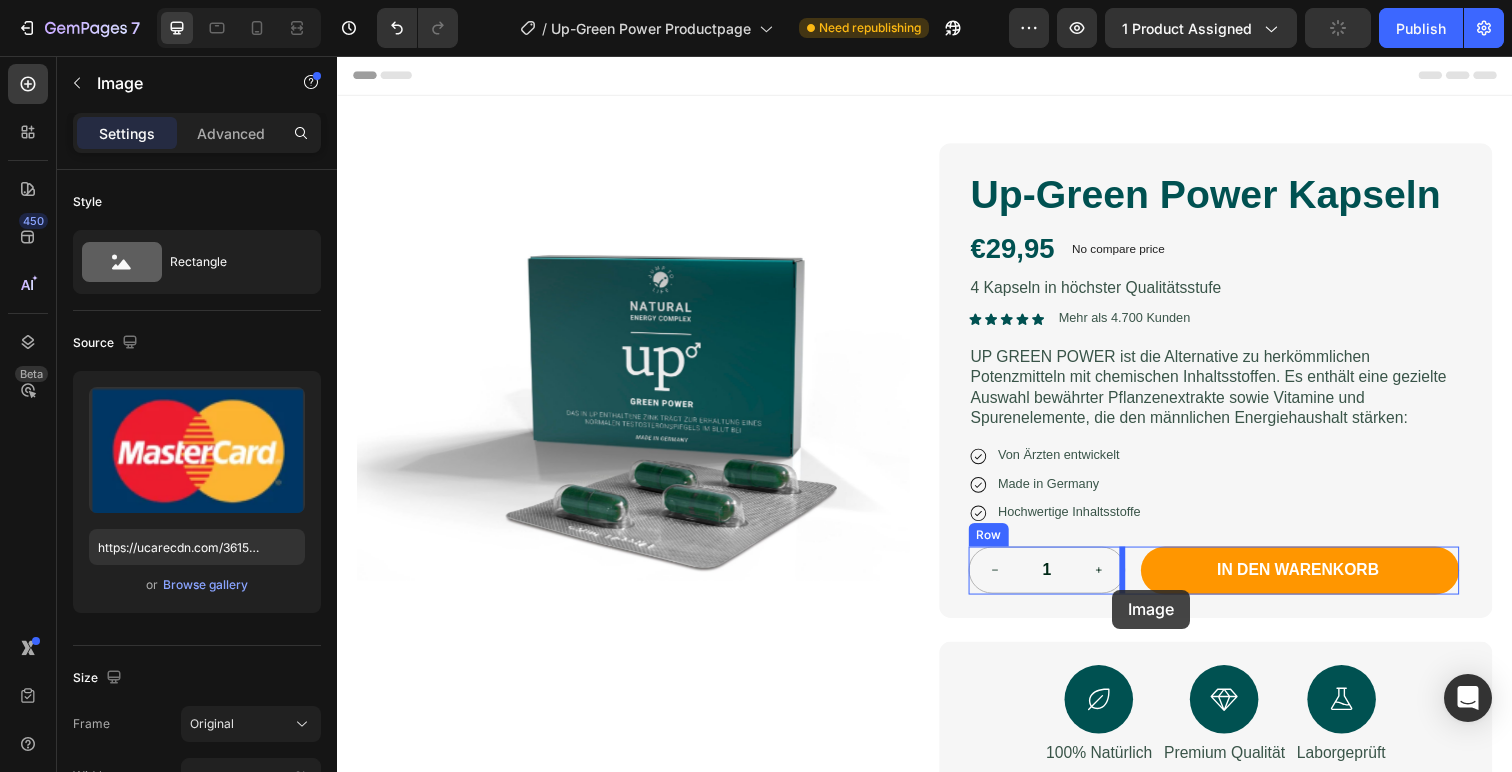drag, startPoint x: 1001, startPoint y: 515, endPoint x: 1128, endPoint y: 601, distance: 153.37862 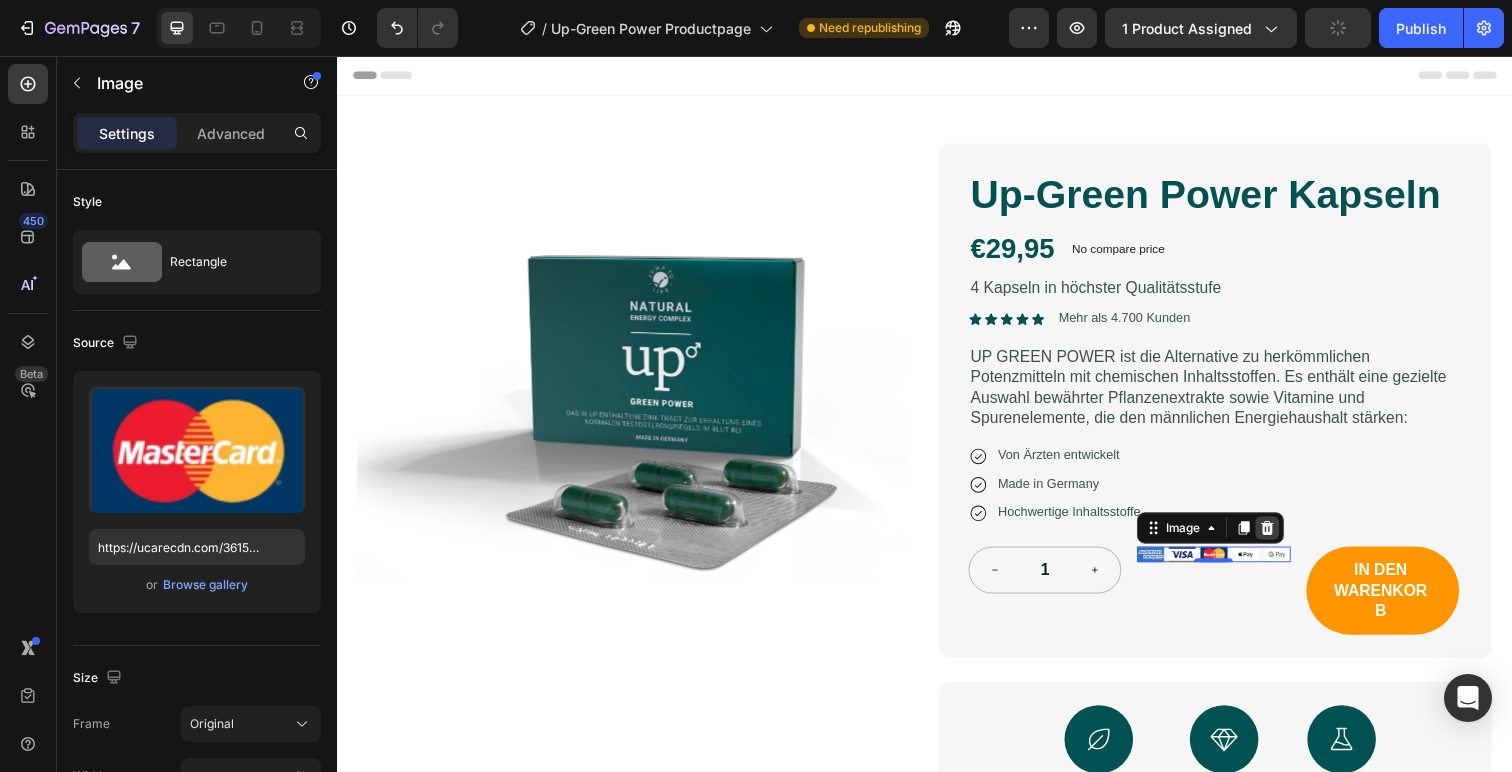 click 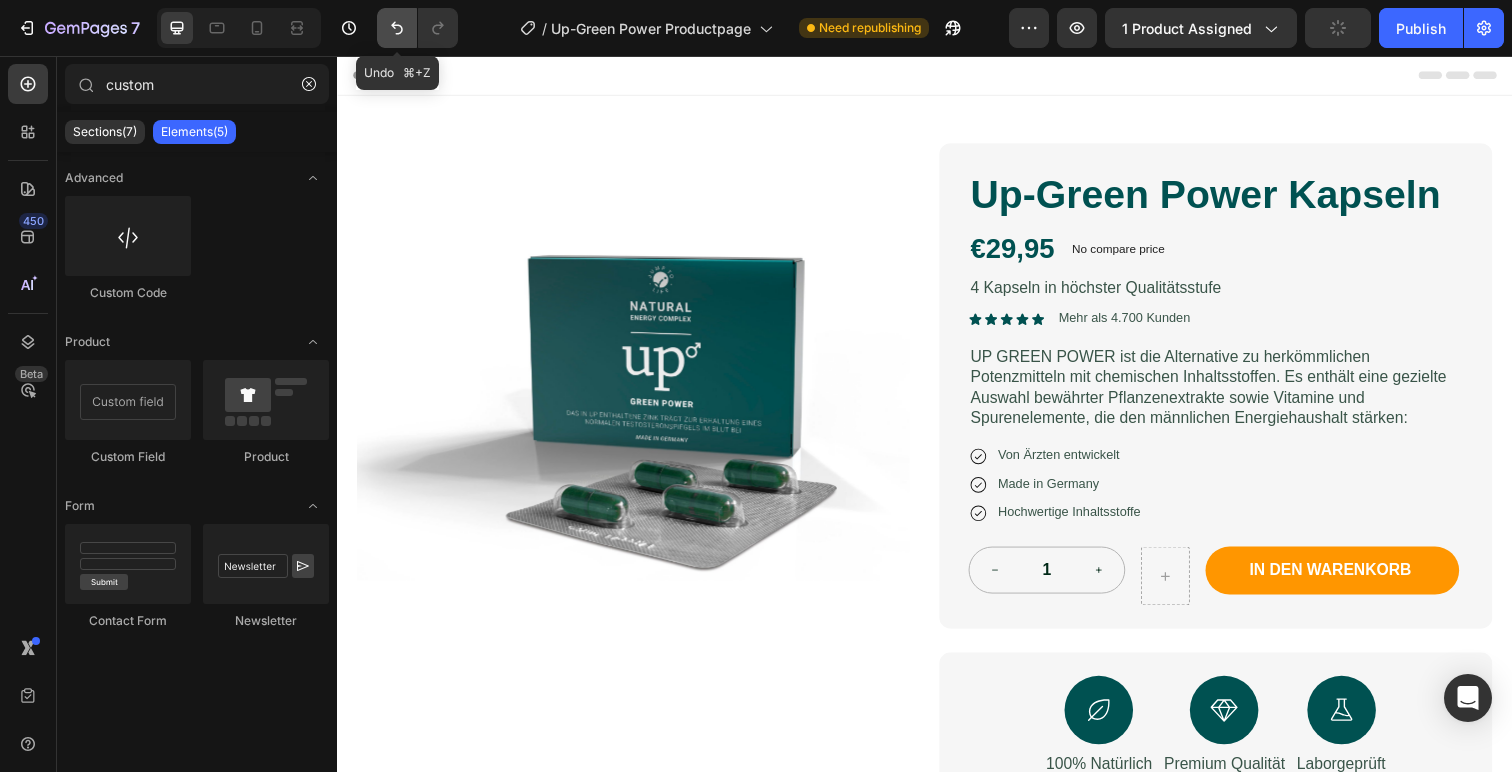 click 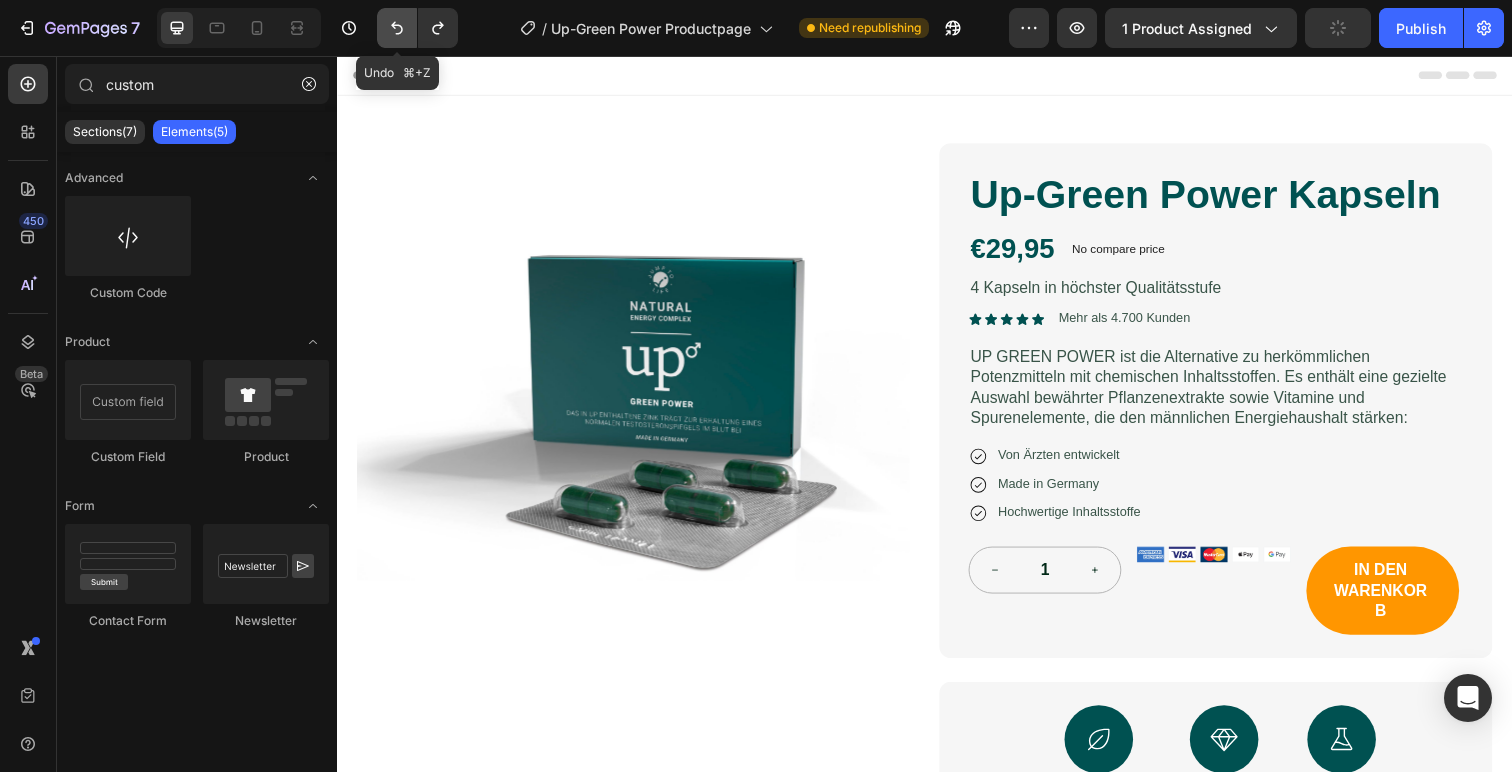 click 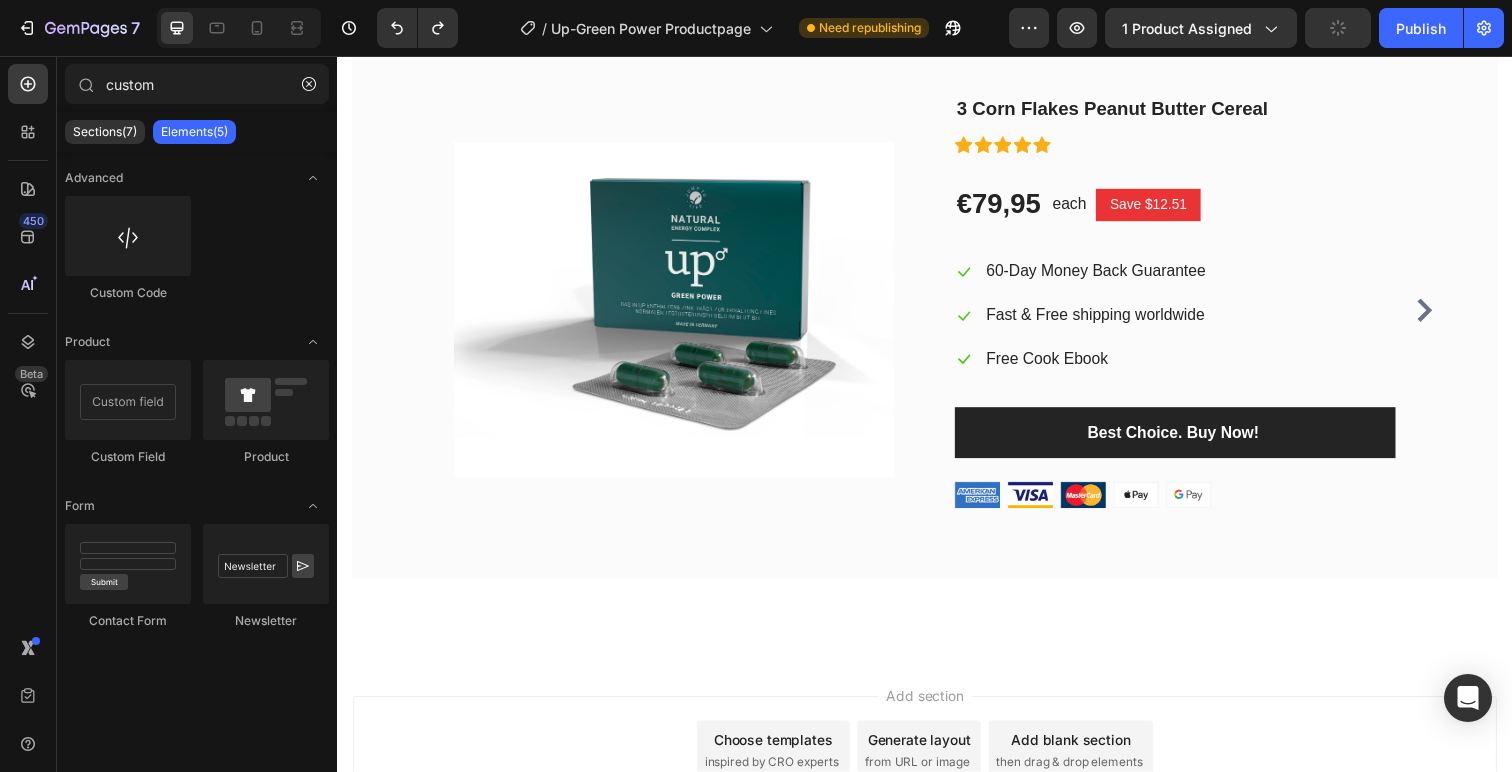 scroll, scrollTop: 2570, scrollLeft: 0, axis: vertical 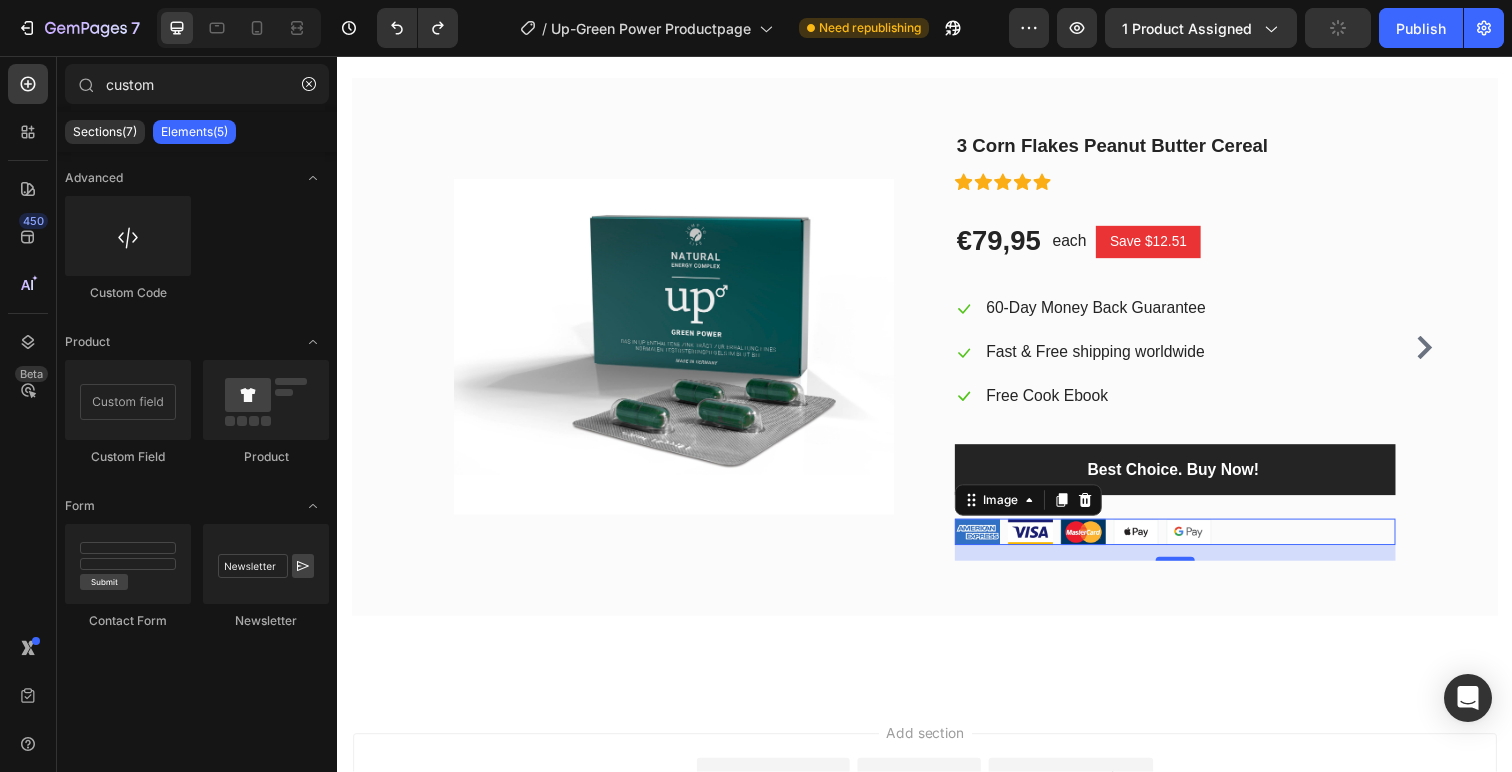 click at bounding box center (1193, 542) 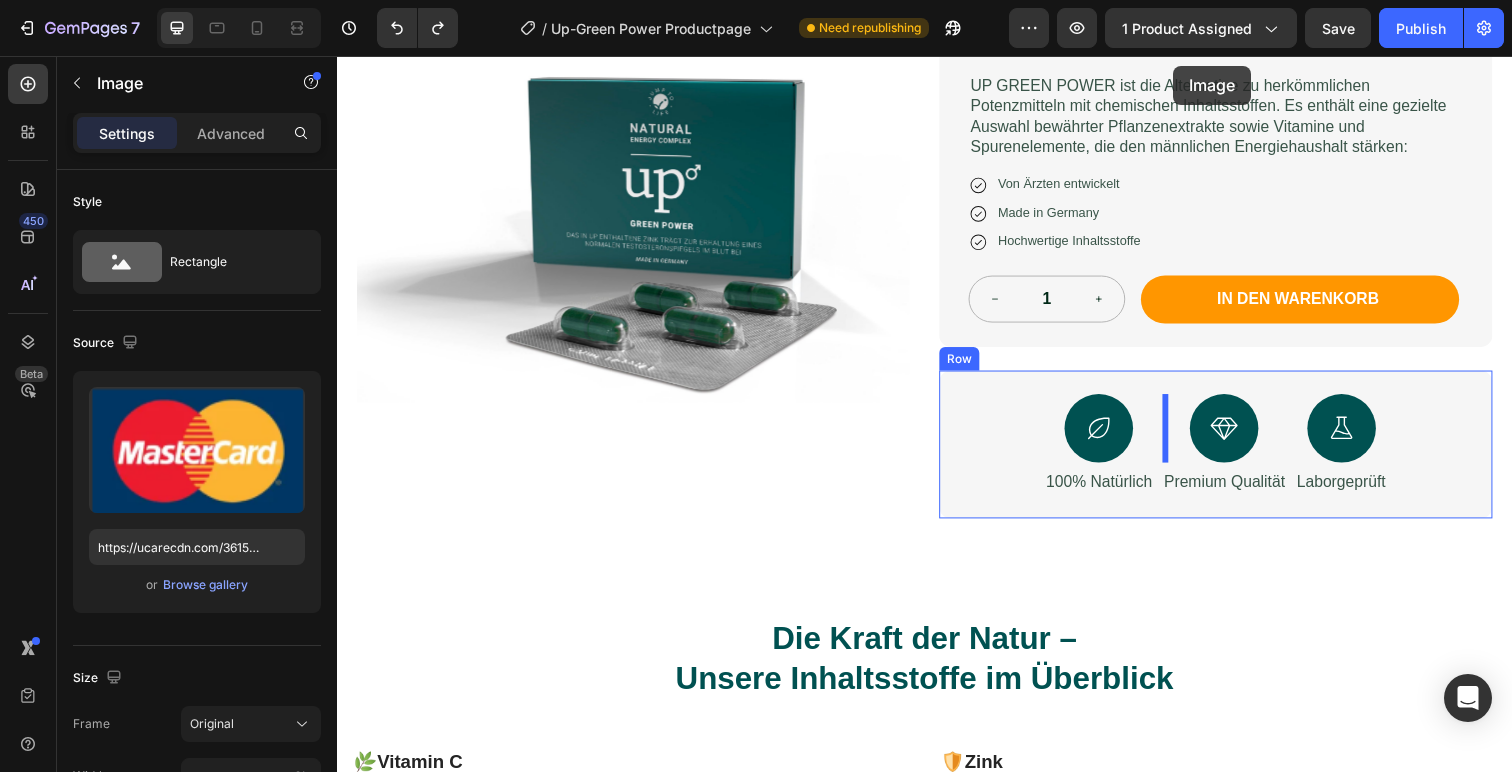 scroll, scrollTop: 0, scrollLeft: 0, axis: both 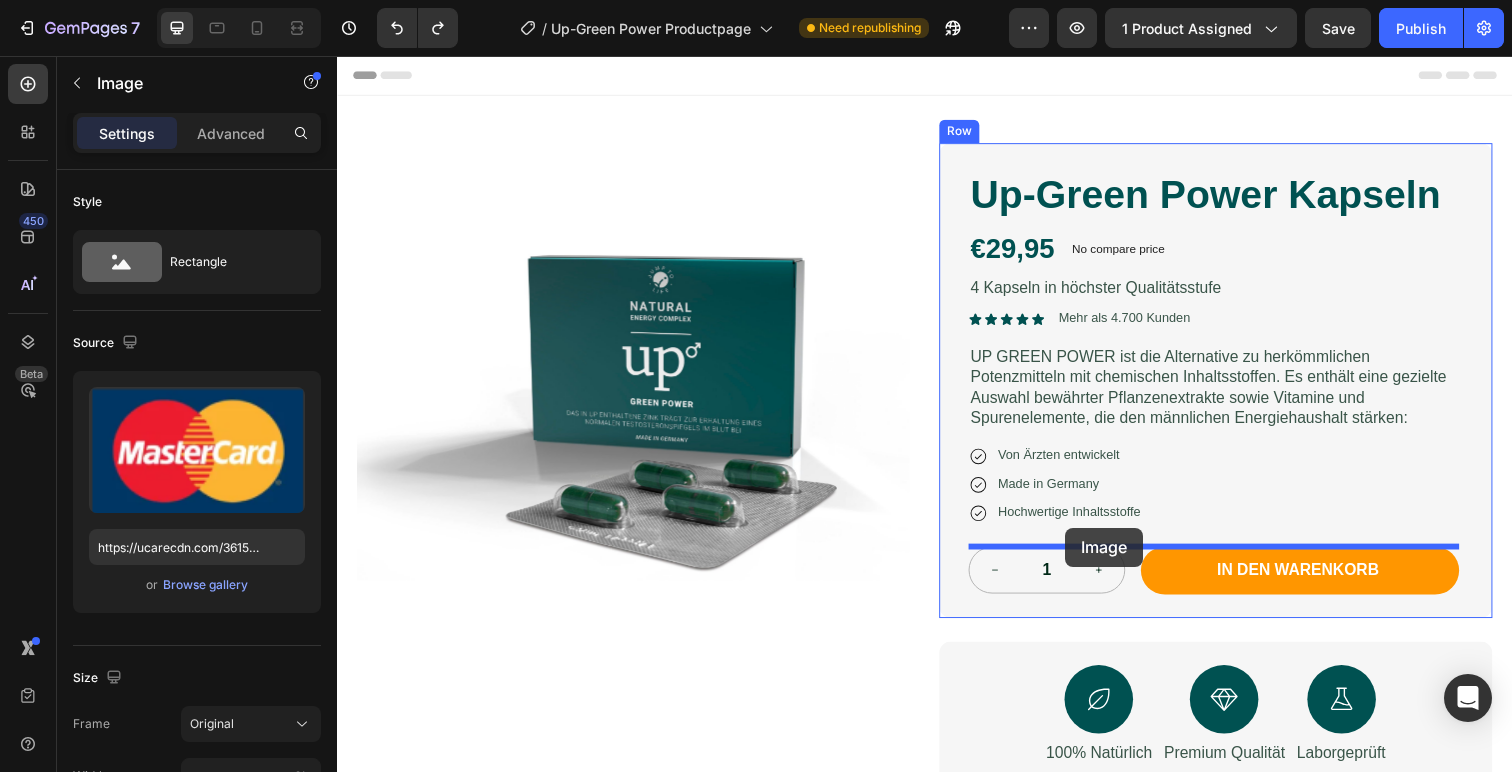 drag, startPoint x: 979, startPoint y: 541, endPoint x: 1080, endPoint y: 538, distance: 101.04455 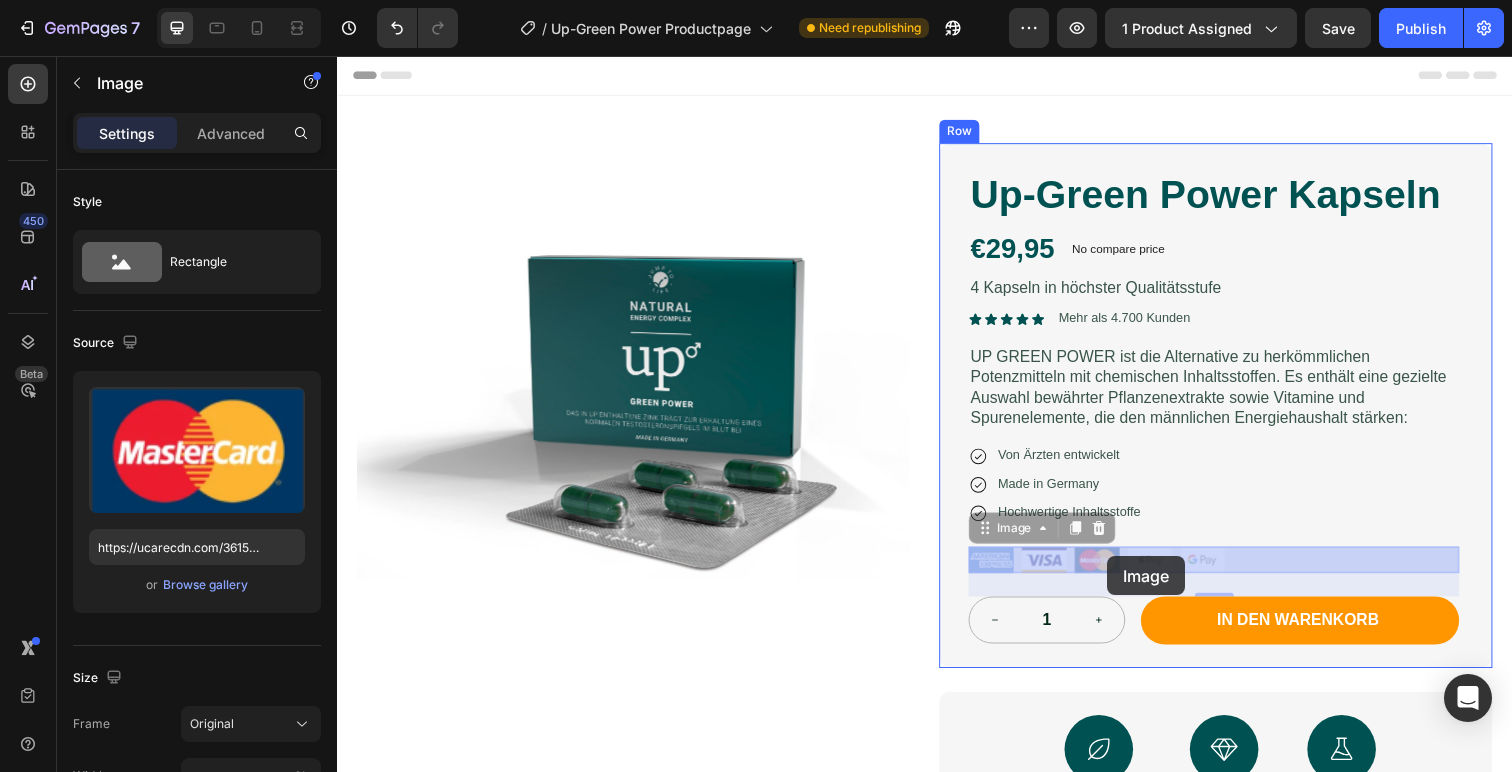 drag, startPoint x: 1194, startPoint y: 569, endPoint x: 1123, endPoint y: 567, distance: 71.02816 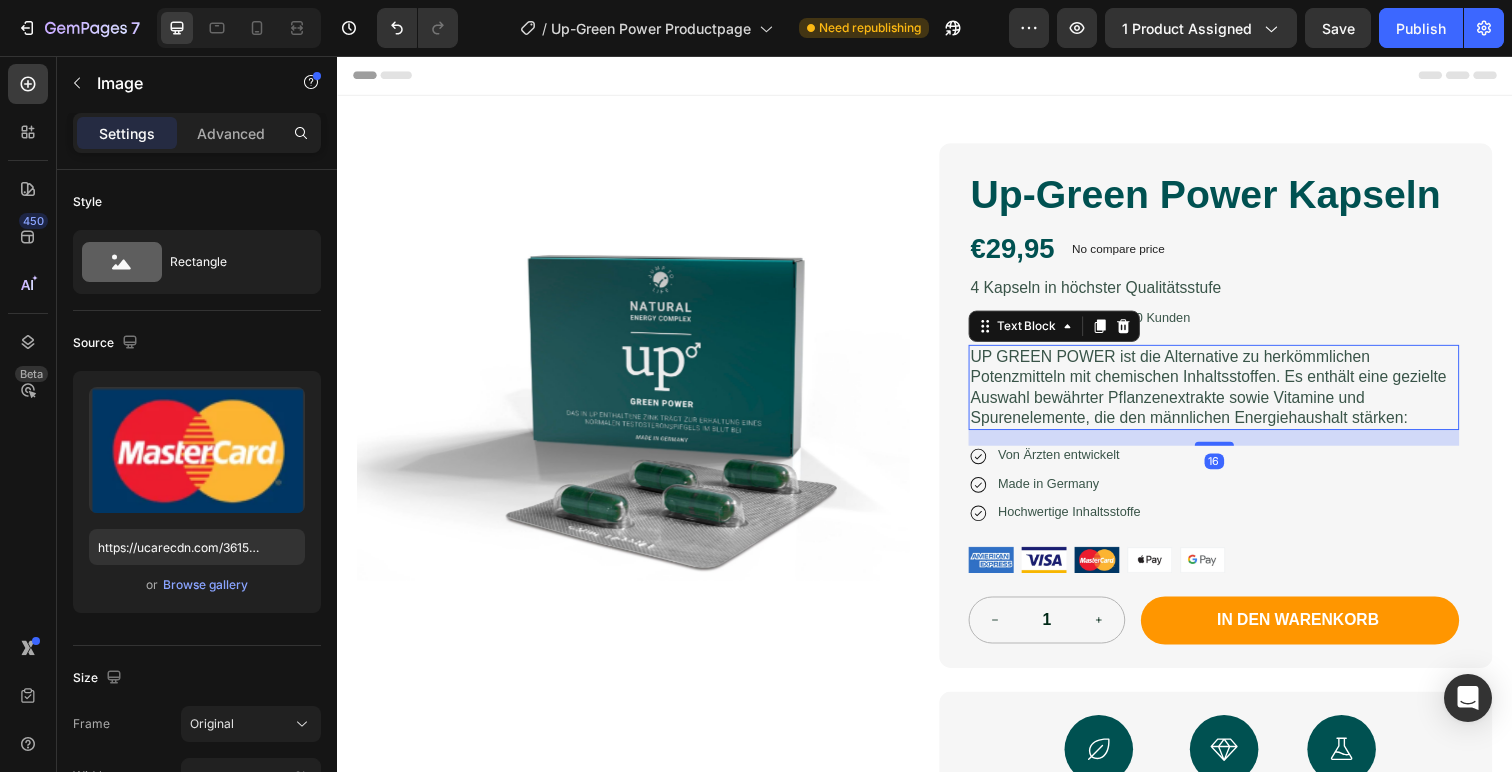 click on "UP GREEN POWER ist die Alternative zu herkömmlichen Potenzmitteln mit chemischen Inhaltsstoffen. Es enthält eine gezielte Auswahl bewährter Pflanzenextrakte sowie Vitamine und Spurenelemente, die den männlichen Energiehaushalt stärken:" at bounding box center [1232, 394] 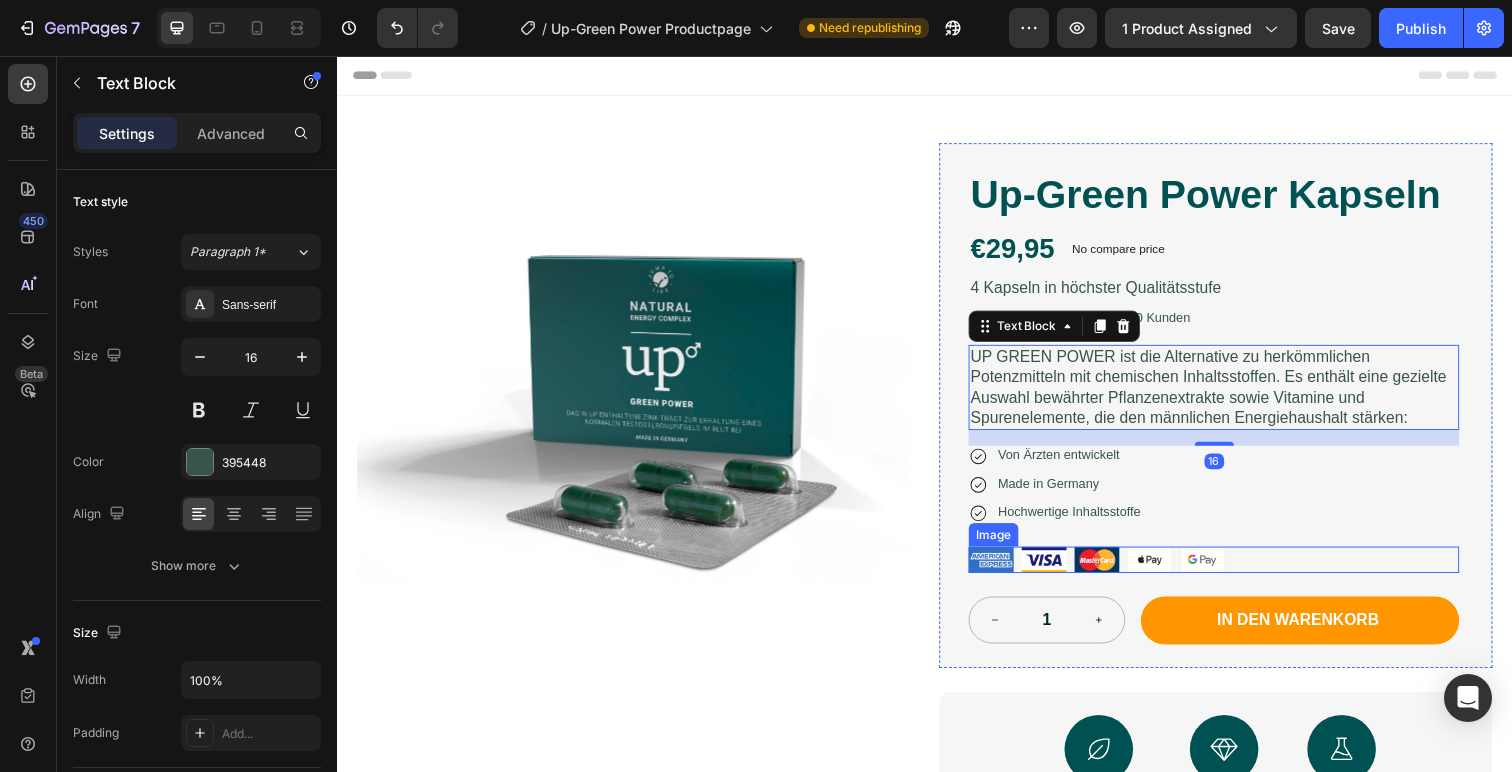 click at bounding box center [1113, 570] 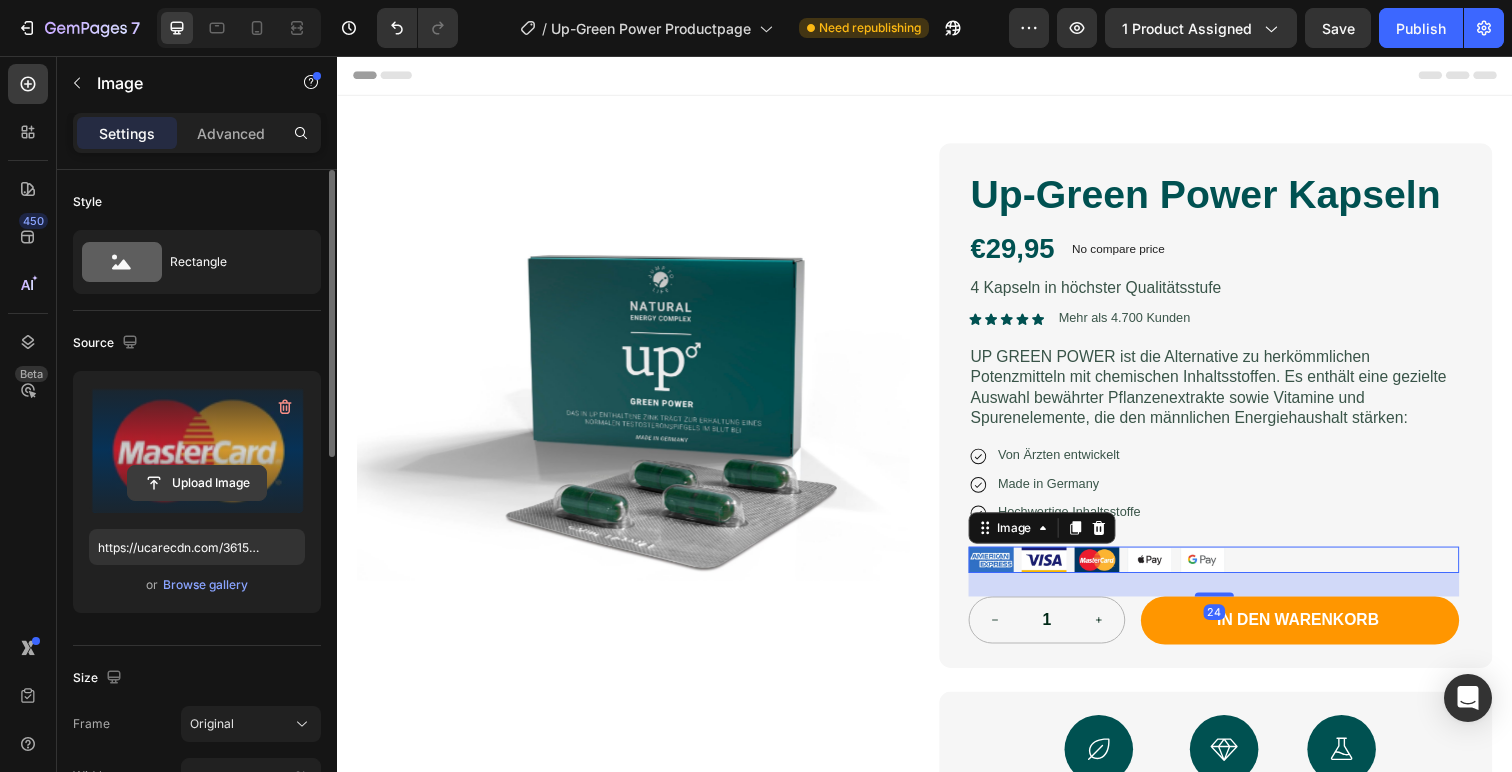 click 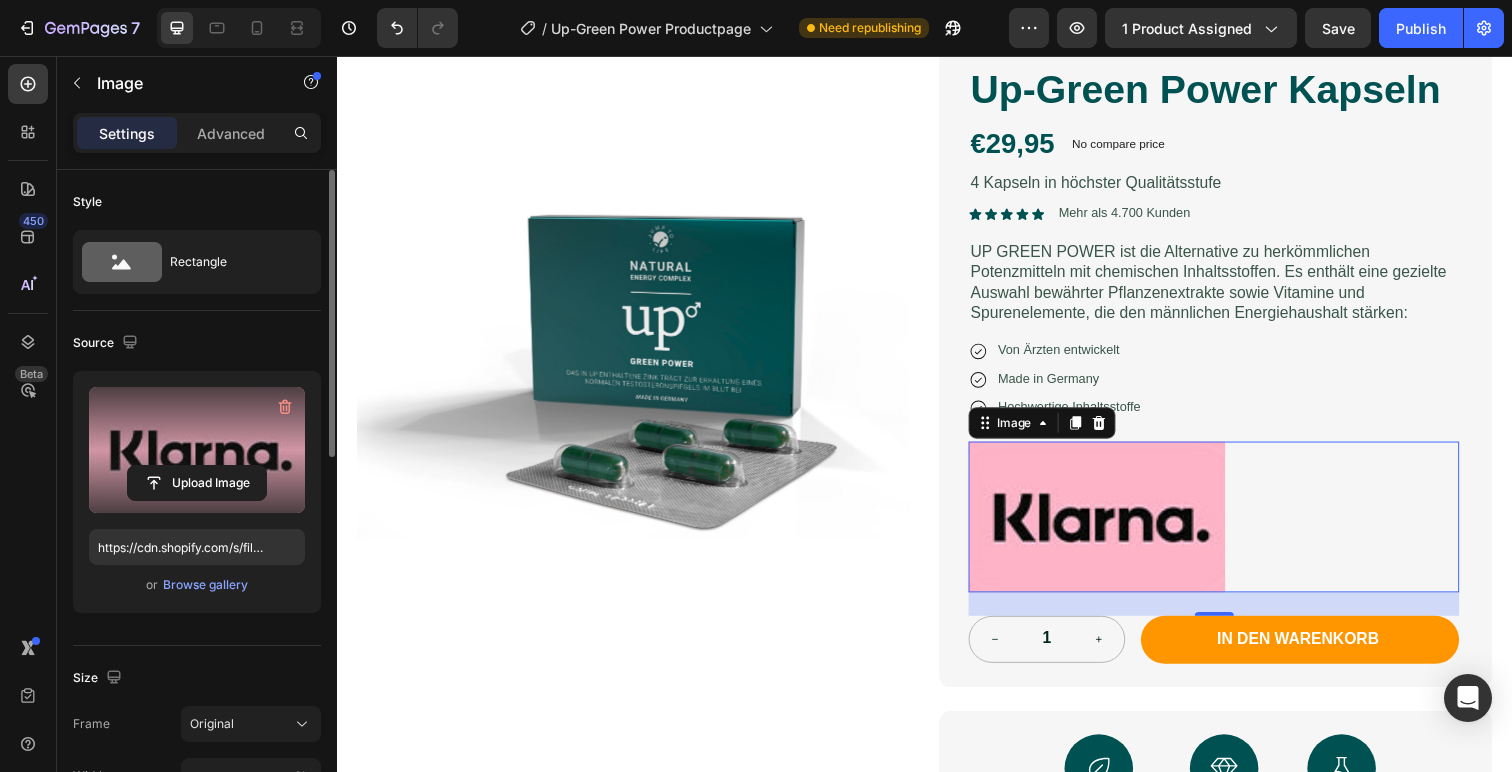 scroll, scrollTop: 287, scrollLeft: 0, axis: vertical 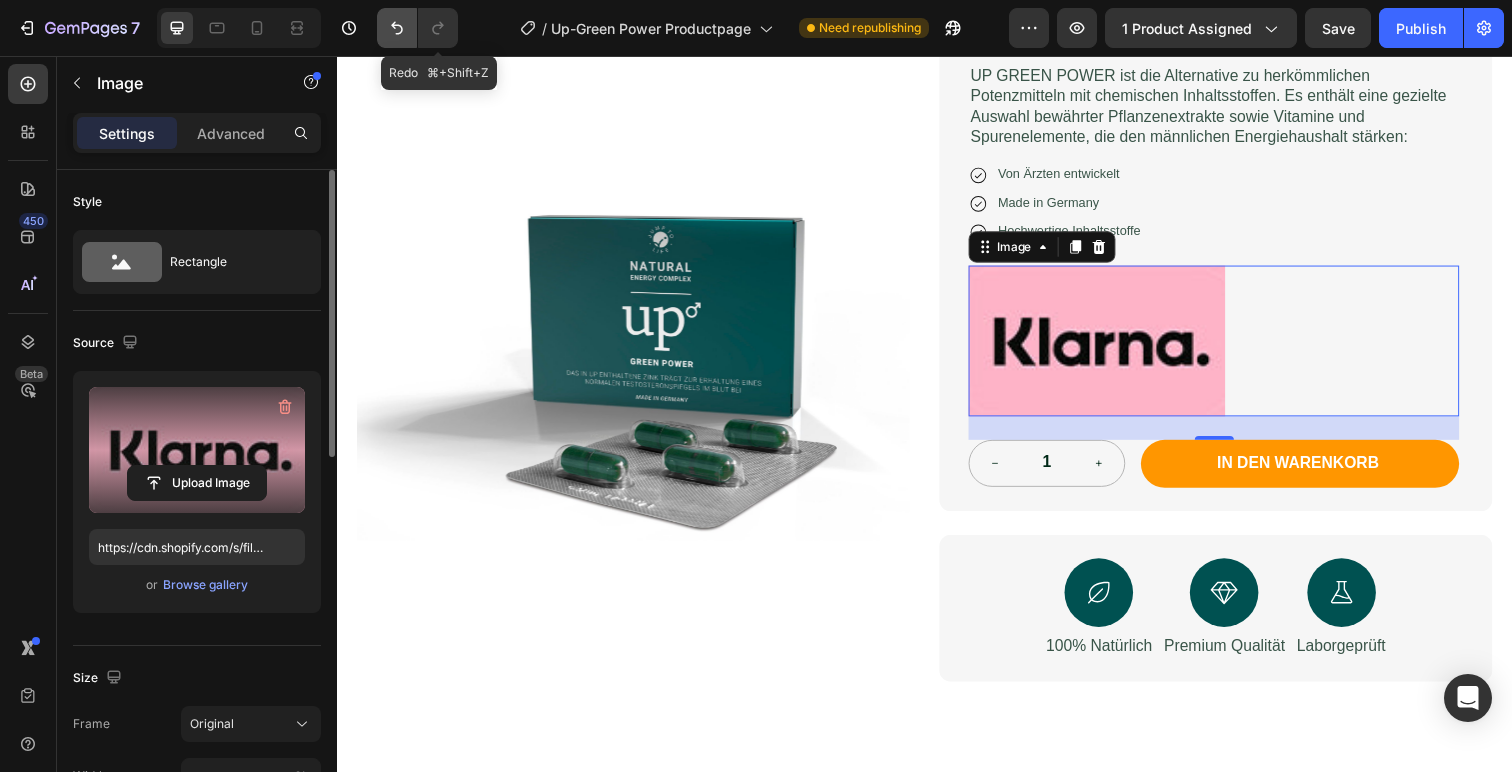 click 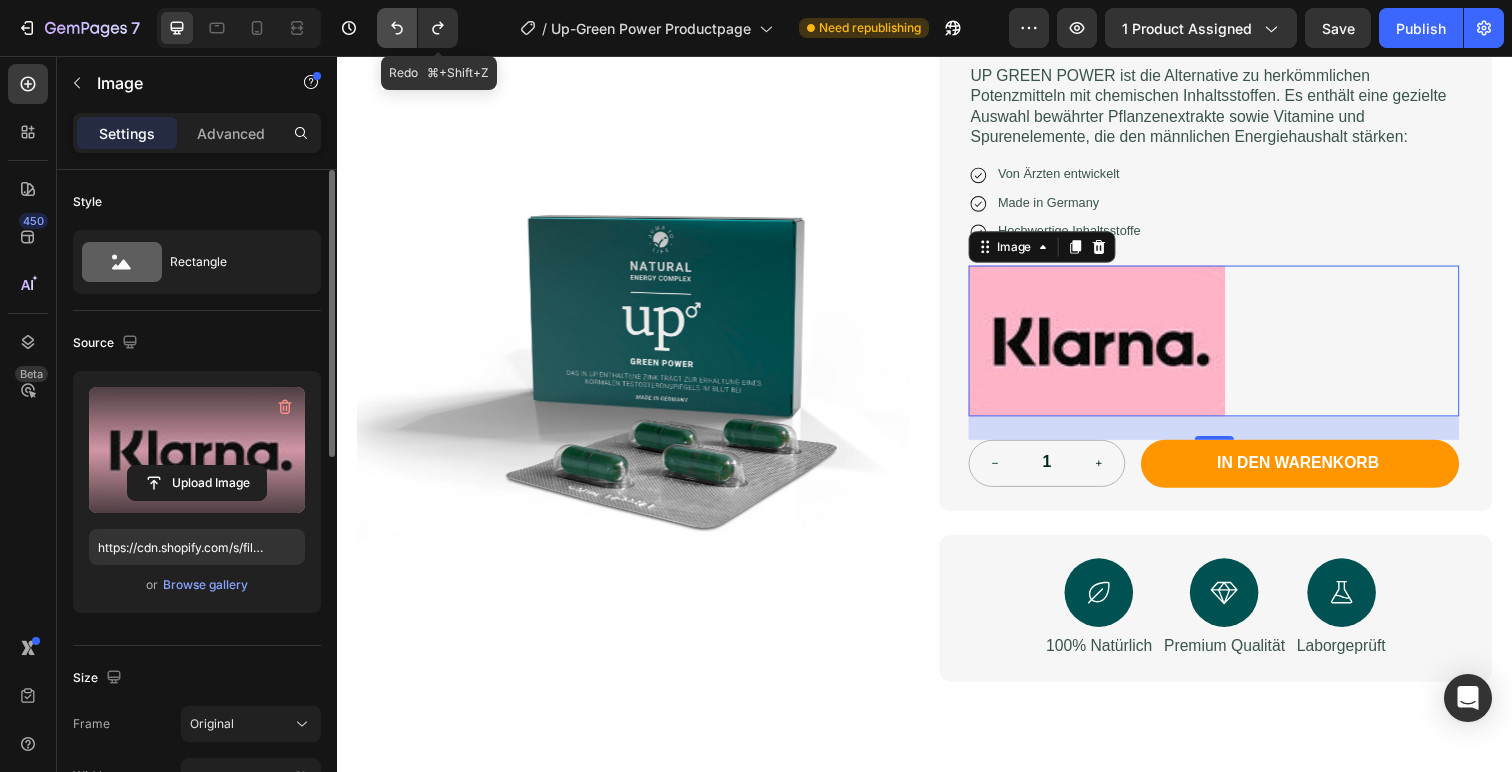 click 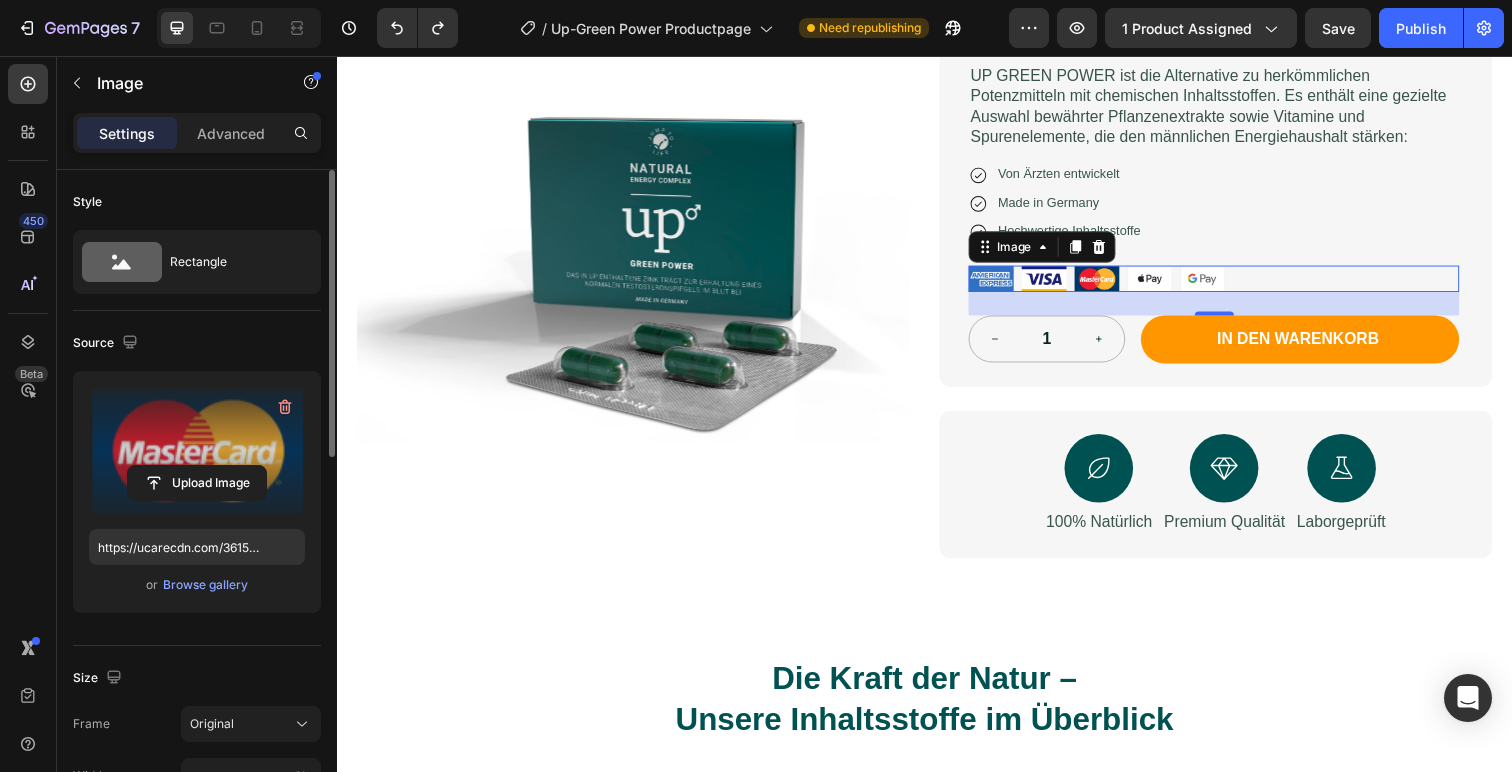 click at bounding box center [1113, 283] 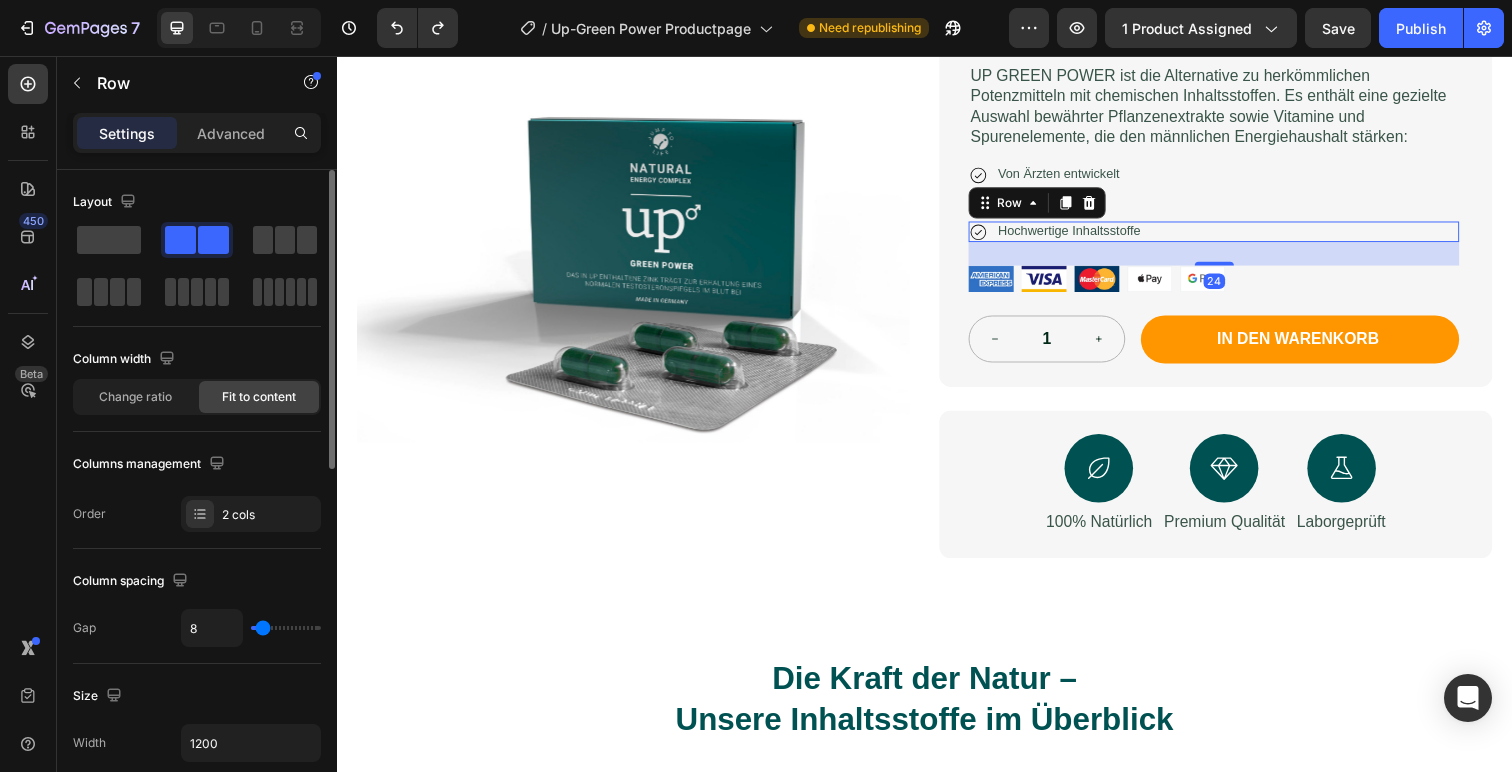 click on "24" at bounding box center [1232, 258] 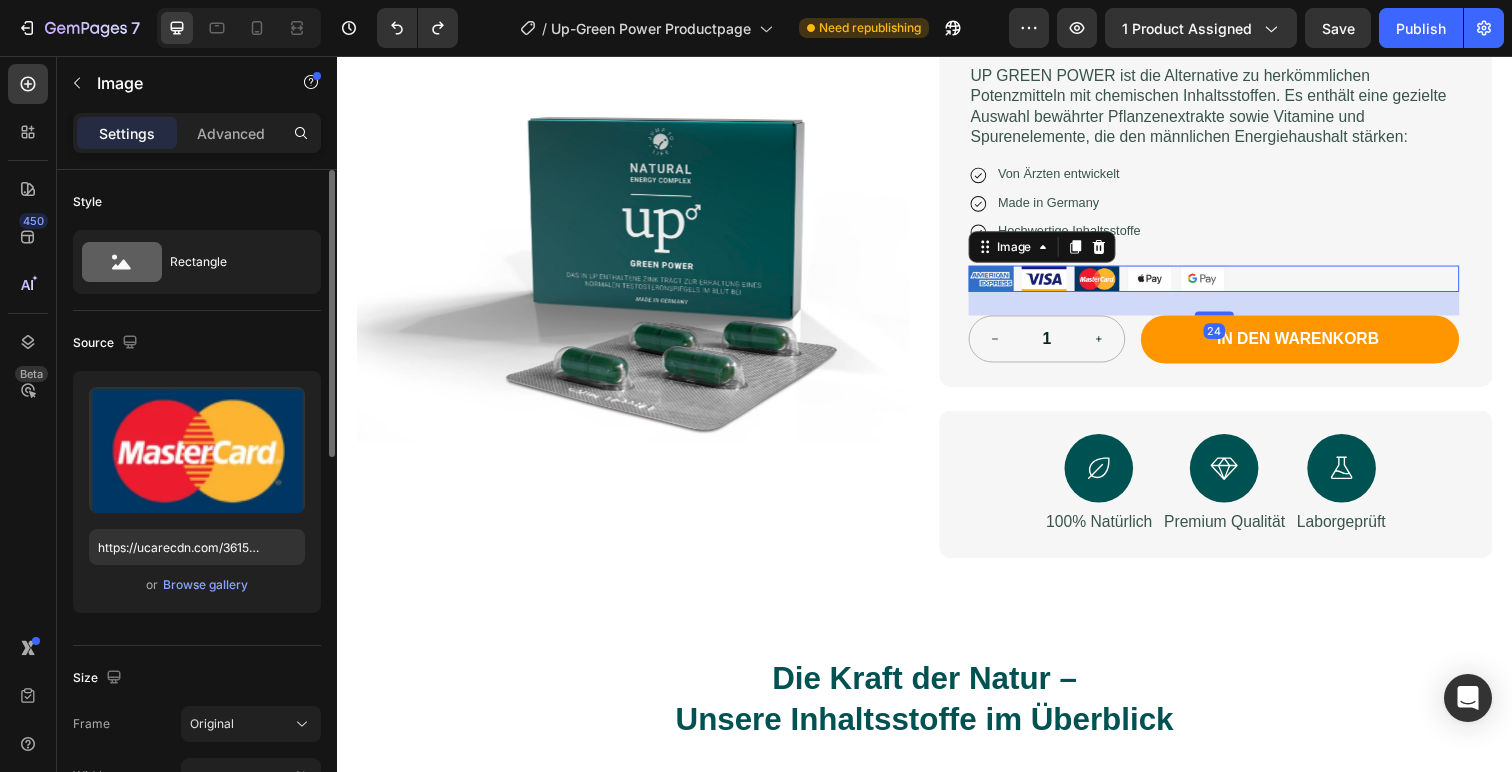 click at bounding box center (1113, 283) 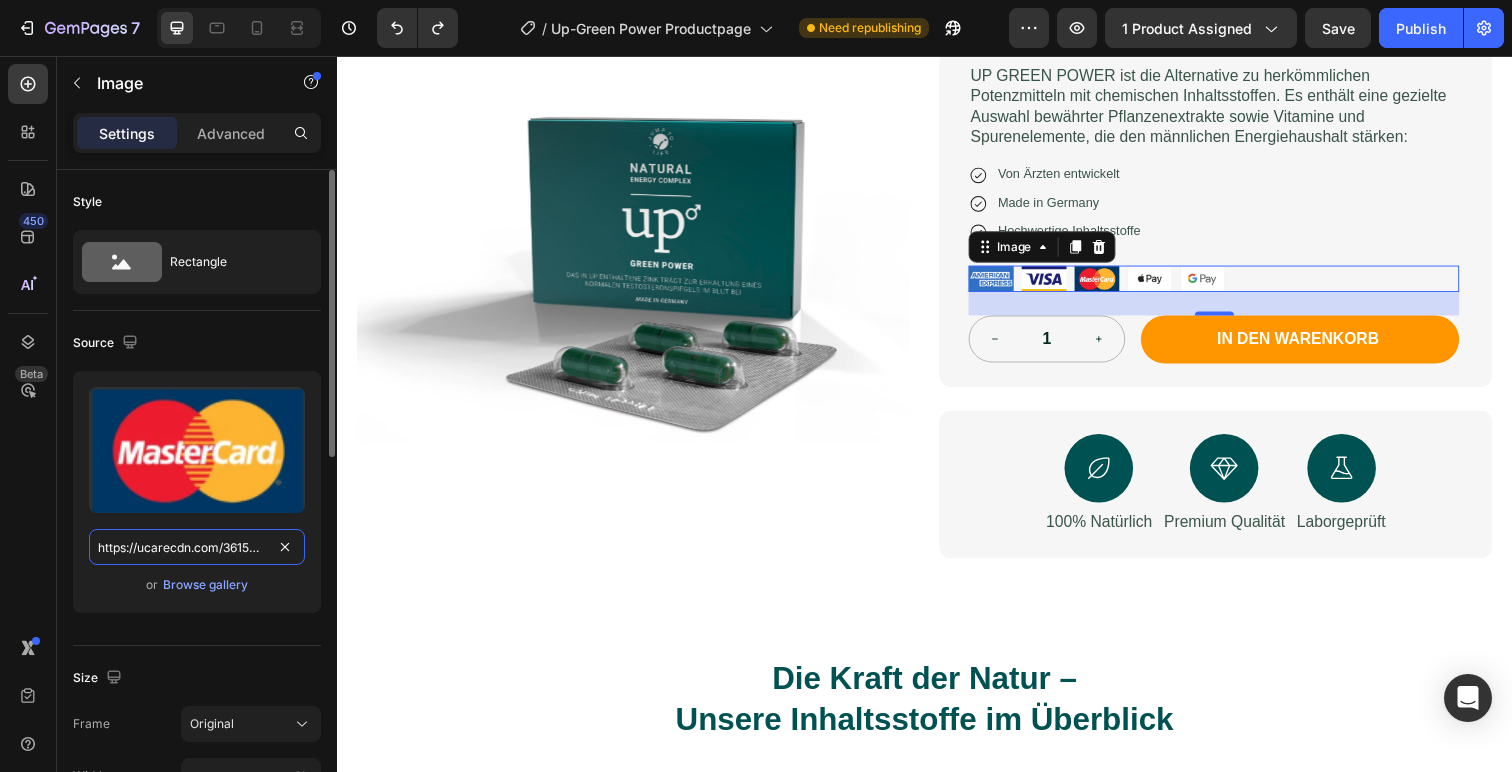 click on "https://ucarecdn.com/3615a054-b685-4059-9160-8906550b0b1e/-/format/auto/" at bounding box center (197, 547) 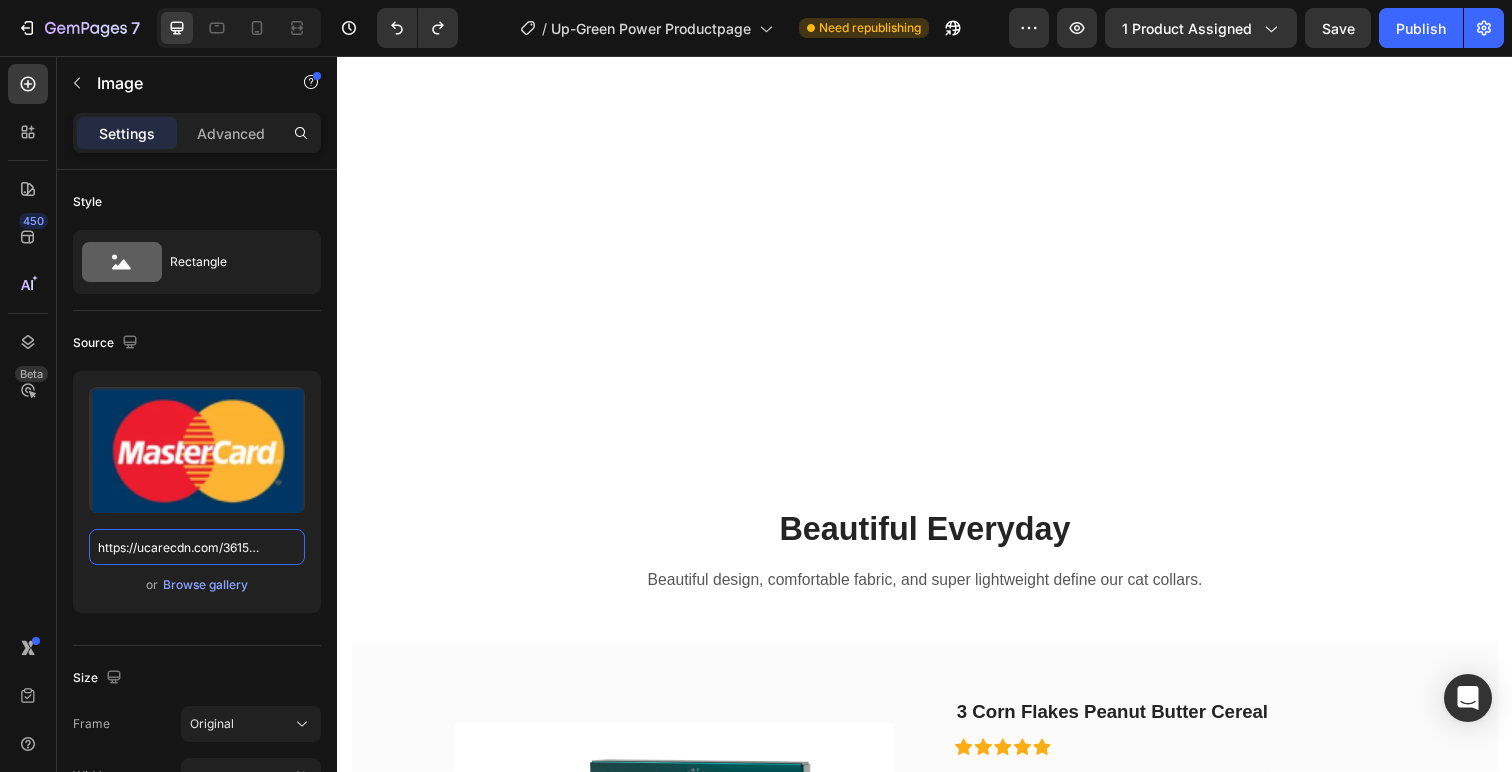 scroll, scrollTop: 1970, scrollLeft: 0, axis: vertical 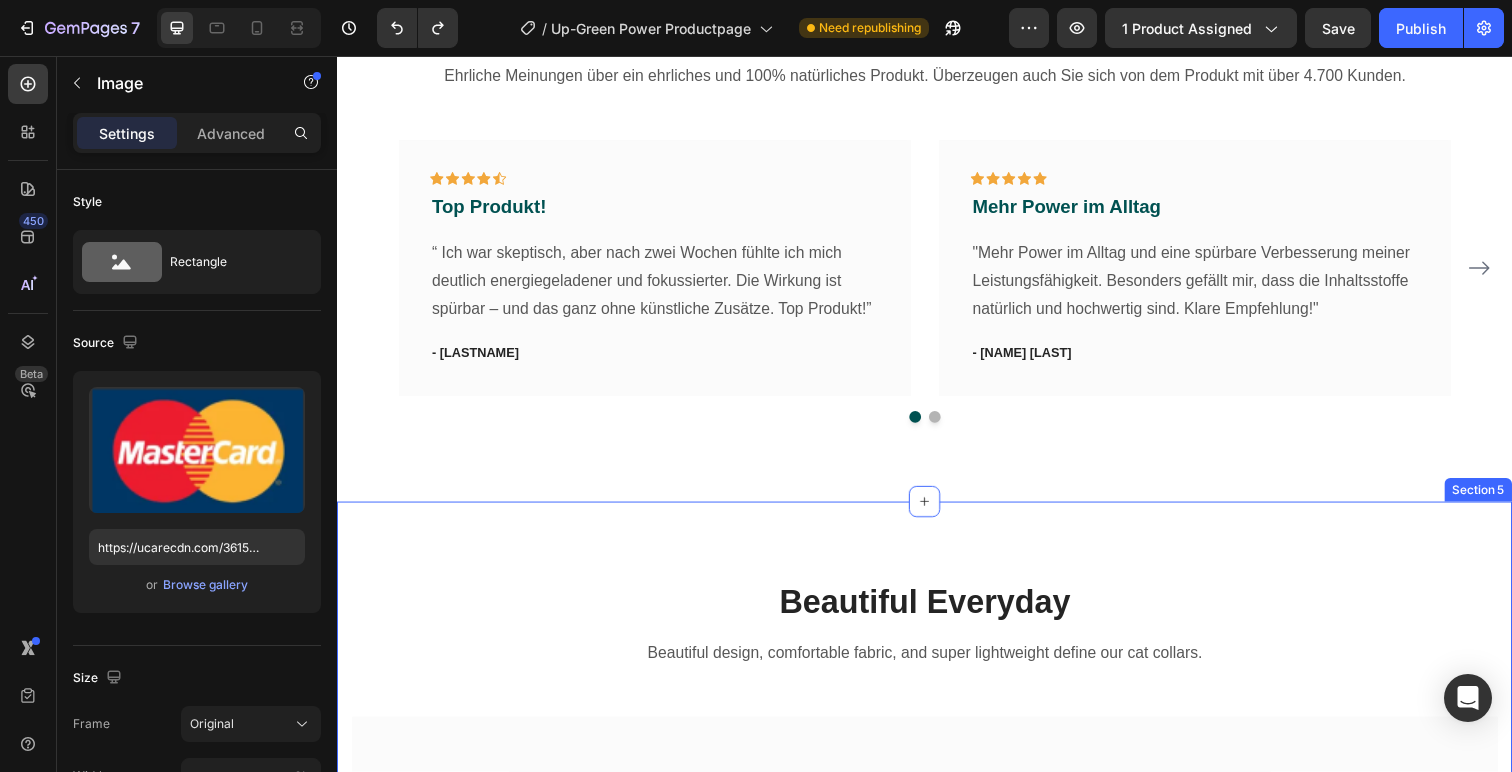 click on "Beautiful Everyday  Heading Beautiful design, comfortable fabric, and super lightweight define our cat collars. Text block Row
(P) Images & Gallery 3 Corn Flakes Peanut Butter Cereal Heading                Icon                Icon                Icon                Icon                Icon Icon List Hoz €79,95 (P) Price (P) Price each Text block Save $12.51 Text block Row Row                Icon 60-Day Money Back Guarantee Text block                Icon Fast & Free shipping worldwide Text block                Icon Free Cook Ebook  Text block Icon List Best Choice. Buy Now! (P) Cart Button Product (P) Images & Gallery 2 Corn Flakes Peanut Butter Cereal Heading                Icon                Icon                Icon                Icon                Icon Icon List Hoz €79,95 (P) Price (P) Price each Text block Save $12.51 Text block Row Row                Icon 30-Day Money Back Guarantee Text block                Icon Fast & Free shipping worldwide Text block                Icon Buy Now" at bounding box center (937, 917) 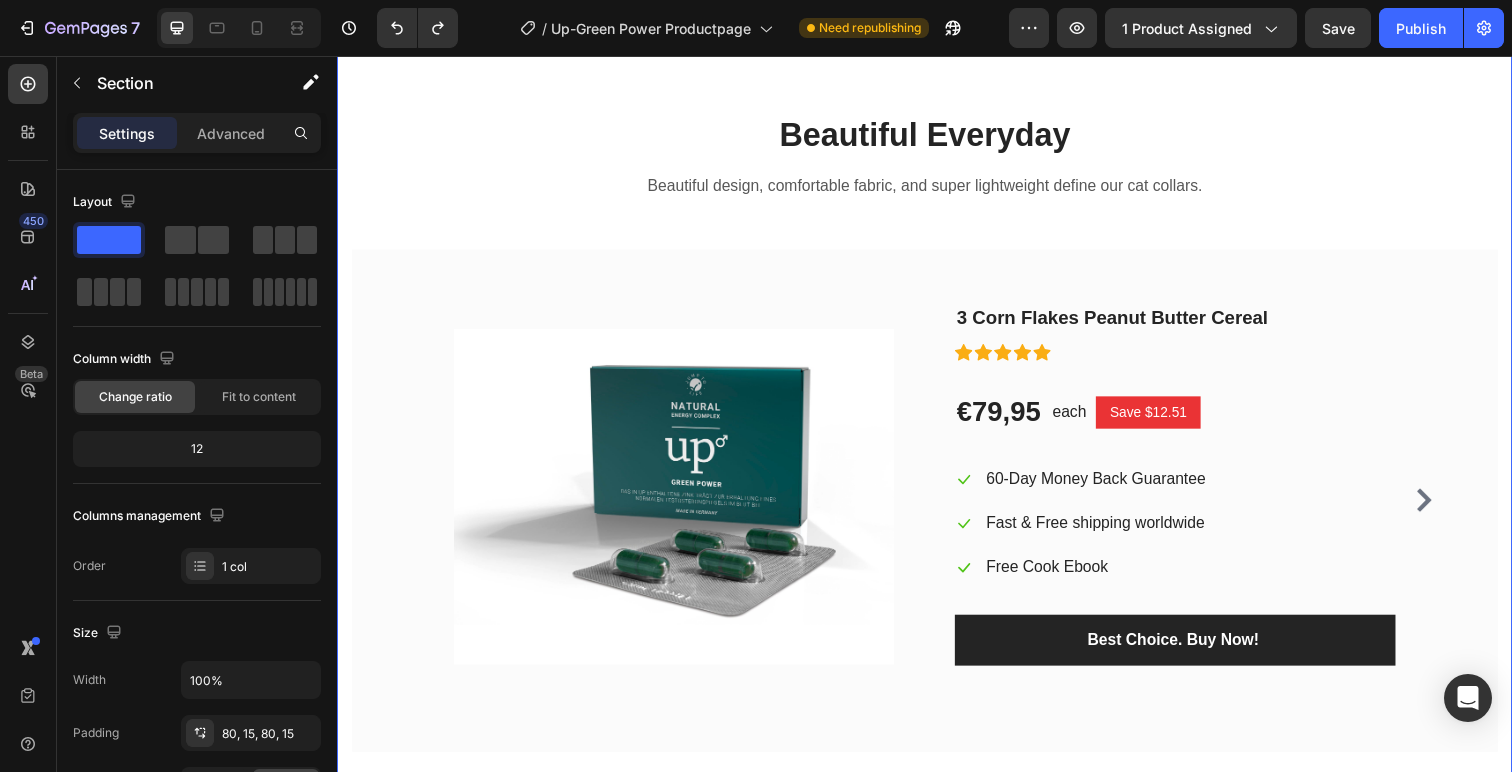 scroll, scrollTop: 2265, scrollLeft: 0, axis: vertical 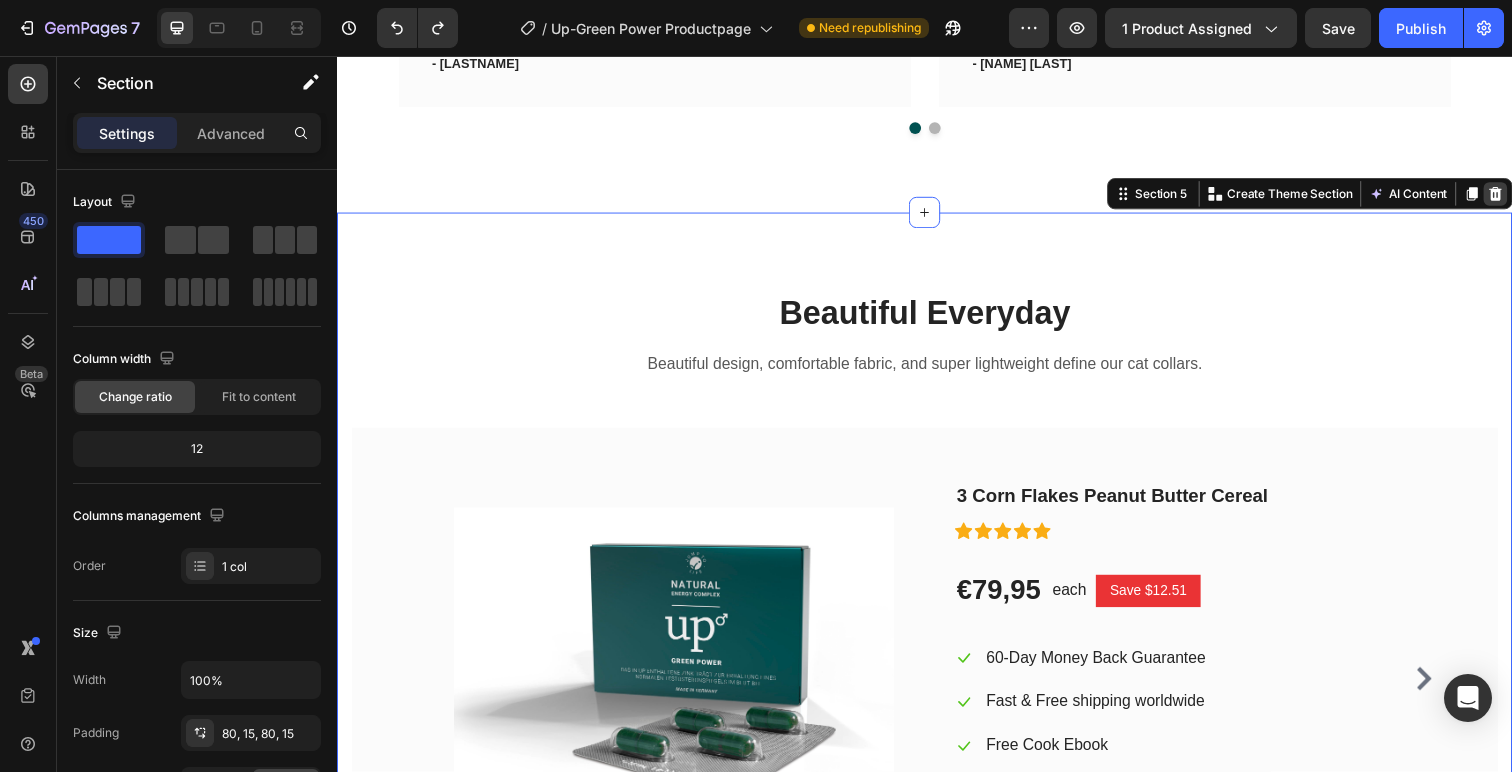 click 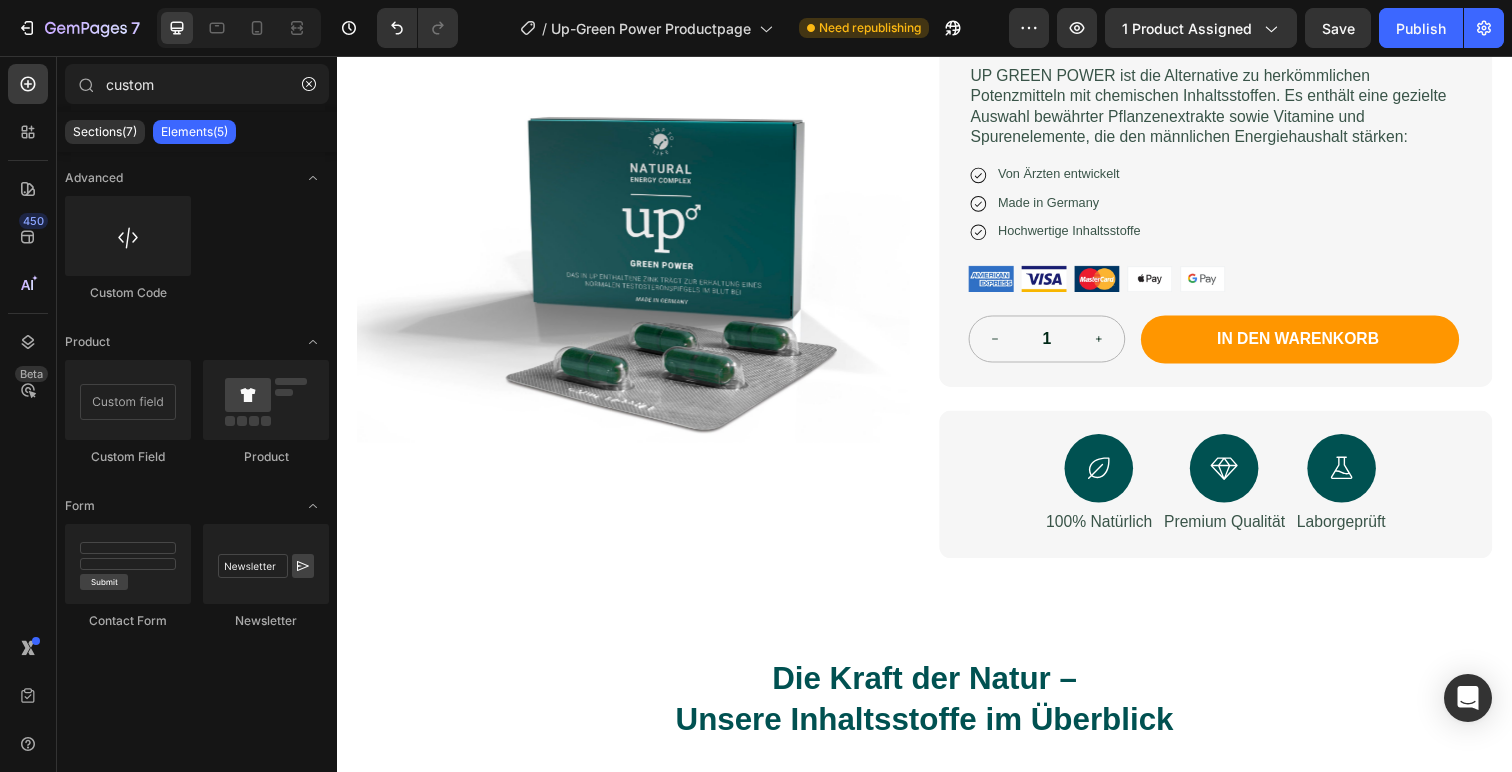 scroll, scrollTop: 285, scrollLeft: 0, axis: vertical 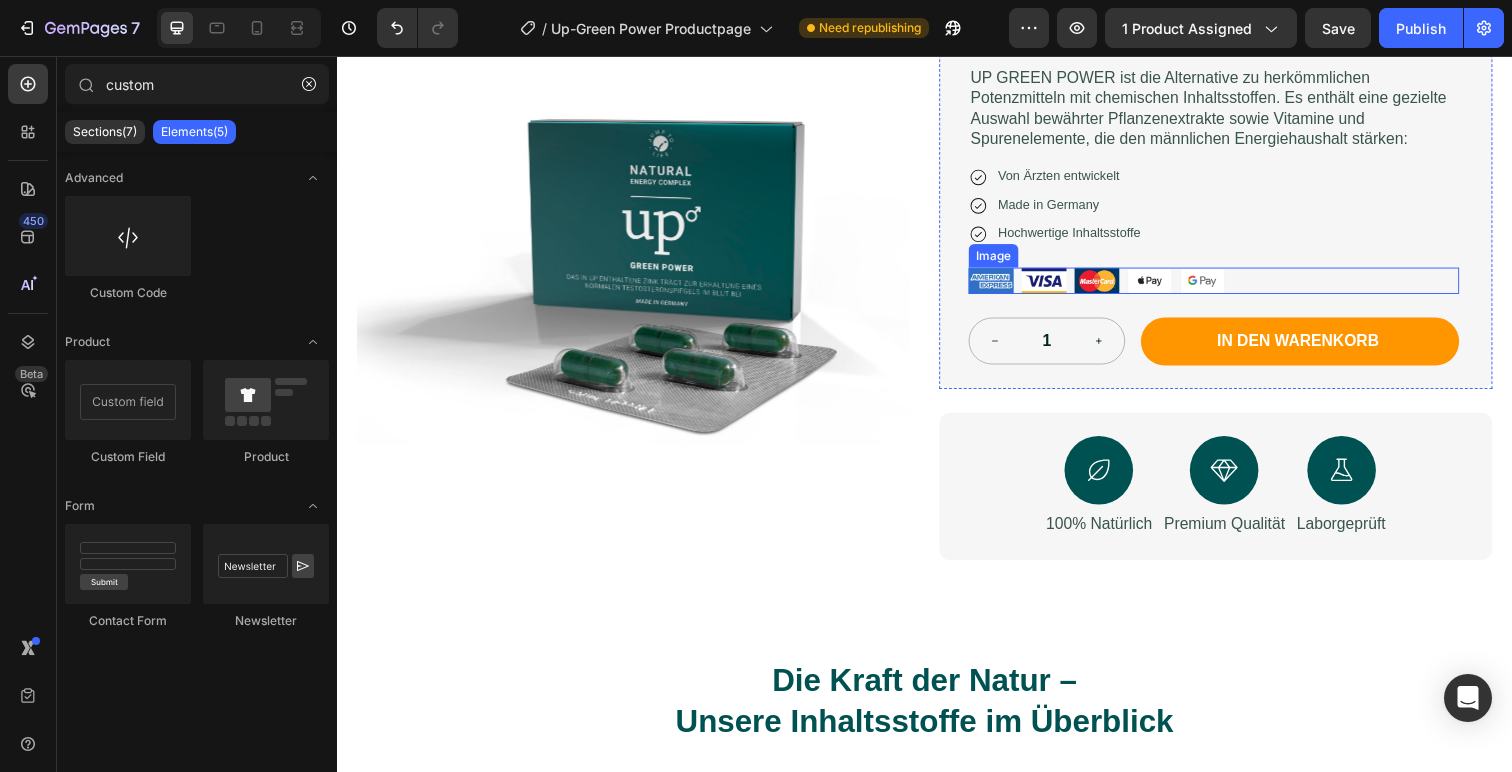 click at bounding box center [1232, 285] 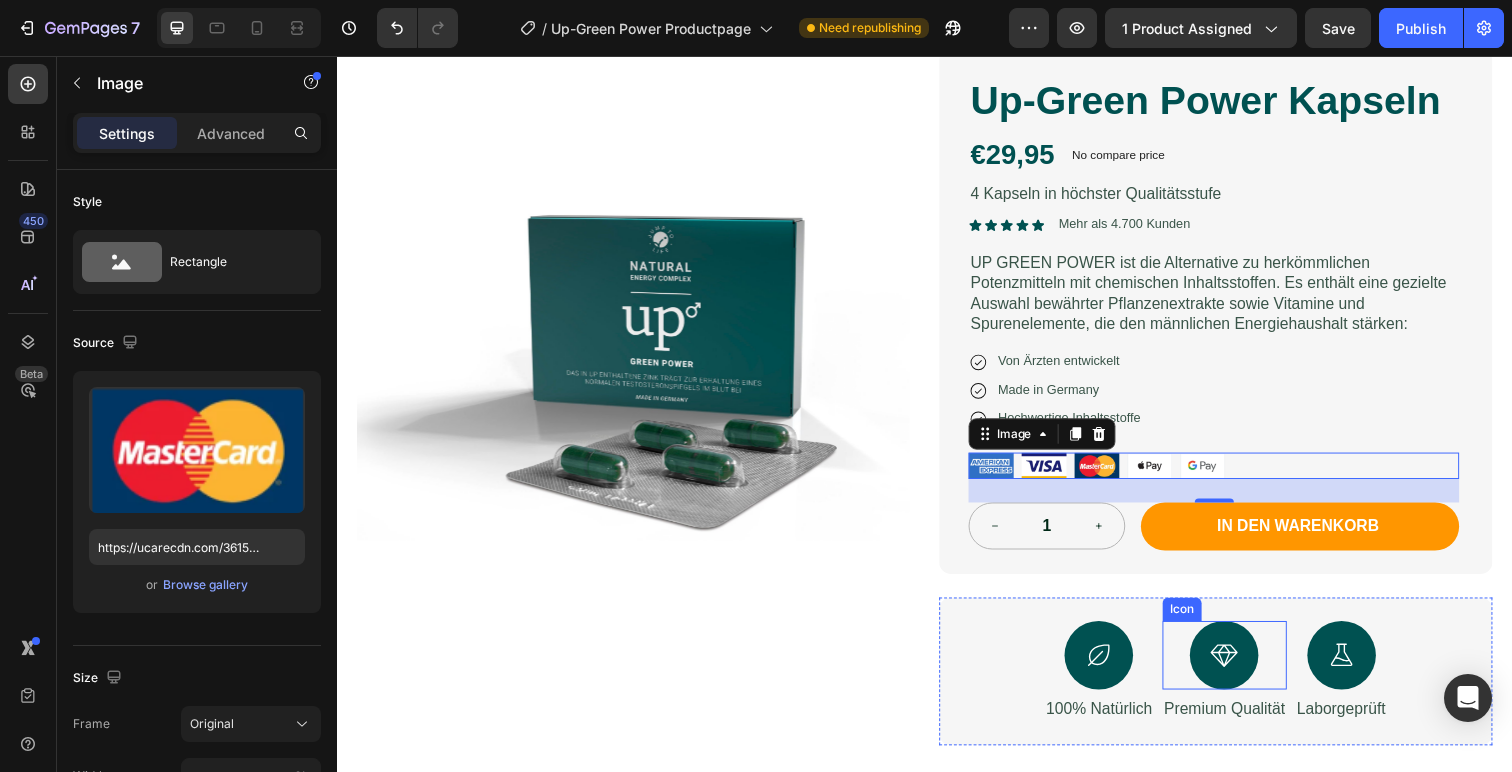 scroll, scrollTop: 80, scrollLeft: 0, axis: vertical 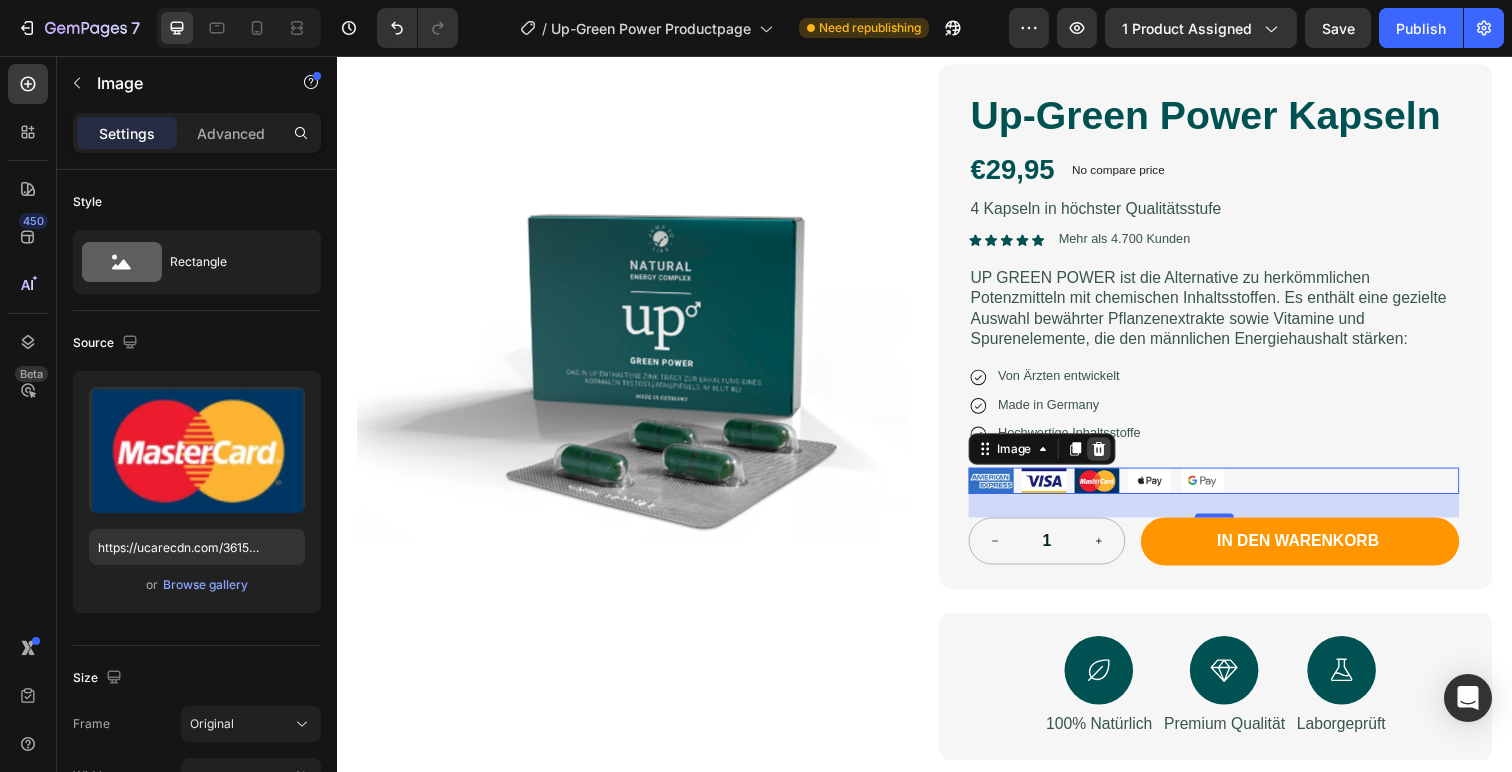 click 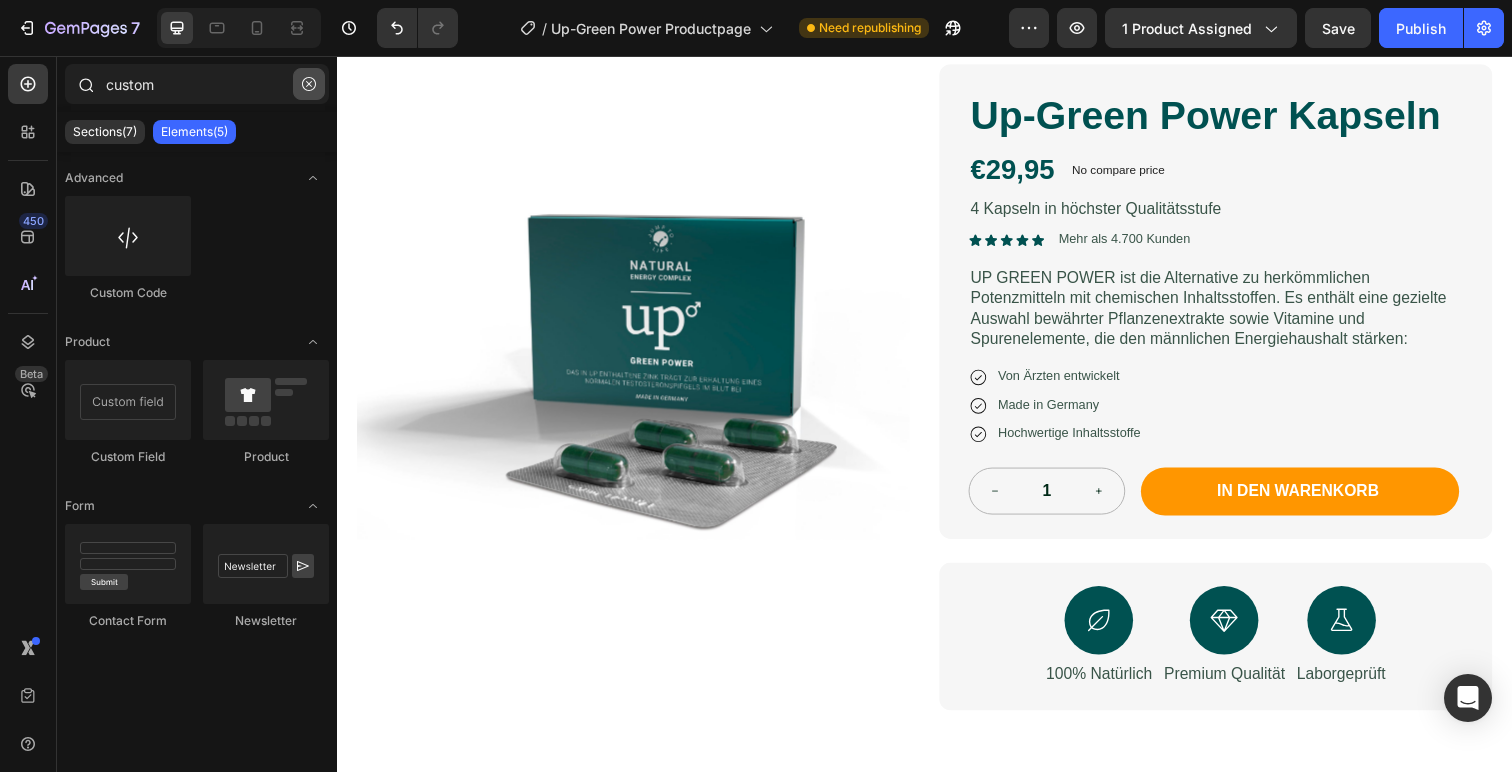click at bounding box center [309, 84] 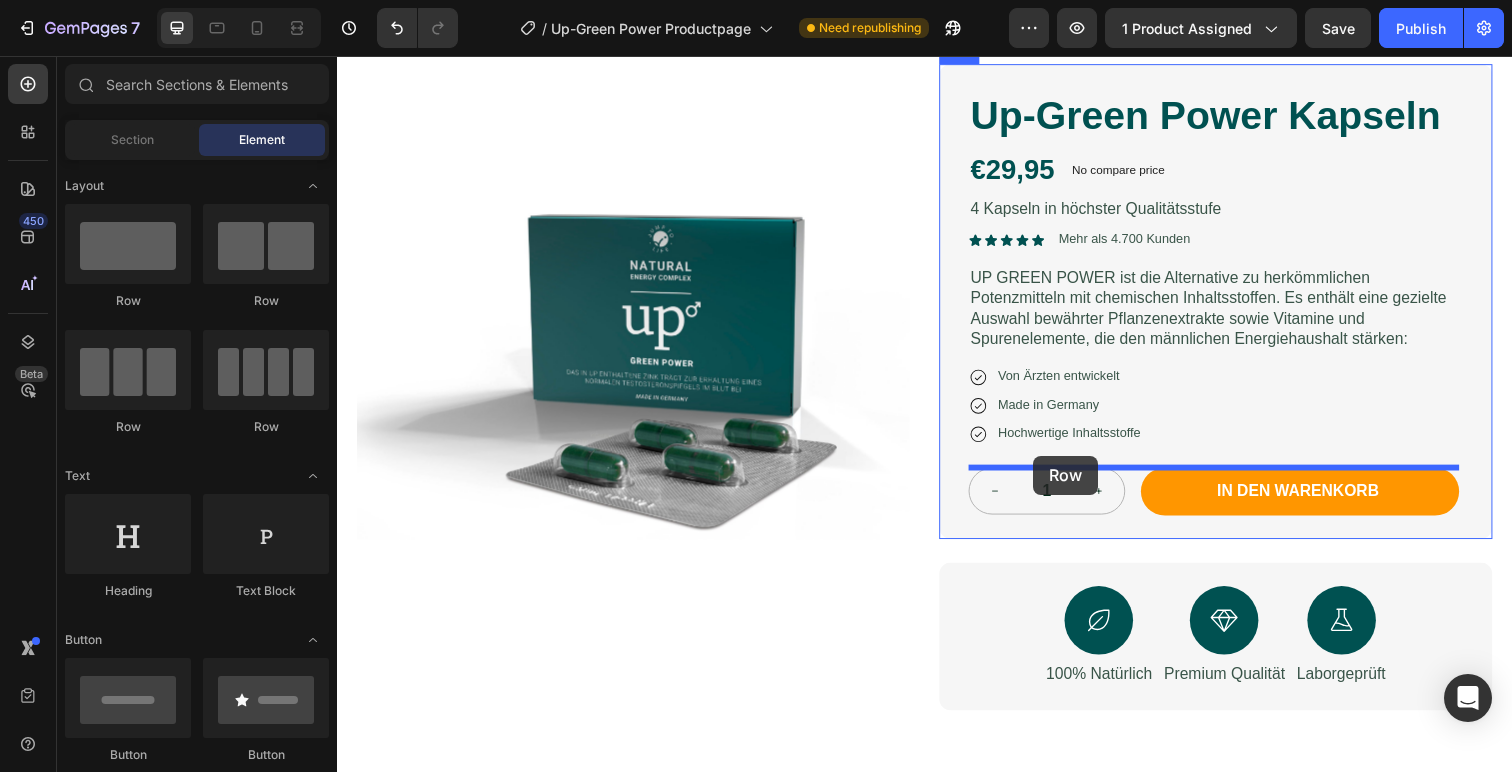 drag, startPoint x: 611, startPoint y: 445, endPoint x: 1048, endPoint y: 464, distance: 437.41284 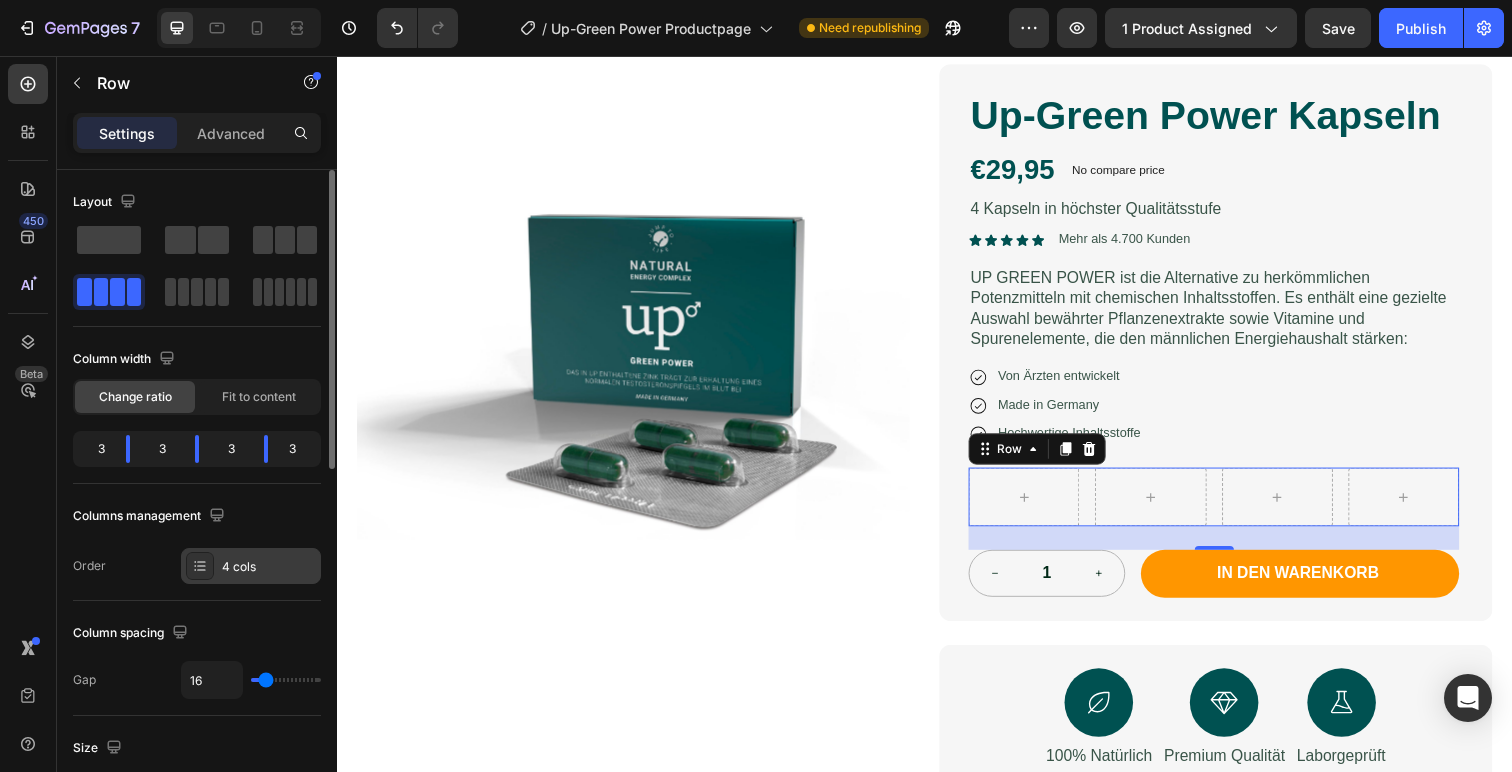 click at bounding box center [200, 566] 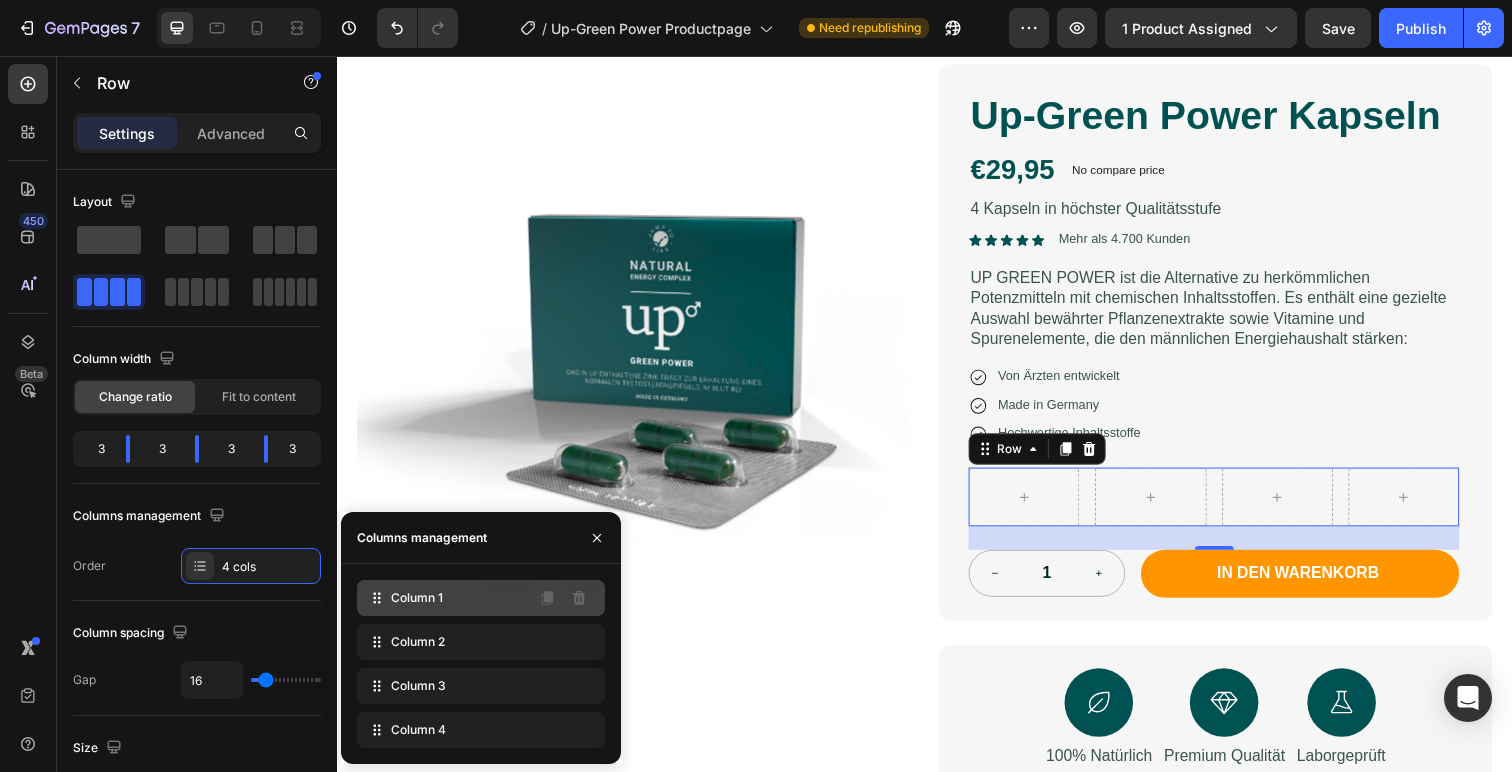 click 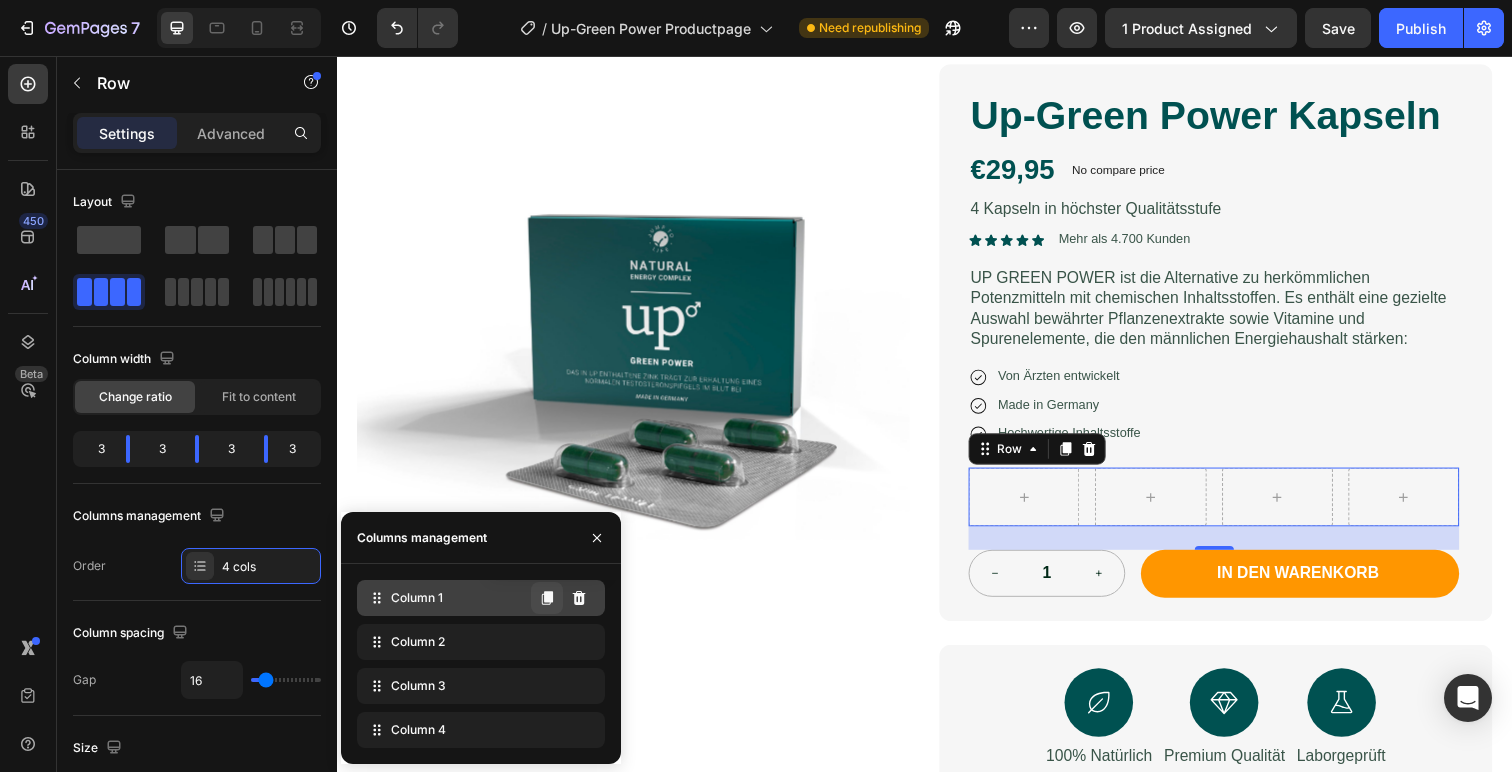 click 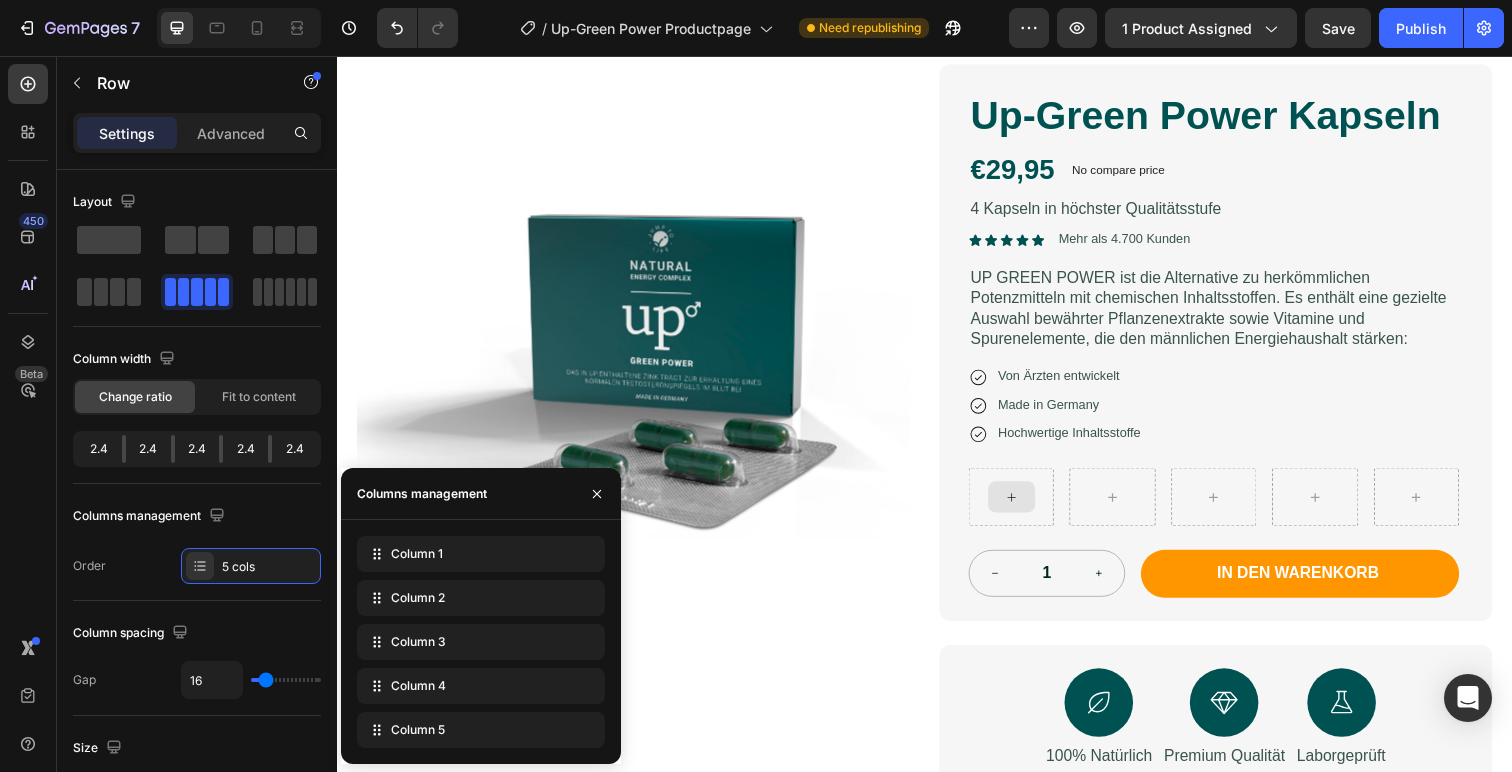 click 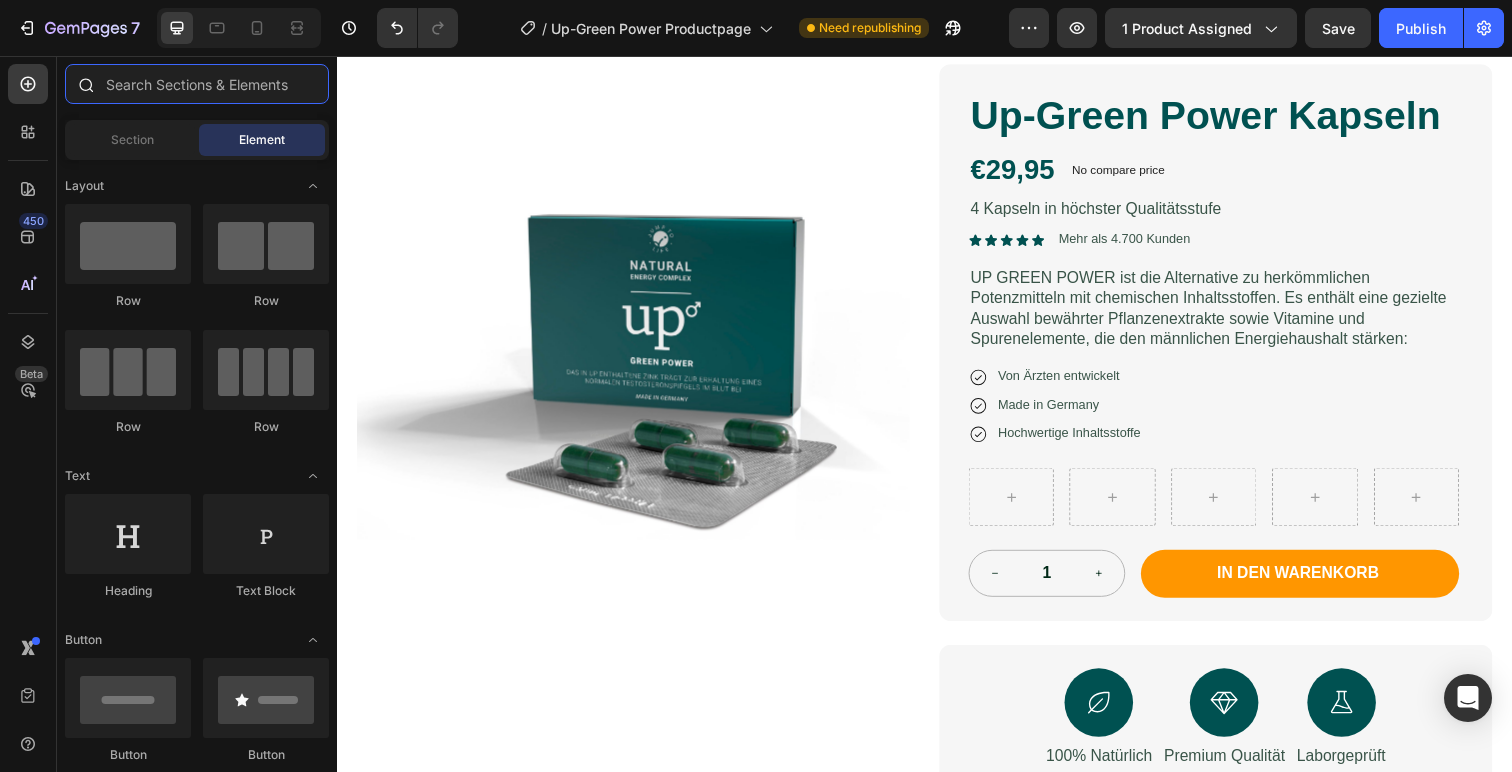 click at bounding box center [197, 84] 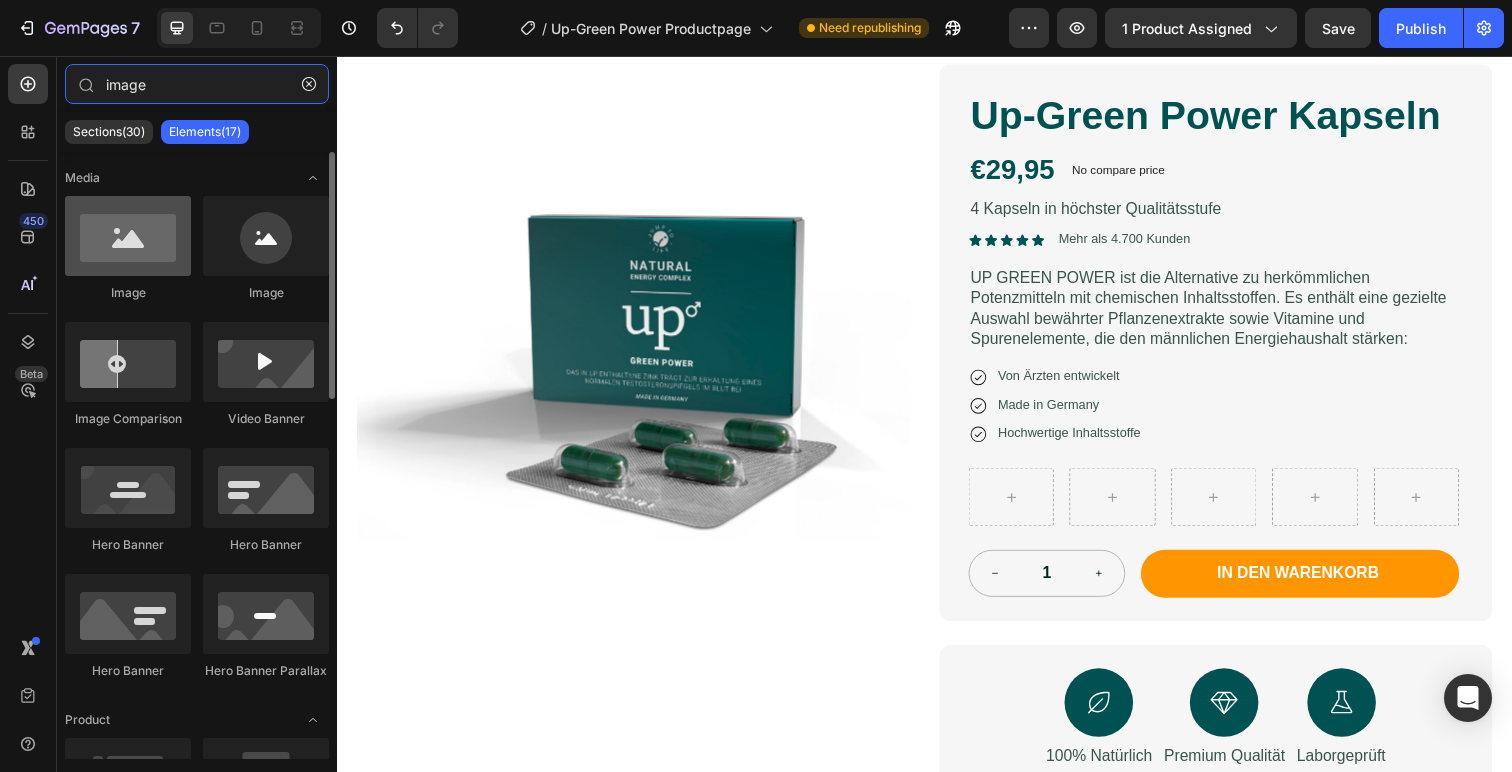 type on "image" 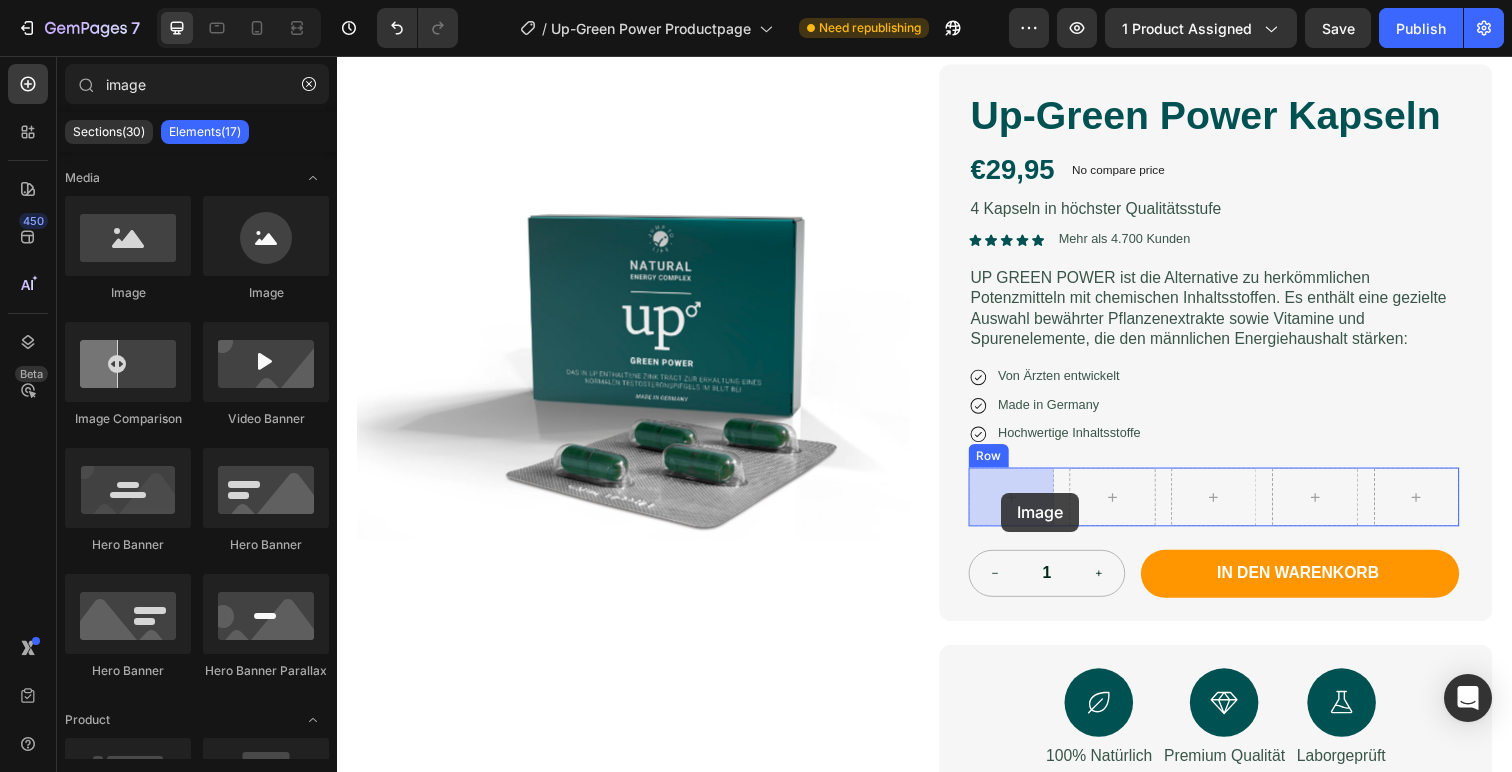 drag, startPoint x: 533, startPoint y: 286, endPoint x: 1015, endPoint y: 502, distance: 528.18555 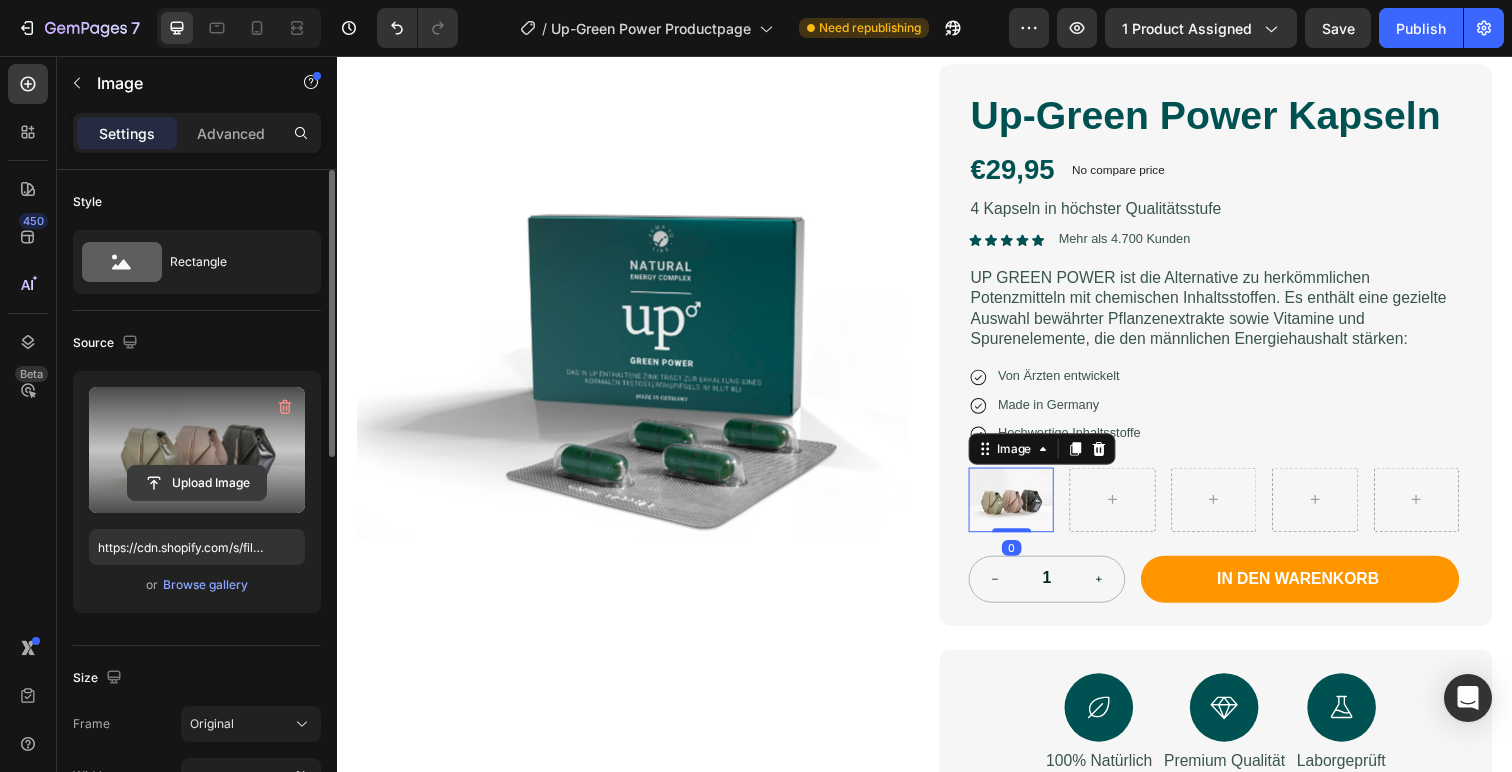 click 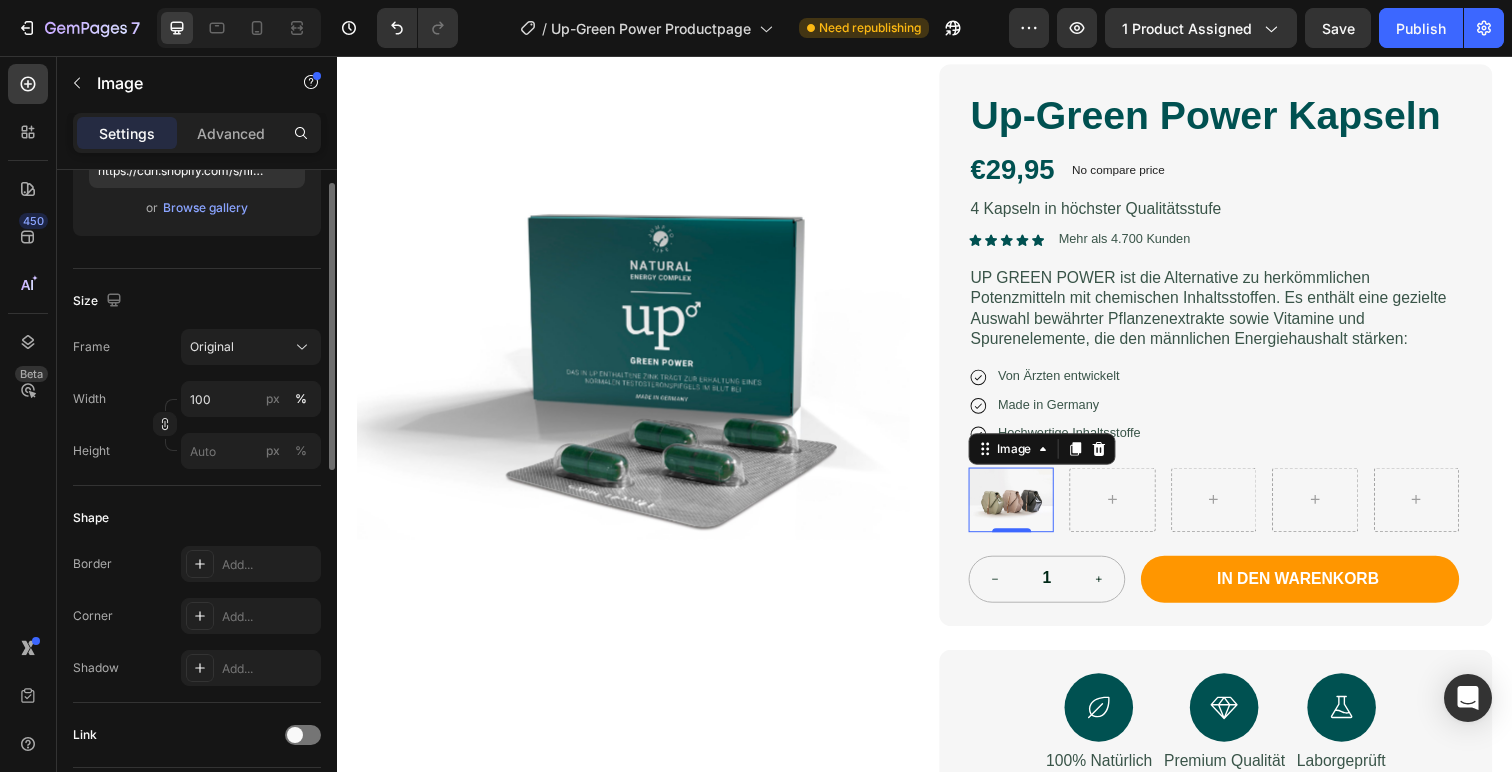 type on "https://cdn.shopify.com/s/files/1/0939/3946/6585/files/gempages_569874367945638727-7684d02c-46f5-4984-8f66-55a0a2c025a7.jpg" 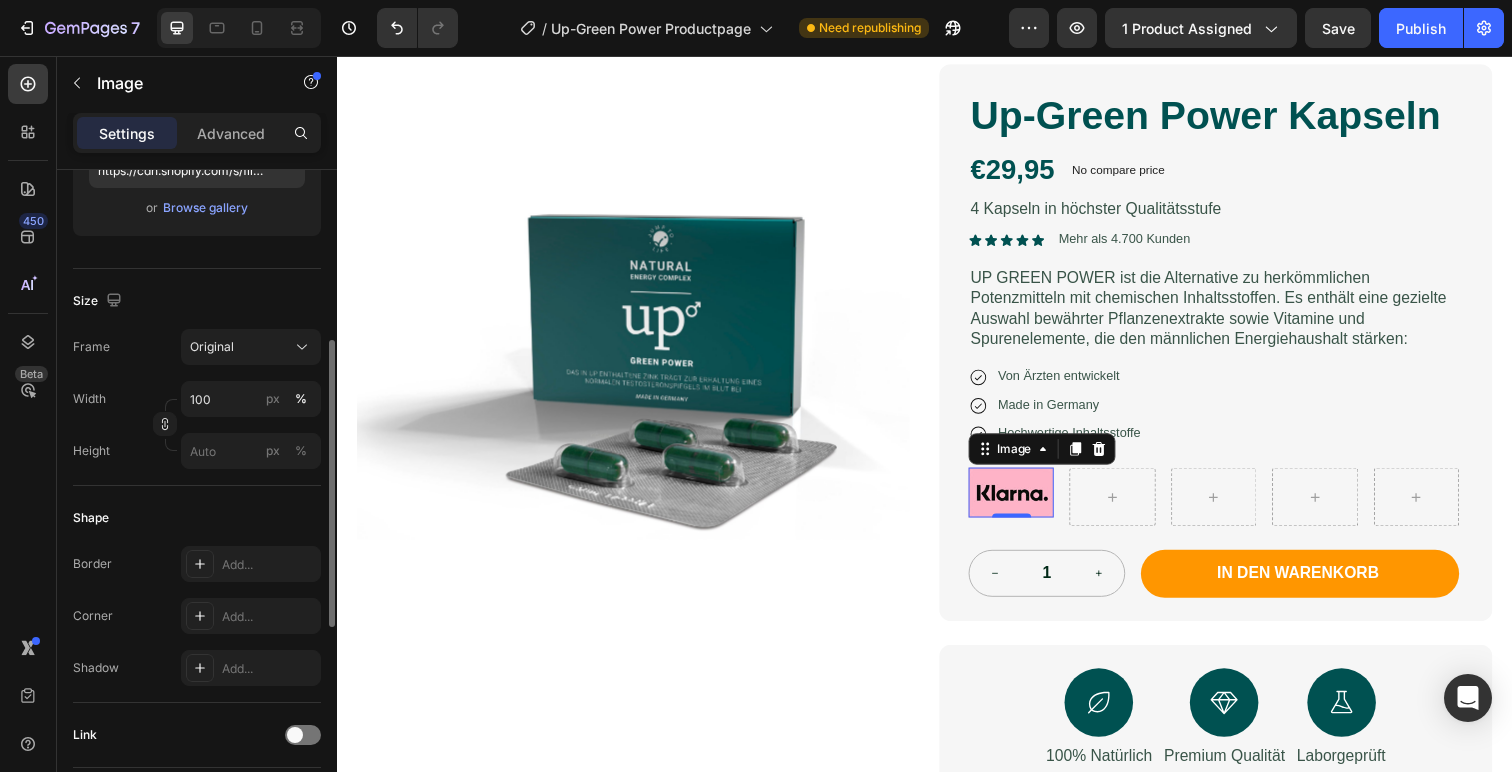 scroll, scrollTop: 381, scrollLeft: 0, axis: vertical 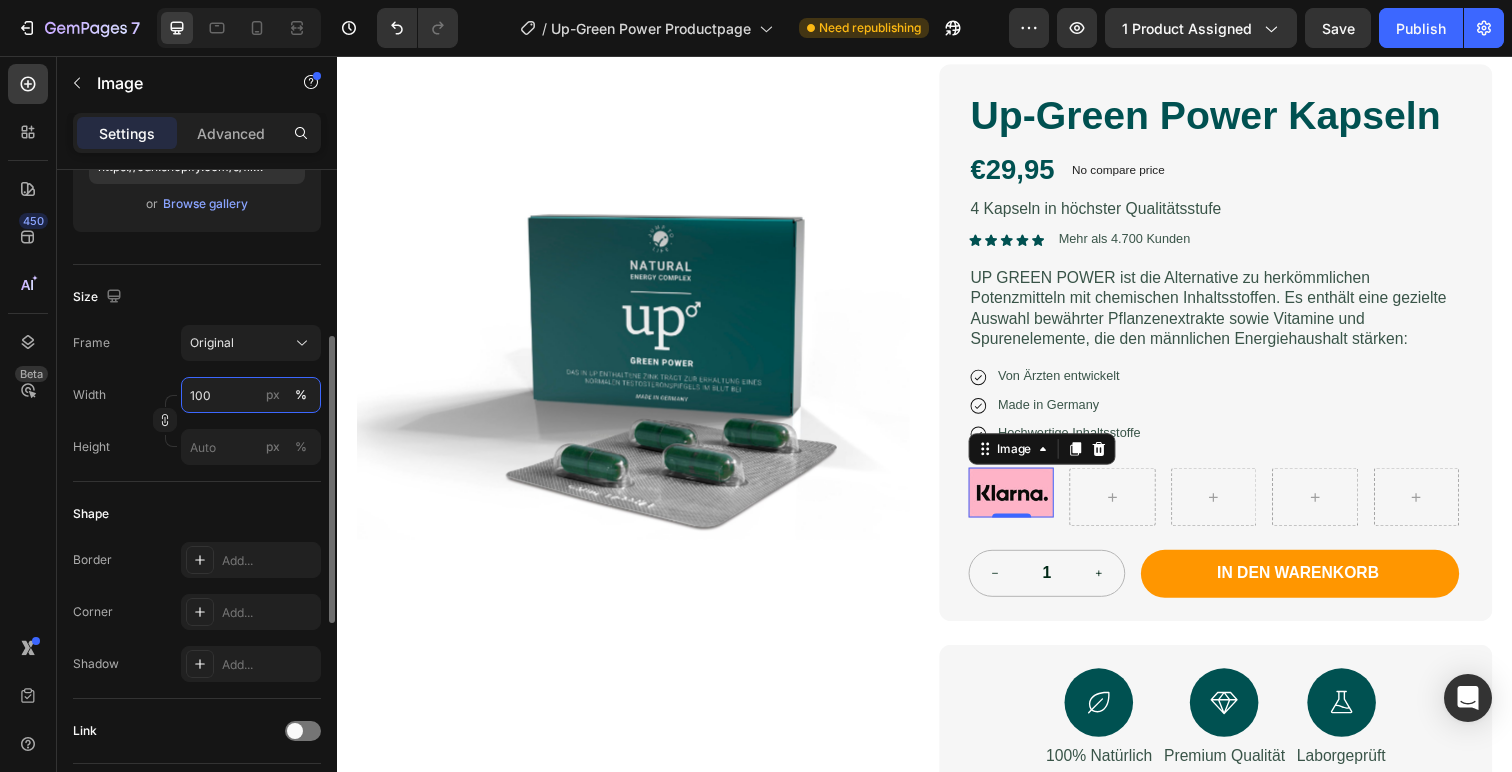 click on "100" at bounding box center [251, 395] 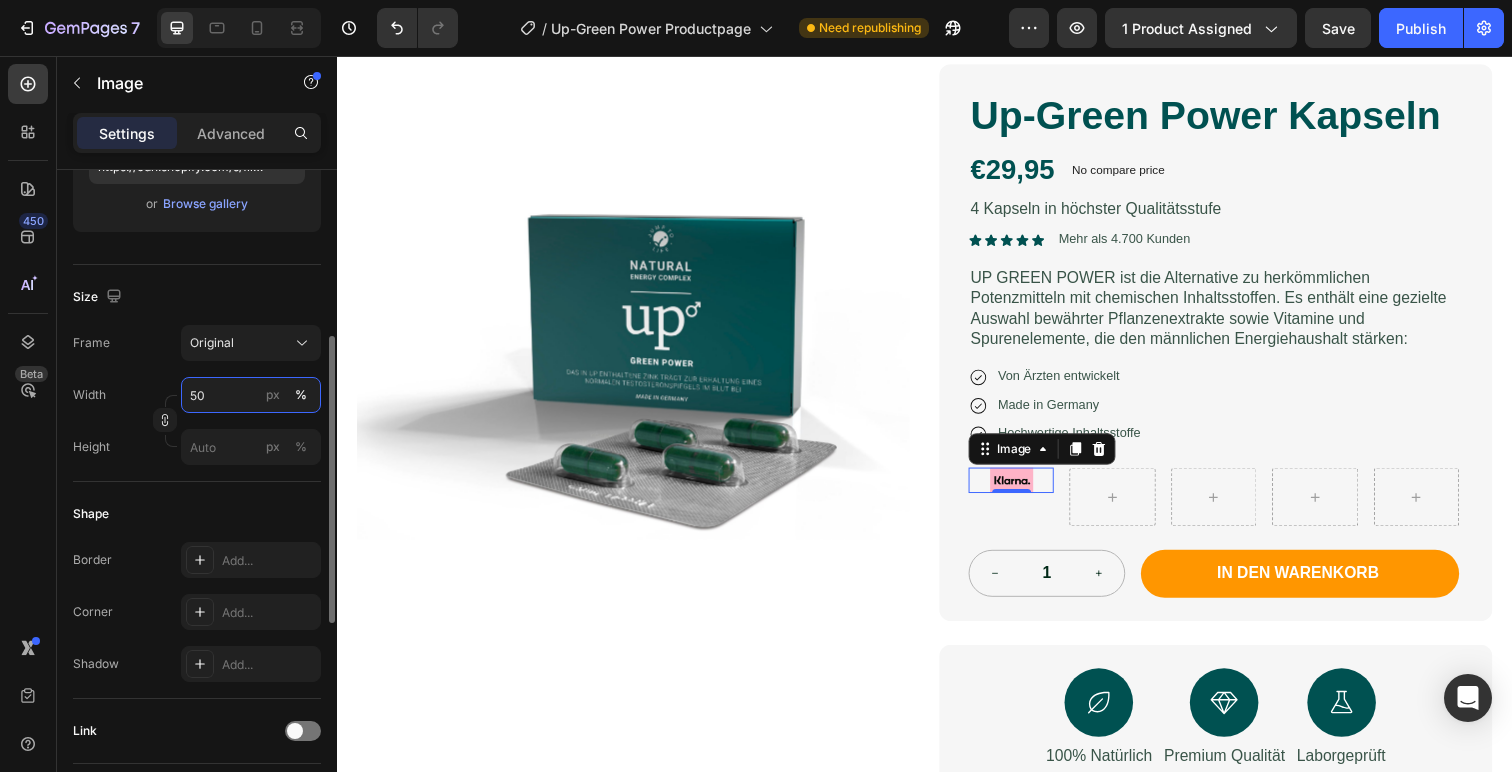 type on "5" 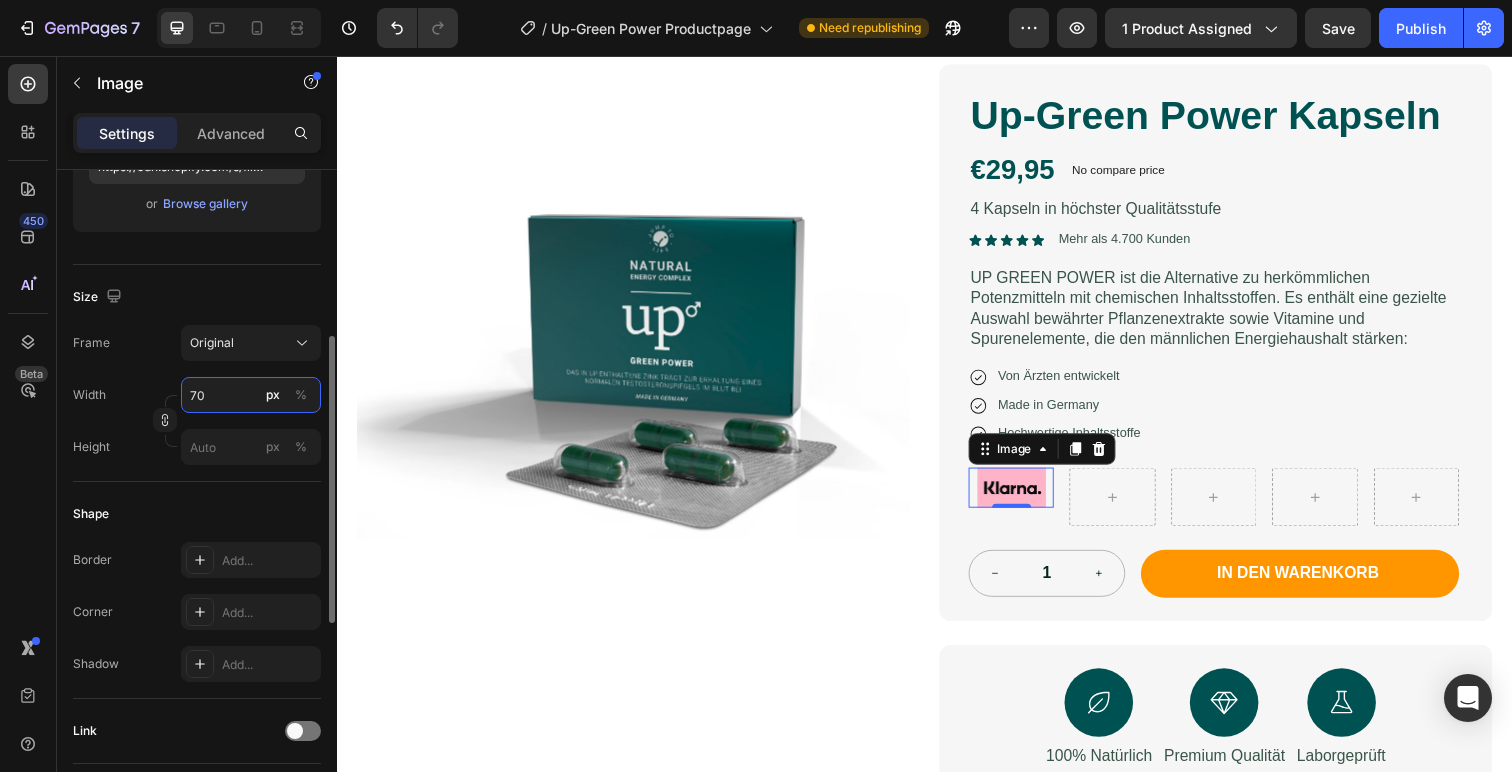 type on "7" 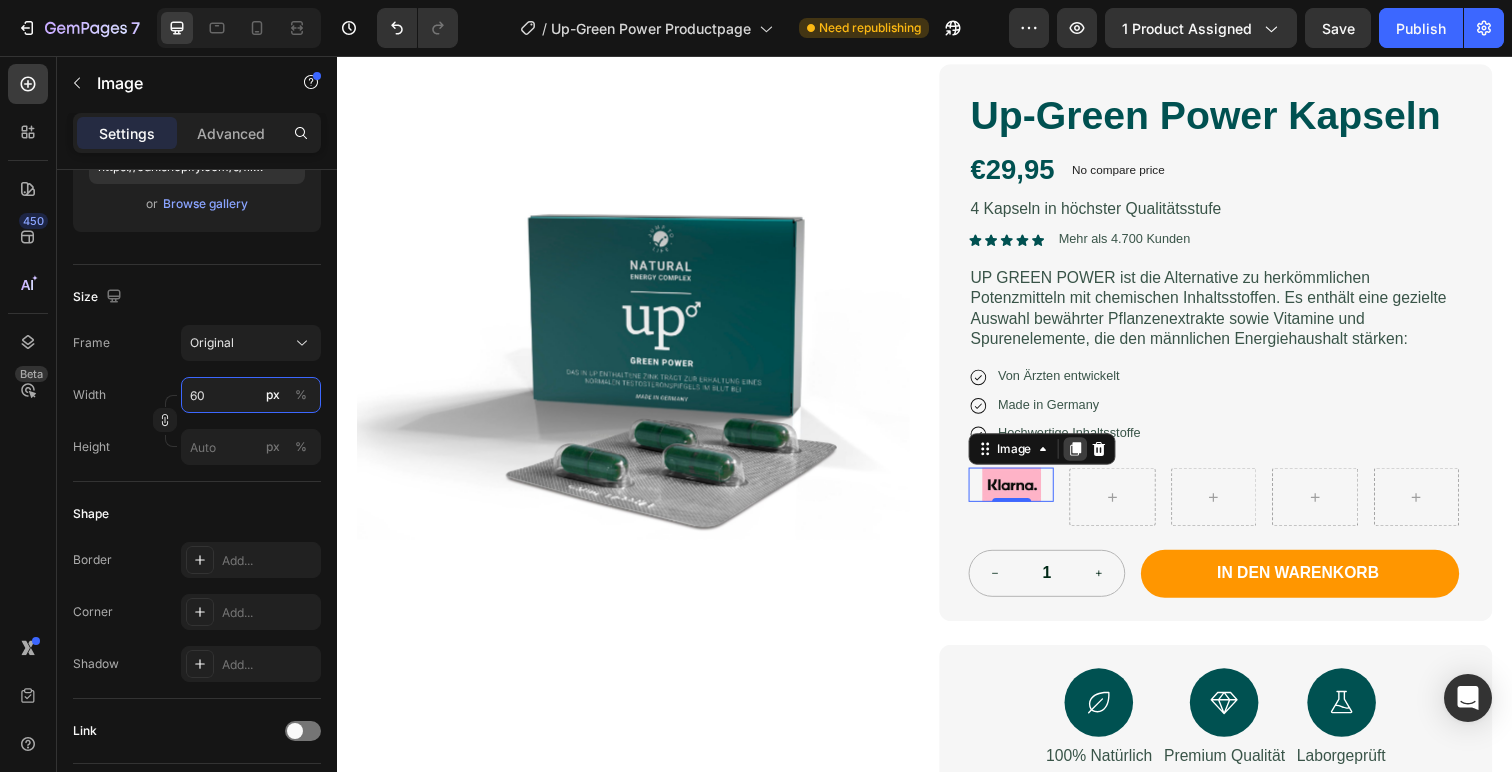 type on "60" 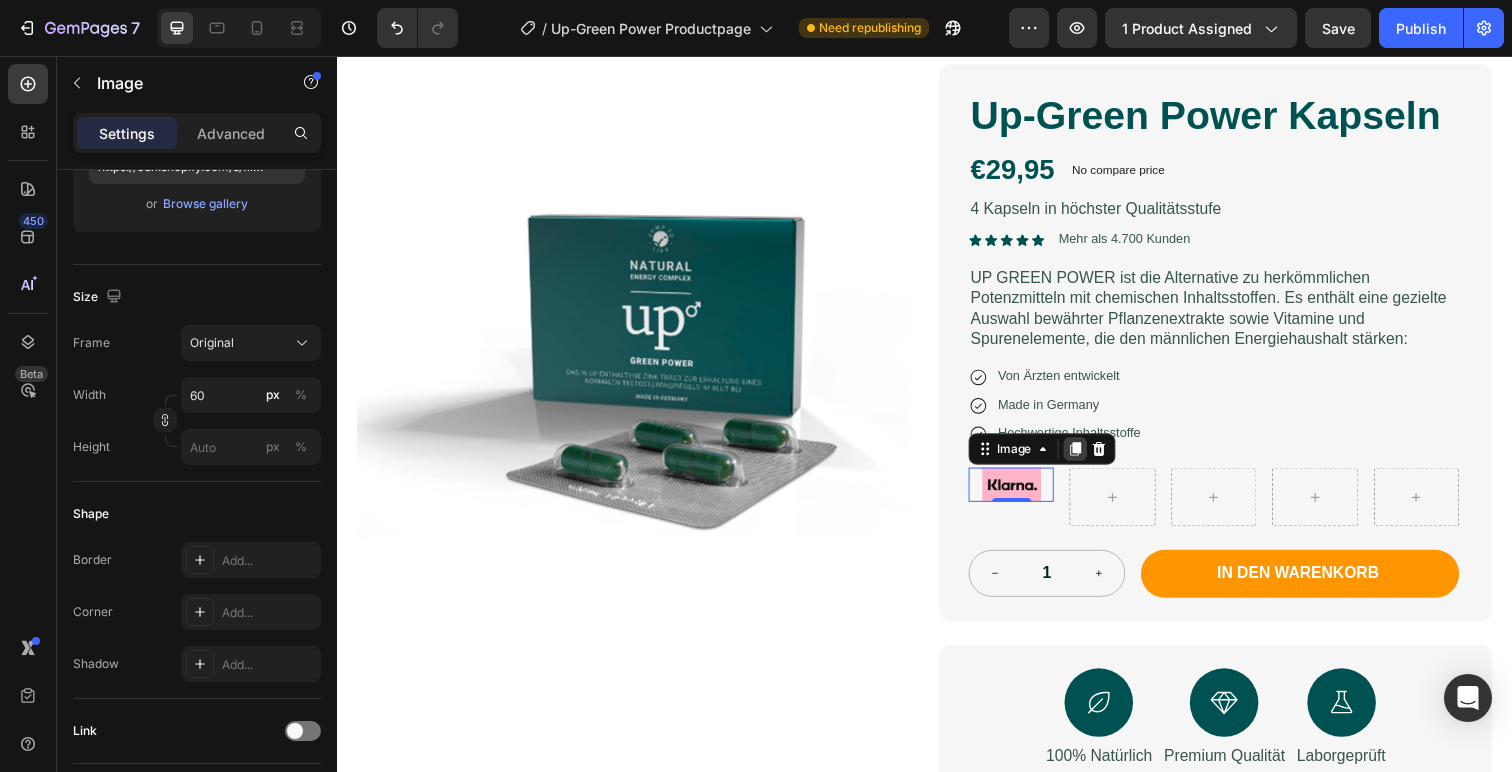 click 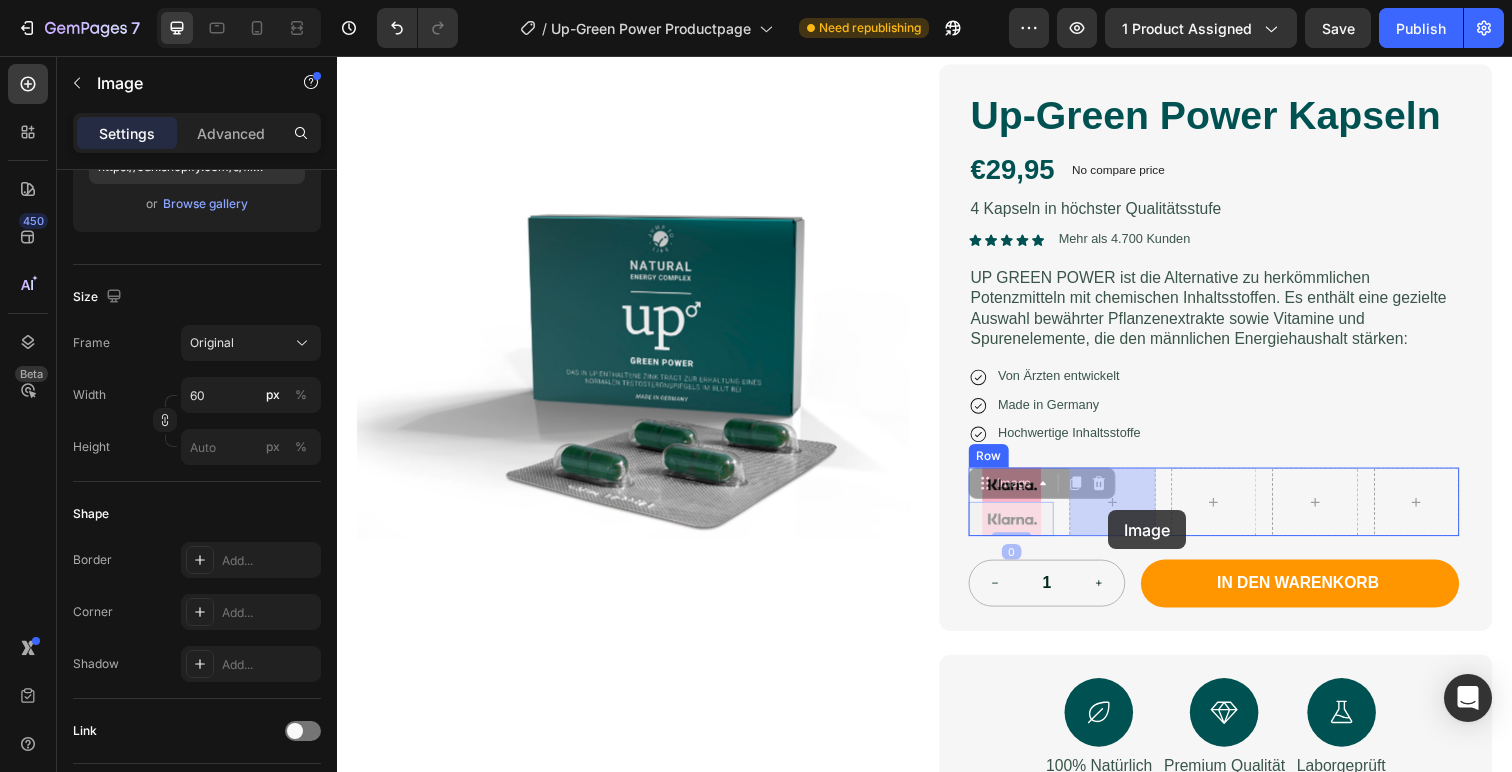 drag, startPoint x: 1039, startPoint y: 526, endPoint x: 1124, endPoint y: 520, distance: 85.2115 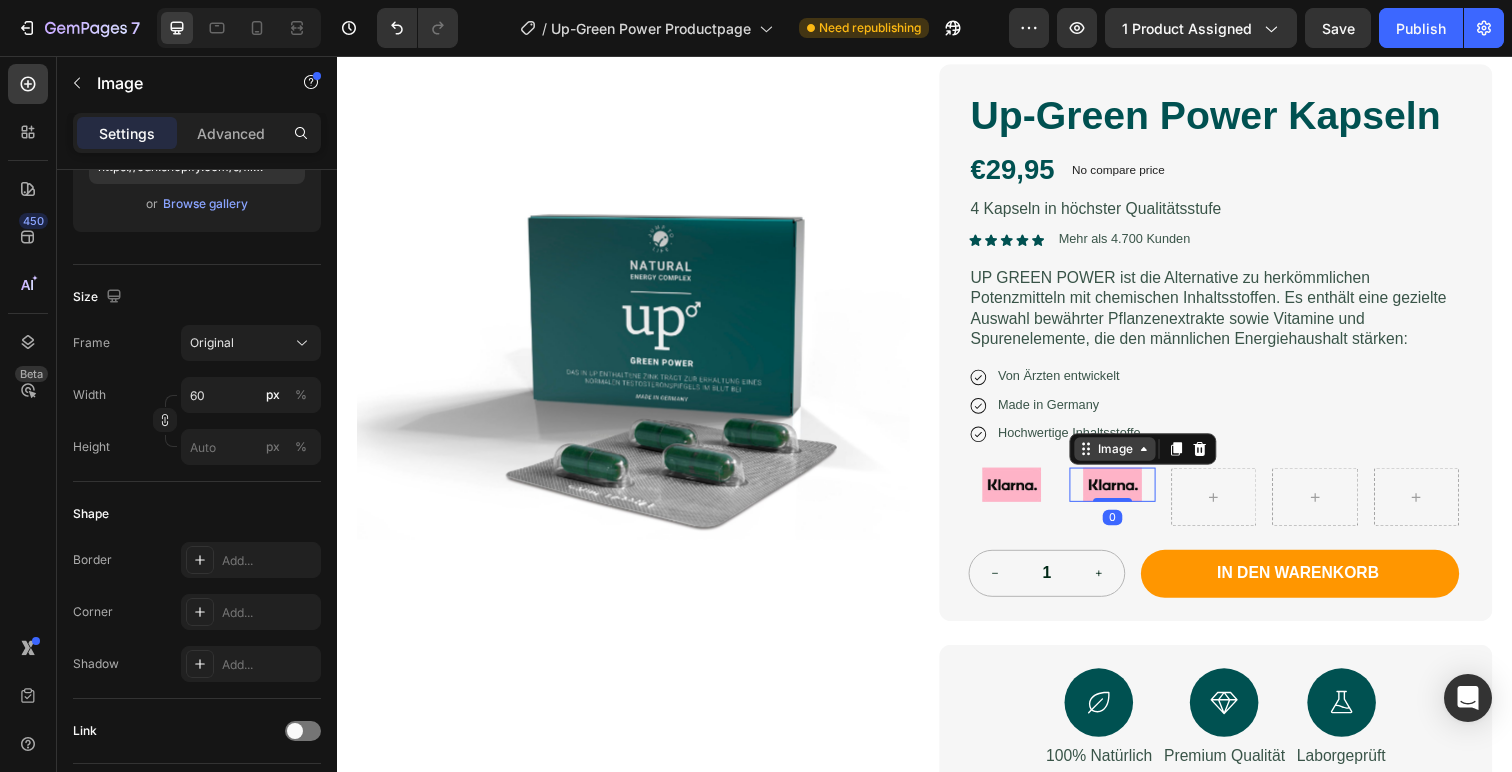 click on "Image" at bounding box center [1131, 458] 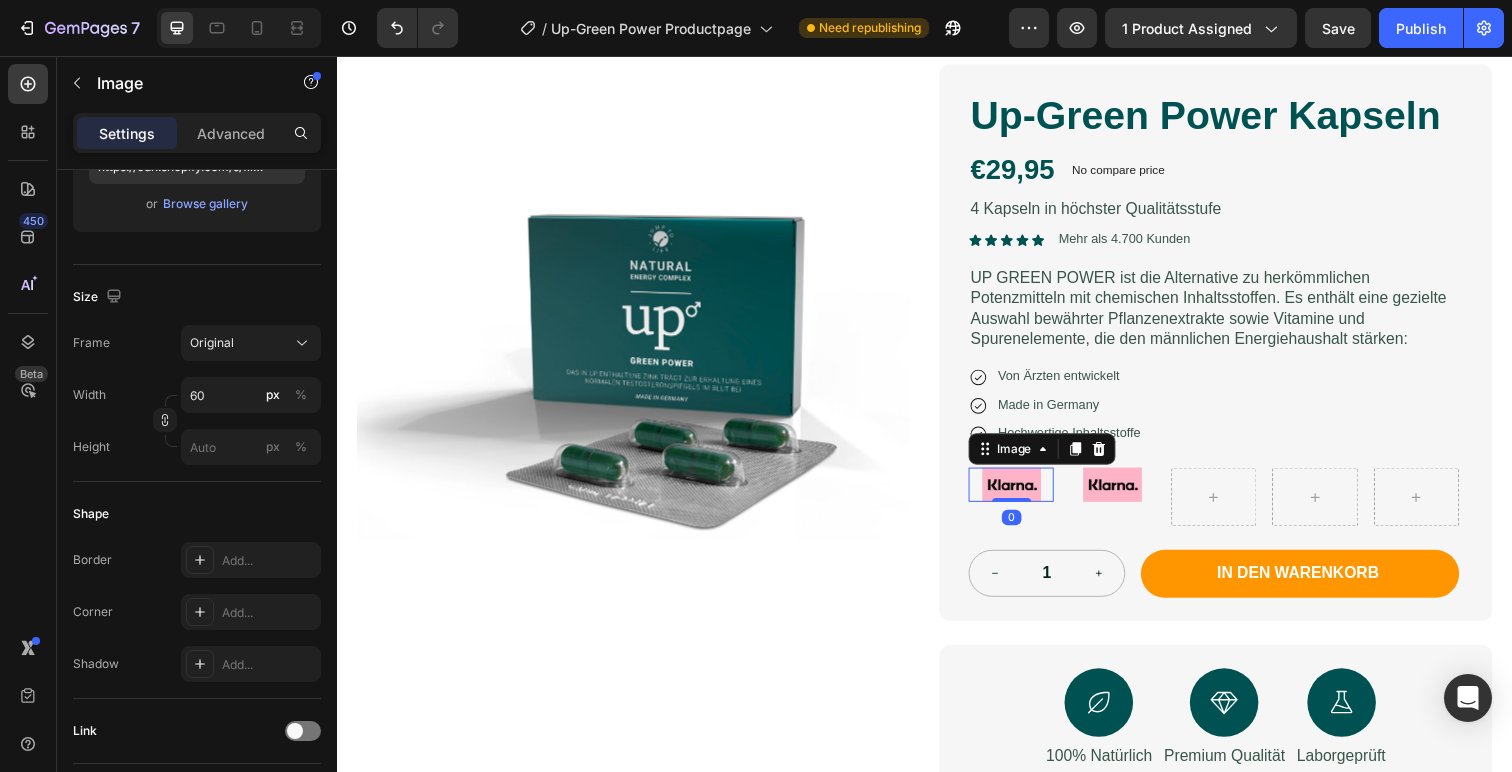 click at bounding box center [1026, 494] 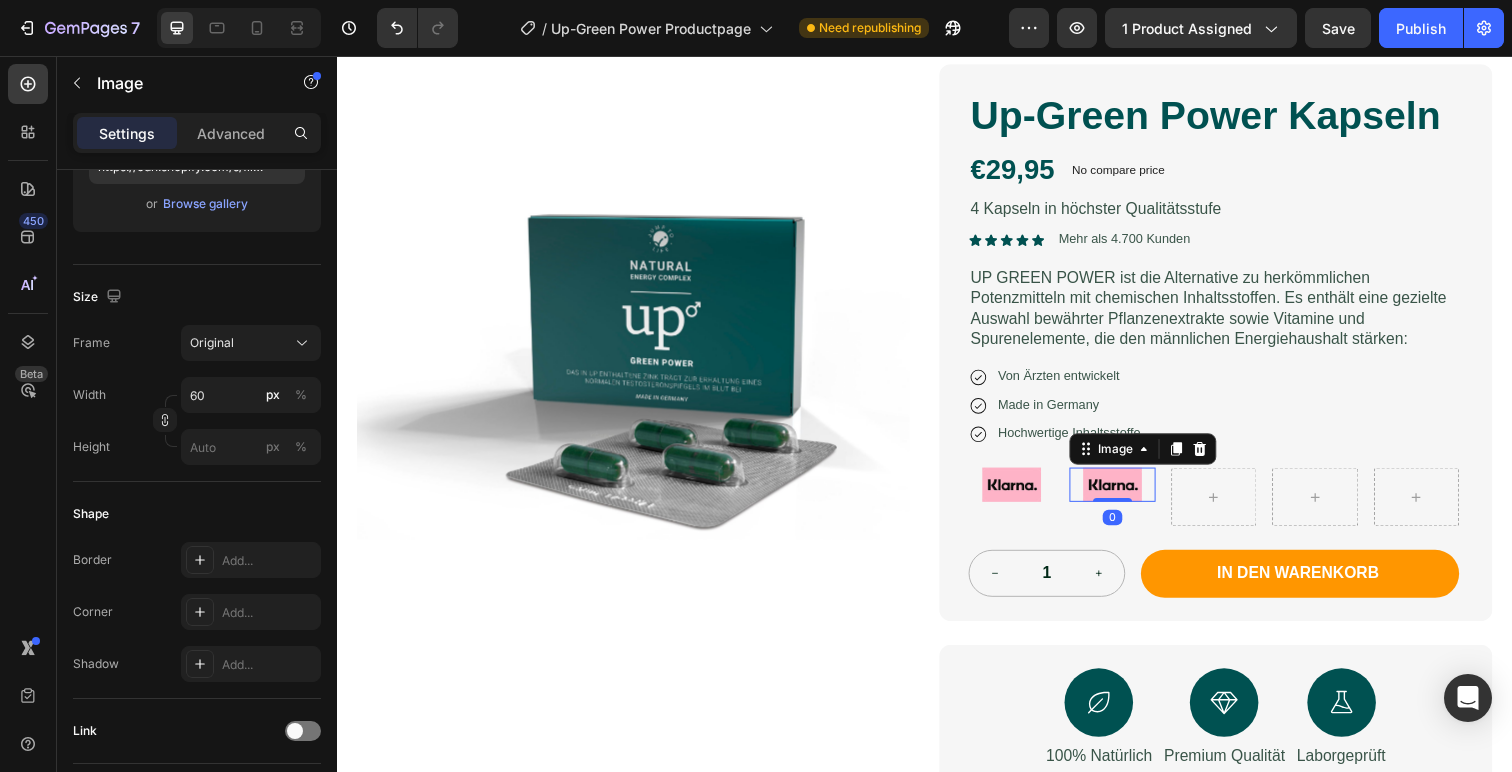 click at bounding box center (1129, 494) 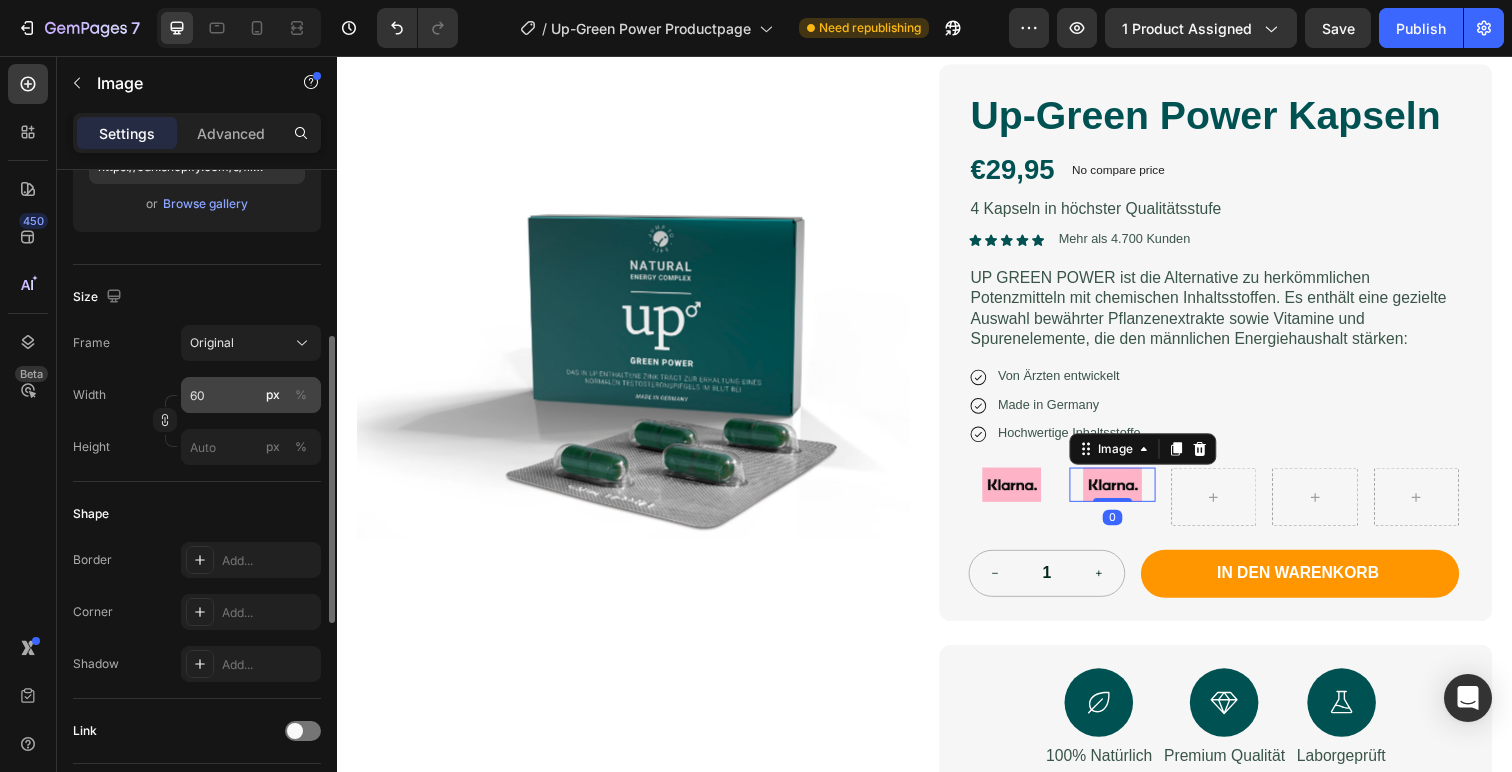 scroll, scrollTop: 0, scrollLeft: 0, axis: both 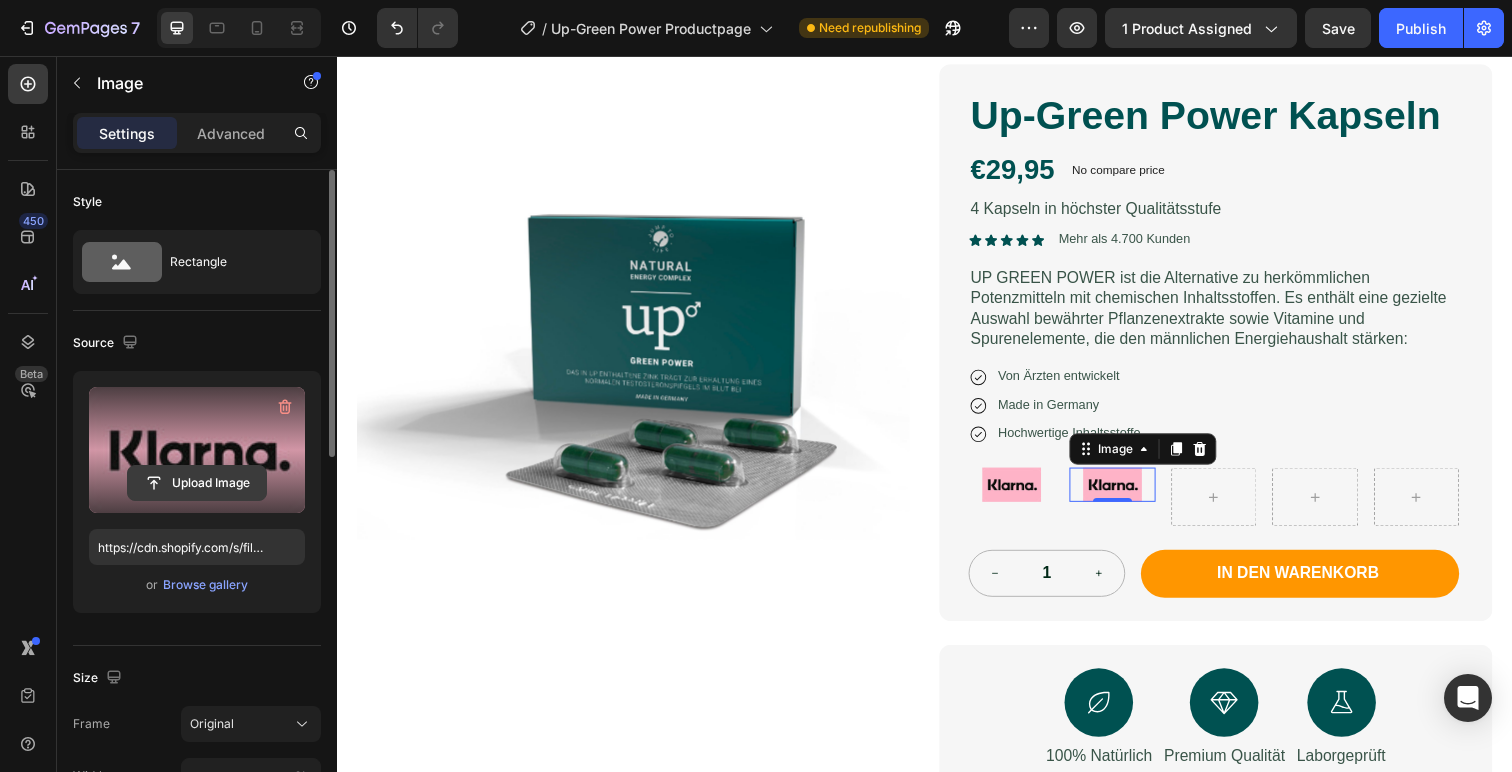 click 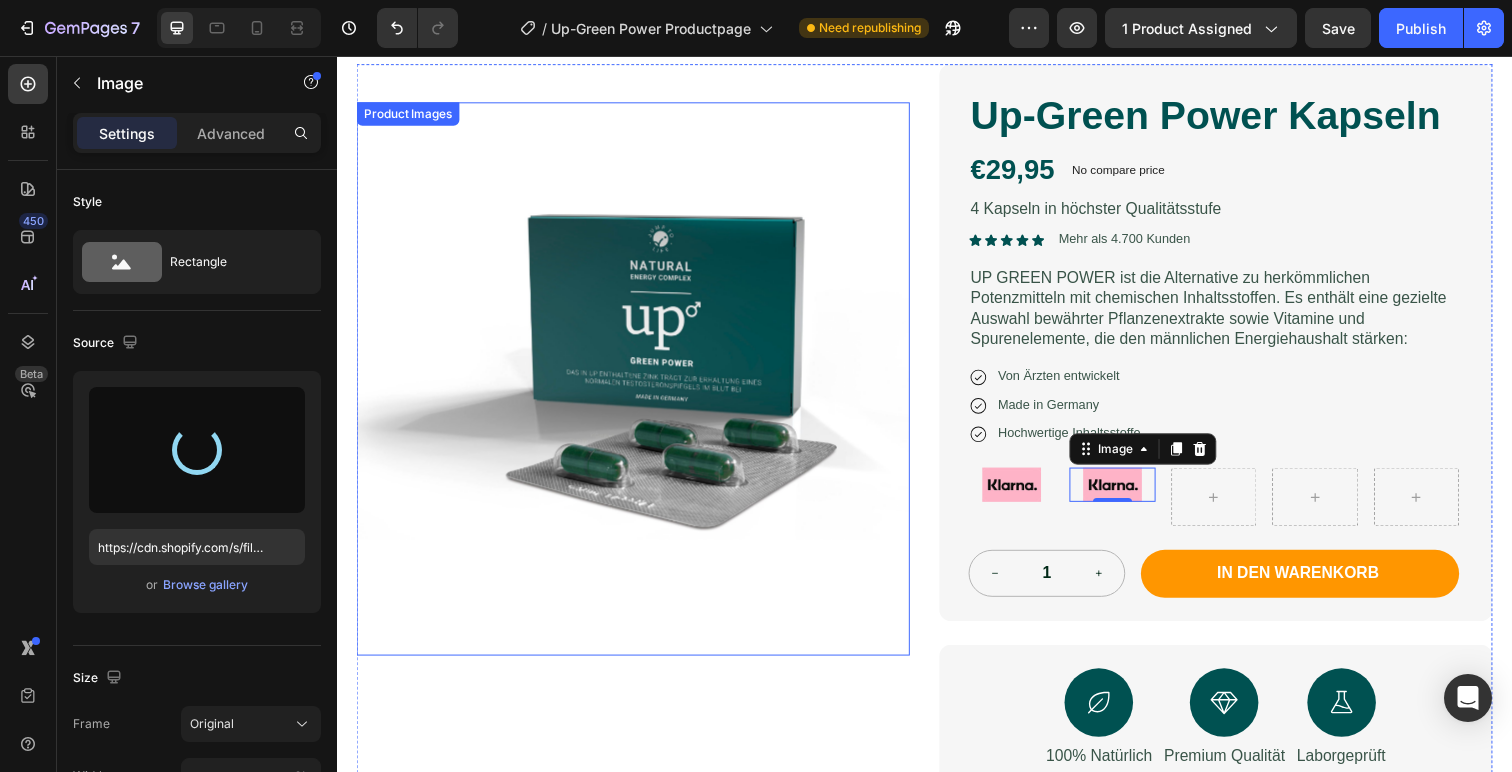 type on "https://cdn.shopify.com/s/files/1/0939/3946/6585/files/gempages_569874367945638727-3729253e-2301-478e-91ac-77838d40967d.jpg" 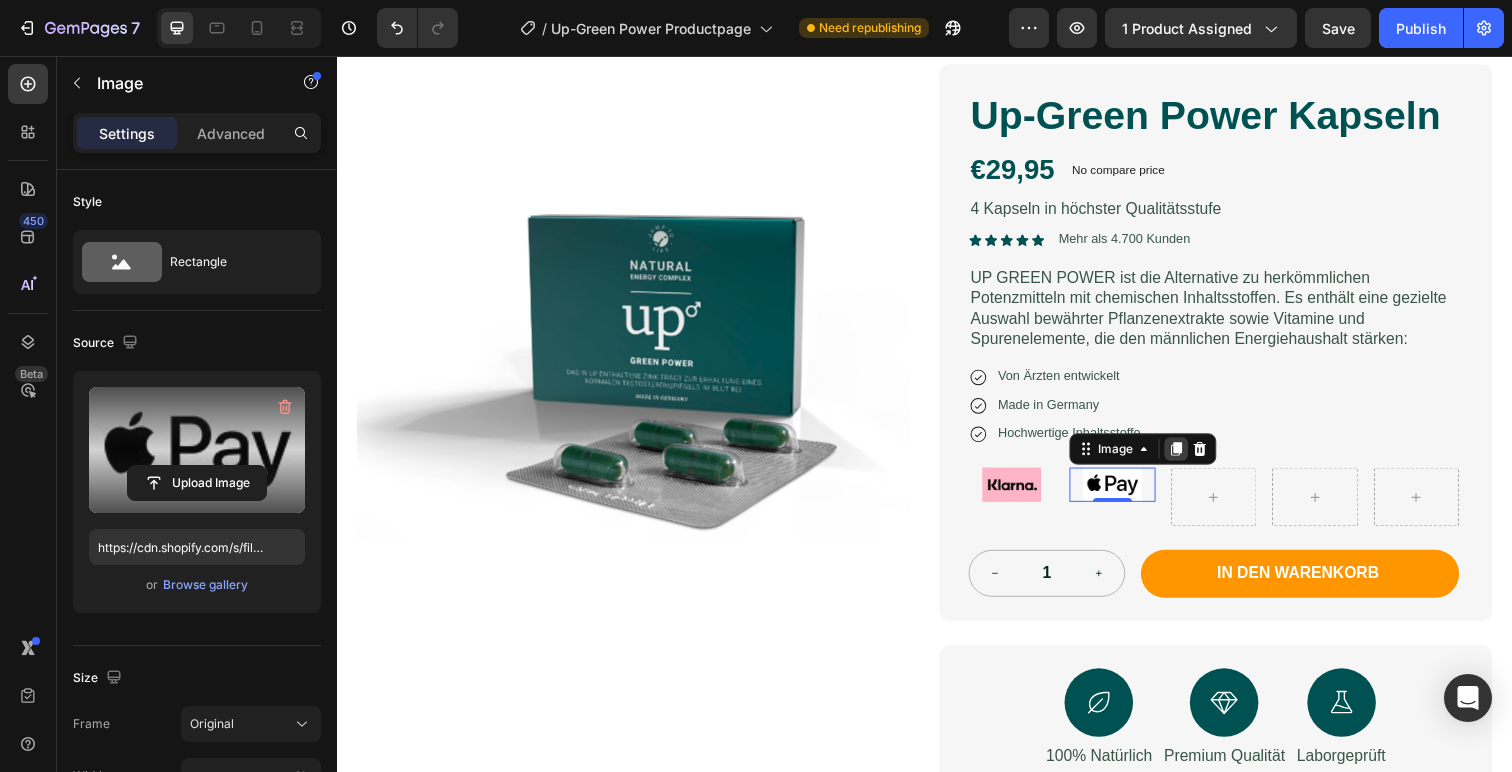 click 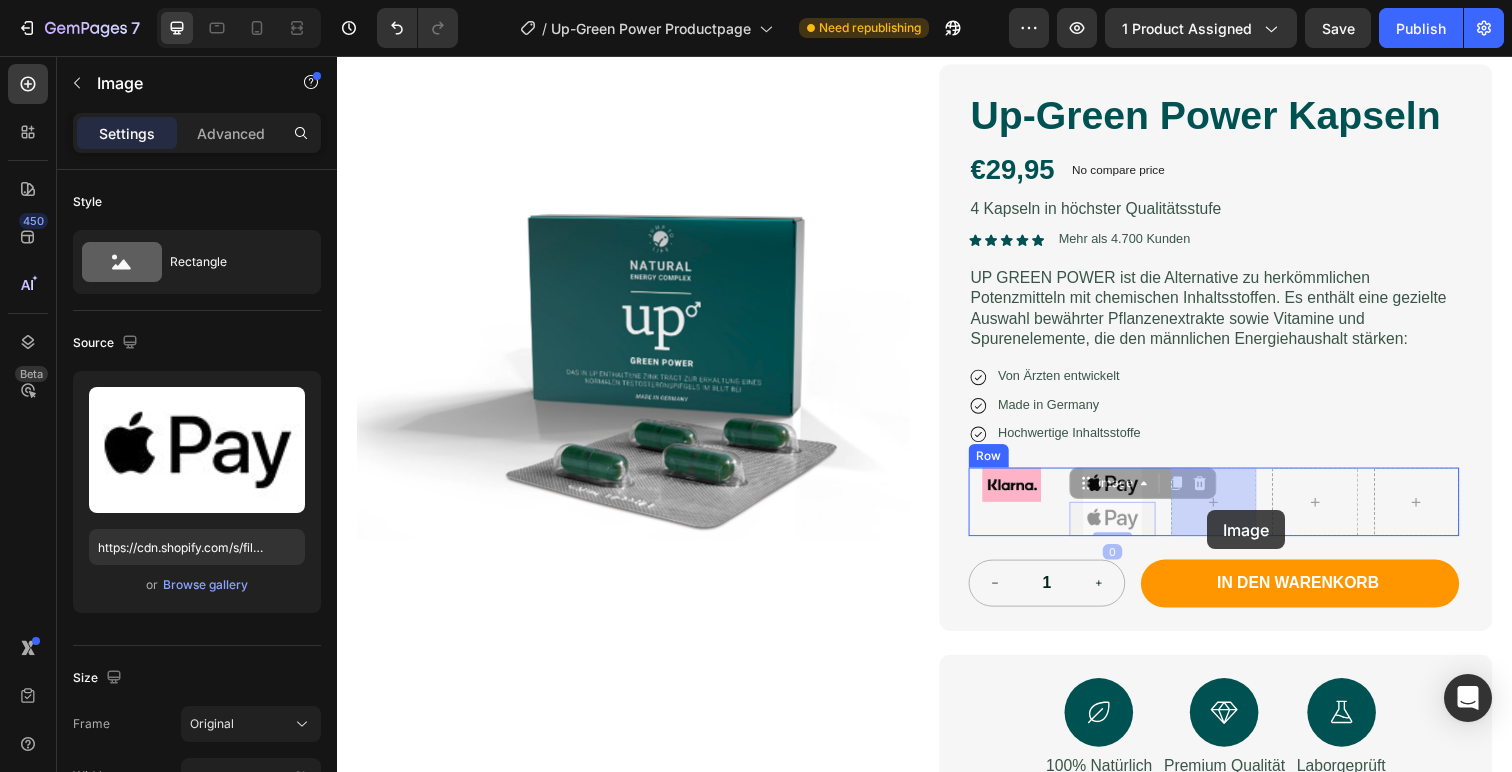 drag, startPoint x: 1145, startPoint y: 532, endPoint x: 1226, endPoint y: 520, distance: 81.88406 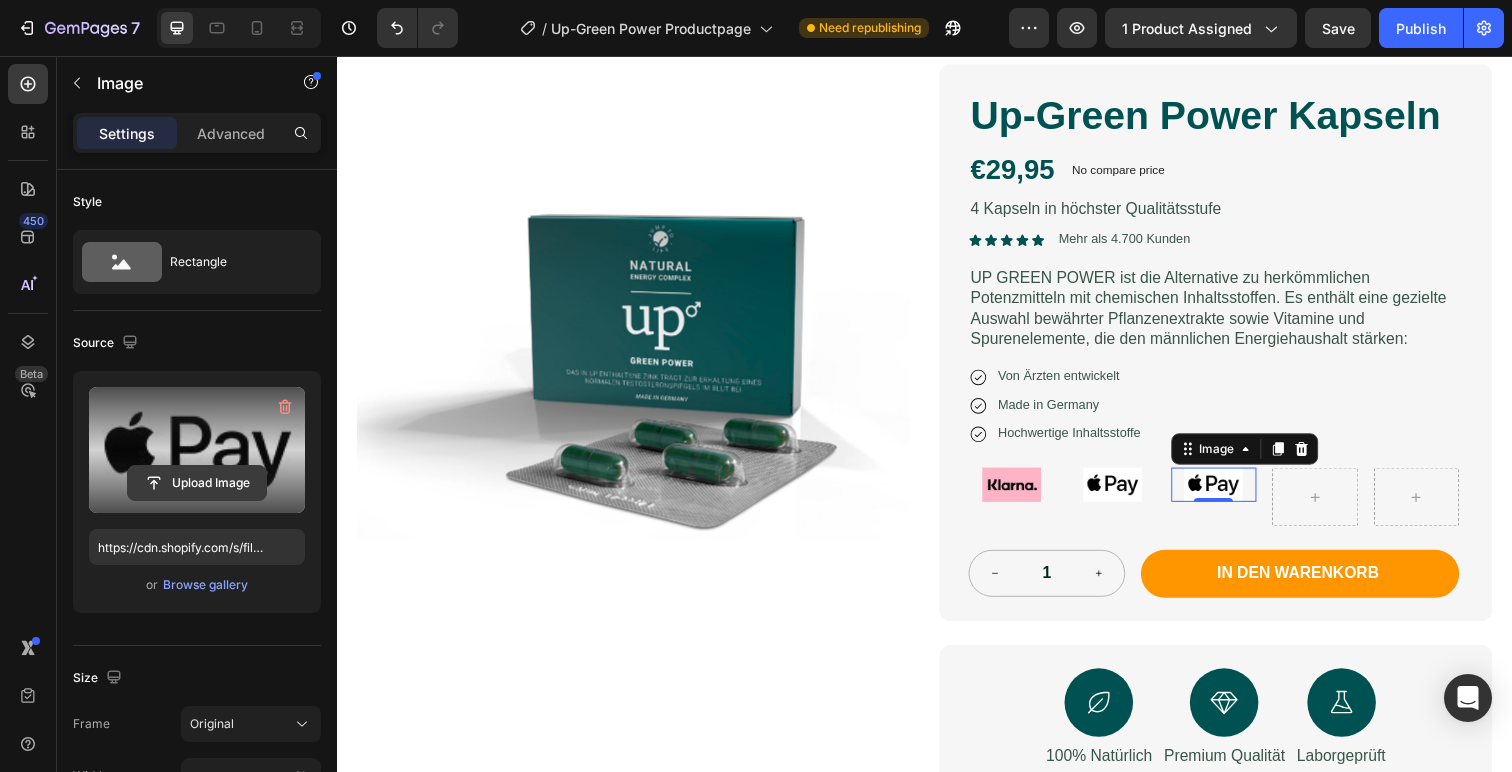 click 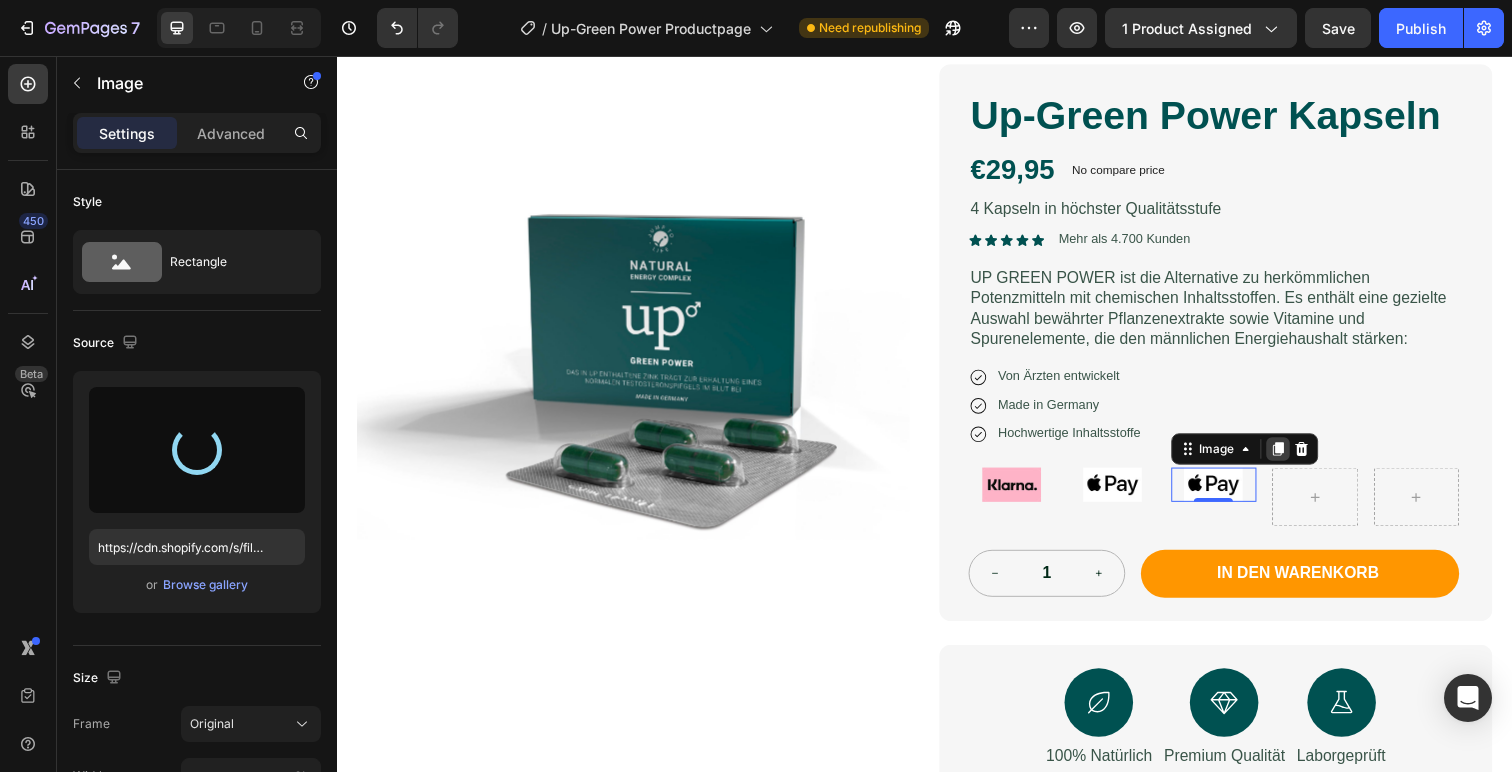click 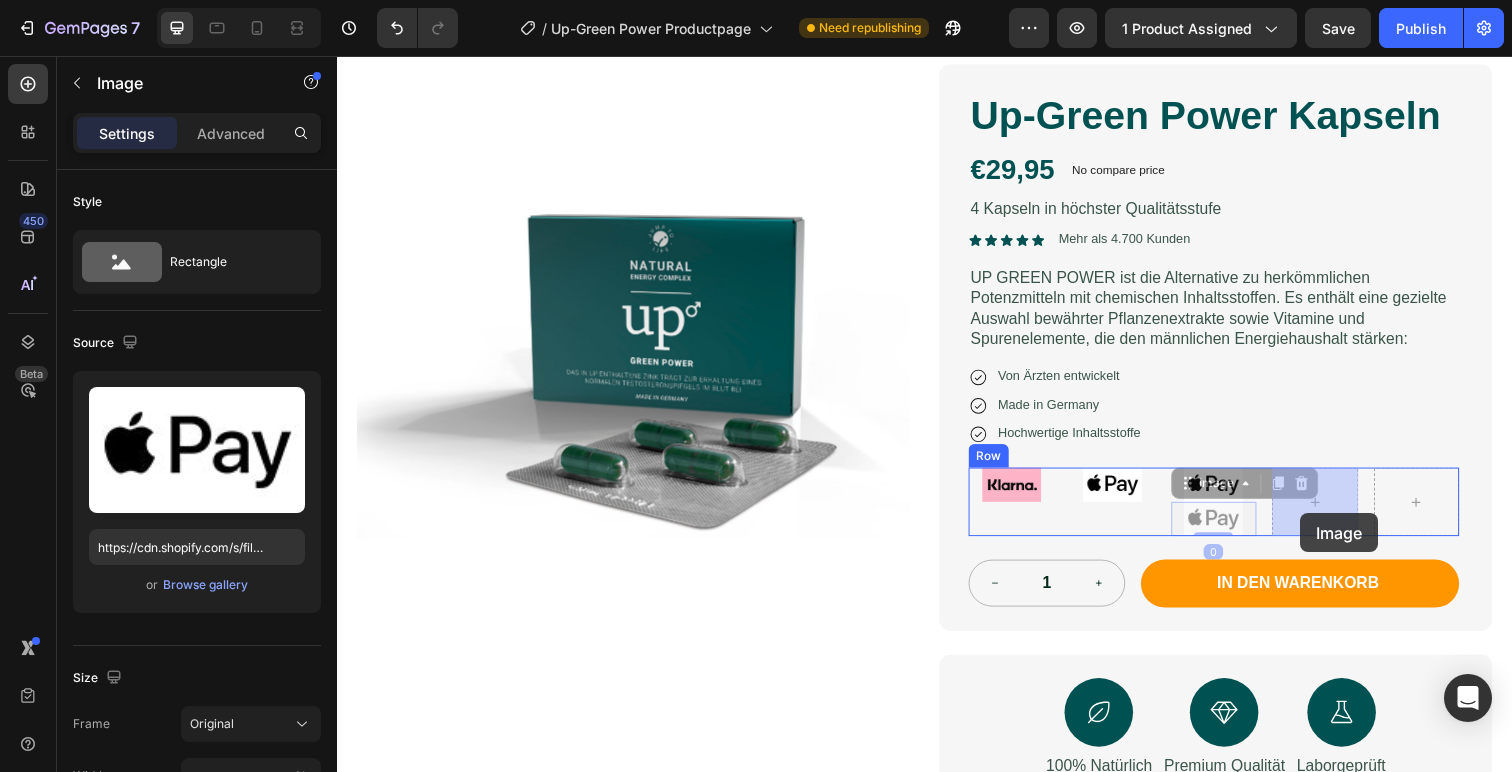 drag, startPoint x: 1225, startPoint y: 536, endPoint x: 1320, endPoint y: 523, distance: 95.885345 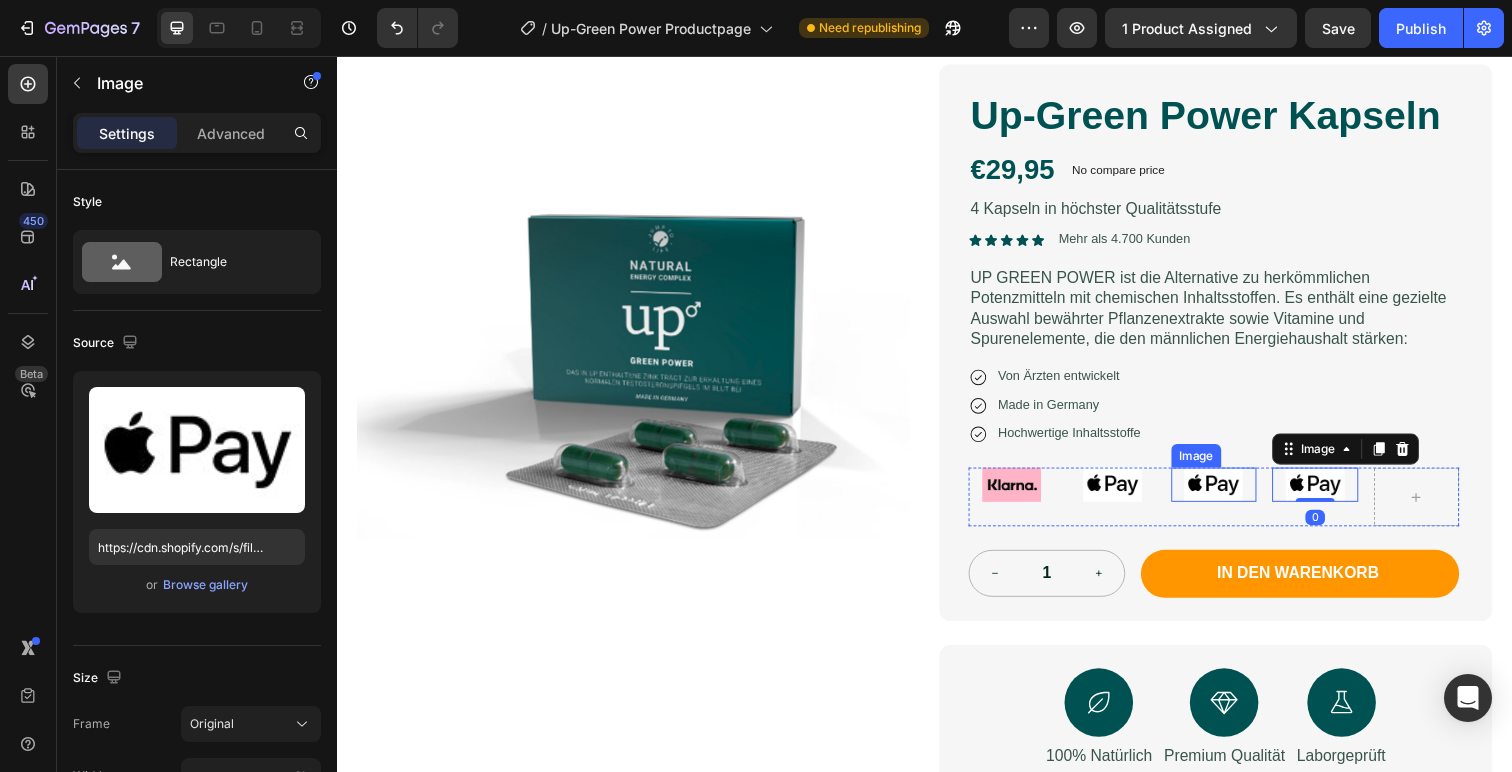 click at bounding box center [1232, 494] 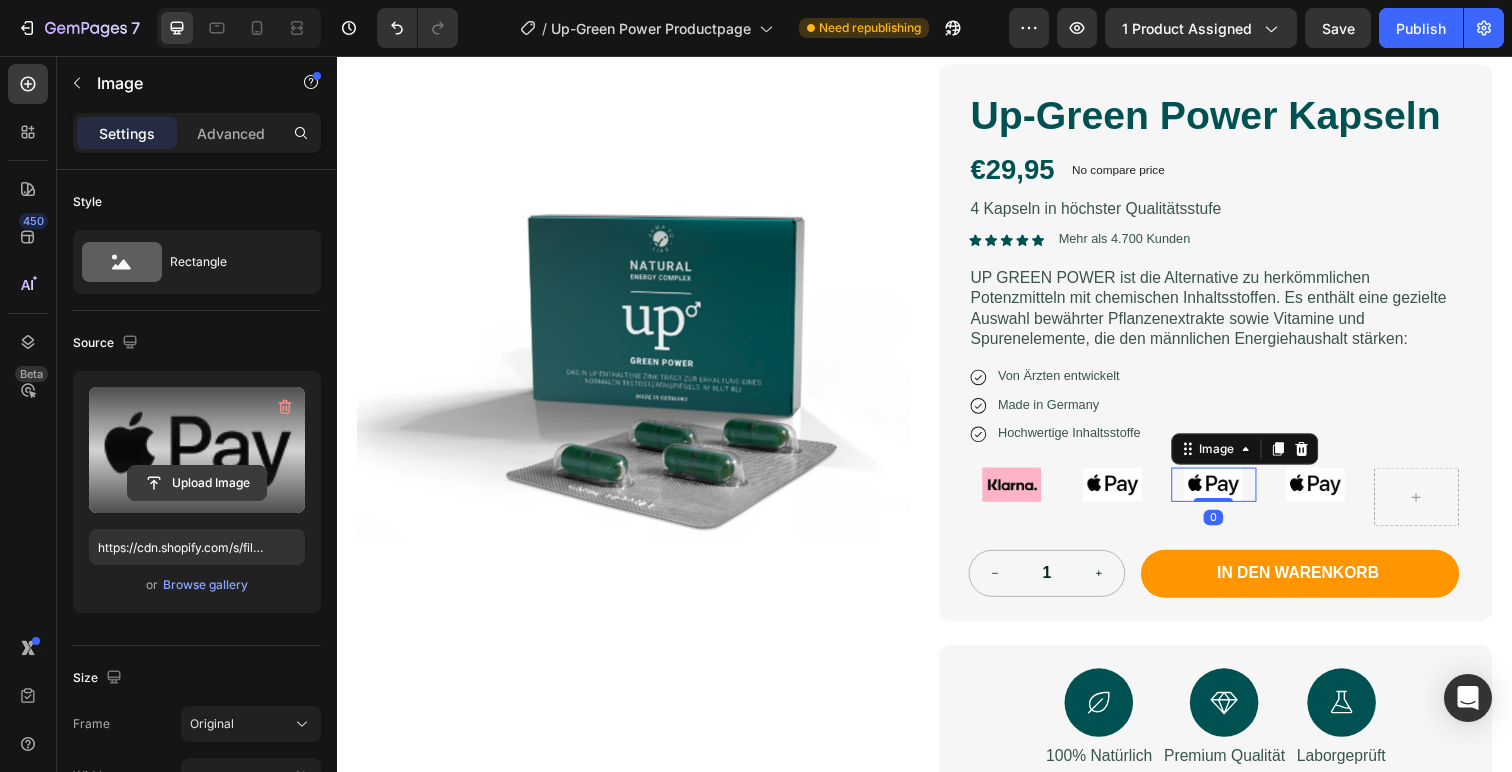 click 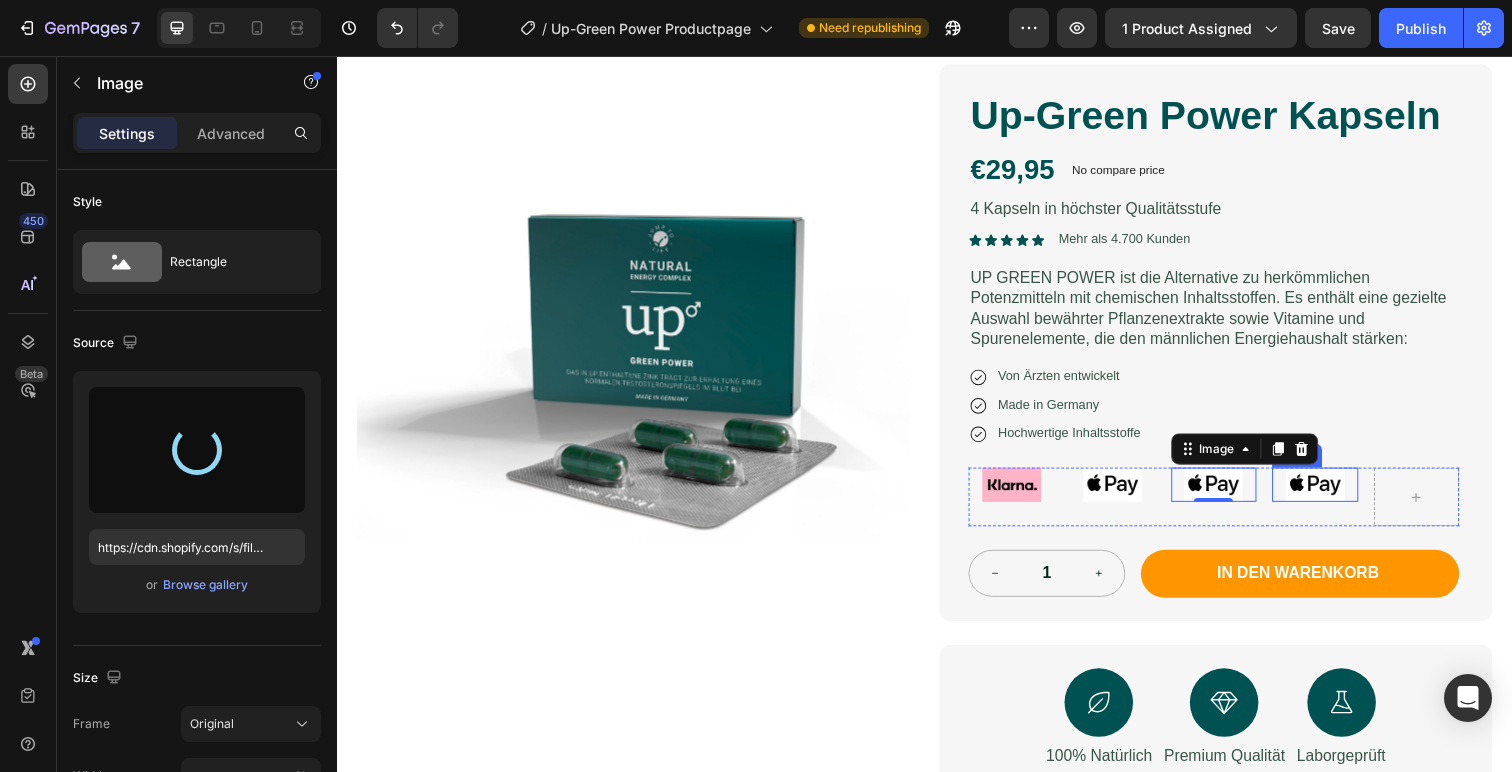 type on "https://cdn.shopify.com/s/files/1/0939/3946/6585/files/gempages_569874367945638727-3dc5ade3-08a7-4761-ae99-4da4c41a0461.jpg" 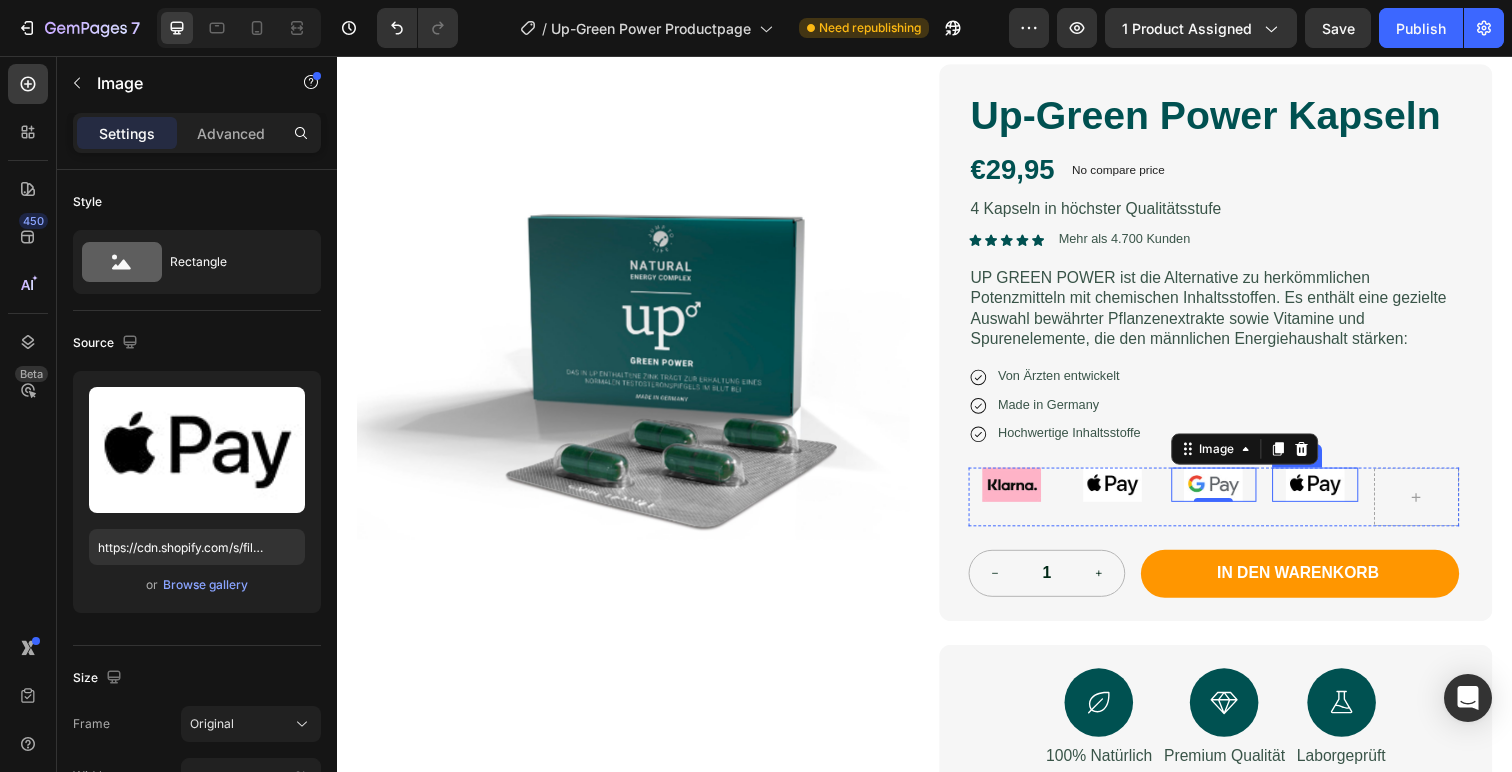 click at bounding box center (1336, 494) 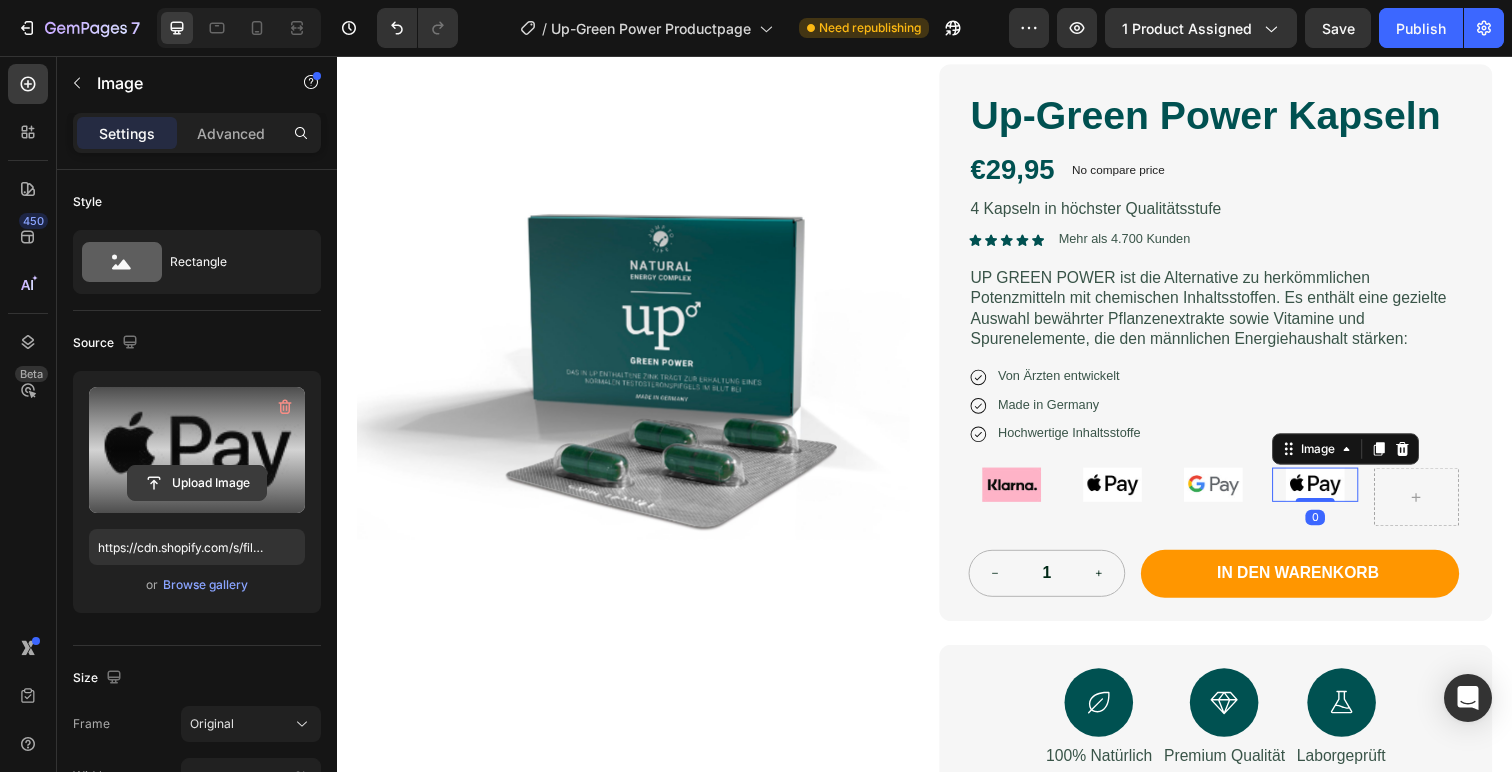click 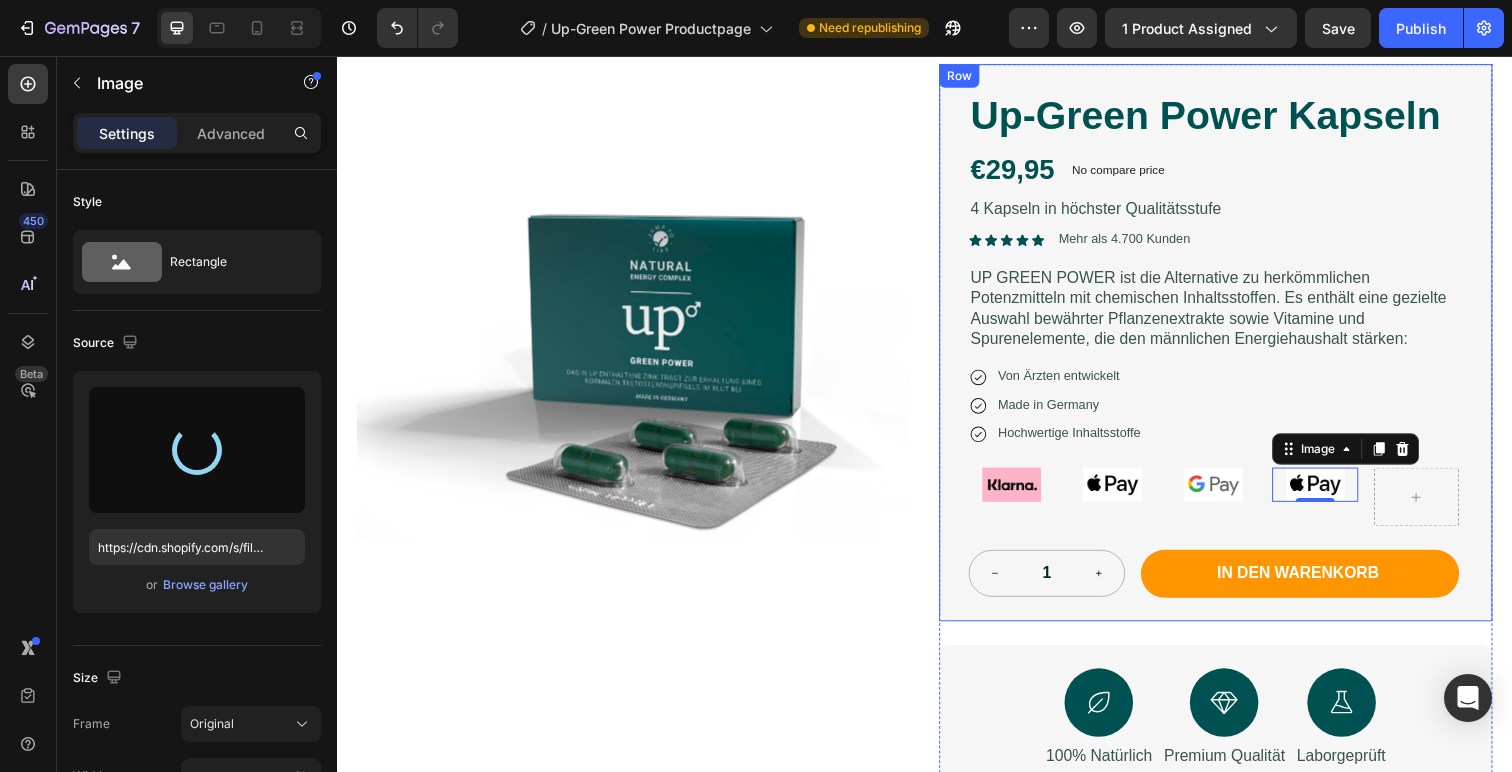 type on "https://cdn.shopify.com/s/files/1/0939/3946/6585/files/gempages_569874367945638727-f810a49c-3157-46f0-ac95-8b512dbcef42.jpg" 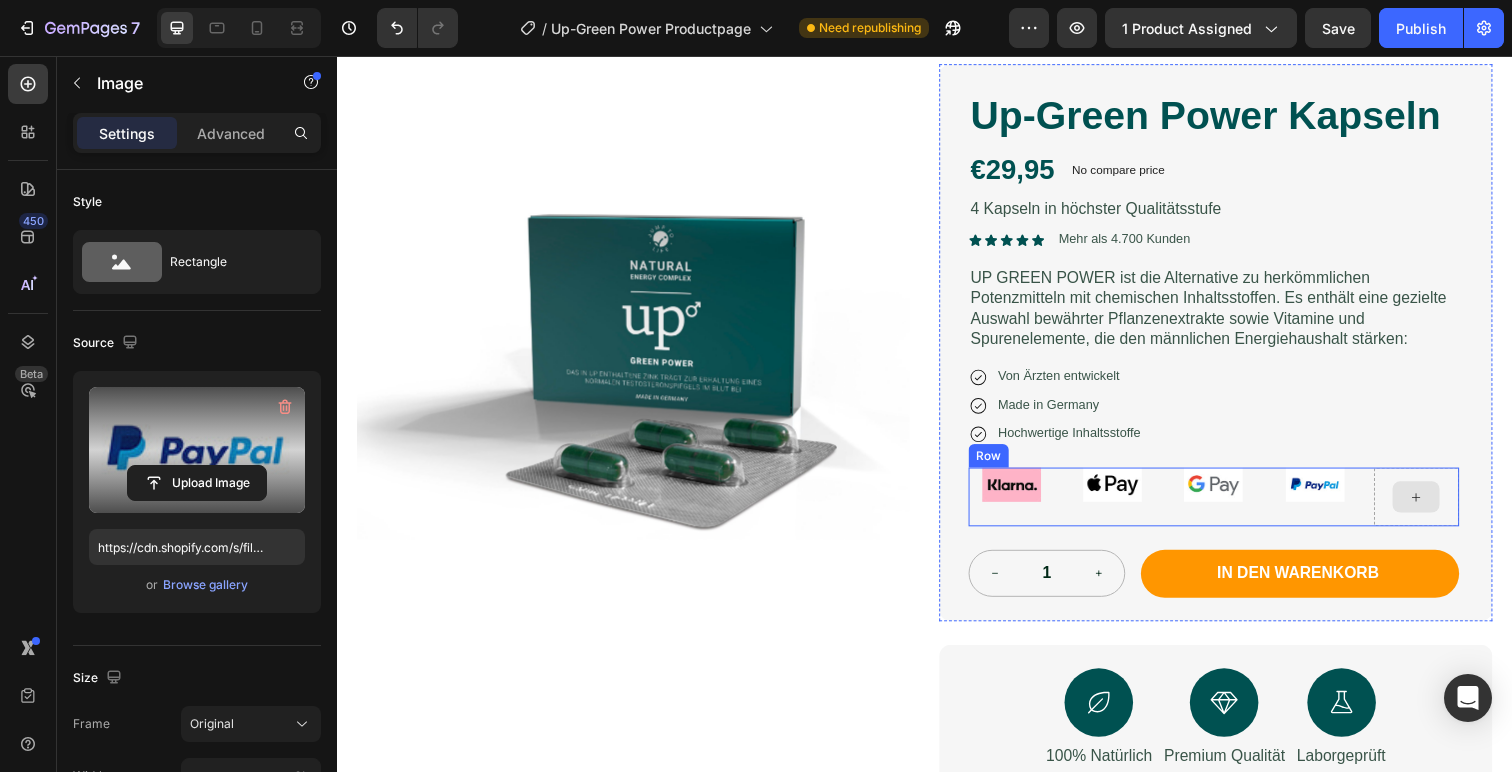 click 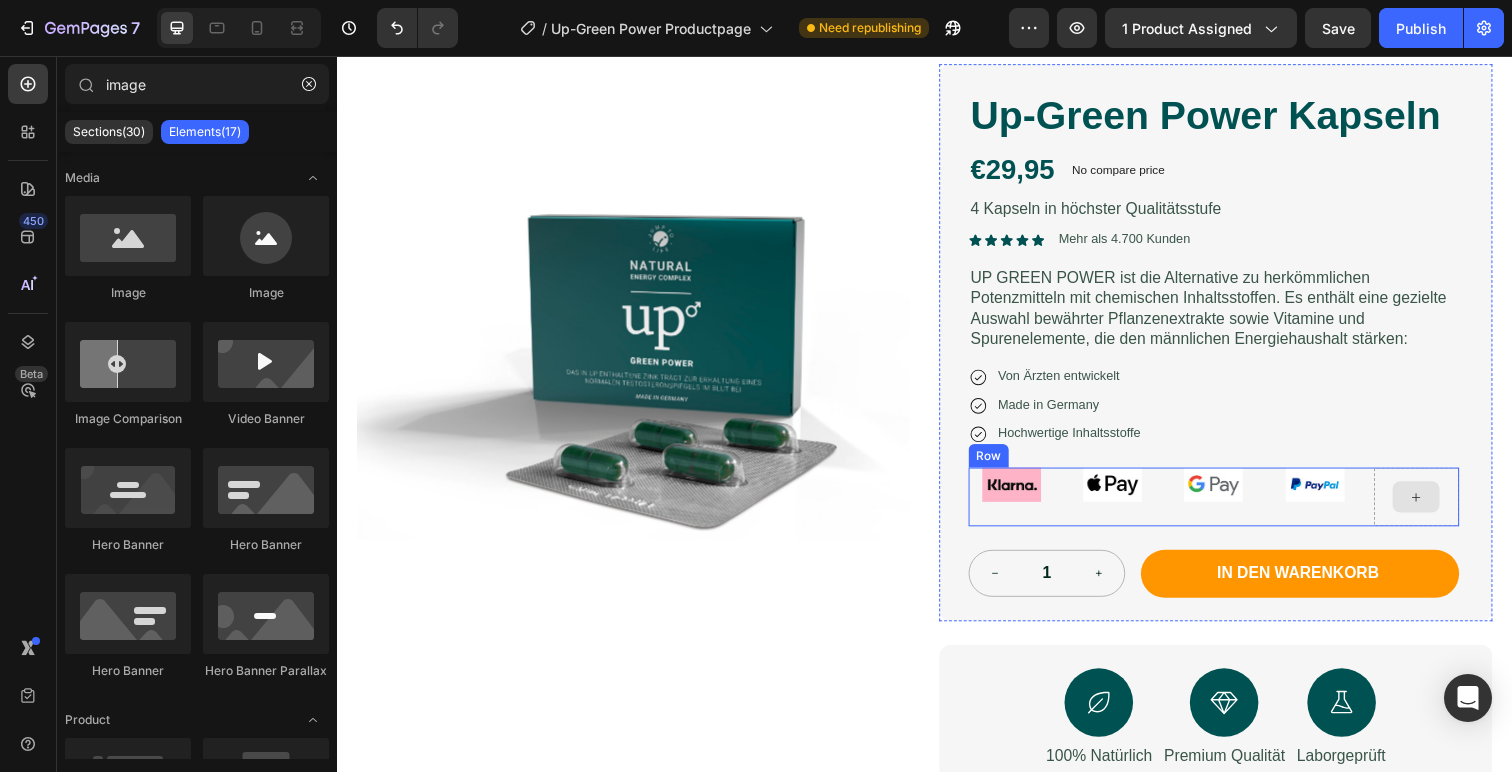 click 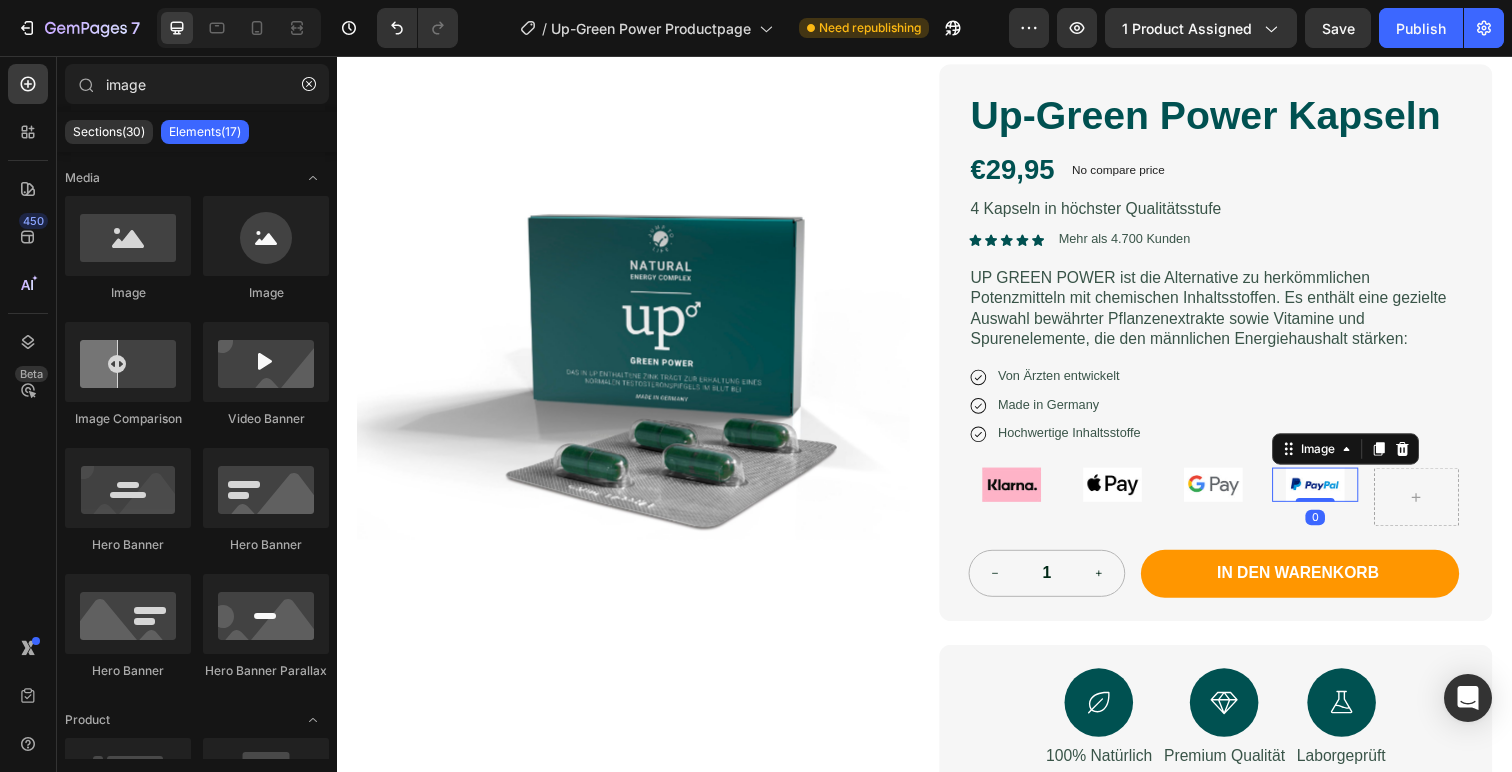 click at bounding box center [1336, 494] 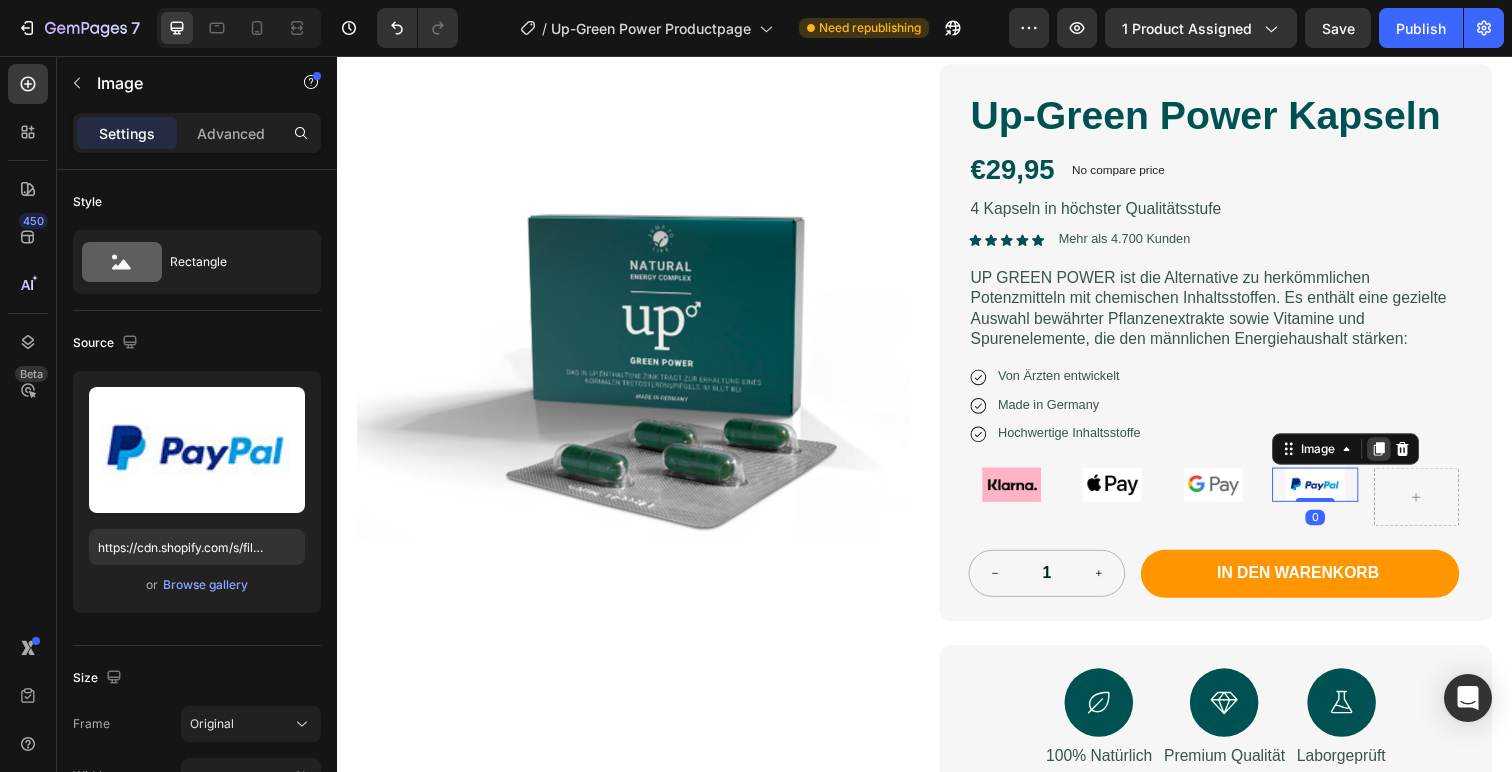 click 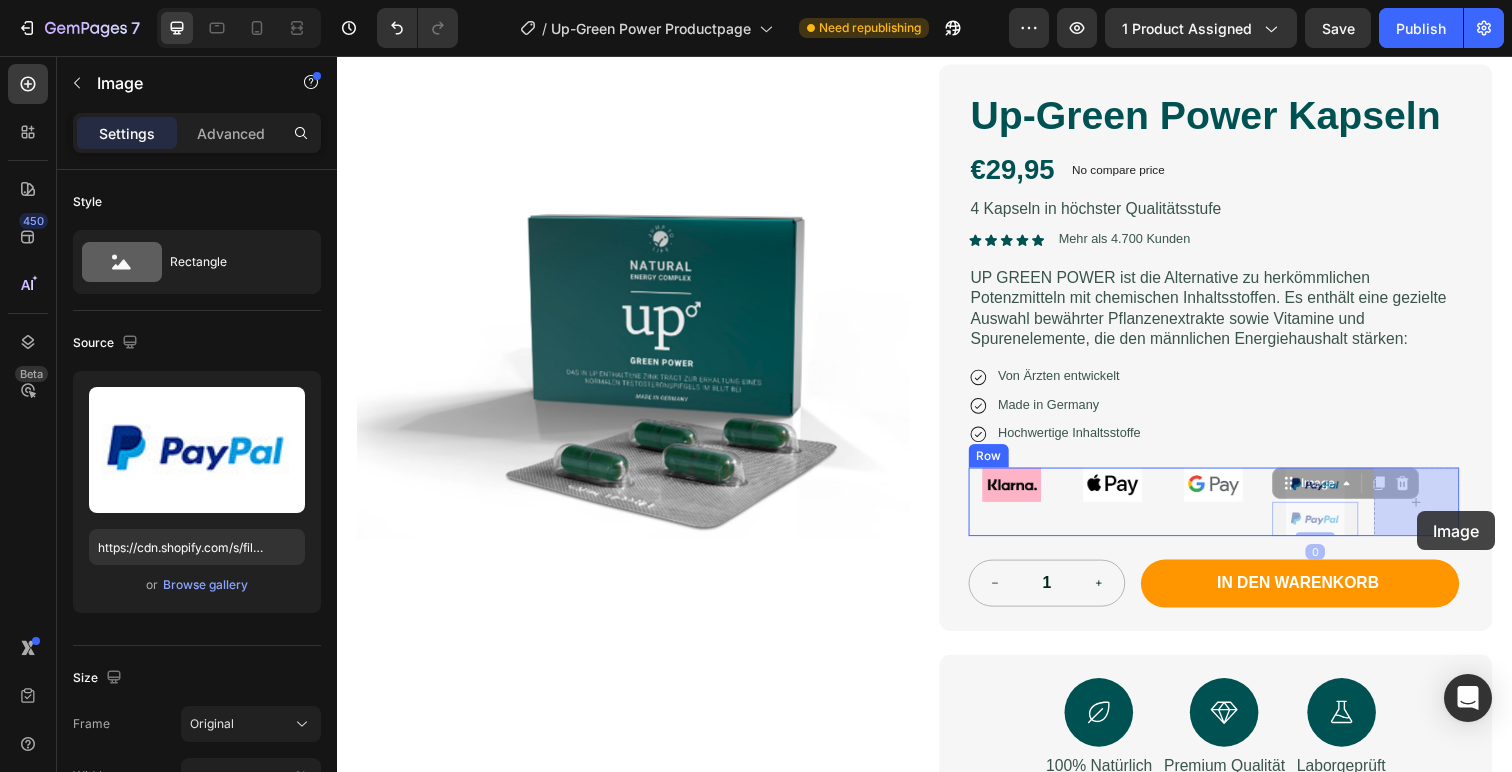 drag, startPoint x: 1345, startPoint y: 529, endPoint x: 1439, endPoint y: 521, distance: 94.33981 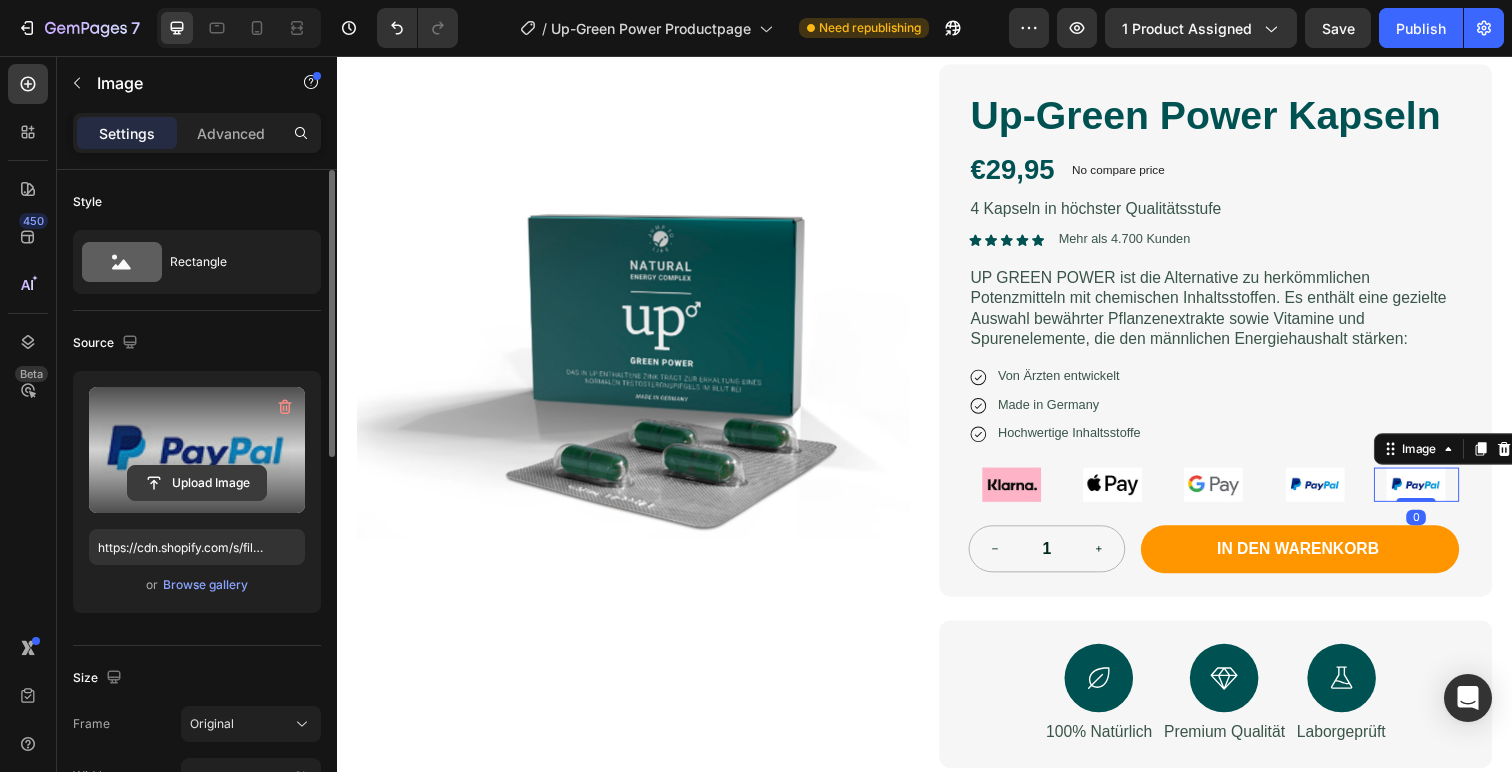 click 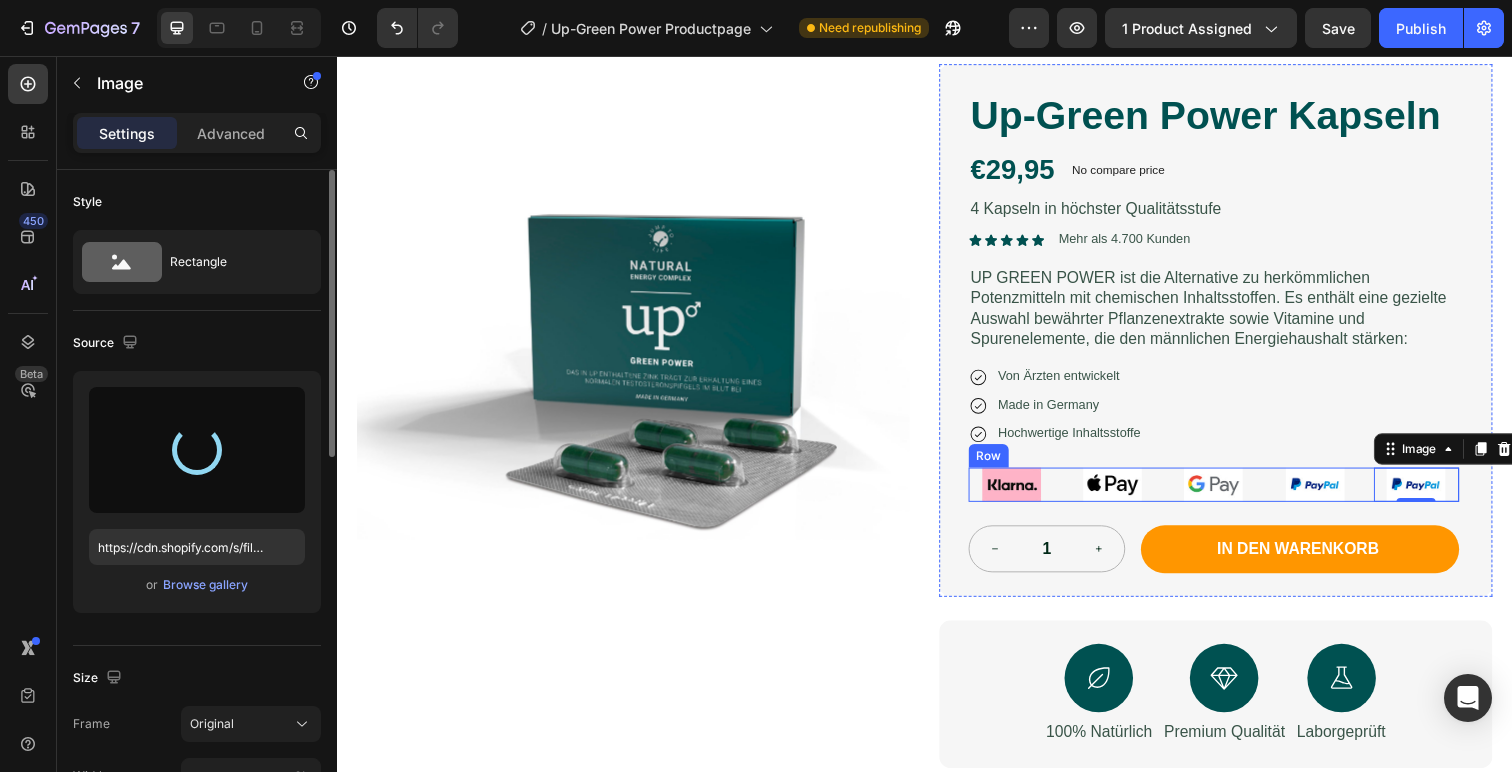 click on "Image Image Image Image Image   0 Row" at bounding box center [1232, 494] 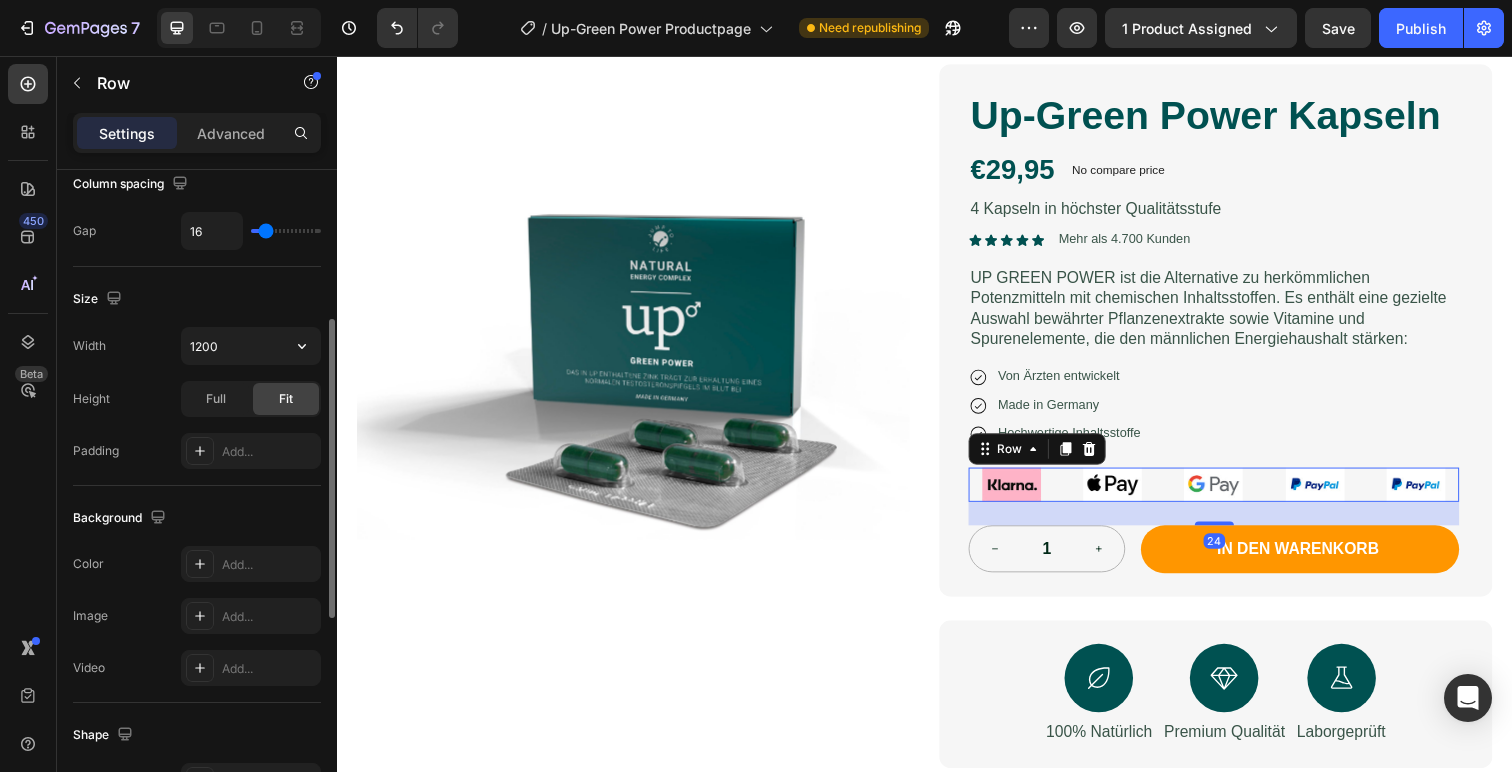 scroll, scrollTop: 452, scrollLeft: 0, axis: vertical 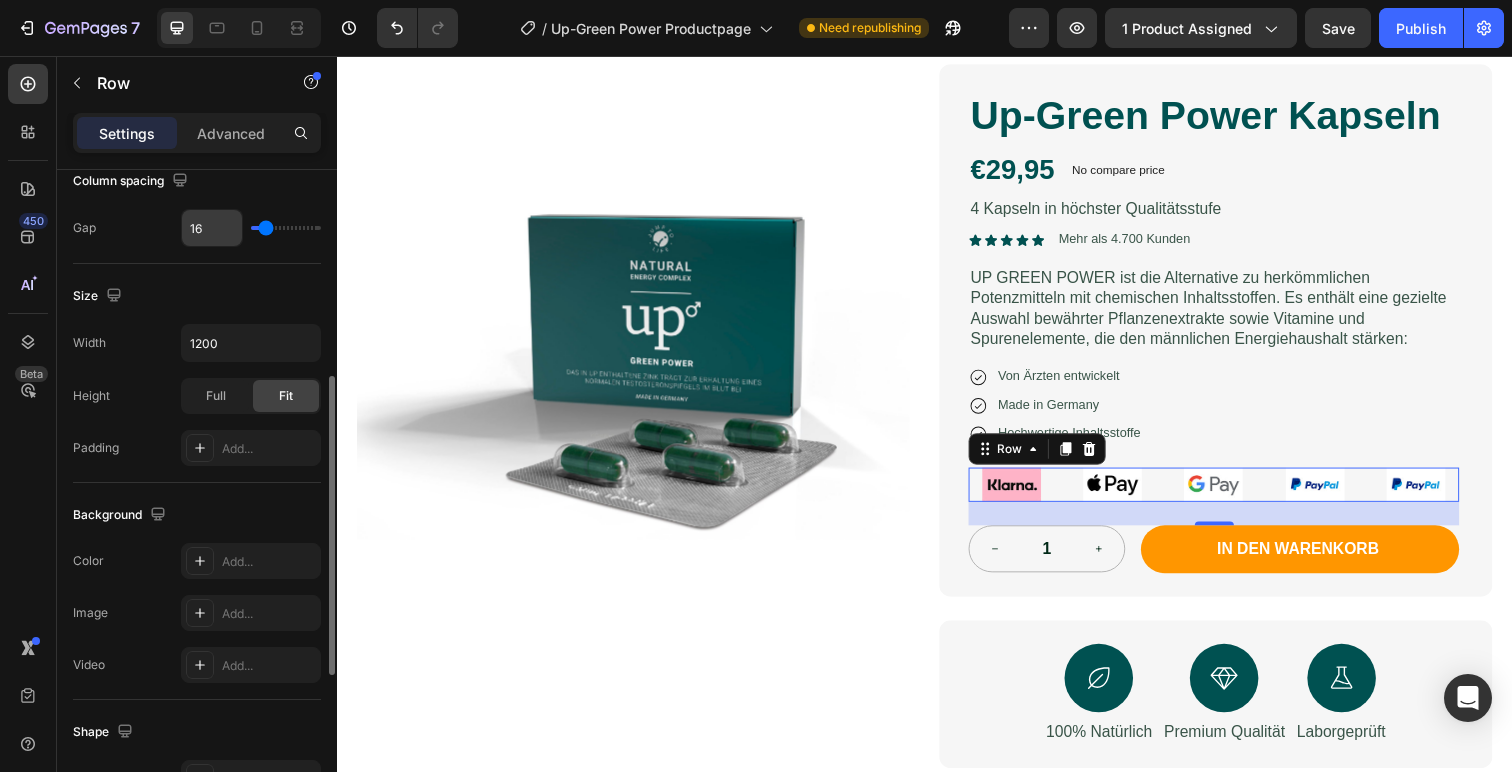 click on "16" at bounding box center [212, 228] 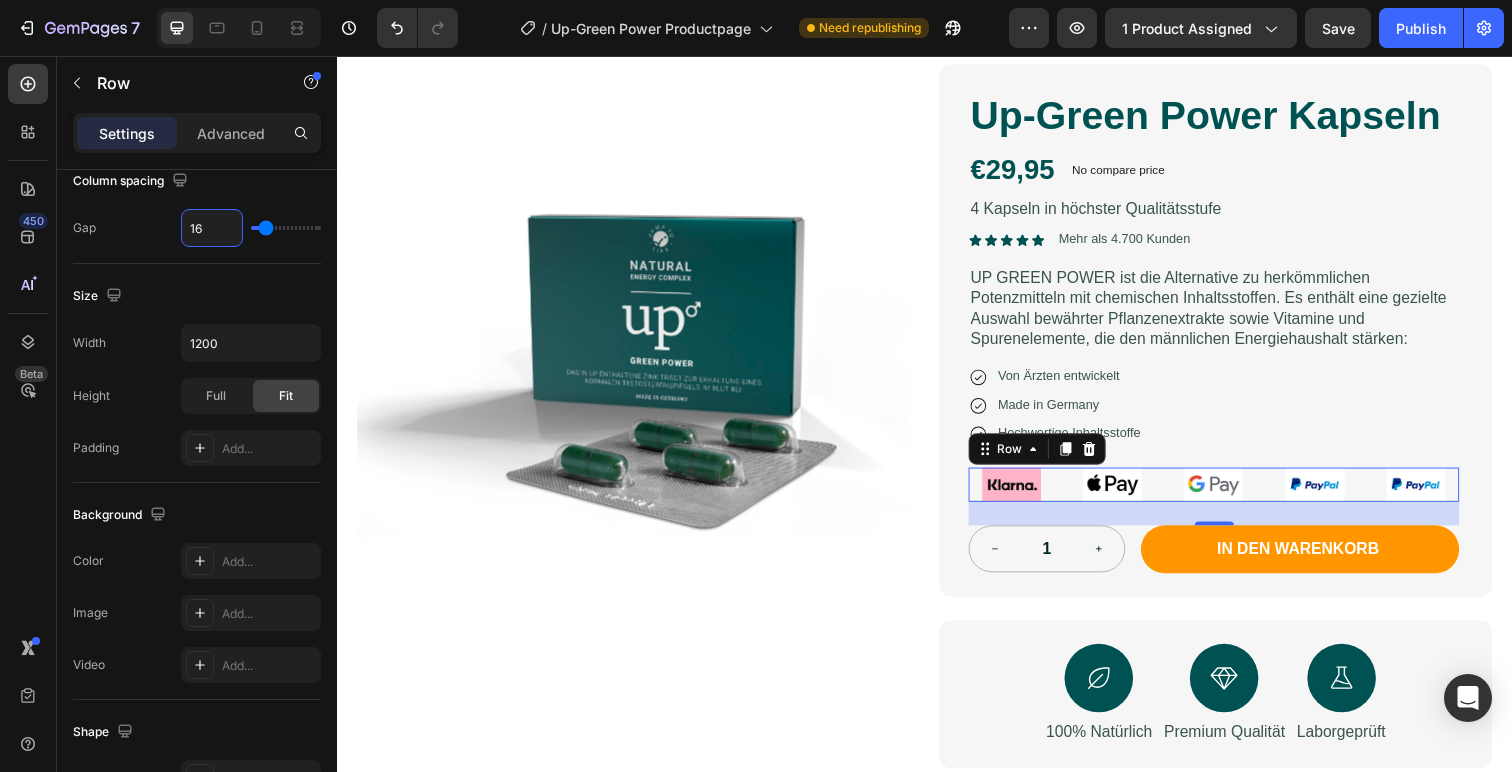 type on "5" 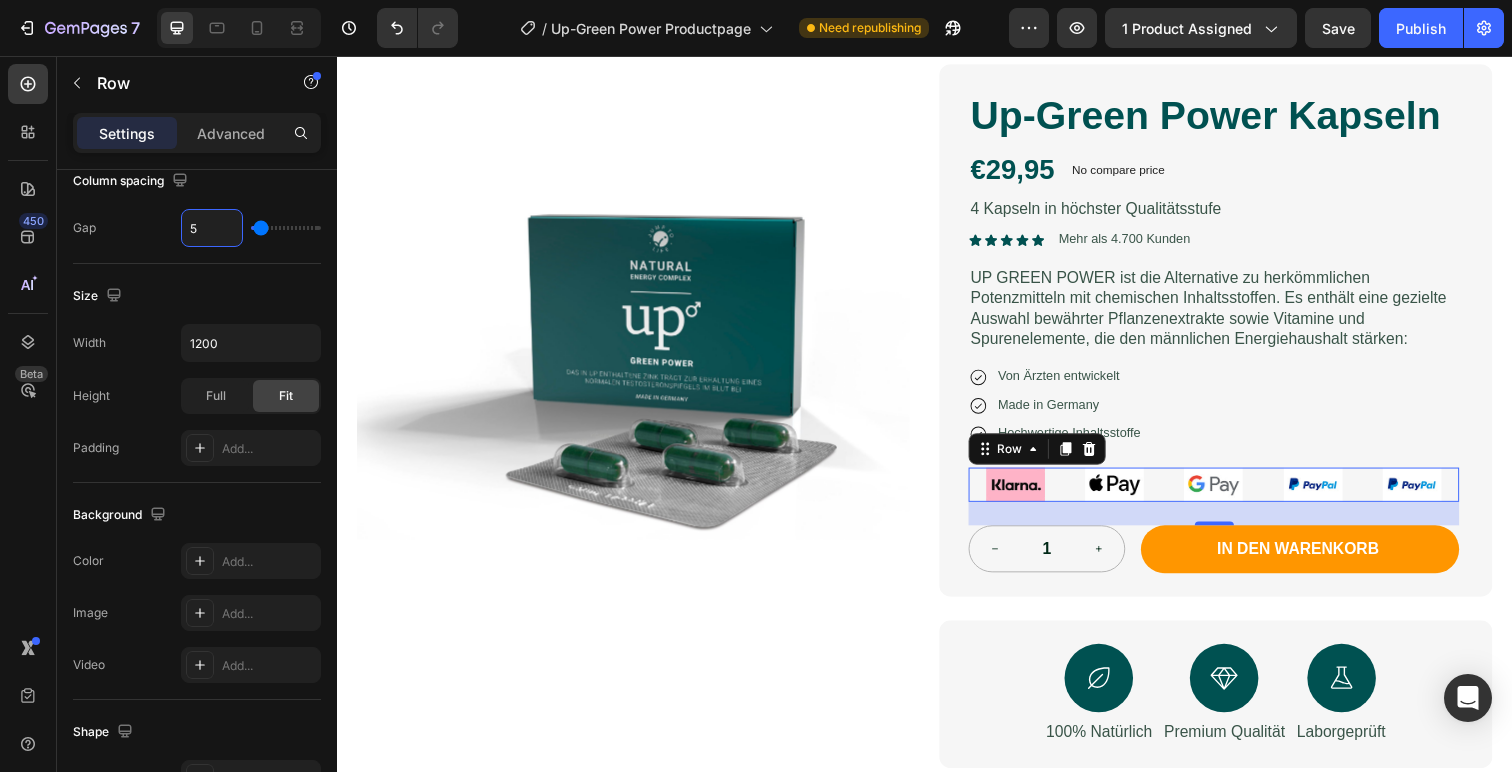 type 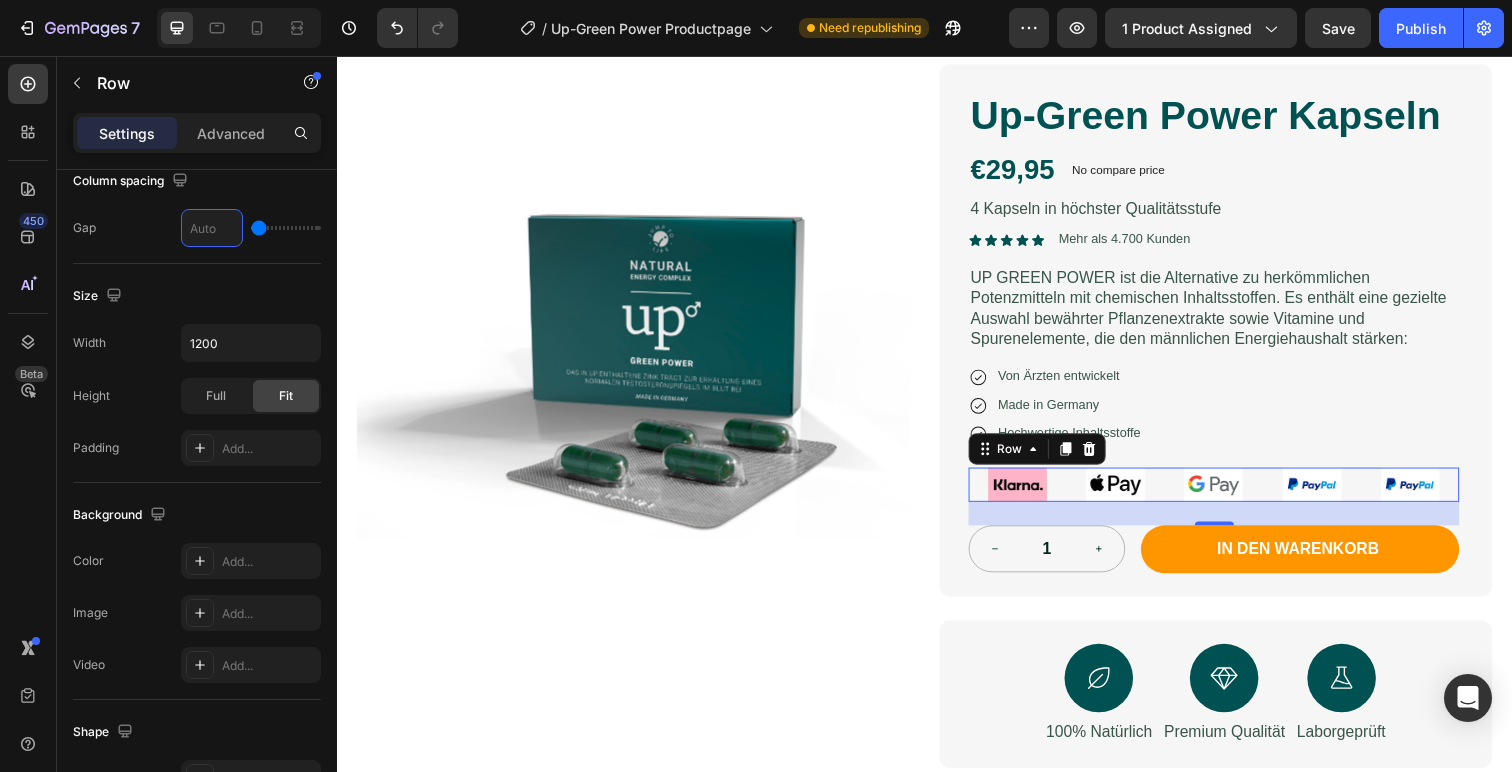 type on "1" 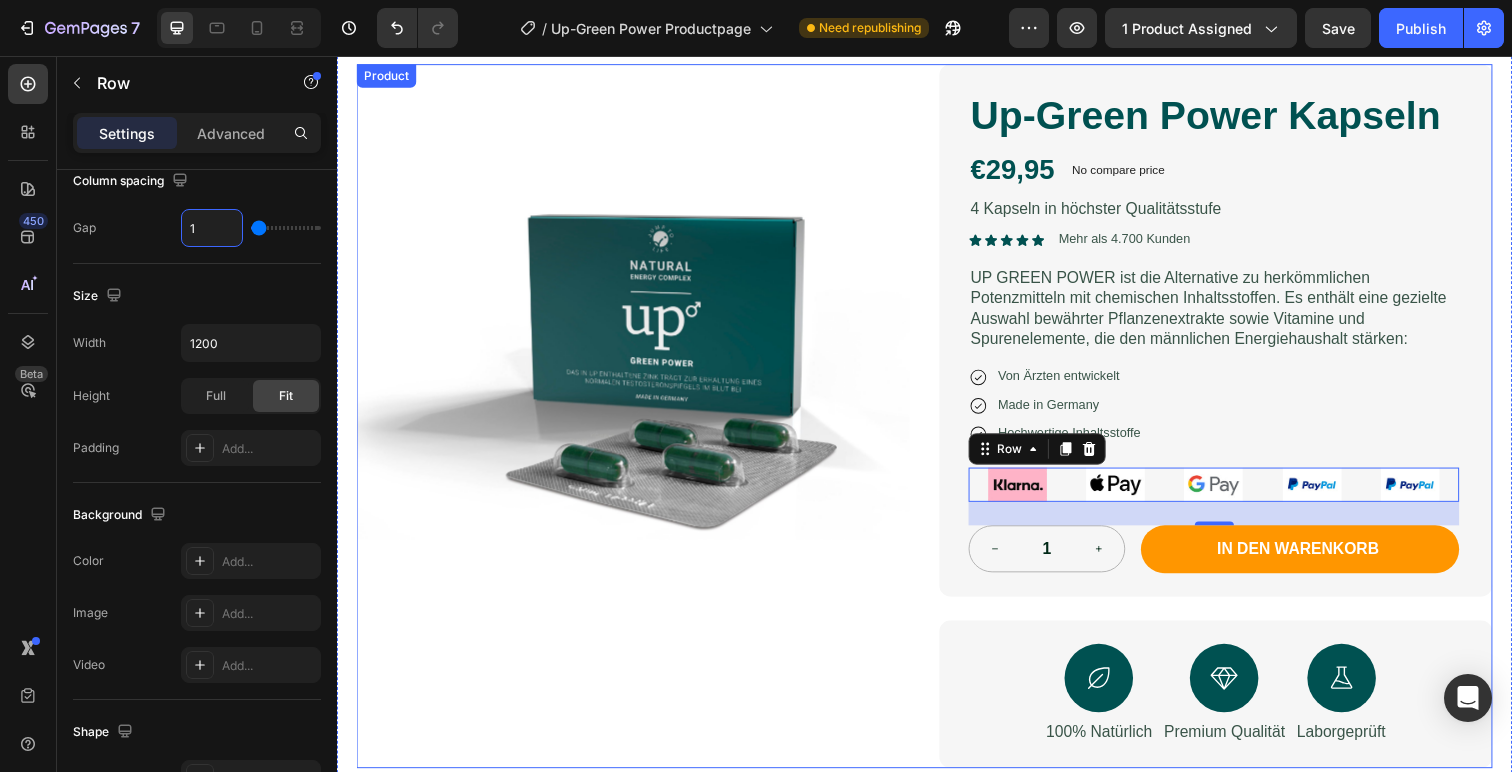 click on "Product Images" at bounding box center (639, 424) 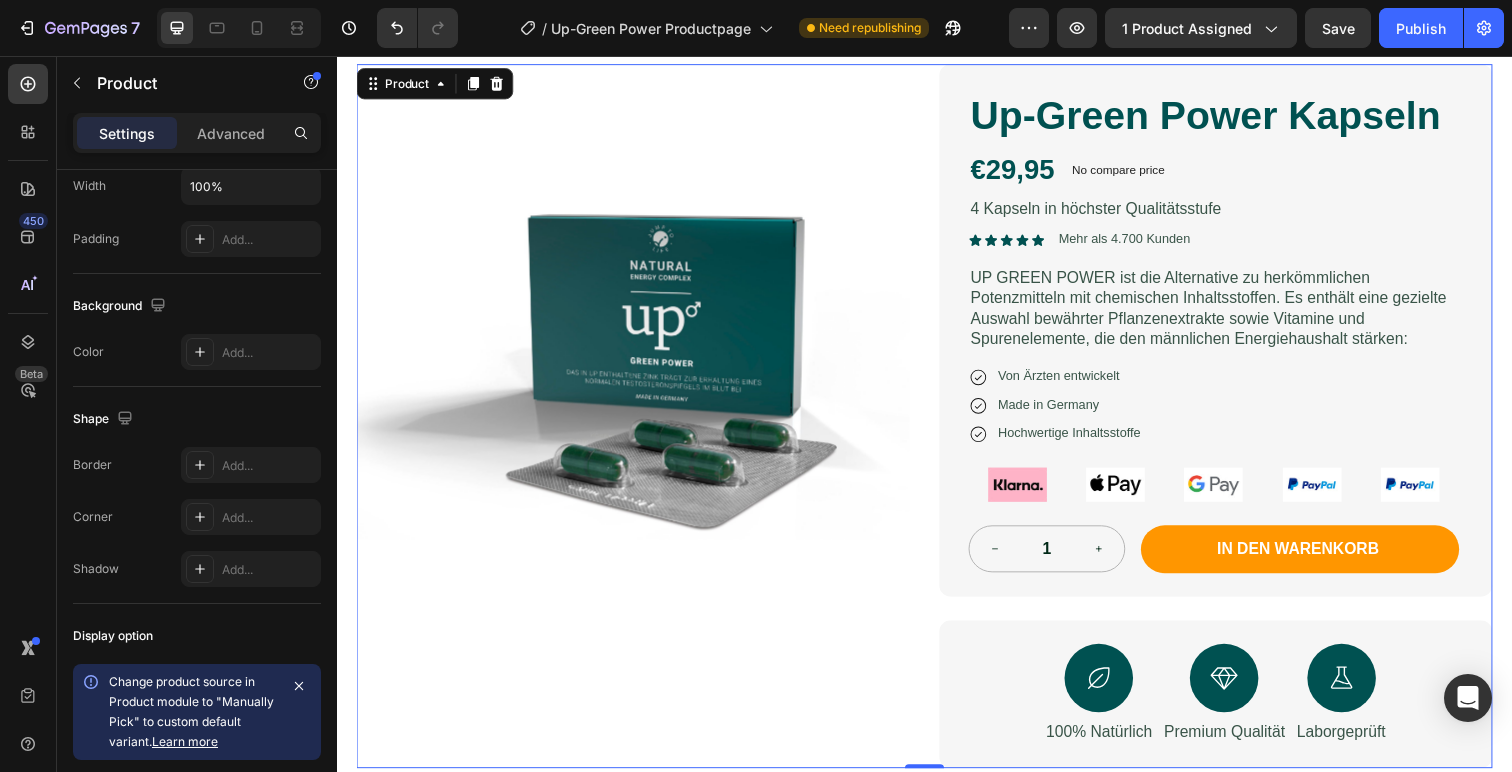 scroll, scrollTop: 0, scrollLeft: 0, axis: both 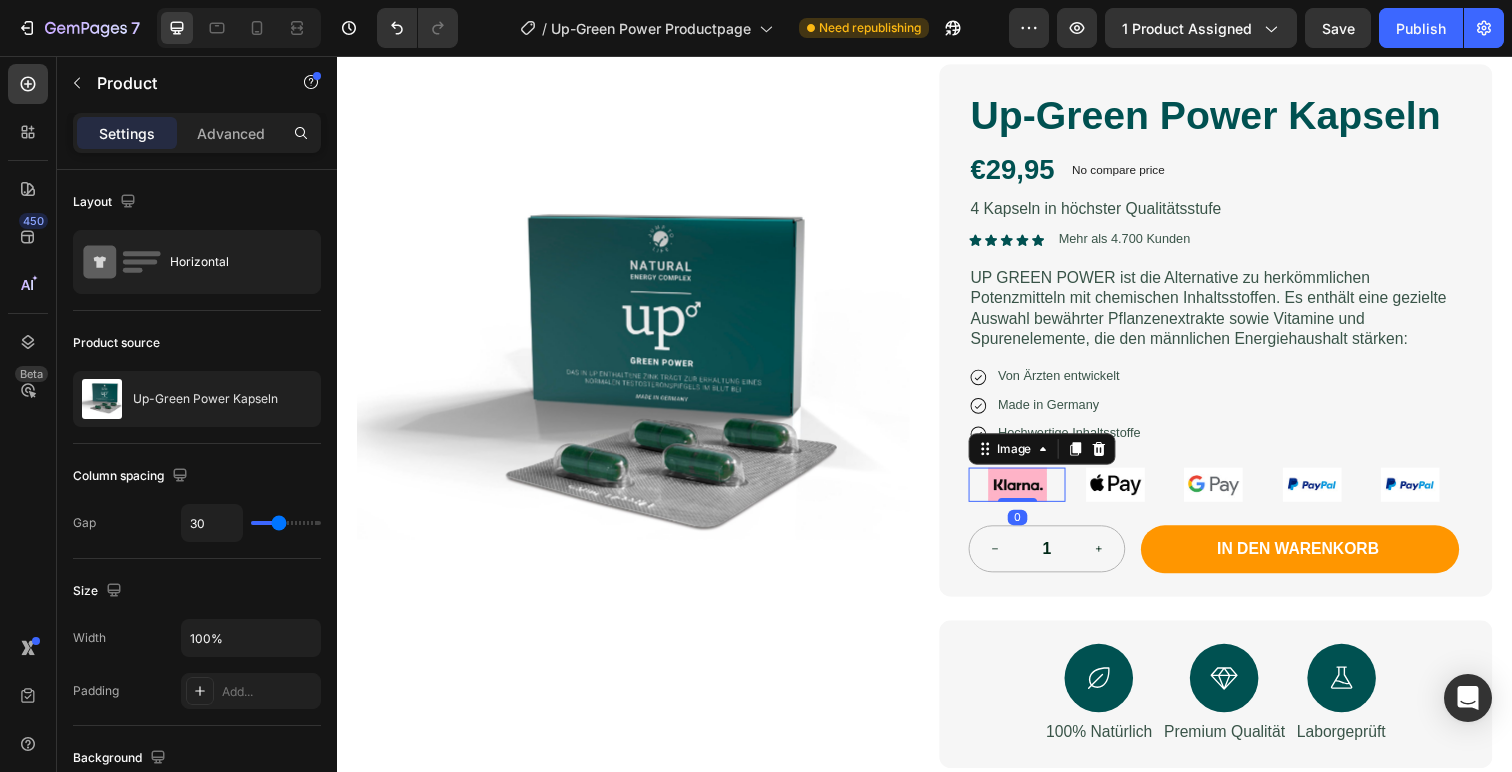 click at bounding box center (1031, 494) 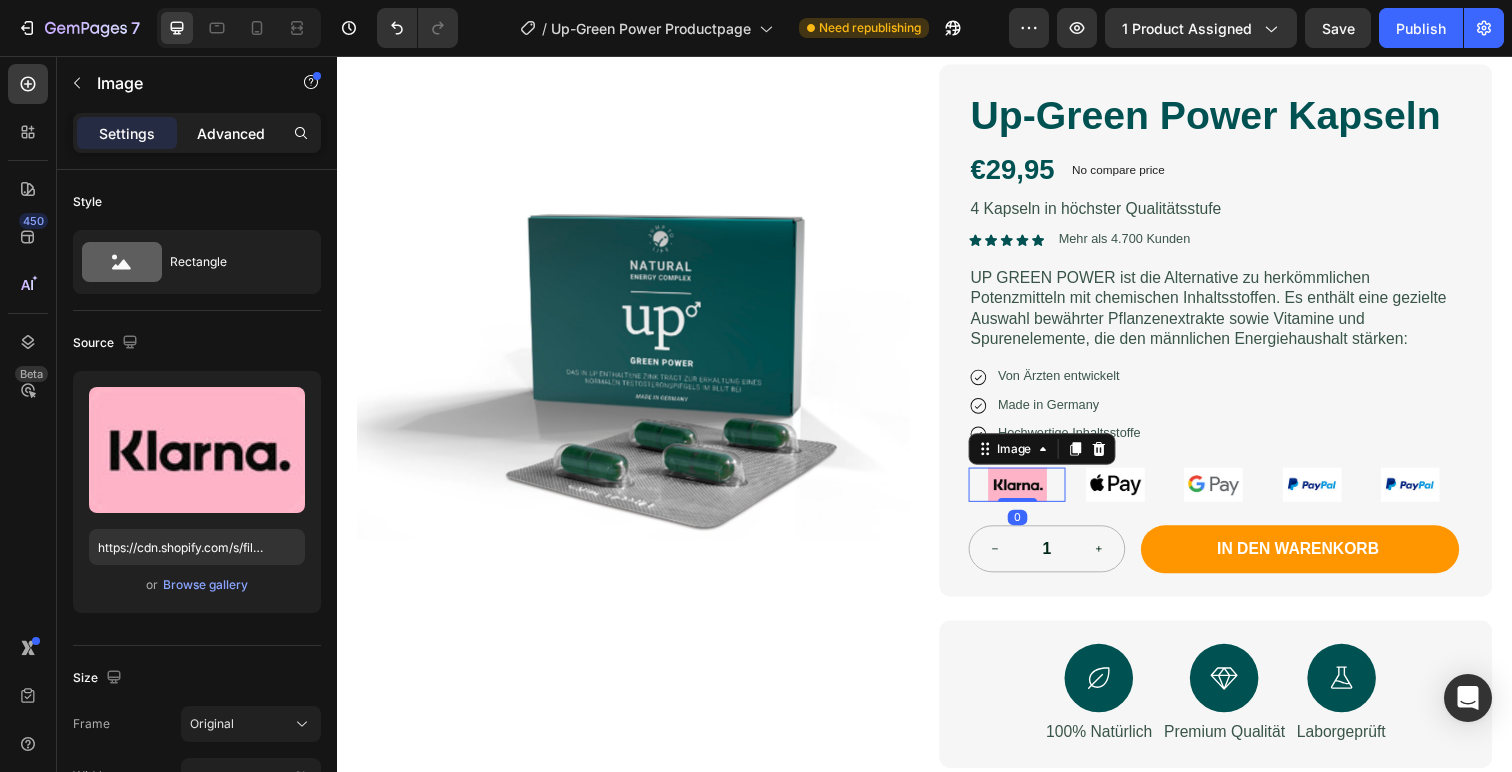 click on "Advanced" at bounding box center [231, 133] 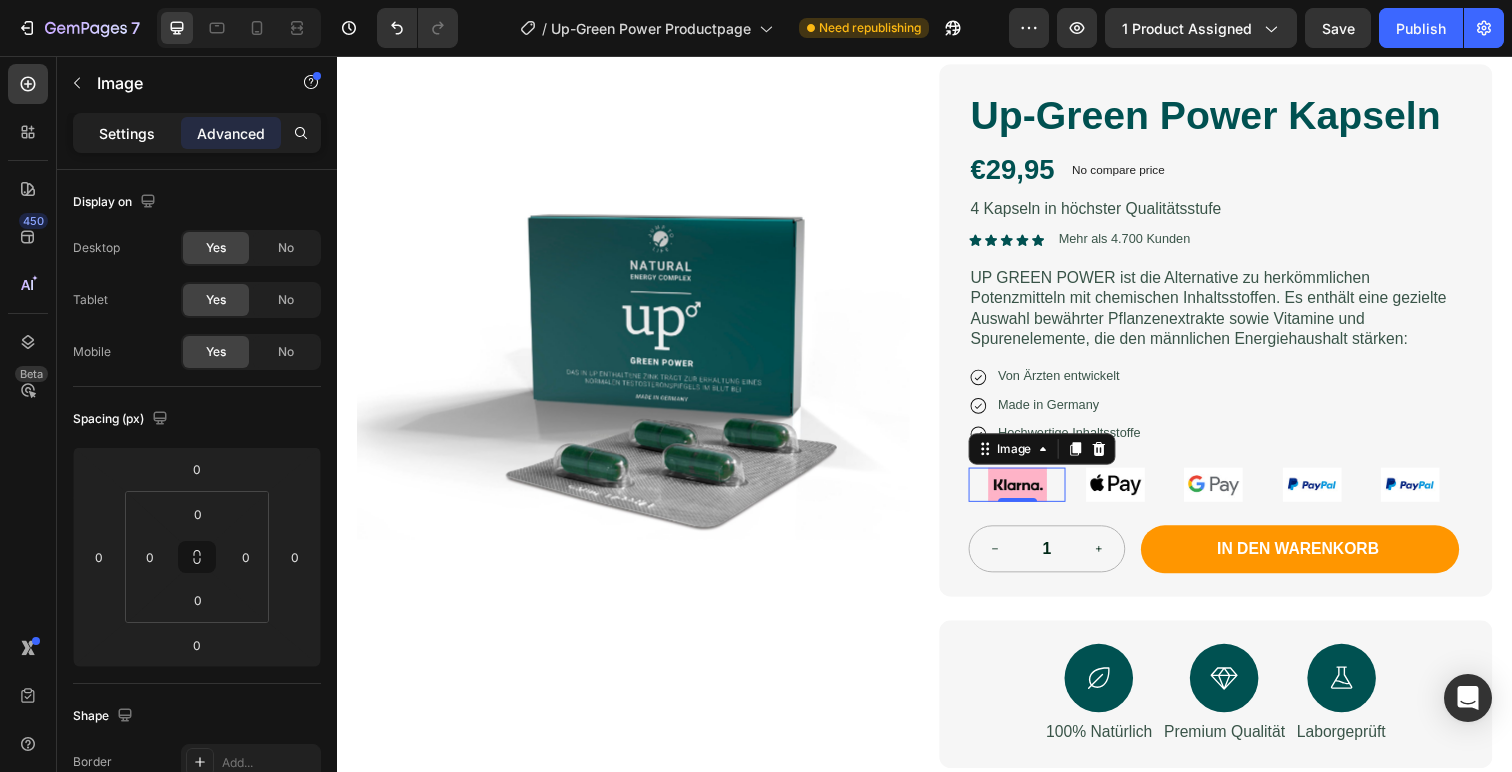click on "Settings" at bounding box center [127, 133] 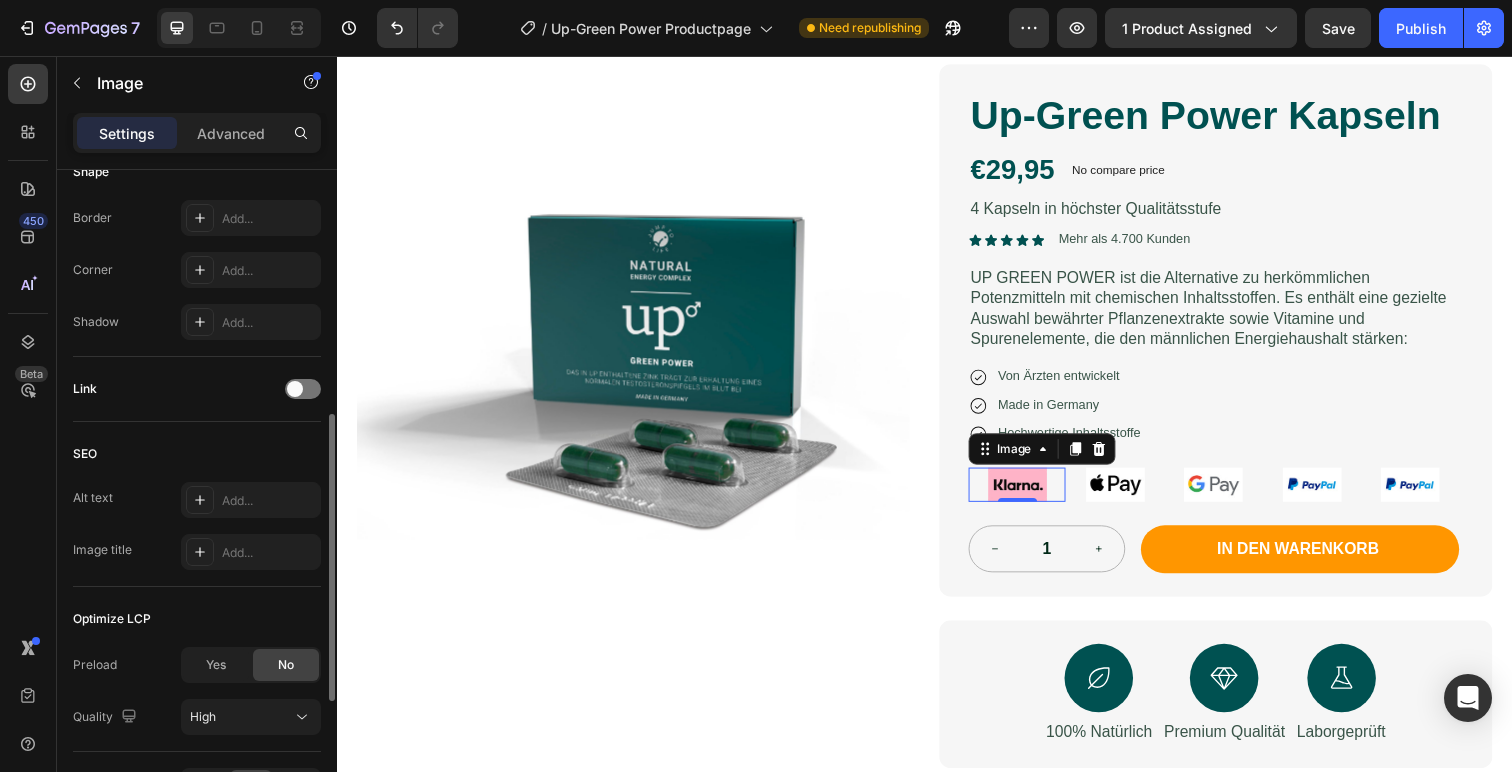 scroll, scrollTop: 851, scrollLeft: 0, axis: vertical 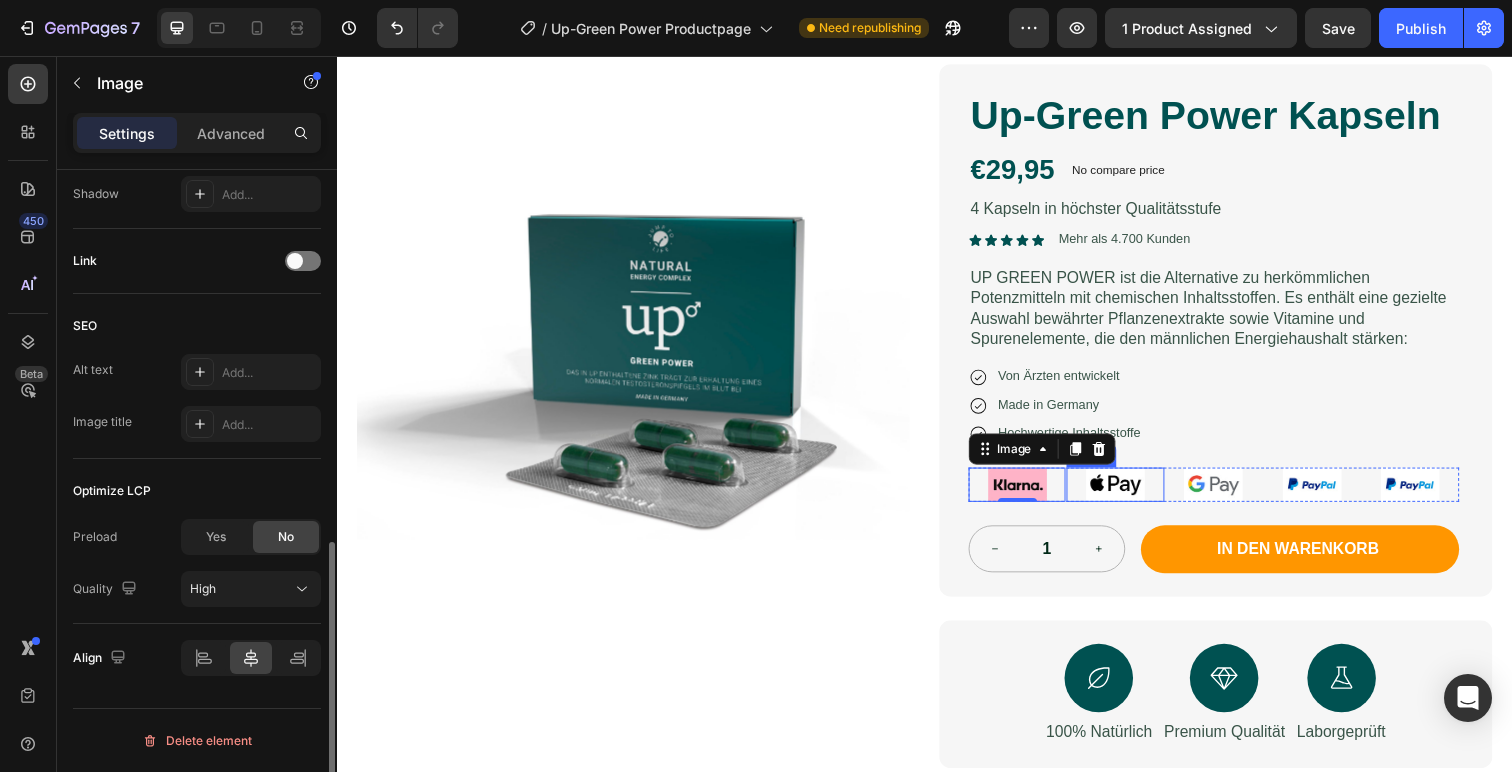 click at bounding box center (1131, 494) 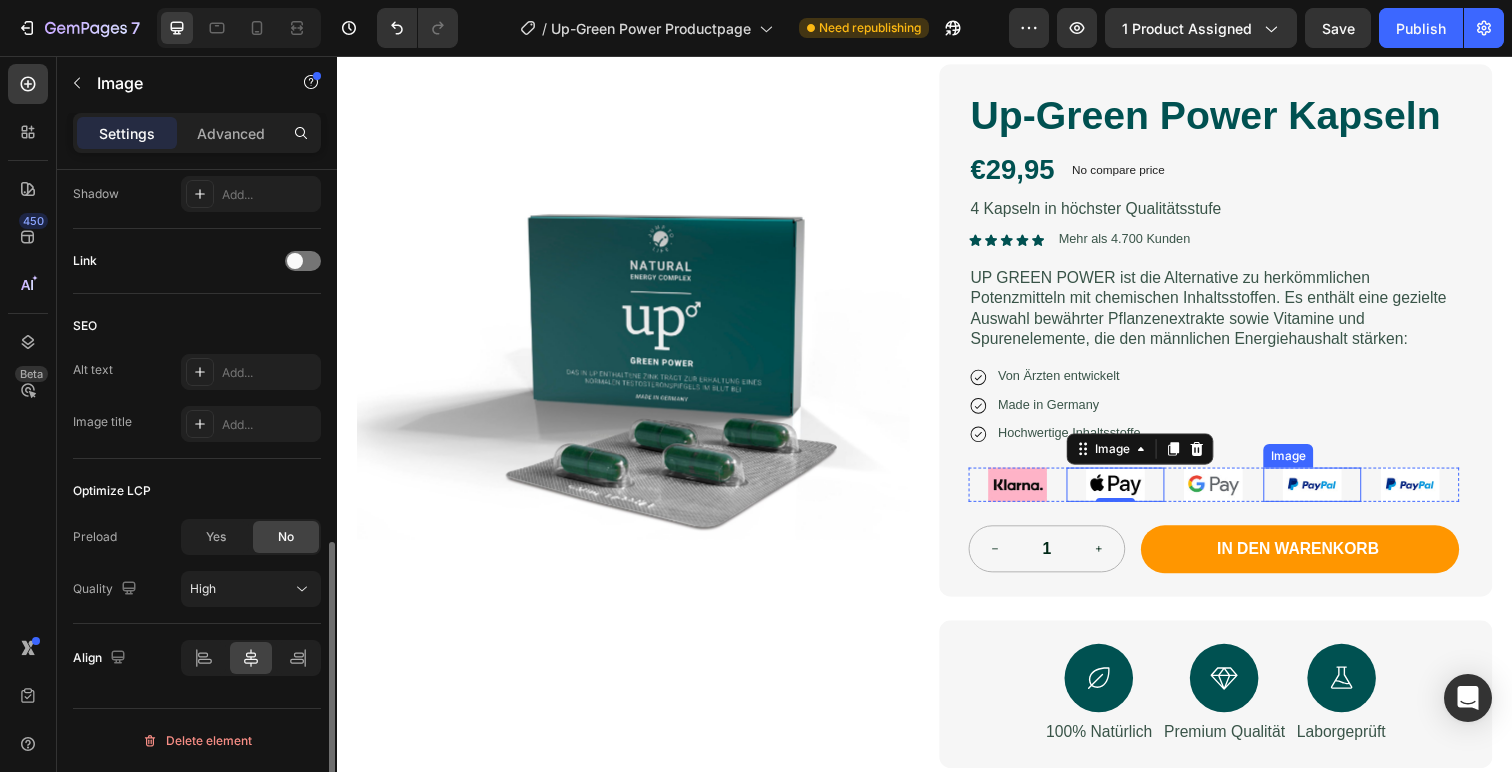 click at bounding box center [1332, 494] 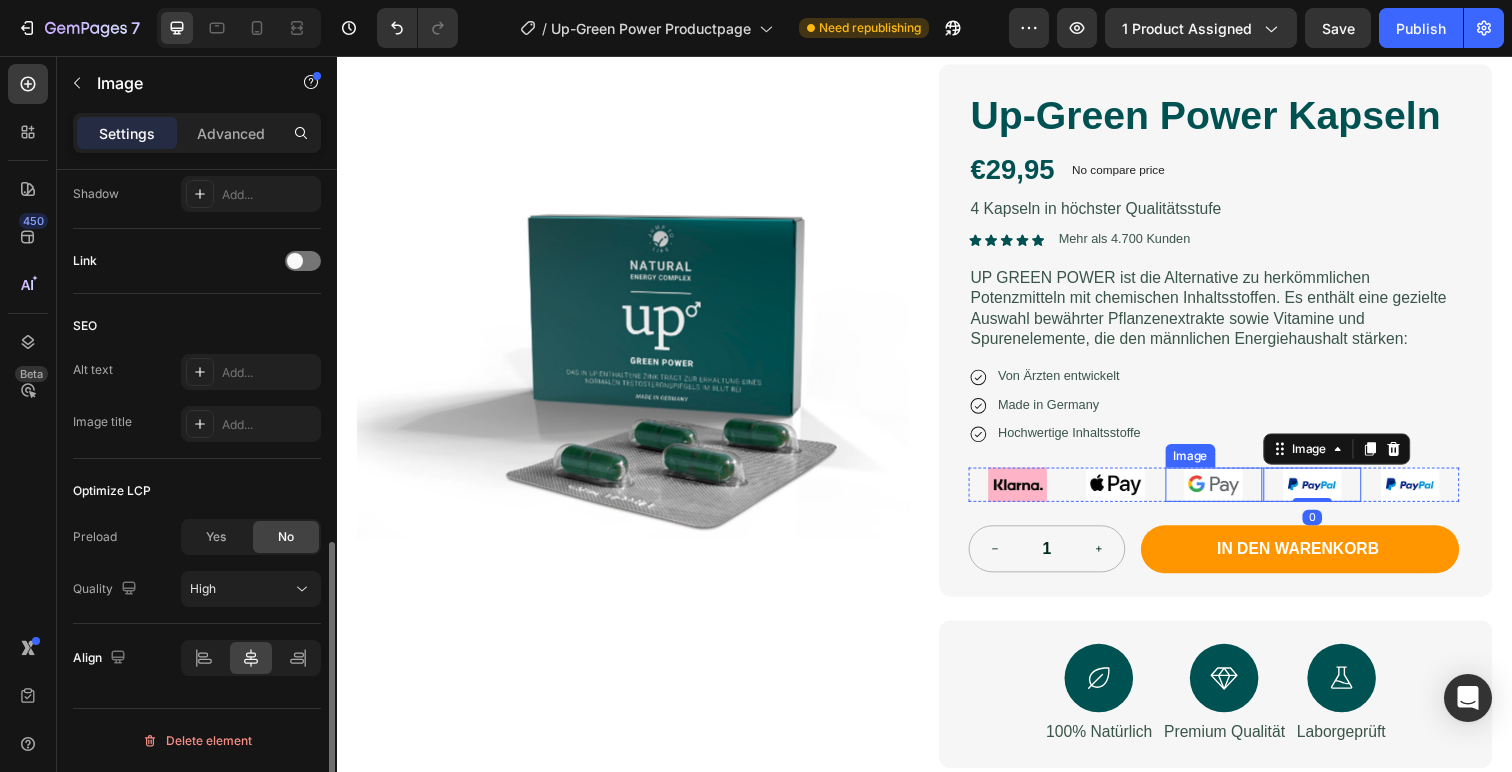 click at bounding box center (1232, 494) 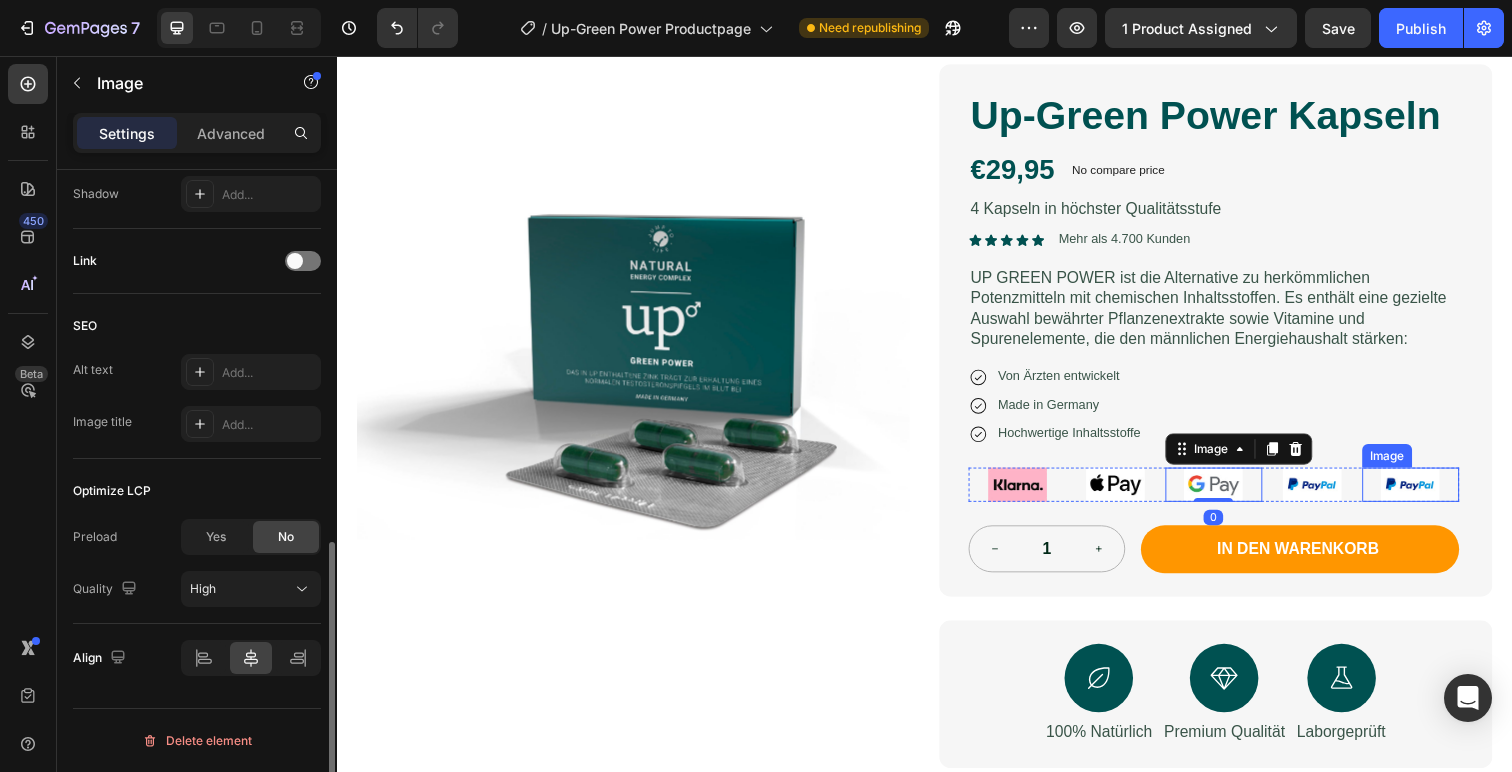 click at bounding box center [1433, 494] 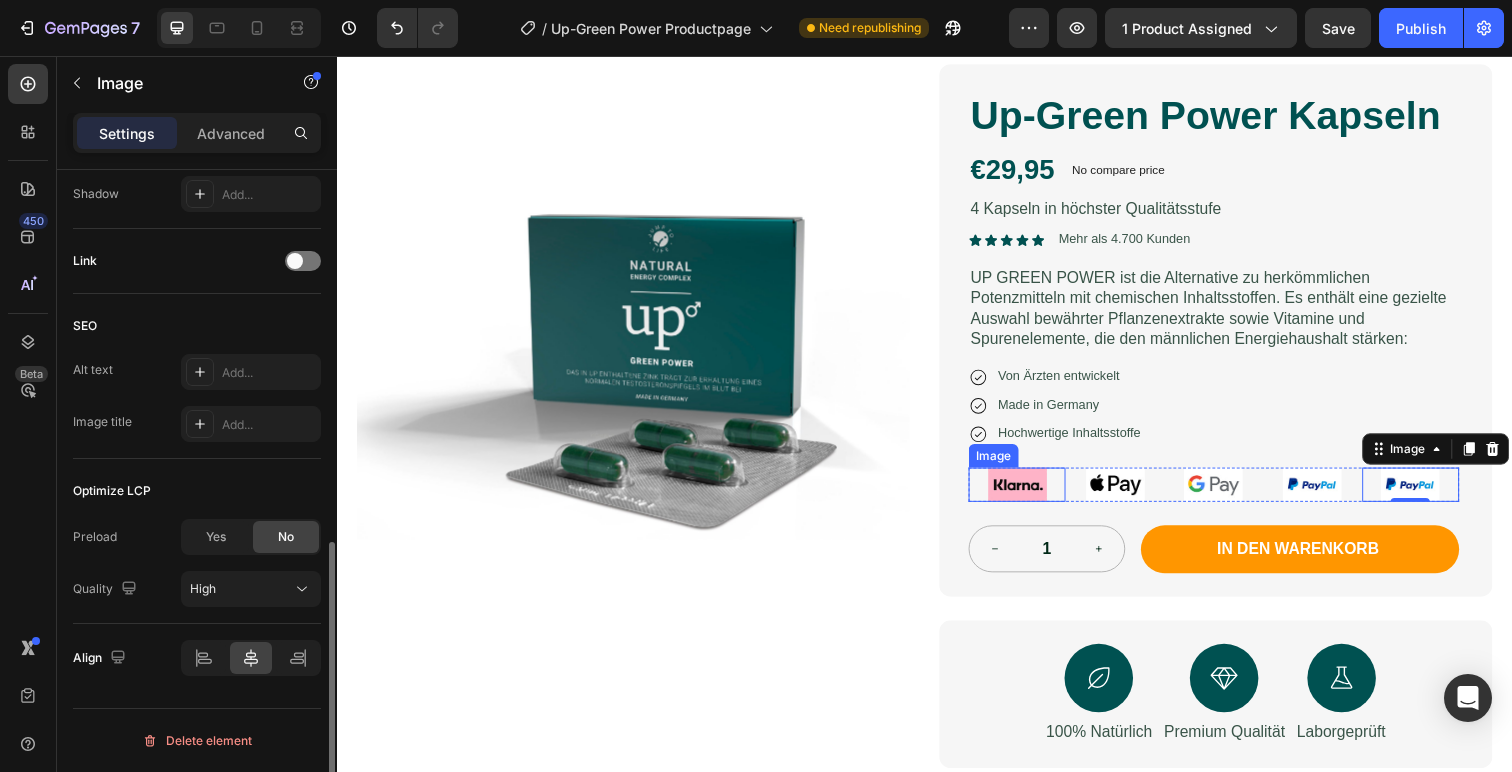 click at bounding box center (1031, 494) 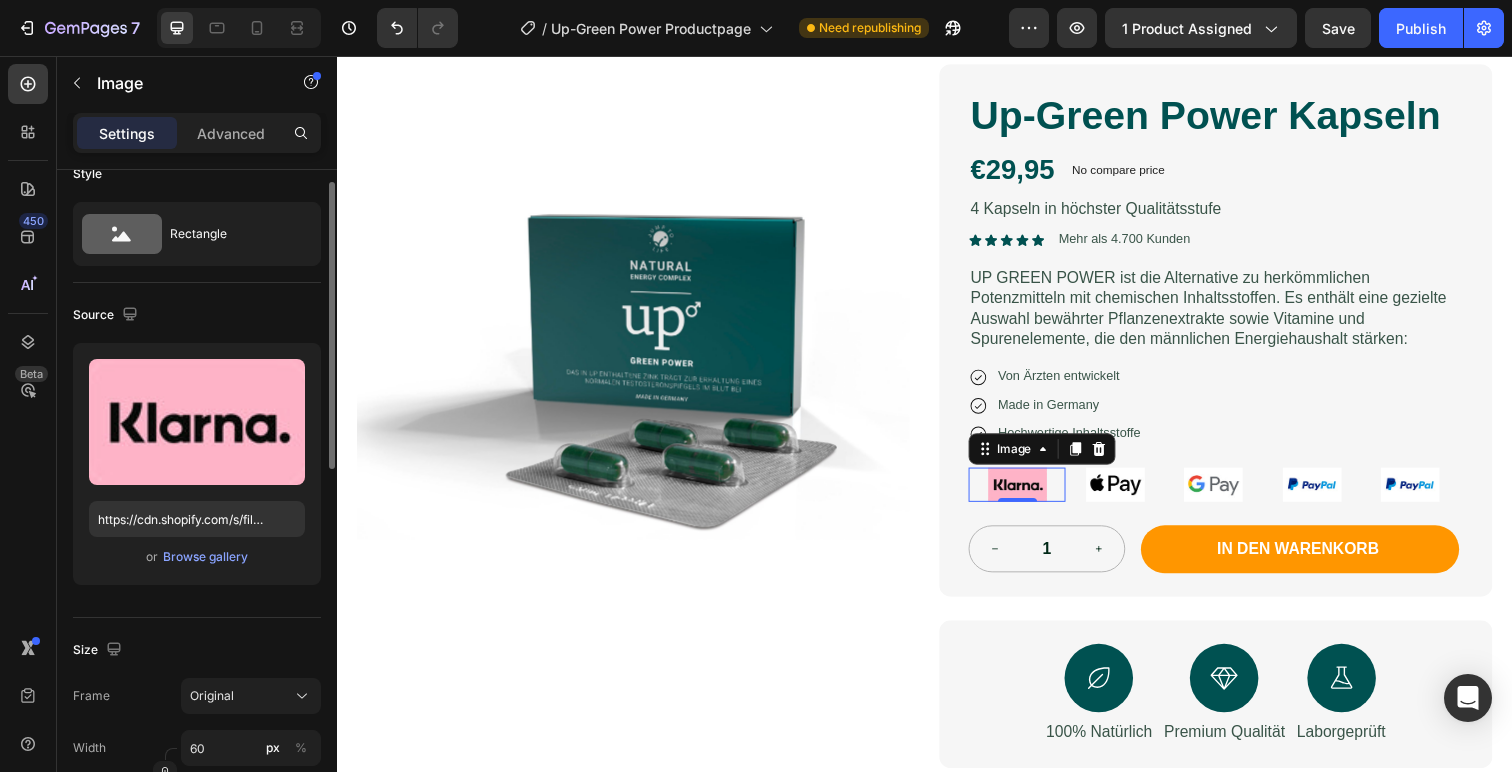 scroll, scrollTop: 0, scrollLeft: 0, axis: both 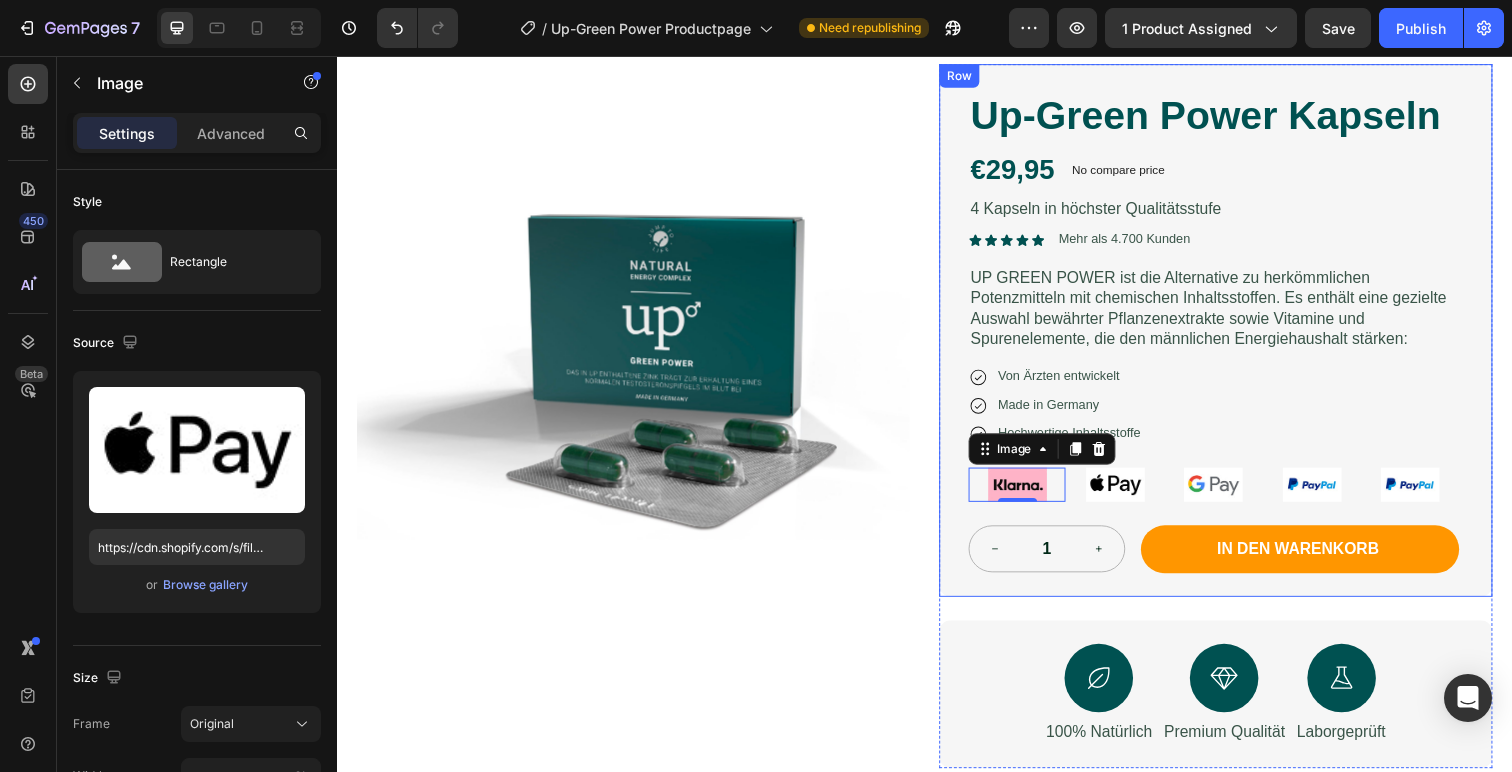click at bounding box center [1131, 494] 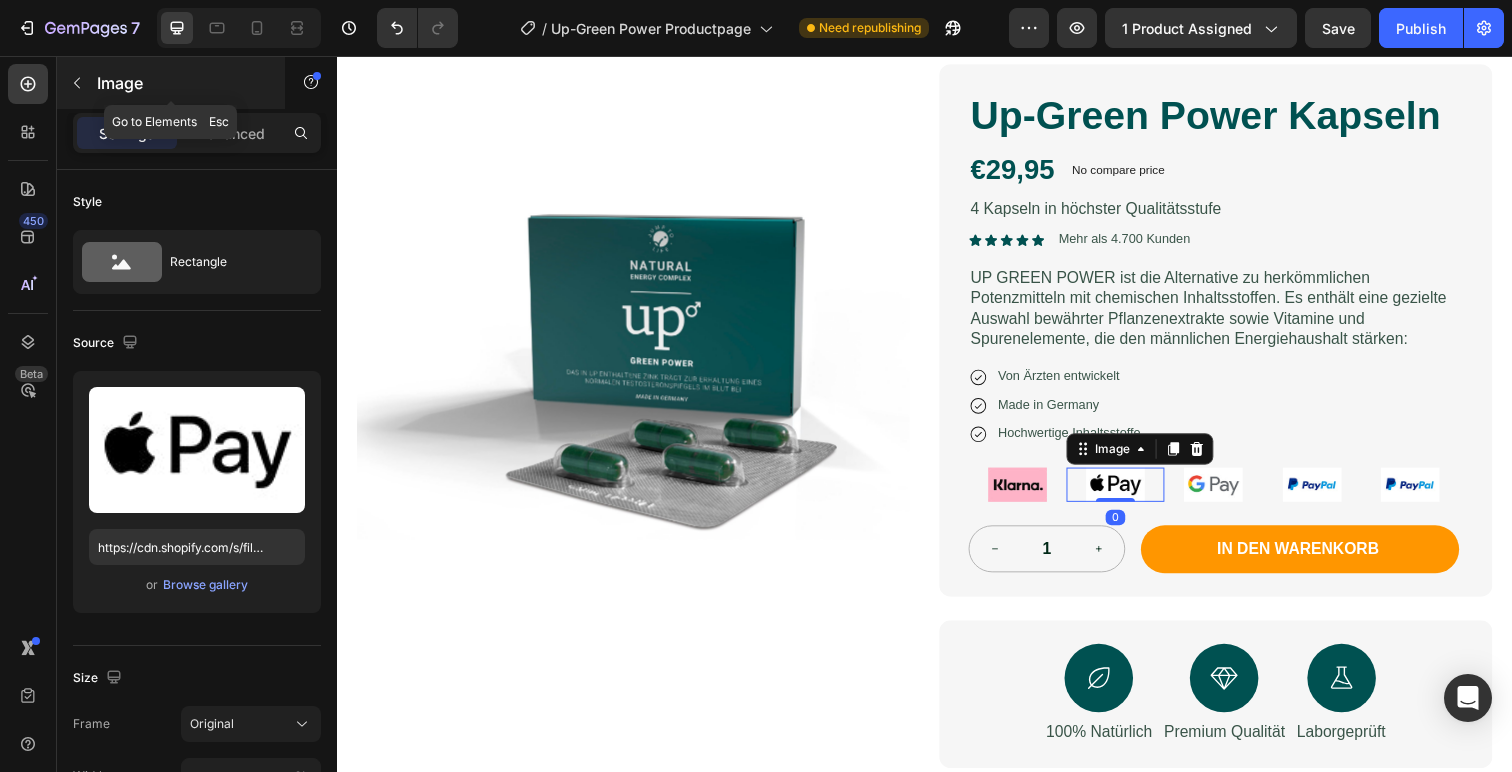 click on "Image" at bounding box center [171, 83] 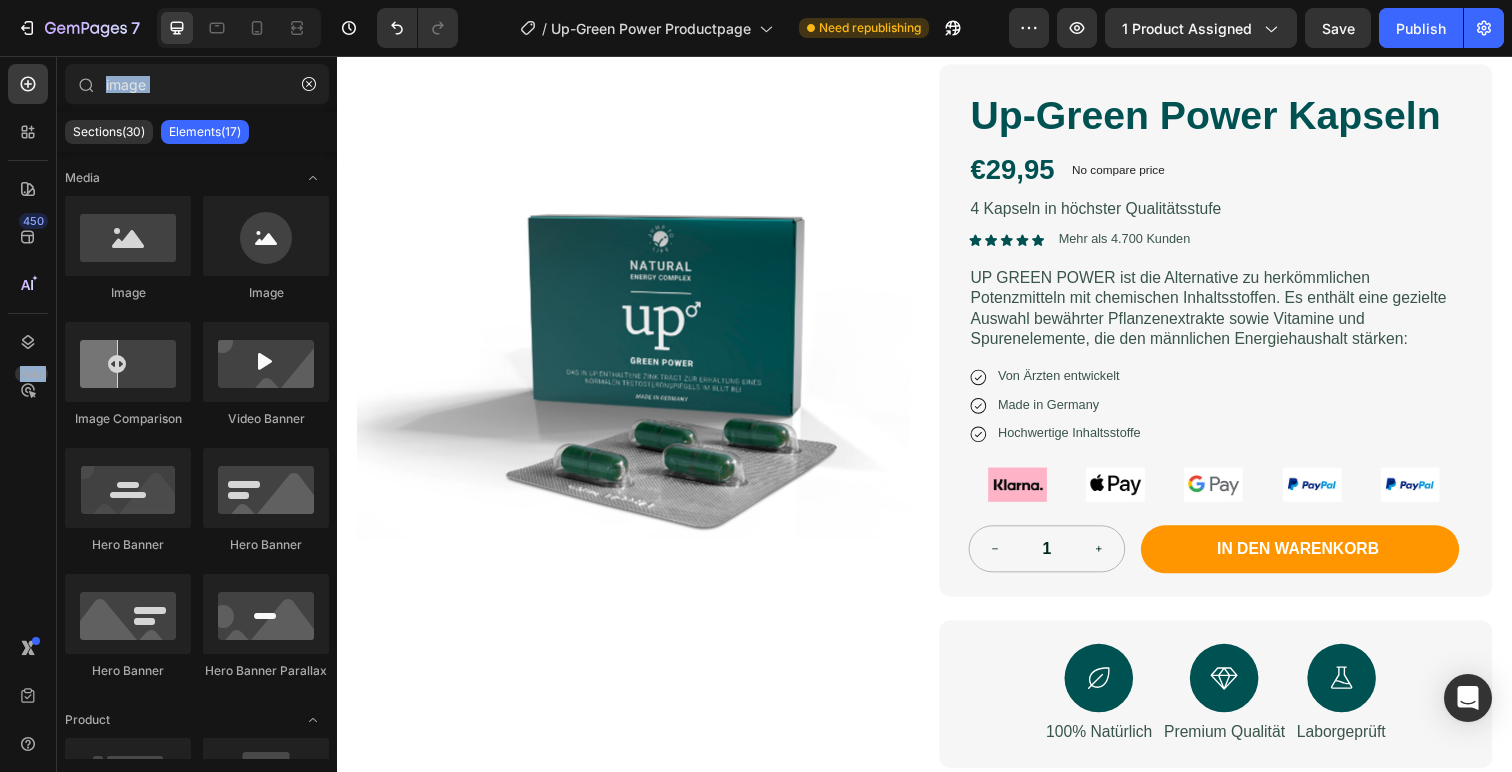 click at bounding box center [85, 84] 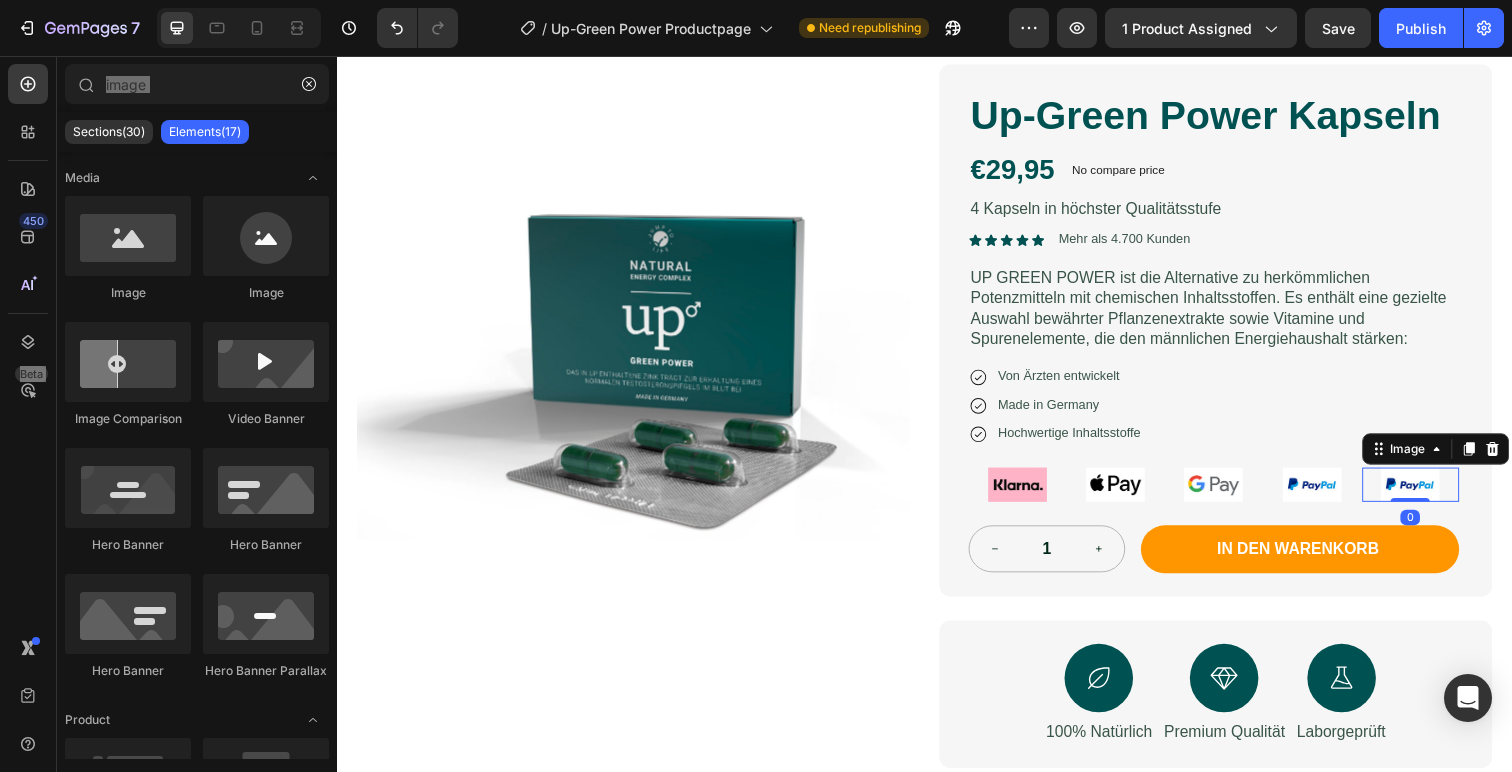 click at bounding box center (1433, 494) 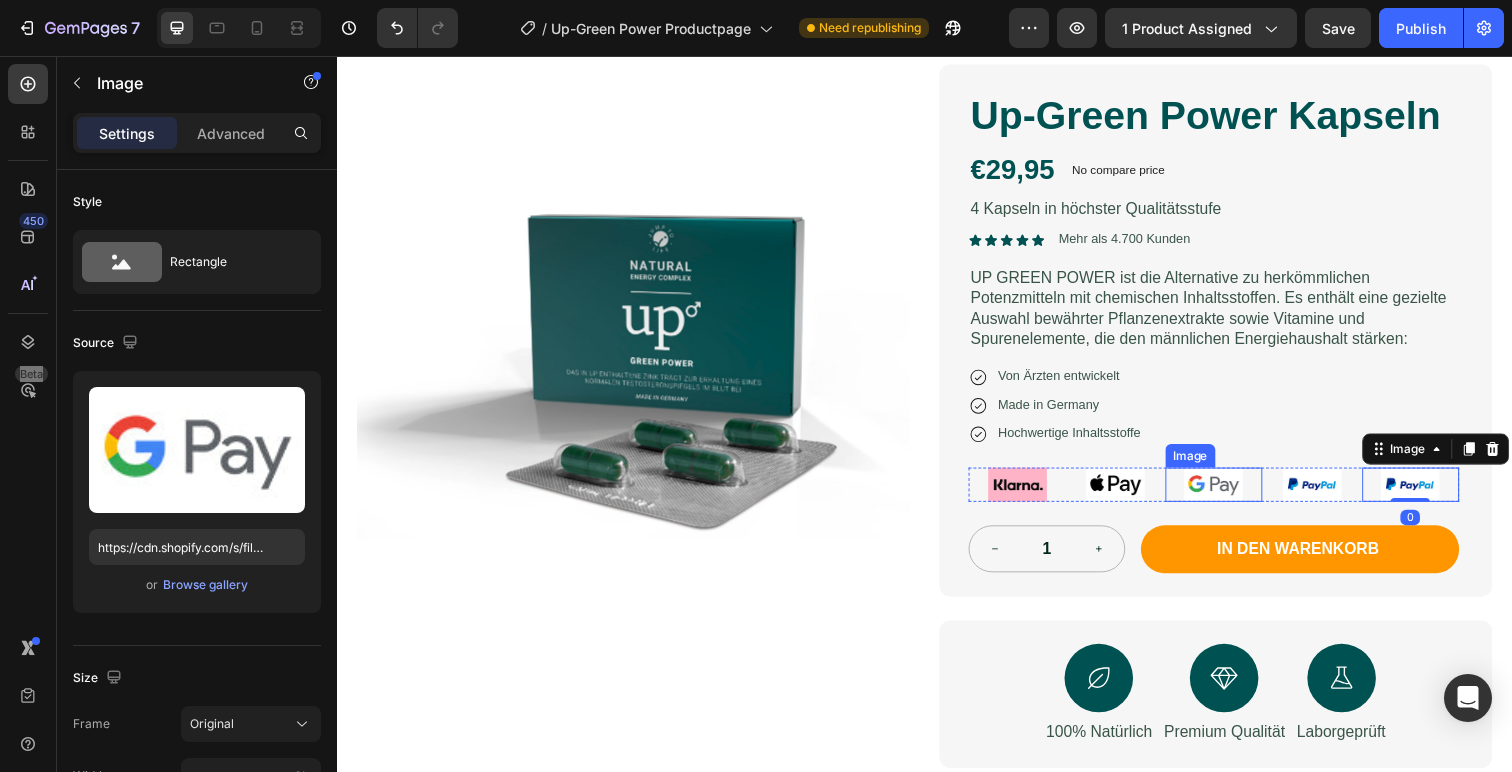 click at bounding box center (1232, 494) 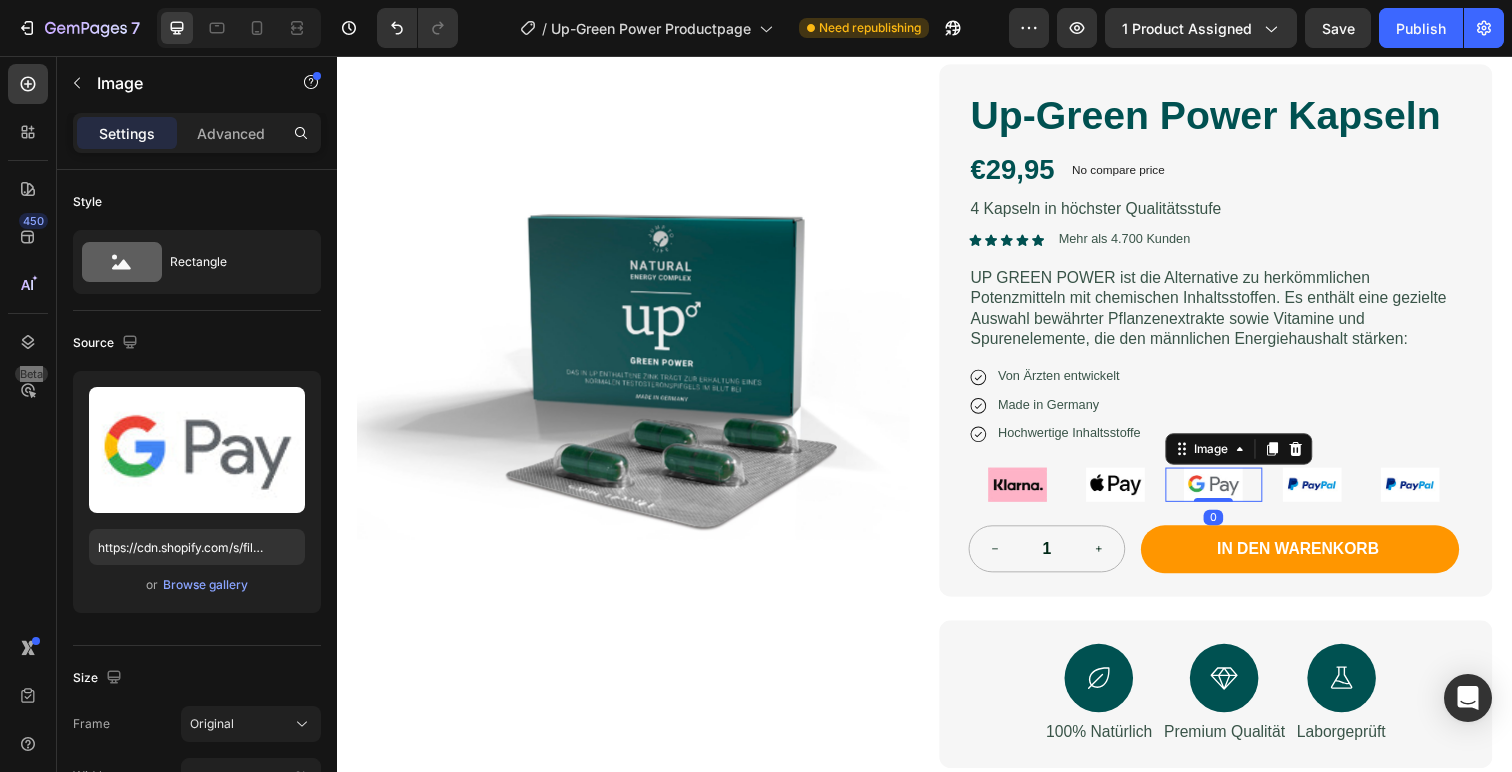 click at bounding box center [1232, 494] 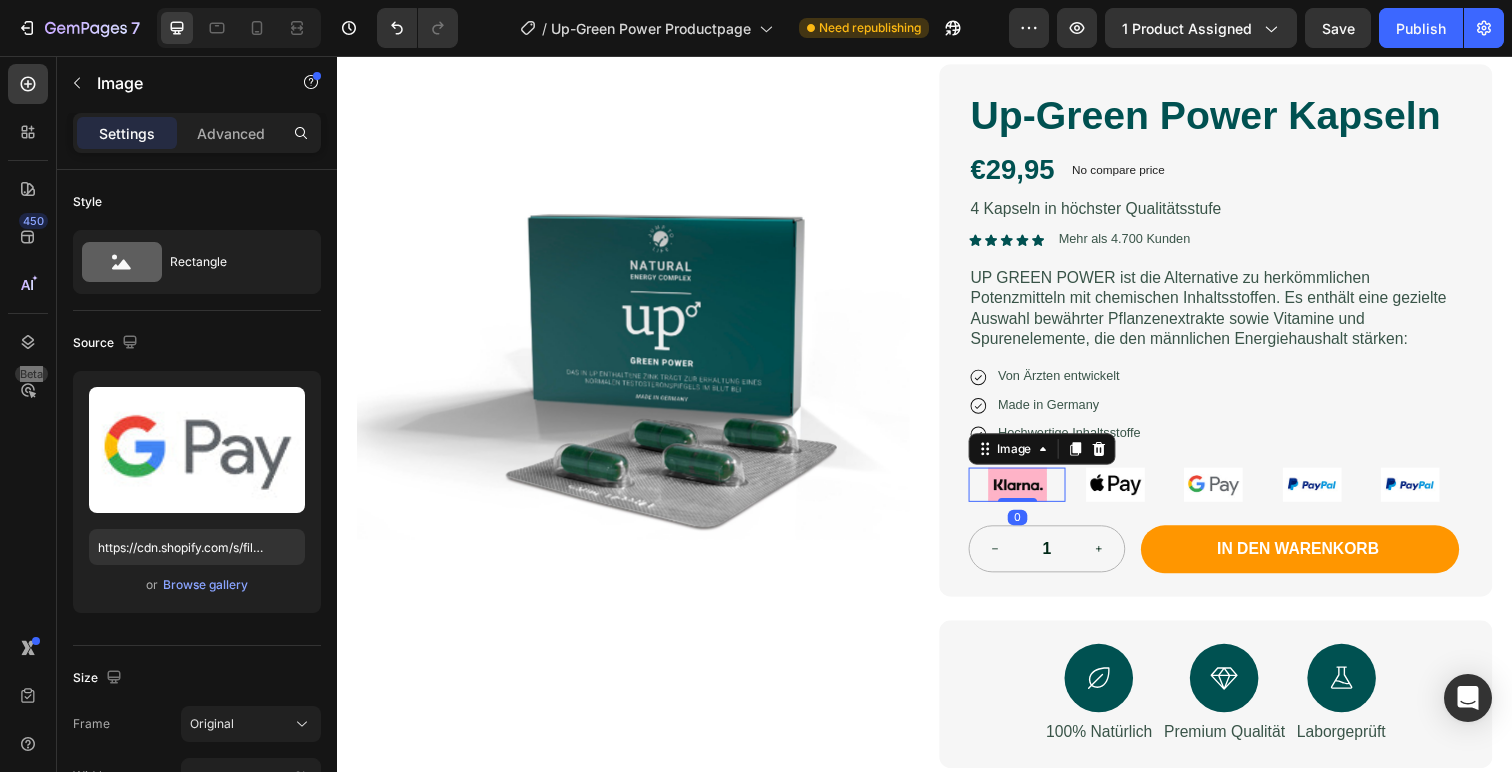 click at bounding box center (1031, 494) 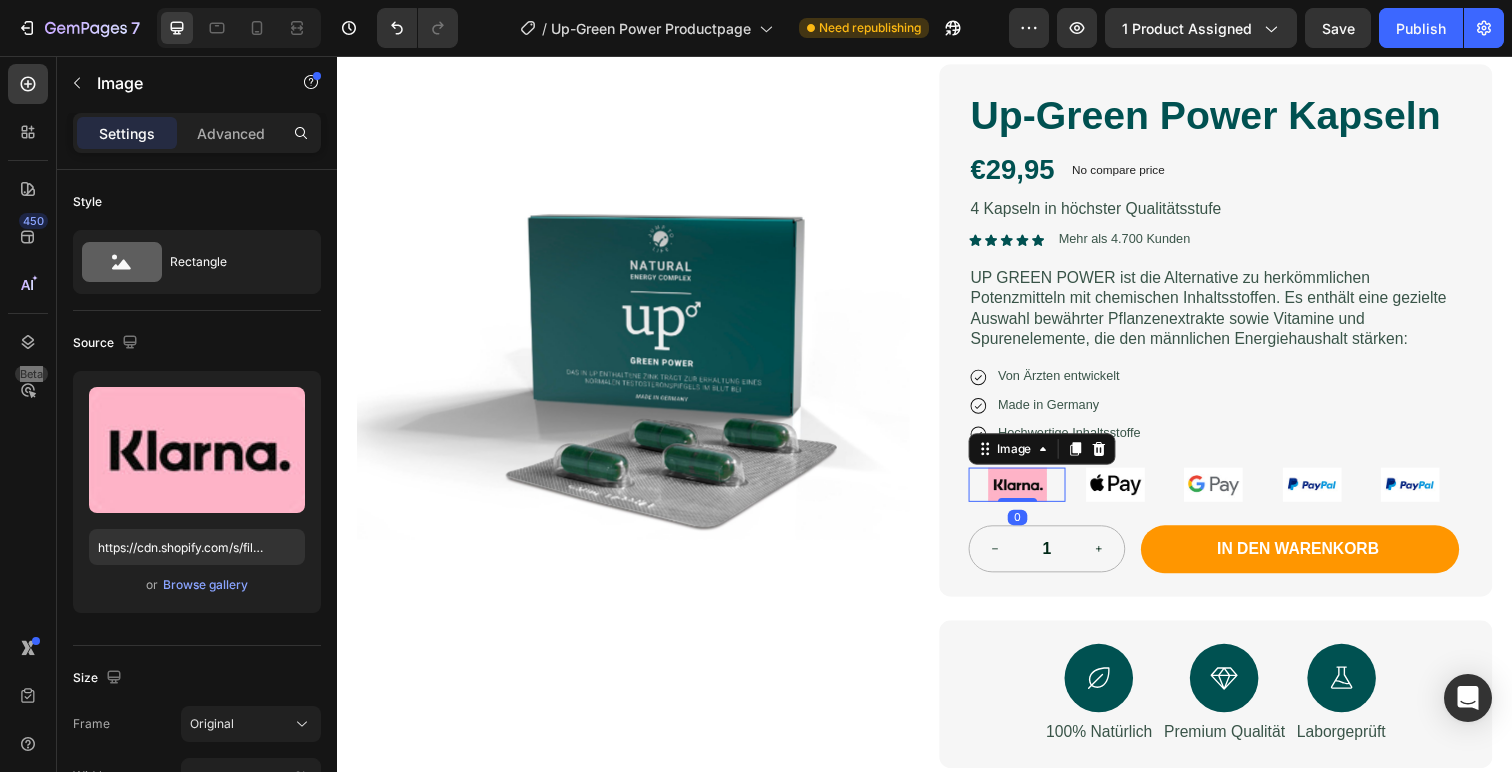 click at bounding box center [1031, 494] 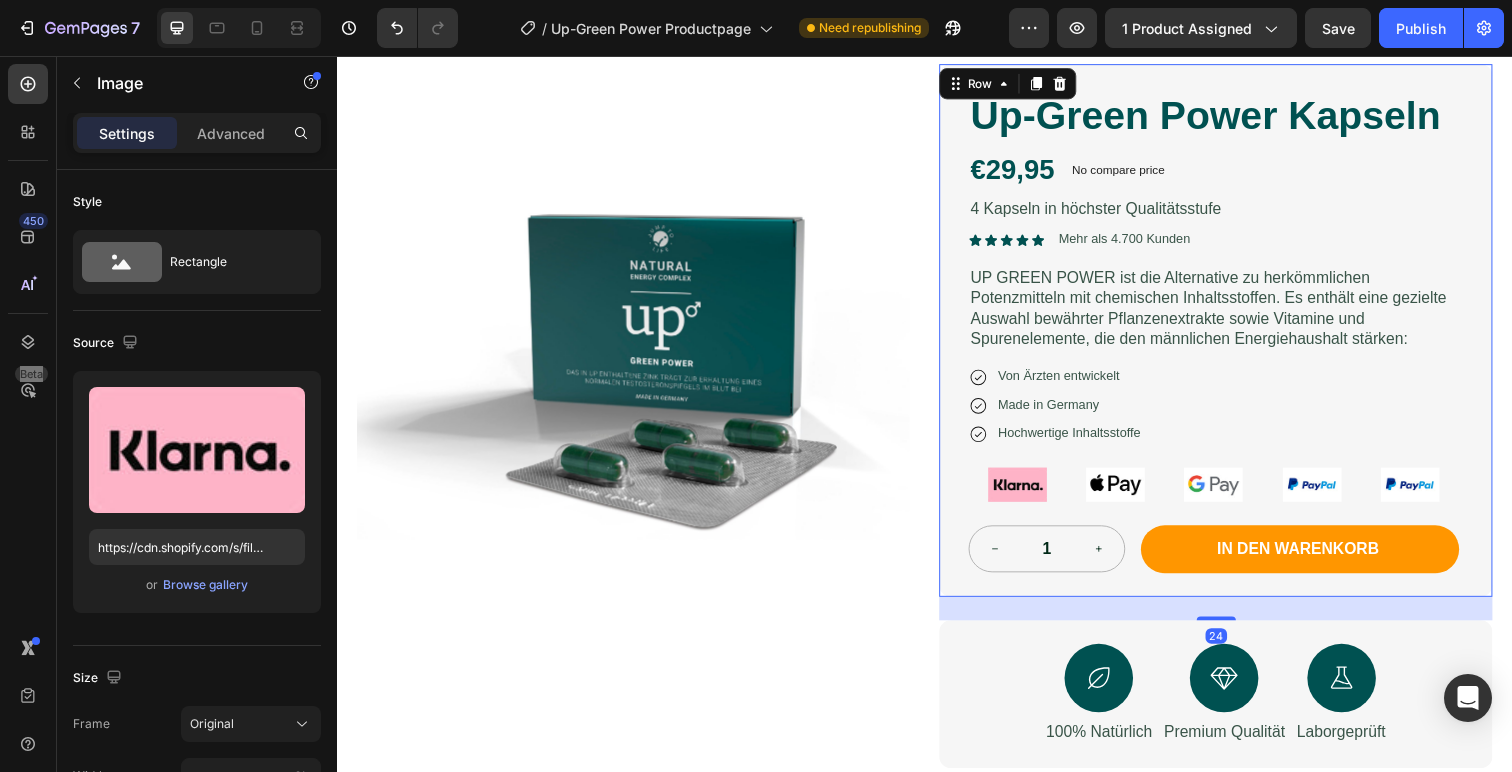 click on "Up-Green Power Kapseln Product Title €29,95 Product Price Product Price No compare price Product Price No discount   Not be displayed when published Discount Tag Row 4 Kapseln in höchster Qualitätsstufe Text Block
Icon
Icon
Icon
Icon
Icon Icon List Mehr als 4.700 Kunden Text Block Row UP GREEN POWER ist die Alternative zu herkömmlichen Potenzmitteln mit chemischen Inhaltsstoffen. Es enthält eine gezielte Auswahl bewährter Pflanzenextrakte sowie Vitamine und Spurenelemente, die den männlichen Energiehaushalt stärken: Text Block
Icon Von Ärzten entwickelt Text Block Row
Icon Made in Germany Text Block Row
Icon Hochwertige Inhaltsstoffe Text Block Row Image Image Image Image Image Row
1
Product Quantity In den warenkorb Add to Cart Row Row   24" at bounding box center (1234, 337) 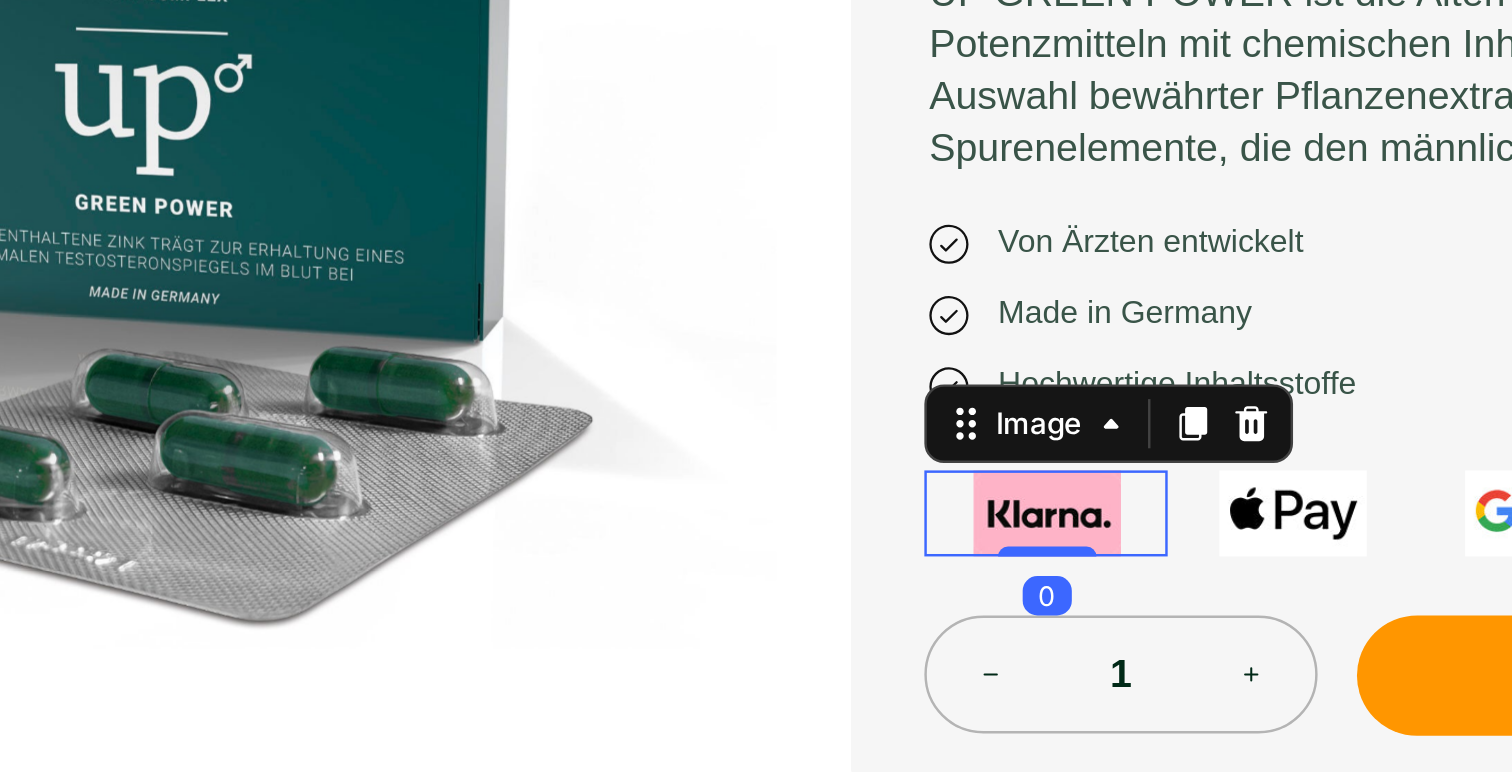 click at bounding box center [32, -125] 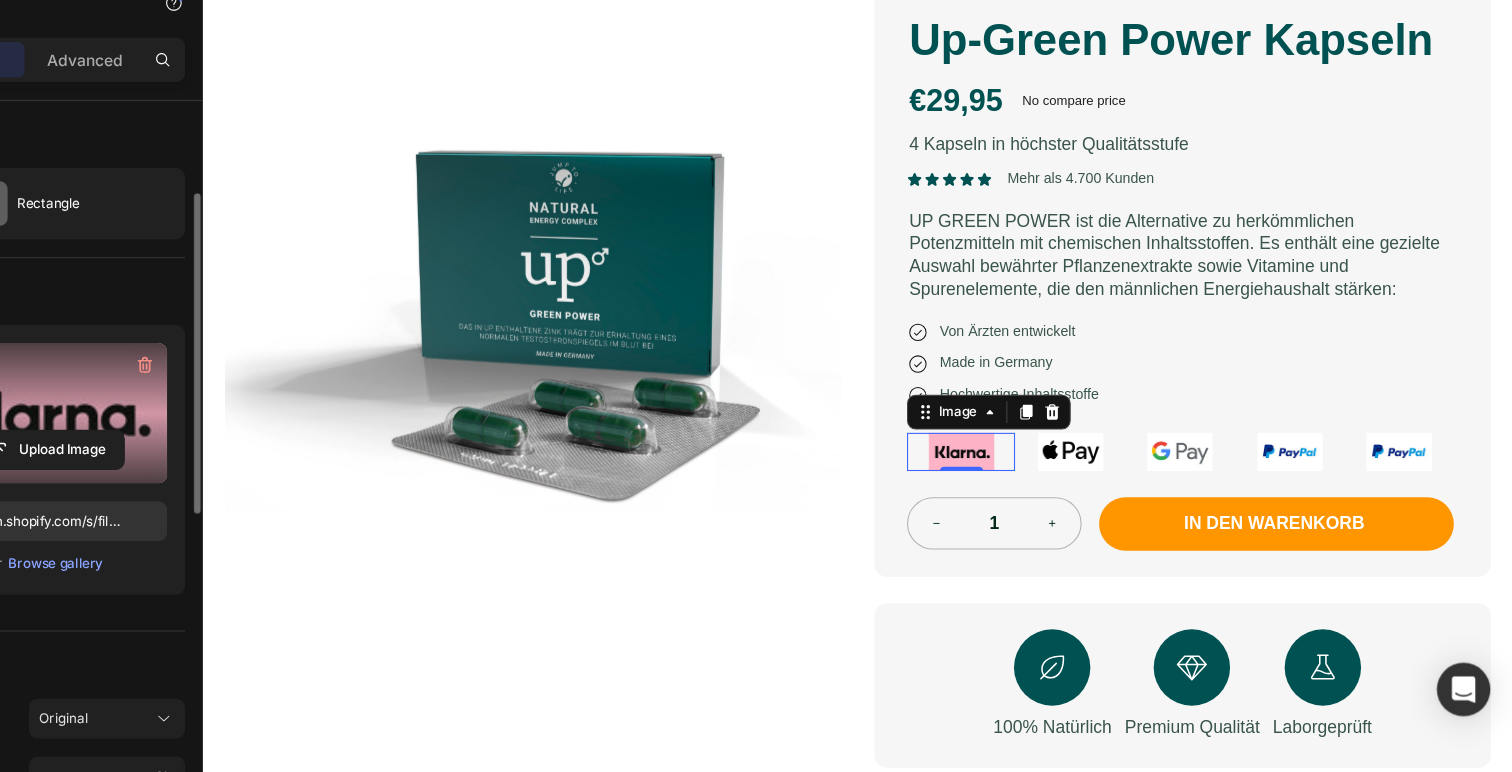 scroll, scrollTop: 0, scrollLeft: 0, axis: both 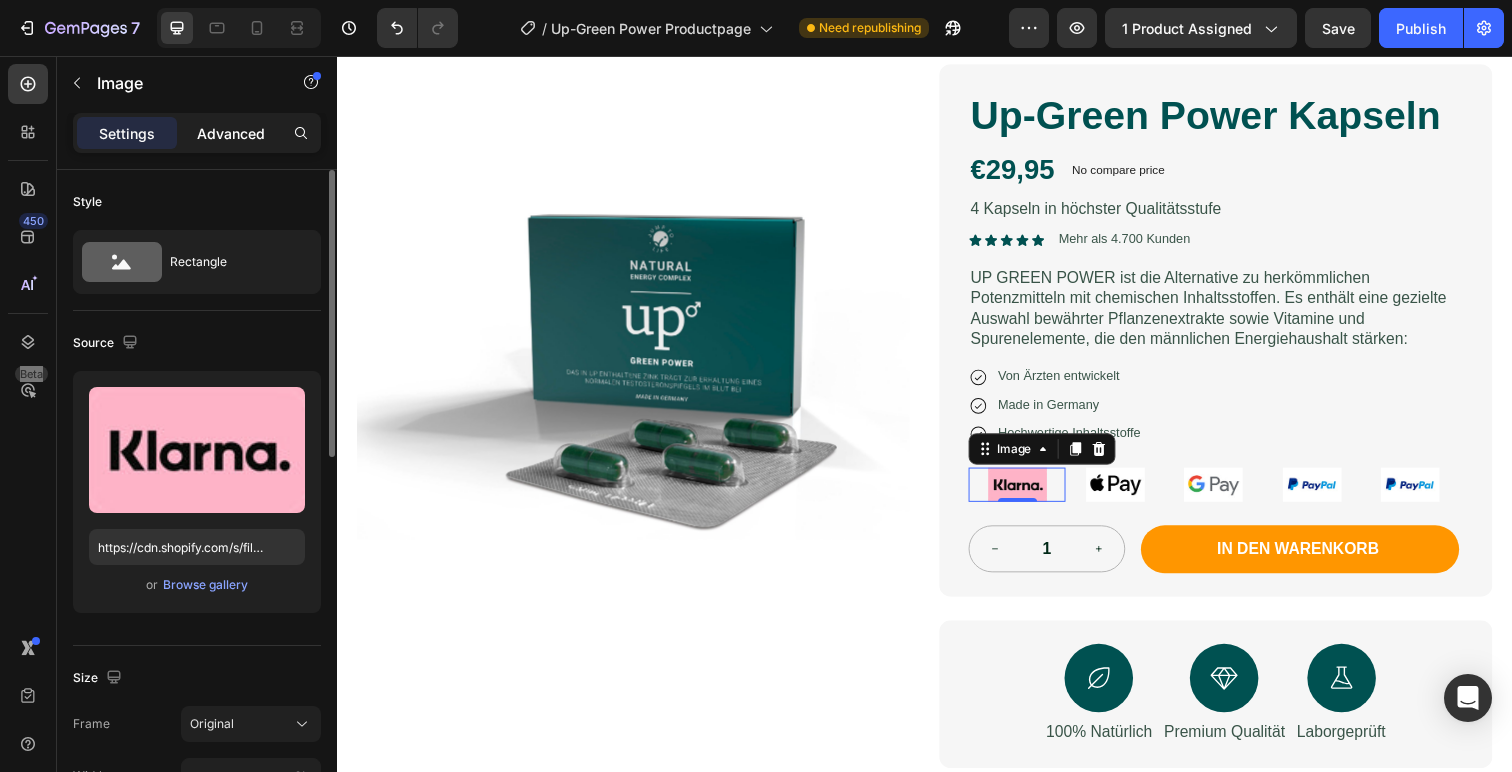 click on "Advanced" at bounding box center [231, 133] 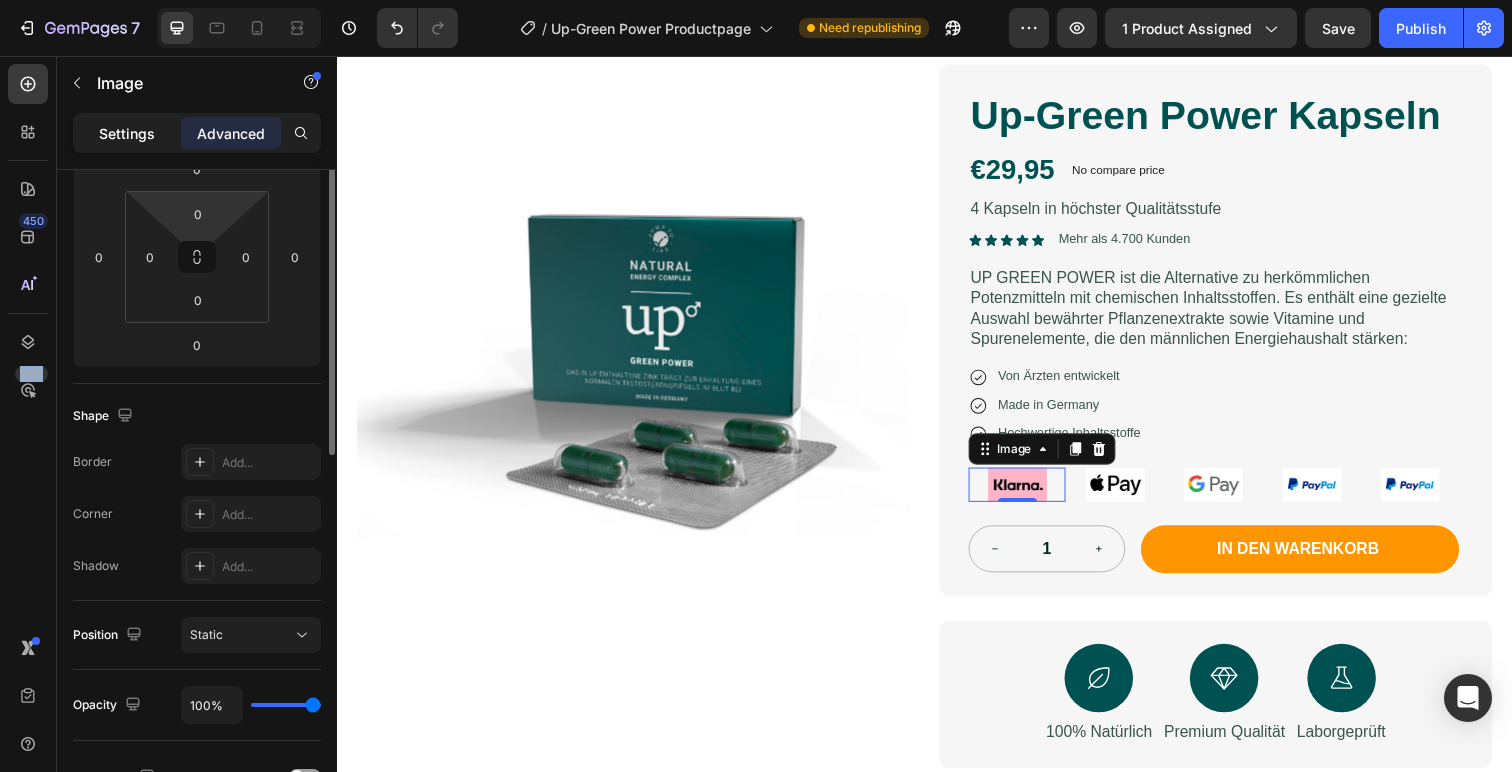 scroll, scrollTop: 144, scrollLeft: 0, axis: vertical 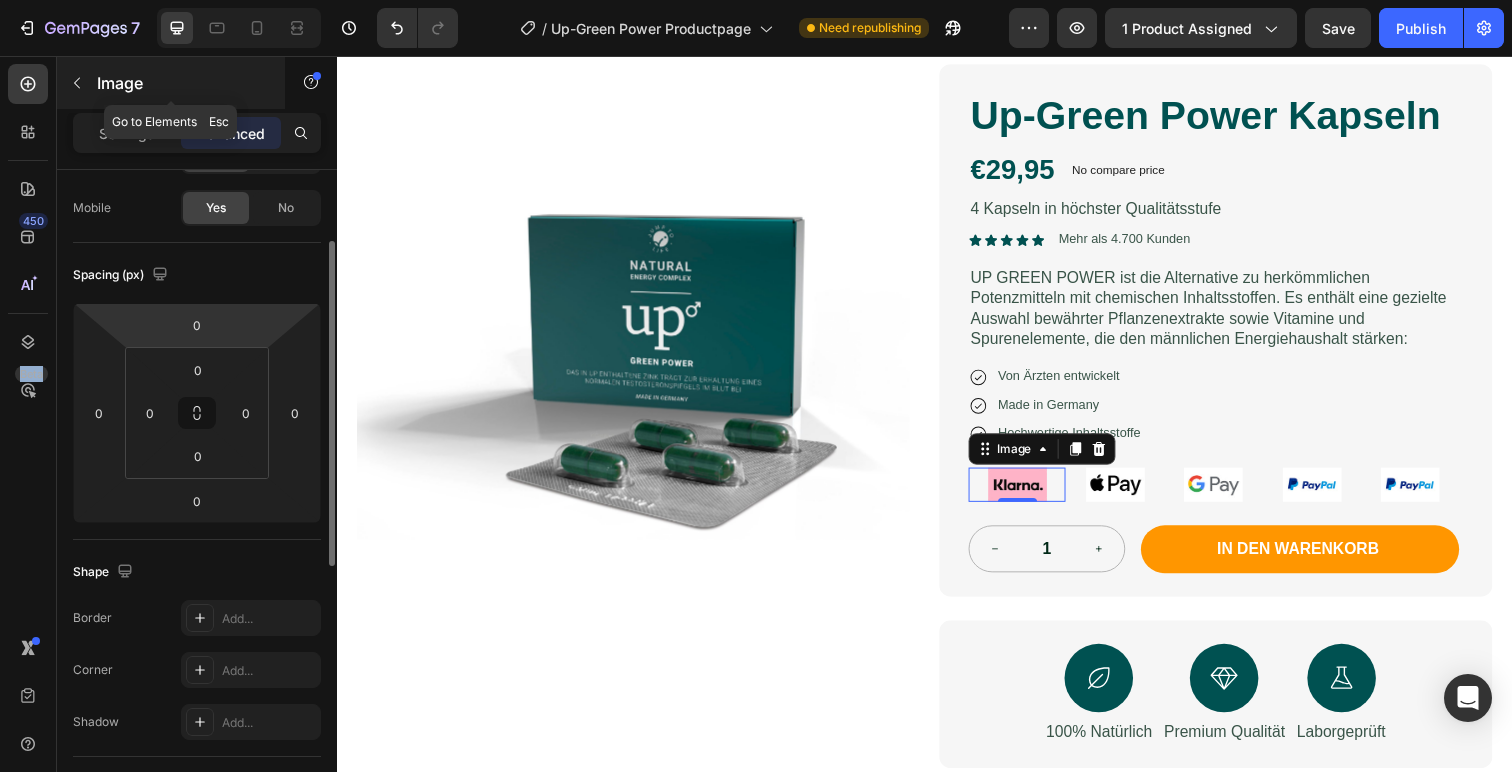 click at bounding box center (77, 83) 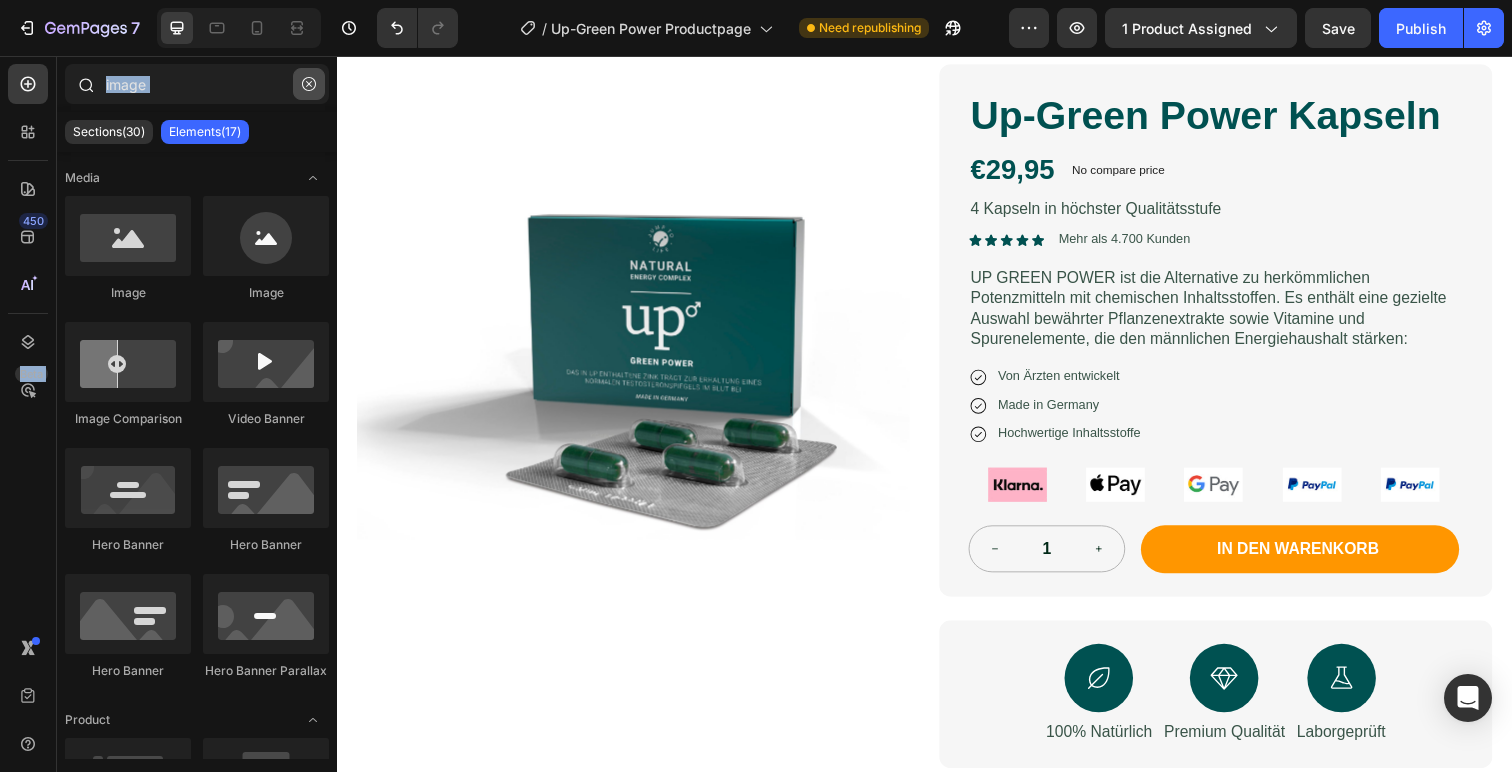 click 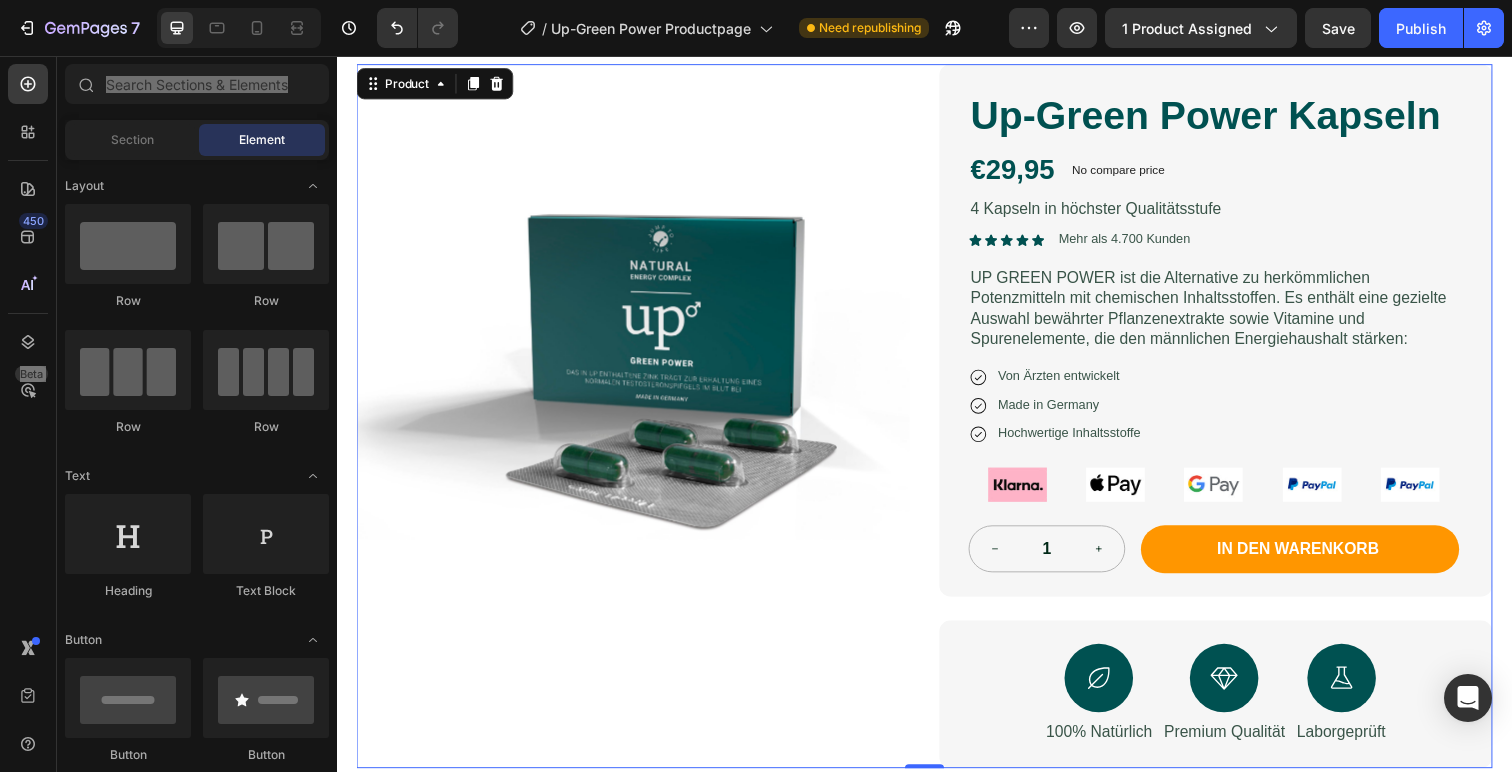 click on "Product Images Up-Green Power Kapseln Product Title €29,95 Product Price Product Price No compare price Product Price No discount   Not be displayed when published Discount Tag Row 4 Kapseln in höchster Qualitätsstufe Text Block
Icon
Icon
Icon
Icon
Icon Icon List Mehr als 4.700 Kunden Text Block Row UP GREEN POWER ist die Alternative zu herkömmlichen Potenzmitteln mit chemischen Inhaltsstoffen. Es enthält eine gezielte Auswahl bewährter Pflanzenextrakte sowie Vitamine und Spurenelemente, die den männlichen Energiehaushalt stärken: Text Block
Icon Von Ärzten entwickelt Text Block Row
Icon Made in Germany Text Block Row
Icon Hochwertige Inhaltsstoffe Text Block Row Image Image Image Image Image Row
1
Product Quantity In den warenkorb Add to Cart Row Row
Icon 100% Natürlich Text Block
Icon Premium Qualität Icon" at bounding box center [937, 424] 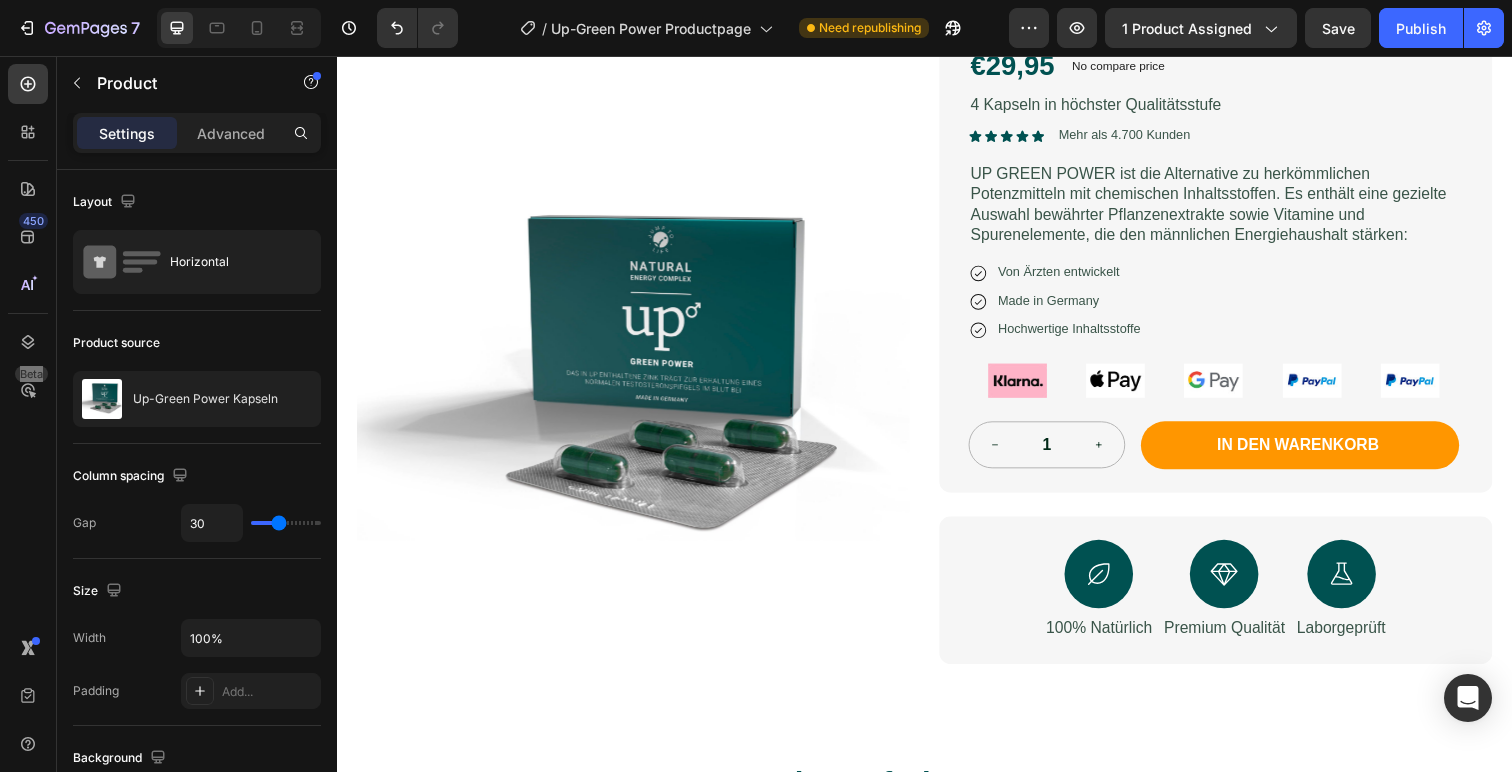 scroll, scrollTop: 0, scrollLeft: 0, axis: both 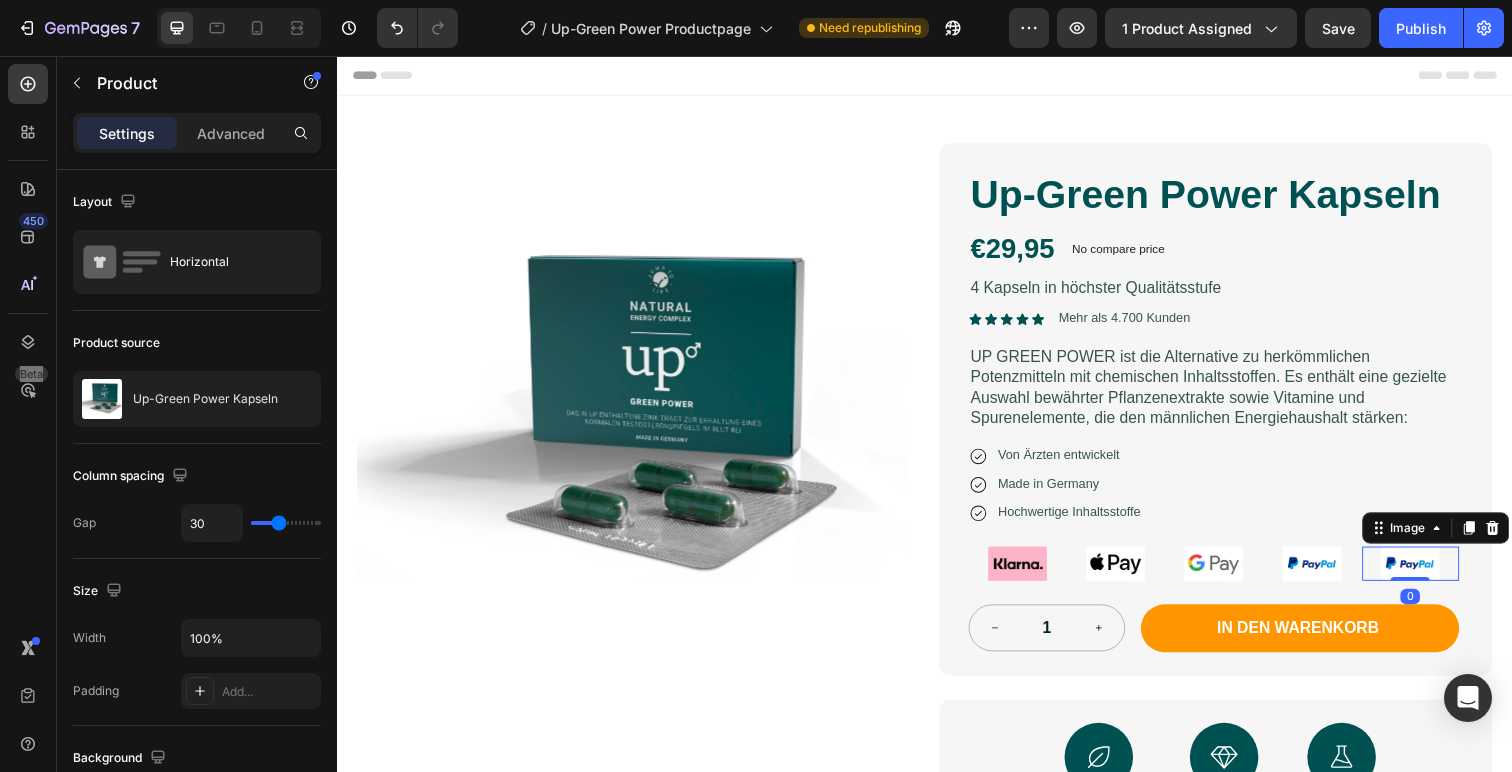click at bounding box center [1433, 574] 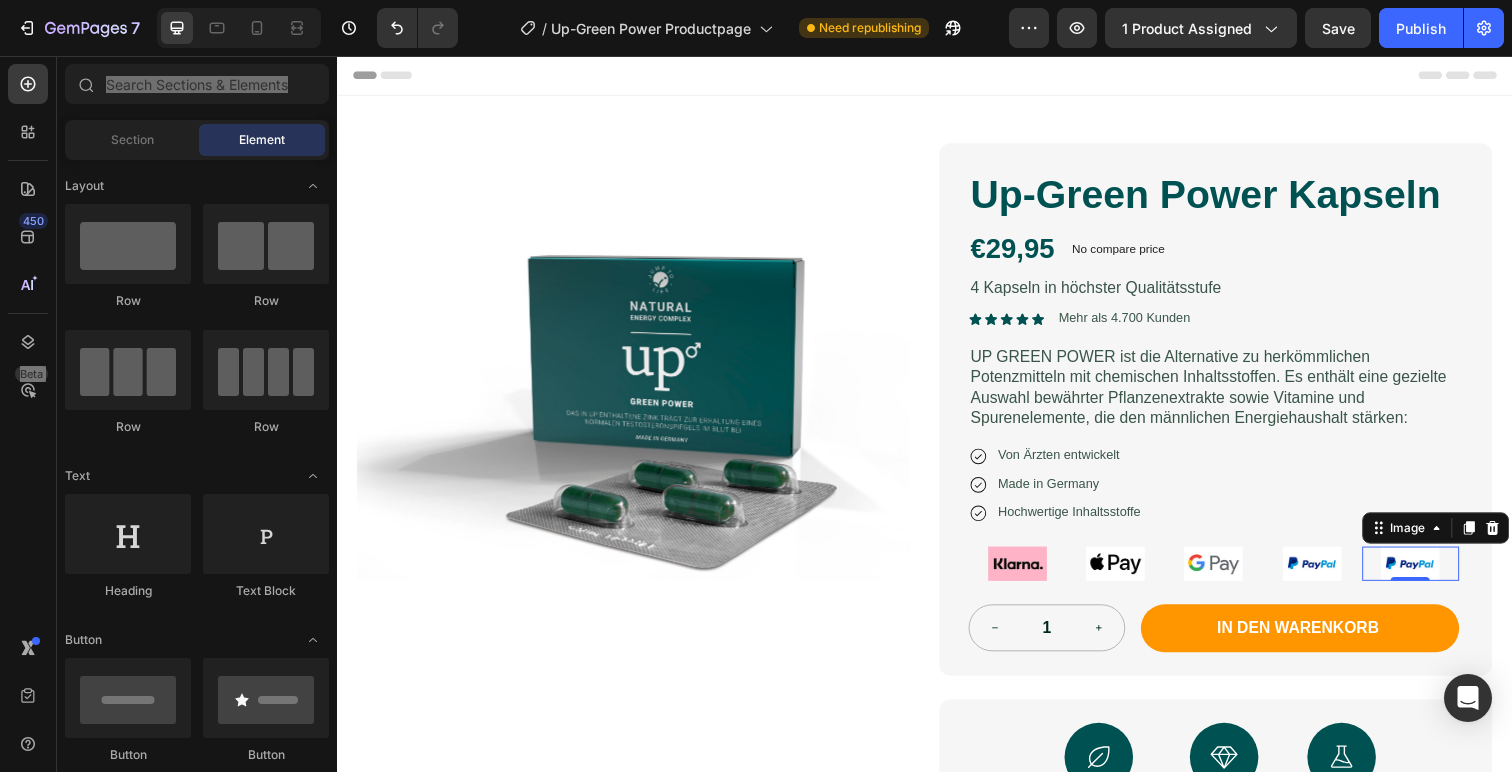 click 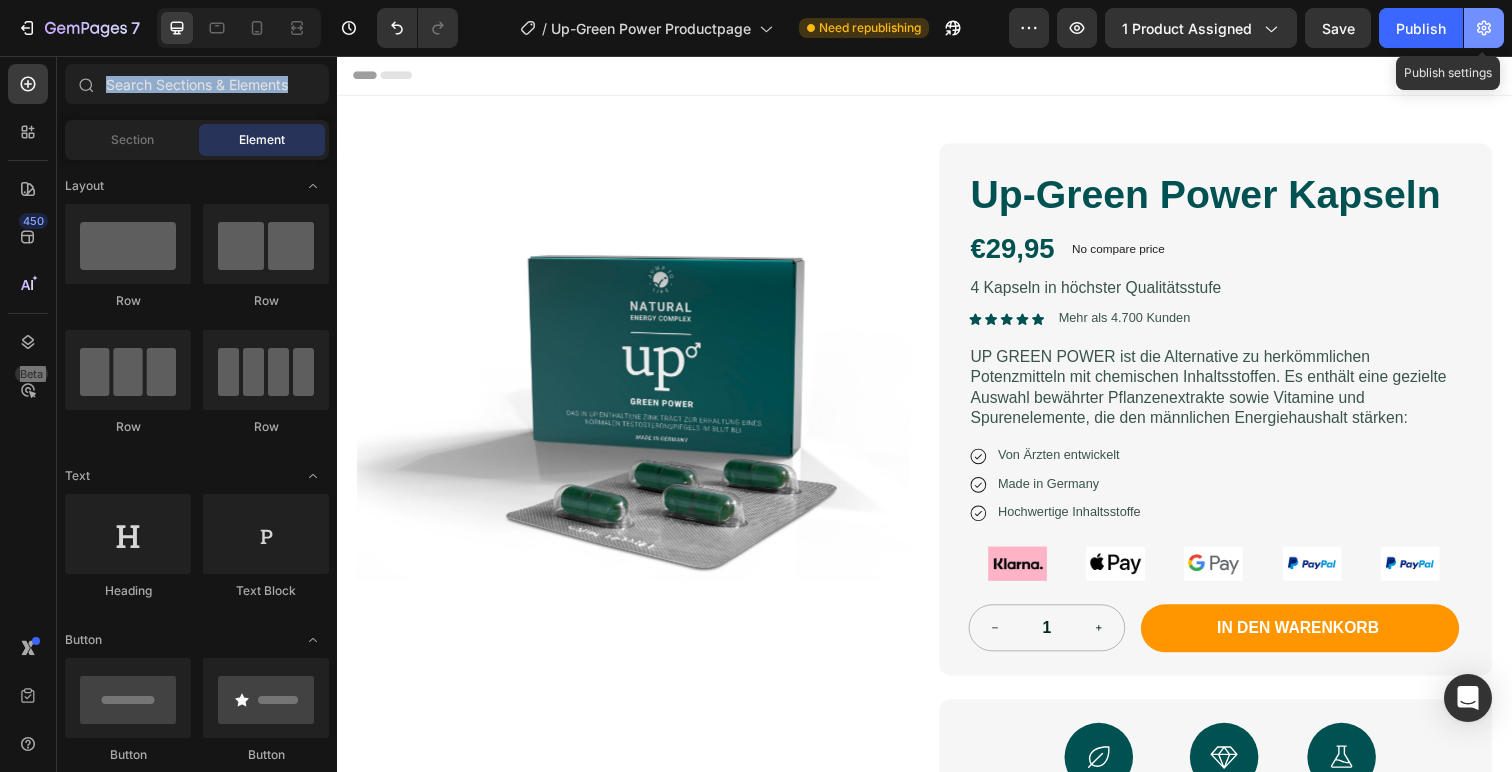 click 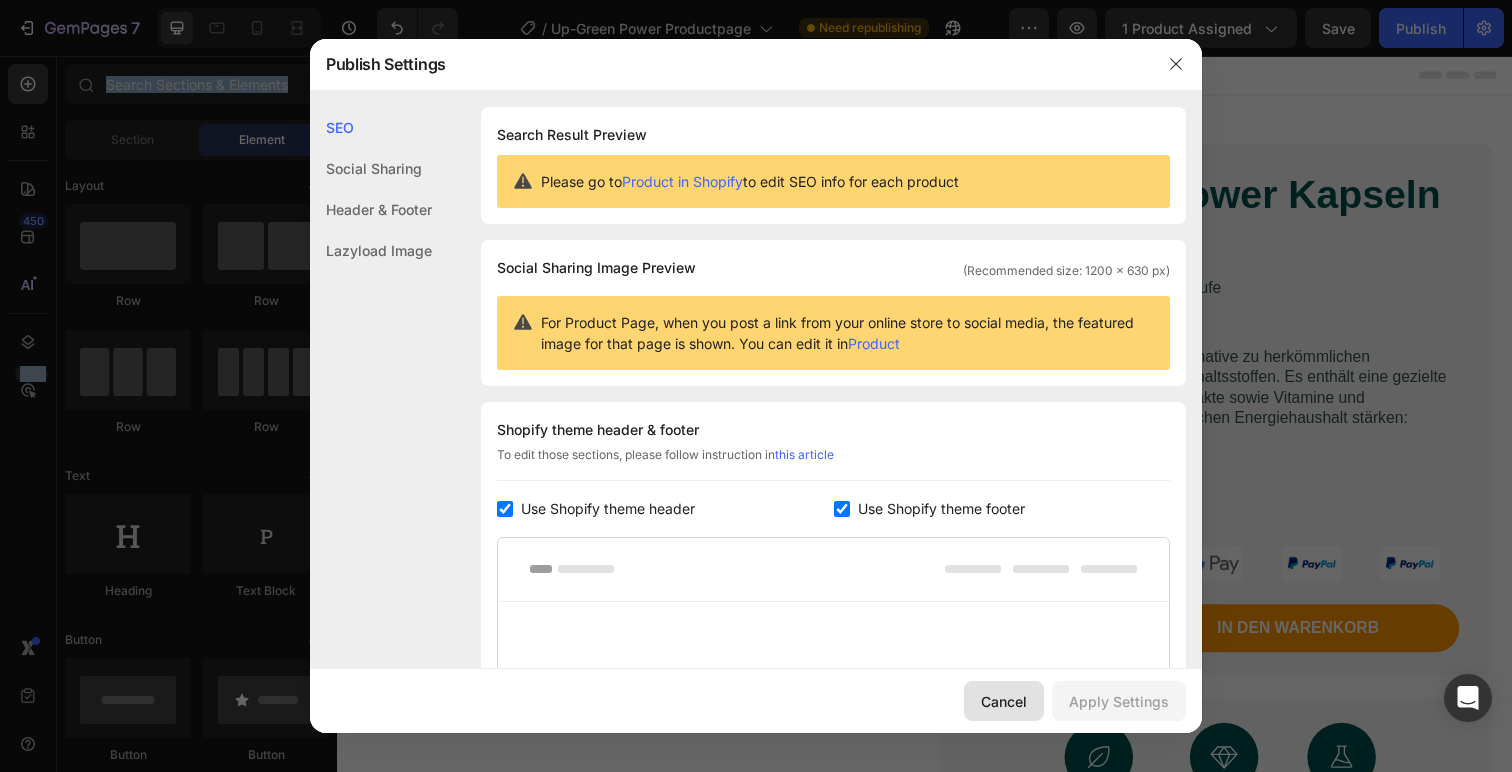 click on "Cancel" at bounding box center (1004, 701) 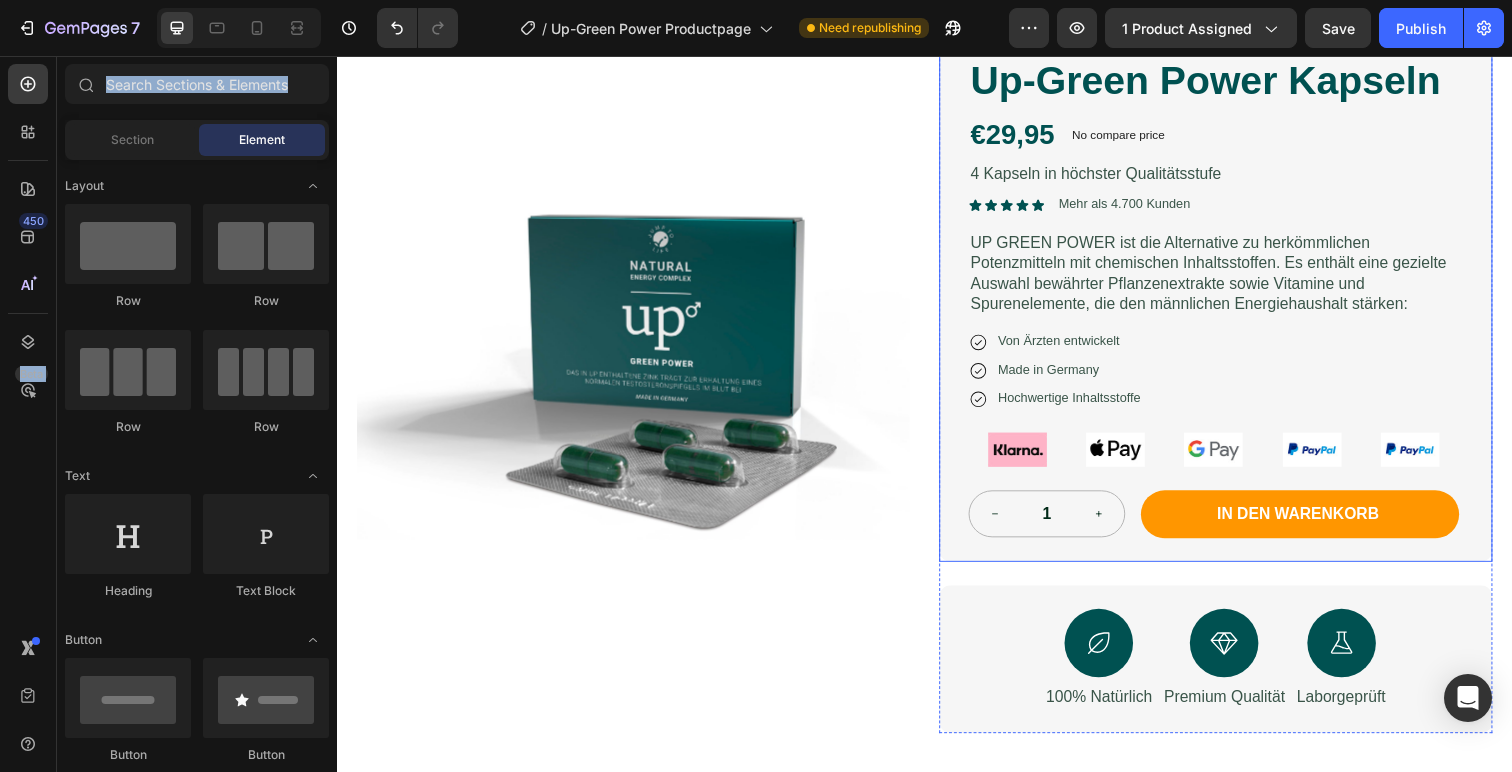 scroll, scrollTop: 113, scrollLeft: 0, axis: vertical 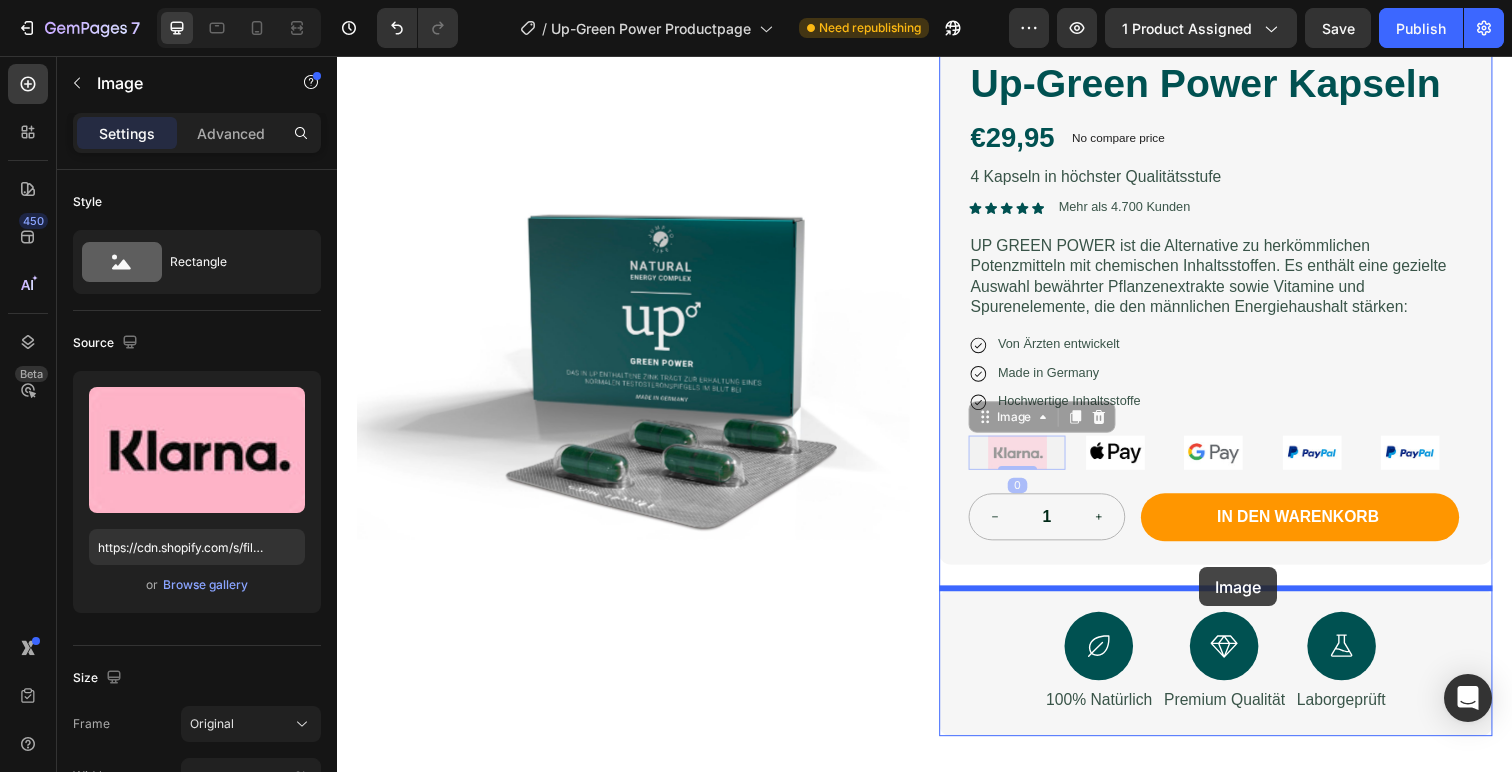 drag, startPoint x: 1012, startPoint y: 462, endPoint x: 1217, endPoint y: 580, distance: 236.53542 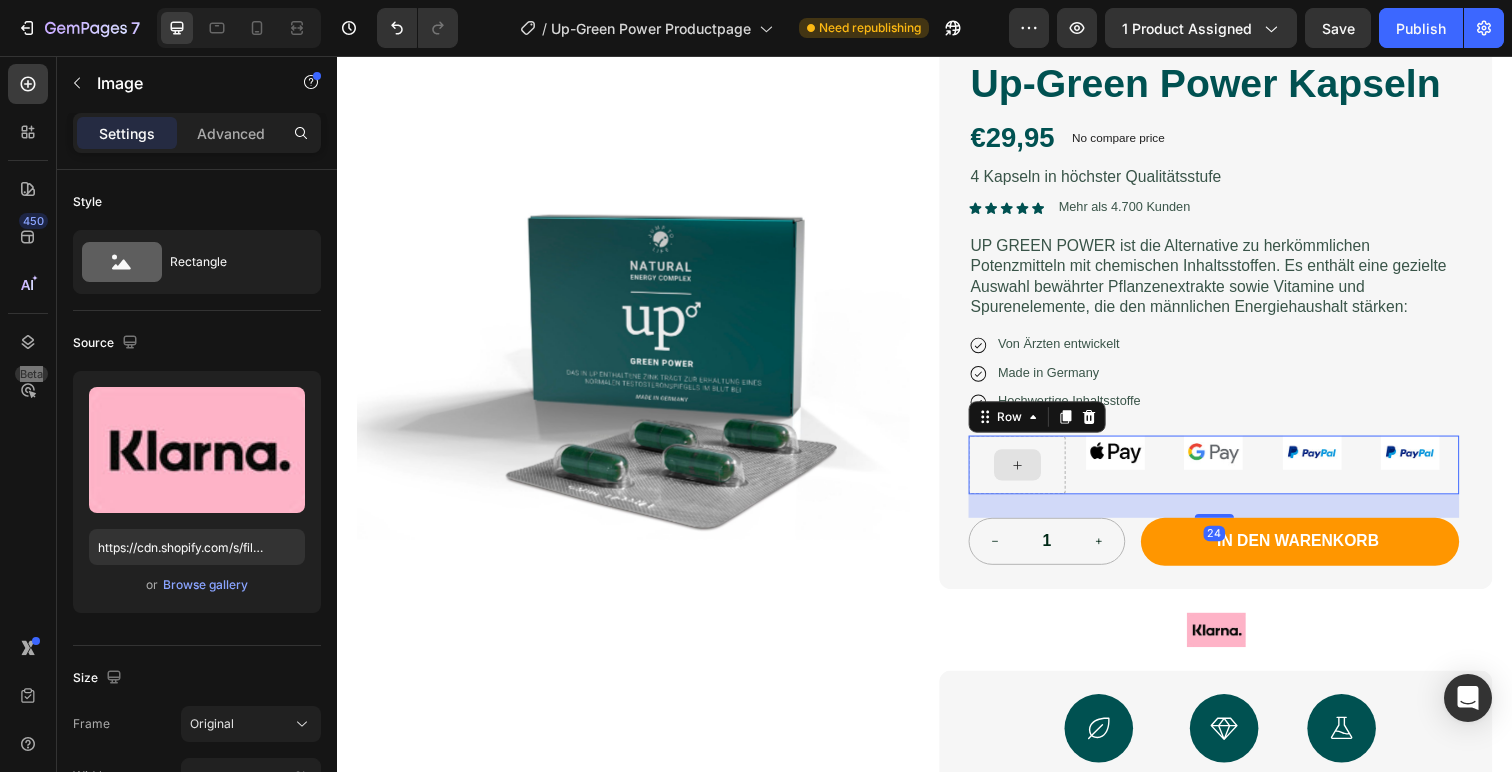 click at bounding box center (1031, 474) 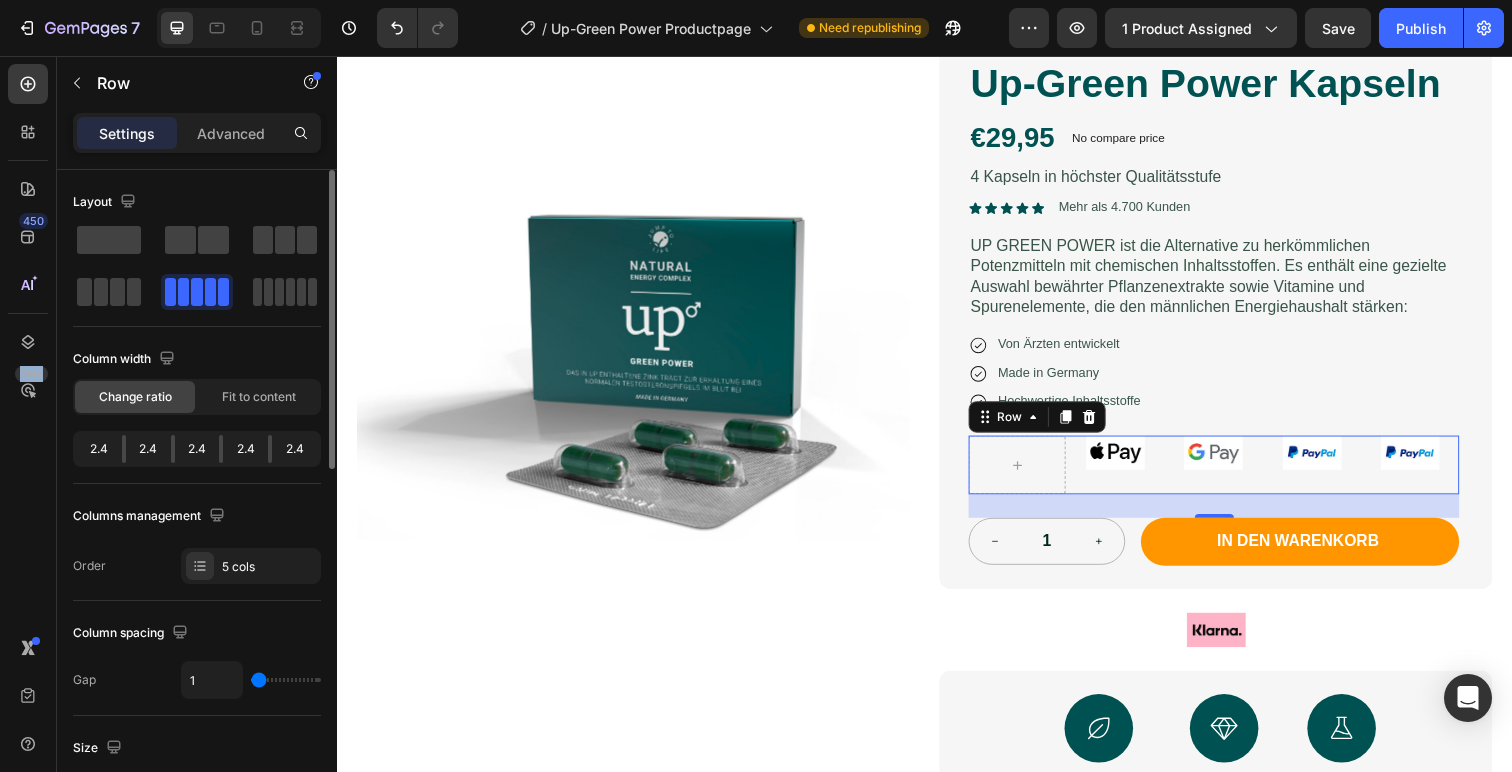 click on "2.4" 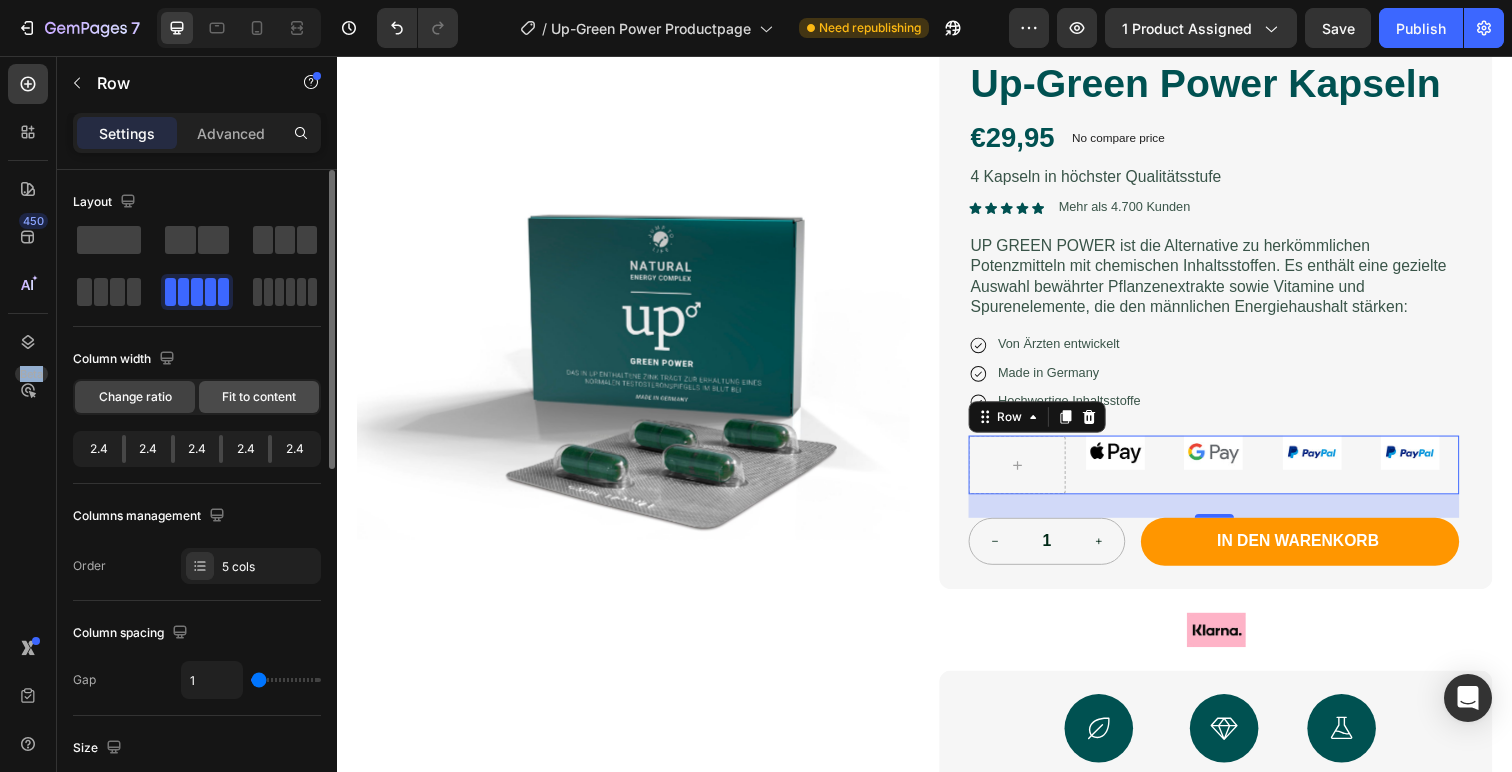 click on "Fit to content" 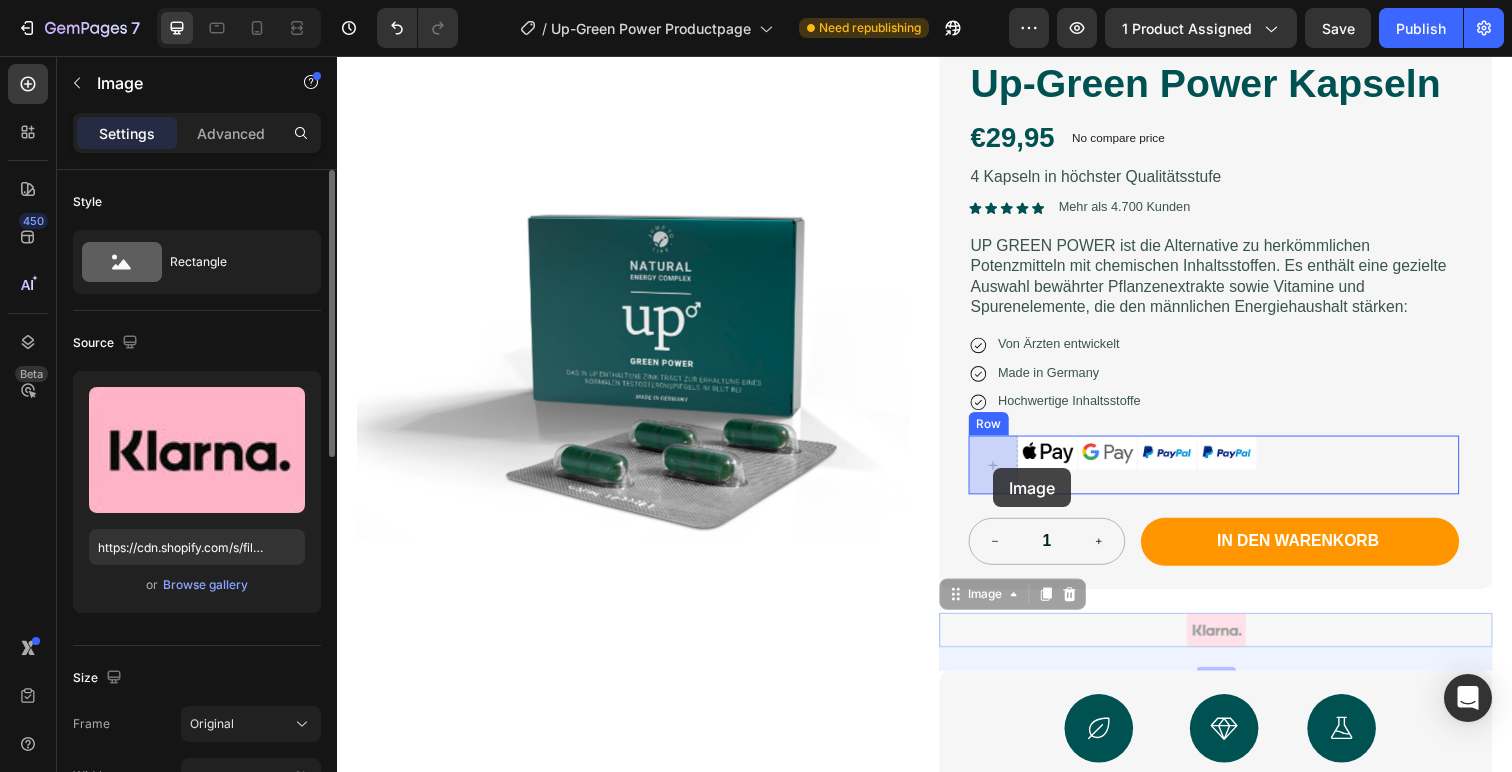 drag, startPoint x: 1253, startPoint y: 642, endPoint x: 1007, endPoint y: 477, distance: 296.21106 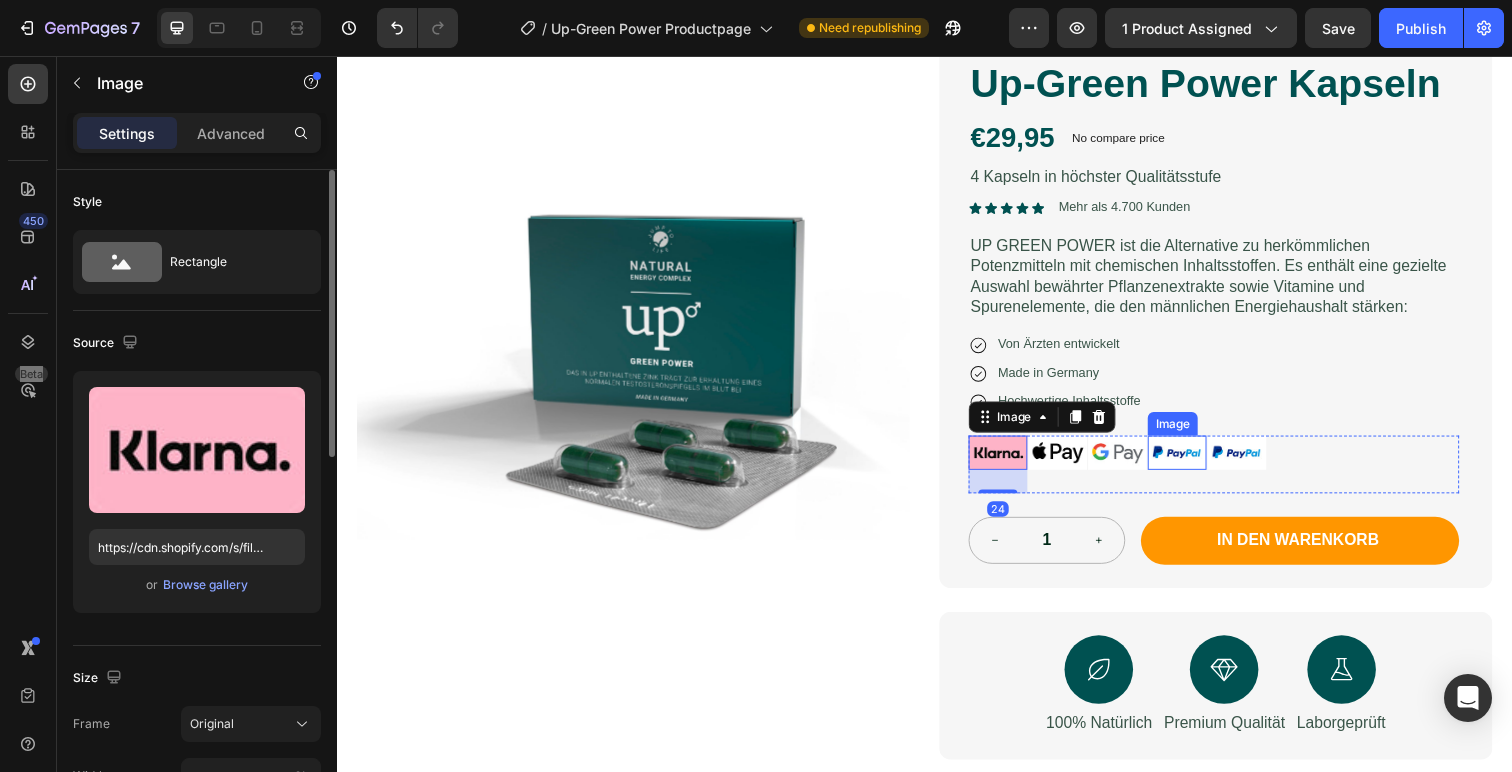 click on "Up-Green Power Kapseln Product Title €29,95 Product Price Product Price No compare price Product Price No discount   Not be displayed when published Discount Tag Row 4 Kapseln in höchster Qualitätsstufe Text Block
Icon
Icon
Icon
Icon
Icon Icon List Mehr als 4.700 Kunden Text Block Row UP GREEN POWER ist die Alternative zu herkömmlichen Potenzmitteln mit chemischen Inhaltsstoffen. Es enthält eine gezielte Auswahl bewährter Pflanzenextrakte sowie Vitamine und Spurenelemente, die den männlichen Energiehaushalt stärken: Text Block
Icon Von Ärzten entwickelt Text Block Row
Icon Made in Germany Text Block Row
Icon Hochwertige Inhaltsstoffe Text Block Row Image   24 Image Image Image Image Row
1
Product Quantity In den warenkorb Add to Cart Row" at bounding box center (1232, 316) 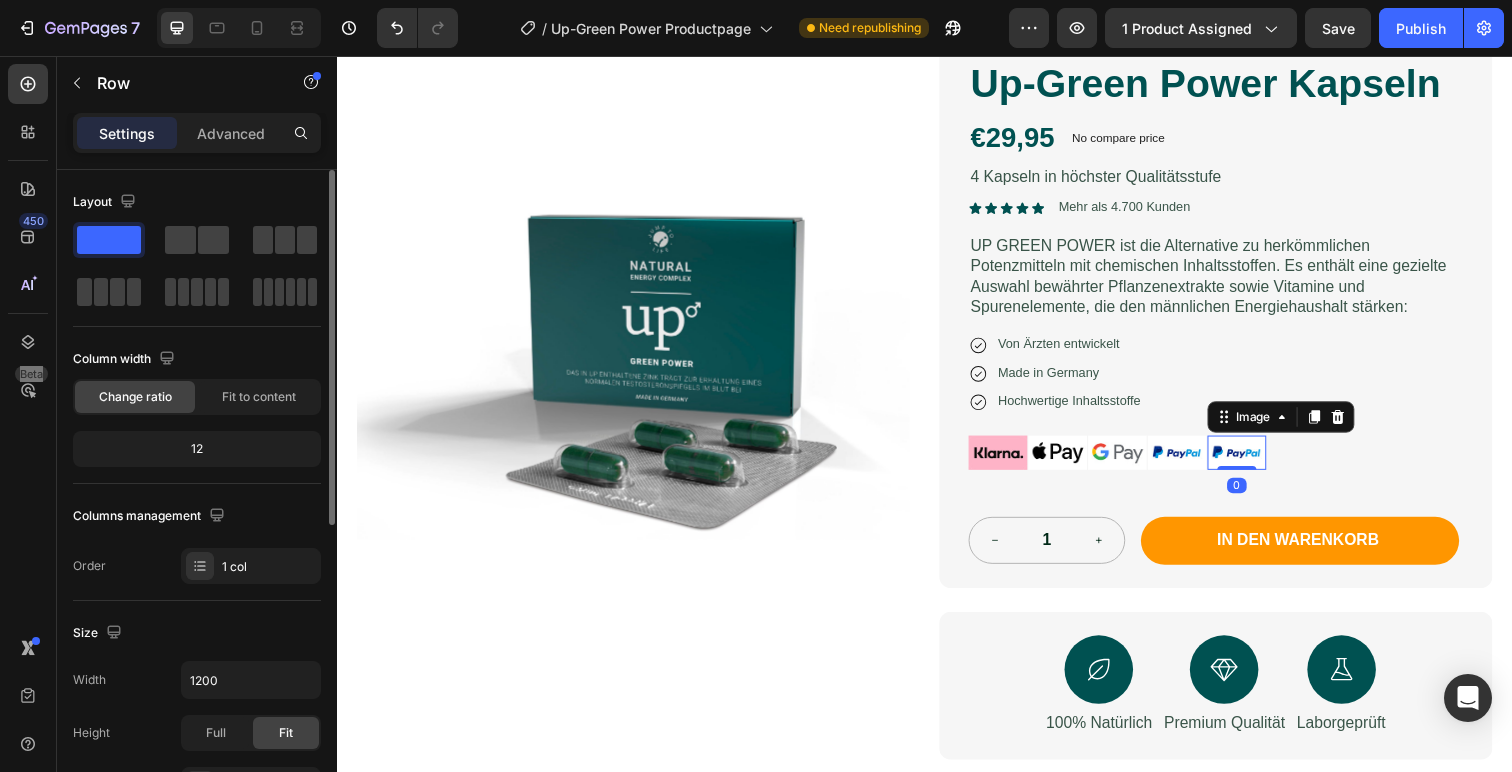 click at bounding box center (1256, 461) 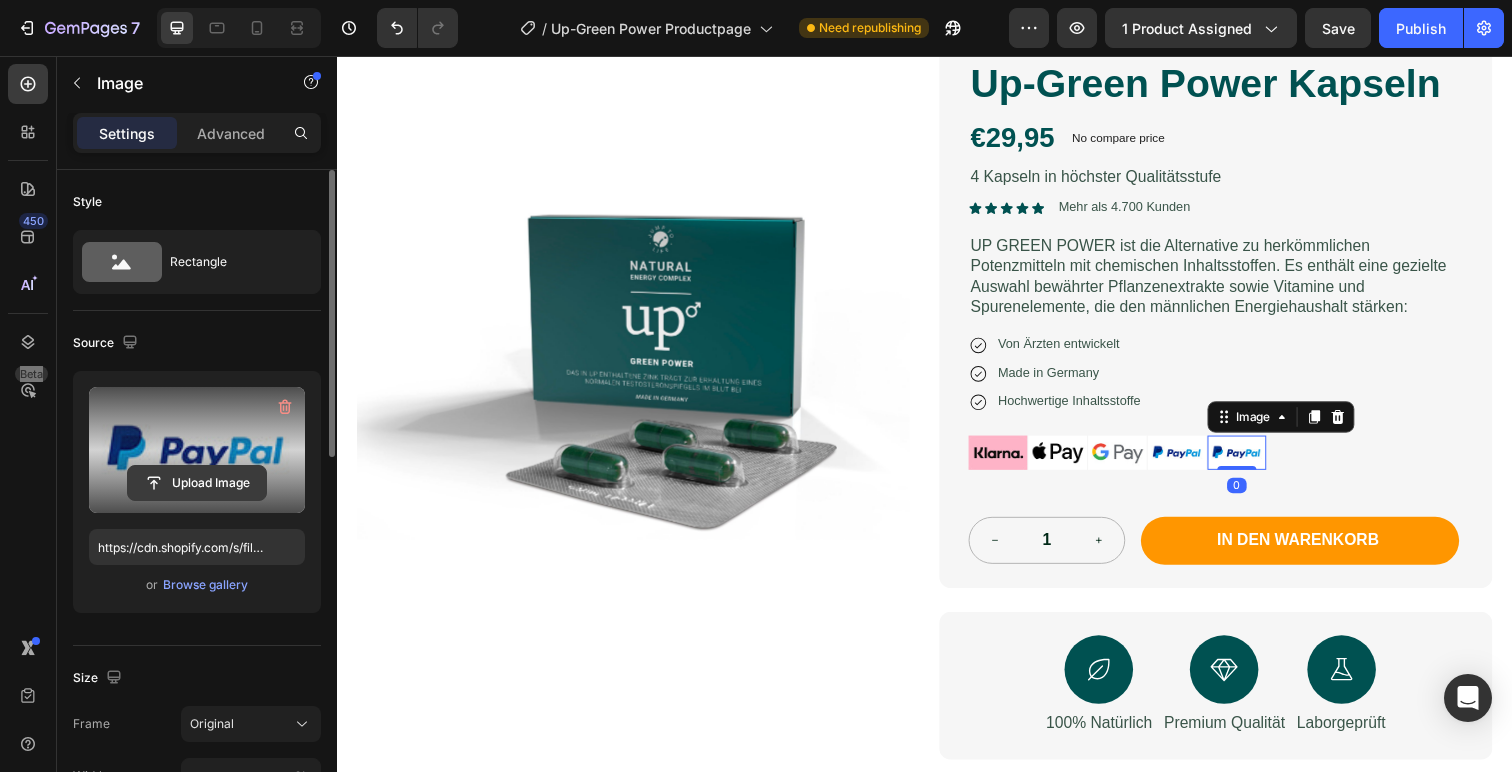 click 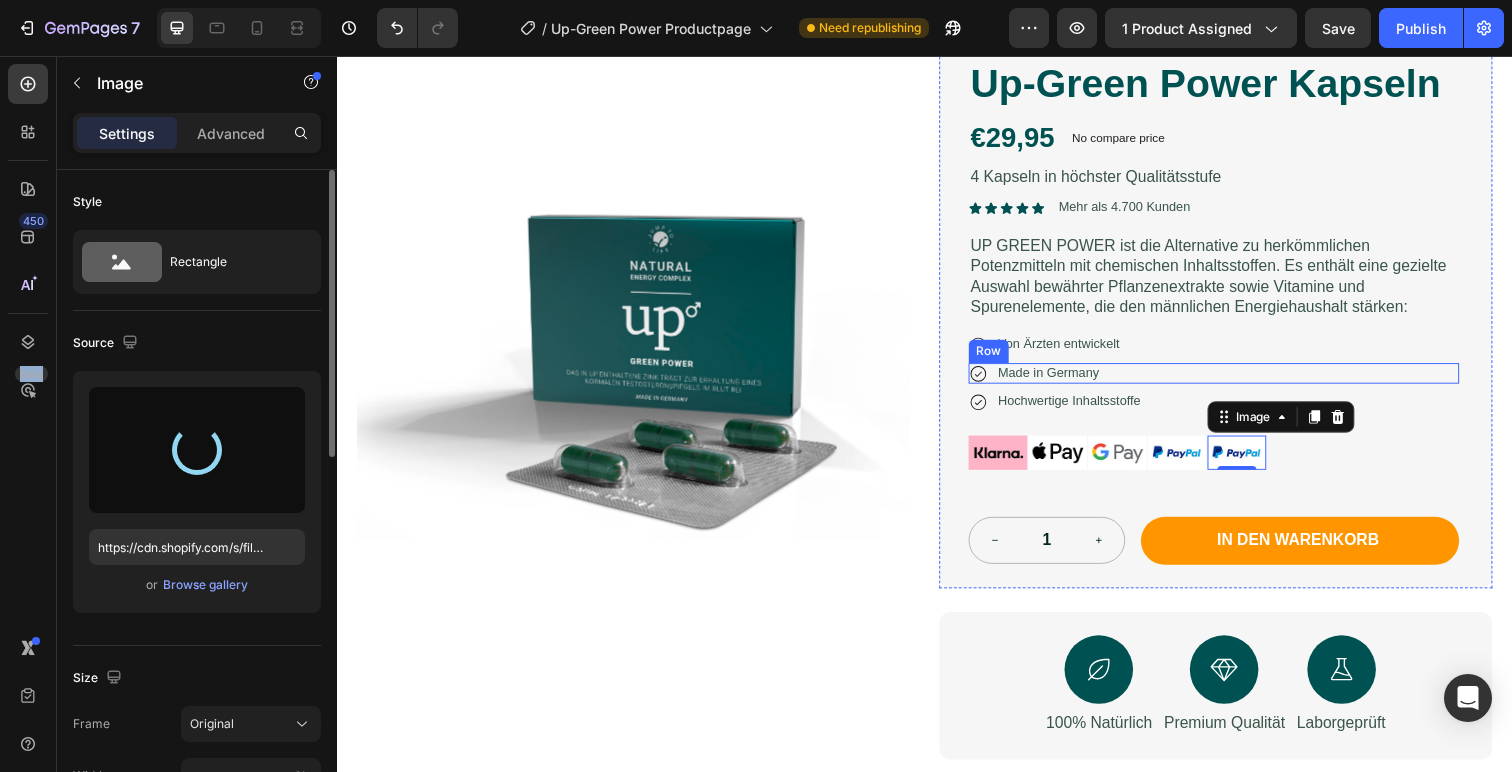 type on "https://cdn.shopify.com/s/files/1/0939/3946/6585/files/gempages_569874367945638727-d8cf39c2-9481-4575-a54d-ca569a060b28.jpg" 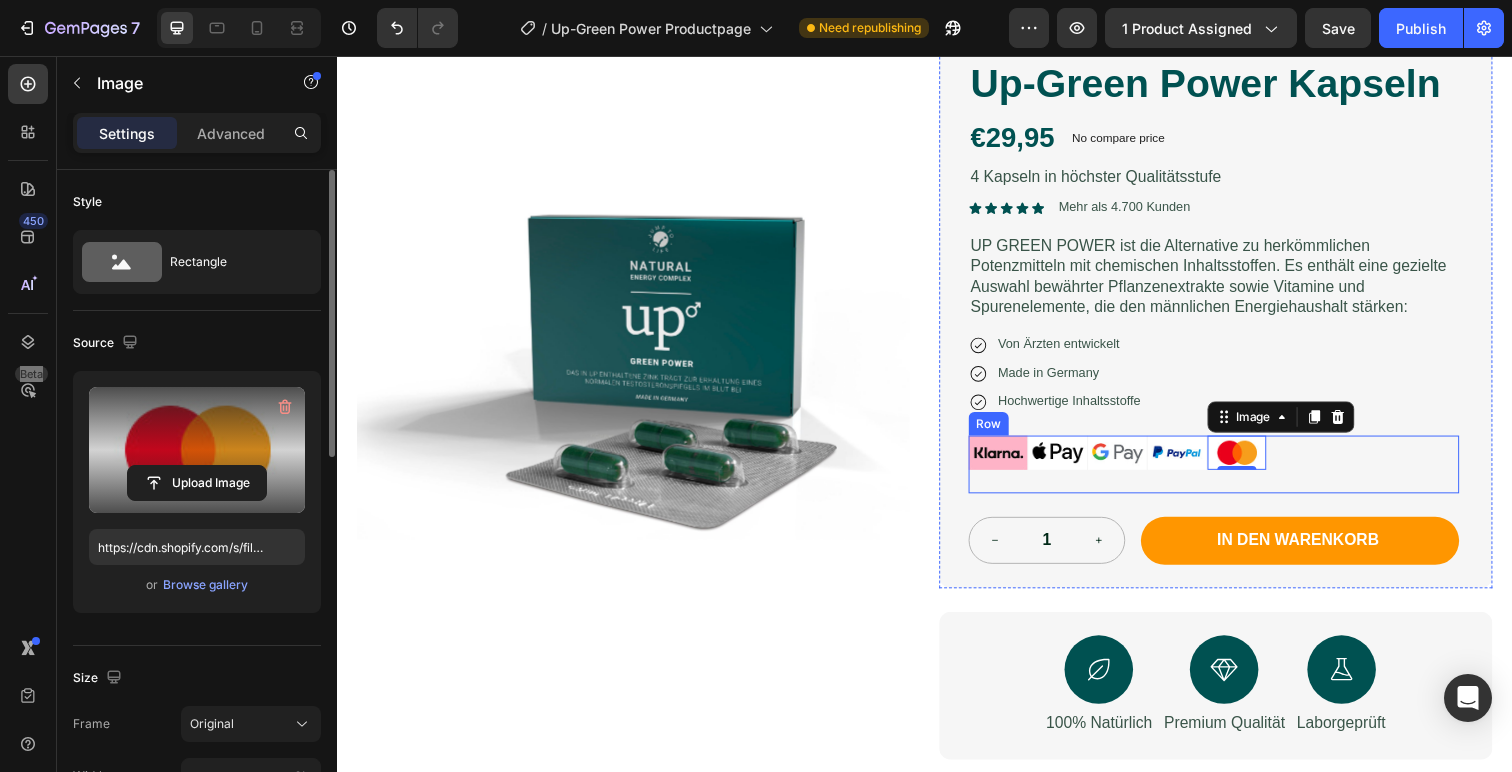 click on "Image Image Image Image Image   0 Row" at bounding box center [1232, 473] 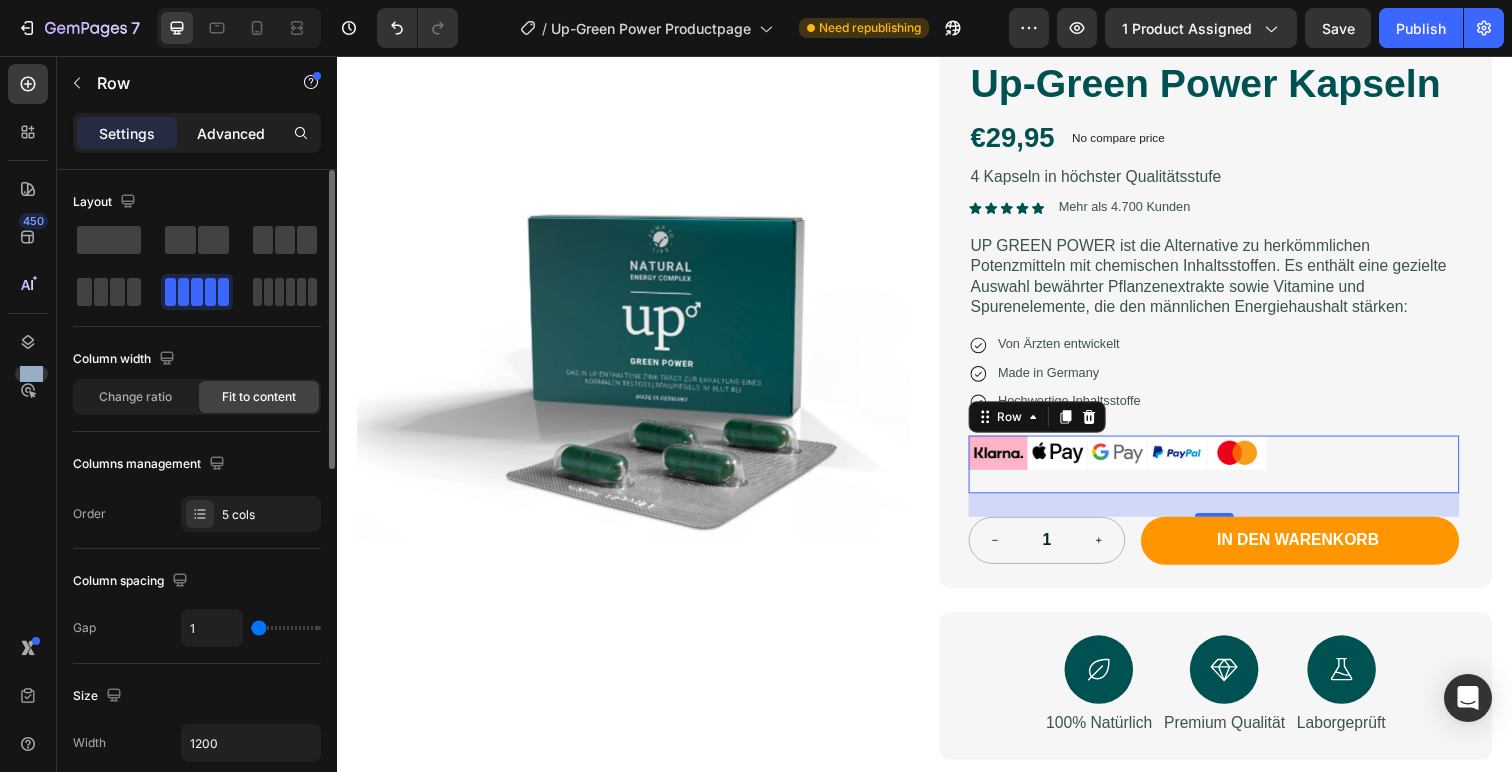 click on "Advanced" at bounding box center (231, 133) 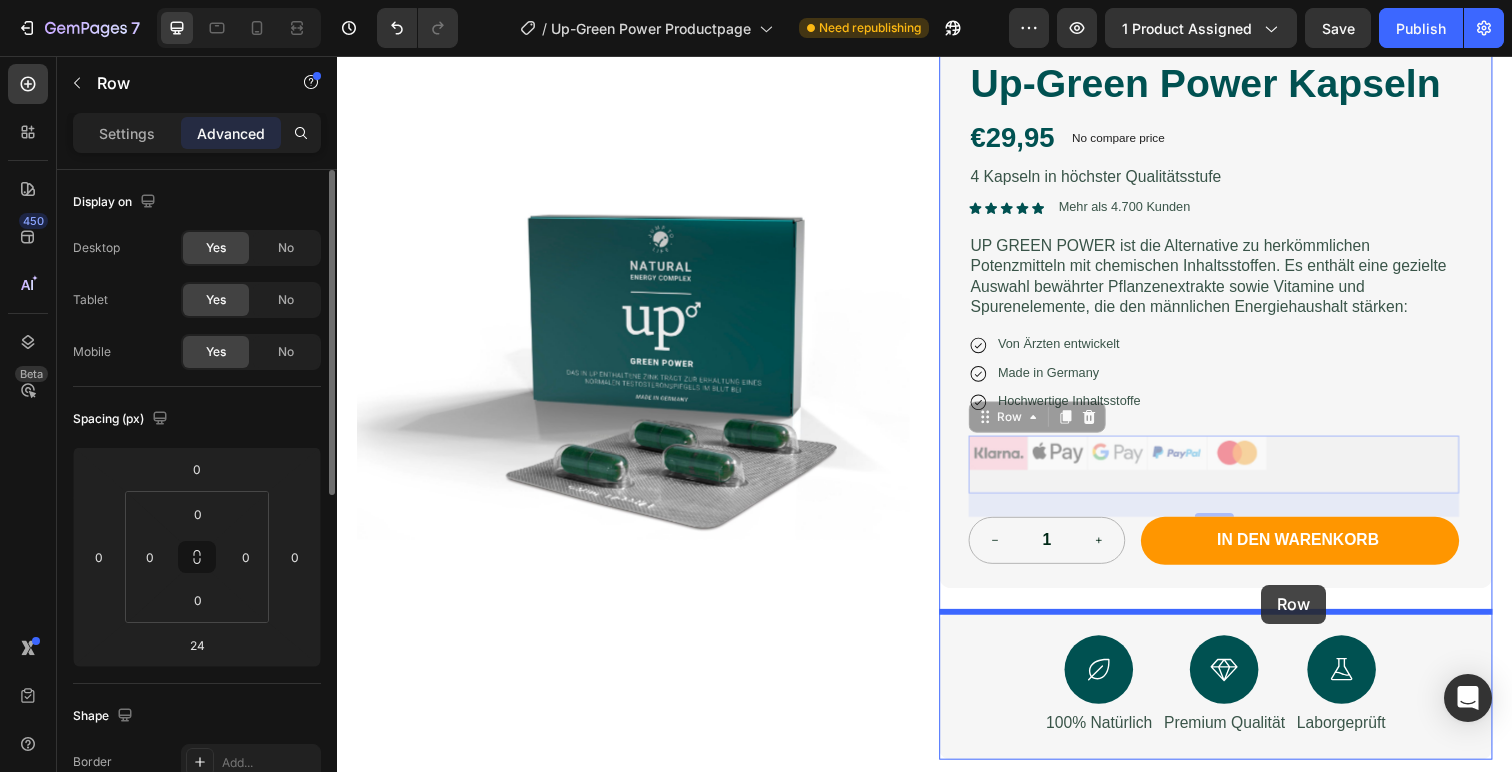 drag, startPoint x: 1302, startPoint y: 445, endPoint x: 1281, endPoint y: 596, distance: 152.45328 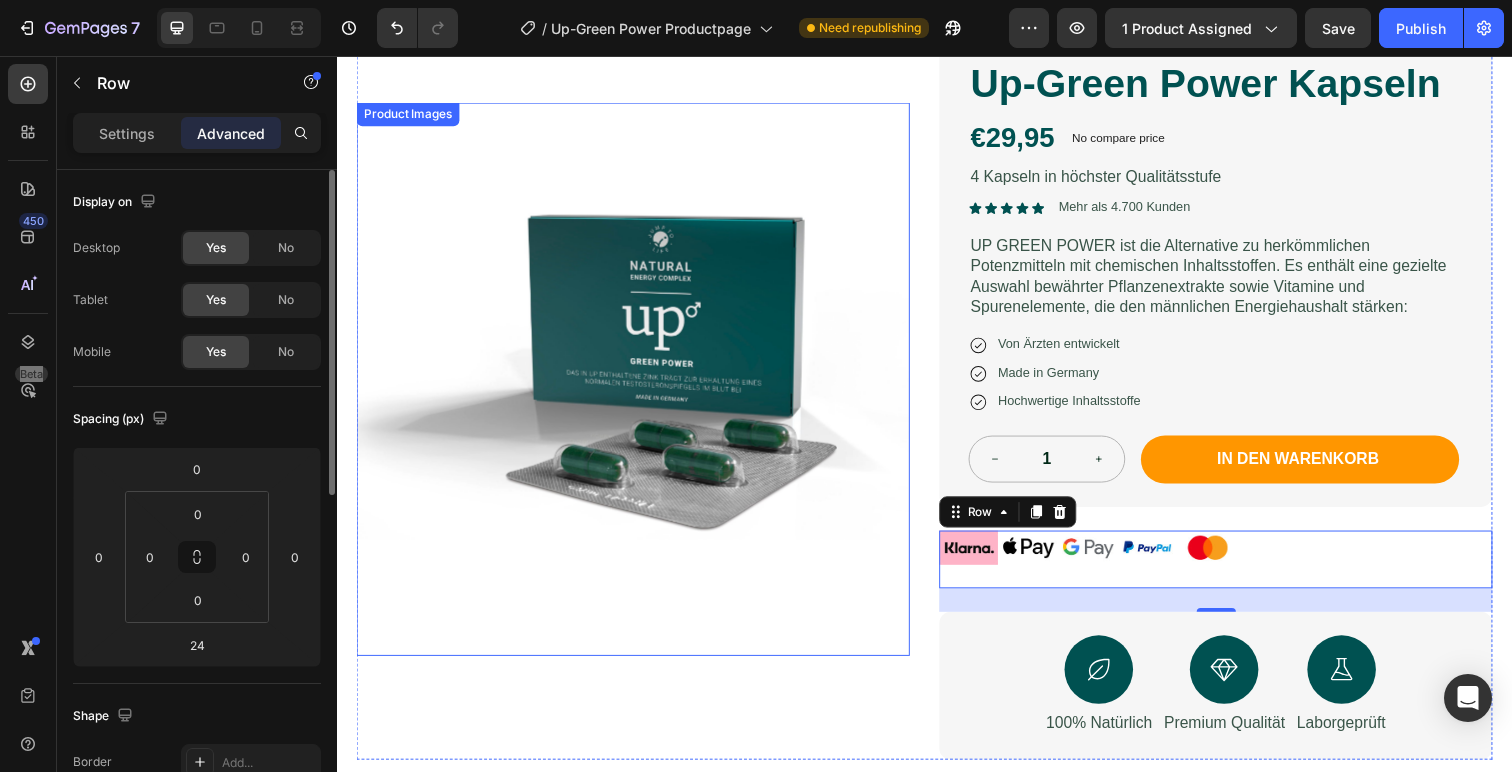 click at bounding box center (639, 386) 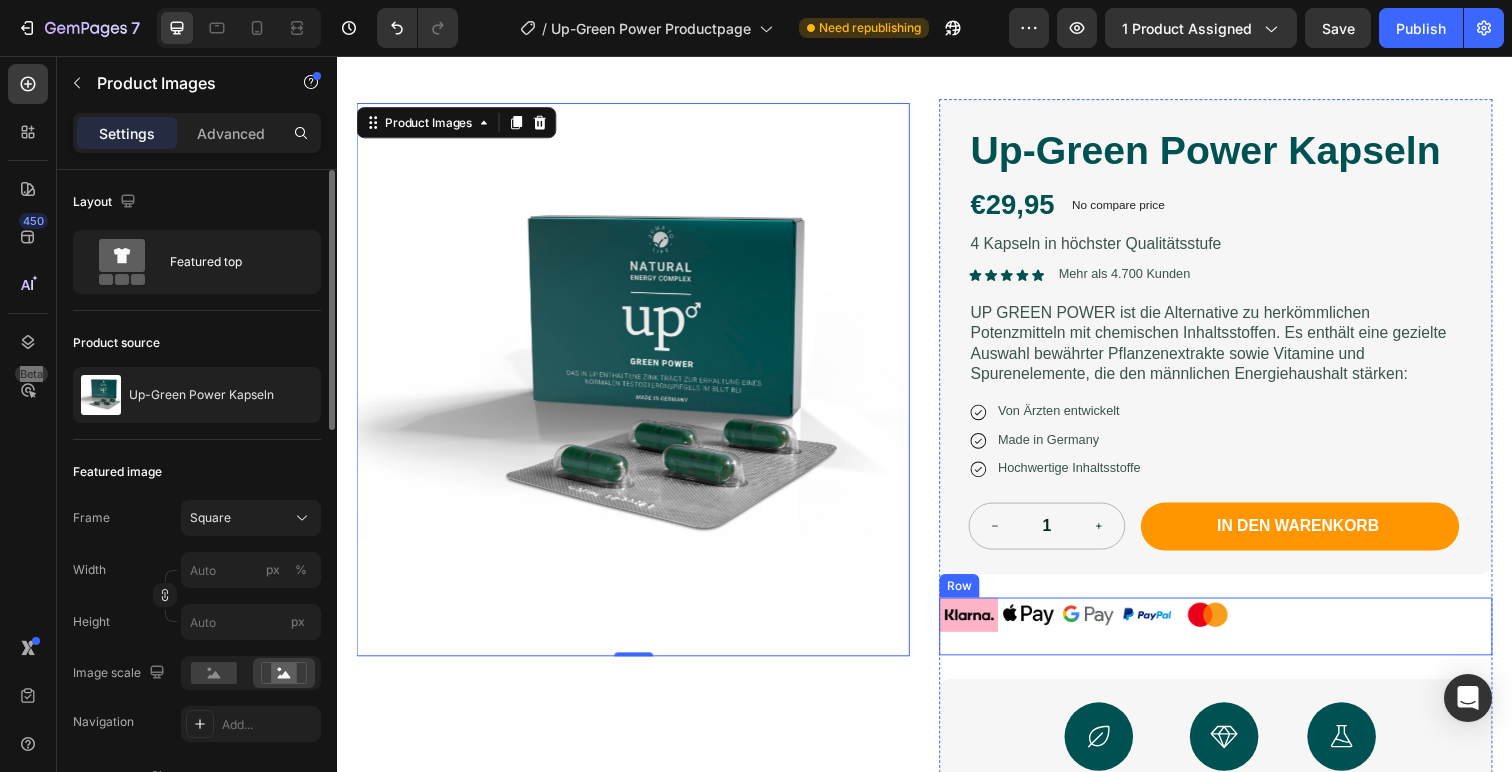 scroll, scrollTop: 44, scrollLeft: 0, axis: vertical 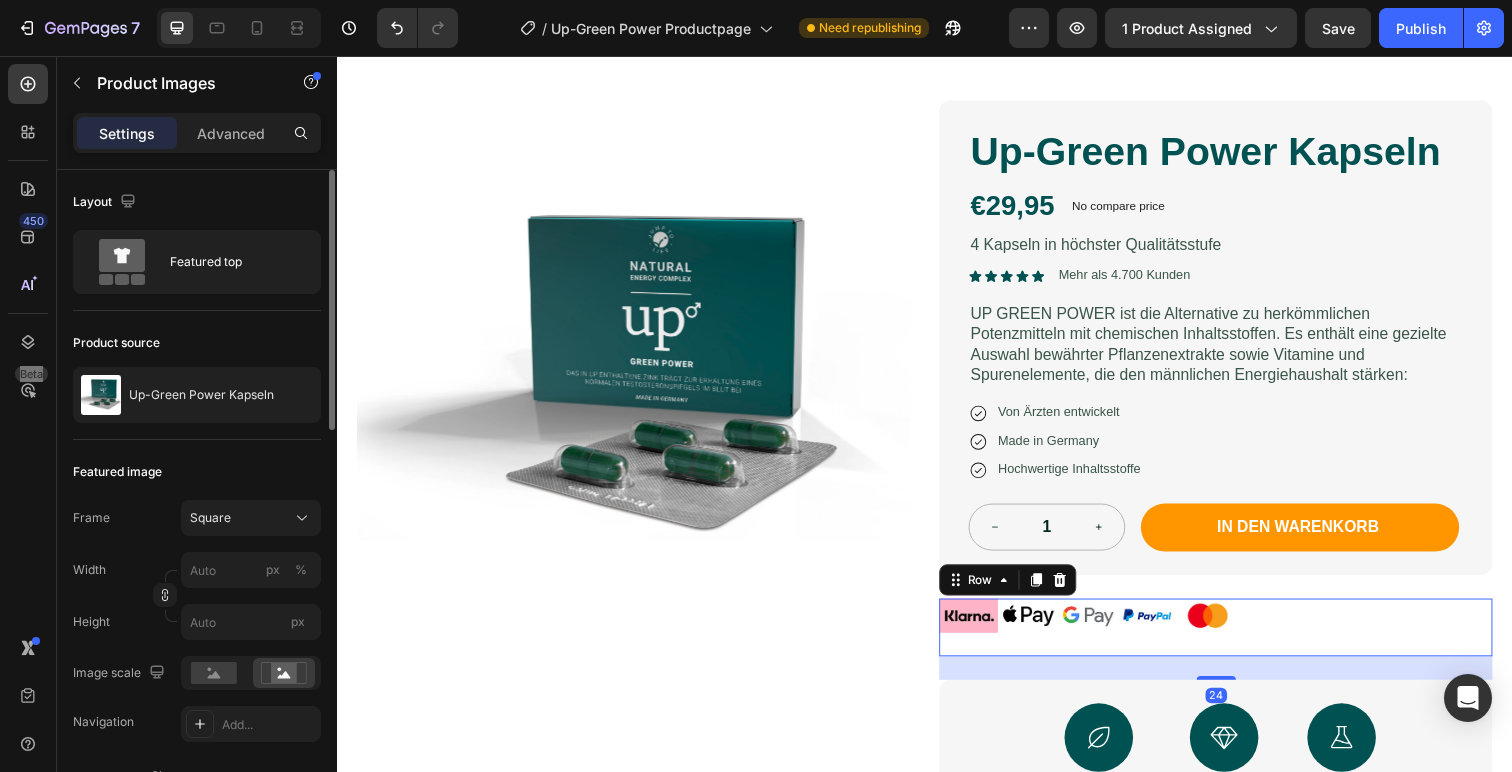 click on "Image Image Image Image Image Row   24" at bounding box center (1234, 639) 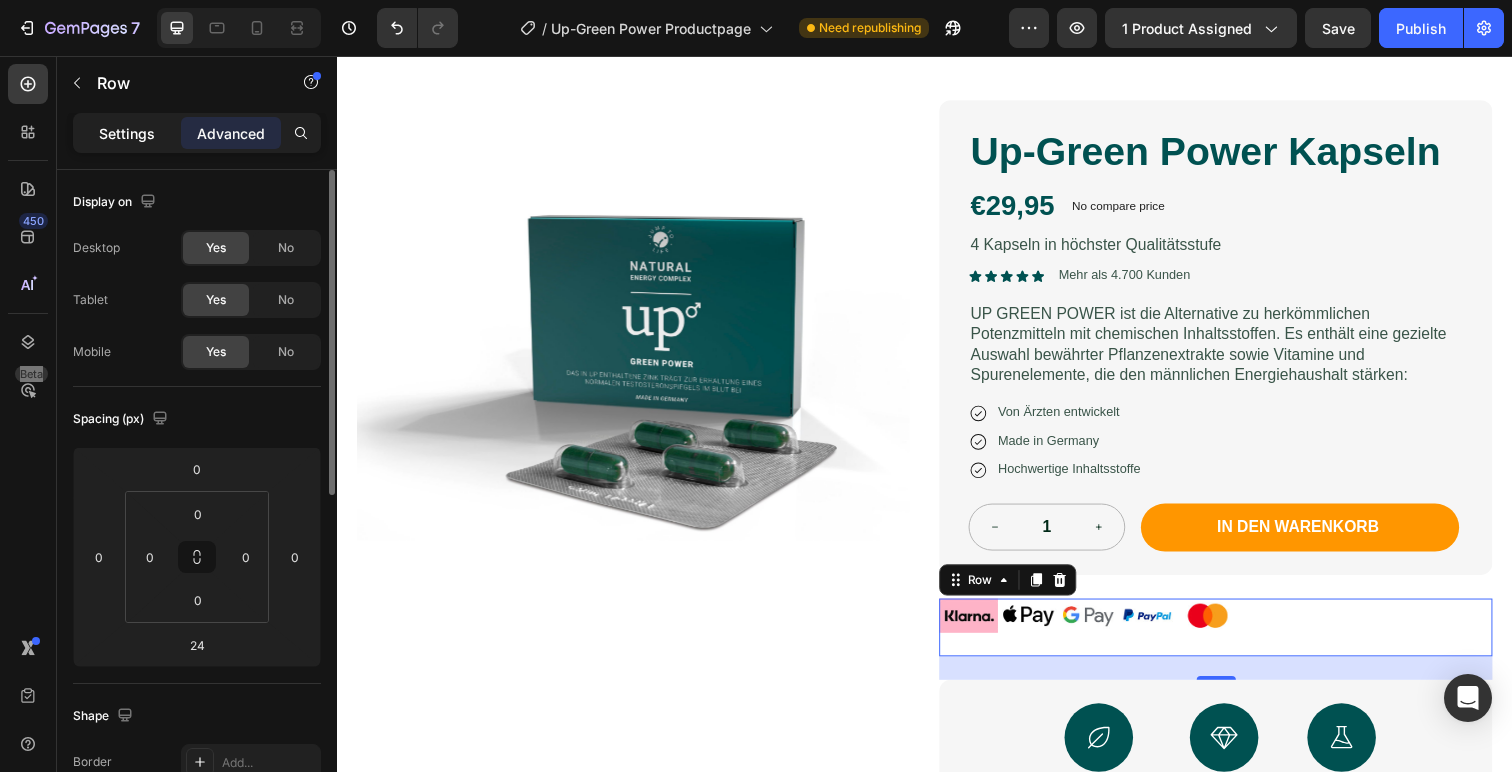 click on "Settings" 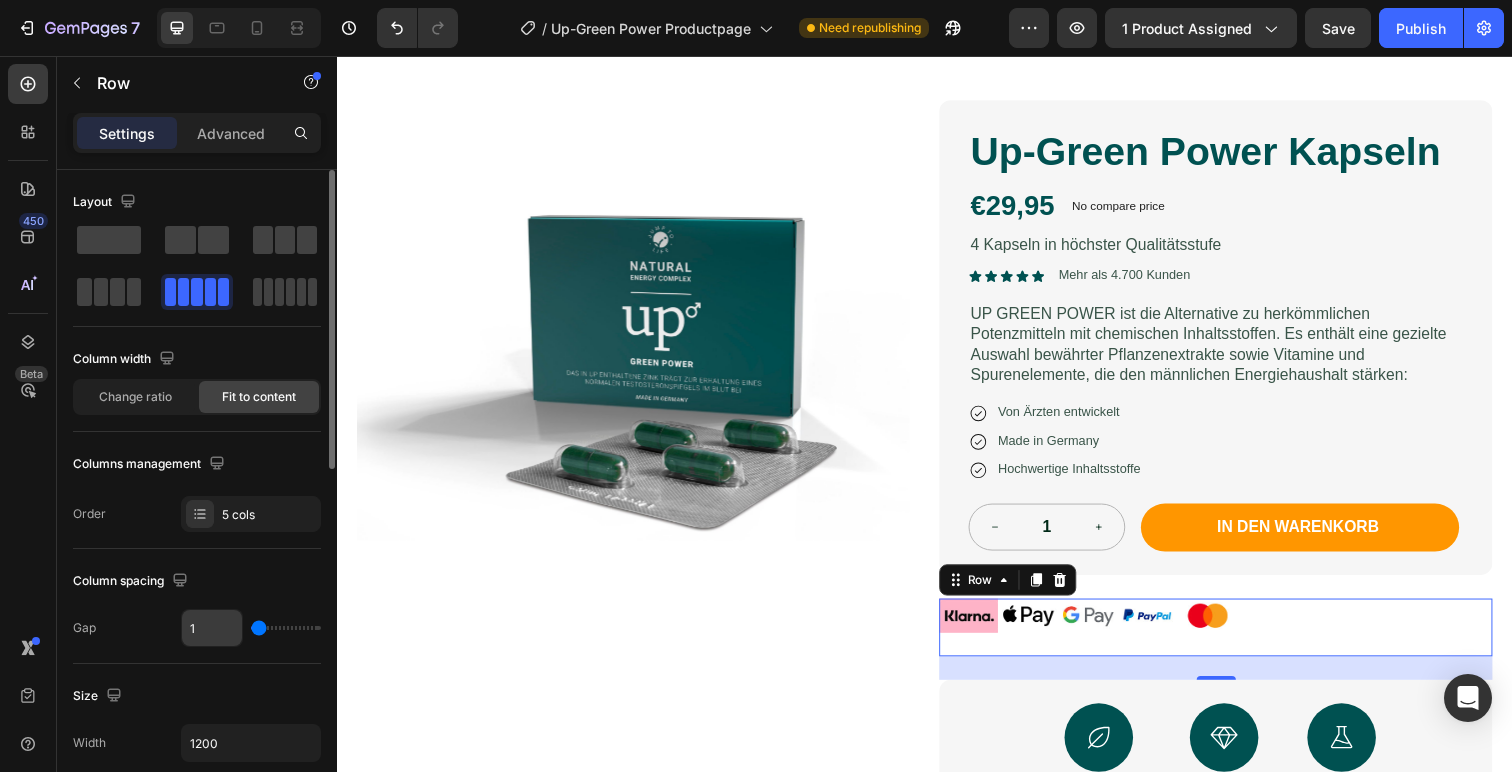 click on "1" at bounding box center (212, 628) 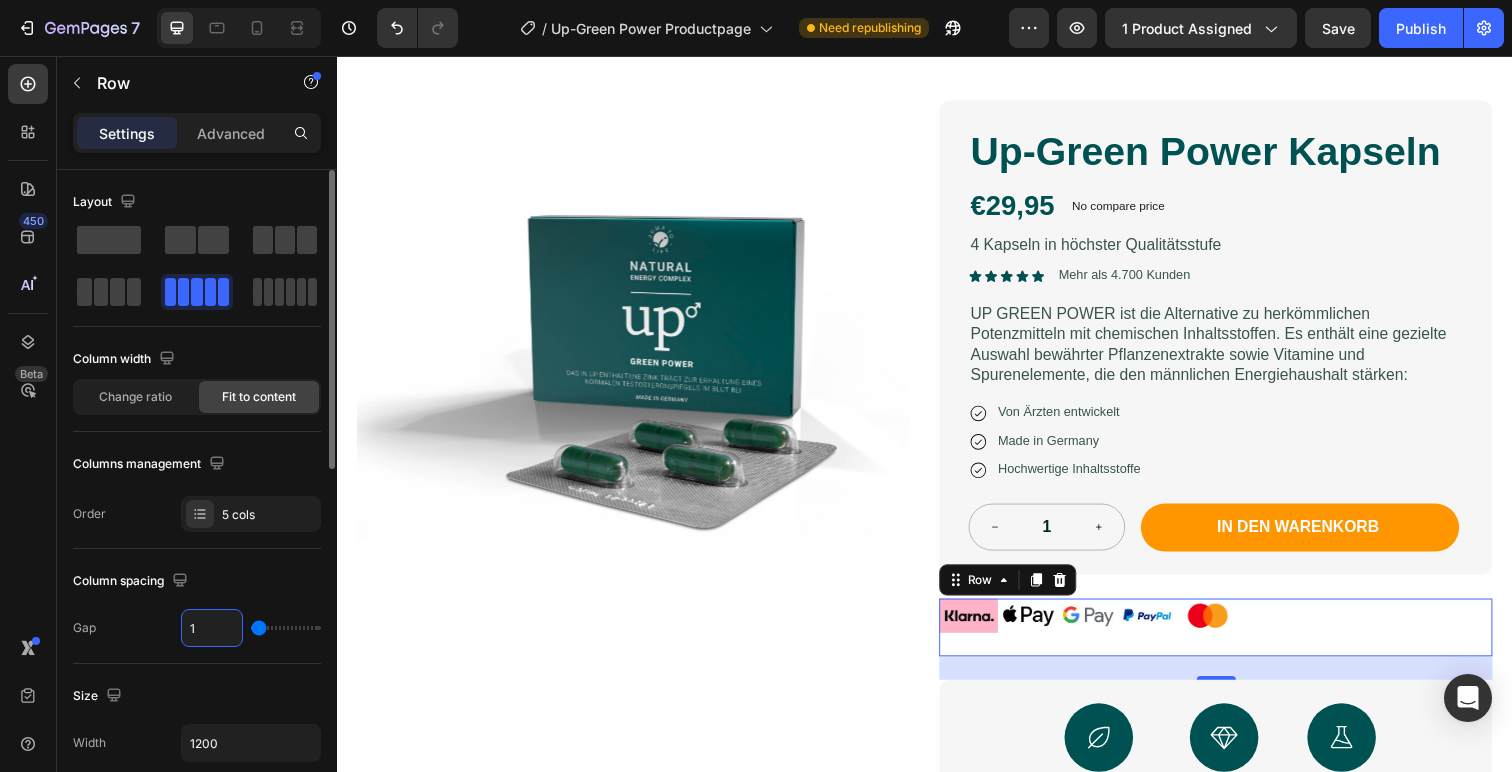 type on "5" 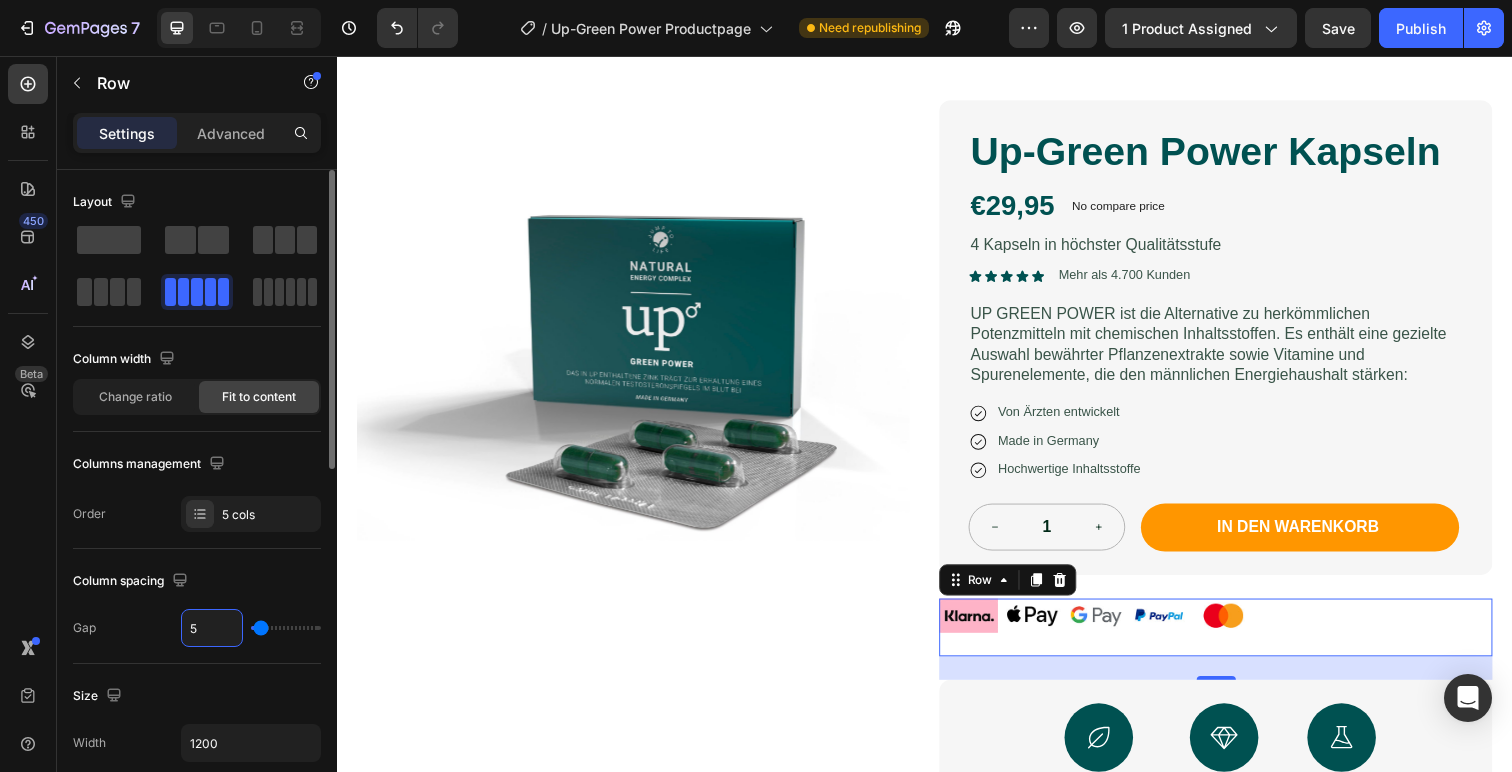 drag, startPoint x: 202, startPoint y: 628, endPoint x: 124, endPoint y: 628, distance: 78 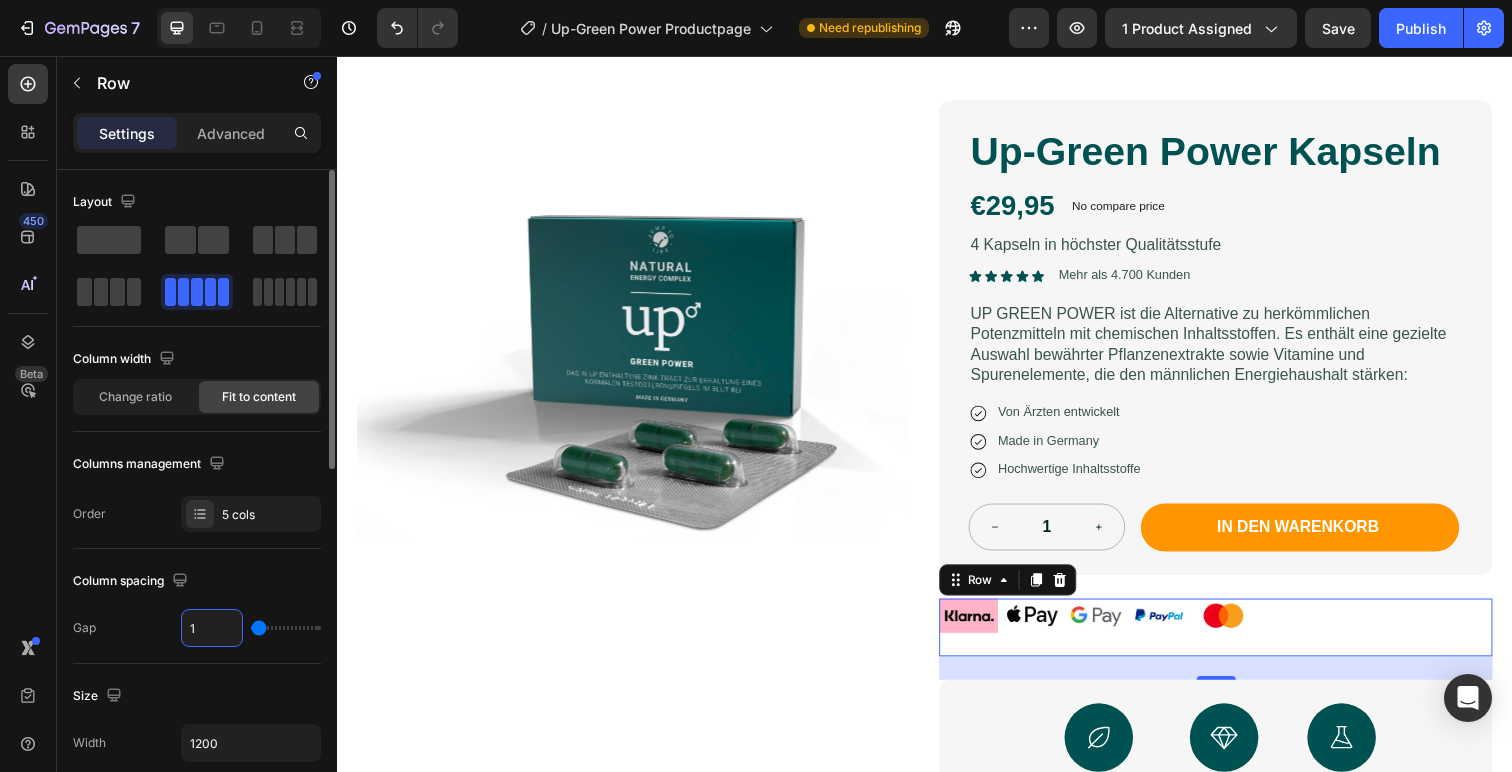 type on "10" 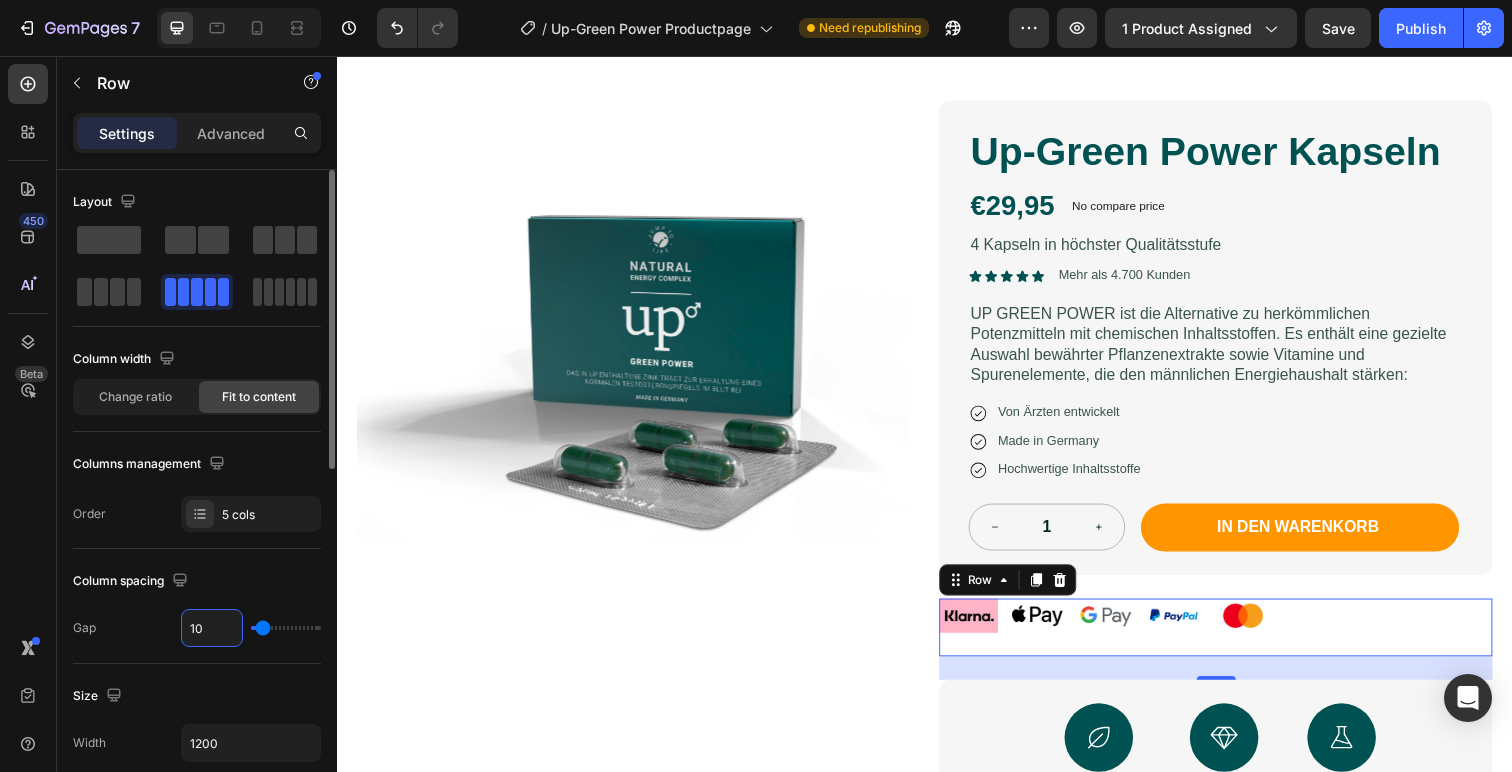 type on "1" 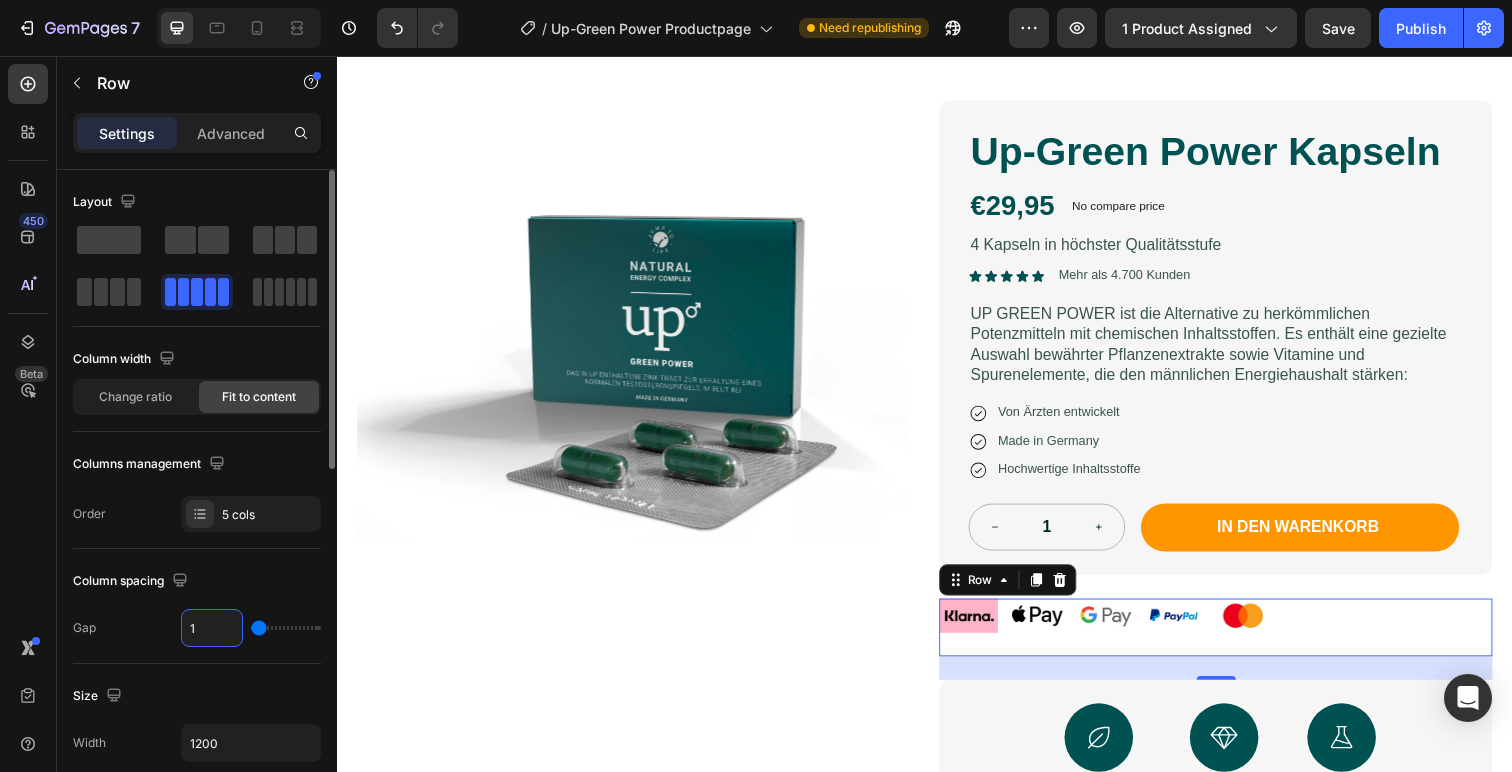 type 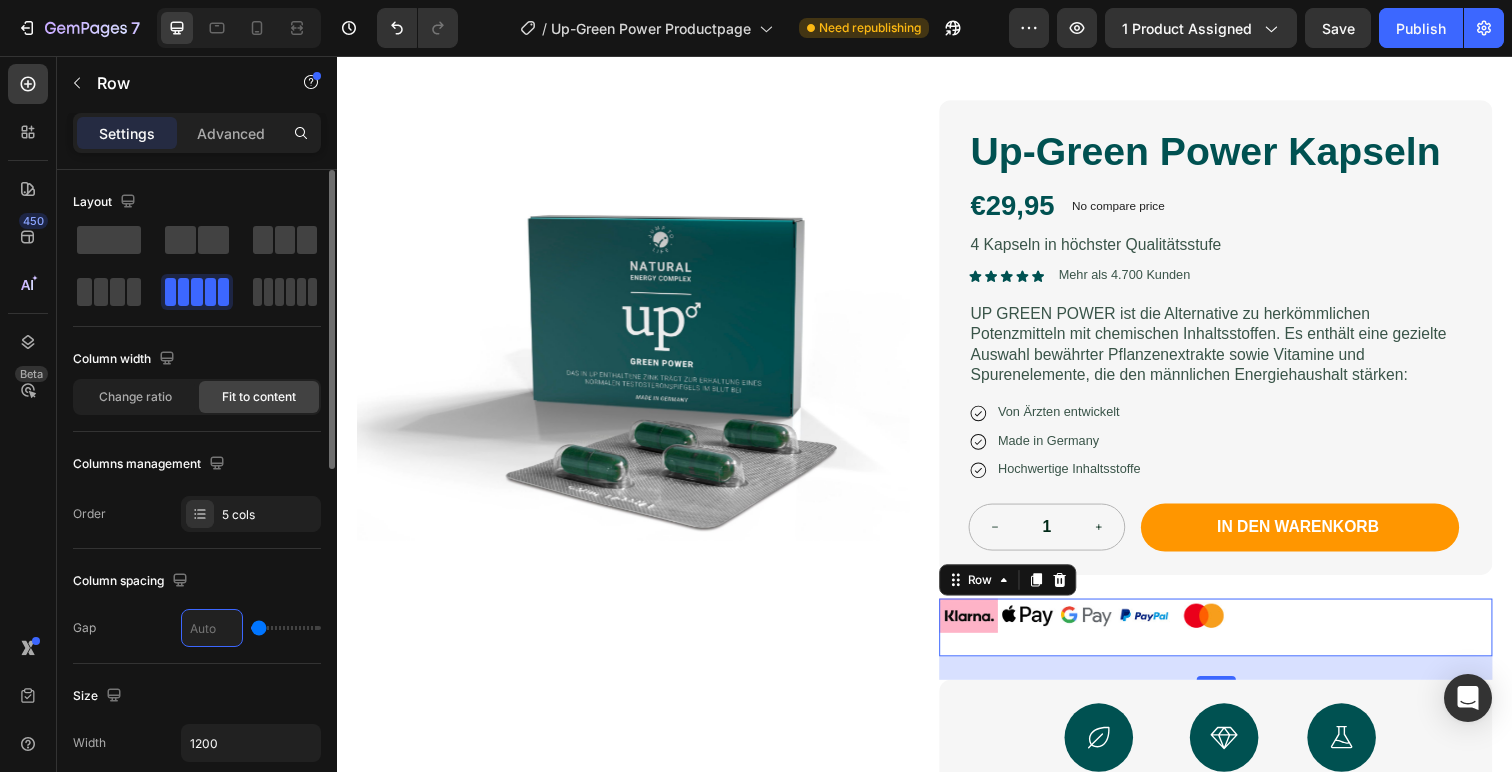 type on "2" 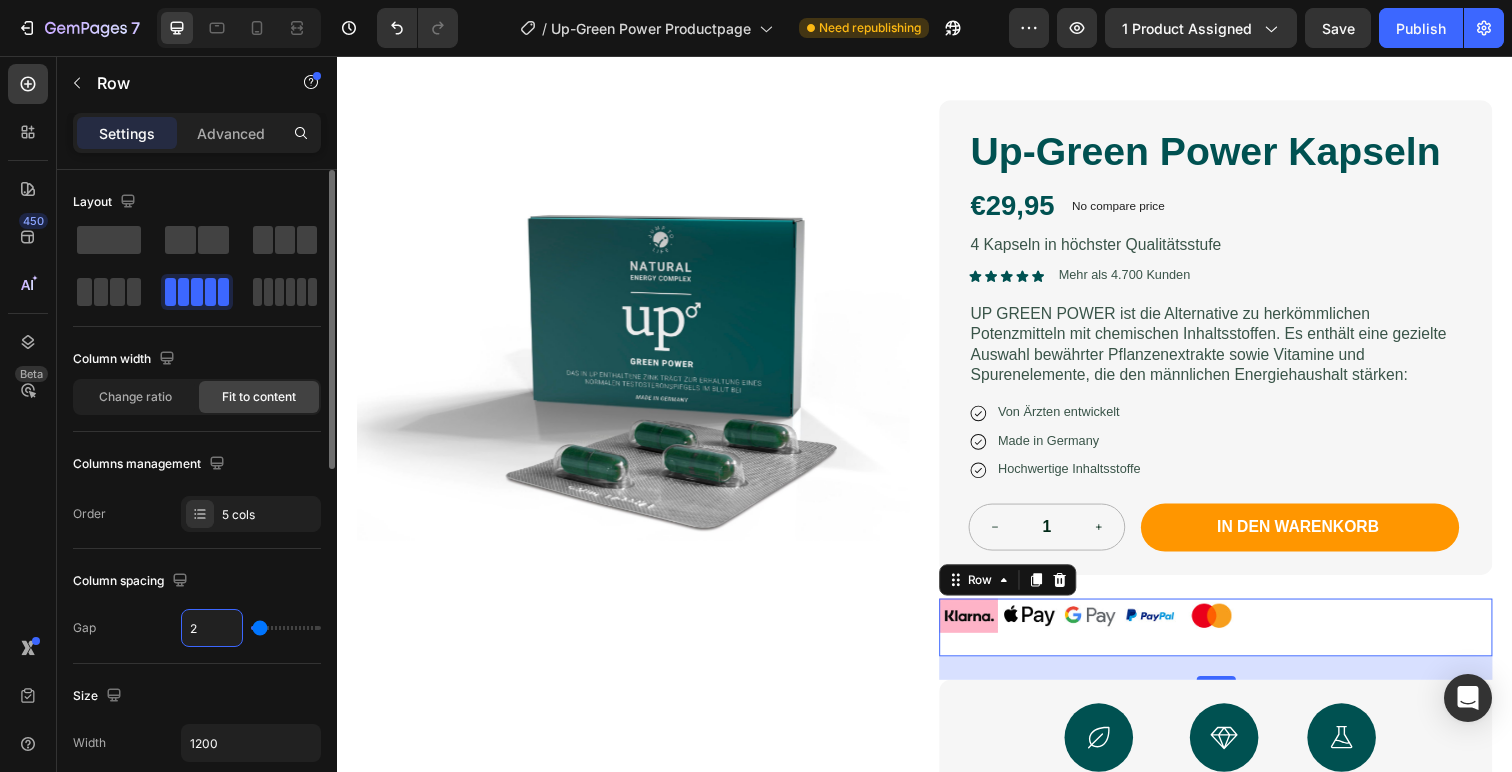 type on "25" 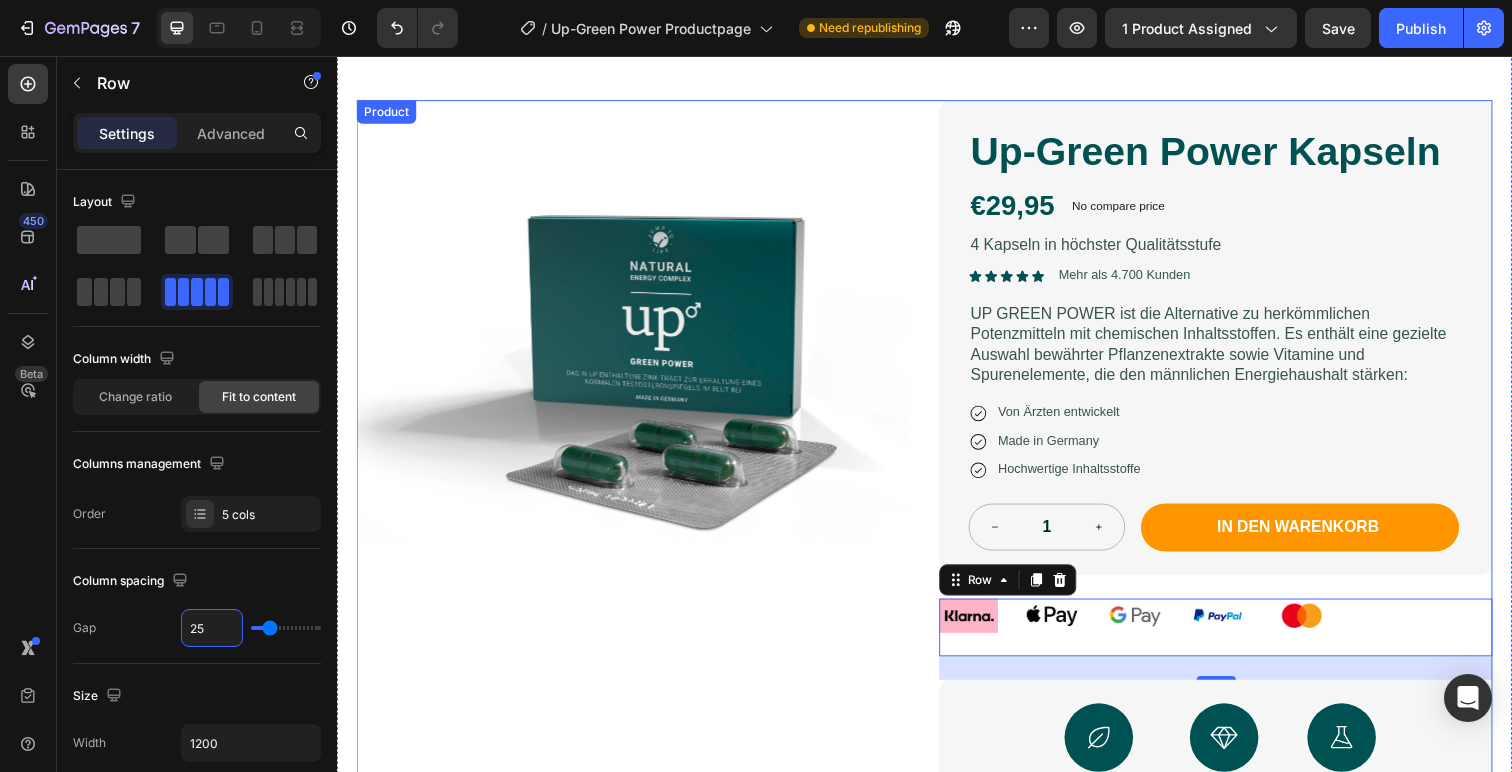 click on "Product Images" at bounding box center [639, 472] 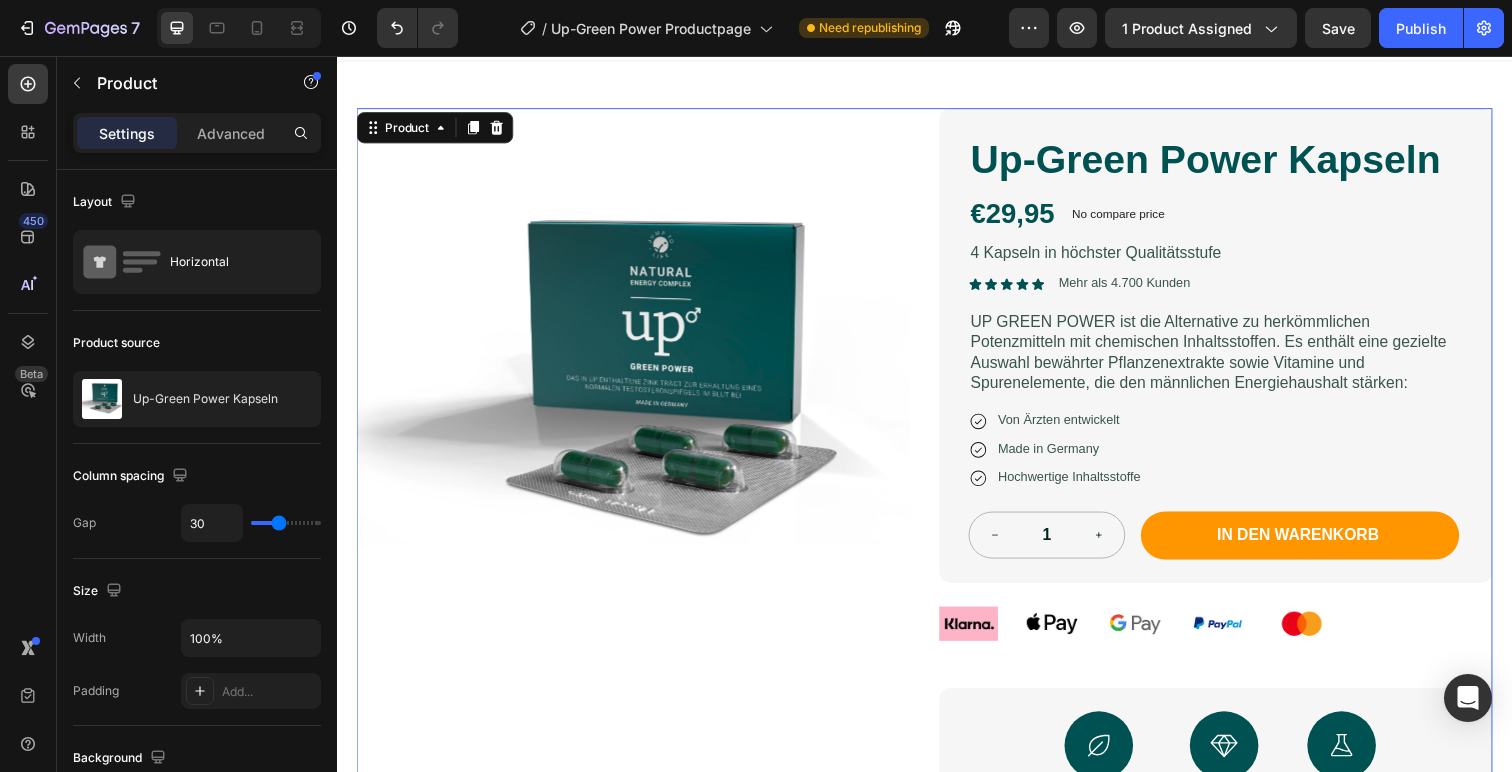 scroll, scrollTop: 56, scrollLeft: 0, axis: vertical 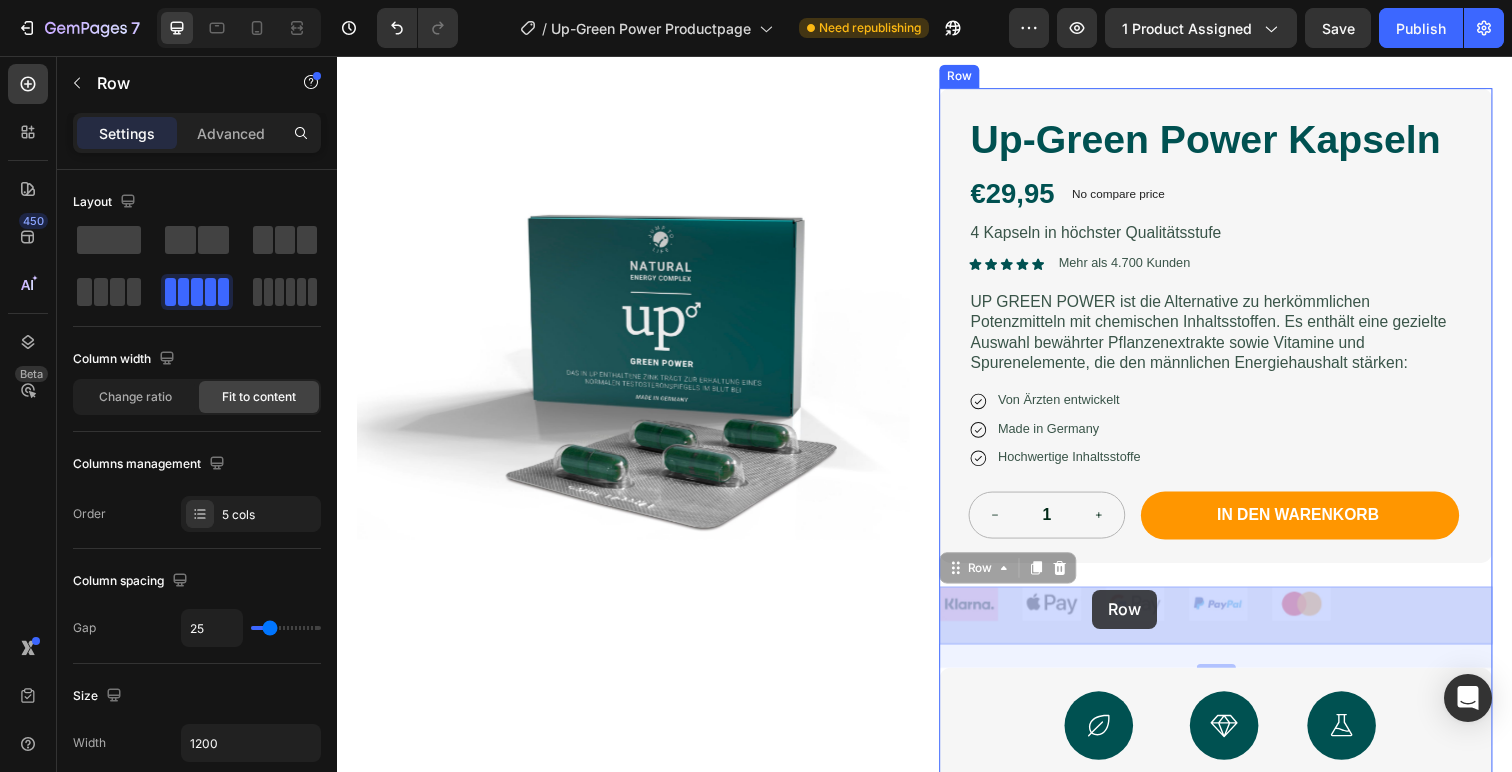 drag, startPoint x: 1030, startPoint y: 603, endPoint x: 1108, endPoint y: 601, distance: 78.025635 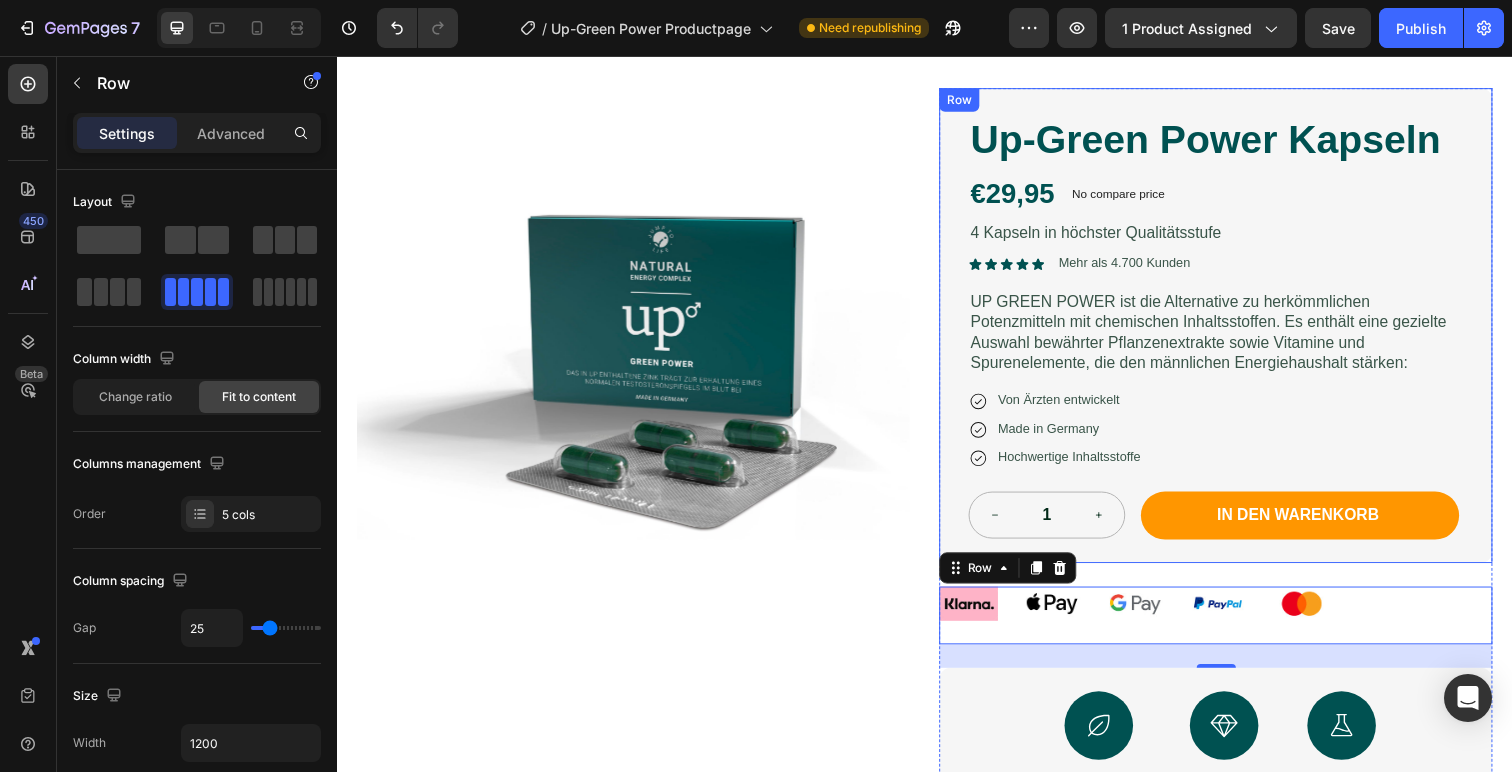 click on "Up-Green Power Kapseln Product Title €29,95 Product Price Product Price No compare price Product Price No discount   Not be displayed when published Discount Tag Row 4 Kapseln in höchster Qualitätsstufe Text Block
Icon
Icon
Icon
Icon
Icon Icon List Mehr als 4.700 Kunden Text Block Row UP GREEN POWER ist die Alternative zu herkömmlichen Potenzmitteln mit chemischen Inhaltsstoffen. Es enthält eine gezielte Auswahl bewährter Pflanzenextrakte sowie Vitamine und Spurenelemente, die den männlichen Energiehaushalt stärken: Text Block
Icon Von Ärzten entwickelt Text Block Row
Icon Made in Germany Text Block Row
Icon Hochwertige Inhaltsstoffe Text Block Row
1
Product Quantity In den warenkorb Add to Cart Row Row" at bounding box center (1234, 331) 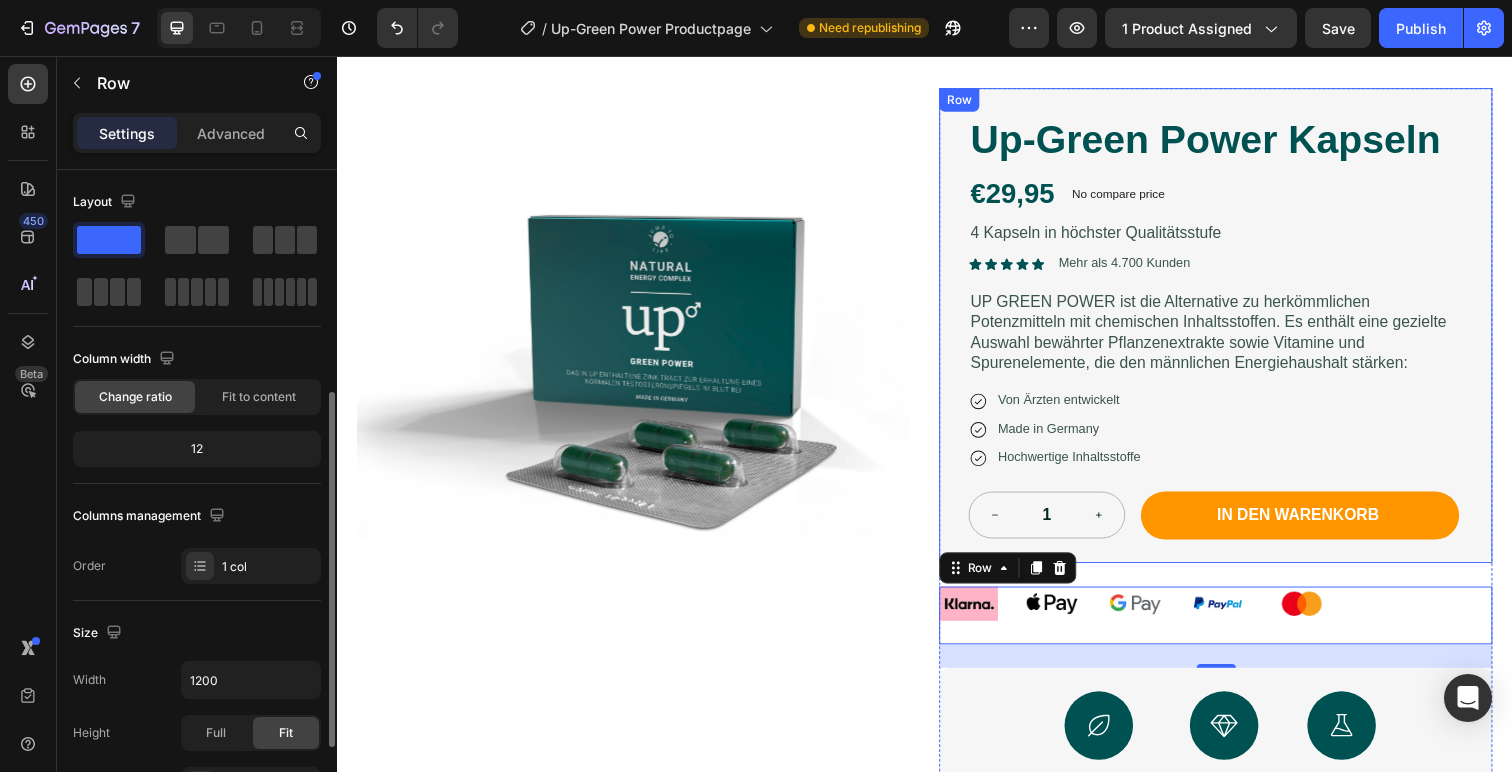 scroll, scrollTop: 144, scrollLeft: 0, axis: vertical 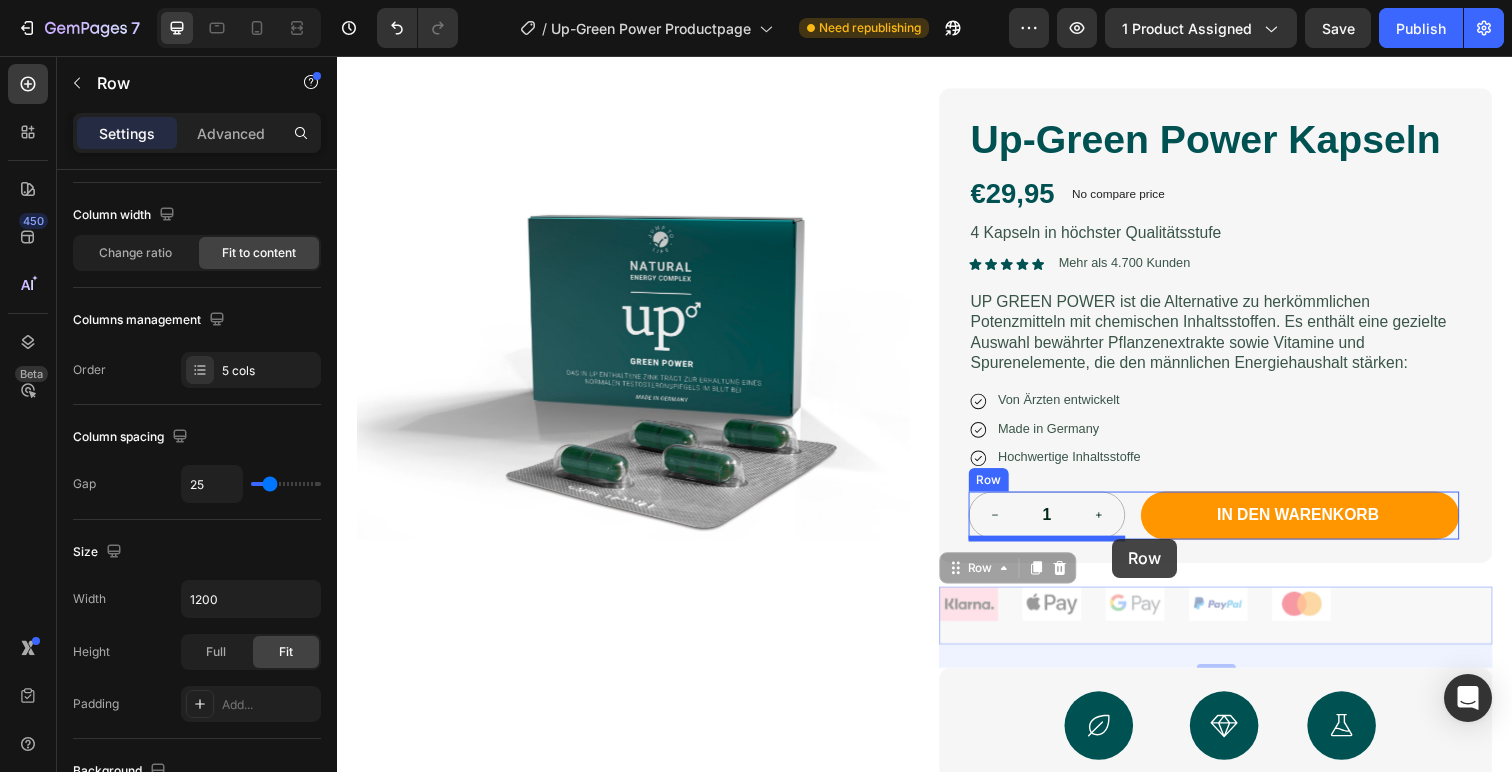 drag, startPoint x: 969, startPoint y: 649, endPoint x: 1128, endPoint y: 549, distance: 187.83237 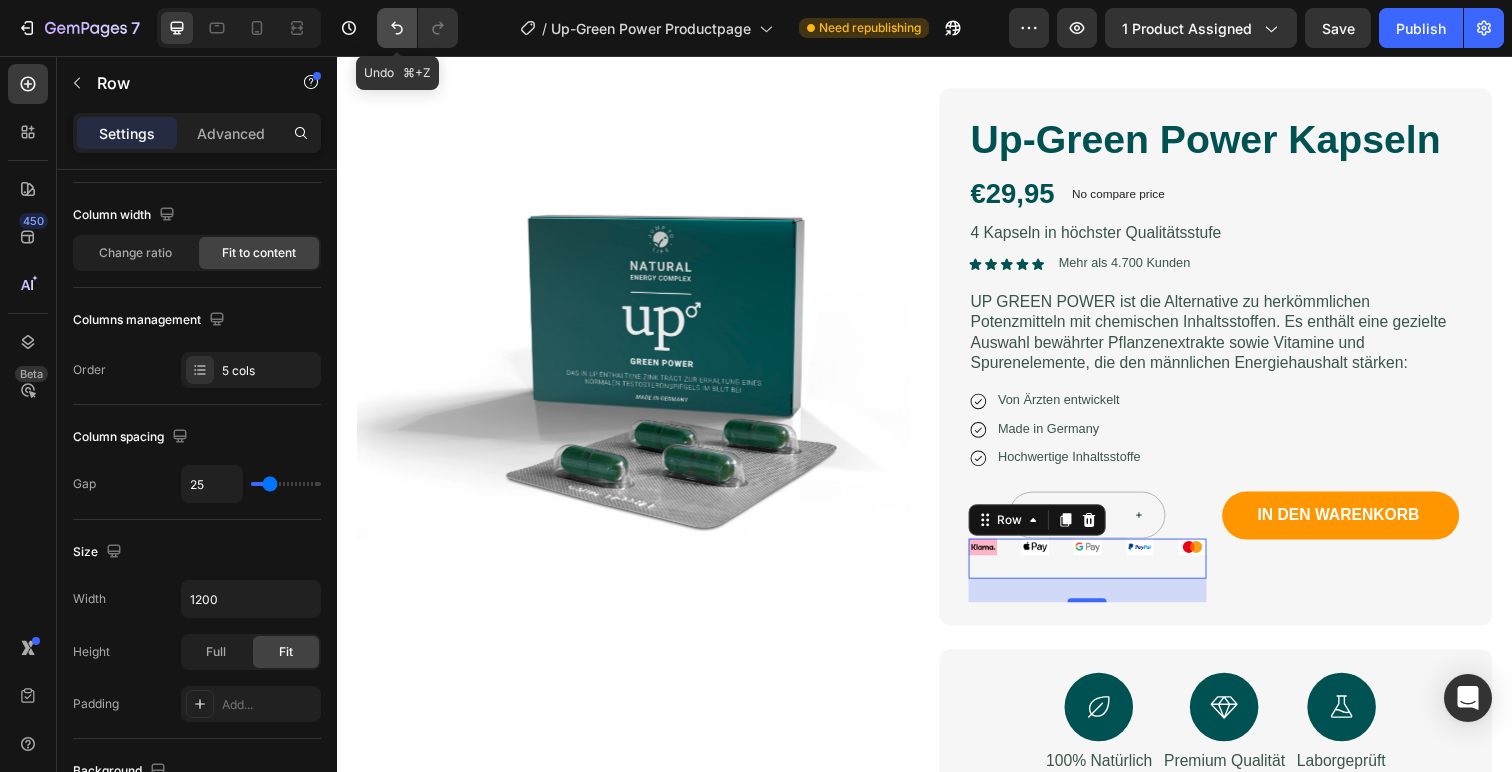click 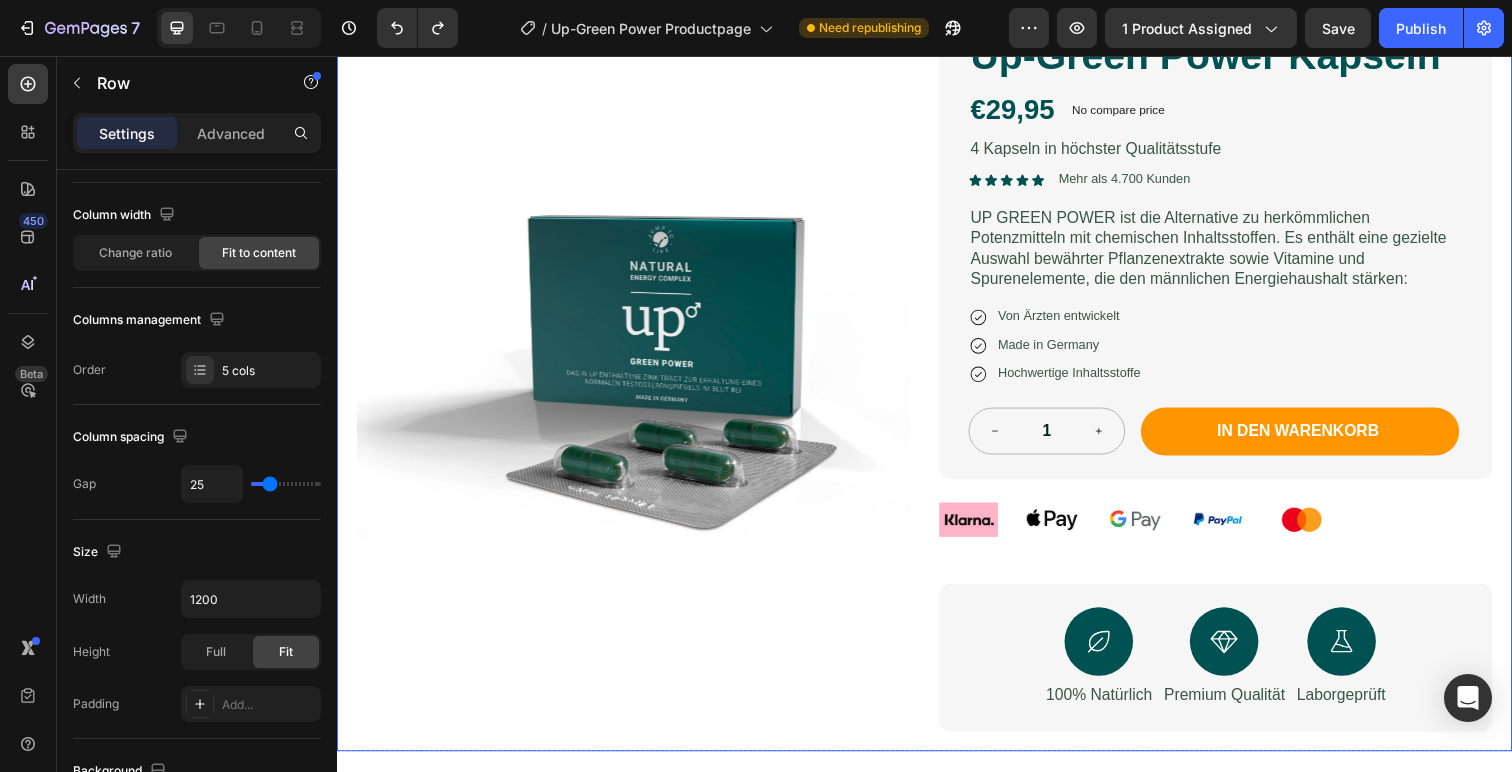 scroll, scrollTop: 0, scrollLeft: 0, axis: both 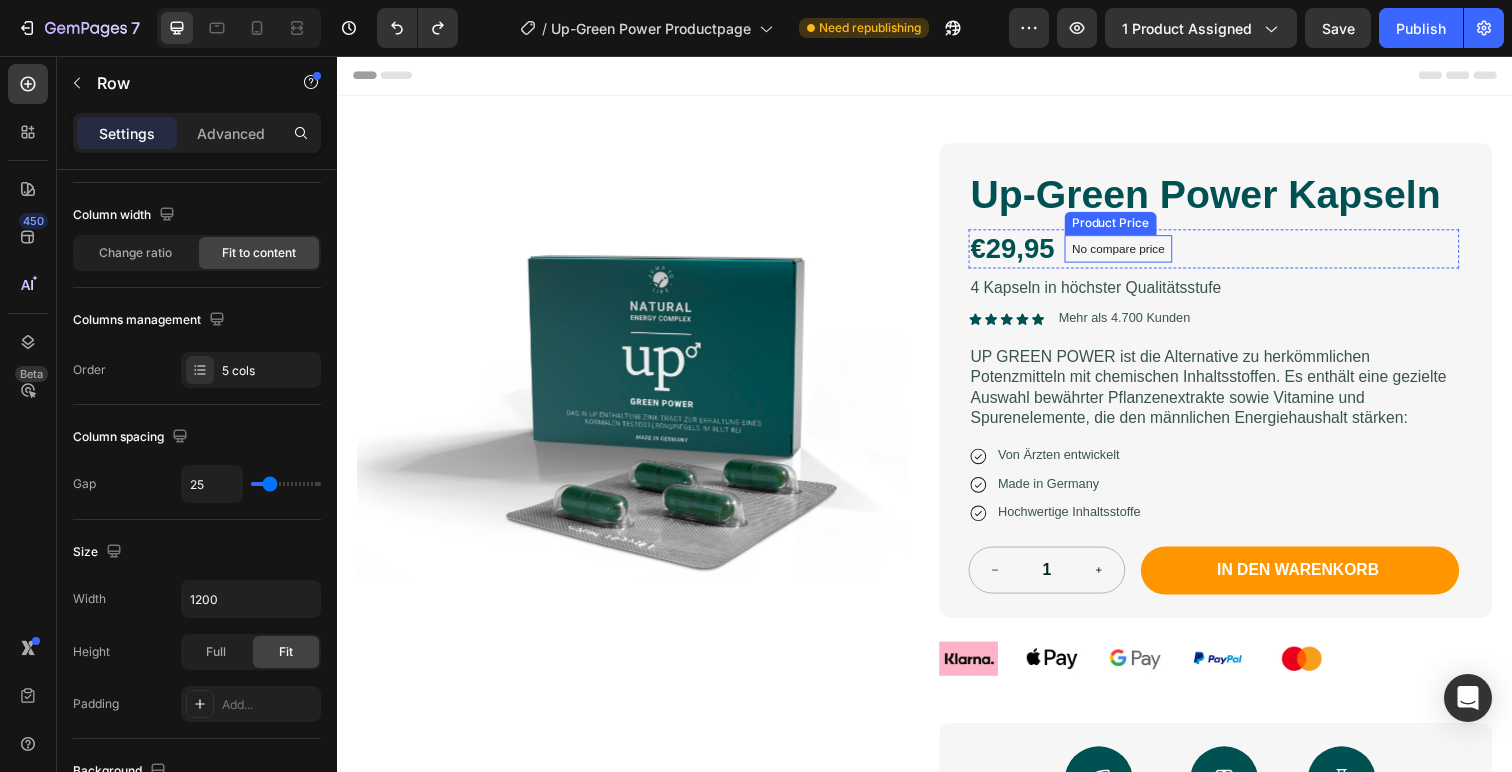 click on "No compare price" at bounding box center (1135, 253) 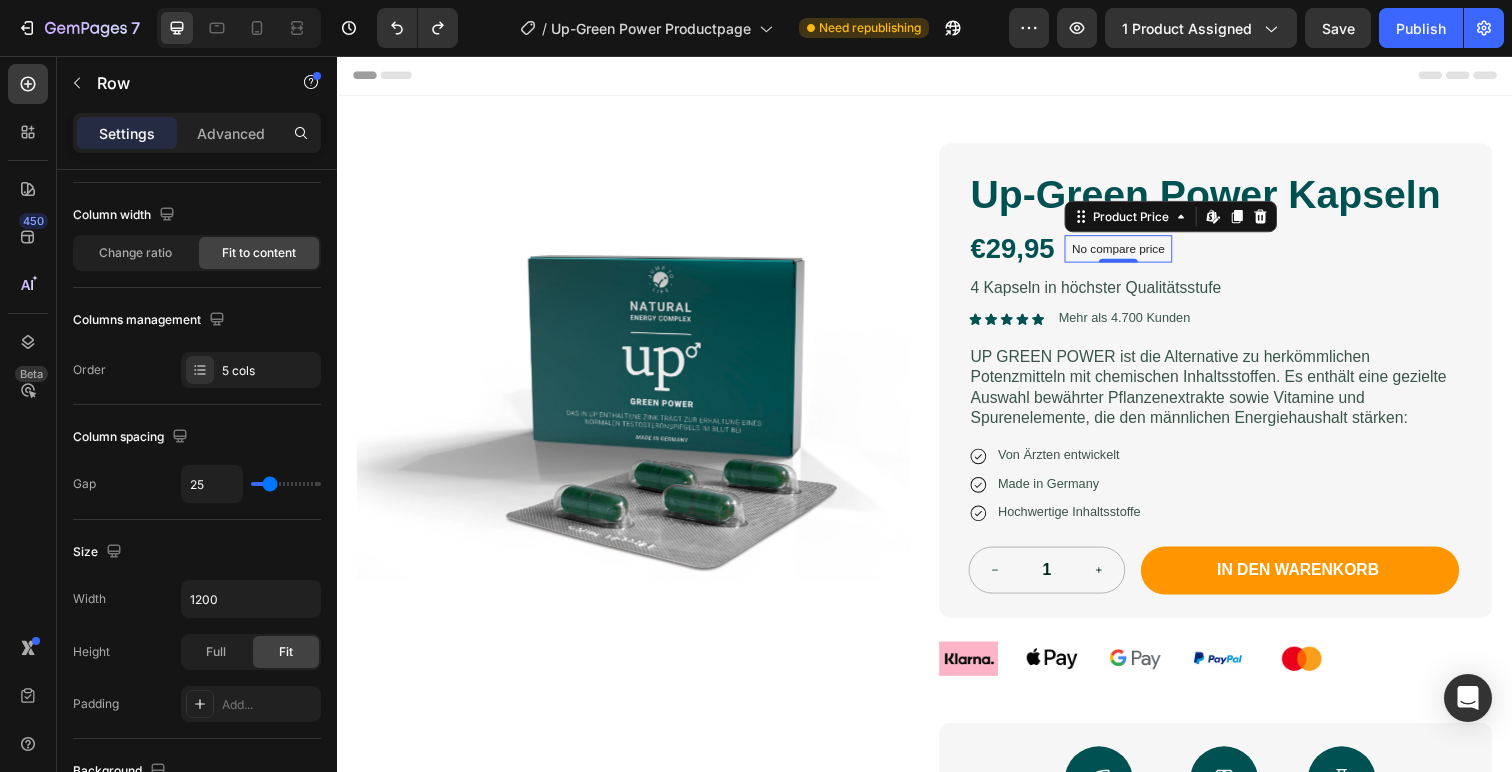 scroll, scrollTop: 0, scrollLeft: 0, axis: both 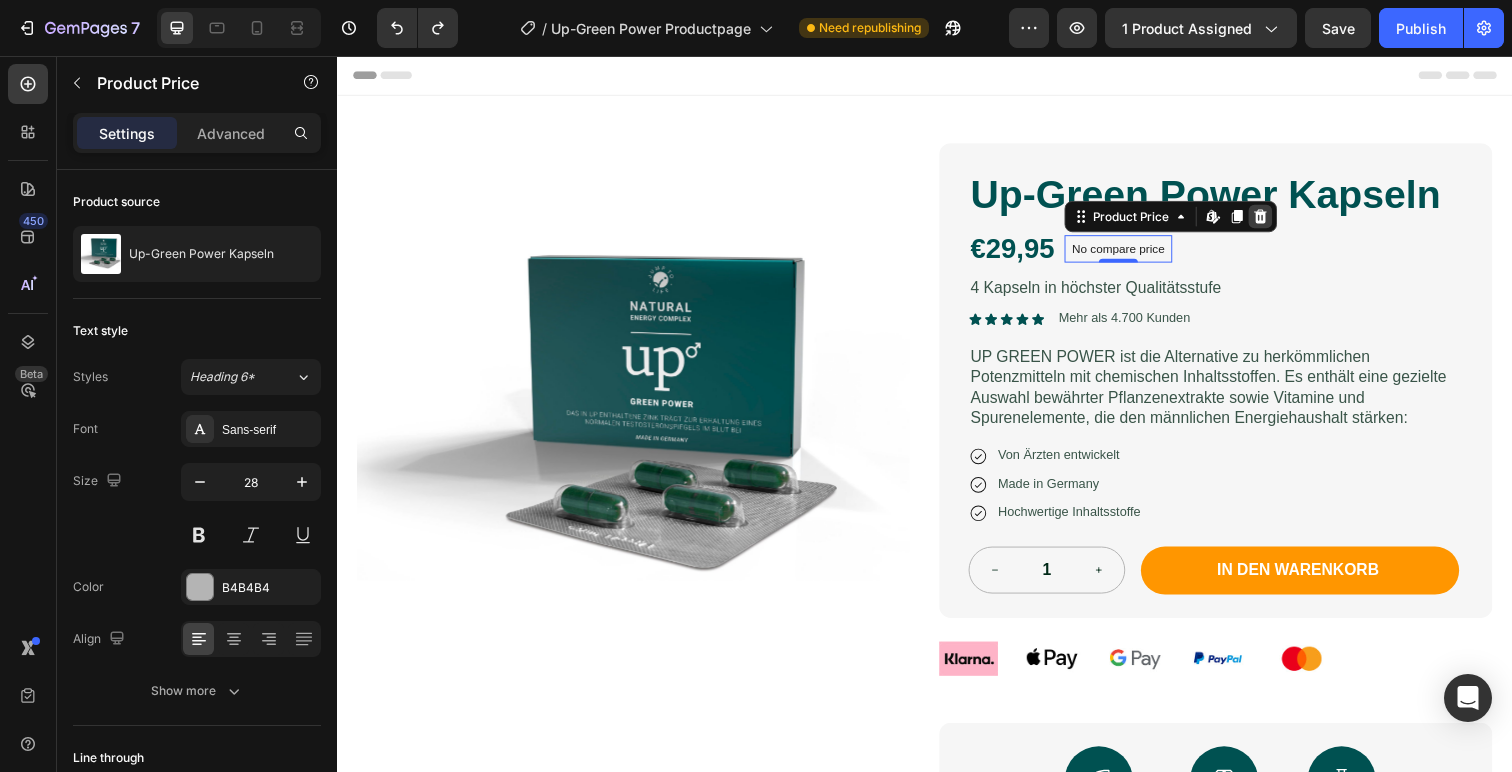 click 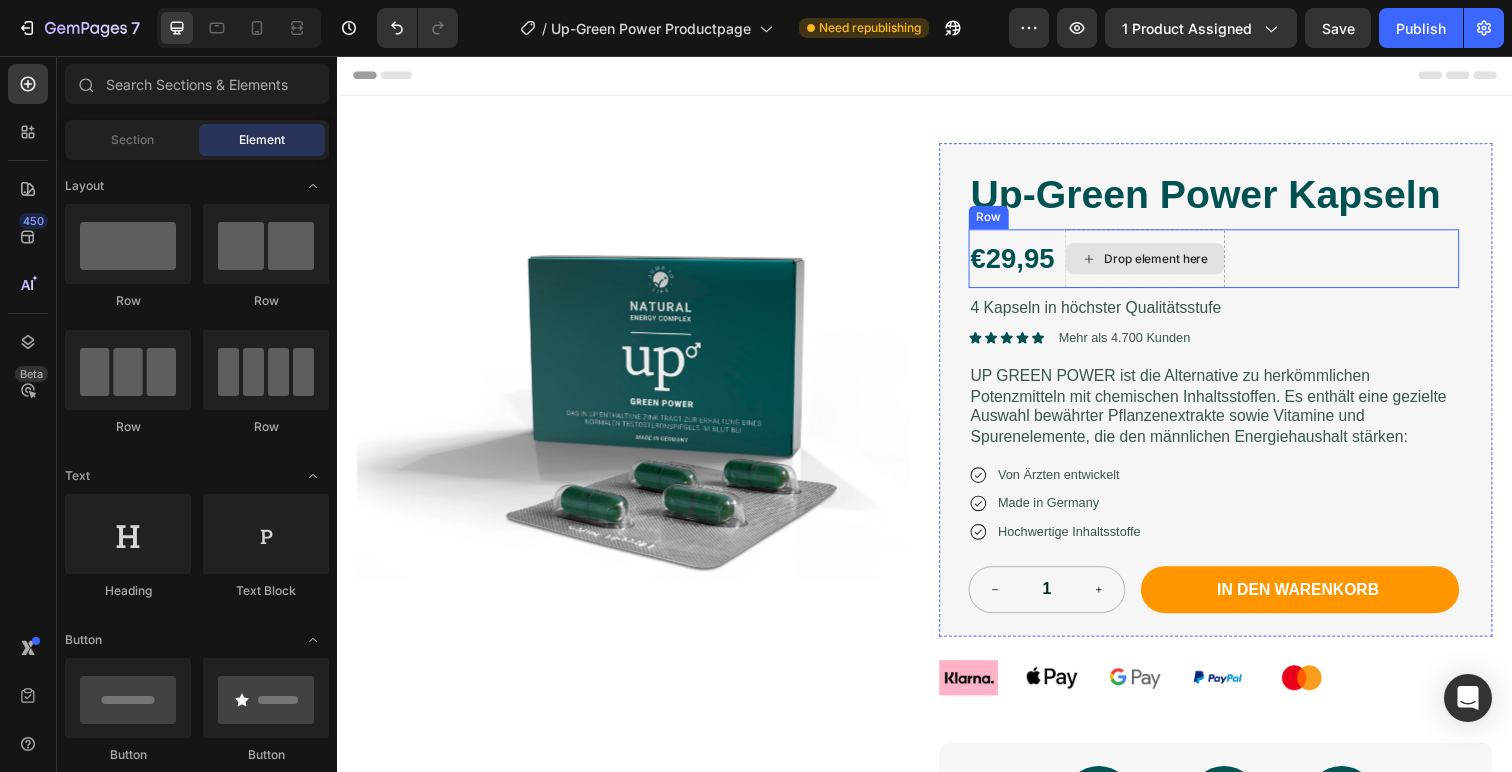 click on "Drop element here" at bounding box center (1174, 263) 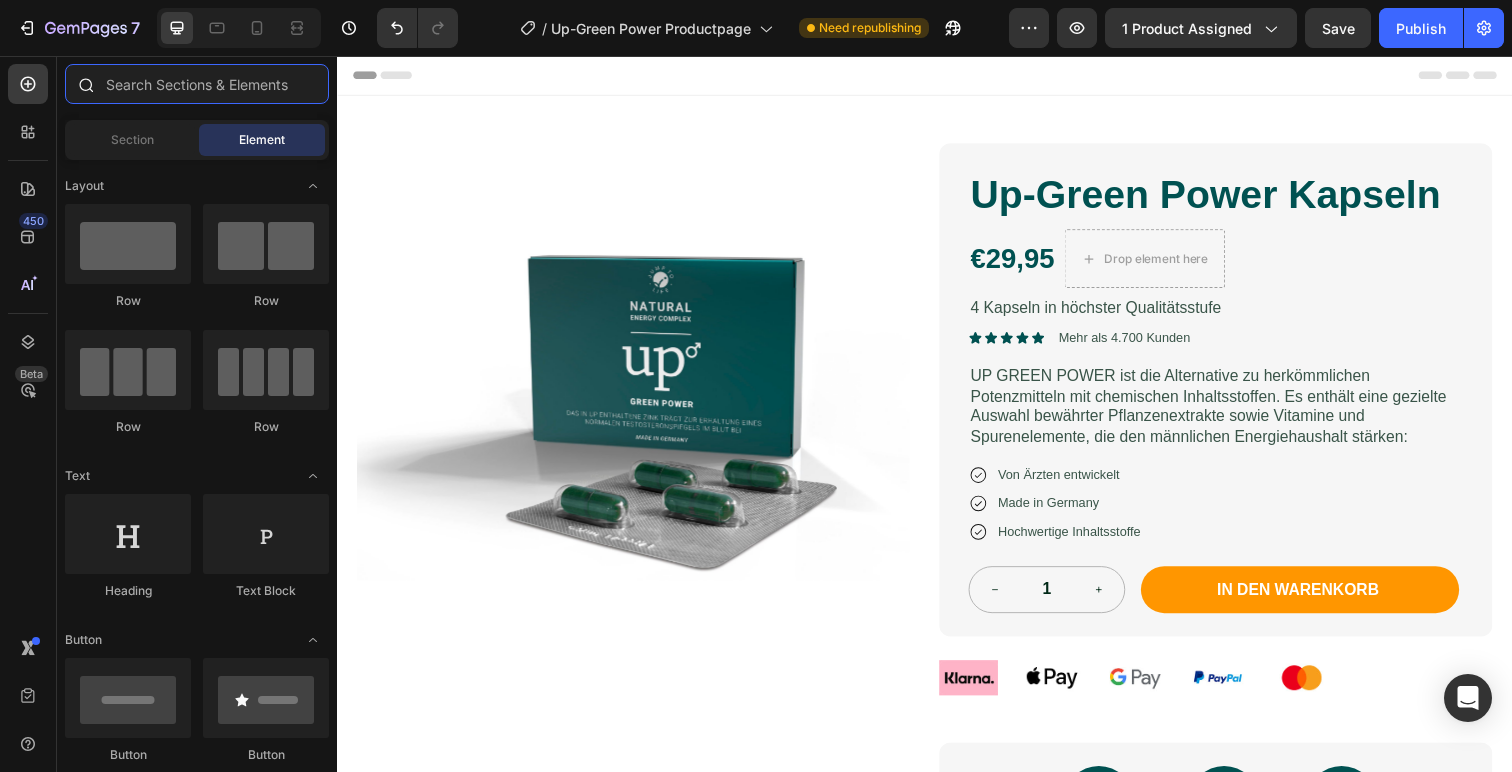 click at bounding box center [197, 84] 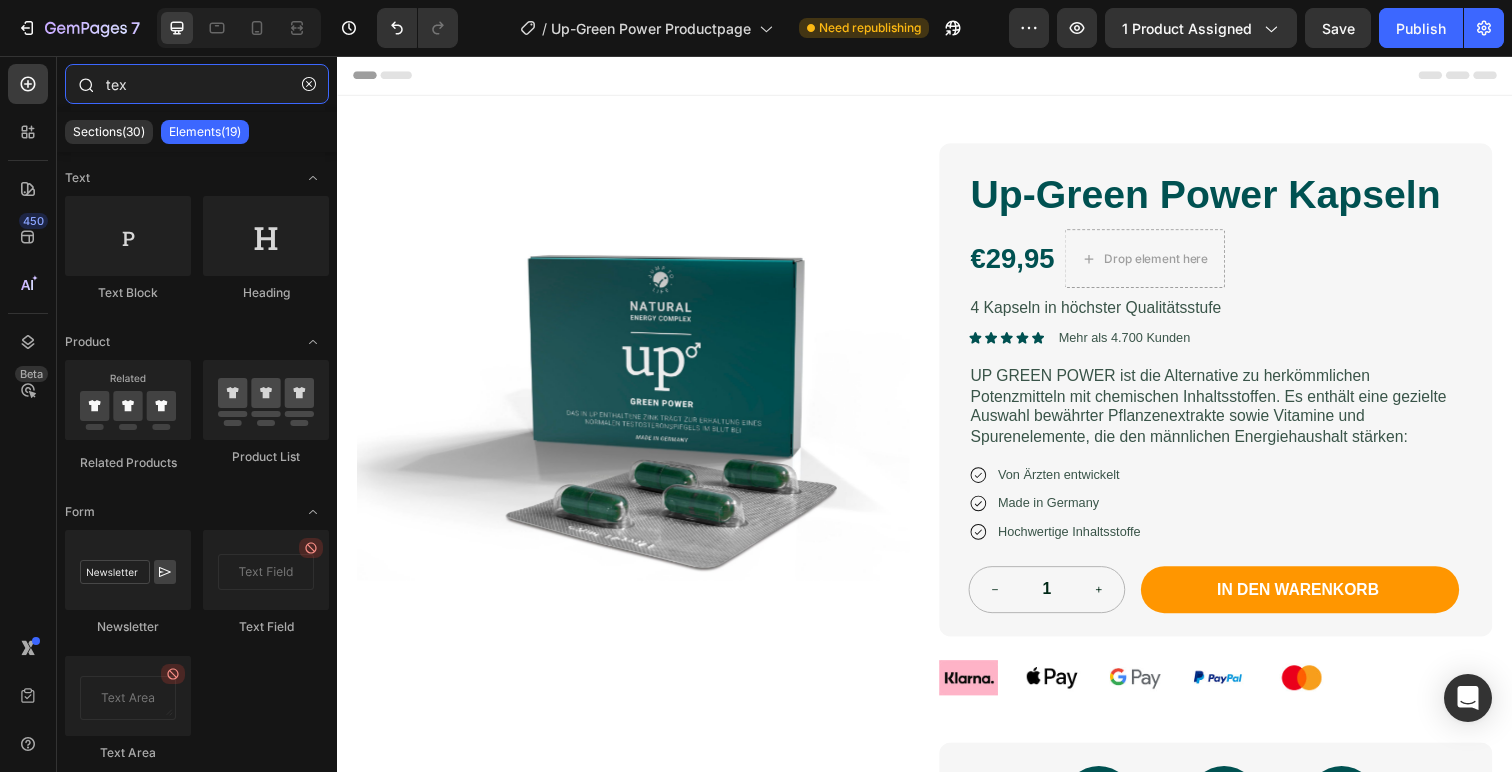 type on "text" 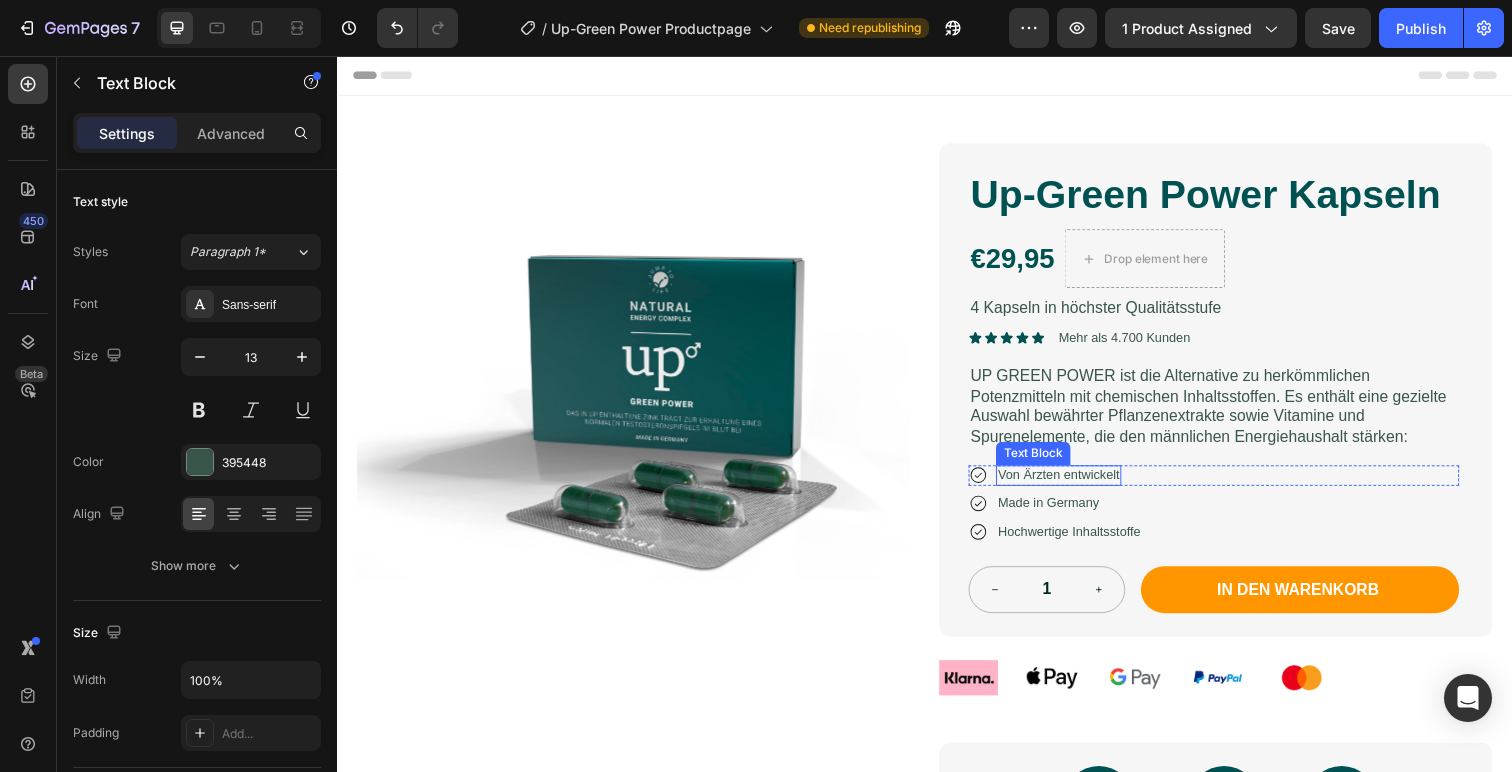 click on "Von Ärzten entwickelt" at bounding box center [1074, 484] 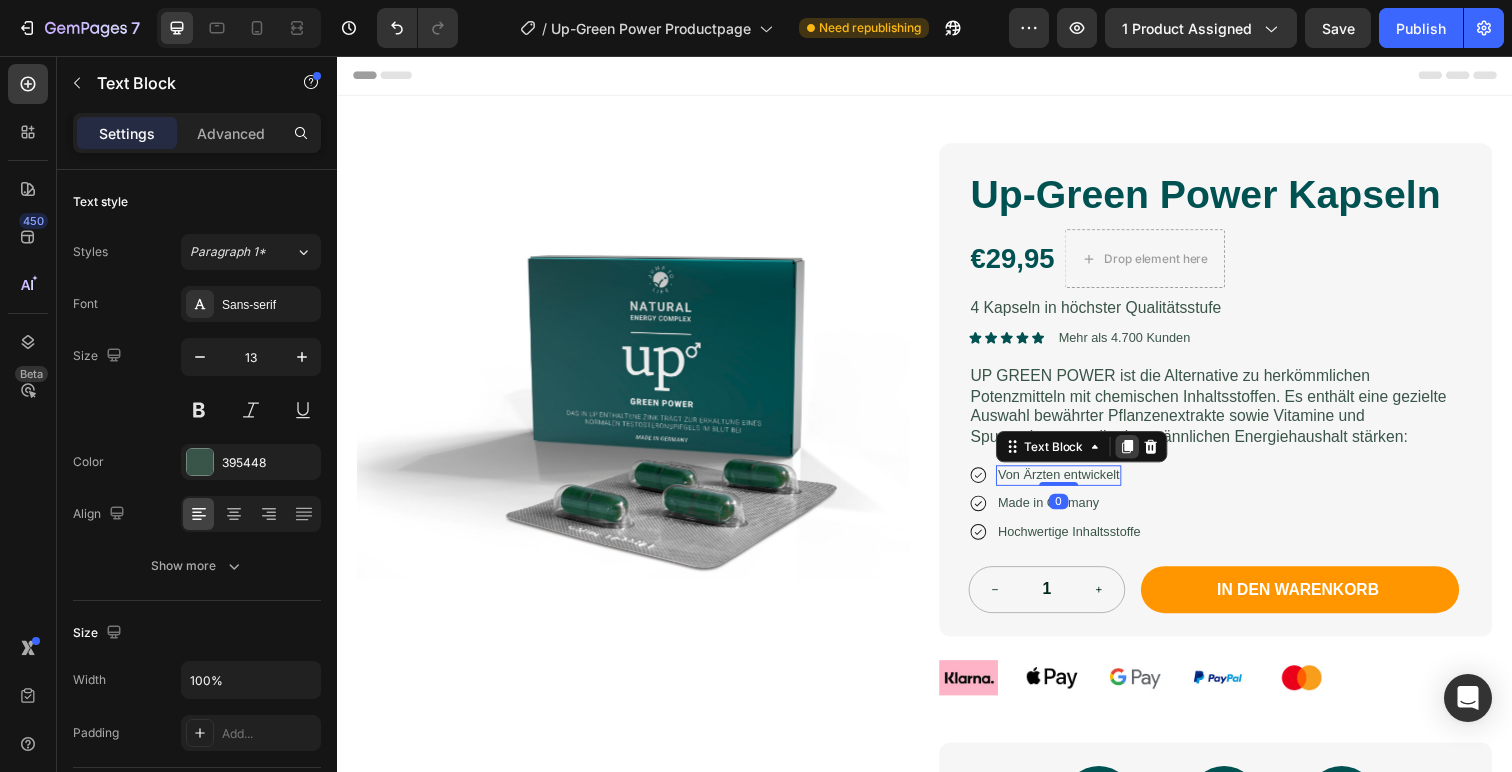 click 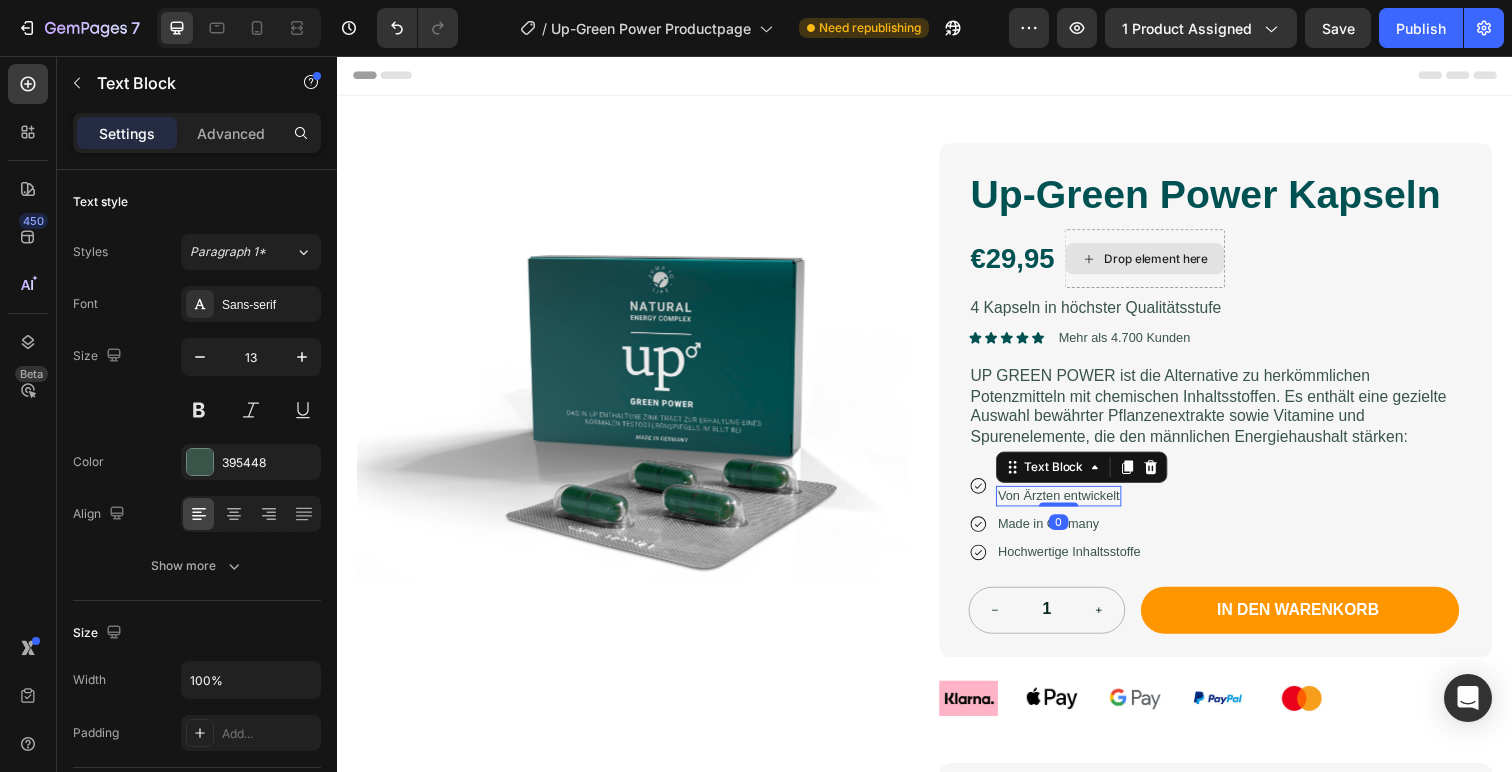 drag, startPoint x: 1079, startPoint y: 497, endPoint x: 1140, endPoint y: 267, distance: 237.95168 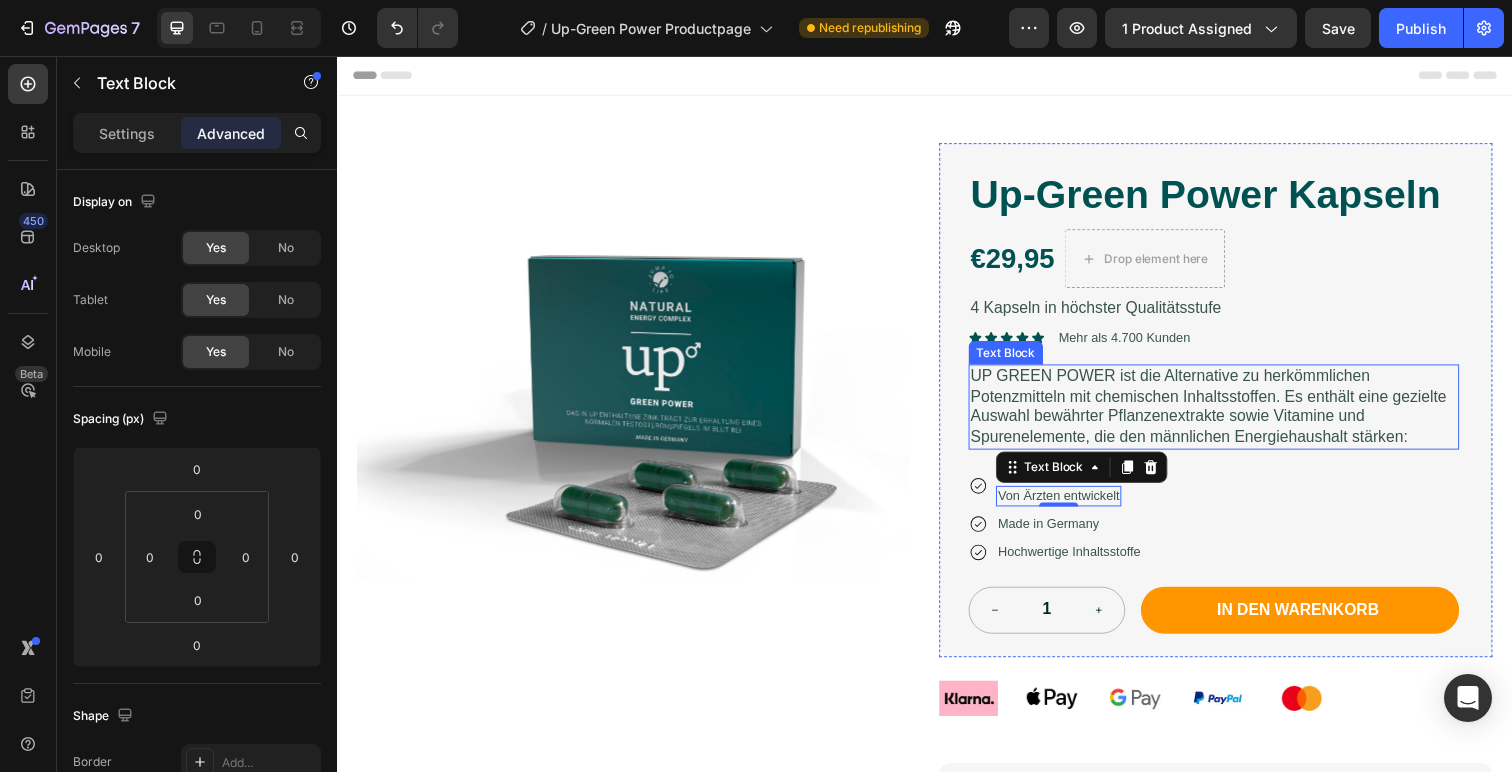 click on "UP GREEN POWER ist die Alternative zu herkömmlichen Potenzmitteln mit chemischen Inhaltsstoffen. Es enthält eine gezielte Auswahl bewährter Pflanzenextrakte sowie Vitamine und Spurenelemente, die den männlichen Energiehaushalt stärken:" at bounding box center (1232, 414) 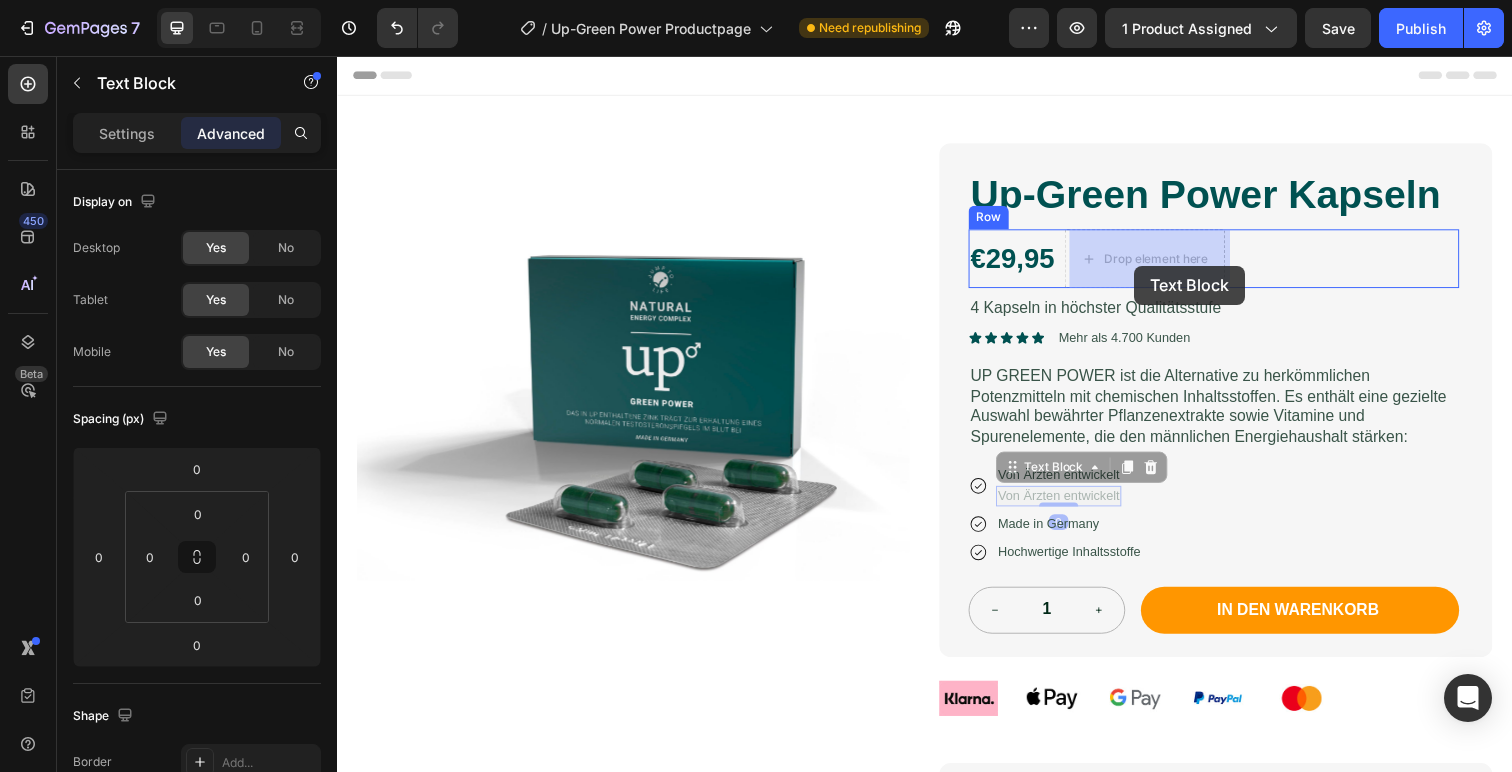 drag, startPoint x: 1085, startPoint y: 503, endPoint x: 1151, endPoint y: 270, distance: 242.1673 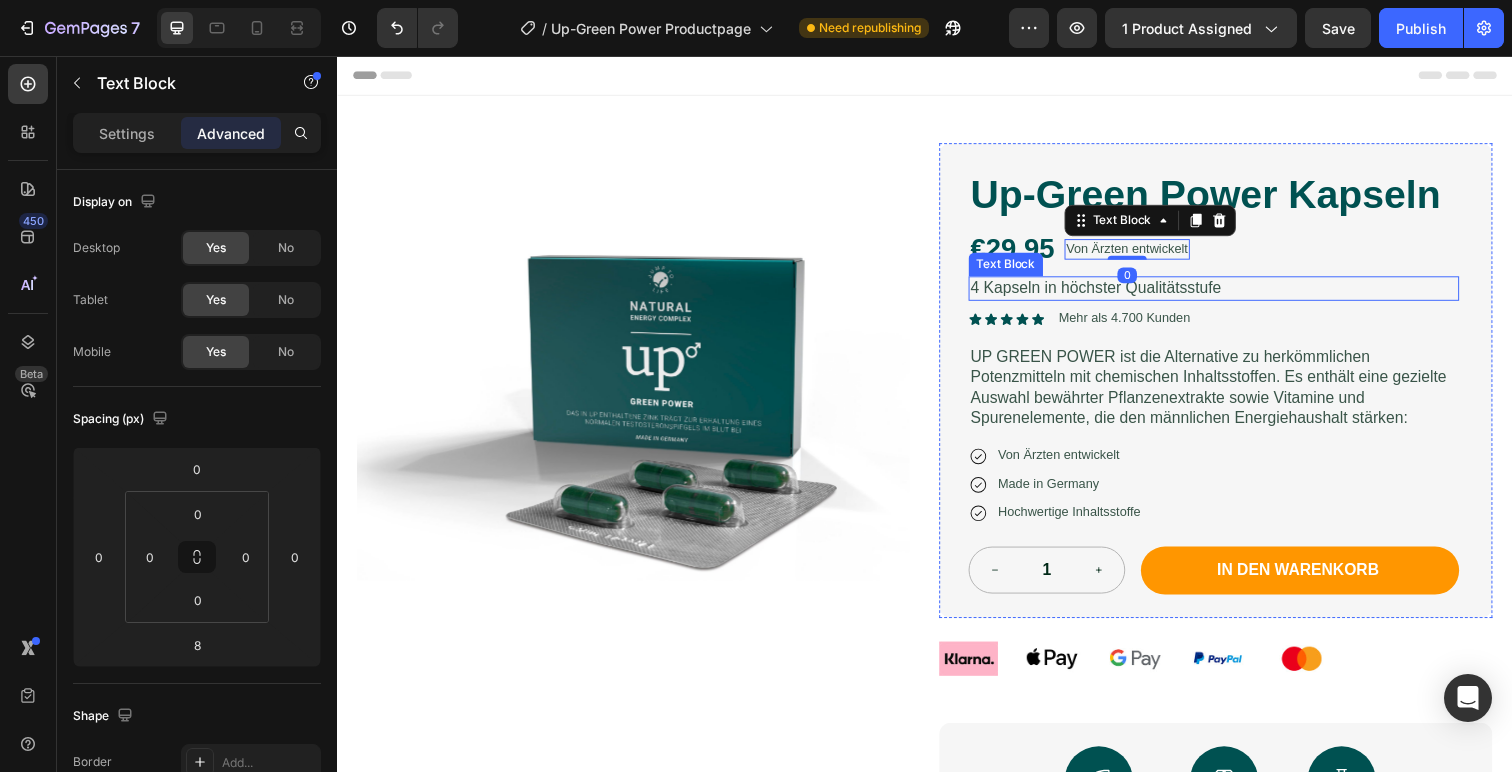 click on "4 Kapseln in höchster Qualitätsstufe" at bounding box center (1232, 293) 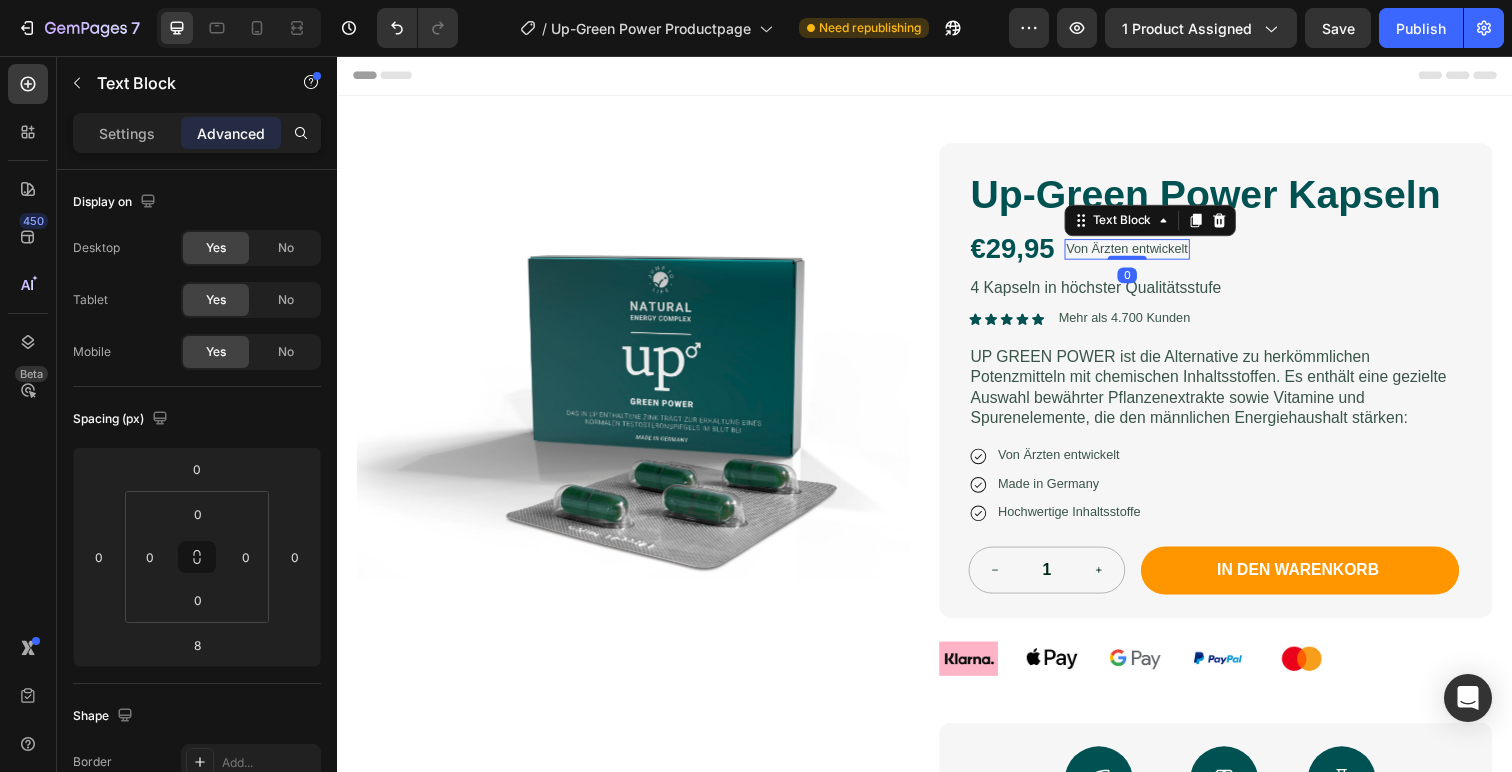 click on "Von Ärzten entwickelt" at bounding box center (1144, 253) 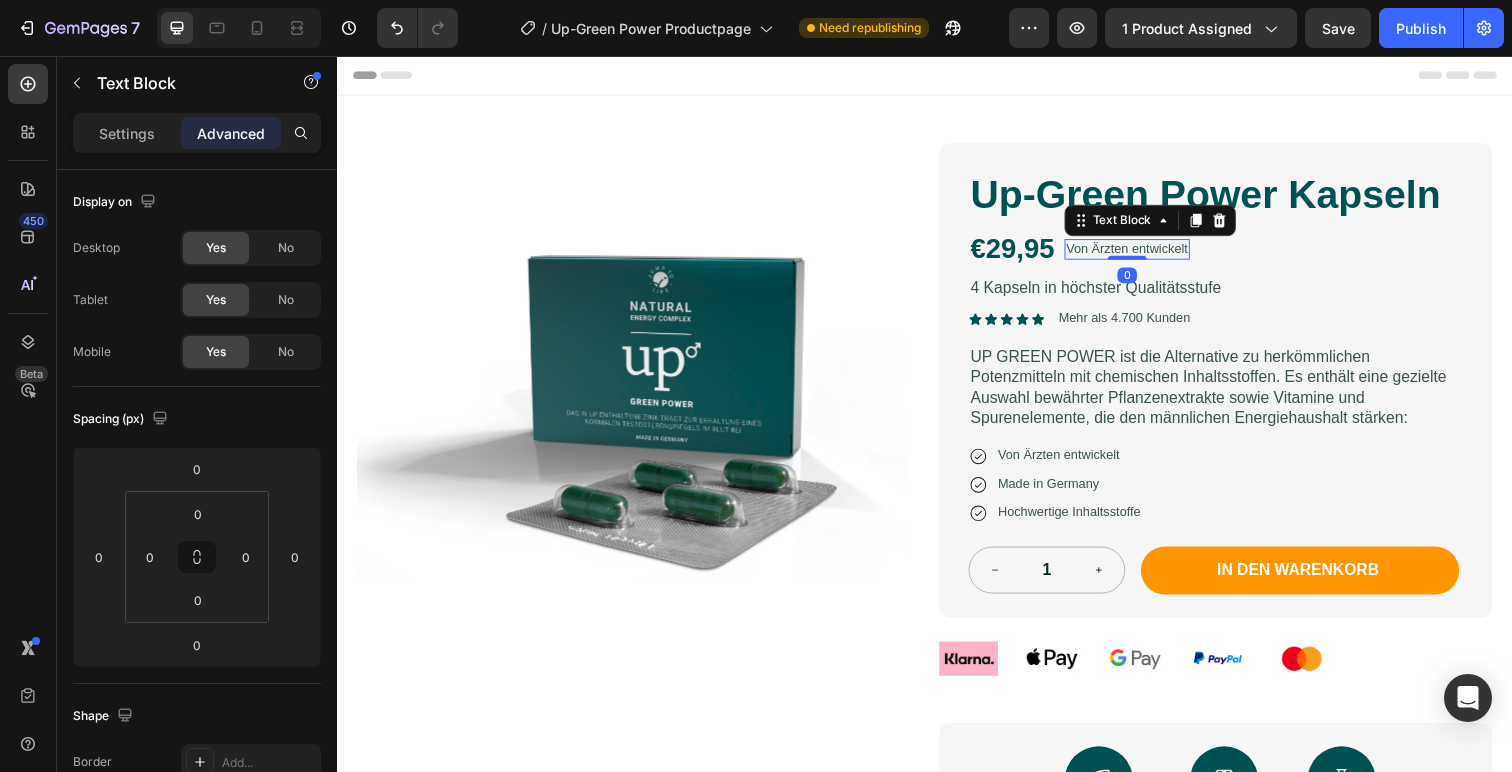 click on "Von Ärzten entwickelt" at bounding box center (1144, 253) 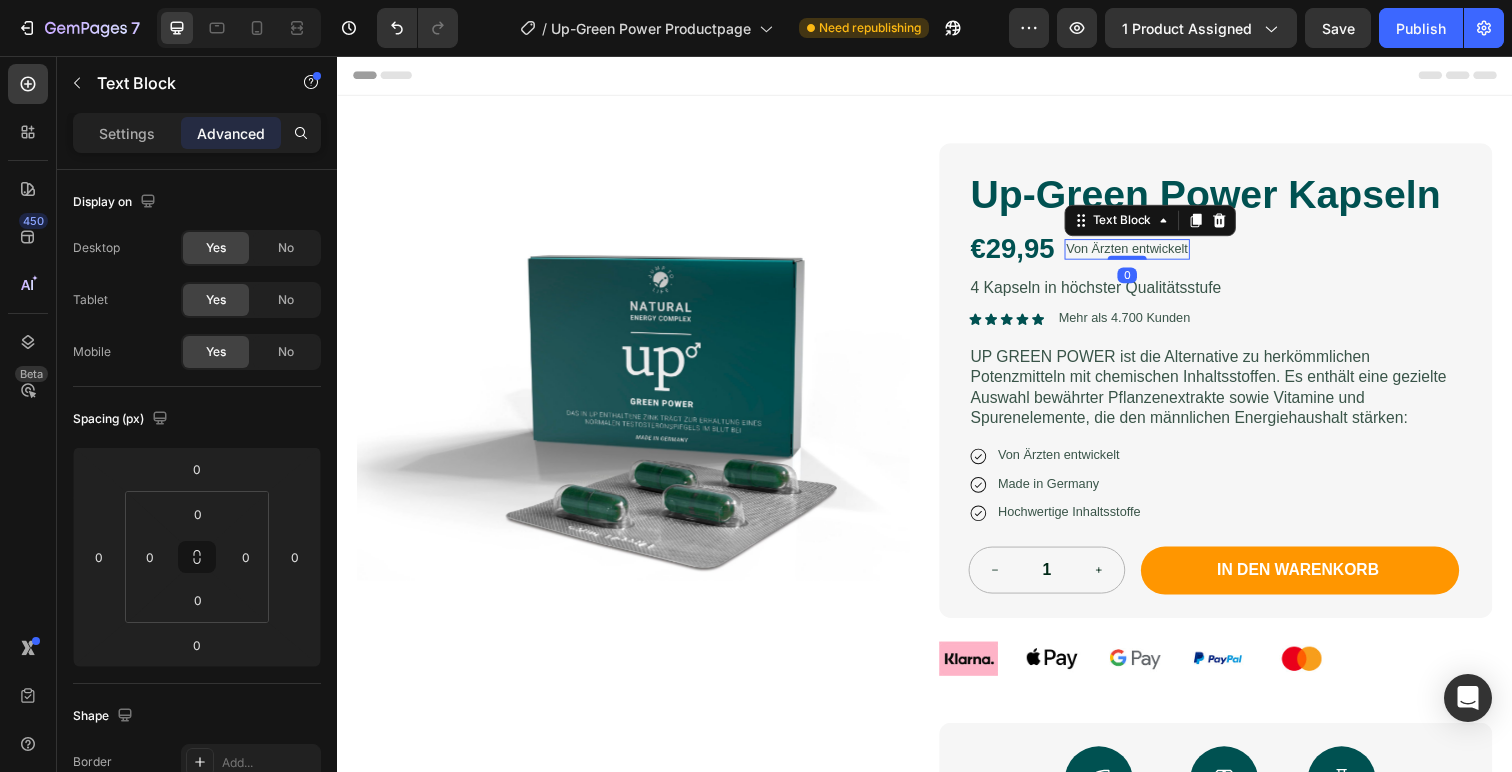 click on "Von Ärzten entwickelt" at bounding box center (1144, 253) 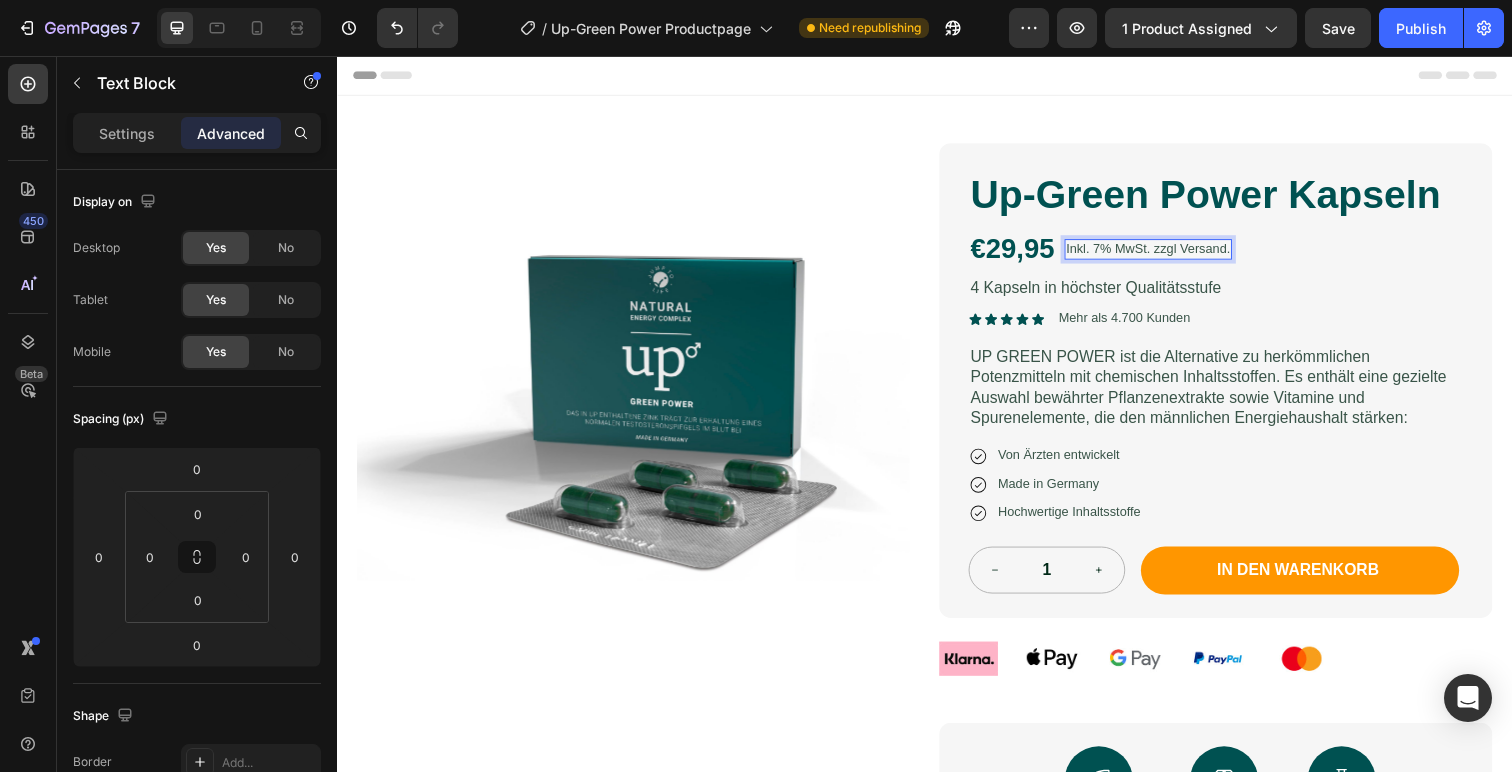 click on "Header" at bounding box center (937, 76) 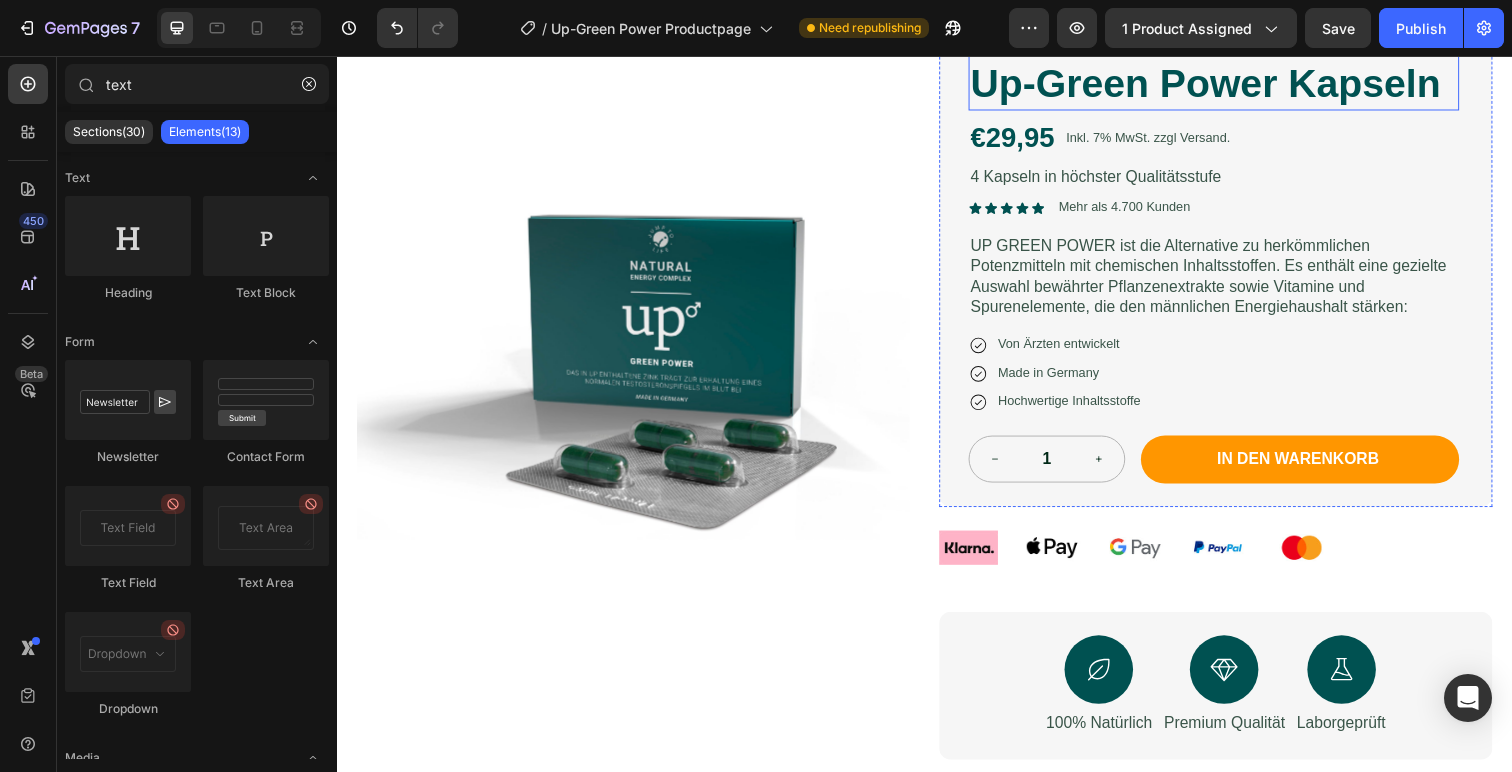 scroll, scrollTop: 118, scrollLeft: 0, axis: vertical 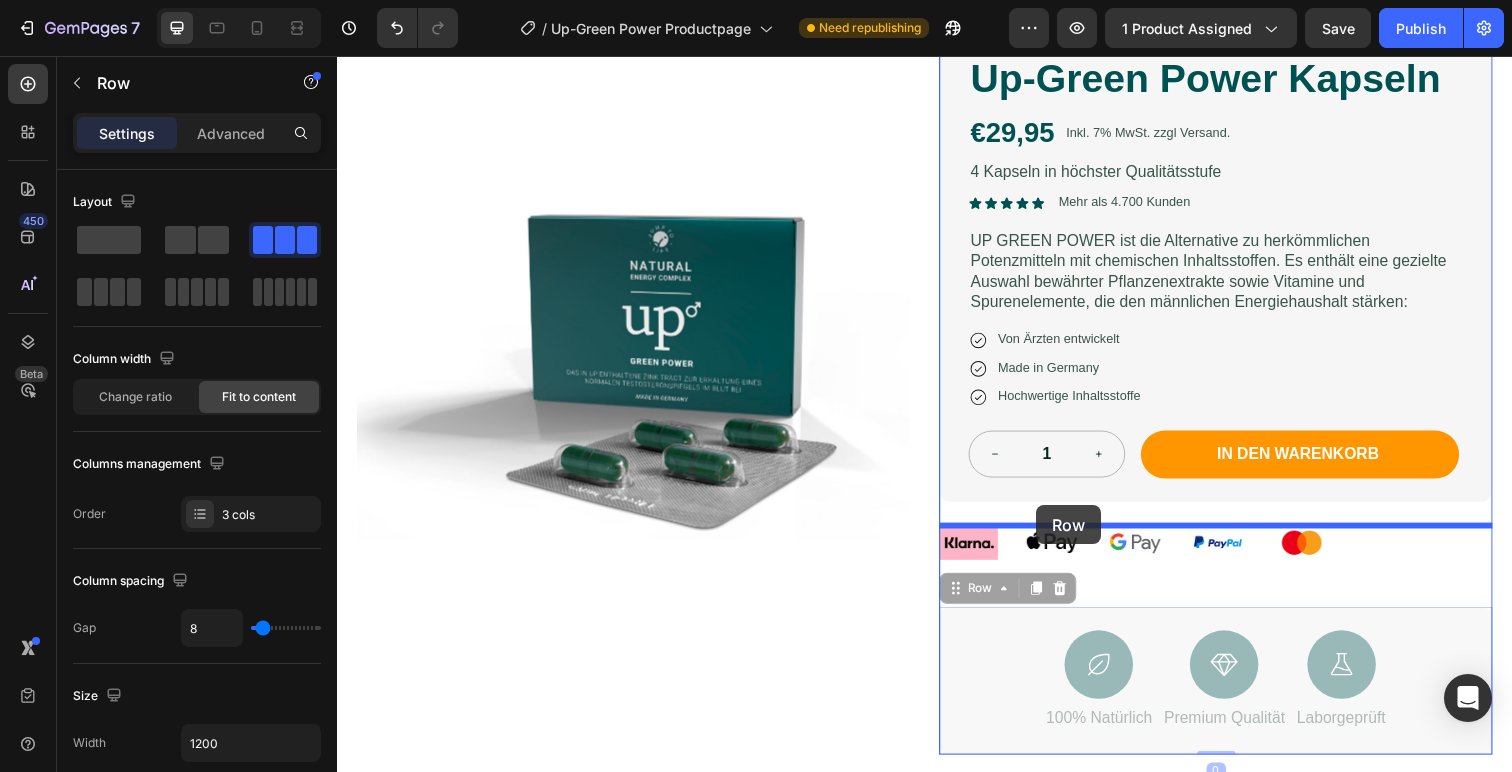 drag, startPoint x: 1027, startPoint y: 659, endPoint x: 1051, endPoint y: 515, distance: 145.9863 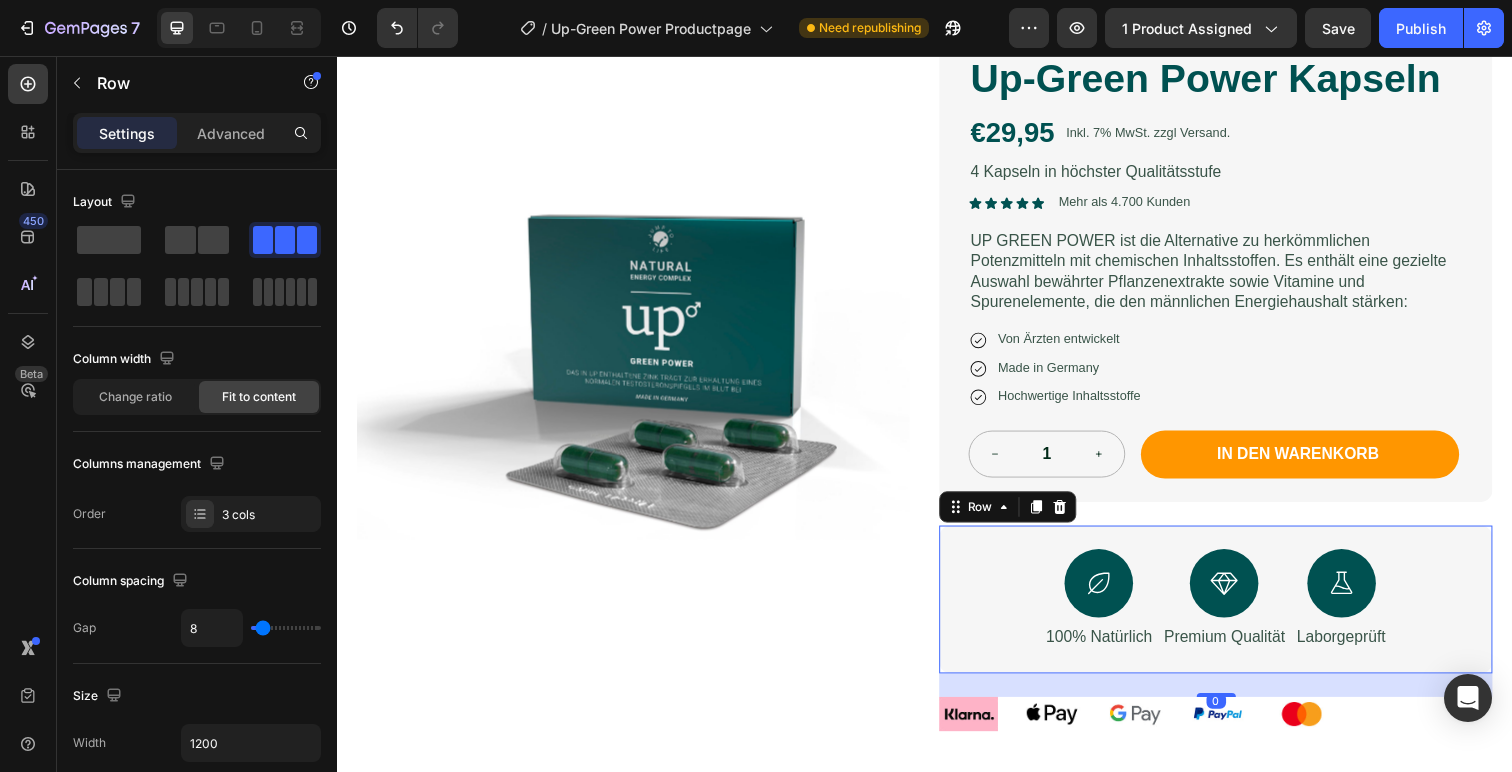 click at bounding box center [639, 386] 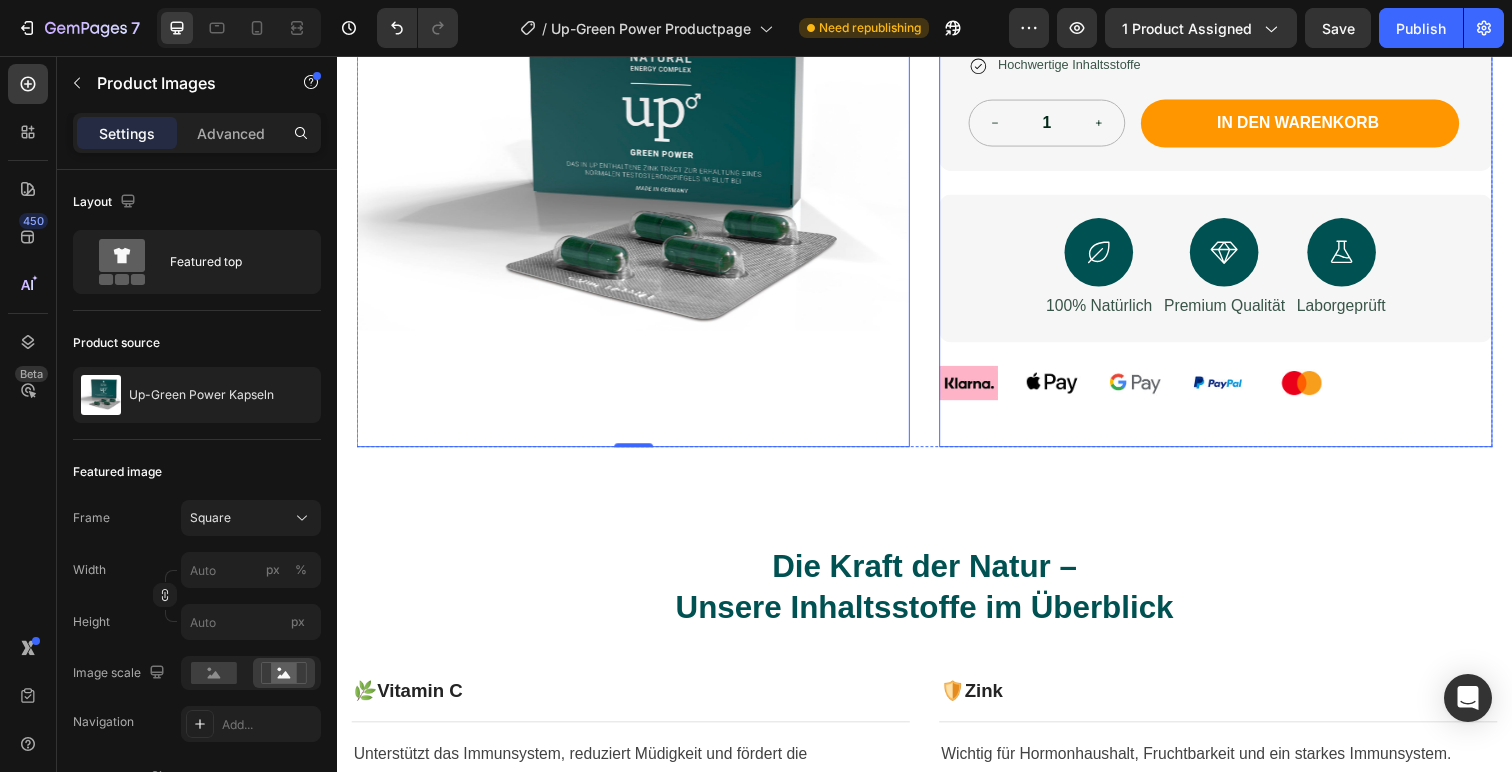 scroll, scrollTop: 475, scrollLeft: 0, axis: vertical 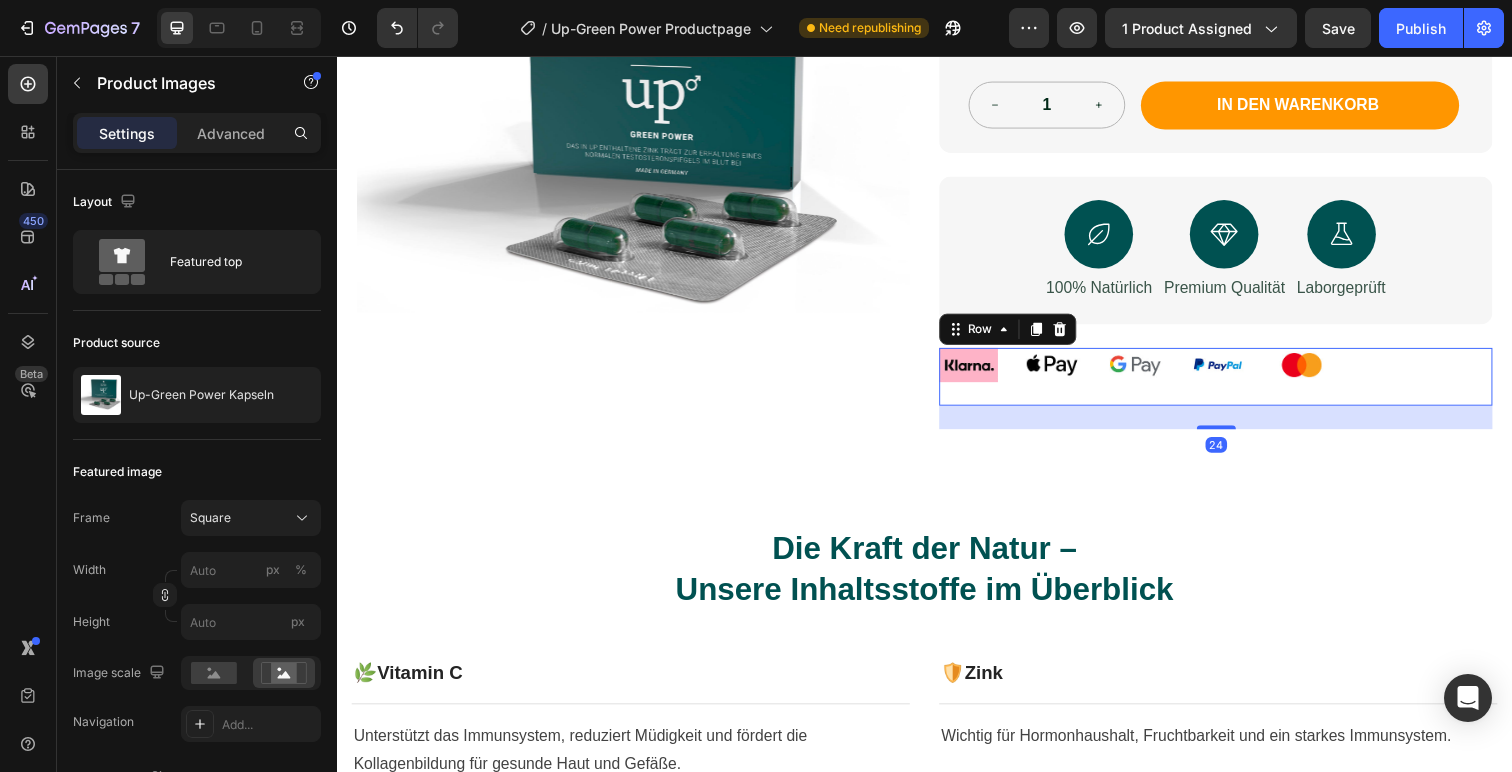 click on "Image Image Image Image Image Row   24" at bounding box center (1234, 383) 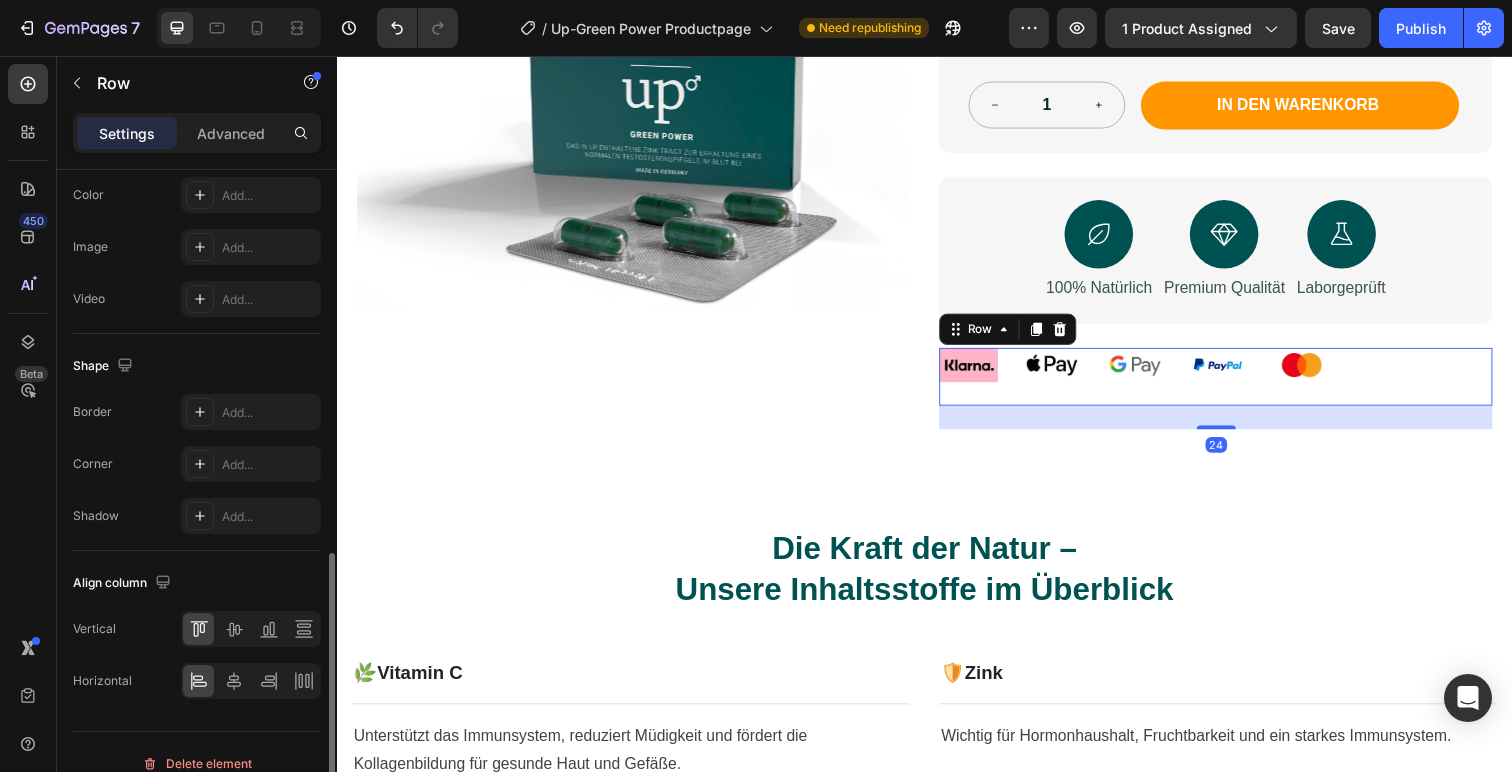 scroll, scrollTop: 789, scrollLeft: 0, axis: vertical 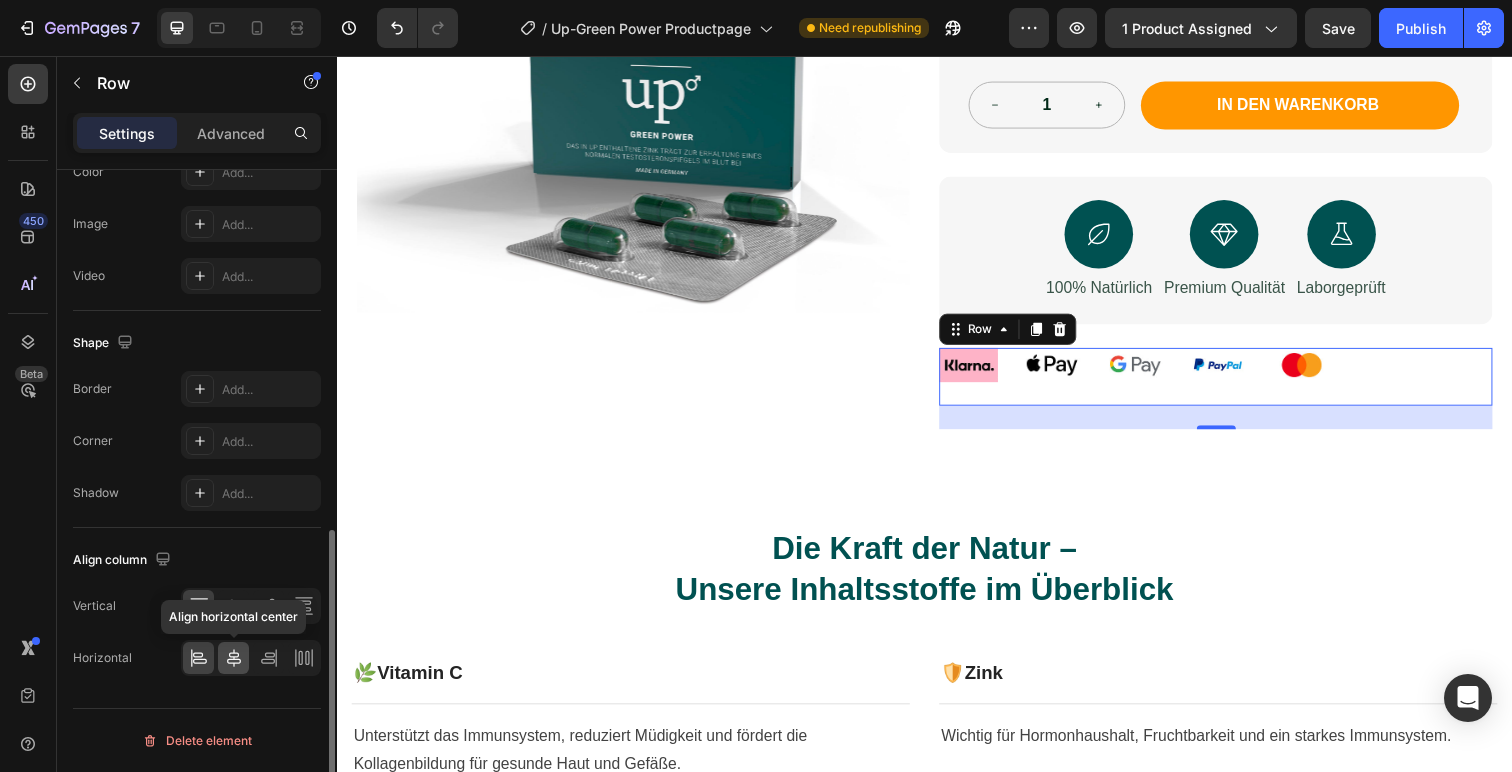 click 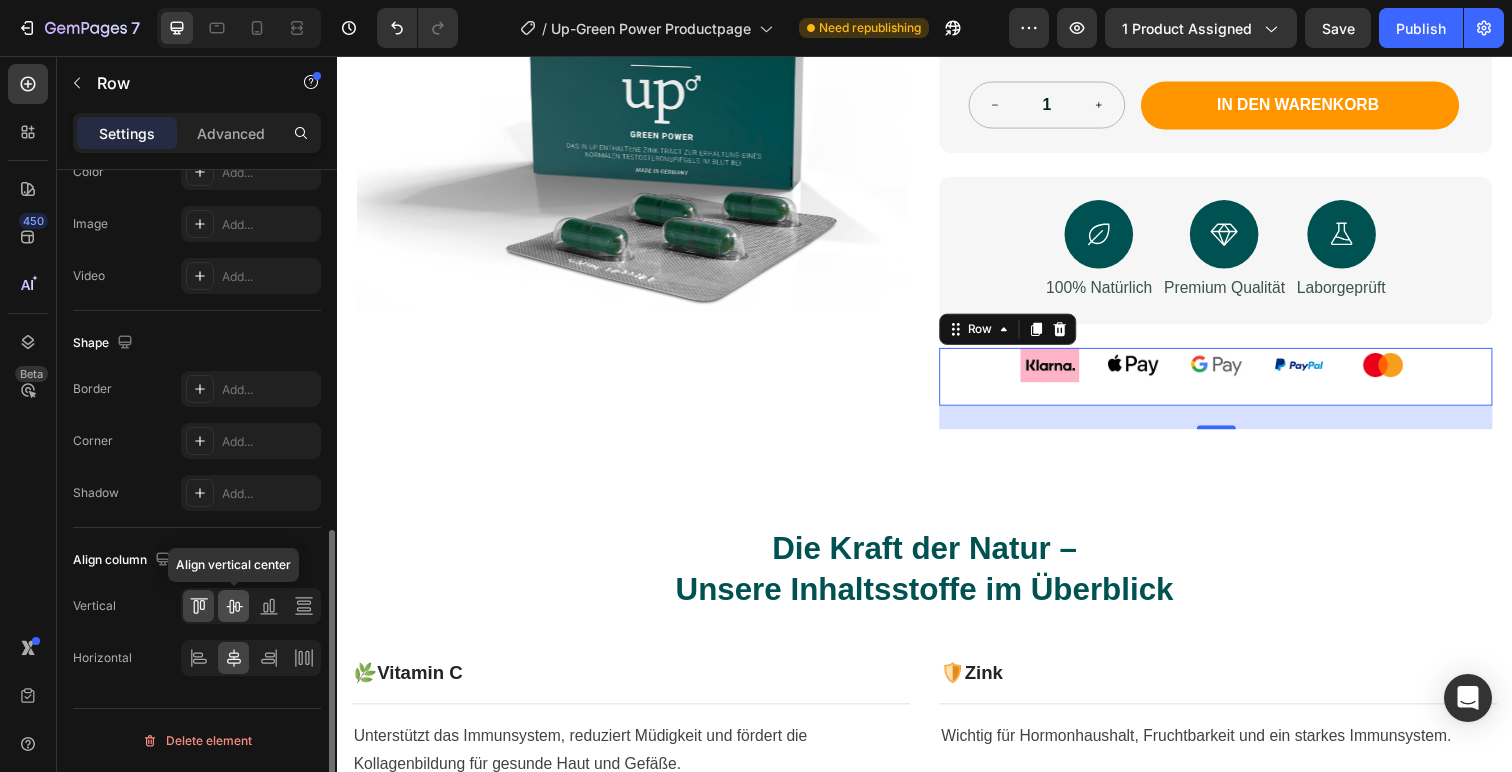 click 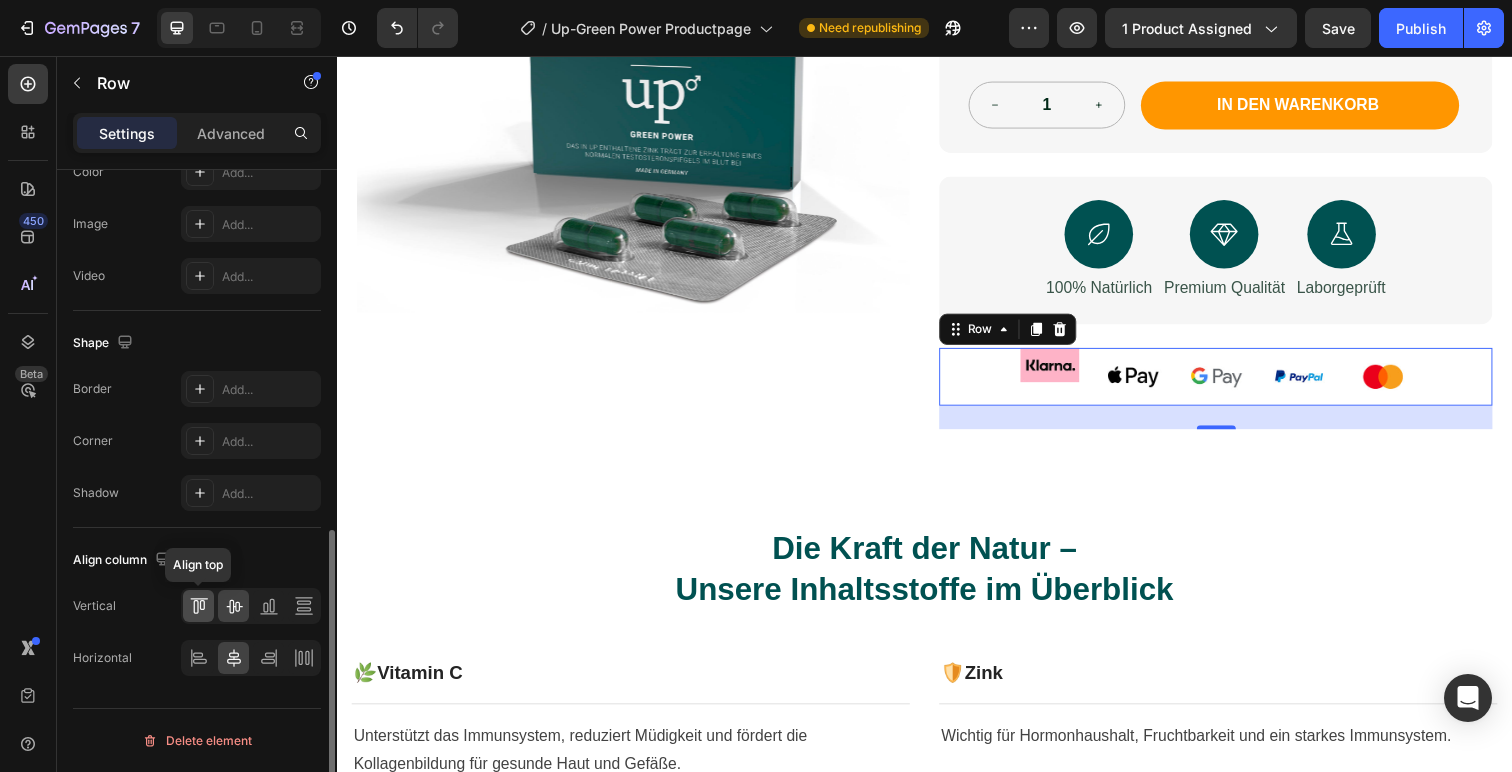 click 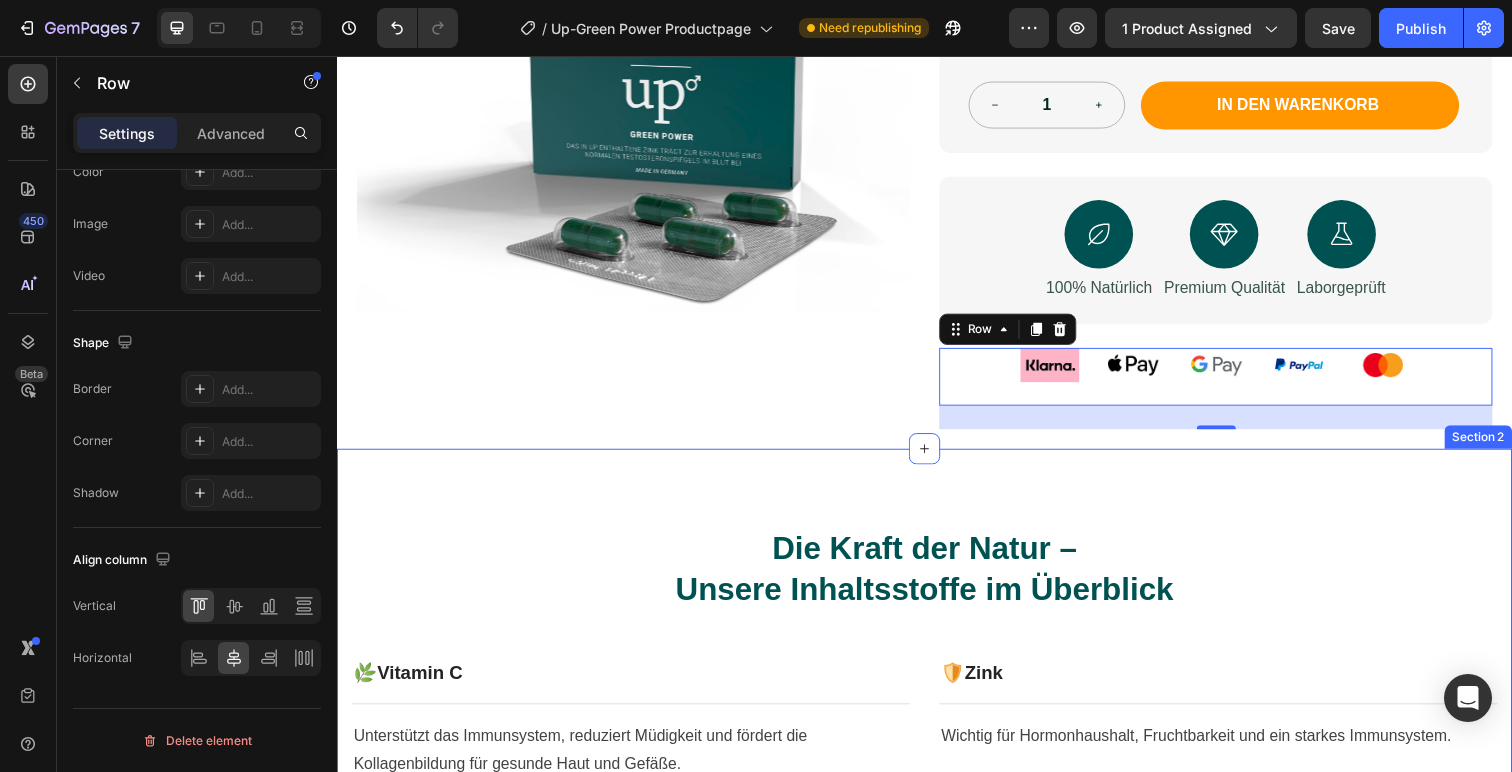click on "Die Kraft der Natur –  Unsere Inhaltsstoffe im Überblick Heading Row 🌿  Vitamin C   Heading Row                Title Line Unterstützt das Immunsystem, reduziert Müdigkeit und fördert die Kollagenbildung für gesunde Haut und Gefäße. Text block 🛡️  Zink Heading Row                Title Line Wichtig für Hormonhaushalt, Fruchtbarkeit und ein starkes Immunsystem. Text block Row 🔋  Vitamin B3  (Nicotinamid) Heading Row                Title Line Kann zur förderung des Energiestoffwechsel beitragen und kann gegen körperliche und mentale Erschöpfung helfen Text block 🖤  Mumijo-Pulver   Heading Row                Title Line Natürliches Kraftpaket aus dem Gebirge für Regeneration, Zellschutz und Libido. Text block Row 🌱  Ginseng   Heading Row                Title Line Kann Vitalität, Fokus und Stressresistenz steigern – seit Jahrhunderten bewährt. Text block ⚡  Guarana   Heading Row                Title Line Pflanzliches Koffein für langanhaltende Energie ohne Crash. Row 💪" at bounding box center (937, 901) 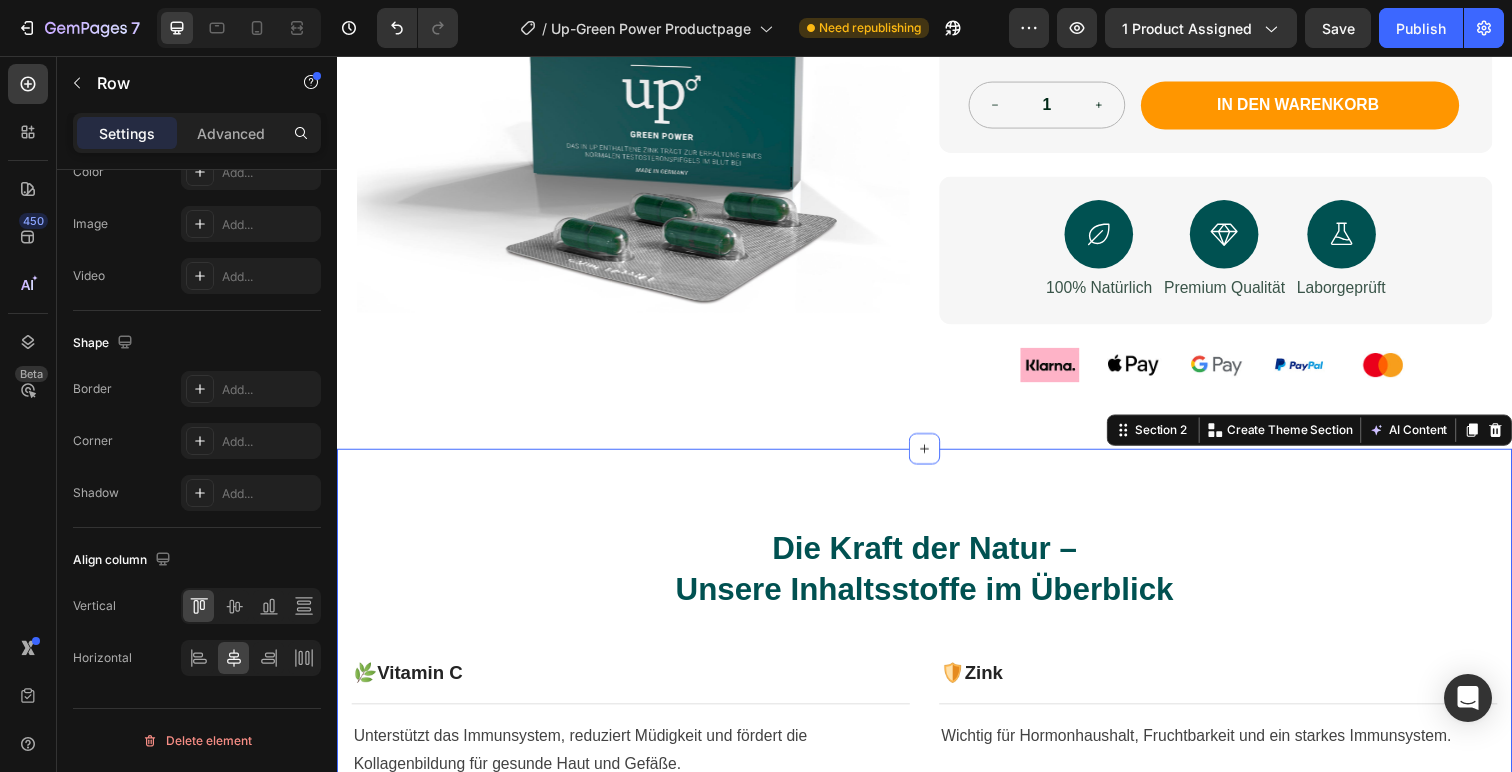 scroll, scrollTop: 0, scrollLeft: 0, axis: both 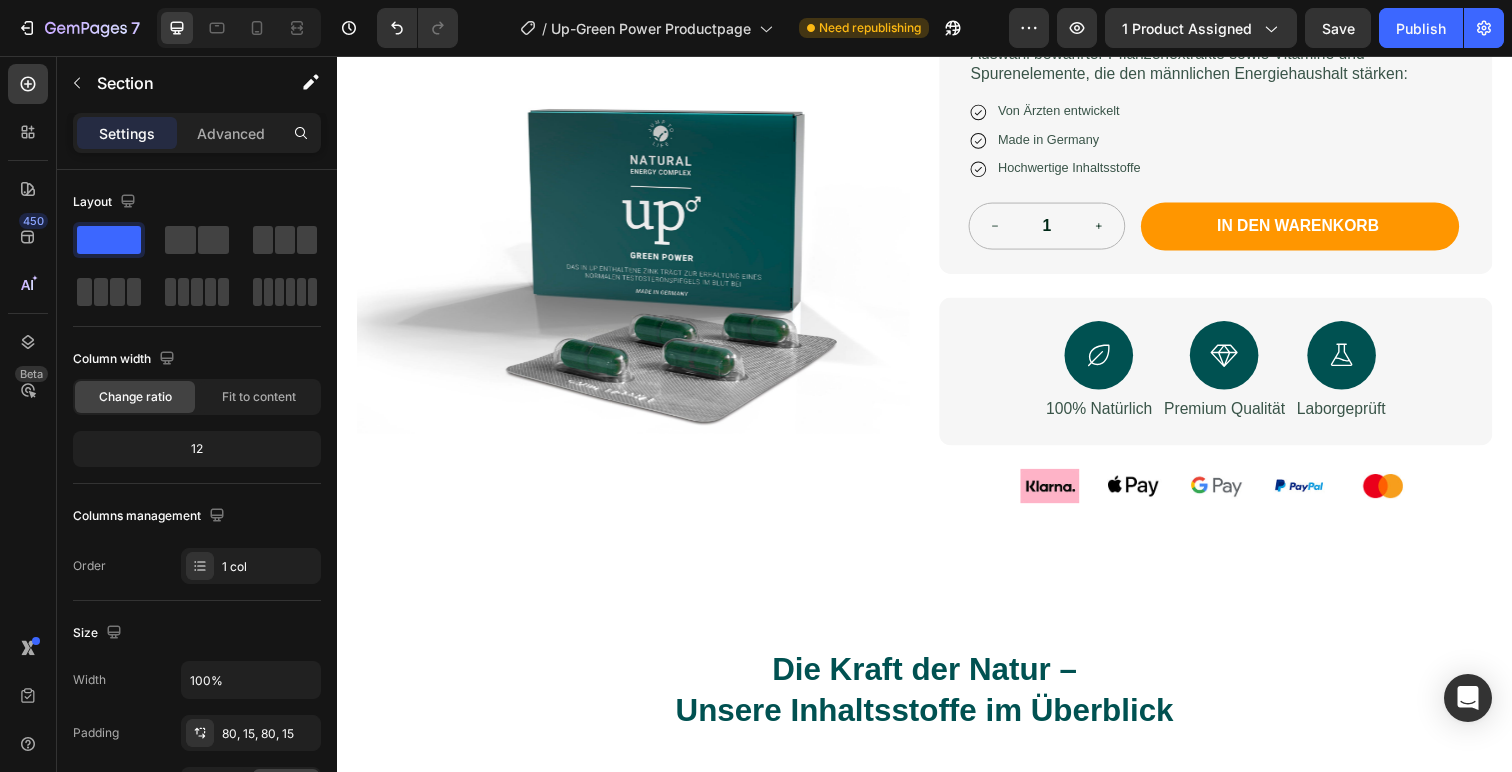 click on "Die Kraft der Natur –  Unsere Inhaltsstoffe im Überblick Heading Row 🌿  Vitamin C   Heading Row                Title Line Unterstützt das Immunsystem, reduziert Müdigkeit und fördert die Kollagenbildung für gesunde Haut und Gefäße. Text block 🛡️  Zink Heading Row                Title Line Wichtig für Hormonhaushalt, Fruchtbarkeit und ein starkes Immunsystem. Text block Row 🔋  Vitamin B3  (Nicotinamid) Heading Row                Title Line Kann zur förderung des Energiestoffwechsel beitragen und kann gegen körperliche und mentale Erschöpfung helfen Text block 🖤  Mumijo-Pulver   Heading Row                Title Line Natürliches Kraftpaket aus dem Gebirge für Regeneration, Zellschutz und Libido. Text block Row 🌱  Ginseng   Heading Row                Title Line Kann Vitalität, Fokus und Stressresistenz steigern – seit Jahrhunderten bewährt. Text block ⚡  Guarana   Heading Row                Title Line Pflanzliches Koffein für langanhaltende Energie ohne Crash. Row 💪" at bounding box center [937, 1025] 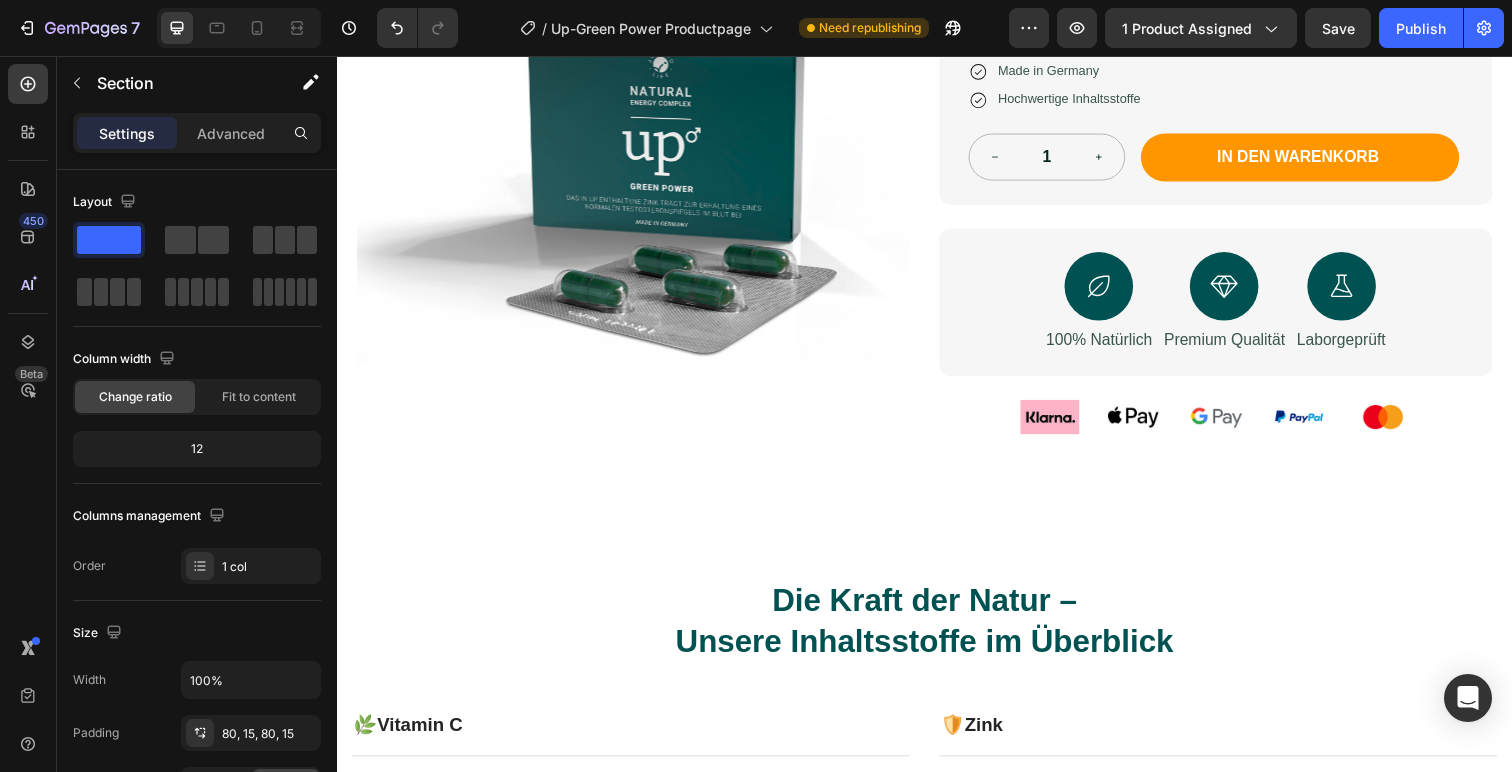 scroll, scrollTop: 423, scrollLeft: 0, axis: vertical 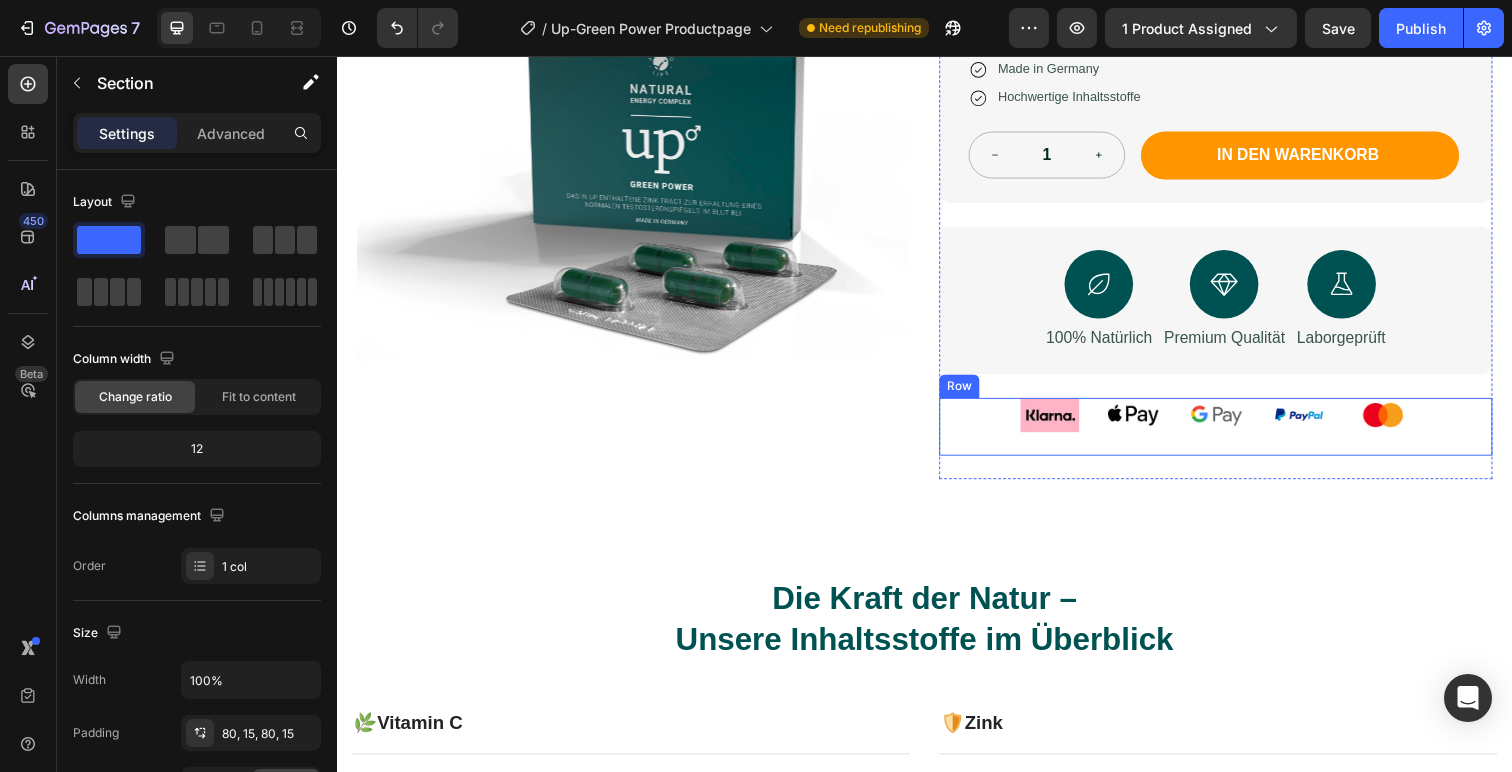 click on "Image Image Image Image Image Row" at bounding box center (1234, 435) 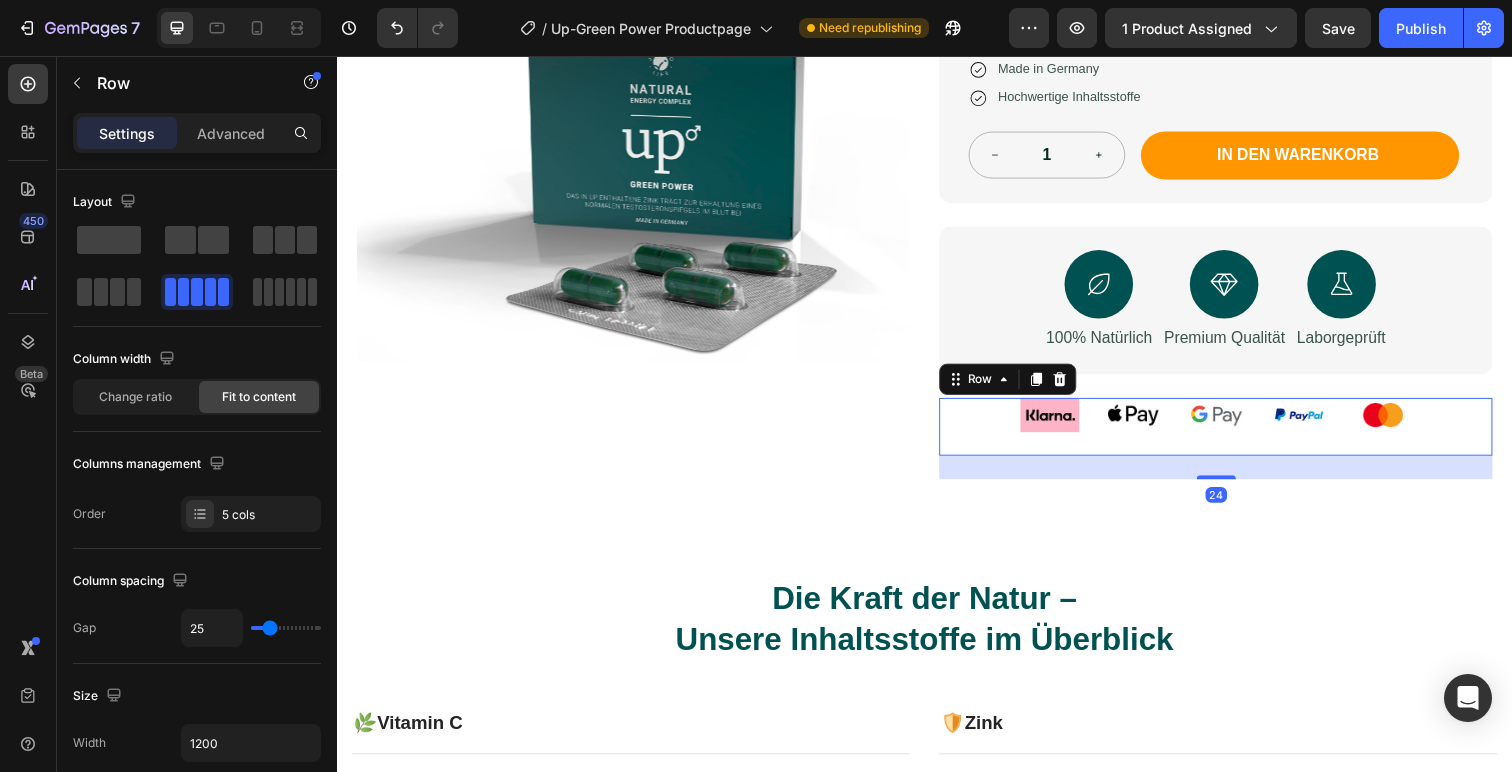 click on "Die Kraft der Natur –  Unsere Inhaltsstoffe im Überblick" at bounding box center (937, 632) 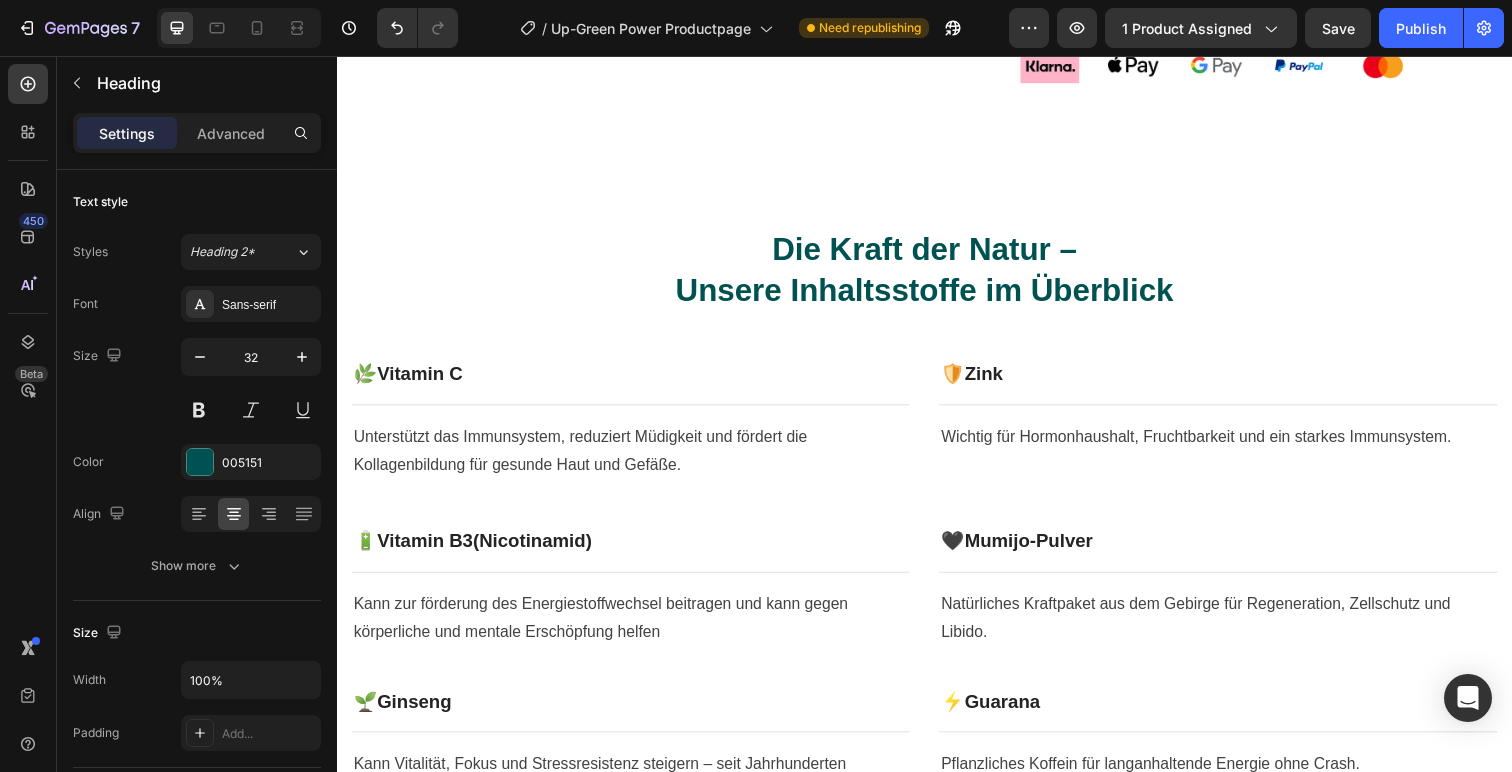 scroll, scrollTop: 784, scrollLeft: 0, axis: vertical 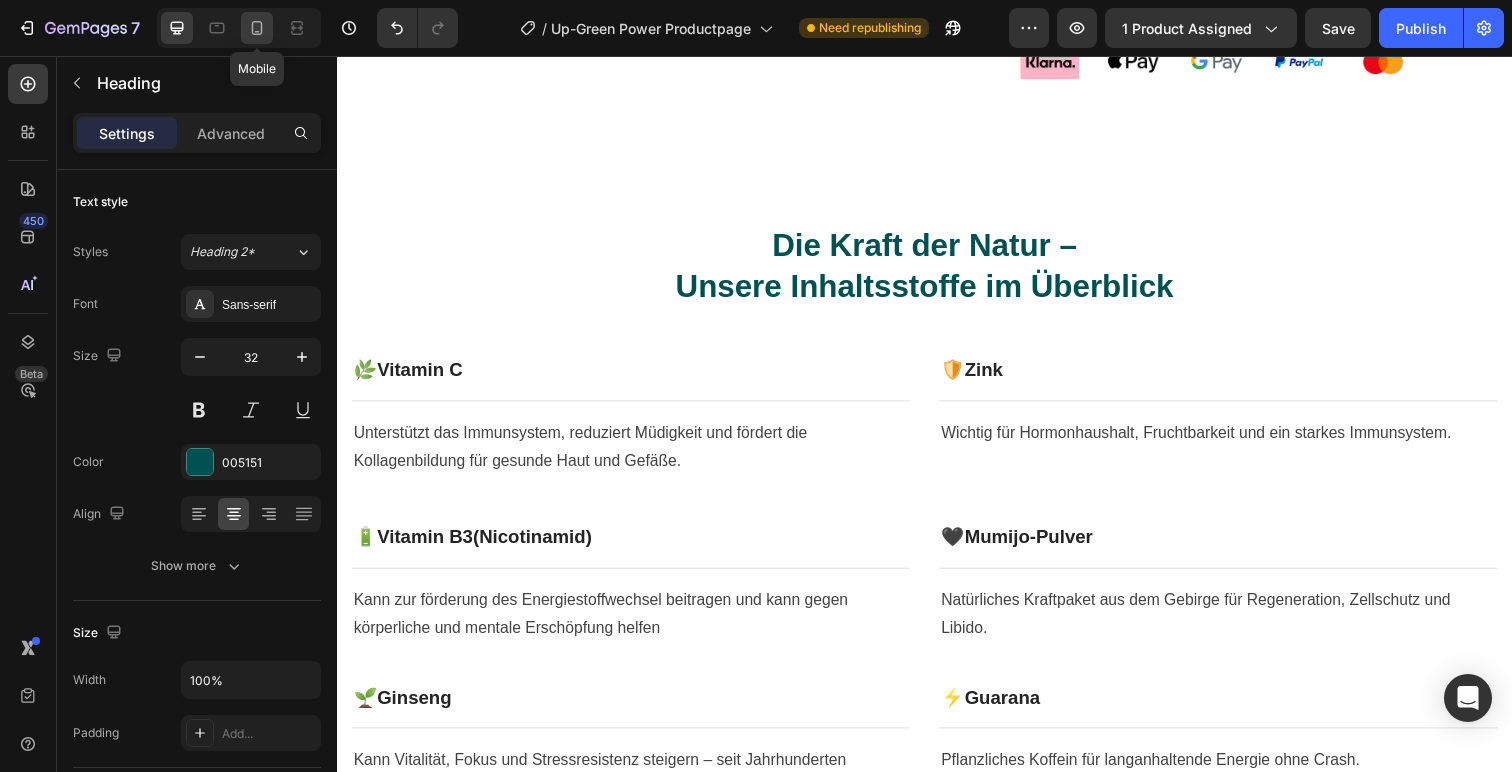 click 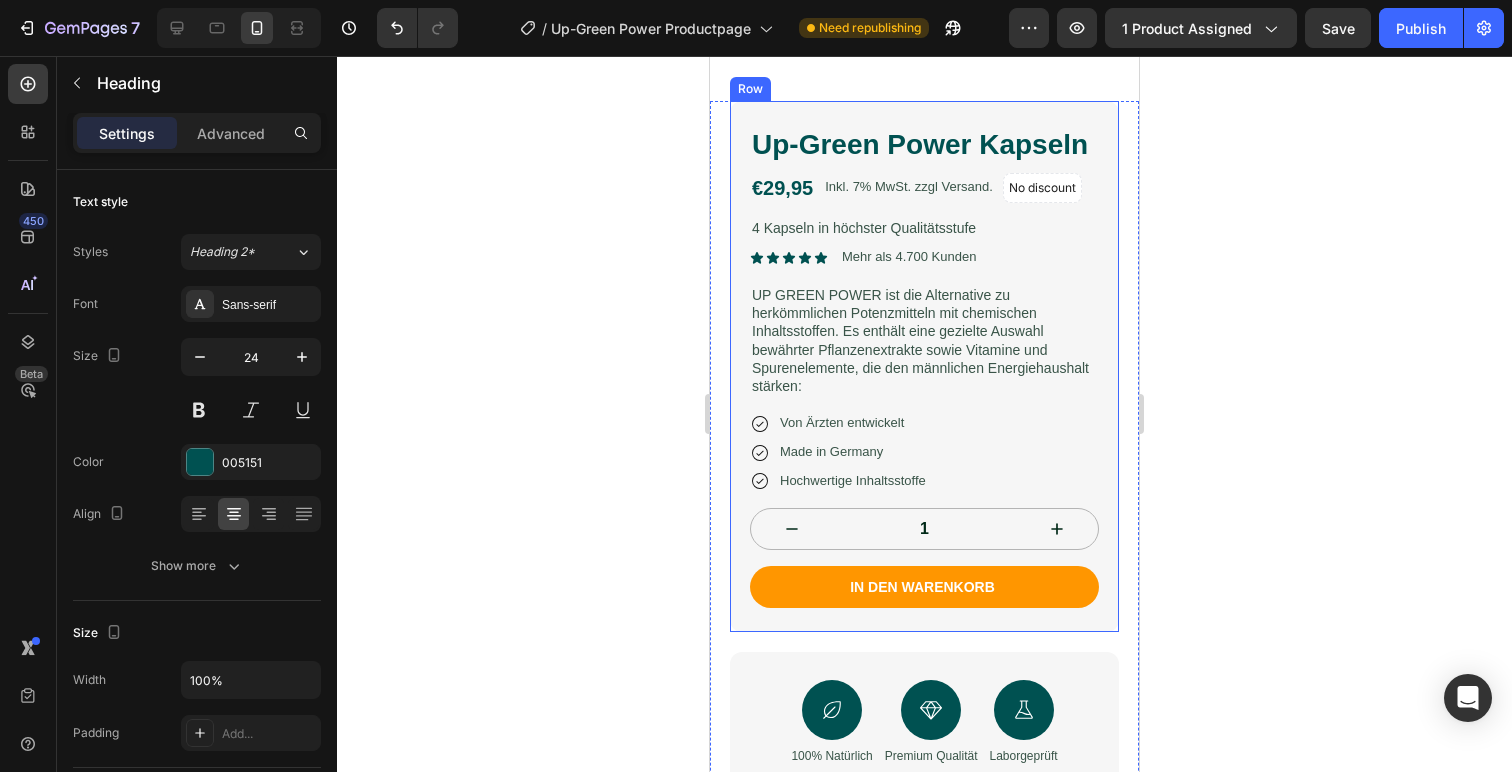 scroll, scrollTop: 353, scrollLeft: 0, axis: vertical 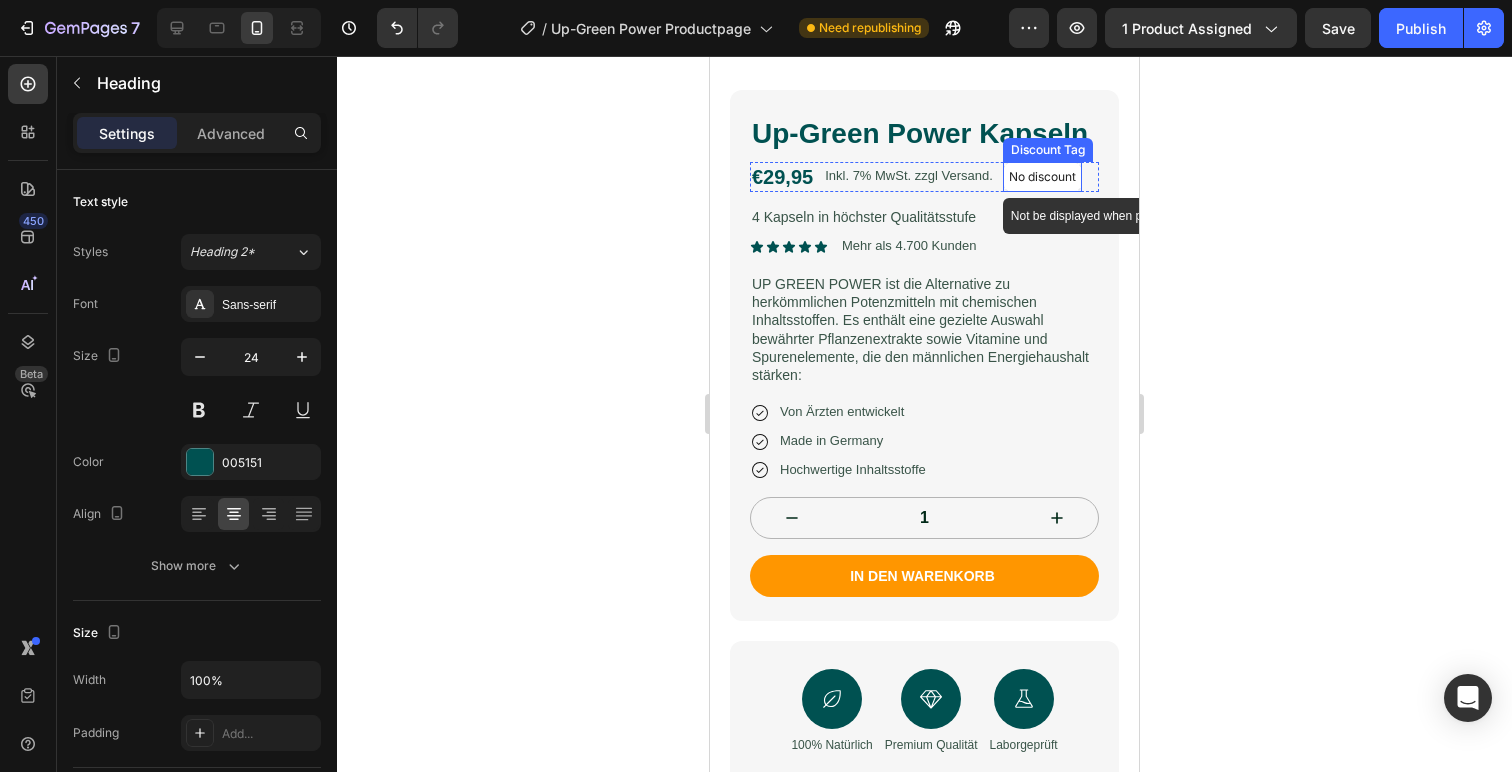 click on "No discount" at bounding box center (1042, 177) 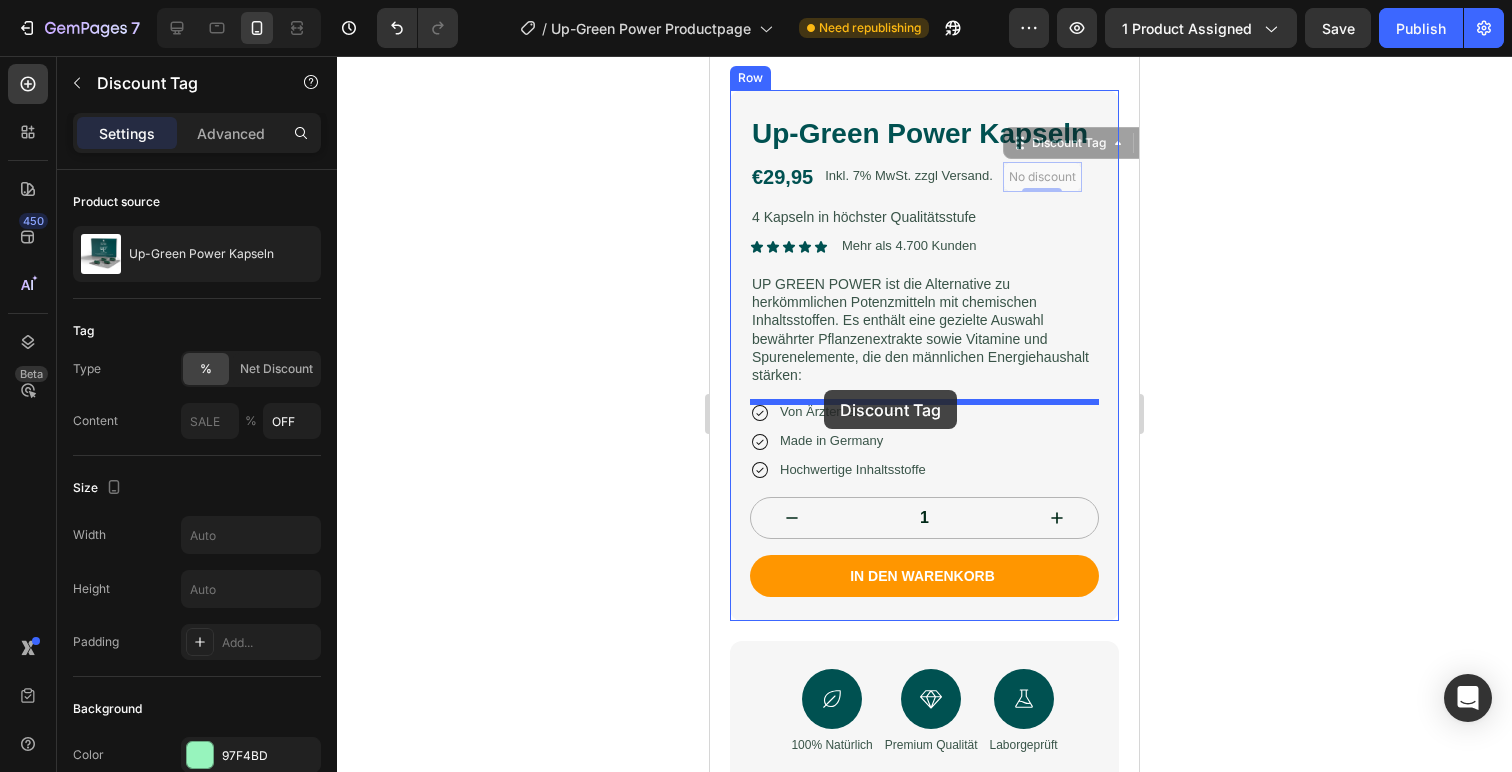 drag, startPoint x: 1044, startPoint y: 147, endPoint x: 824, endPoint y: 390, distance: 327.79413 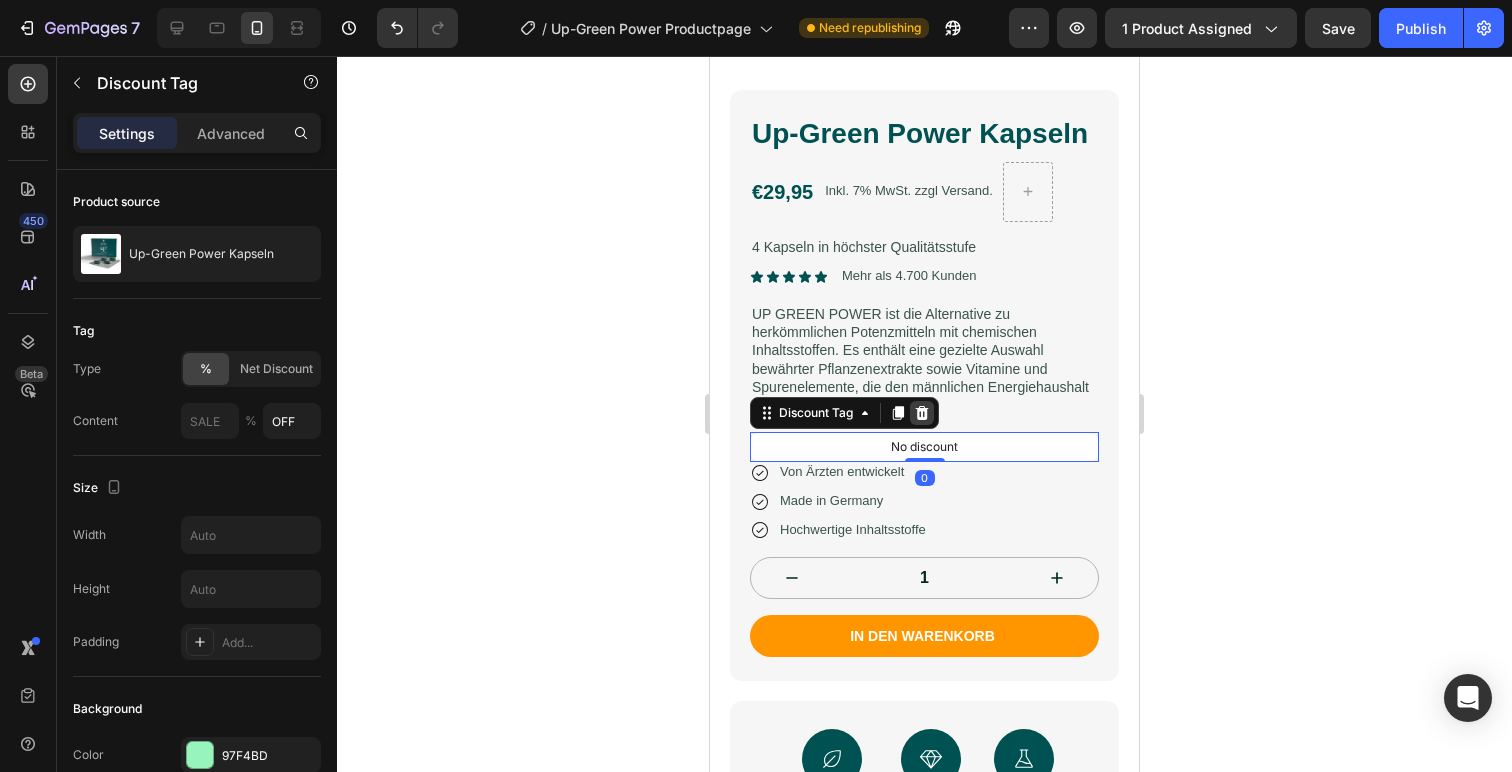 click 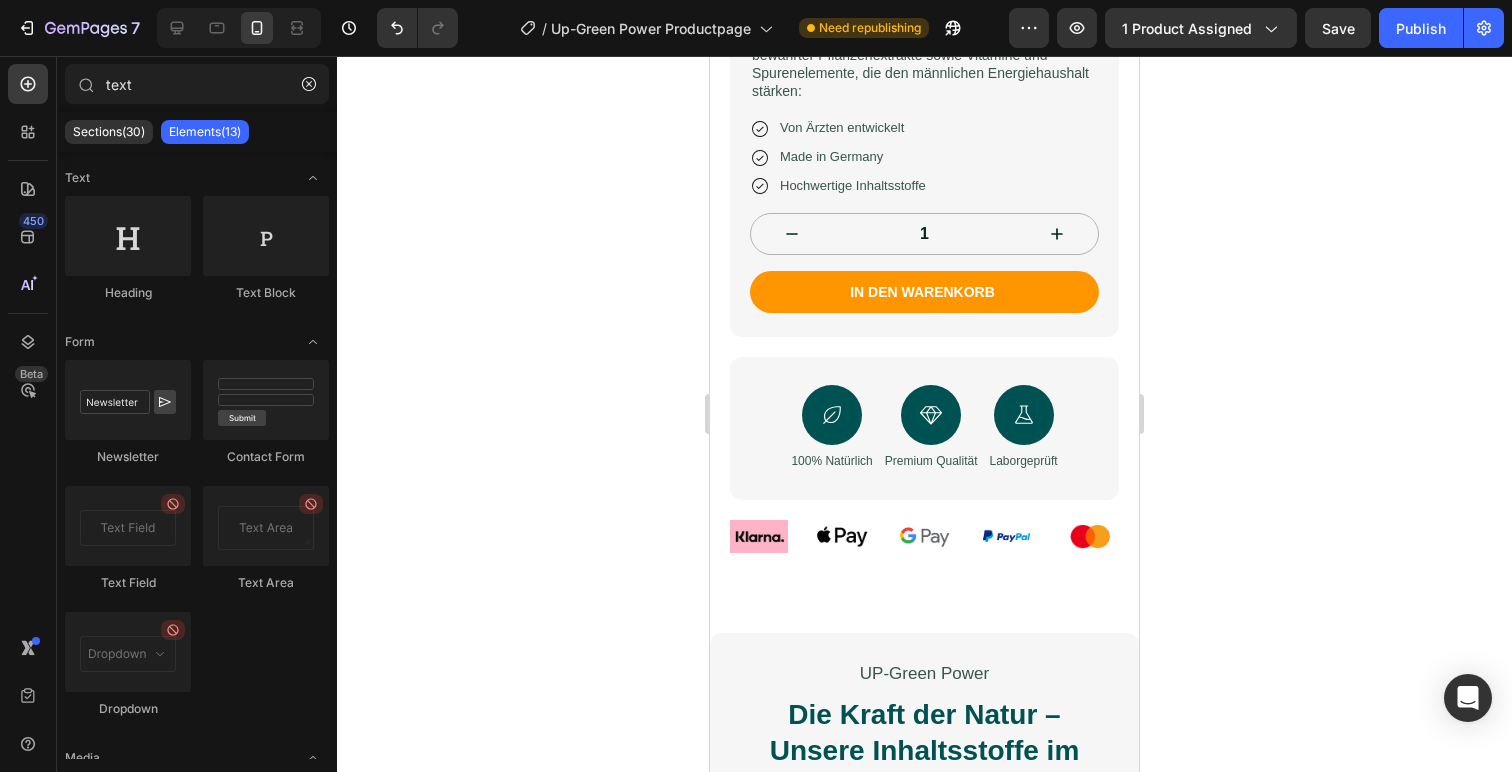 scroll, scrollTop: 668, scrollLeft: 0, axis: vertical 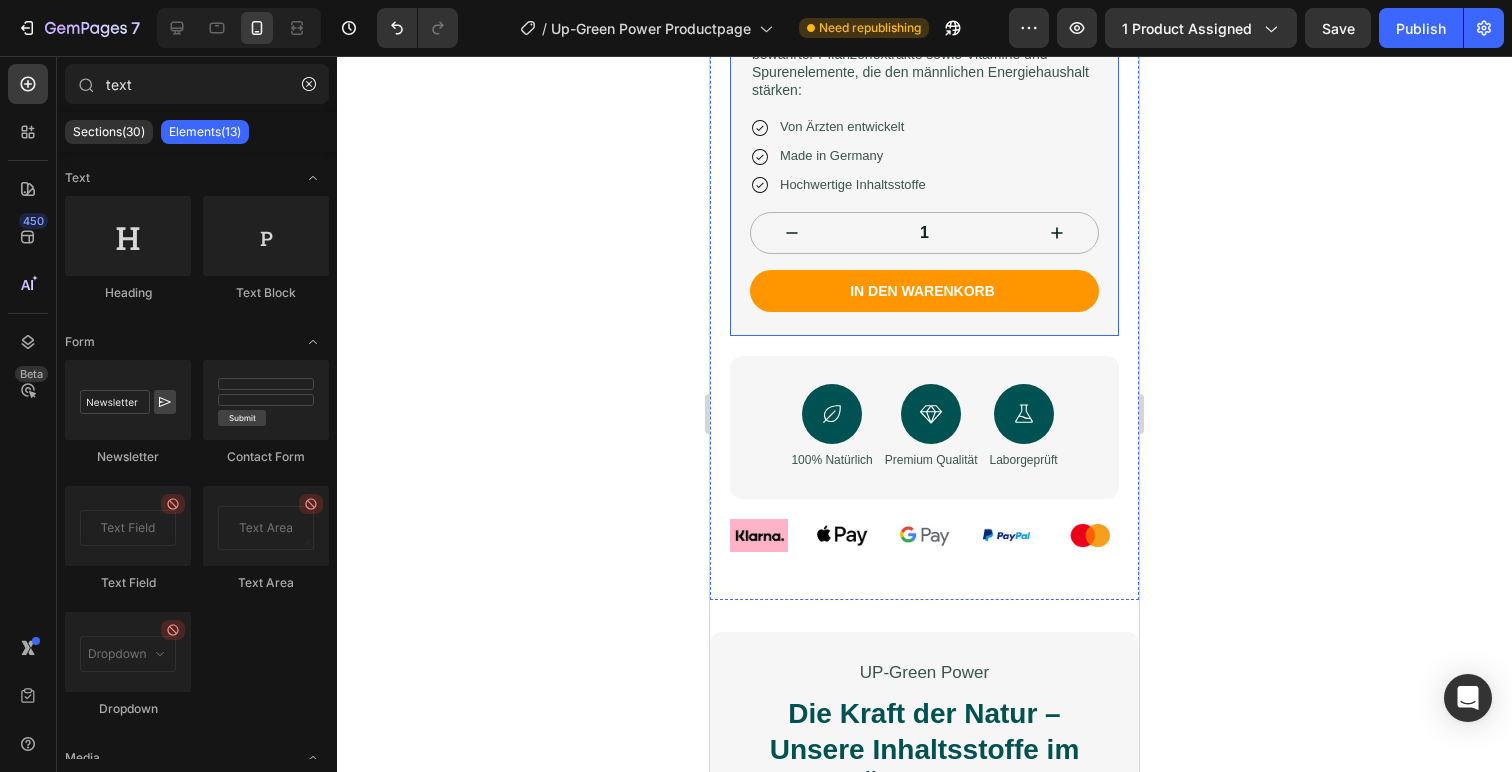 click on "Up-Green Power Kapseln Product Title €29,95 Product Price Product Price Inkl. 7% MwSt. zzgl Versand. Text Block
Row 4 Kapseln in höchster Qualitätsstufe Text Block
Icon
Icon
Icon
Icon
Icon Icon List Mehr als 4.700 Kunden Text Block Row UP GREEN POWER ist die Alternative zu herkömmlichen Potenzmitteln mit chemischen Inhaltsstoffen. Es enthält eine gezielte Auswahl bewährter Pflanzenextrakte sowie Vitamine und Spurenelemente, die den männlichen Energiehaushalt stärken: Text Block
Icon Von Ärzten entwickelt Text Block Row
Icon Made in Germany Text Block Row
Icon Hochwertige Inhaltsstoffe Text Block Row
1
Product Quantity In den warenkorb Add to Cart Row Row" at bounding box center [924, 55] 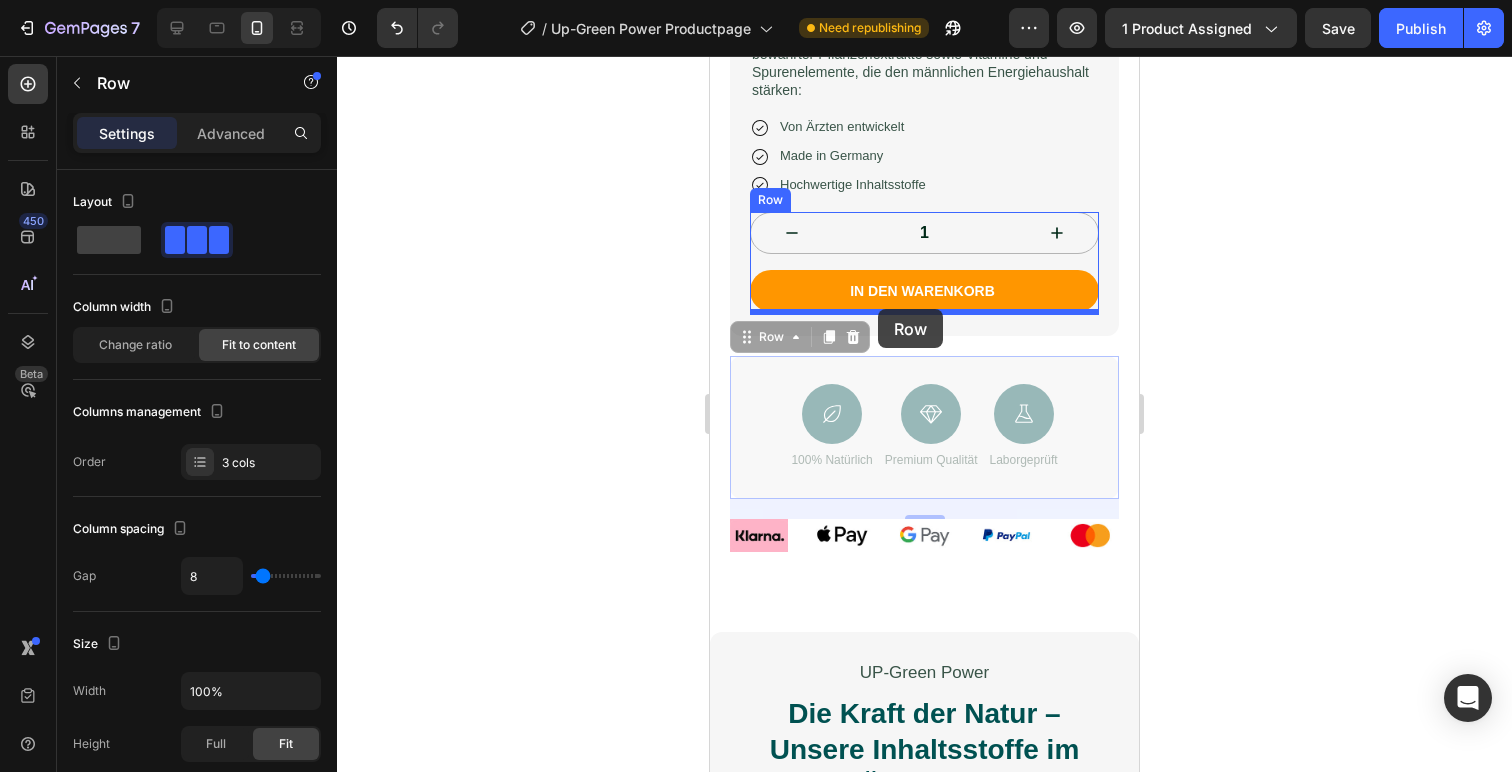 drag, startPoint x: 786, startPoint y: 376, endPoint x: 878, endPoint y: 309, distance: 113.81125 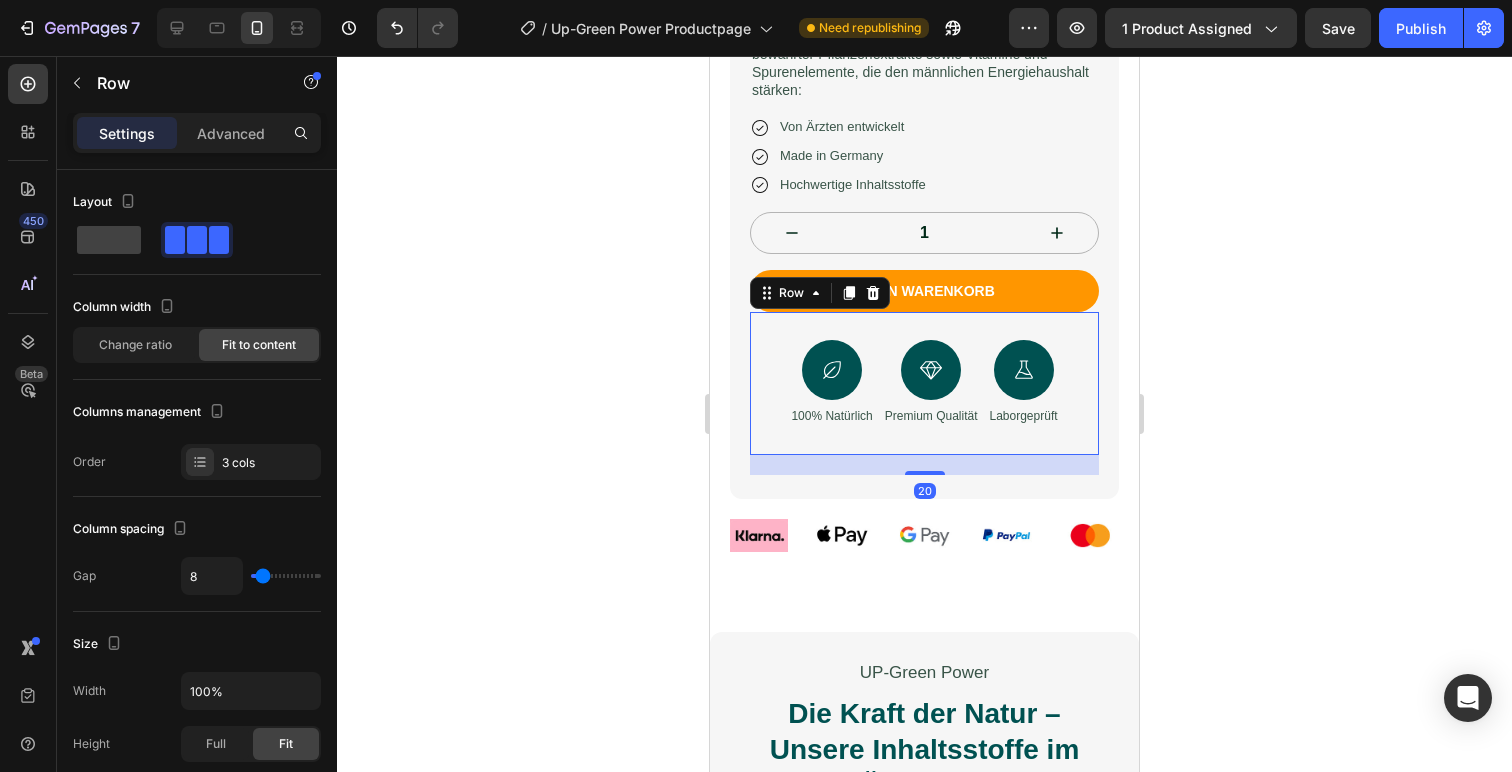 click 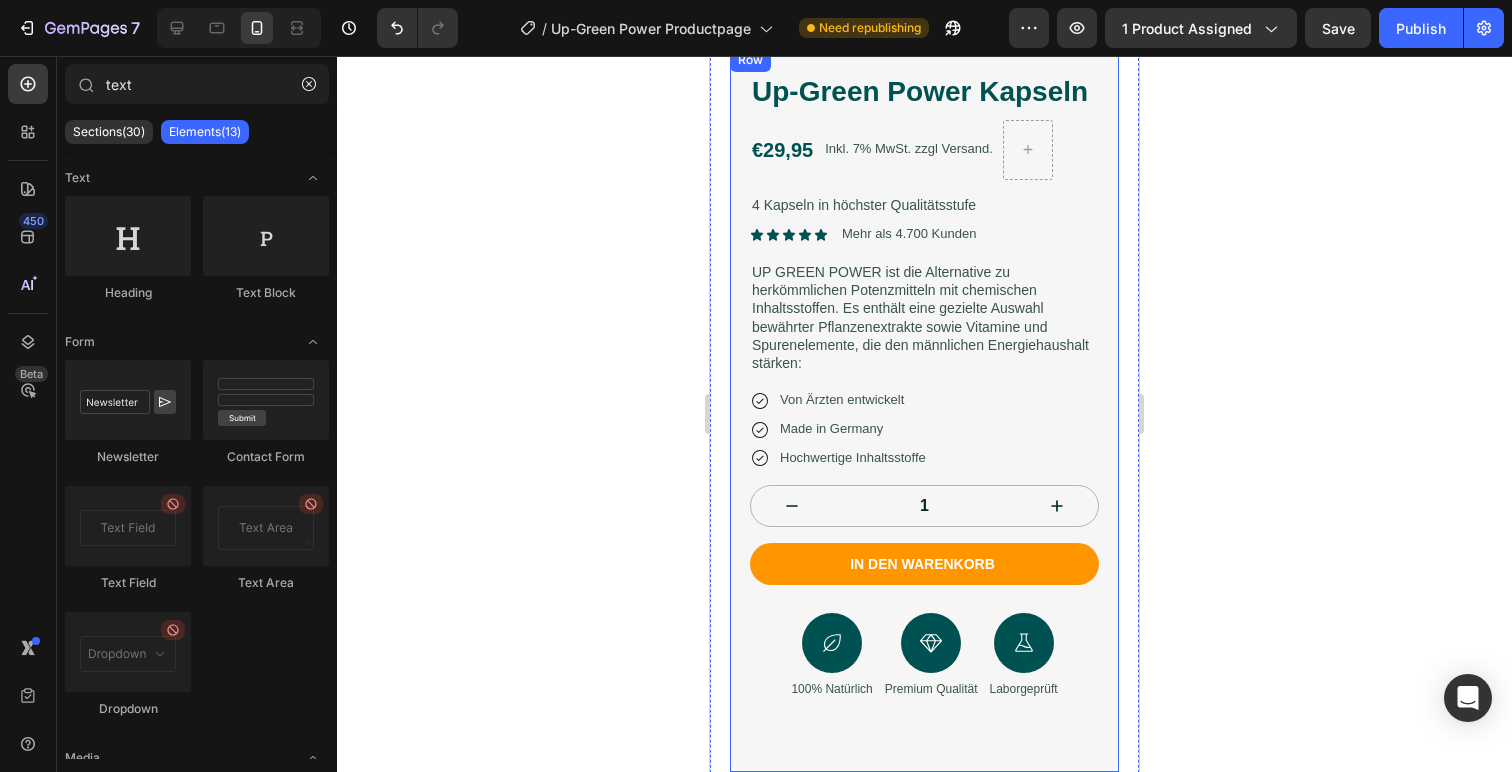 scroll, scrollTop: 381, scrollLeft: 0, axis: vertical 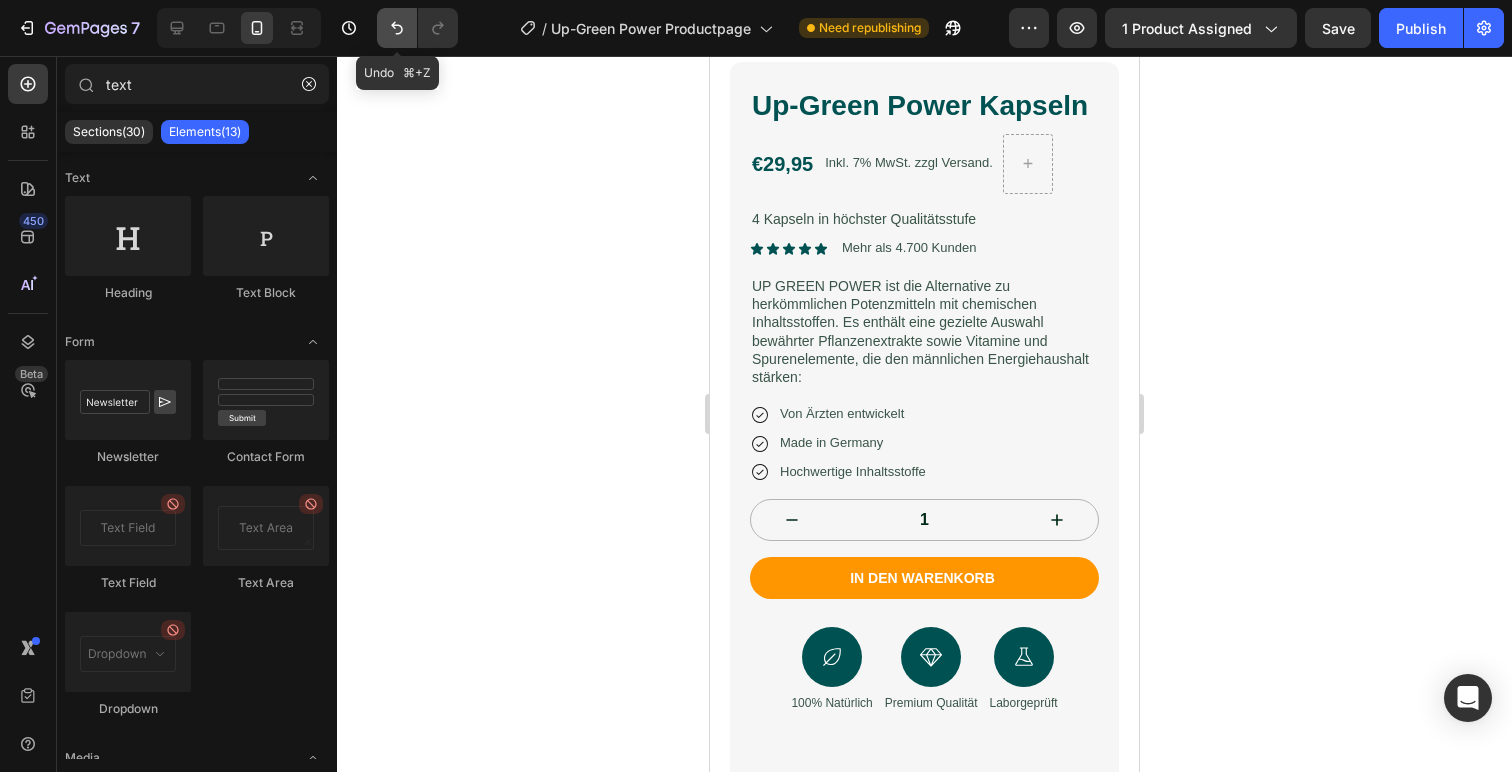 click 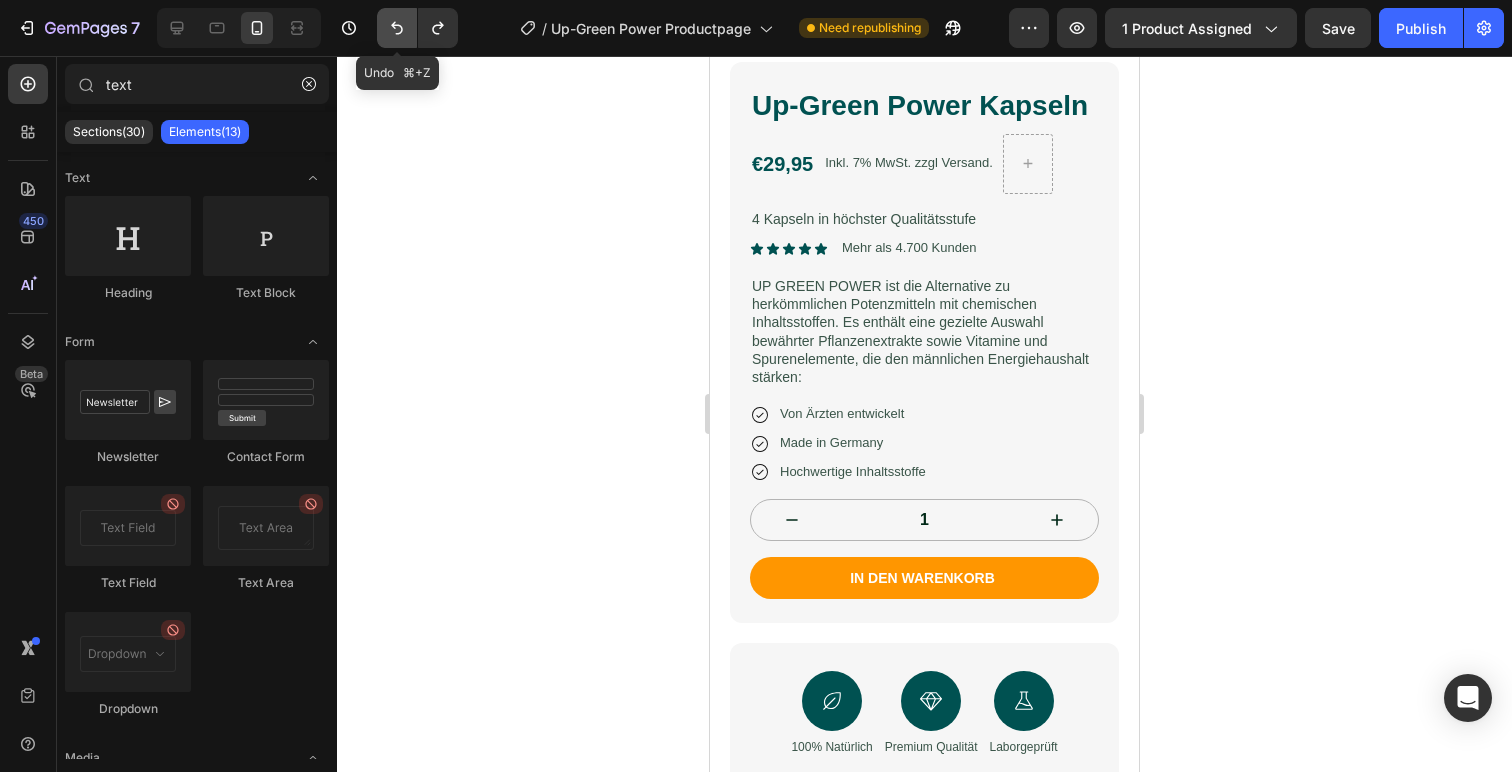 click 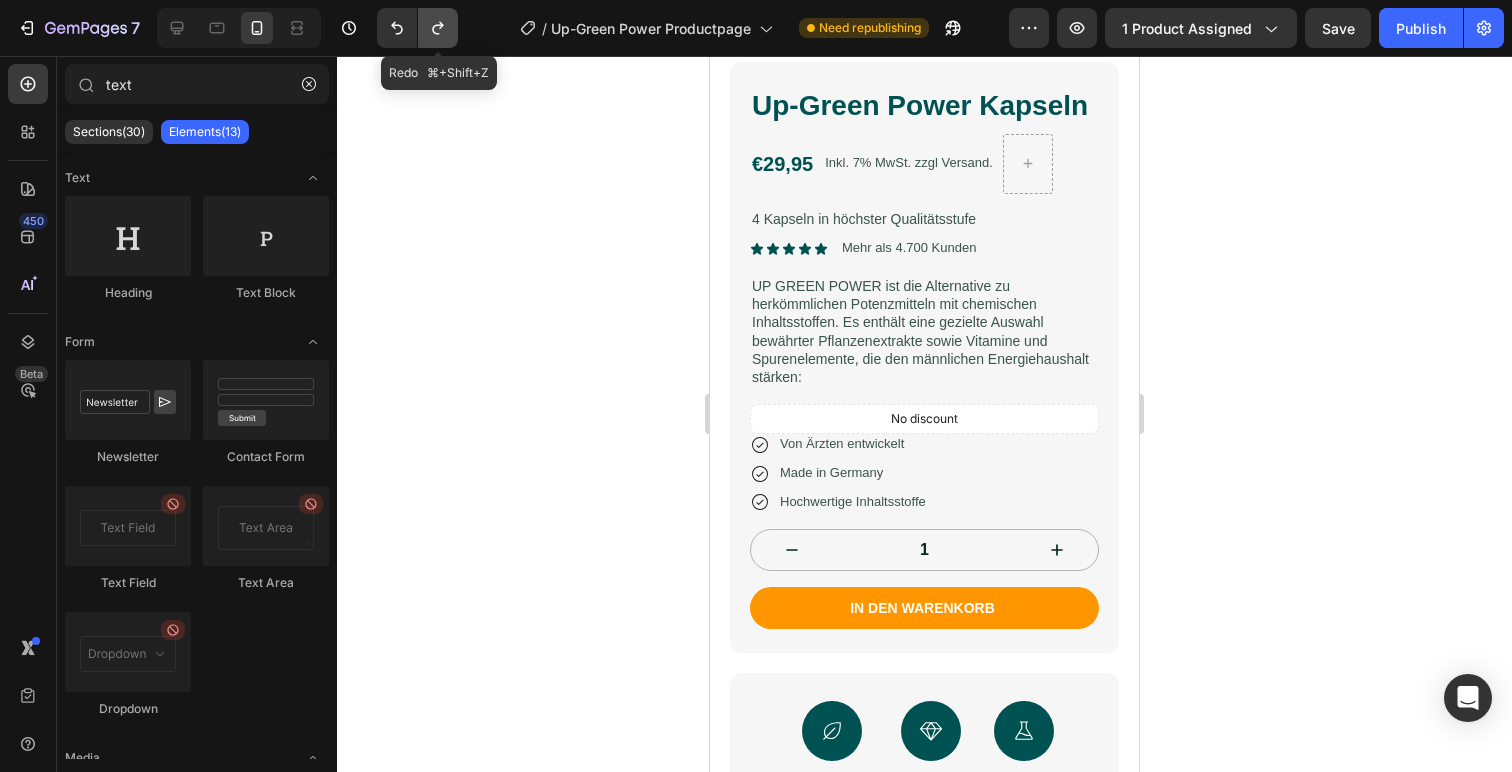 click 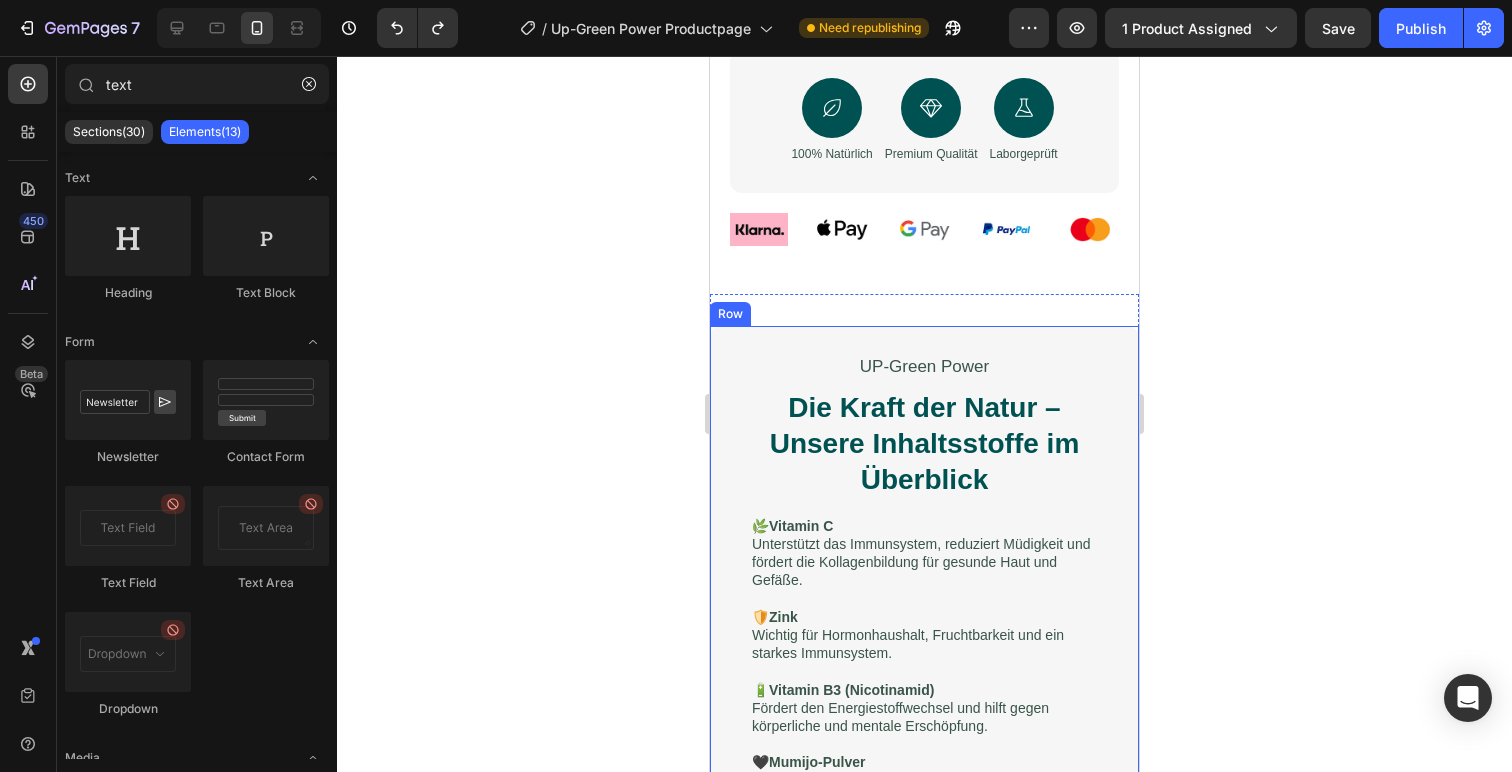 scroll, scrollTop: 947, scrollLeft: 0, axis: vertical 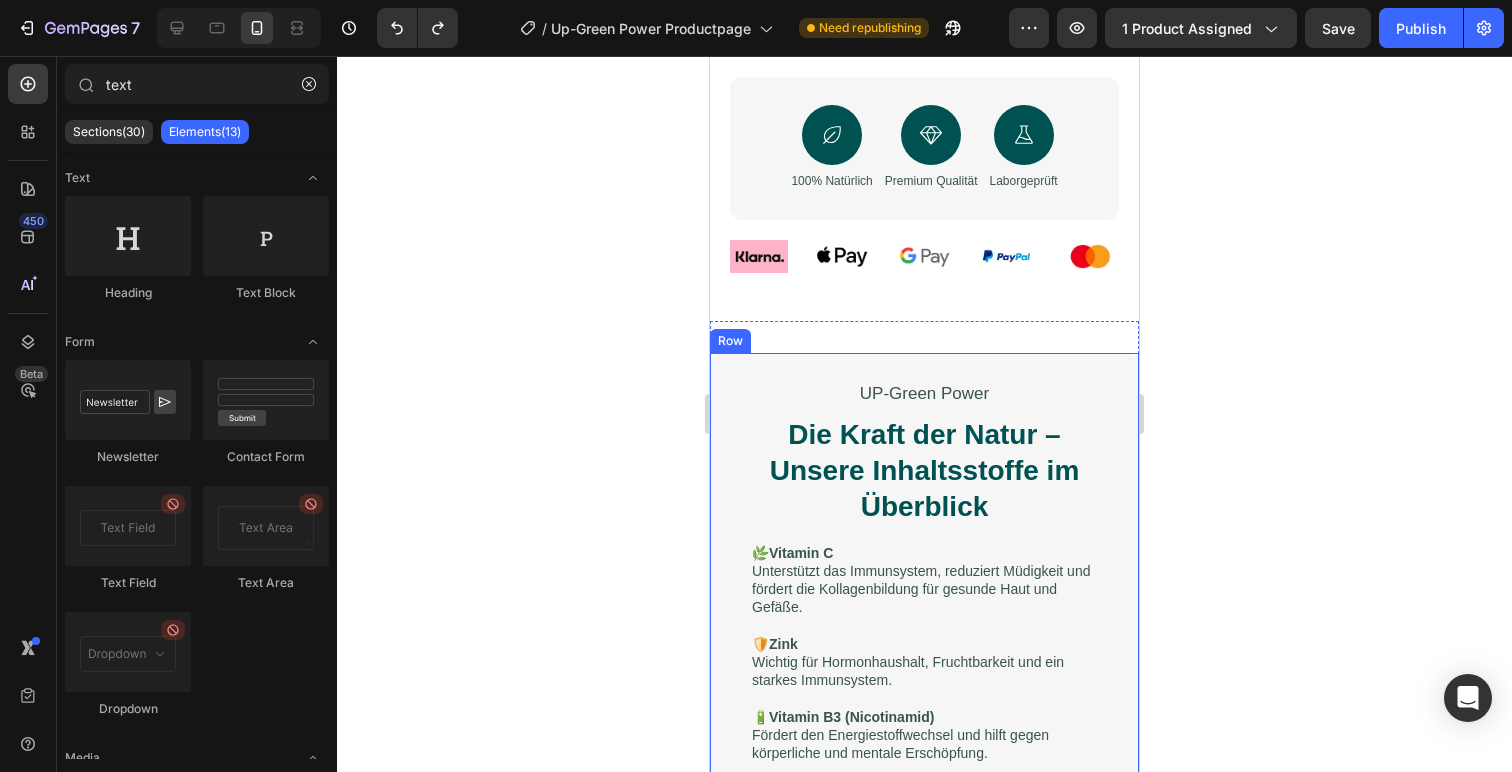 click on "Drop element here UP-Green Power Text Block Die Kraft der Natur – Unsere Inhaltsstoffe im Überblick Heading 🌿  Vitamin C   Unterstützt das Immunsystem, reduziert Müdigkeit und fördert die Kollagenbildung für gesunde Haut und Gefäße.   🛡️  Zink   Wichtig für Hormonhaushalt, Fruchtbarkeit und ein starkes Immunsystem.   🔋  Vitamin B3 (Nicotinamid) Fördert den Energiestoffwechsel und hilft gegen körperliche und mentale Erschöpfung.   🖤  Mumijo-Pulver   Natürliches Kraftpaket aus dem Gebirge für Regeneration, Zellschutz und Libido.   🌱  Ginseng   Steigert Vitalität, Fokus und Stressresistenz – seit Jahrhunderten bewährt.   ⚡  Guarana   Pflanzliches Koffein für langanhaltende Energie ohne Crash.   💪  Tribulus Terrestris   Kann die Testosteronproduktion unterstützen und Leistungsfähigkeit steigern.   🍇  Gojibeeren-Extrakt Antioxidatives Superfood für Energie, Immunschutz und Wohlbefinden. Text Block Row Row" at bounding box center (924, 798) 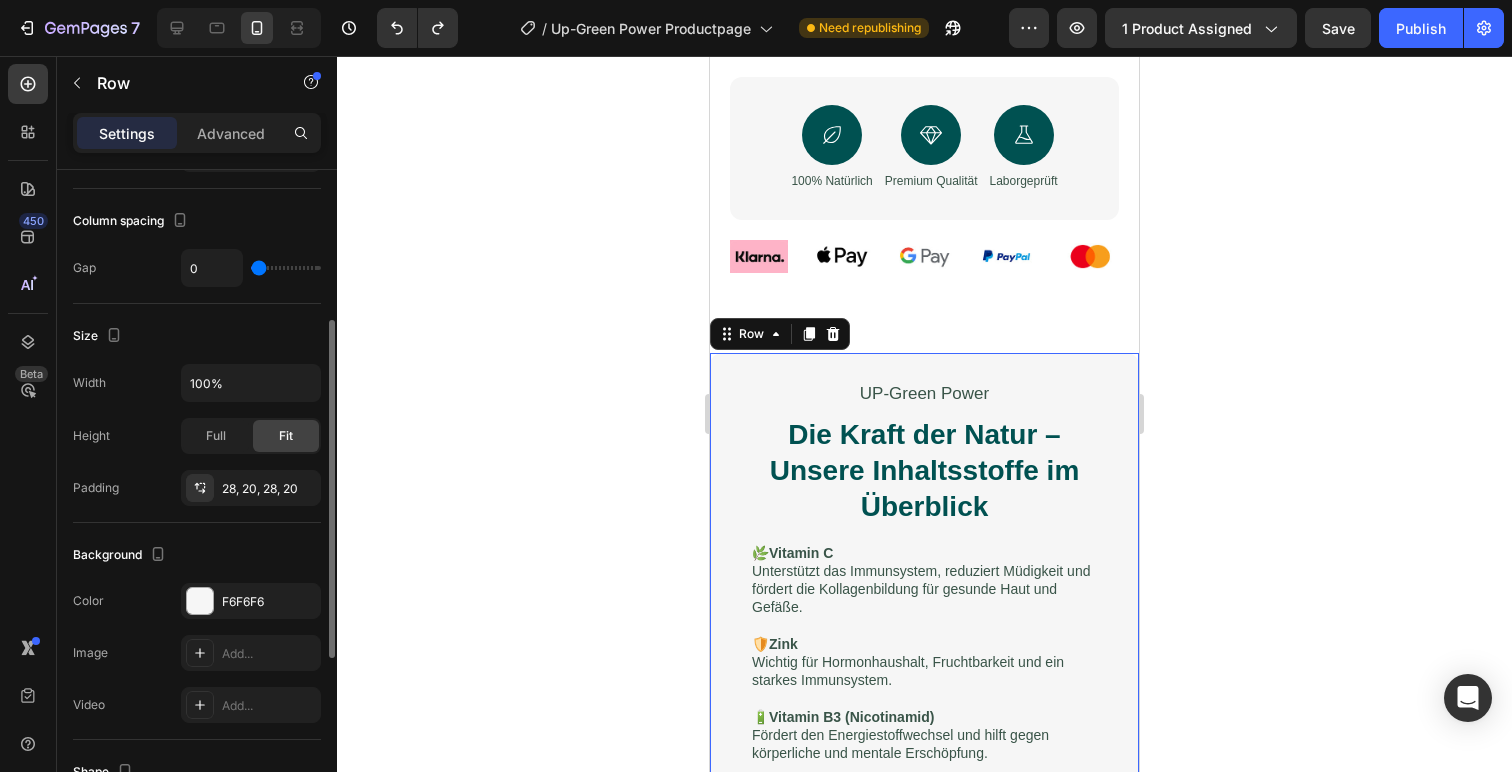 scroll, scrollTop: 624, scrollLeft: 0, axis: vertical 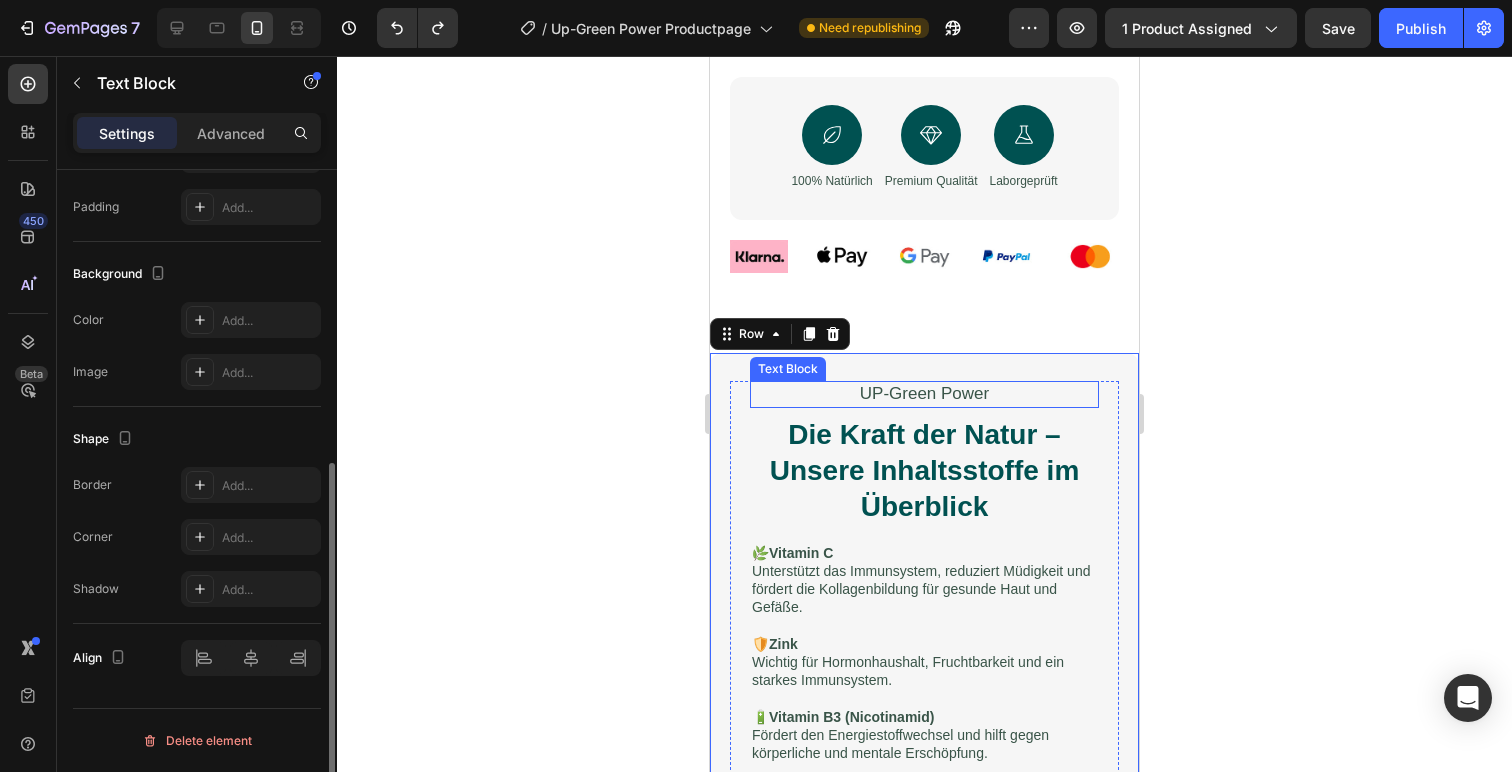 click on "Drop element here UP-Green Power Text Block Die Kraft der Natur – Unsere Inhaltsstoffe im Überblick Heading 🌿  Vitamin C   Unterstützt das Immunsystem, reduziert Müdigkeit und fördert die Kollagenbildung für gesunde Haut und Gefäße.   🛡️  Zink   Wichtig für Hormonhaushalt, Fruchtbarkeit und ein starkes Immunsystem.   🔋  Vitamin B3 (Nicotinamid) Fördert den Energiestoffwechsel und hilft gegen körperliche und mentale Erschöpfung.   🖤  Mumijo-Pulver   Natürliches Kraftpaket aus dem Gebirge für Regeneration, Zellschutz und Libido.   🌱  Ginseng   Steigert Vitalität, Fokus und Stressresistenz – seit Jahrhunderten bewährt.   ⚡  Guarana   Pflanzliches Koffein für langanhaltende Energie ohne Crash.   💪  Tribulus Terrestris   Kann die Testosteronproduktion unterstützen und Leistungsfähigkeit steigern.   🍇  Gojibeeren-Extrakt Antioxidatives Superfood für Energie, Immunschutz und Wohlbefinden. Text Block Row Row   0" at bounding box center [924, 798] 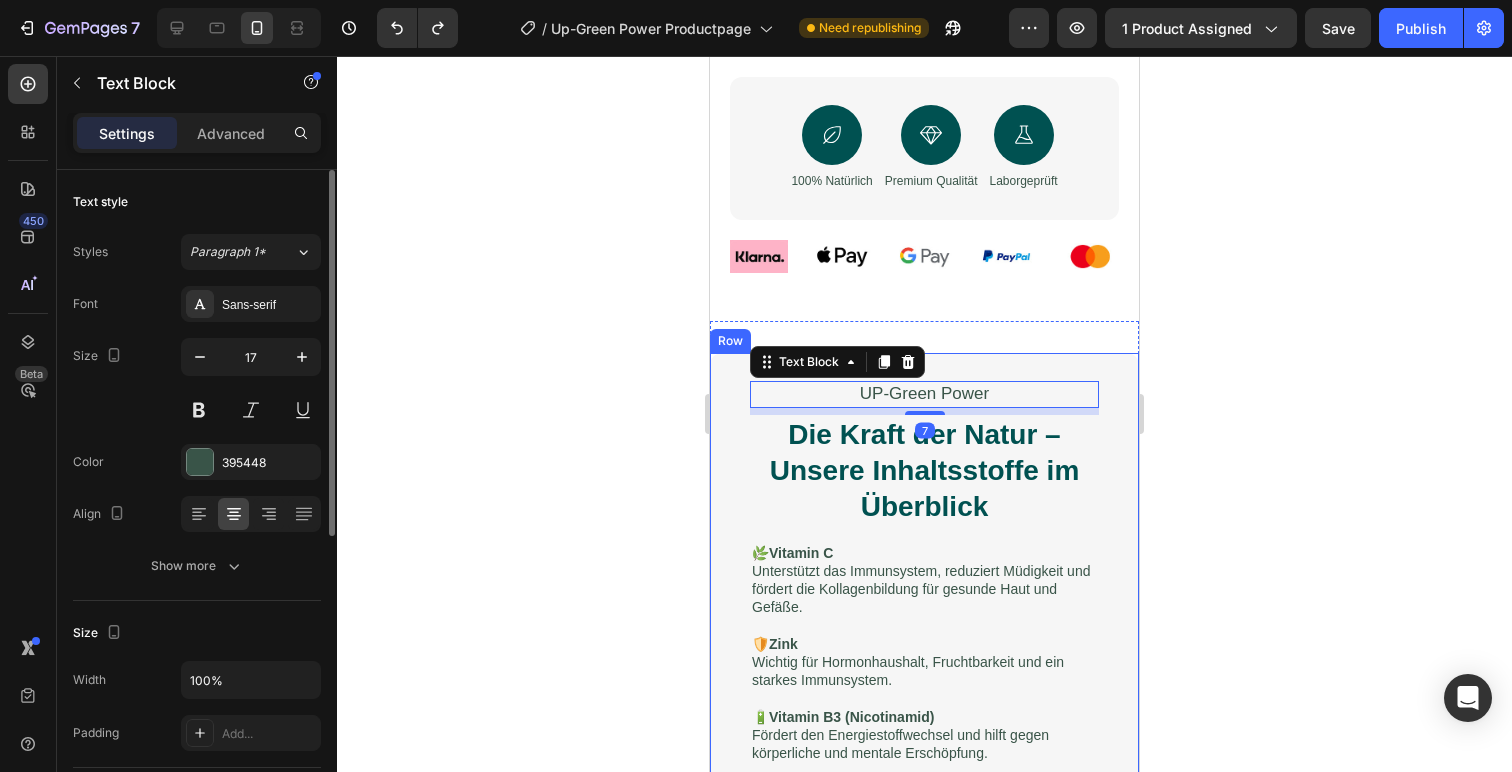 click on "Drop element here UP-Green Power Text Block   7 Die Kraft der Natur – Unsere Inhaltsstoffe im Überblick Heading 🌿  Vitamin C   Unterstützt das Immunsystem, reduziert Müdigkeit und fördert die Kollagenbildung für gesunde Haut und Gefäße.   🛡️  Zink   Wichtig für Hormonhaushalt, Fruchtbarkeit und ein starkes Immunsystem.   🔋  Vitamin B3 (Nicotinamid) Fördert den Energiestoffwechsel und hilft gegen körperliche und mentale Erschöpfung.   🖤  Mumijo-Pulver   Natürliches Kraftpaket aus dem Gebirge für Regeneration, Zellschutz und Libido.   🌱  Ginseng   Steigert Vitalität, Fokus und Stressresistenz – seit Jahrhunderten bewährt.   ⚡  Guarana   Pflanzliches Koffein für langanhaltende Energie ohne Crash.   💪  Tribulus Terrestris   Kann die Testosteronproduktion unterstützen und Leistungsfähigkeit steigern.   🍇  Gojibeeren-Extrakt Antioxidatives Superfood für Energie, Immunschutz und Wohlbefinden. Text Block Row Row" at bounding box center [924, 798] 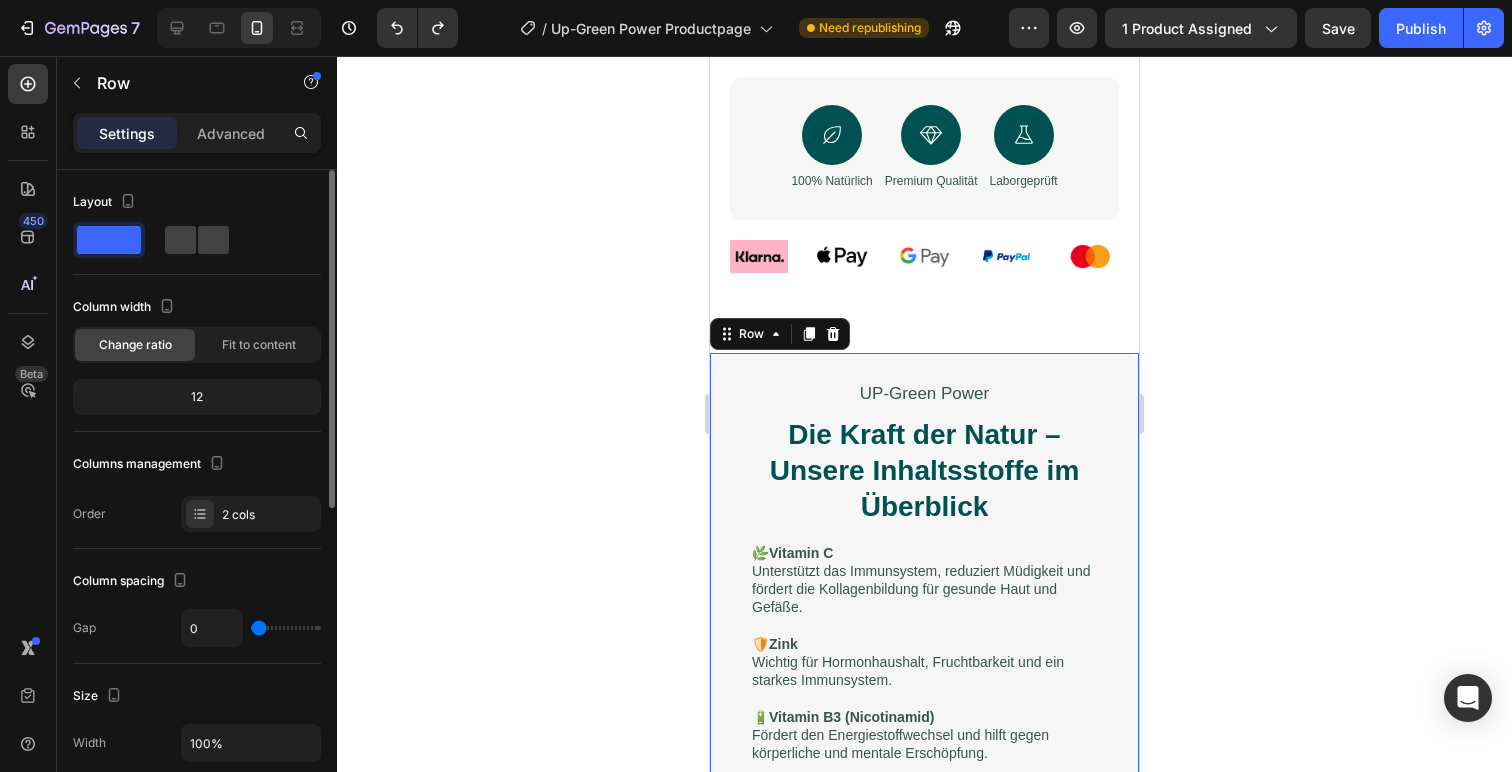 click on "Drop element here UP-Green Power Text Block Die Kraft der Natur – Unsere Inhaltsstoffe im Überblick Heading 🌿  Vitamin C   Unterstützt das Immunsystem, reduziert Müdigkeit und fördert die Kollagenbildung für gesunde Haut und Gefäße.   🛡️  Zink   Wichtig für Hormonhaushalt, Fruchtbarkeit und ein starkes Immunsystem.   🔋  Vitamin B3 (Nicotinamid) Fördert den Energiestoffwechsel und hilft gegen körperliche und mentale Erschöpfung.   🖤  Mumijo-Pulver   Natürliches Kraftpaket aus dem Gebirge für Regeneration, Zellschutz und Libido.   🌱  Ginseng   Steigert Vitalität, Fokus und Stressresistenz – seit Jahrhunderten bewährt.   ⚡  Guarana   Pflanzliches Koffein für langanhaltende Energie ohne Crash.   💪  Tribulus Terrestris   Kann die Testosteronproduktion unterstützen und Leistungsfähigkeit steigern.   🍇  Gojibeeren-Extrakt Antioxidatives Superfood für Energie, Immunschutz und Wohlbefinden. Text Block Row Row   0" at bounding box center [924, 798] 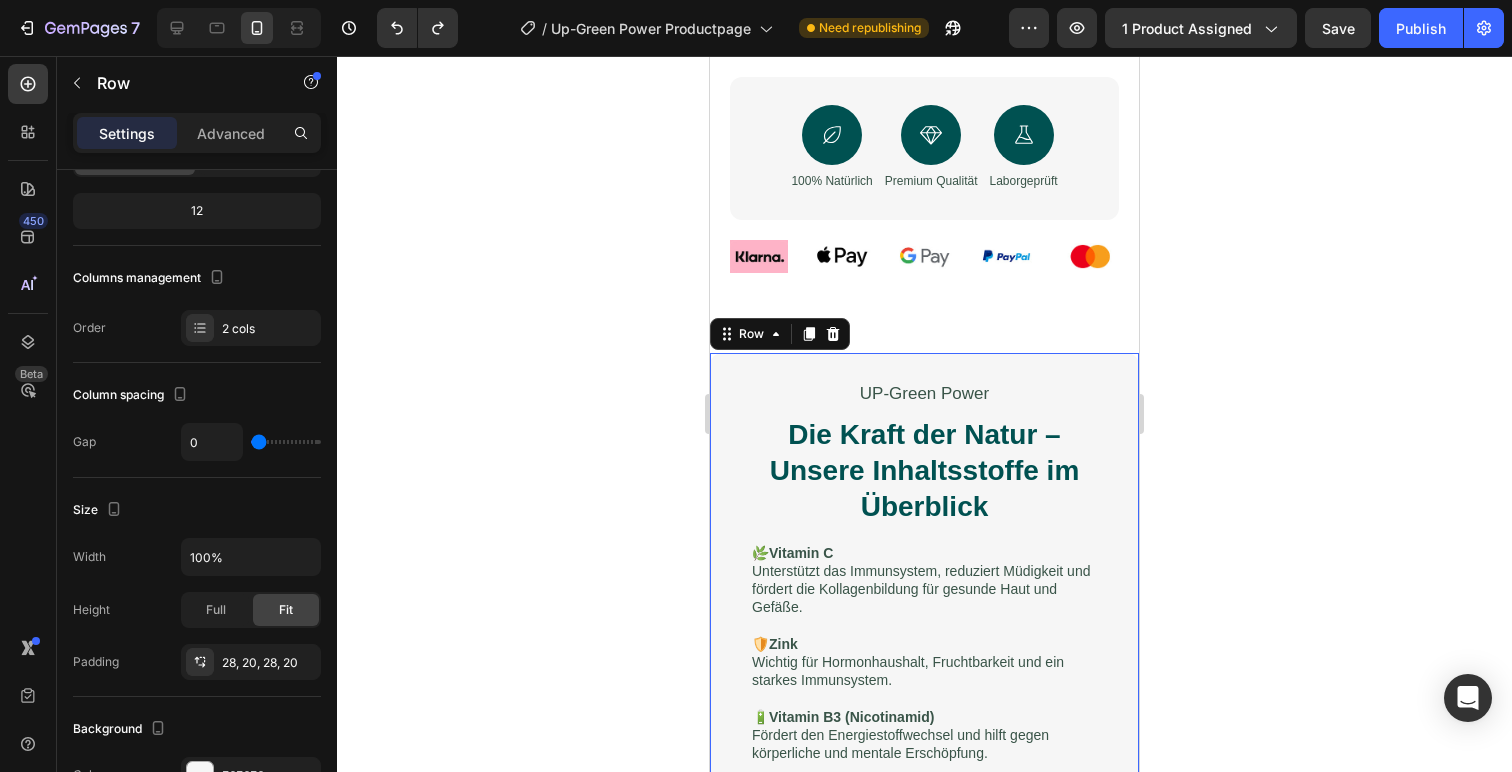 scroll, scrollTop: 624, scrollLeft: 0, axis: vertical 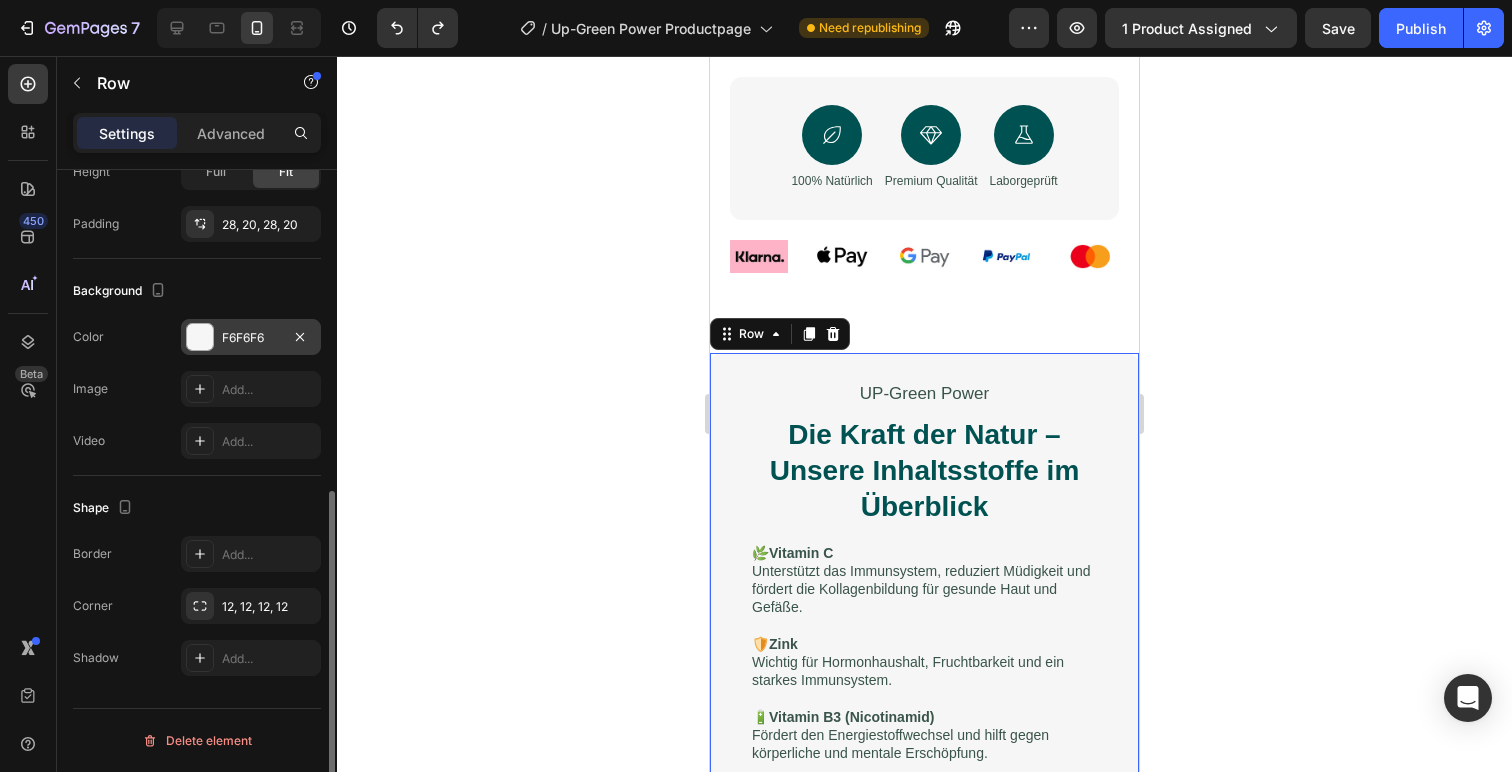 click on "Color F6F6F6" at bounding box center [197, 337] 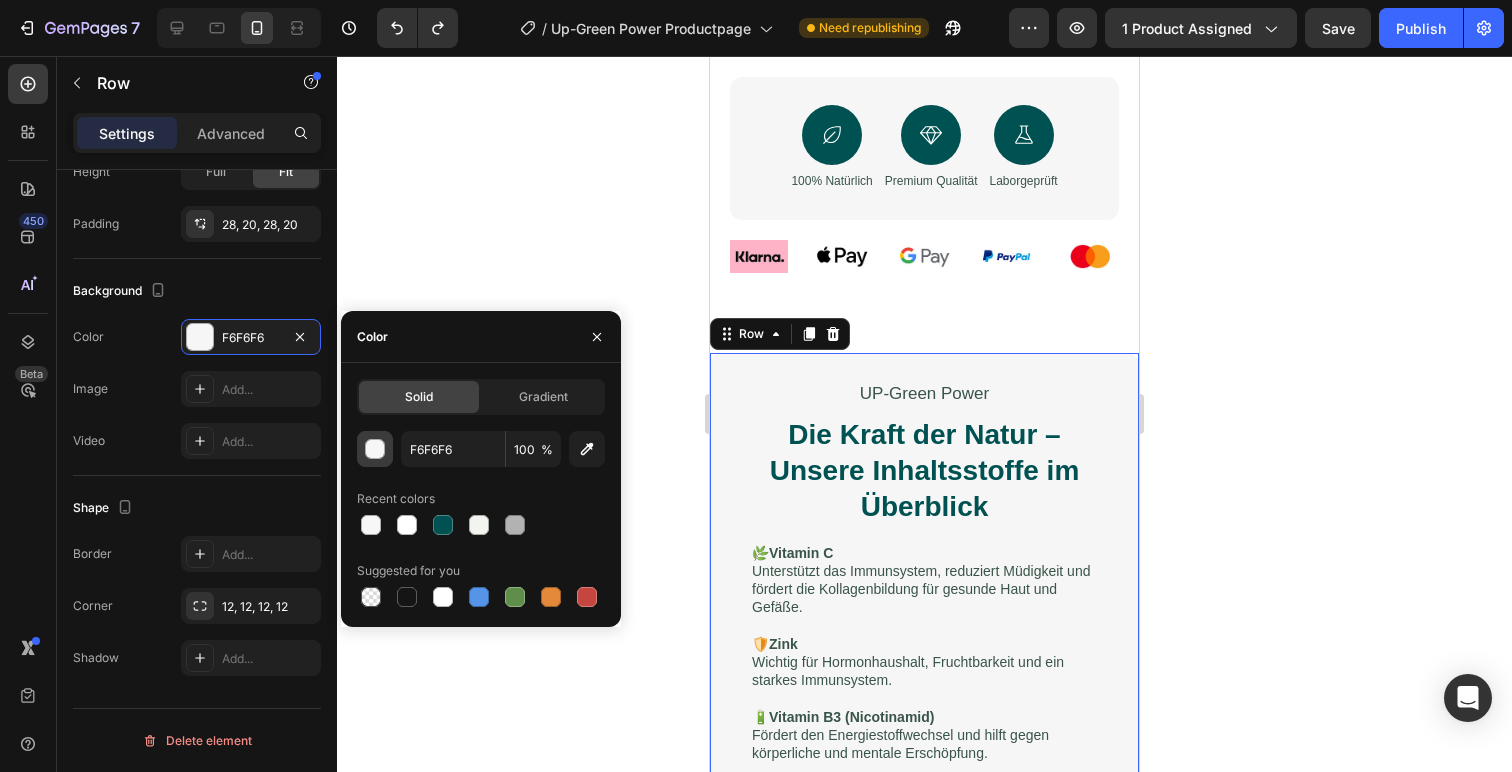click at bounding box center (376, 450) 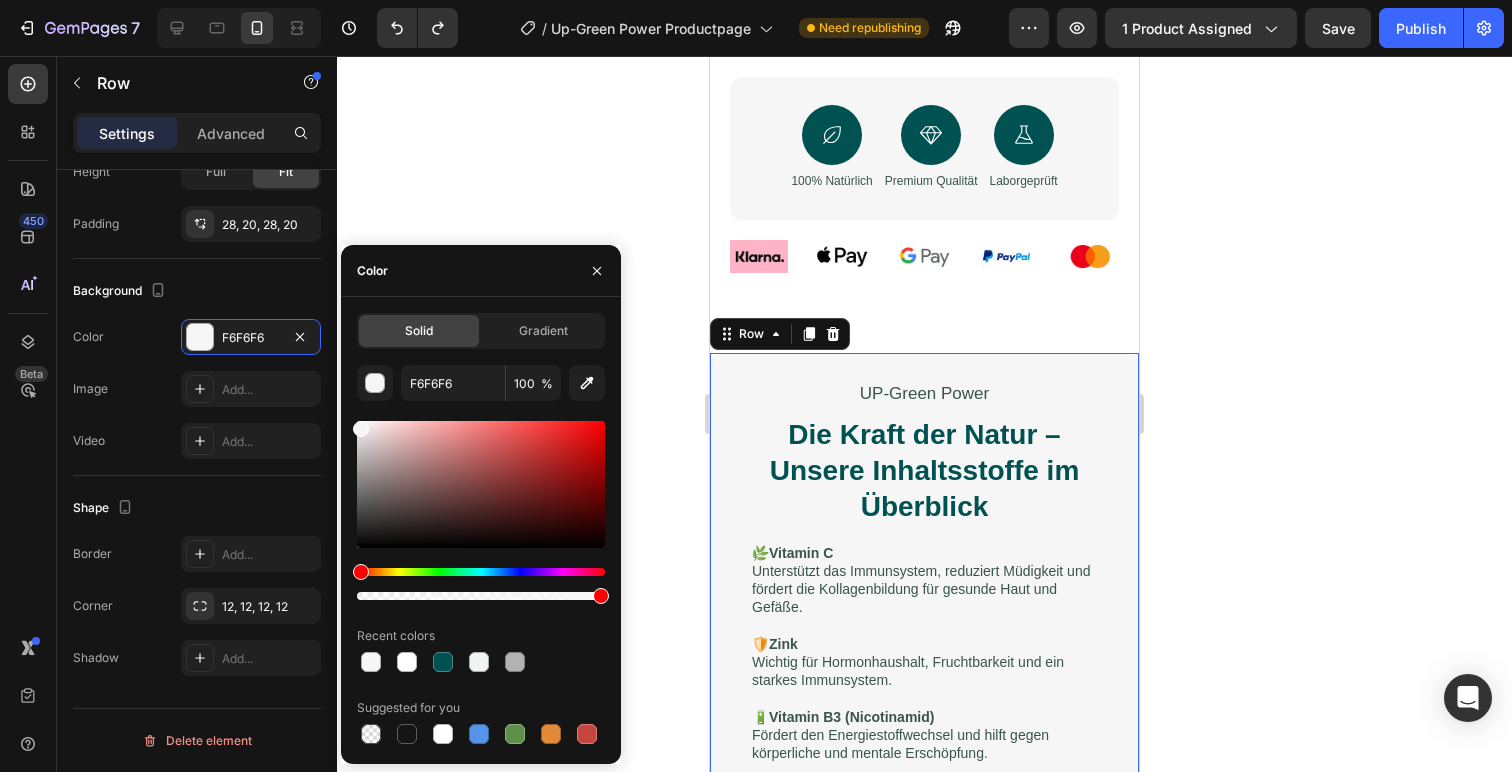 click 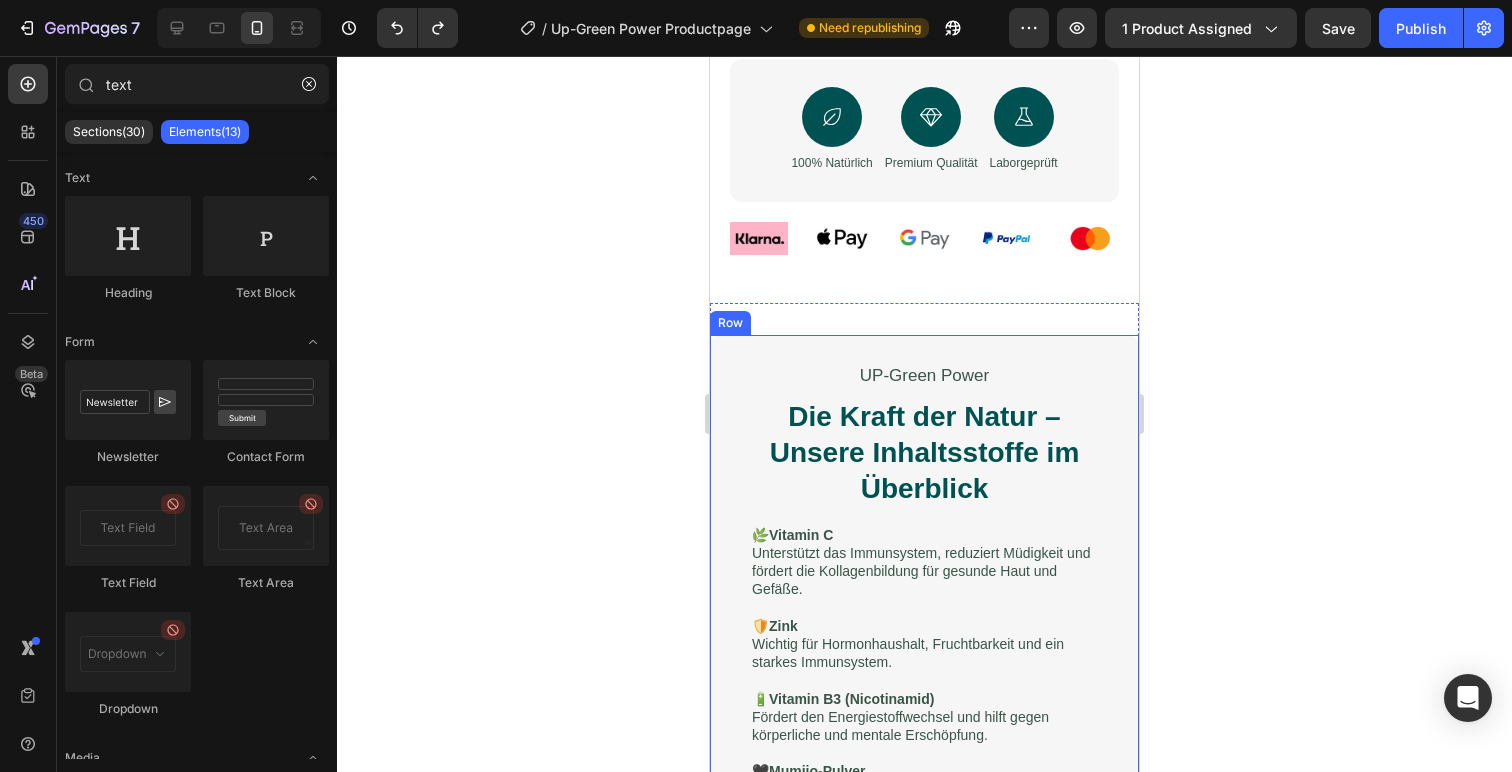scroll, scrollTop: 948, scrollLeft: 0, axis: vertical 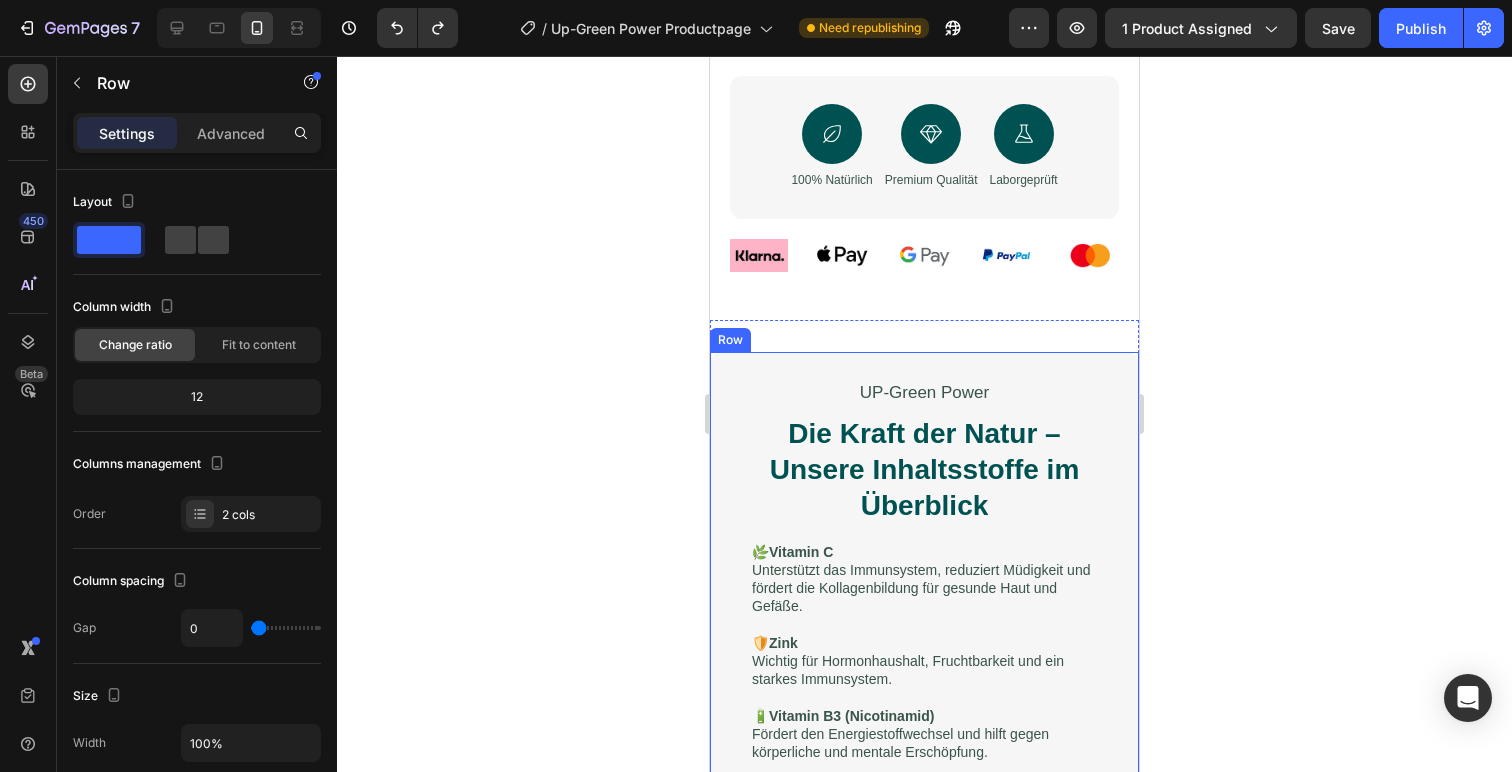 click on "Drop element here UP-Green Power Text Block Die Kraft der Natur – Unsere Inhaltsstoffe im Überblick Heading 🌿  Vitamin C   Unterstützt das Immunsystem, reduziert Müdigkeit und fördert die Kollagenbildung für gesunde Haut und Gefäße.   🛡️  Zink   Wichtig für Hormonhaushalt, Fruchtbarkeit und ein starkes Immunsystem.   🔋  Vitamin B3 (Nicotinamid) Fördert den Energiestoffwechsel und hilft gegen körperliche und mentale Erschöpfung.   🖤  Mumijo-Pulver   Natürliches Kraftpaket aus dem Gebirge für Regeneration, Zellschutz und Libido.   🌱  Ginseng   Steigert Vitalität, Fokus und Stressresistenz – seit Jahrhunderten bewährt.   ⚡  Guarana   Pflanzliches Koffein für langanhaltende Energie ohne Crash.   💪  Tribulus Terrestris   Kann die Testosteronproduktion unterstützen und Leistungsfähigkeit steigern.   🍇  Gojibeeren-Extrakt Antioxidatives Superfood für Energie, Immunschutz und Wohlbefinden. Text Block Row Row" at bounding box center (924, 797) 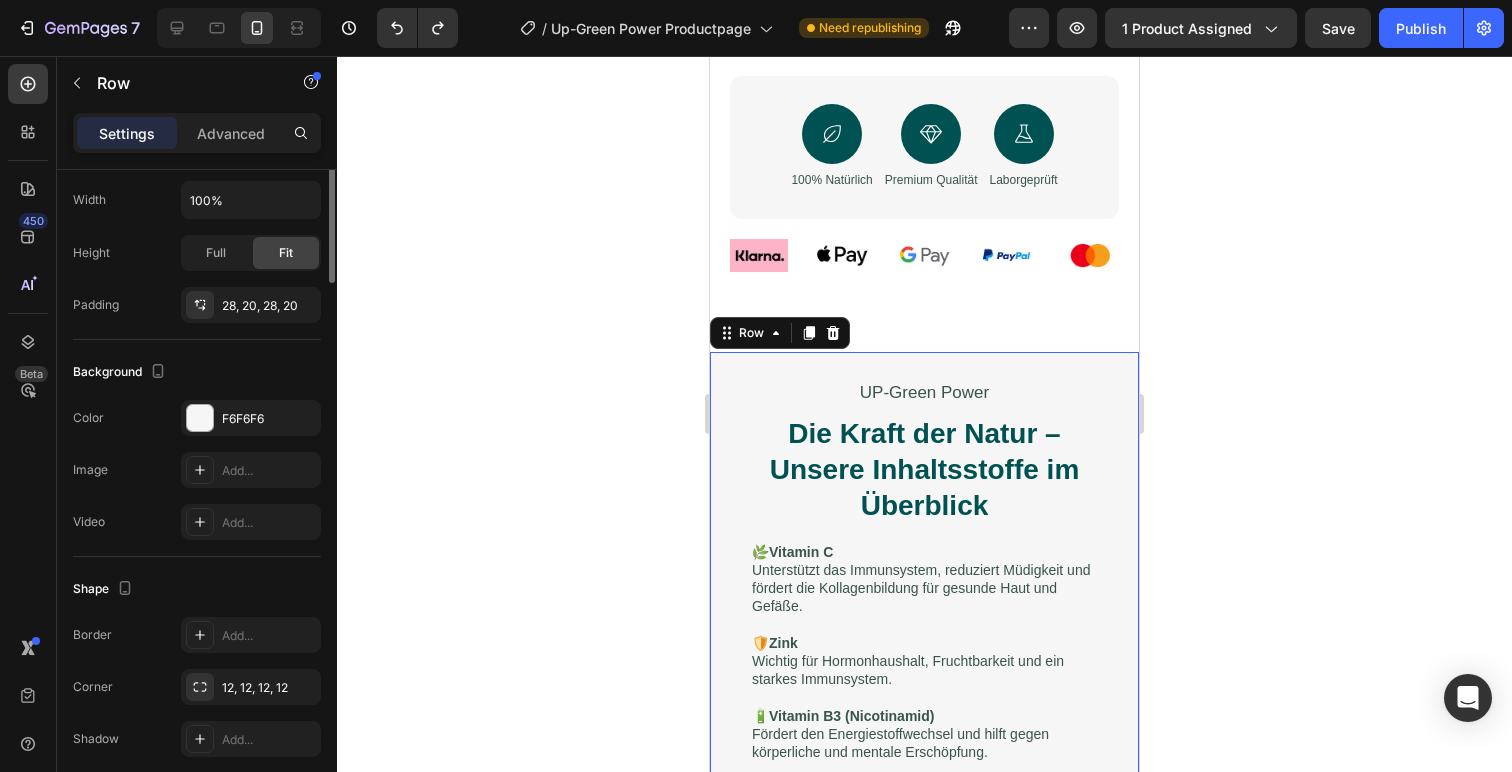 scroll, scrollTop: 624, scrollLeft: 0, axis: vertical 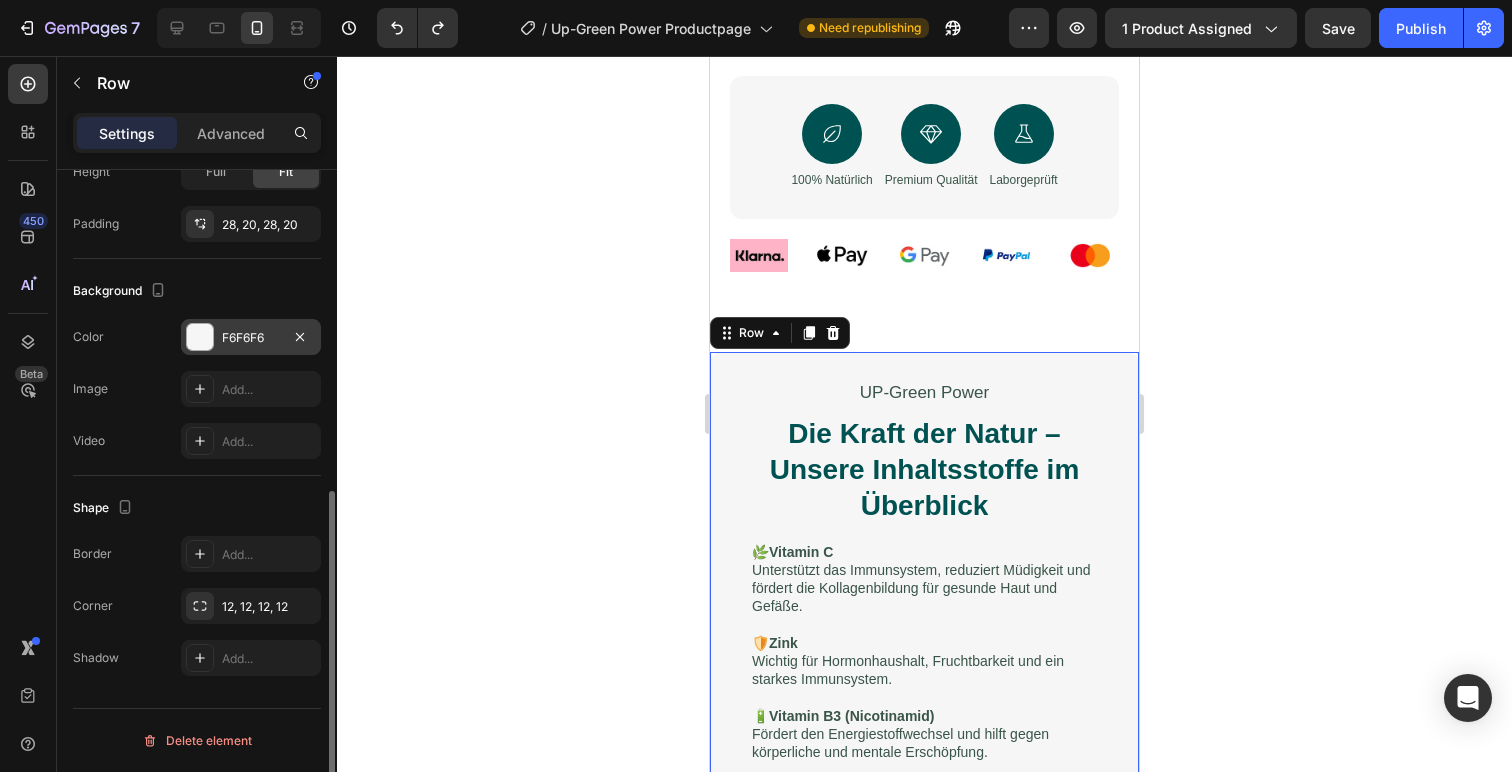 click at bounding box center [200, 337] 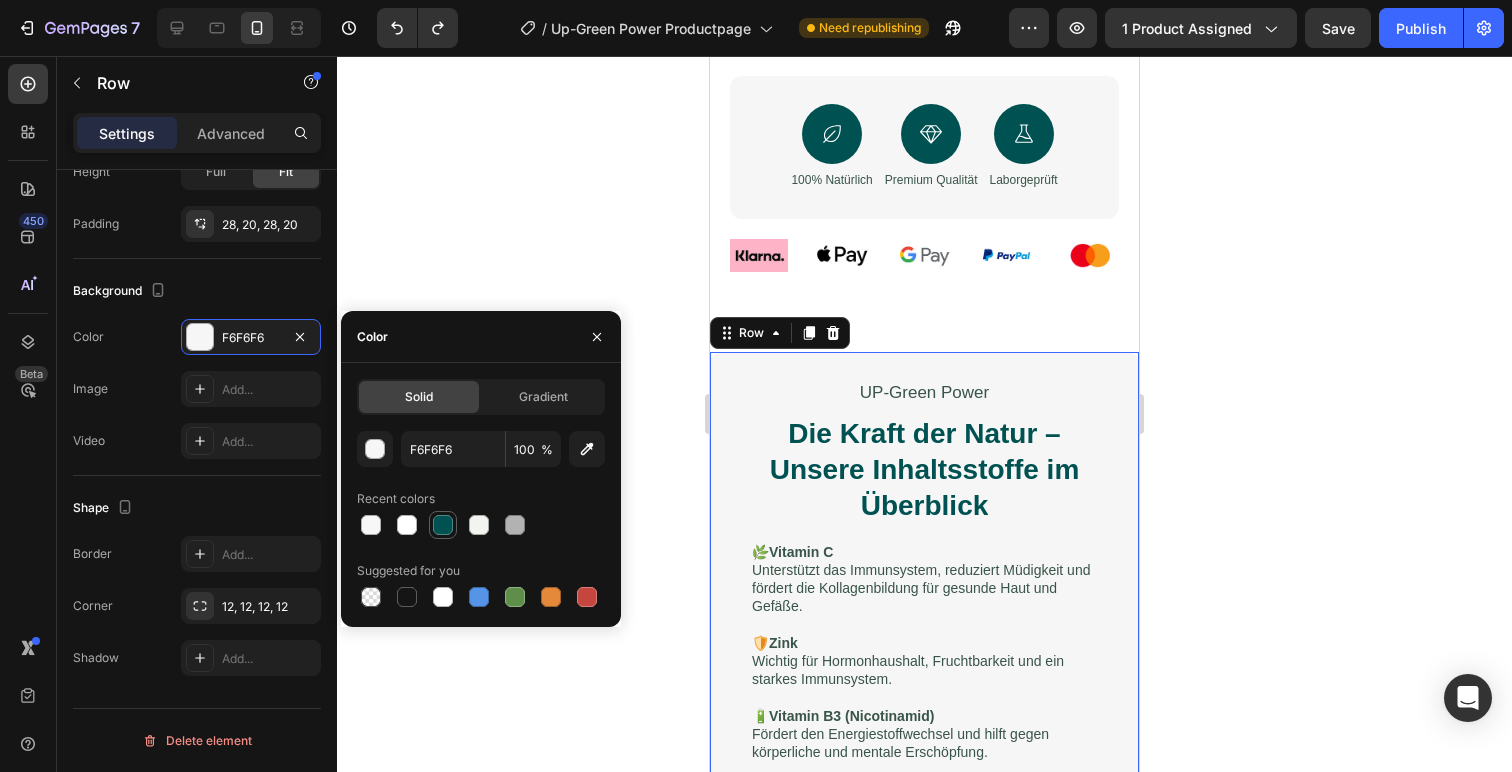 click at bounding box center (443, 525) 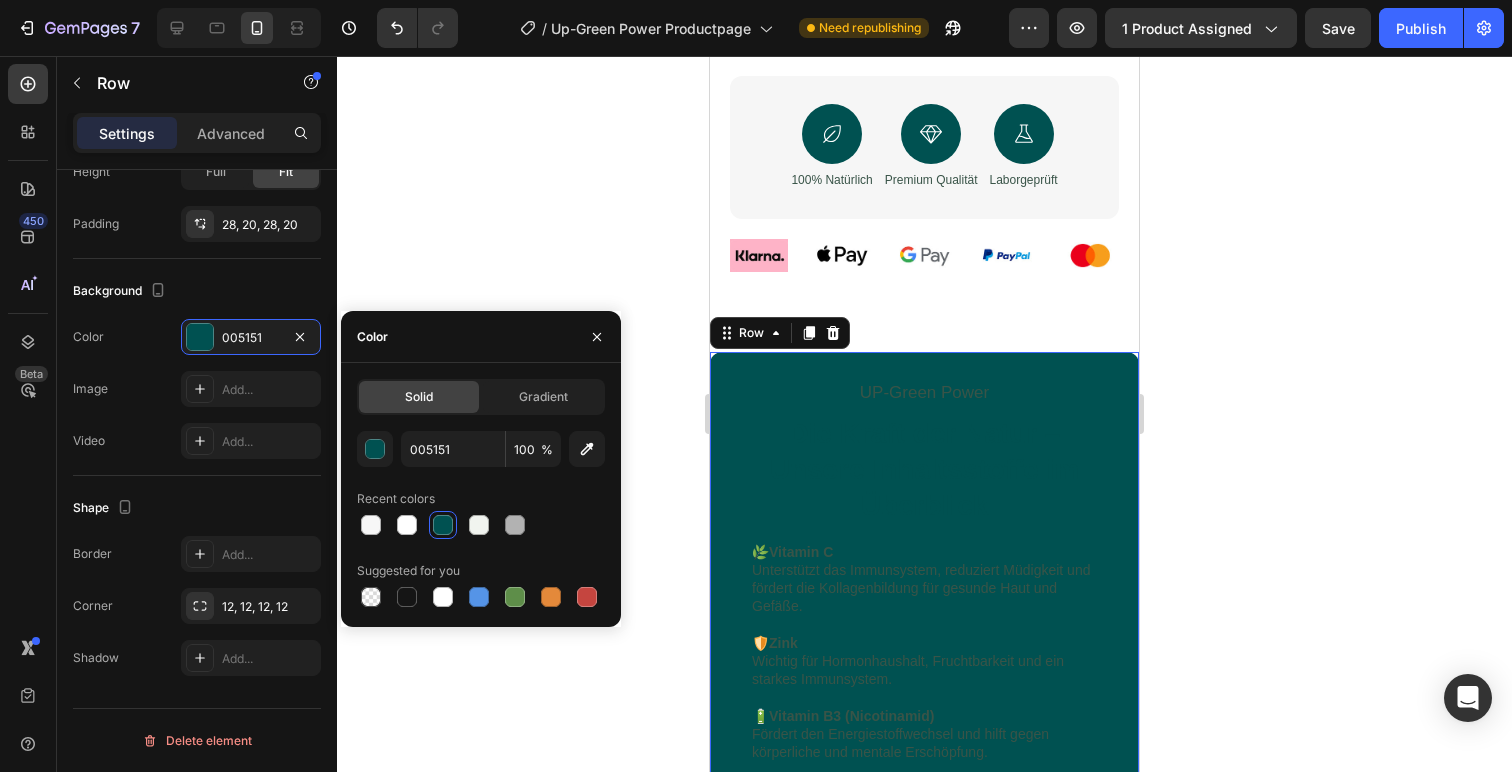 click 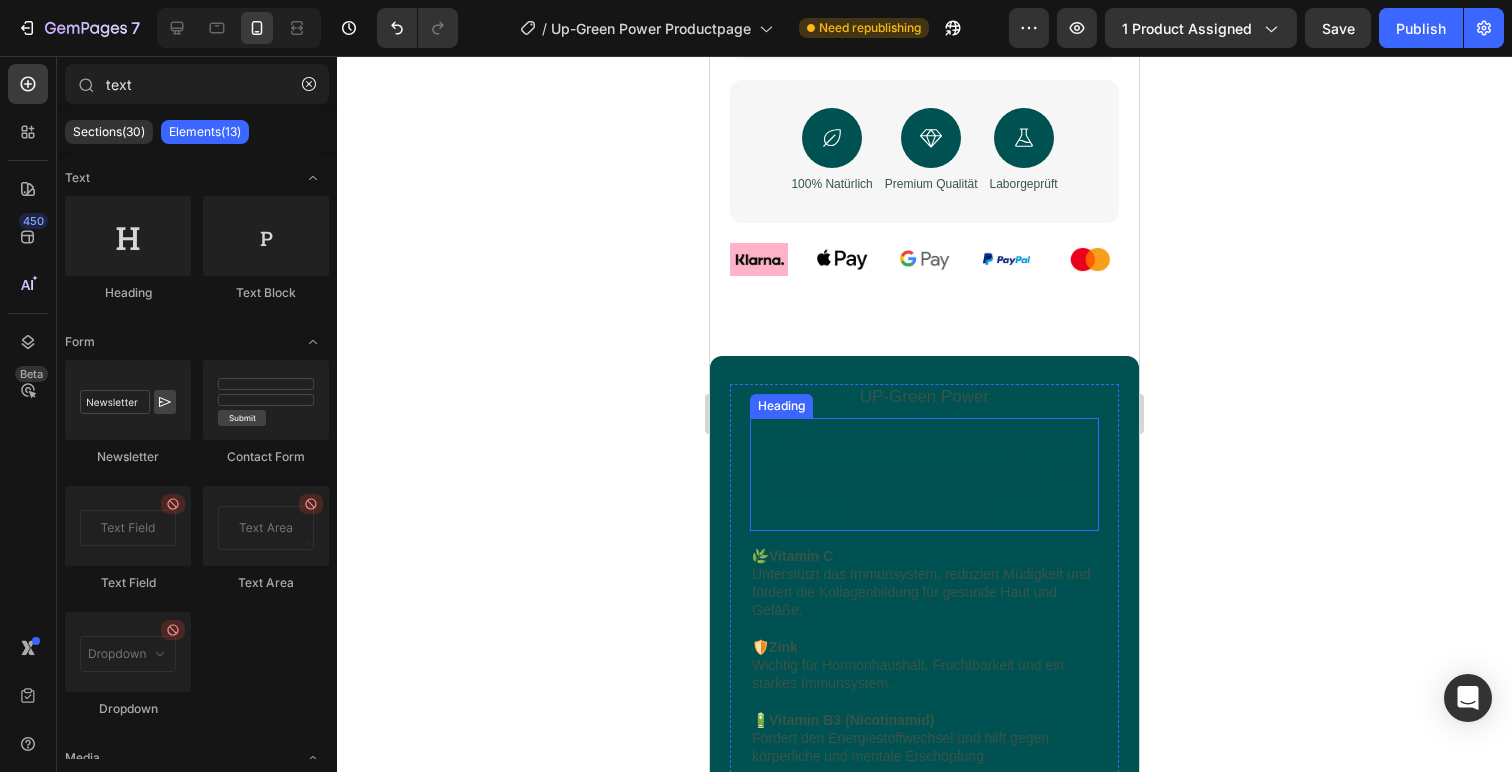 scroll, scrollTop: 932, scrollLeft: 0, axis: vertical 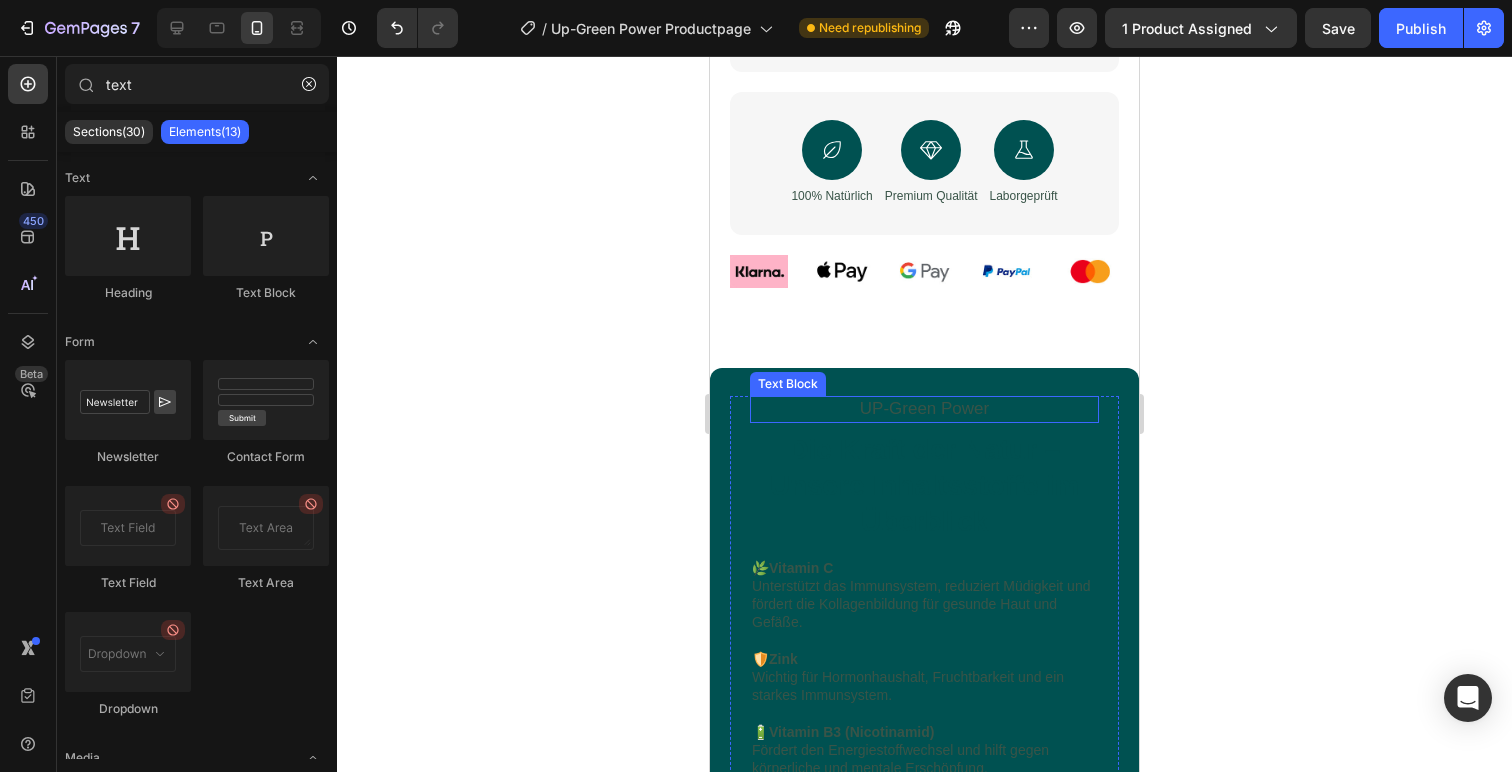 click on "UP-Green Power" at bounding box center (924, 409) 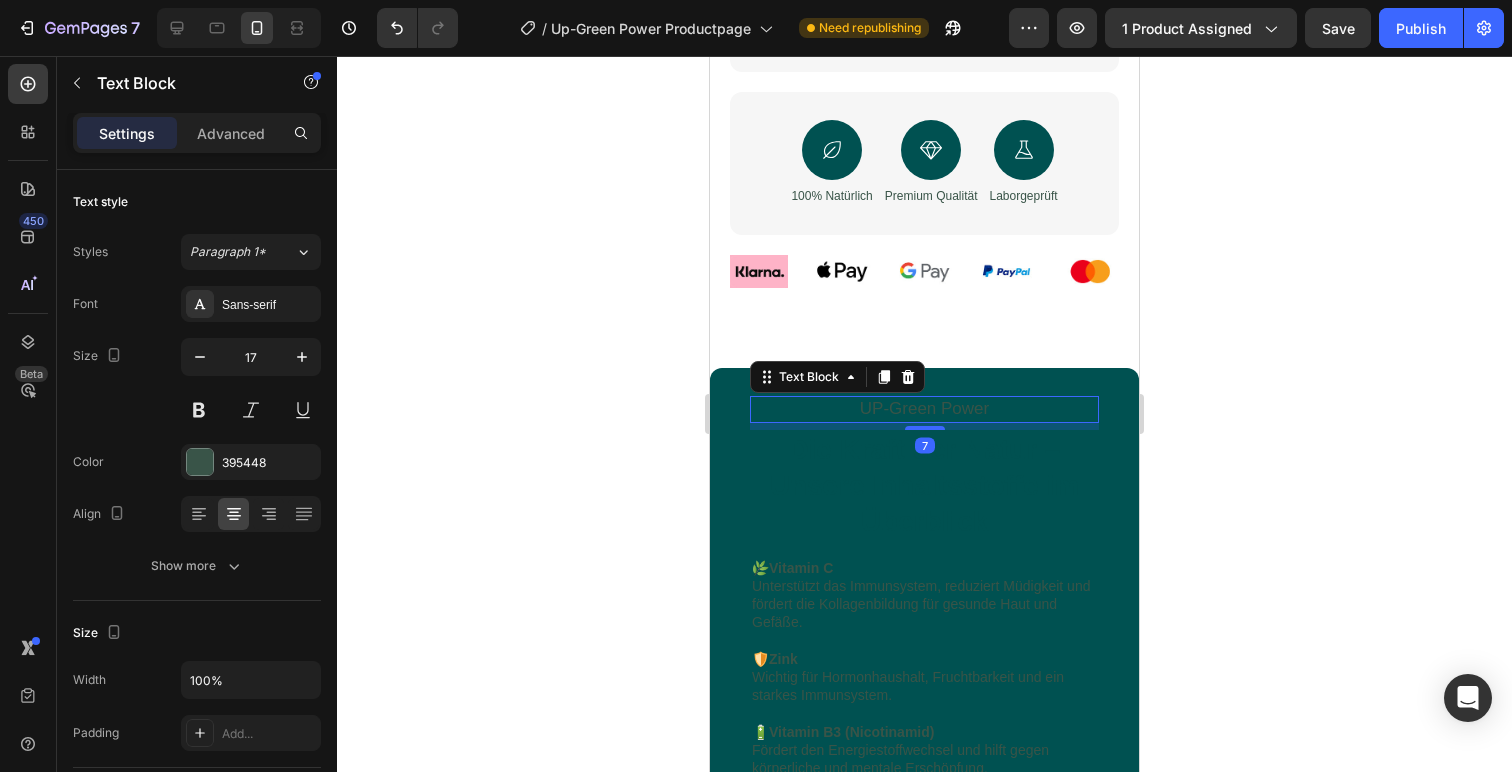 click on "UP-Green Power" at bounding box center [924, 409] 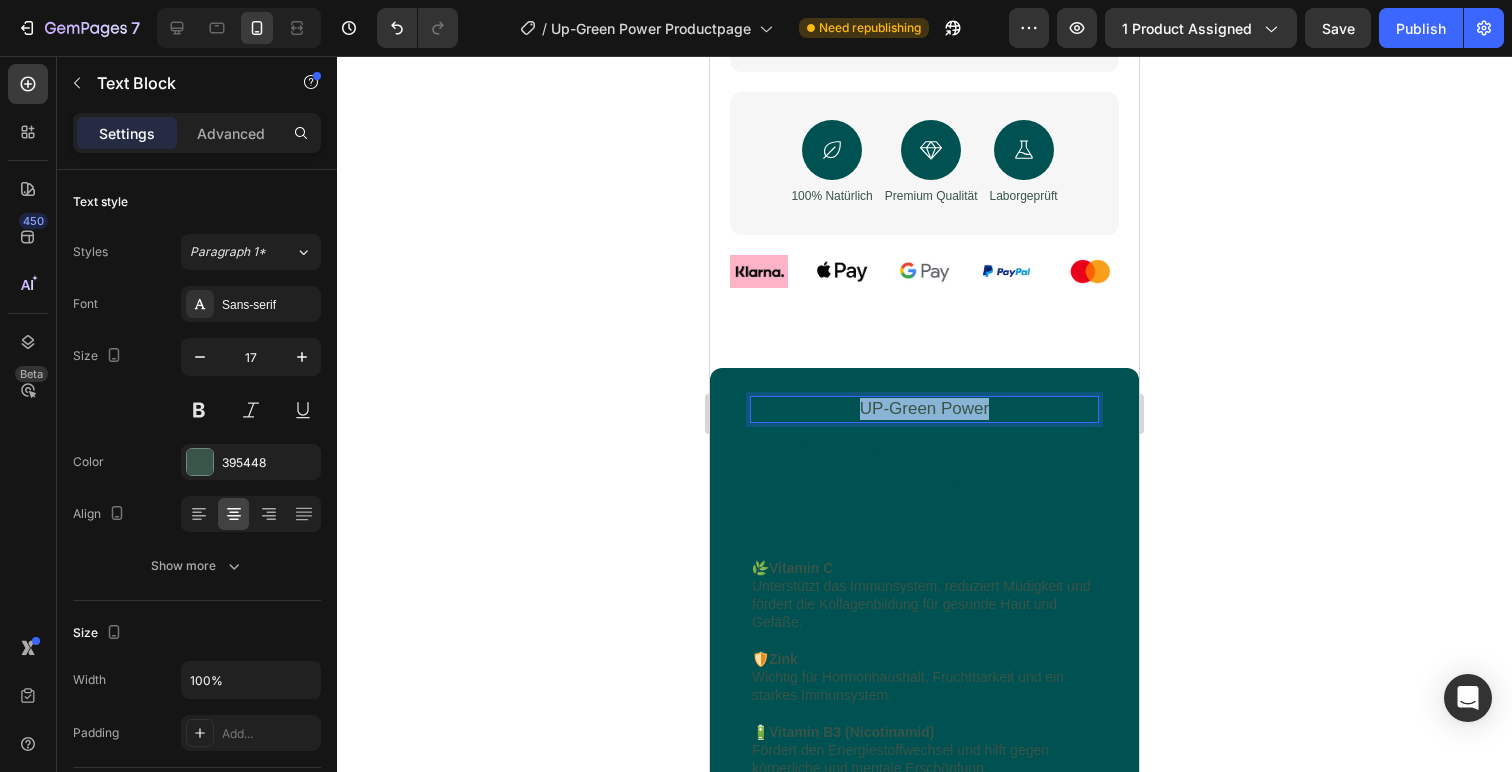 click on "UP-Green Power" at bounding box center [924, 409] 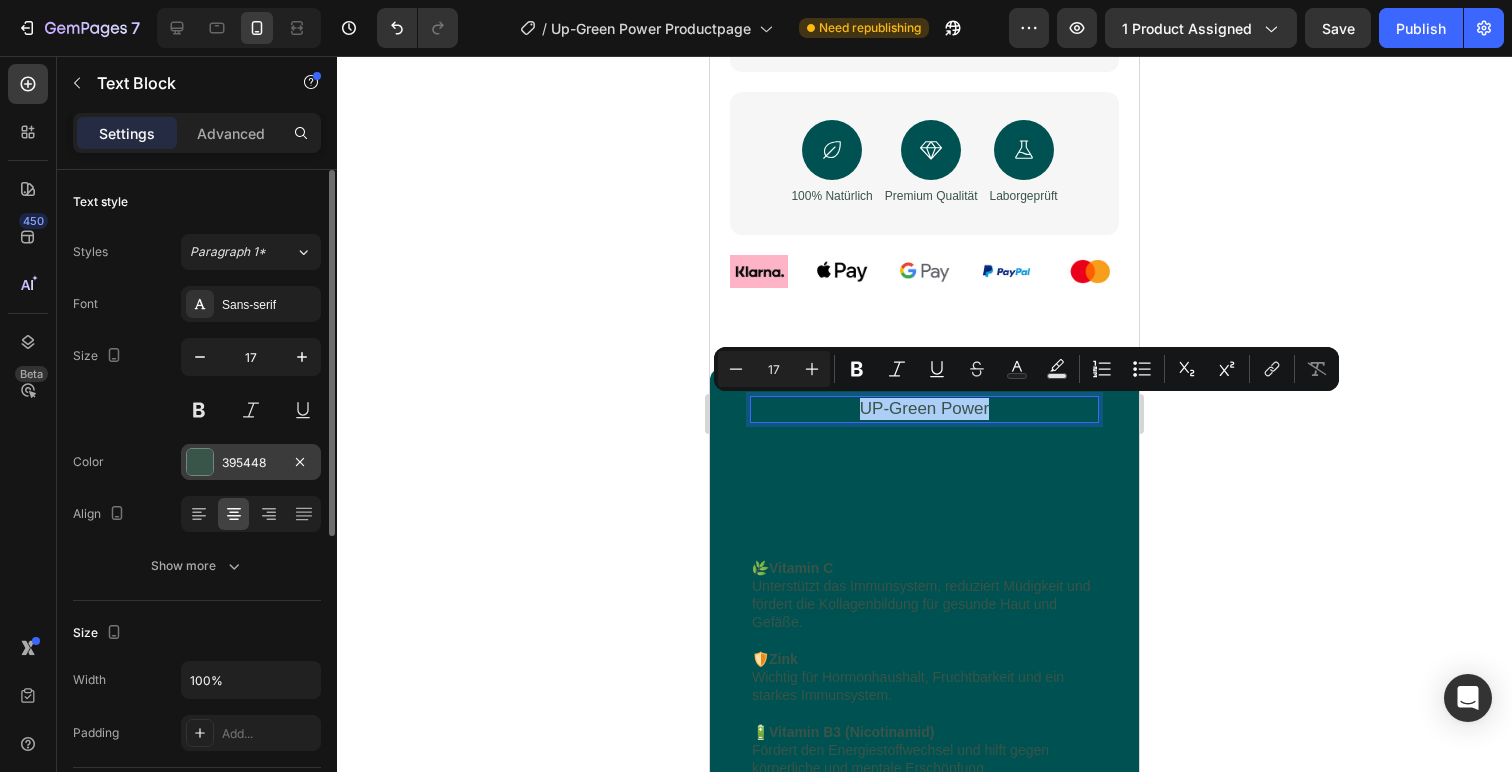 click at bounding box center (200, 462) 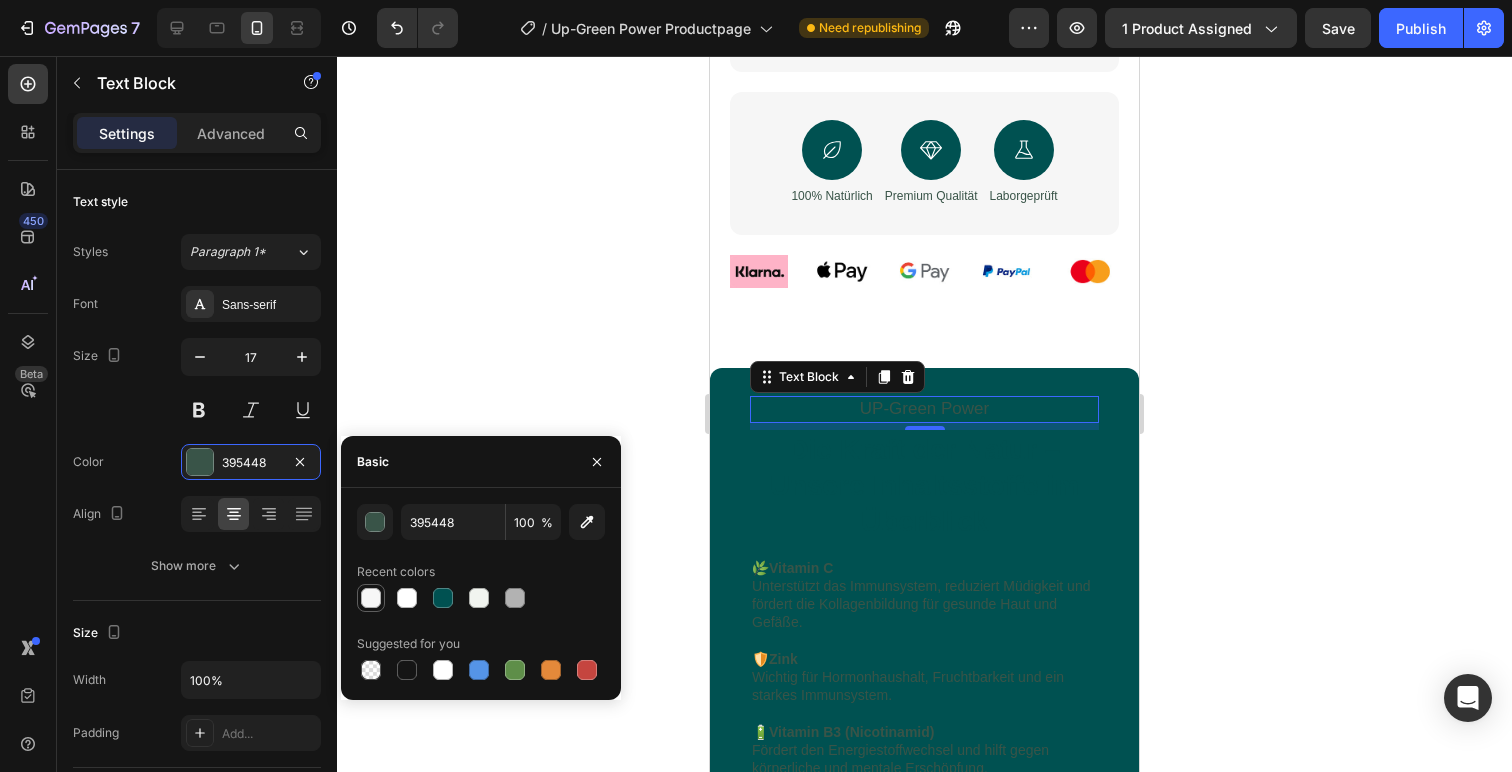 click at bounding box center [371, 598] 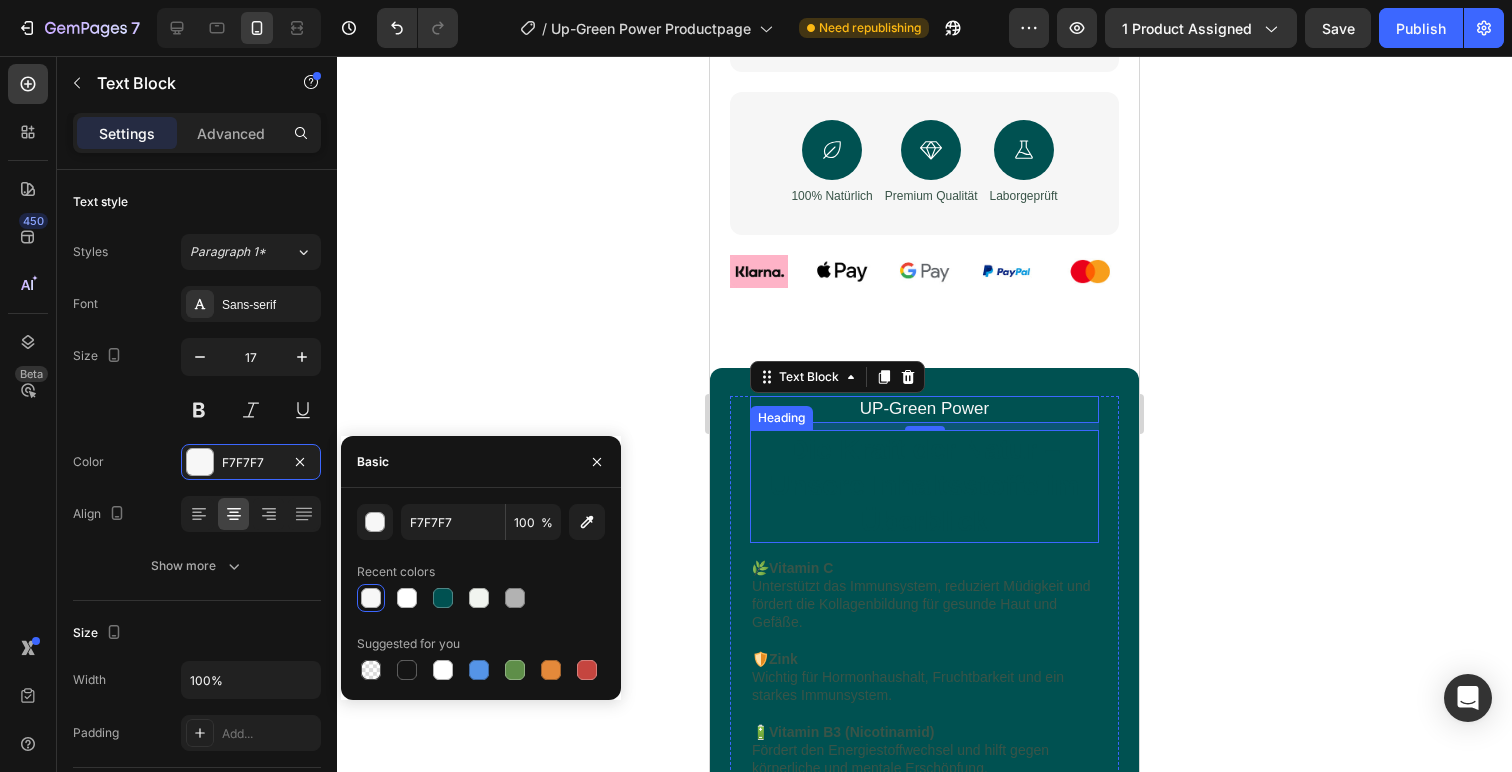 click on "Die Kraft der Natur – Unsere Inhaltsstoffe im Überblick" at bounding box center [924, 486] 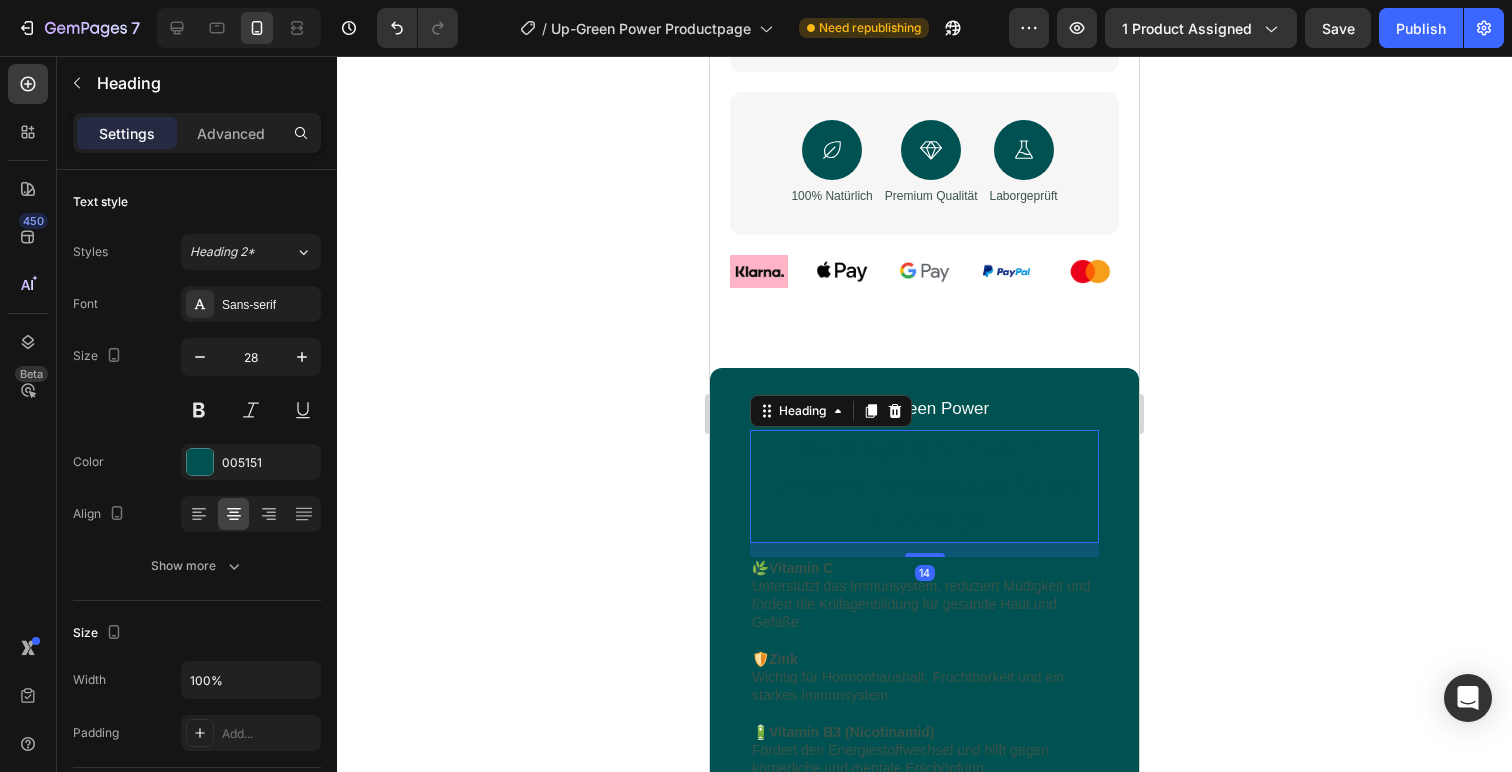 click on "Die Kraft der Natur – Unsere Inhaltsstoffe im Überblick" at bounding box center [924, 486] 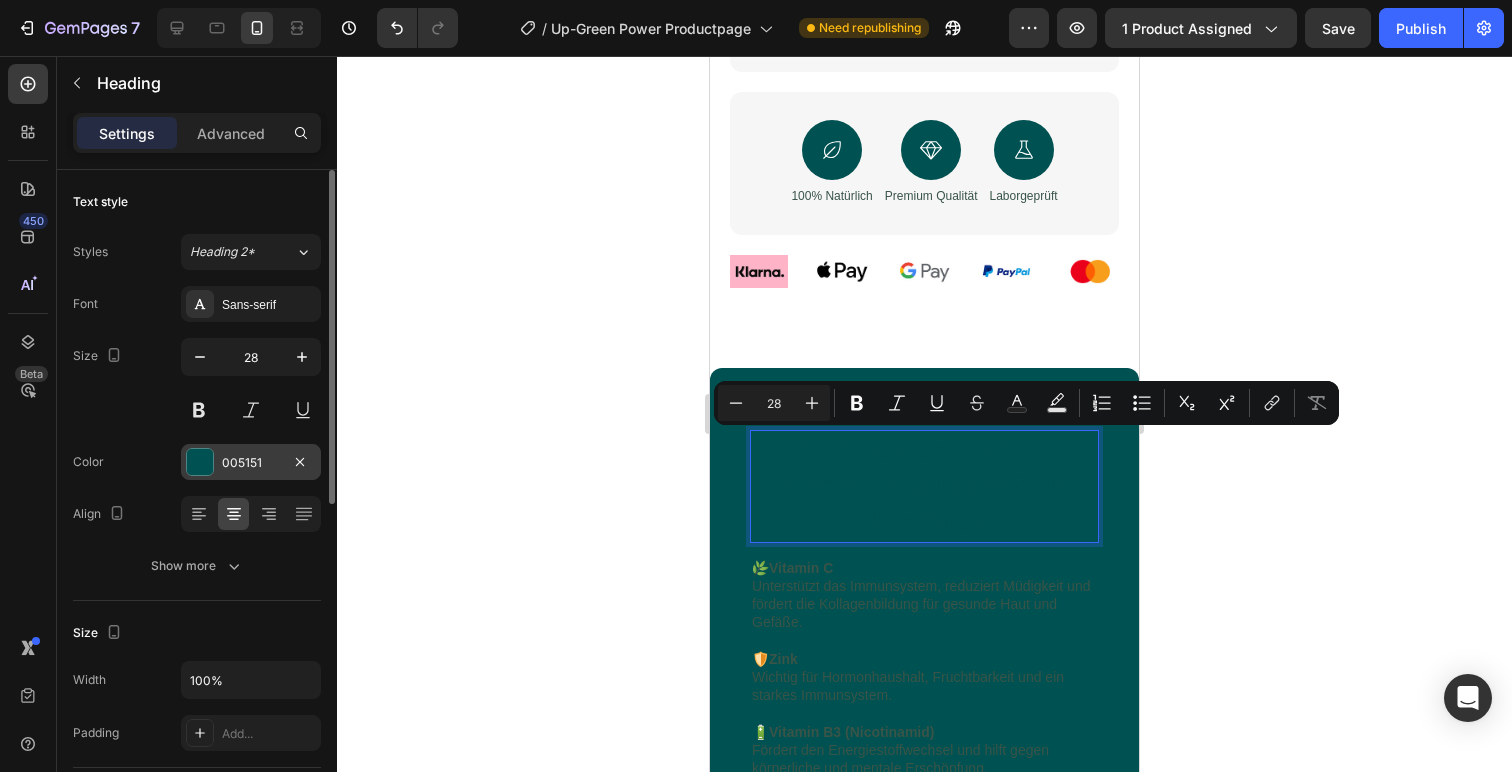click at bounding box center [200, 462] 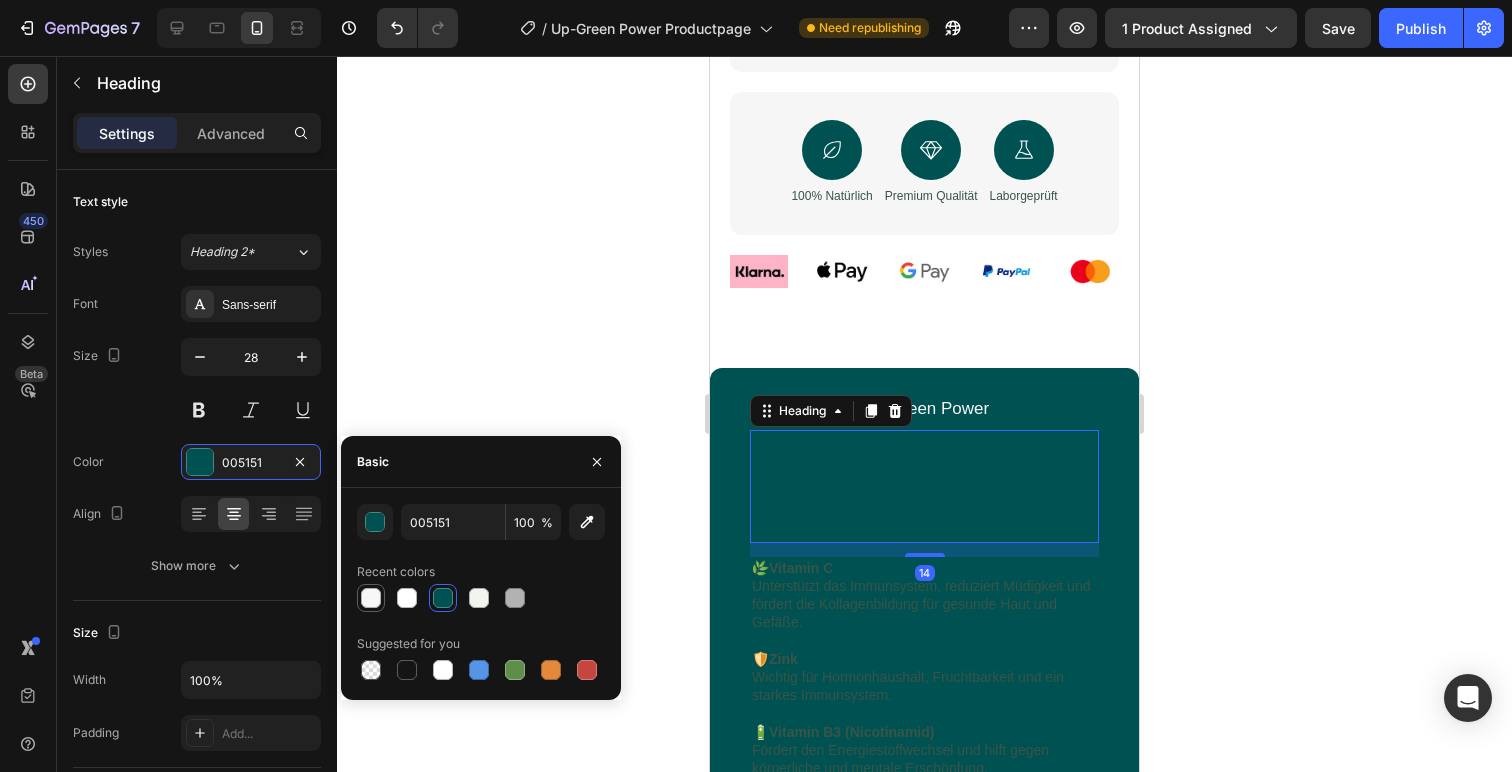 click at bounding box center [371, 598] 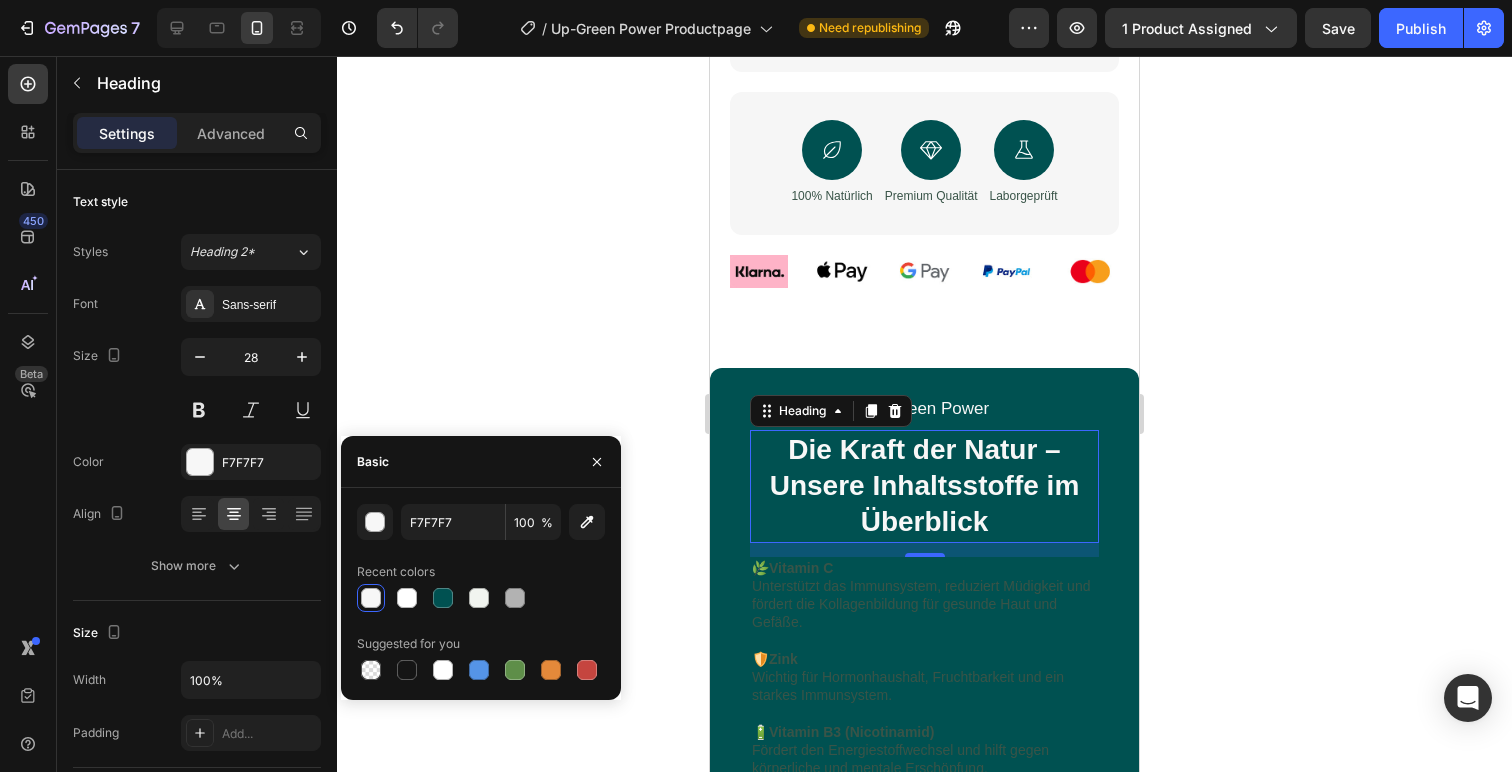 click 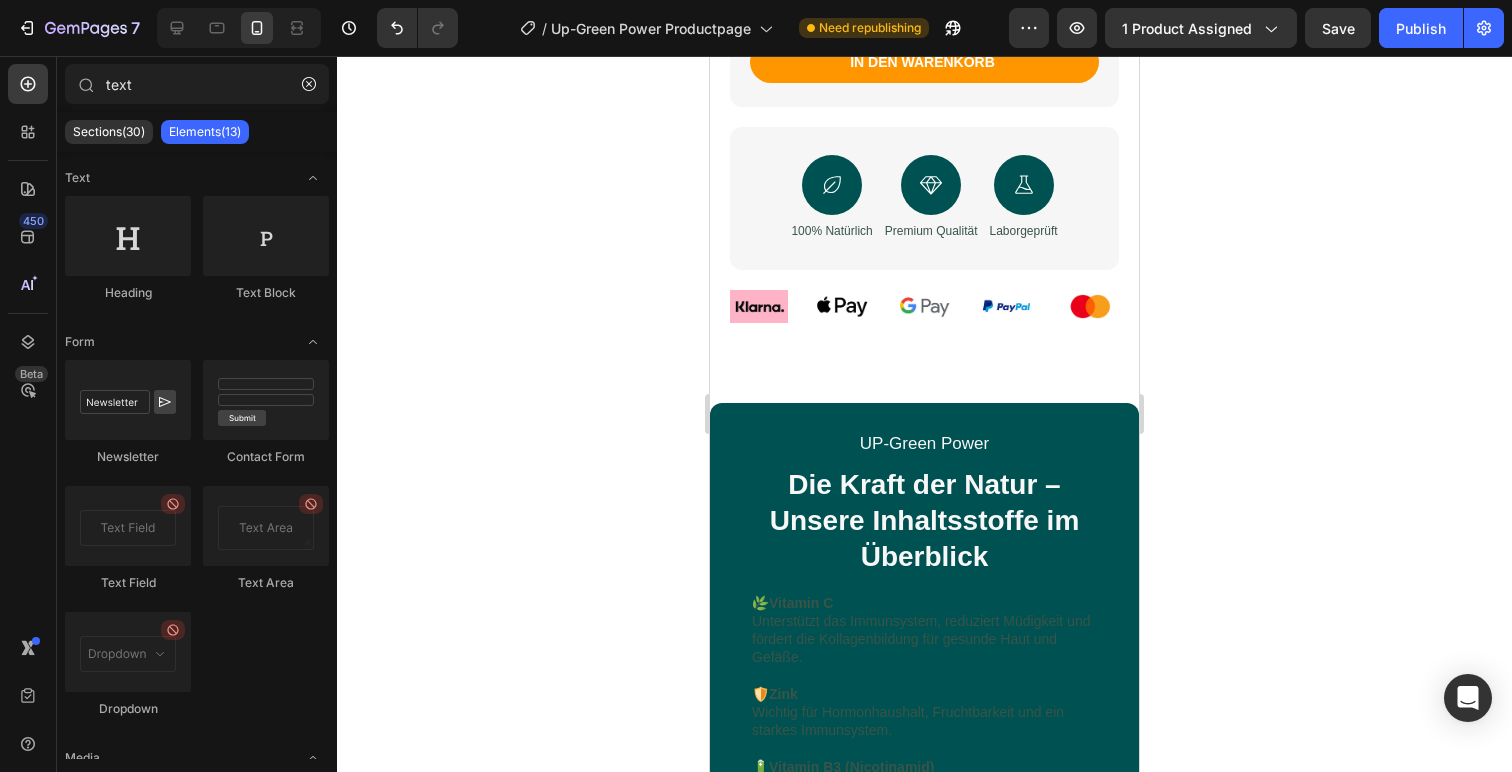 scroll, scrollTop: 1192, scrollLeft: 0, axis: vertical 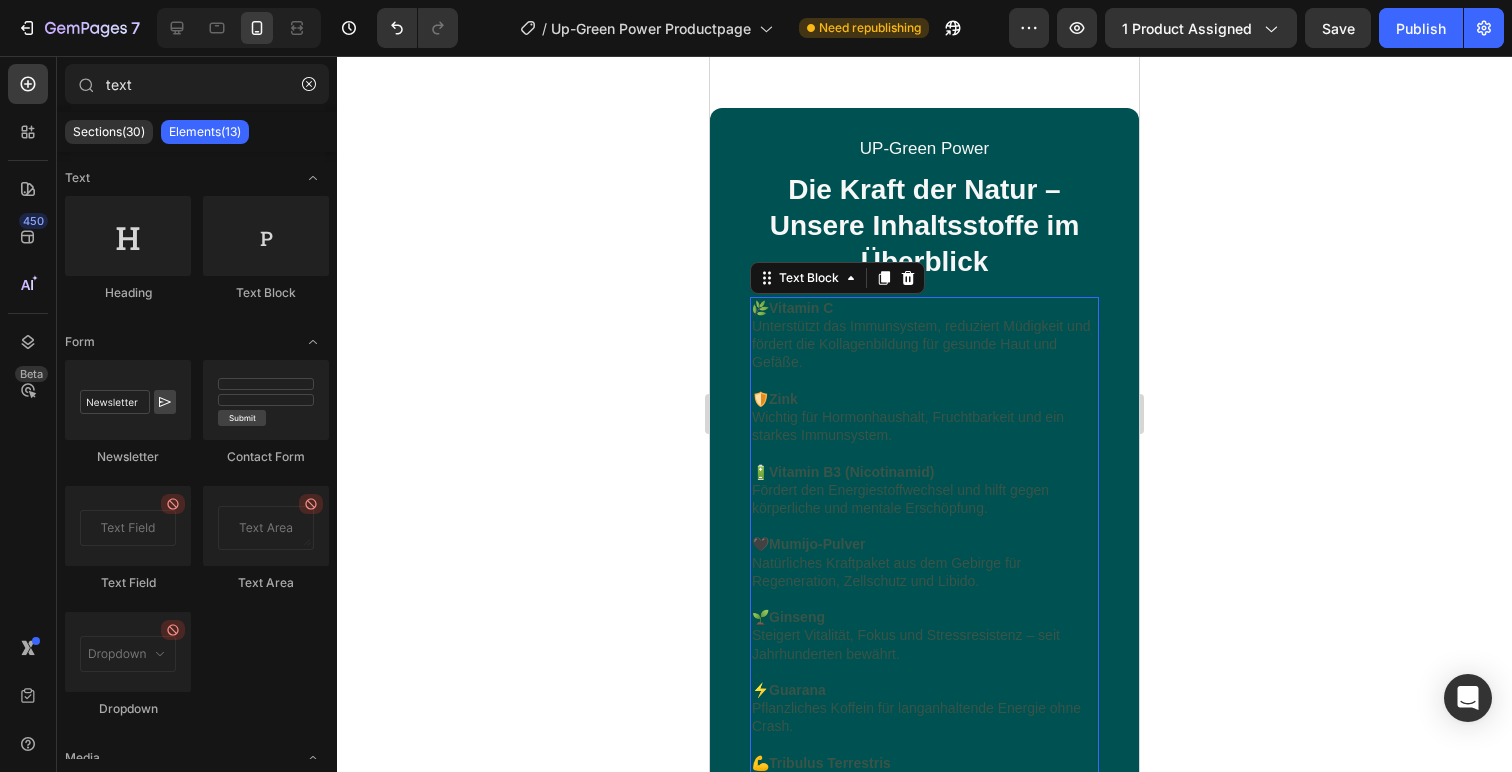 click on "🌿  Vitamin C   Unterstützt das Immunsystem, reduziert Müdigkeit und fördert die Kollagenbildung für gesunde Haut und Gefäße." at bounding box center [924, 335] 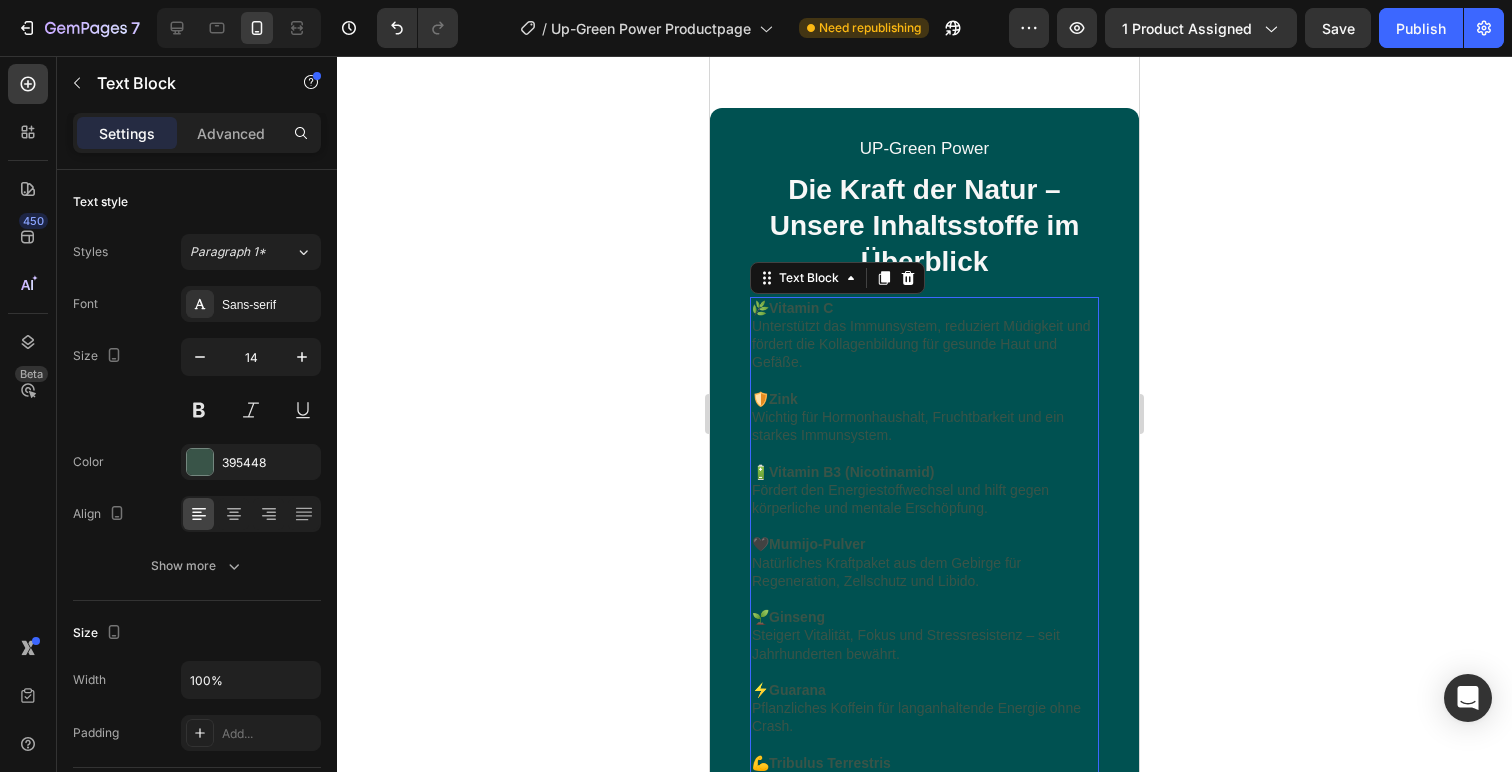 click on "🌿  Vitamin C   Unterstützt das Immunsystem, reduziert Müdigkeit und fördert die Kollagenbildung für gesunde Haut und Gefäße." at bounding box center (924, 335) 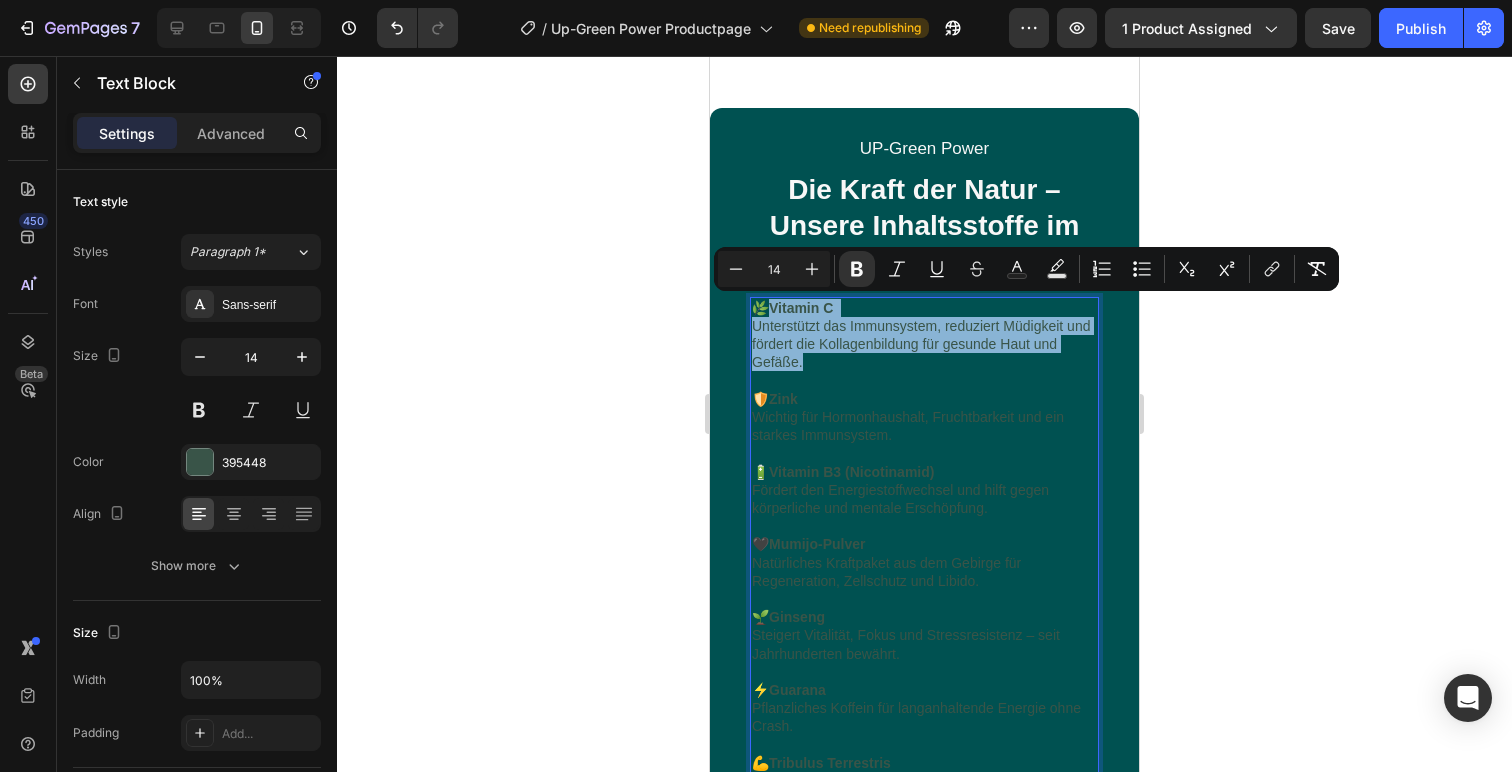 drag, startPoint x: 770, startPoint y: 305, endPoint x: 969, endPoint y: 365, distance: 207.8485 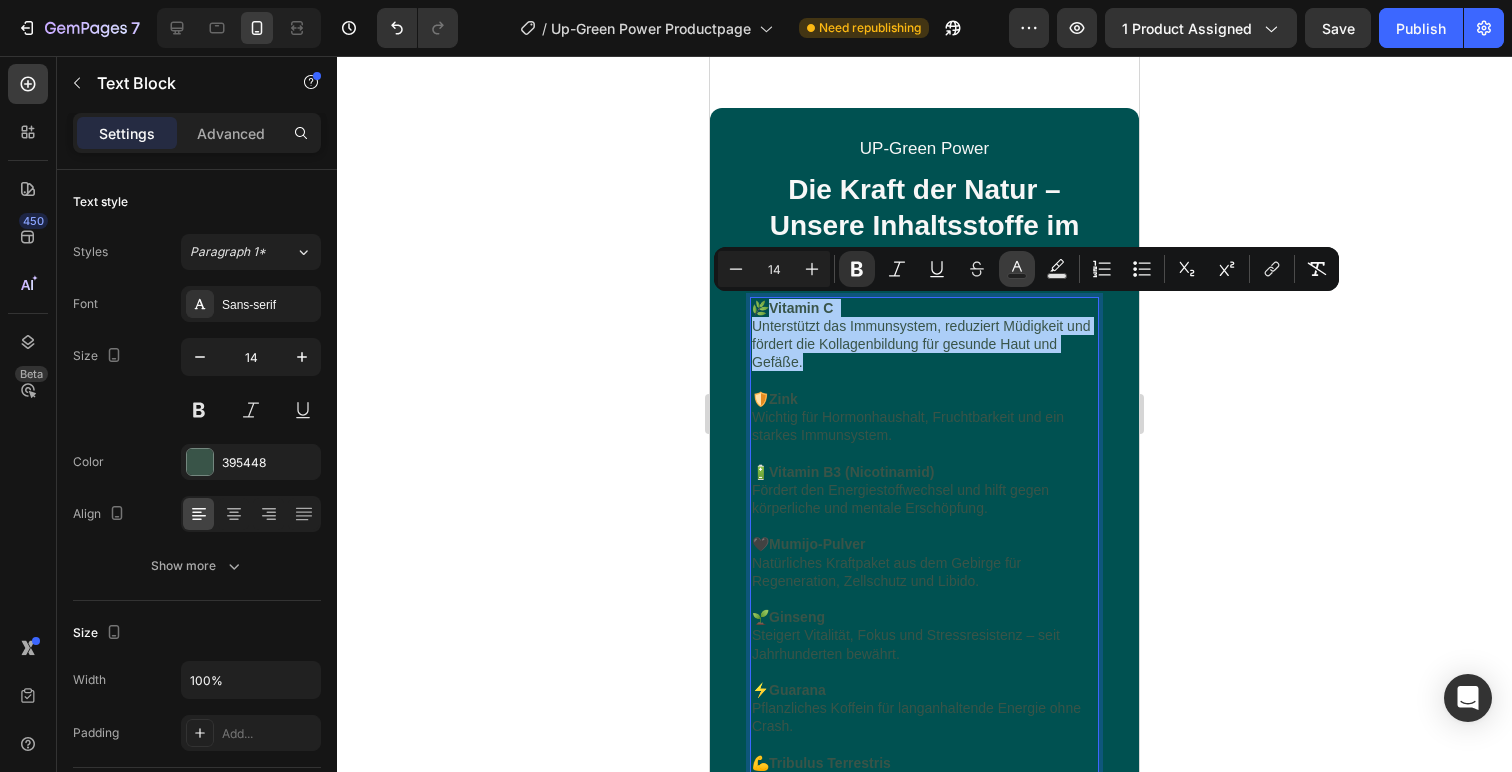 click 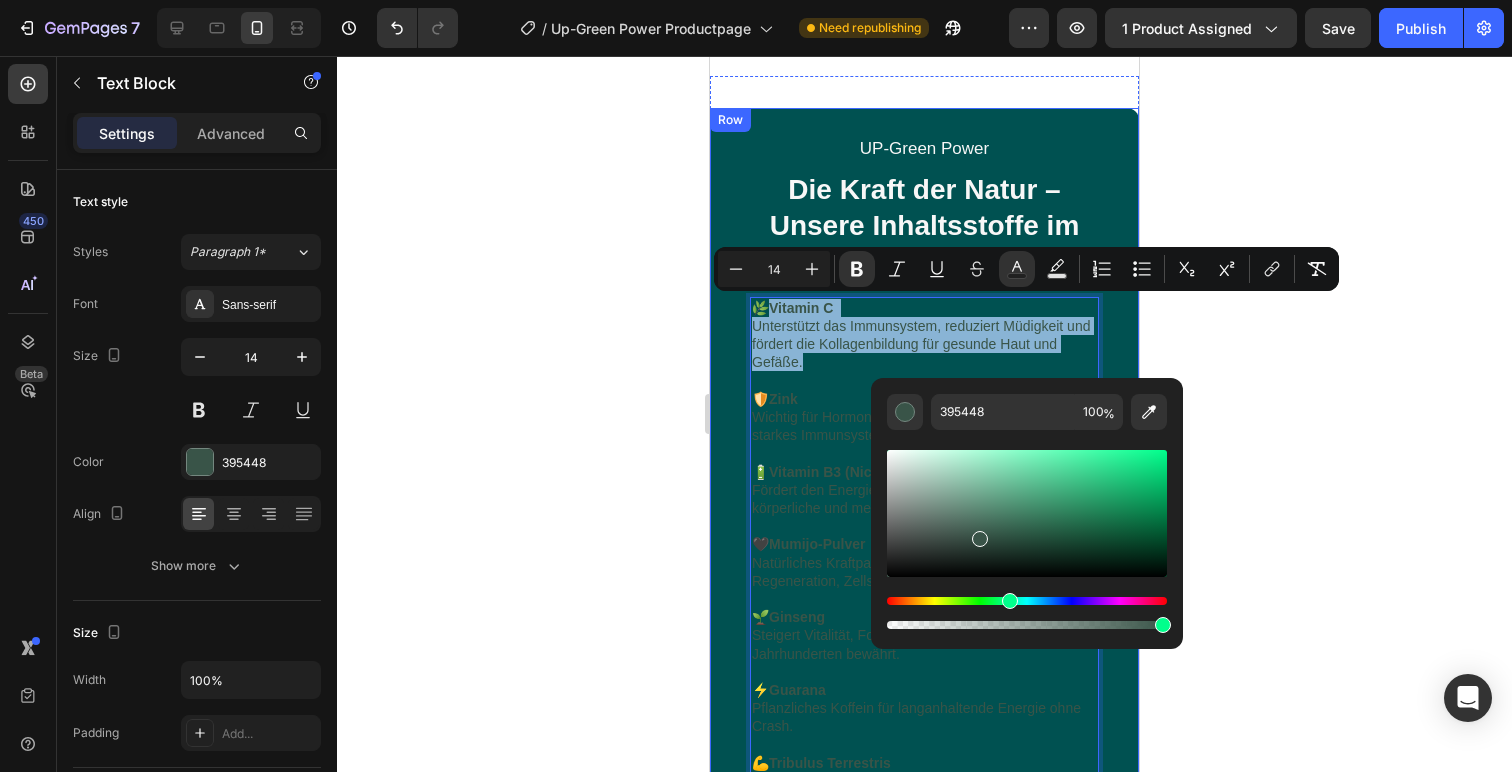 click on "UP-Green Power Text Block Die Kraft der Natur – Unsere Inhaltsstoffe im Überblick Heading 🌿  Vitamin C   Unterstützt das Immunsystem, reduziert Müdigkeit und fördert die Kollagenbildung für gesunde Haut und Gefäße. 🛡️  Zink   Wichtig für Hormonhaushalt, Fruchtbarkeit und ein starkes Immunsystem. 🔋  Vitamin B3 (Nicotinamid) Fördert den Energiestoffwechsel und hilft gegen körperliche und mentale Erschöpfung. 🖤  Mumijo-Pulver   Natürliches Kraftpaket aus dem Gebirge für Regeneration, Zellschutz und Libido. 🌱  Ginseng   Steigert Vitalität, Fokus und Stressresistenz – seit Jahrhunderten bewährt. ⚡  Guarana   Pflanzliches Koffein für langanhaltende Energie ohne Crash. 💪  Tribulus Terrestris   Kann die Testosteronproduktion unterstützen und Leistungsfähigkeit steigern. 🍇  Gojibeeren-Extrakt Antioxidatives Superfood für Energie, Immunschutz und Wohlbefinden. Text Block   28 Row" at bounding box center [924, 523] 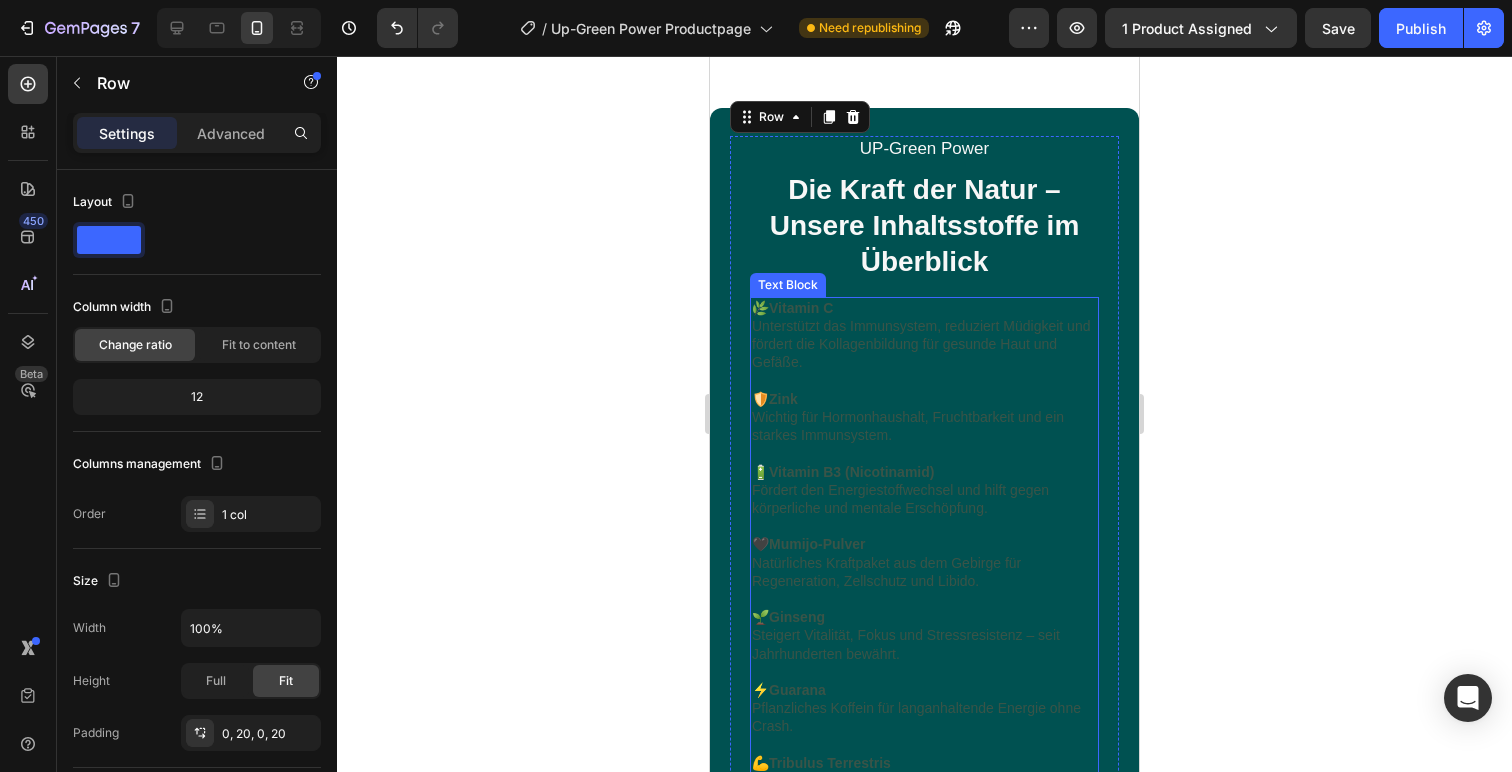 click on "🌿  Vitamin C   Unterstützt das Immunsystem, reduziert Müdigkeit und fördert die Kollagenbildung für gesunde Haut und Gefäße." at bounding box center [924, 335] 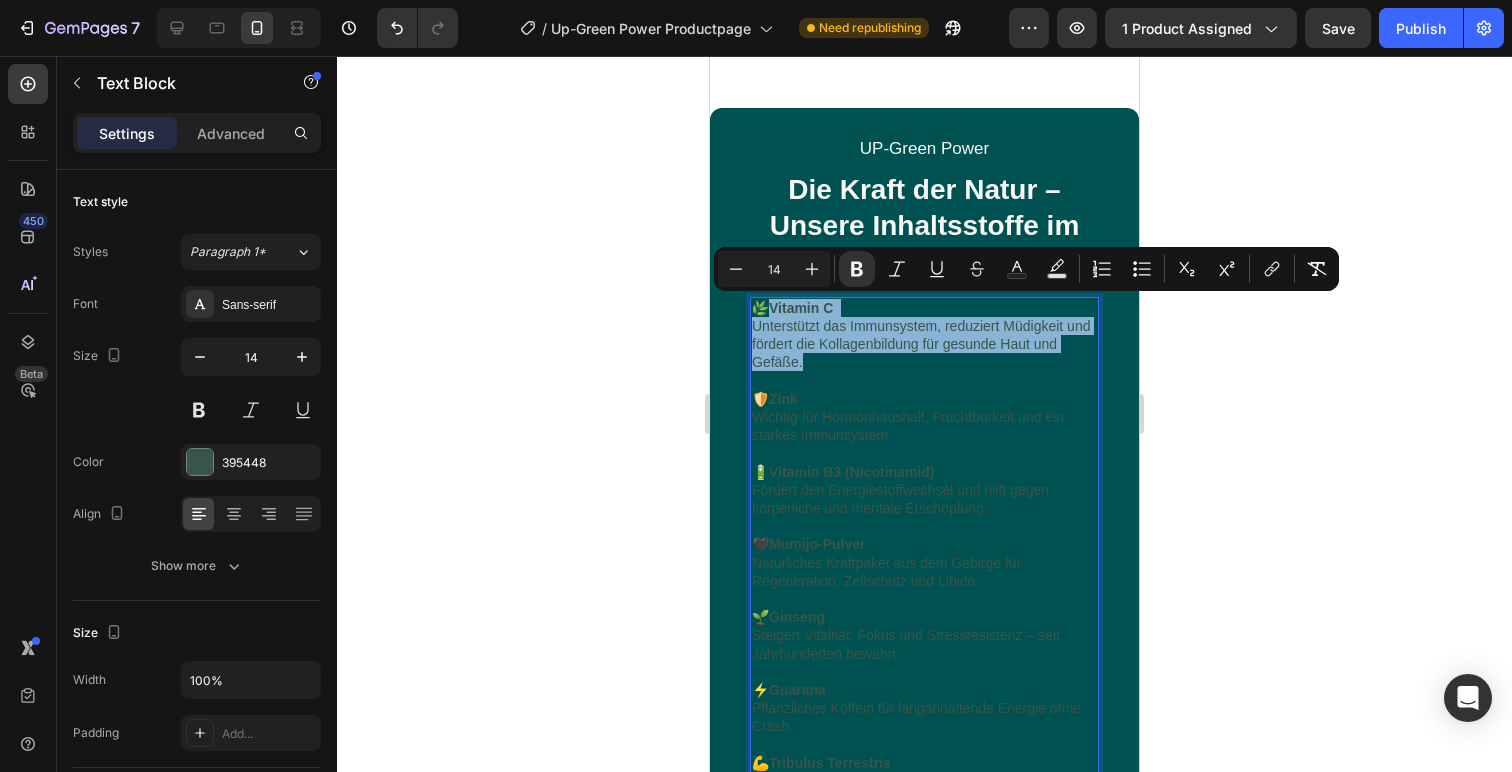 drag, startPoint x: 772, startPoint y: 306, endPoint x: 891, endPoint y: 357, distance: 129.46814 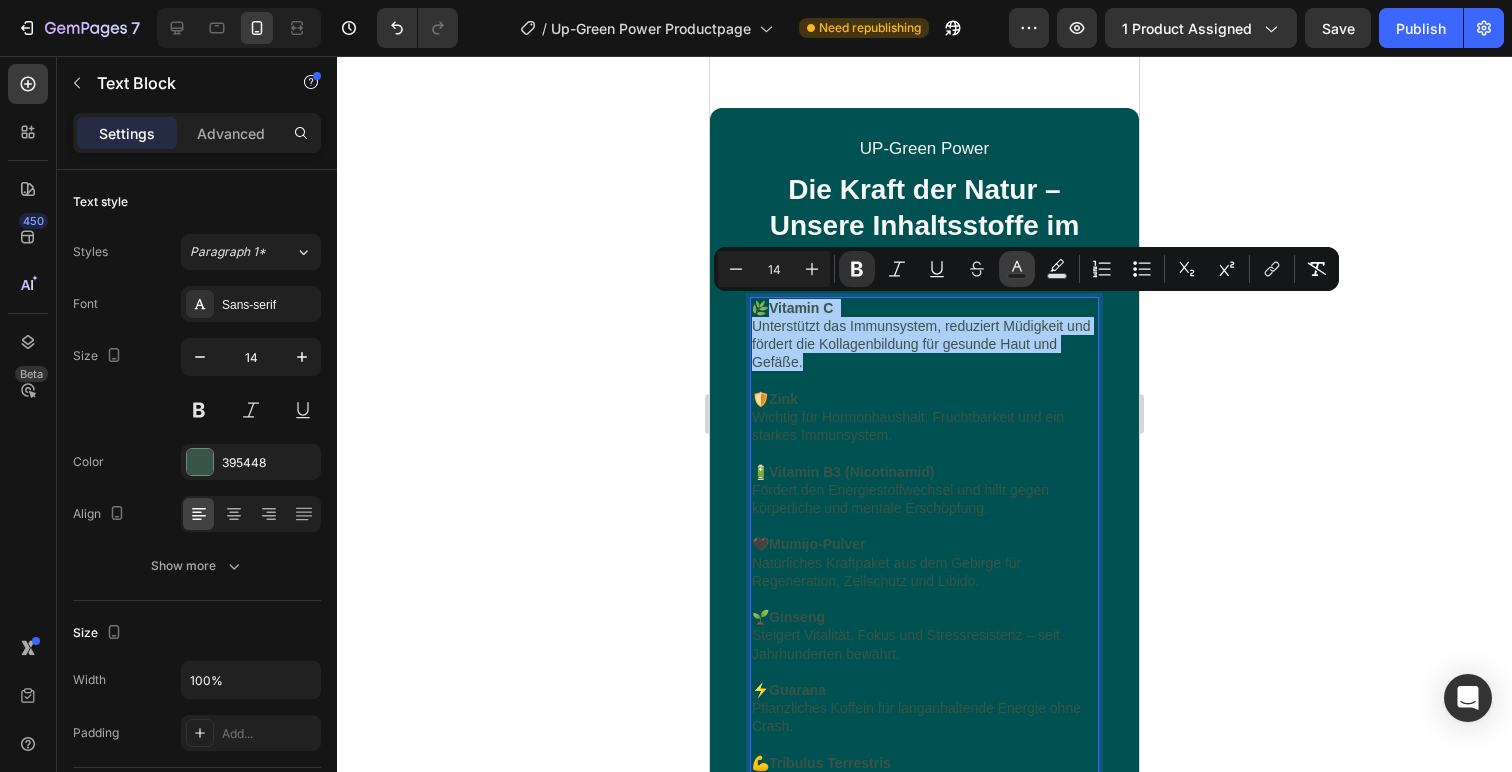 click 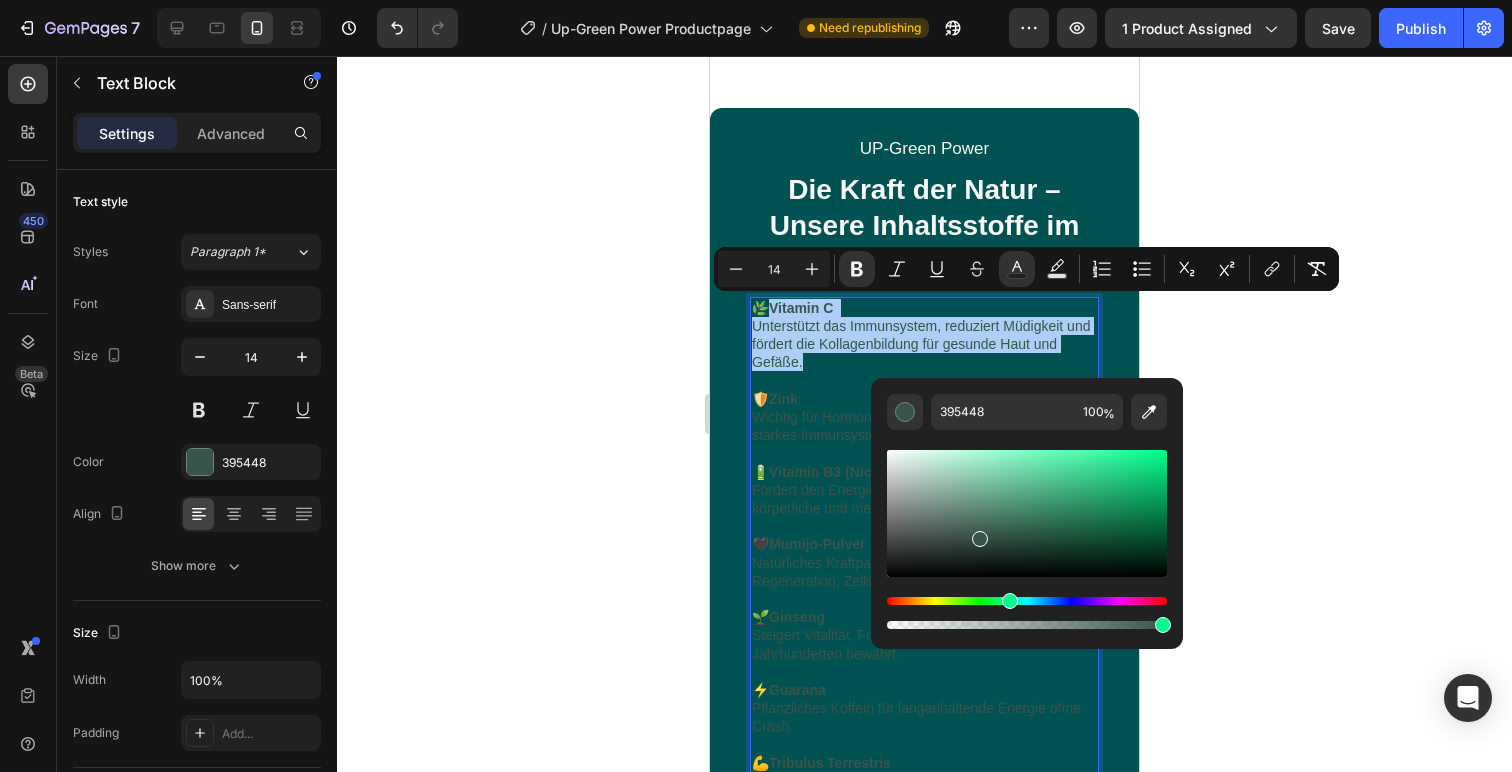drag, startPoint x: 1688, startPoint y: 590, endPoint x: 823, endPoint y: 439, distance: 878.0809 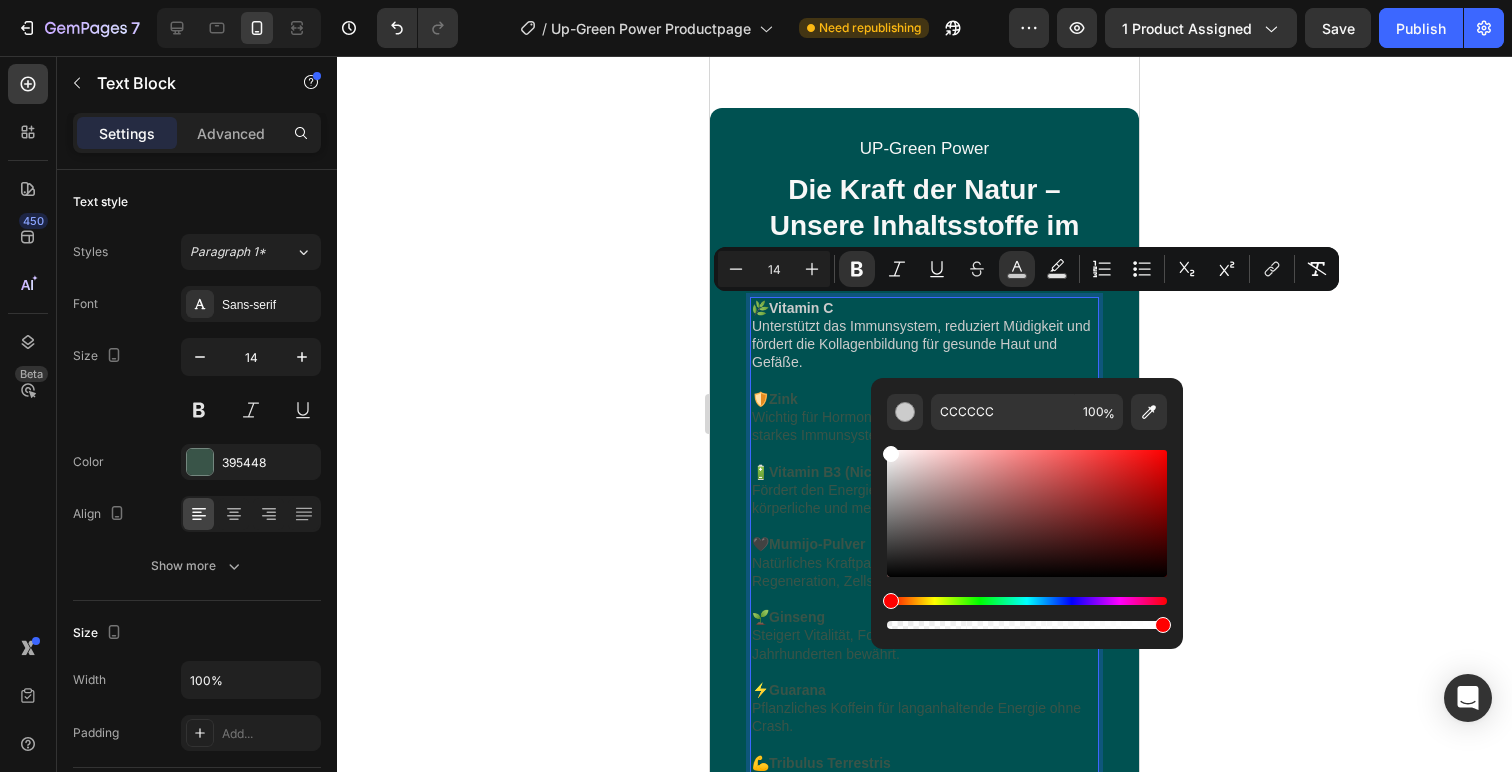 drag, startPoint x: 1620, startPoint y: 531, endPoint x: 852, endPoint y: 418, distance: 776.2686 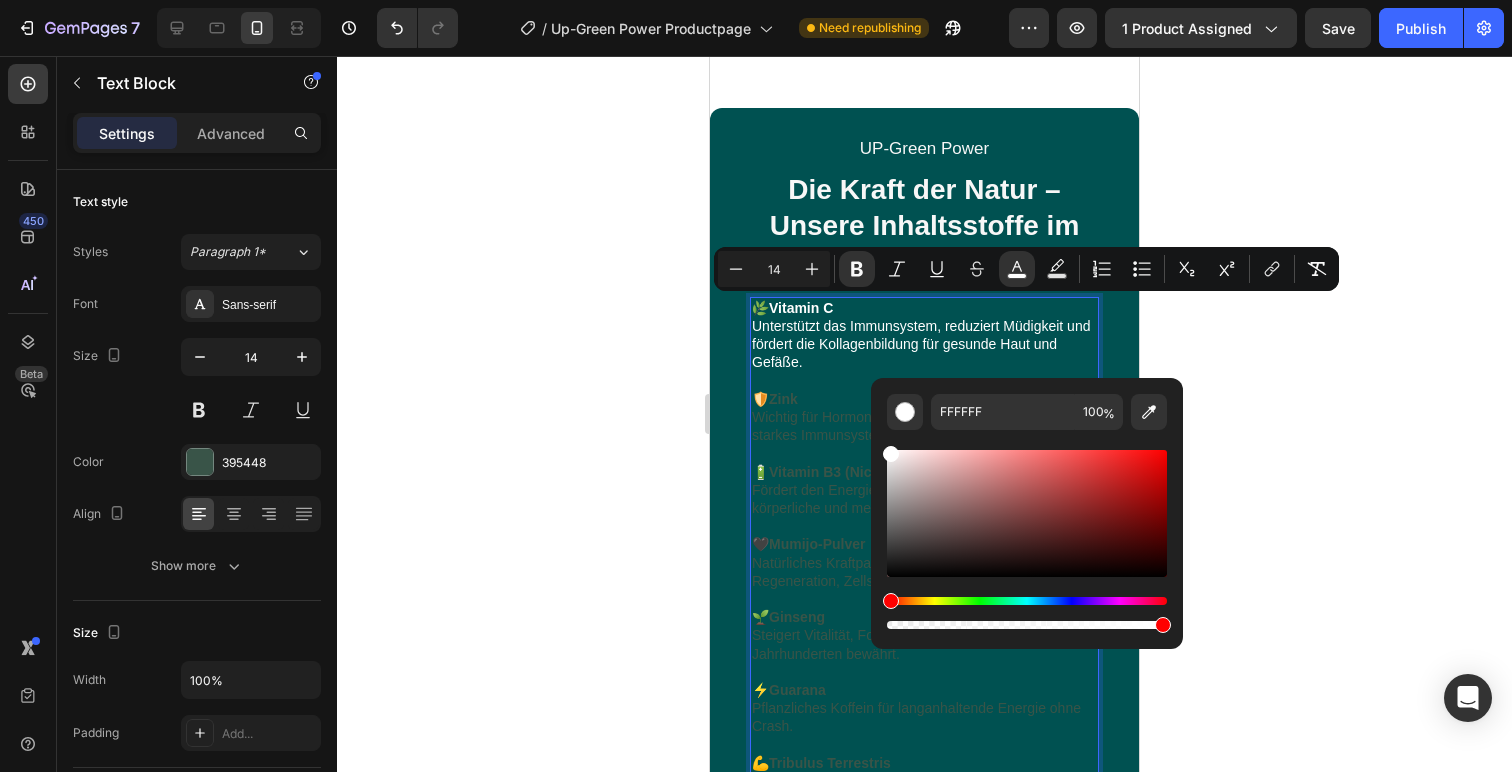 click on "🛡️  Zink   Wichtig für Hormonhaushalt, Fruchtbarkeit und ein starkes Immunsystem." at bounding box center [924, 417] 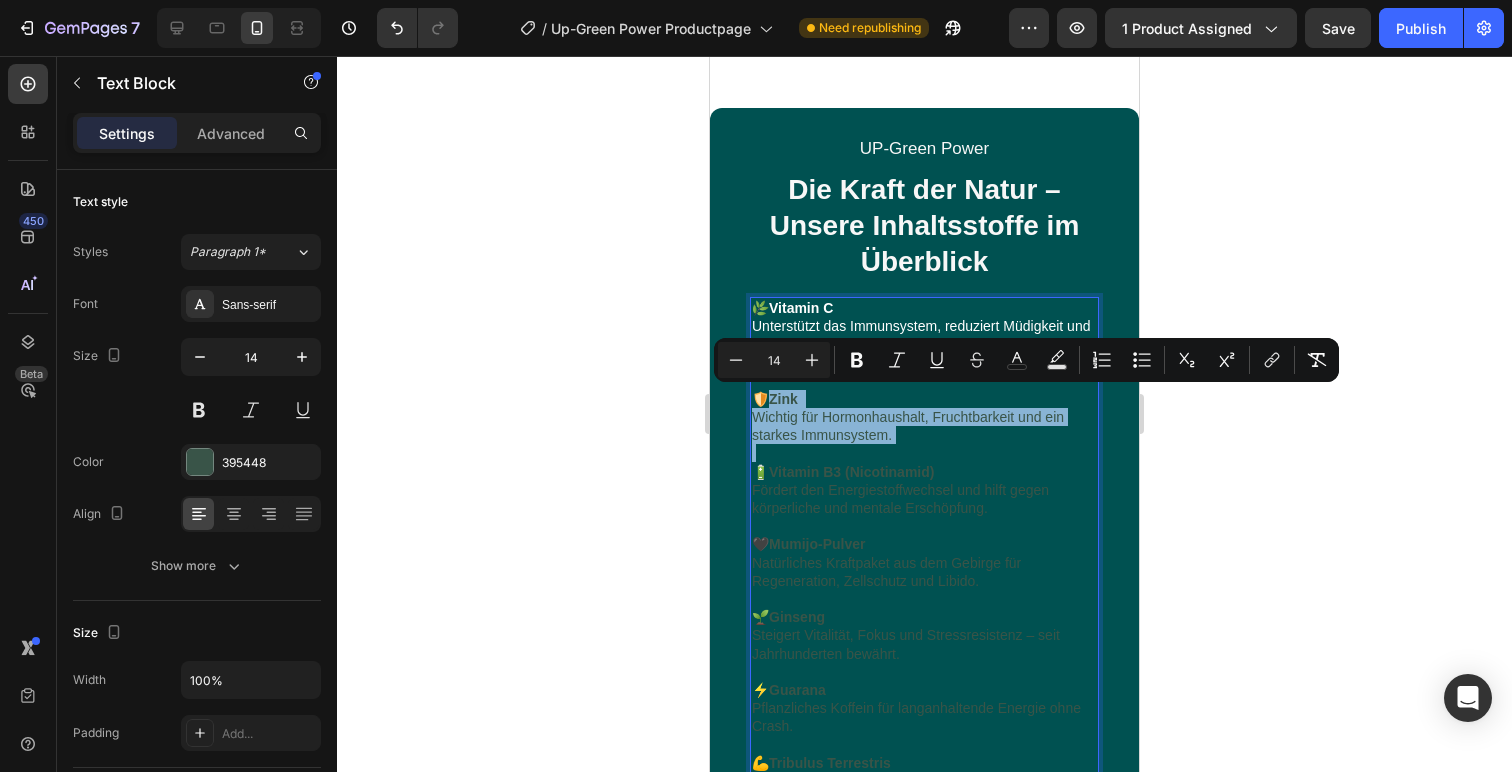 drag, startPoint x: 766, startPoint y: 394, endPoint x: 1055, endPoint y: 452, distance: 294.7626 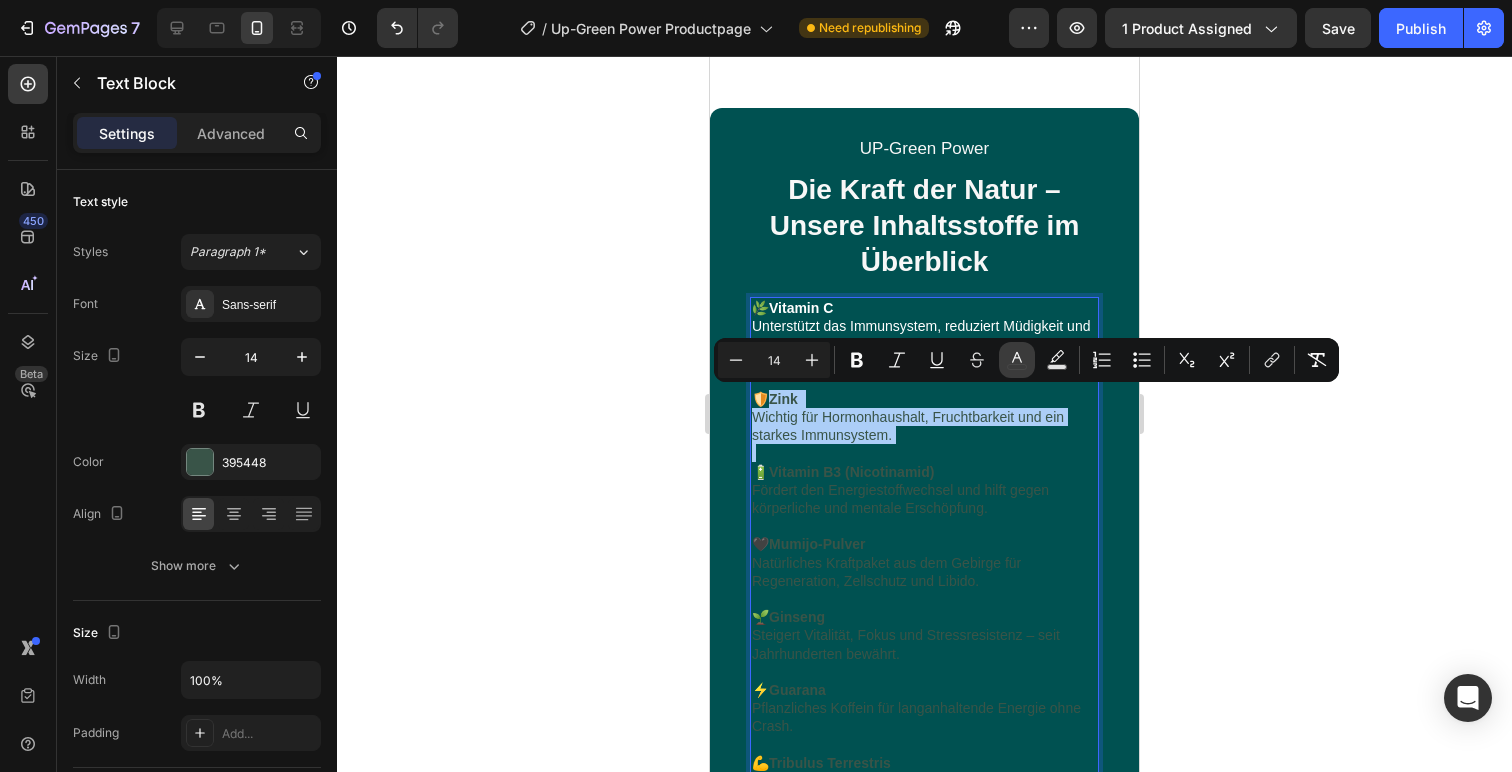 click 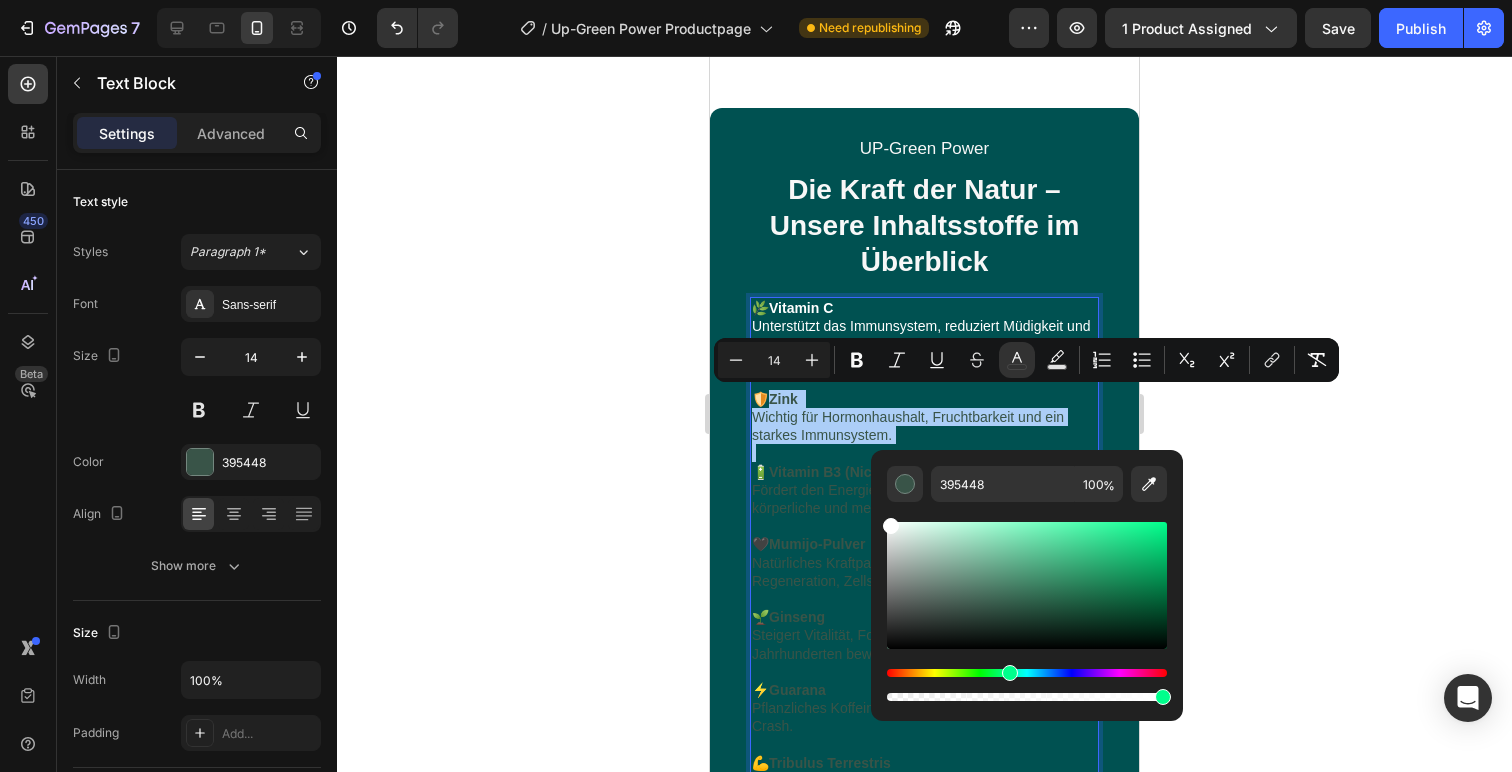 drag, startPoint x: 1659, startPoint y: 602, endPoint x: 857, endPoint y: 497, distance: 808.84424 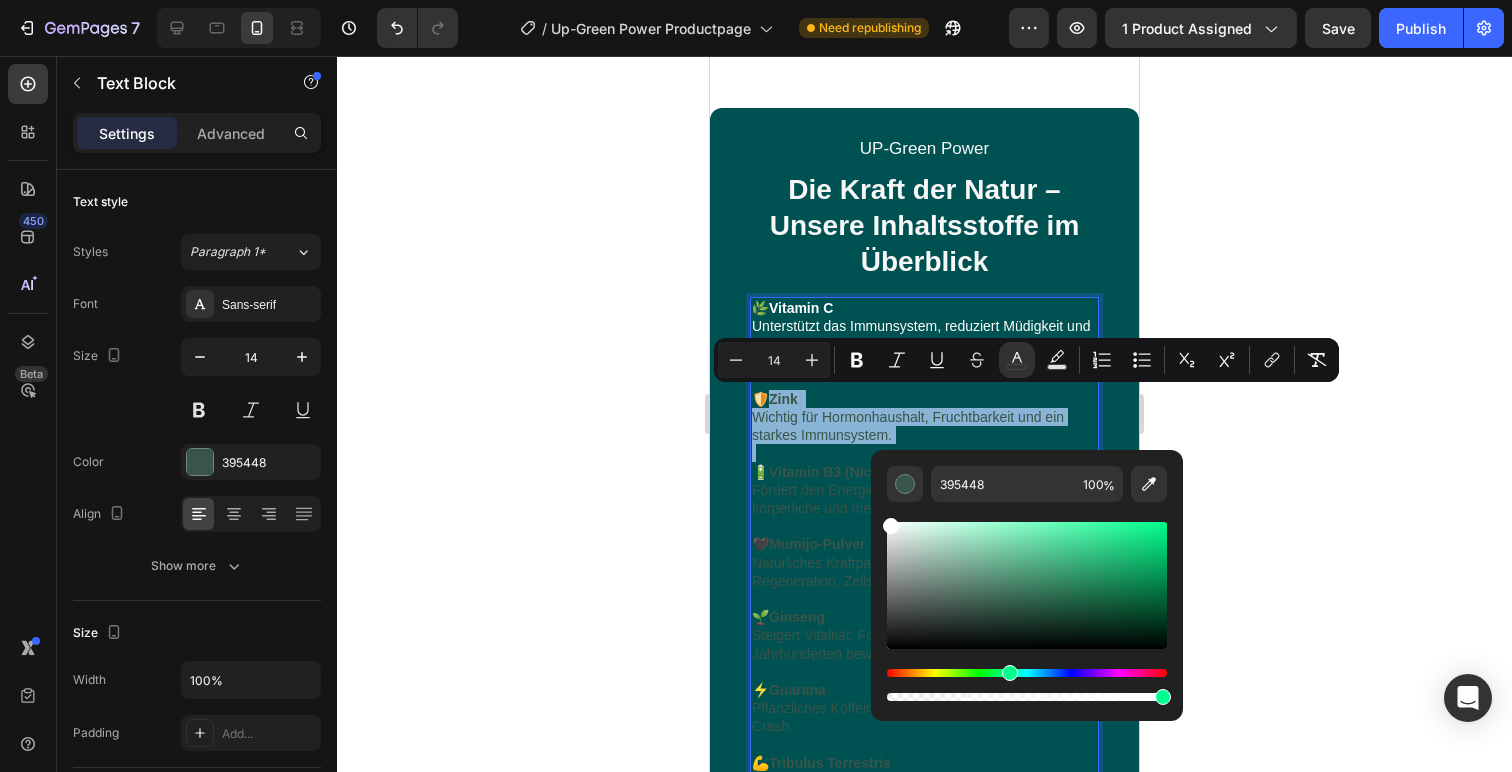 type on "FFFFFF" 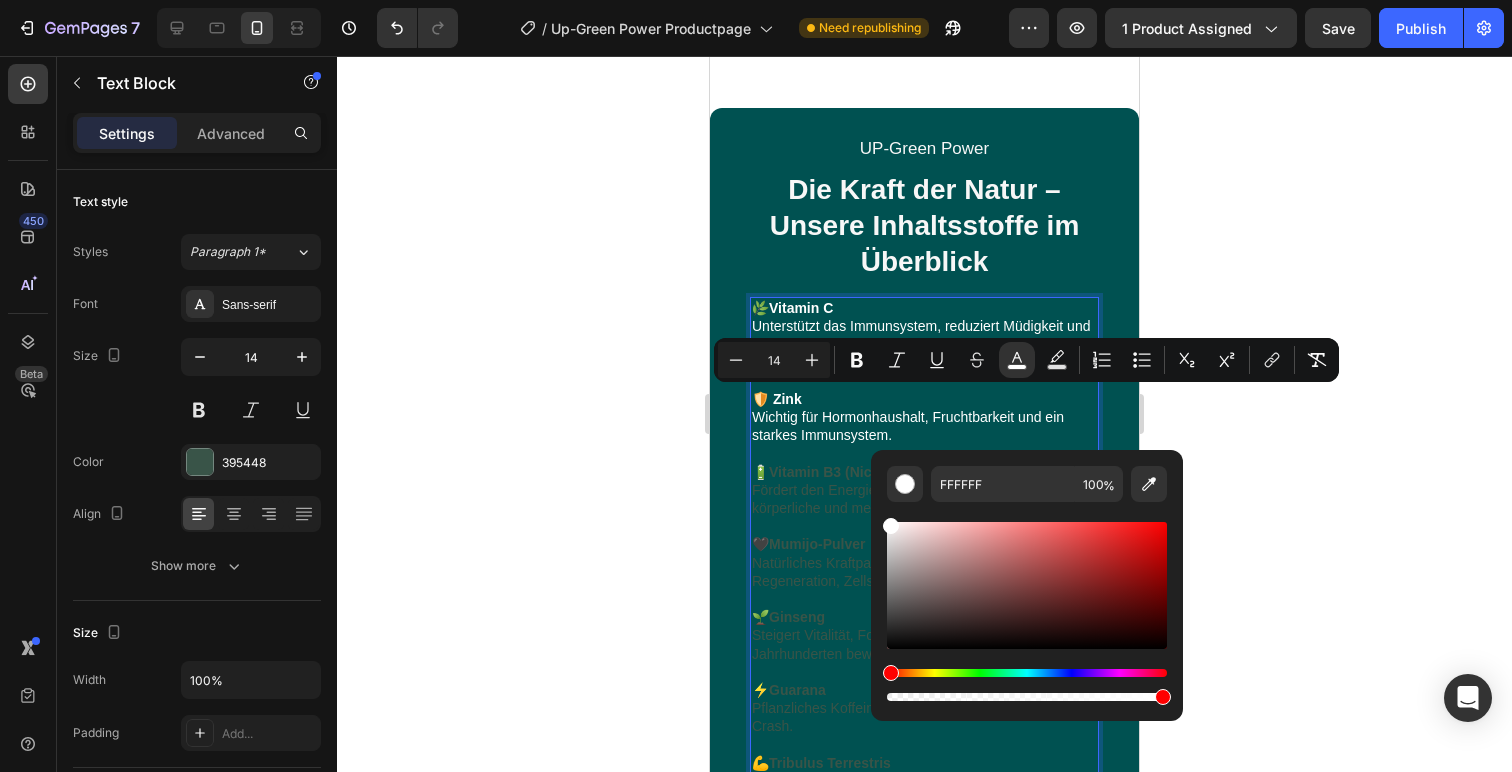 click on "Vitamin B3 (Nicotinamid)" at bounding box center [851, 472] 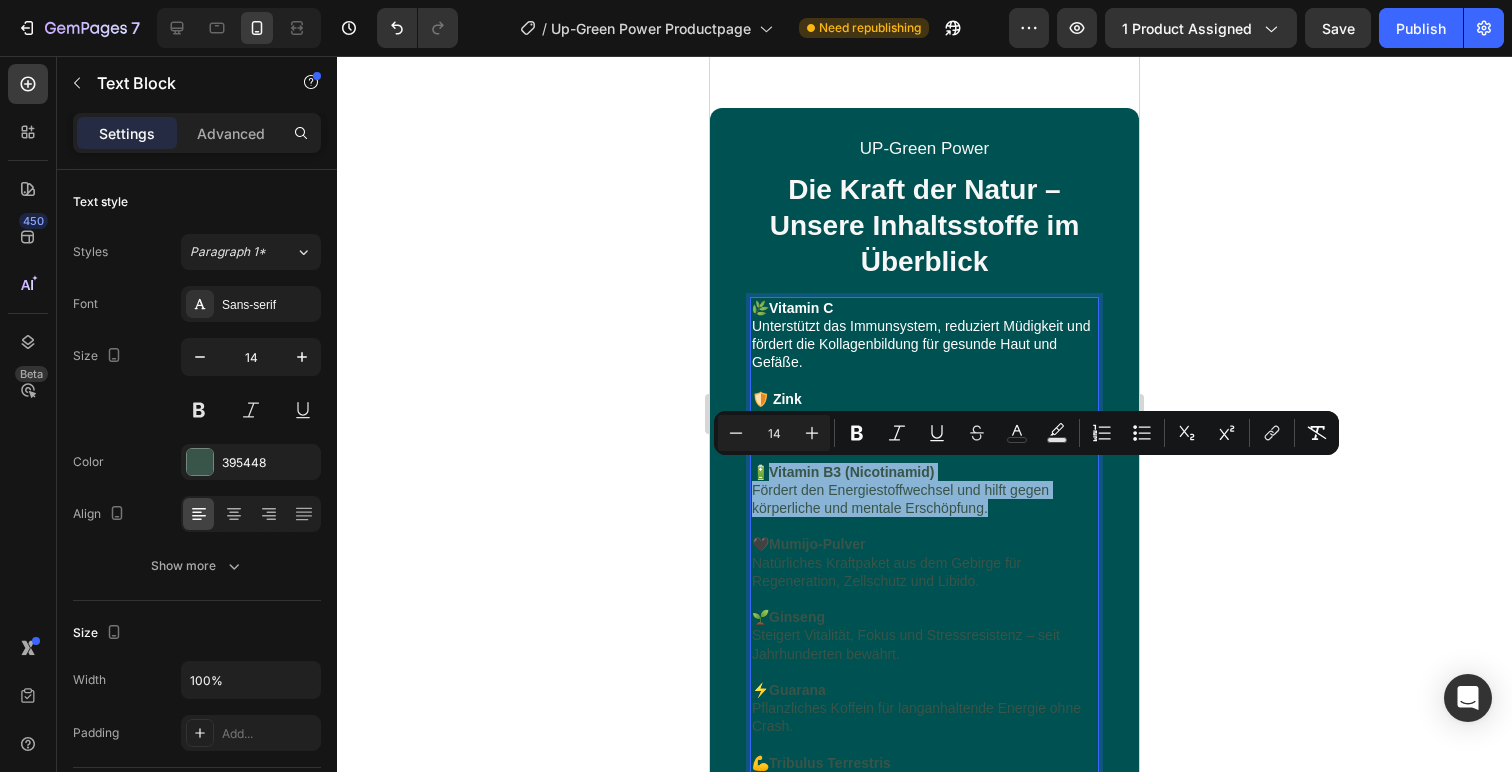 drag, startPoint x: 824, startPoint y: 469, endPoint x: 1083, endPoint y: 514, distance: 262.8802 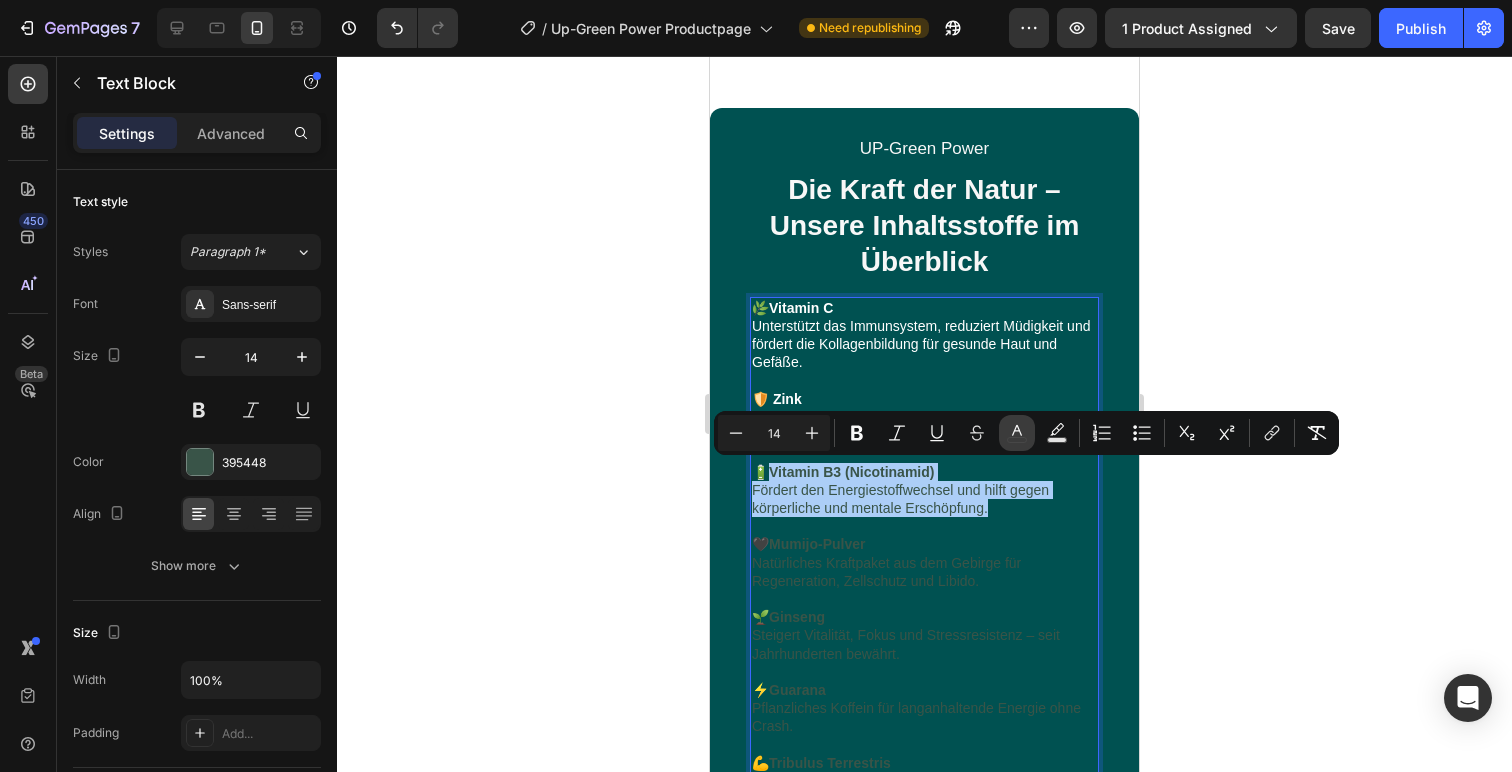 click 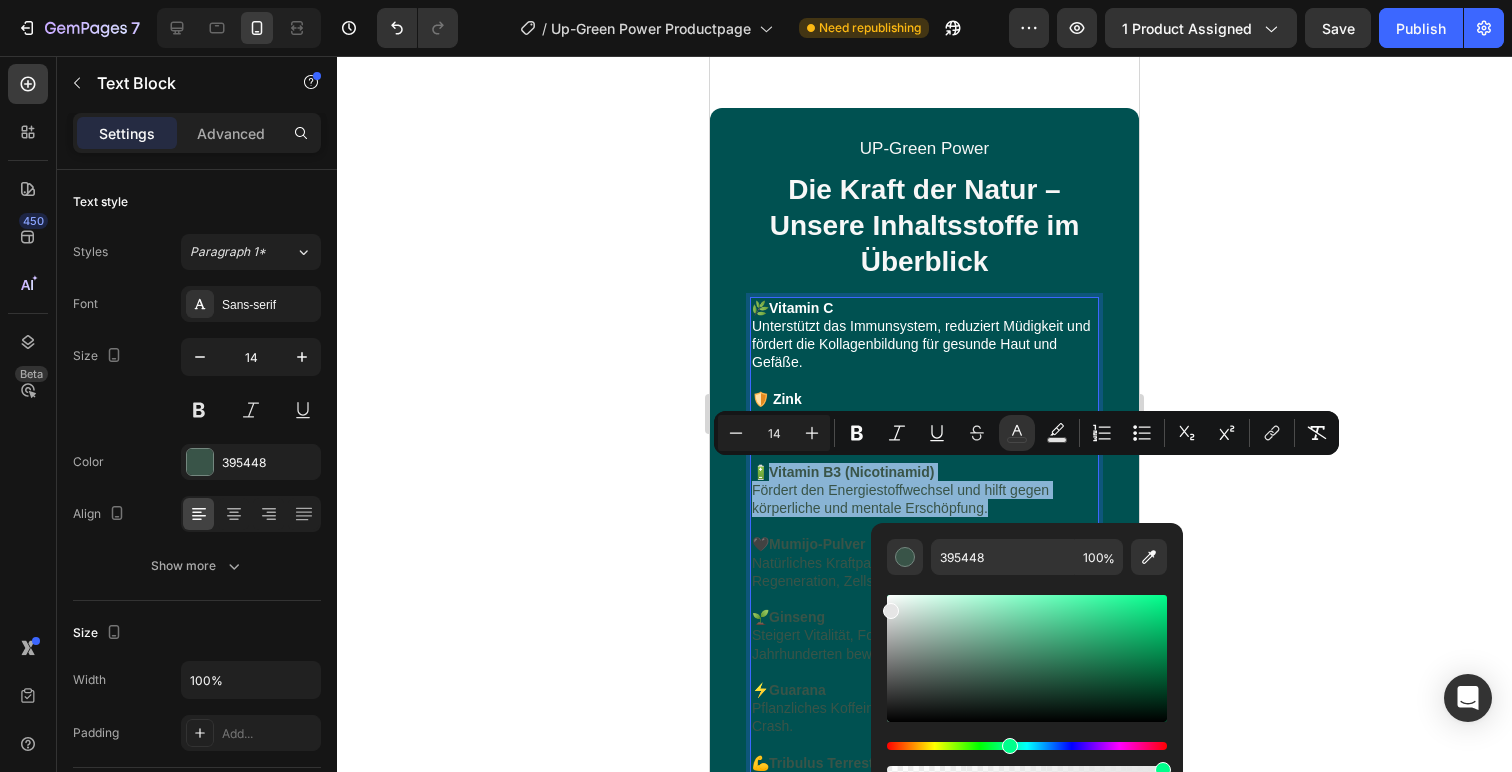 drag, startPoint x: 1661, startPoint y: 703, endPoint x: 789, endPoint y: 533, distance: 888.41656 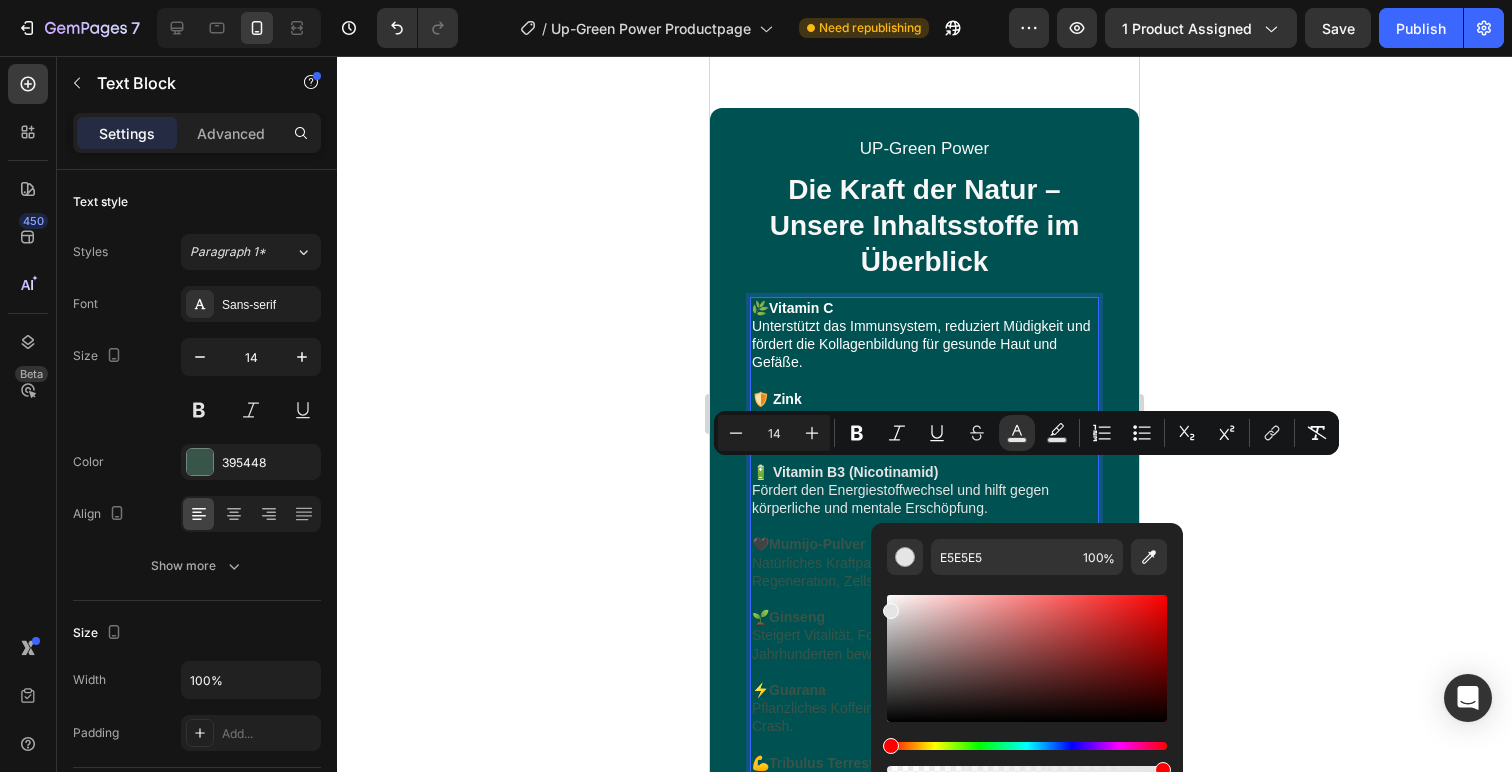 click on "Vitamin B3 (Nicotinamid)" at bounding box center [855, 472] 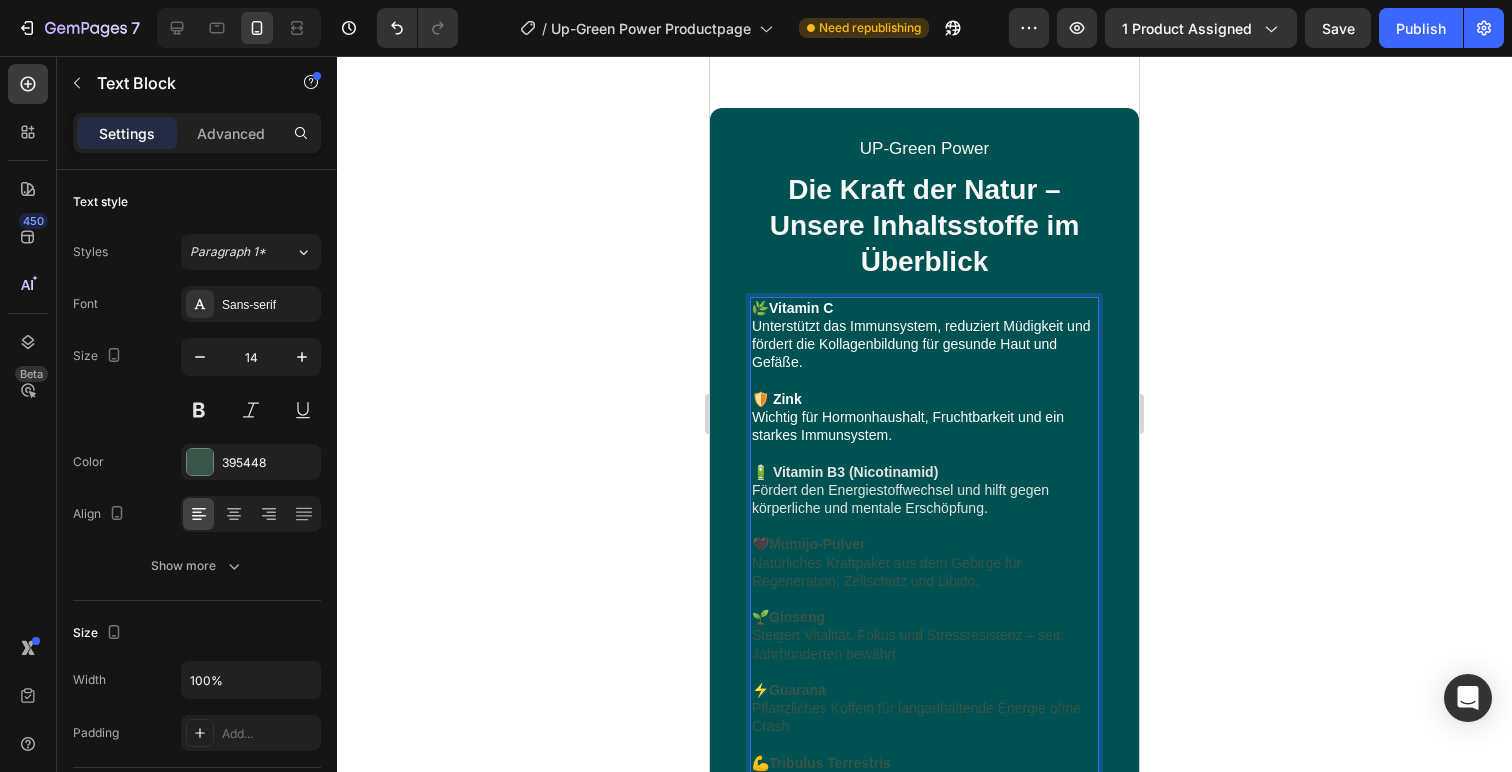 click on "🖤  Mumijo-Pulver   Natürliches Kraftpaket aus dem Gebirge für Regeneration, Zellschutz und Libido." at bounding box center (924, 562) 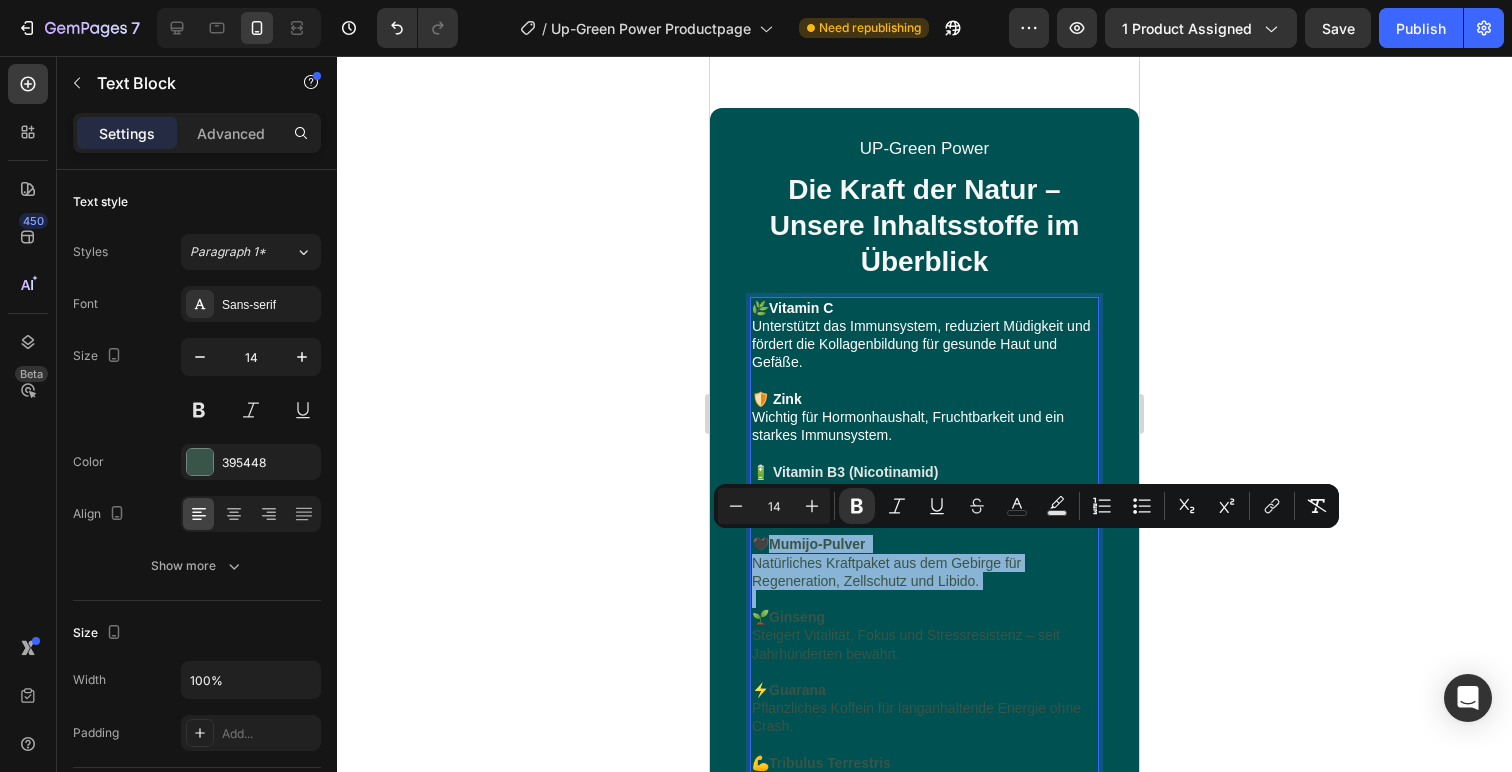 drag, startPoint x: 768, startPoint y: 541, endPoint x: 1053, endPoint y: 592, distance: 289.5272 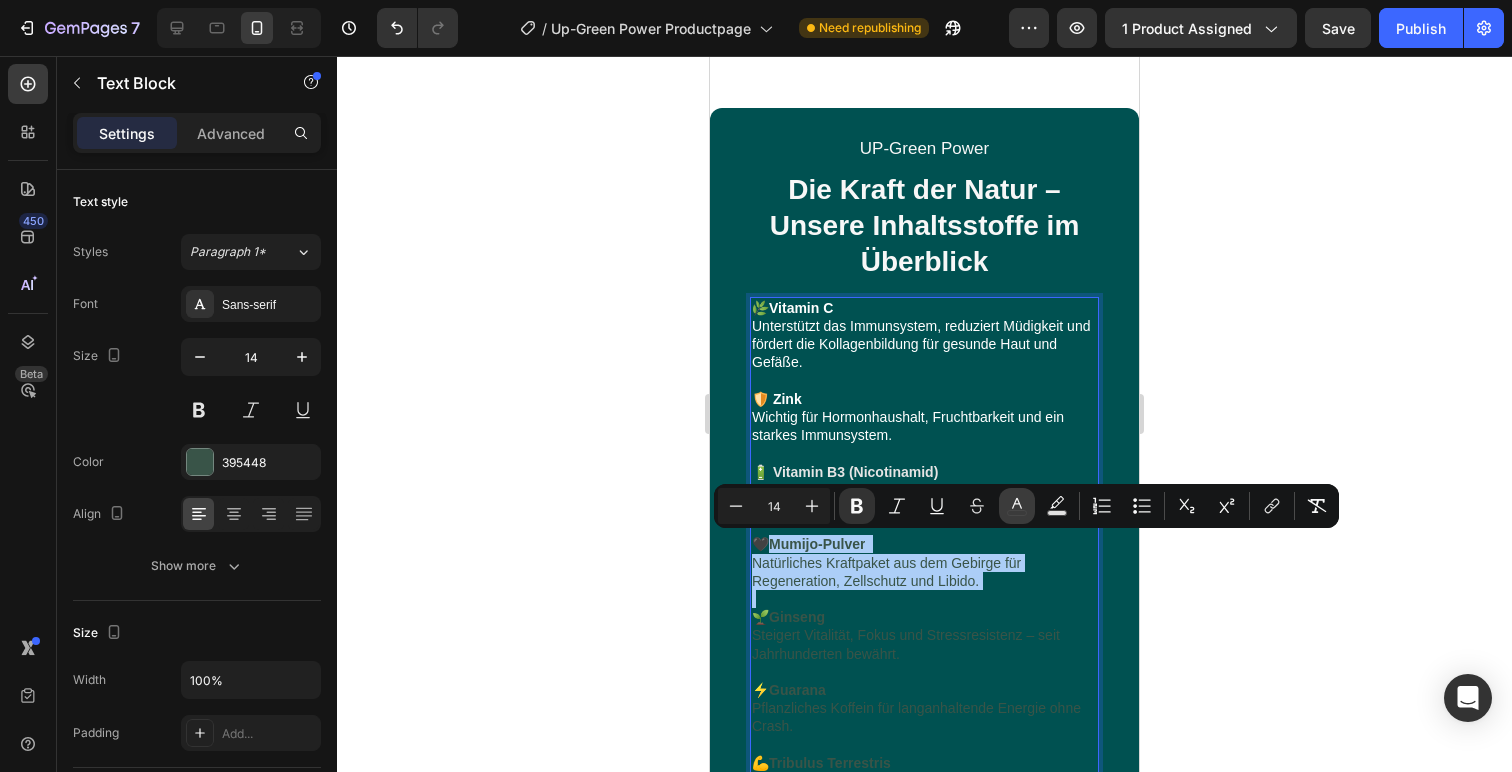 click 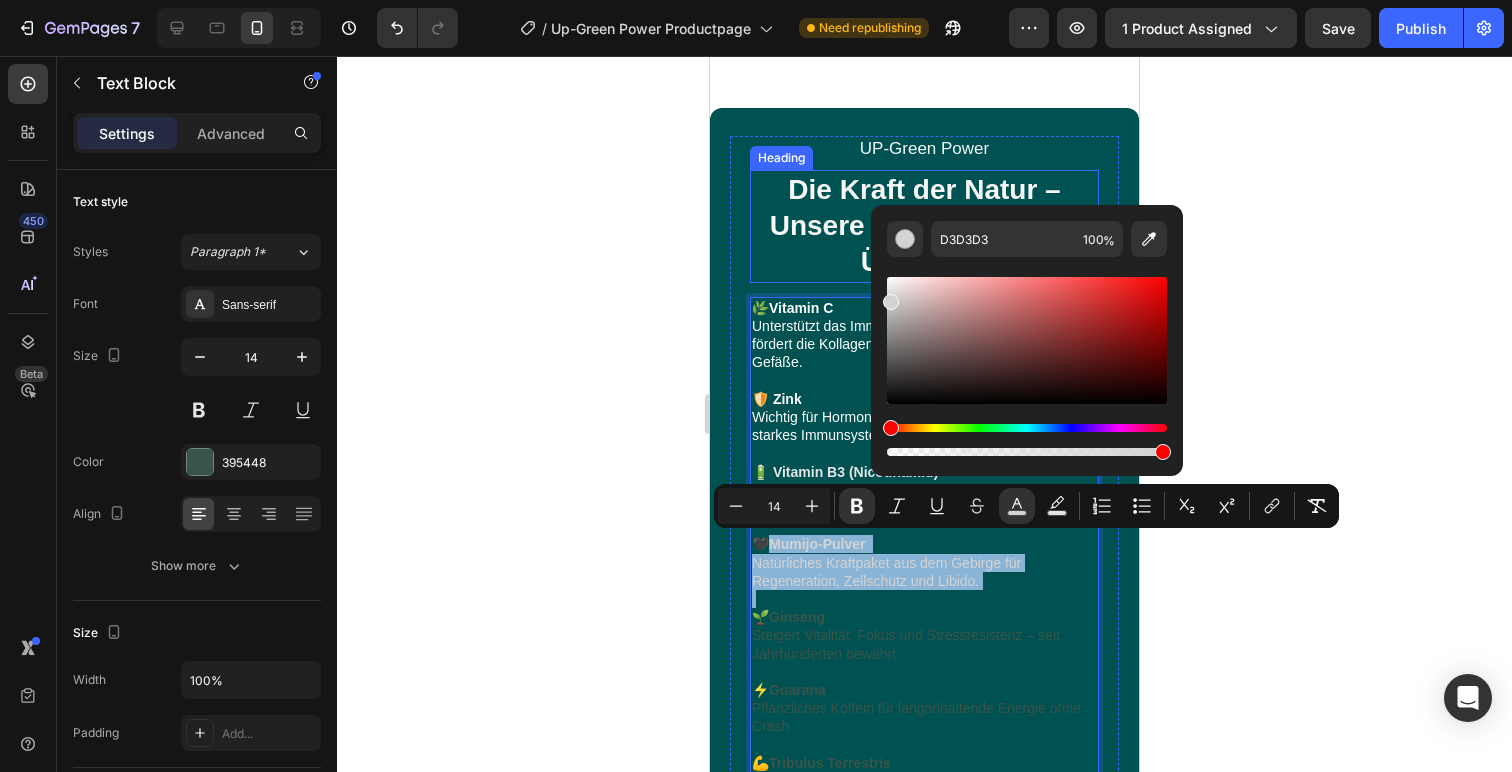 drag, startPoint x: 1627, startPoint y: 426, endPoint x: 835, endPoint y: 249, distance: 811.5374 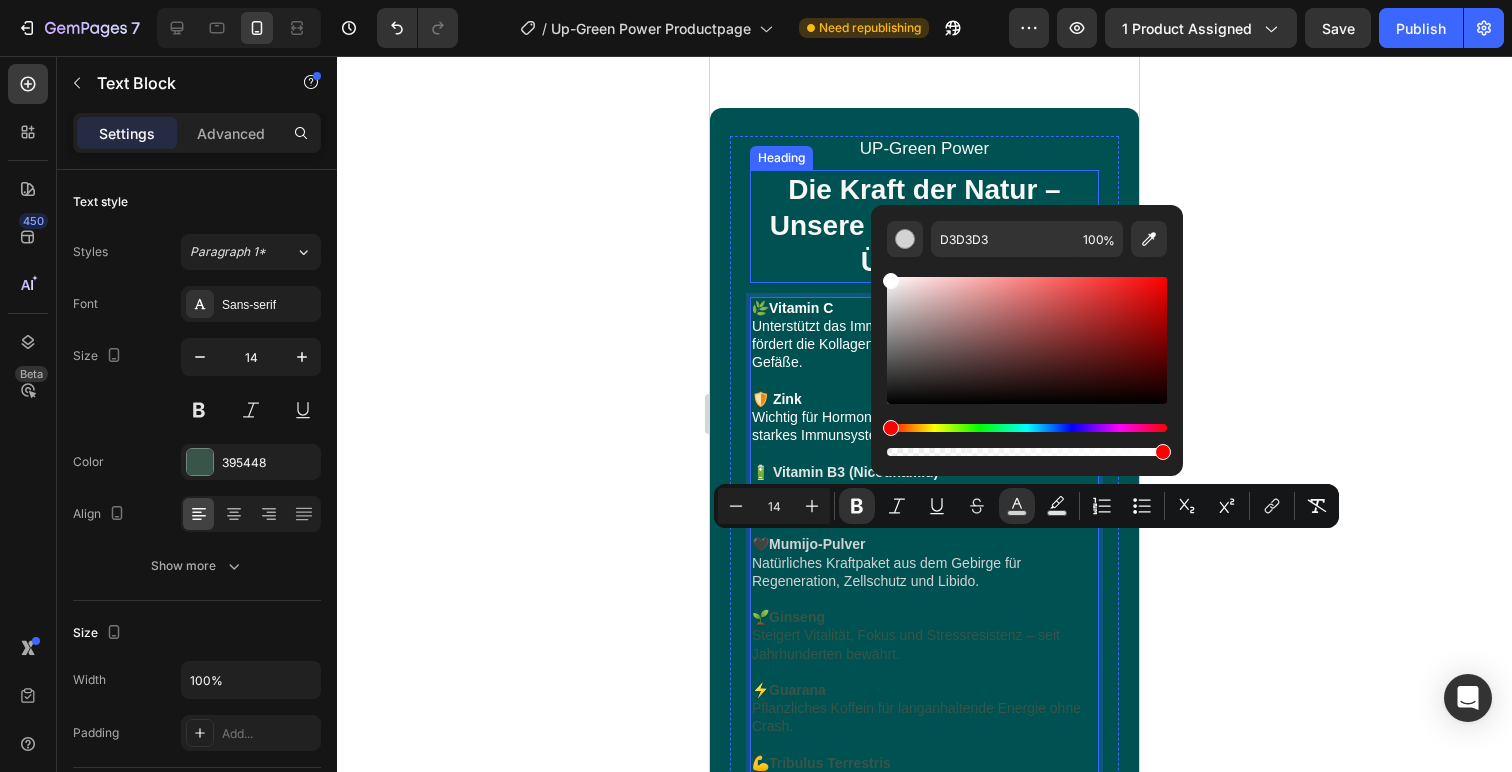 drag, startPoint x: 1622, startPoint y: 348, endPoint x: 820, endPoint y: 215, distance: 812.95325 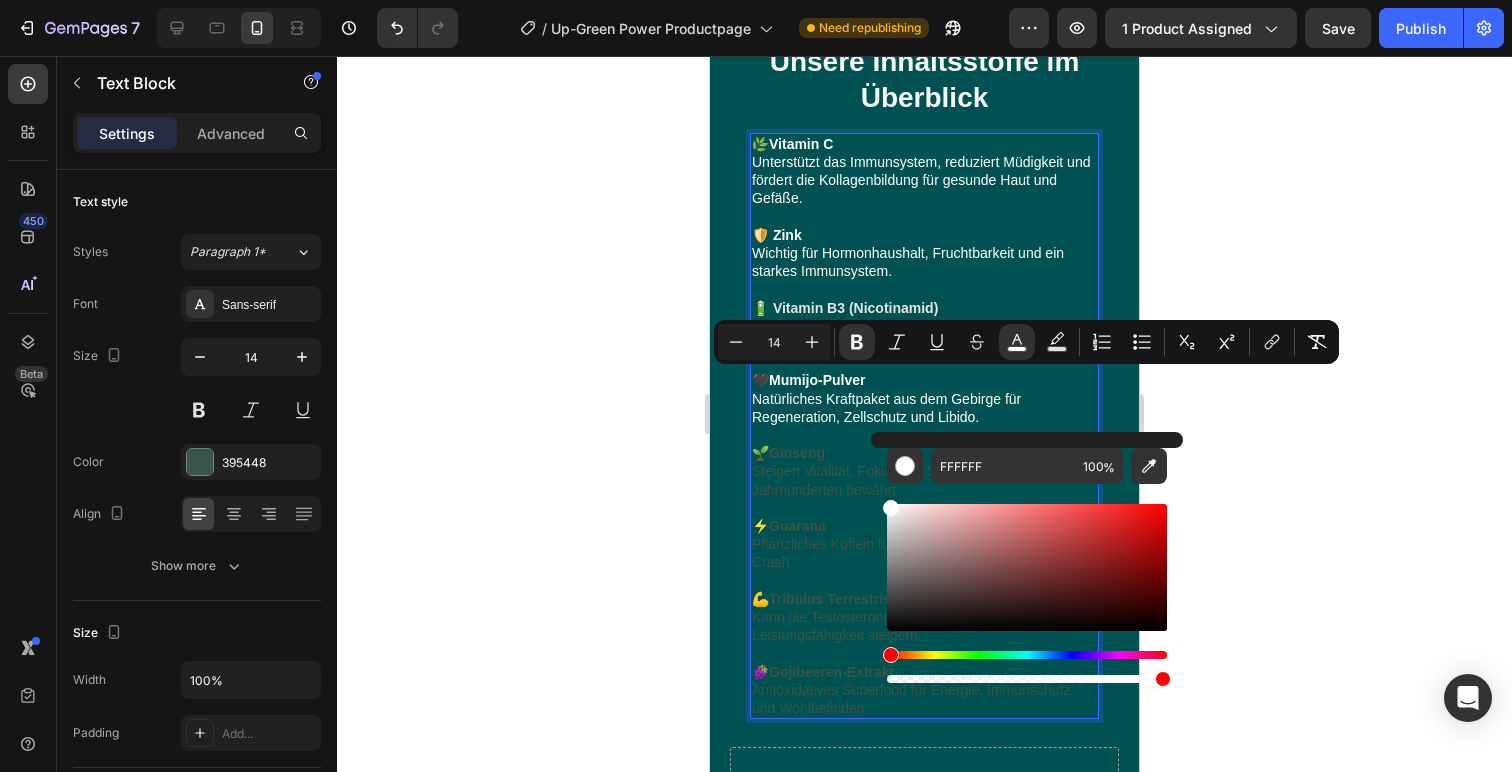 scroll, scrollTop: 1432, scrollLeft: 0, axis: vertical 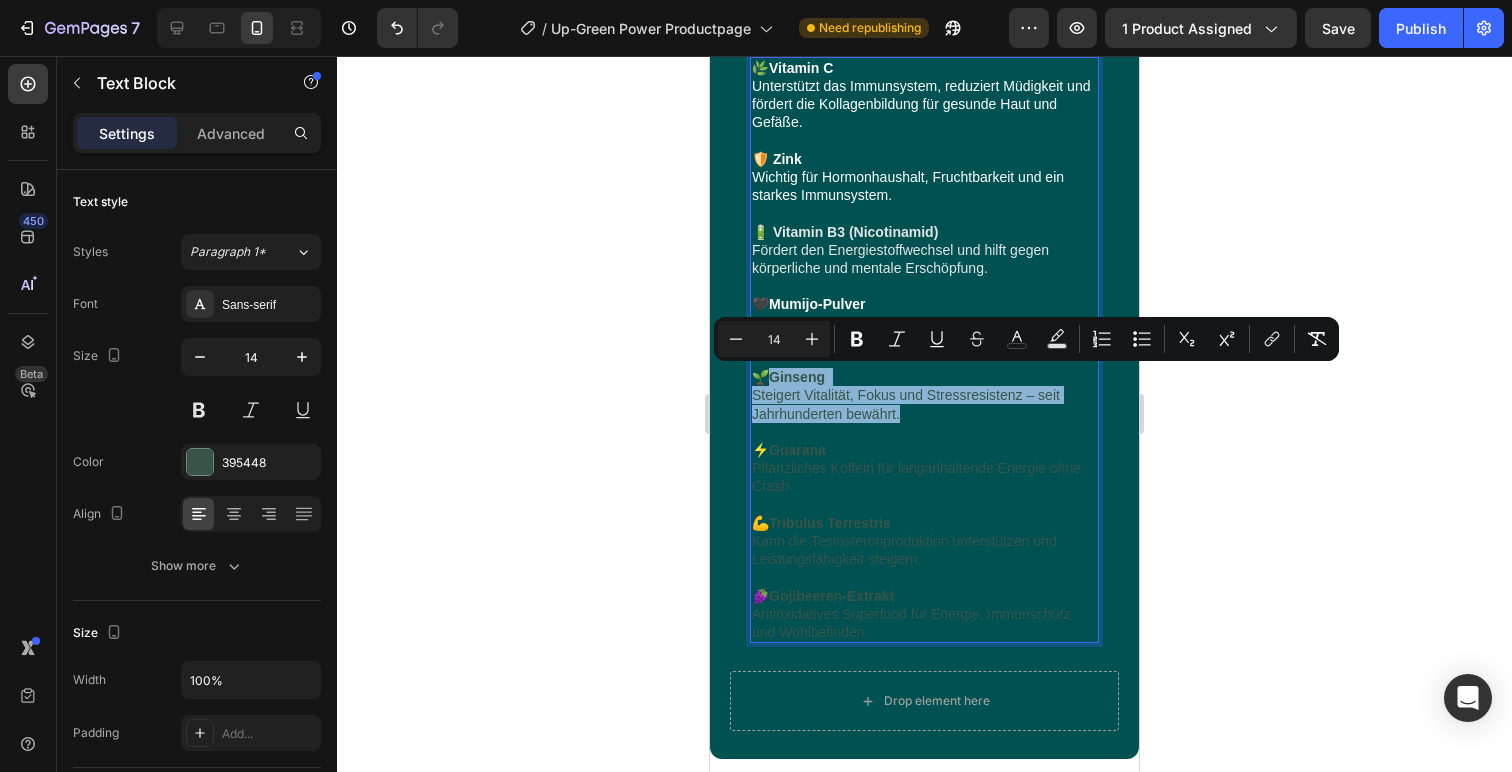 drag, startPoint x: 762, startPoint y: 372, endPoint x: 968, endPoint y: 417, distance: 210.85777 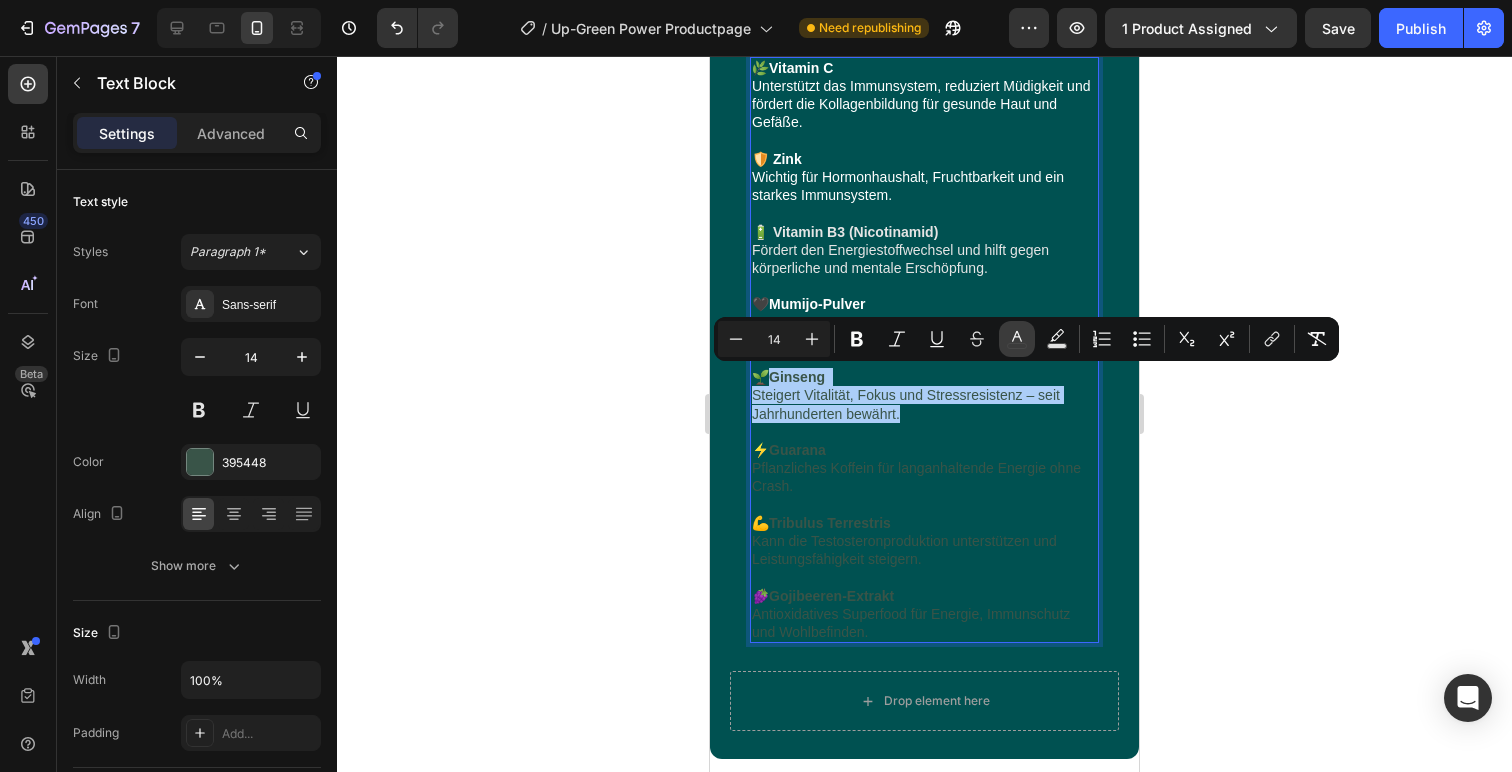click 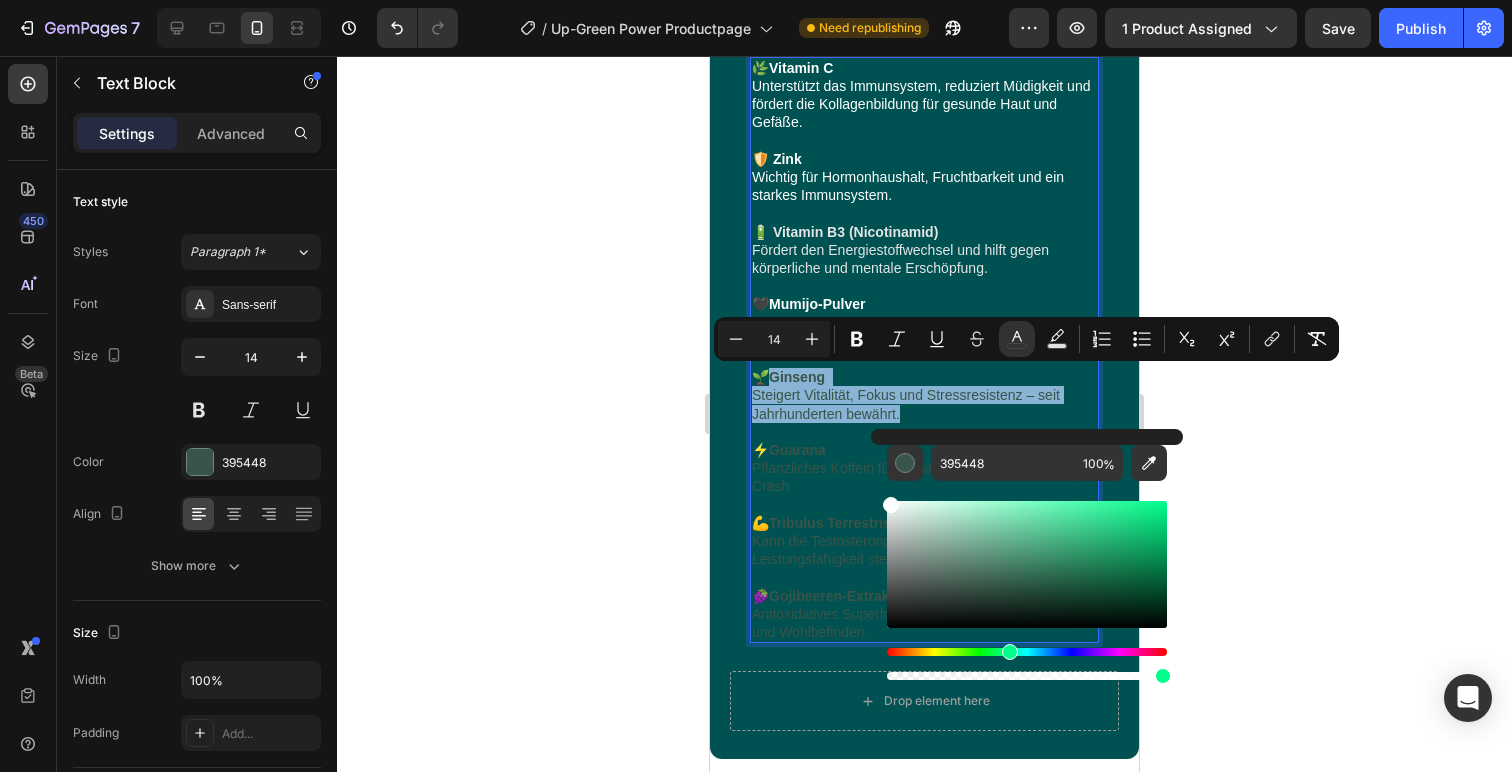 type on "FFFFFF" 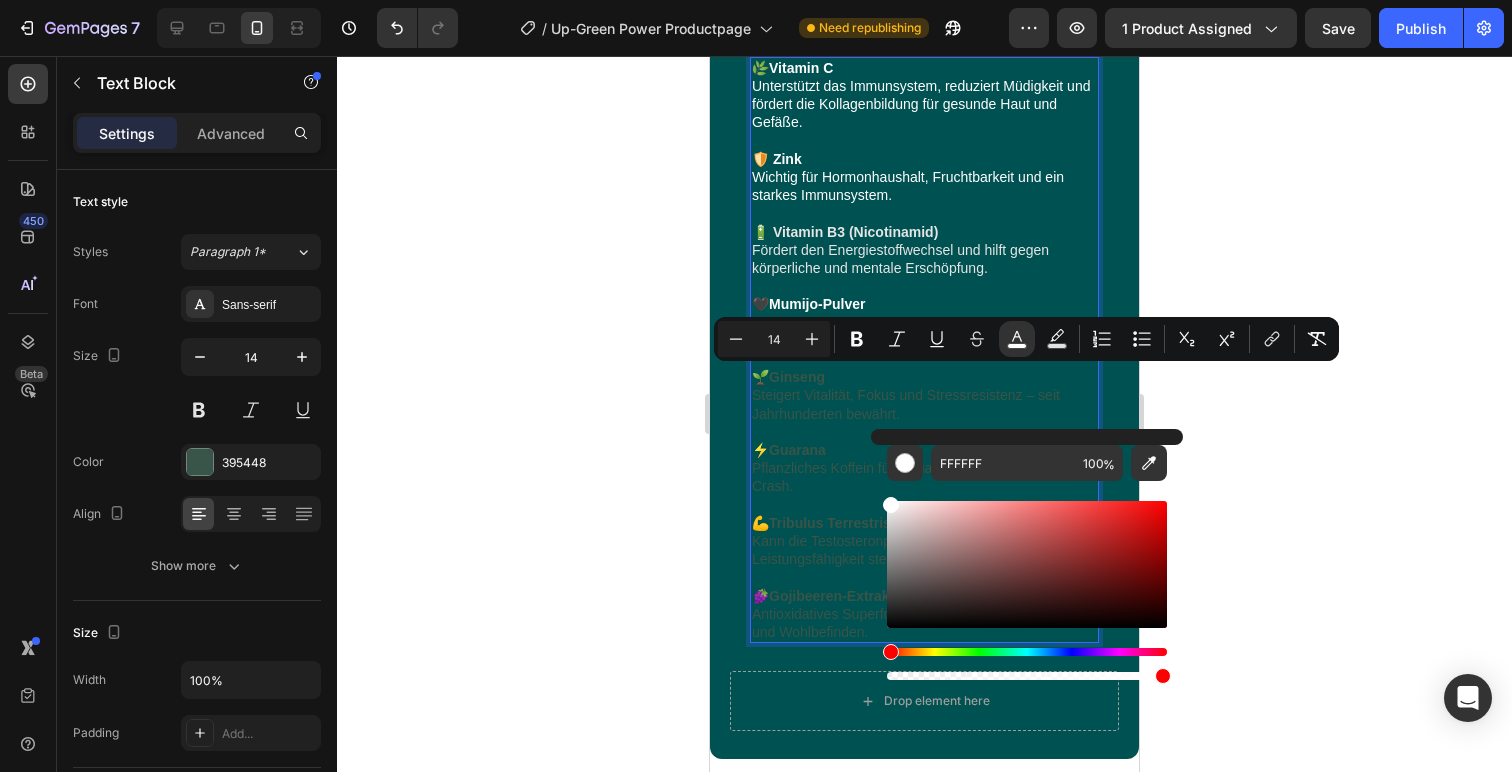 drag, startPoint x: 1668, startPoint y: 568, endPoint x: 832, endPoint y: 469, distance: 841.84143 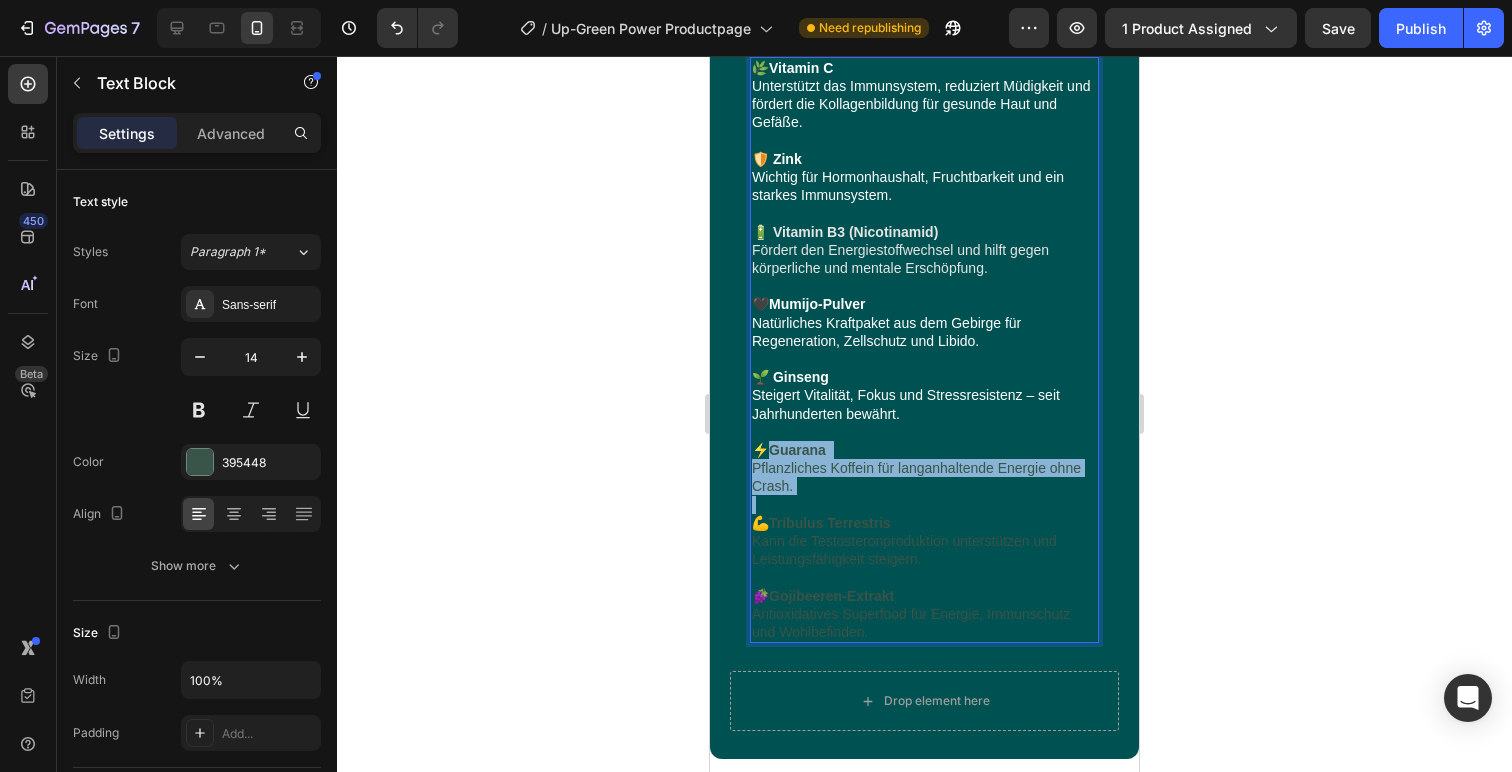 drag, startPoint x: 770, startPoint y: 444, endPoint x: 962, endPoint y: 502, distance: 200.56918 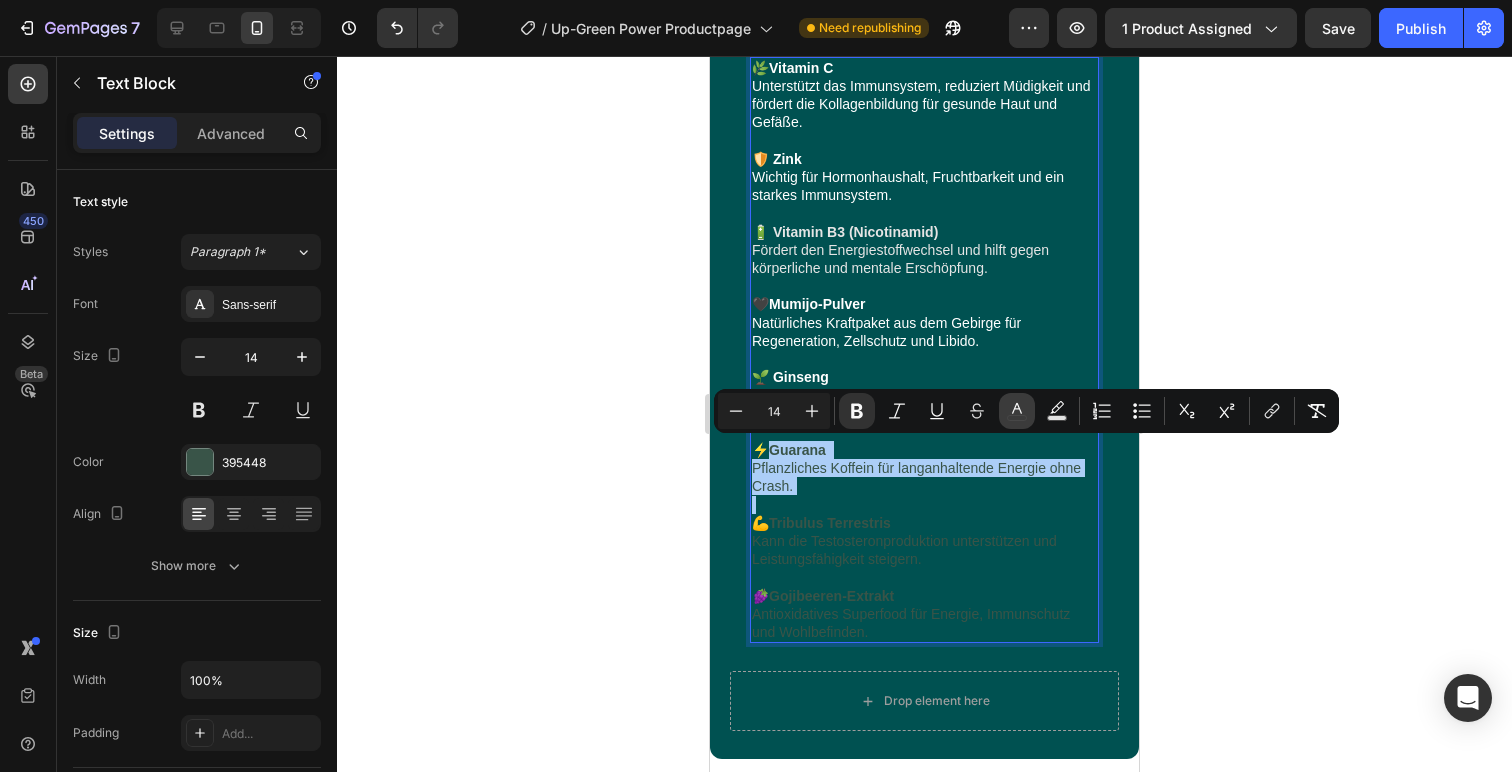 click 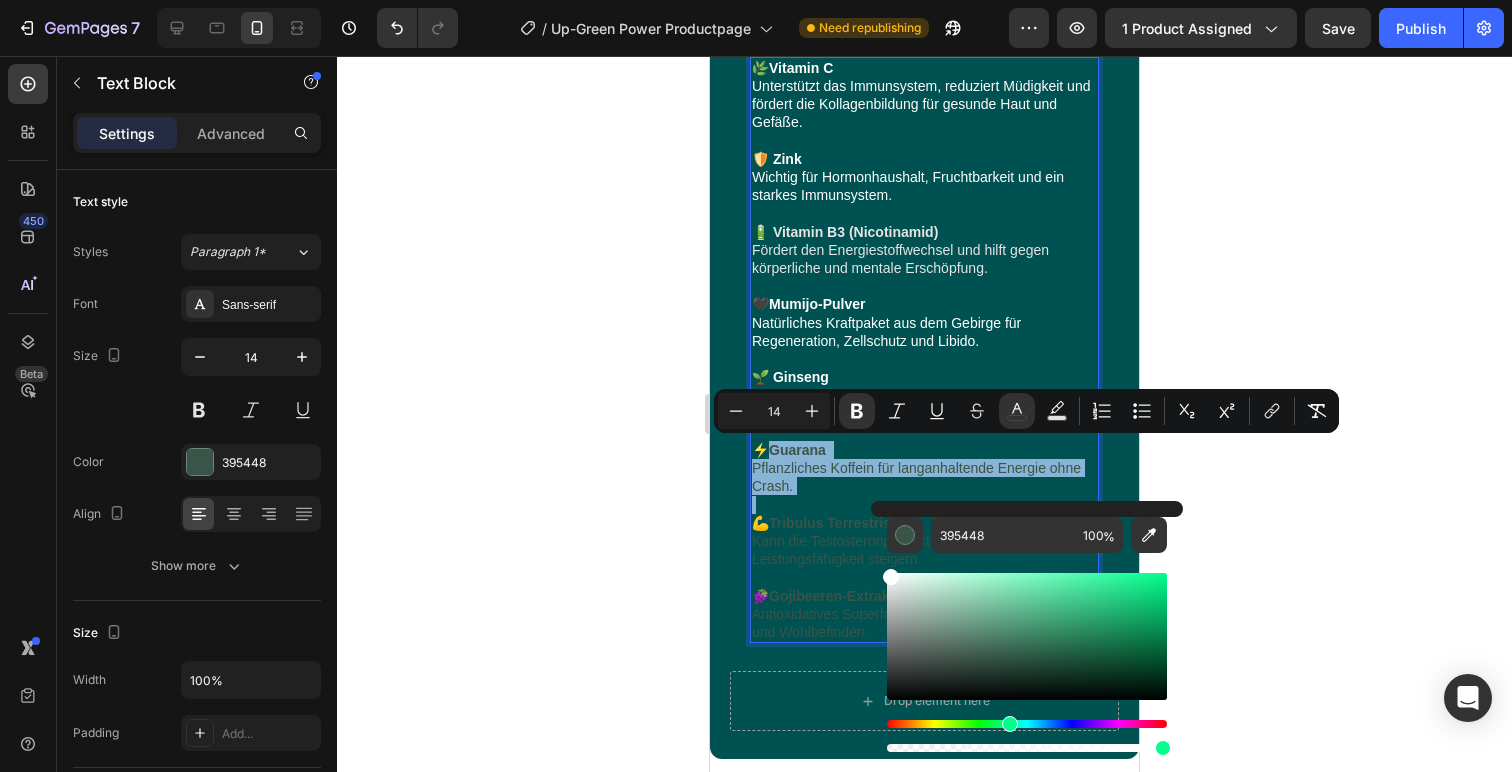 type on "FFFFFF" 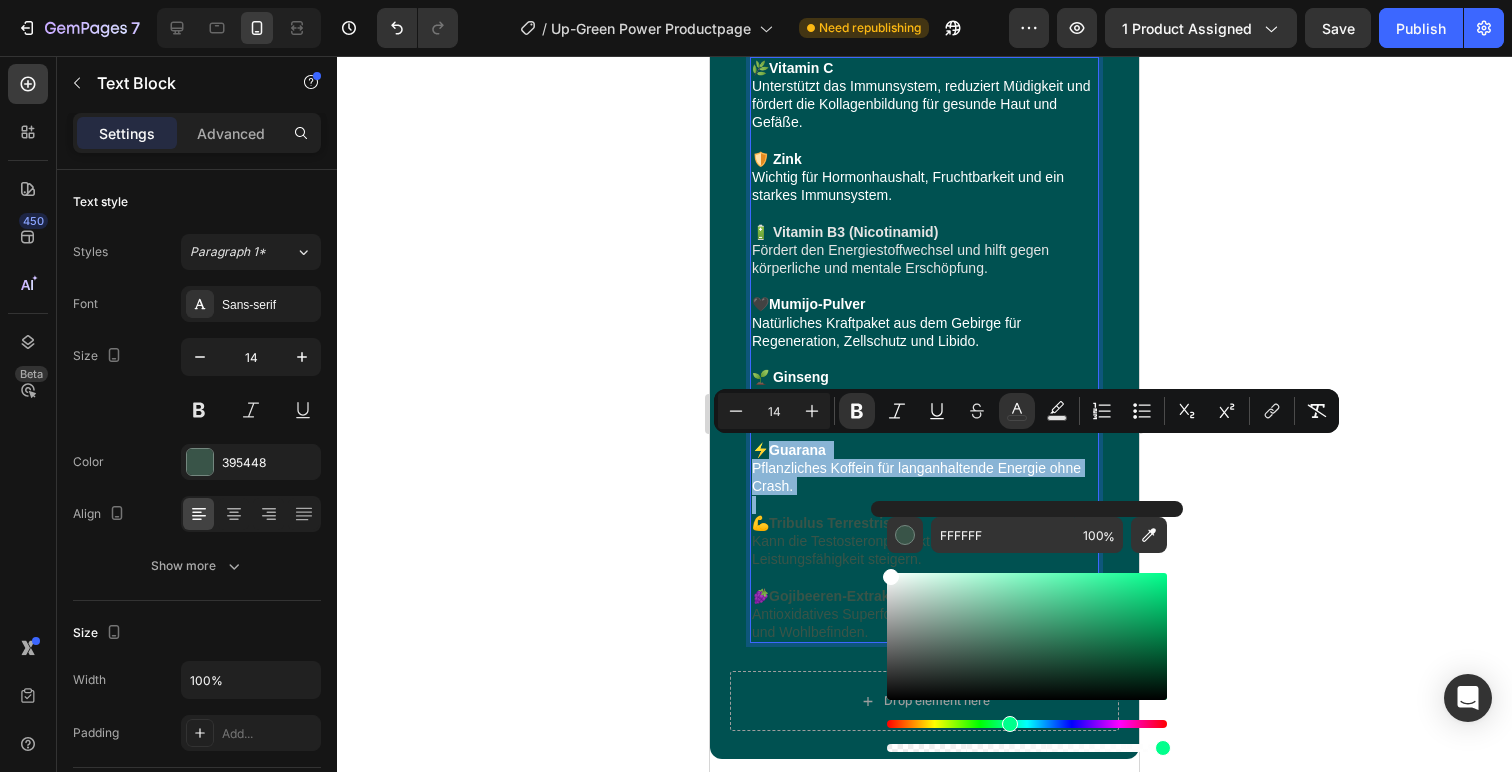drag, startPoint x: 1666, startPoint y: 645, endPoint x: 837, endPoint y: 540, distance: 835.6231 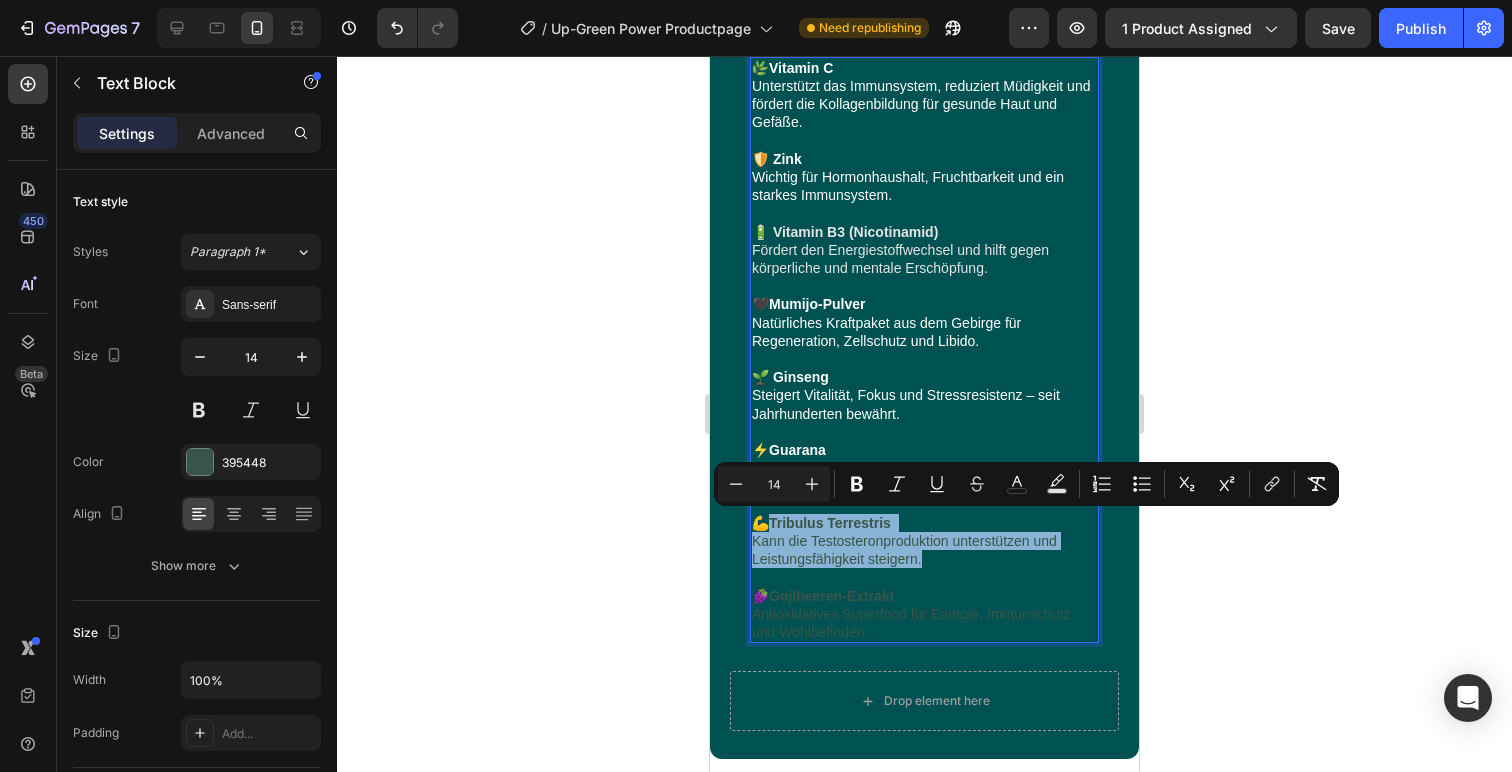 drag, startPoint x: 767, startPoint y: 520, endPoint x: 1047, endPoint y: 565, distance: 283.59302 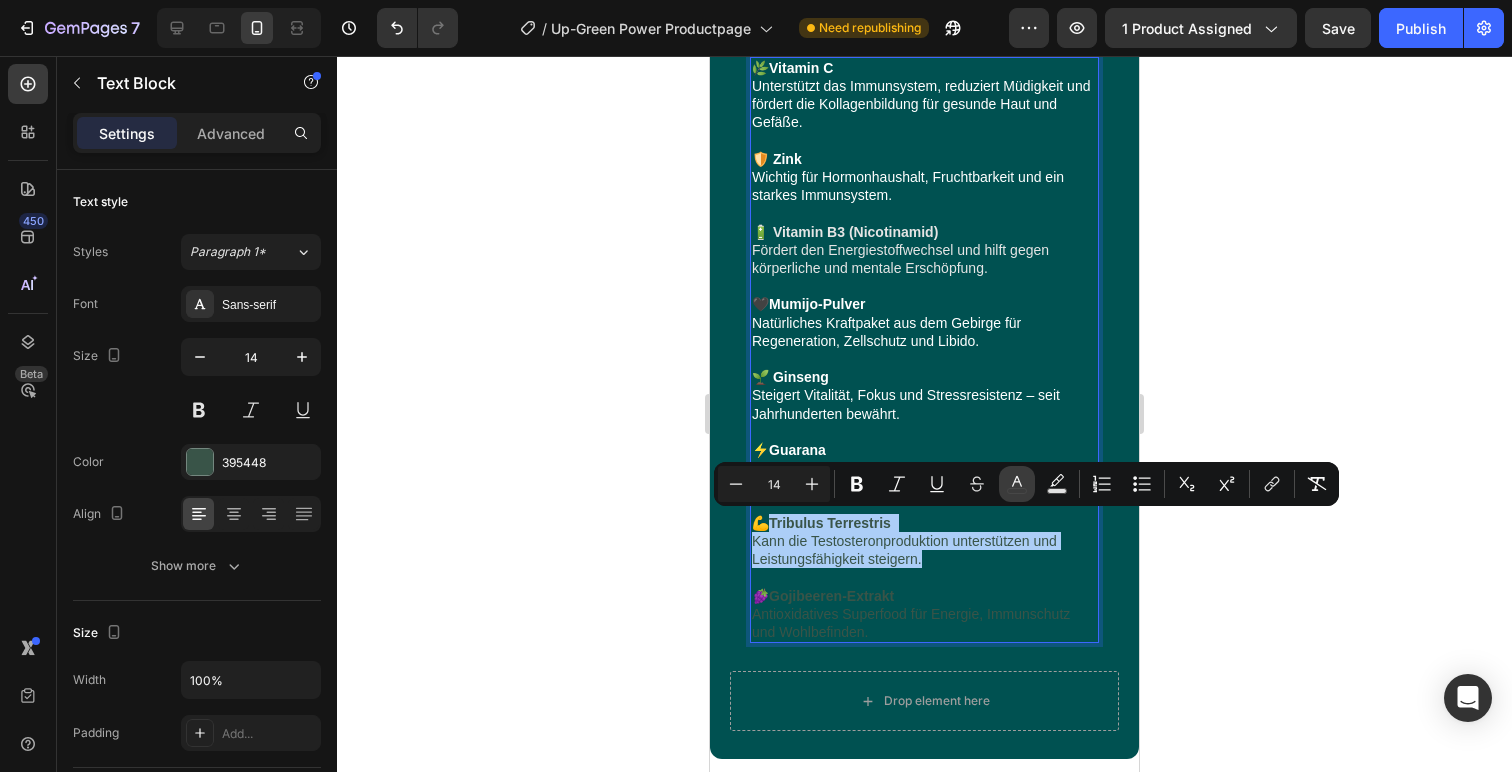 click on "color" at bounding box center [1017, 484] 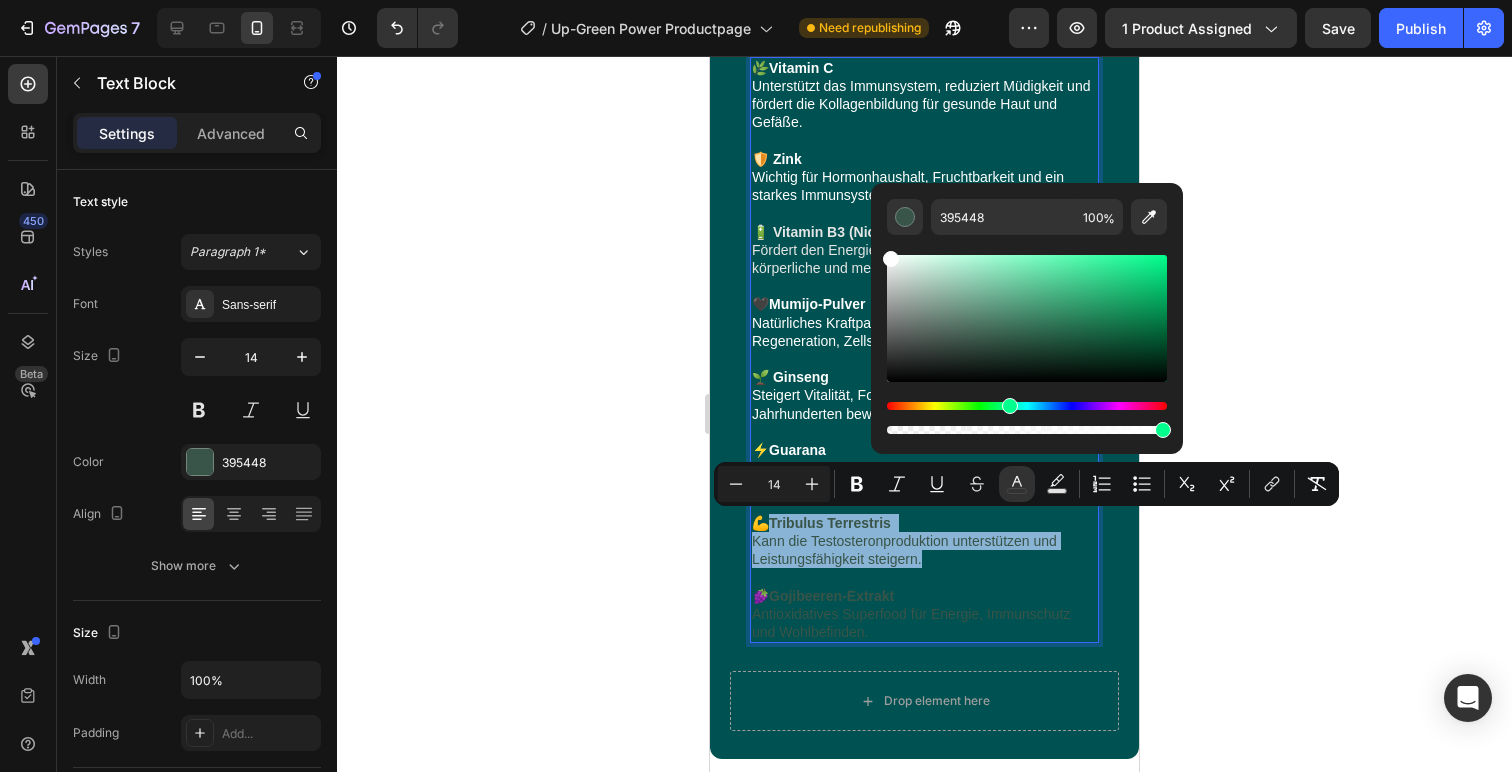 drag, startPoint x: 1618, startPoint y: 324, endPoint x: 823, endPoint y: 209, distance: 803.27454 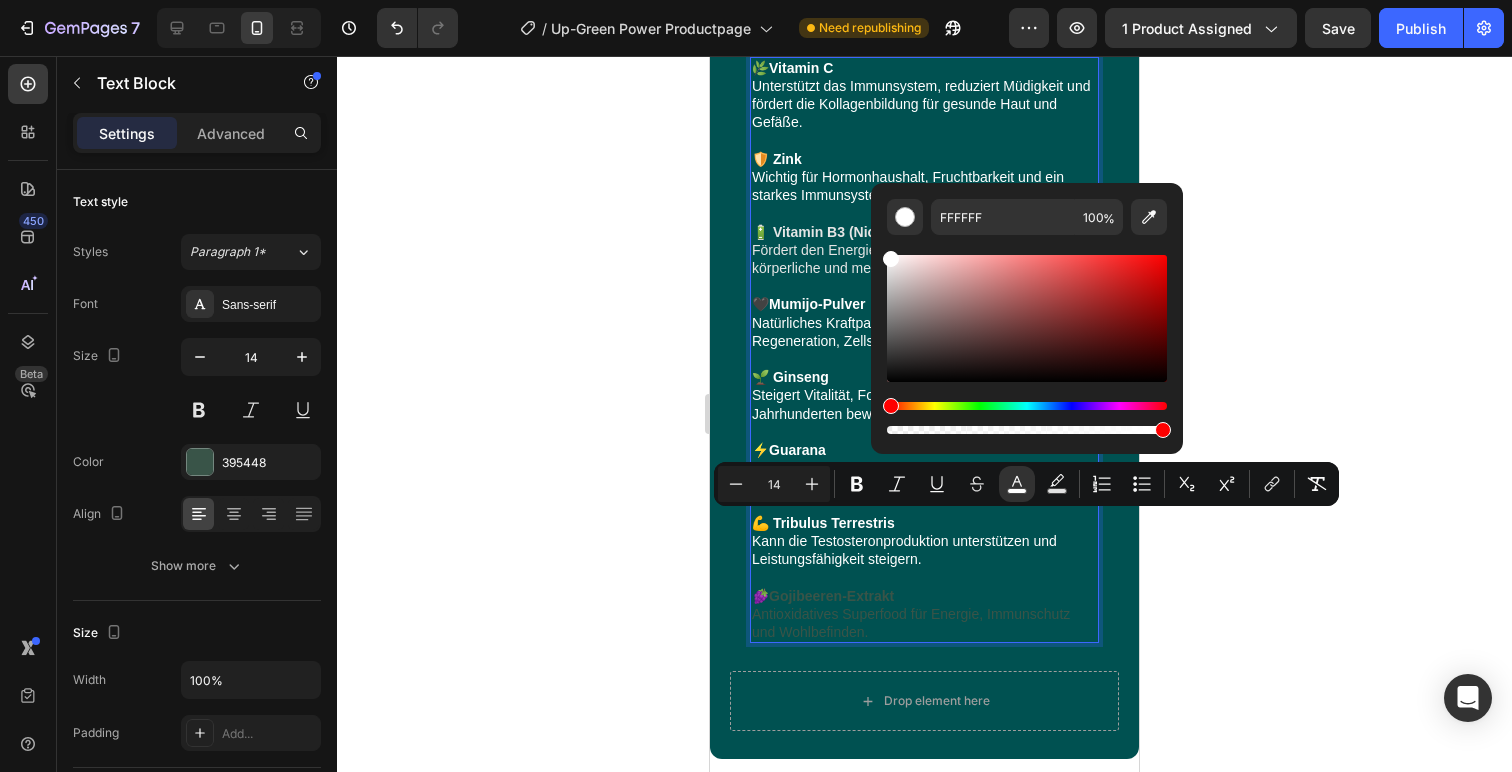 click on "🍇  Gojibeeren-Extrakt Antioxidatives Superfood für Energie, Immunschutz und Wohlbefinden." at bounding box center [924, 614] 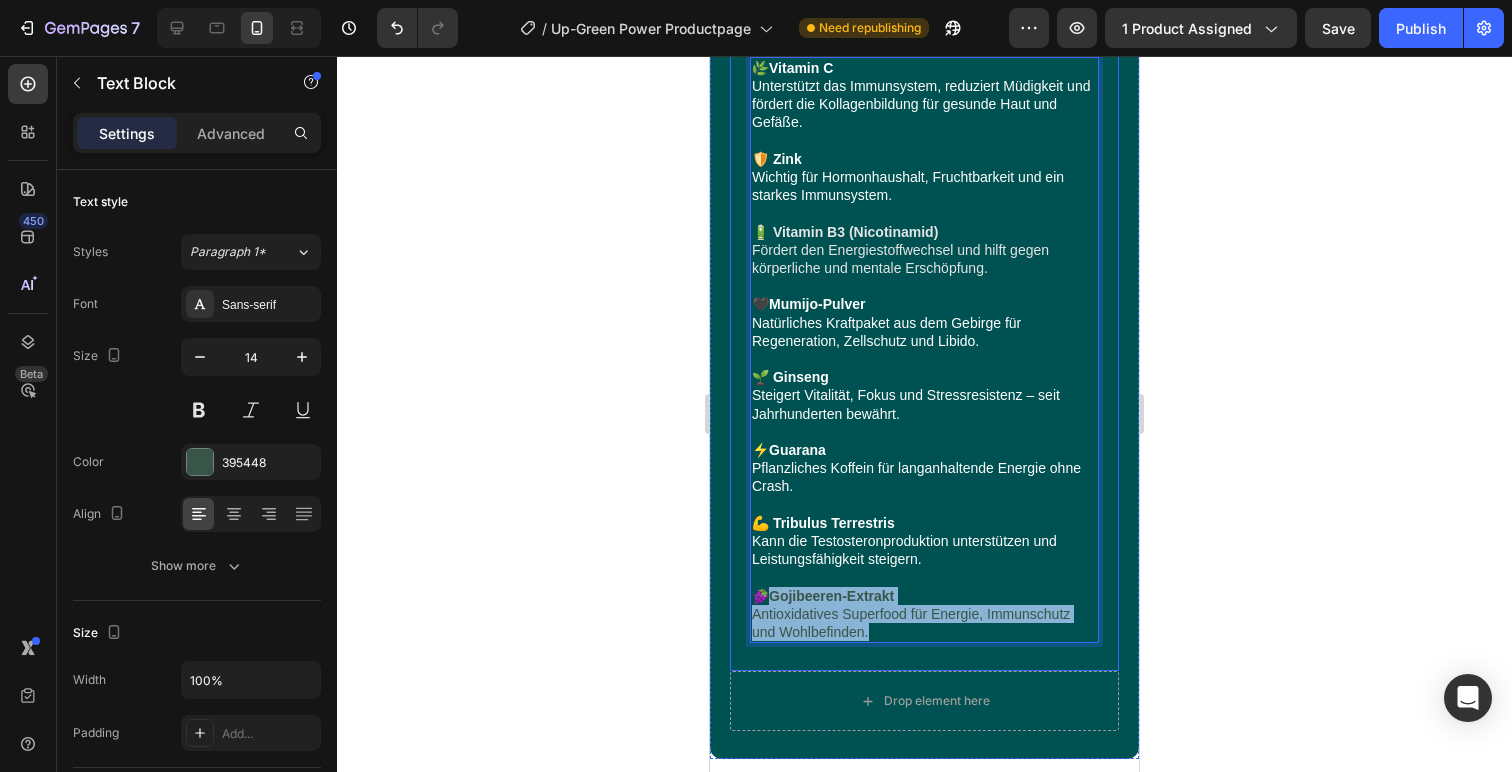 drag, startPoint x: 765, startPoint y: 587, endPoint x: 1029, endPoint y: 652, distance: 271.88416 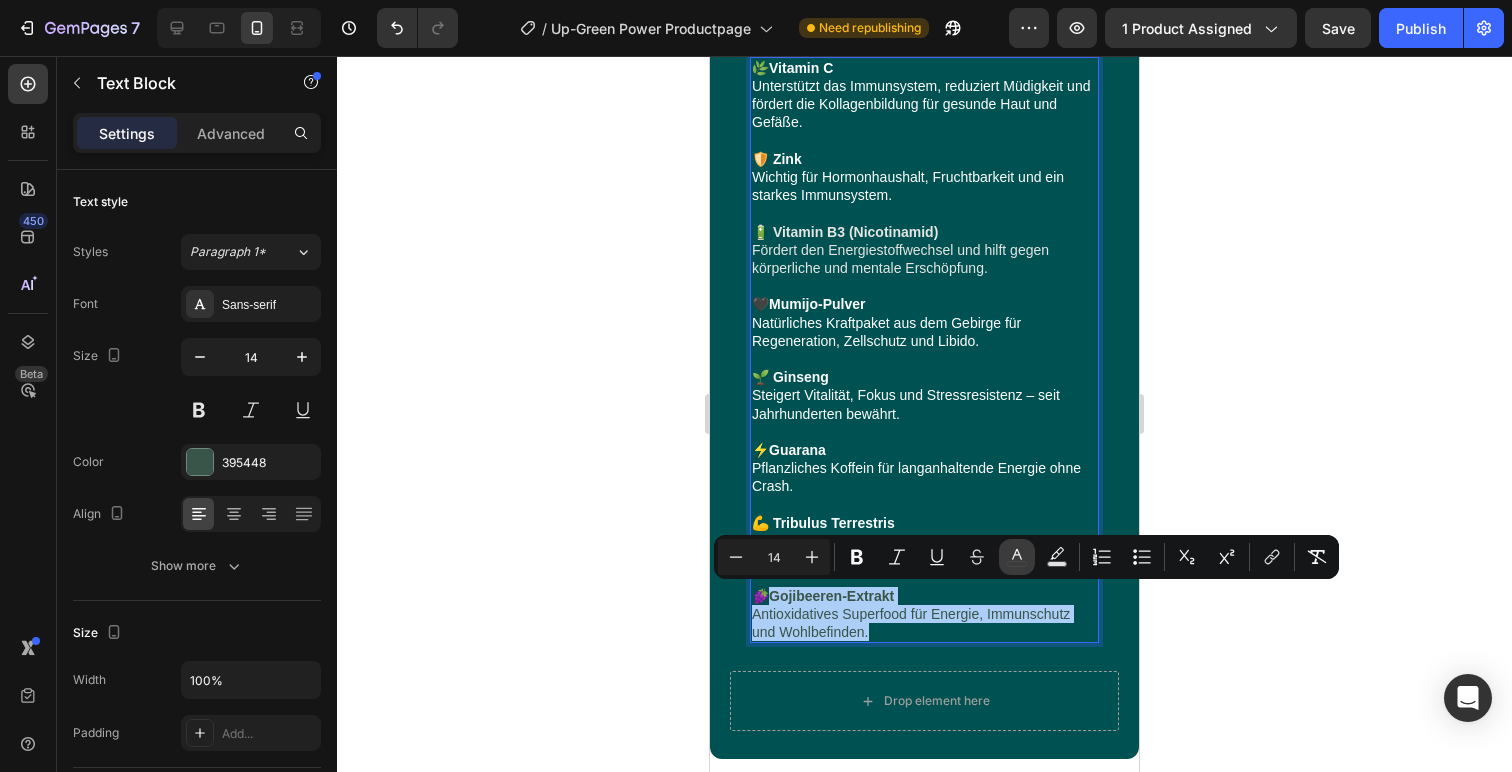 click 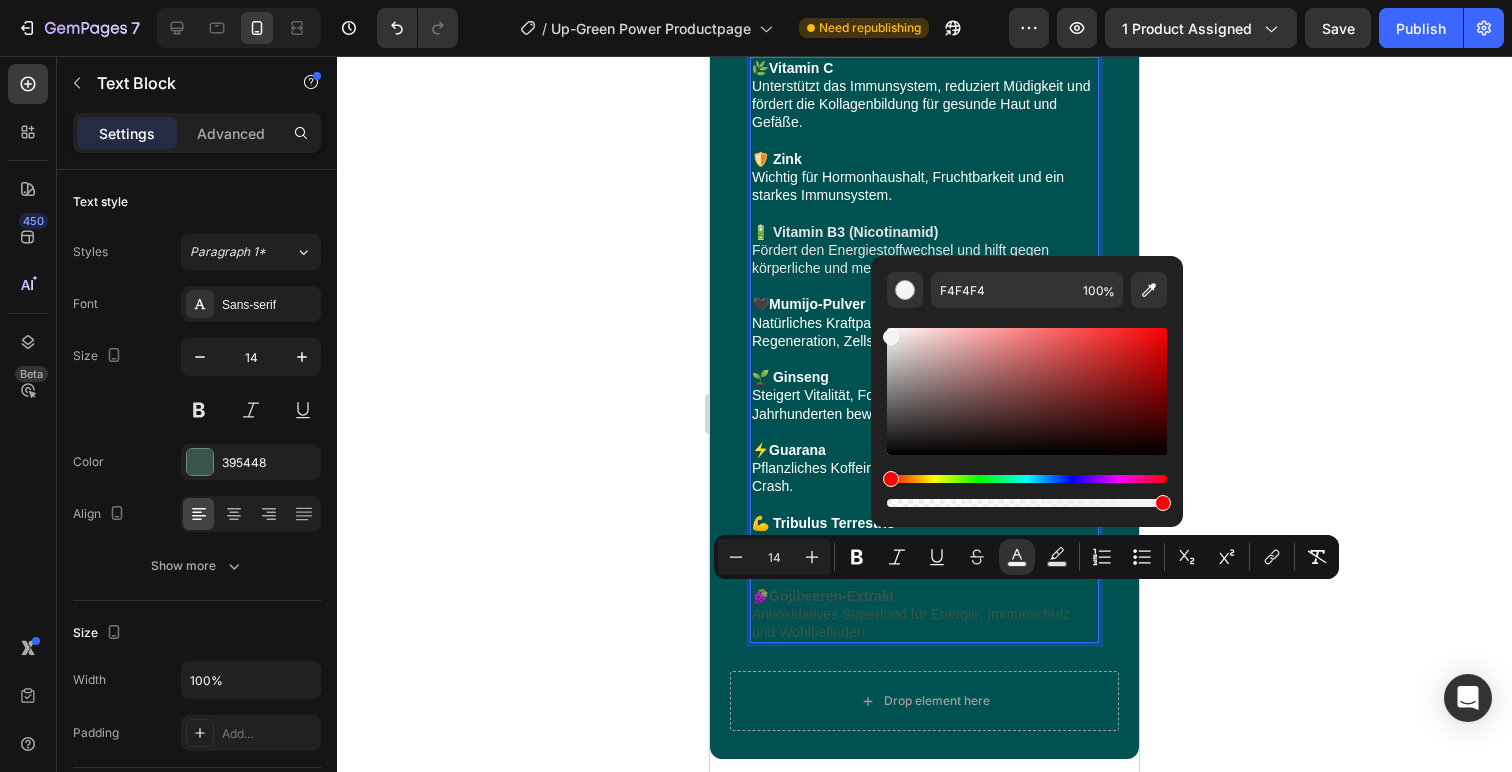drag, startPoint x: 1624, startPoint y: 415, endPoint x: 837, endPoint y: 293, distance: 796.4 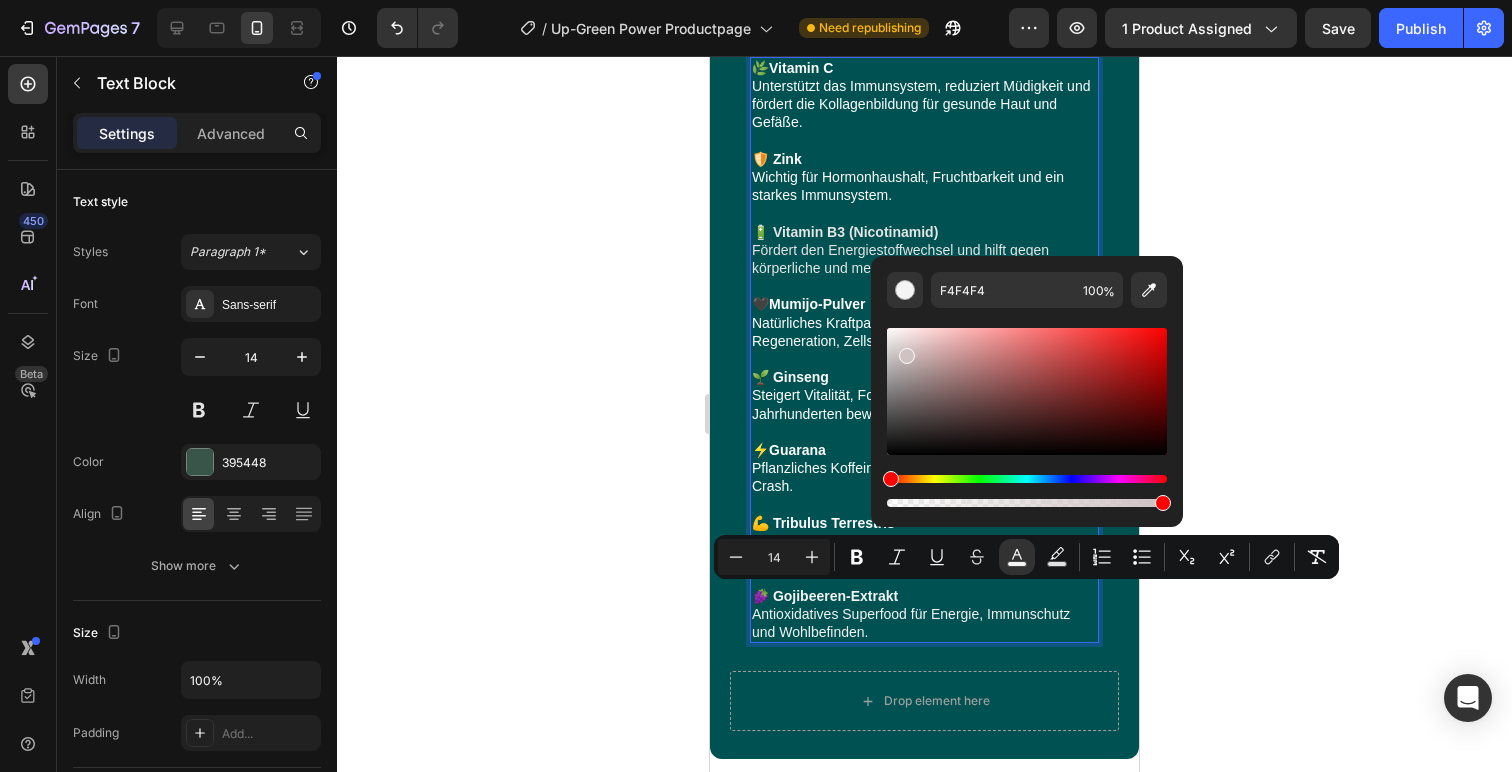 type on "FCFCFC" 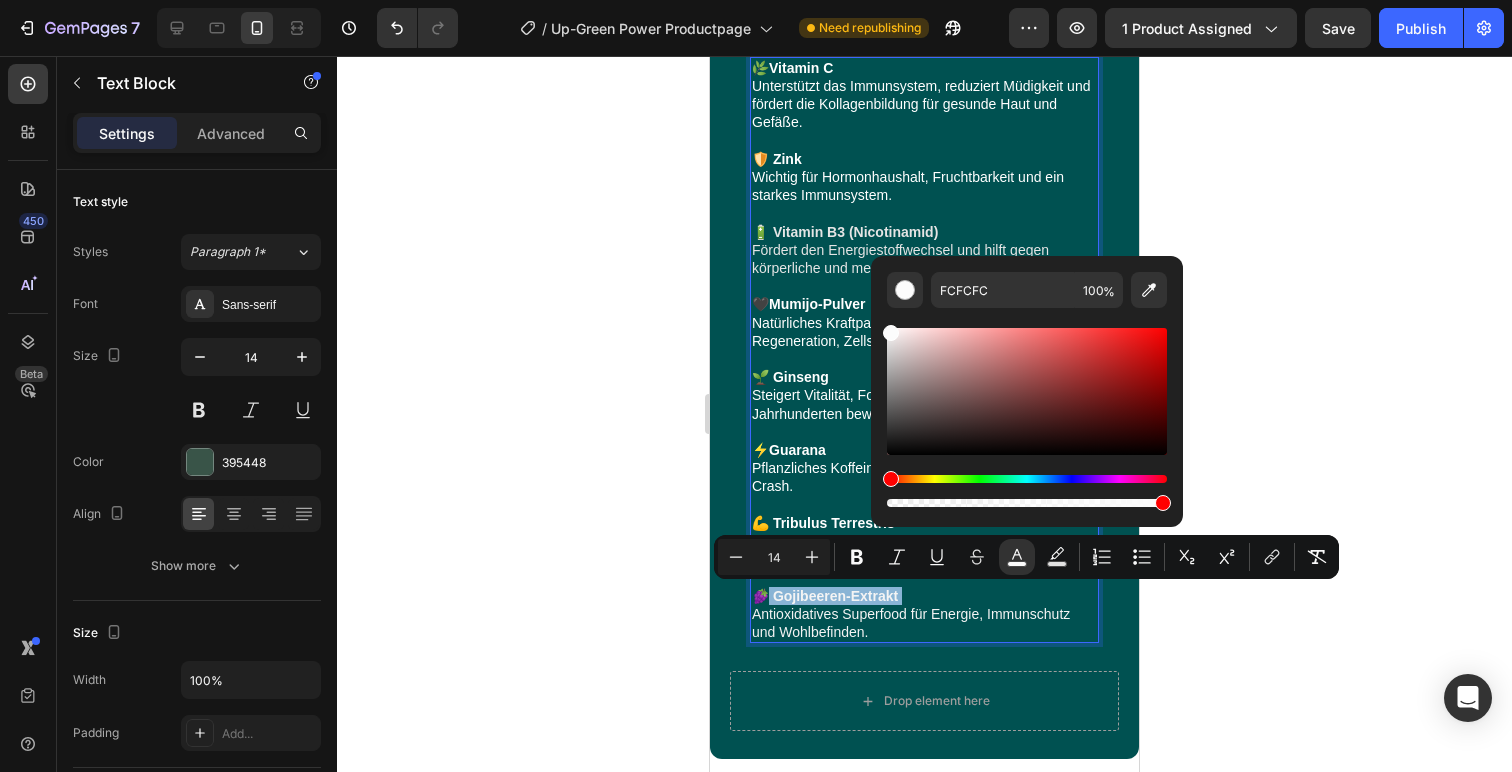 drag, startPoint x: 1615, startPoint y: 407, endPoint x: 788, endPoint y: 242, distance: 843.2995 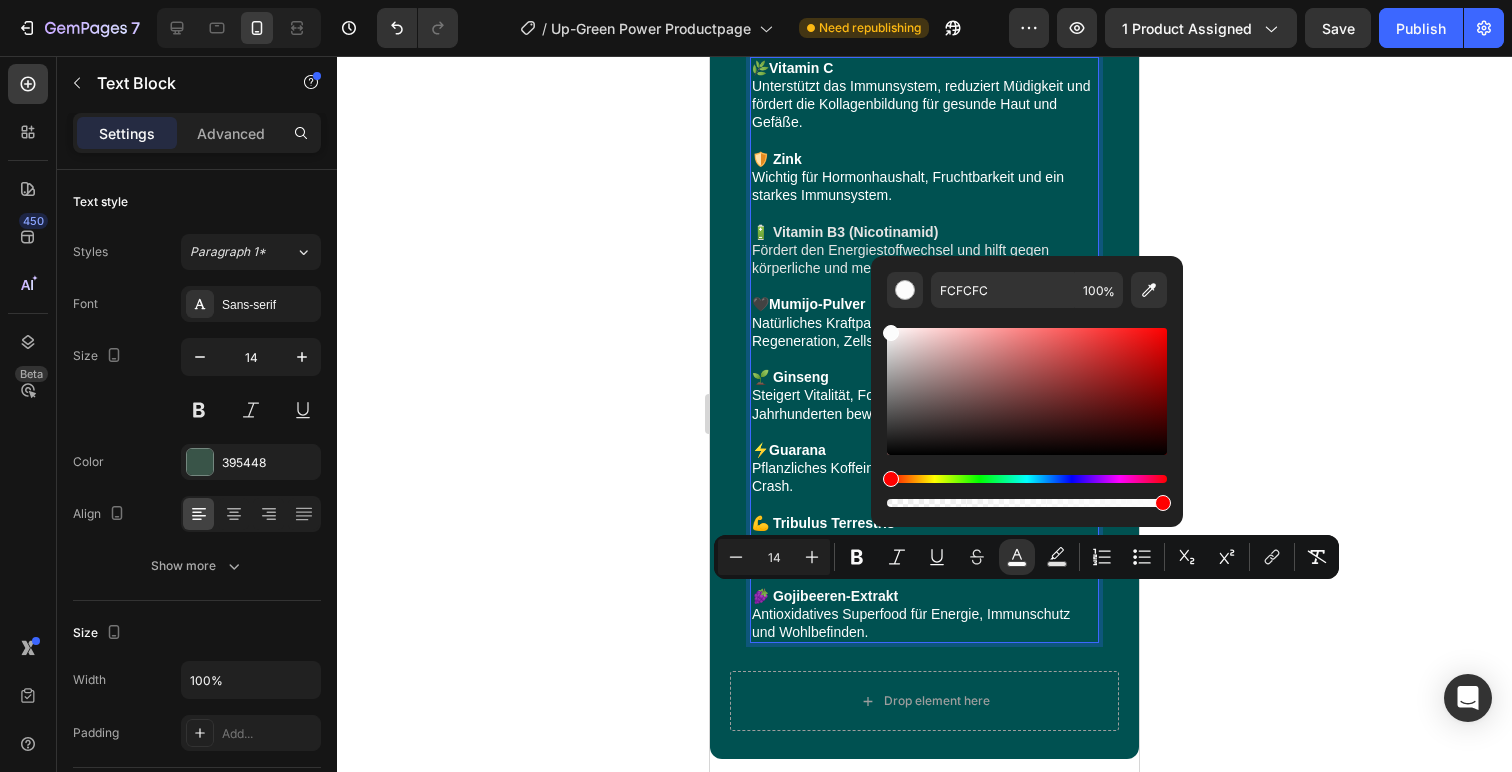 click 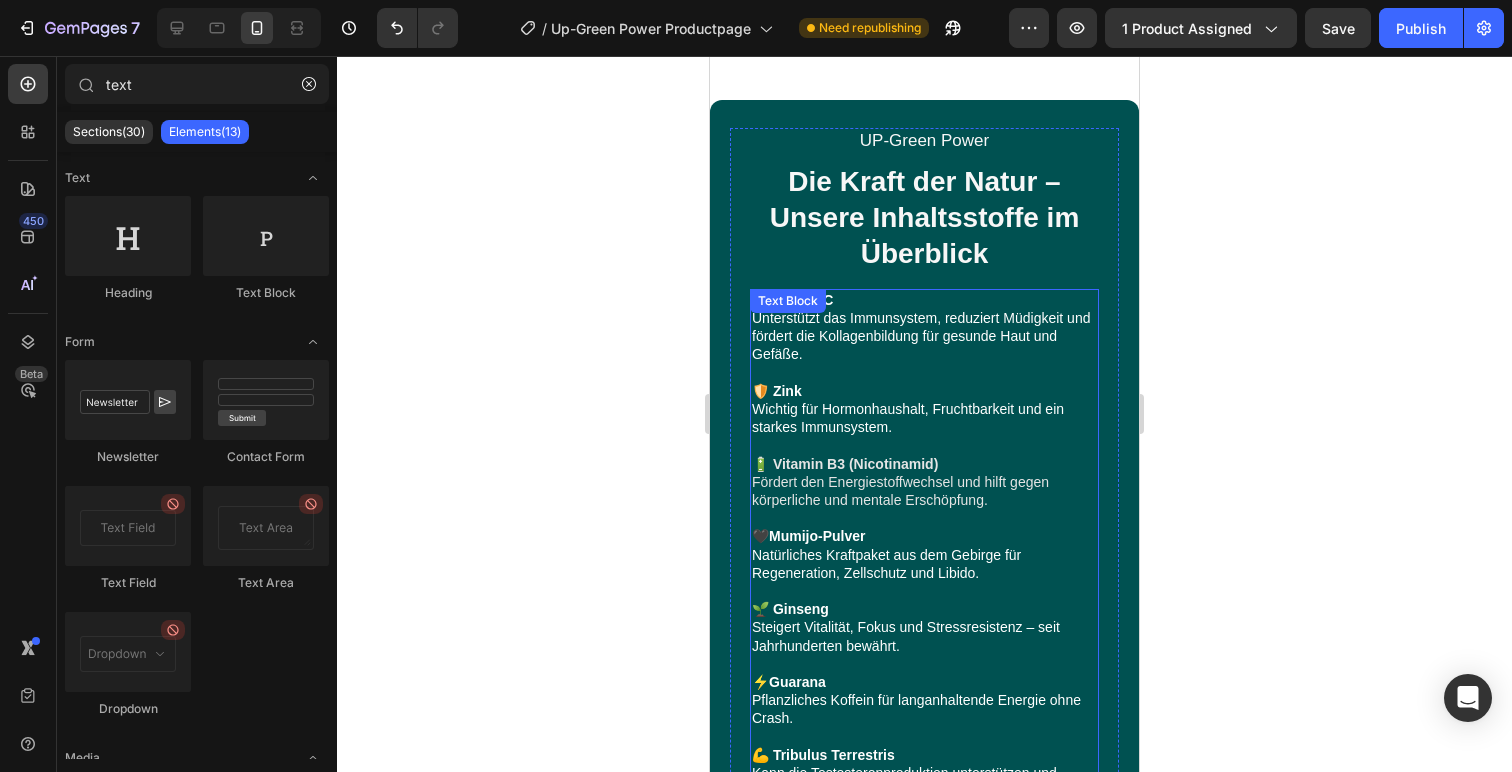 scroll, scrollTop: 1129, scrollLeft: 0, axis: vertical 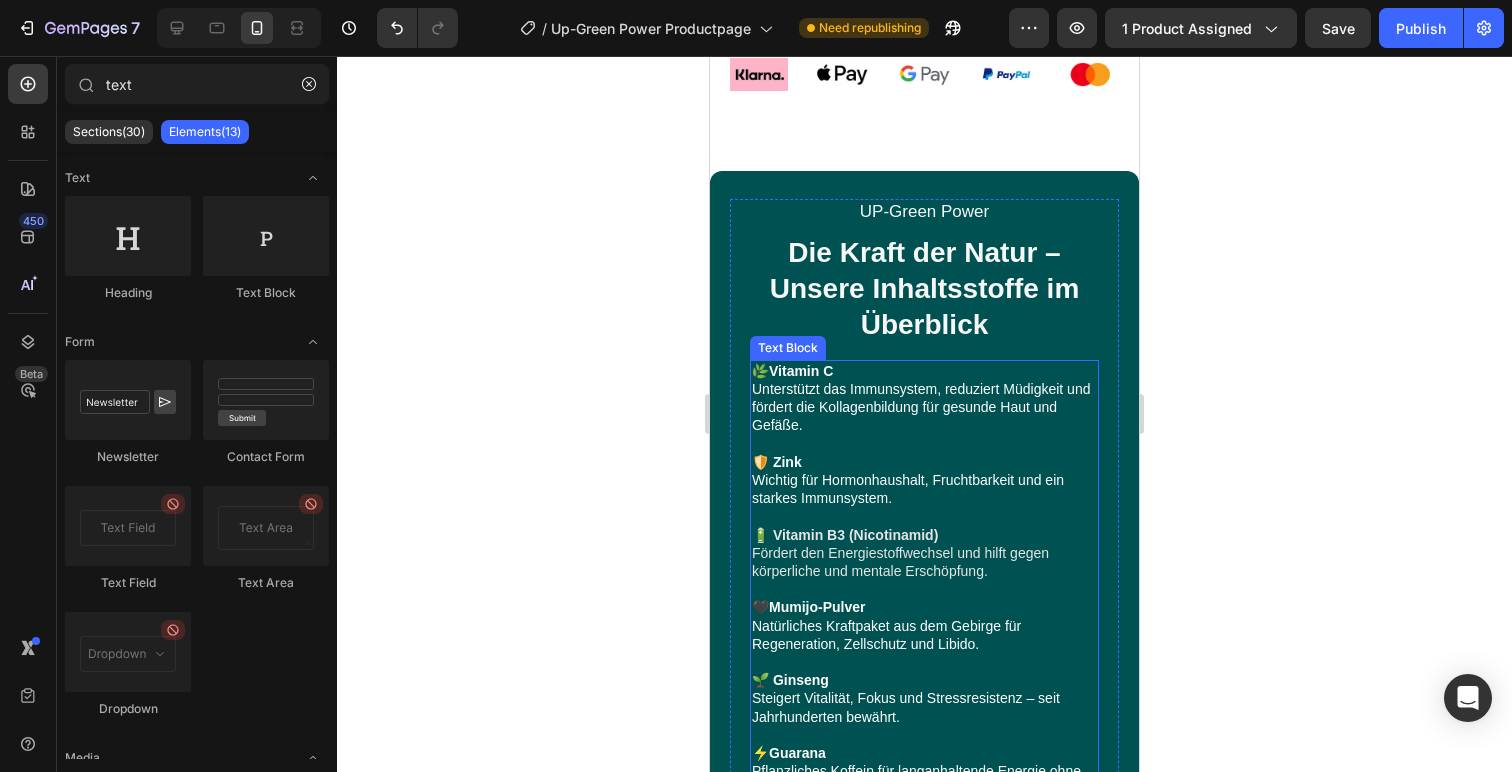 click at bounding box center (924, 444) 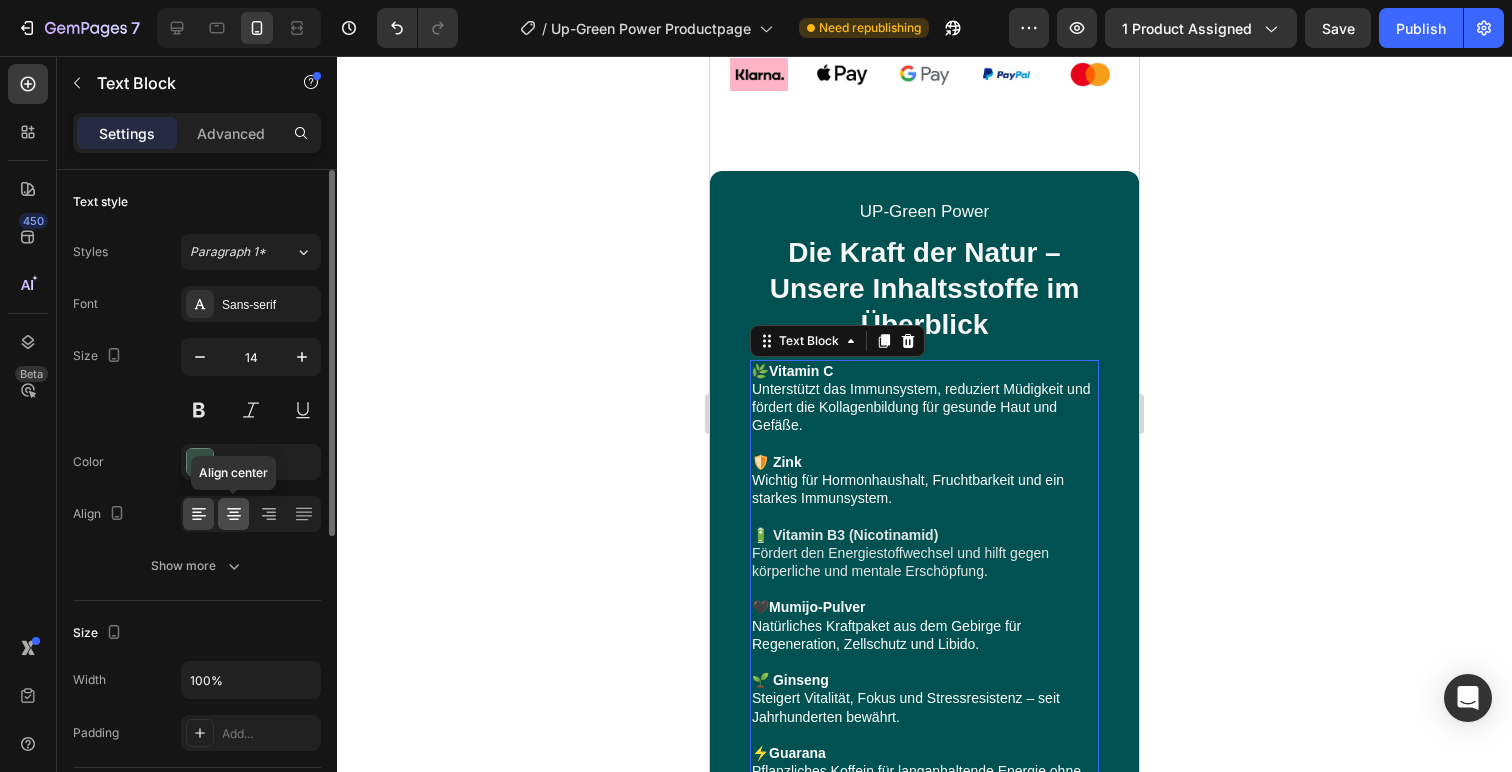 scroll, scrollTop: 237, scrollLeft: 0, axis: vertical 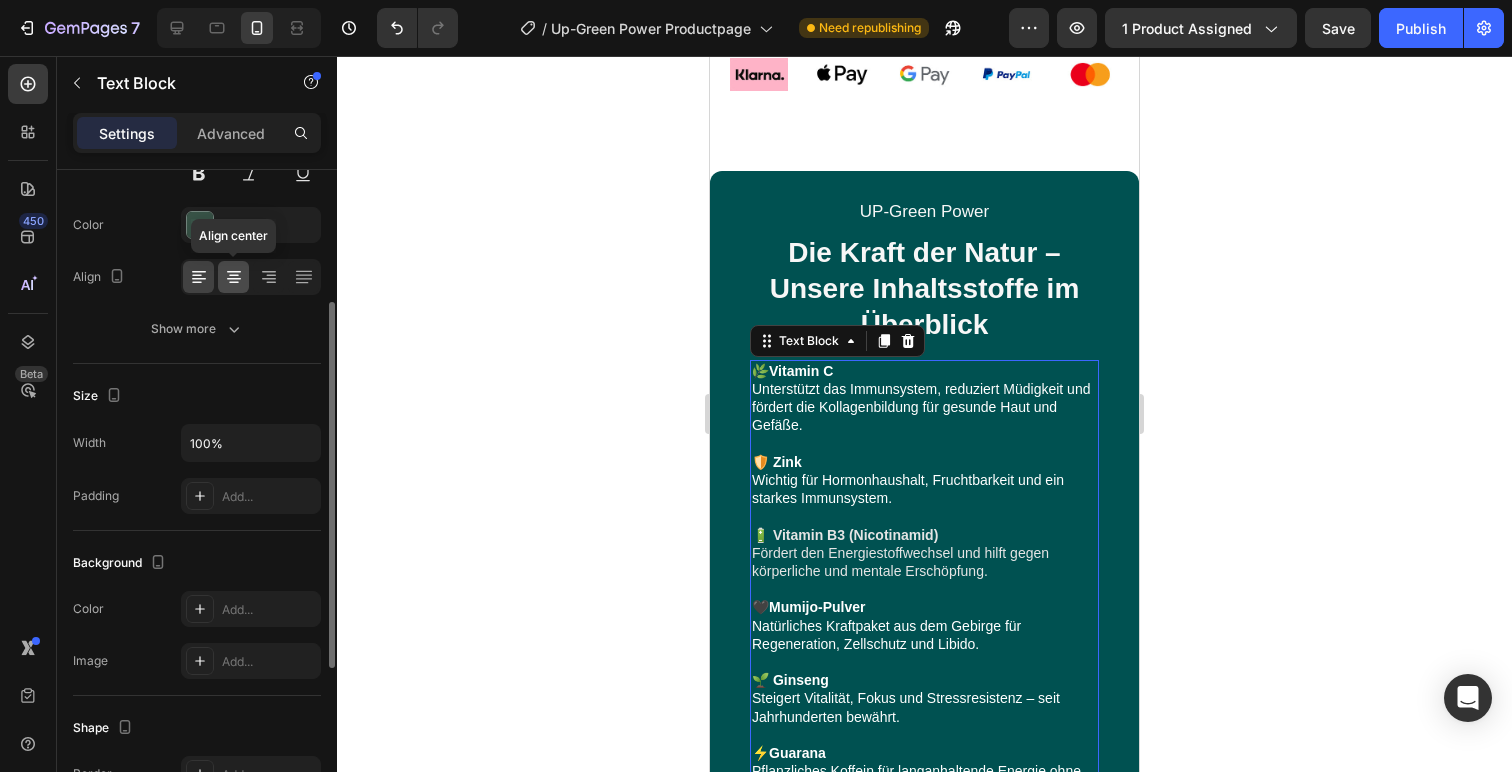 click 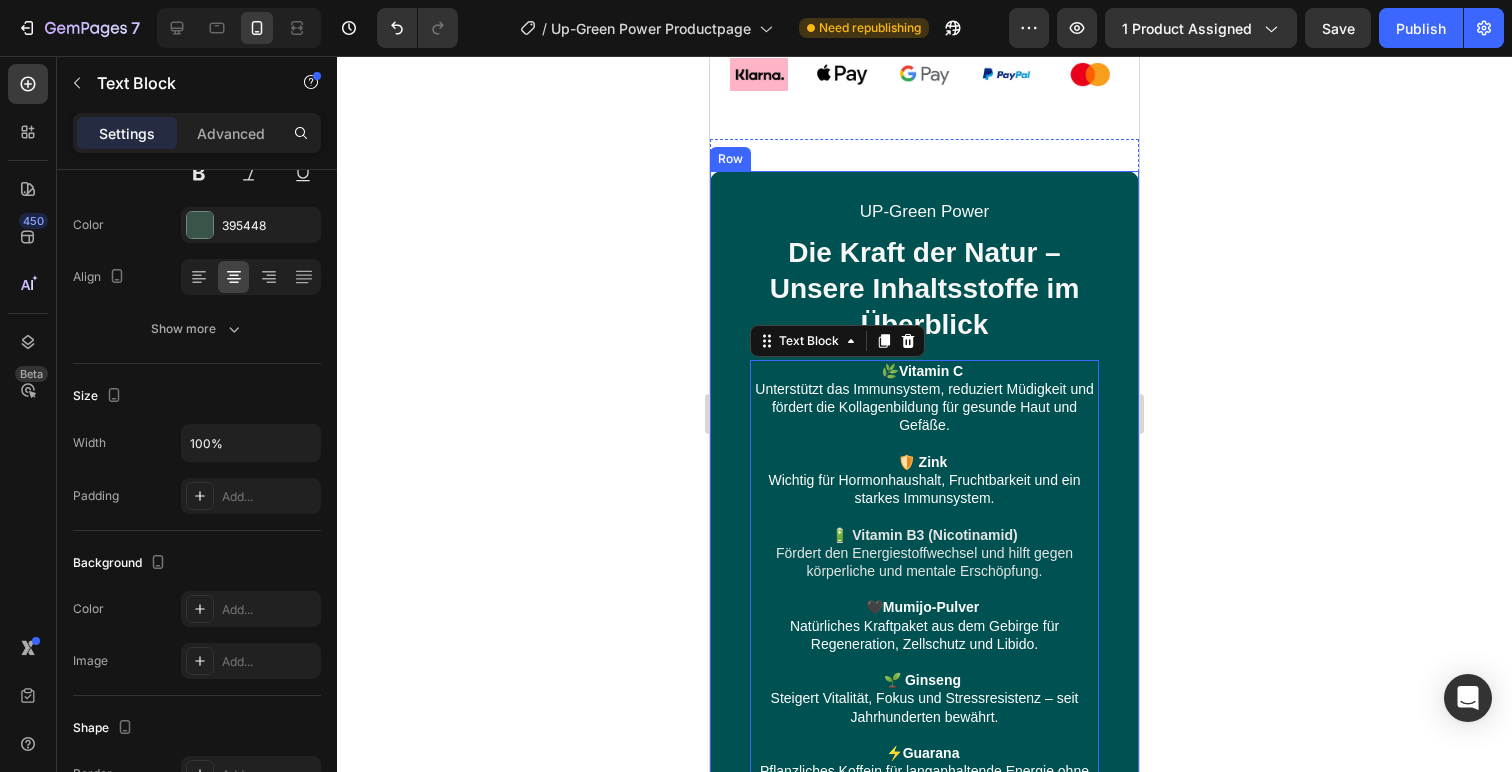 click 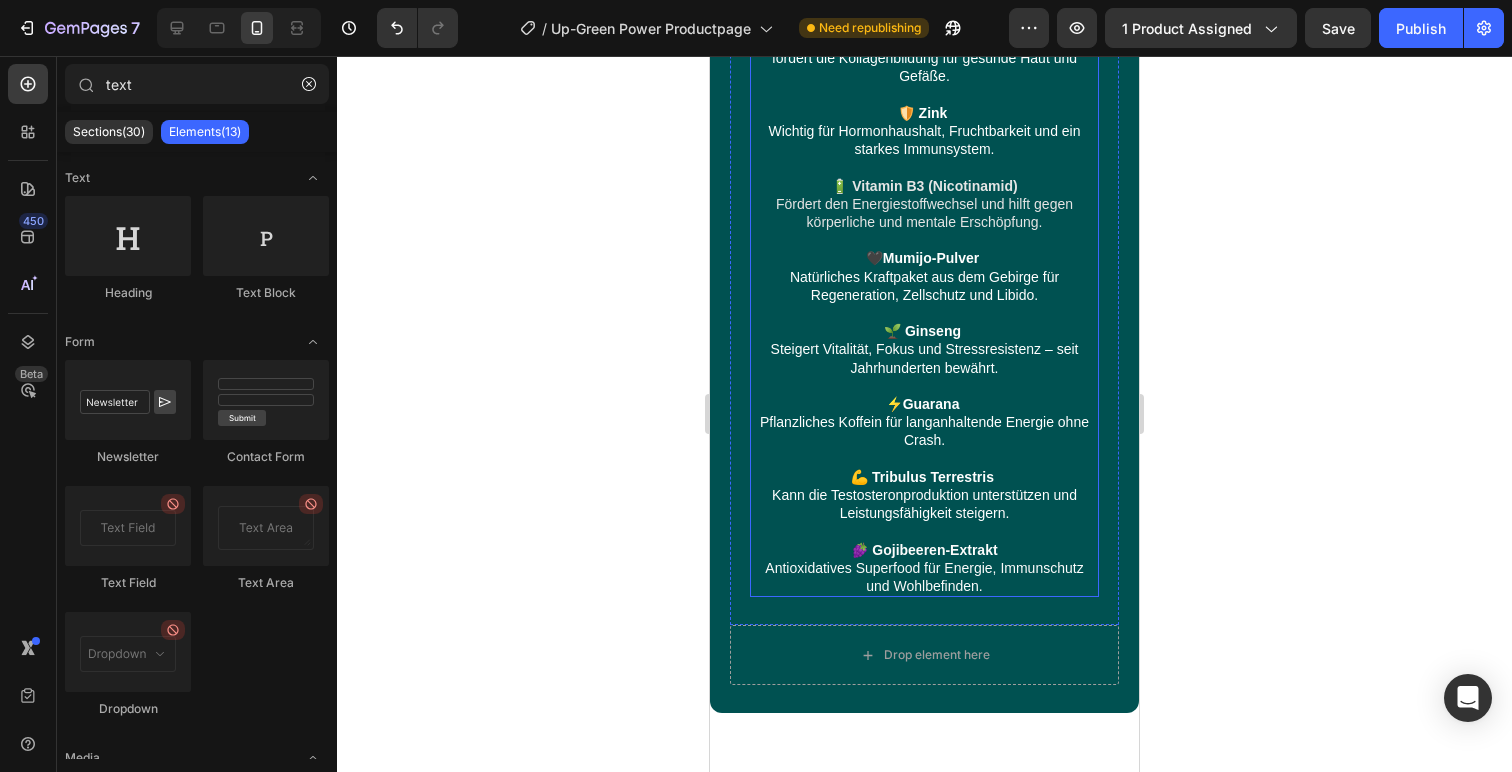 scroll, scrollTop: 1482, scrollLeft: 0, axis: vertical 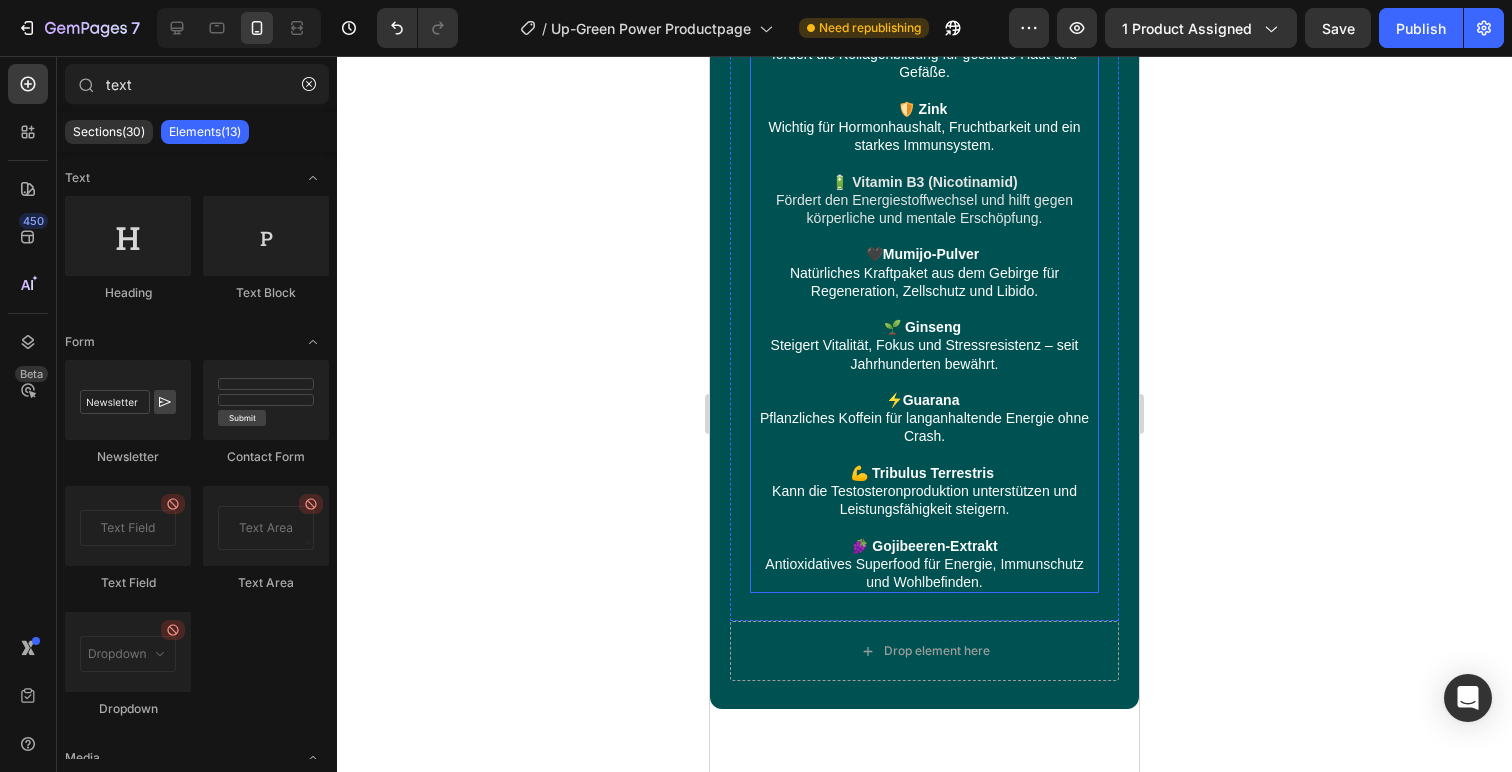 click on "Steigert Vitalität, Fokus und Stressresistenz – seit Jahrhunderten bewährt." at bounding box center (925, 354) 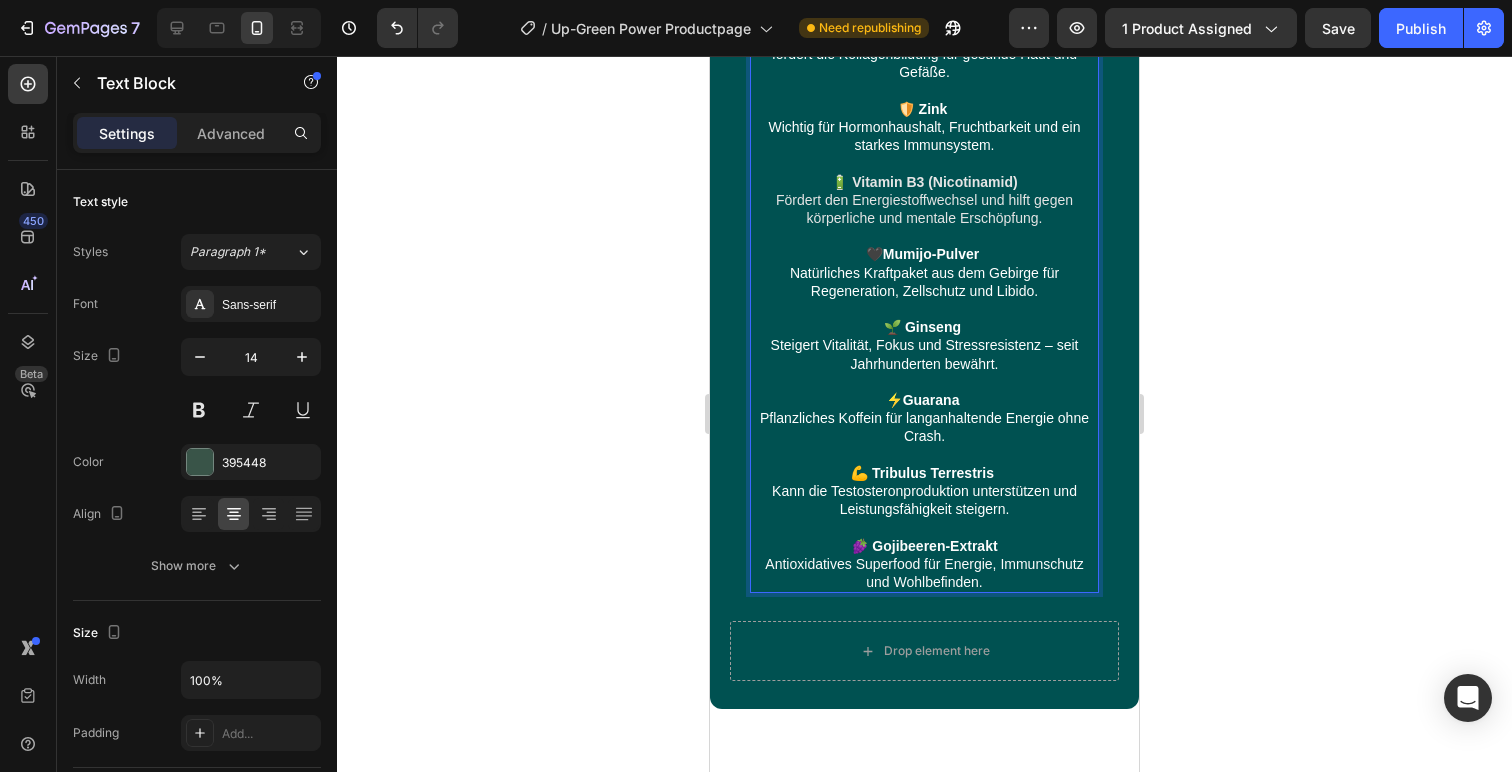 click on "Steigert Vitalität, Fokus und Stressresistenz – seit Jahrhunderten bewährt." at bounding box center (925, 354) 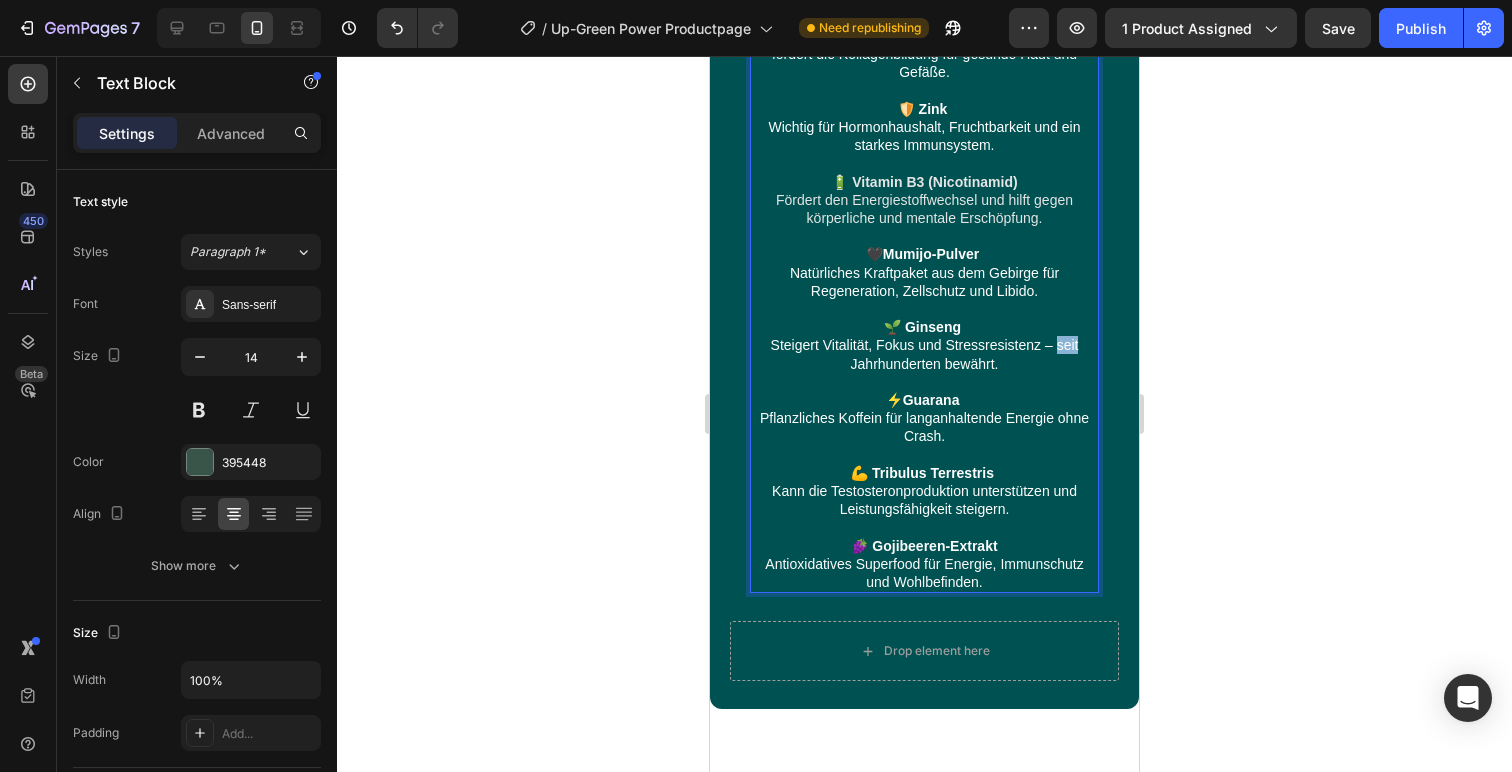 click on "Steigert Vitalität, Fokus und Stressresistenz – seit Jahrhunderten bewährt." at bounding box center (925, 354) 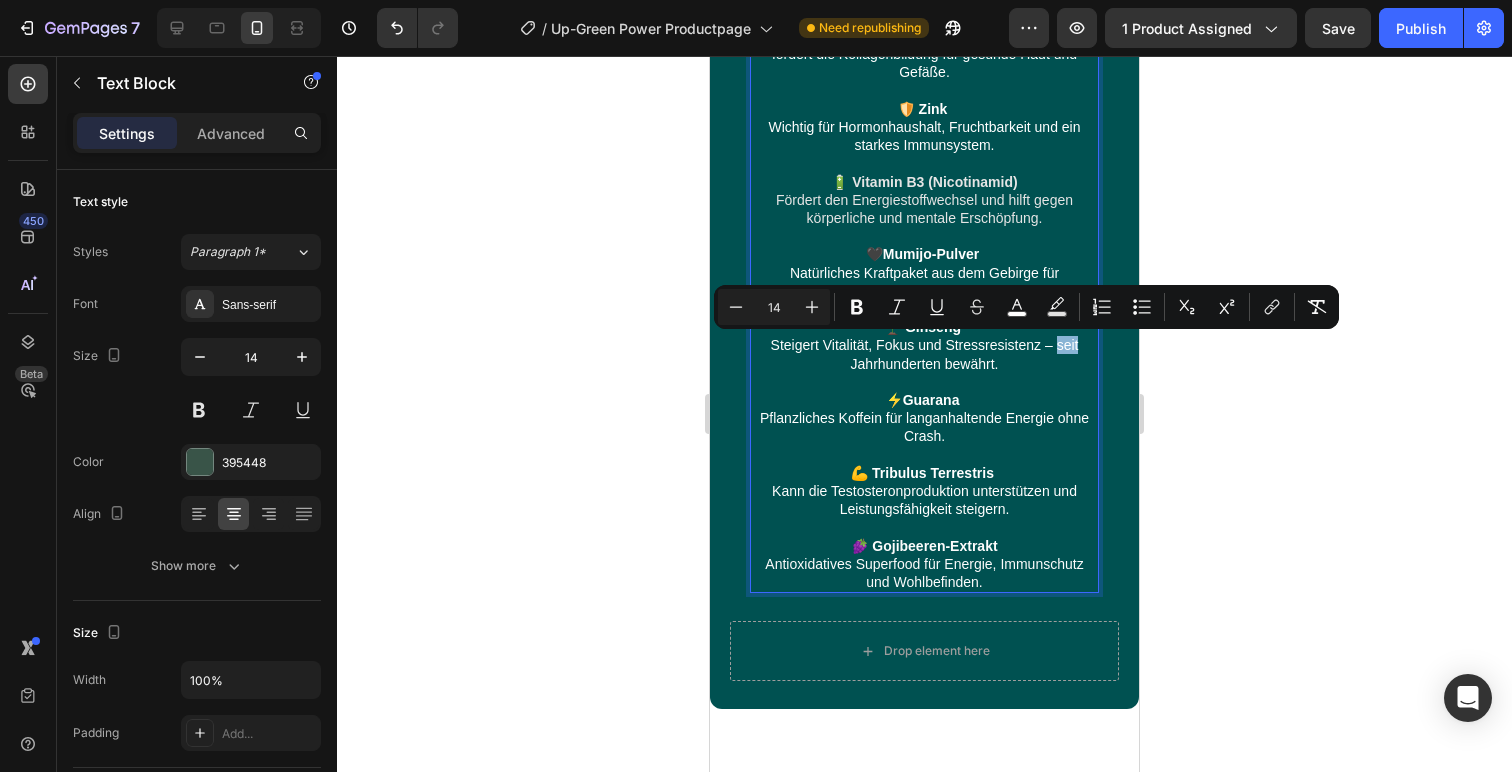click on "Steigert Vitalität, Fokus und Stressresistenz – seit Jahrhunderten bewährt." at bounding box center (925, 354) 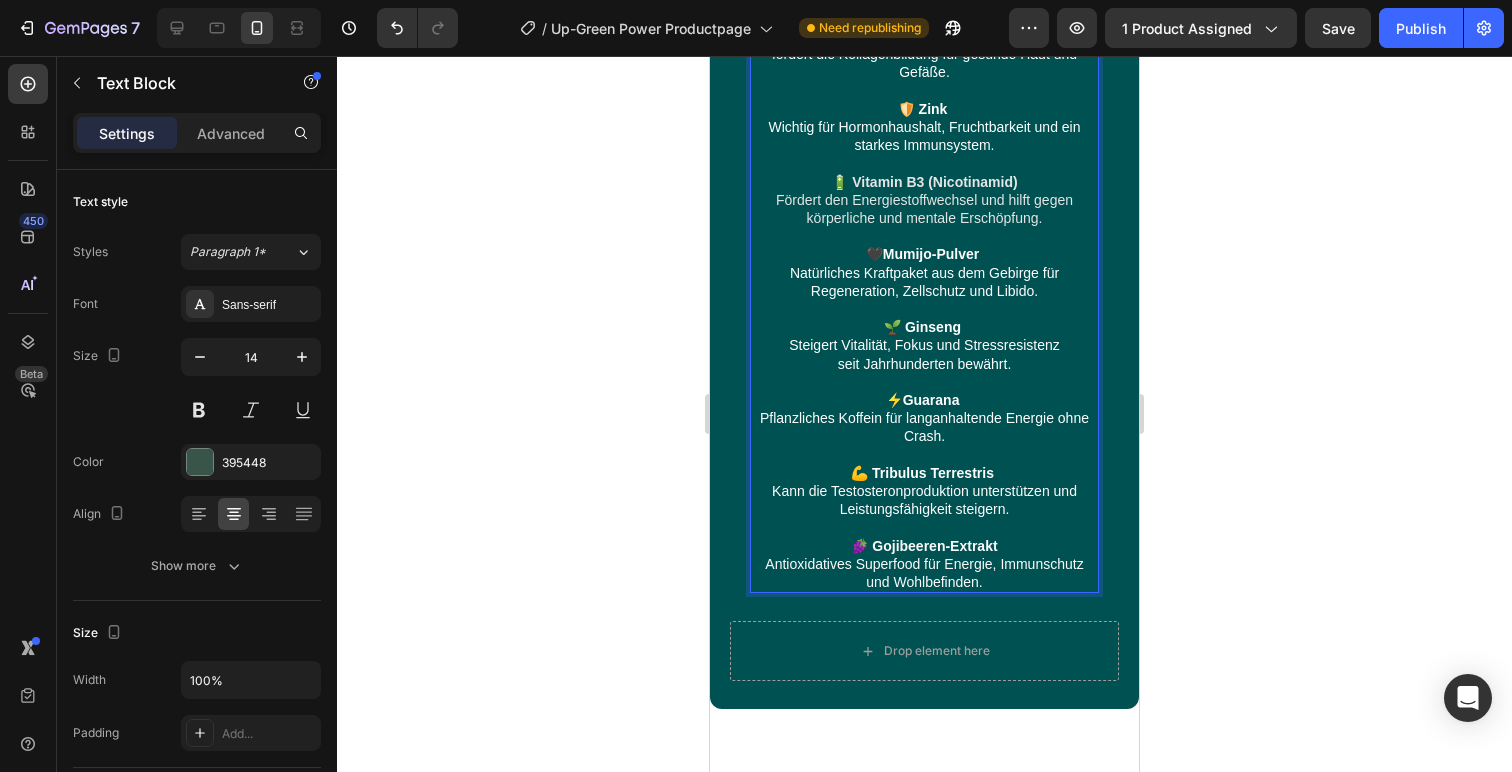 click on "Natürliches Kraftpaket aus dem Gebirge für Regeneration, Zellschutz und Libido." at bounding box center [924, 282] 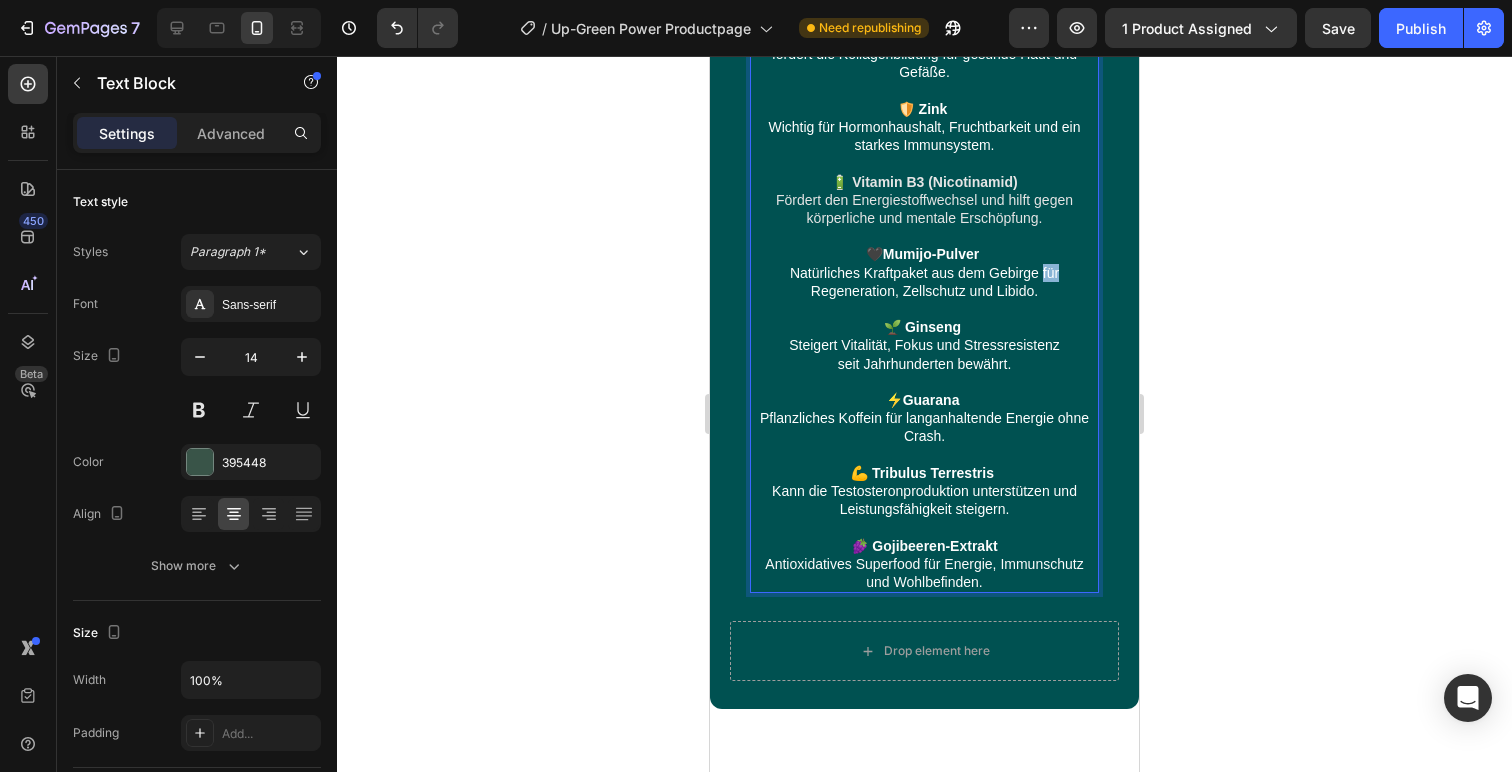 click on "Natürliches Kraftpaket aus dem Gebirge für Regeneration, Zellschutz und Libido." at bounding box center (924, 282) 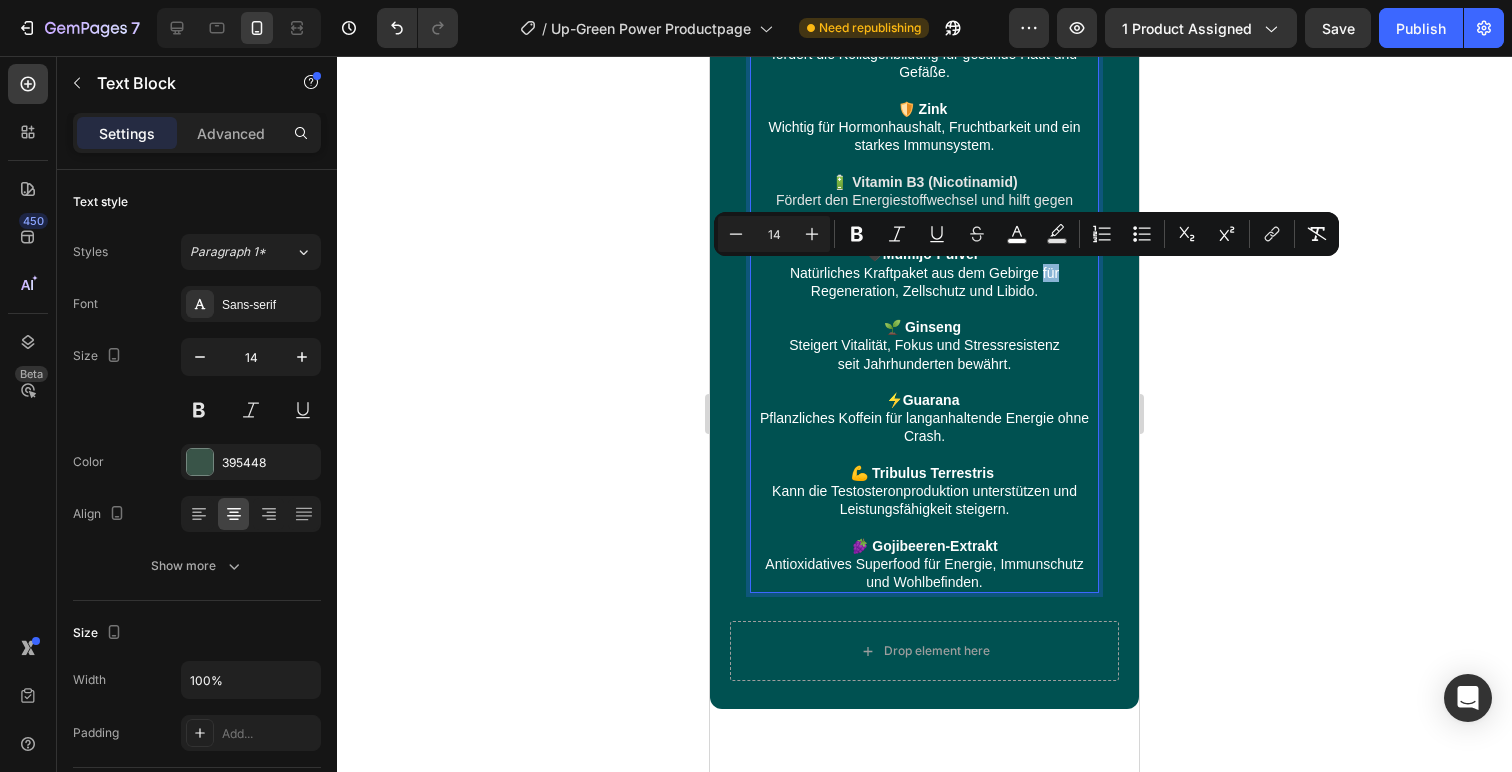 click on "Natürliches Kraftpaket aus dem Gebirge für Regeneration, Zellschutz und Libido." at bounding box center [924, 282] 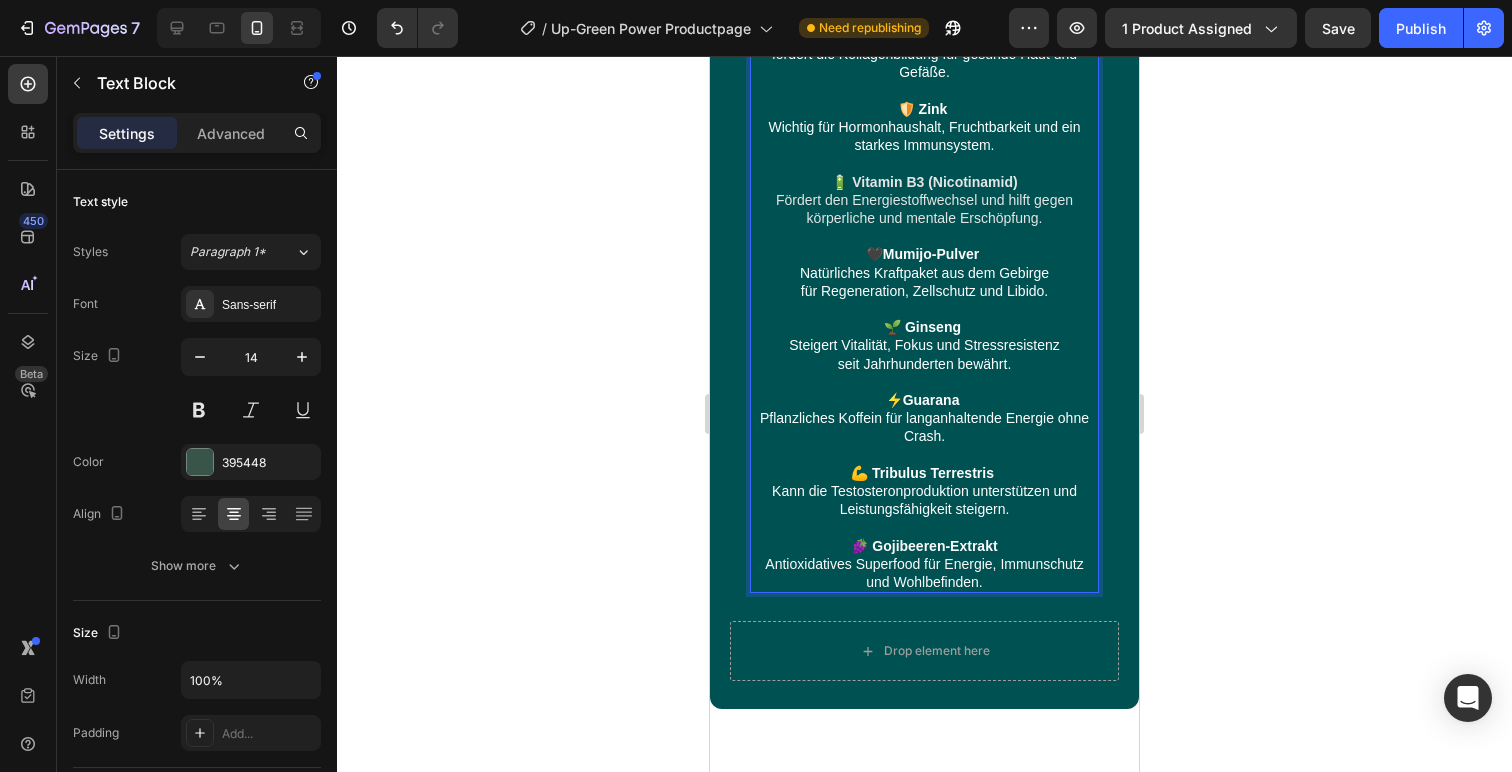 click on "Fördert den Energiestoffwechsel und hilft gegen körperliche und mentale Erschöpfung." at bounding box center (924, 209) 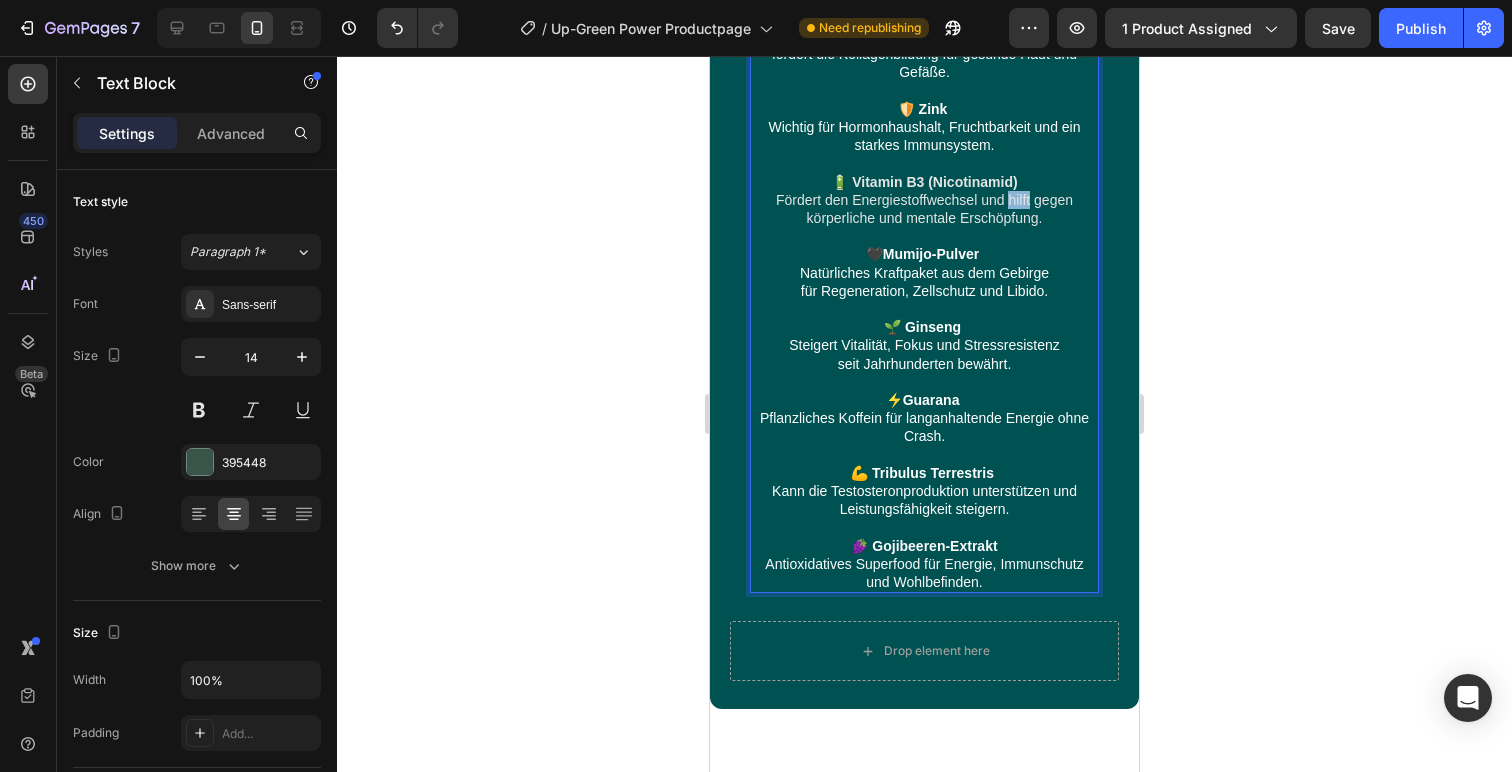 click on "Fördert den Energiestoffwechsel und hilft gegen körperliche und mentale Erschöpfung." at bounding box center (924, 209) 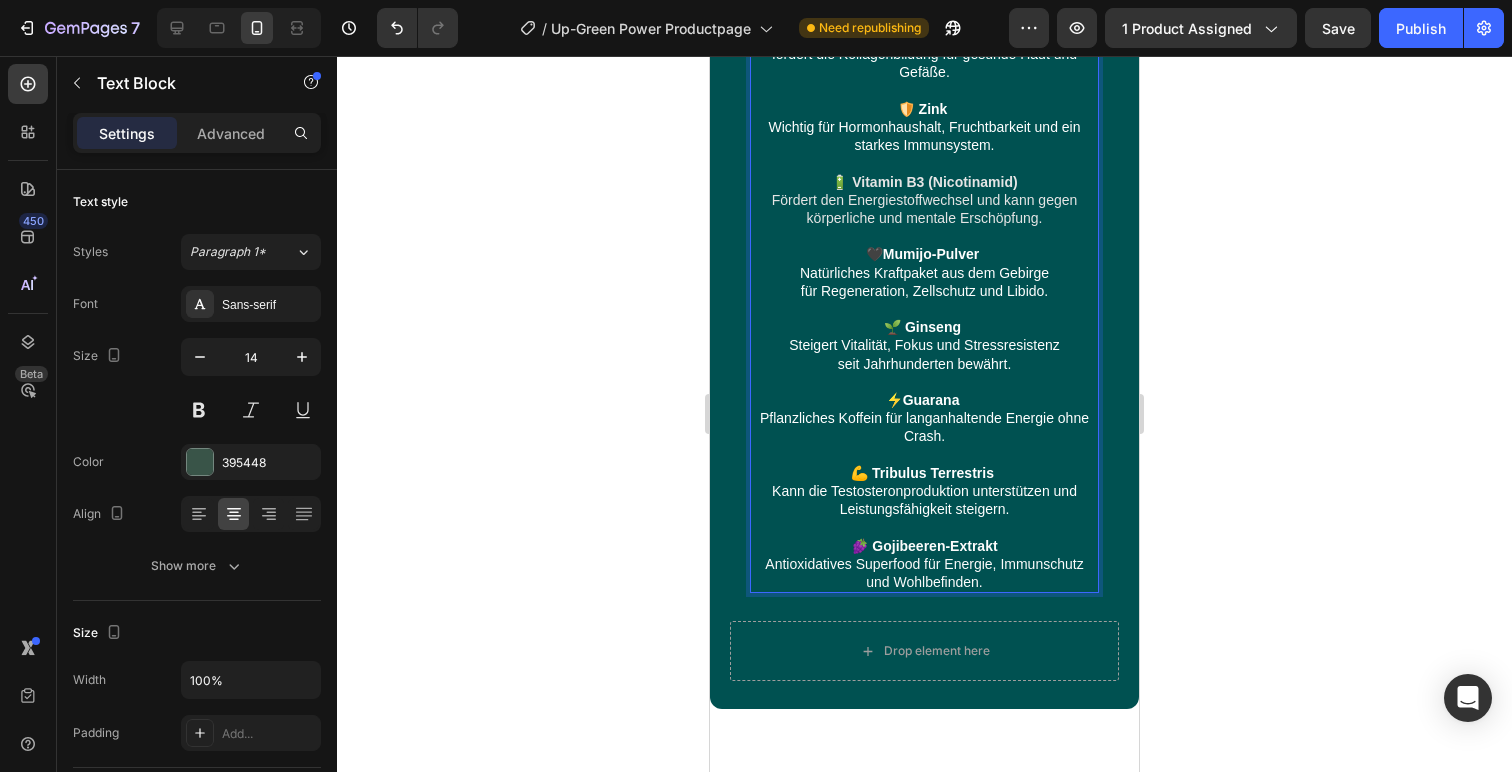 click on "Fördert den Energiestoffwechsel und kann gegen körperliche und mentale Erschöpfung." at bounding box center [925, 209] 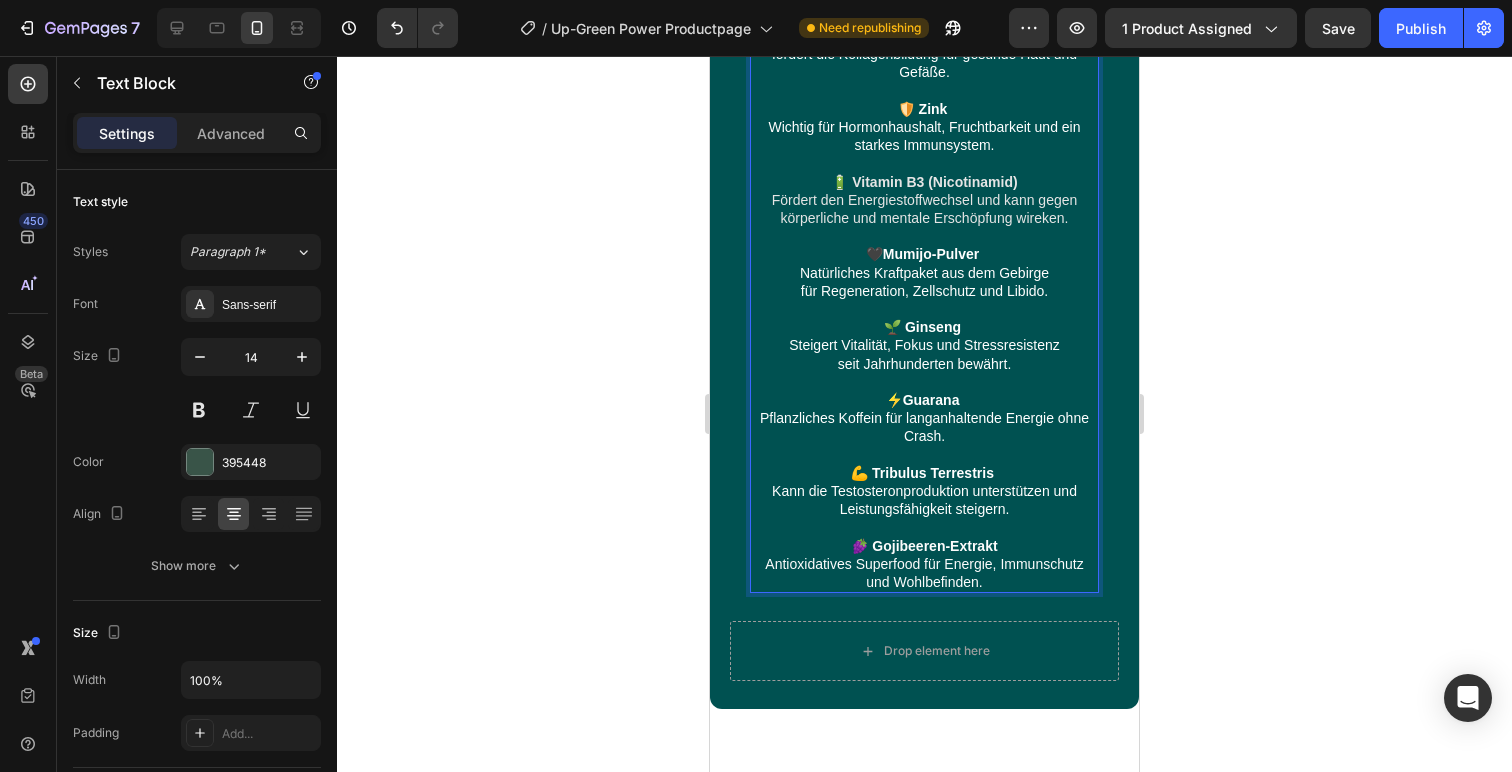 click on "🌱   Ginseng   Steigert Vitalität, Fokus und Stressresistenz  seit Jahrhunderten bewährt." at bounding box center [924, 345] 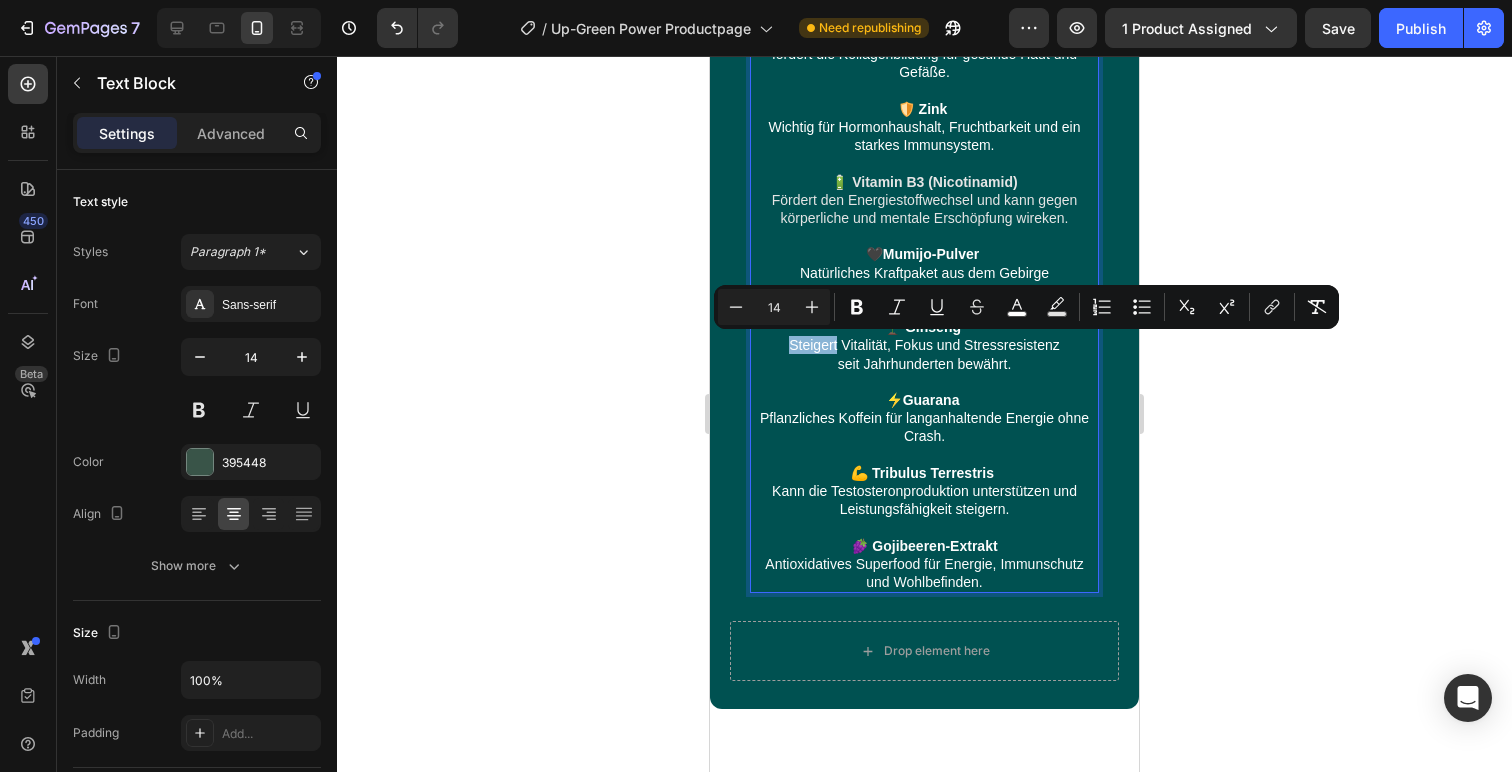 drag, startPoint x: 835, startPoint y: 346, endPoint x: 776, endPoint y: 340, distance: 59.3043 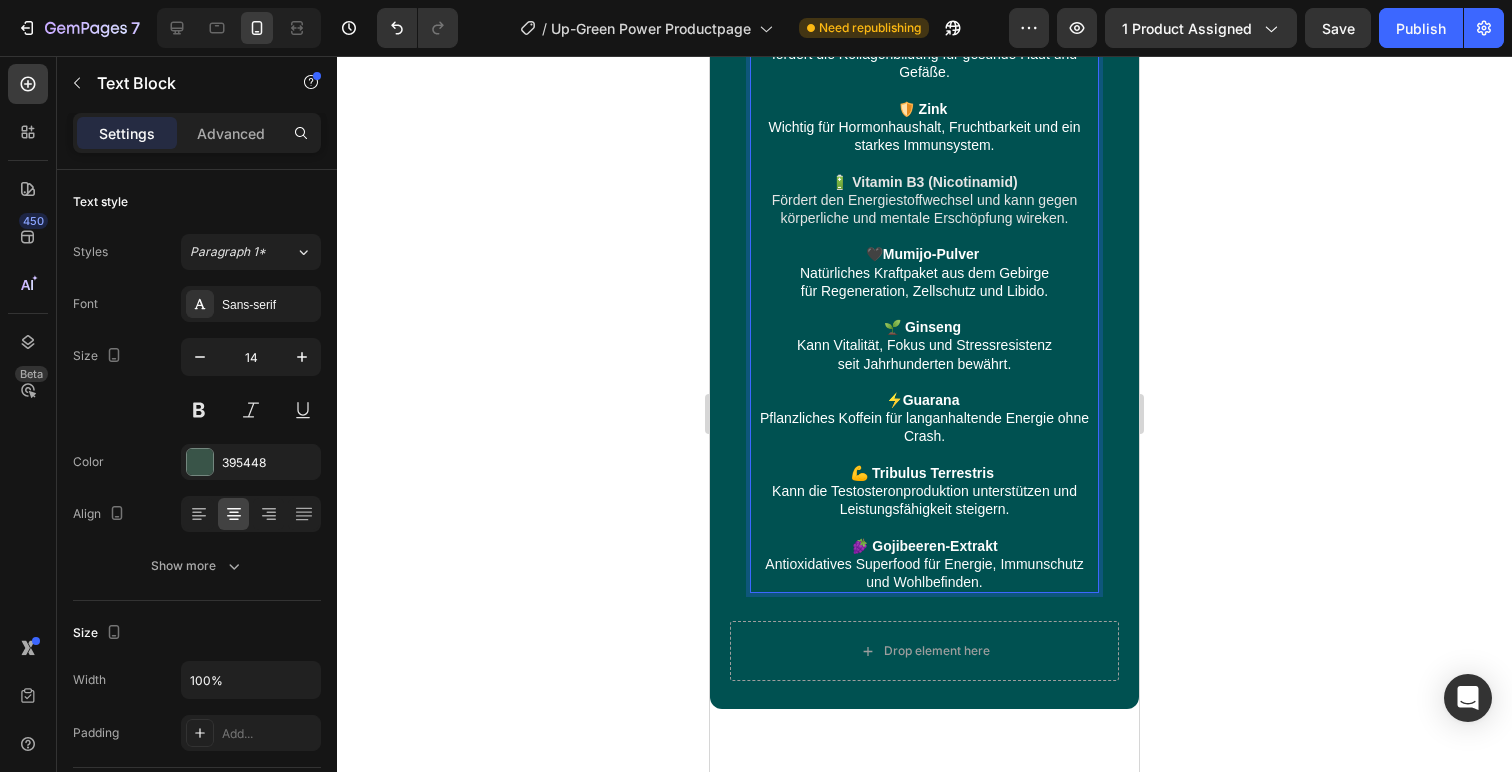 click on "Kann Vitalität, Fokus und Stressresistenz" at bounding box center (924, 345) 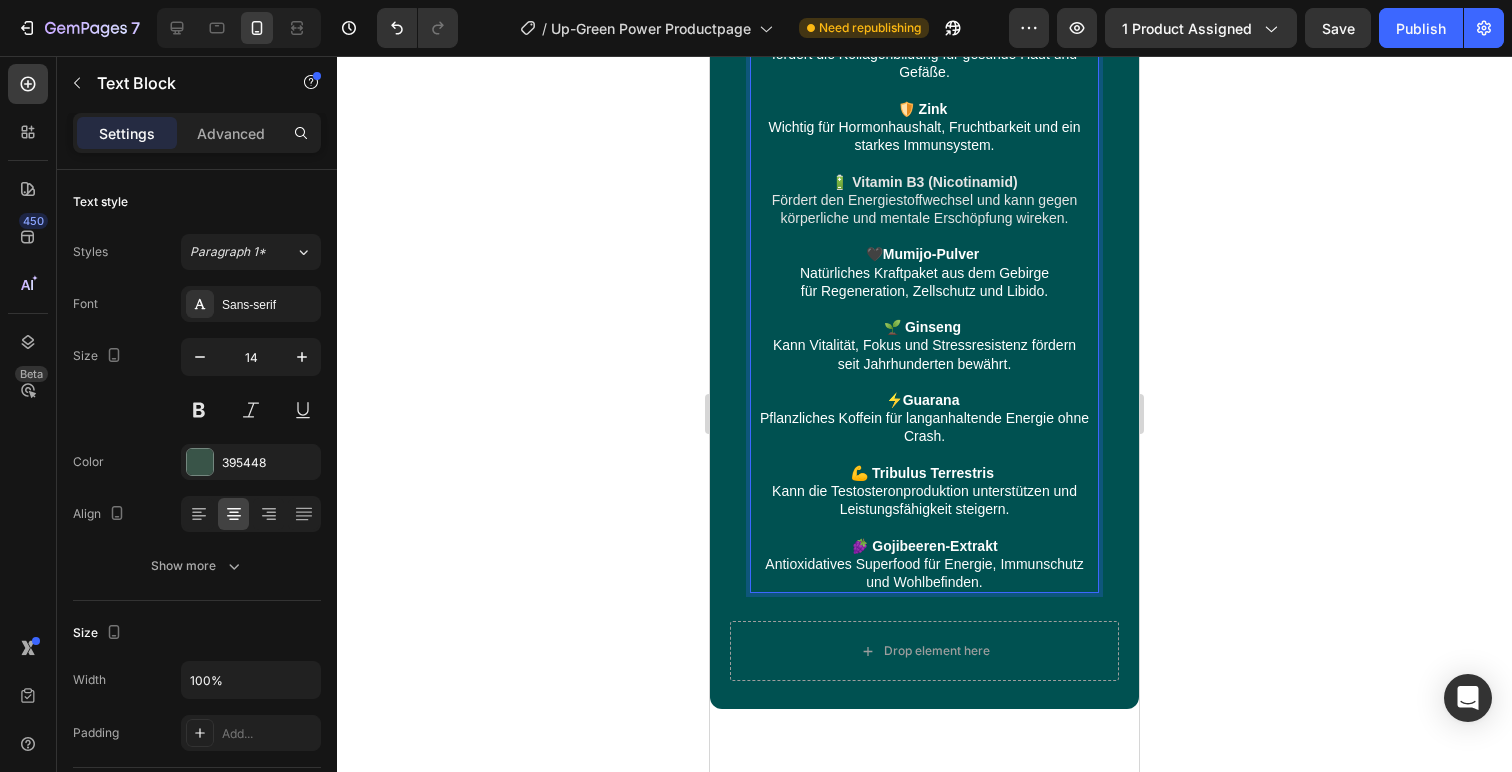 click on "Kann Vitalität, Fokus und Stressresistenz fördern" at bounding box center [924, 345] 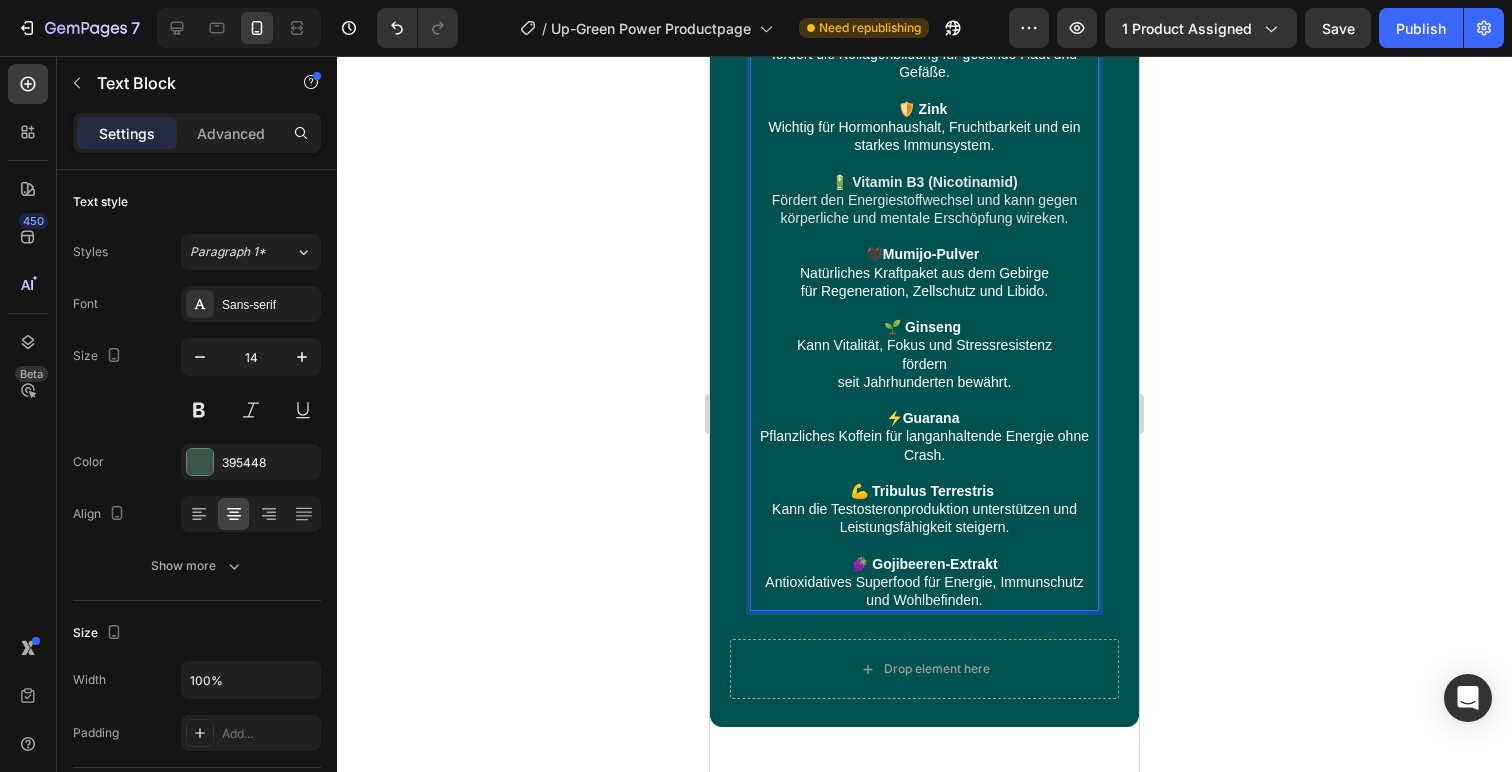 click on "🌱   Ginseng   Kann Vitalität, Fokus und Stressresistenz  fördern seit Jahrhunderten bewährt." at bounding box center [924, 354] 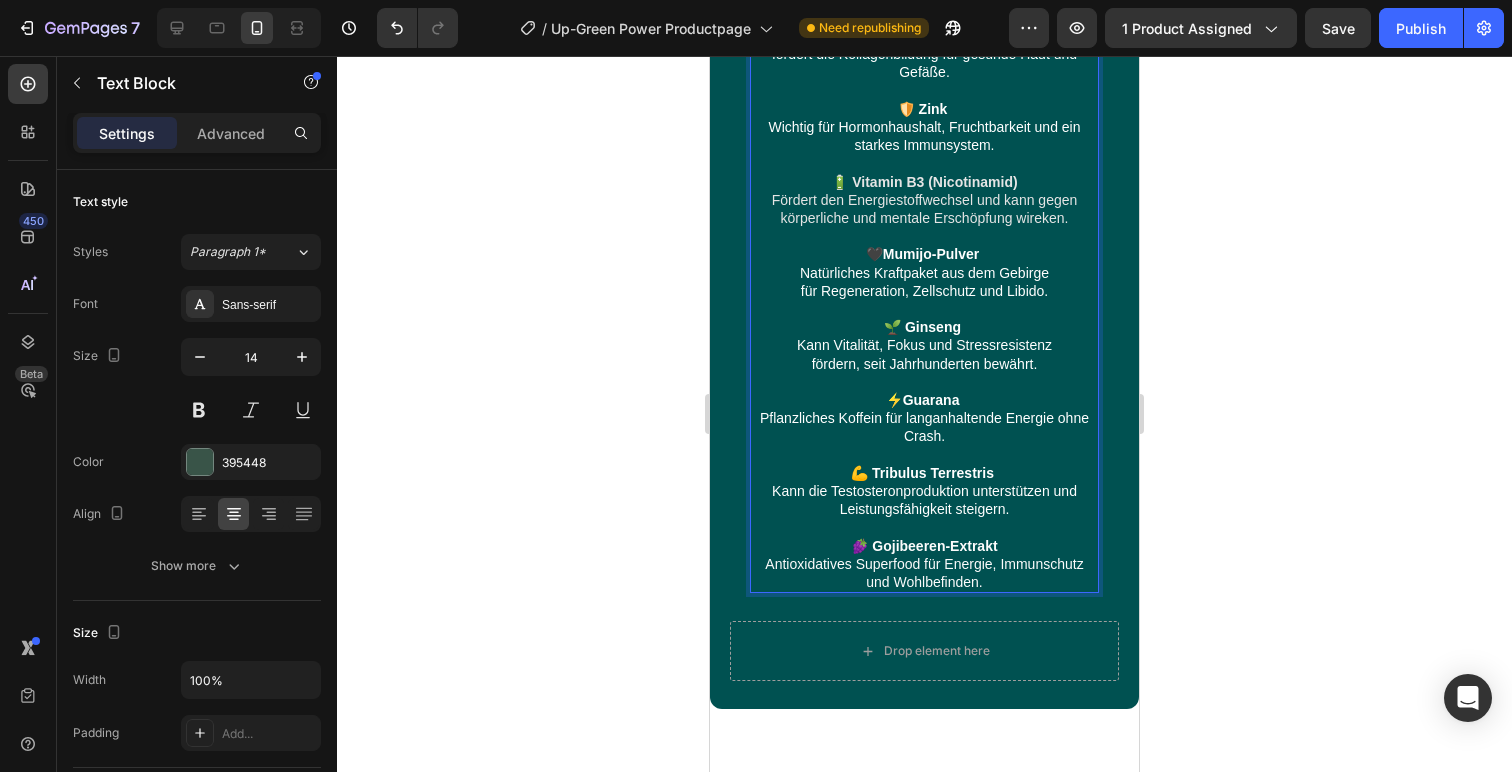 click on "🌱   Ginseng   Kann Vitalität, Fokus und Stressresistenz  fördern, seit Jahrhunderten bewährt." at bounding box center [924, 345] 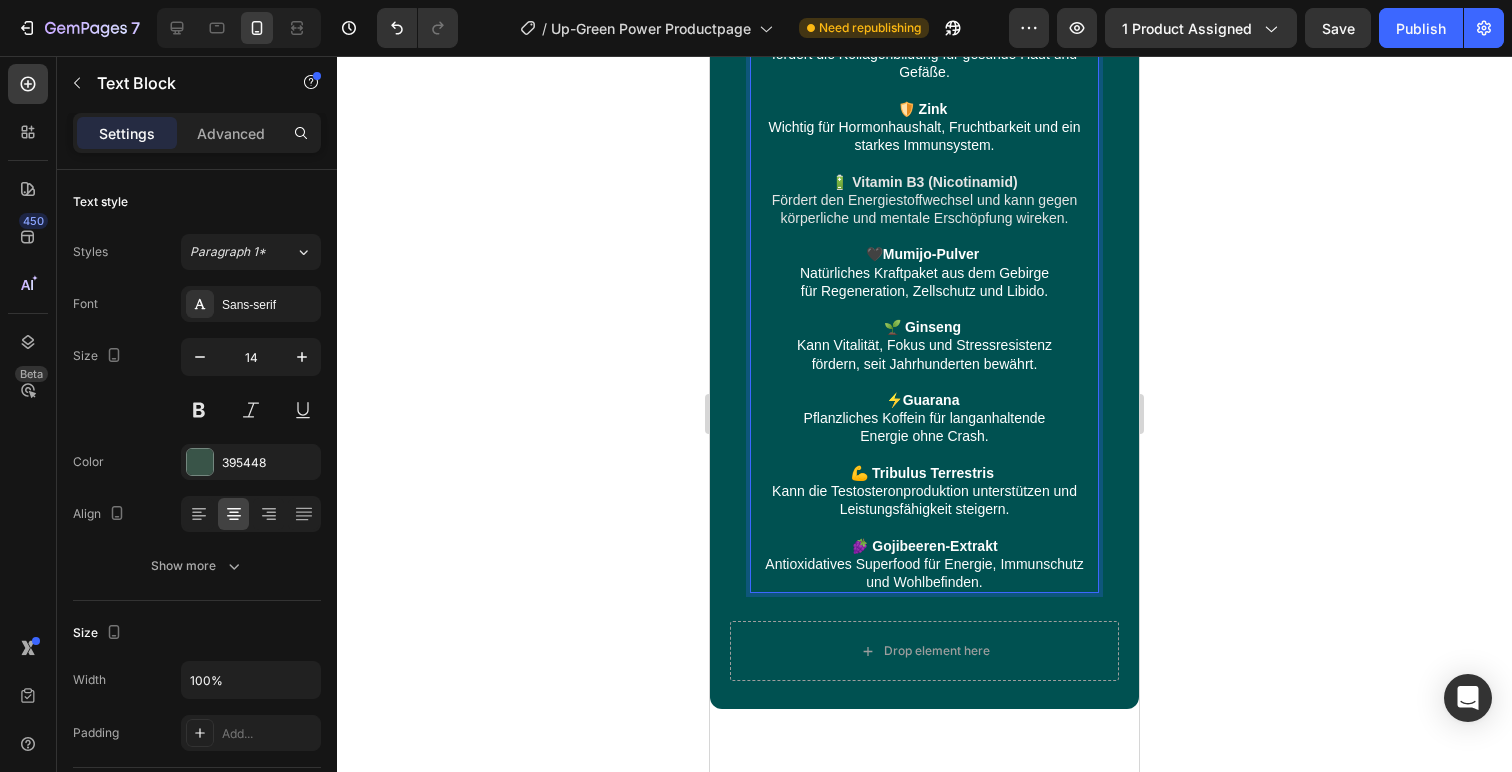 click on "⚡  Guarana   Pflanzliches Koffein für langanhaltende  Energie ohne Crash." at bounding box center (924, 418) 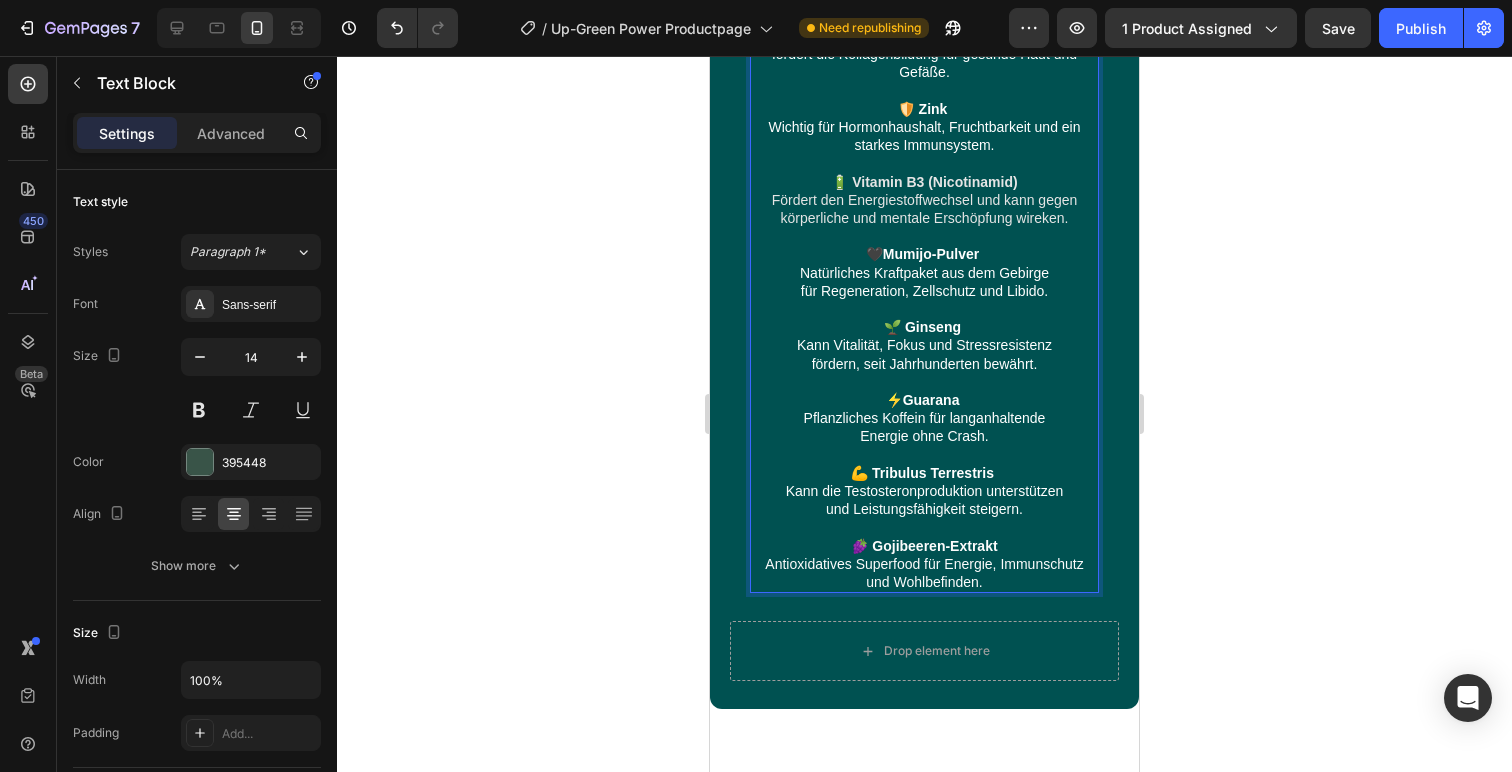 click on "Antioxidatives Superfood für Energie, Immunschutz und Wohlbefinden." at bounding box center [924, 573] 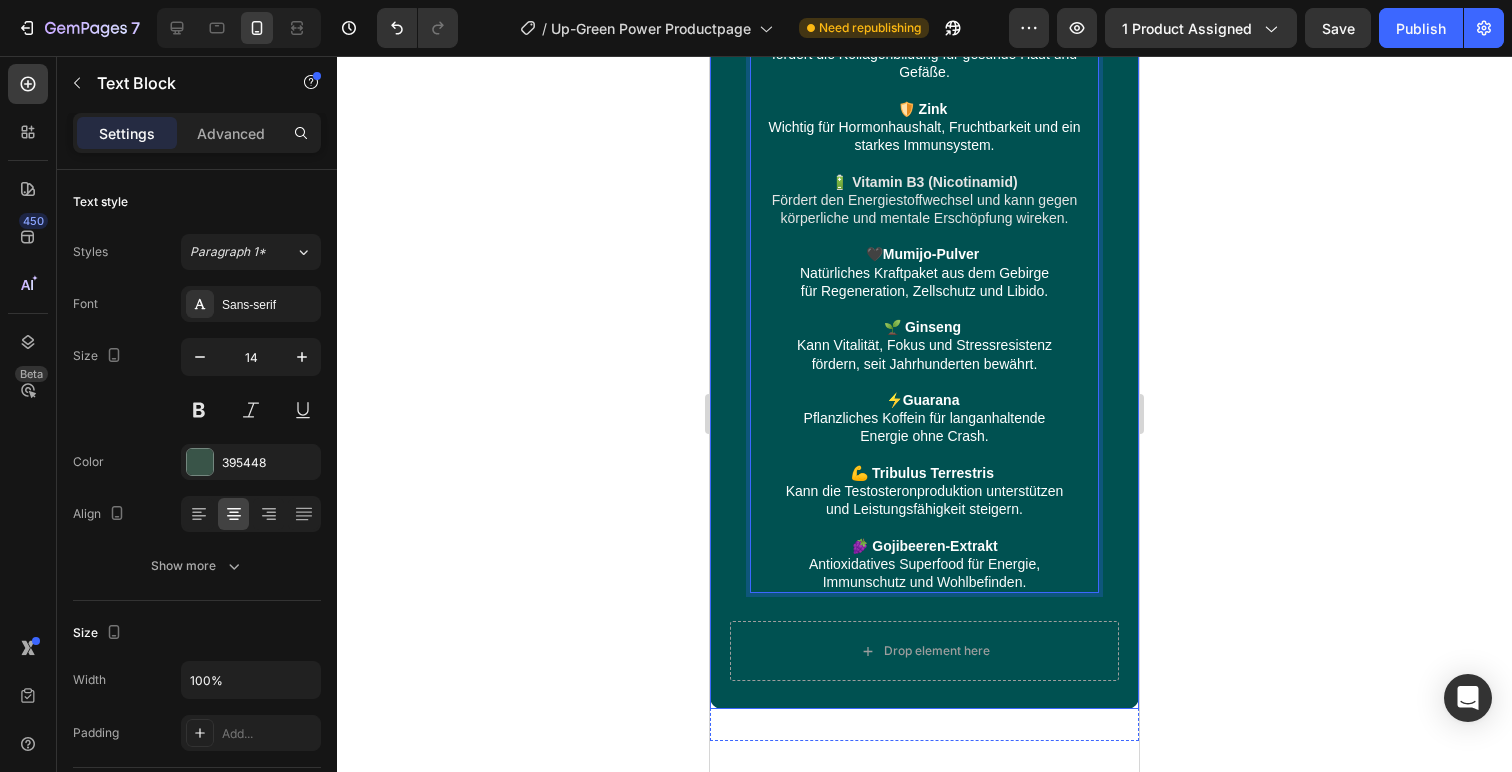 click 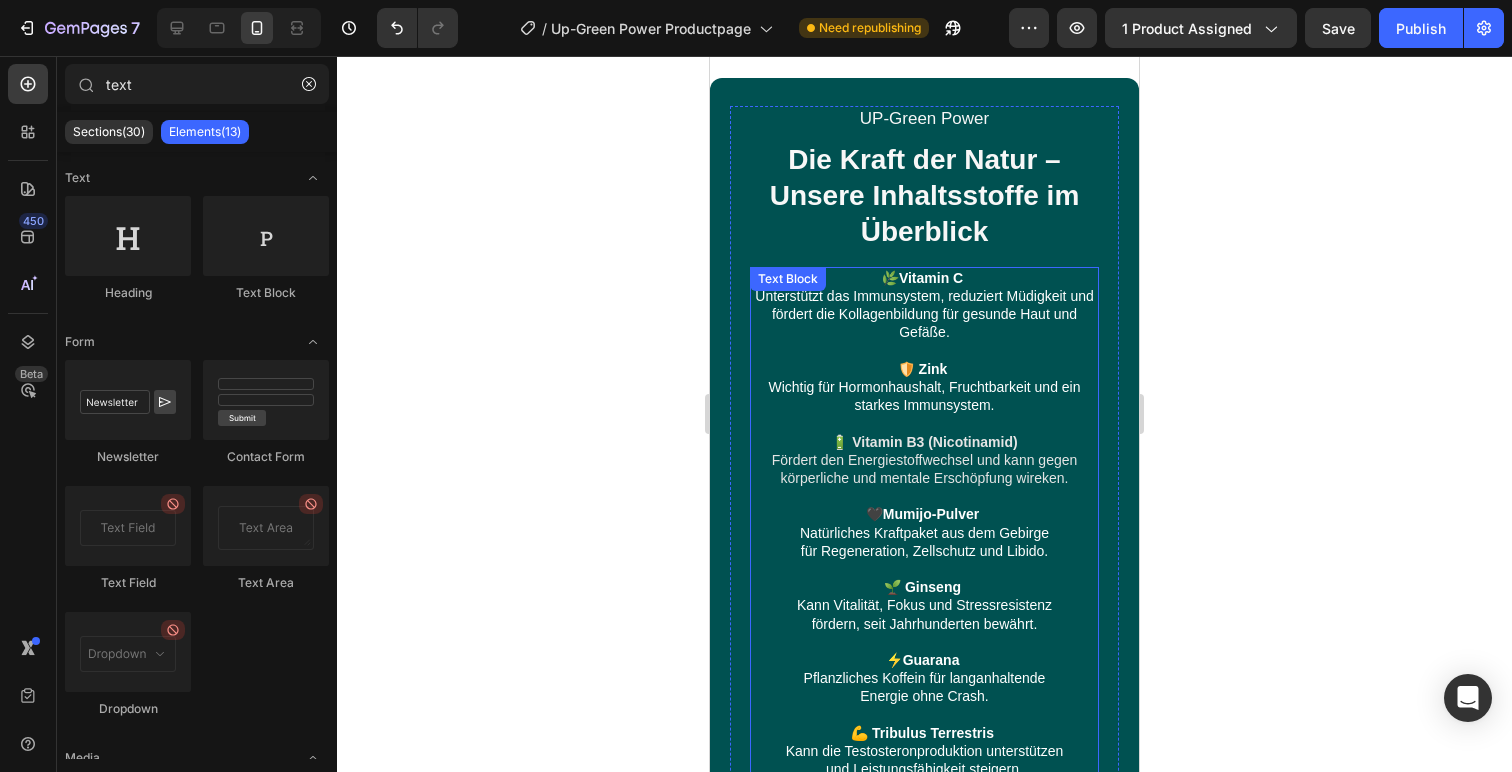 scroll, scrollTop: 1215, scrollLeft: 0, axis: vertical 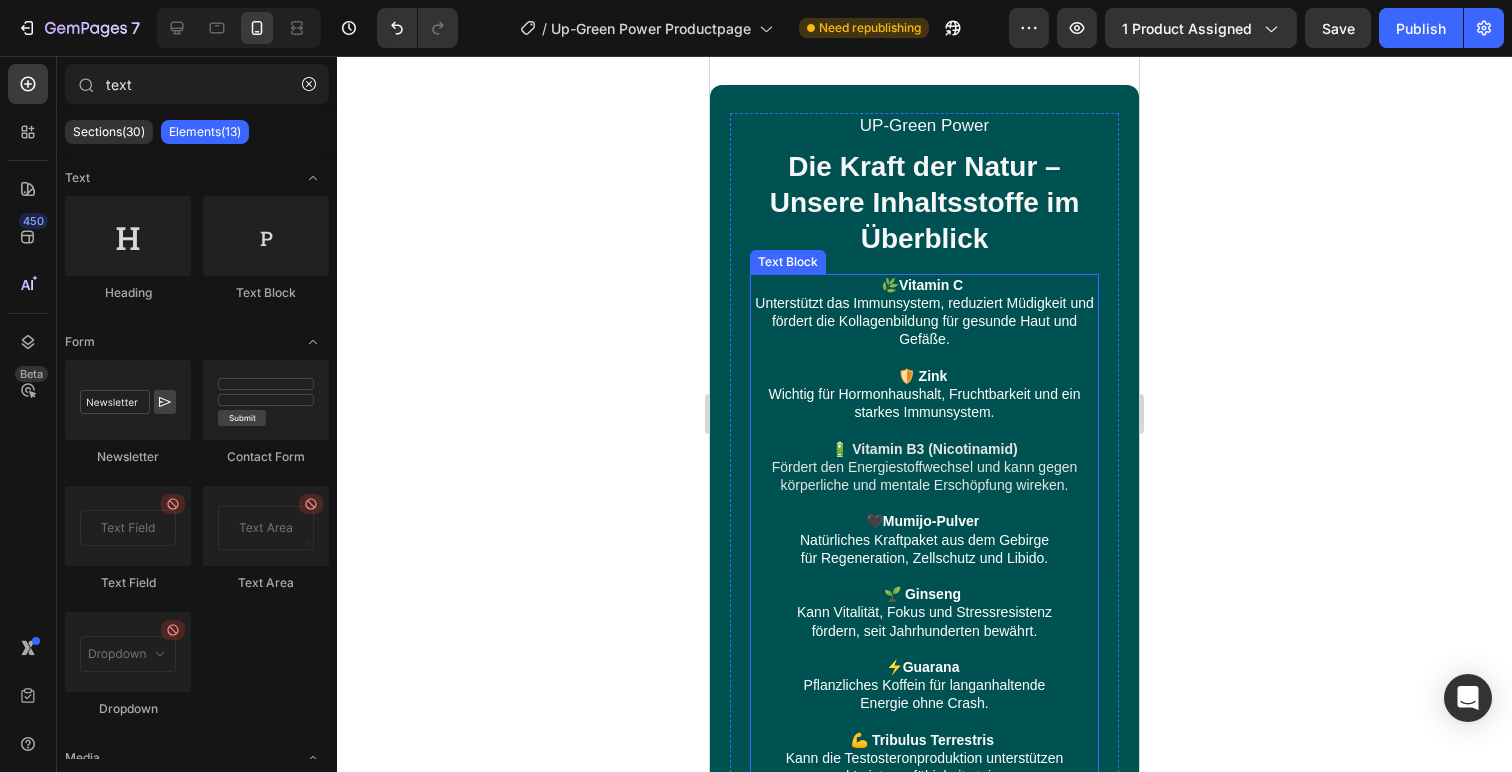 click on "Wichtig für Hormonhaushalt, Fruchtbarkeit und ein starkes Immunsystem." at bounding box center [924, 403] 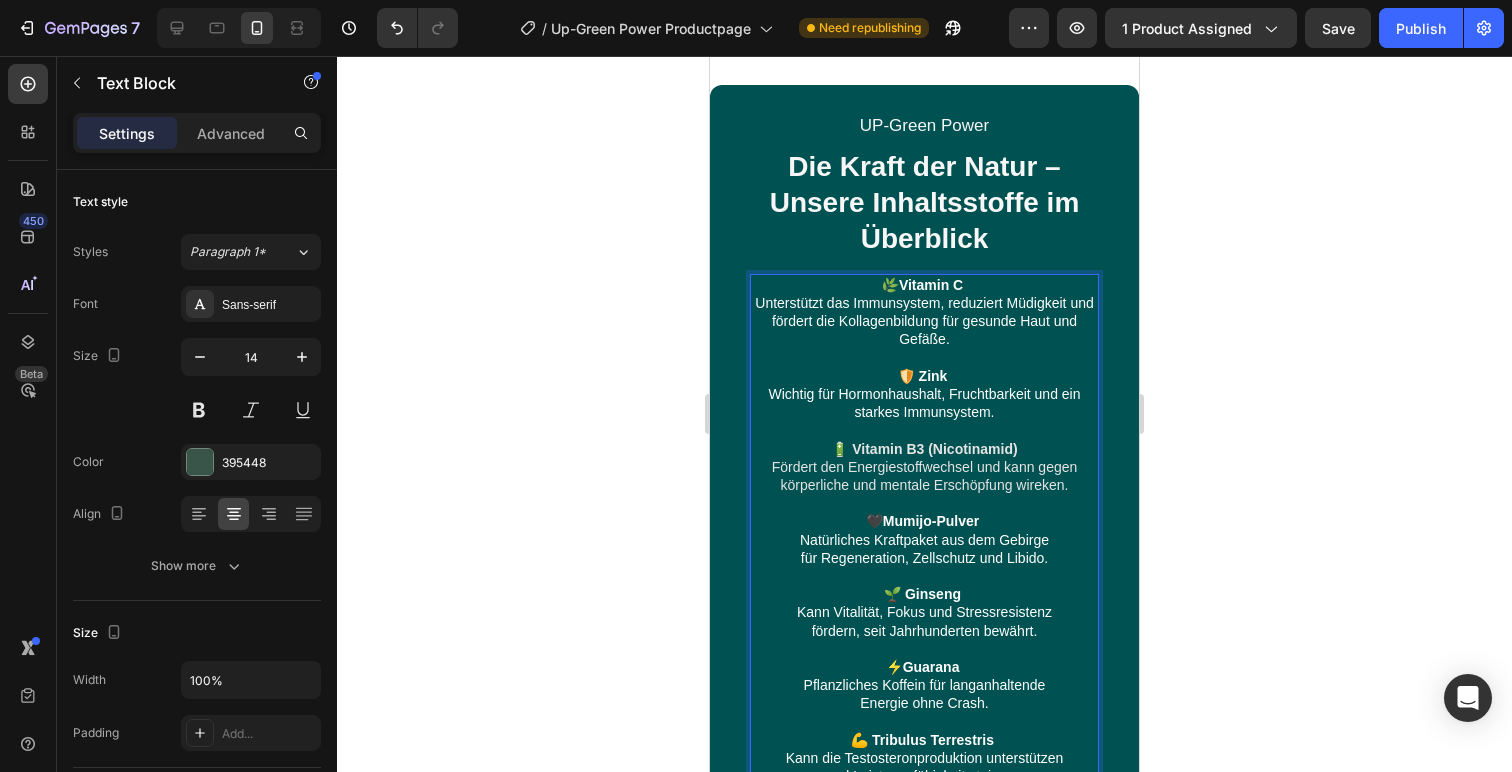 click on "Wichtig für Hormonhaushalt, Fruchtbarkeit und ein starkes Immunsystem." at bounding box center (924, 403) 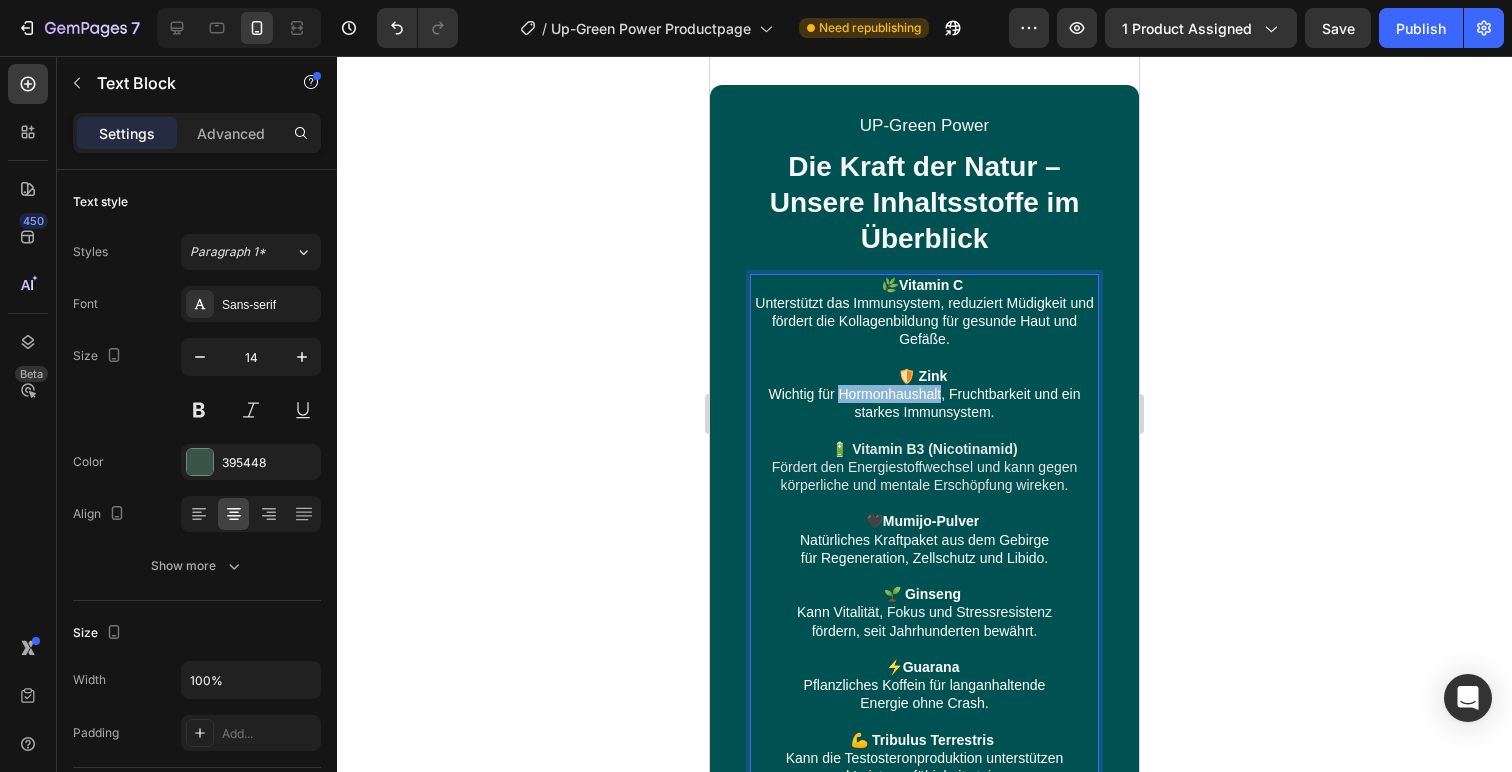 click on "Wichtig für Hormonhaushalt, Fruchtbarkeit und ein starkes Immunsystem." at bounding box center [924, 403] 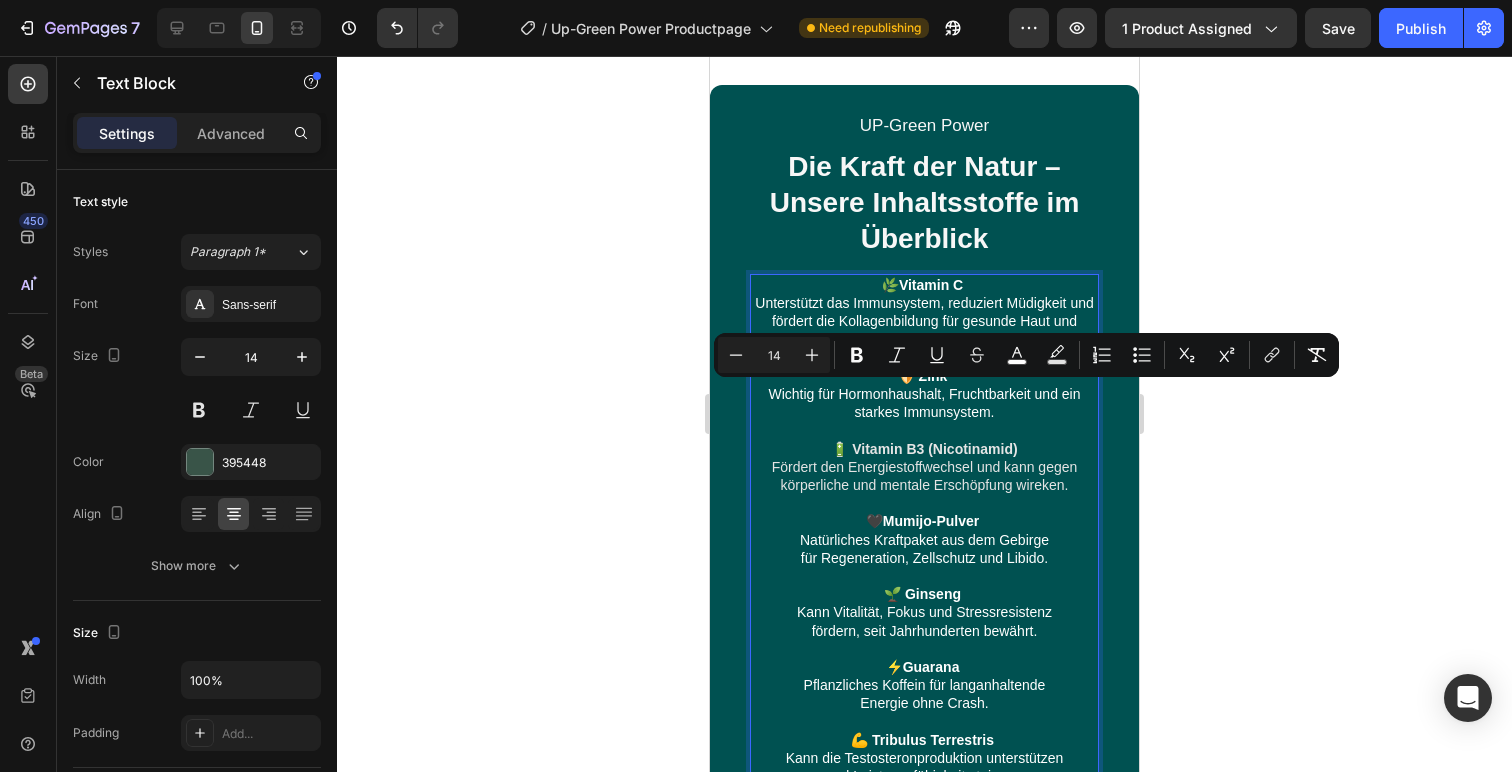 click on "🛡️   Zink   Wichtig für Hormonhaushalt, Fruchtbarkeit und ein starkes Immunsystem." at bounding box center [924, 394] 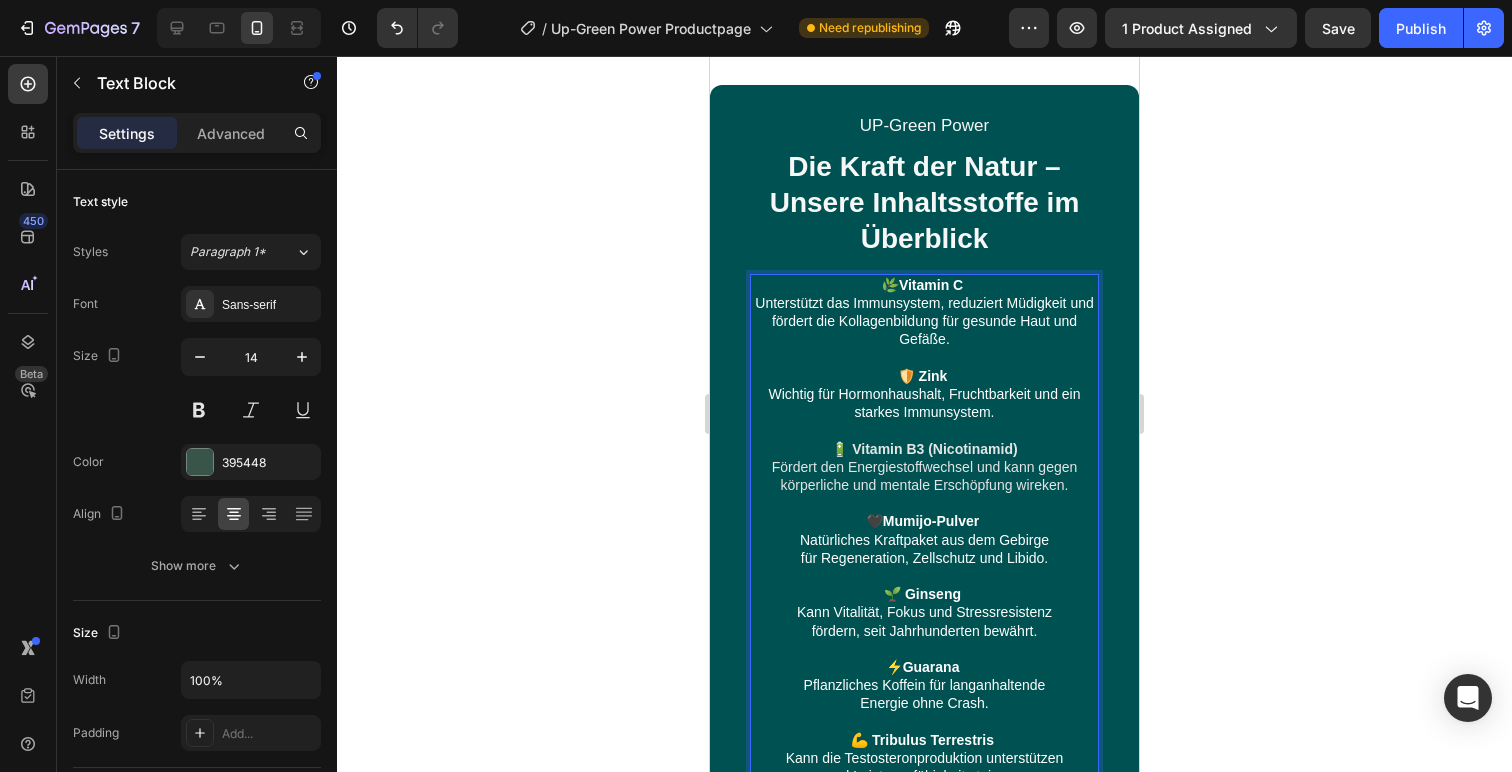click on "Wichtig für Hormonhaushalt, Fruchtbarkeit und ein starkes Immunsystem." at bounding box center [924, 403] 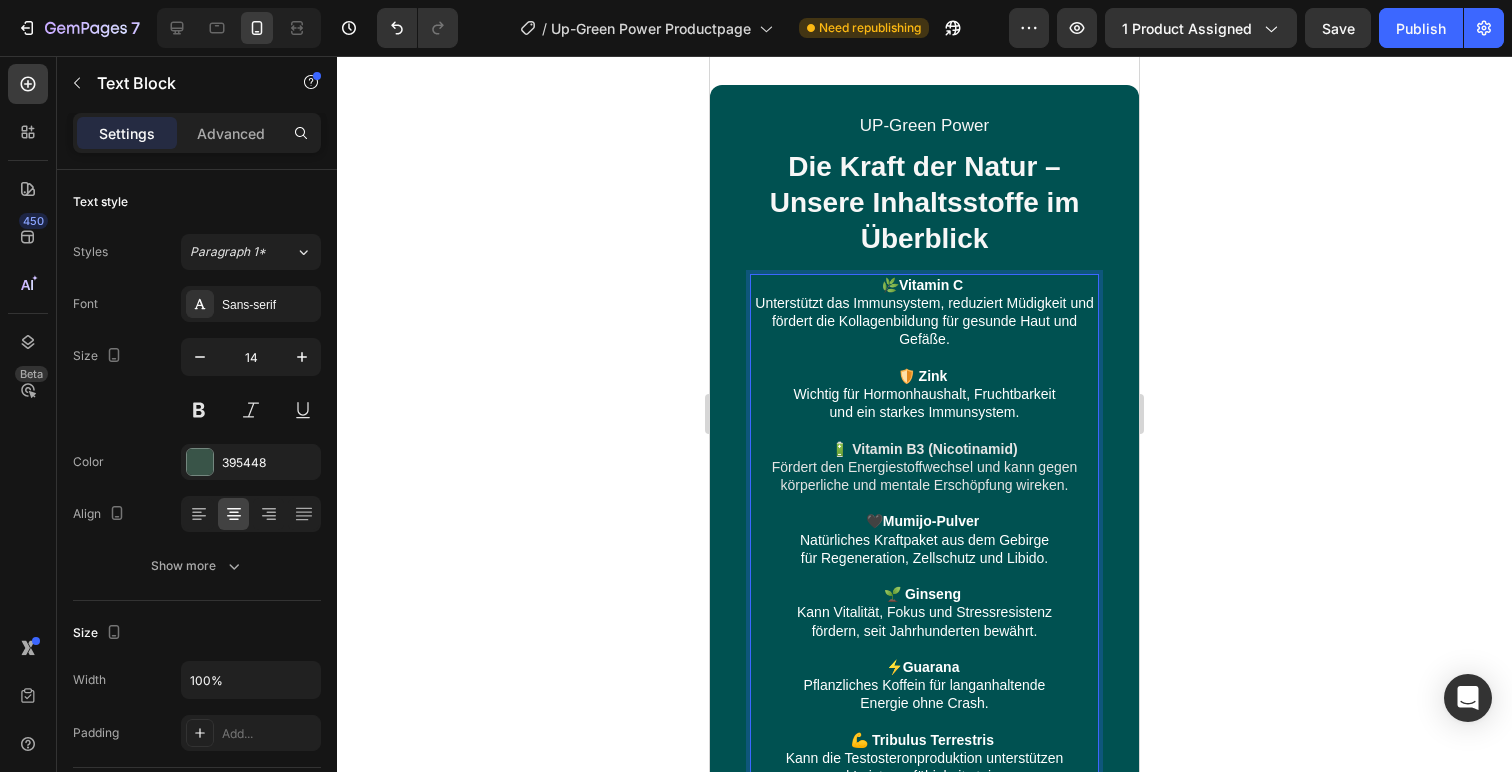 click on "Unterstützt das Immunsystem, reduziert Müdigkeit und fördert die Kollagenbildung für gesunde Haut und Gefäße." at bounding box center [924, 321] 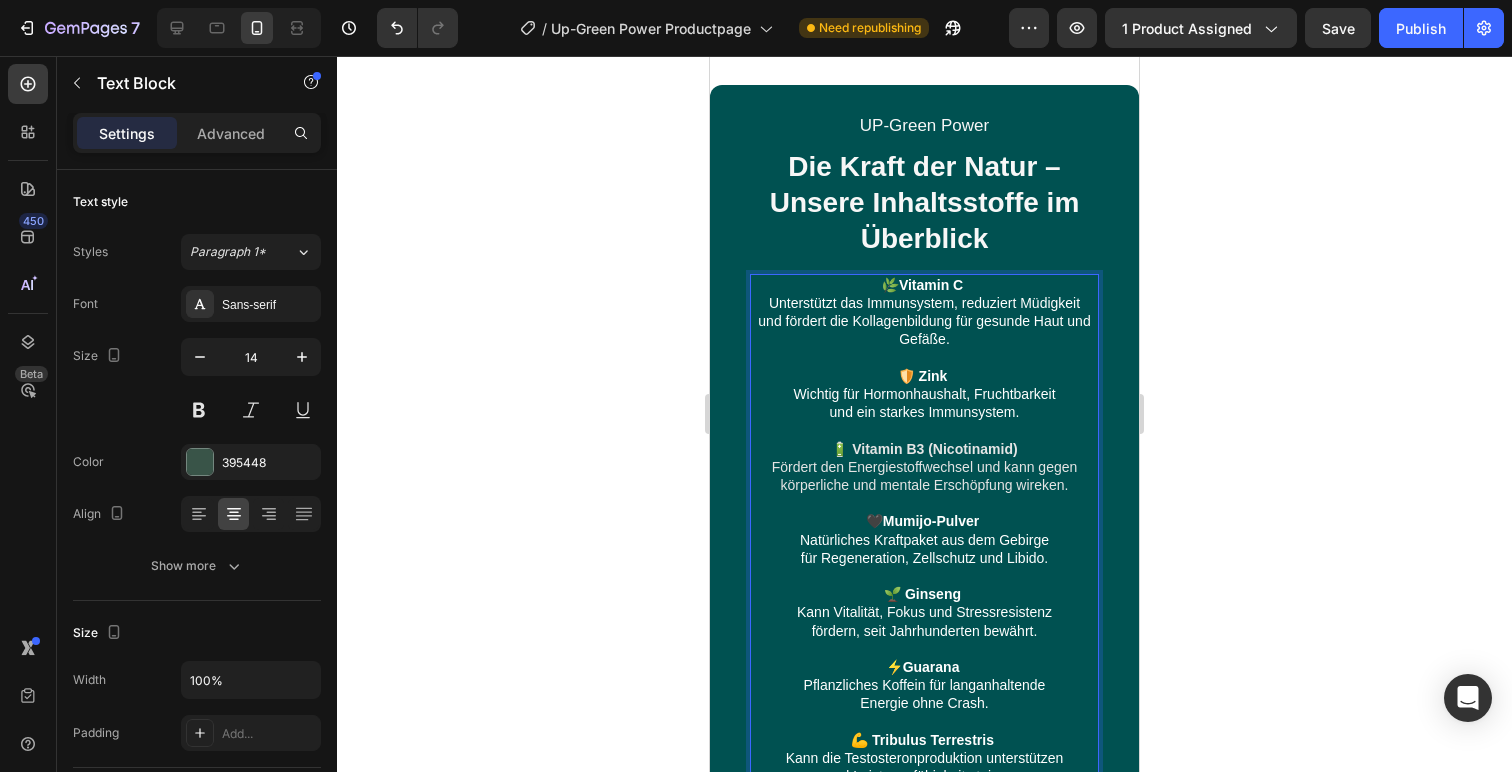 click on "und fördert die Kollagenbildung für gesunde Haut und Gefäße." at bounding box center (924, 330) 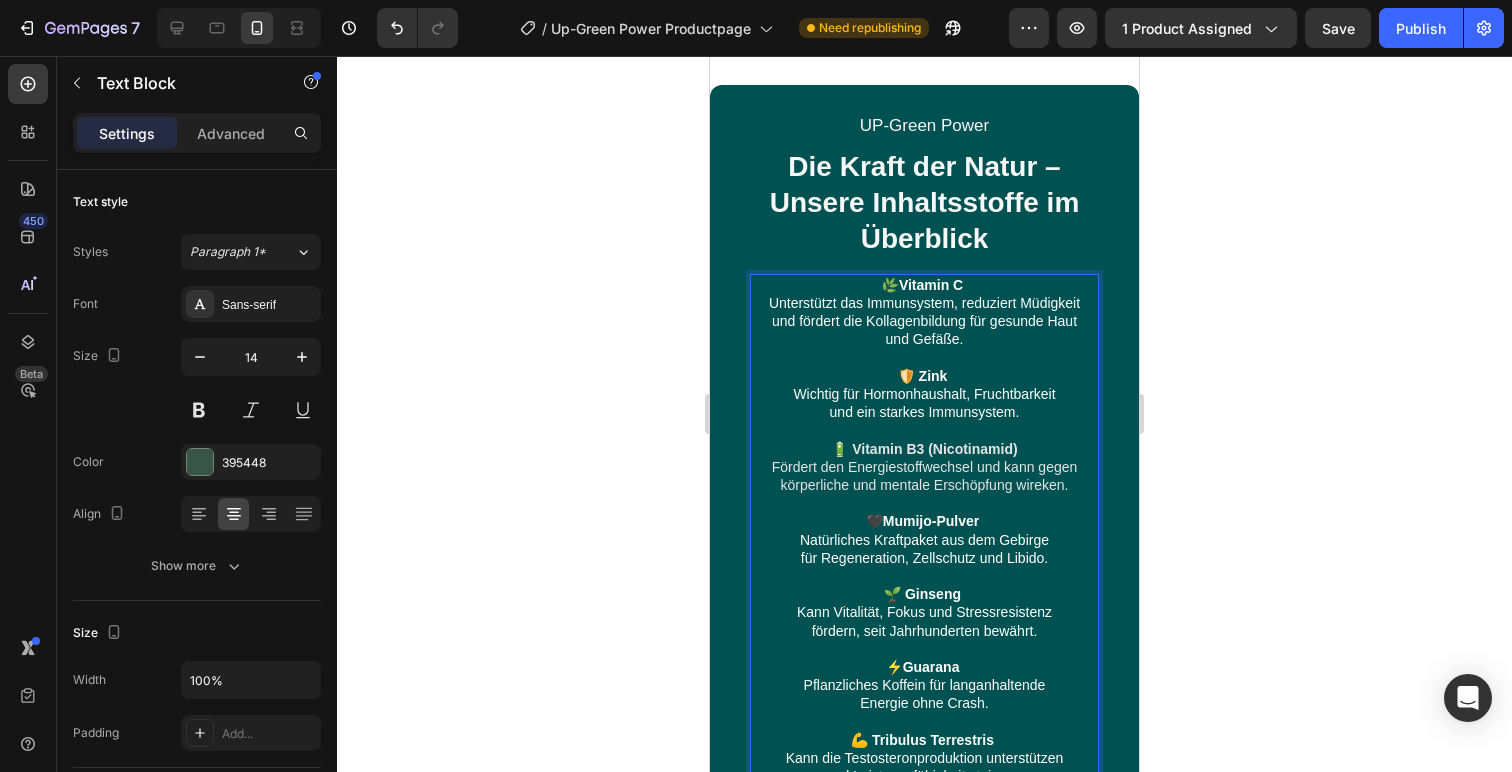 click 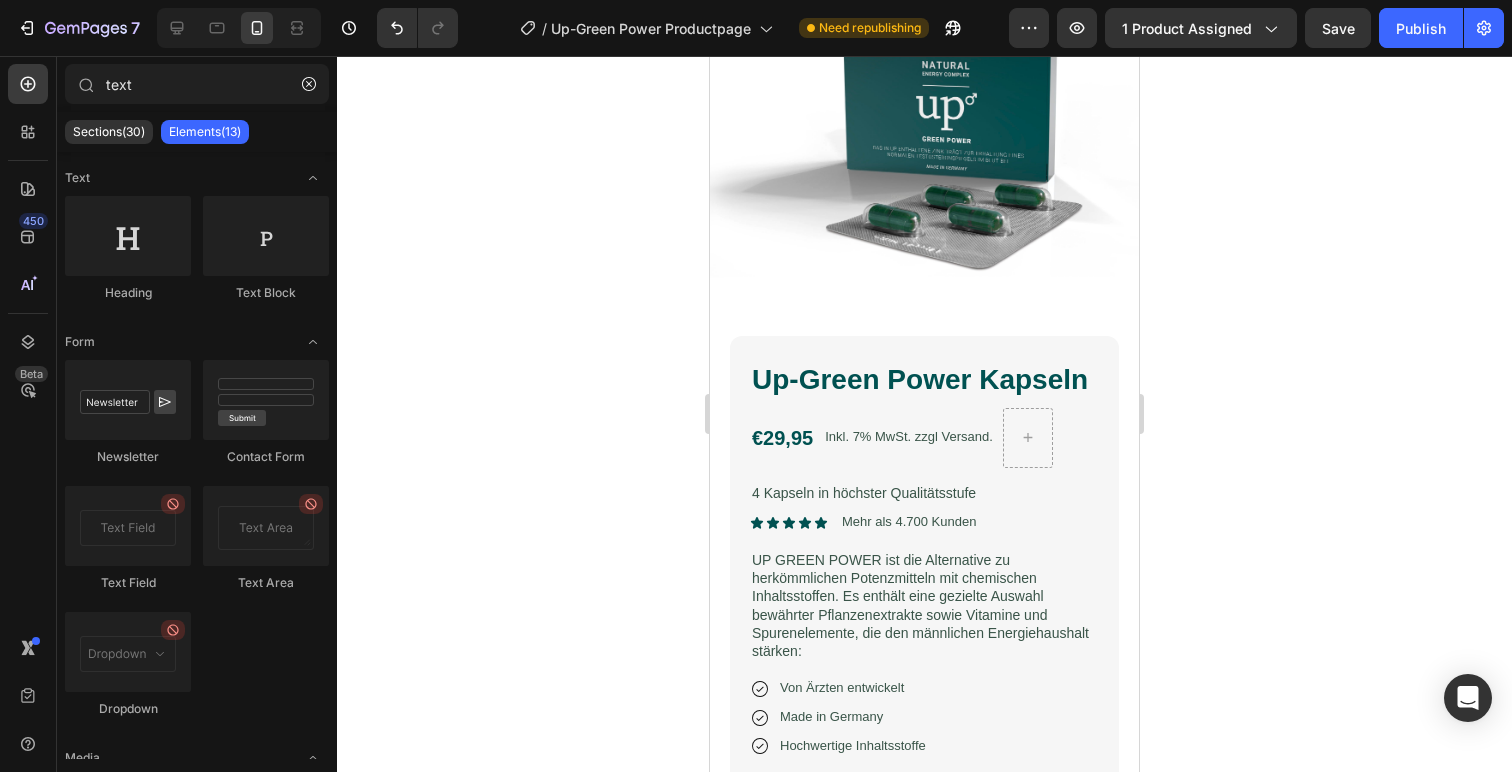 scroll, scrollTop: 0, scrollLeft: 0, axis: both 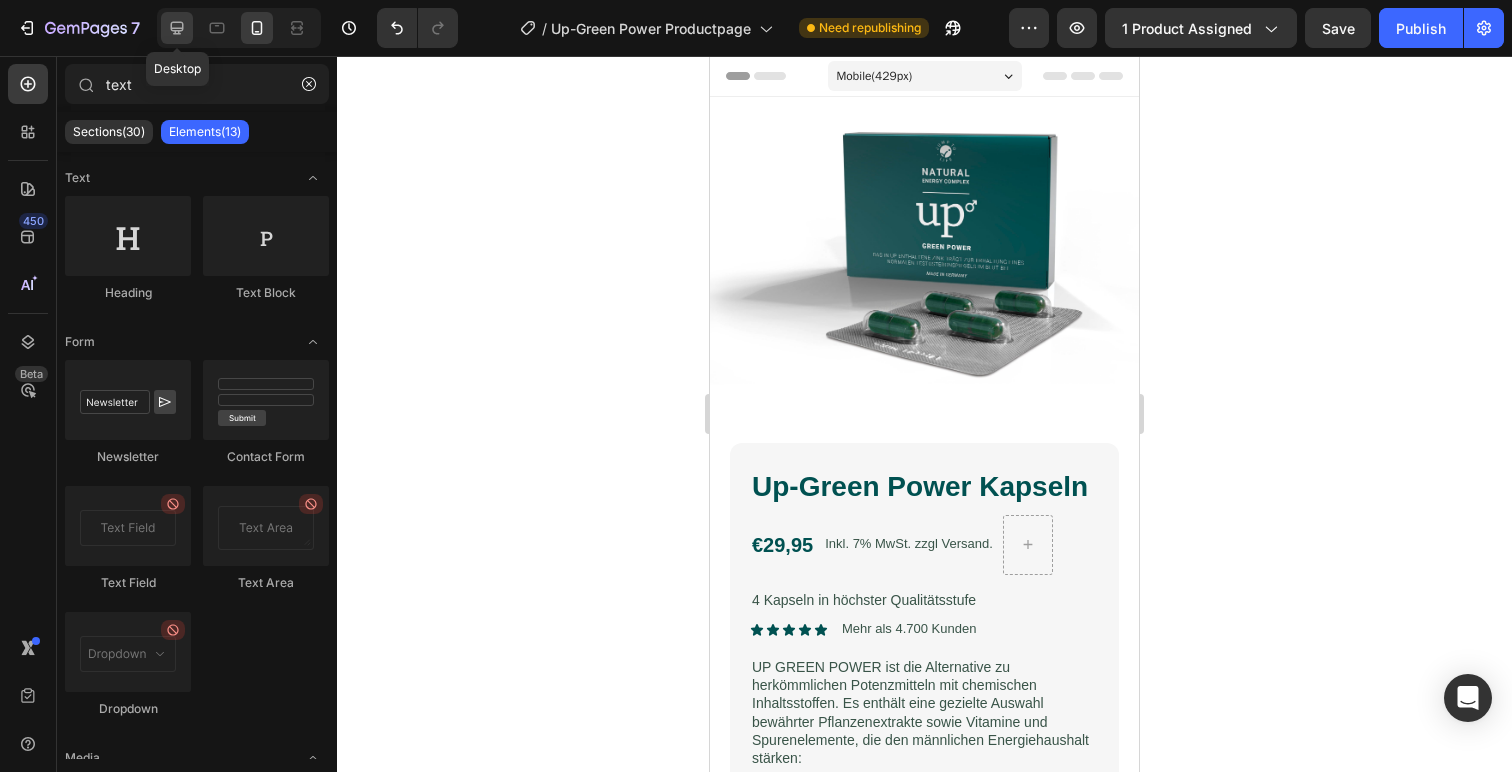 click 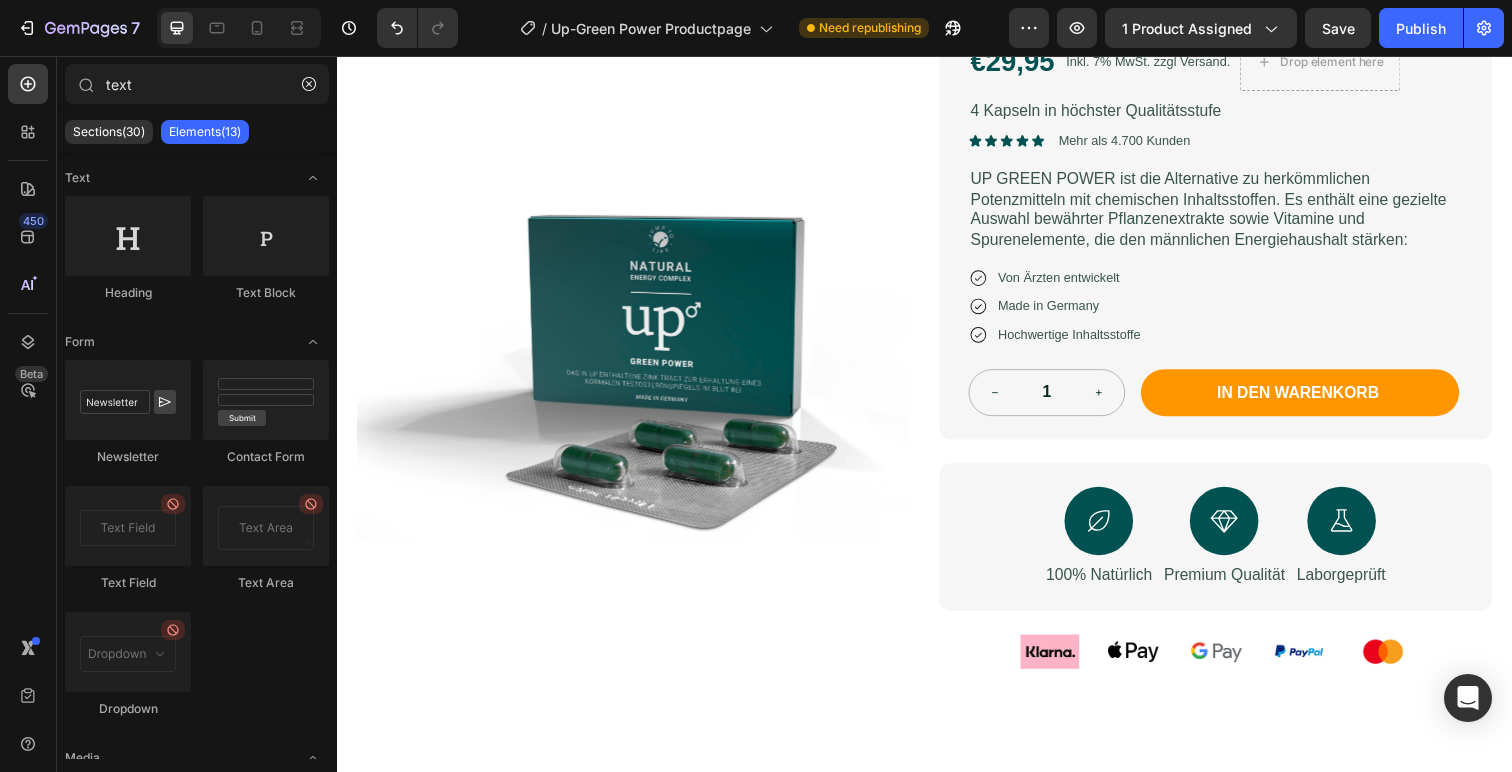 scroll, scrollTop: 0, scrollLeft: 0, axis: both 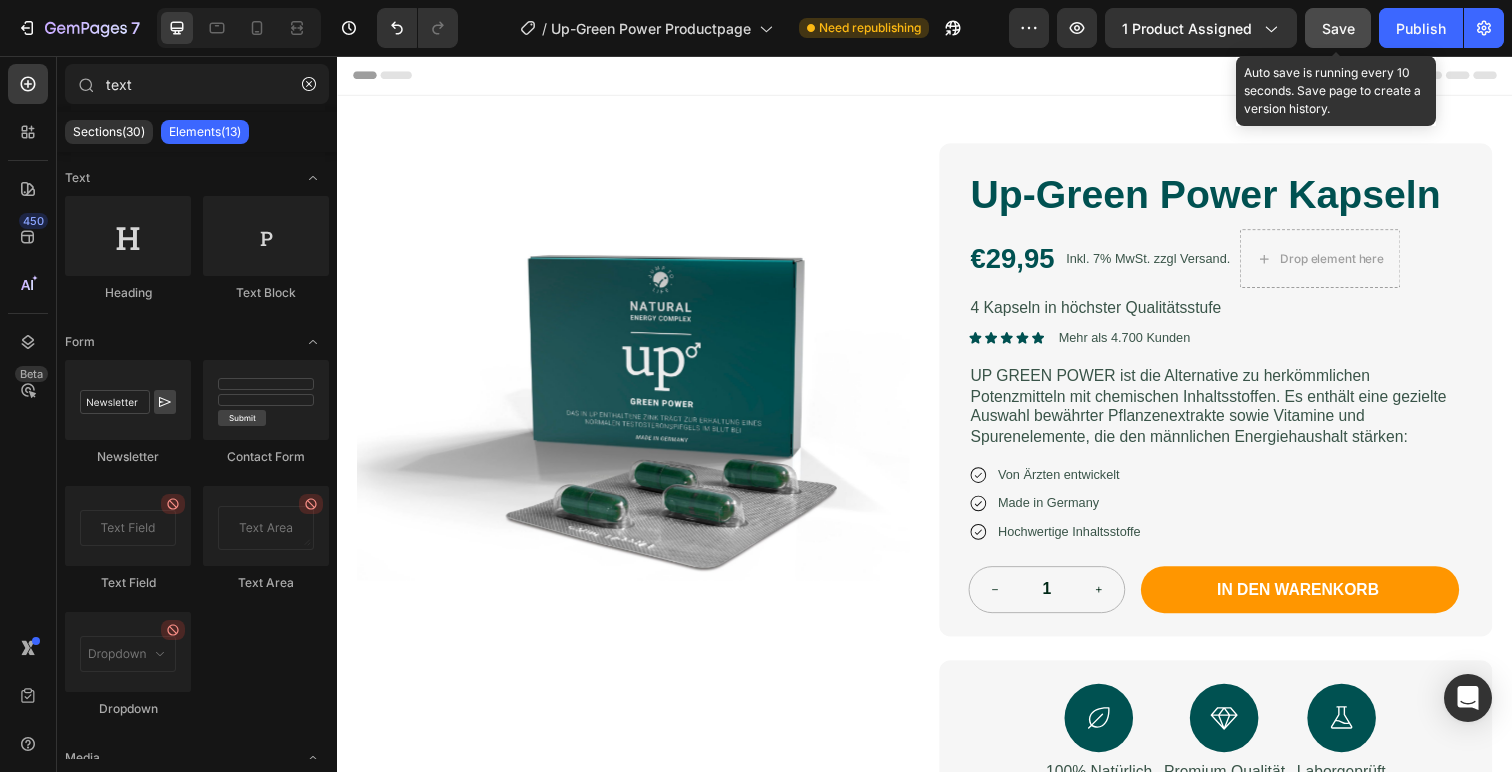 click on "Save" at bounding box center (1338, 28) 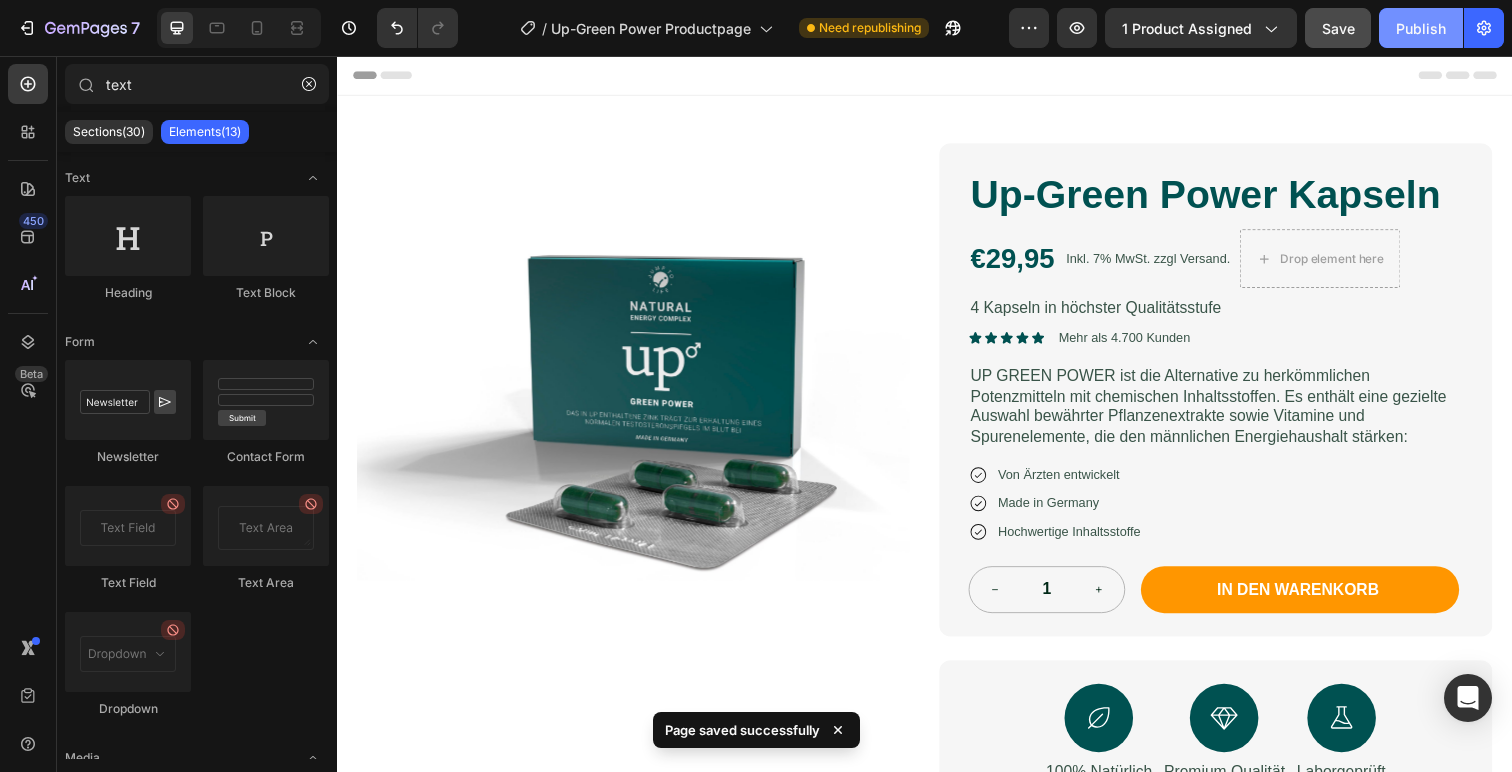 click on "Publish" at bounding box center [1421, 28] 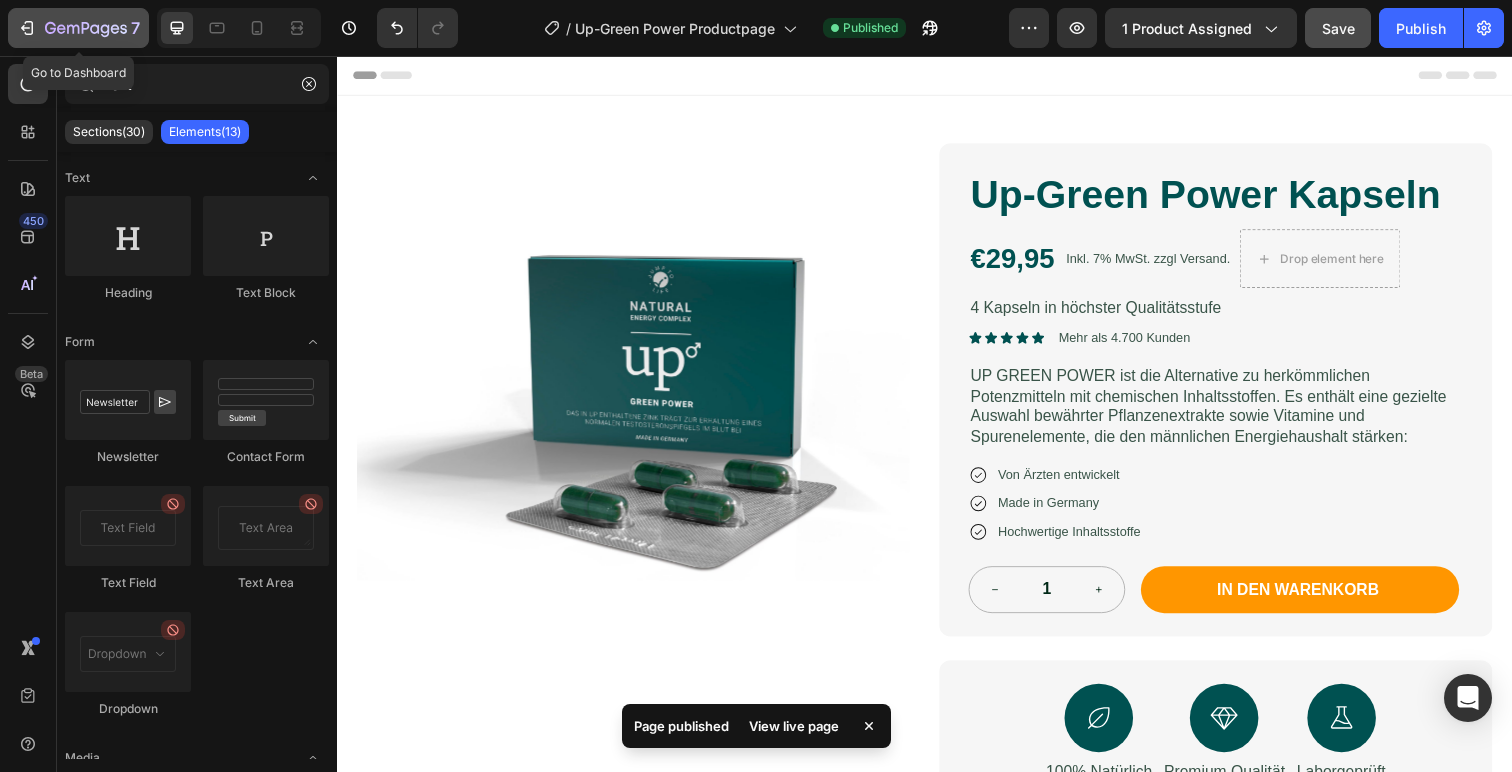 click 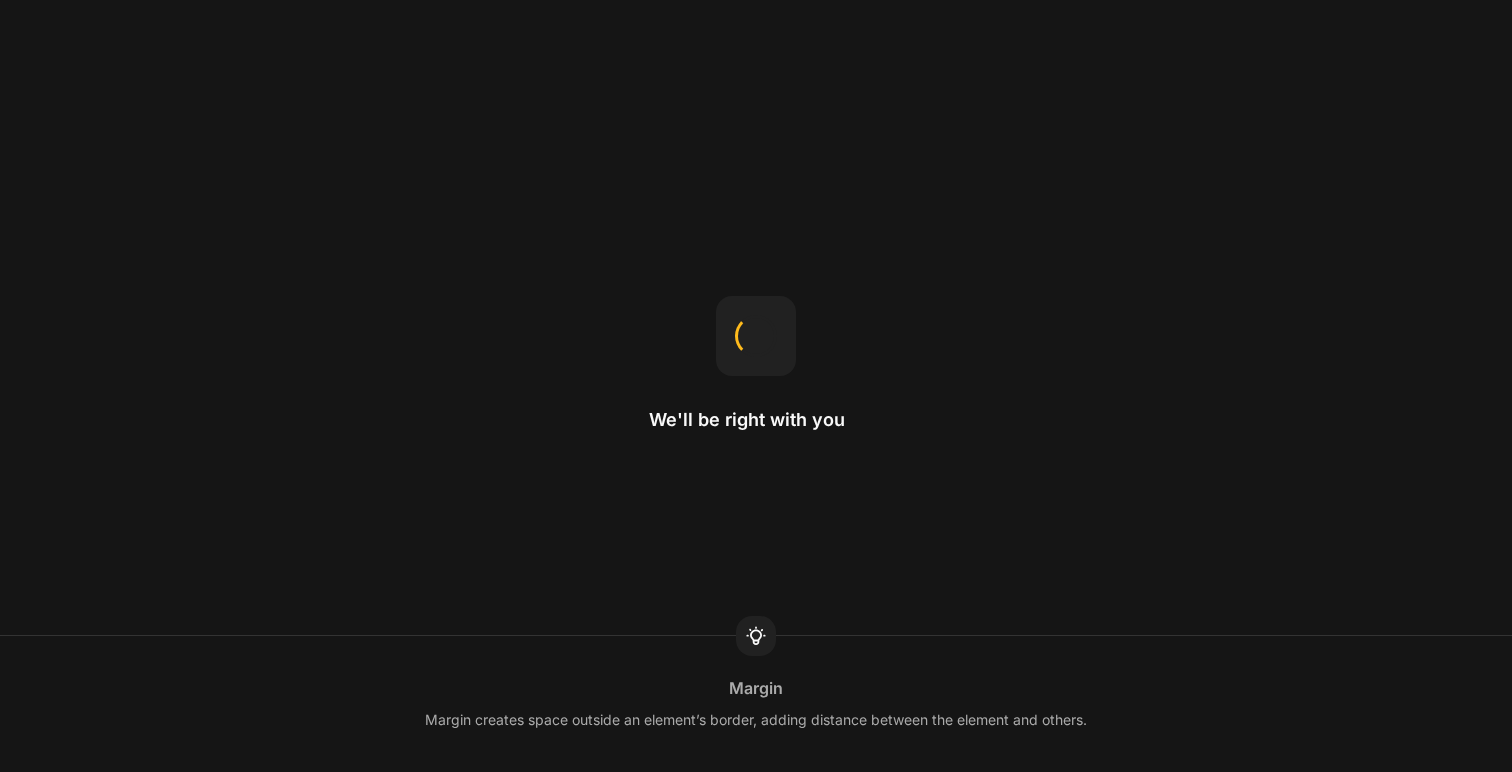 scroll, scrollTop: 0, scrollLeft: 0, axis: both 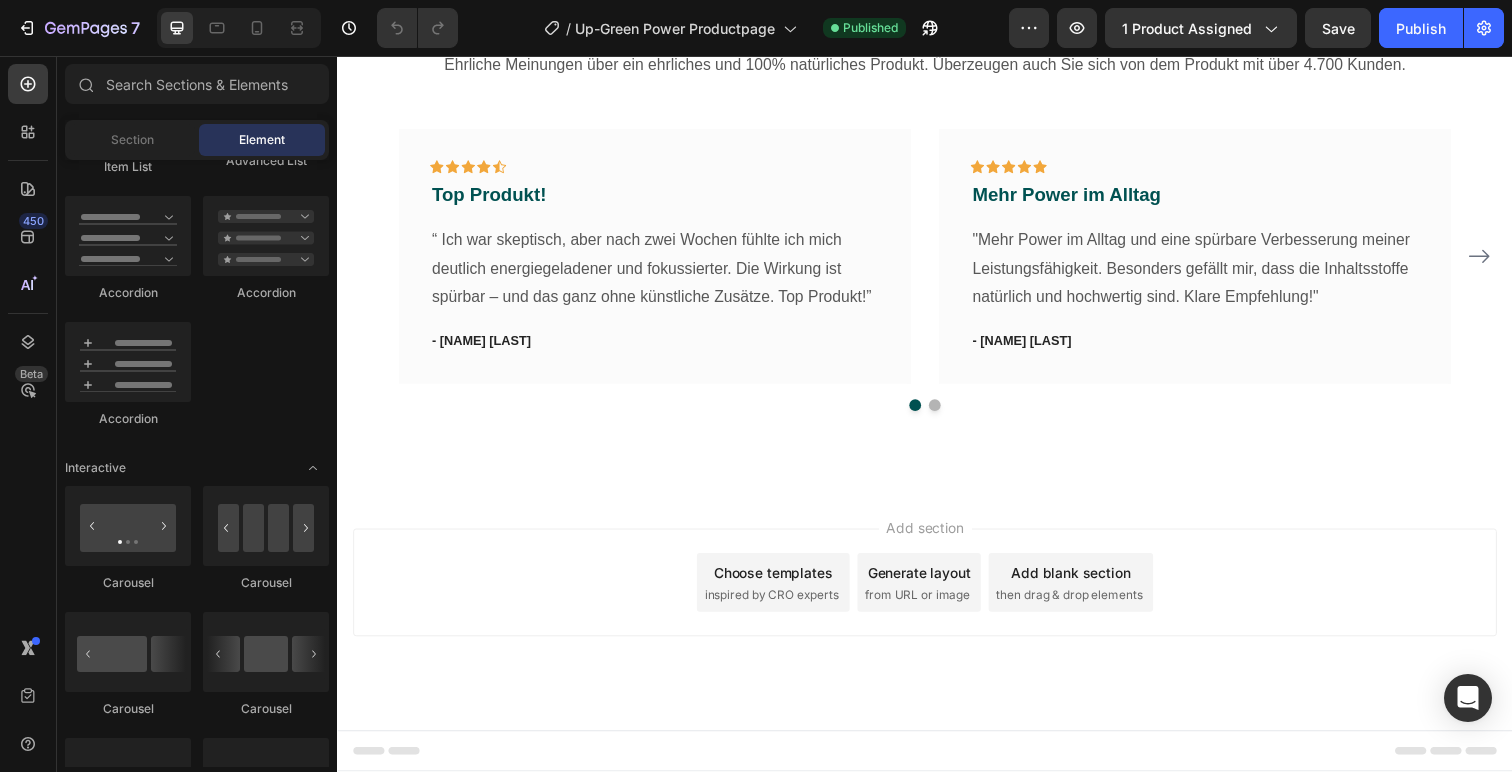 click on "Choose templates inspired by CRO experts" at bounding box center [782, 594] 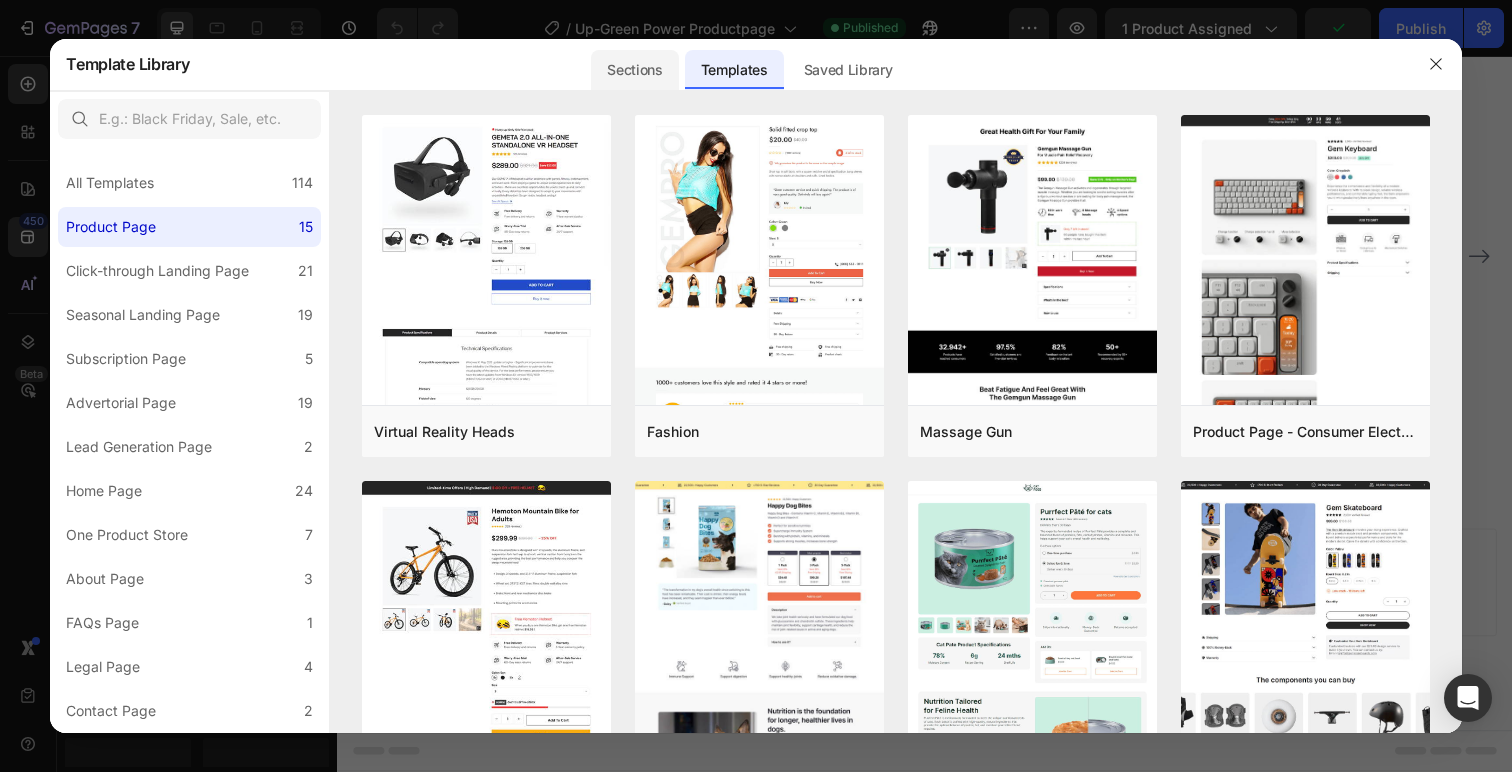 click on "Sections" 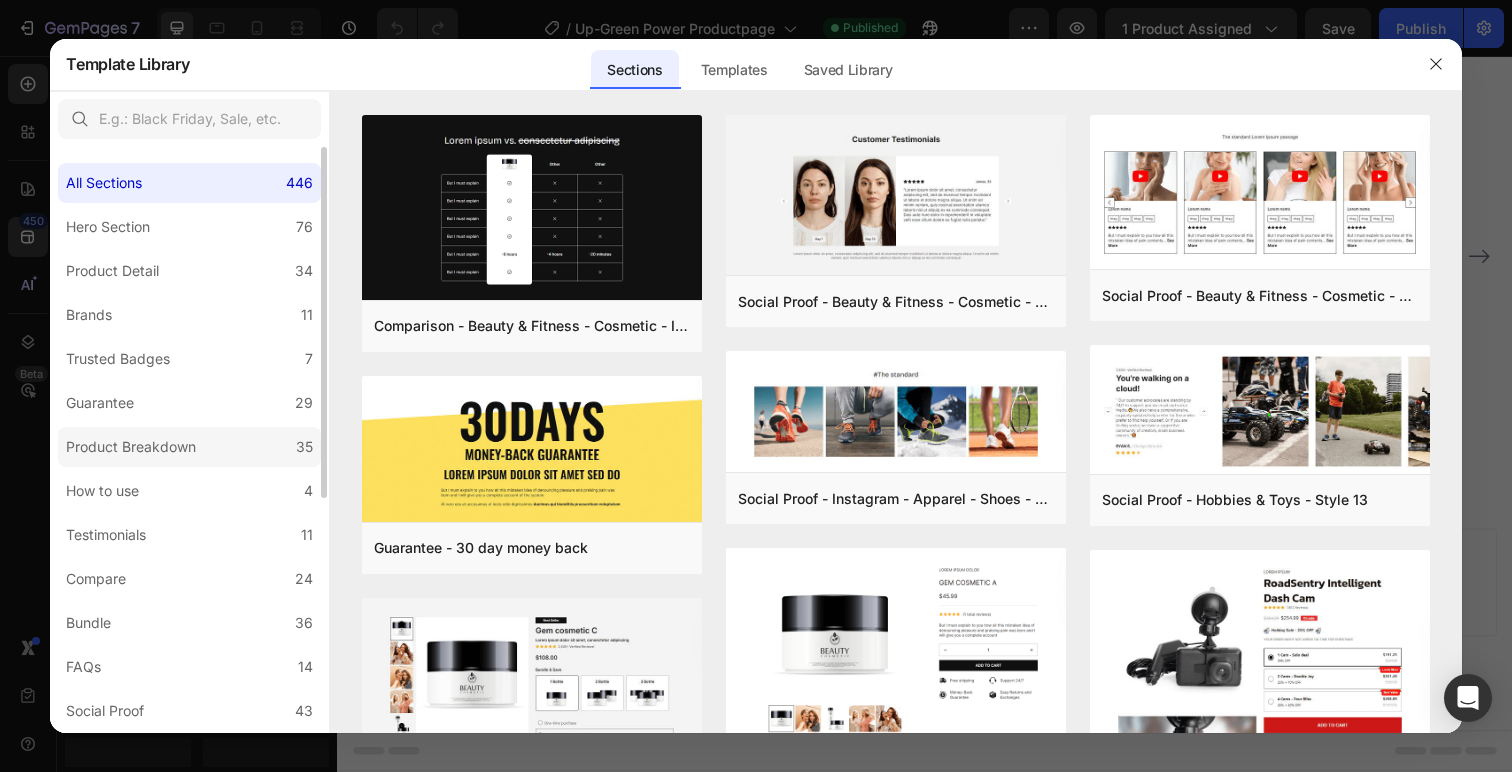 click on "Product Breakdown" at bounding box center [131, 447] 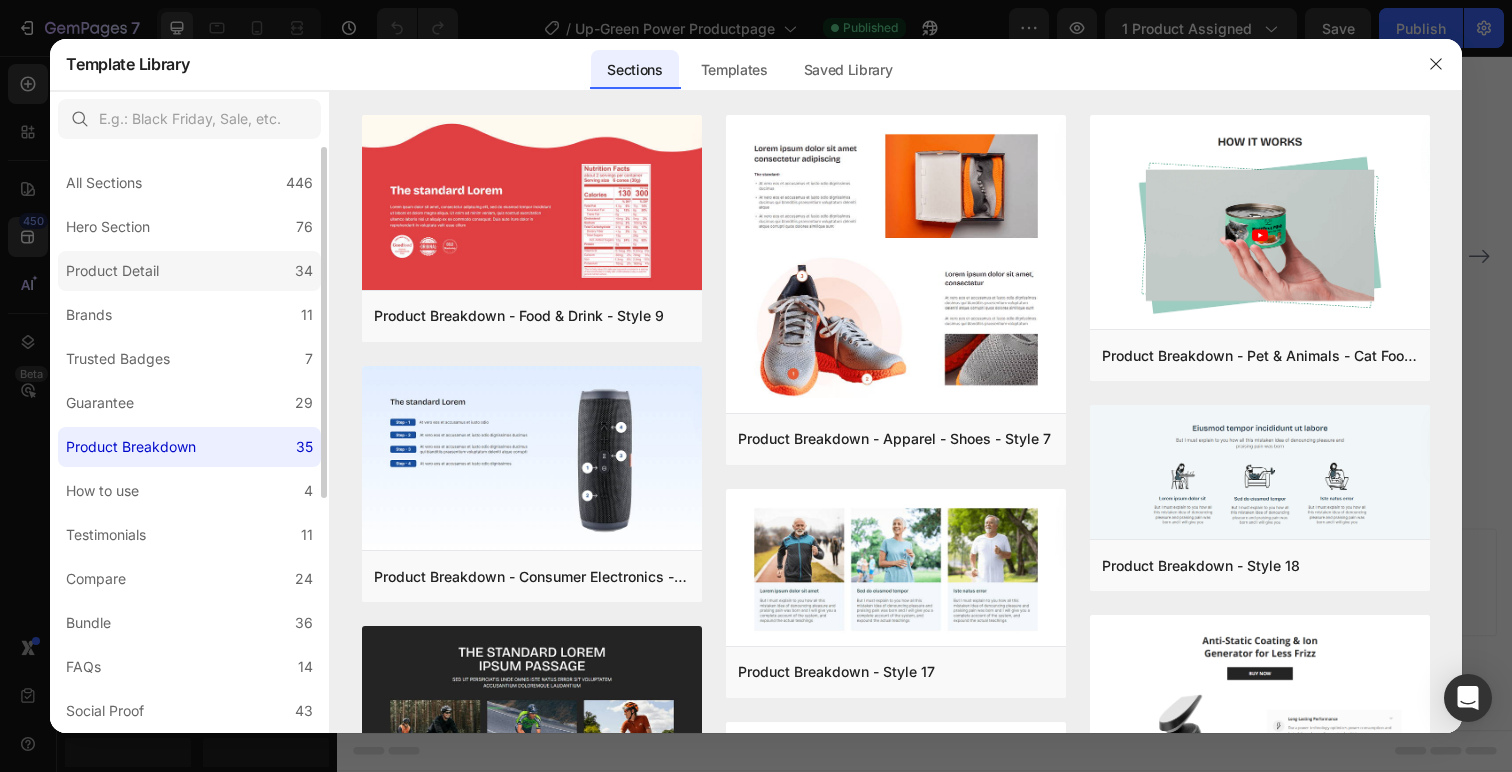 click on "Product Detail" at bounding box center [112, 271] 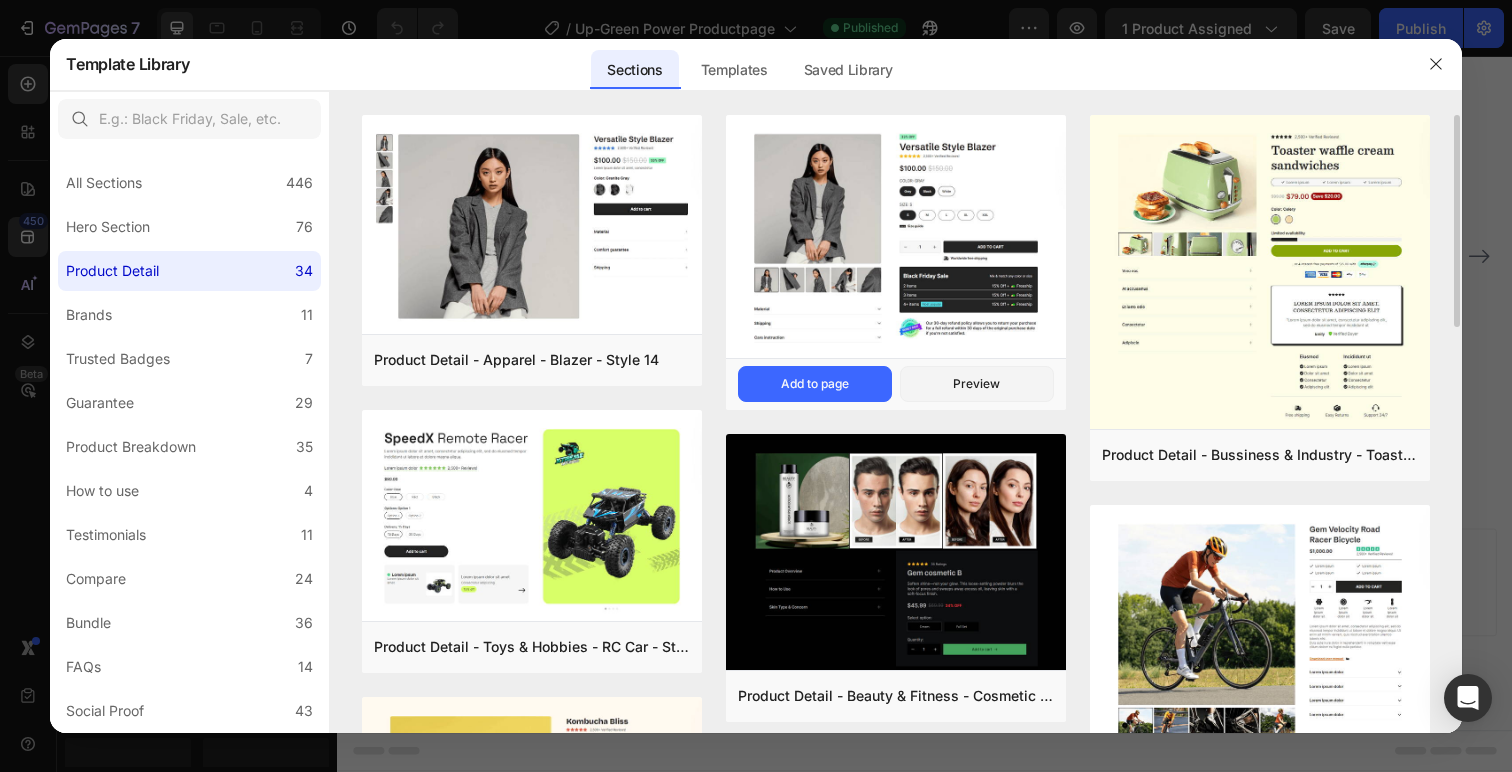 click at bounding box center (896, 237) 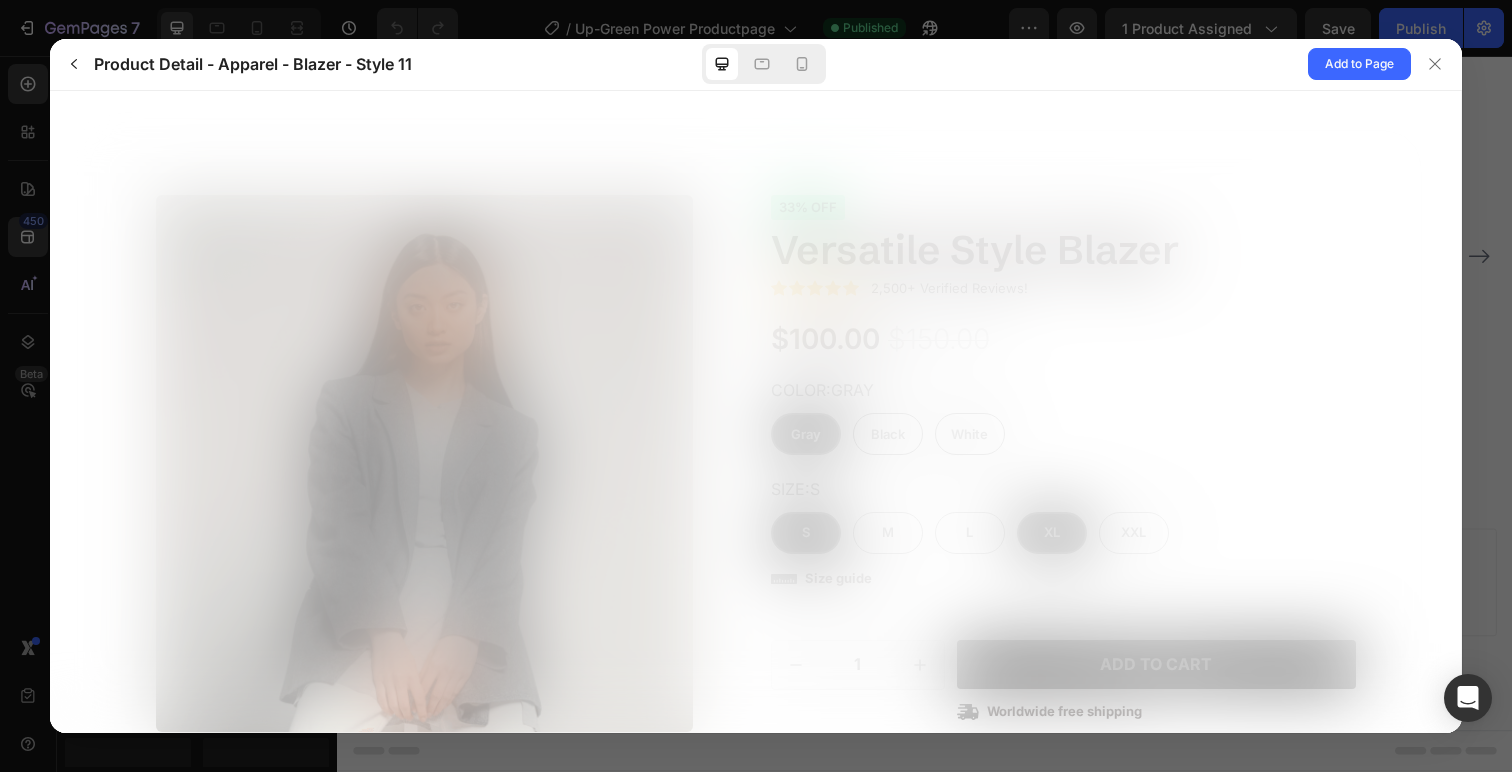 scroll, scrollTop: 0, scrollLeft: 0, axis: both 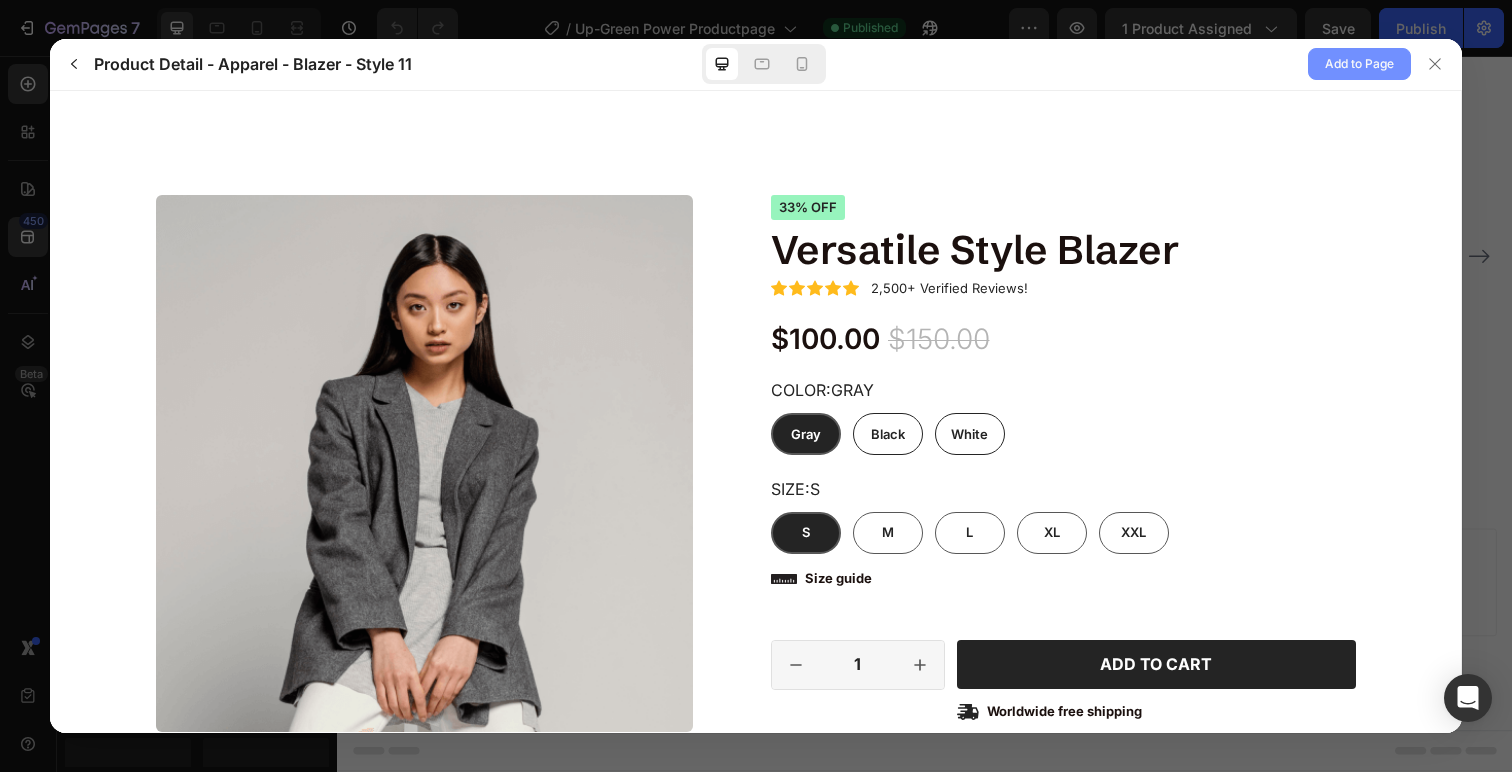 click on "Add to Page" 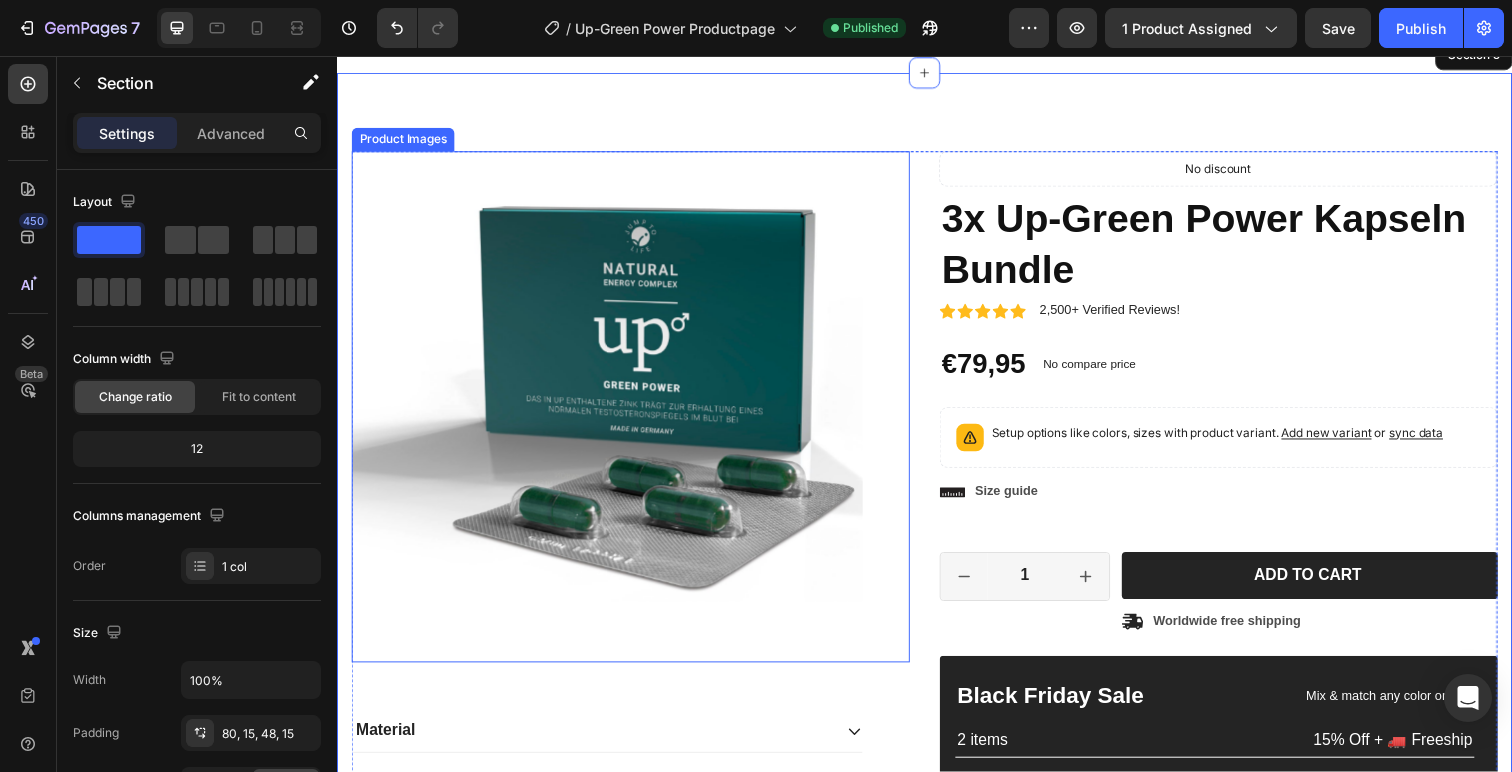 scroll, scrollTop: 2500, scrollLeft: 0, axis: vertical 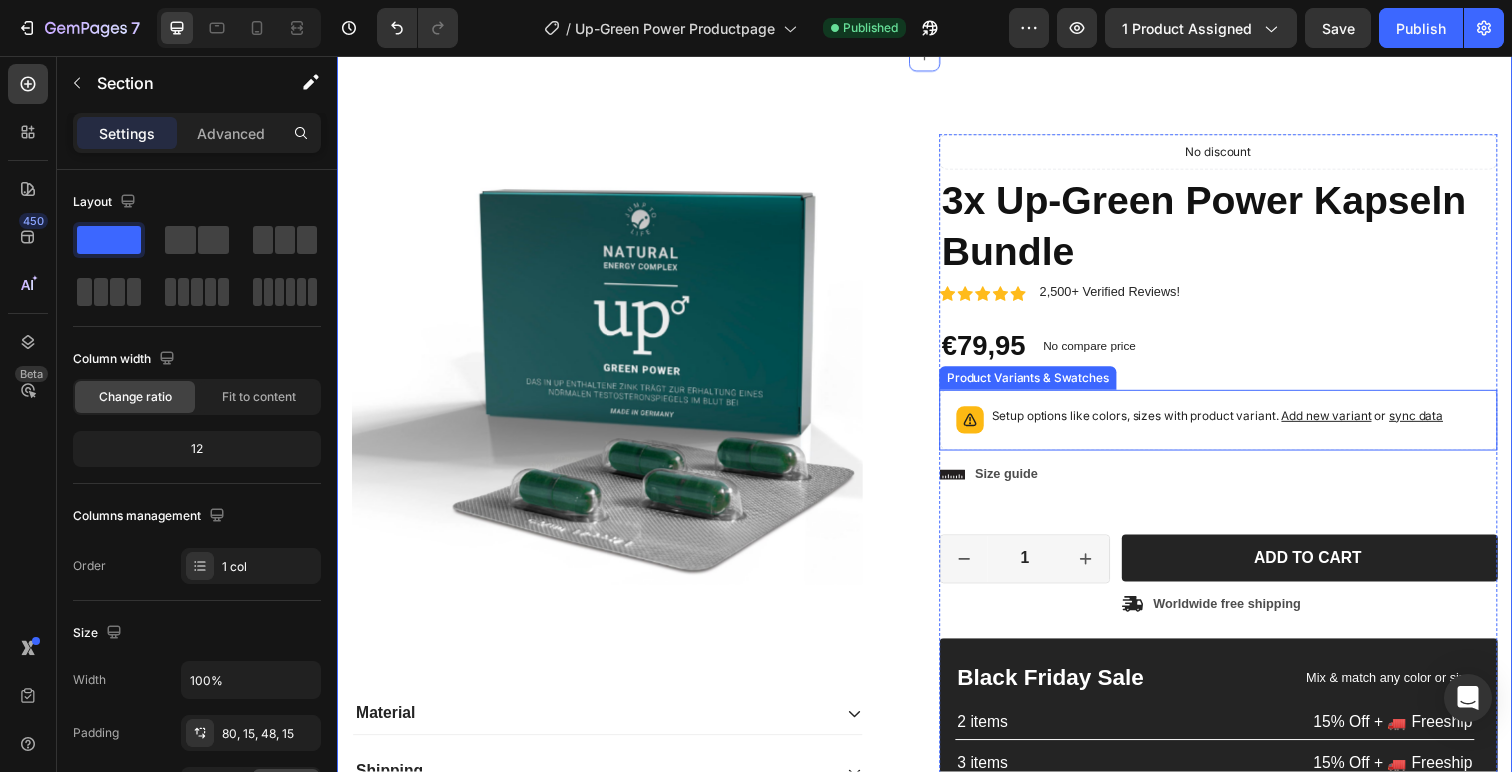 click on "Setup options like colors, sizes with product variant.       Add new variant   or   sync data" at bounding box center [1235, 424] 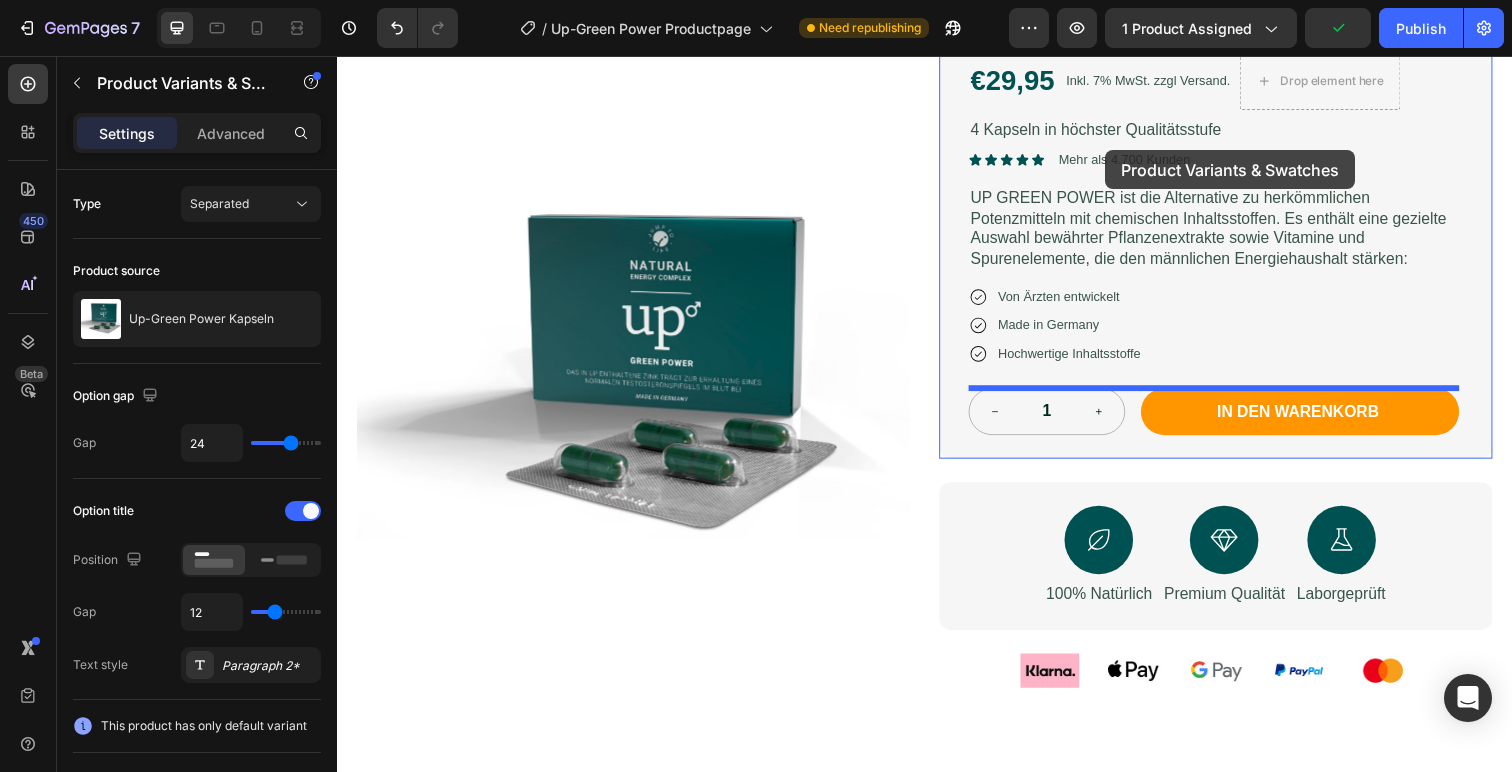 scroll, scrollTop: 0, scrollLeft: 0, axis: both 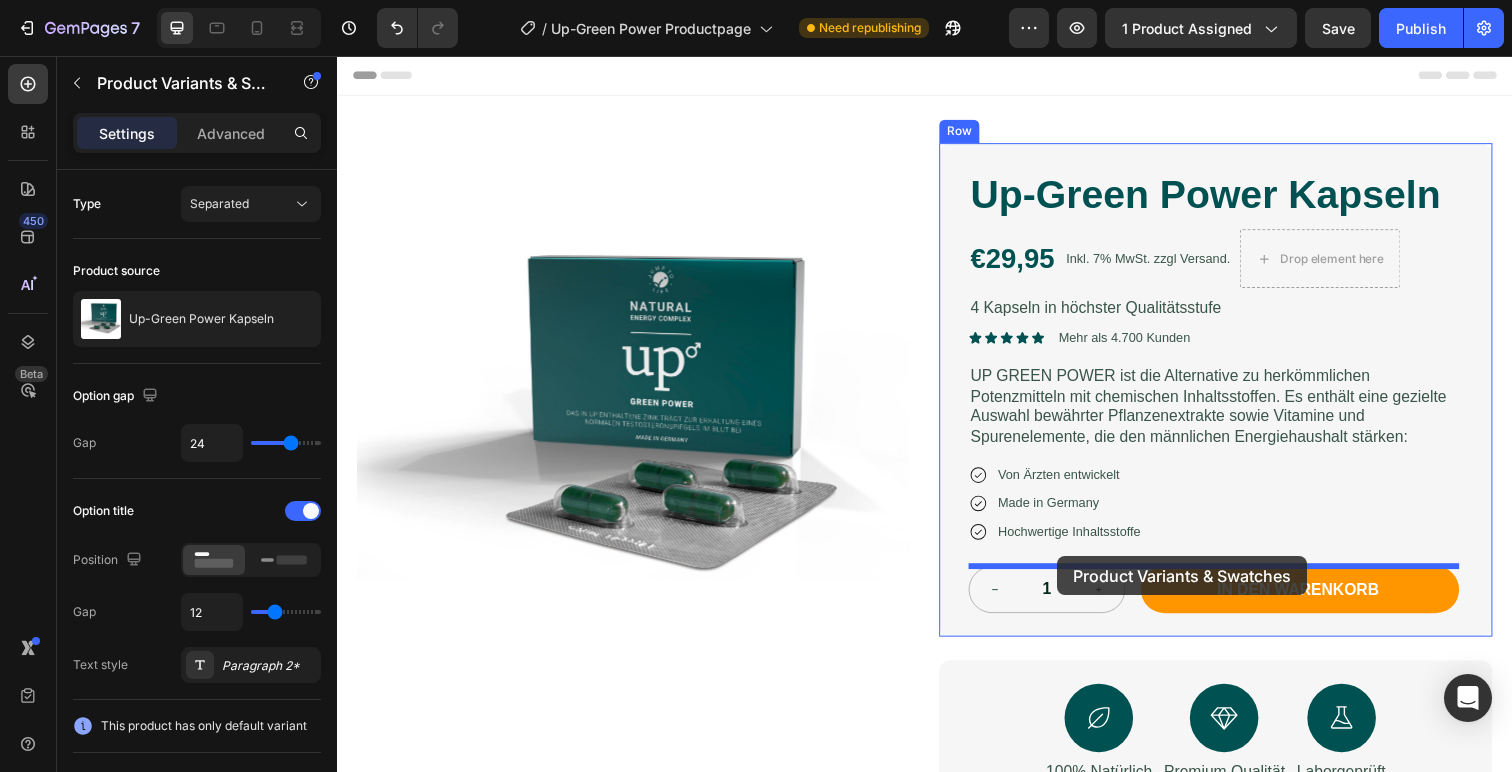 drag, startPoint x: 1014, startPoint y: 423, endPoint x: 1072, endPoint y: 567, distance: 155.24174 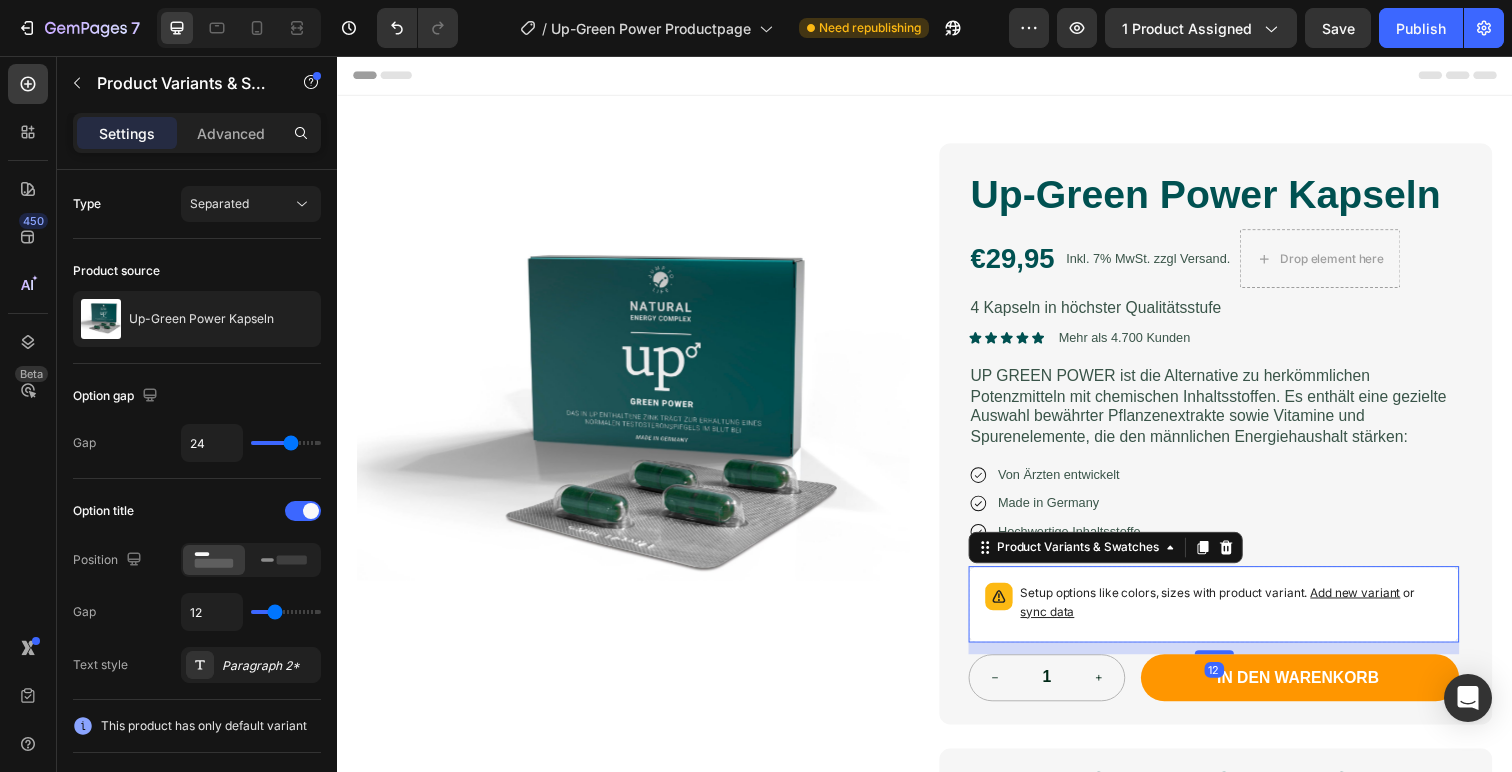 click at bounding box center (639, 427) 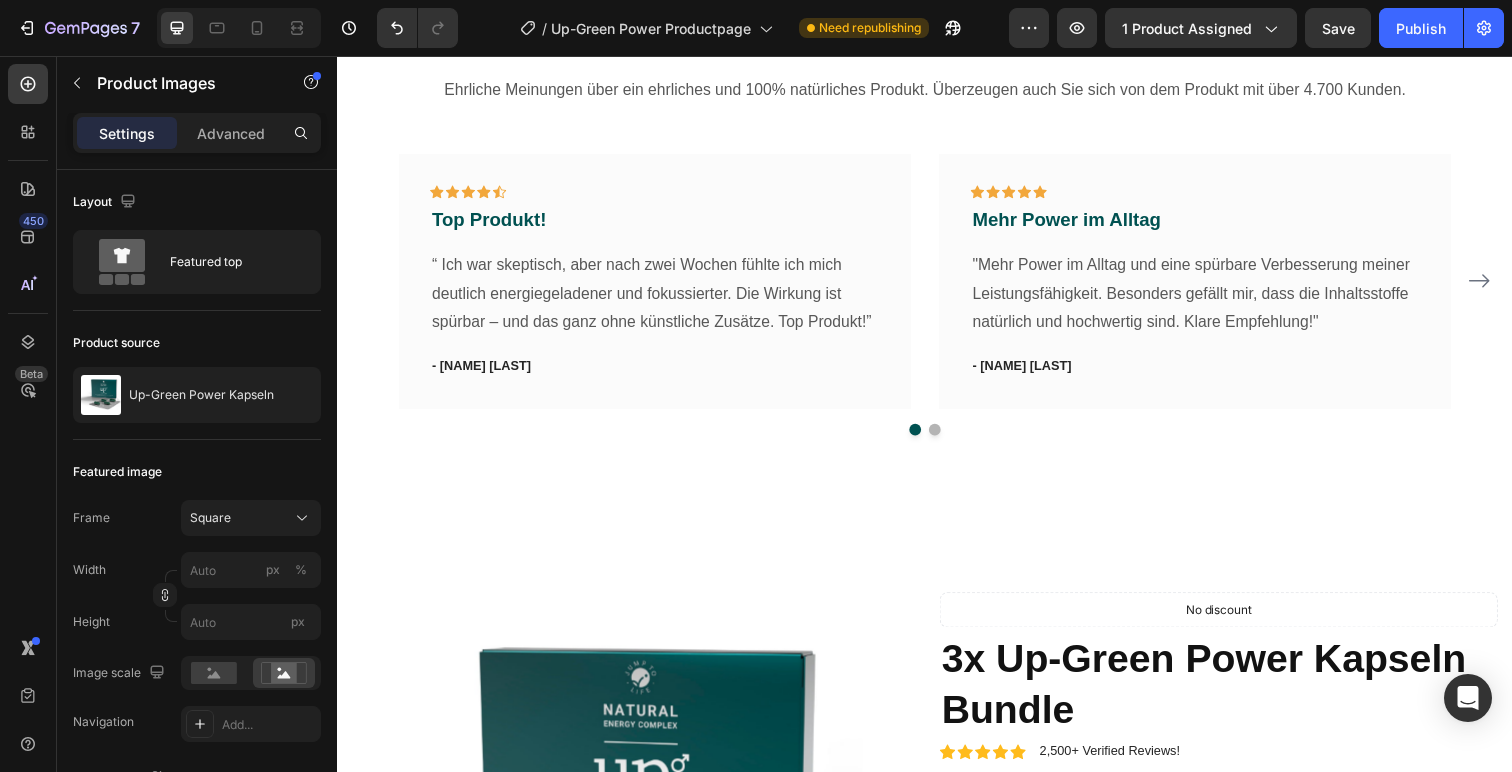 scroll, scrollTop: 2090, scrollLeft: 0, axis: vertical 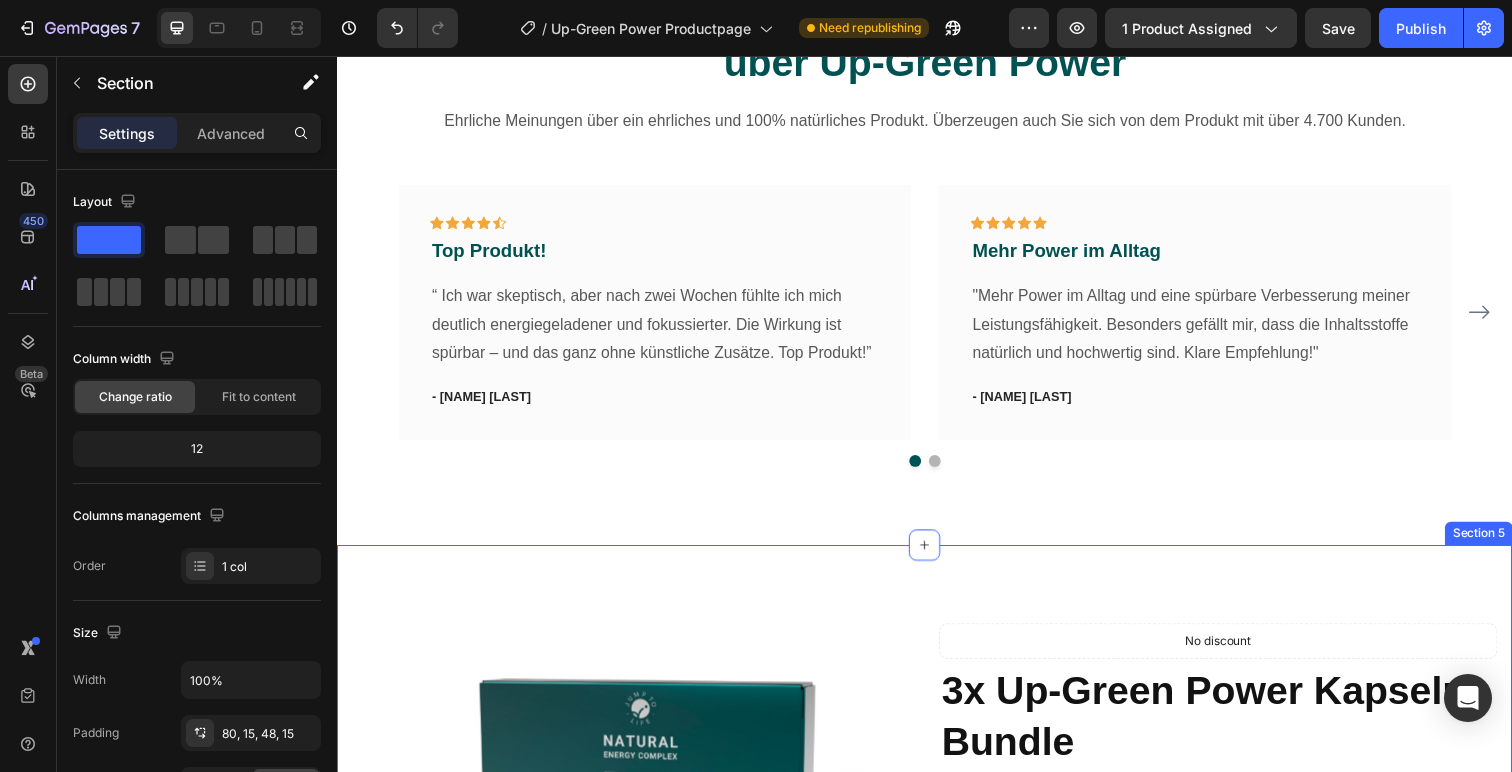 click on "Product Images
Material
Shipping
Care instruction Accordion Icon Icon Icon Icon Icon Icon List 2,500+ Verified Reviews! Text Block Row No discount   Not be displayed when published Product Badge 3x Up-Green Power Kapseln Bundle Product Title Icon Icon Icon Icon Icon Icon List 2,500+ Verified Reviews! Text Block Row €79,95 Product Price Product Price No compare price Product Price No discount   Not be displayed when published Product Badge Row Setup options like colors, sizes with product variant.       Add new variant   or   sync data Product Variants & Swatches
Icon Size guide Text Block Row
1
Product Quantity Row Add to cart Add to Cart
Icon Worldwide free shipping Text Block Row Row Black Friday Sale Text Block Mix & match any color or size Text Block Row 2 items Text Block 15% Off + 🚛 Freeship Text Block Row 3 items Text Block 15% Off + 🚛 Freeship Text Block Row 4+ items Text Block Most popular Text Block Row Row" at bounding box center [937, 1002] 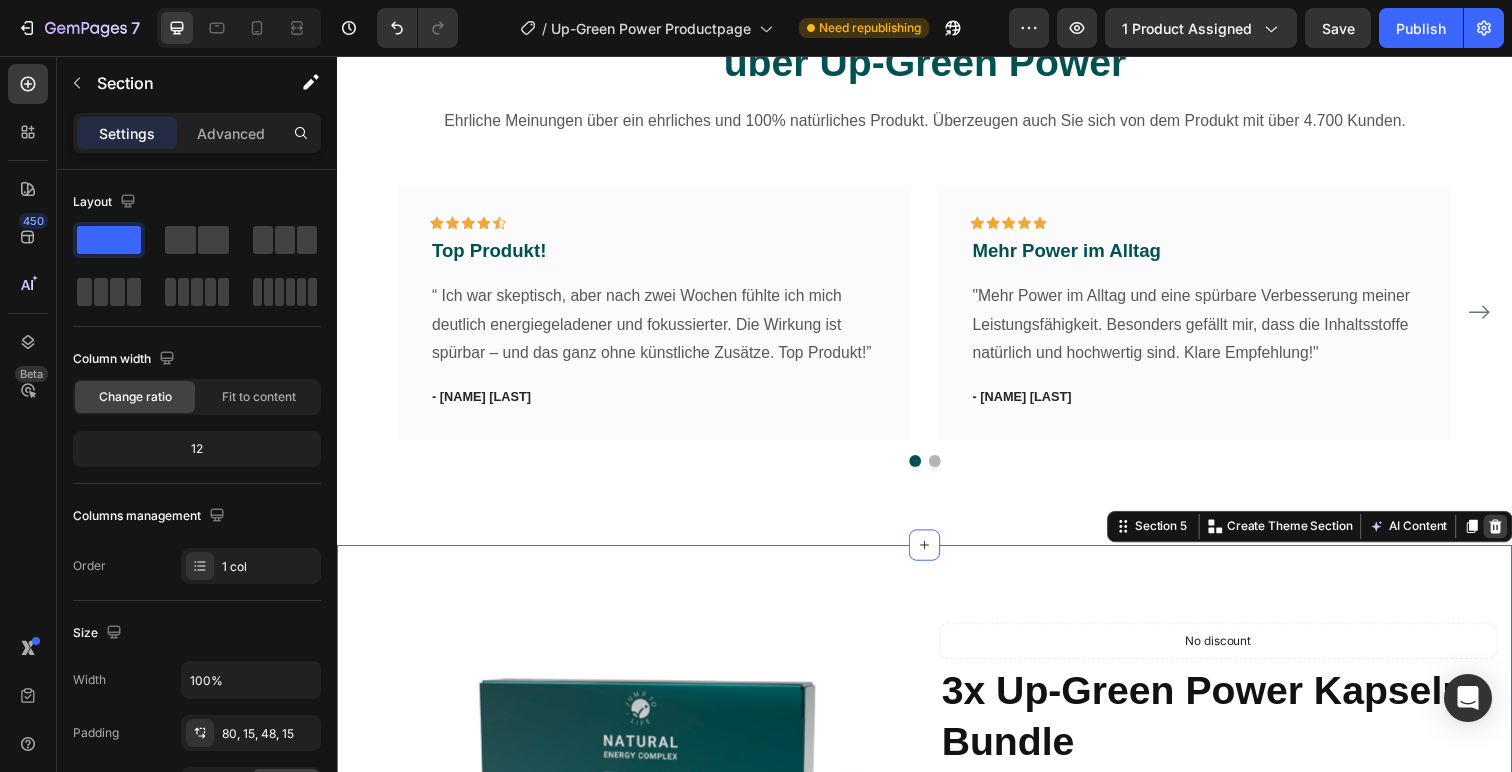 click 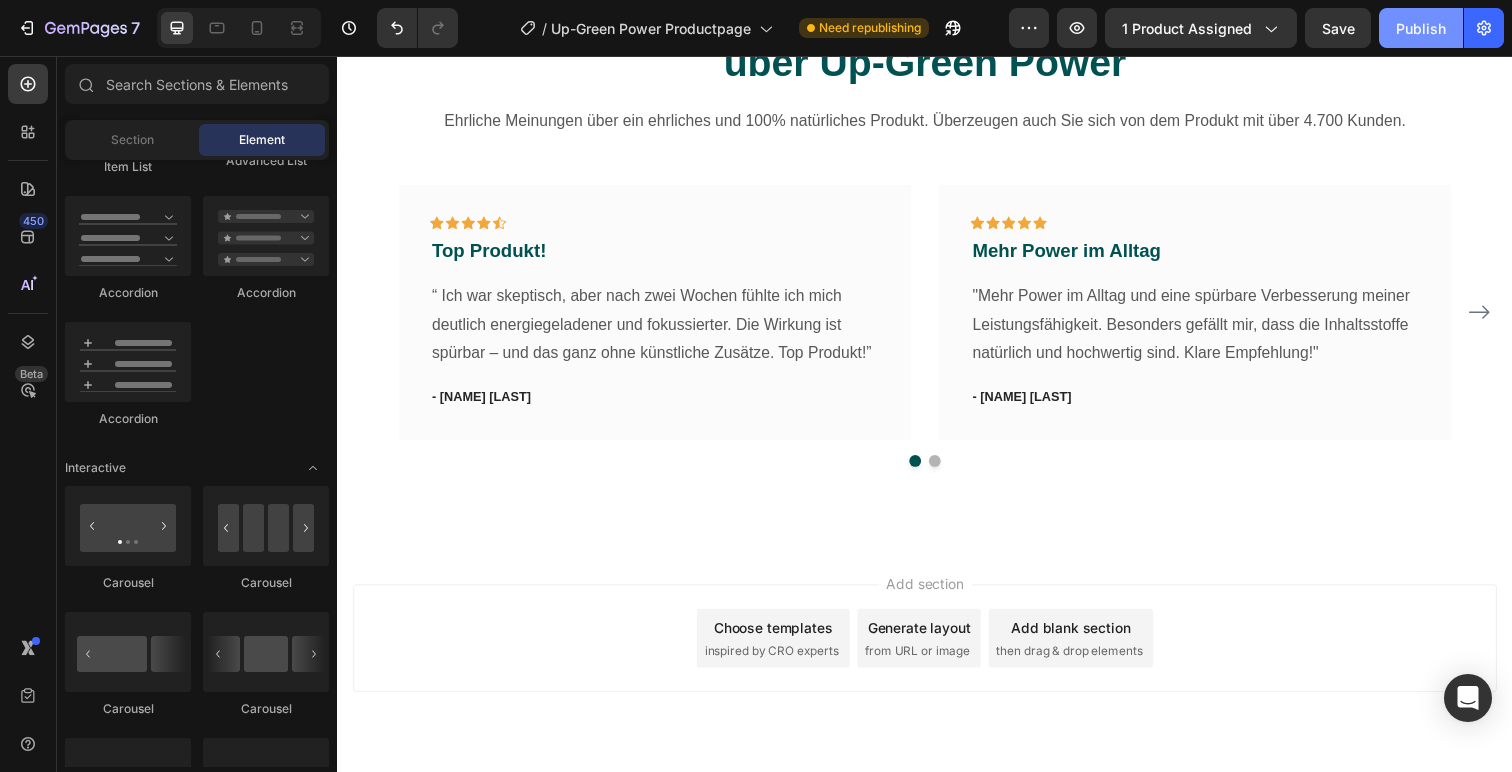 click on "Publish" 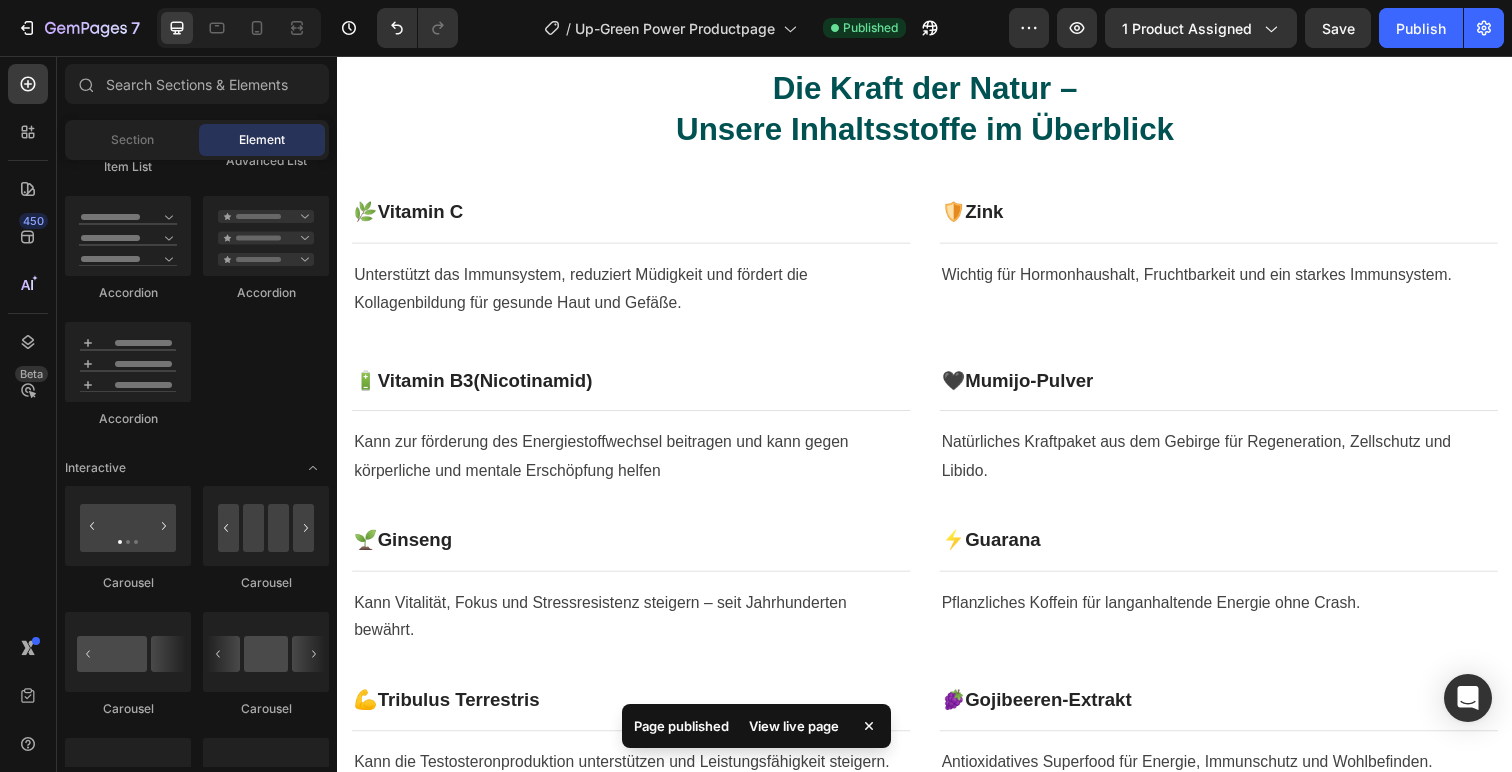 scroll, scrollTop: 958, scrollLeft: 0, axis: vertical 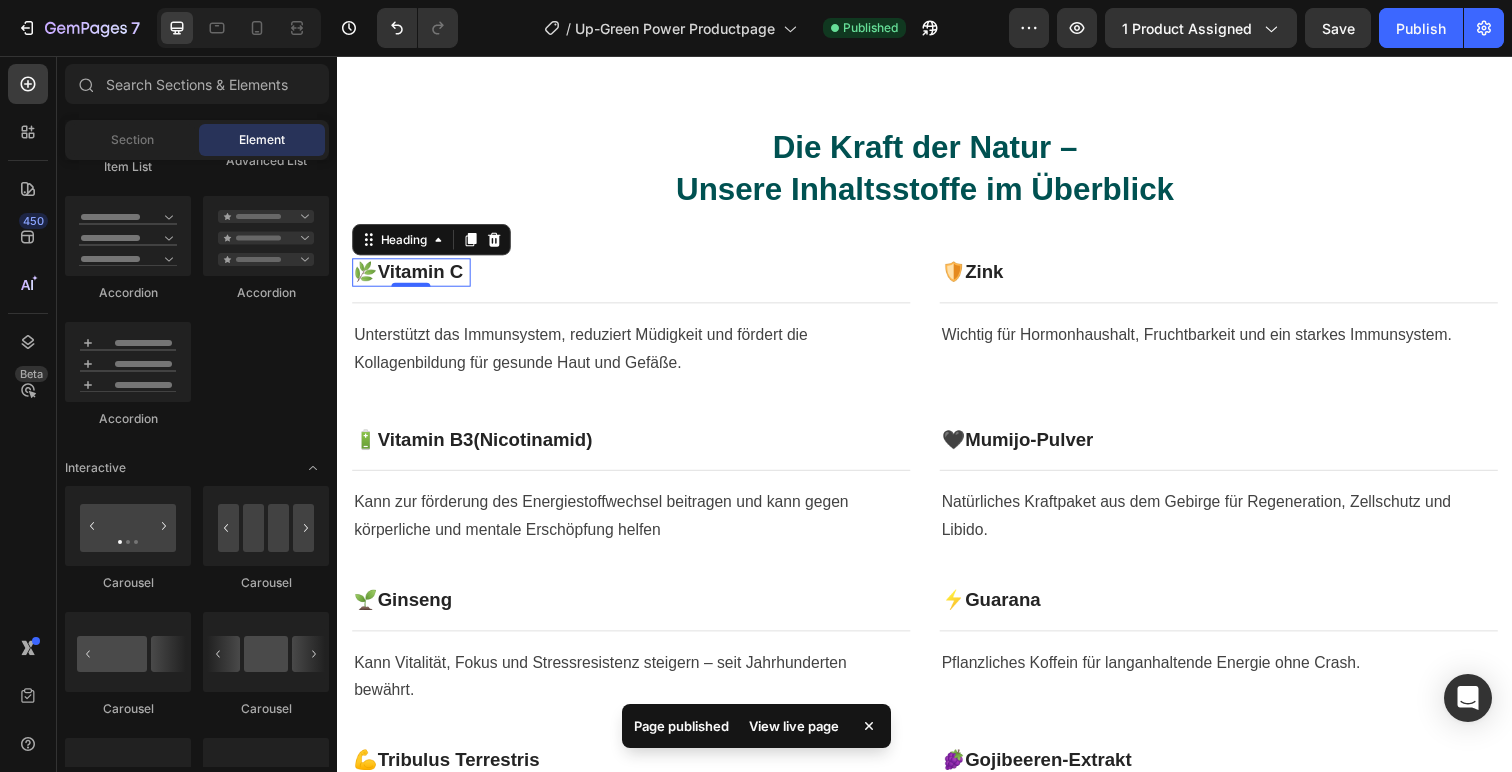 click on "Vitamin C" at bounding box center [421, 276] 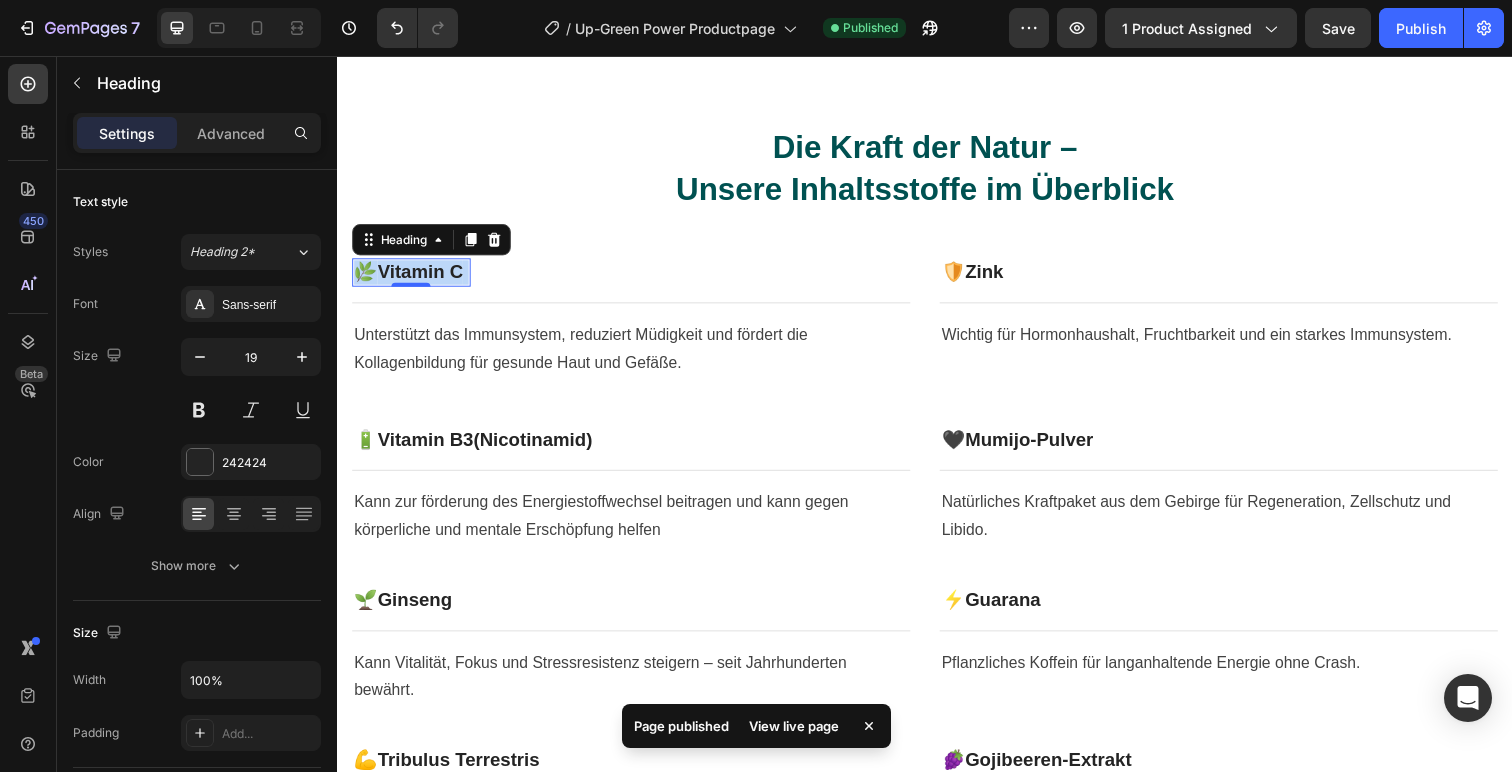 click on "Vitamin C" at bounding box center [421, 276] 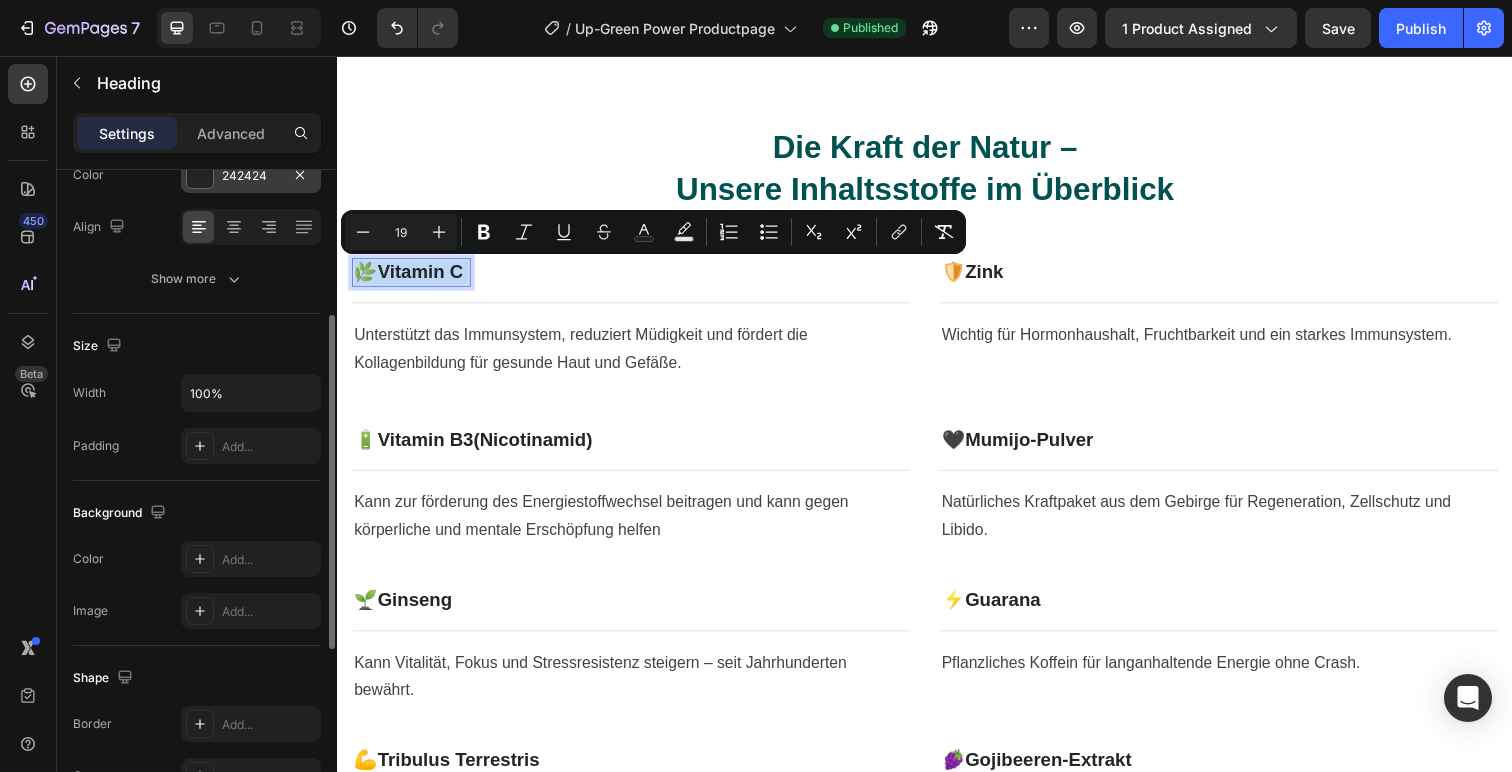 scroll, scrollTop: 116, scrollLeft: 0, axis: vertical 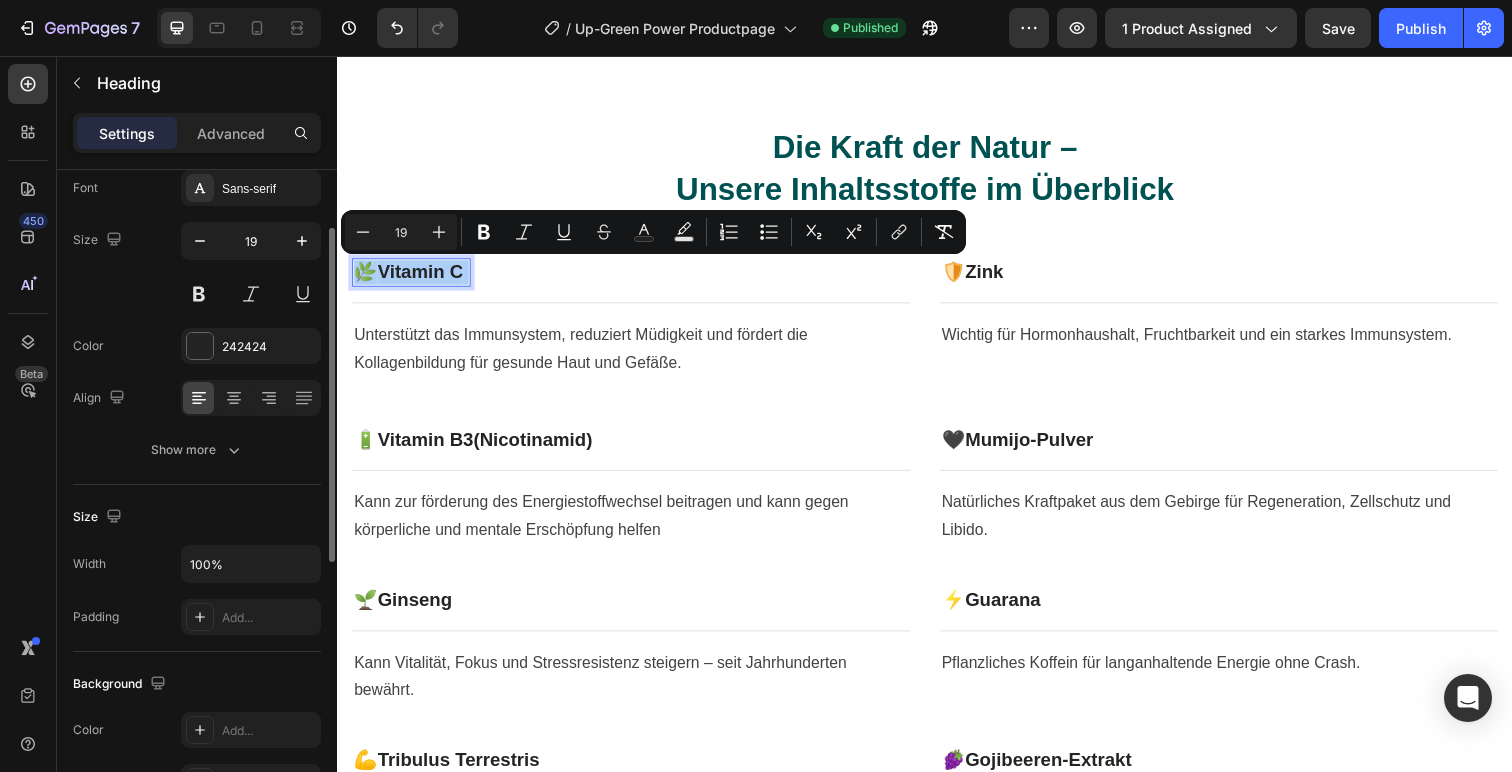 click on "Font Sans-serif Size 19 Color 242424 Align Show more" at bounding box center [197, 319] 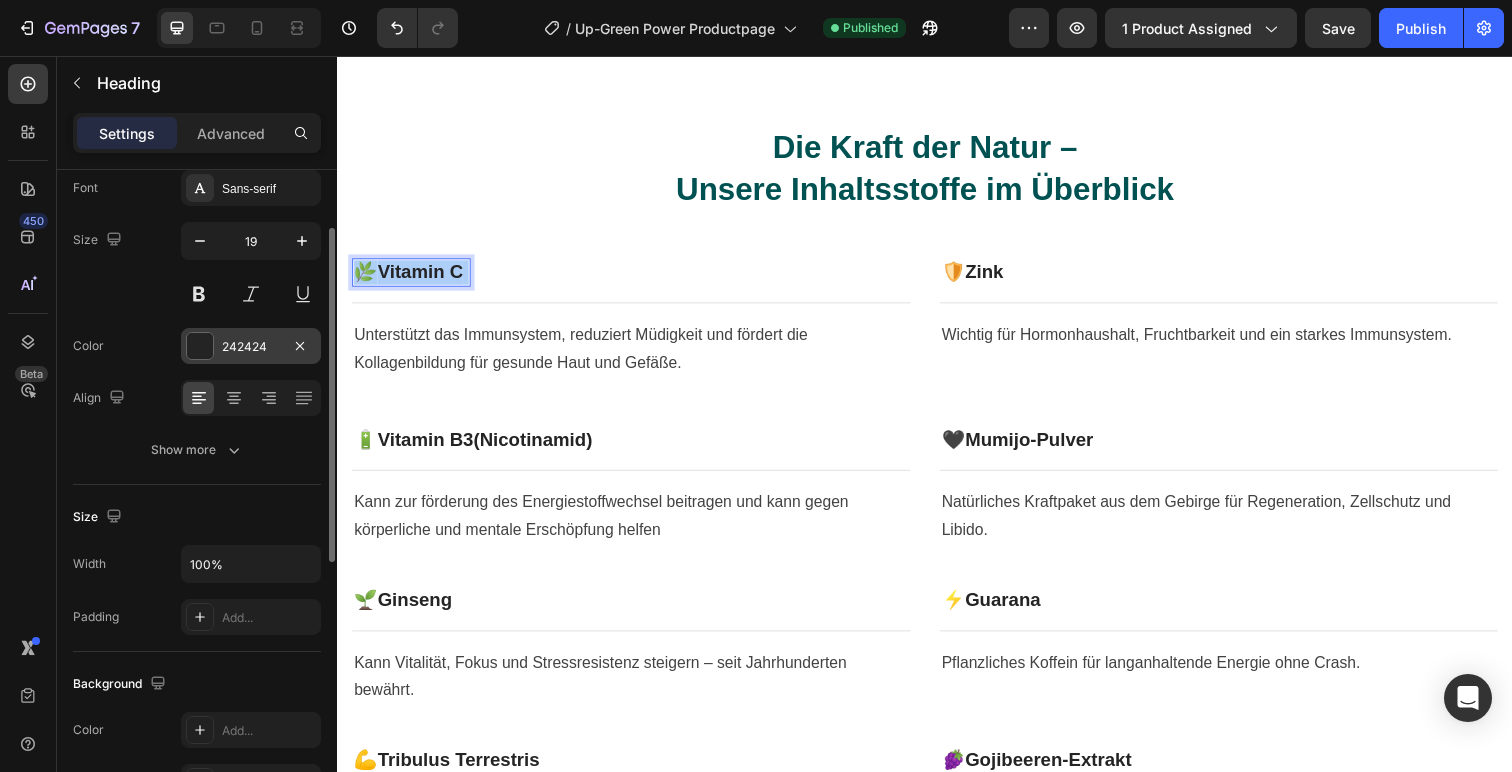 click at bounding box center [200, 346] 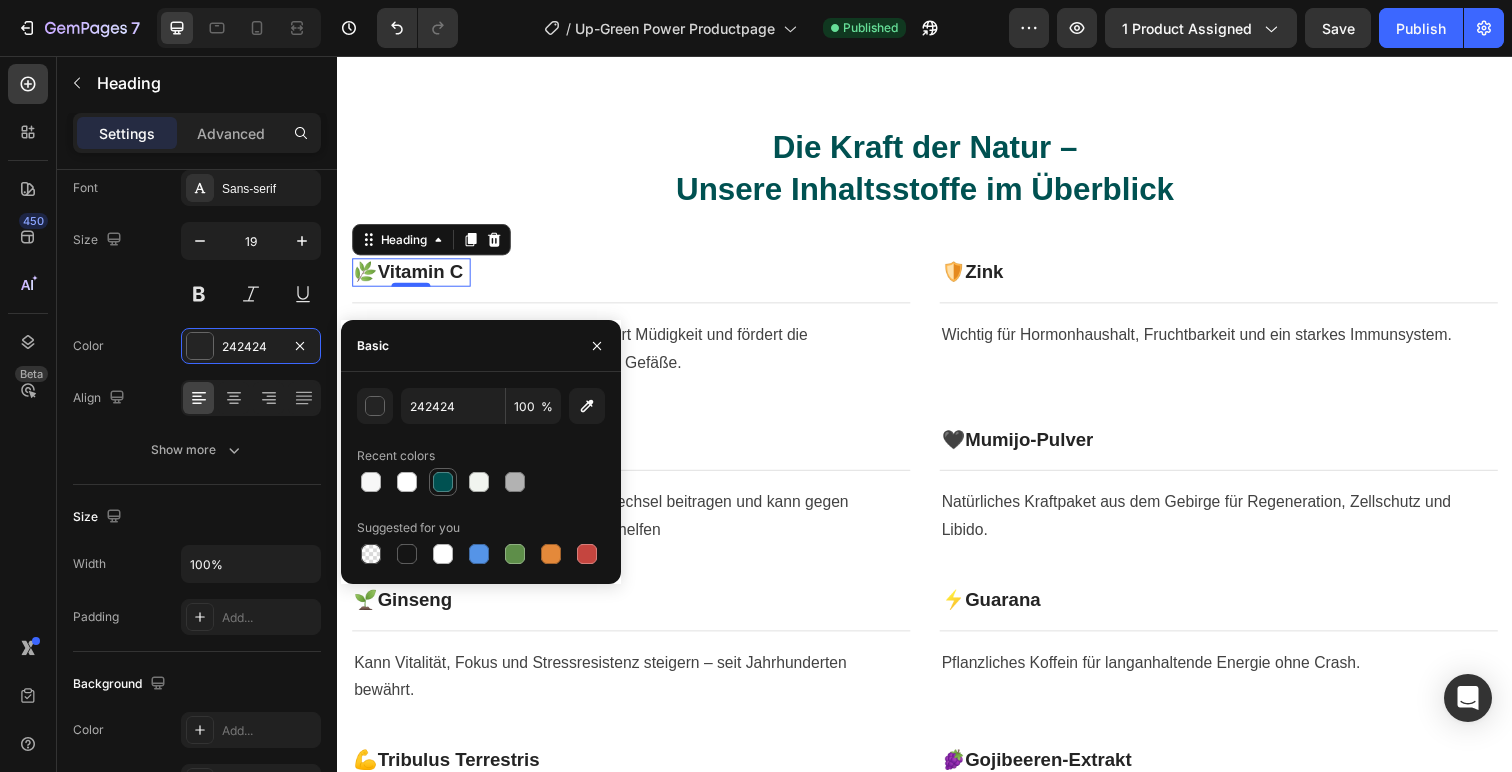 click at bounding box center [443, 482] 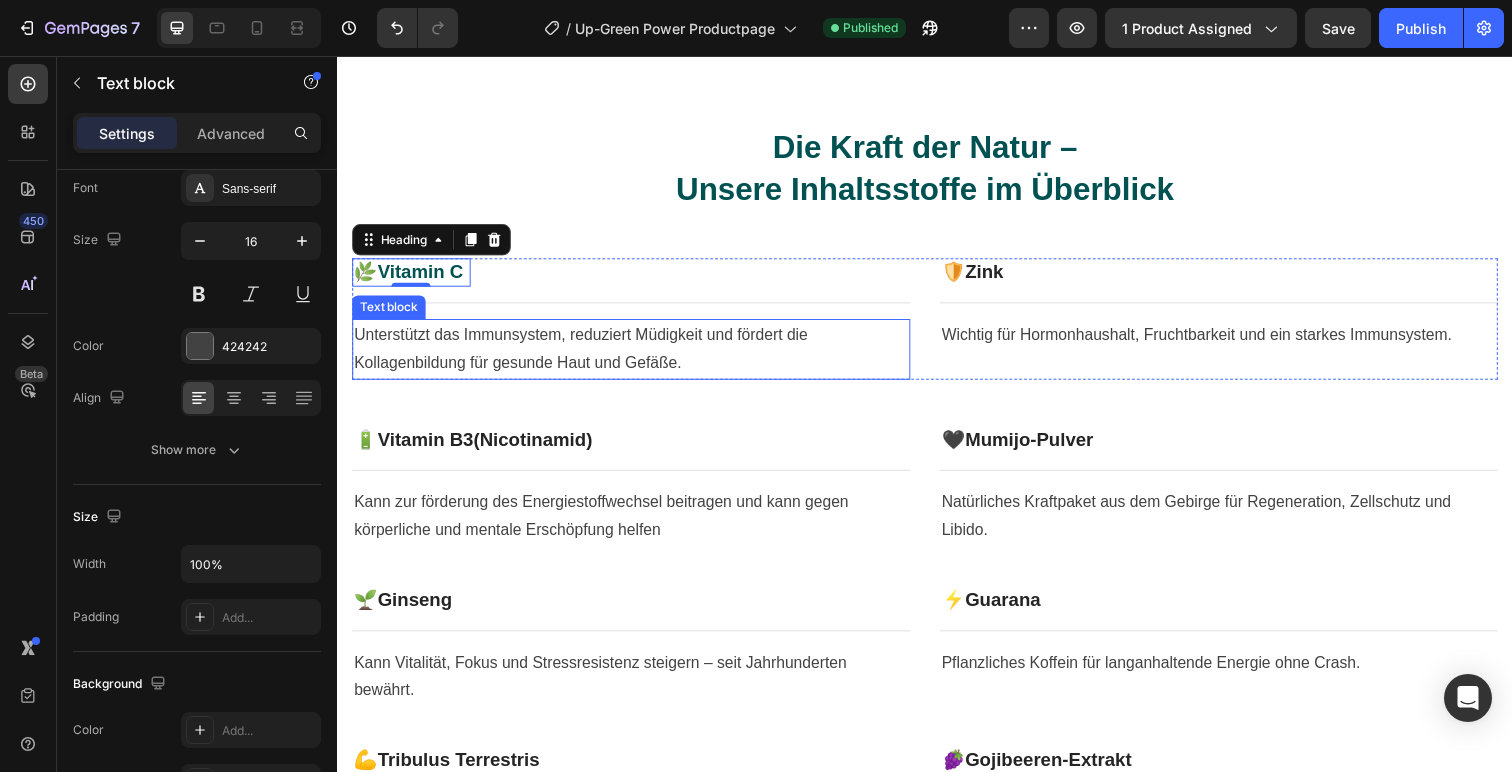 click on "Unterstützt das Immunsystem, reduziert Müdigkeit und fördert die Kollagenbildung für gesunde Haut und Gefäße." at bounding box center [637, 356] 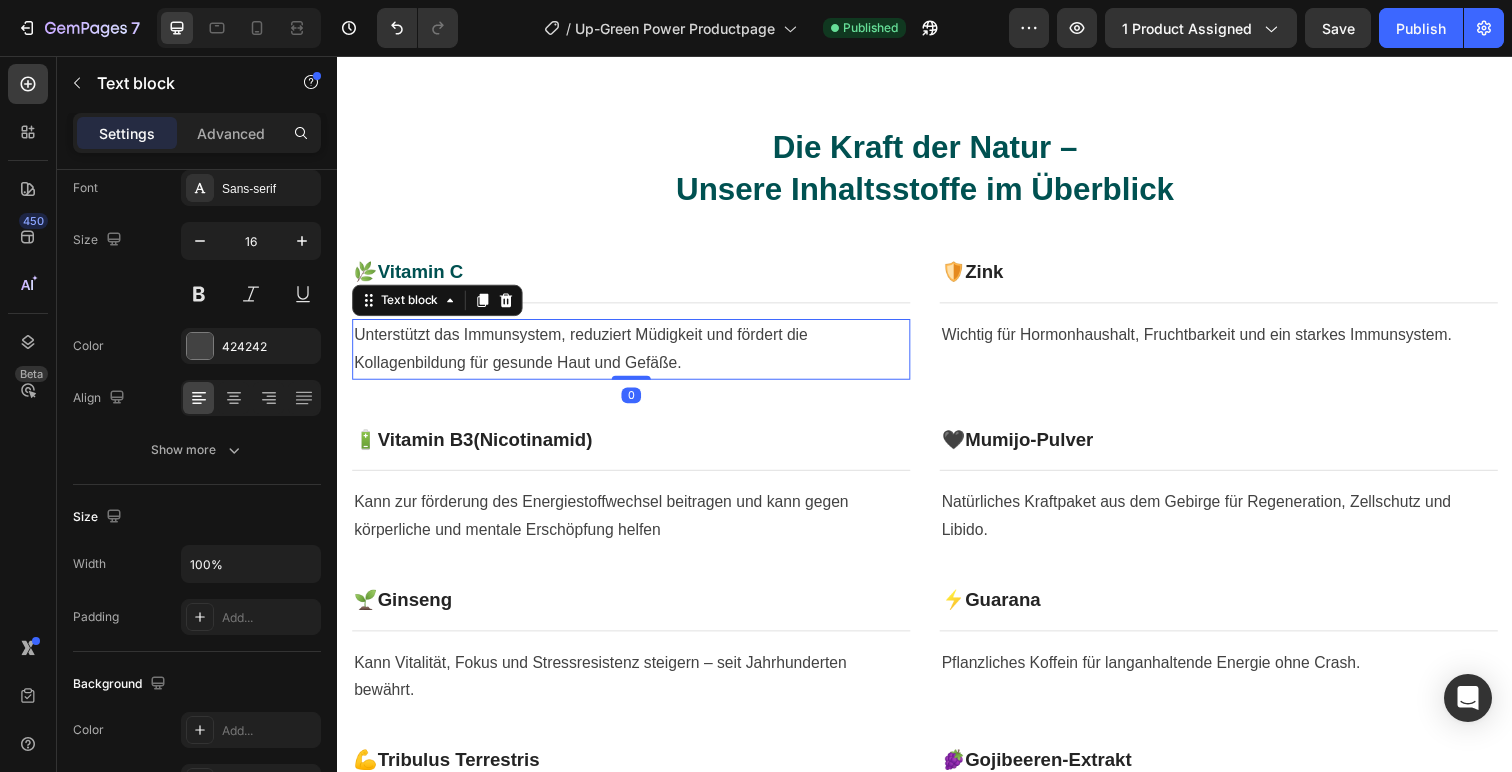 scroll, scrollTop: 0, scrollLeft: 0, axis: both 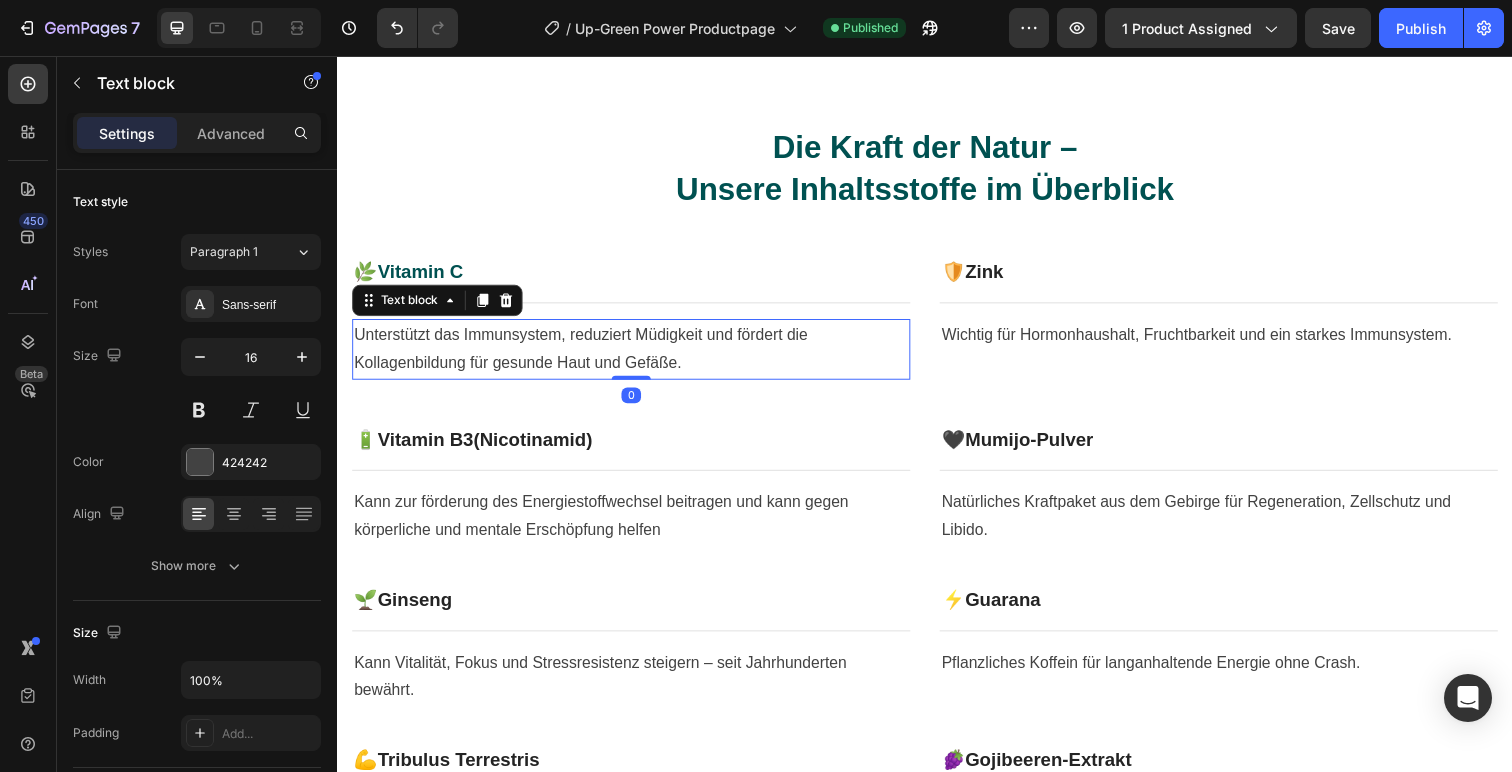 click on "Unterstützt das Immunsystem, reduziert Müdigkeit und fördert die Kollagenbildung für gesunde Haut und Gefäße." at bounding box center (637, 356) 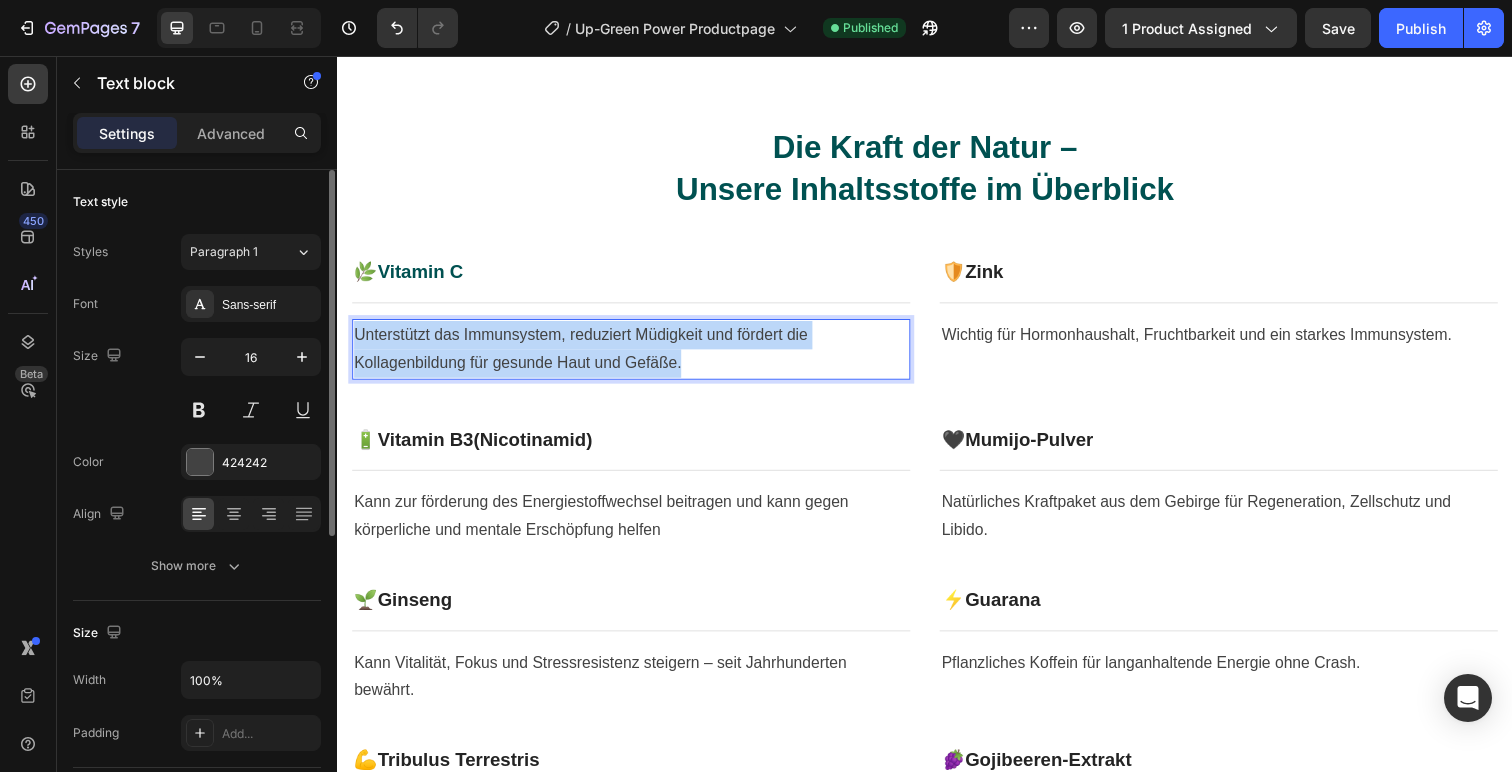click on "Unterstützt das Immunsystem, reduziert Müdigkeit und fördert die Kollagenbildung für gesunde Haut und Gefäße." at bounding box center [637, 356] 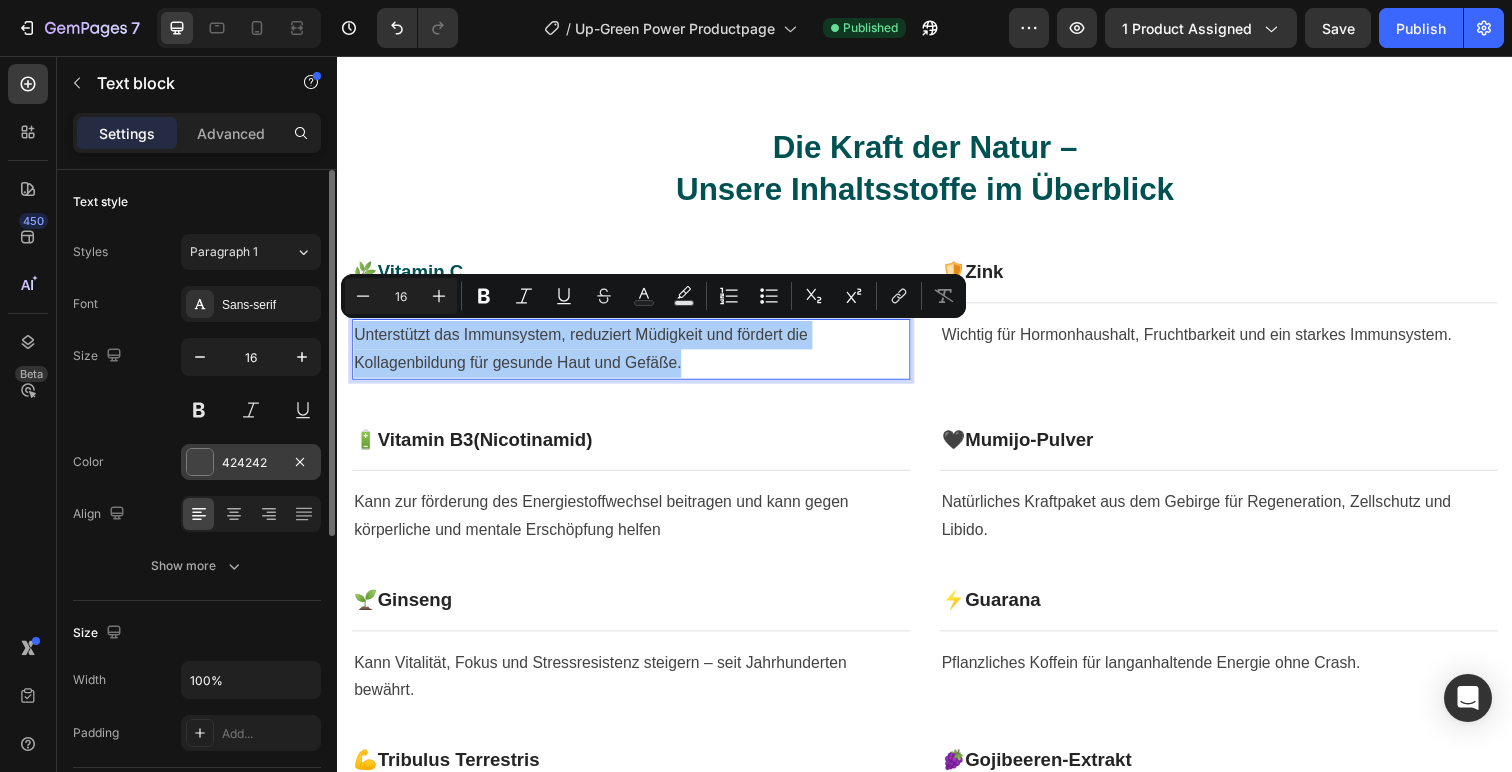 click on "424242" at bounding box center [251, 462] 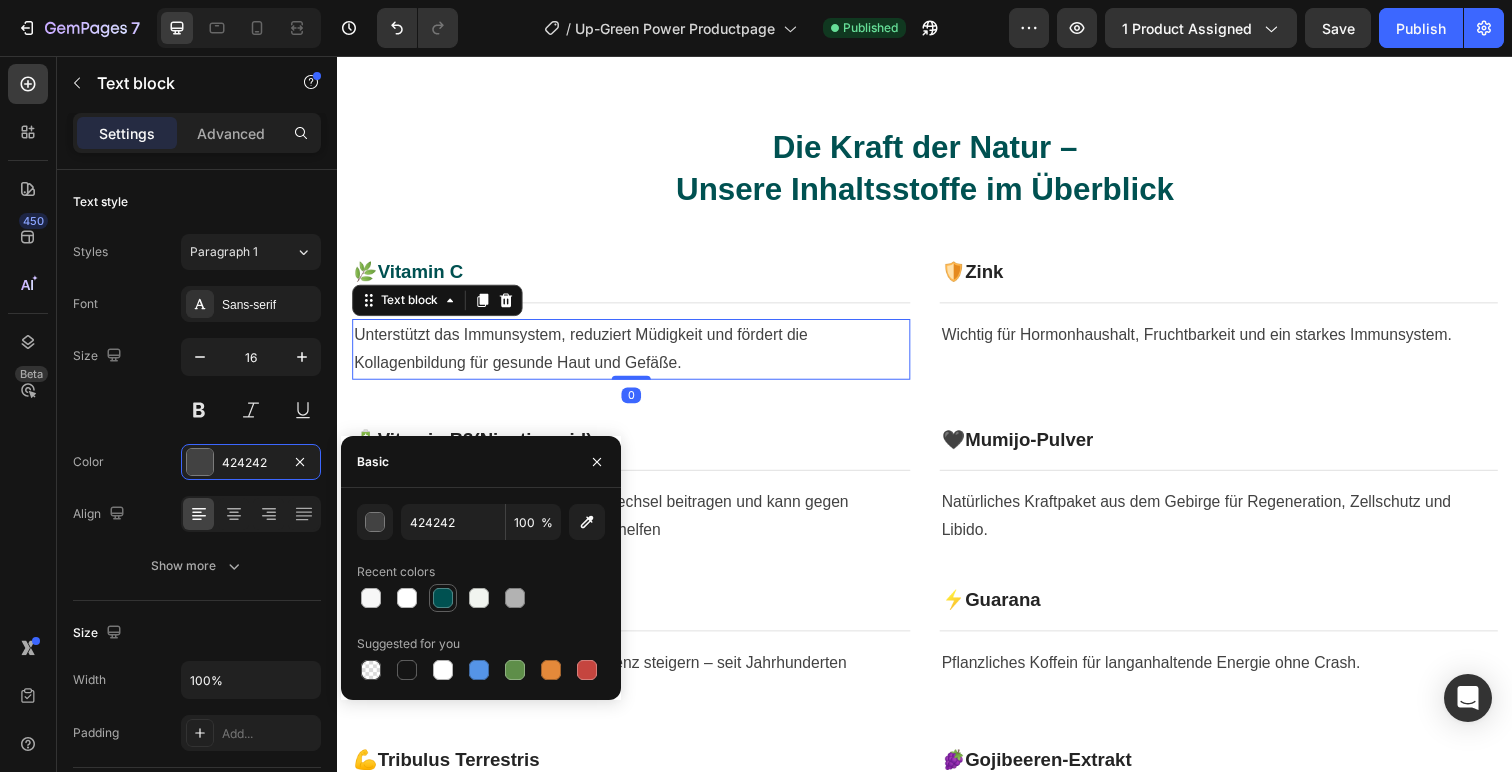 click at bounding box center [443, 598] 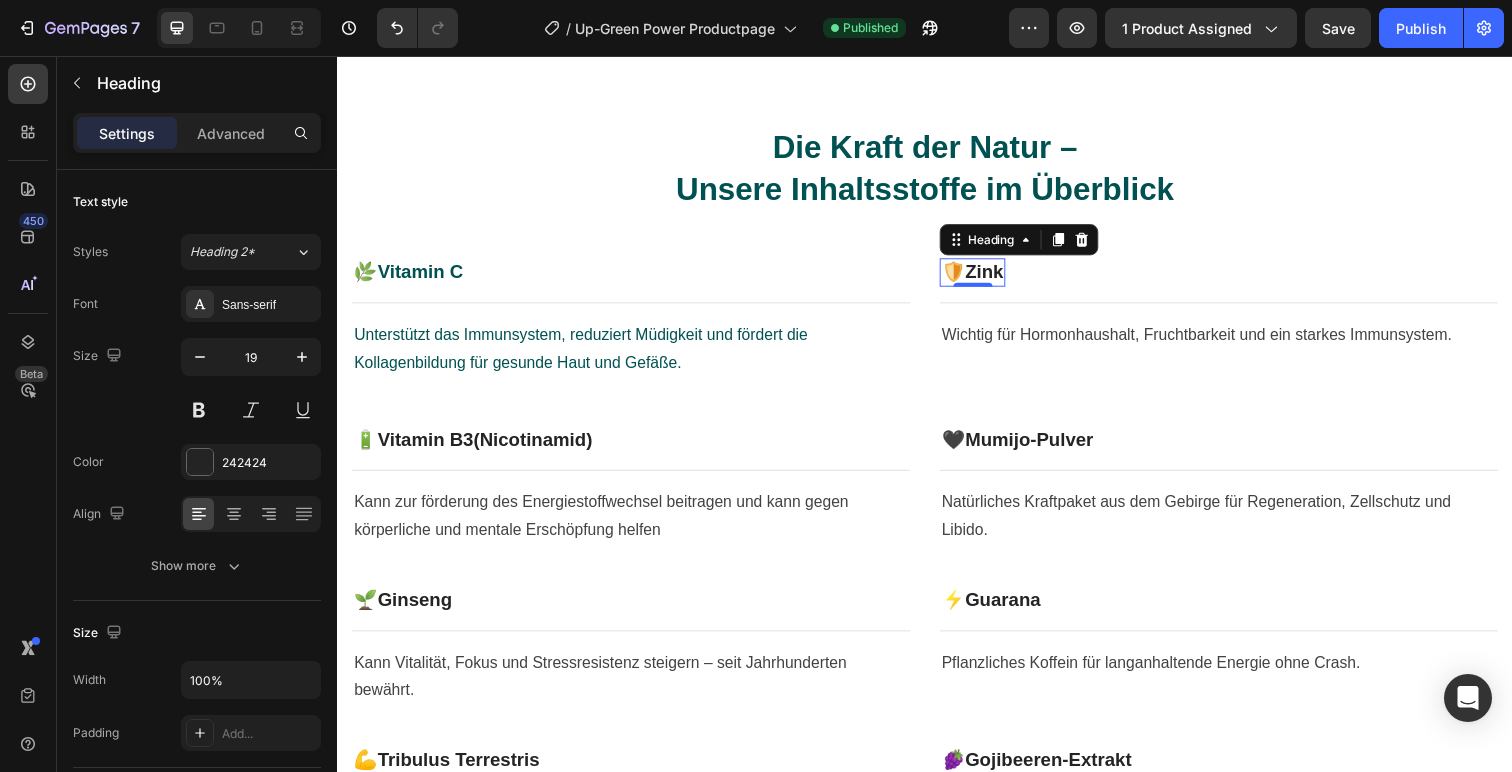 click on "Zink" at bounding box center [997, 276] 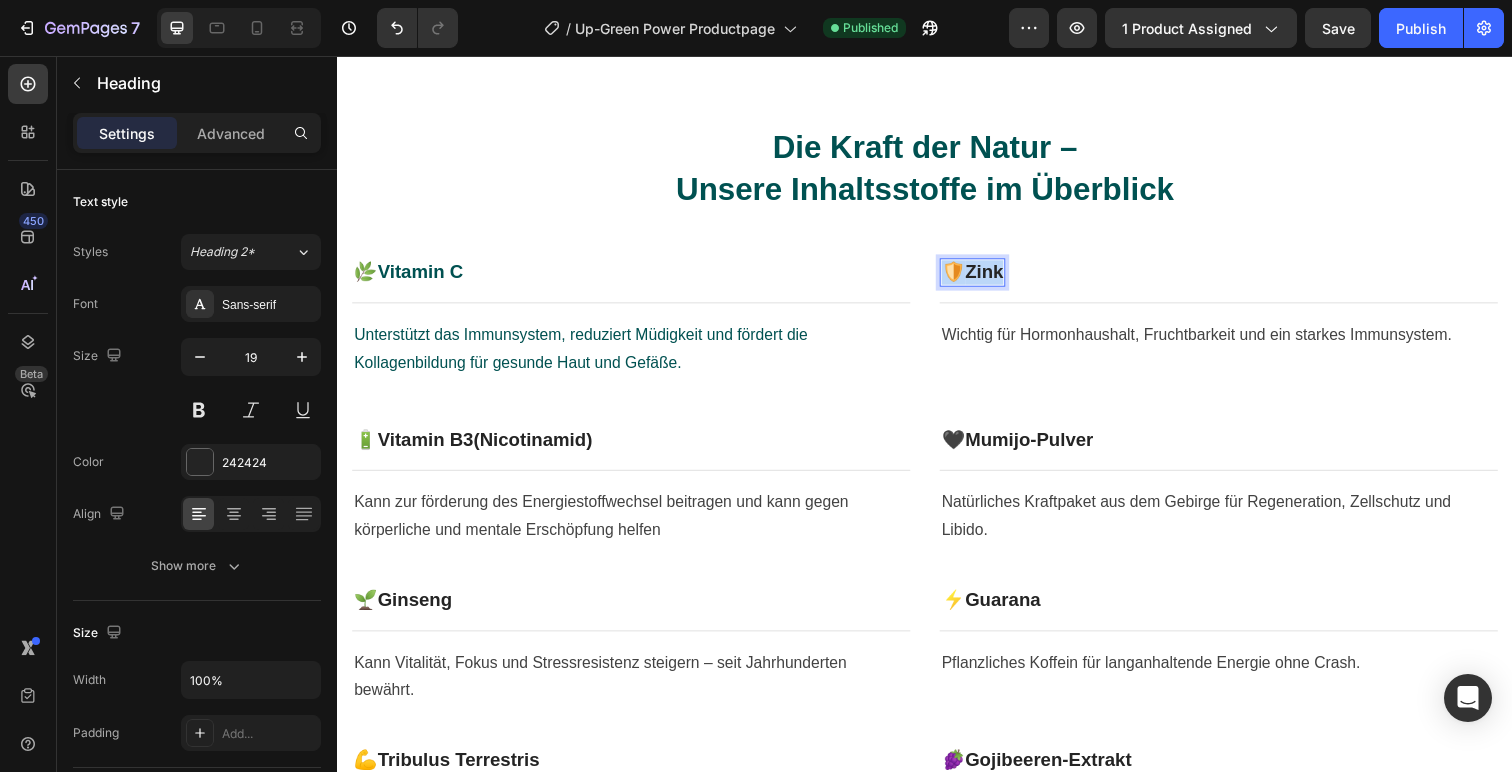click on "Zink" at bounding box center (997, 276) 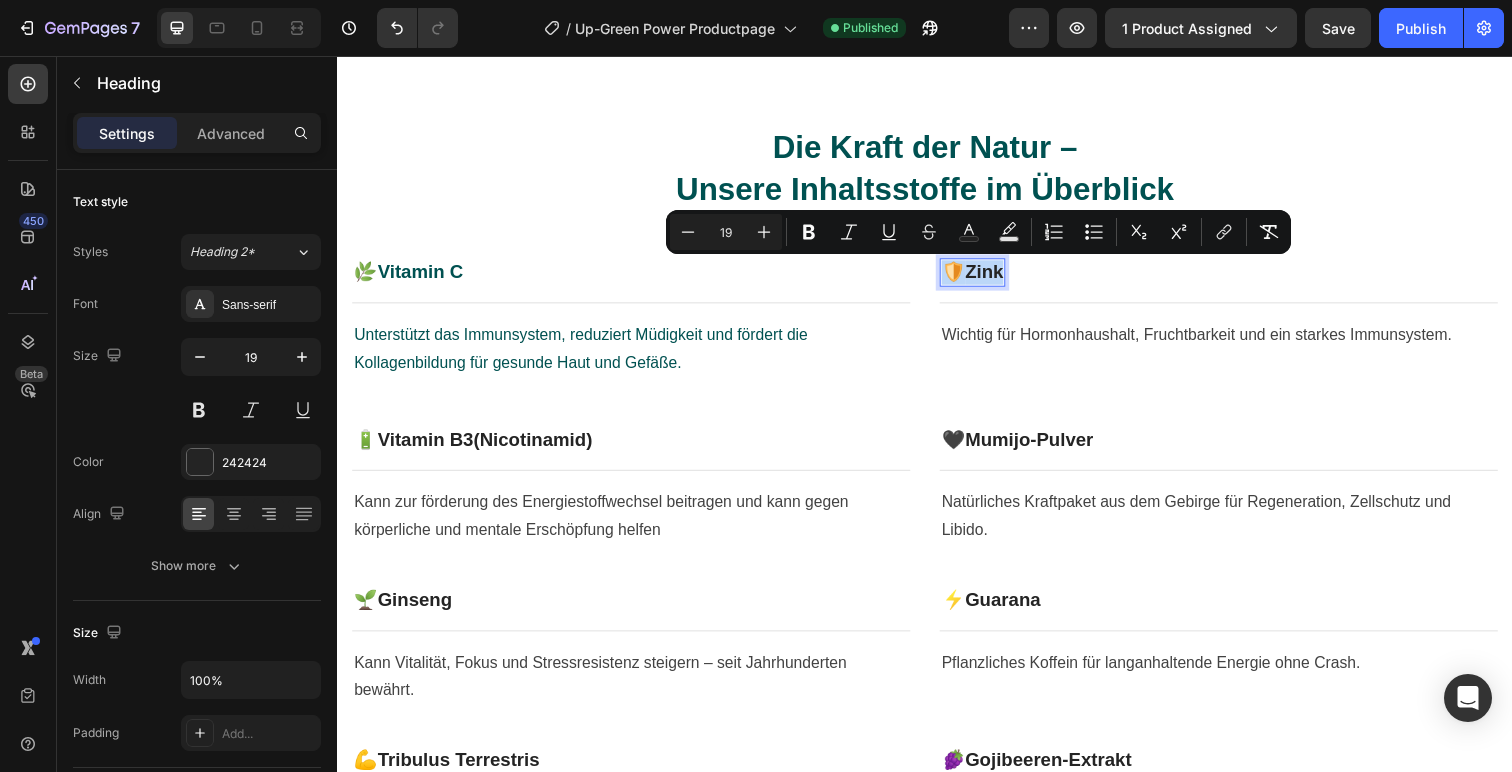 click on "🛡️  Zink" at bounding box center [985, 277] 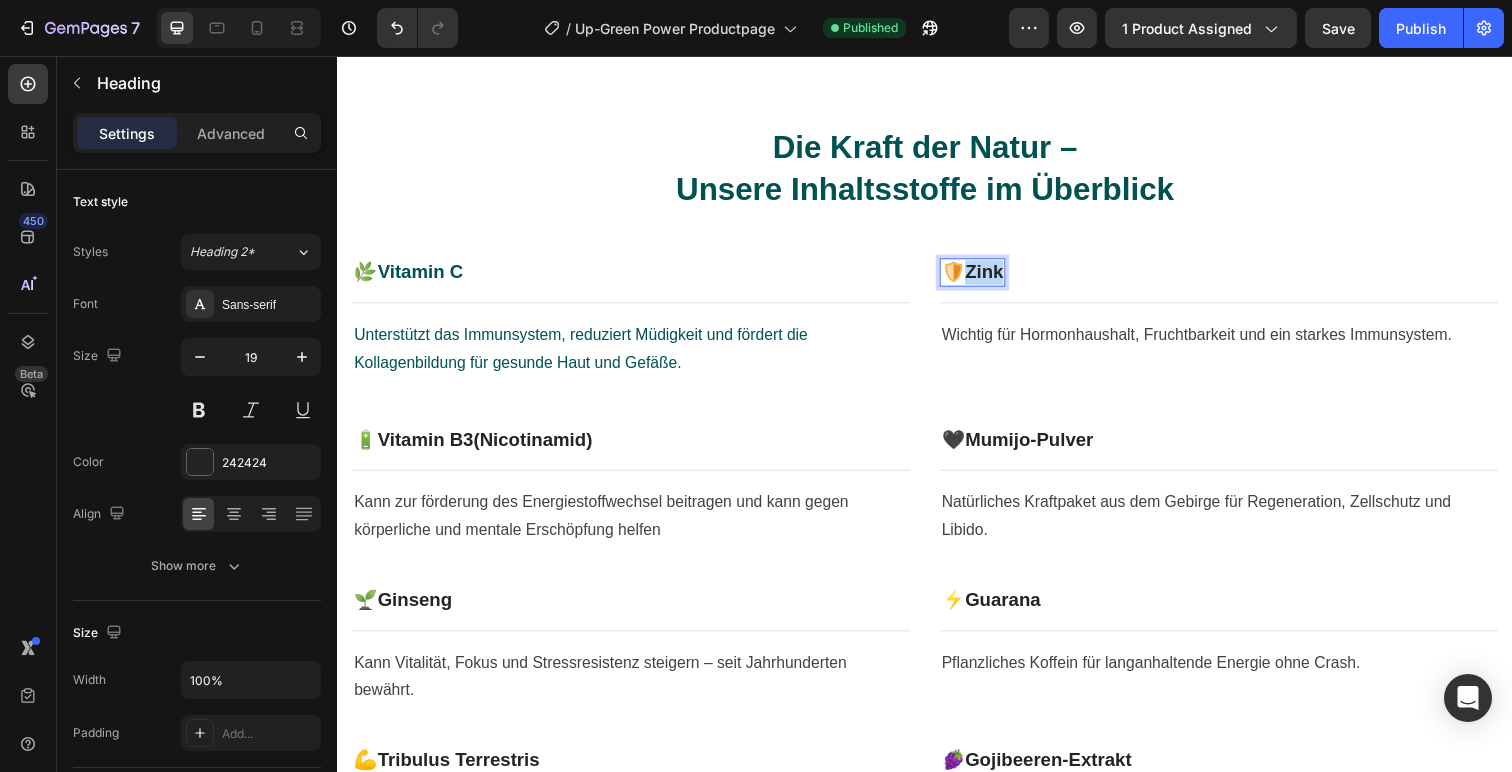 drag, startPoint x: 975, startPoint y: 277, endPoint x: 1036, endPoint y: 277, distance: 61 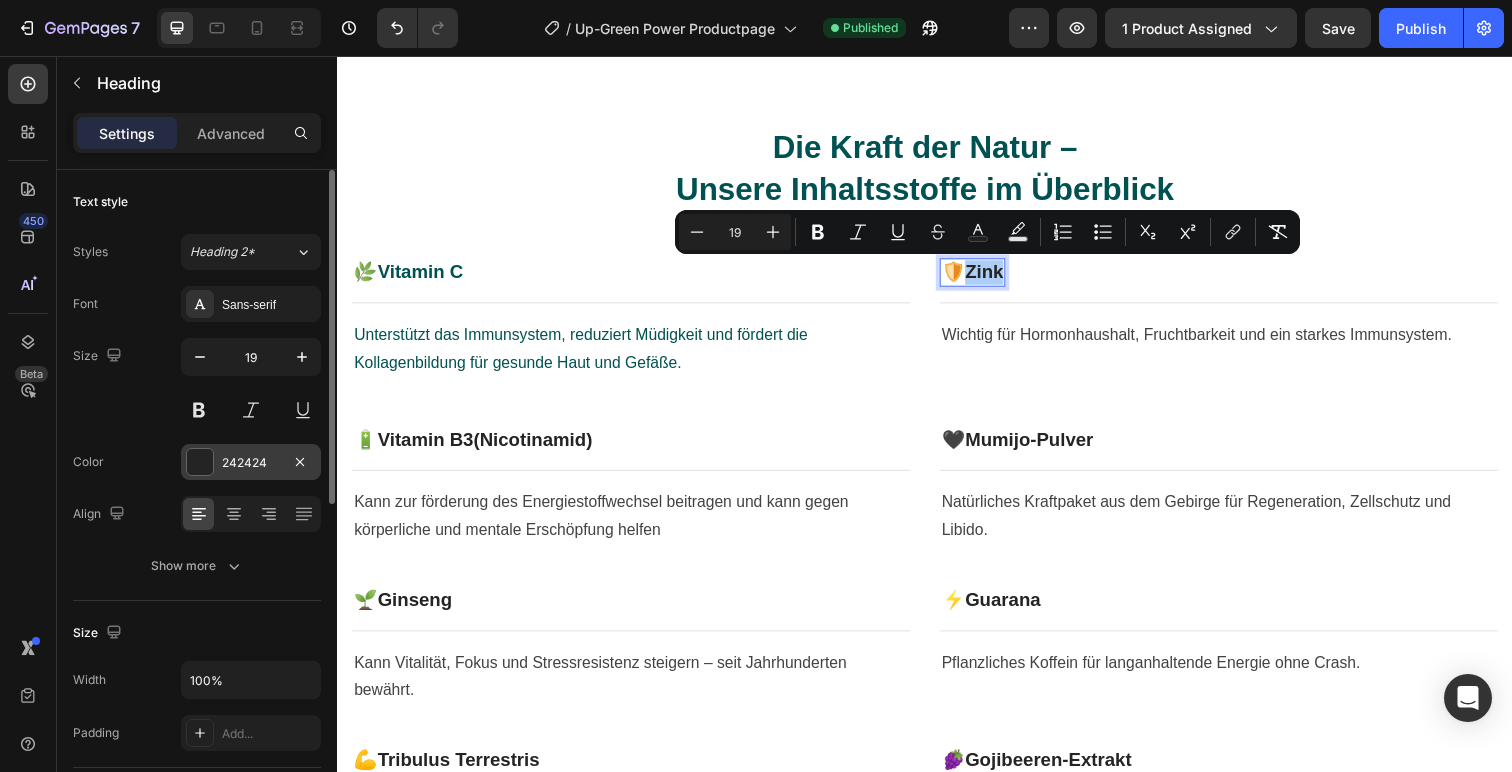 click at bounding box center [200, 462] 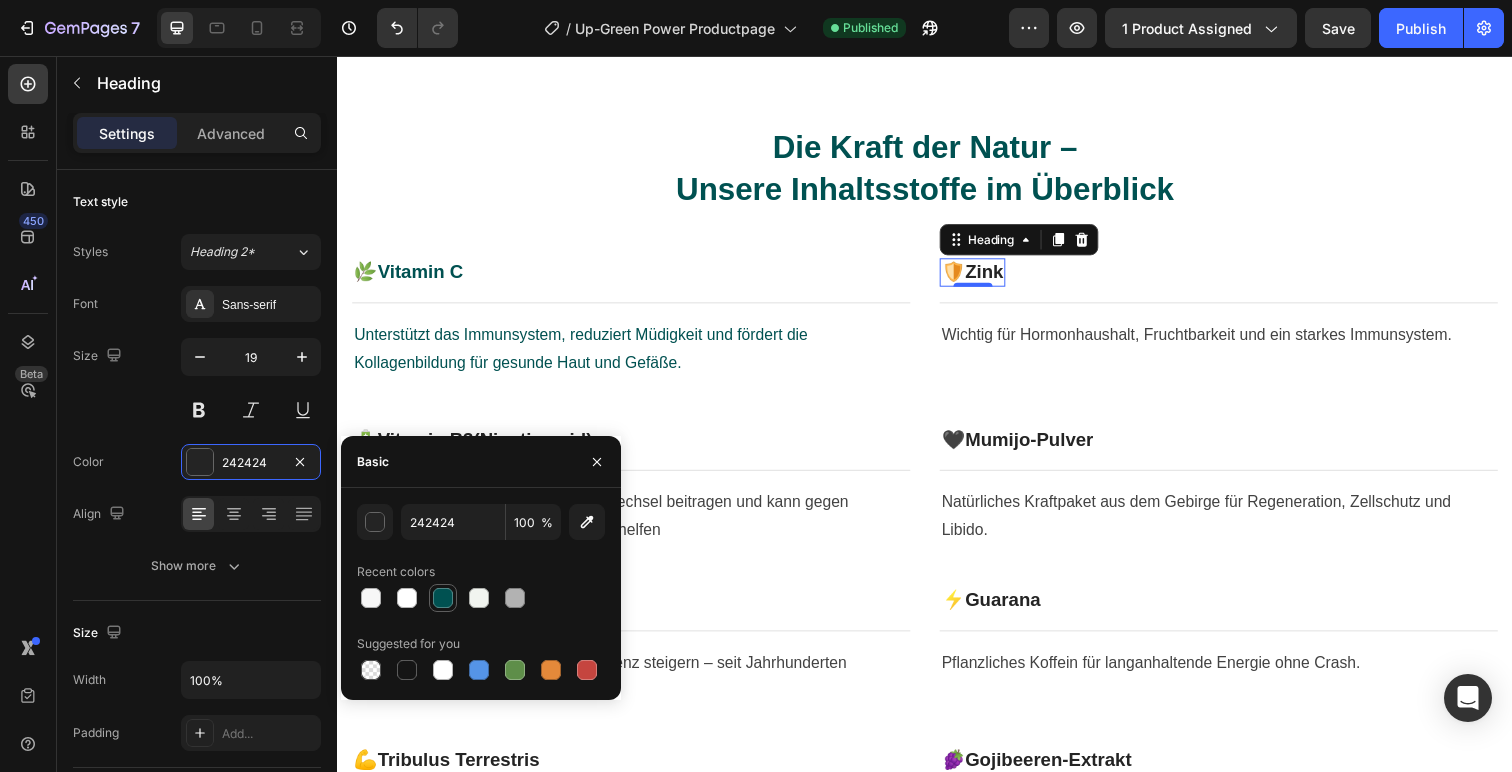 click at bounding box center [443, 598] 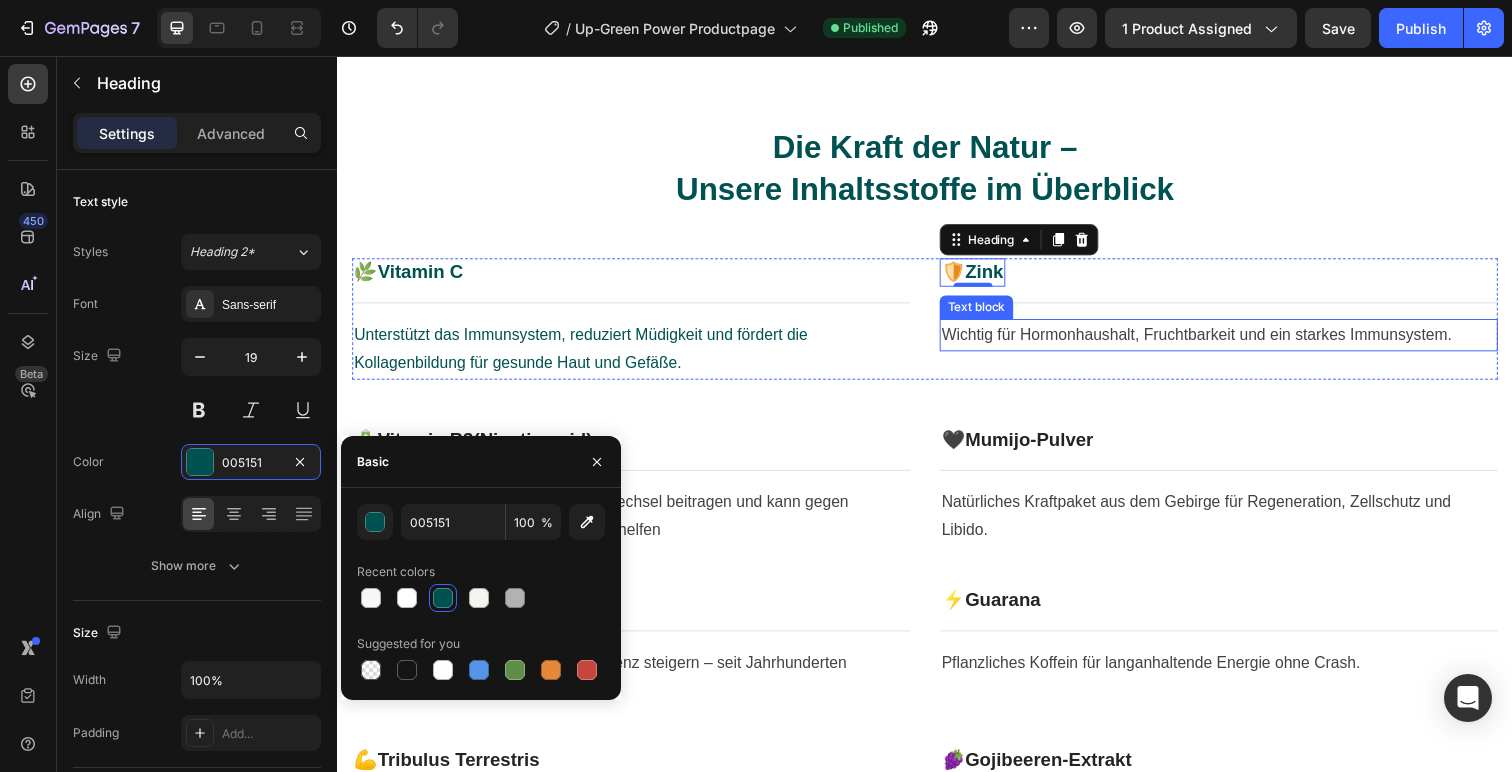 click on "Wichtig für Hormonhaushalt, Fruchtbarkeit und ein starkes Immunsystem." at bounding box center [1237, 341] 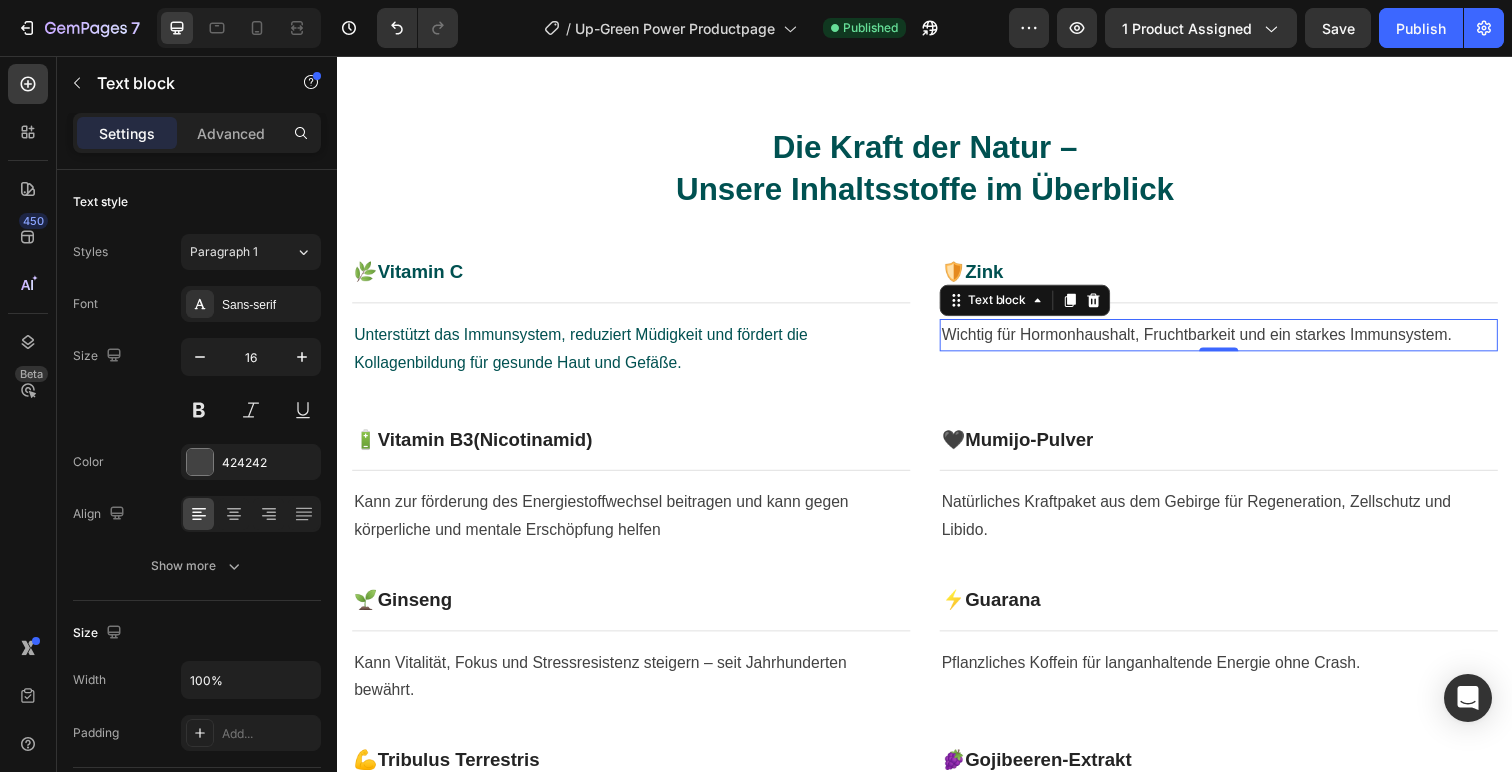 click on "Wichtig für Hormonhaushalt, Fruchtbarkeit und ein starkes Immunsystem." at bounding box center [1237, 341] 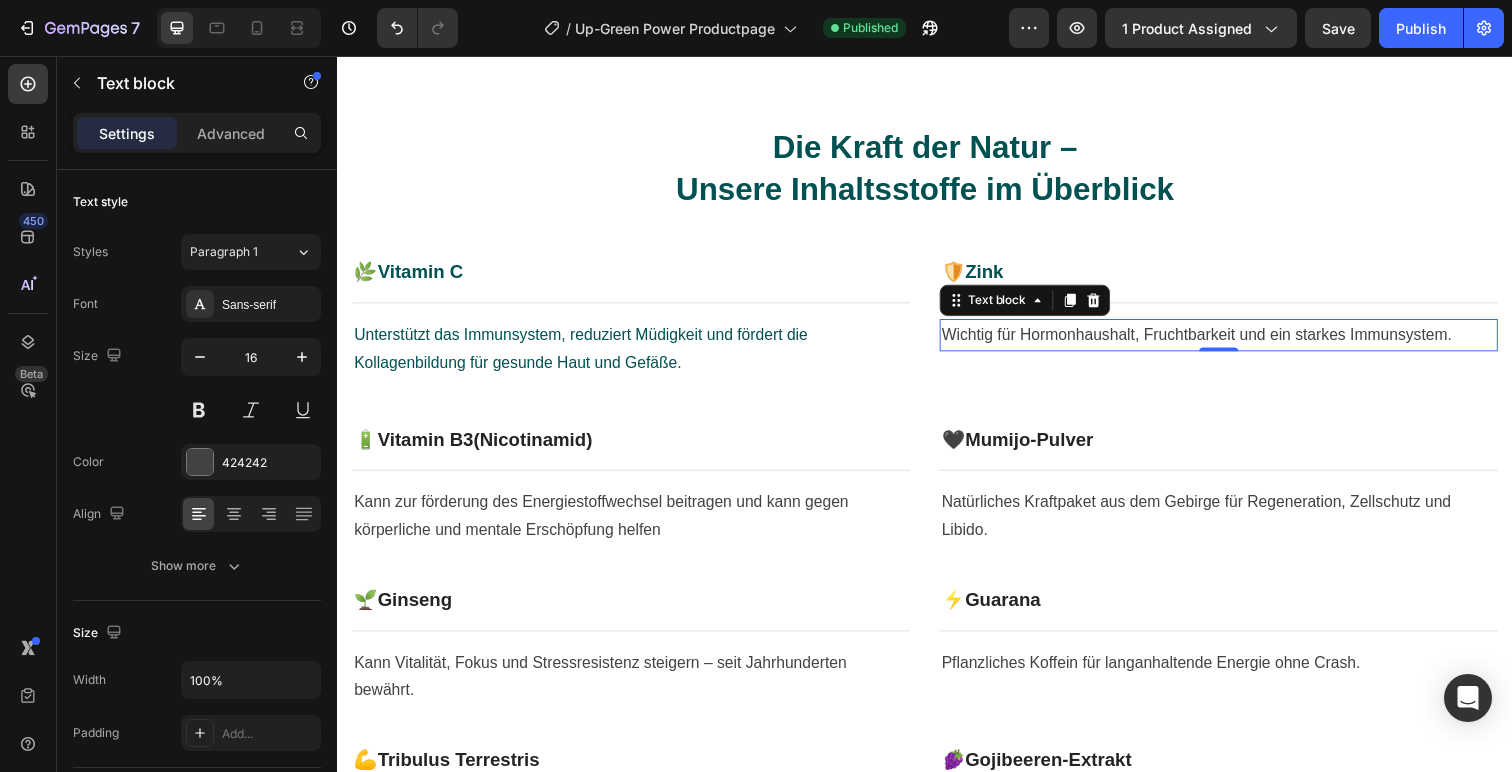 click on "Wichtig für Hormonhaushalt, Fruchtbarkeit und ein starkes Immunsystem." at bounding box center (1237, 341) 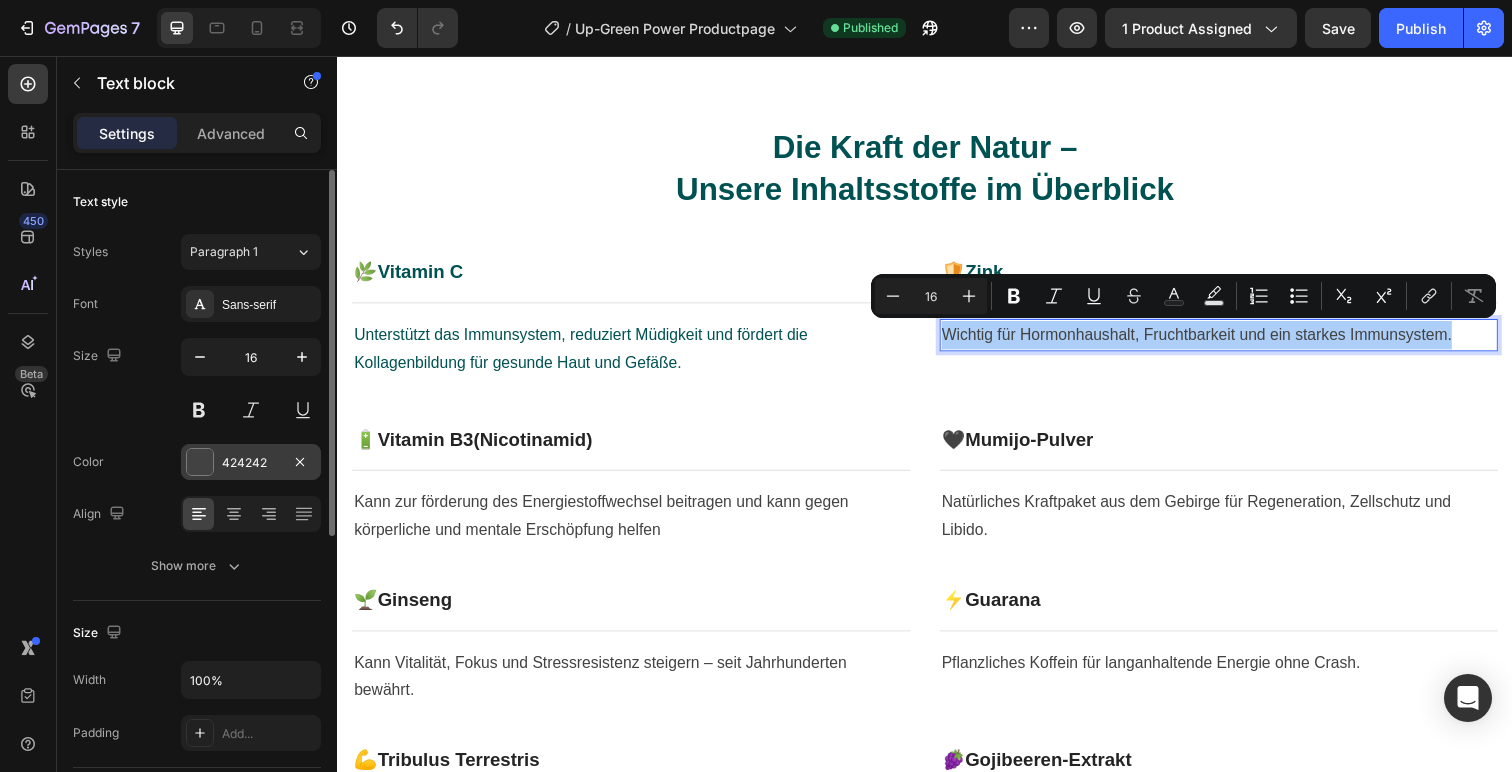 click at bounding box center [200, 462] 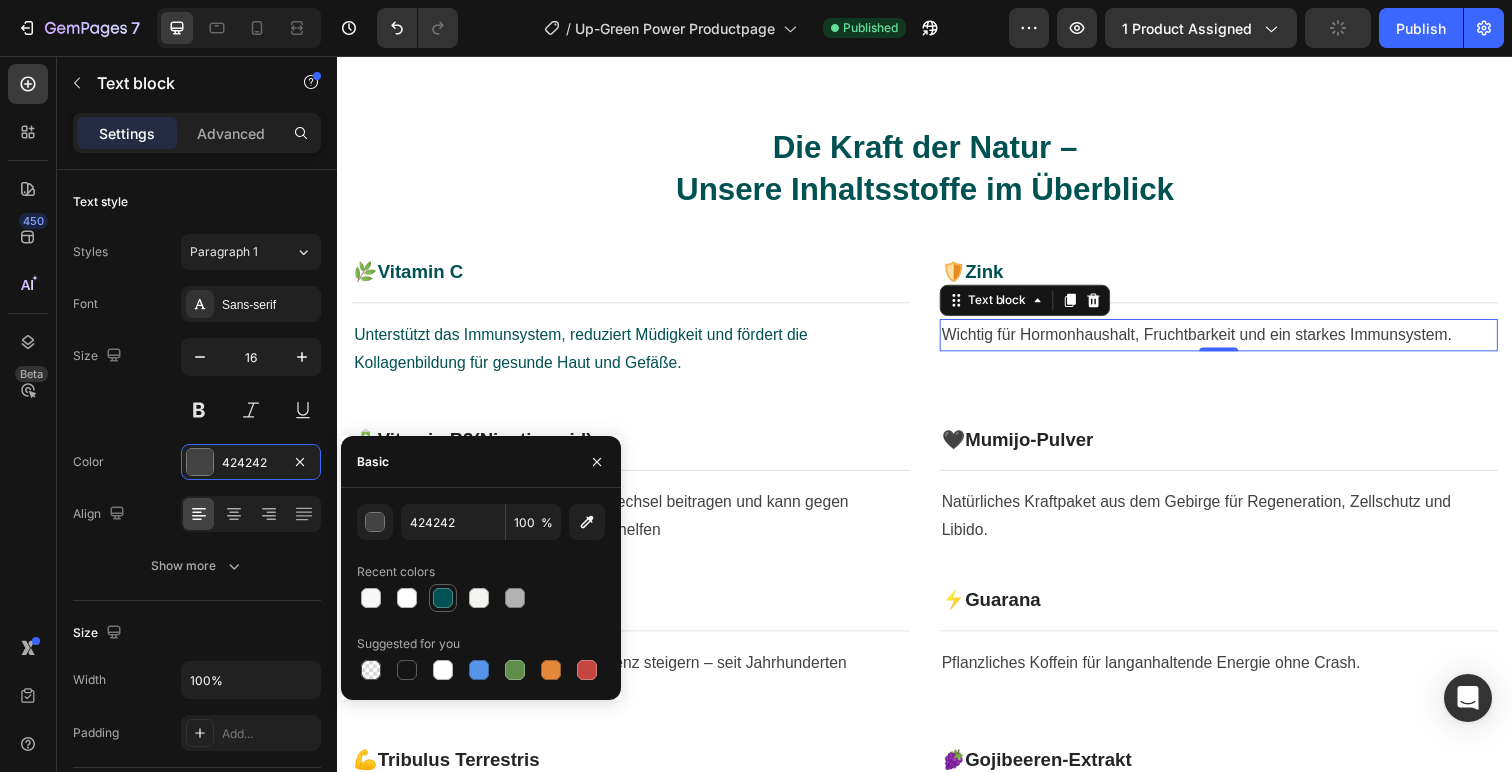 click at bounding box center [443, 598] 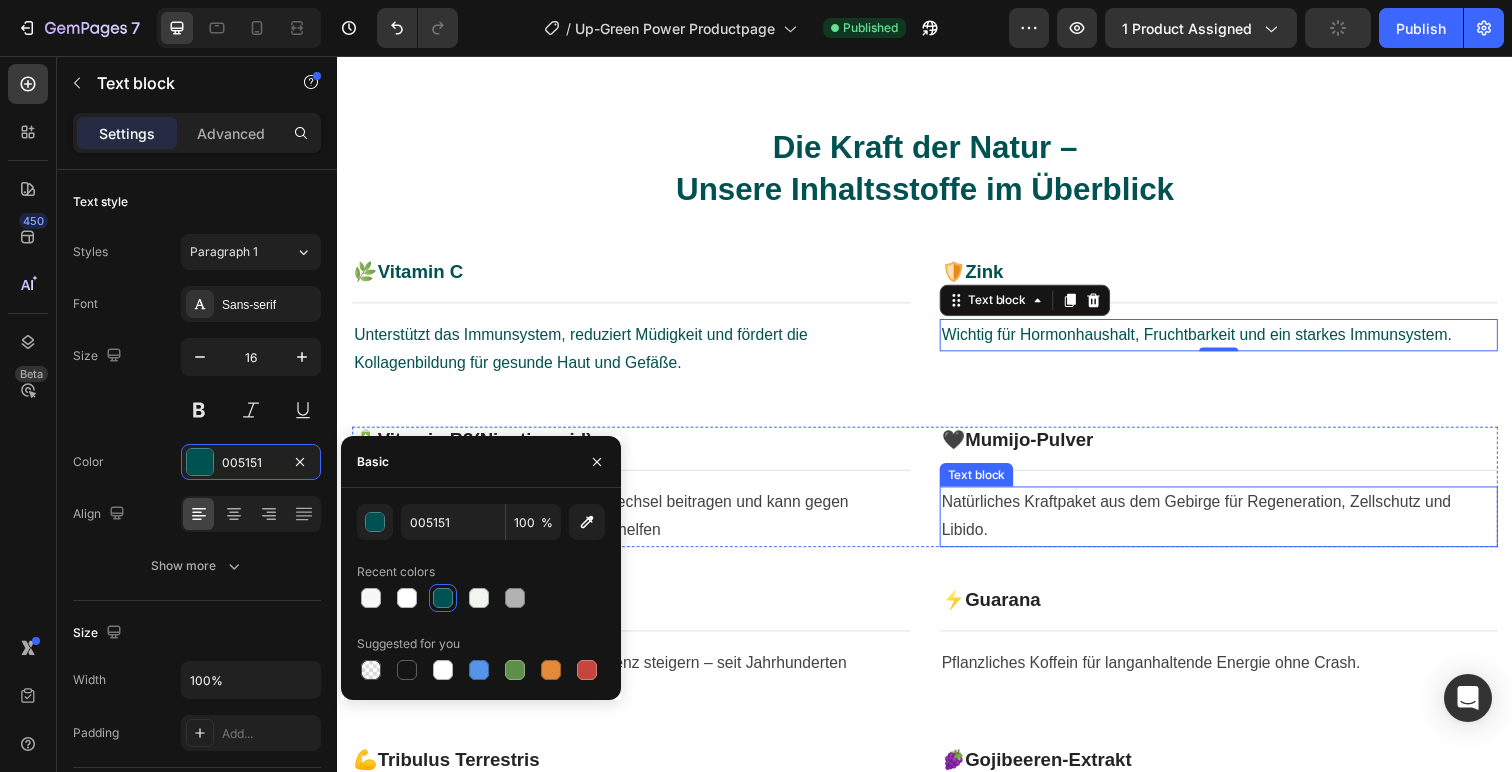 click on "Natürliches Kraftpaket aus dem Gebirge für Regeneration, Zellschutz und Libido." at bounding box center (1237, 527) 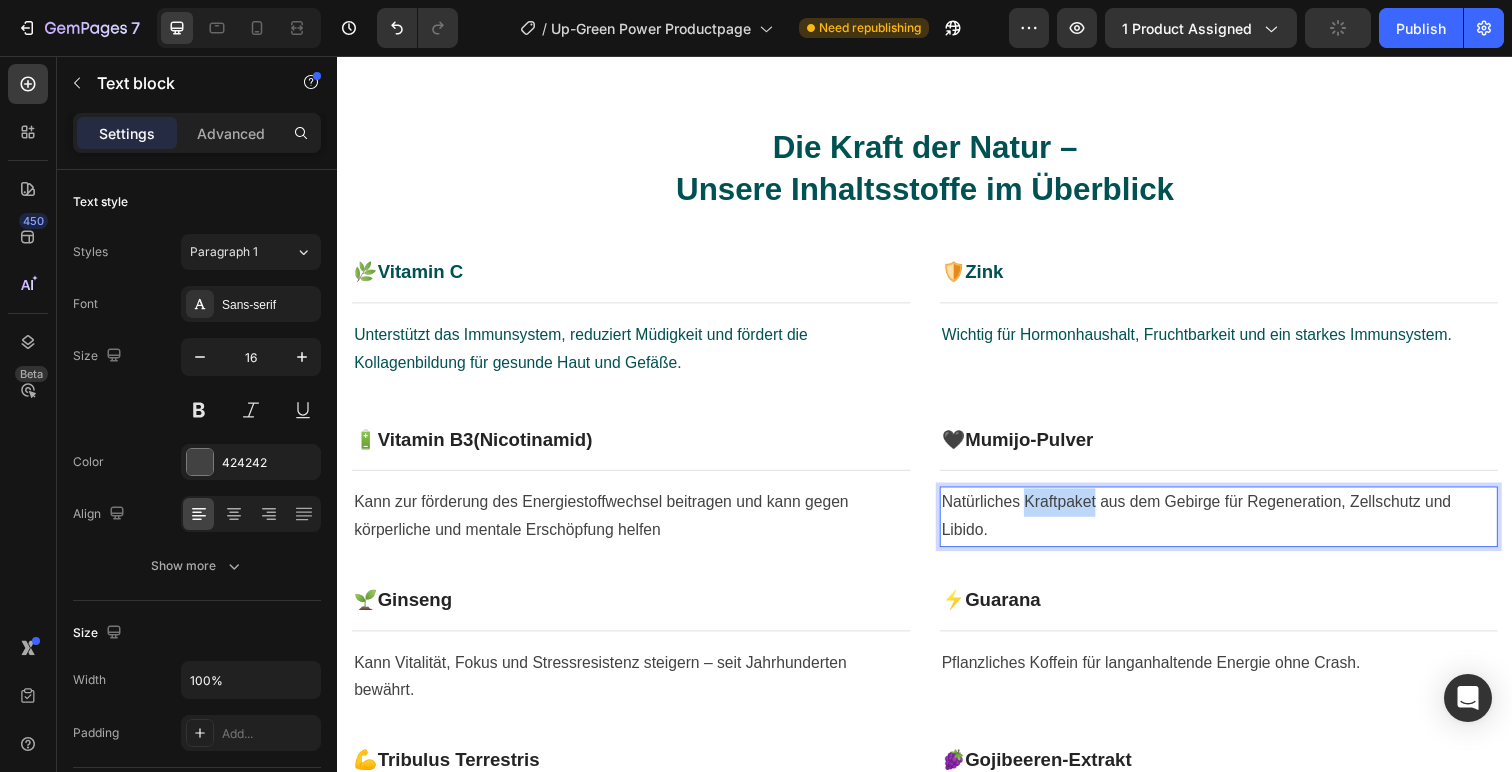 click on "Natürliches Kraftpaket aus dem Gebirge für Regeneration, Zellschutz und Libido." at bounding box center (1237, 527) 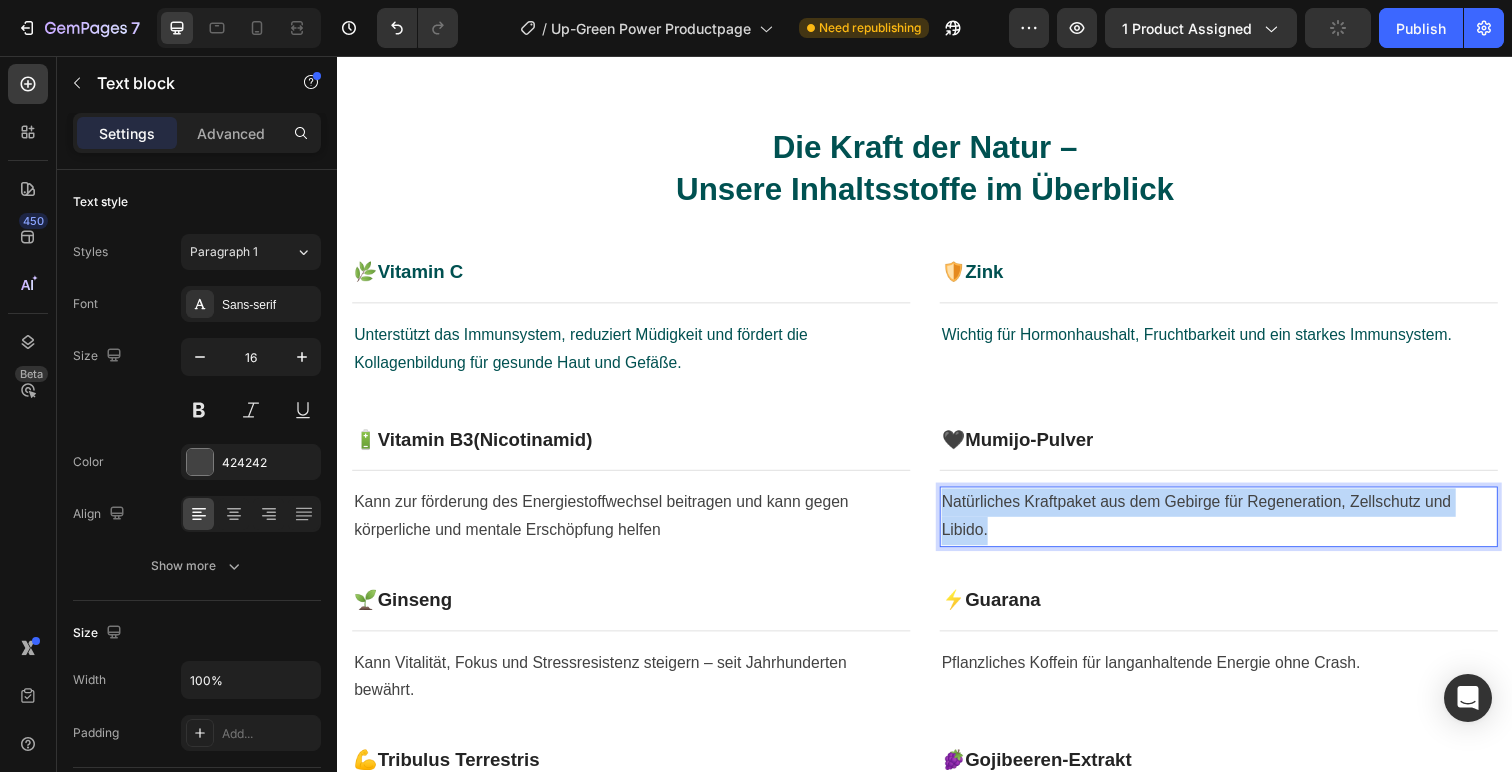 click on "Natürliches Kraftpaket aus dem Gebirge für Regeneration, Zellschutz und Libido." at bounding box center [1237, 527] 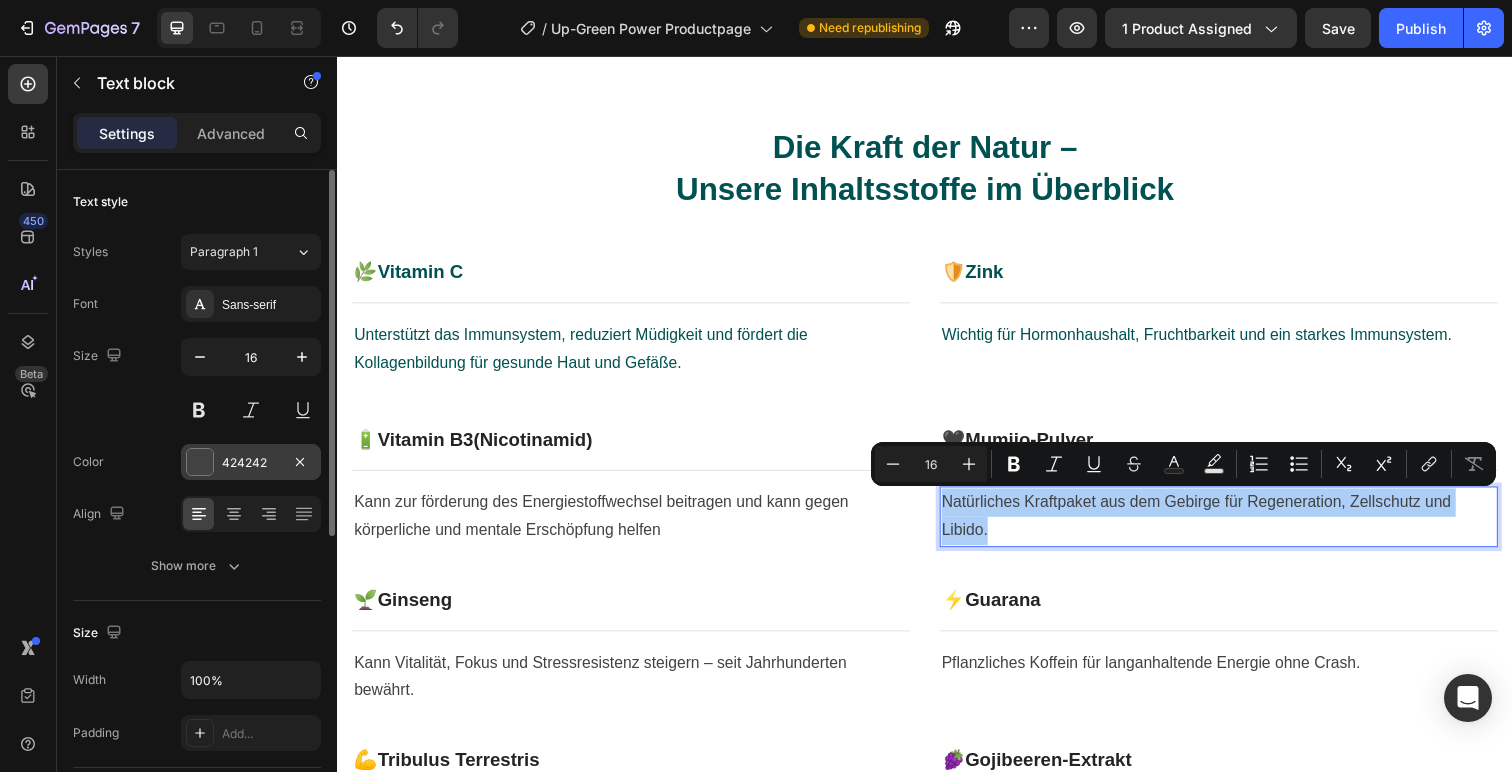 click at bounding box center [200, 462] 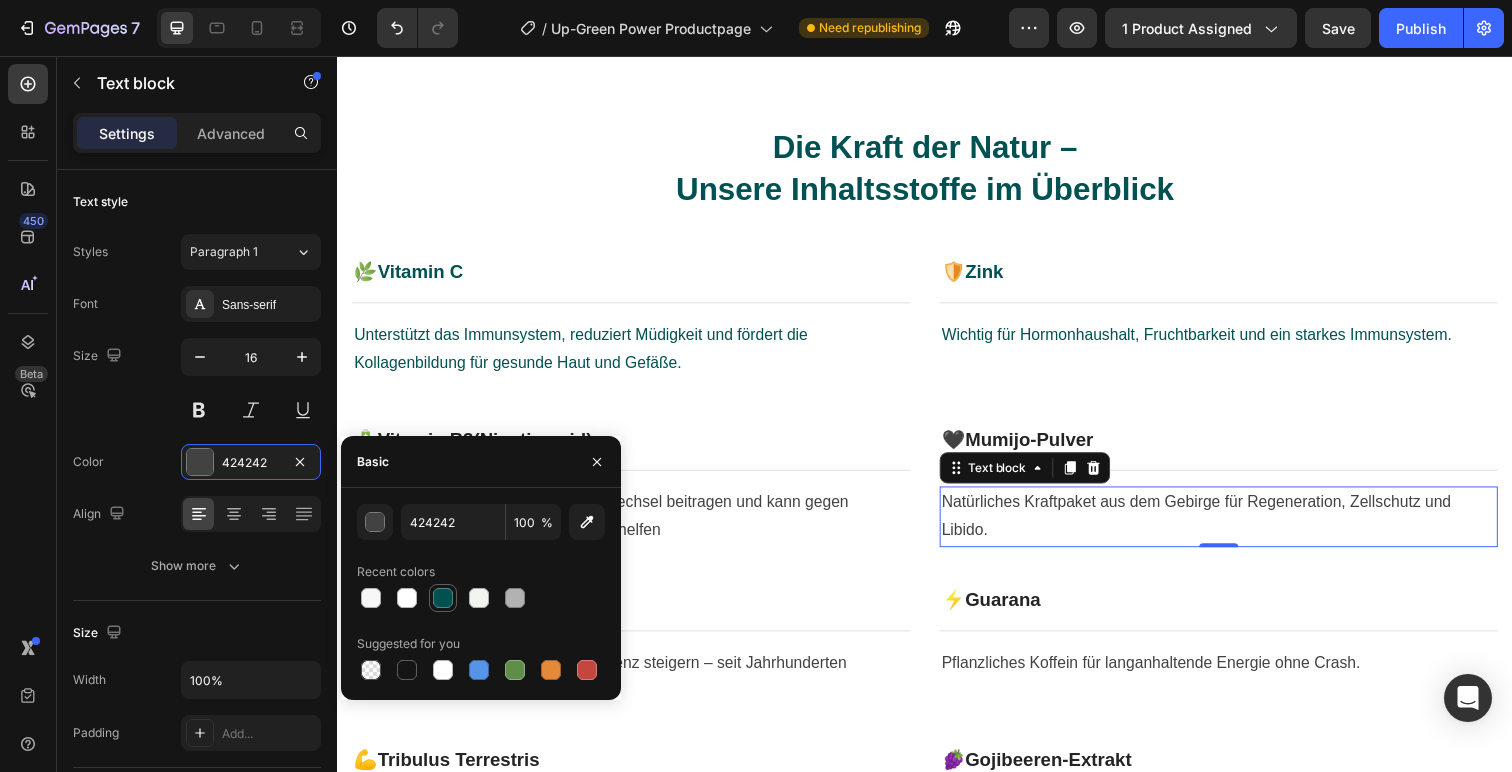 click at bounding box center [443, 598] 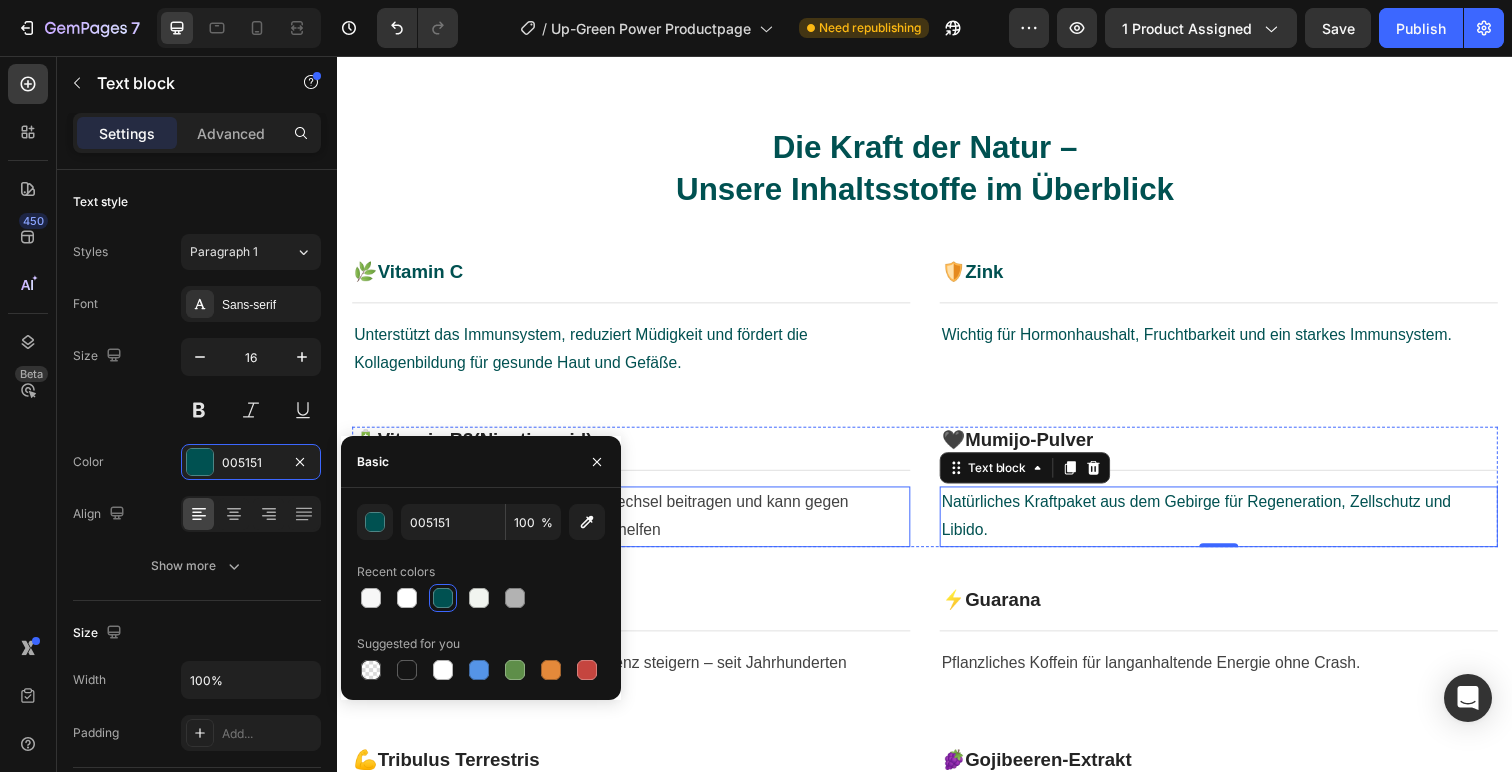 click on "Kann zur förderung des Energiestoffwechsel beitragen und kann gegen körperliche und mentale Erschöpfung helfen" at bounding box center (637, 527) 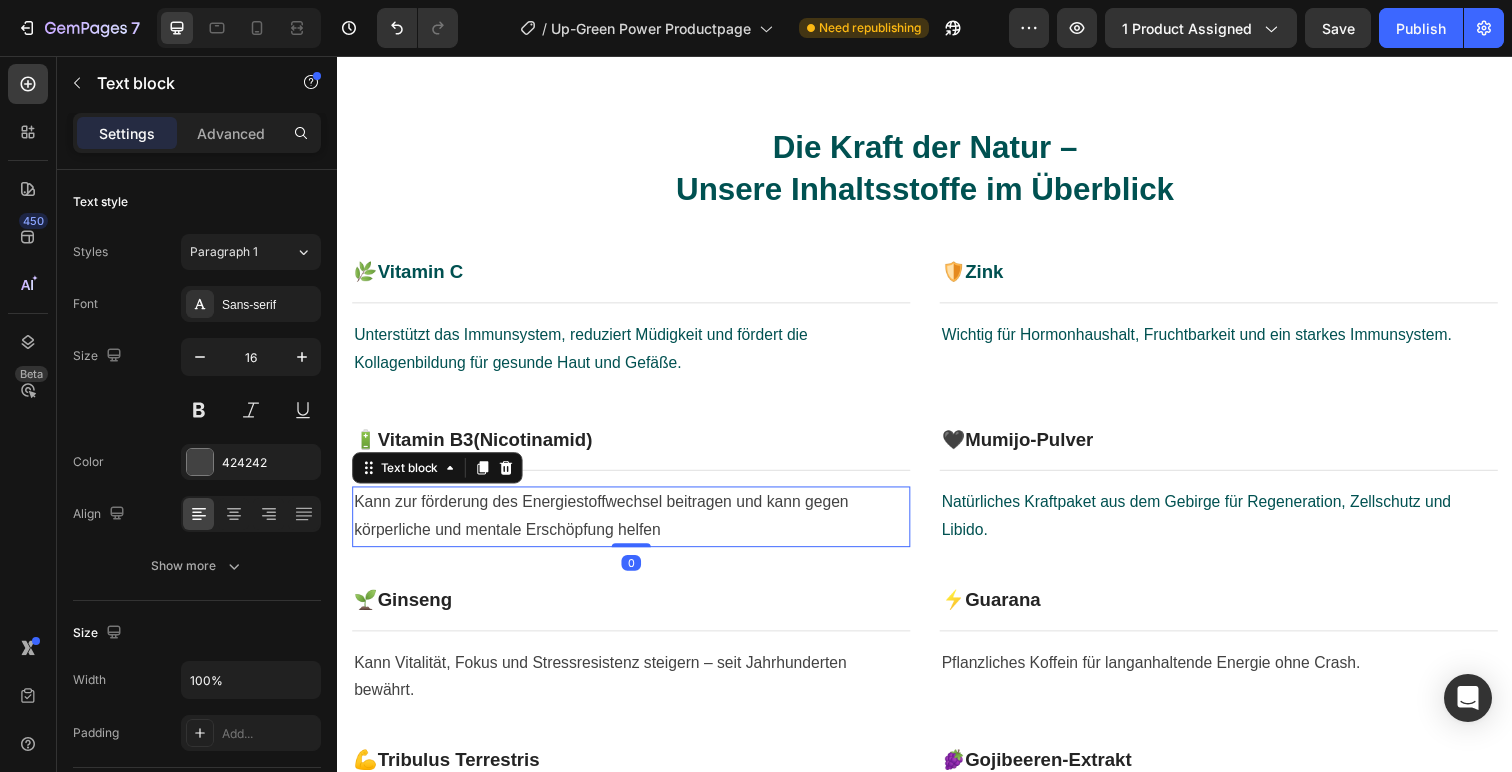 click on "Kann zur förderung des Energiestoffwechsel beitragen und kann gegen körperliche und mentale Erschöpfung helfen" at bounding box center [637, 527] 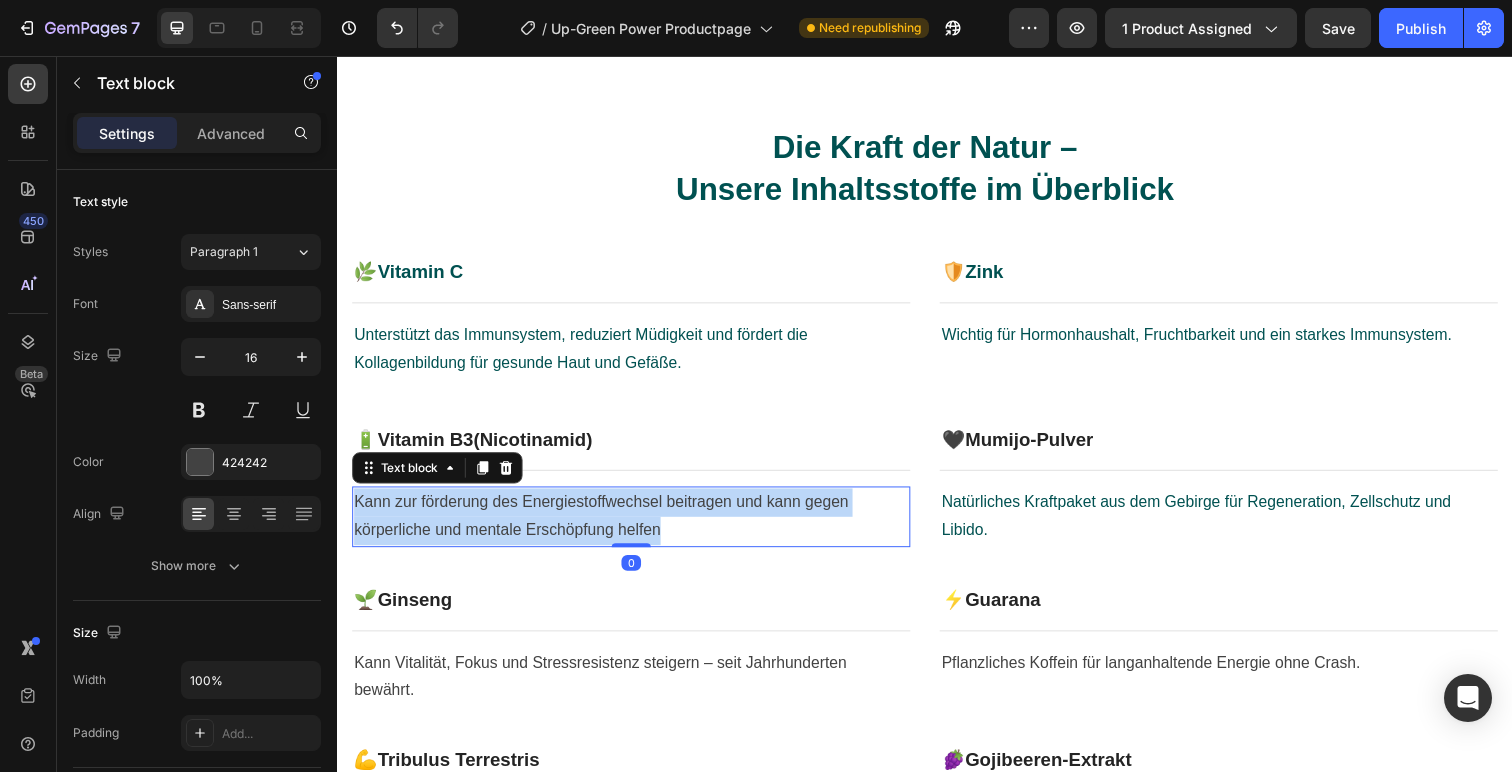 click on "Kann zur förderung des Energiestoffwechsel beitragen und kann gegen körperliche und mentale Erschöpfung helfen" at bounding box center (637, 527) 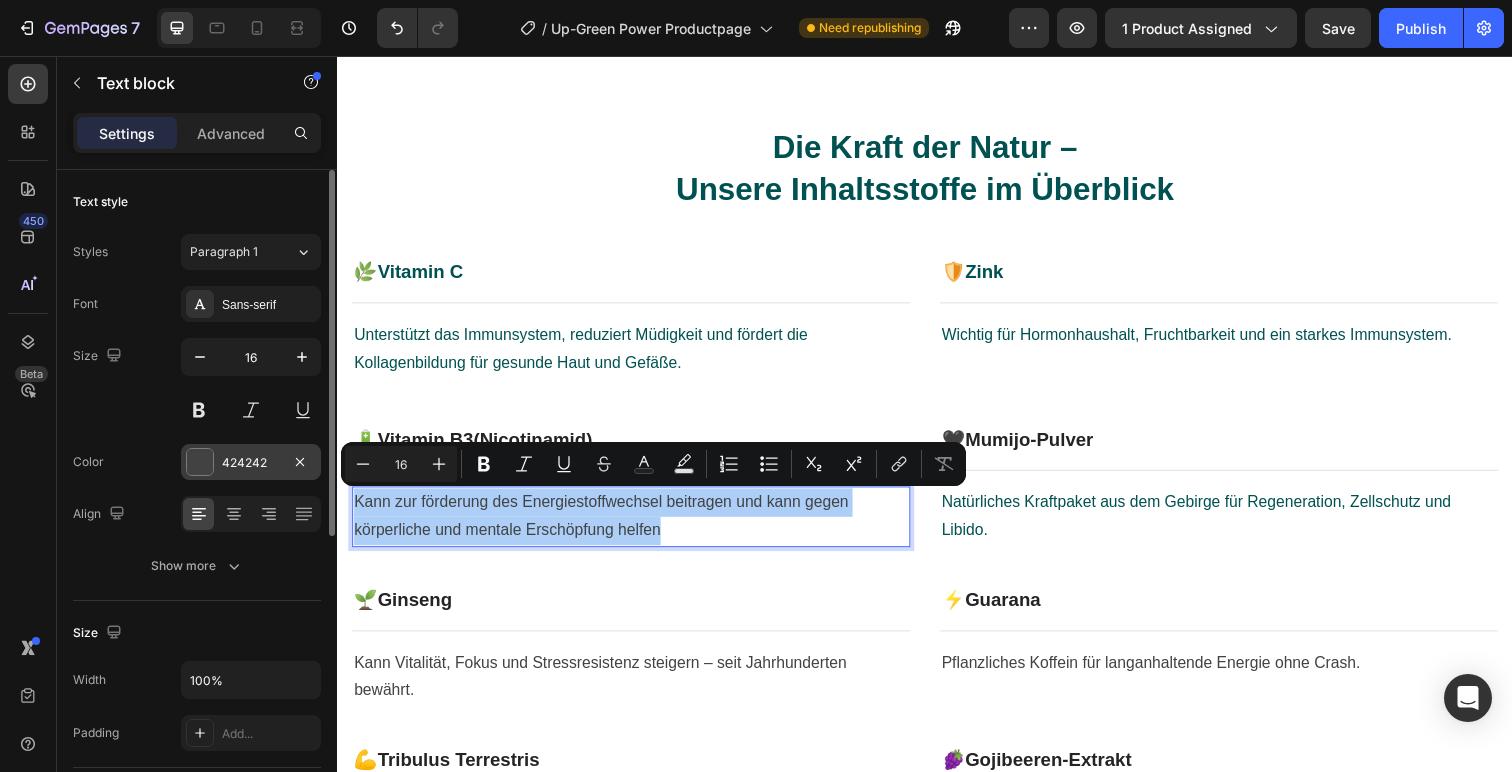 click at bounding box center [200, 462] 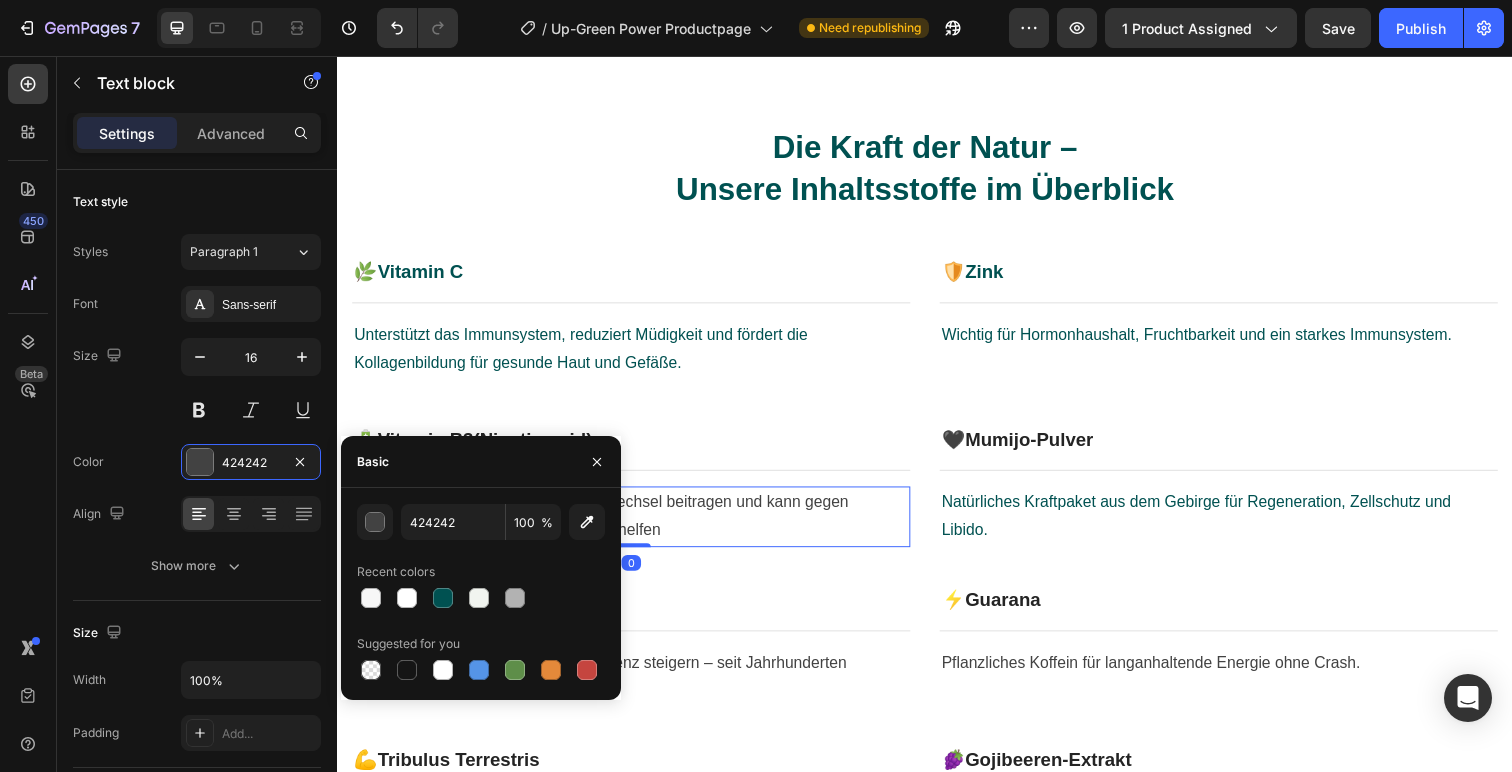 click on "424242 100 % Recent colors Suggested for you" at bounding box center (481, 594) 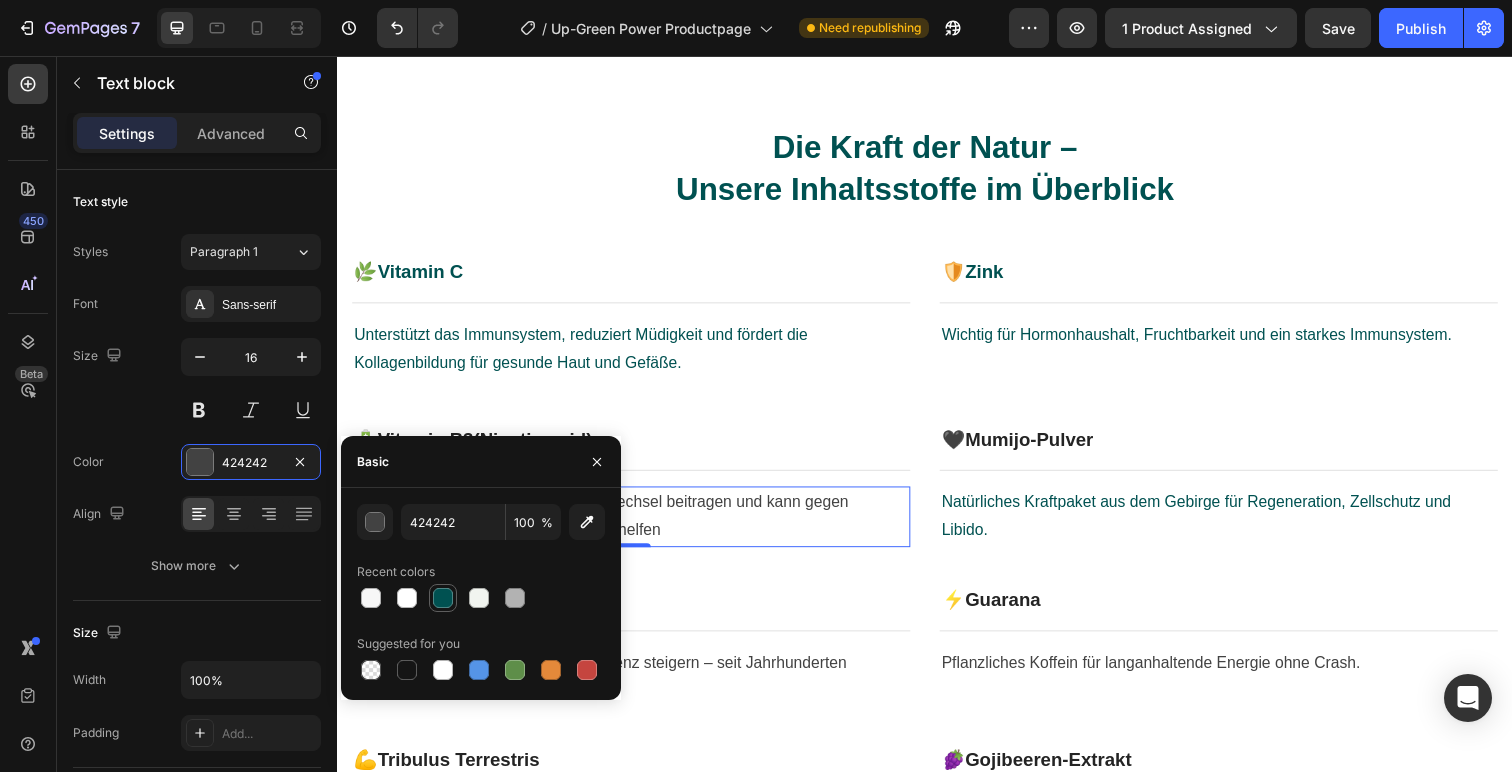 click at bounding box center [443, 598] 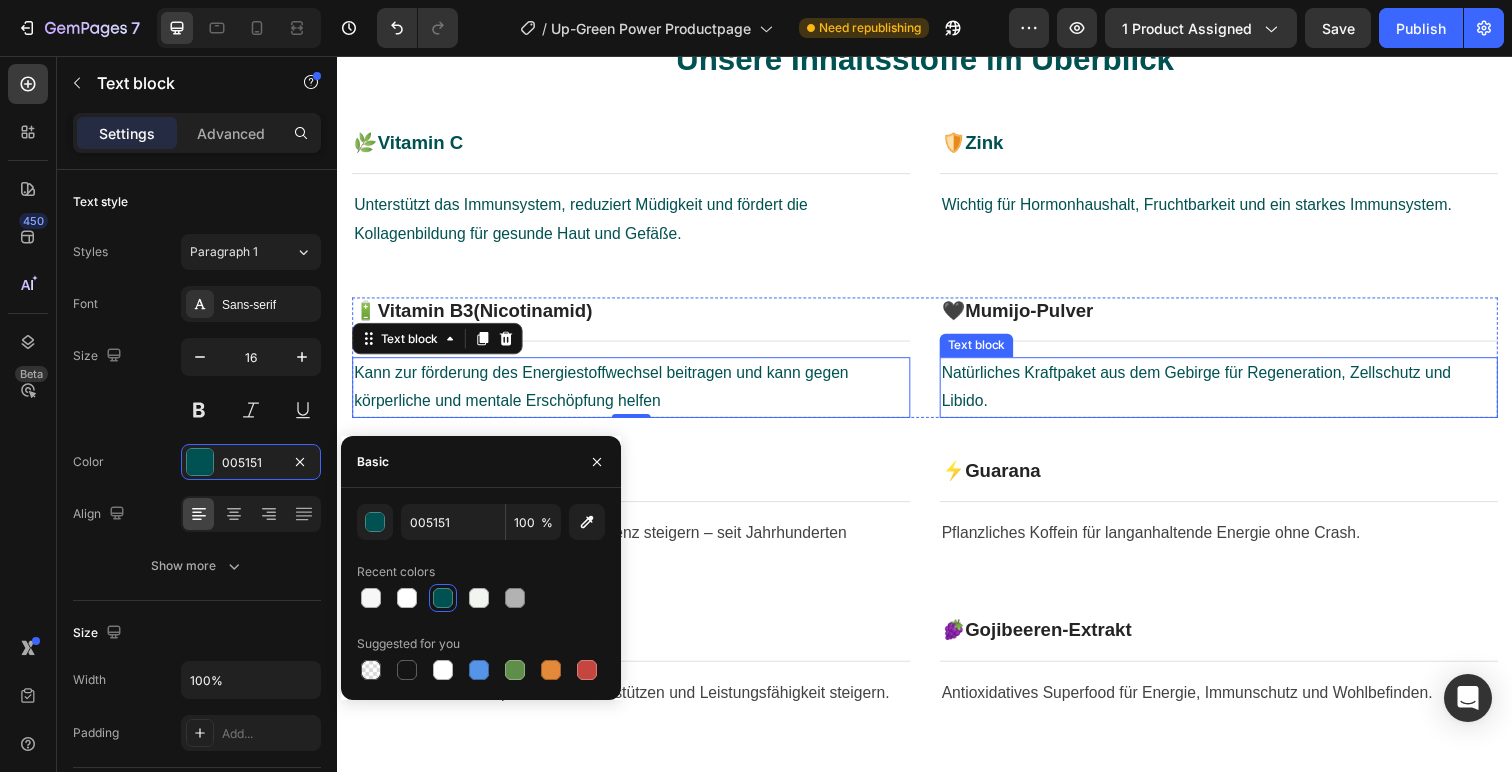 scroll, scrollTop: 1126, scrollLeft: 0, axis: vertical 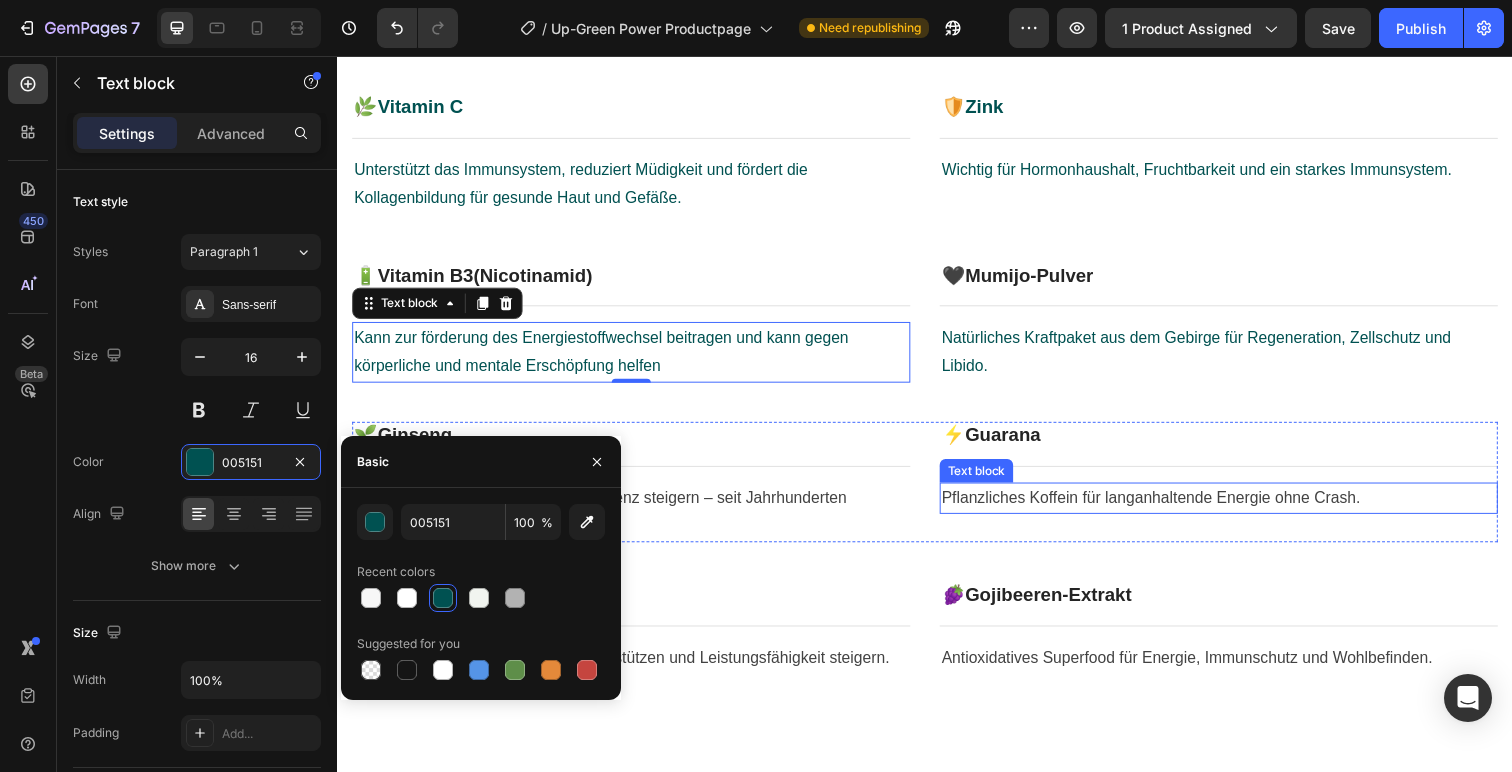 click on "Pflanzliches Koffein für langanhaltende Energie ohne Crash." at bounding box center (1237, 508) 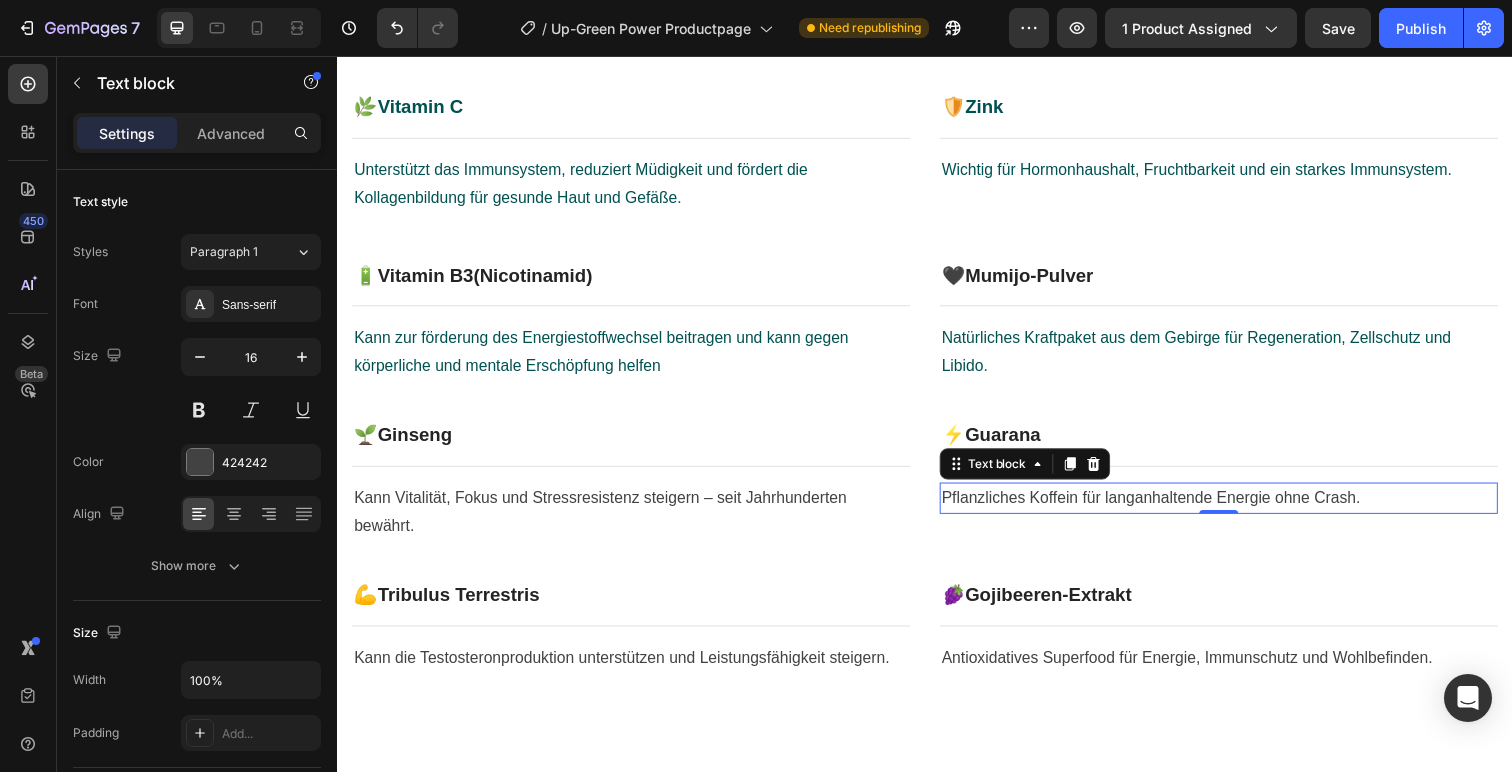 click on "Pflanzliches Koffein für langanhaltende Energie ohne Crash." at bounding box center [1237, 508] 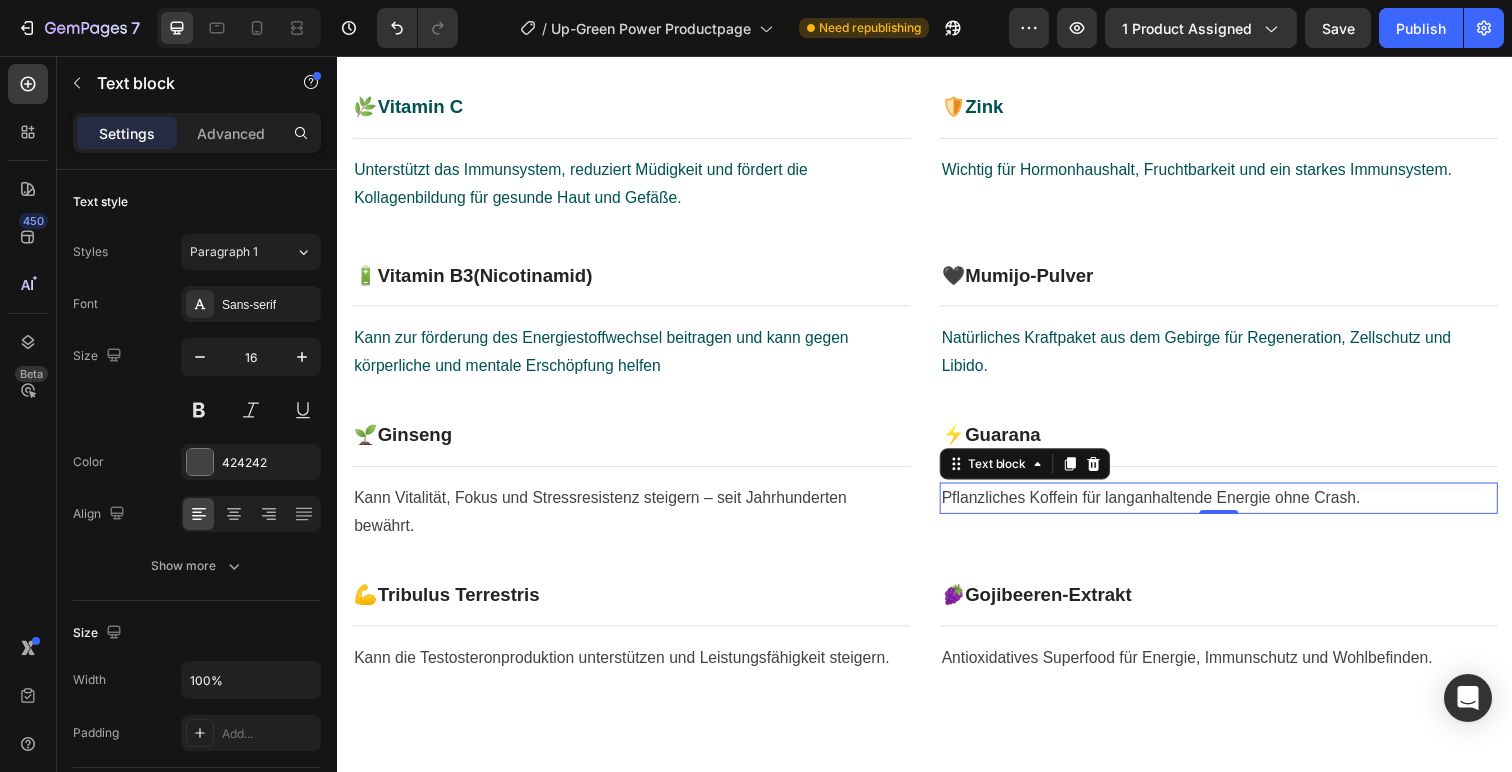 click on "Pflanzliches Koffein für langanhaltende Energie ohne Crash." at bounding box center (1237, 508) 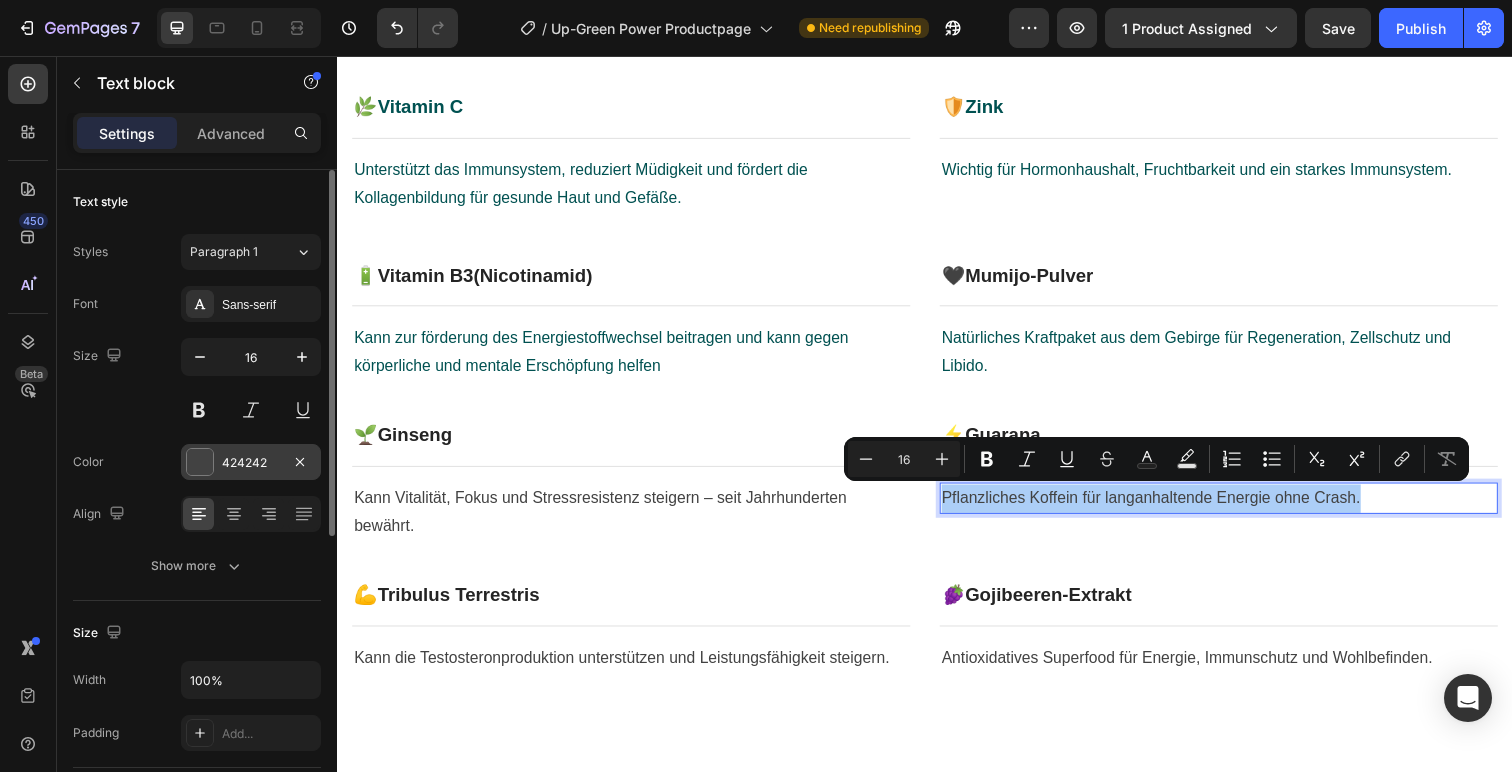 click on "424242" at bounding box center [251, 462] 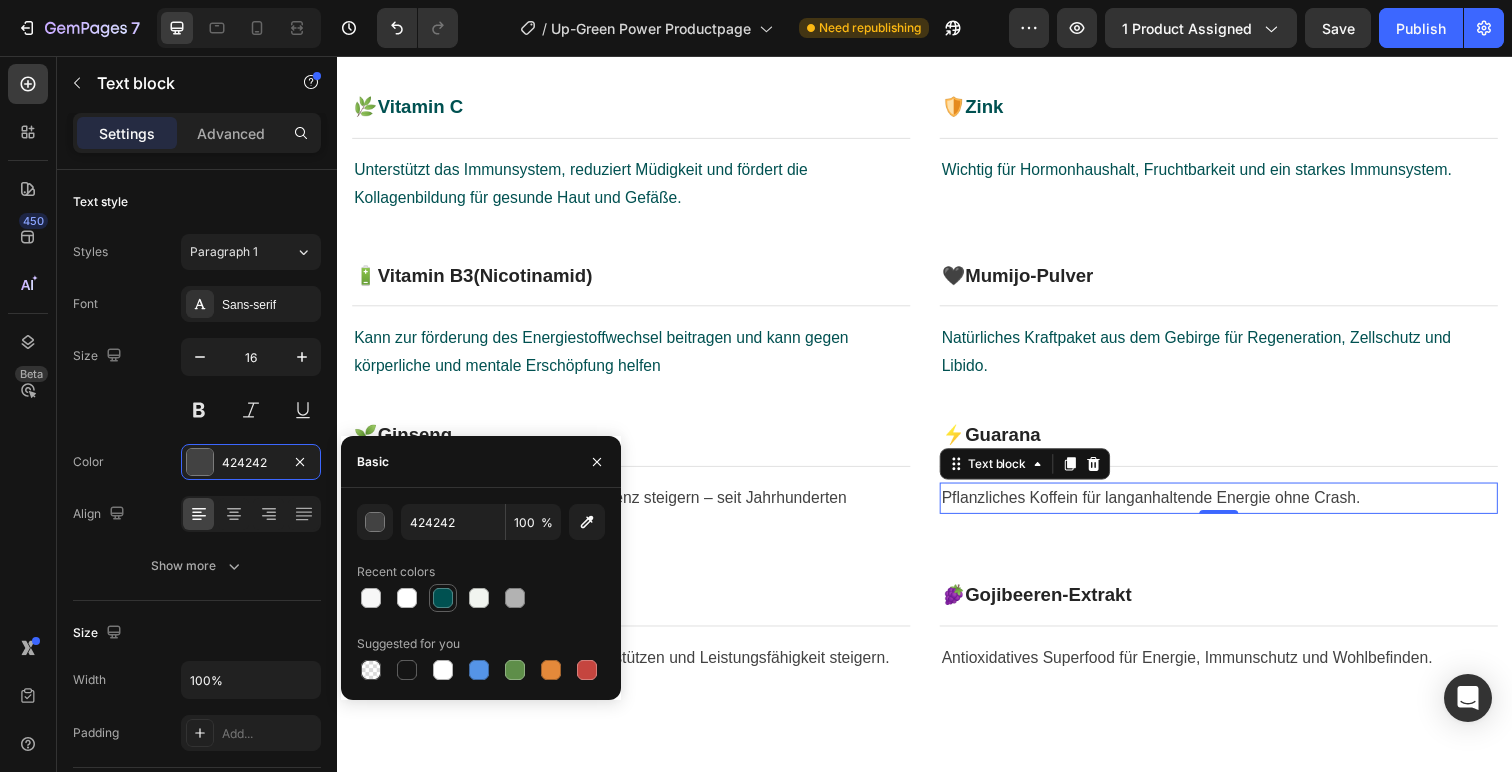 click at bounding box center [443, 598] 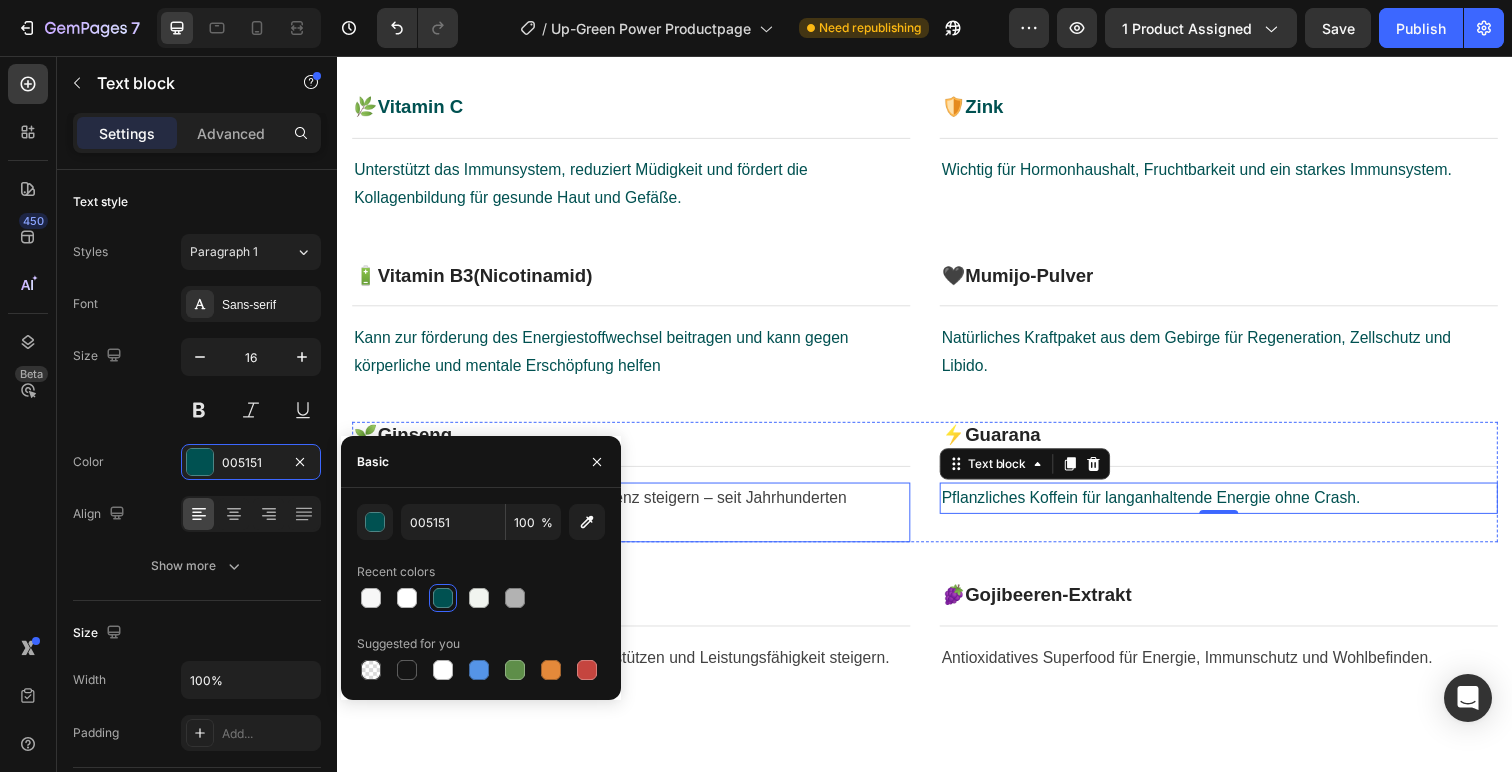 click on "Kann Vitalität, Fokus und Stressresistenz steigern – seit Jahrhunderten bewährt." at bounding box center (637, 523) 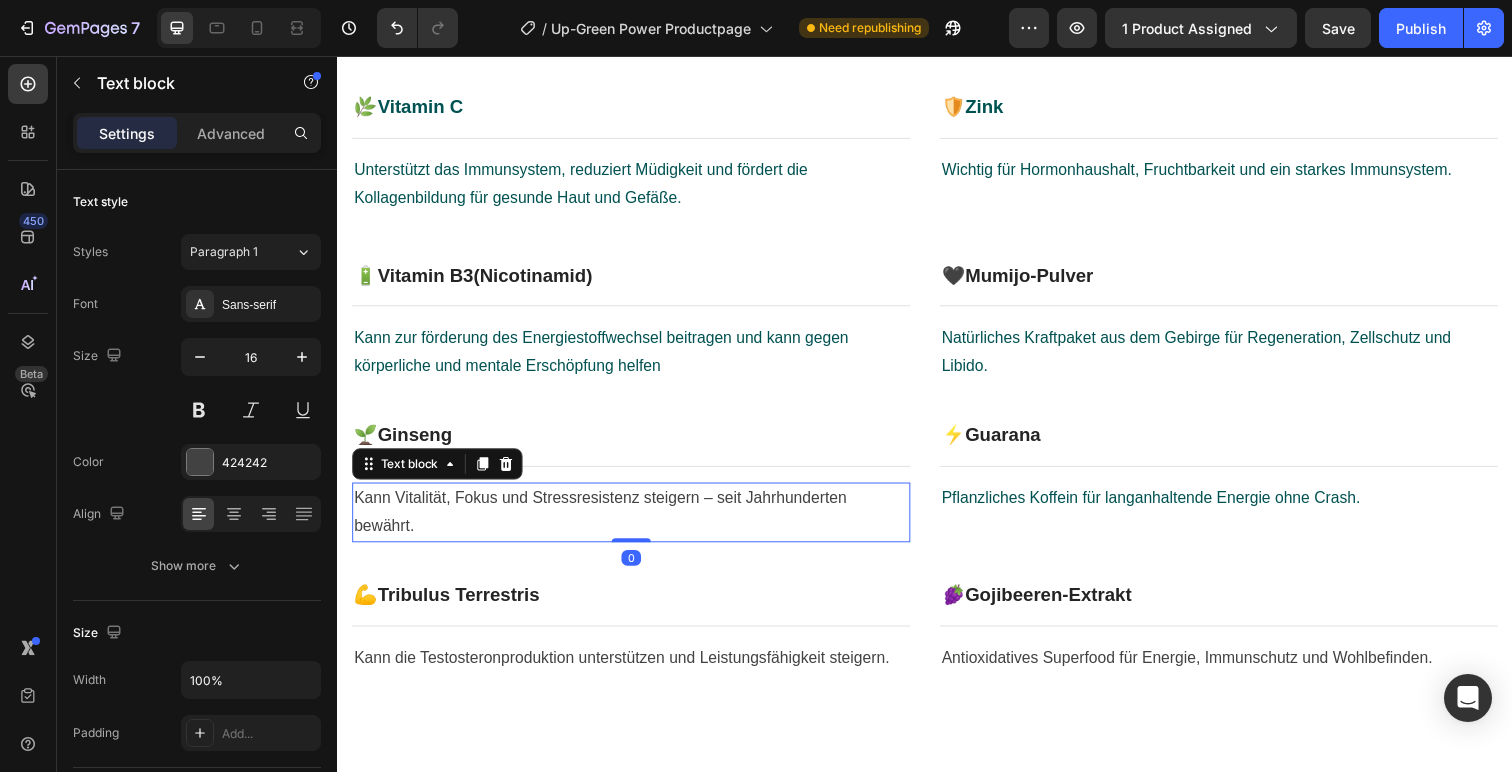 click on "Kann Vitalität, Fokus und Stressresistenz steigern – seit Jahrhunderten bewährt." at bounding box center (637, 523) 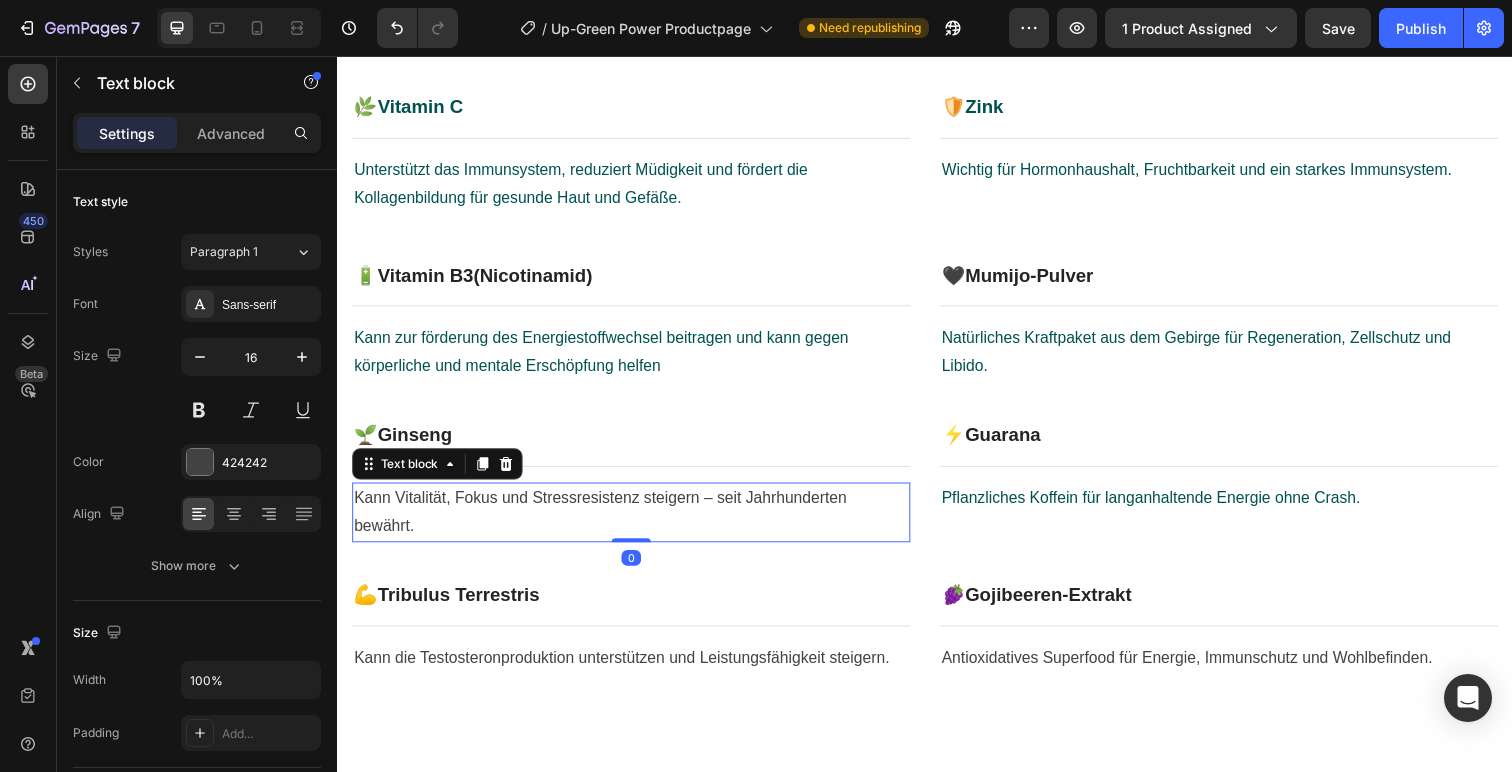 click on "Kann Vitalität, Fokus und Stressresistenz steigern – seit Jahrhunderten bewährt." at bounding box center [637, 523] 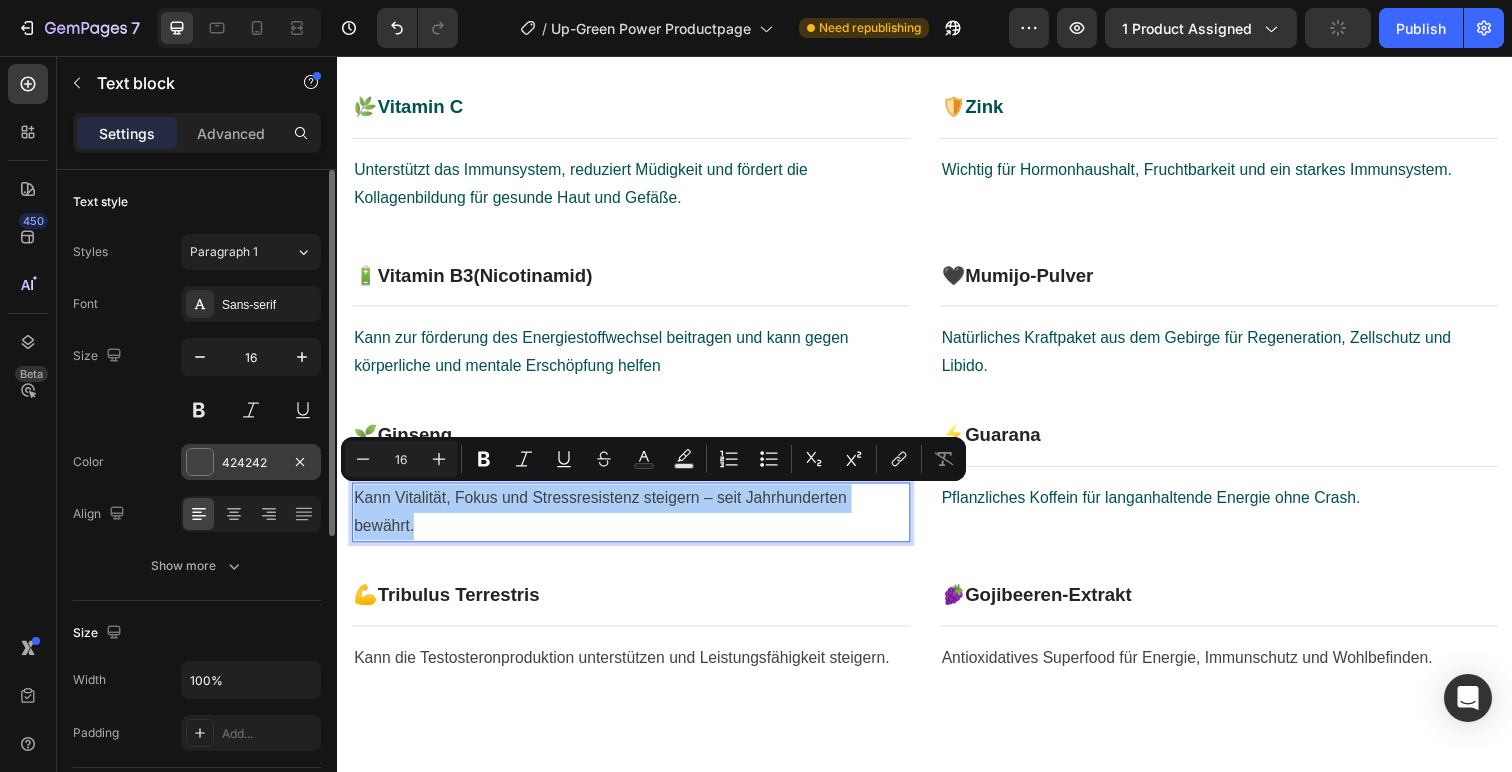 click on "424242" at bounding box center [251, 462] 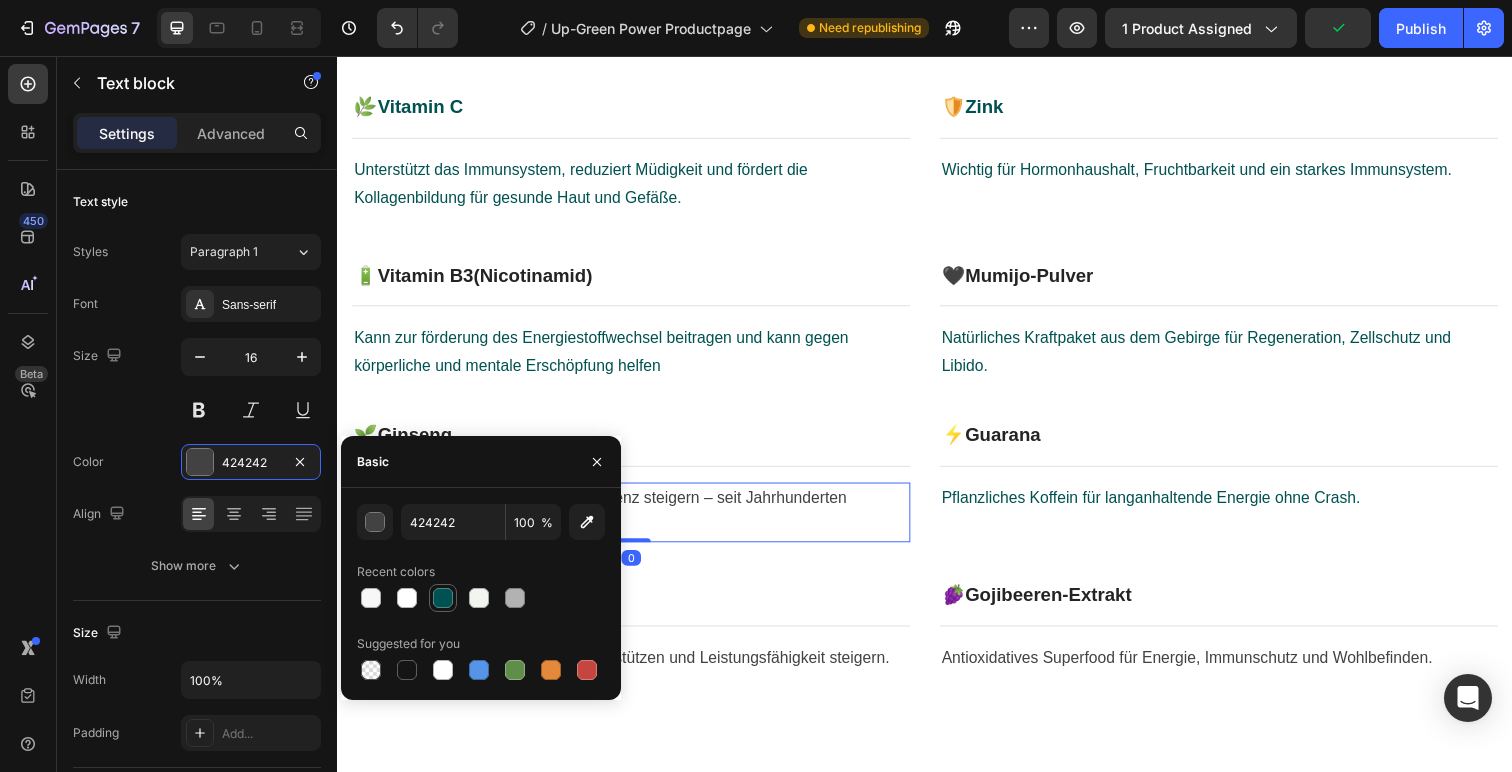 click at bounding box center (443, 598) 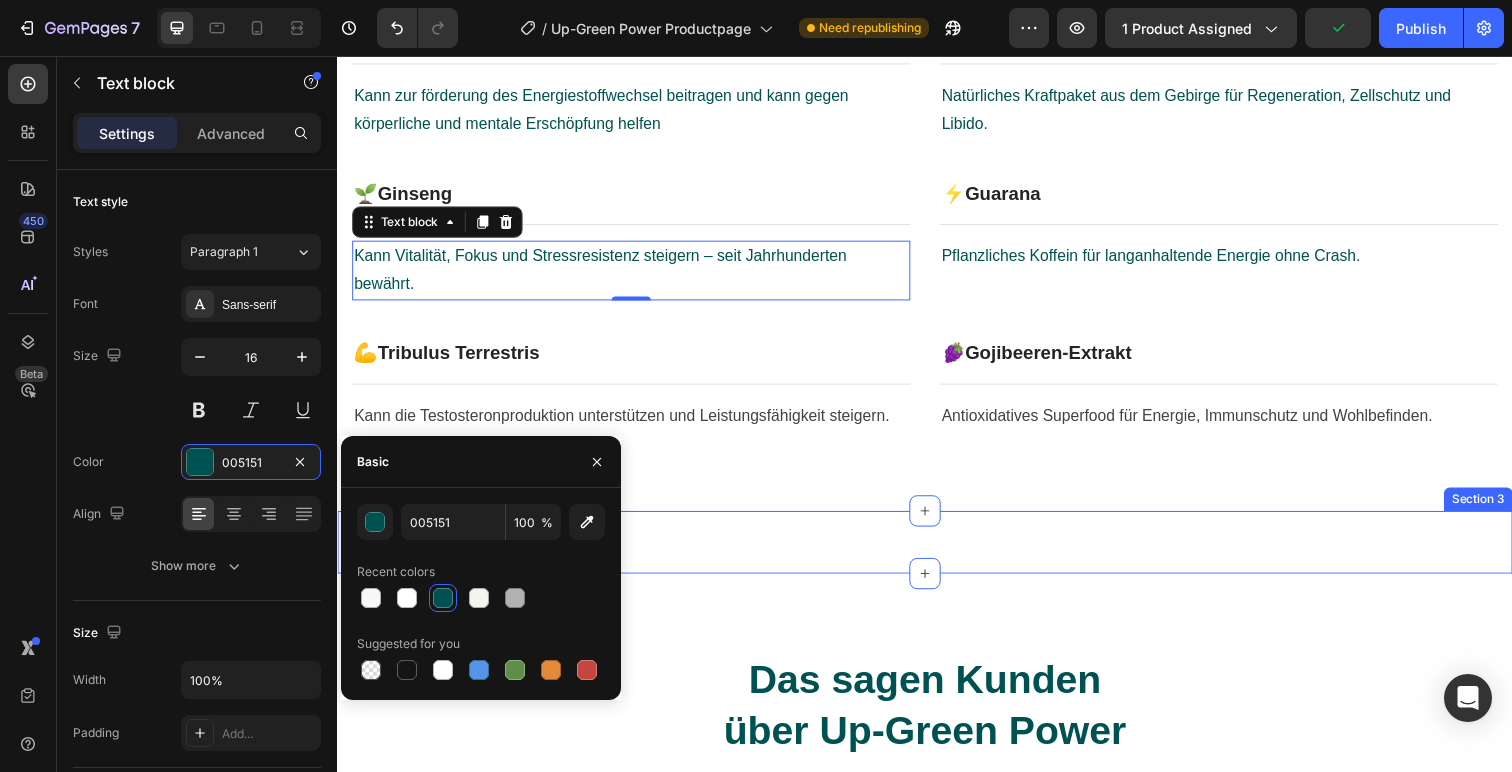 scroll, scrollTop: 1429, scrollLeft: 0, axis: vertical 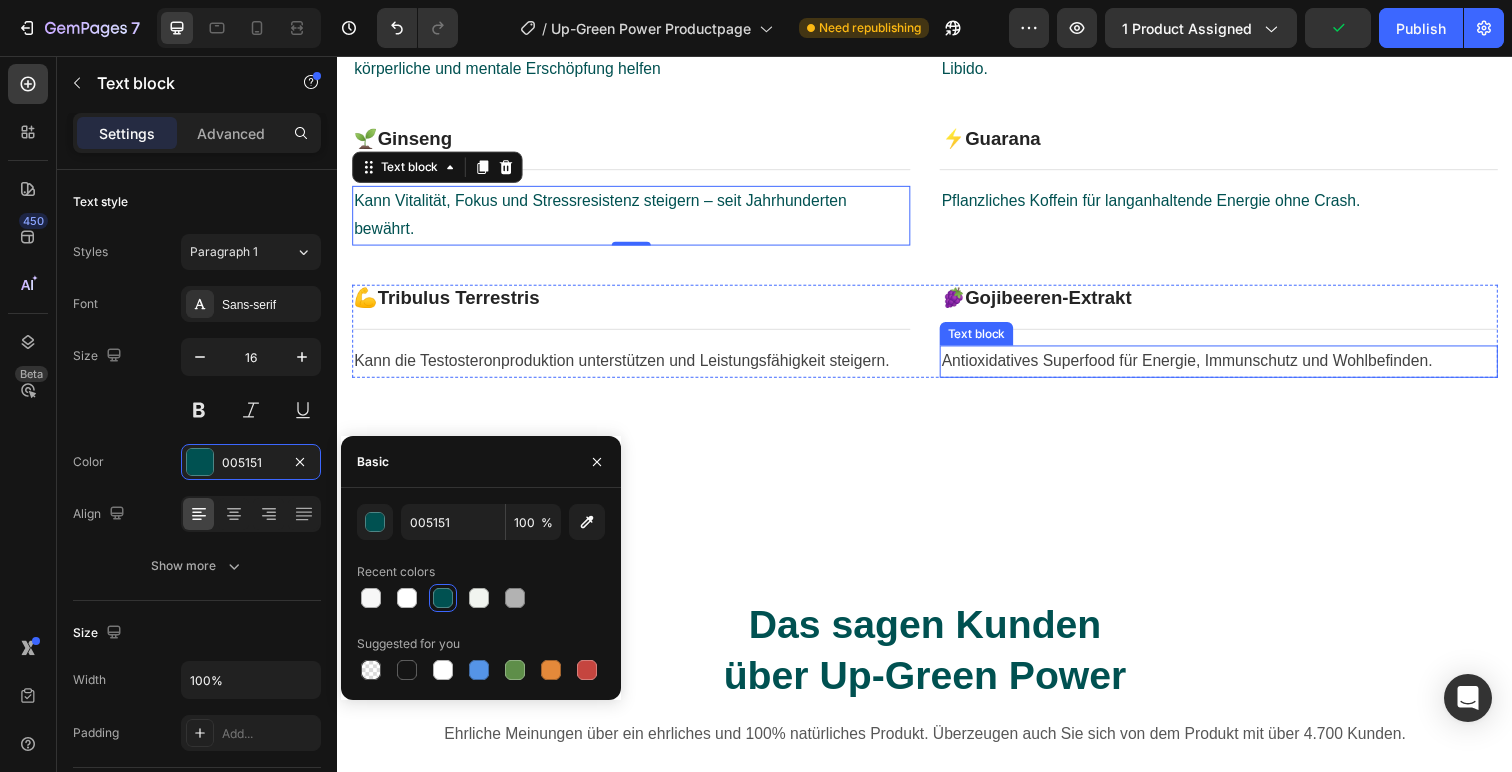 click on "Antioxidatives Superfood für Energie, Immunschutz und Wohlbefinden." at bounding box center (1237, 368) 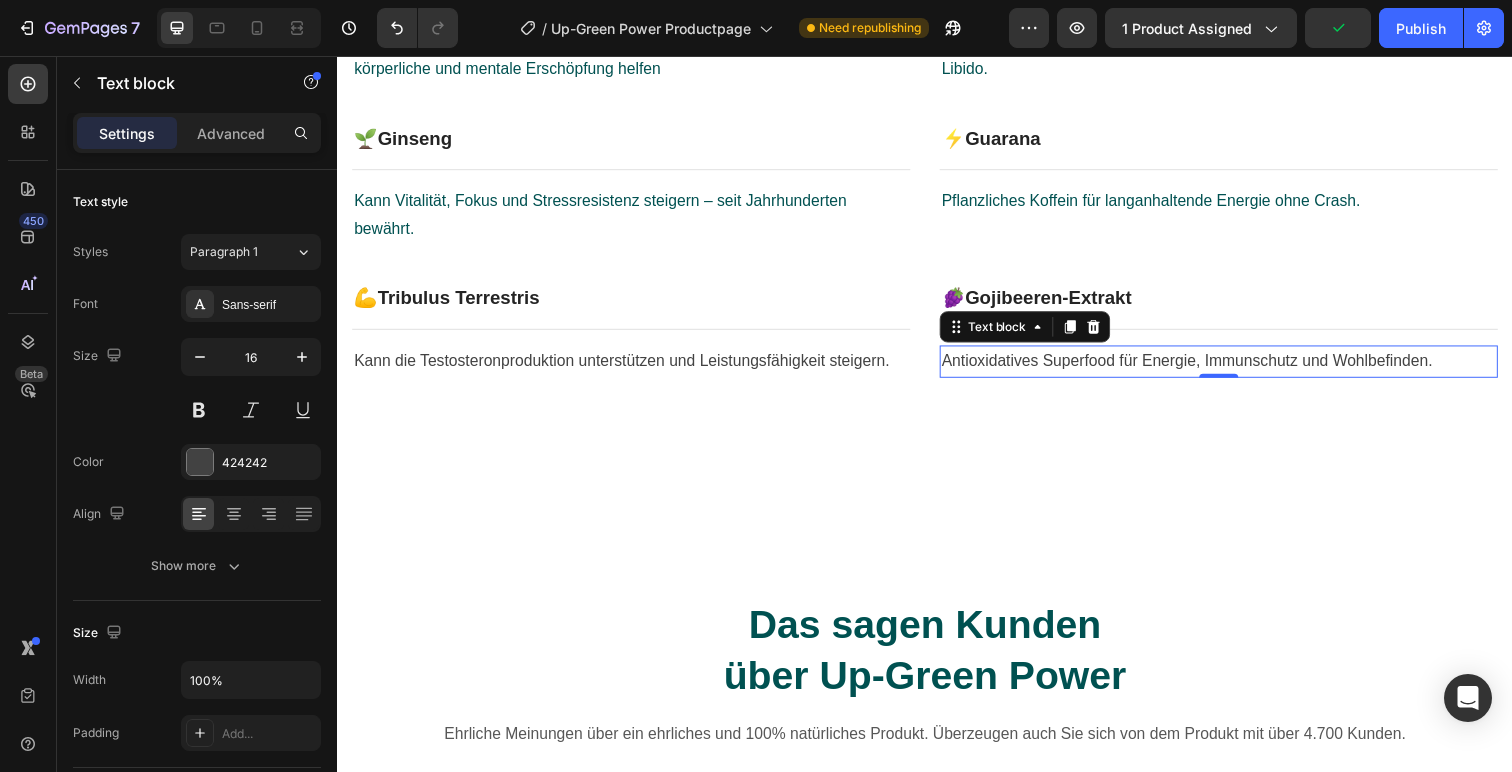 click on "Antioxidatives Superfood für Energie, Immunschutz und Wohlbefinden." at bounding box center [1237, 368] 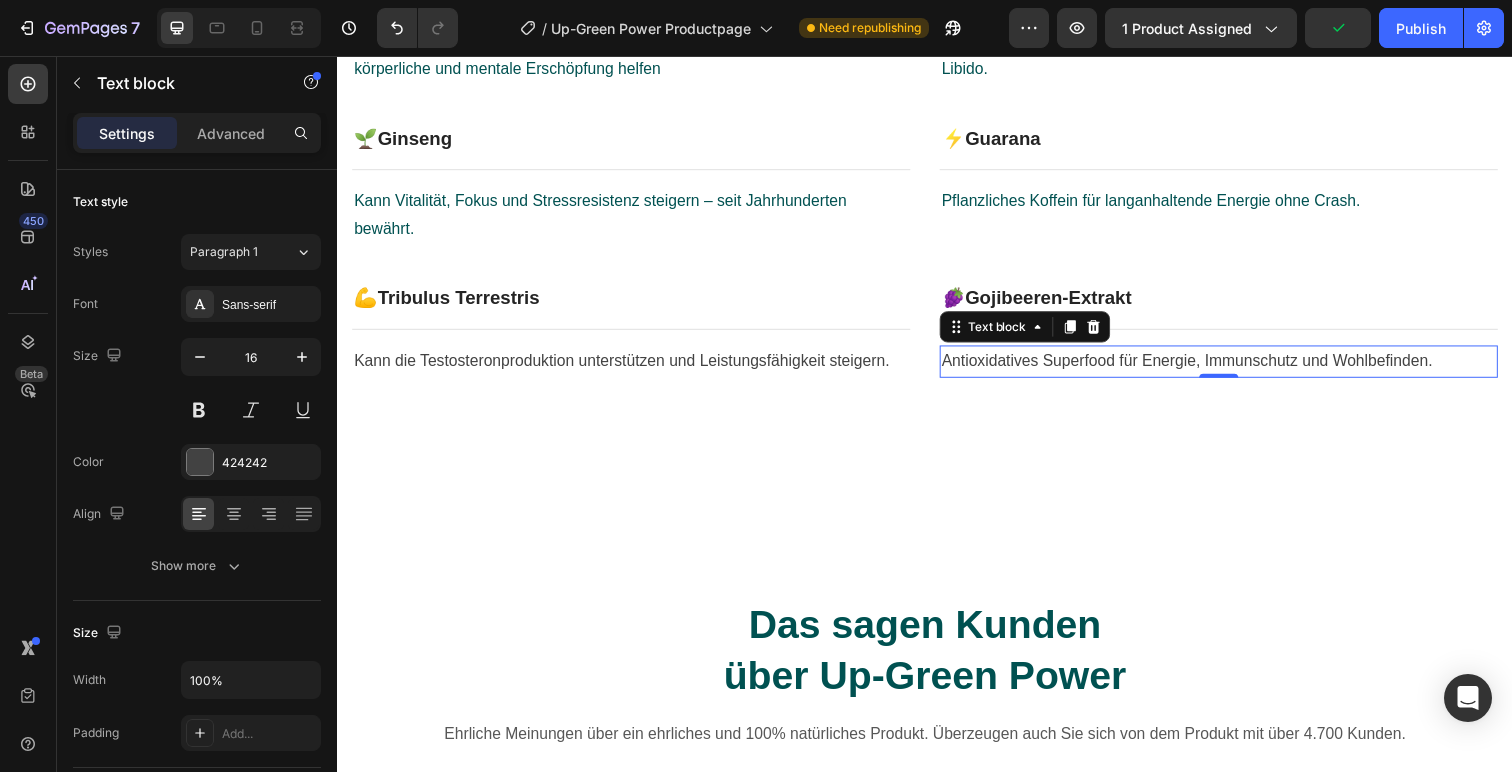 click on "Antioxidatives Superfood für Energie, Immunschutz und Wohlbefinden." at bounding box center [1237, 368] 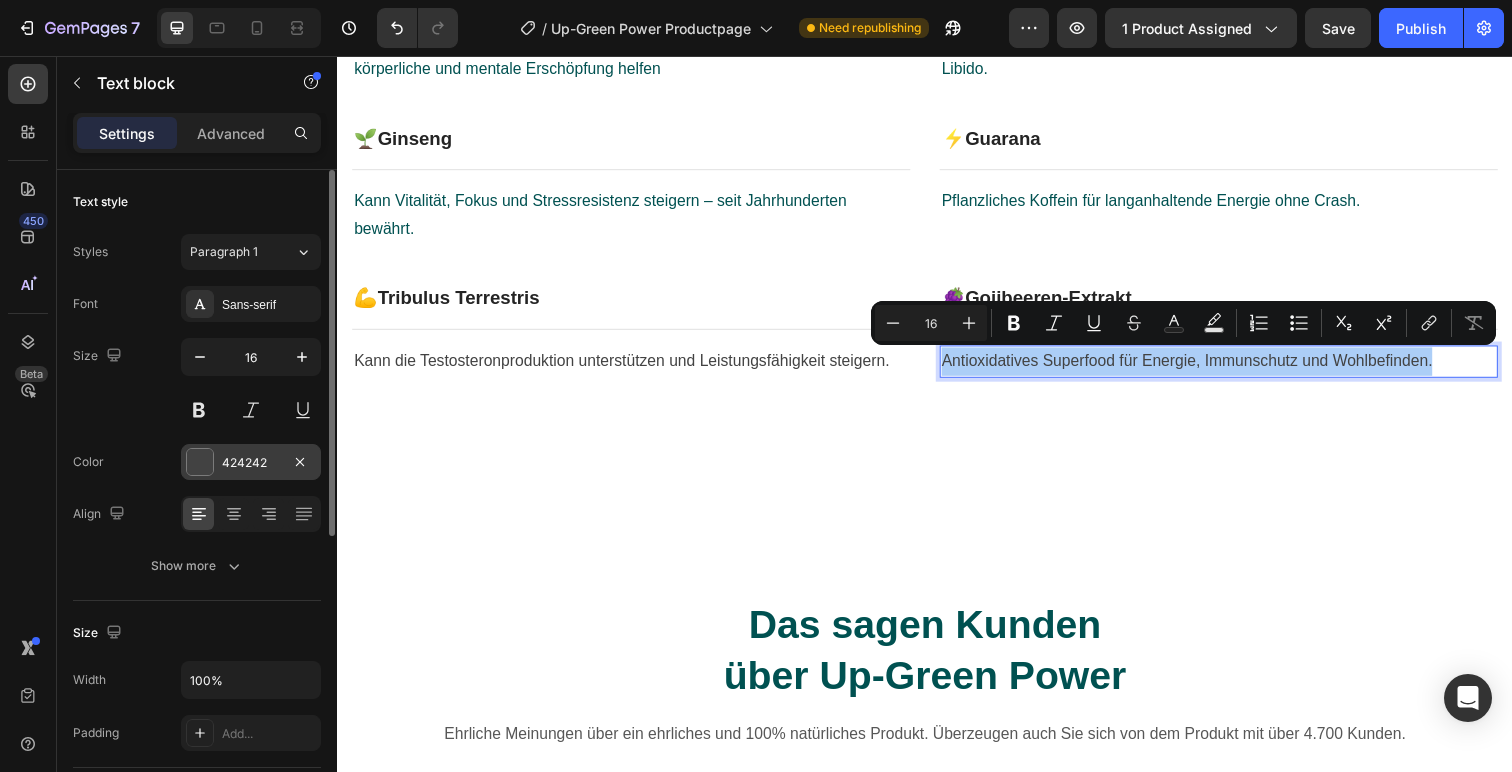 click on "424242" at bounding box center (251, 462) 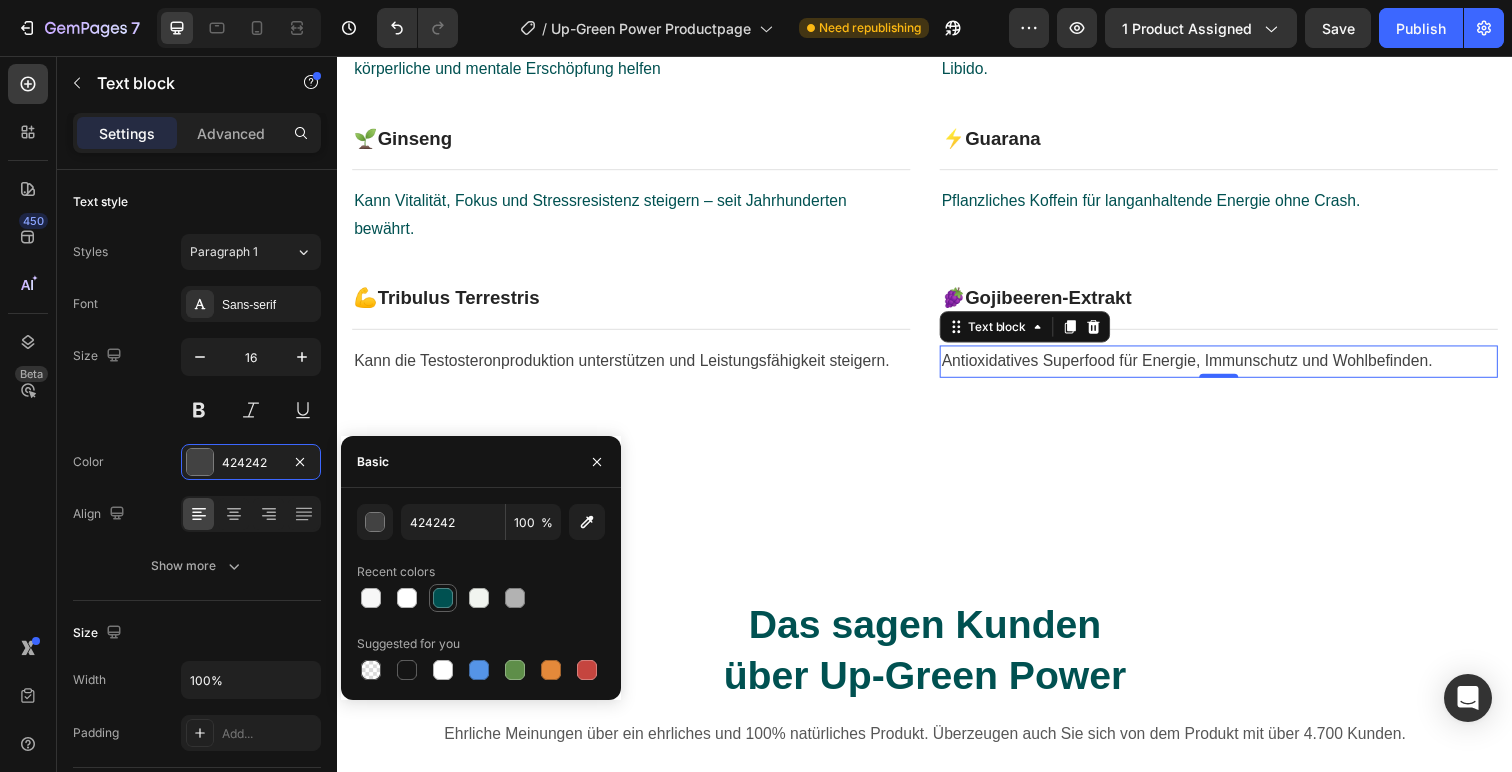 click at bounding box center [443, 598] 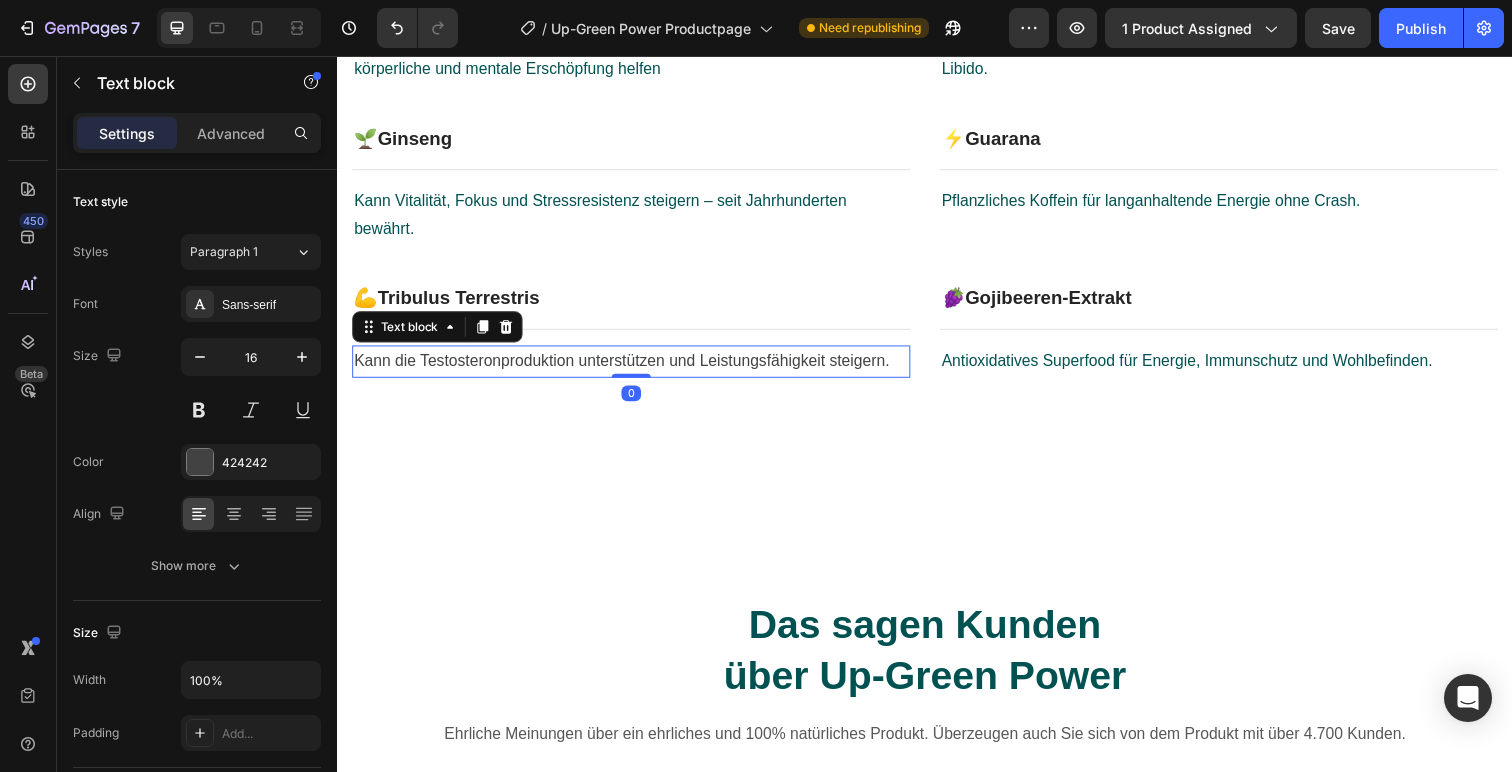 click on "Kann die Testosteronproduktion unterstützen und Leistungsfähigkeit steigern." at bounding box center [637, 368] 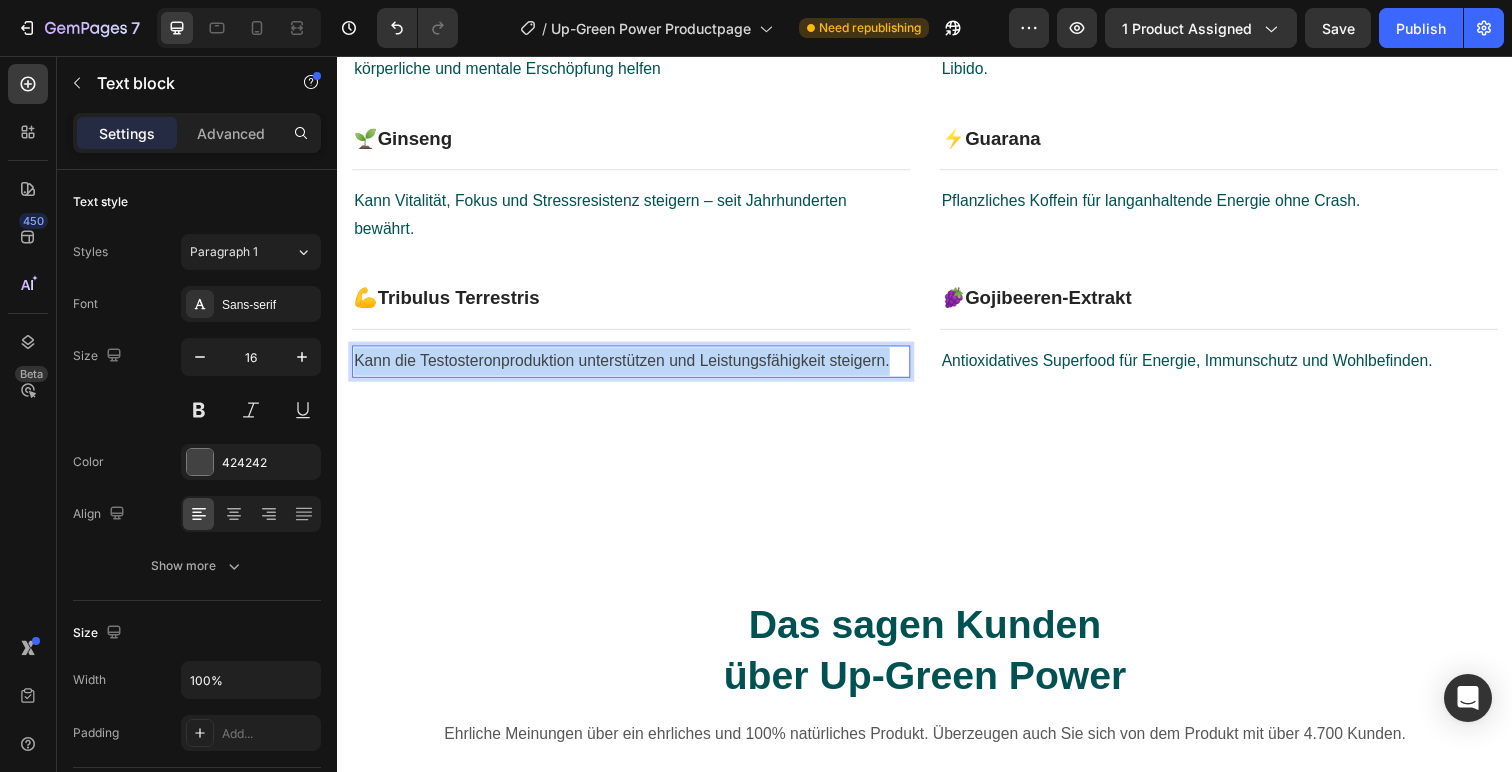 click on "Kann die Testosteronproduktion unterstützen und Leistungsfähigkeit steigern." at bounding box center (637, 368) 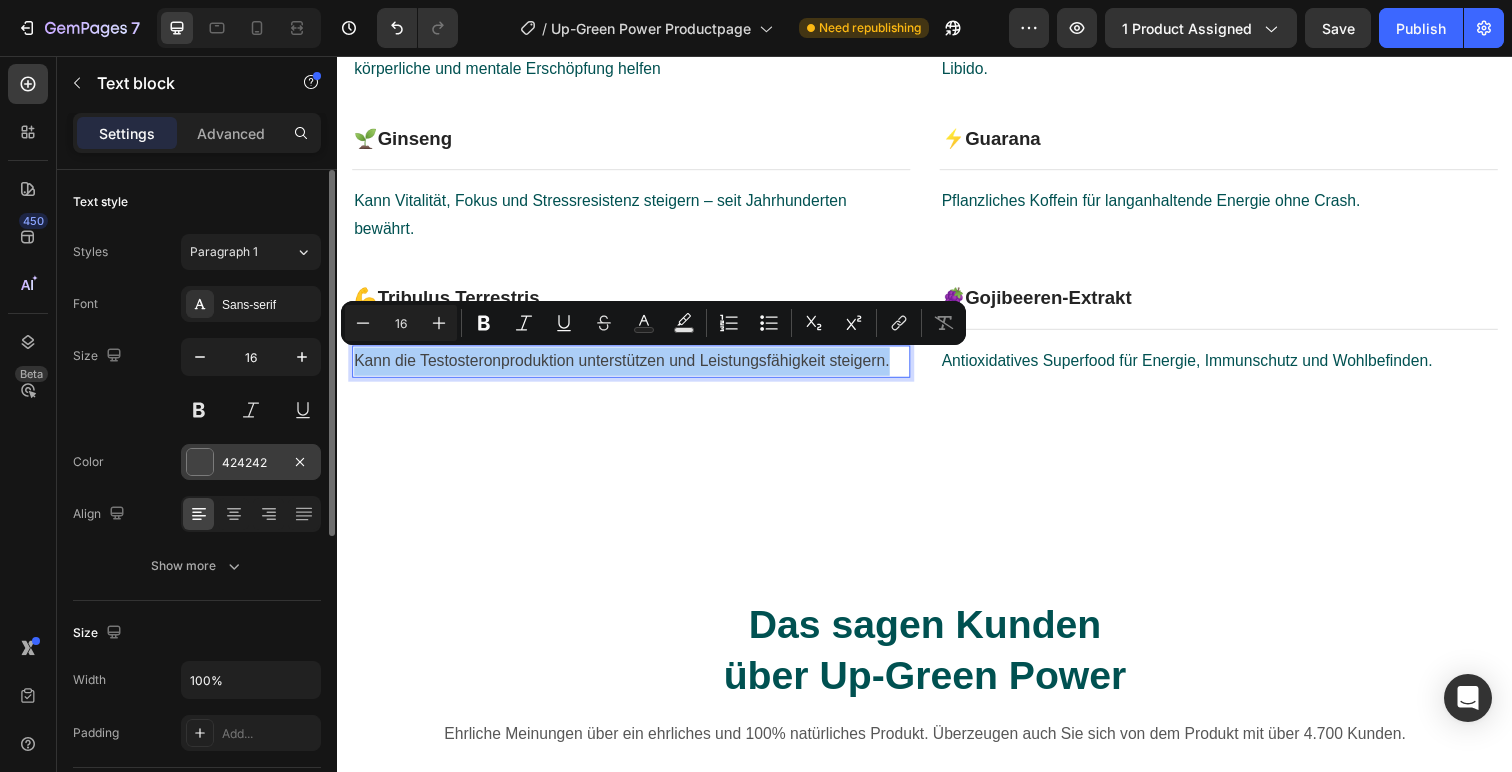 click at bounding box center (200, 462) 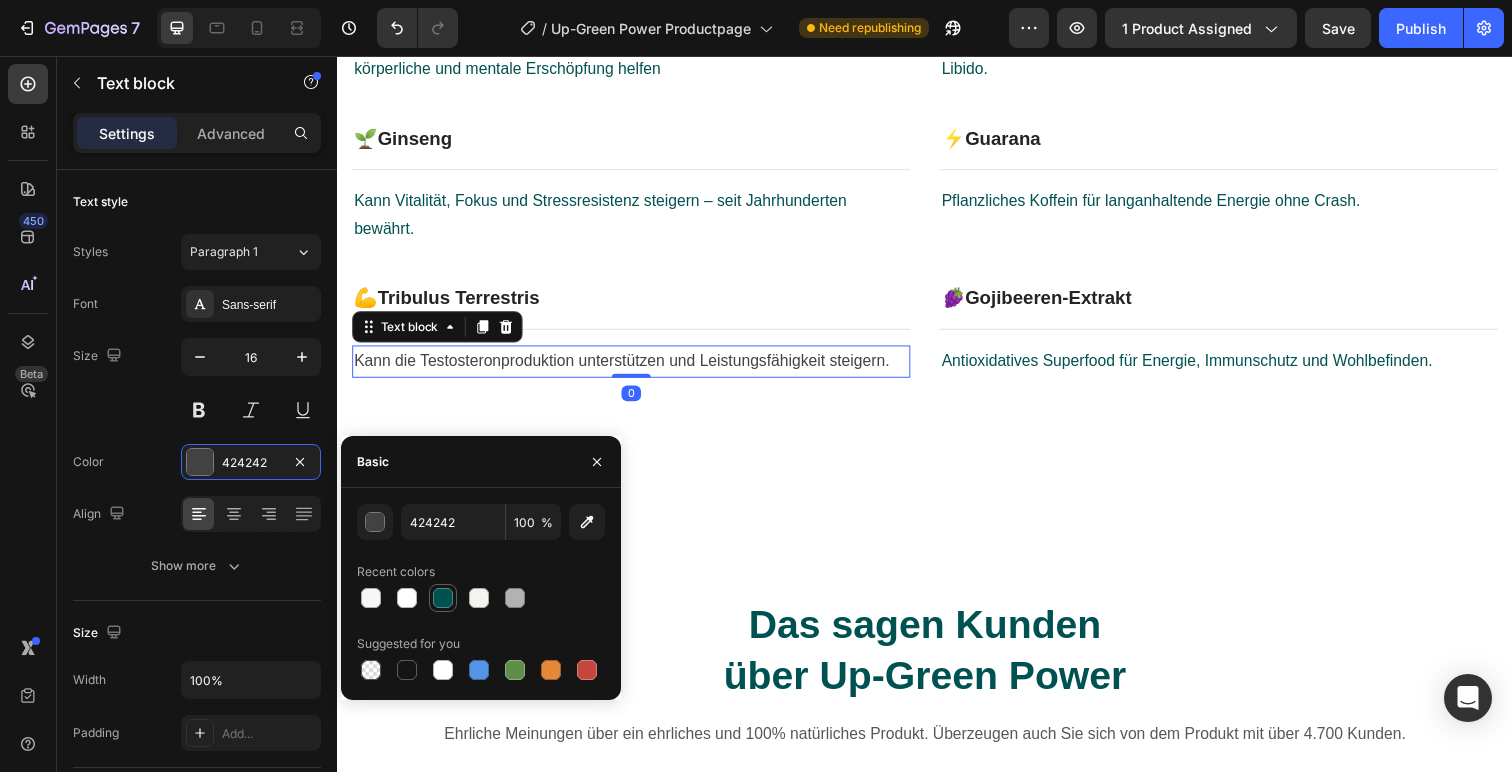 click at bounding box center [443, 598] 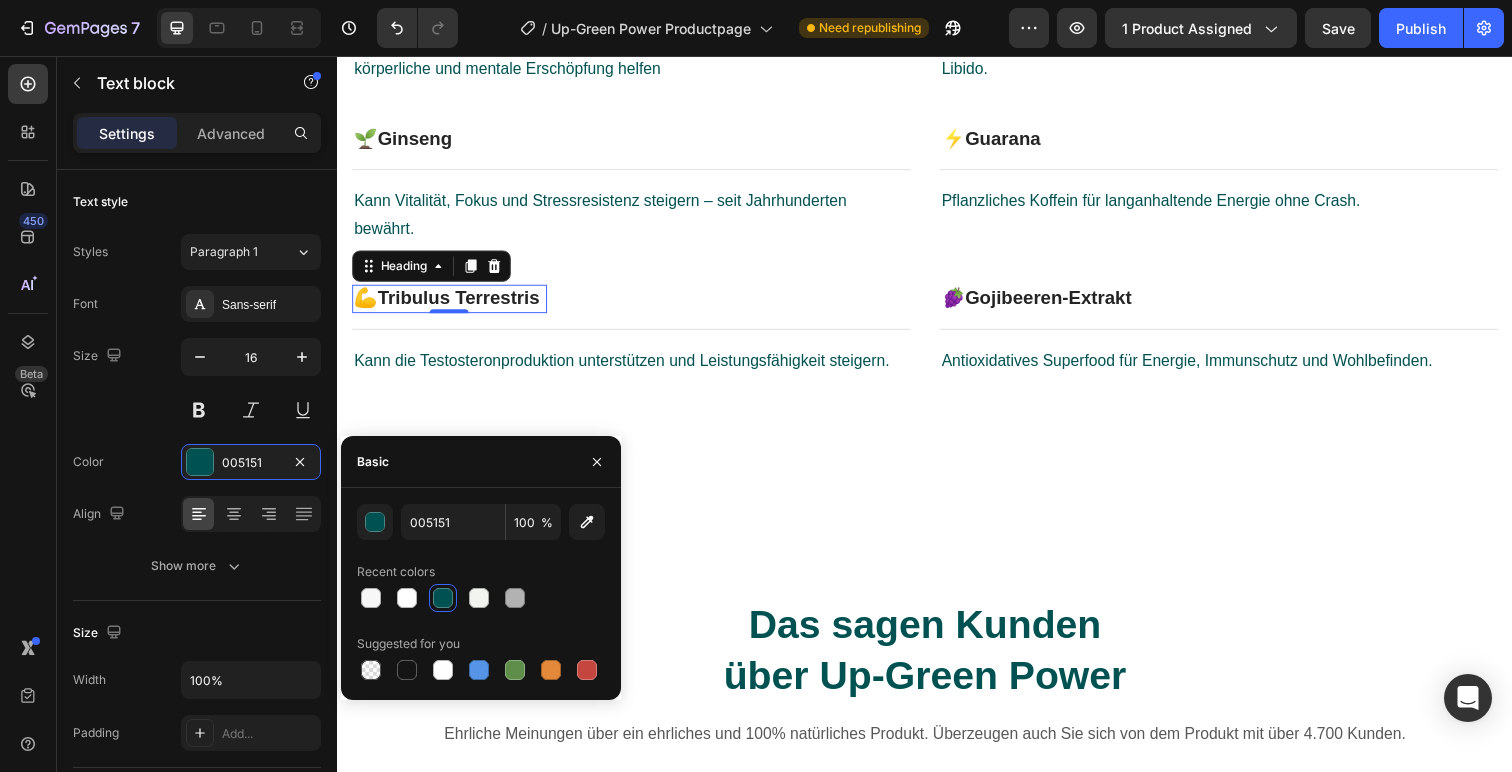 click on "Tribulus Terrestris" at bounding box center (460, 303) 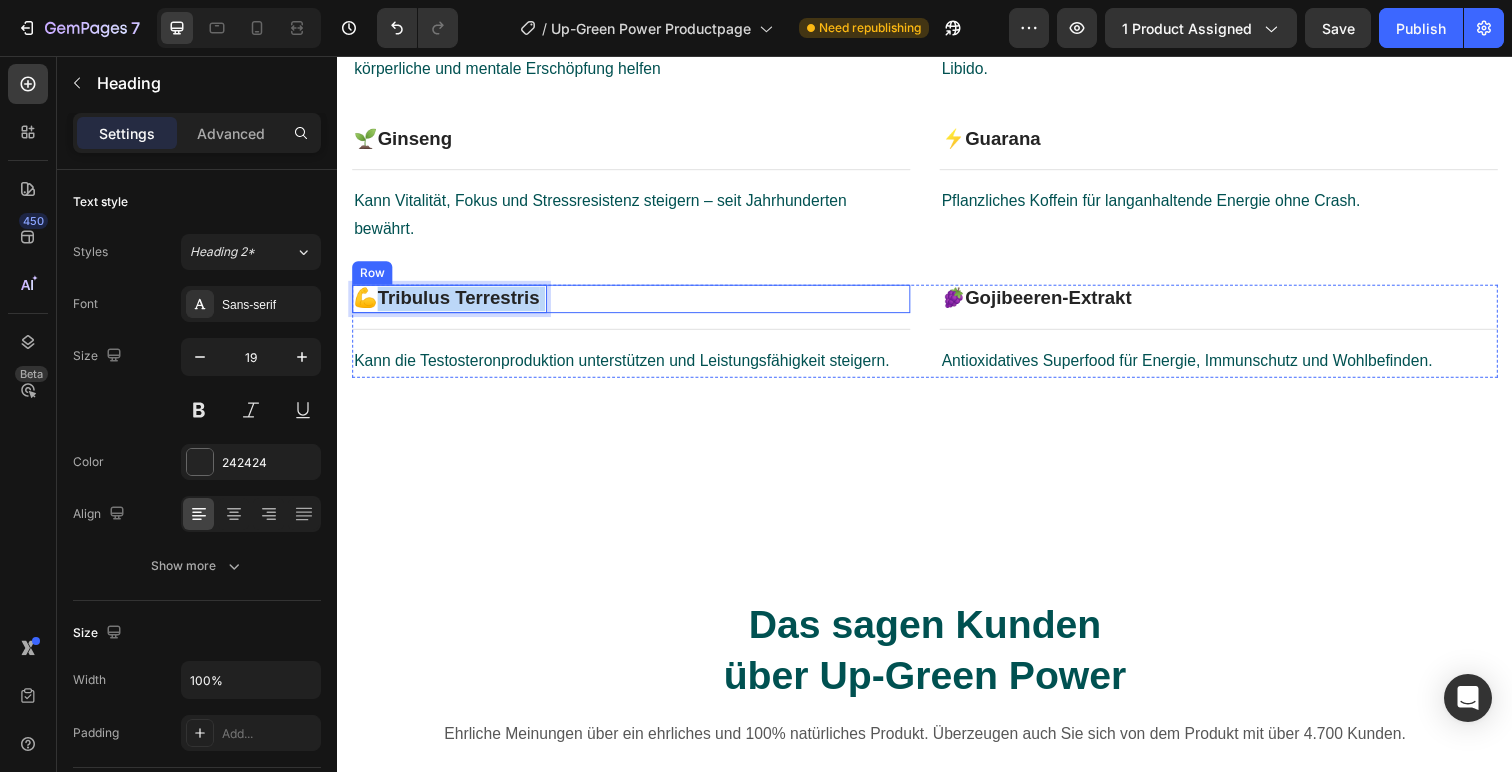 drag, startPoint x: 375, startPoint y: 301, endPoint x: 573, endPoint y: 301, distance: 198 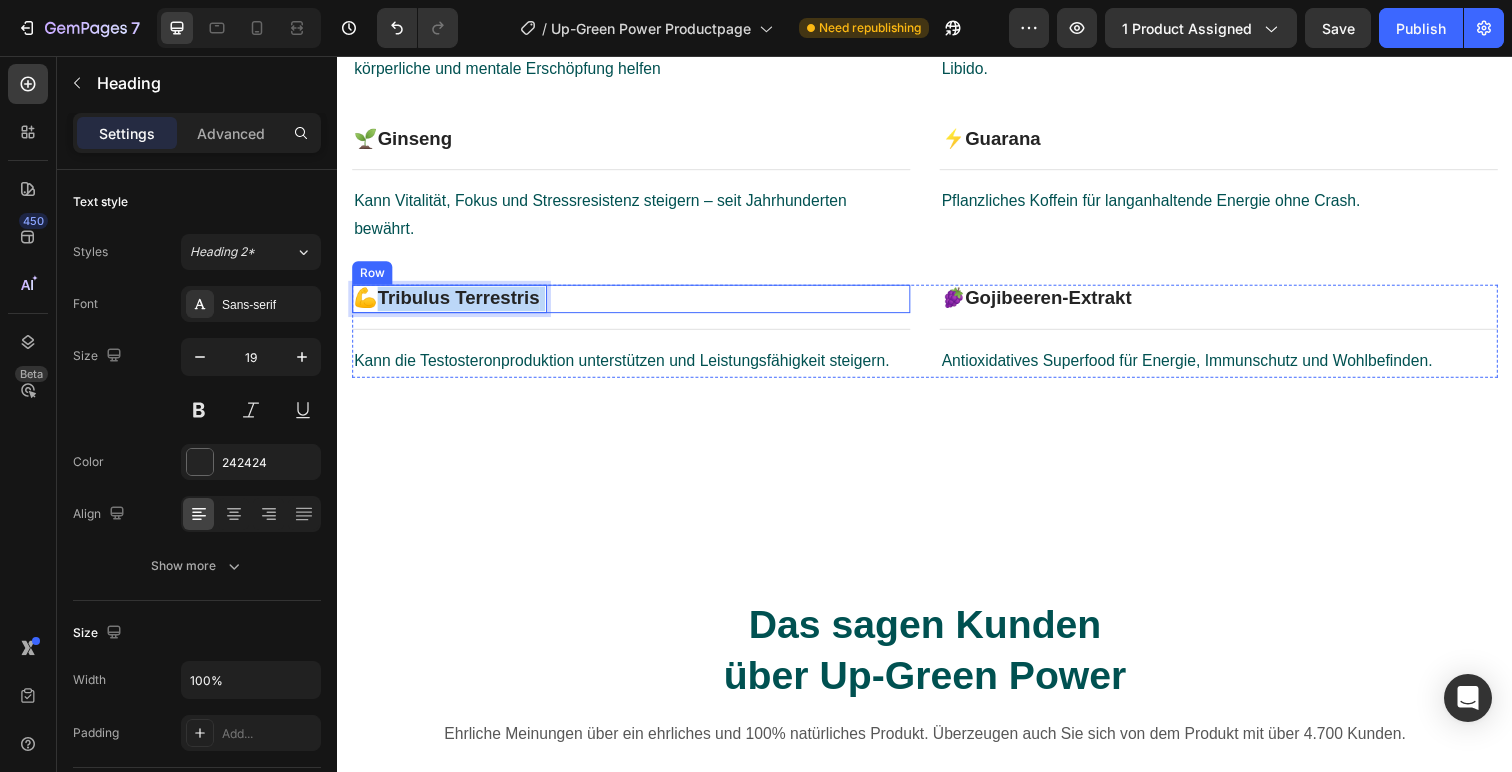 click on "💪  Tribulus Terrestris   Heading   0 Row" at bounding box center [637, 304] 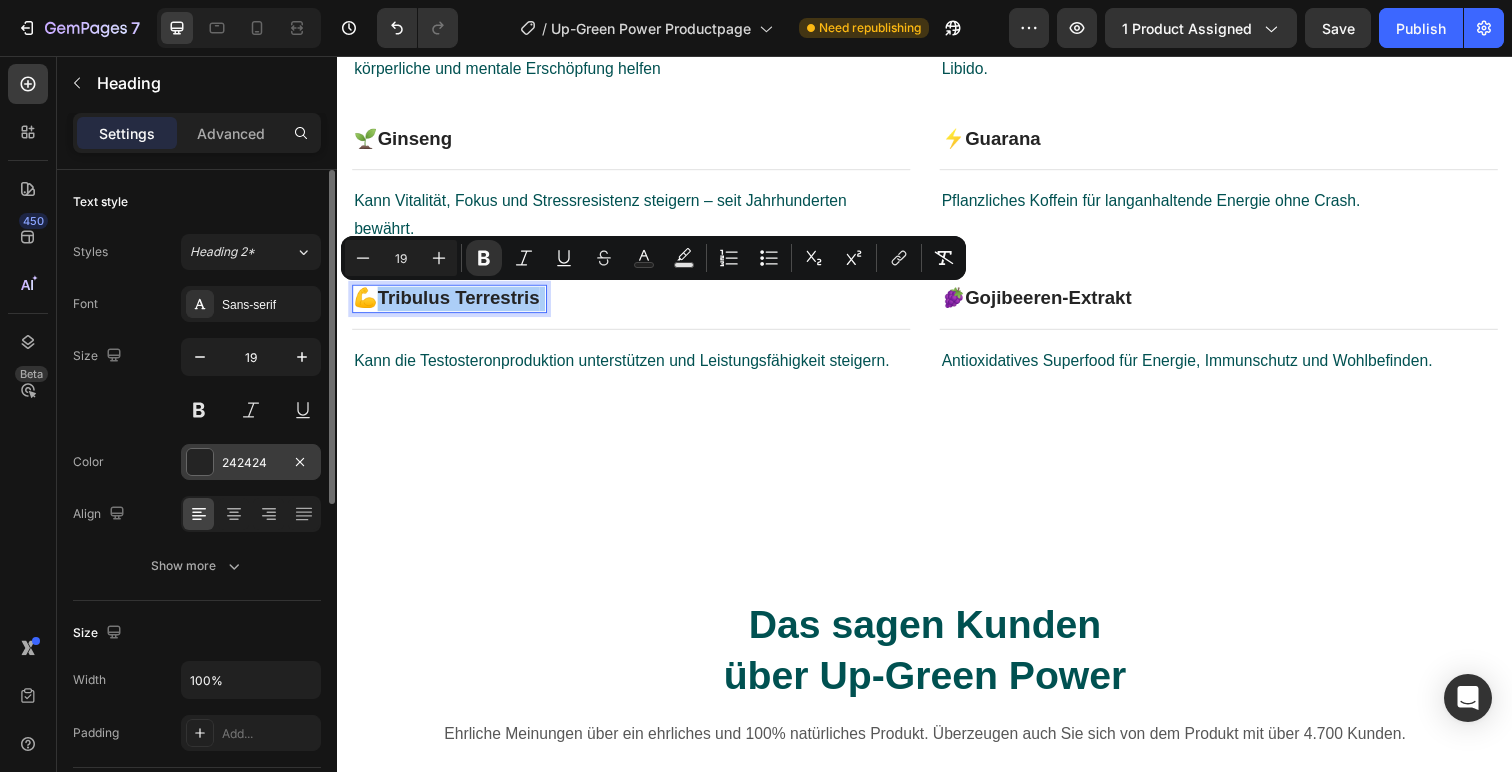 click at bounding box center (200, 462) 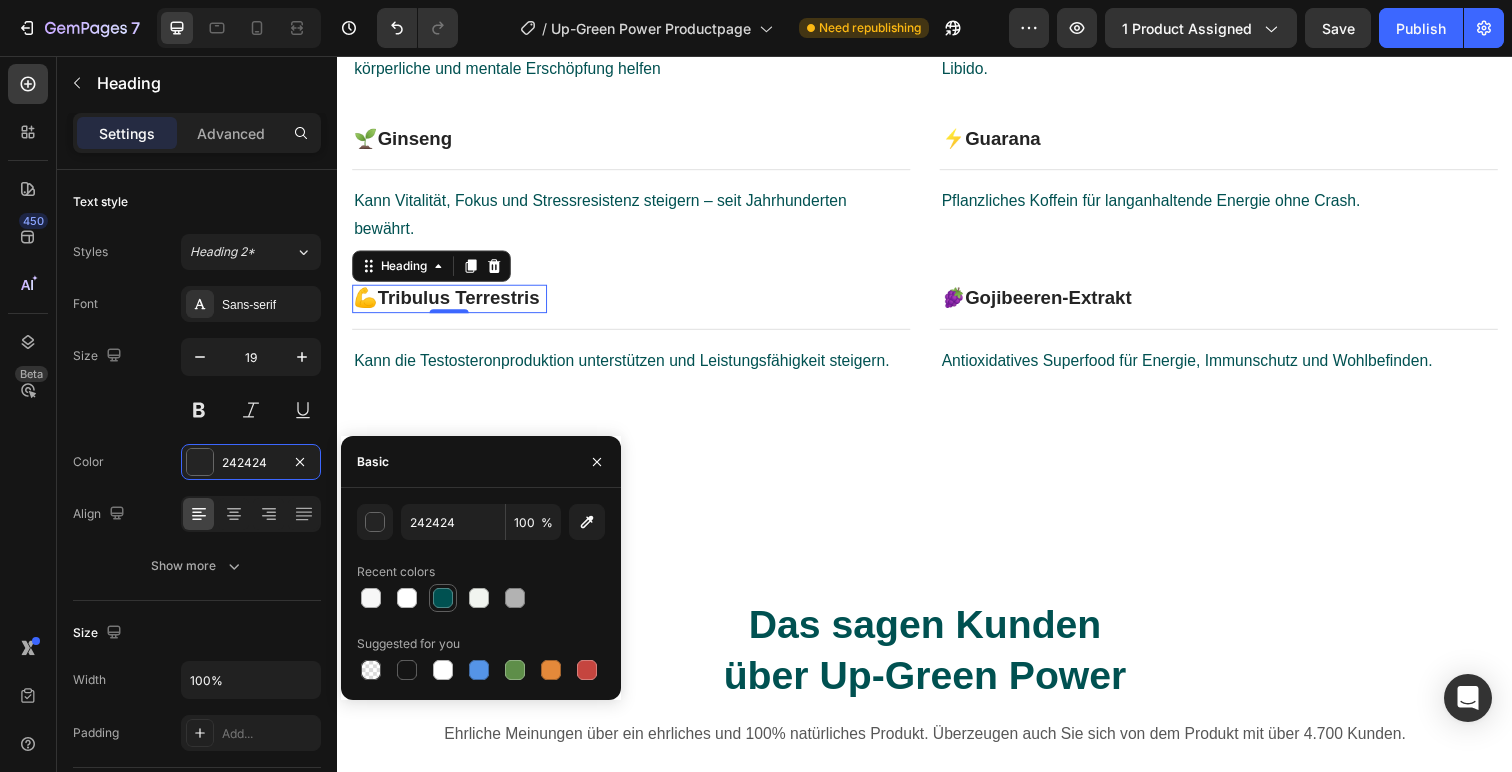 click at bounding box center (443, 598) 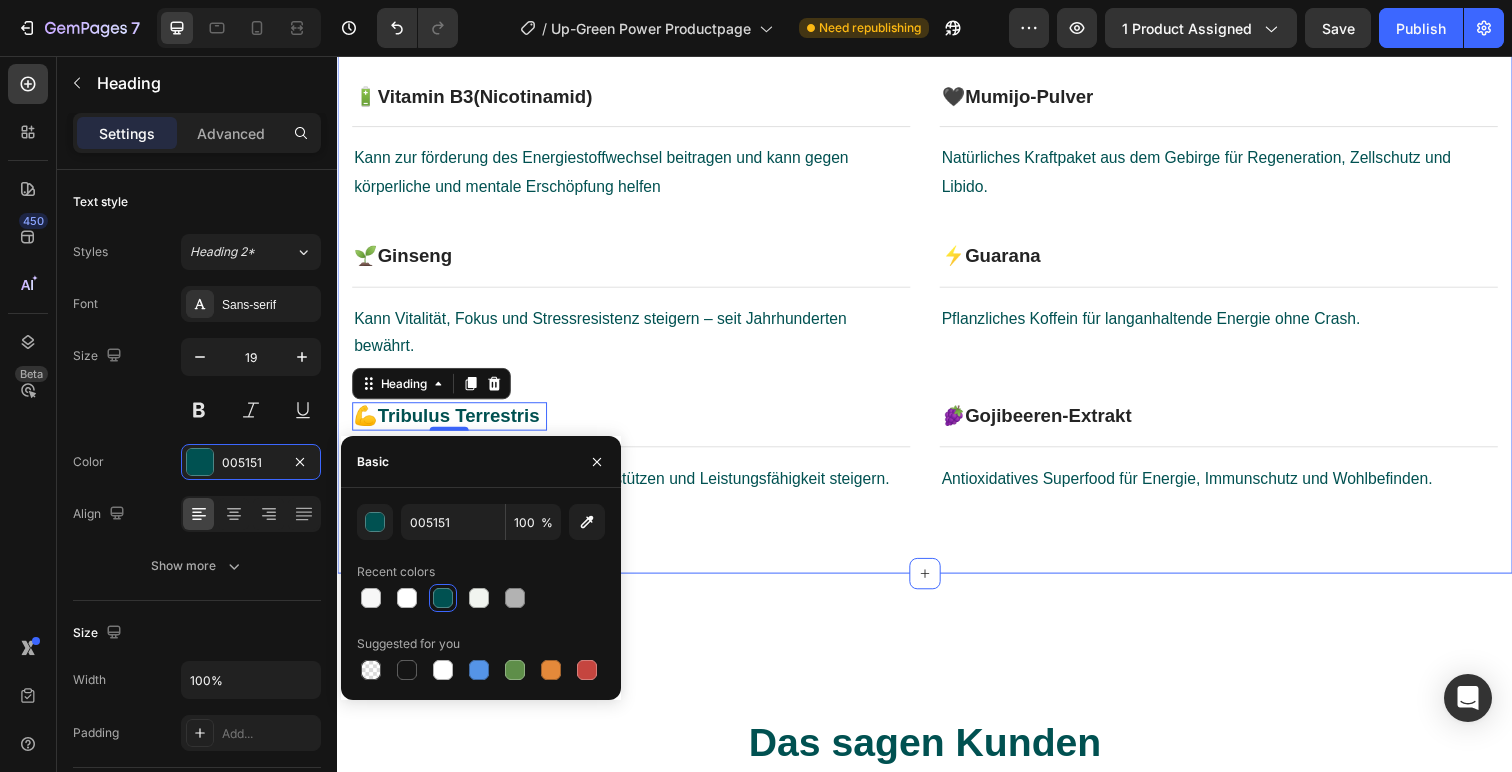 scroll, scrollTop: 1214, scrollLeft: 0, axis: vertical 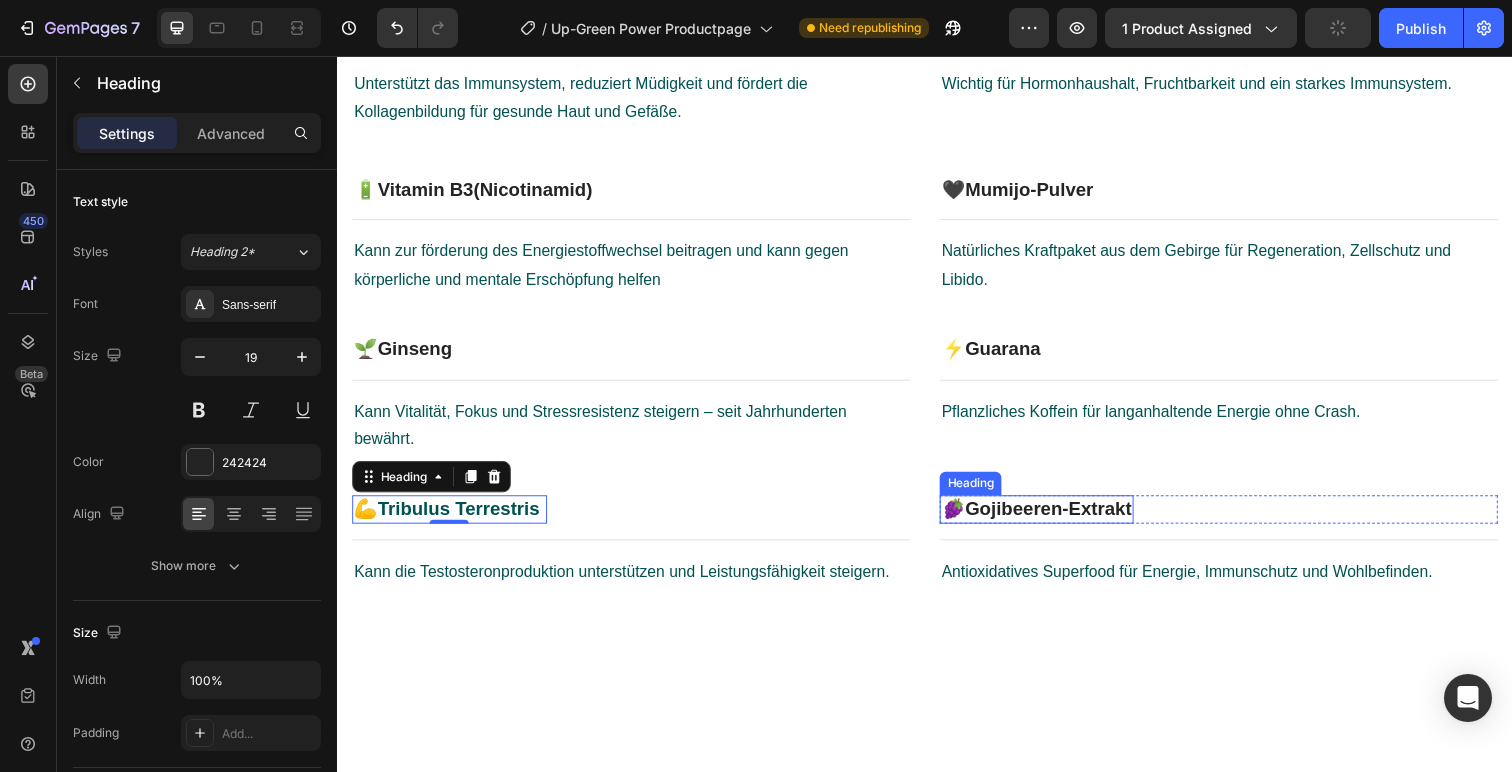 click on "Gojibeeren-Extrakt" at bounding box center (1063, 518) 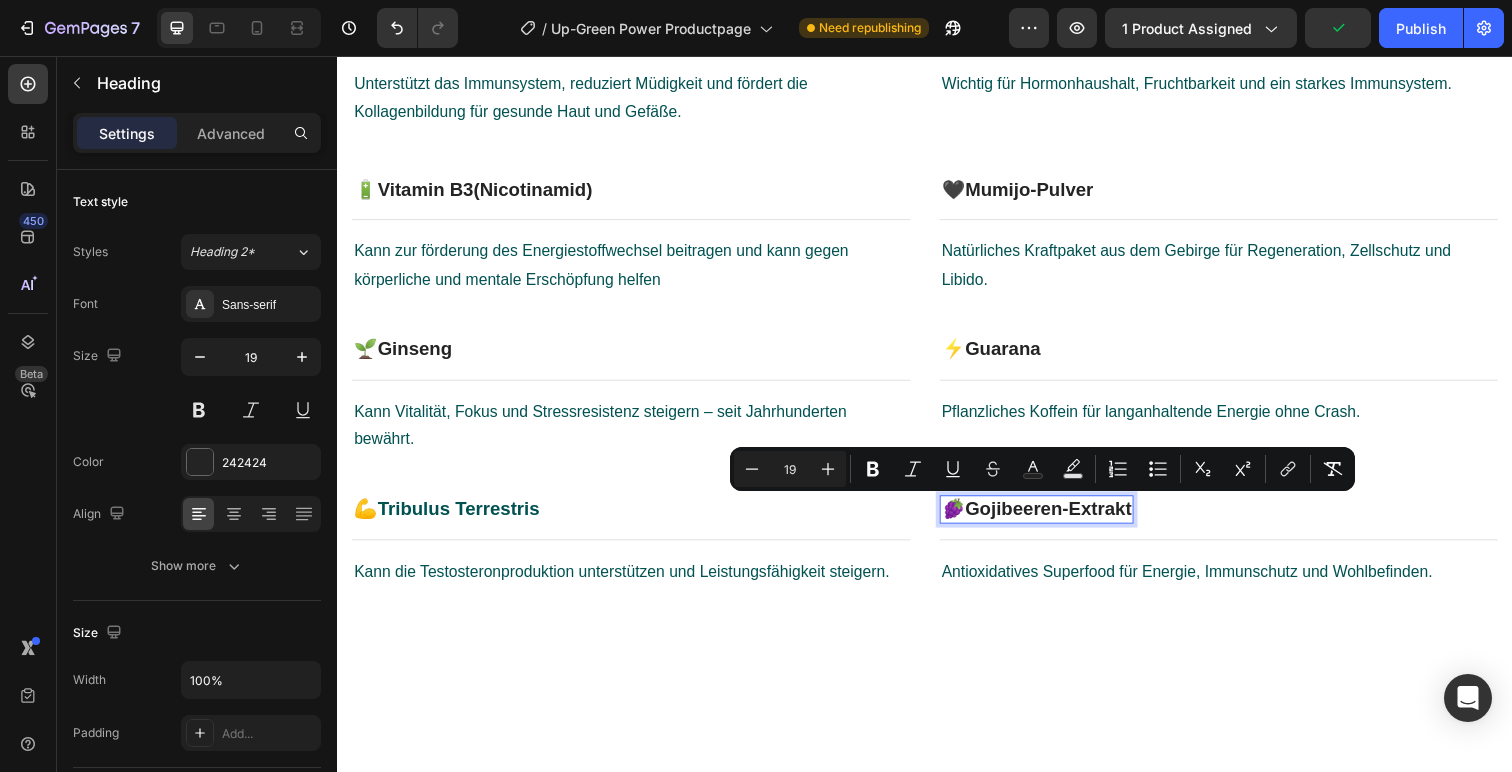 click on "Gojibeeren-Extrakt" at bounding box center [1063, 518] 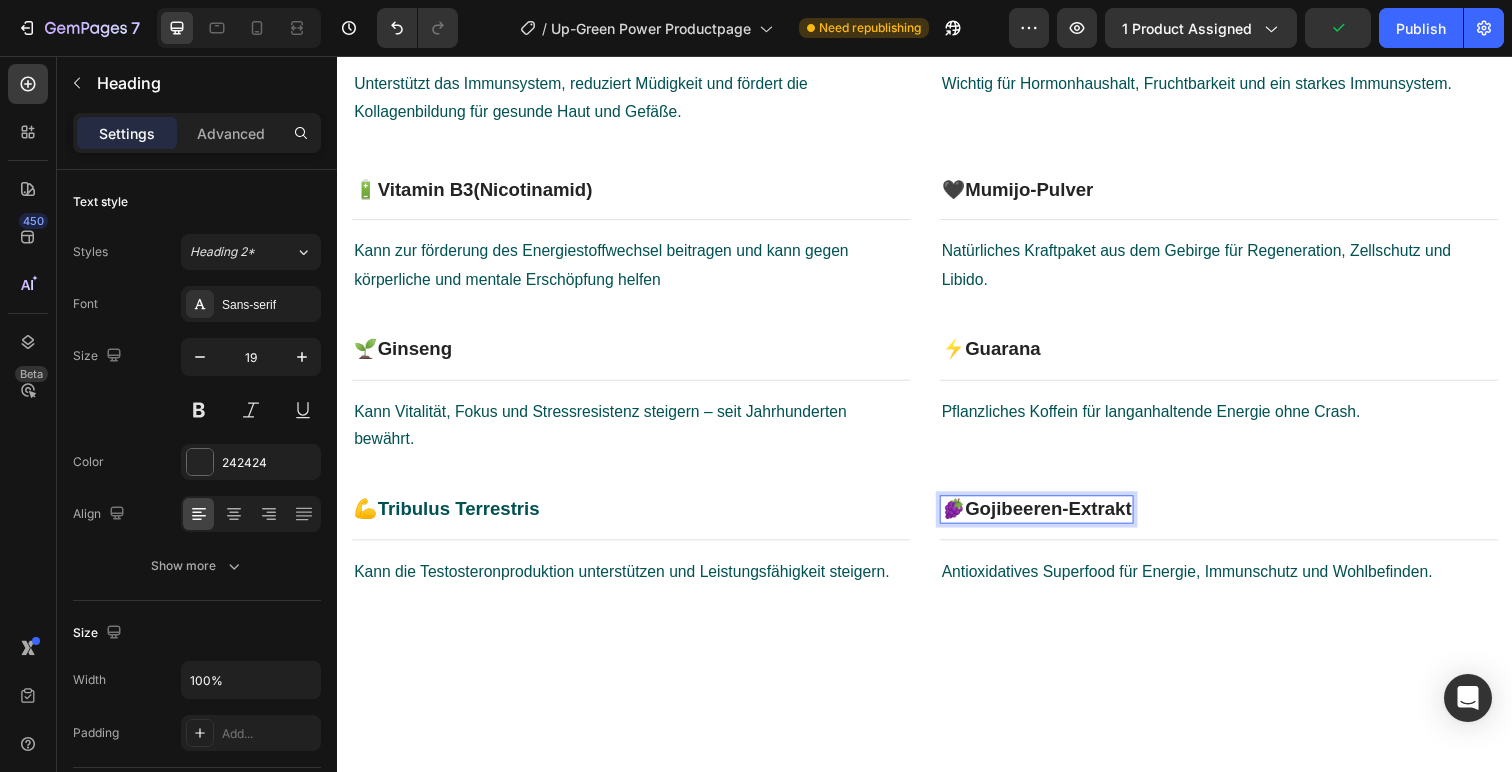 drag, startPoint x: 976, startPoint y: 515, endPoint x: 1218, endPoint y: 500, distance: 242.46443 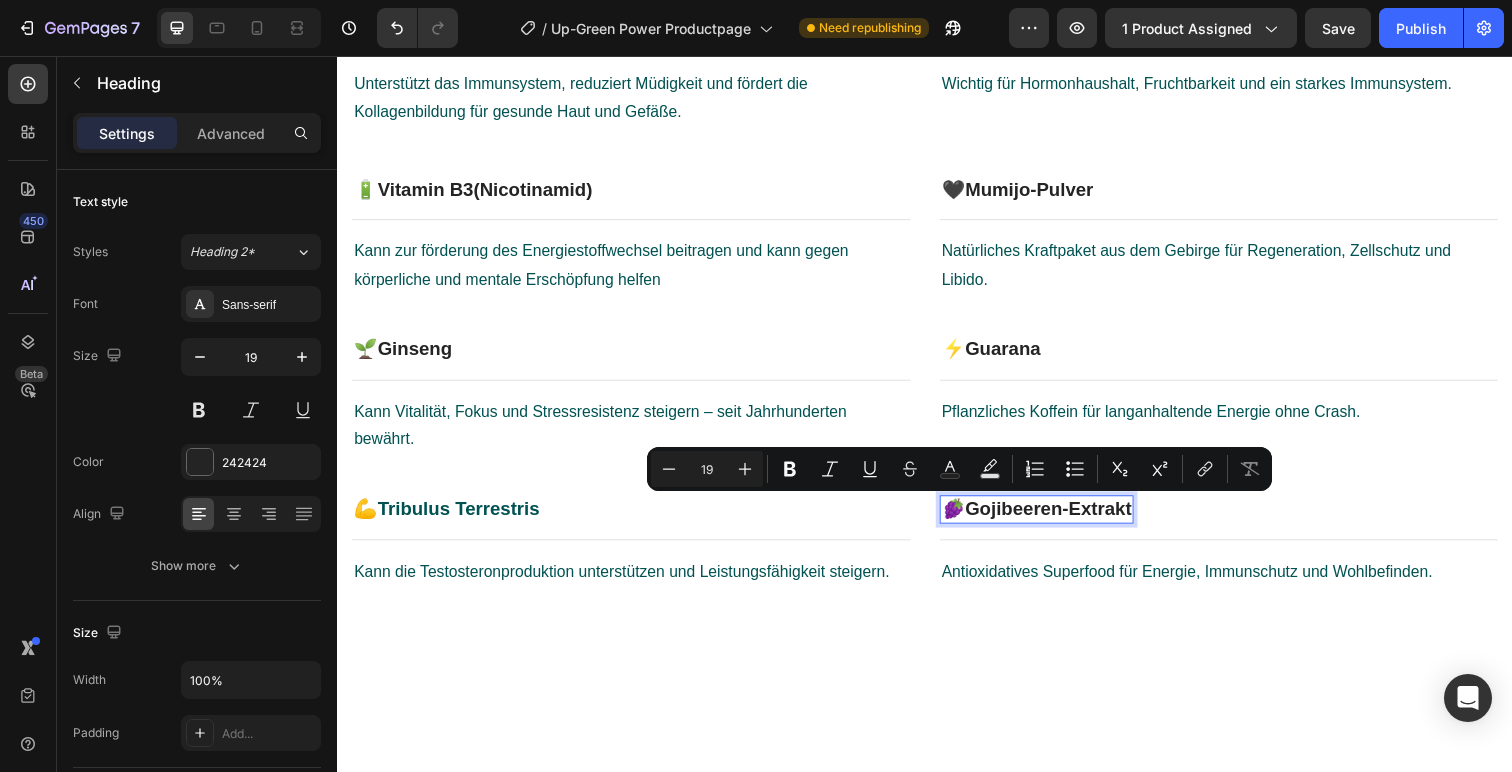 click on "Gojibeeren-Extrakt" at bounding box center [1063, 518] 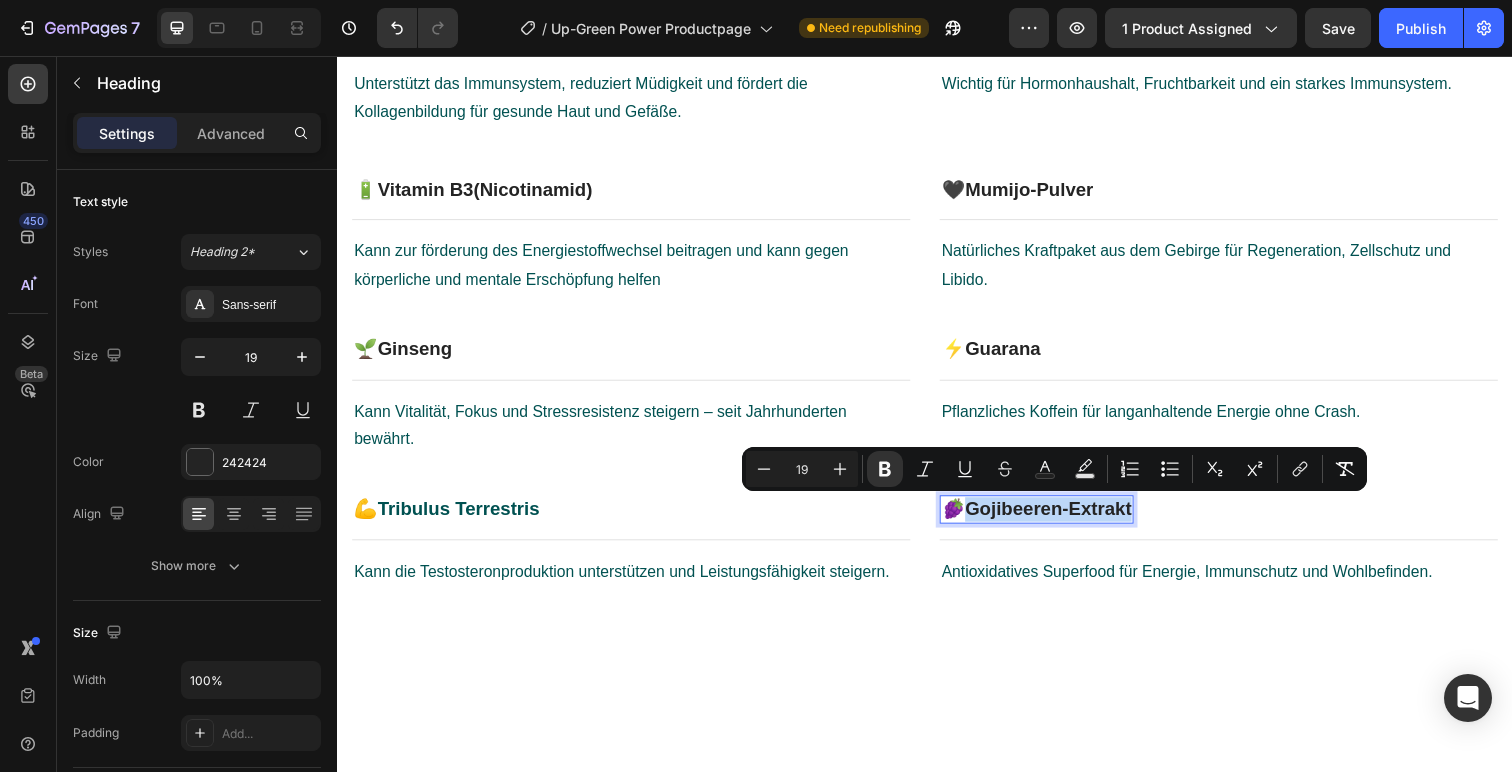 drag, startPoint x: 977, startPoint y: 522, endPoint x: 1165, endPoint y: 521, distance: 188.00266 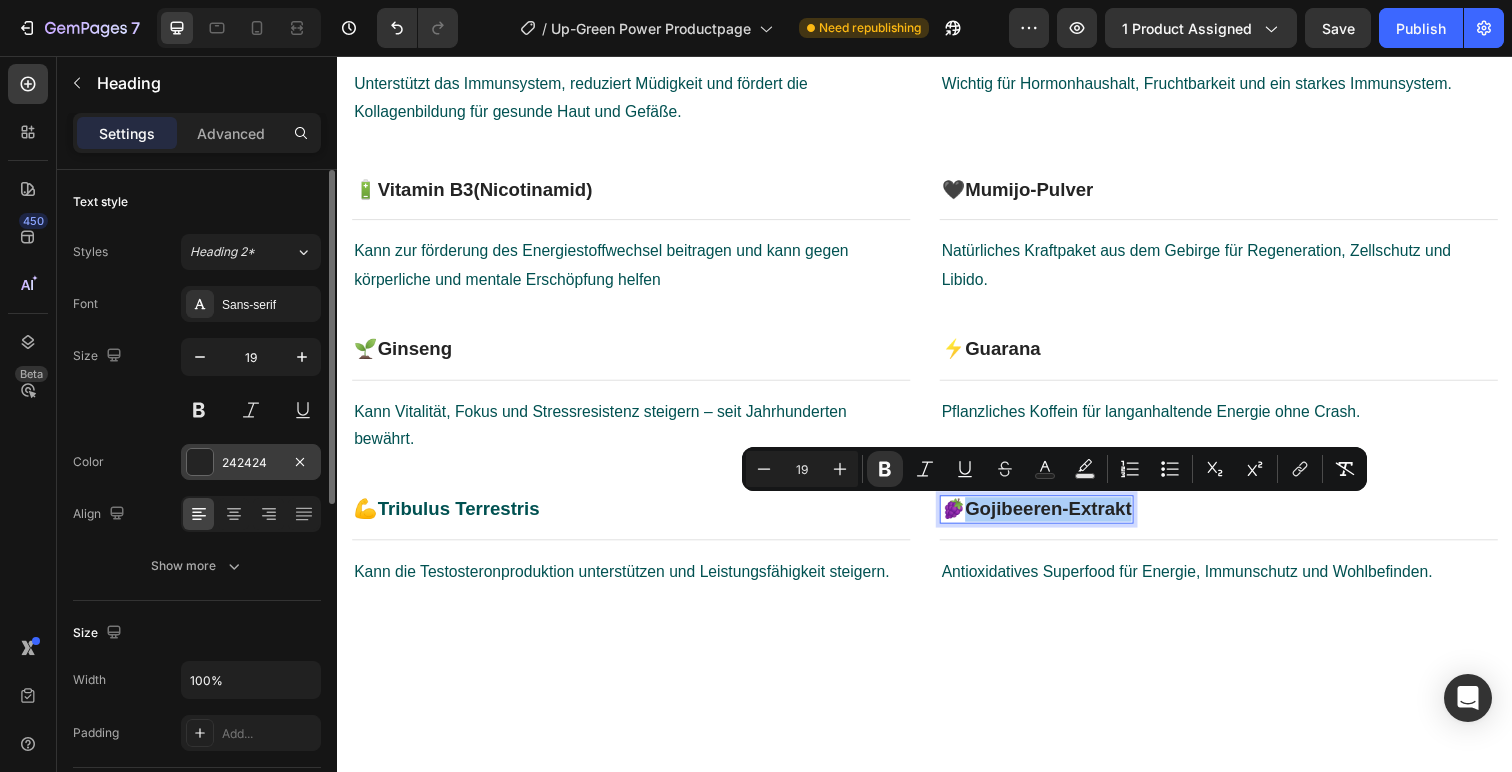 click at bounding box center [200, 462] 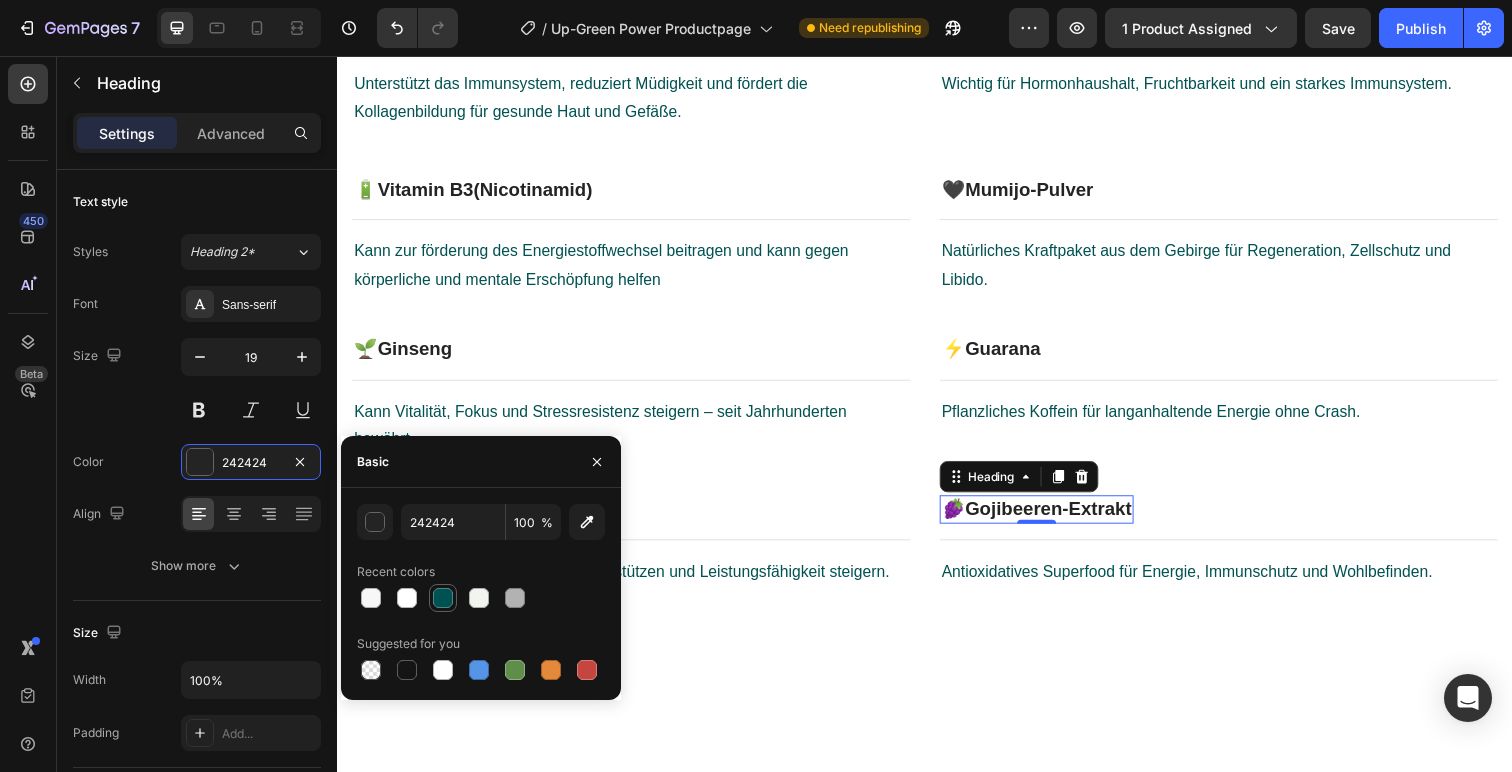 click at bounding box center [443, 598] 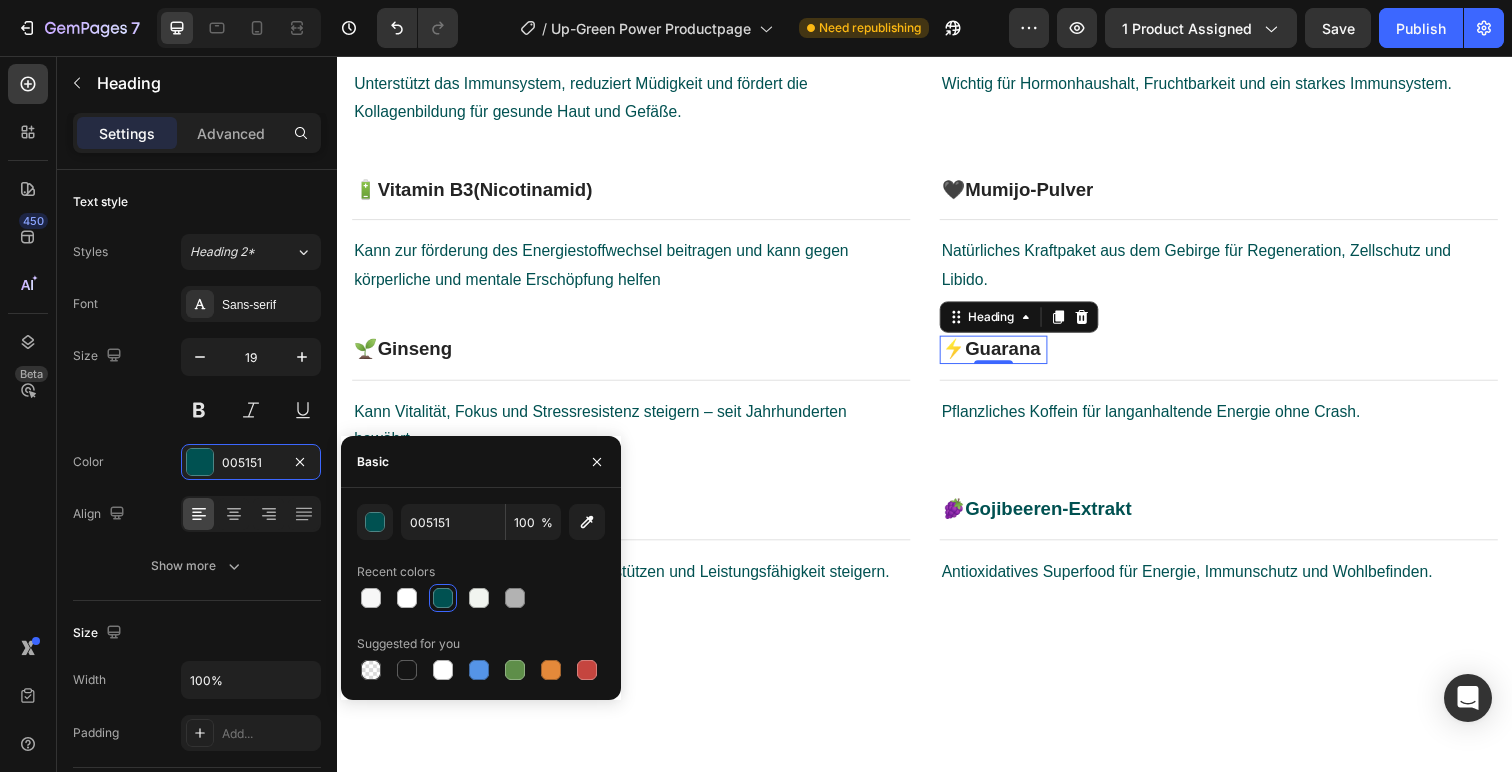 click on "Guarana" at bounding box center [1016, 355] 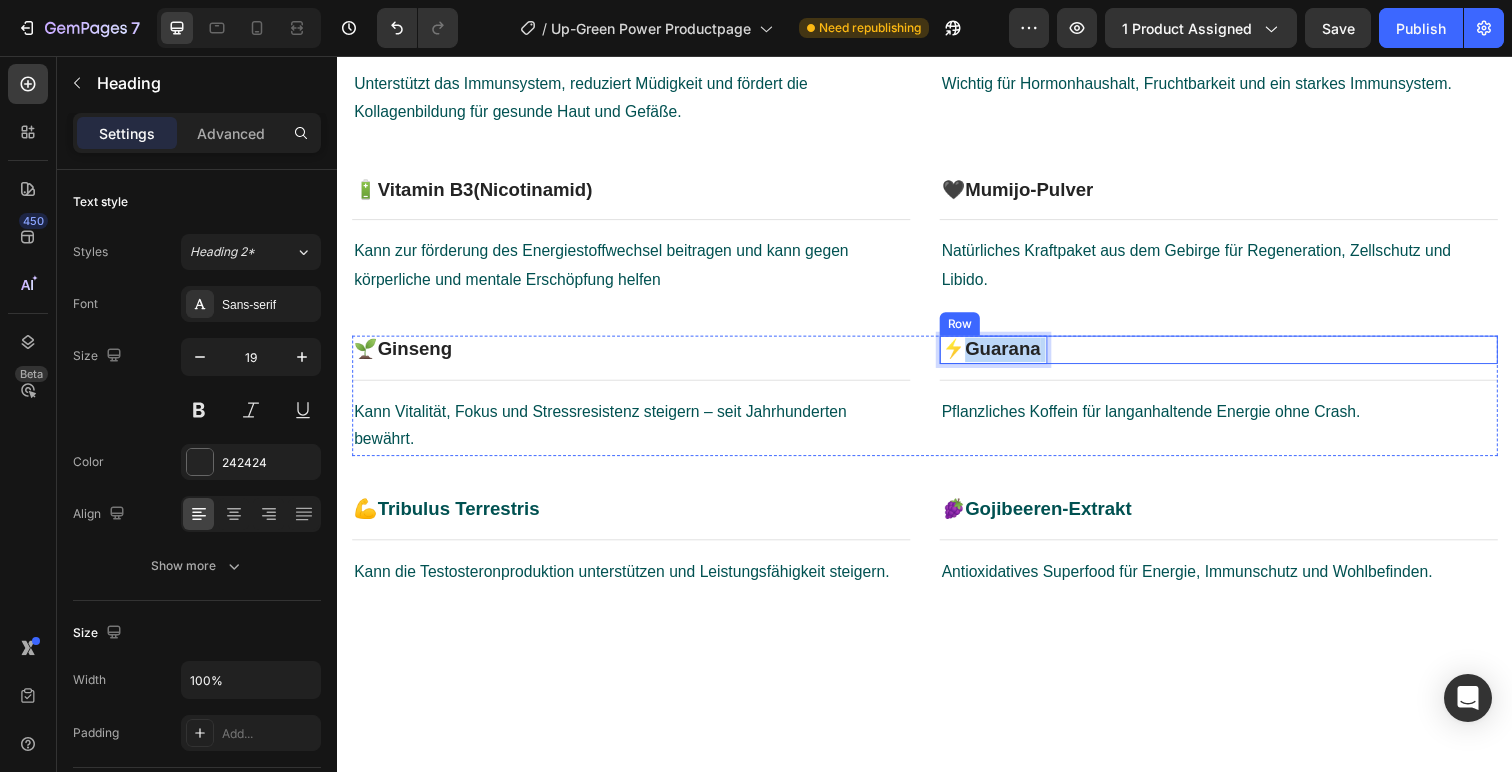 drag, startPoint x: 982, startPoint y: 355, endPoint x: 1092, endPoint y: 355, distance: 110 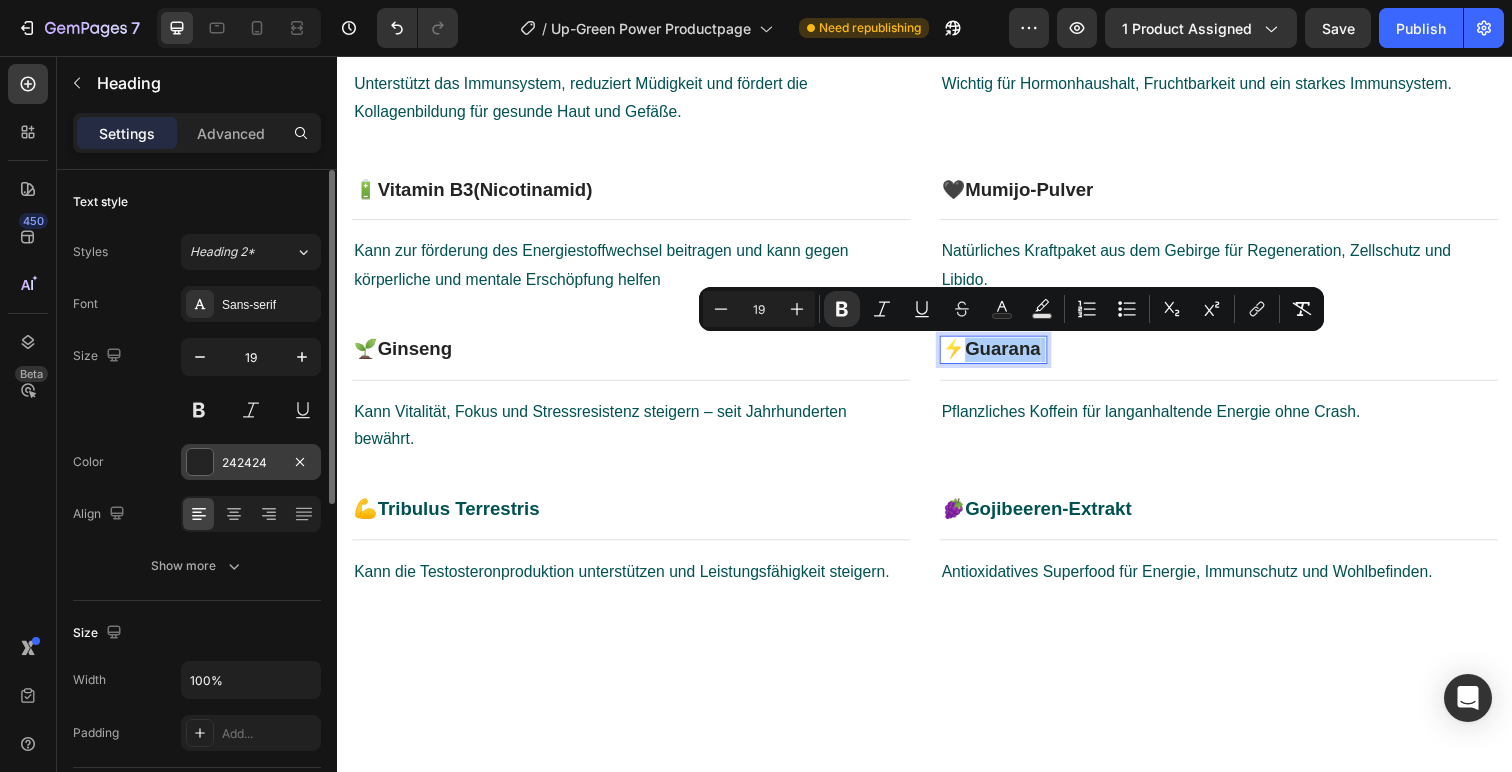 click at bounding box center (200, 462) 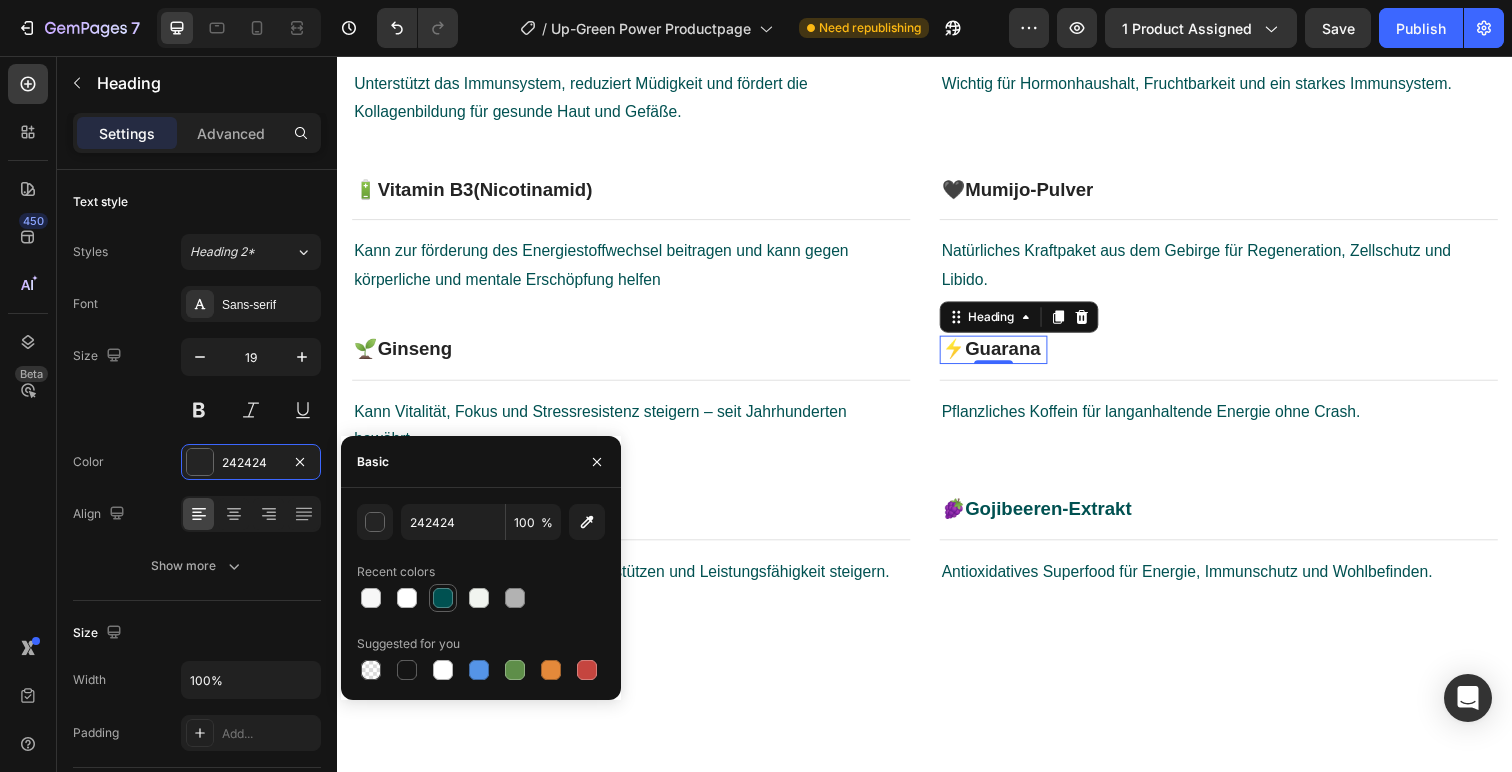 click at bounding box center [443, 598] 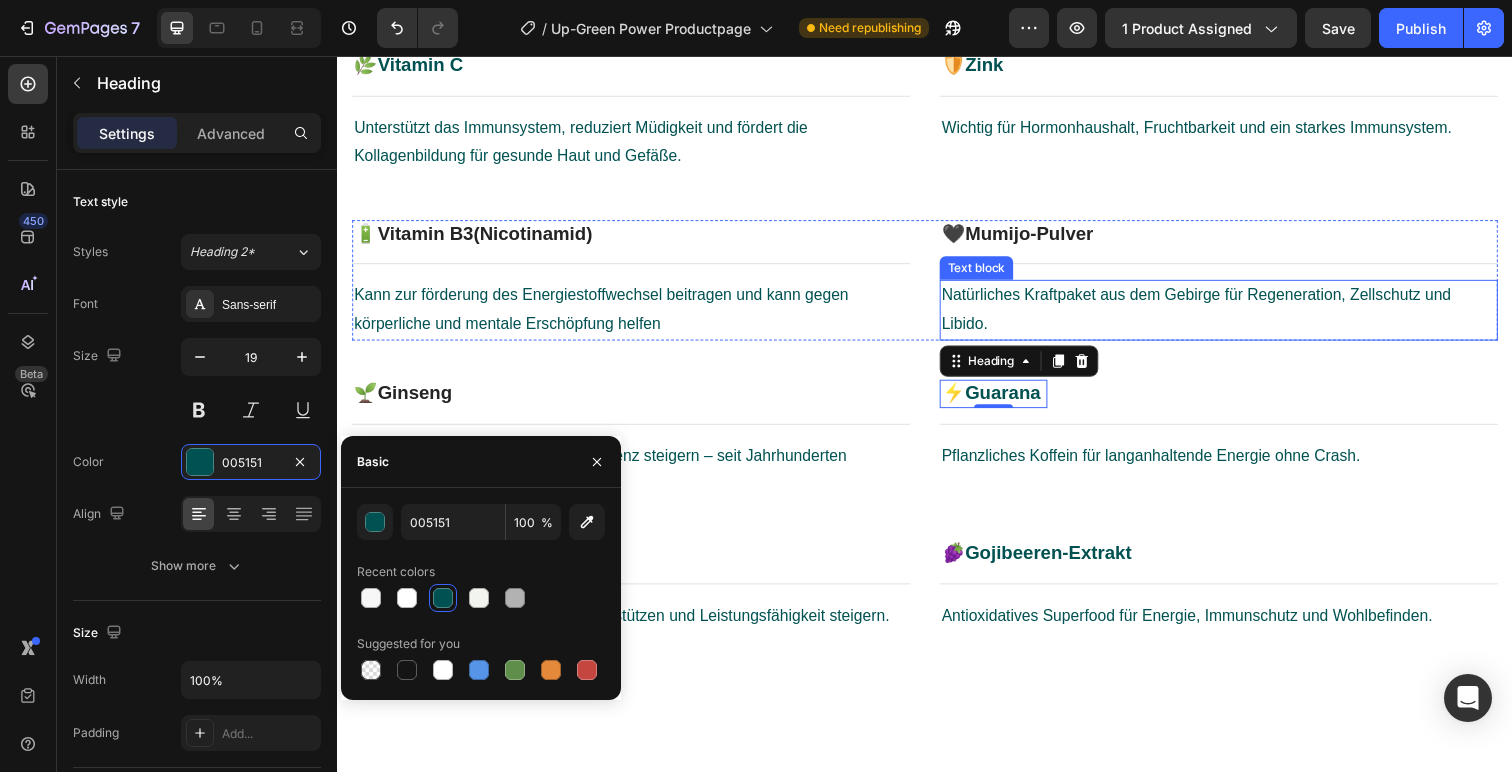 scroll, scrollTop: 1163, scrollLeft: 0, axis: vertical 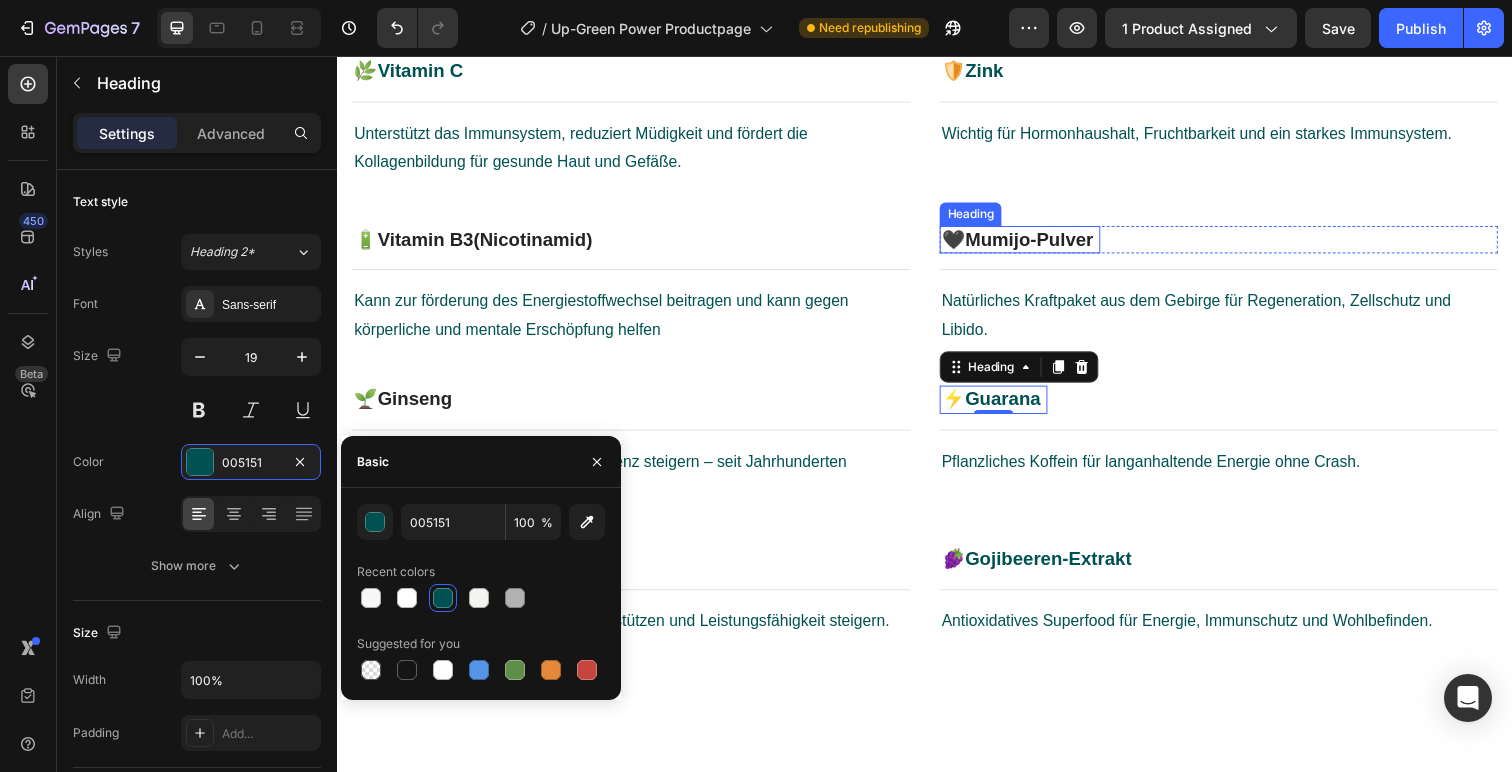 click on "🖤  Mumijo-Pulver" at bounding box center [1034, 244] 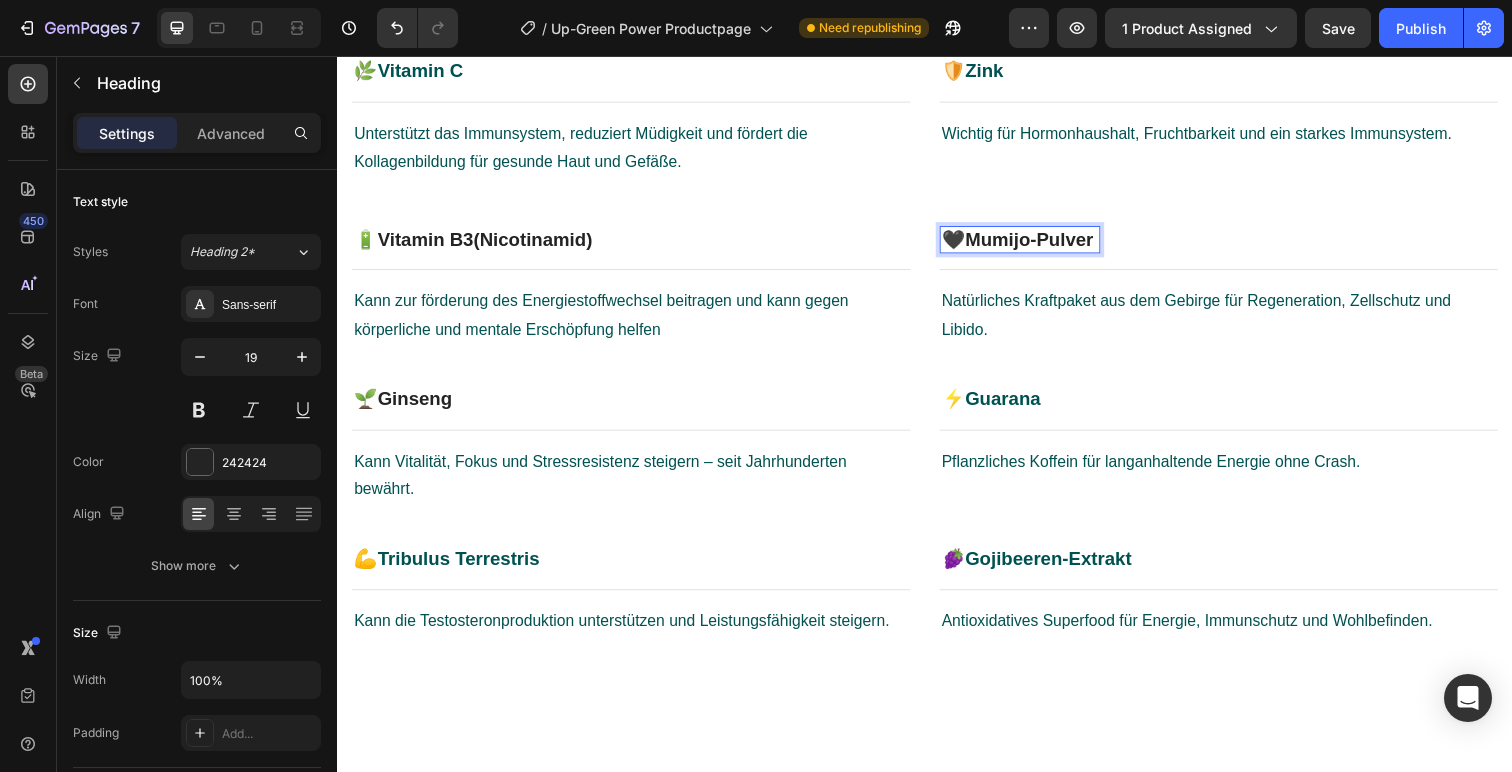 click on "Mumijo-Pulver" at bounding box center [1043, 243] 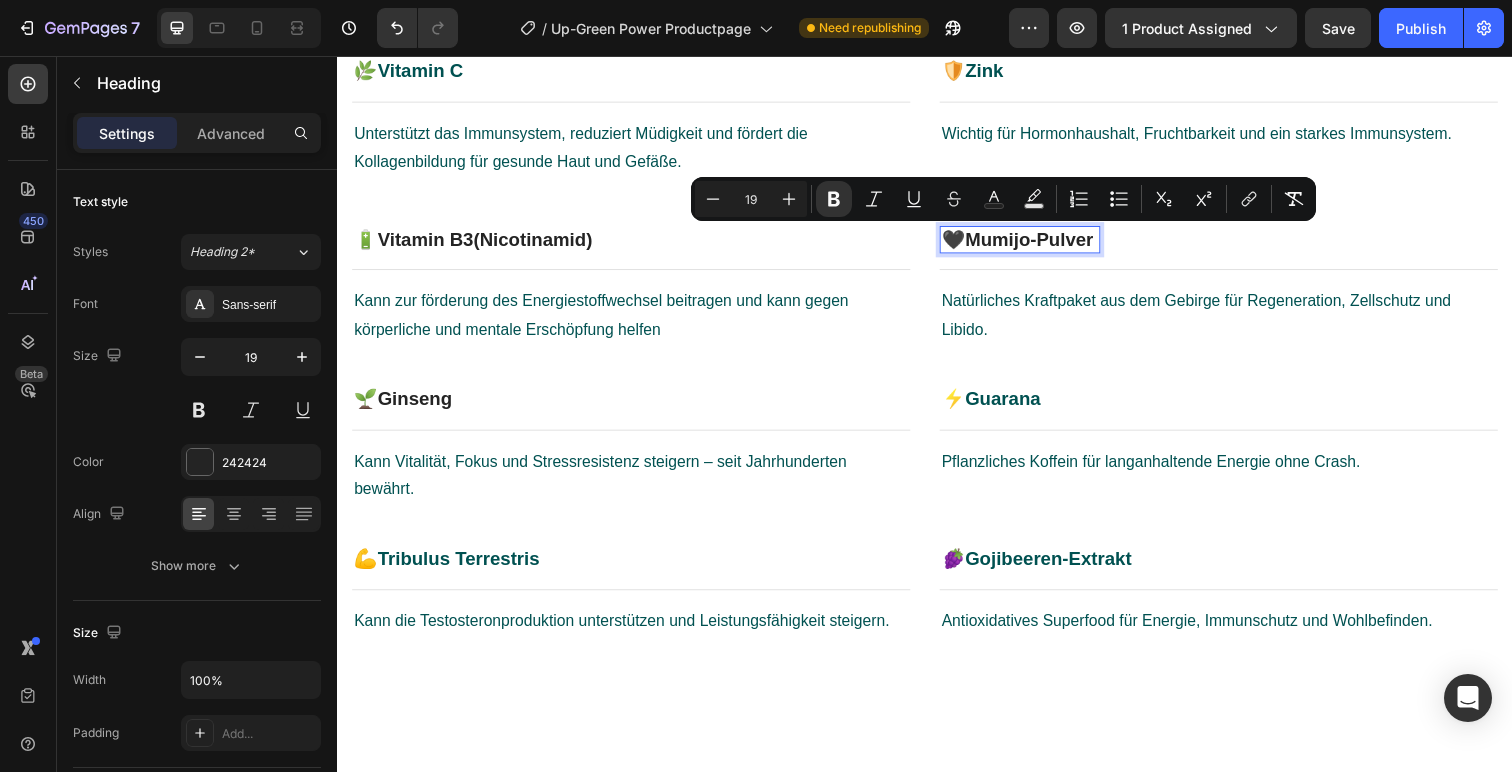 click on "Mumijo-Pulver" at bounding box center (1043, 243) 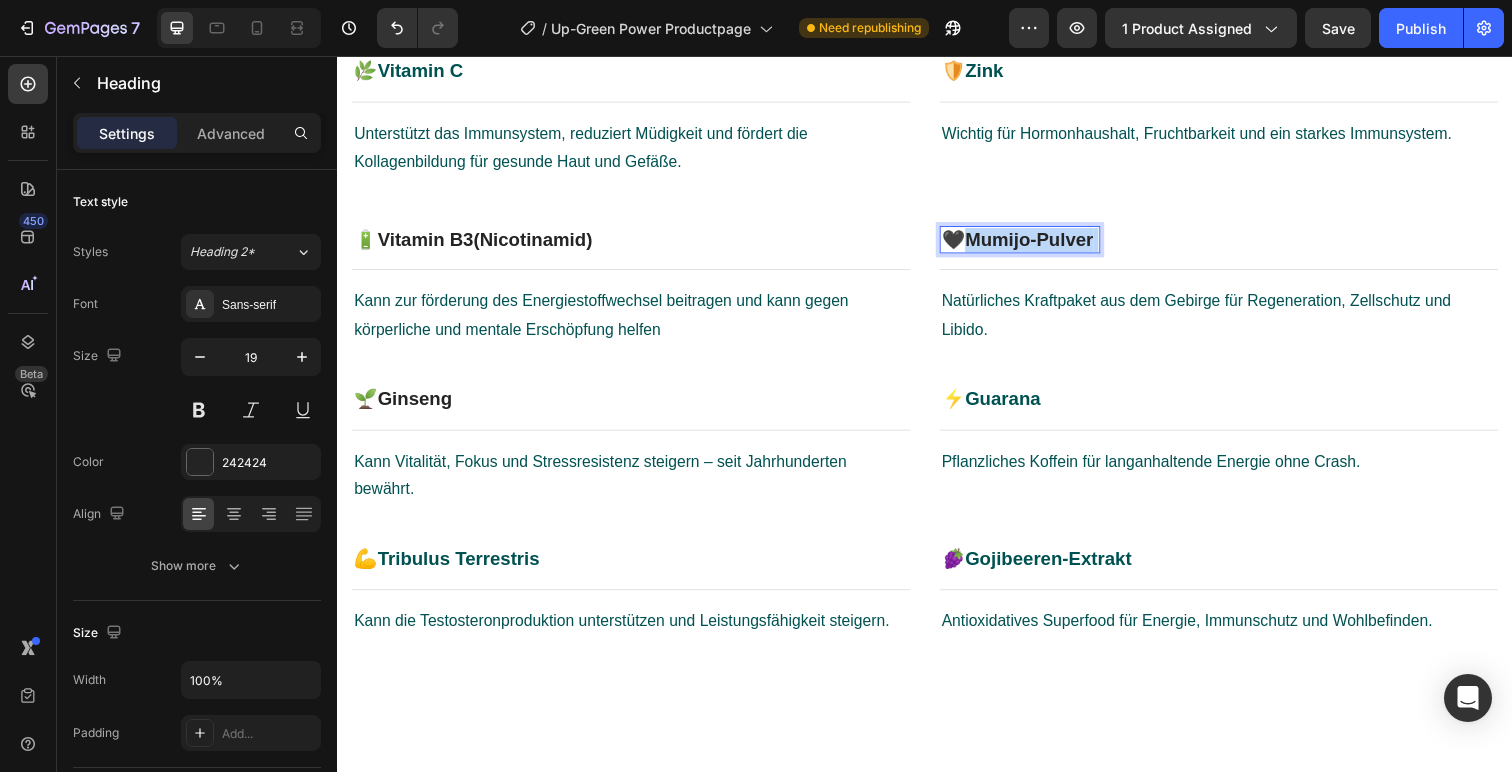drag, startPoint x: 980, startPoint y: 245, endPoint x: 1136, endPoint y: 245, distance: 156 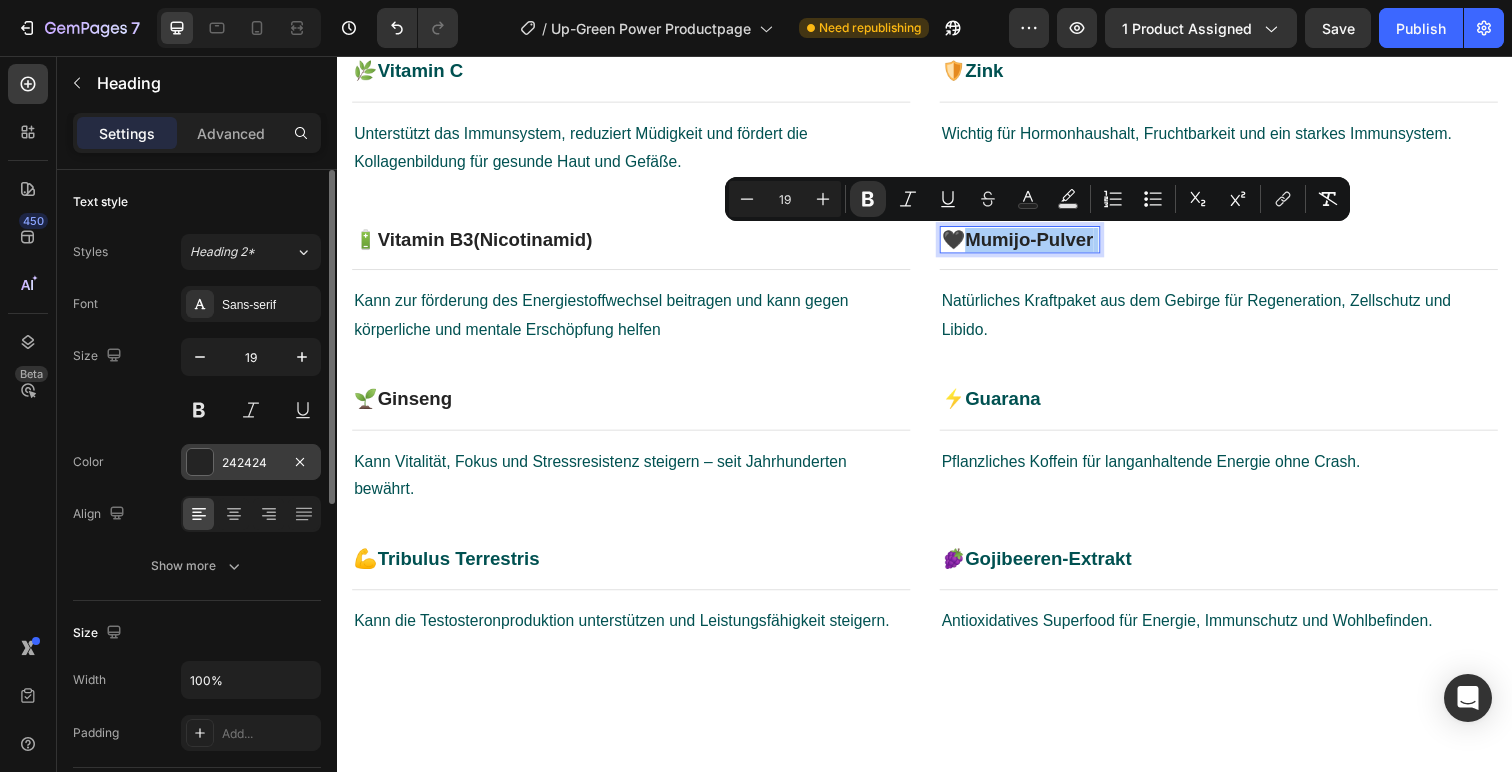 click at bounding box center [200, 462] 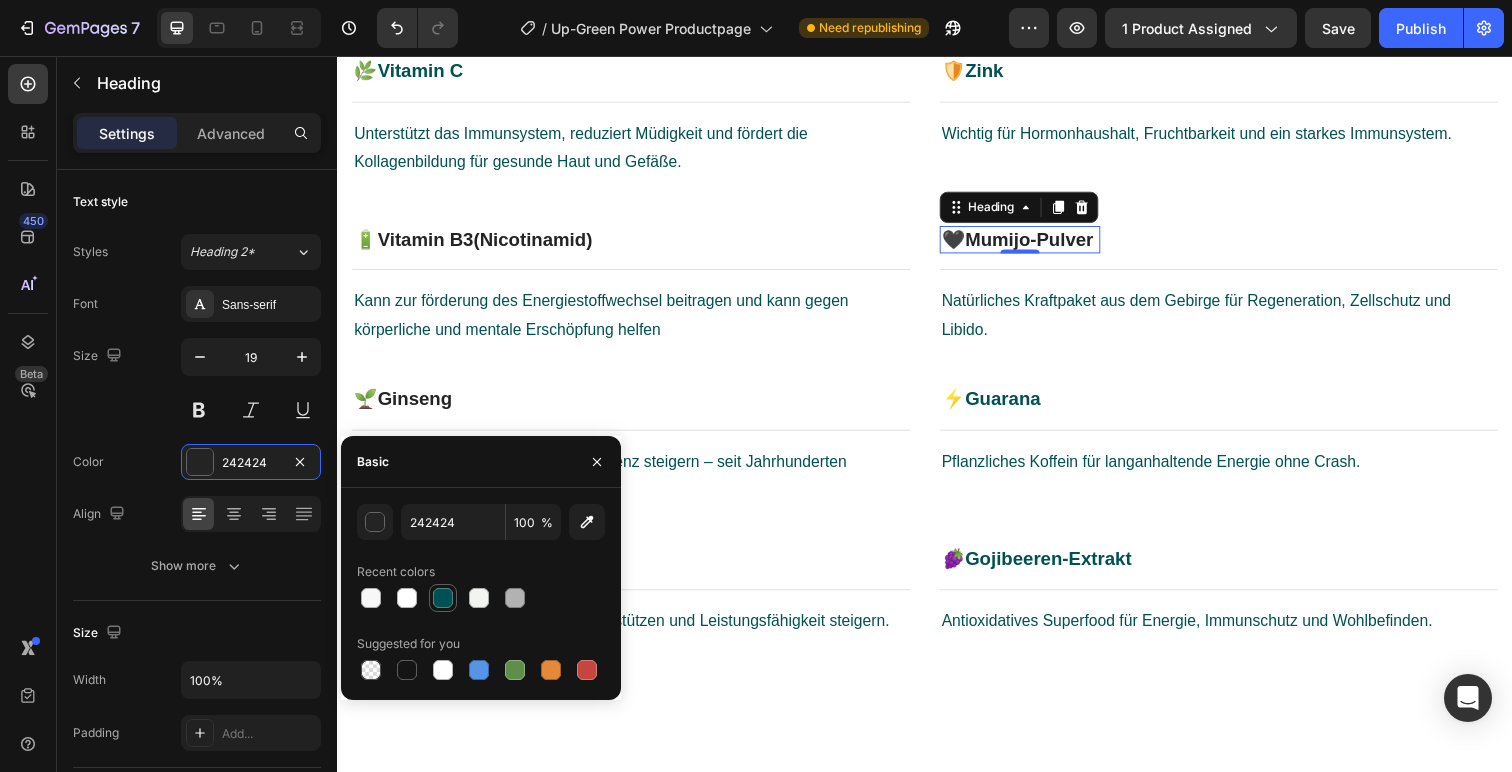 click at bounding box center [443, 598] 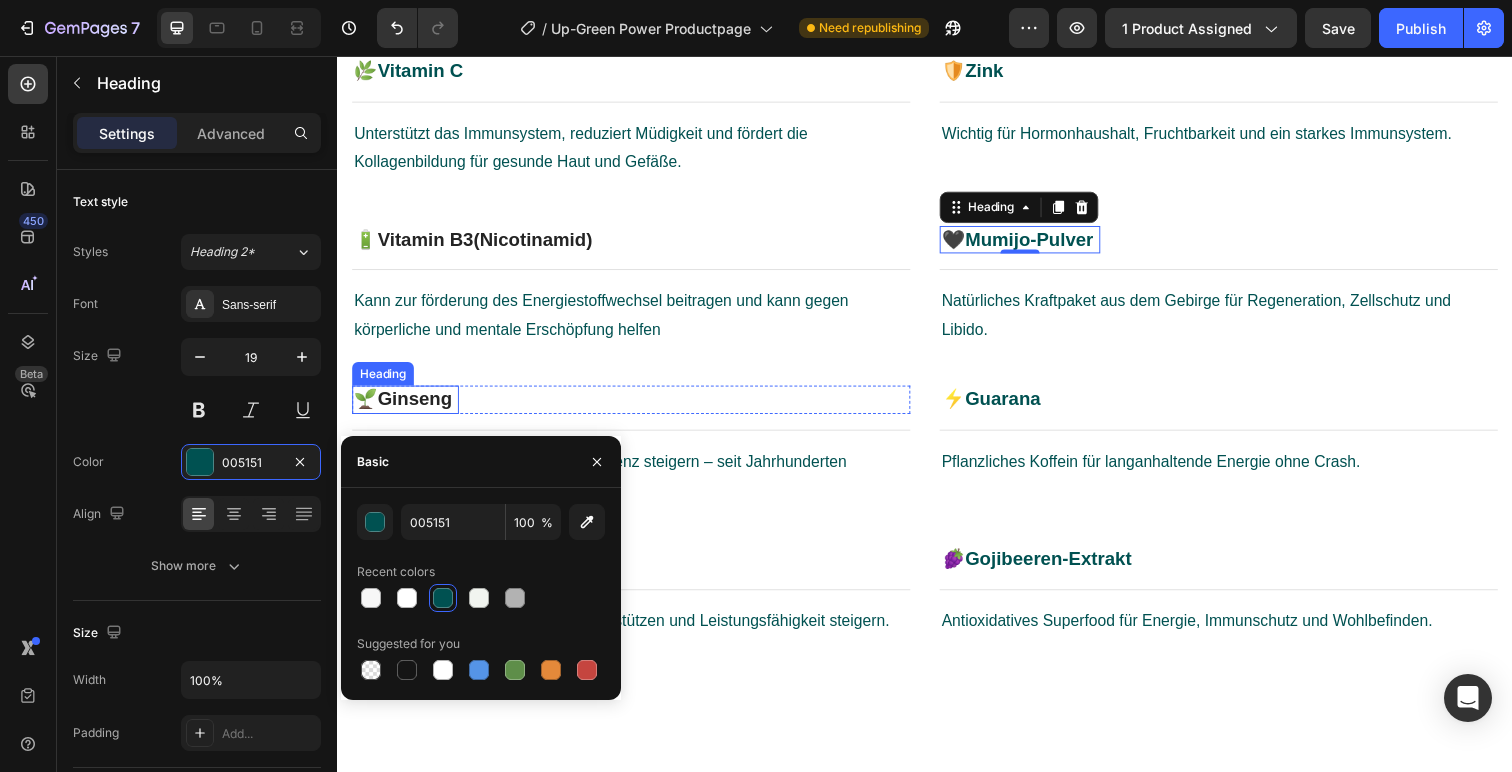 click on "Ginseng" at bounding box center [416, 406] 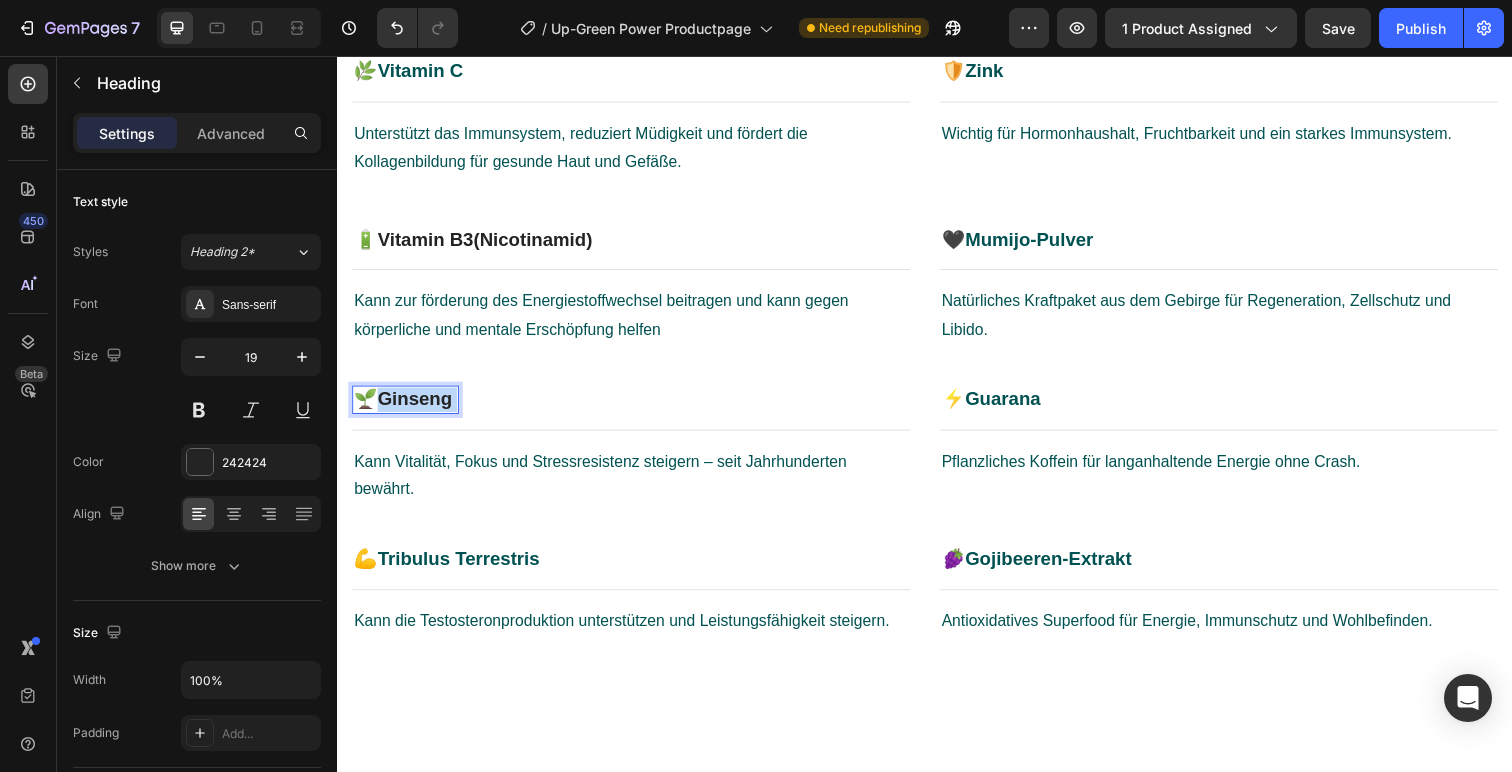 drag, startPoint x: 376, startPoint y: 409, endPoint x: 530, endPoint y: 409, distance: 154 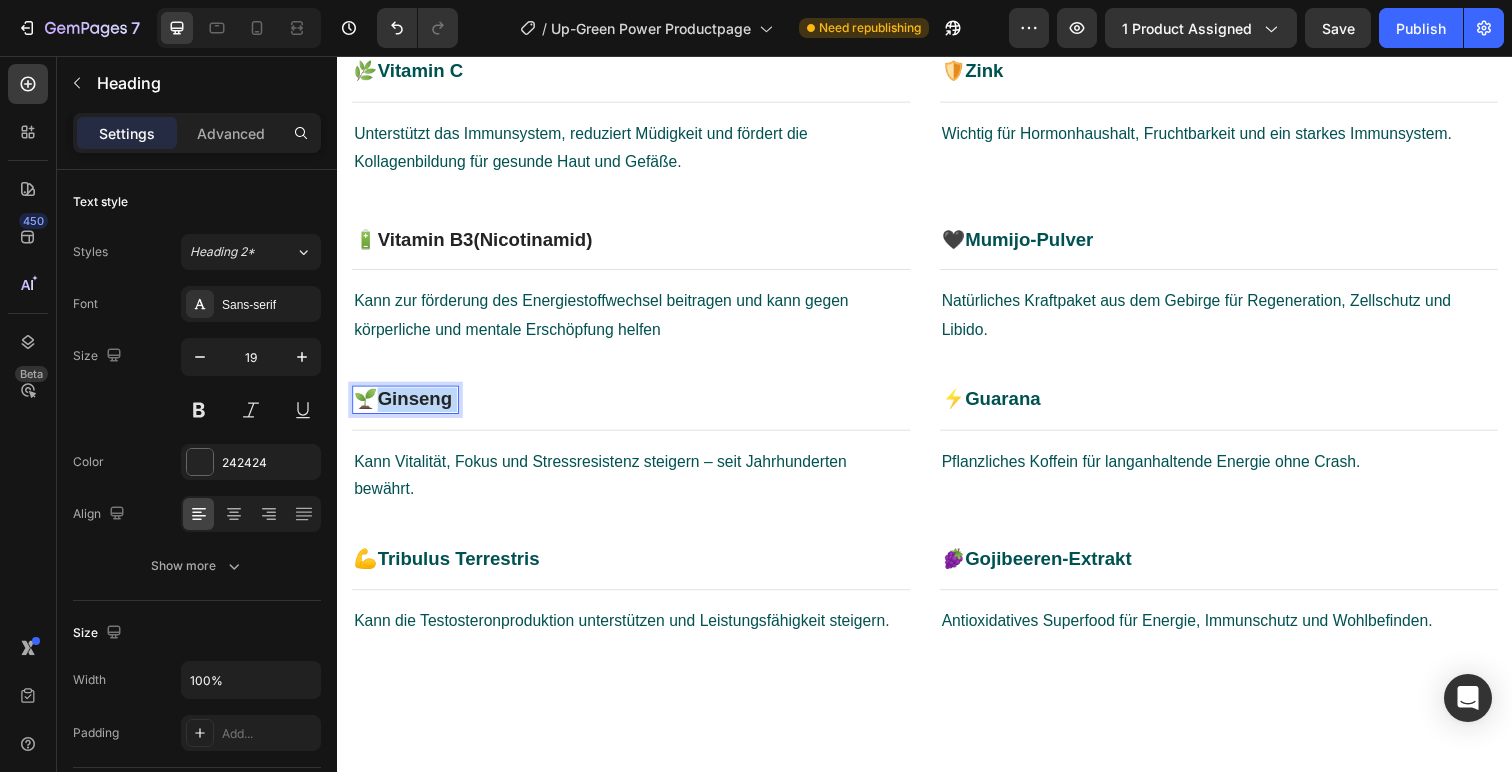 click on "🌱  Ginseng   Heading   0 Row" at bounding box center [637, 407] 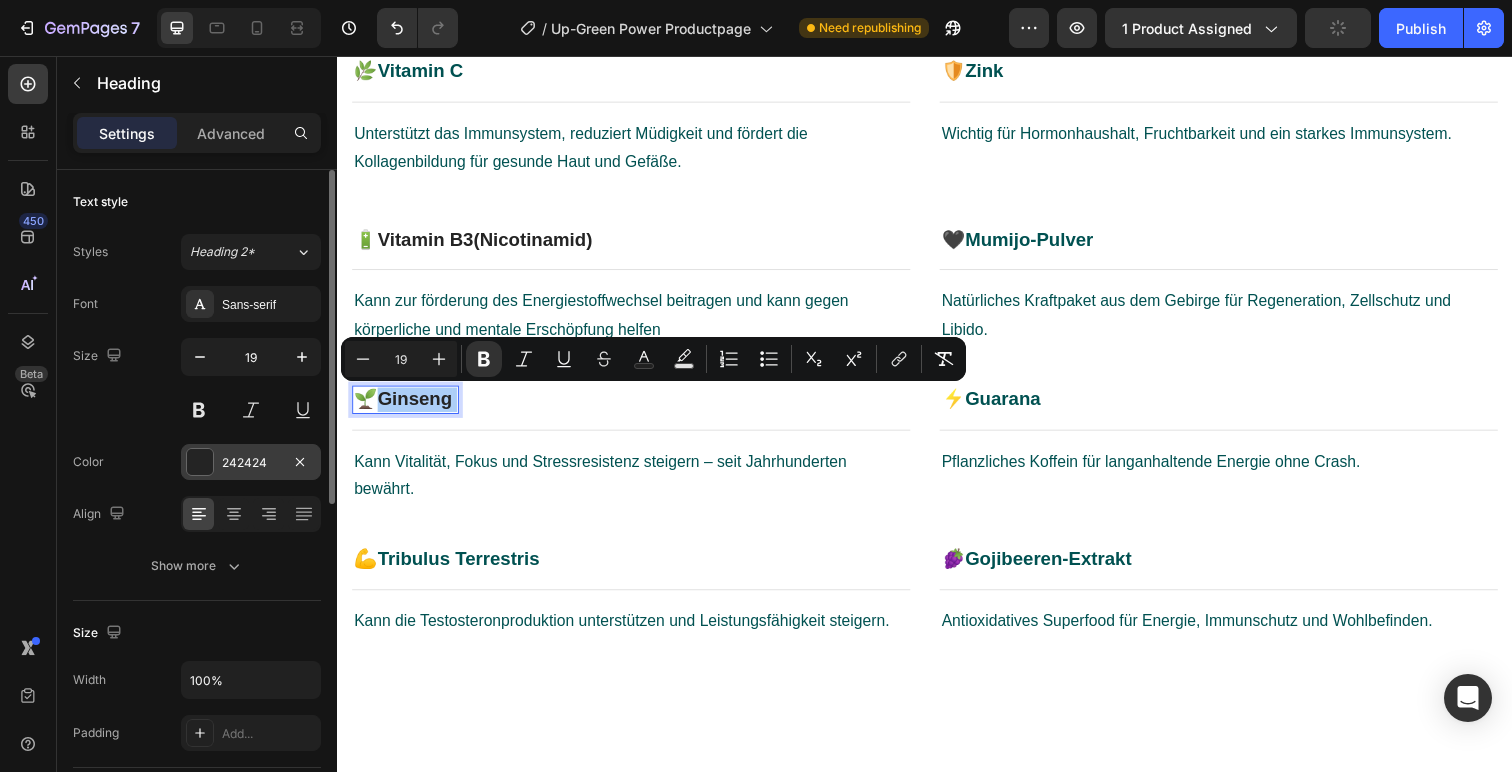 click at bounding box center (200, 462) 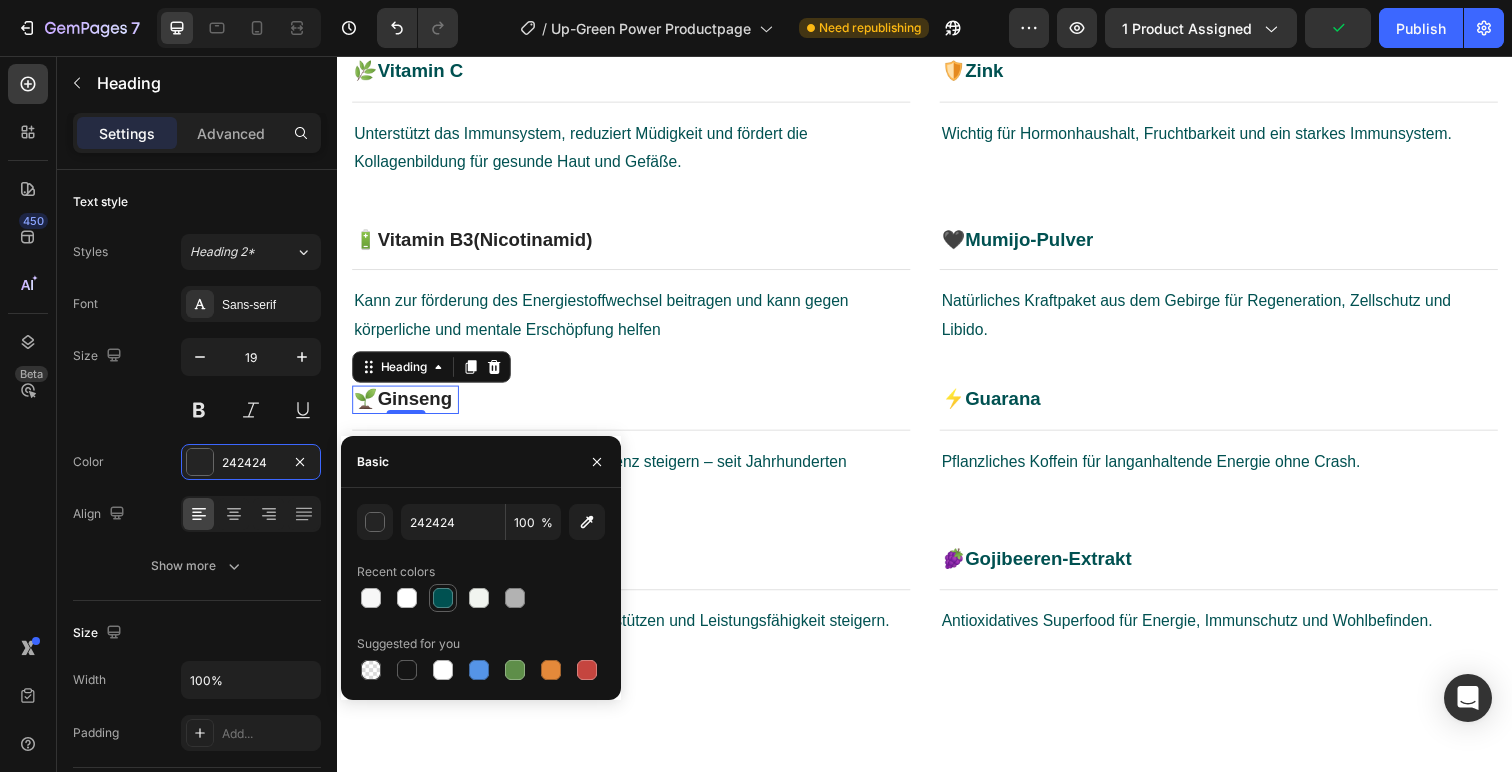 click at bounding box center (443, 598) 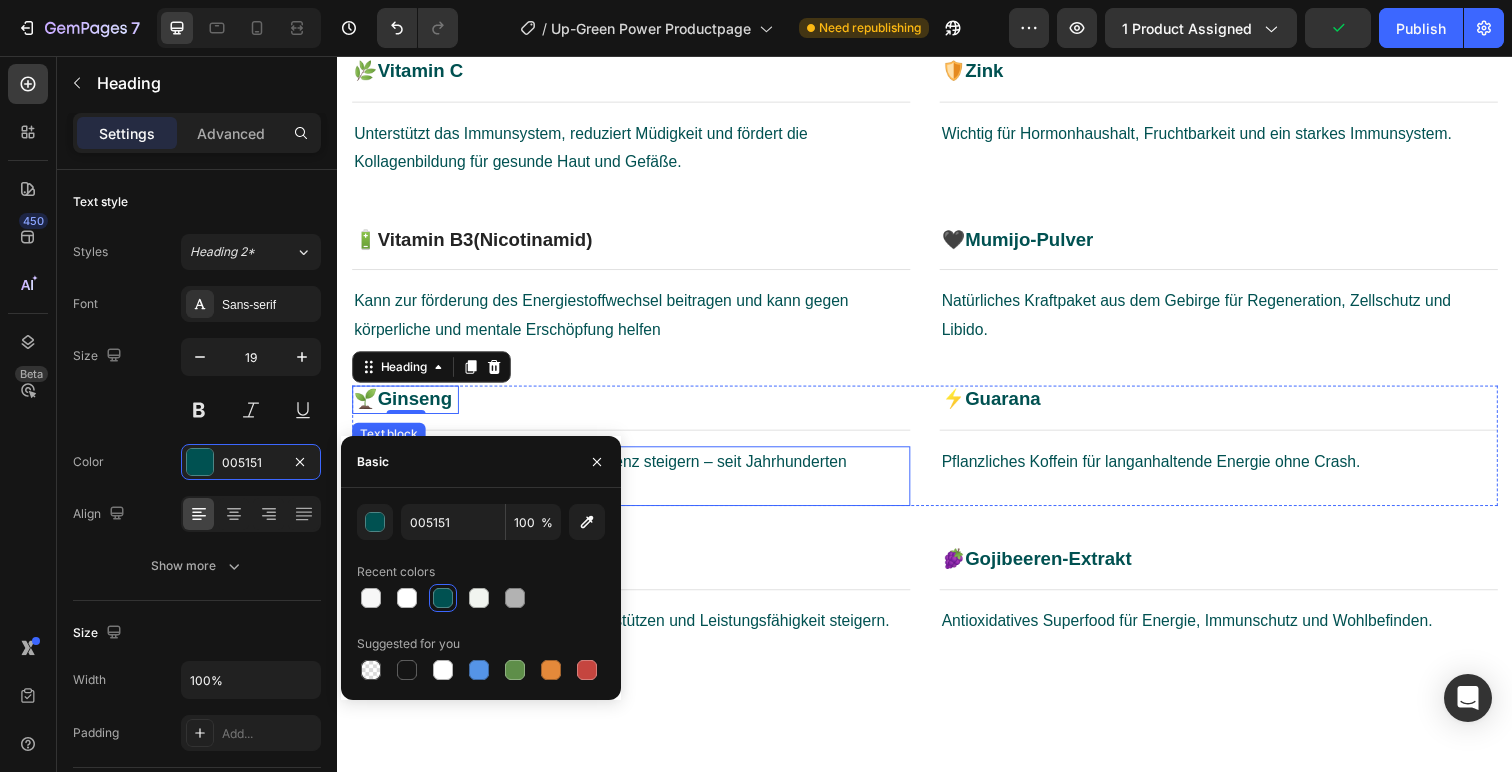 click on "Kann Vitalität, Fokus und Stressresistenz steigern – seit Jahrhunderten bewährt." at bounding box center [637, 486] 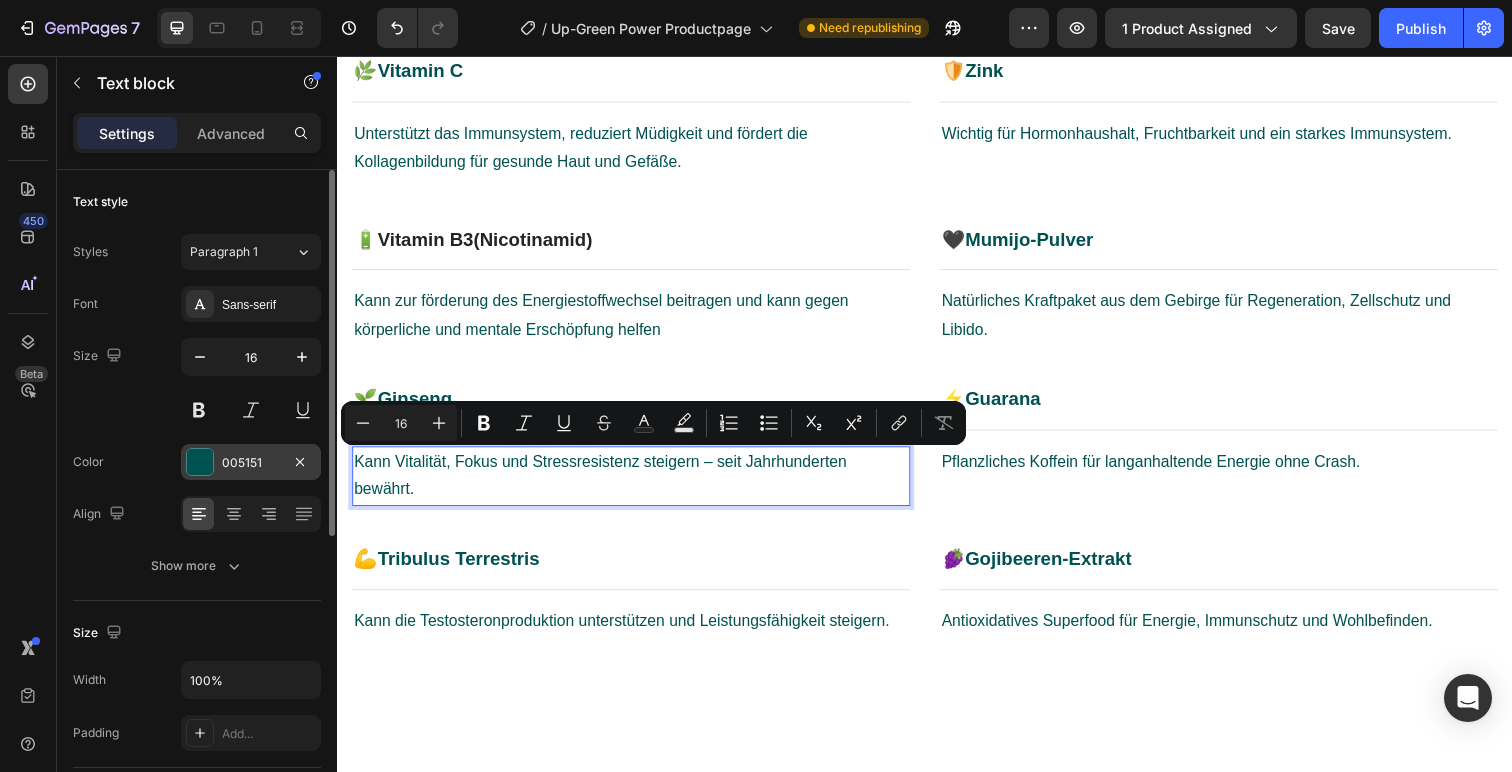 click at bounding box center [200, 462] 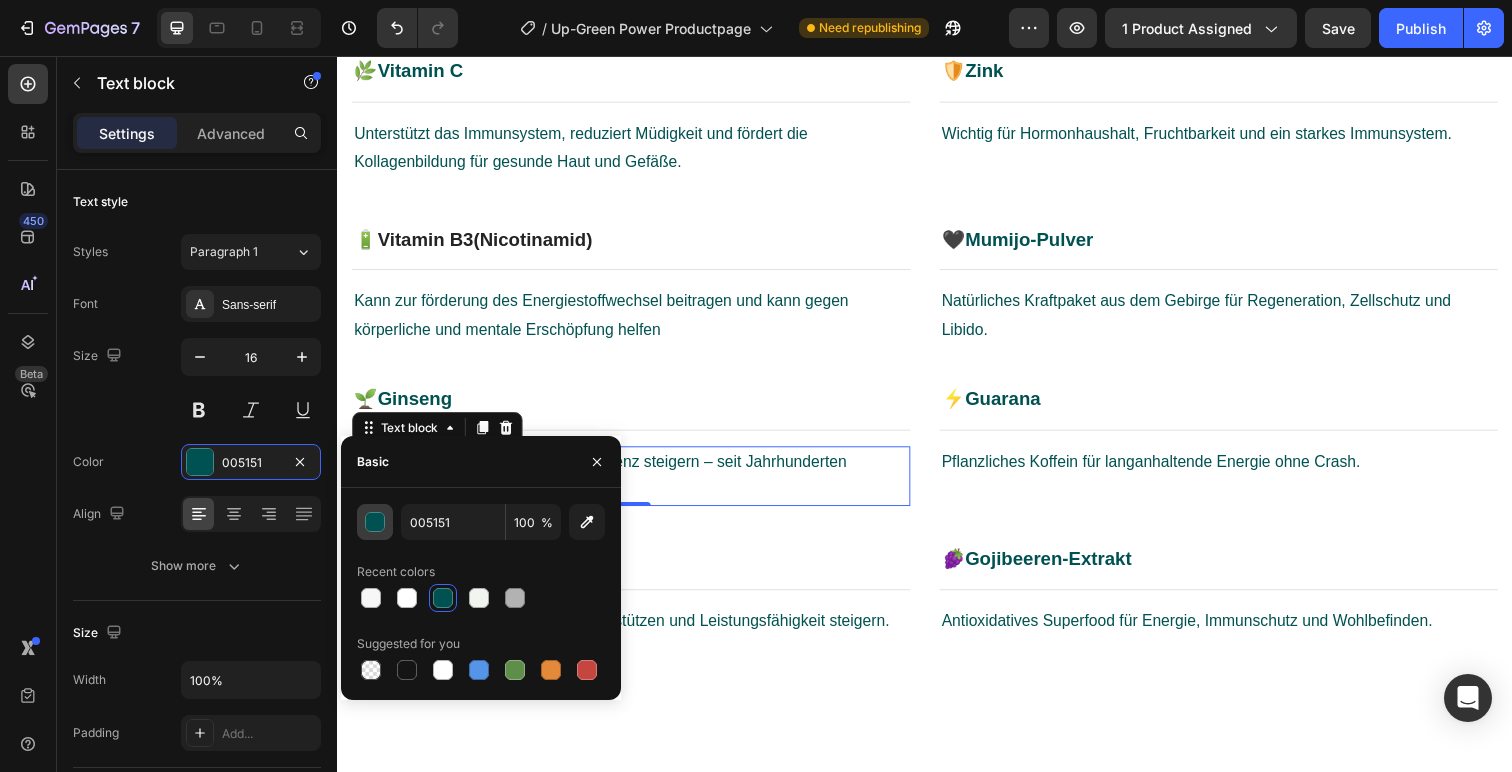click at bounding box center (376, 523) 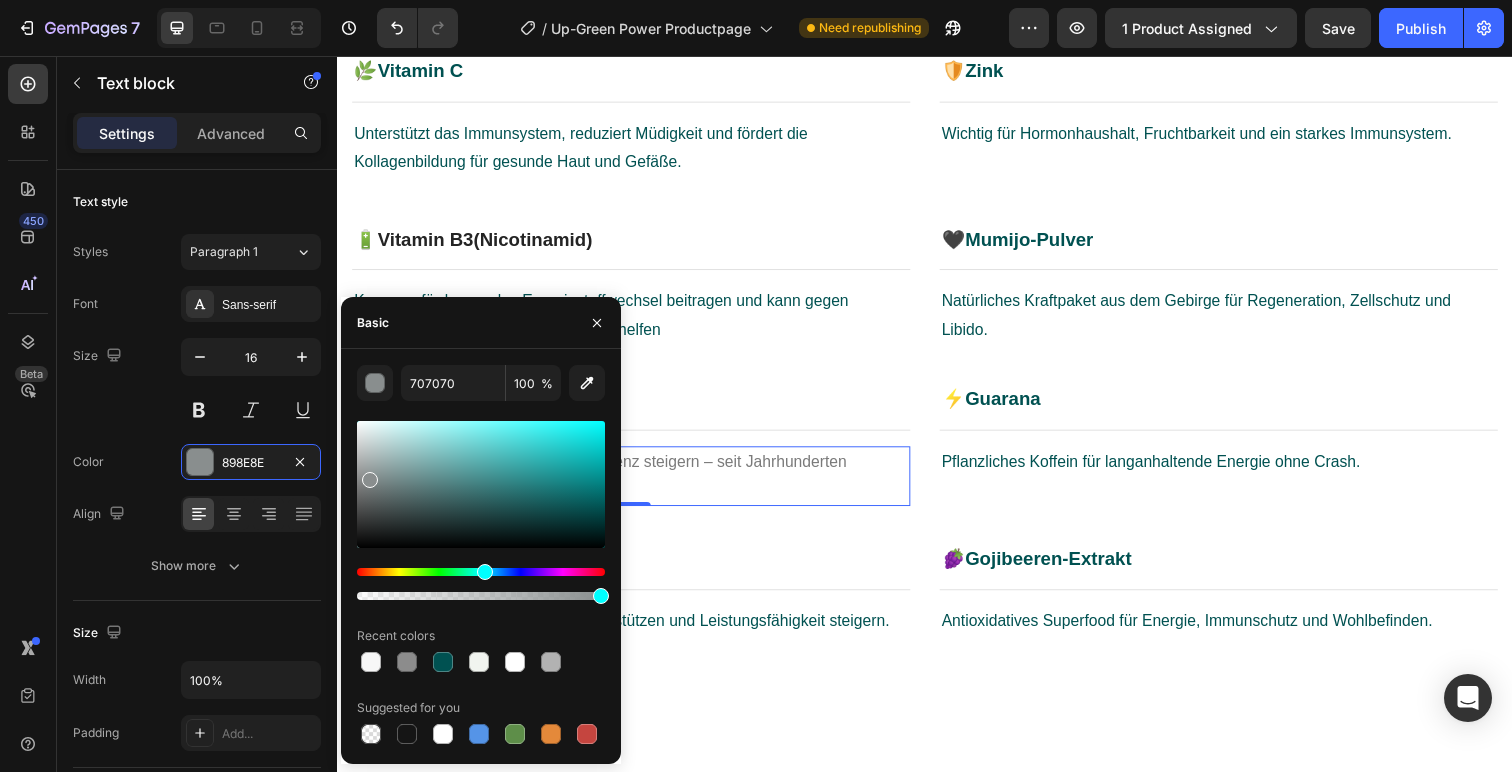 type on "6D6D6D" 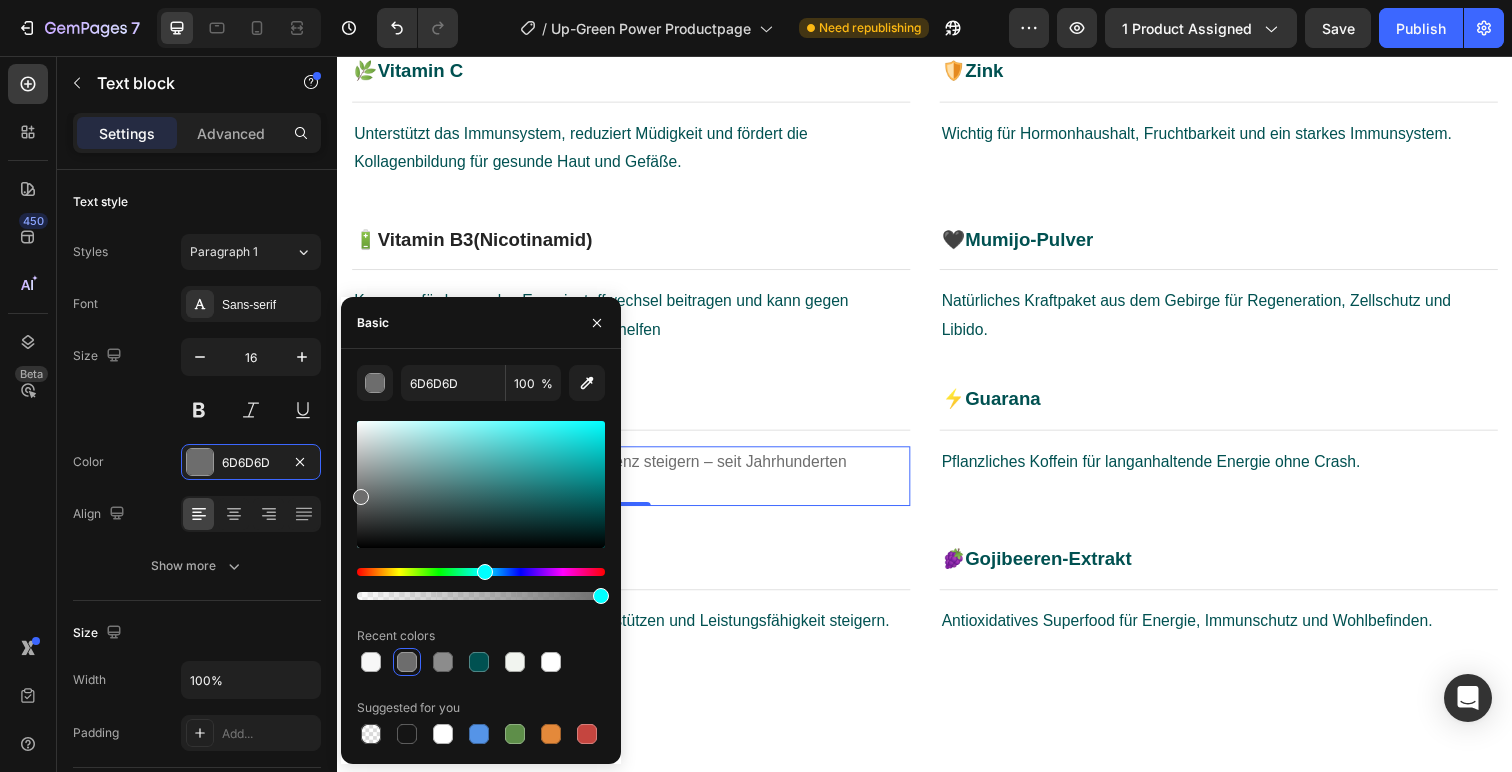 drag, startPoint x: 376, startPoint y: 469, endPoint x: 353, endPoint y: 493, distance: 33.24154 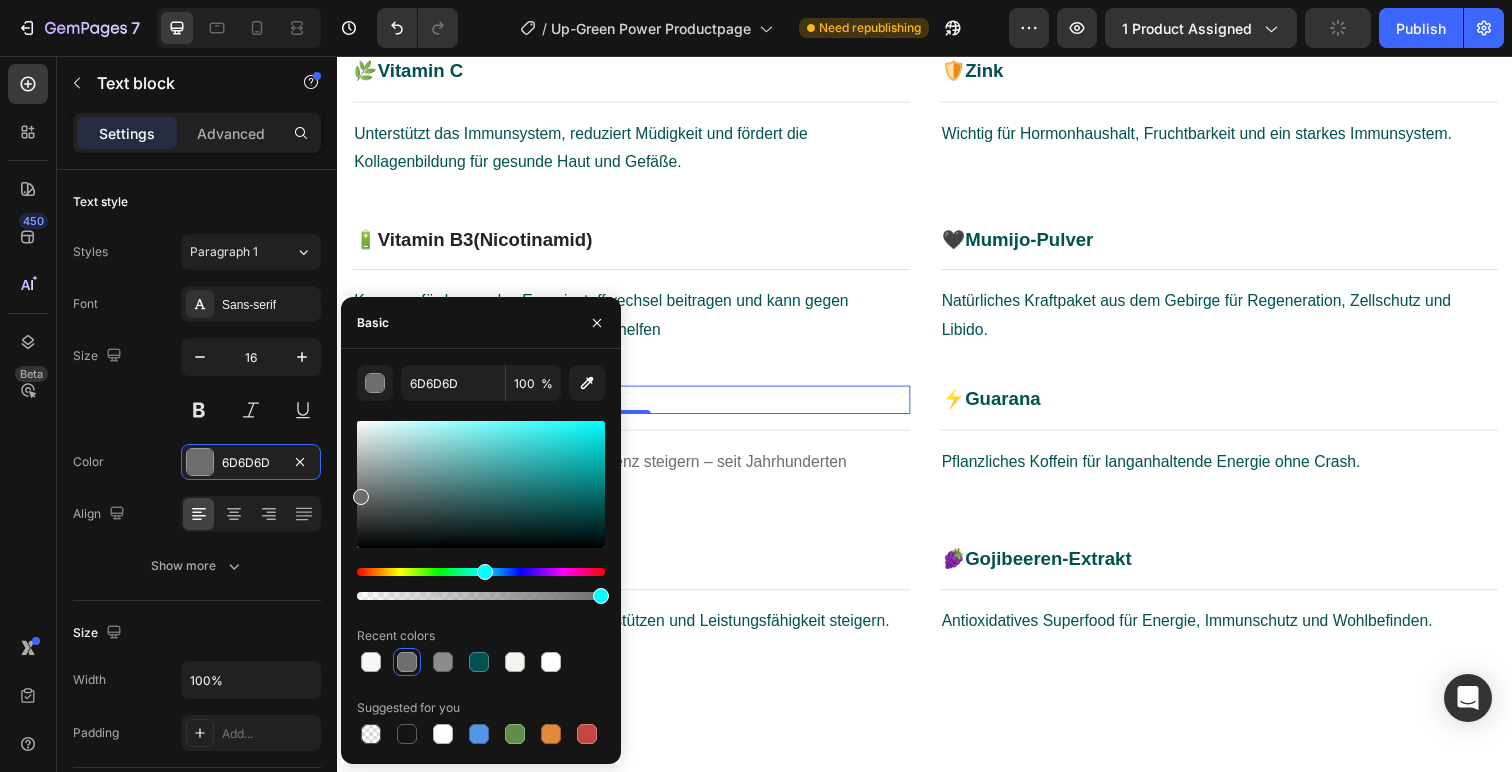 click on "🌱  Ginseng   Heading Row   0" at bounding box center [637, 407] 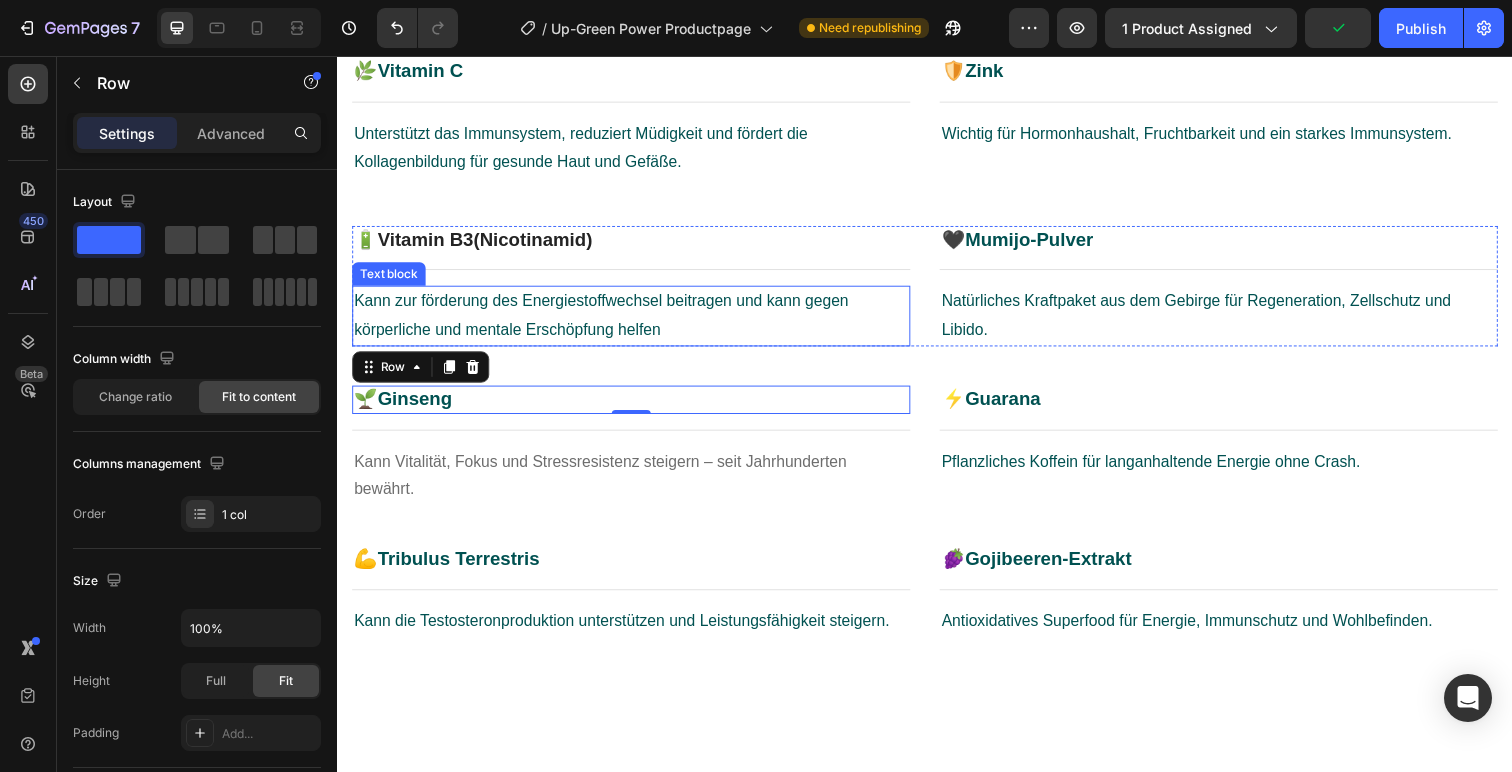 click on "Kann zur förderung des Energiestoffwechsel beitragen und kann gegen körperliche und mentale Erschöpfung helfen" at bounding box center (637, 322) 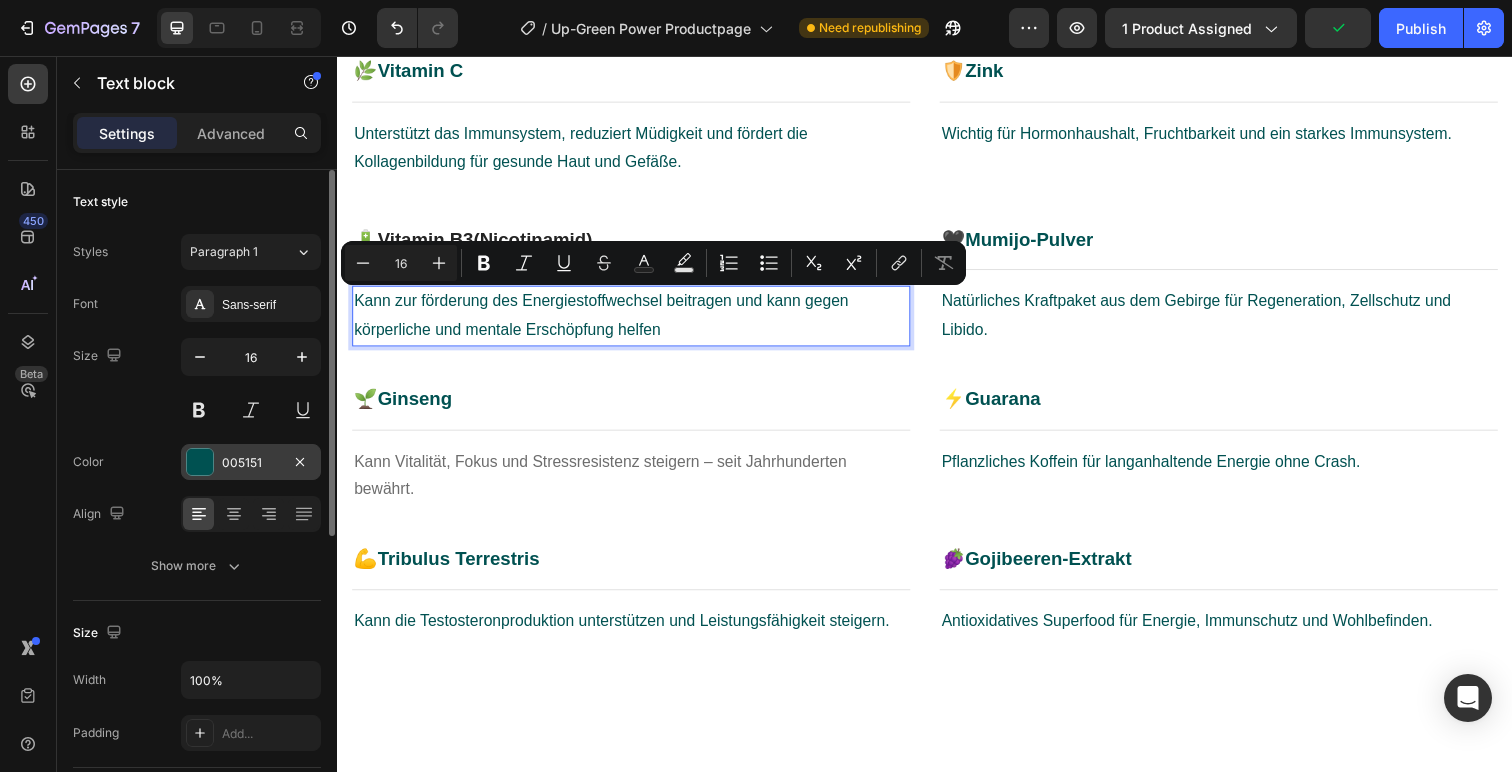 click at bounding box center (200, 462) 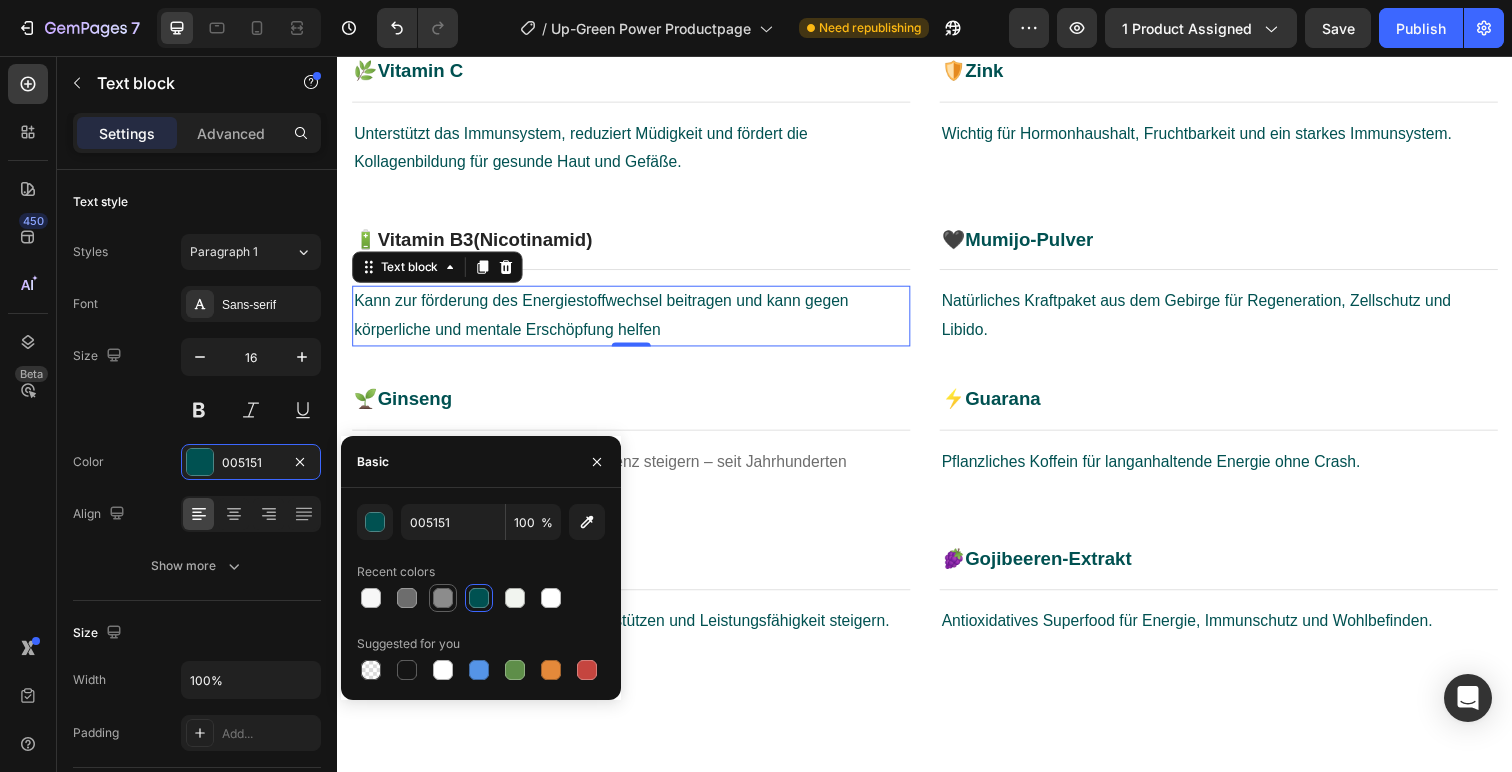click at bounding box center [443, 598] 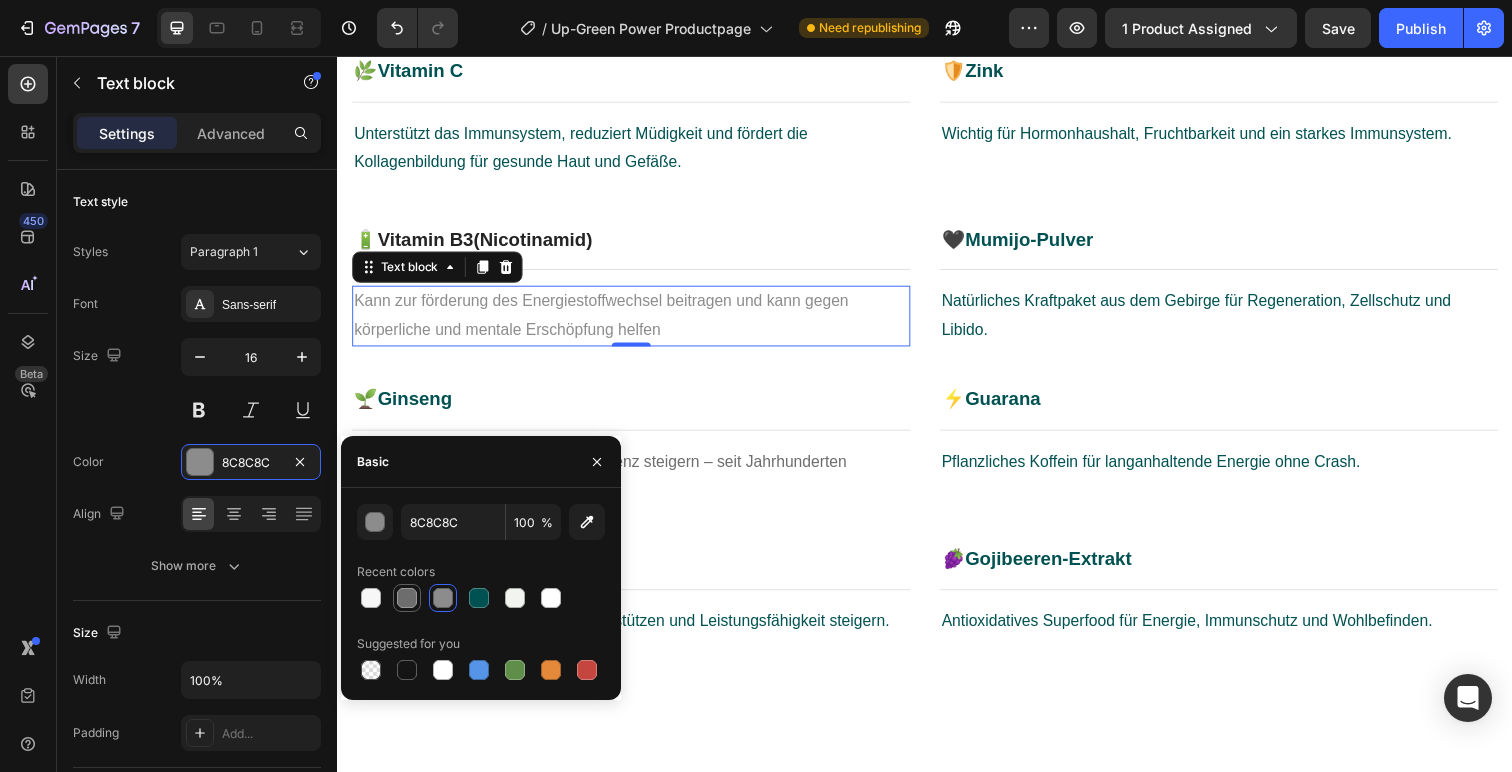 click at bounding box center [407, 598] 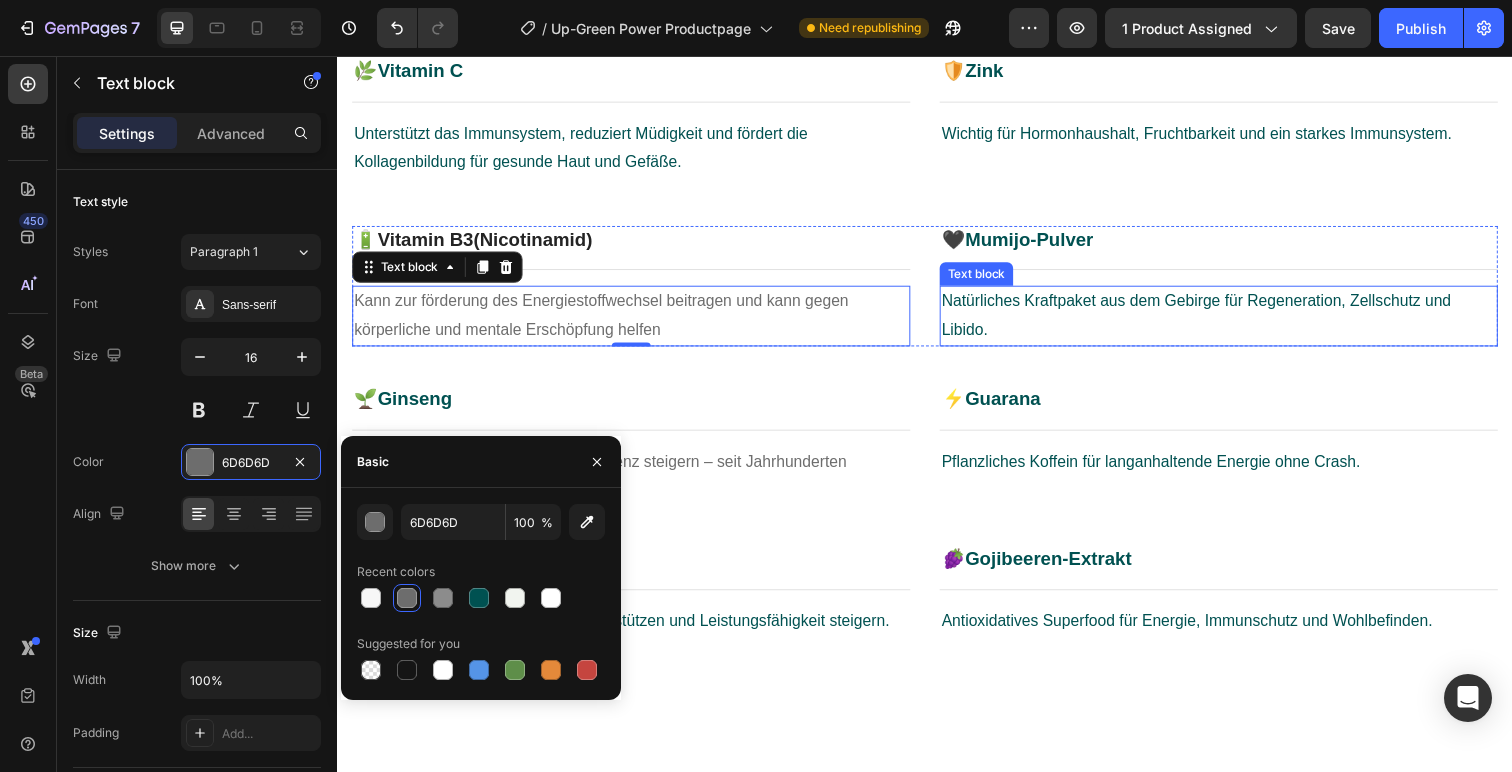 click on "Natürliches Kraftpaket aus dem Gebirge für Regeneration, Zellschutz und Libido." at bounding box center (1237, 322) 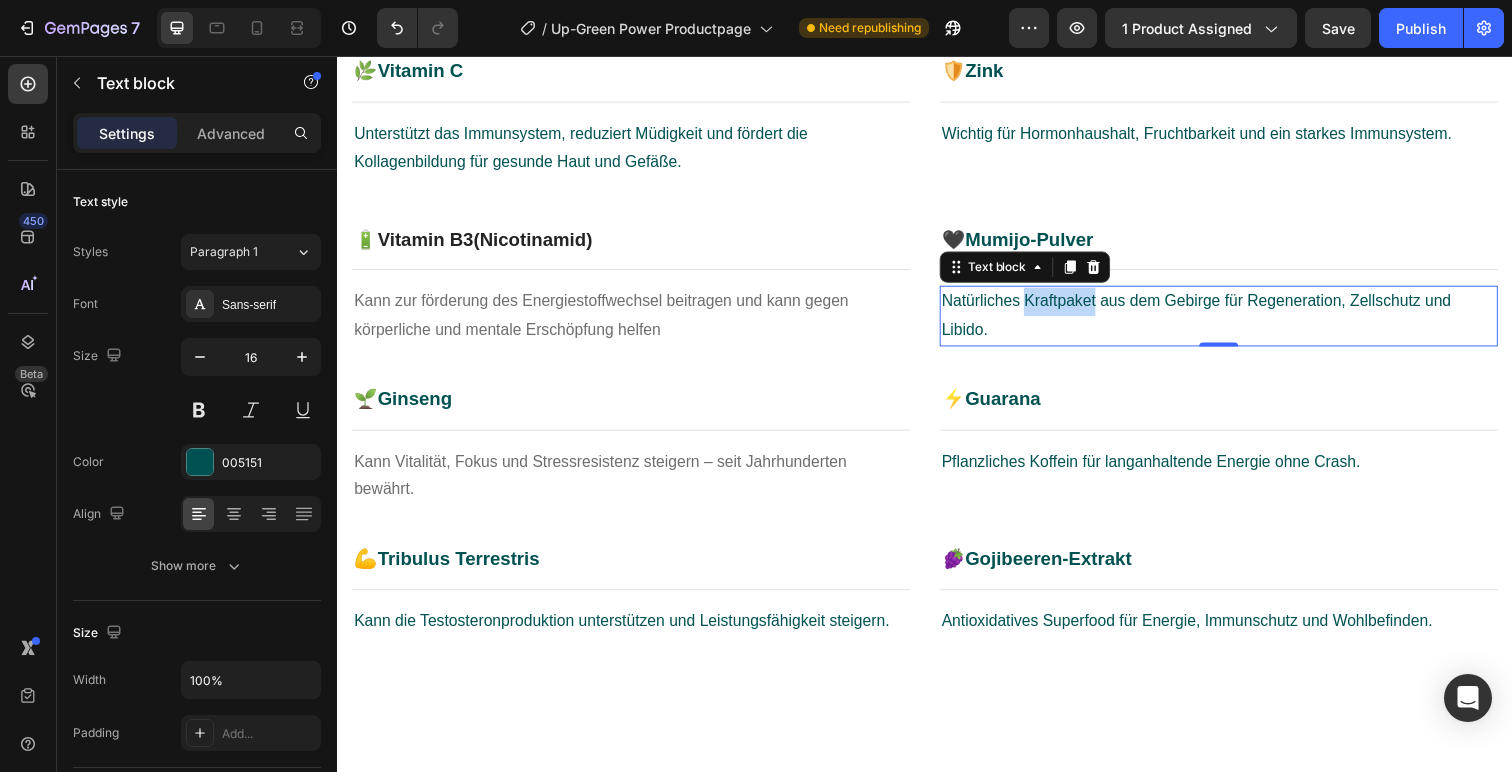 click on "Natürliches Kraftpaket aus dem Gebirge für Regeneration, Zellschutz und Libido." at bounding box center (1237, 322) 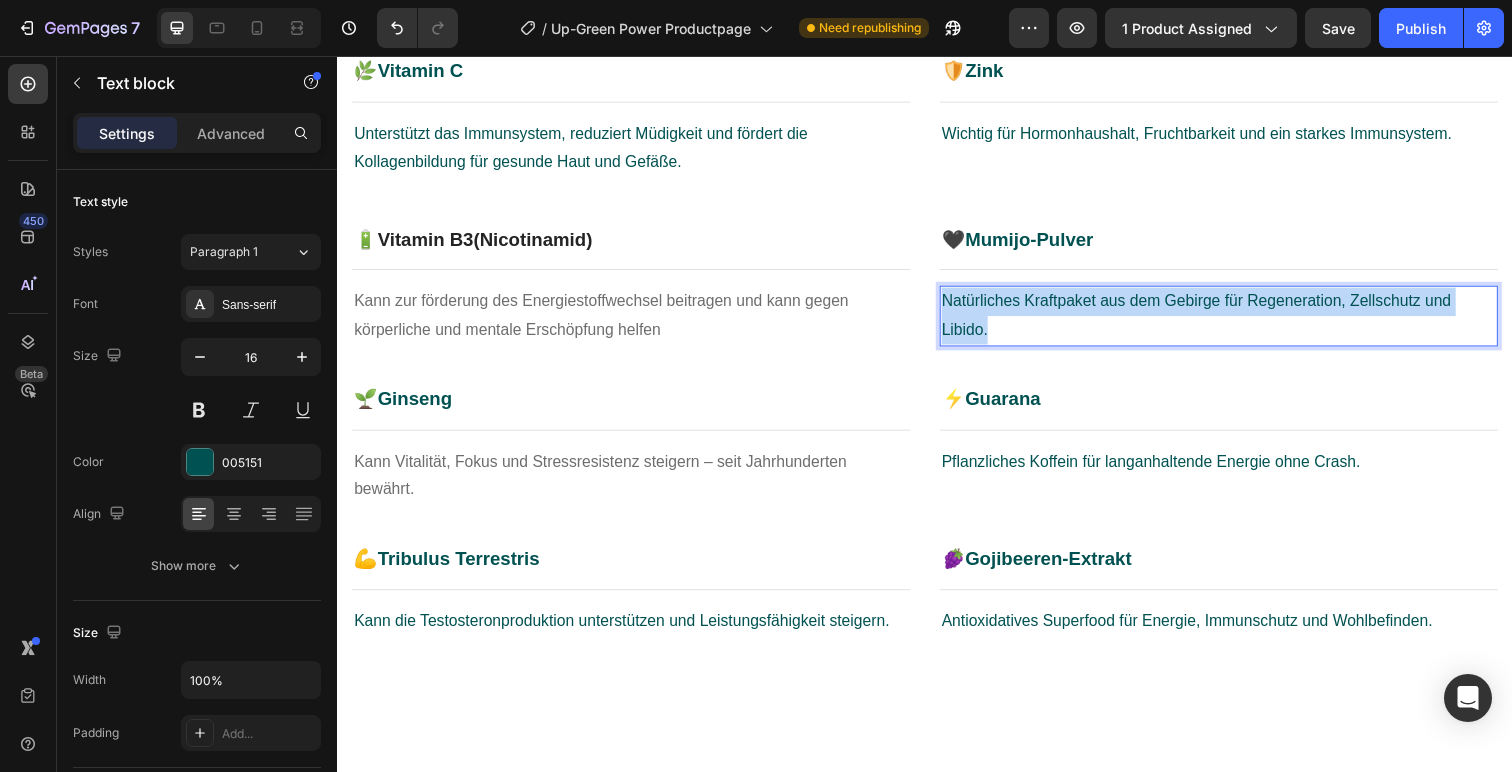 click on "Natürliches Kraftpaket aus dem Gebirge für Regeneration, Zellschutz und Libido." at bounding box center [1237, 322] 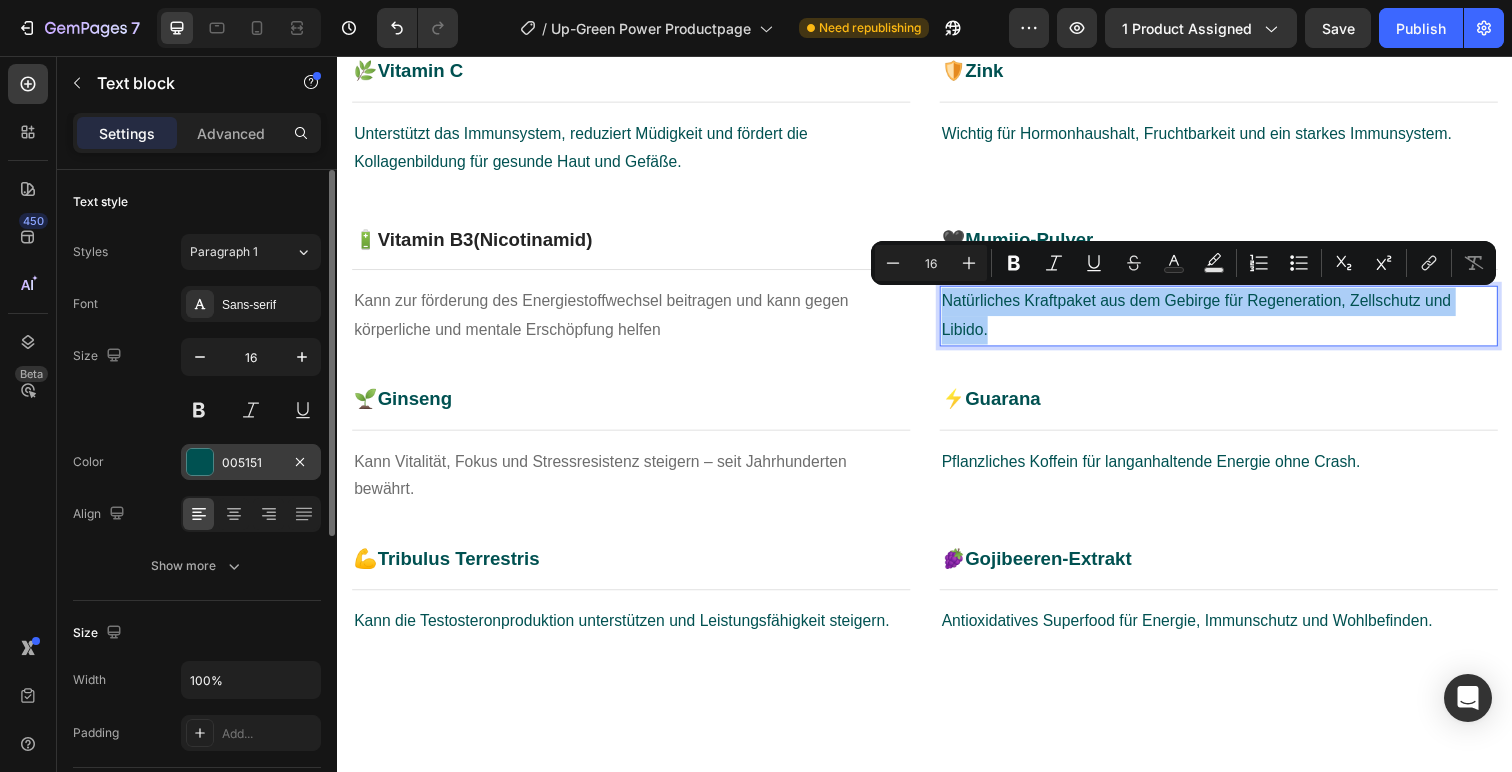 click at bounding box center (200, 462) 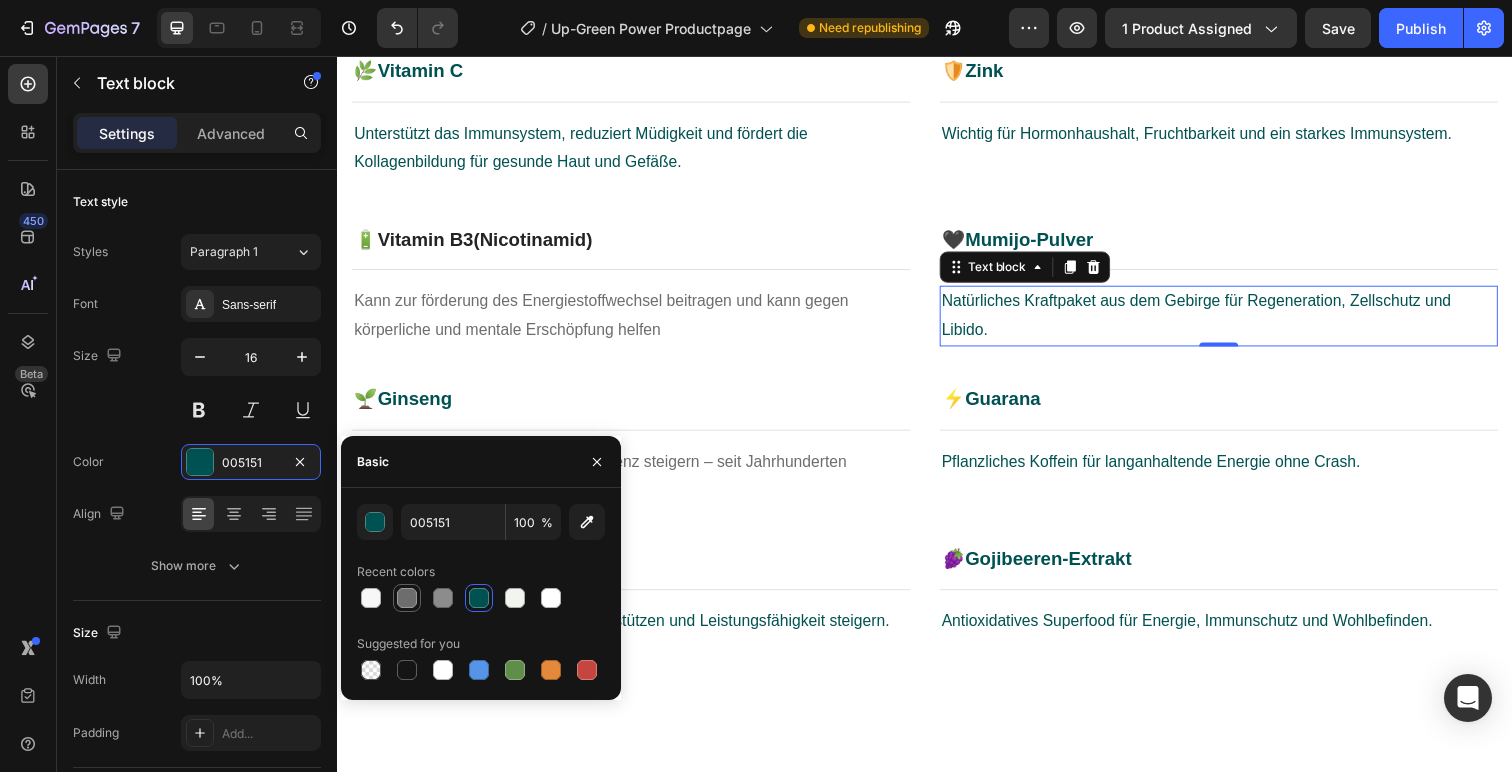 click at bounding box center [407, 598] 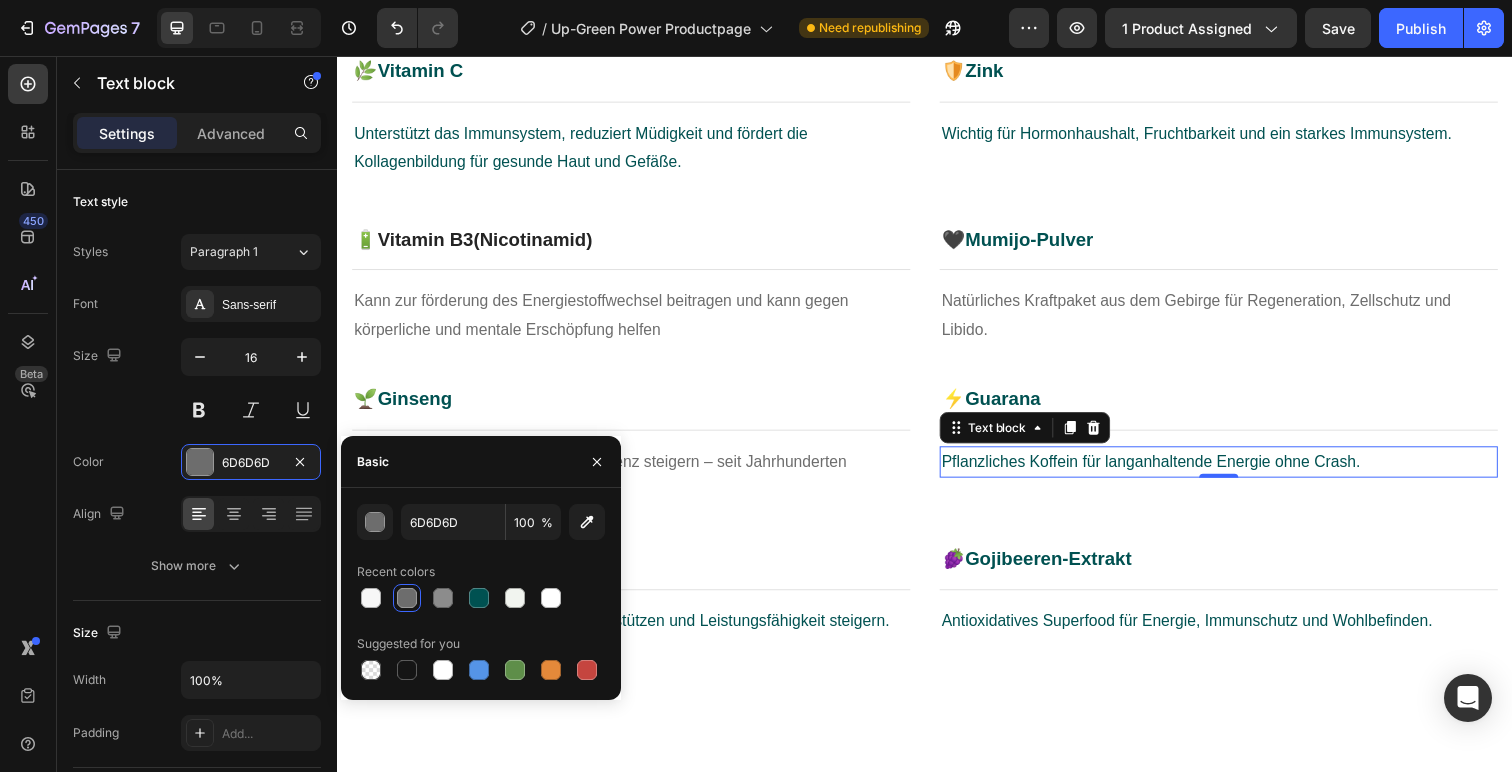 click on "Pflanzliches Koffein für langanhaltende Energie ohne Crash." at bounding box center [1237, 471] 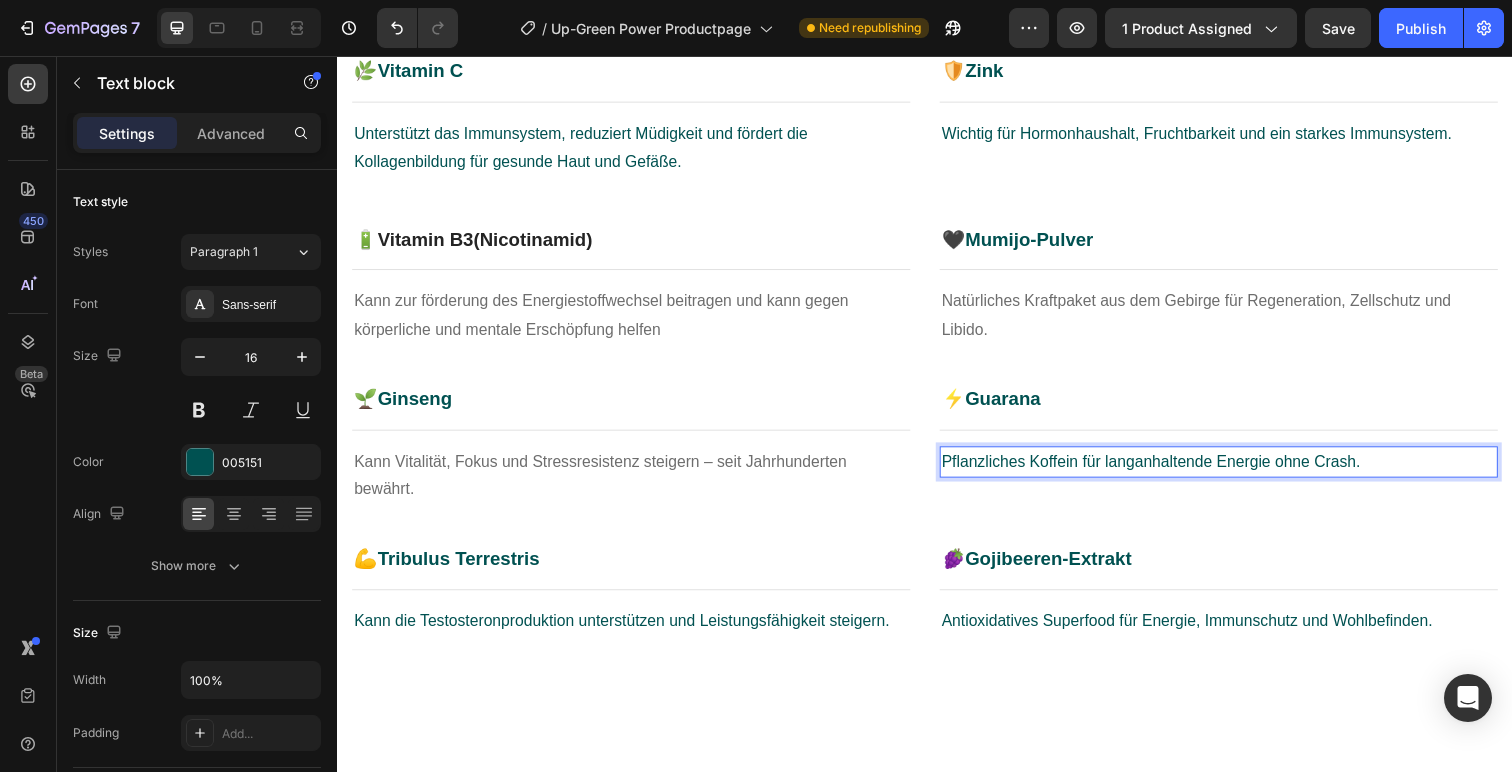 click on "Pflanzliches Koffein für langanhaltende Energie ohne Crash." at bounding box center (1237, 471) 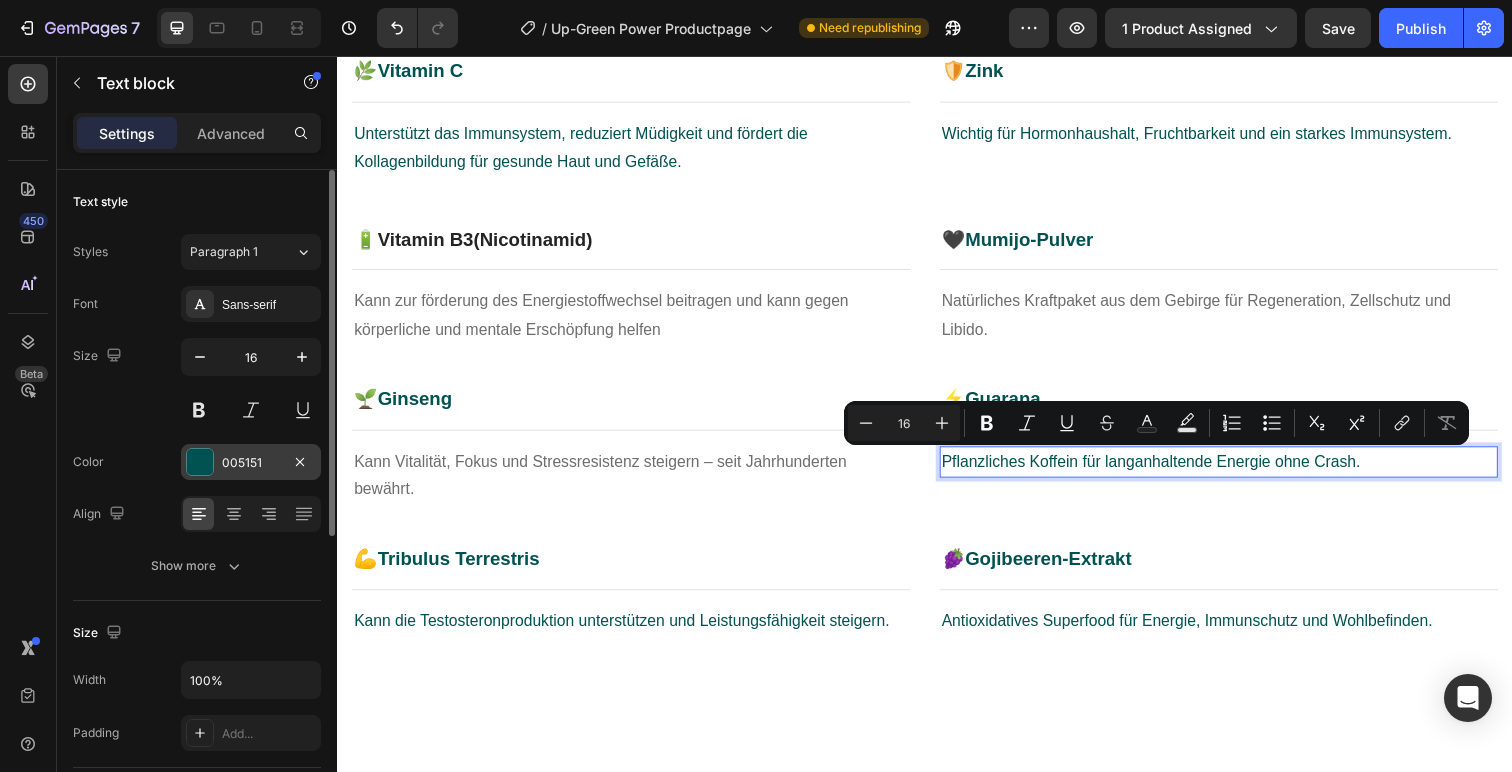 click at bounding box center (200, 462) 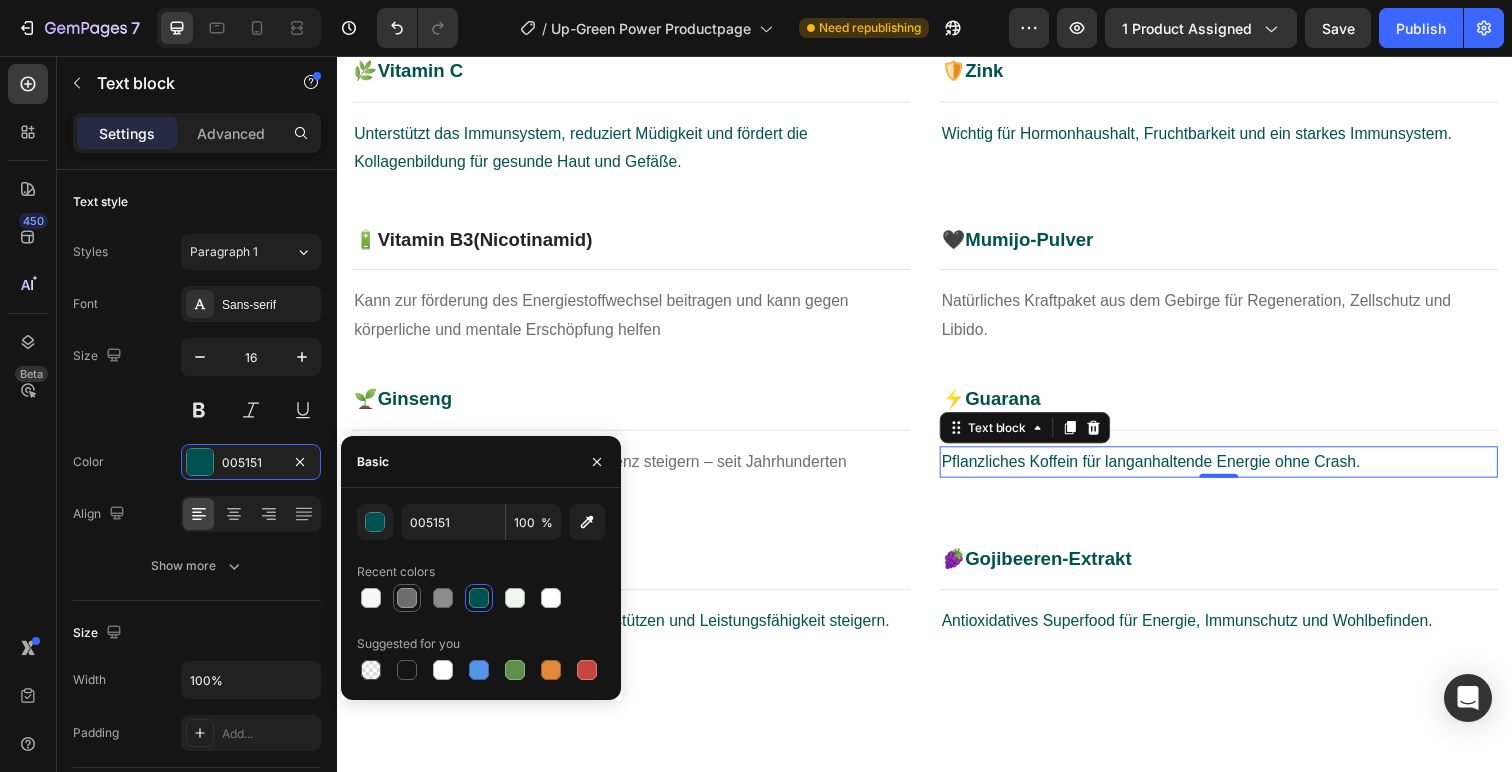click at bounding box center [407, 598] 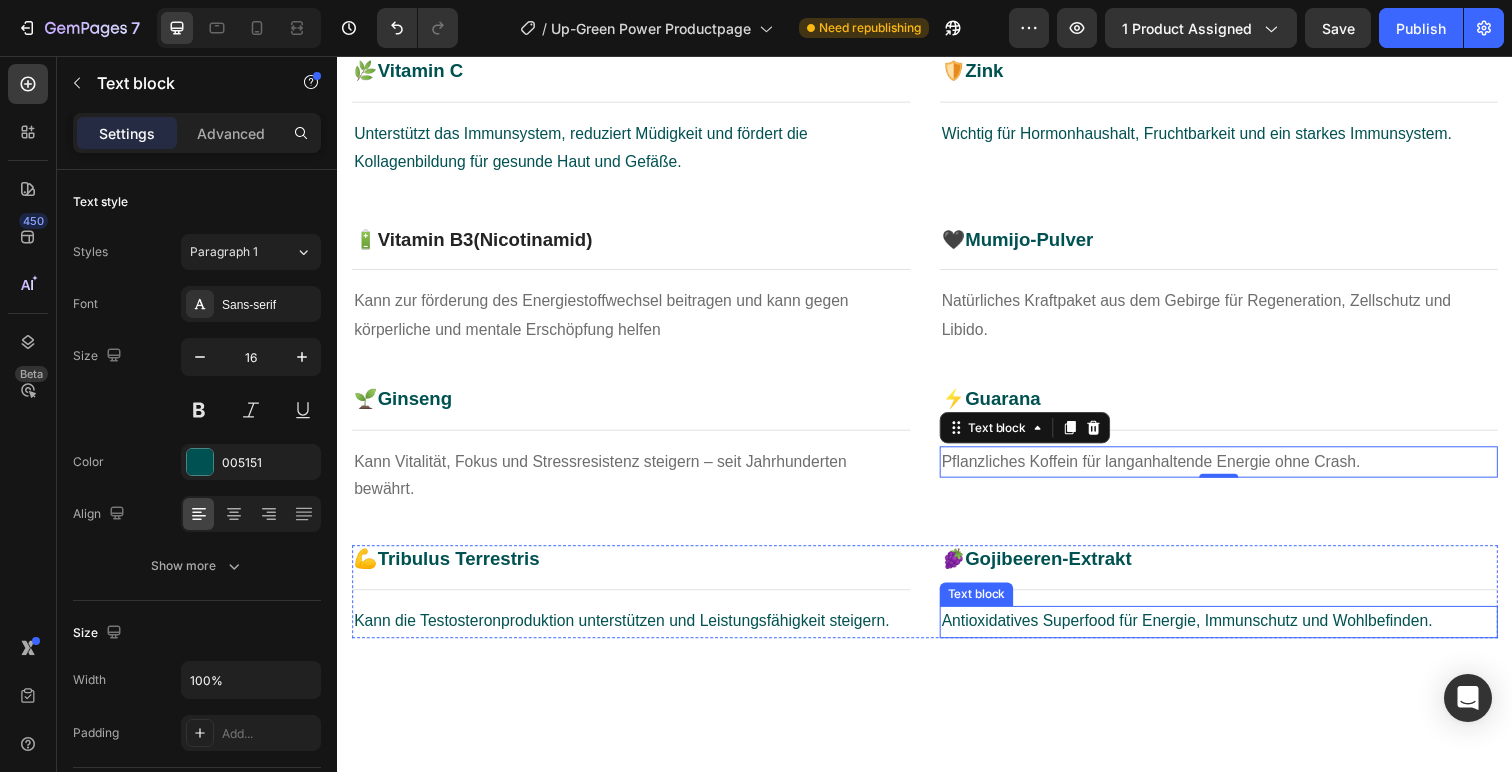 click on "Antioxidatives Superfood für Energie, Immunschutz und Wohlbefinden." at bounding box center [1237, 634] 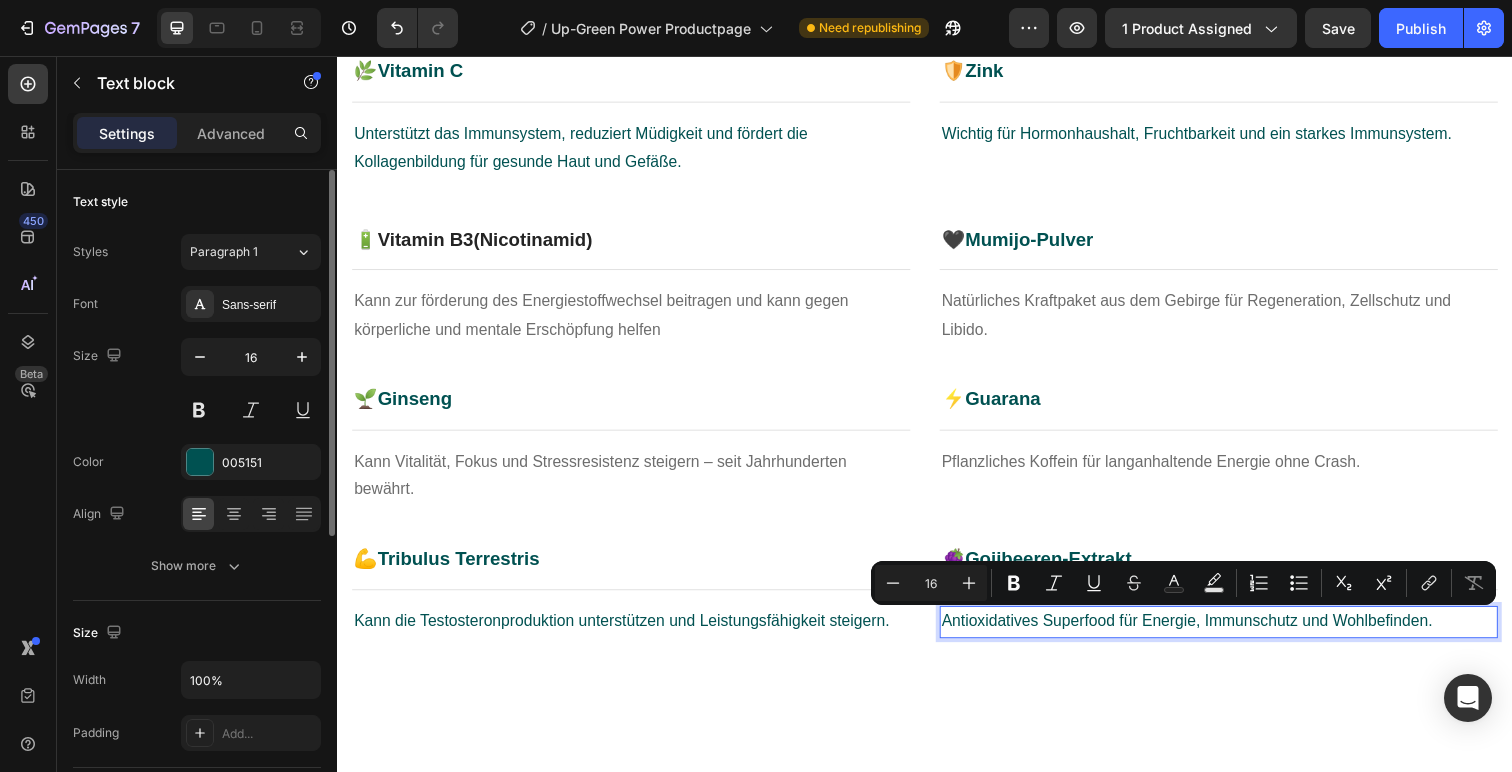 click on "Color 005151" at bounding box center (197, 462) 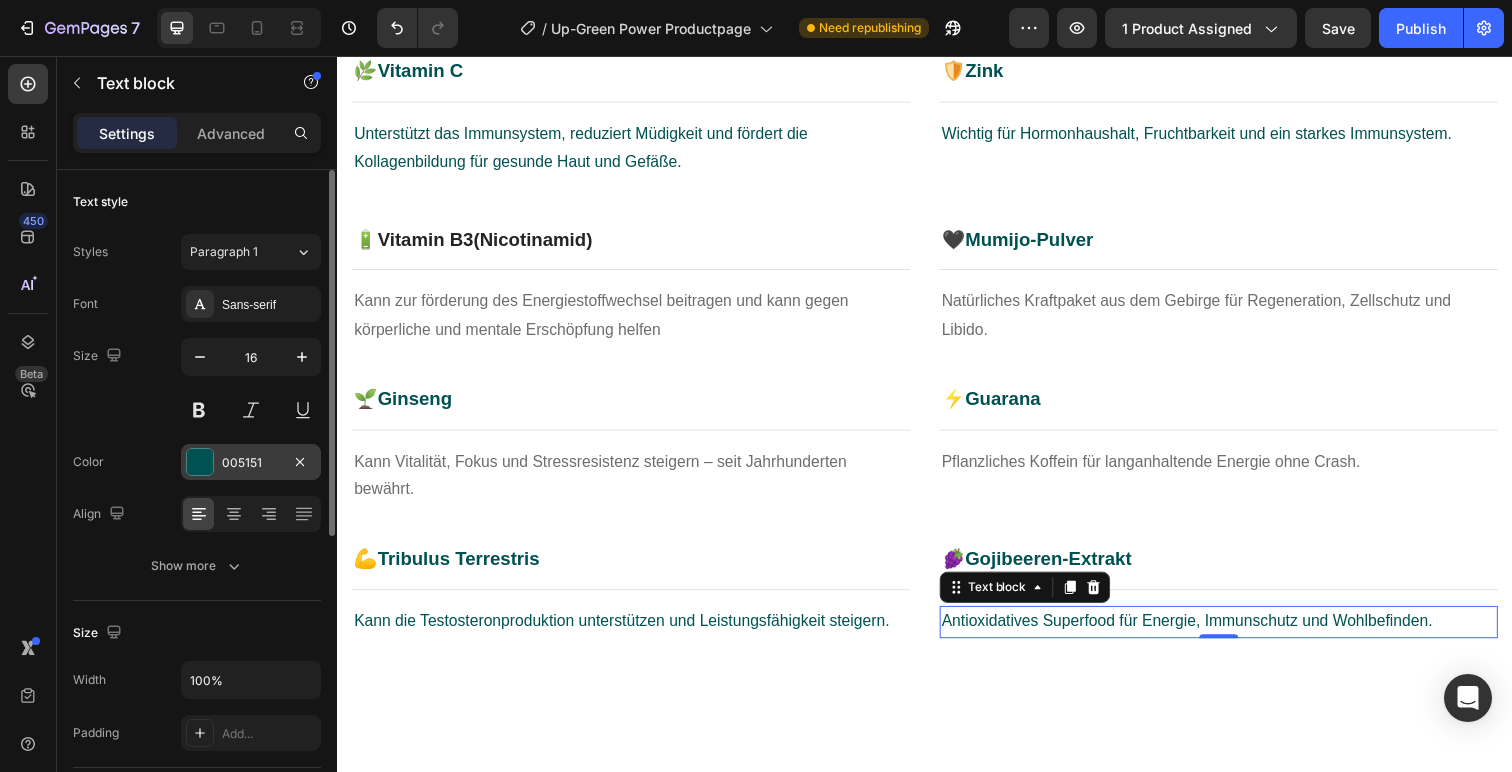 click at bounding box center [200, 462] 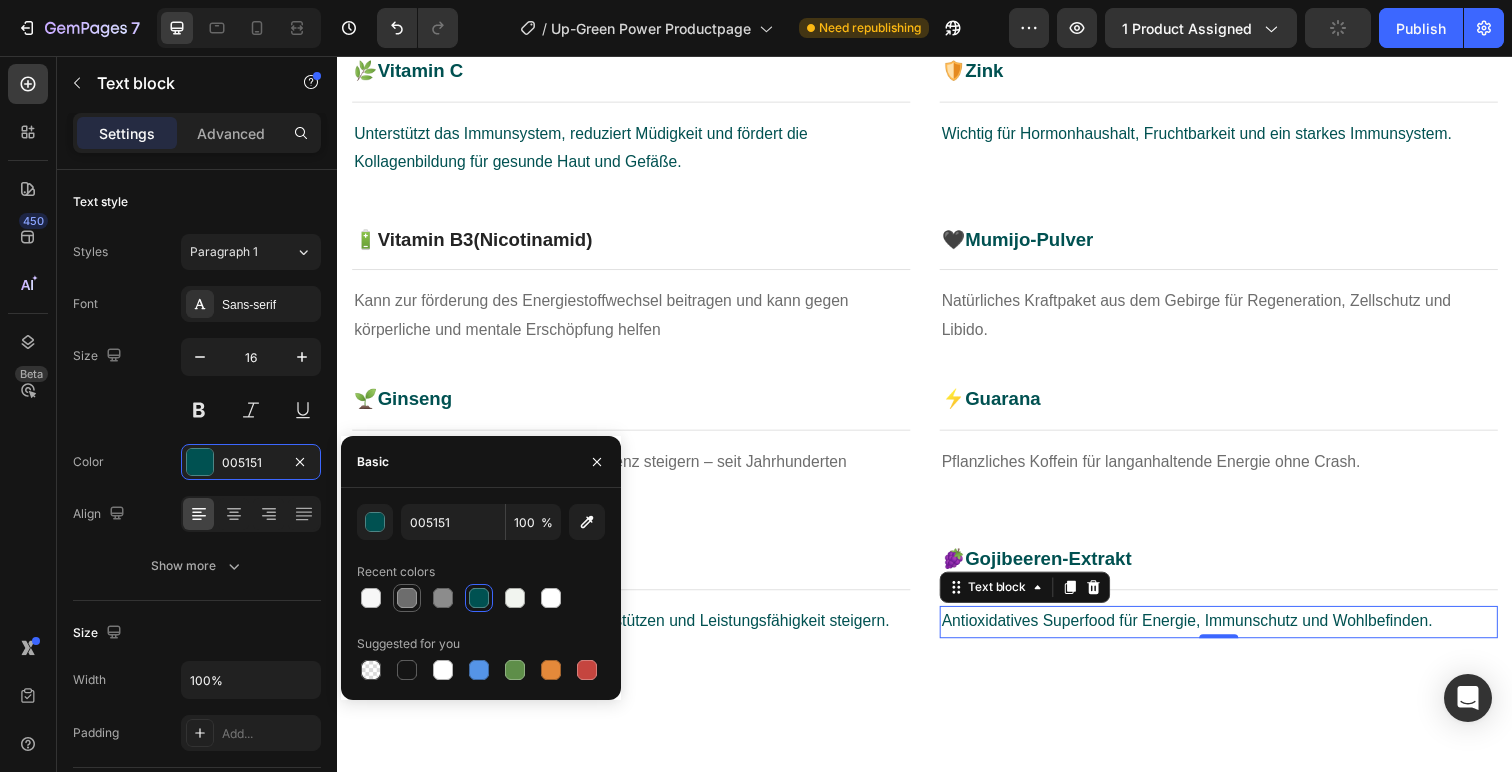 click at bounding box center [407, 598] 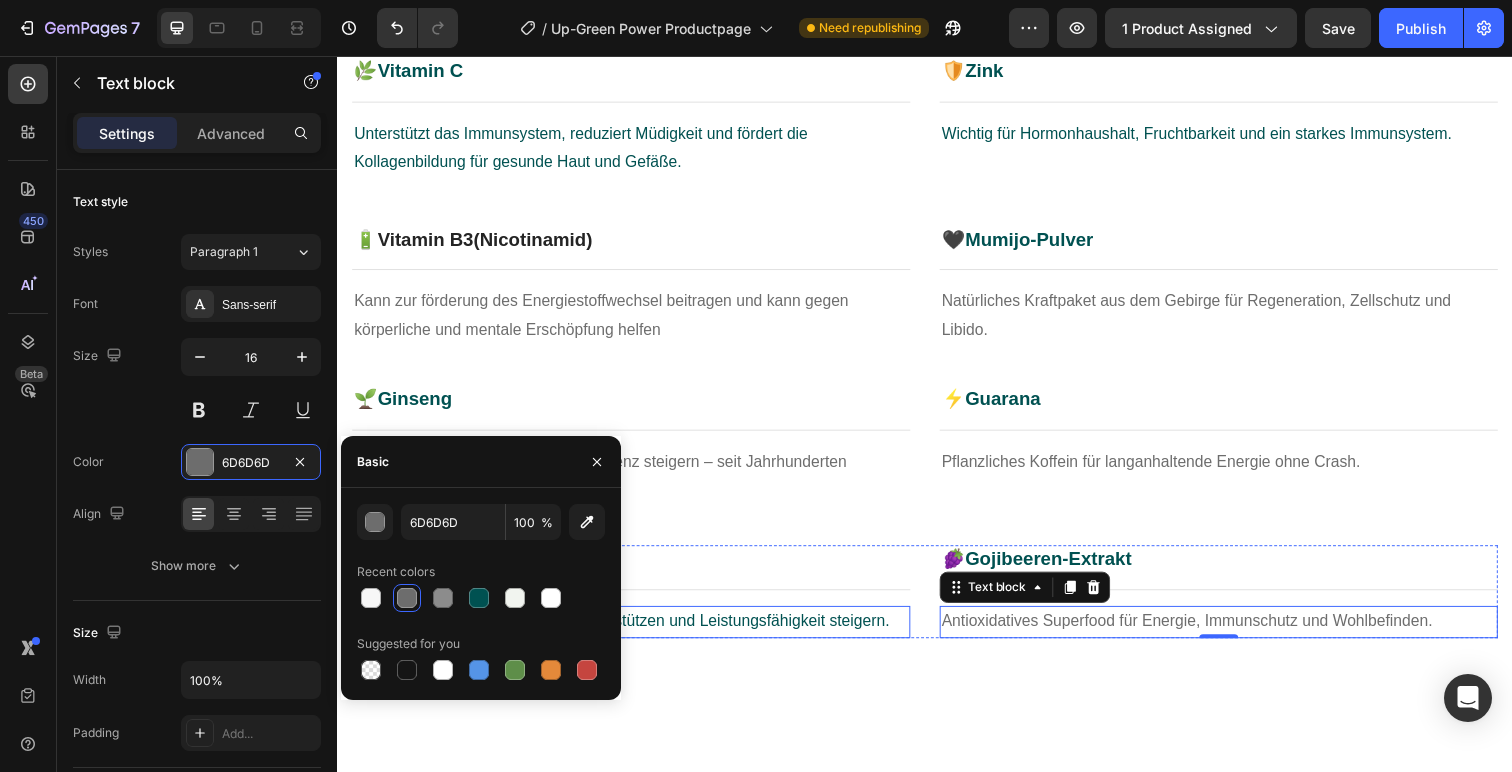 click on "Kann die Testosteronproduktion unterstützen und Leistungsfähigkeit steigern." at bounding box center (637, 634) 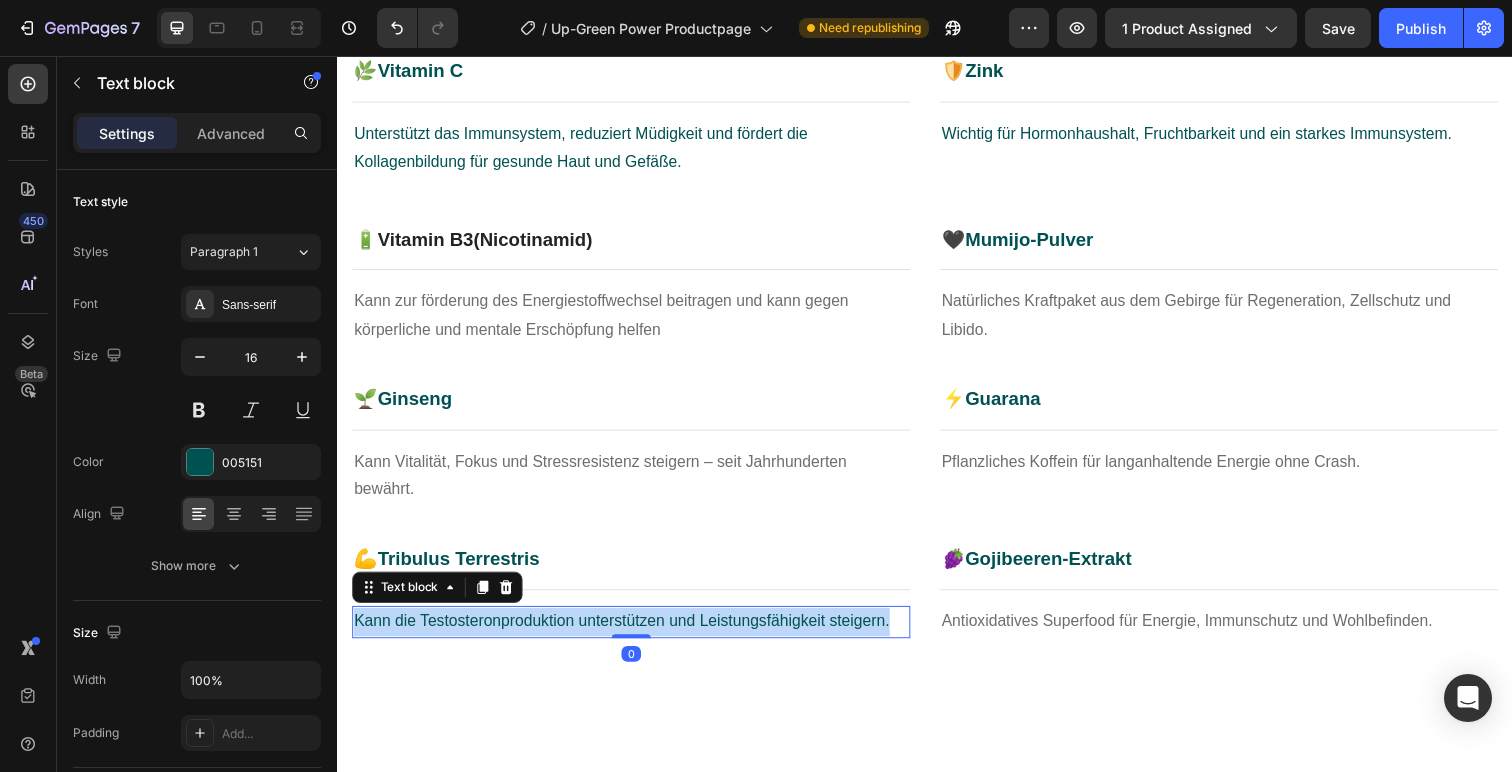 click on "Kann die Testosteronproduktion unterstützen und Leistungsfähigkeit steigern." at bounding box center [637, 634] 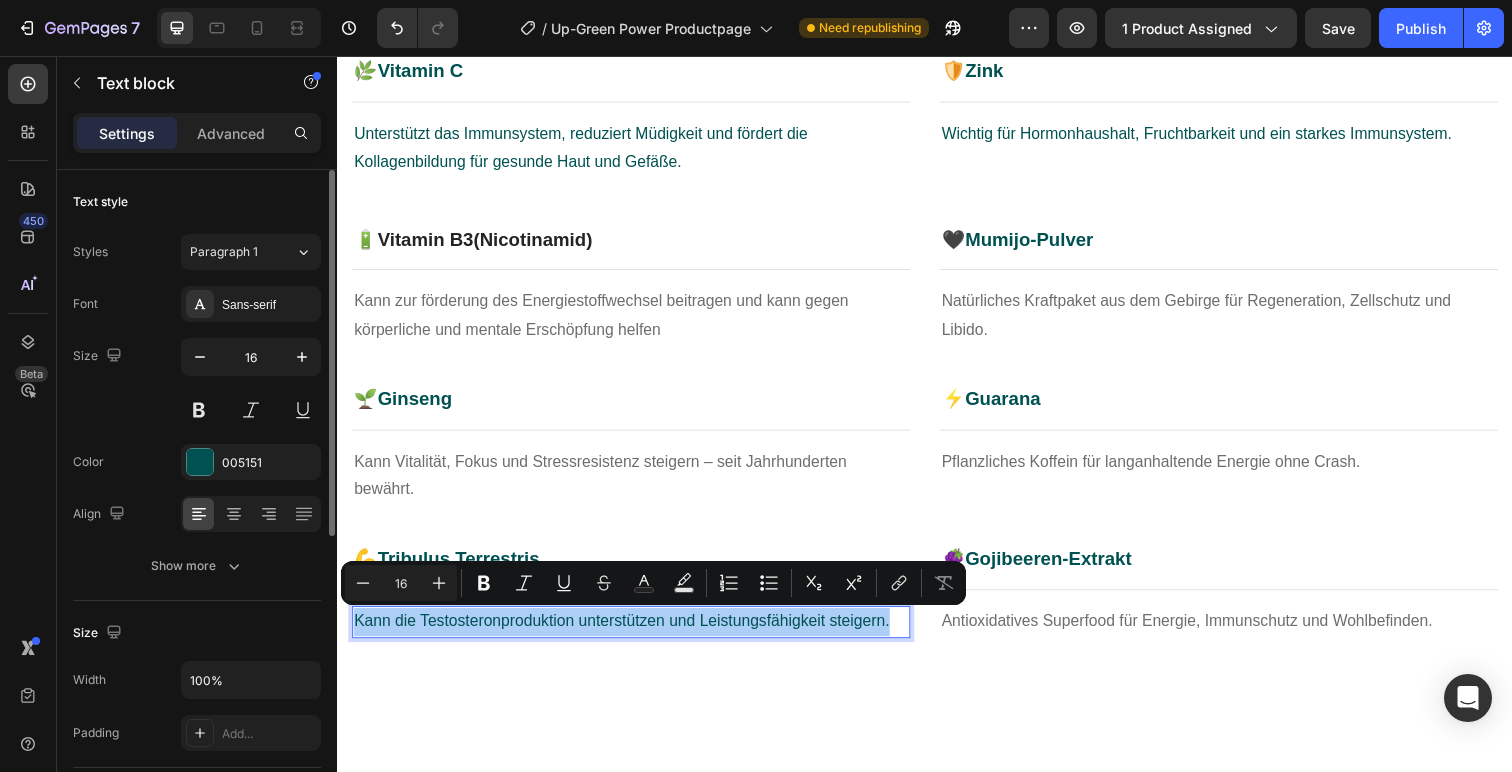 click on "Font Sans-serif Size 16 Color 005151 Align Show more" at bounding box center [197, 435] 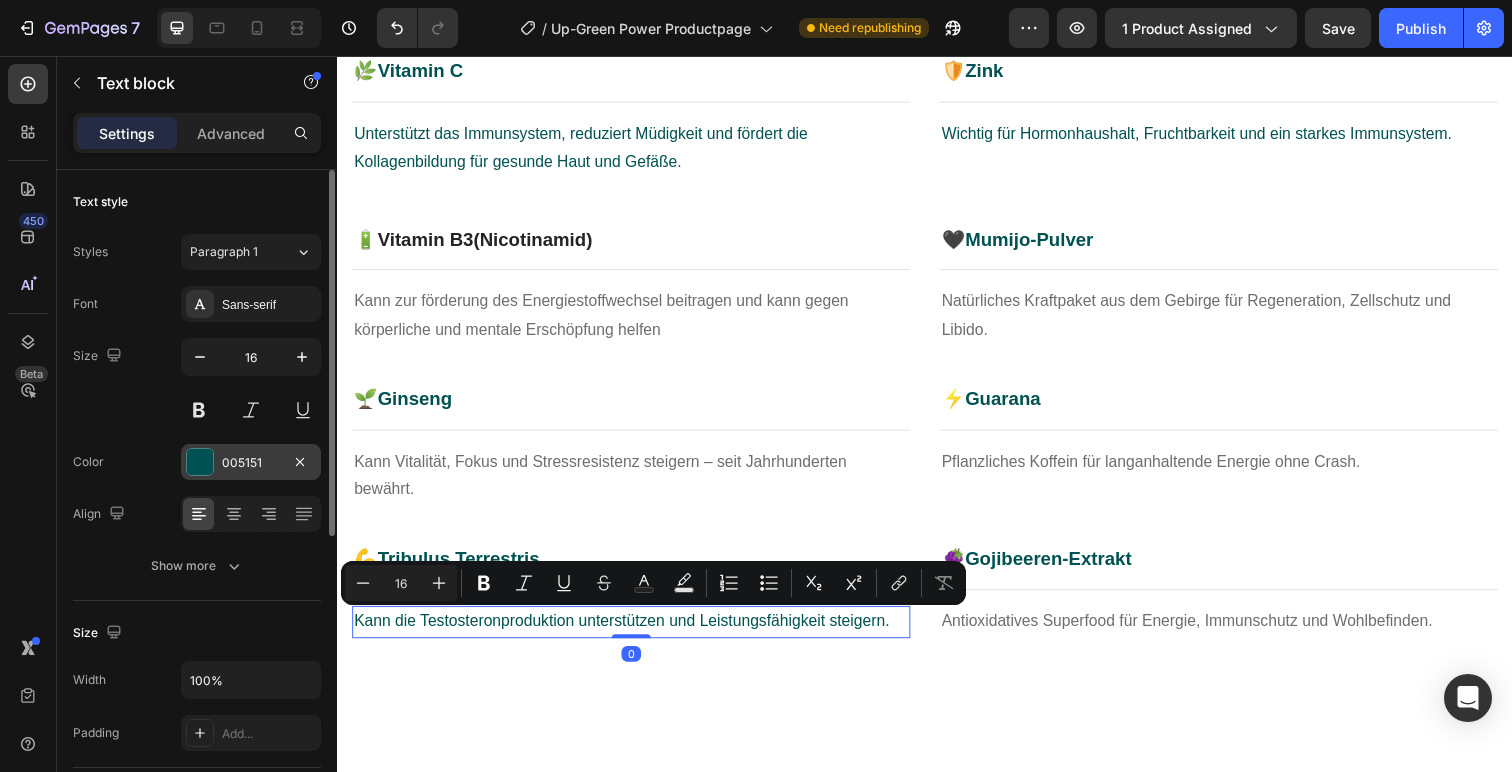 click at bounding box center (200, 462) 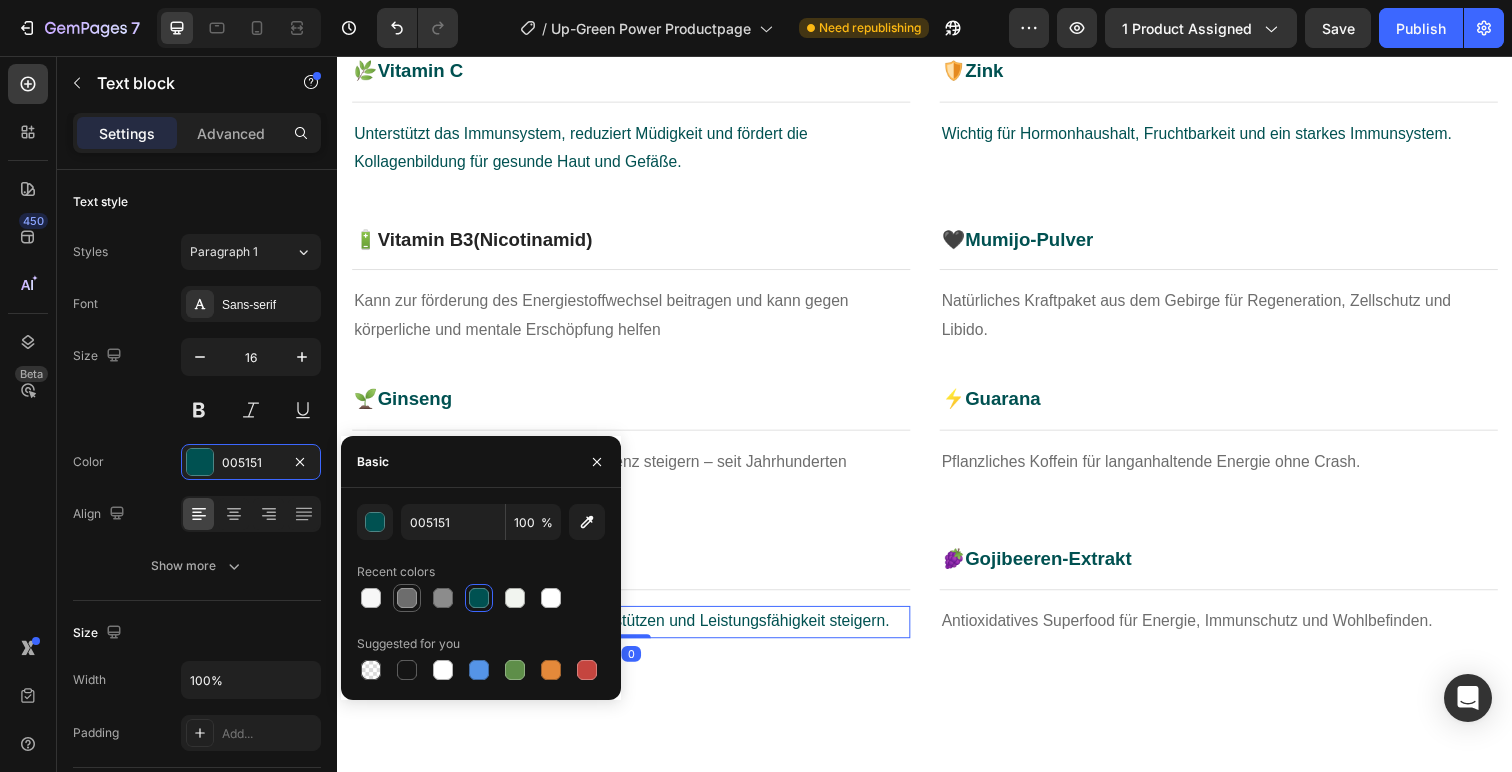 click at bounding box center (407, 598) 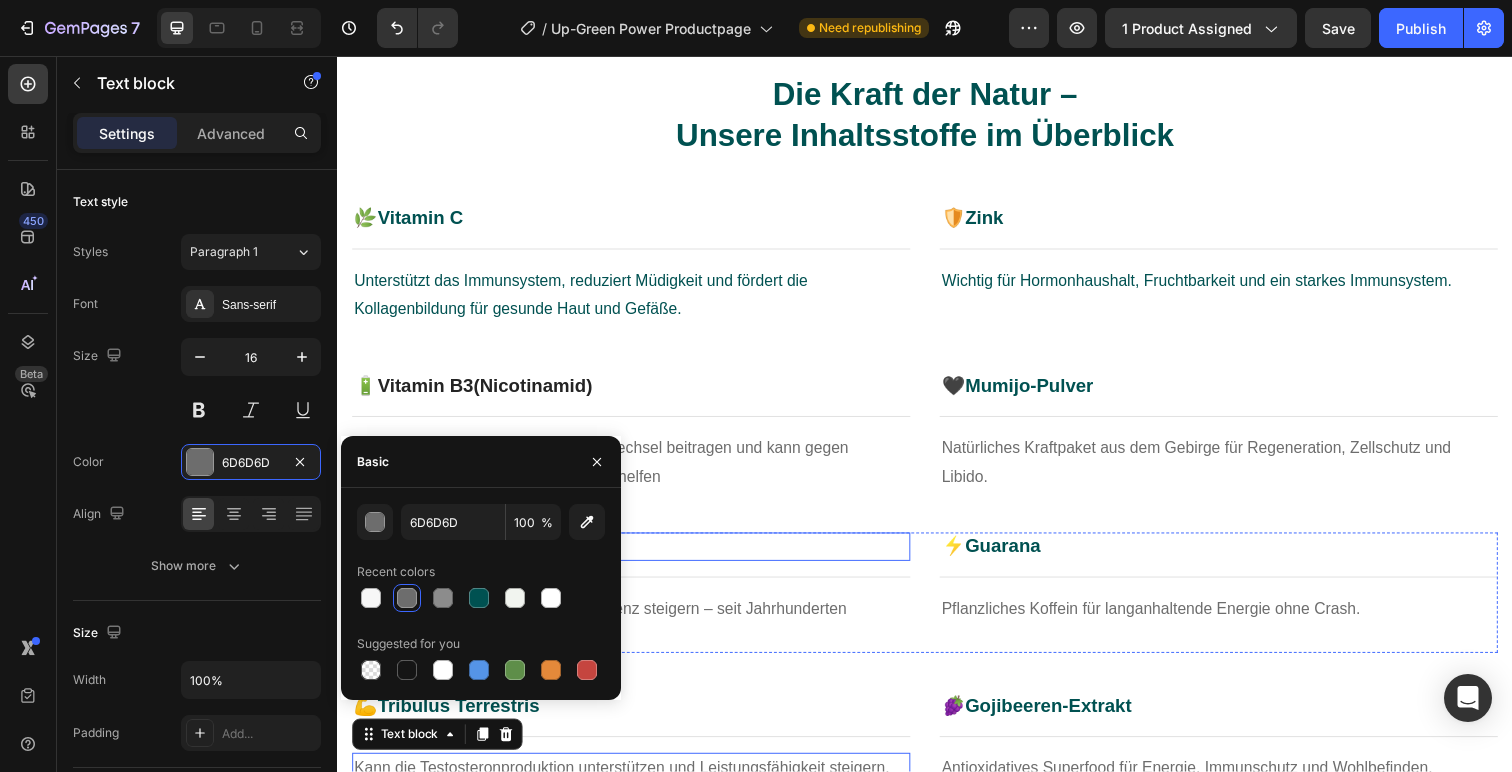 scroll, scrollTop: 982, scrollLeft: 0, axis: vertical 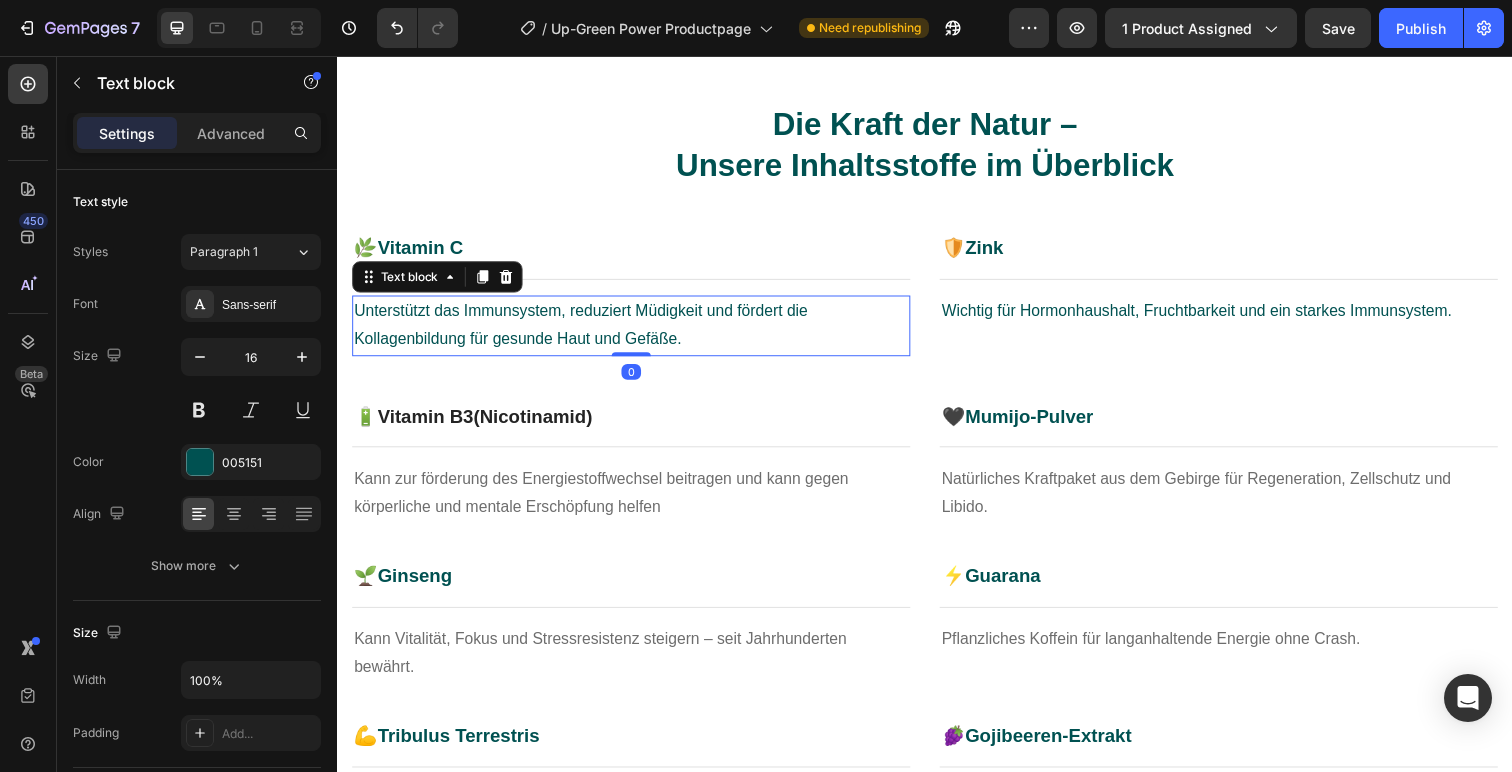 click on "Unterstützt das Immunsystem, reduziert Müdigkeit und fördert die Kollagenbildung für gesunde Haut und Gefäße." at bounding box center (637, 332) 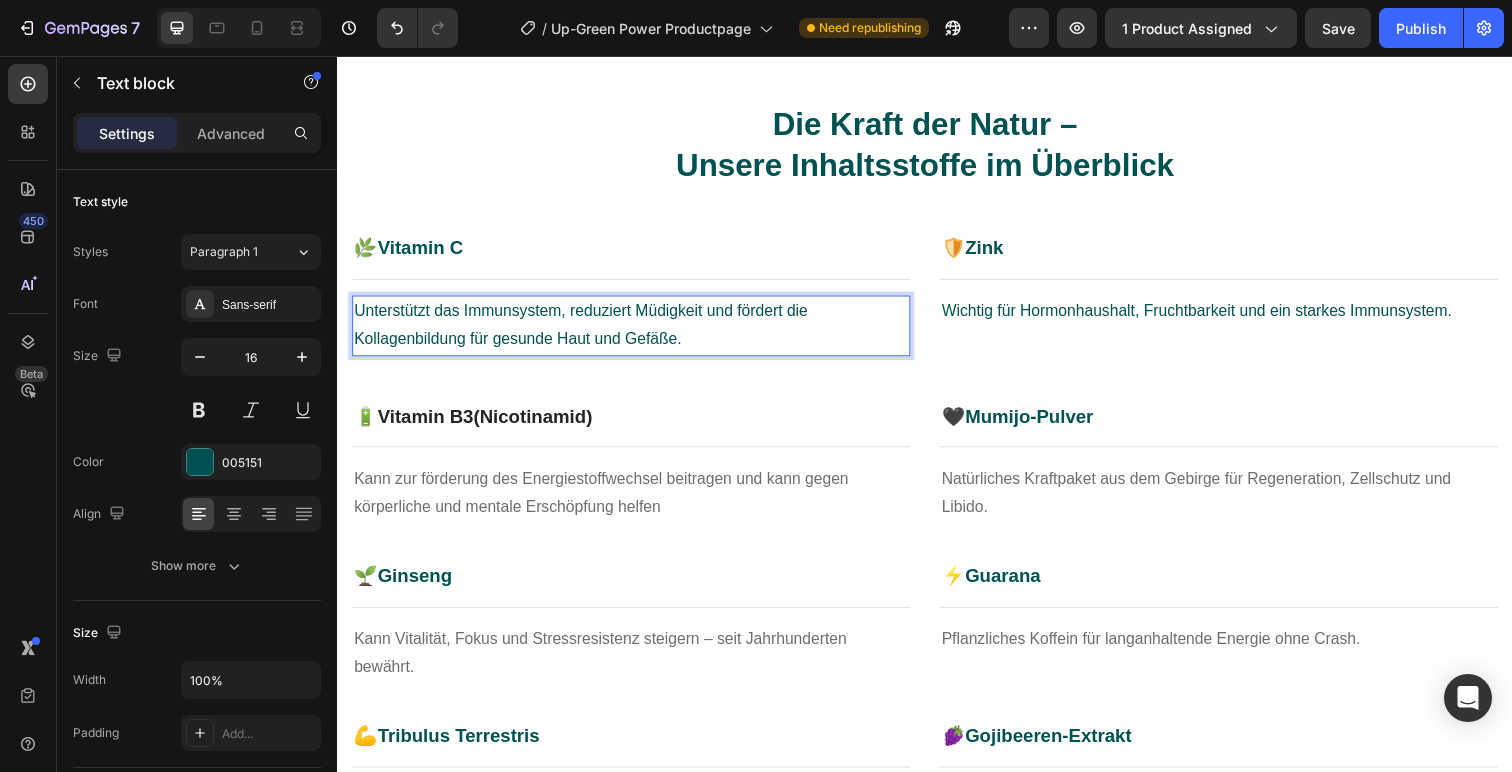 click on "Unterstützt das Immunsystem, reduziert Müdigkeit und fördert die Kollagenbildung für gesunde Haut und Gefäße." at bounding box center (637, 332) 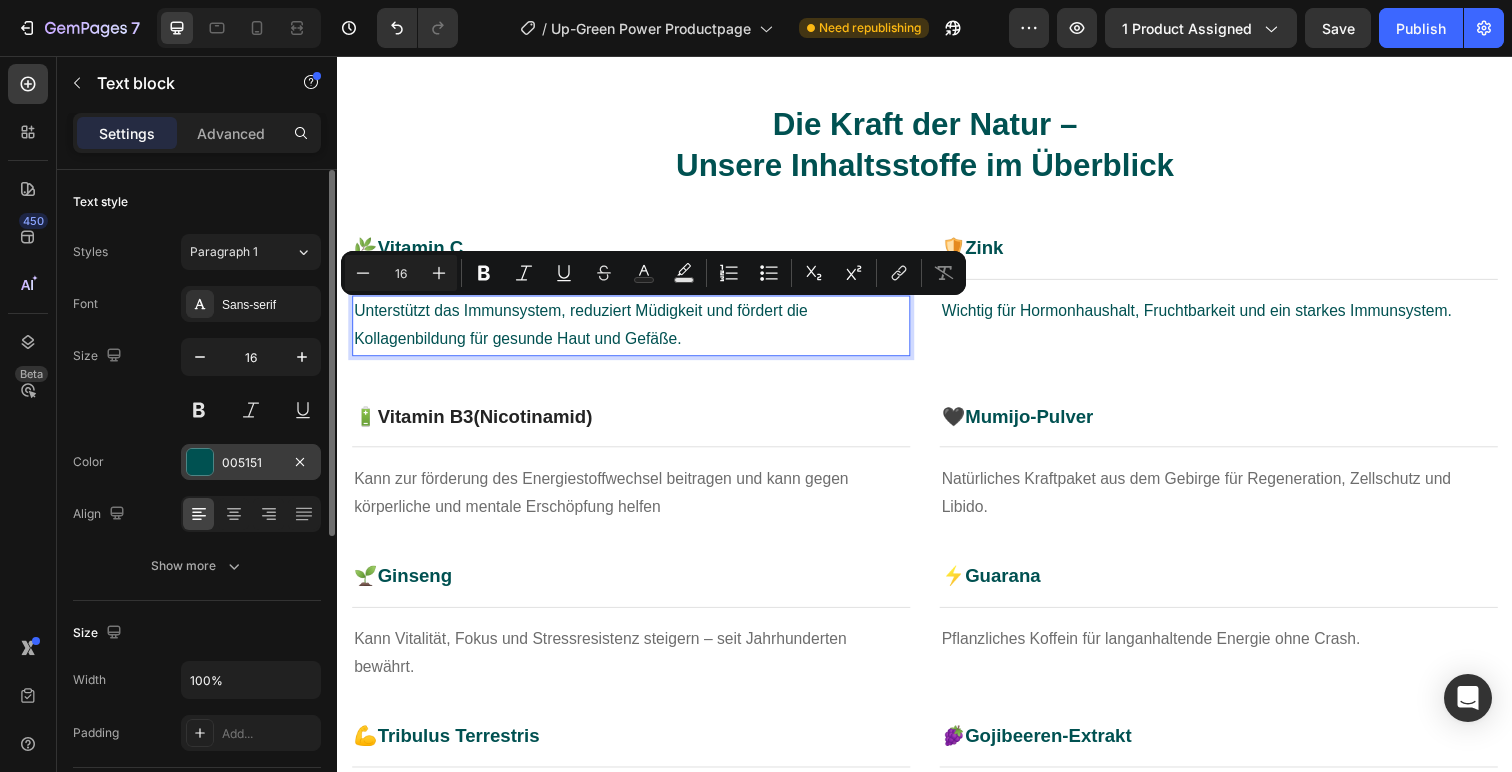 click at bounding box center (200, 462) 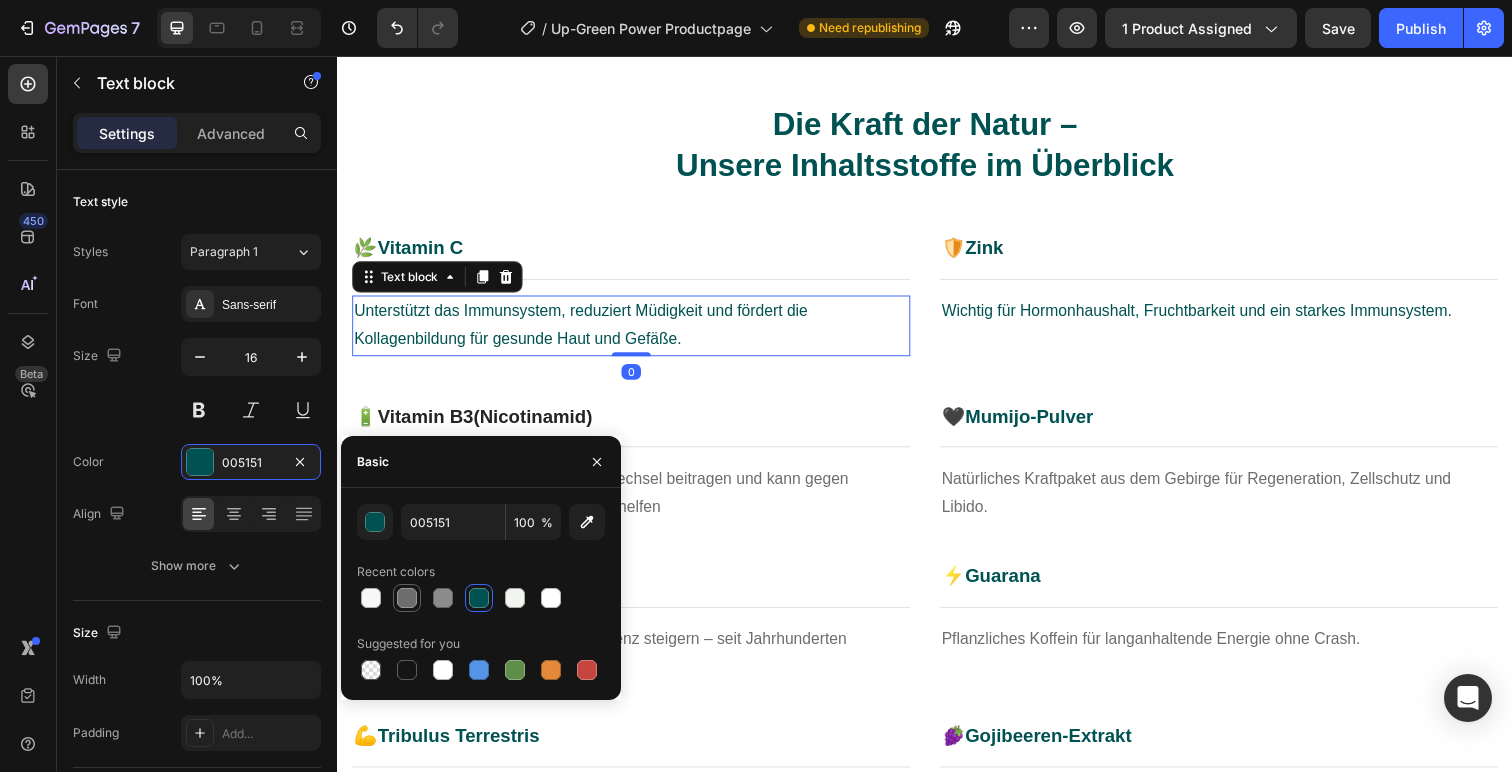 click at bounding box center (407, 598) 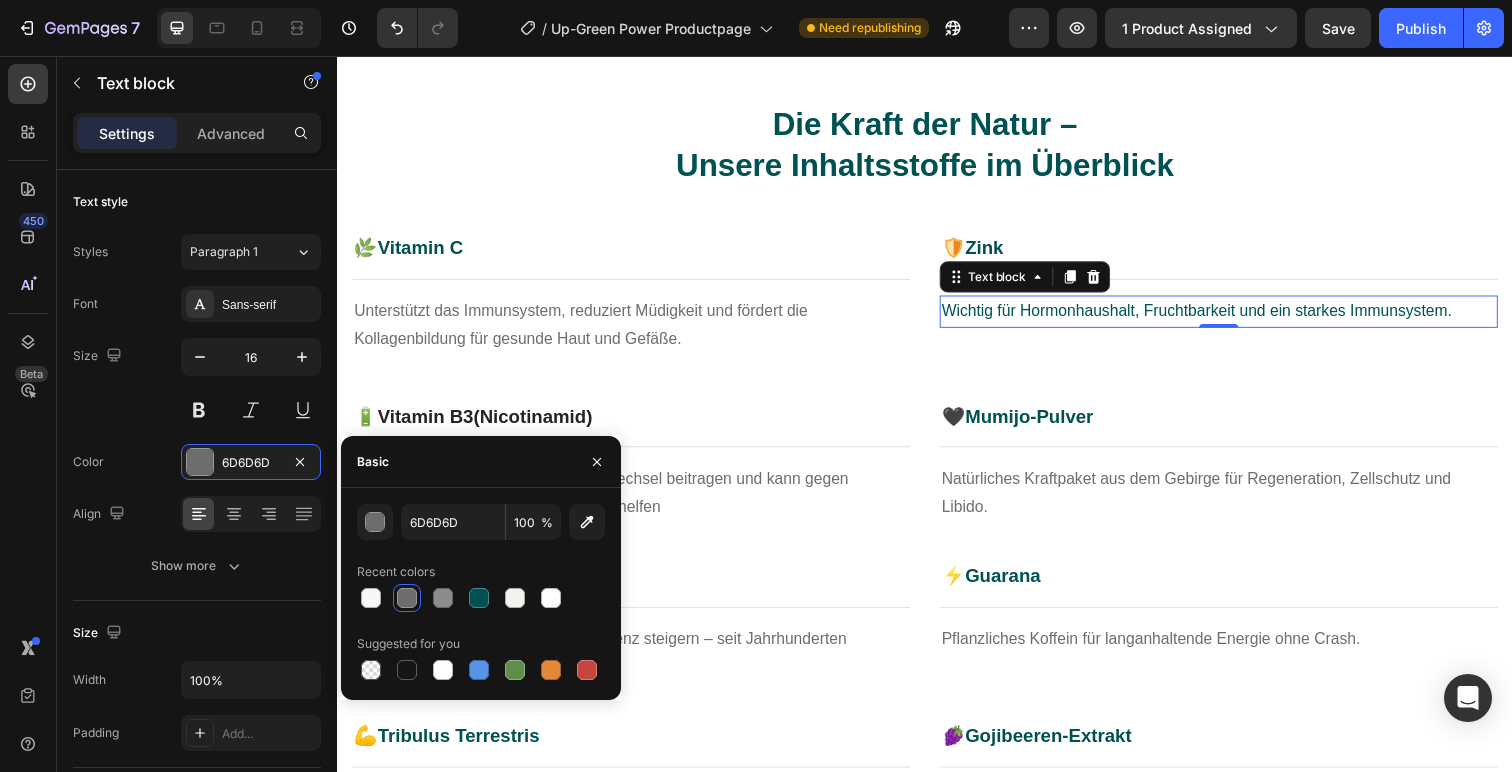click on "Wichtig für Hormonhaushalt, Fruchtbarkeit und ein starkes Immunsystem." at bounding box center (1237, 317) 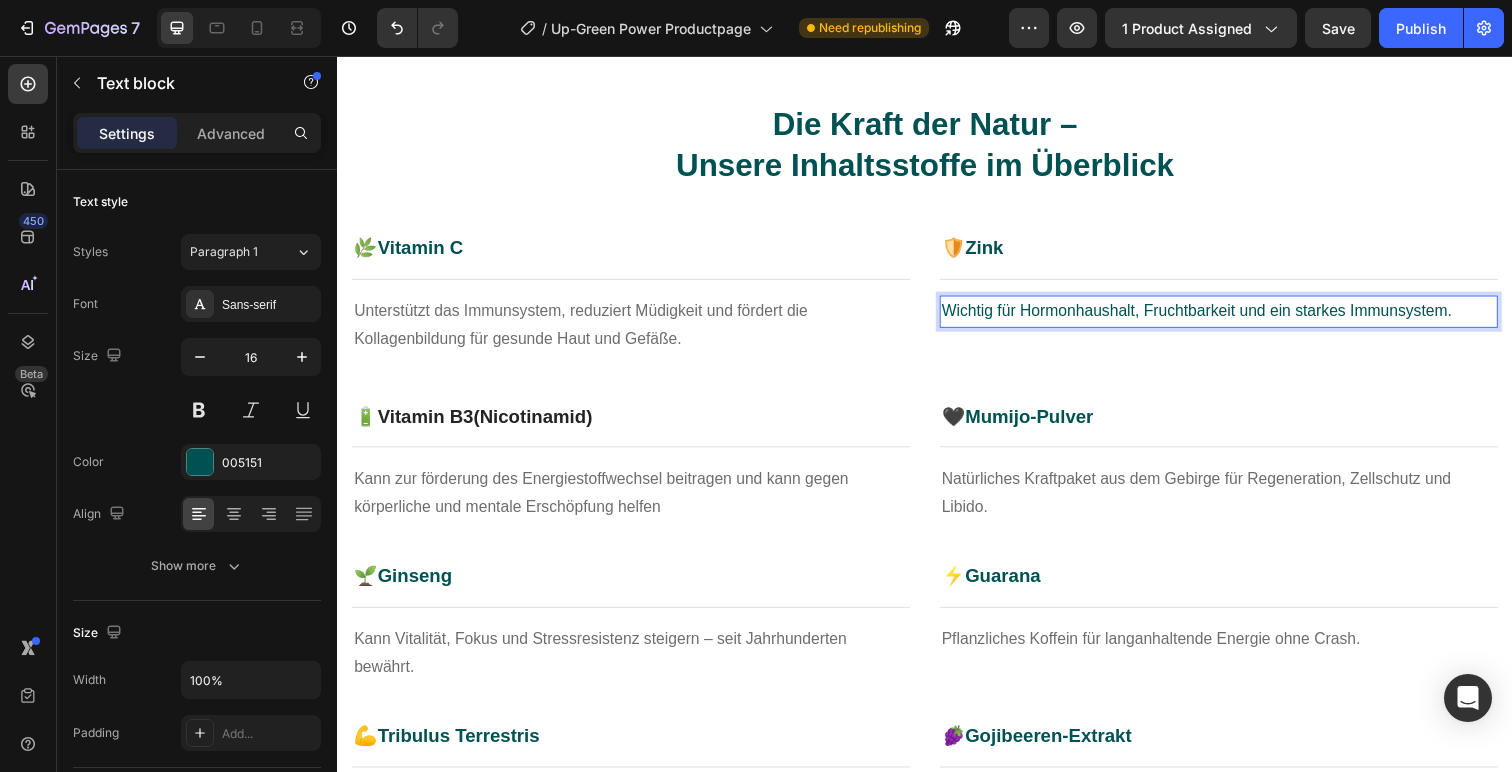 click on "Wichtig für Hormonhaushalt, Fruchtbarkeit und ein starkes Immunsystem." at bounding box center [1237, 317] 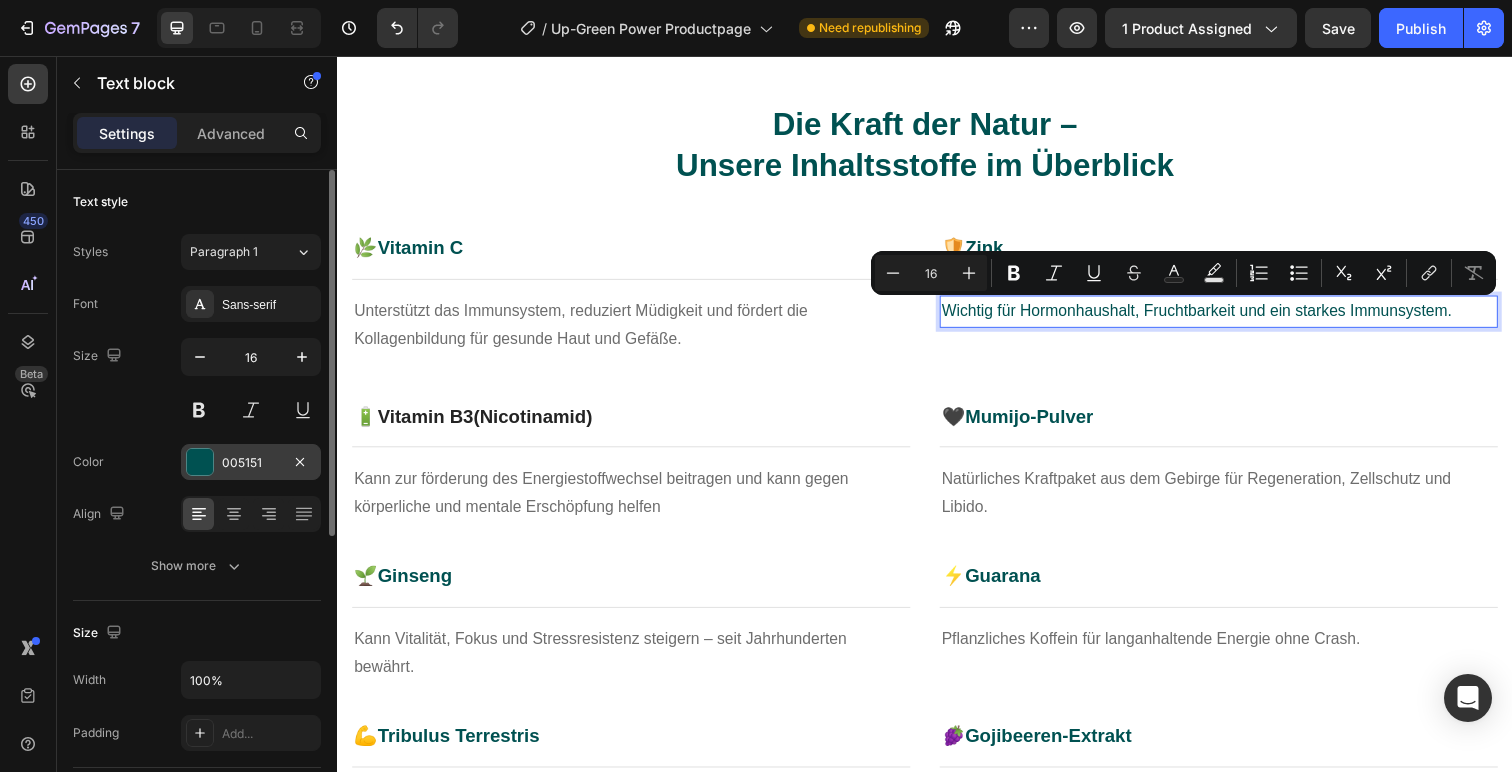 click at bounding box center [200, 462] 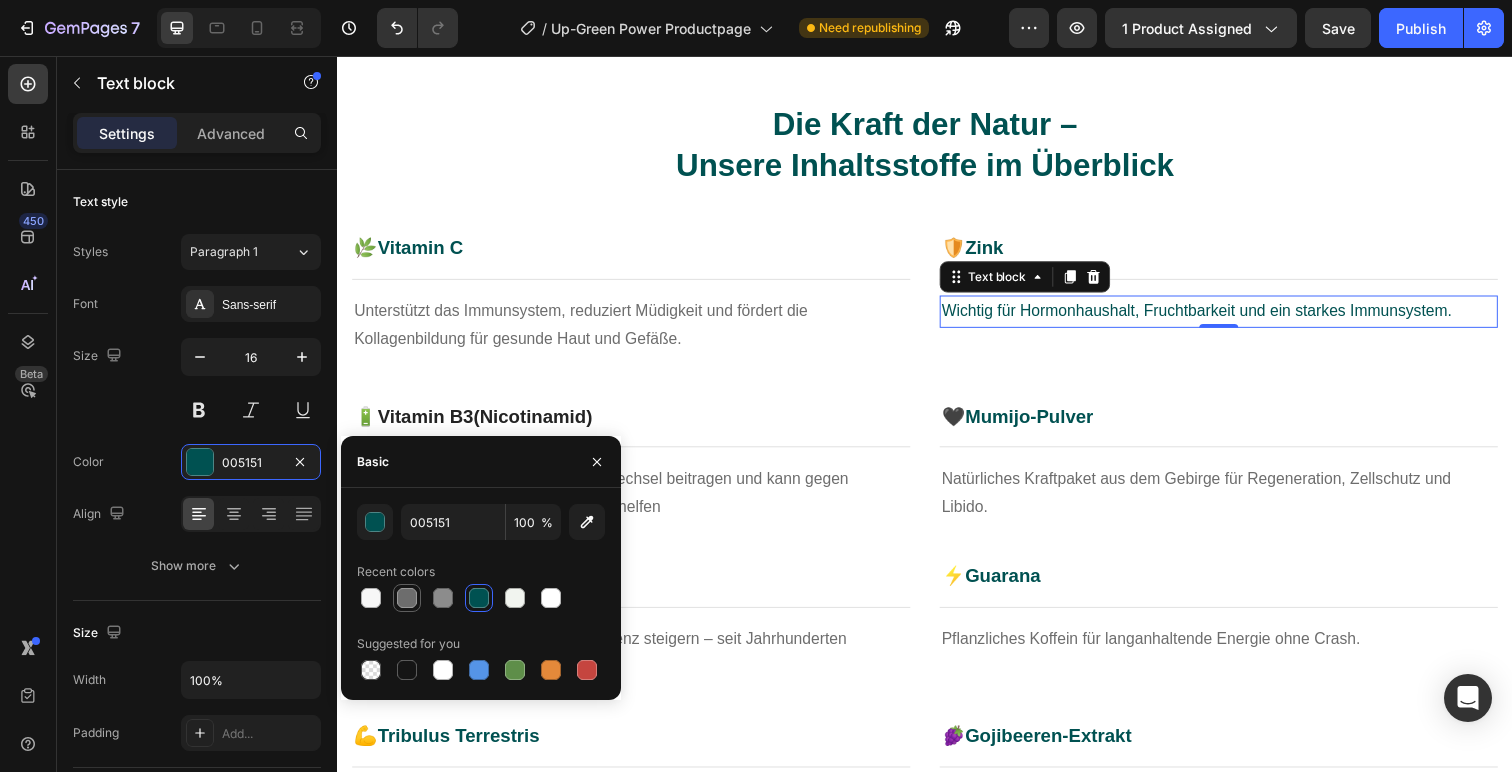 click at bounding box center [407, 598] 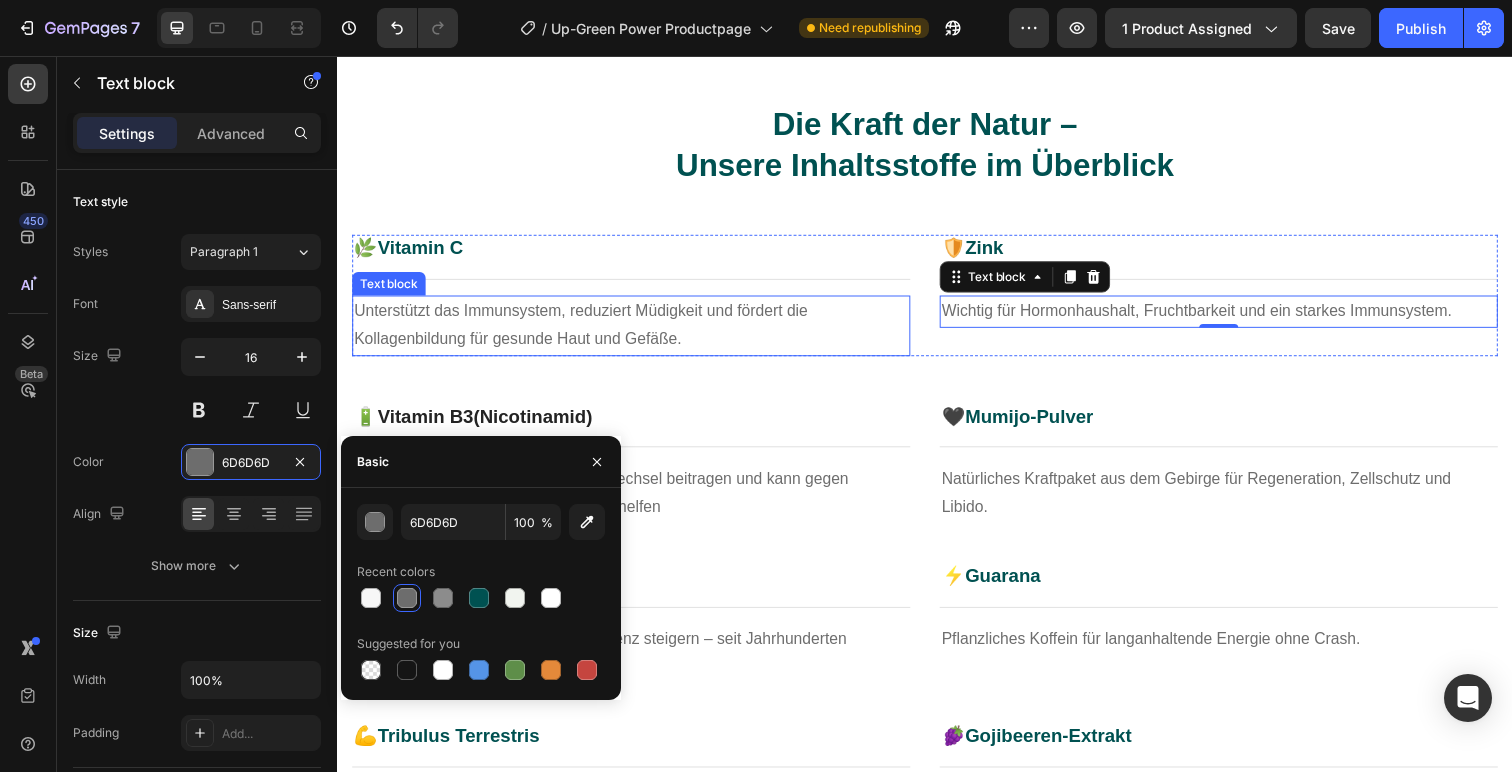 click on "Unterstützt das Immunsystem, reduziert Müdigkeit und fördert die Kollagenbildung für gesunde Haut und Gefäße." at bounding box center [637, 332] 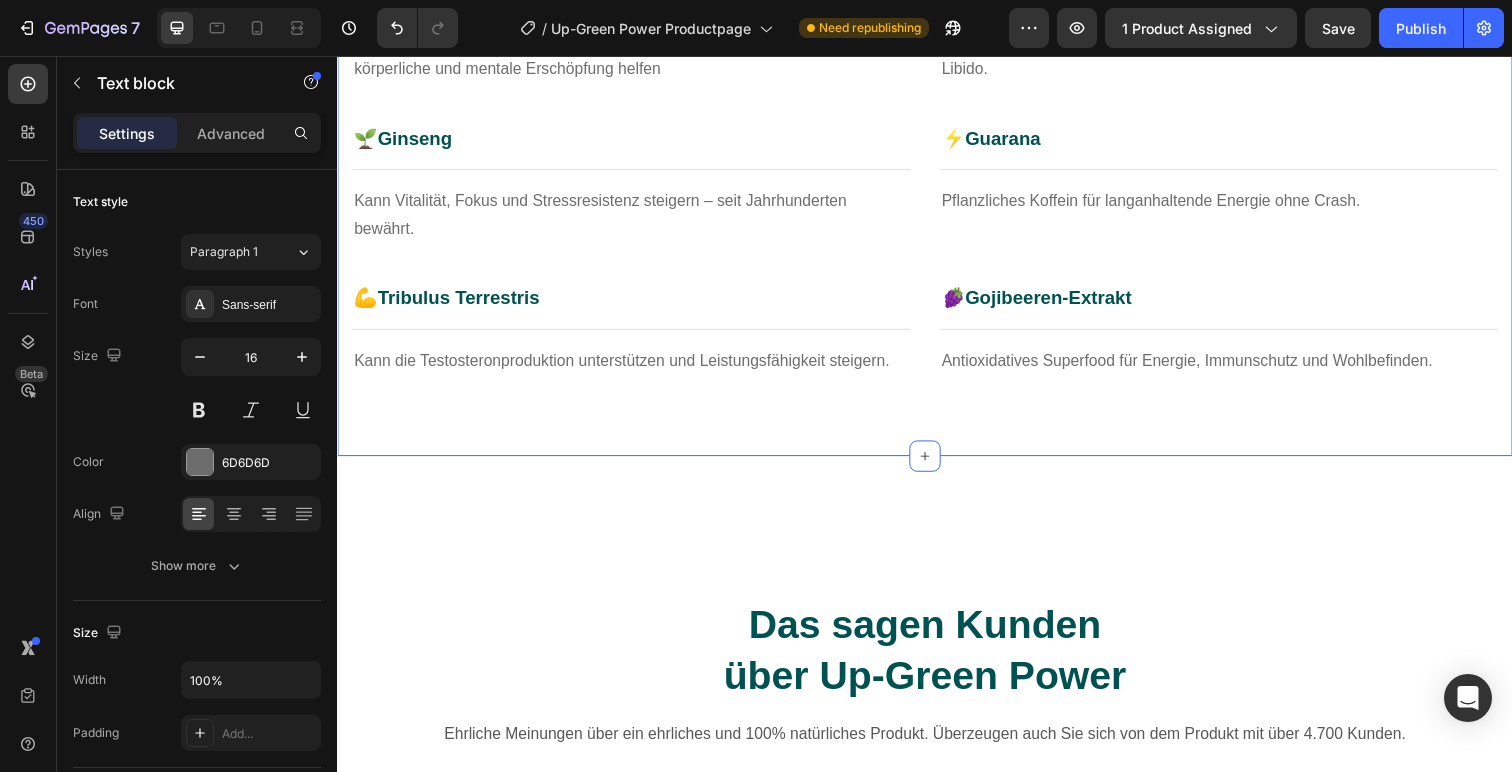 click on "Die Kraft der Natur –  Unsere Inhaltsstoffe im Überblick Heading Row 🌿  Vitamin C   Heading Row                Title Line Unterstützt das Immunsystem, reduziert Müdigkeit und fördert die Kollagenbildung für gesunde Haut und Gefäße. Text block   0 🛡️  Zink Heading Row                Title Line Wichtig für Hormonhaushalt, Fruchtbarkeit und ein starkes Immunsystem. Text block Row 🔋  Vitamin B3  (Nicotinamid) Heading Row                Title Line Kann zur förderung des Energiestoffwechsel beitragen und kann gegen körperliche und mentale Erschöpfung helfen Text block 🖤  Mumijo-Pulver   Heading Row                Title Line Natürliches Kraftpaket aus dem Gebirge für Regeneration, Zellschutz und Libido. Text block Row 🌱  Ginseng   Heading Row                Title Line Kann Vitalität, Fokus und Stressresistenz steigern – seit Jahrhunderten bewährt. Text block ⚡  Guarana   Heading Row                Title Line Pflanzliches Koffein für langanhaltende Energie ohne Crash. Row" at bounding box center (937, 21) 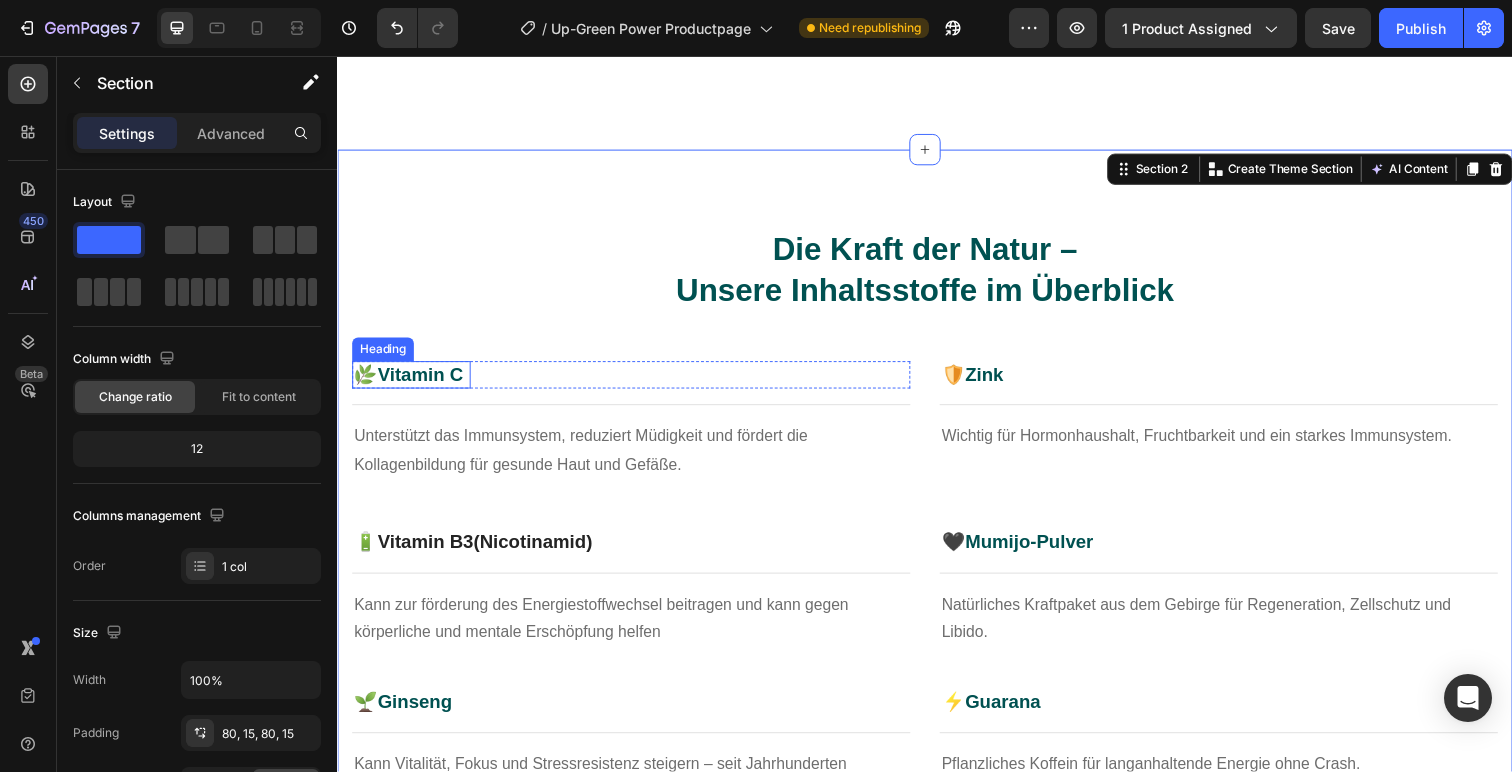 scroll, scrollTop: 881, scrollLeft: 0, axis: vertical 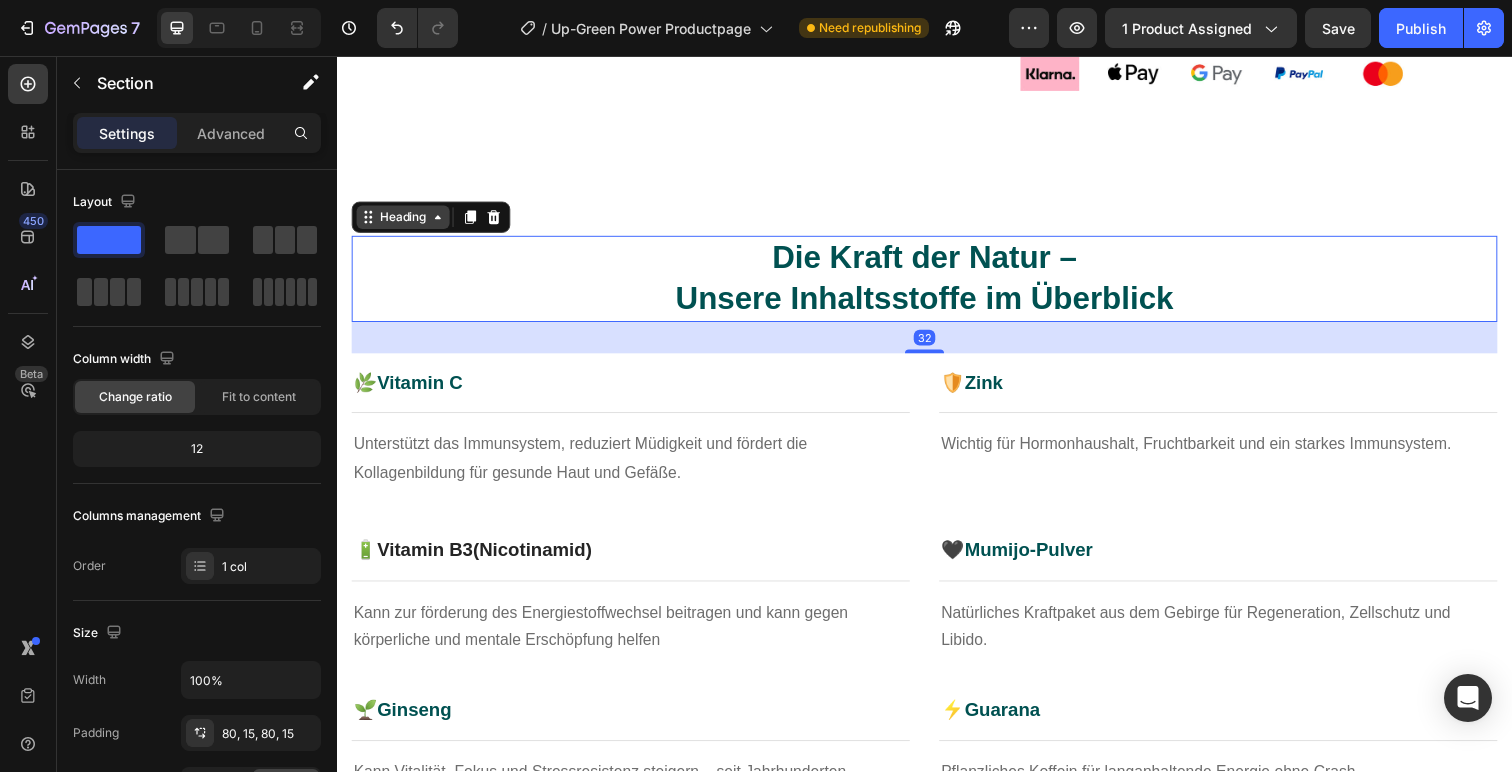 click on "Heading" at bounding box center (404, 221) 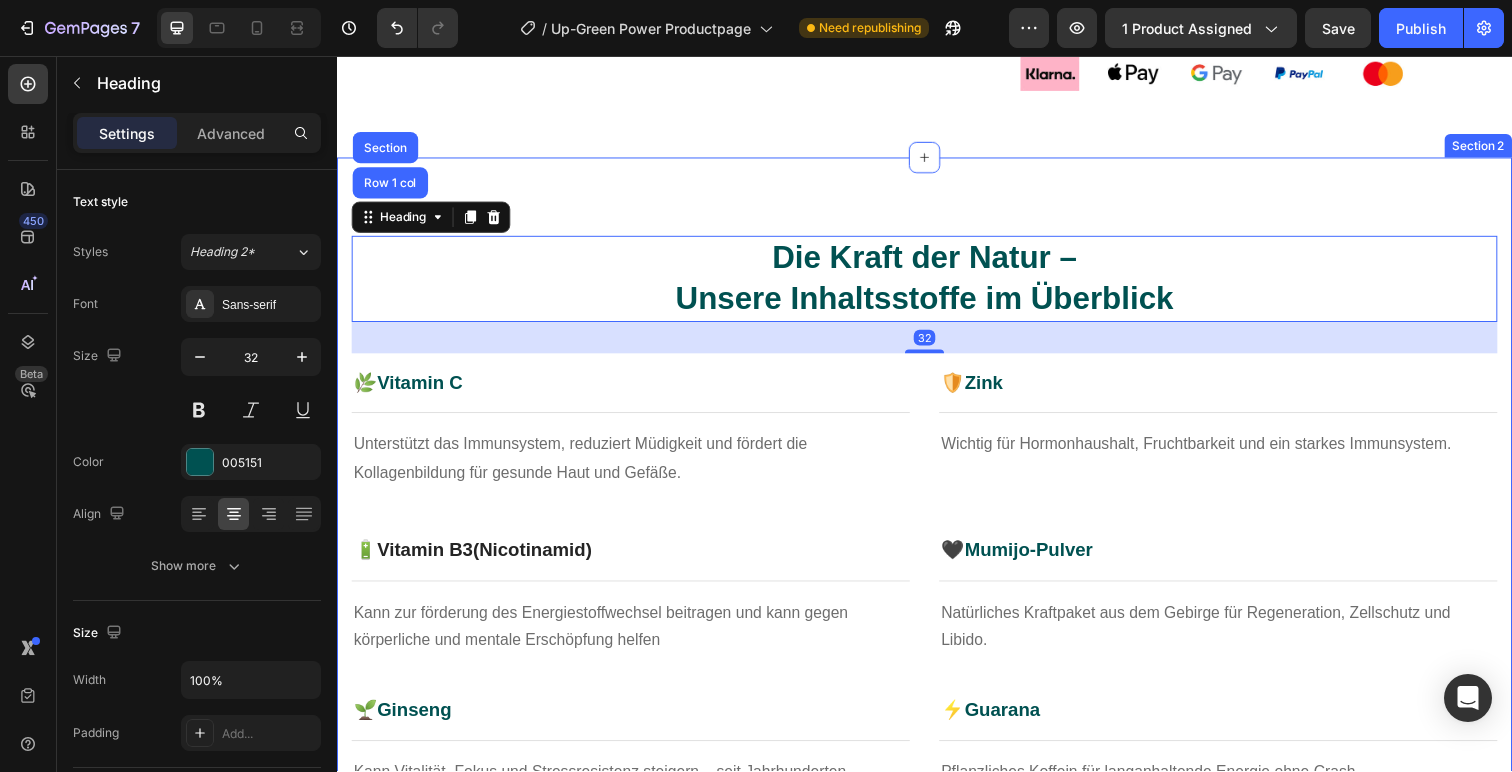 click on "Die Kraft der Natur –  Unsere Inhaltsstoffe im Überblick Heading Row 1 col Section   32 Row 🌿  Vitamin C   Heading Row                Title Line Unterstützt das Immunsystem, reduziert Müdigkeit und fördert die Kollagenbildung für gesunde Haut und Gefäße. Text block 🛡️  Zink Heading Row                Title Line Wichtig für Hormonhaushalt, Fruchtbarkeit und ein starkes Immunsystem. Text block Row 🔋  Vitamin B3  (Nicotinamid) Heading Row                Title Line Kann zur förderung des Energiestoffwechsel beitragen und kann gegen körperliche und mentale Erschöpfung helfen Text block 🖤  Mumijo-Pulver   Heading Row                Title Line Natürliches Kraftpaket aus dem Gebirge für Regeneration, Zellschutz und Libido. Text block Row 🌱  Ginseng   Heading Row                Title Line Kann Vitalität, Fokus und Stressresistenz steigern – seit Jahrhunderten bewährt. Text block ⚡  Guarana   Heading Row                Title Line Text block Row 💪  Tribulus Terrestris   Row" at bounding box center (937, 604) 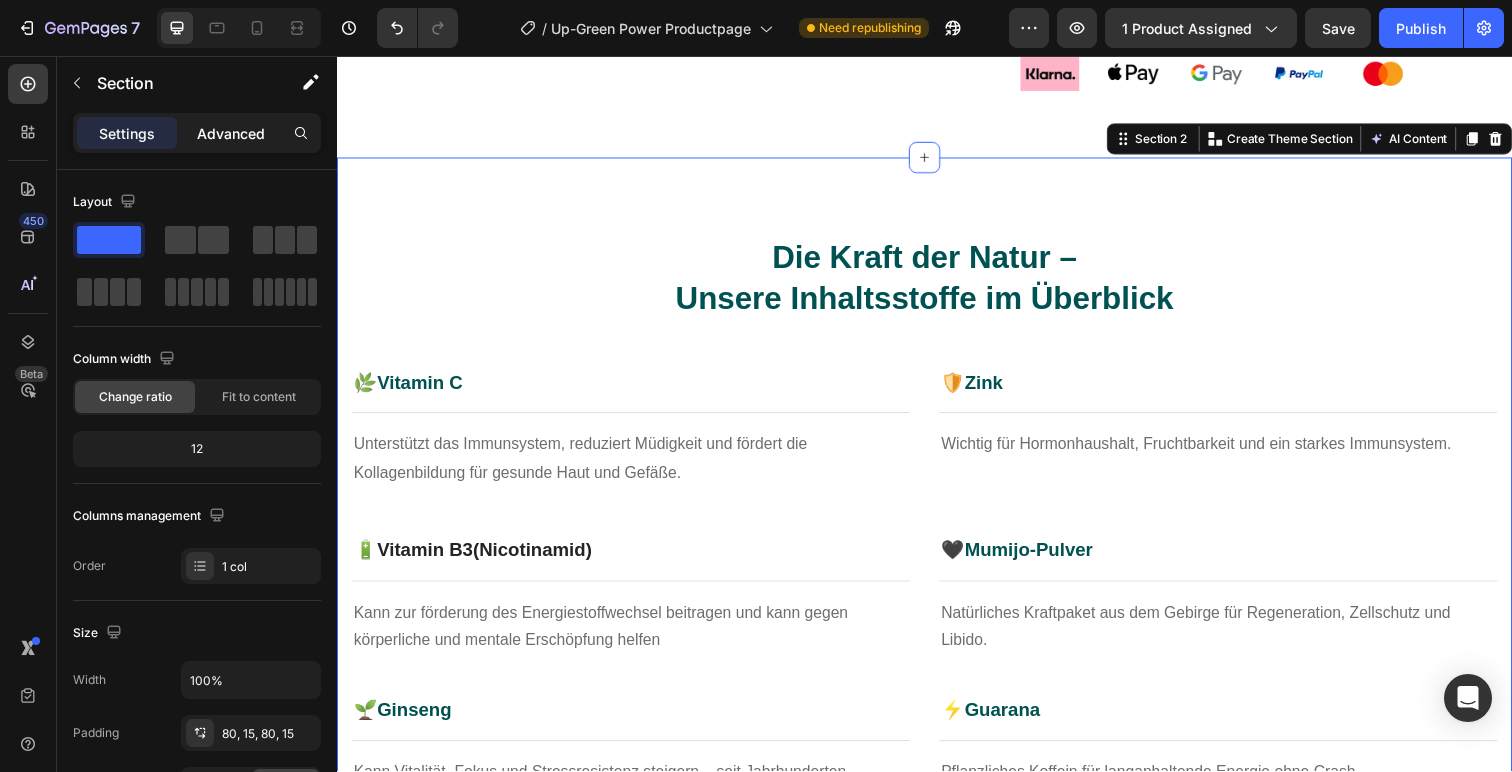 click on "Advanced" at bounding box center [231, 133] 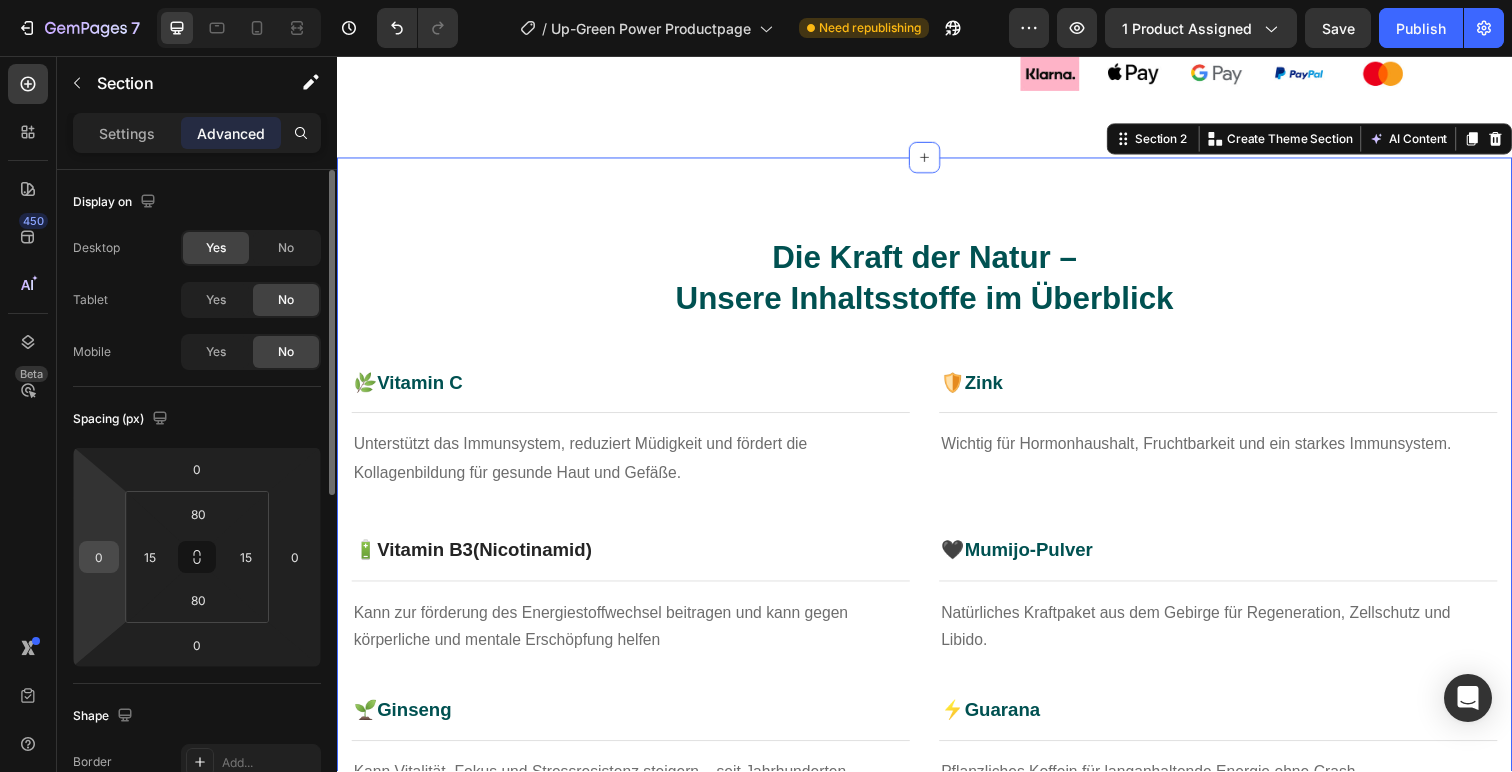 click on "0" at bounding box center [99, 557] 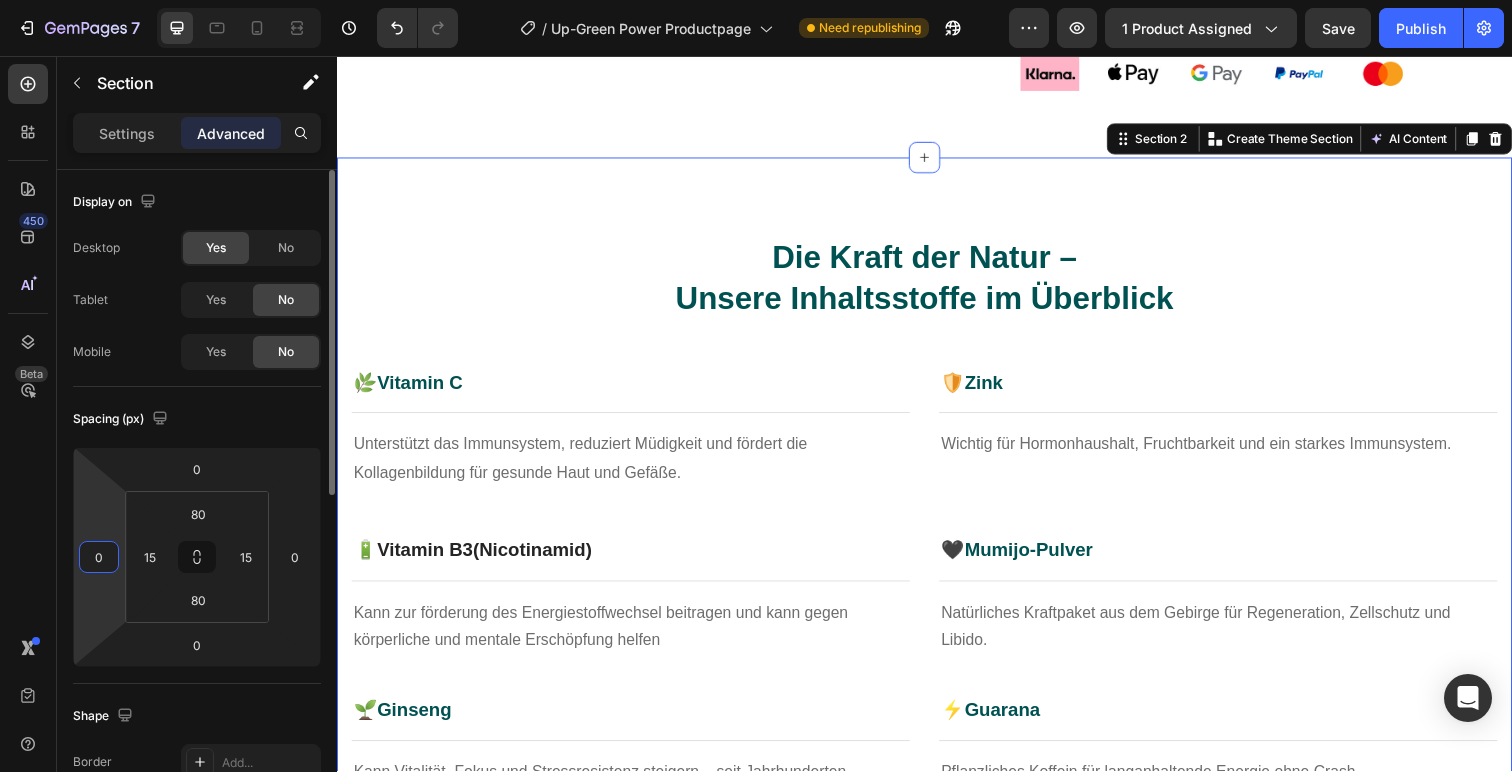 click on "0" at bounding box center (99, 557) 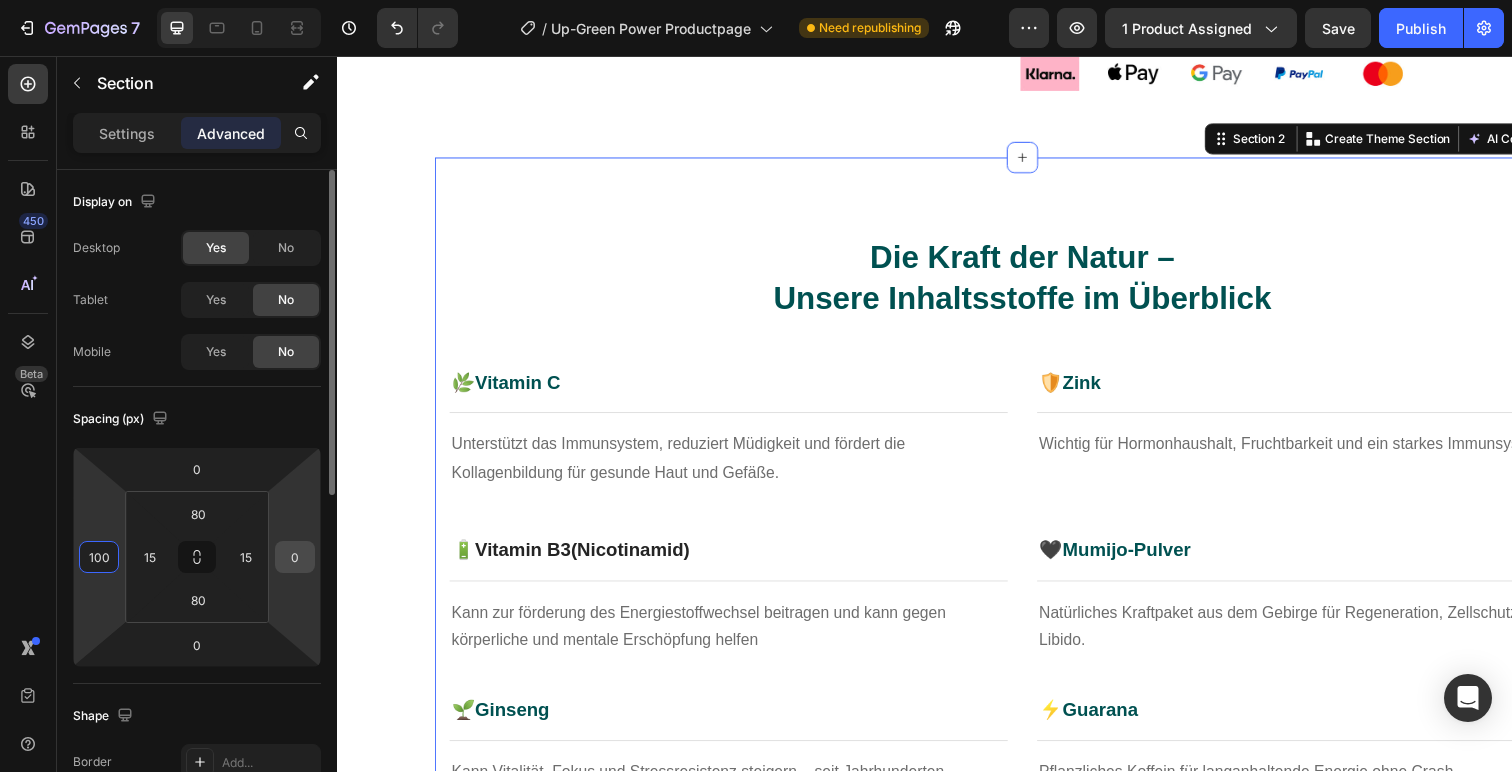 type on "100" 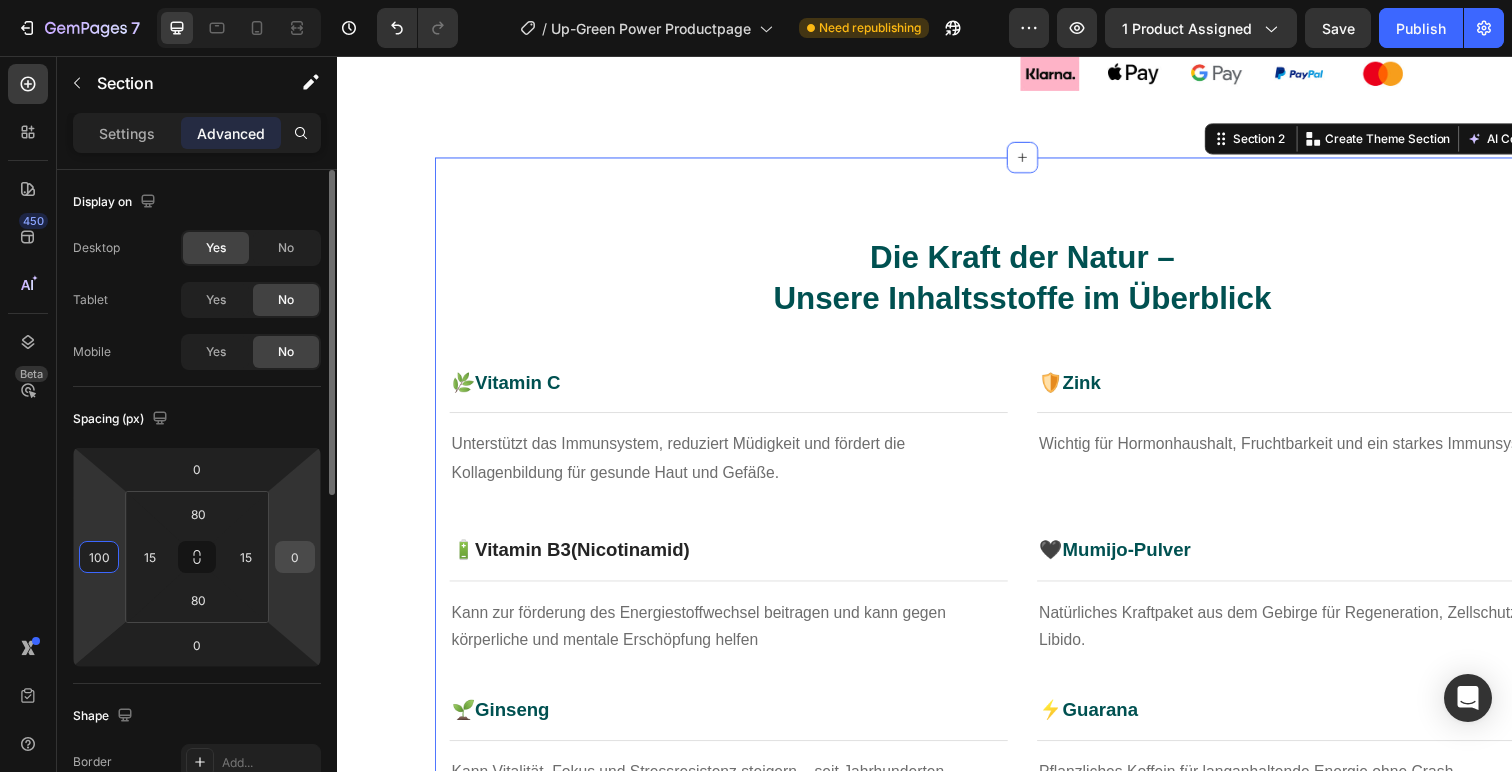 click on "0" at bounding box center [295, 557] 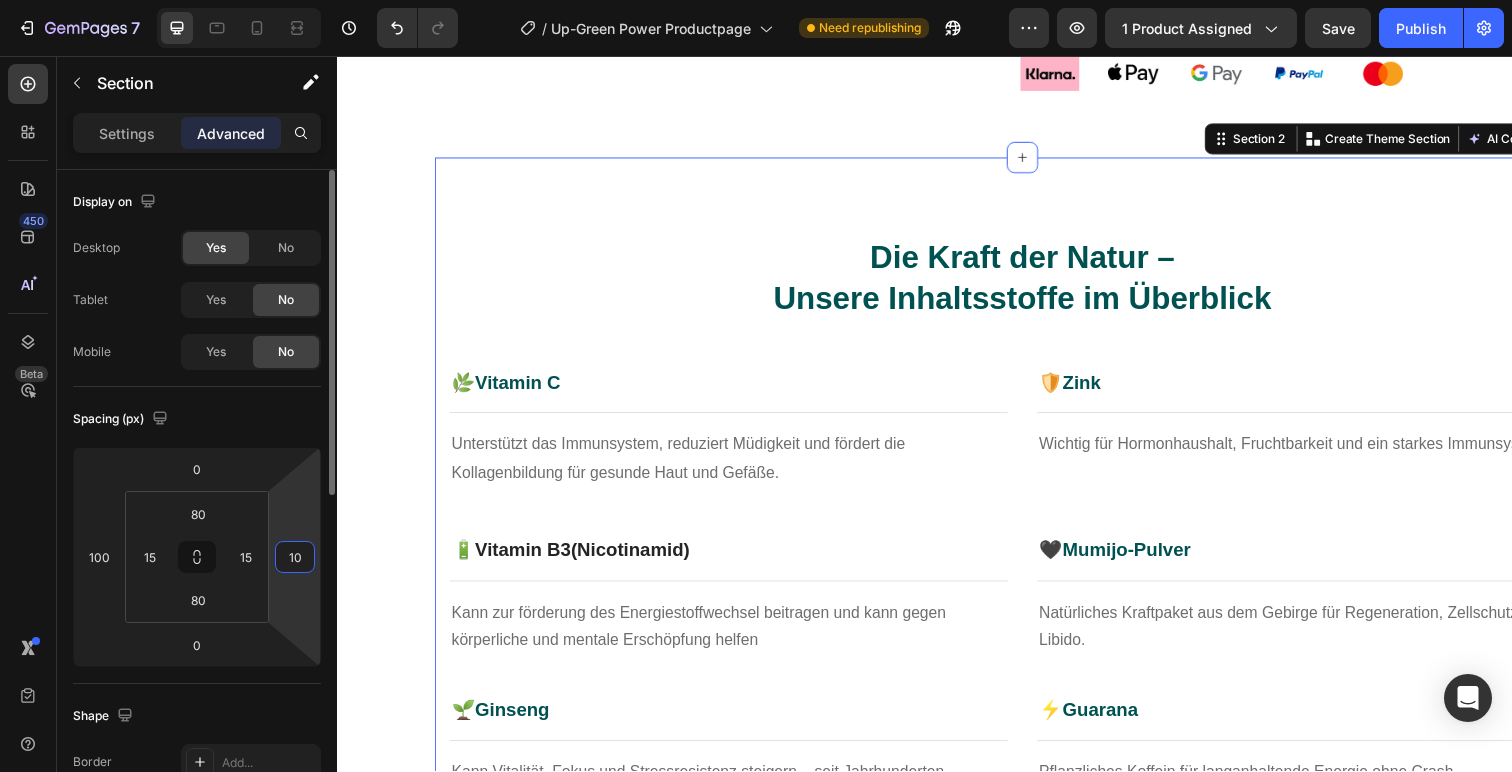 type on "1" 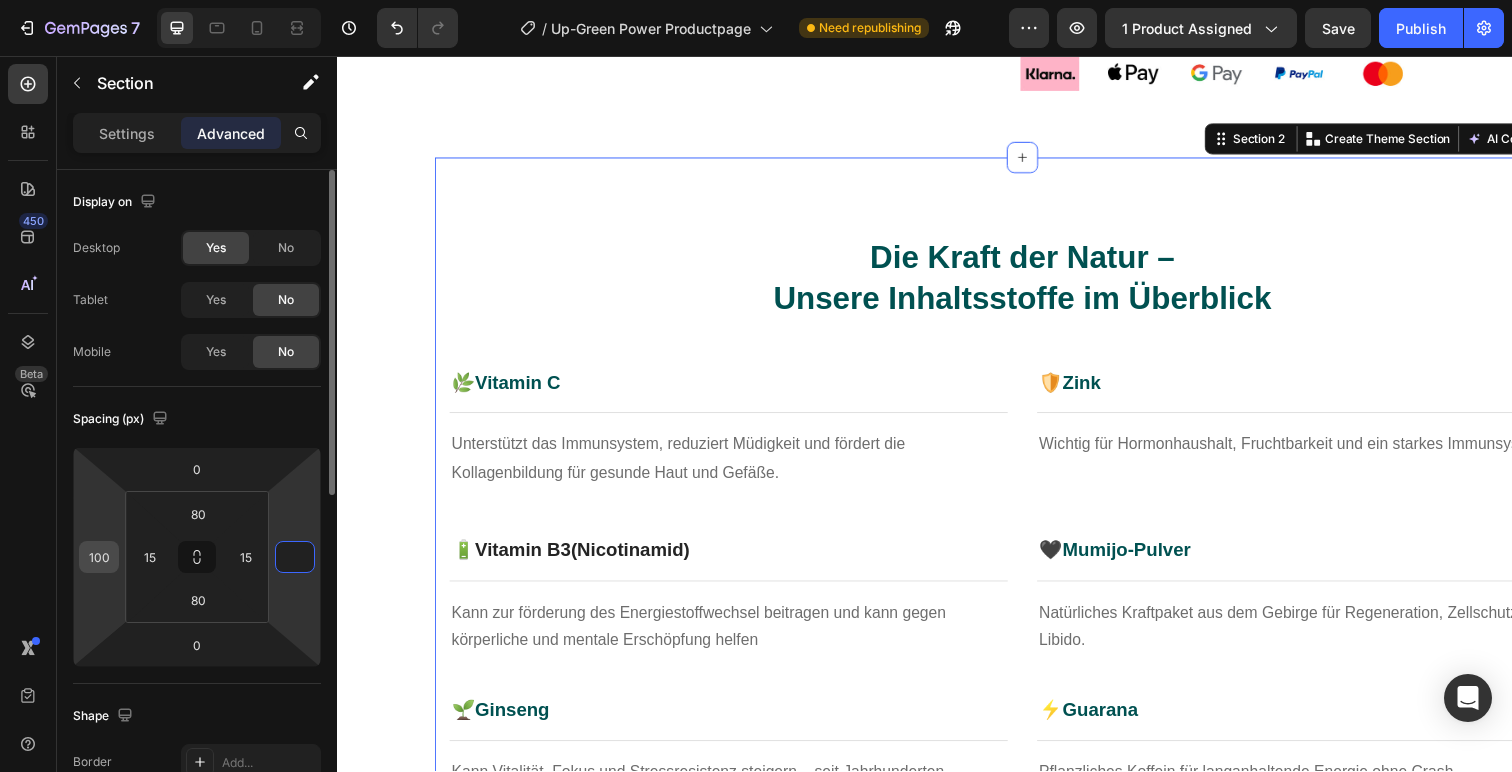click on "100" at bounding box center (99, 557) 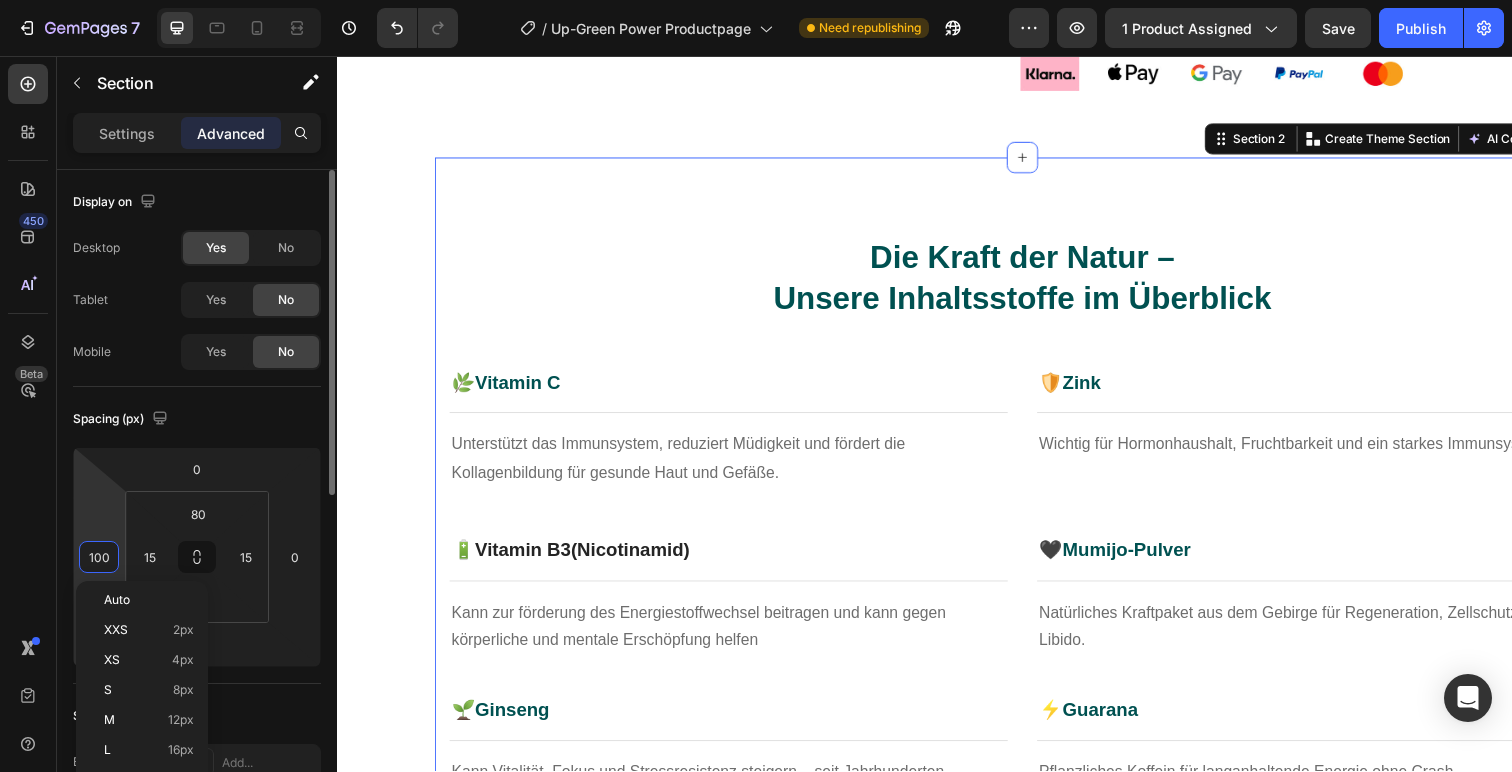 click on "100" at bounding box center [99, 557] 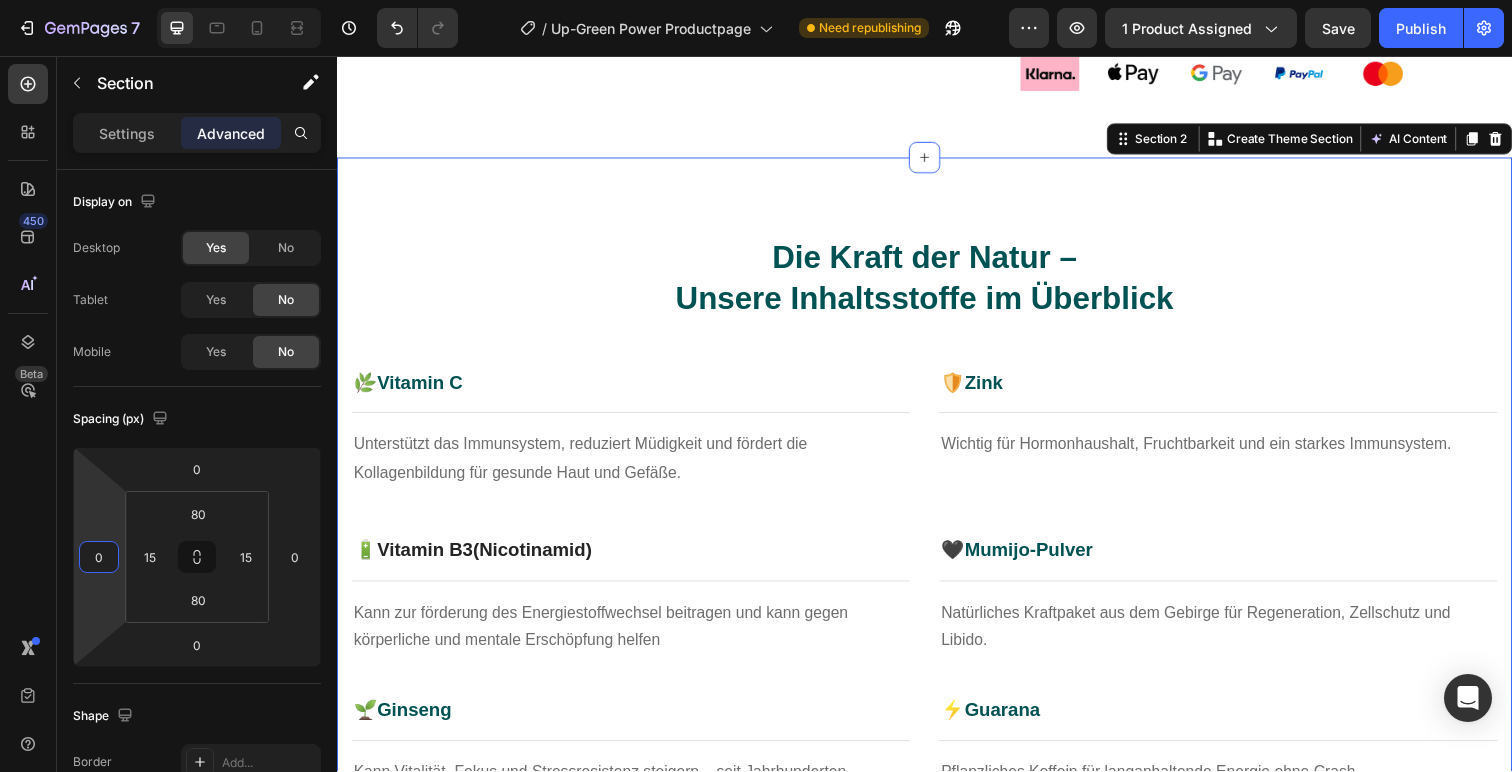 type on "0" 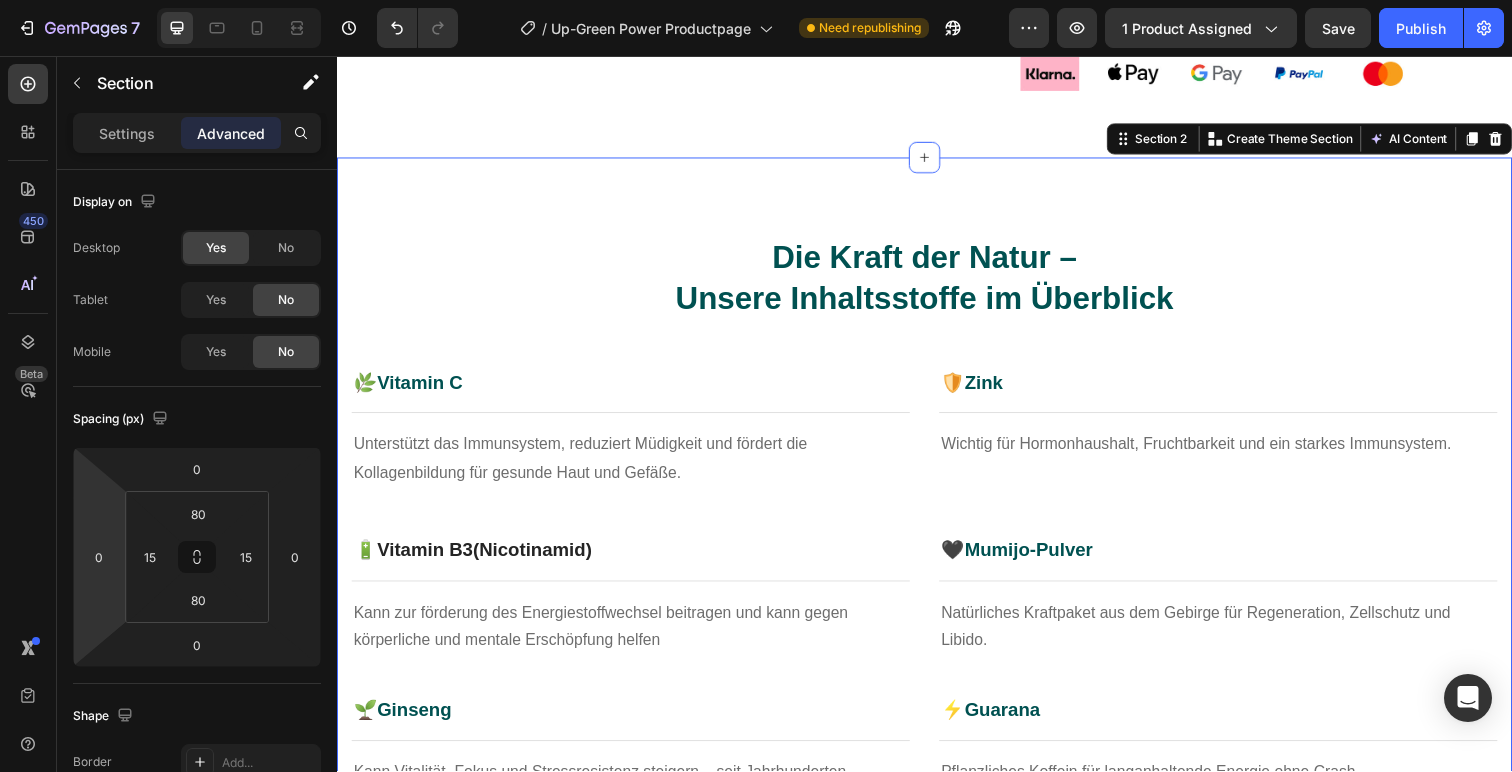 click on "Die Kraft der Natur –  Unsere Inhaltsstoffe im Überblick Heading Row 🌿  Vitamin C   Heading Row                Title Line Unterstützt das Immunsystem, reduziert Müdigkeit und fördert die Kollagenbildung für gesunde Haut und Gefäße. Text block 🛡️  Zink Heading Row                Title Line Wichtig für Hormonhaushalt, Fruchtbarkeit und ein starkes Immunsystem. Text block Row 🔋  Vitamin B3  (Nicotinamid) Heading Row                Title Line Kann zur förderung des Energiestoffwechsel beitragen und kann gegen körperliche und mentale Erschöpfung helfen Text block 🖤  Mumijo-Pulver   Heading Row                Title Line Natürliches Kraftpaket aus dem Gebirge für Regeneration, Zellschutz und Libido. Text block Row 🌱  Ginseng   Heading Row                Title Line Kann Vitalität, Fokus und Stressresistenz steigern – seit Jahrhunderten bewährt. Text block ⚡  Guarana   Heading Row                Title Line Pflanzliches Koffein für langanhaltende Energie ohne Crash. Row 💪" at bounding box center [937, 604] 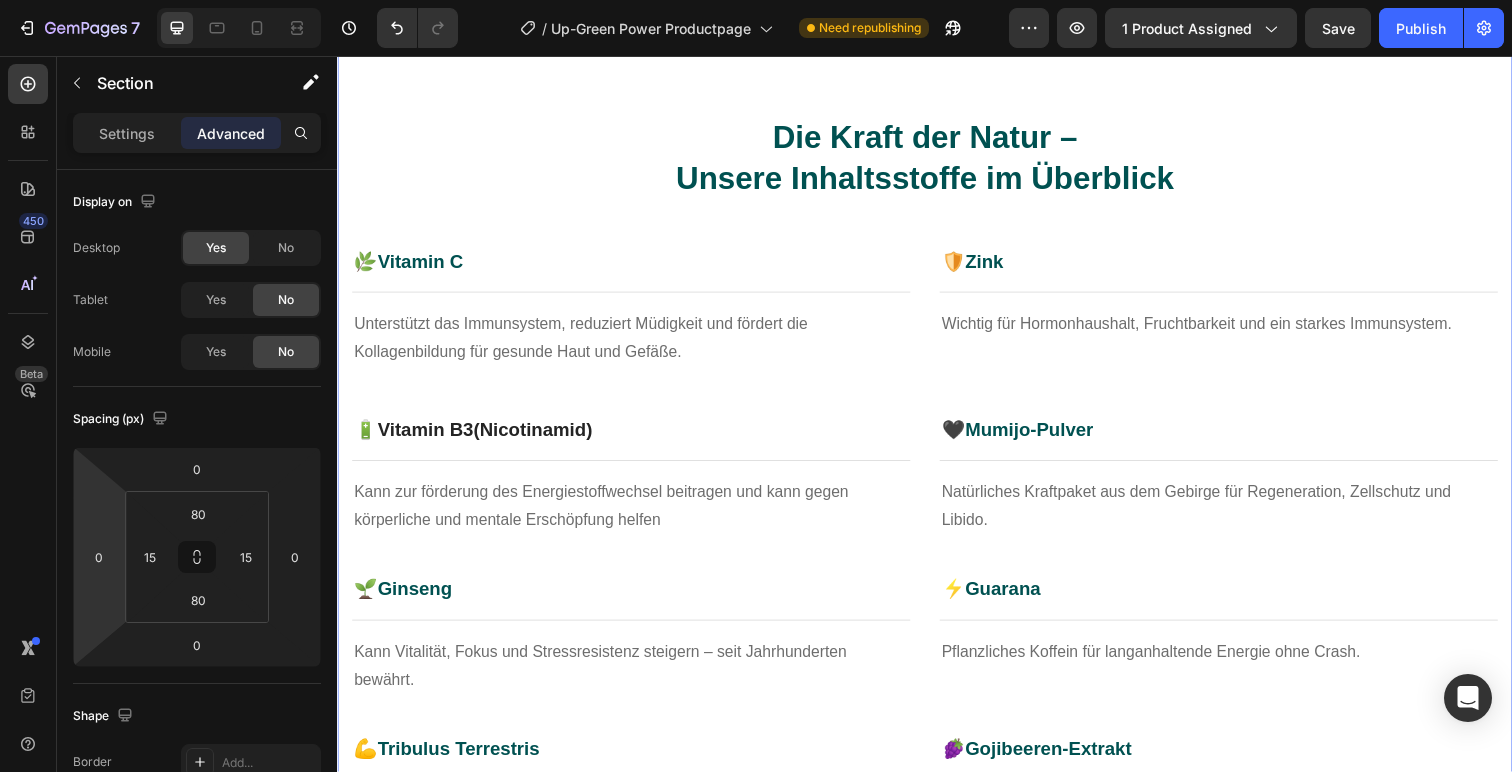 scroll, scrollTop: 987, scrollLeft: 0, axis: vertical 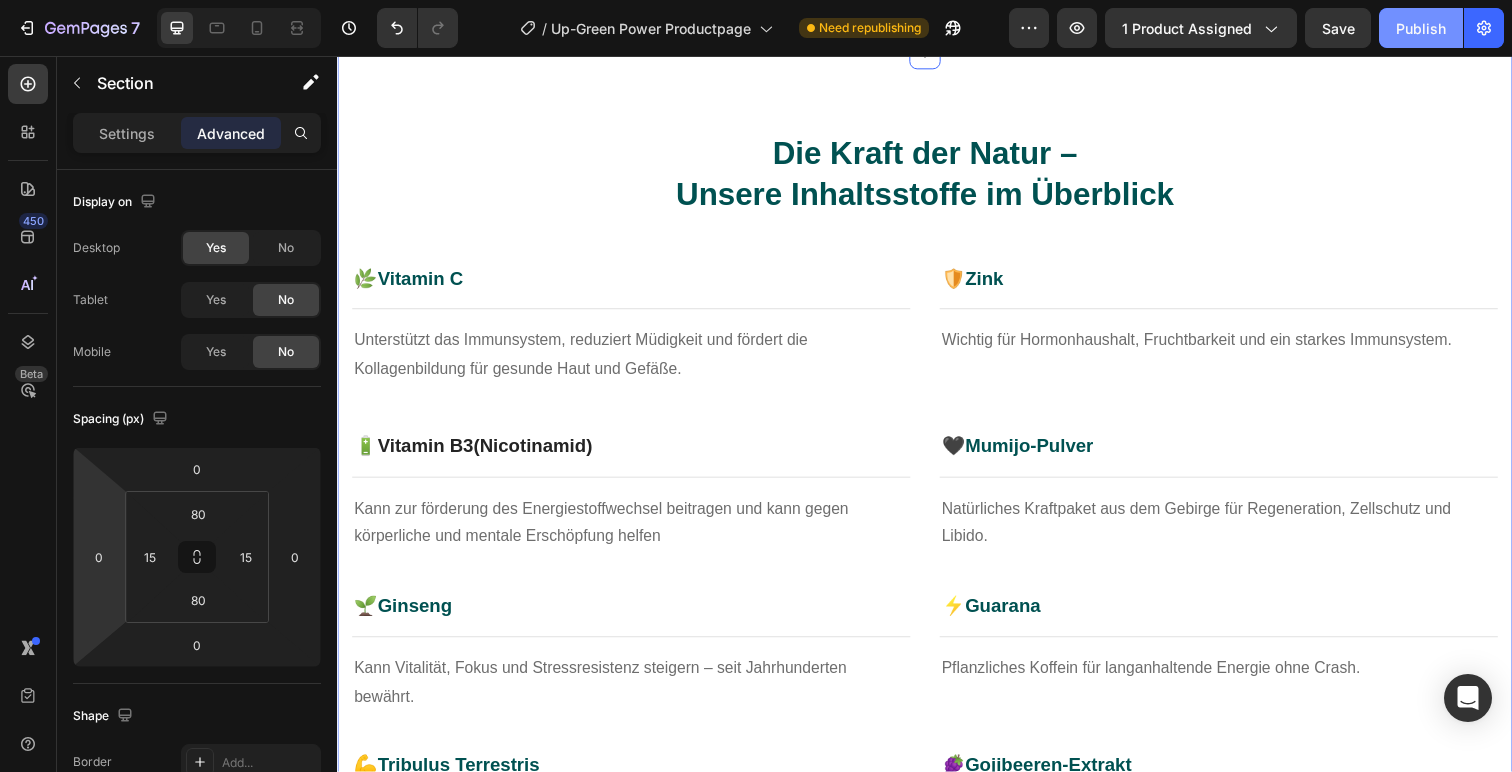 click on "Publish" at bounding box center [1421, 28] 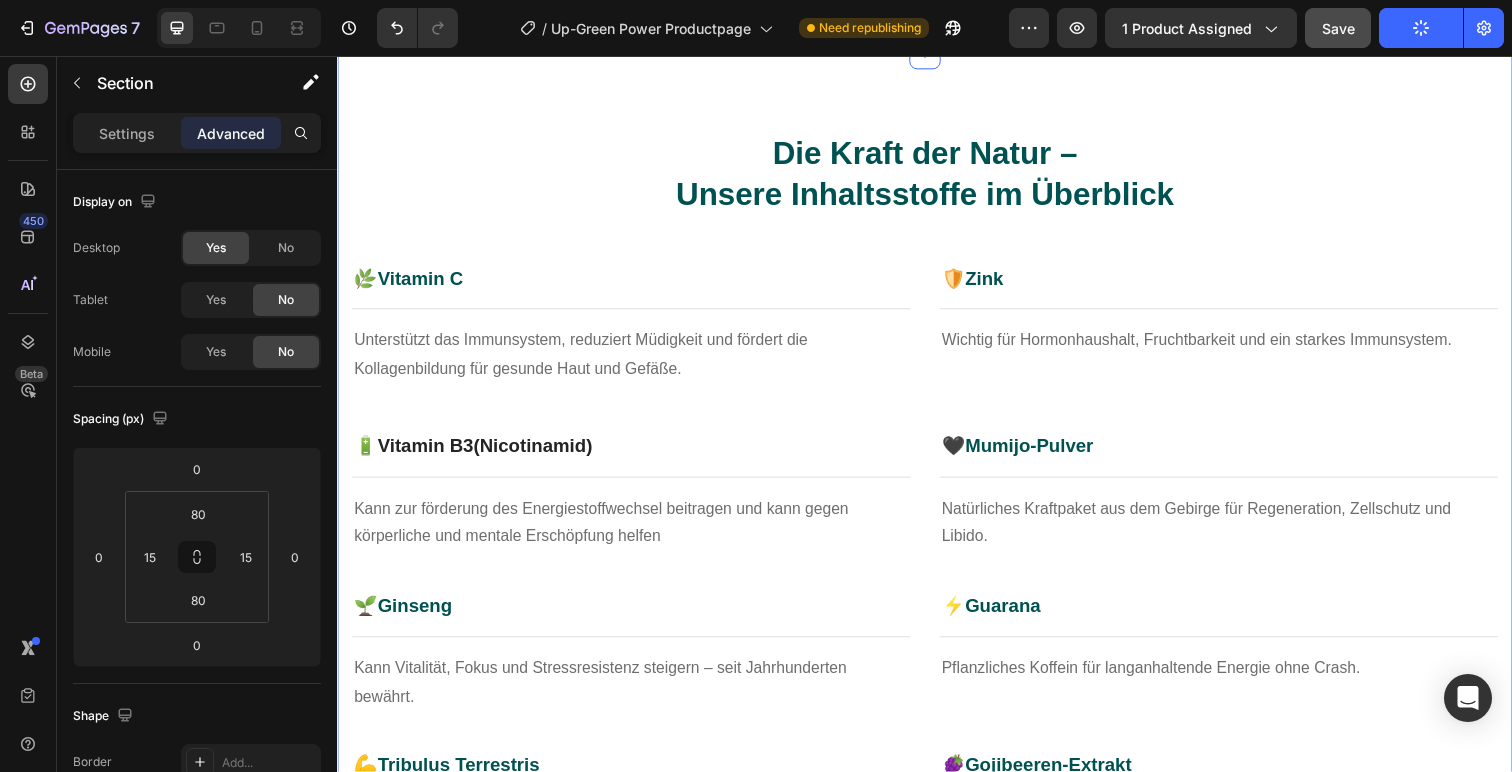click on "Save" 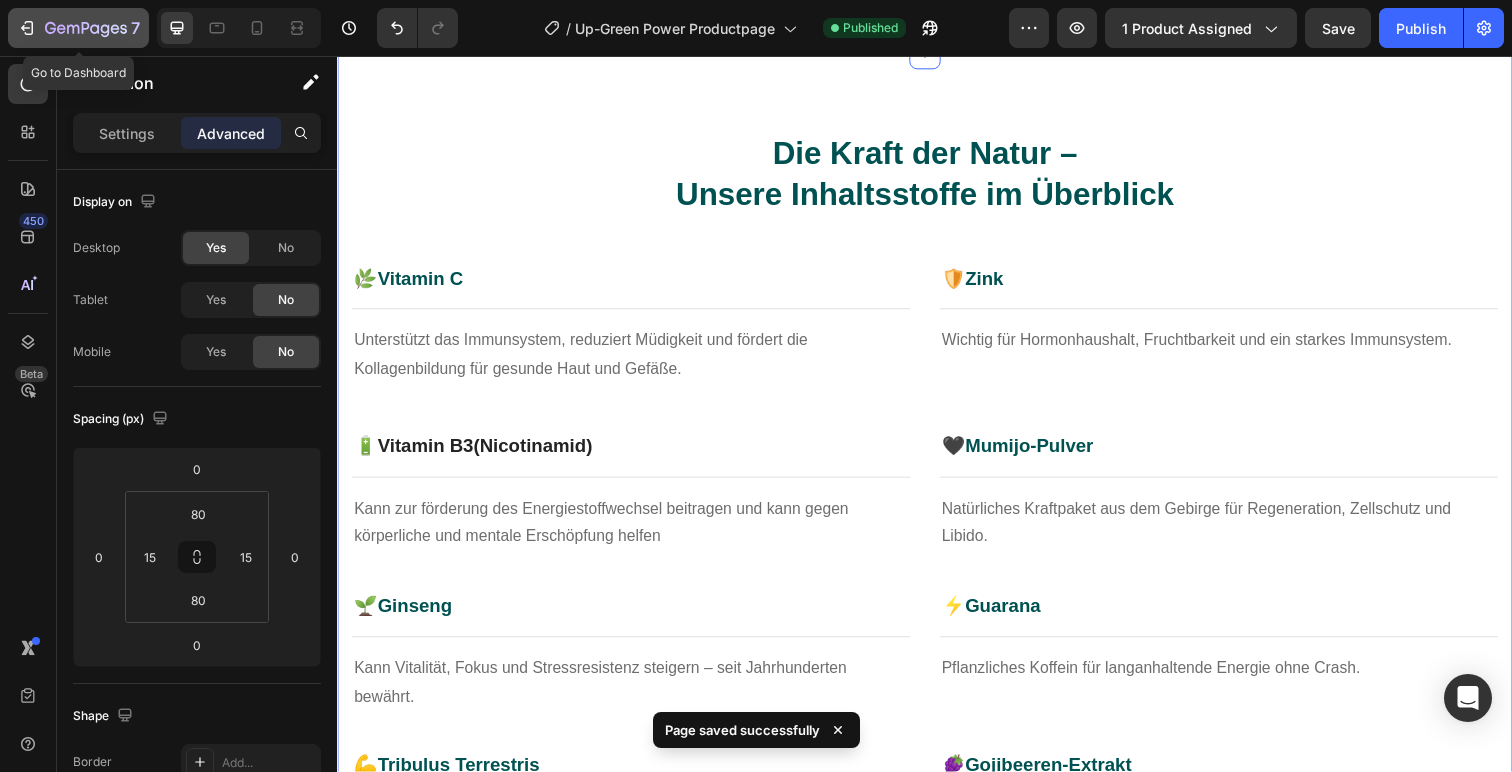click 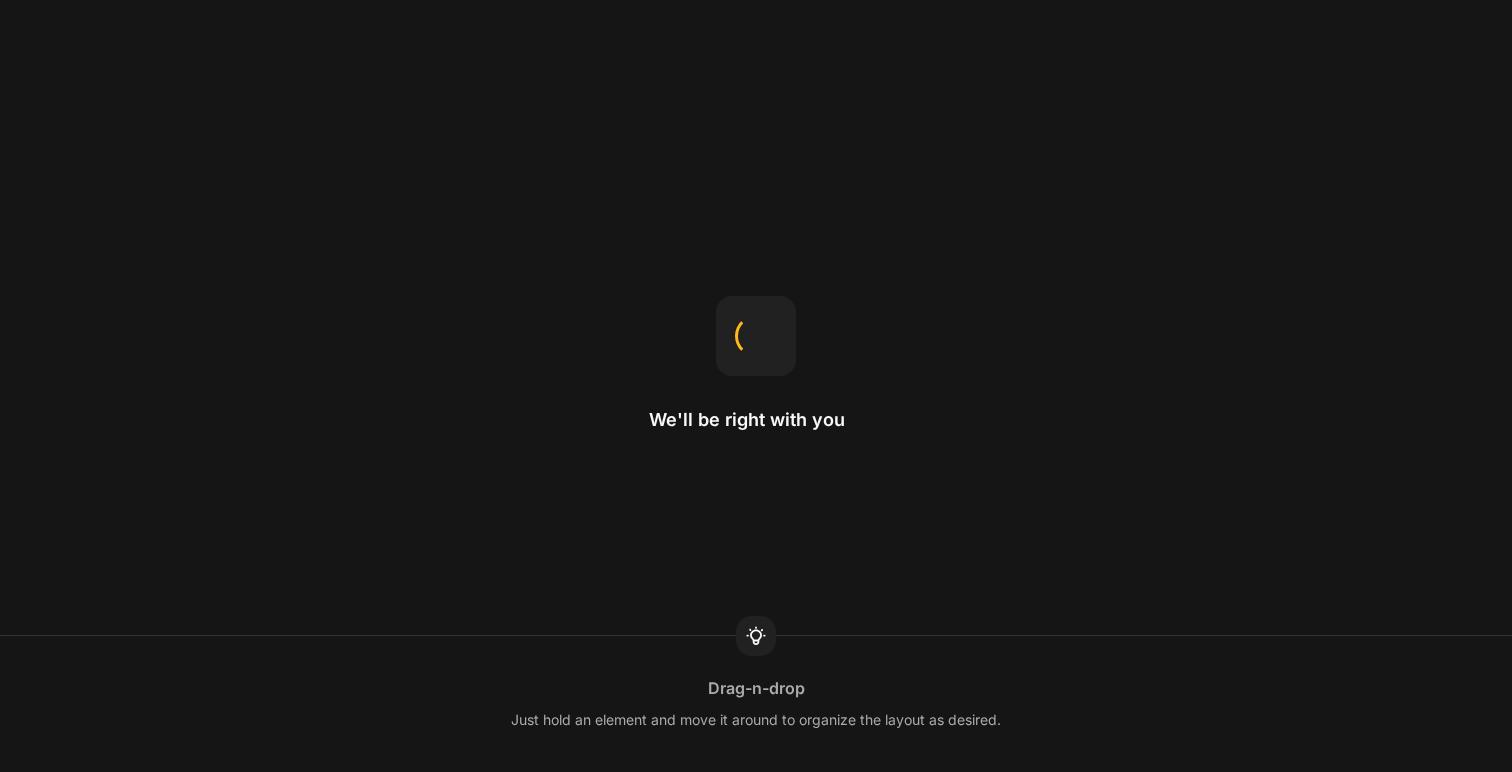 scroll, scrollTop: 0, scrollLeft: 0, axis: both 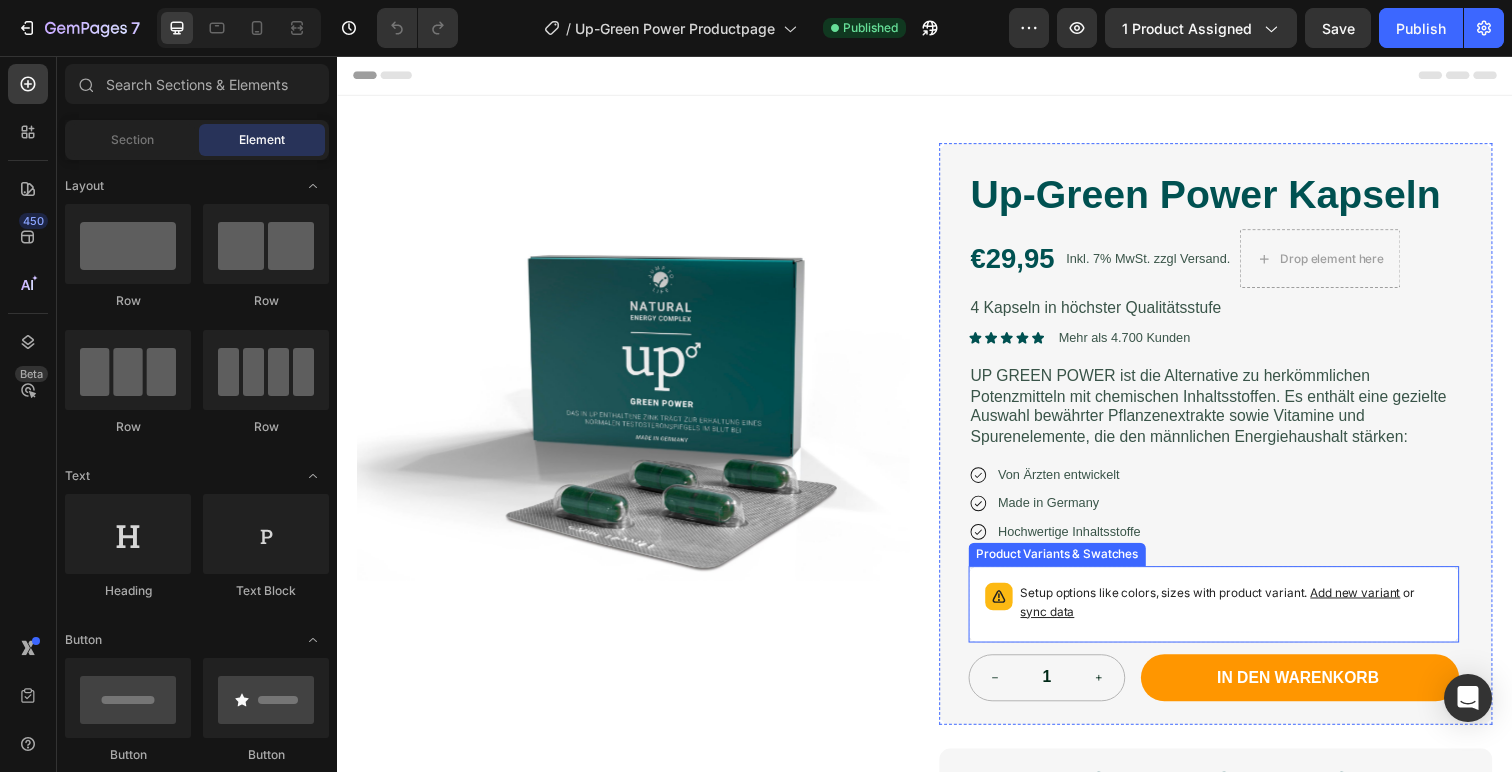 click on "Setup options like colors, sizes with product variant.       Add new variant   or   sync data" at bounding box center [1250, 614] 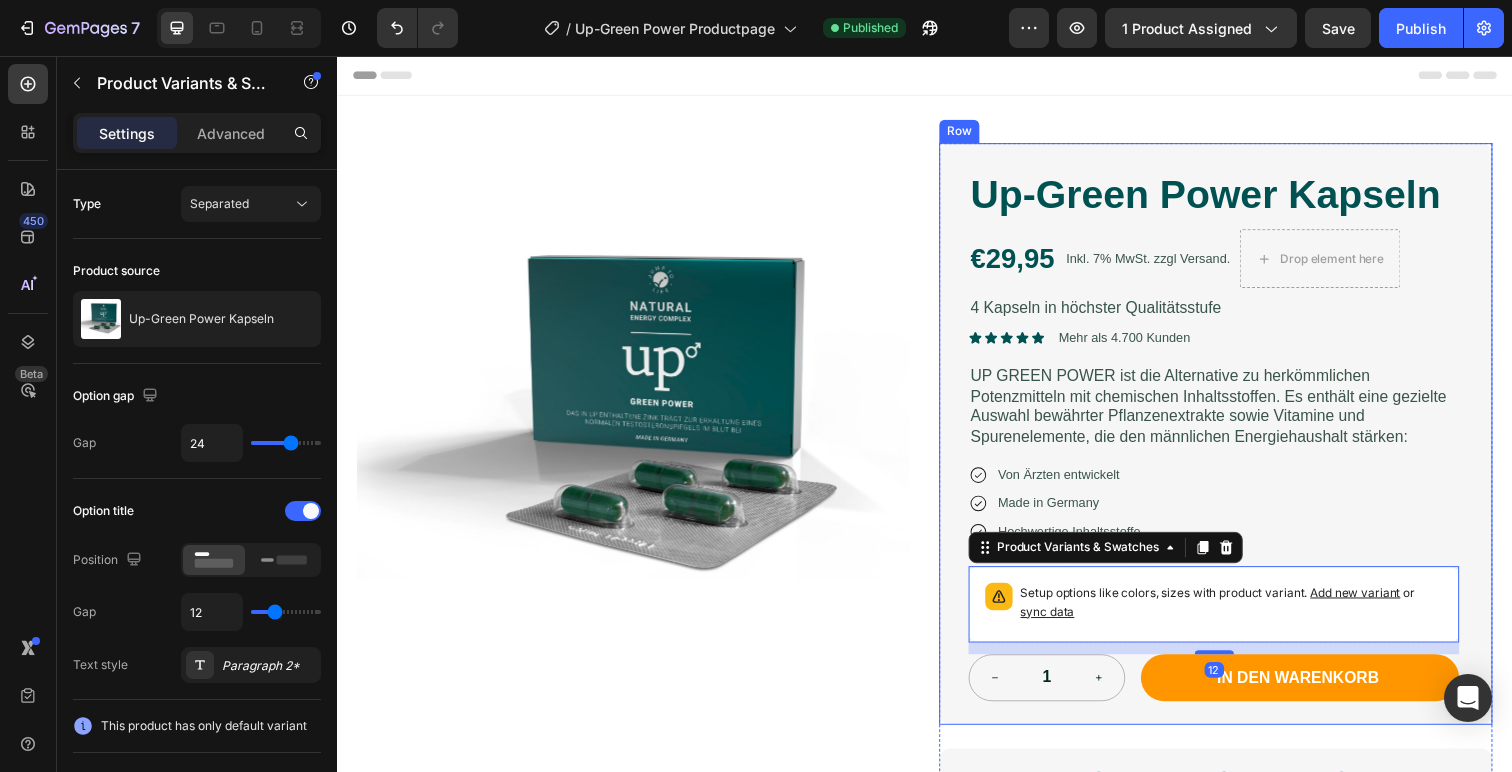 click on "Icon Made in Germany Text Block Row" at bounding box center (1232, 513) 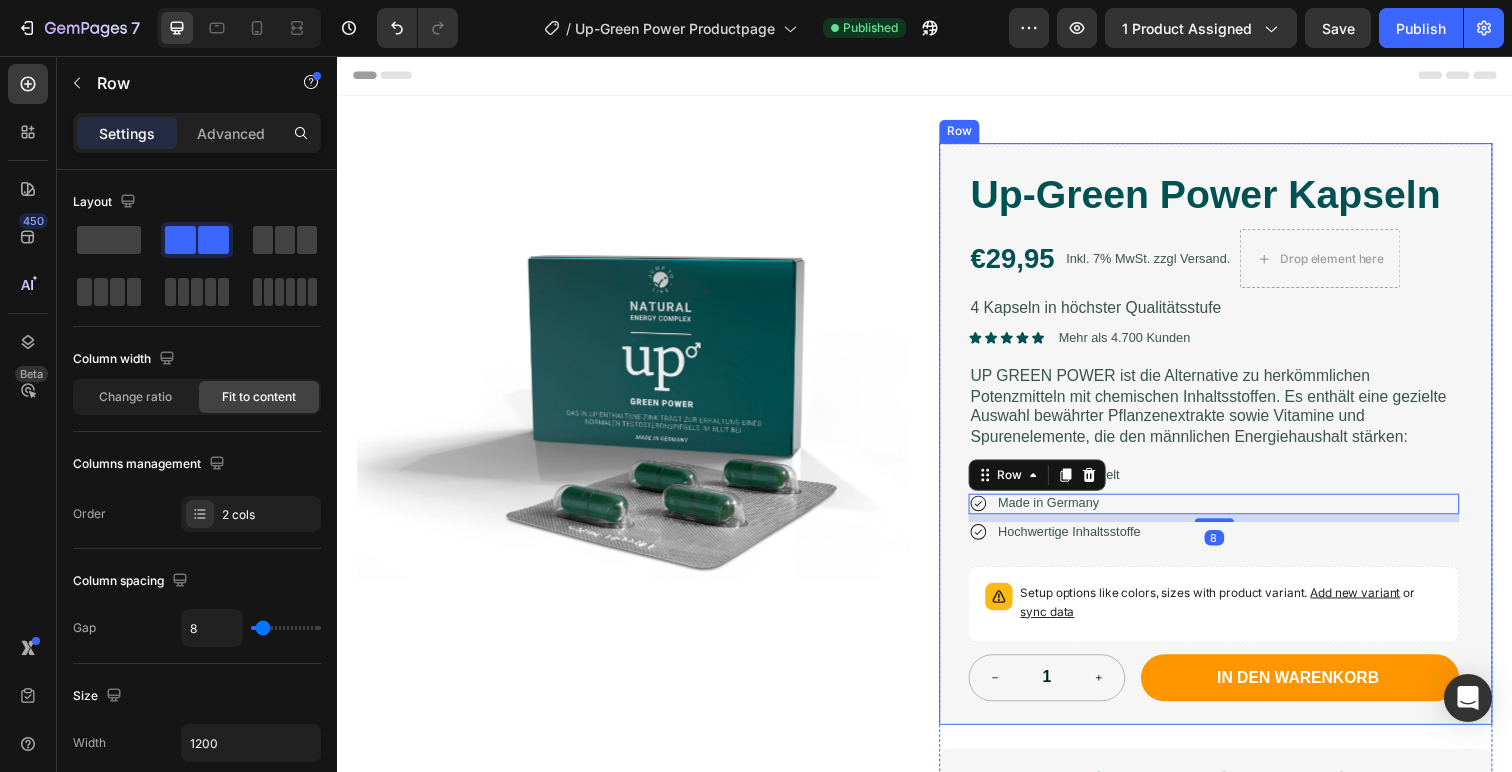 click on "Setup options like colors, sizes with product variant.       Add new variant   or   sync data" at bounding box center [1232, 616] 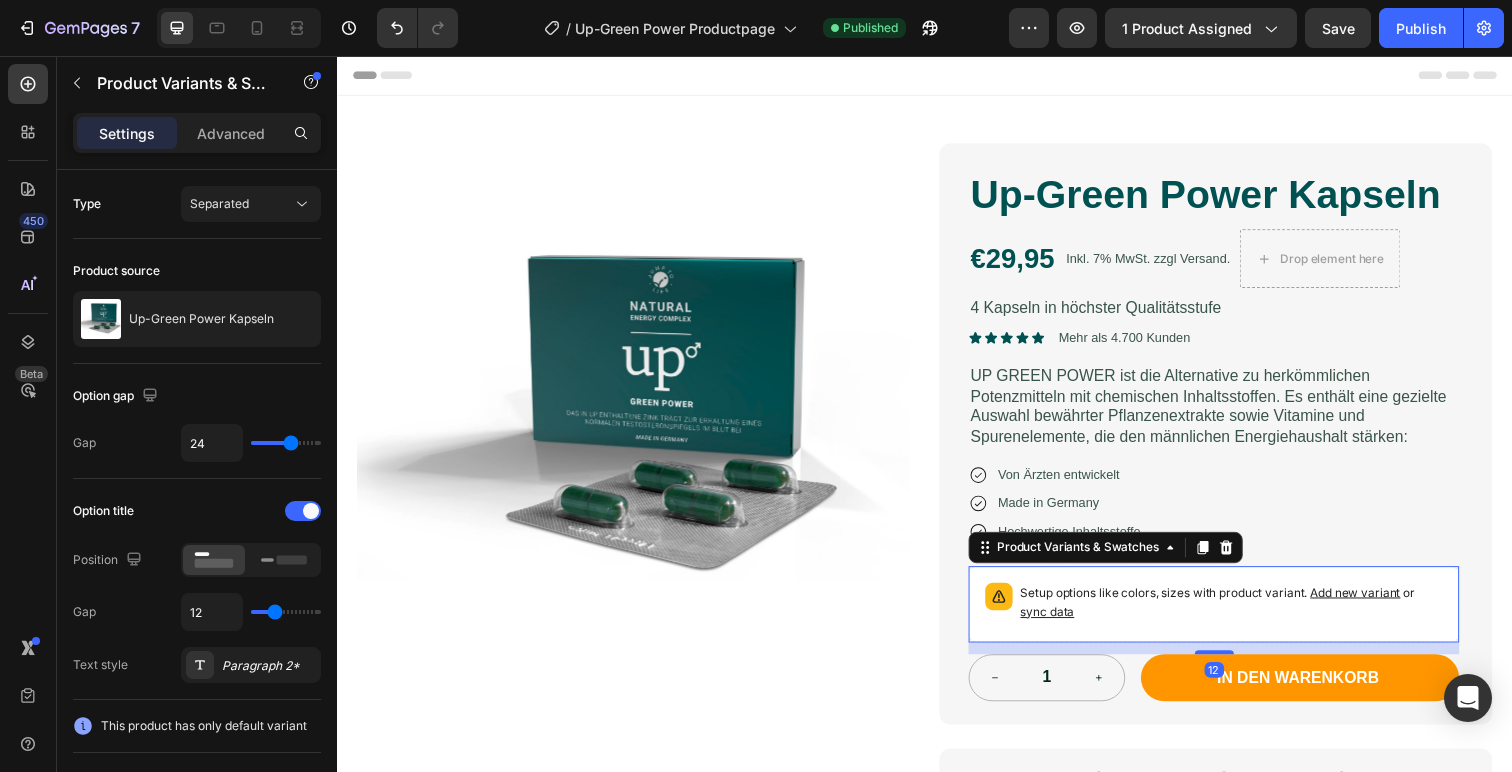 click on "Add new variant" at bounding box center (1377, 603) 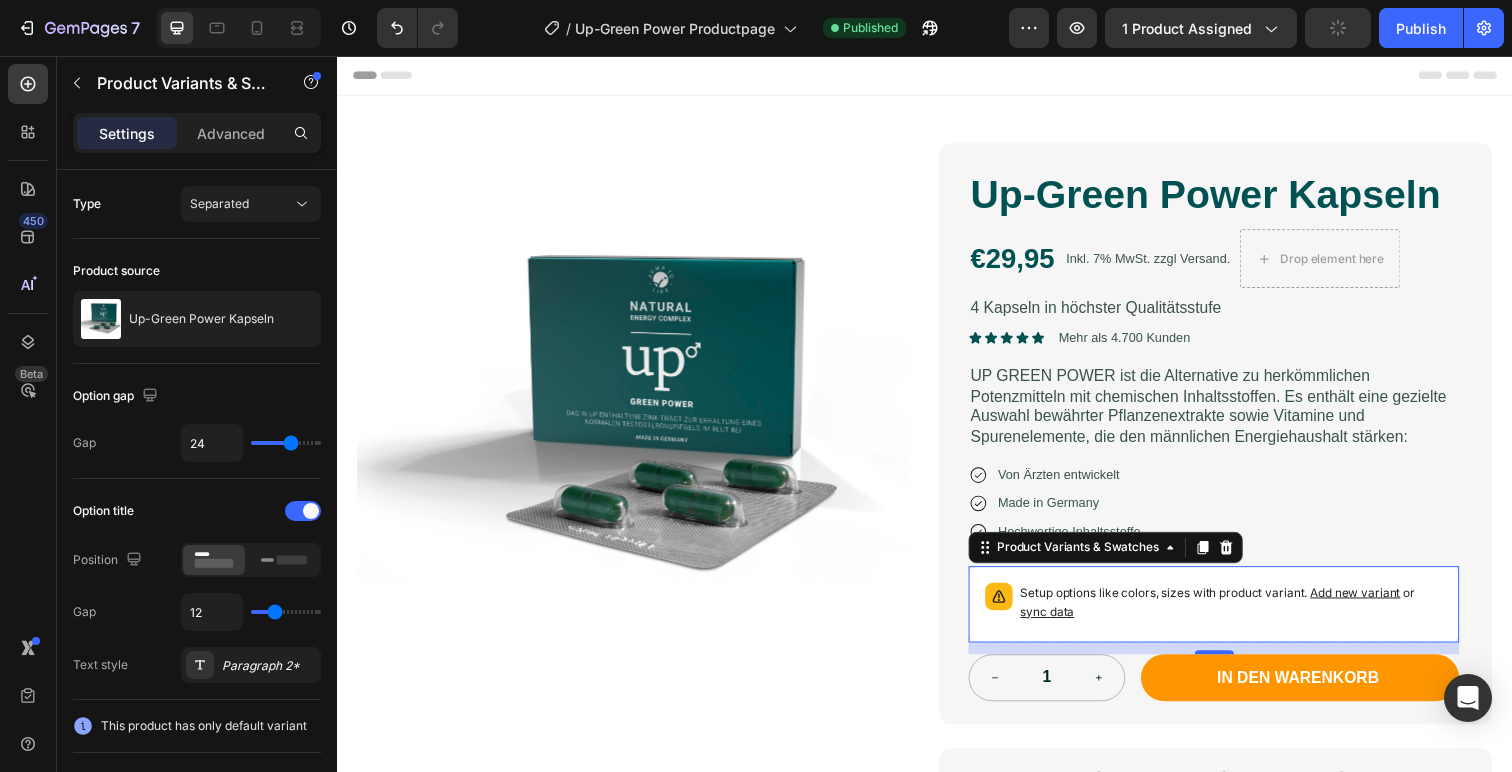 click on "sync data" at bounding box center (1062, 623) 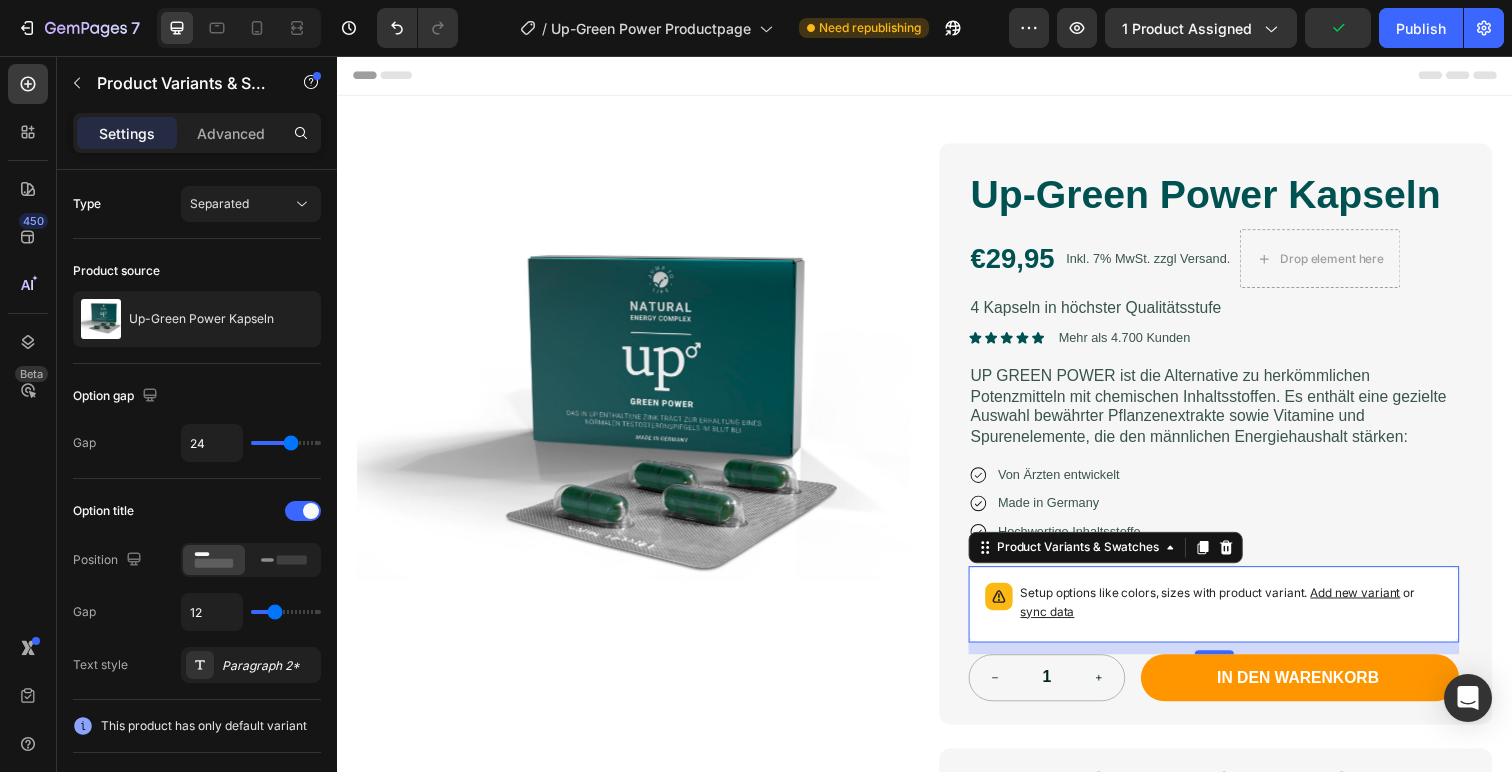 click on "sync data" at bounding box center (1062, 623) 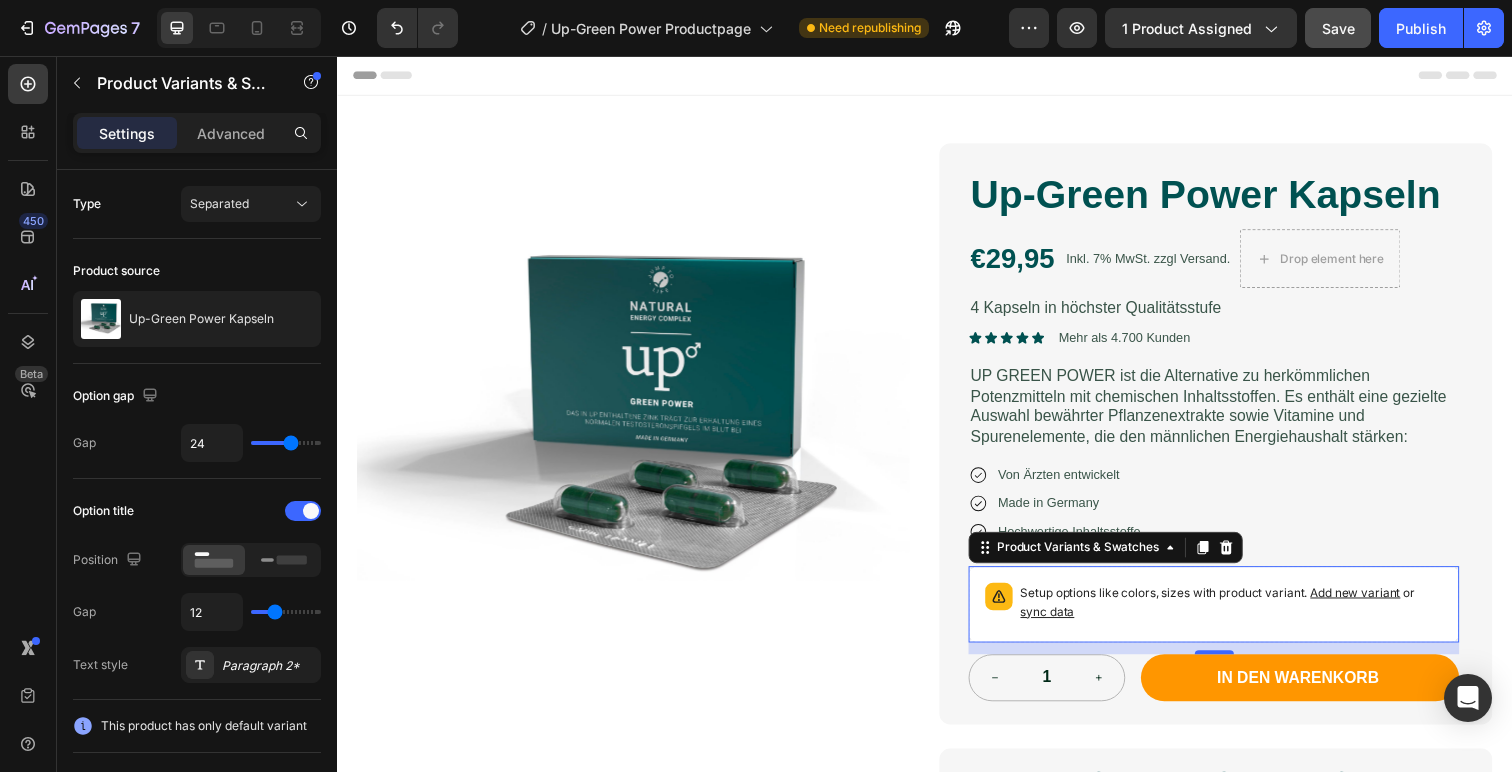 click on "Save" 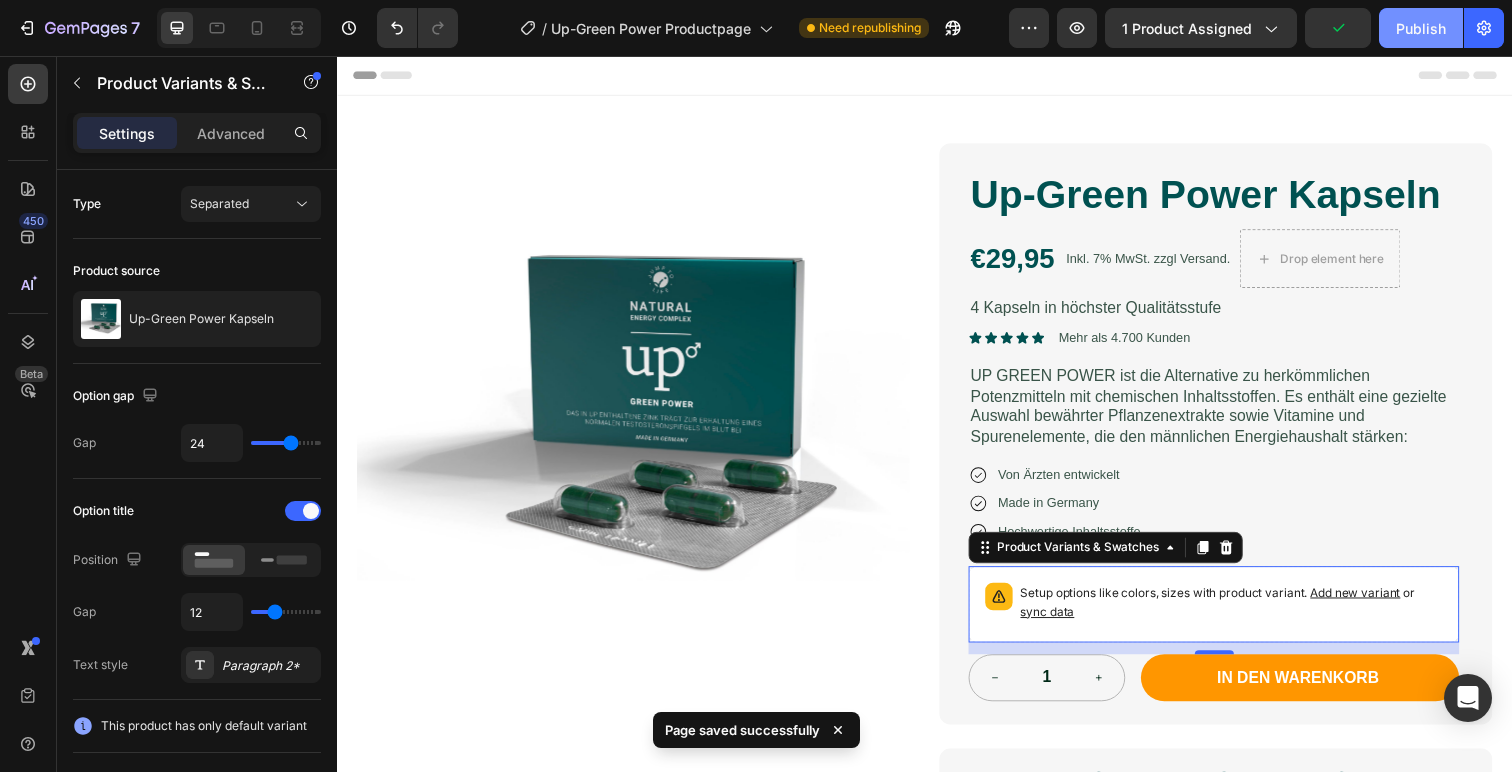 click on "Publish" 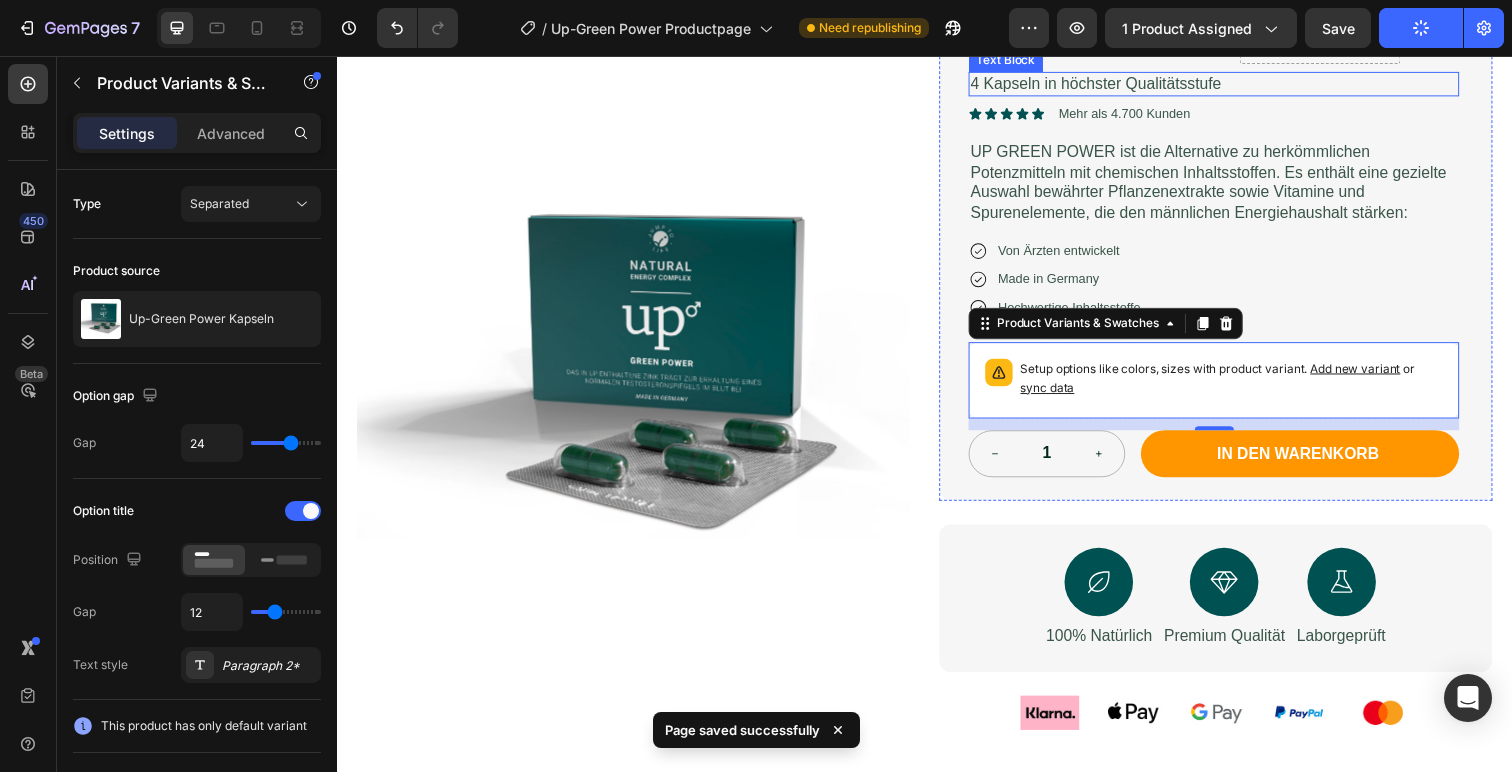 scroll, scrollTop: 362, scrollLeft: 0, axis: vertical 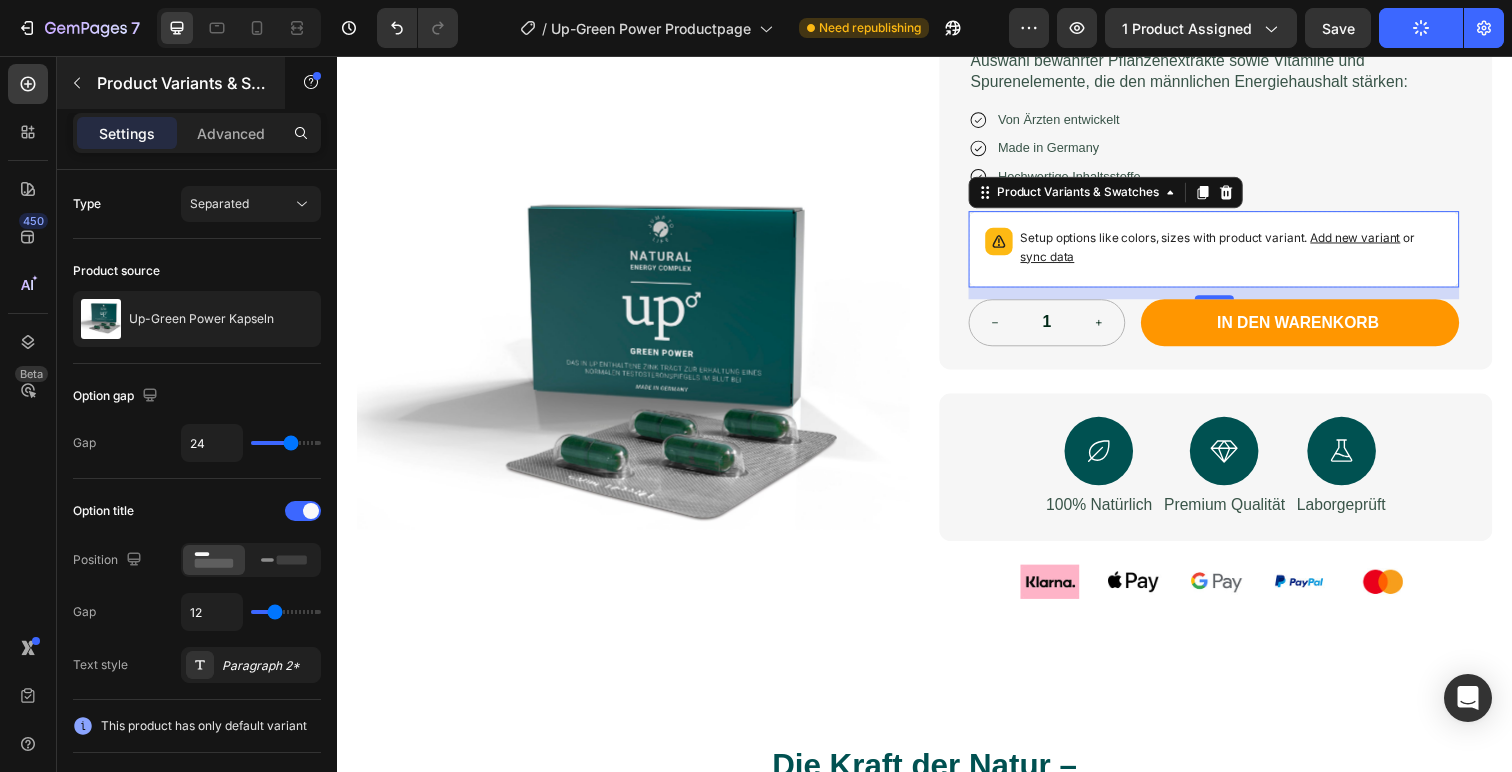 click 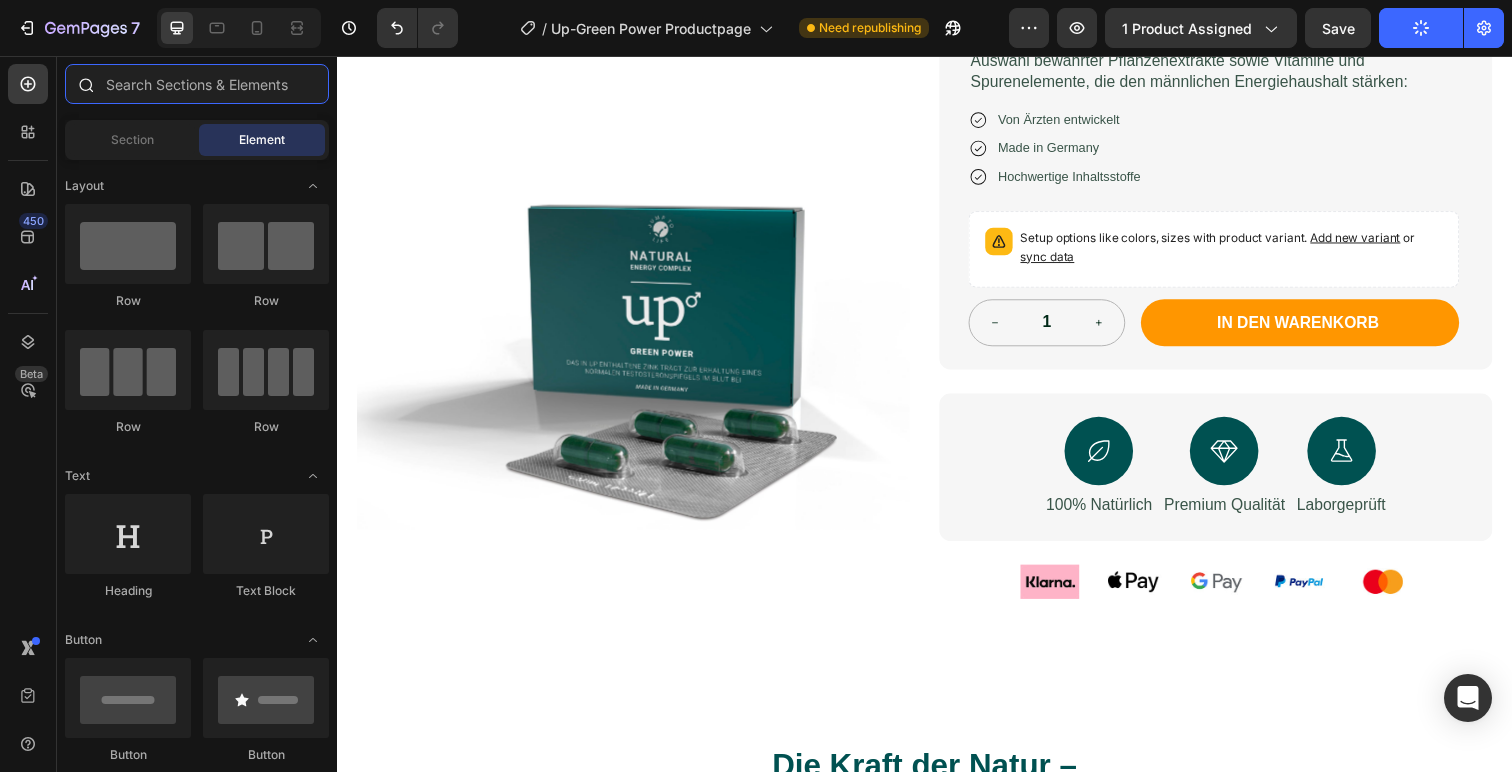 click at bounding box center [197, 84] 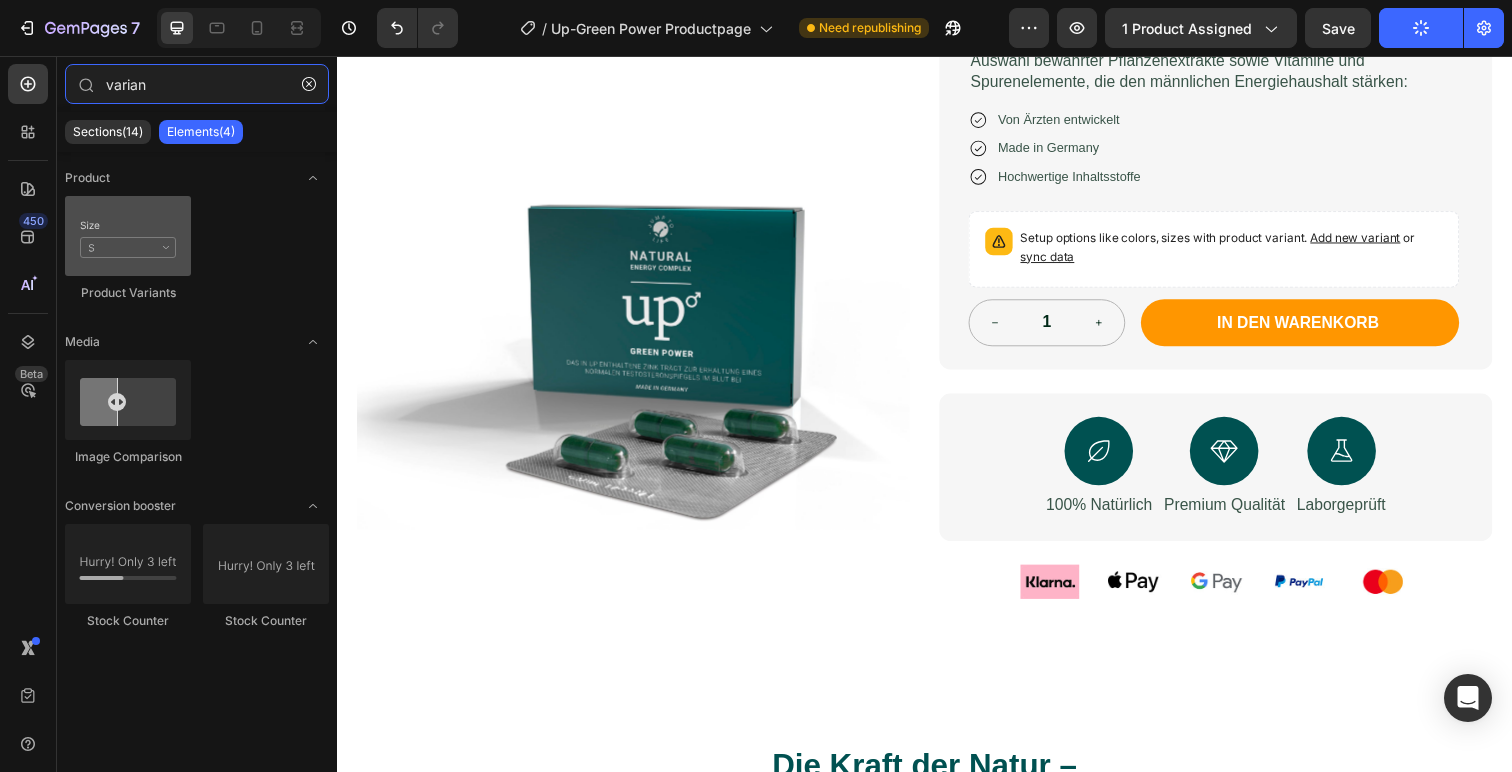 type on "varian" 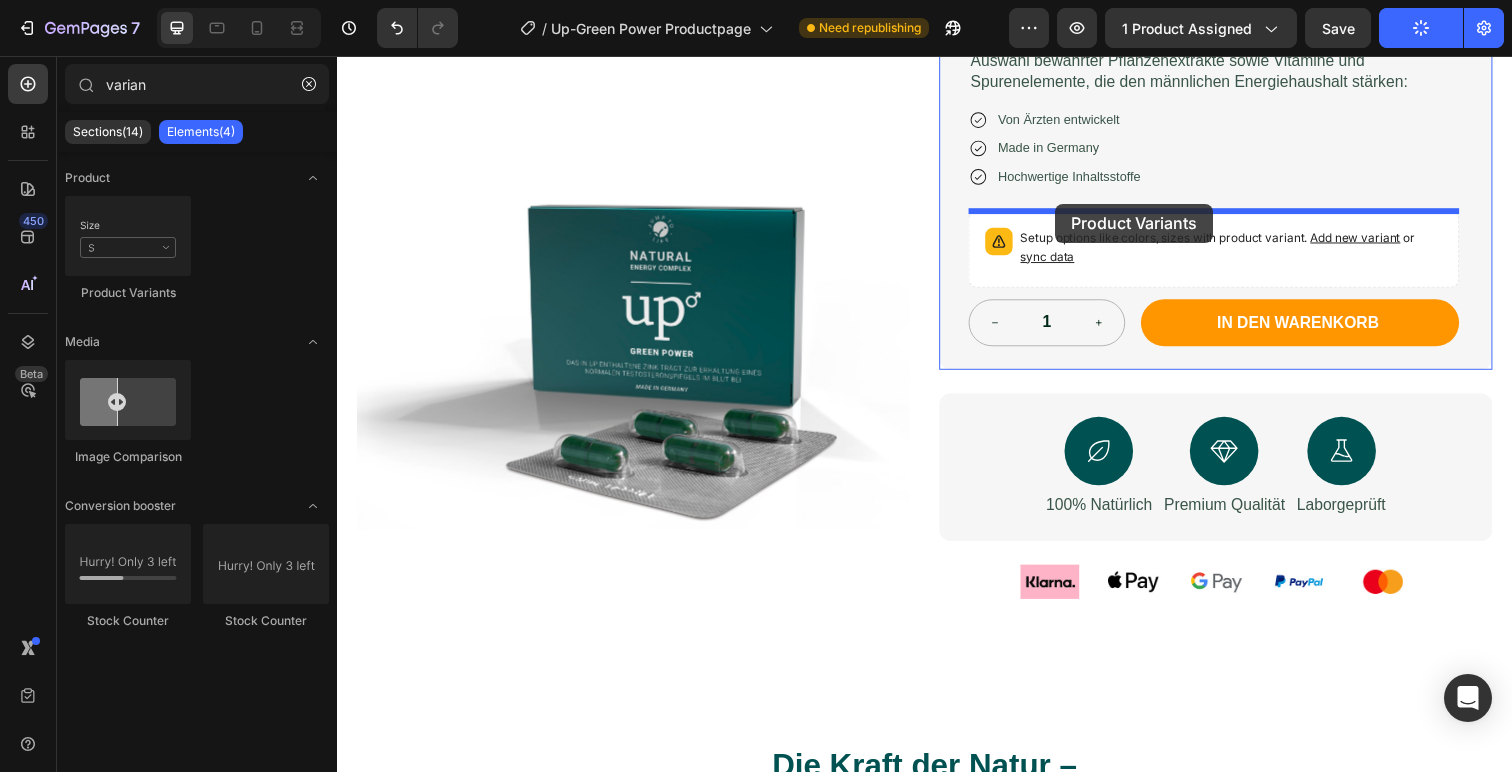 drag, startPoint x: 485, startPoint y: 297, endPoint x: 1069, endPoint y: 207, distance: 590.8942 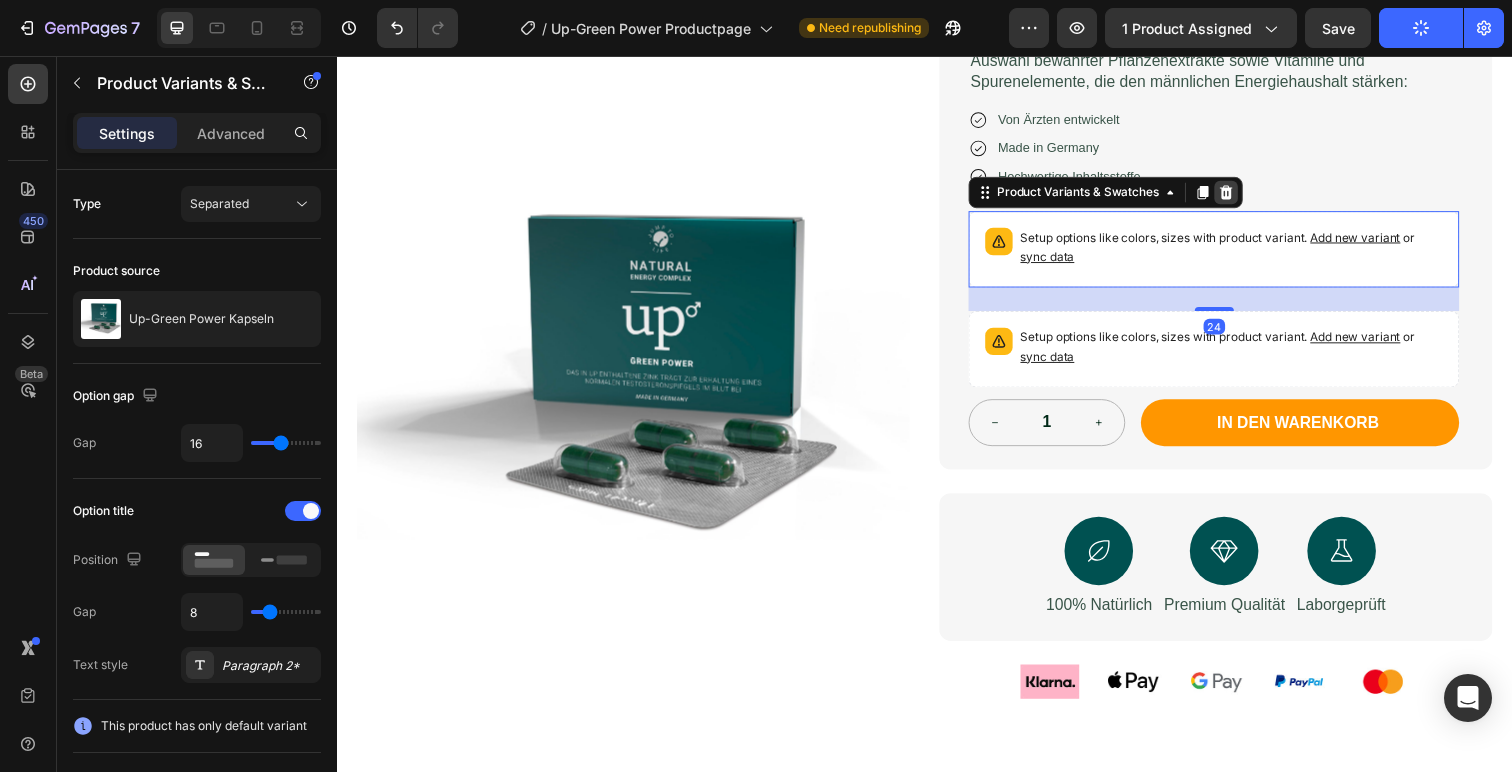 click 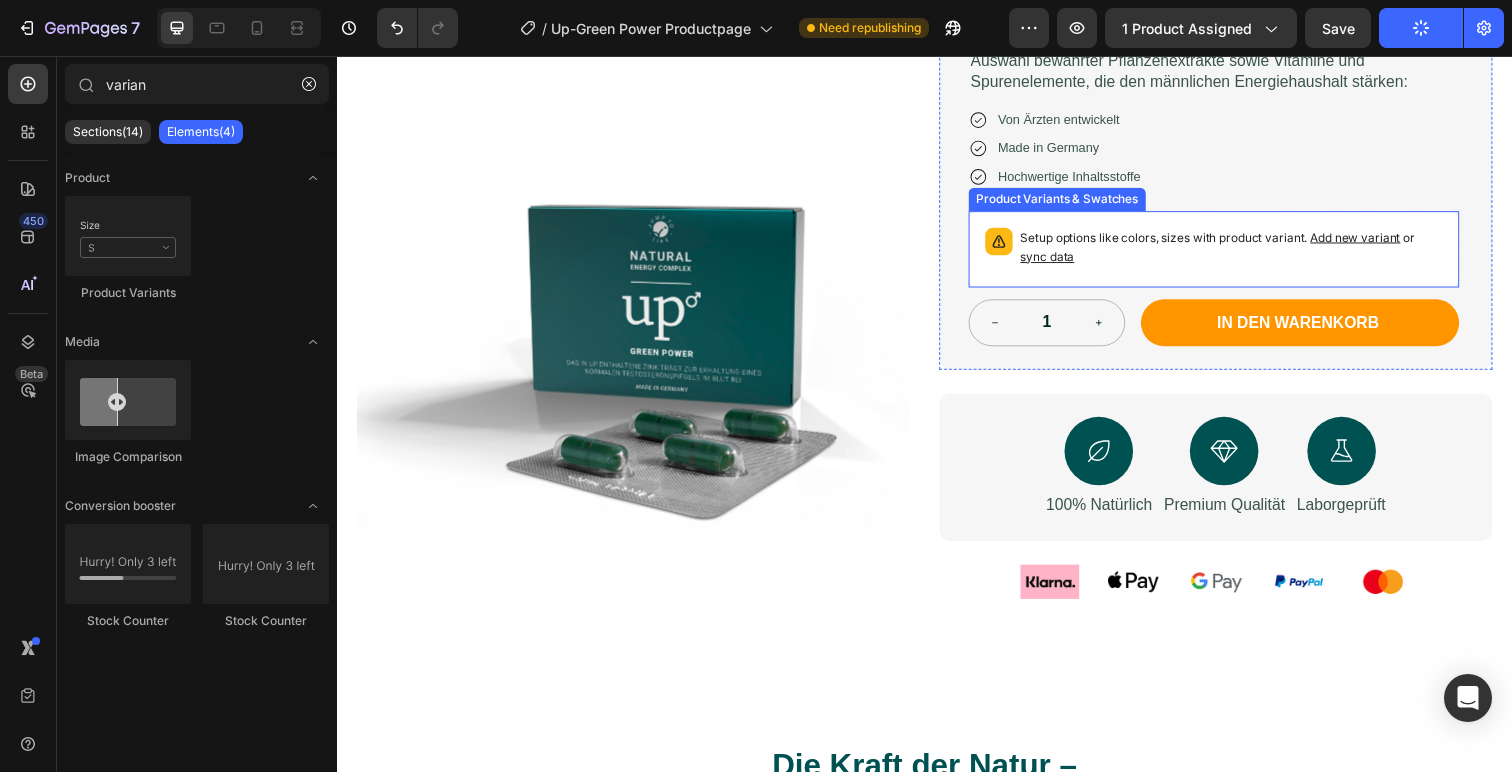 click on "sync data" at bounding box center (1062, 261) 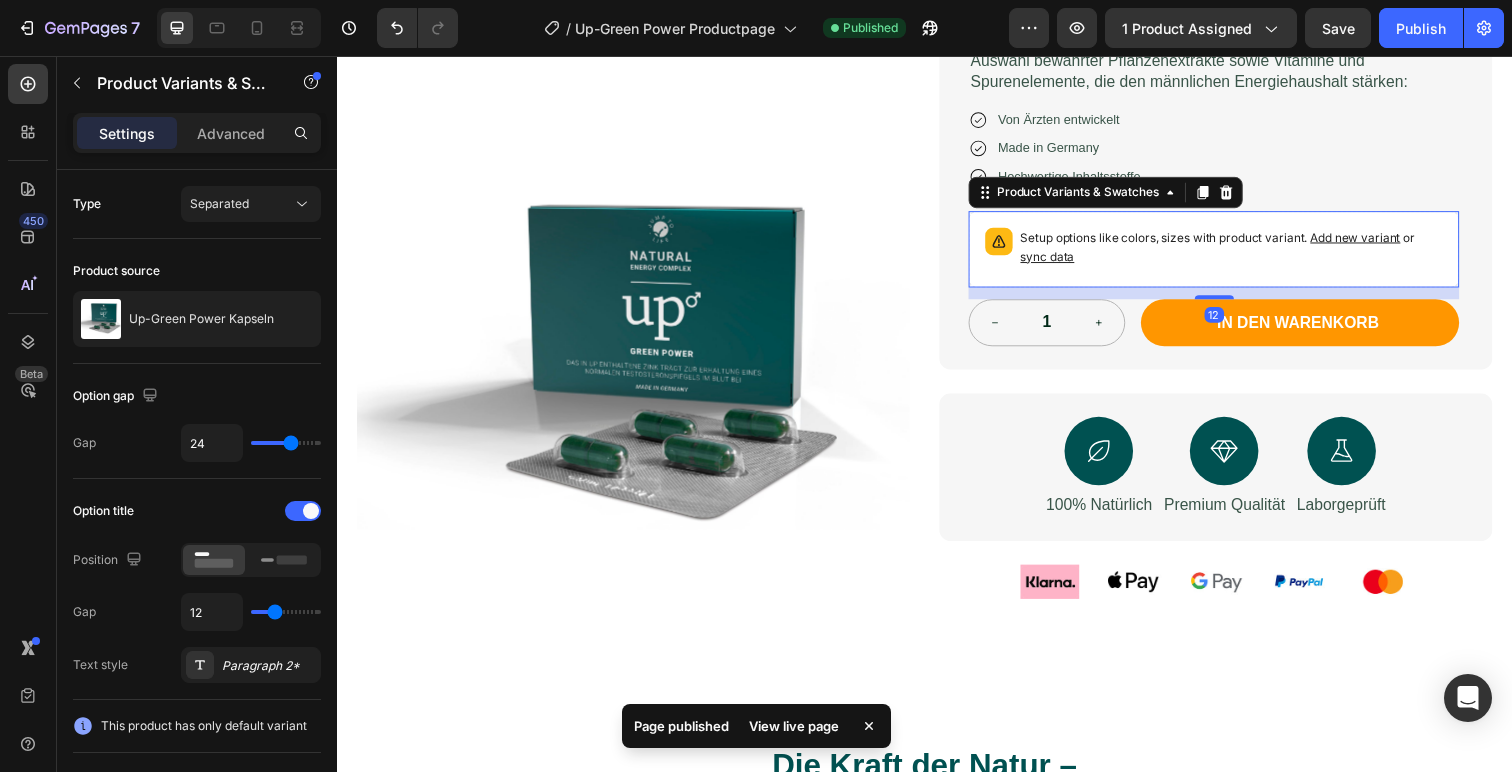 click on "sync data" at bounding box center [1062, 261] 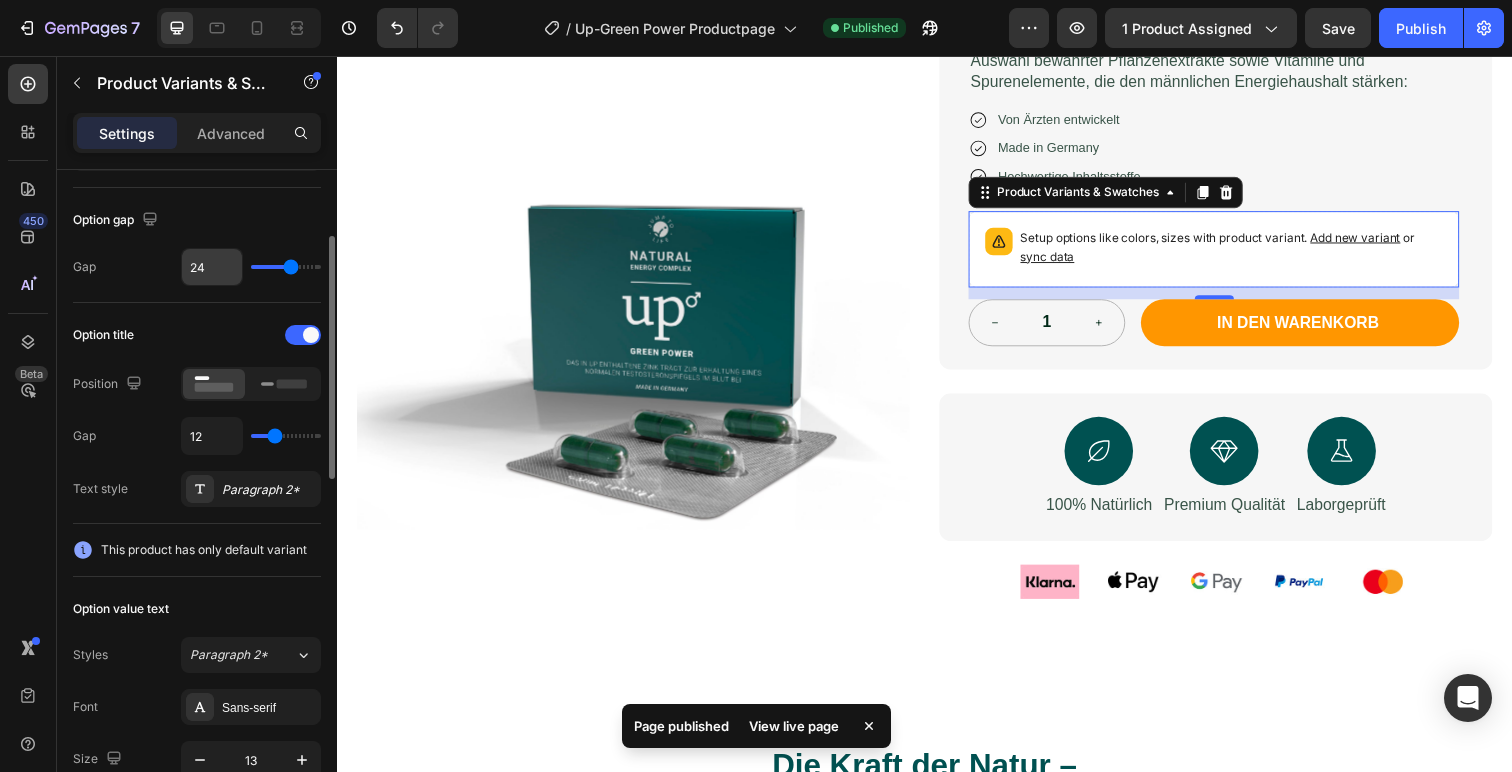 scroll, scrollTop: 177, scrollLeft: 0, axis: vertical 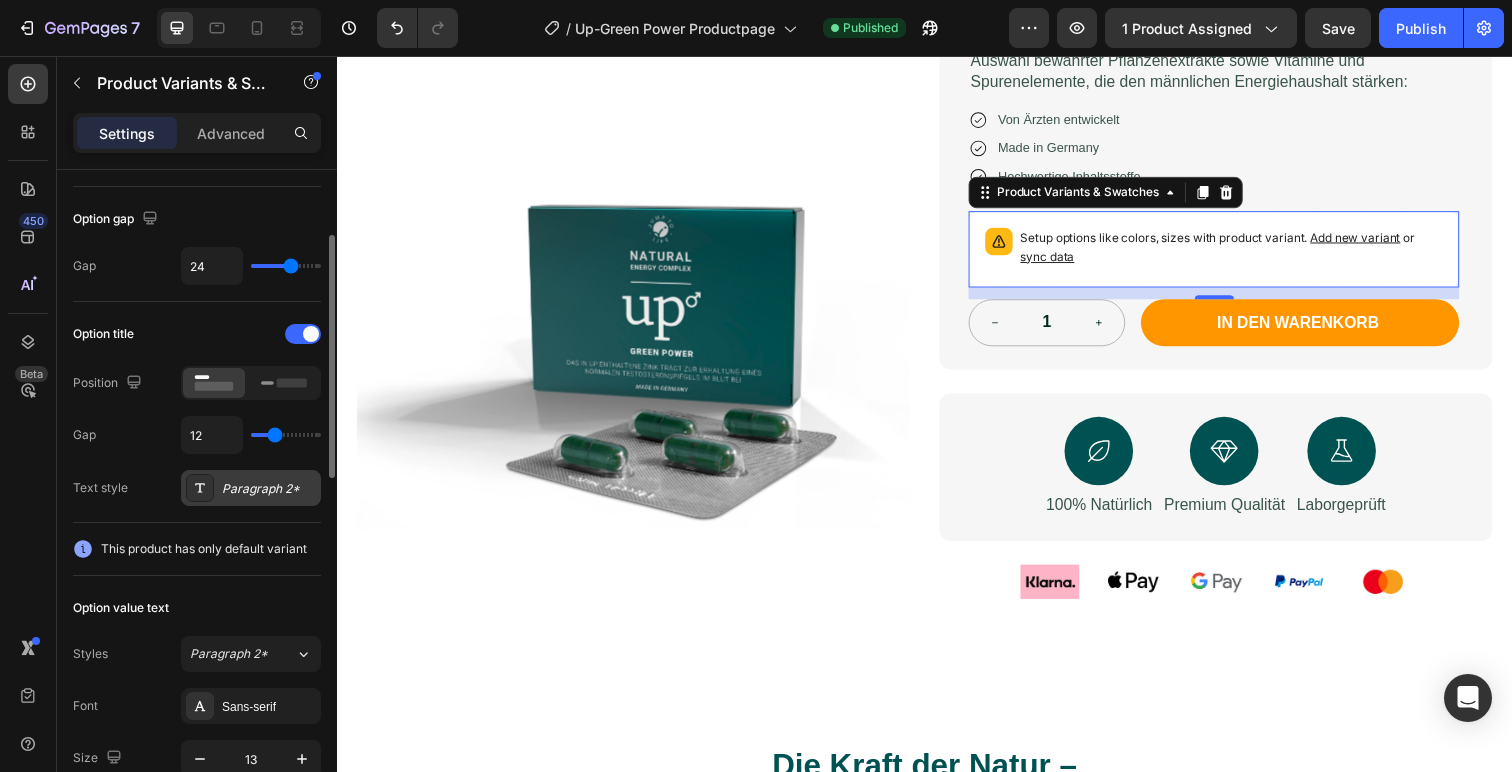 click on "Paragraph 2*" at bounding box center (269, 489) 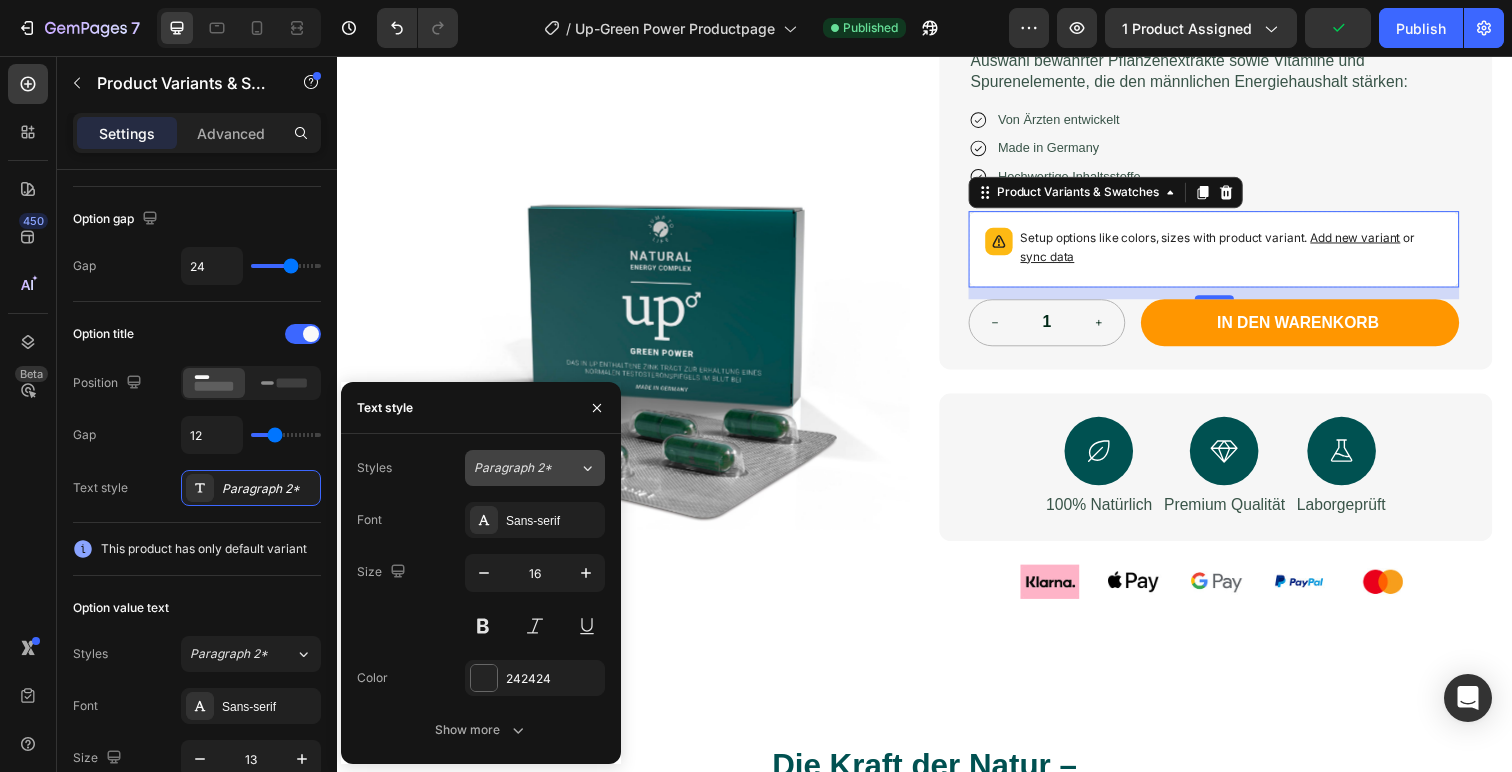 click on "Paragraph 2*" 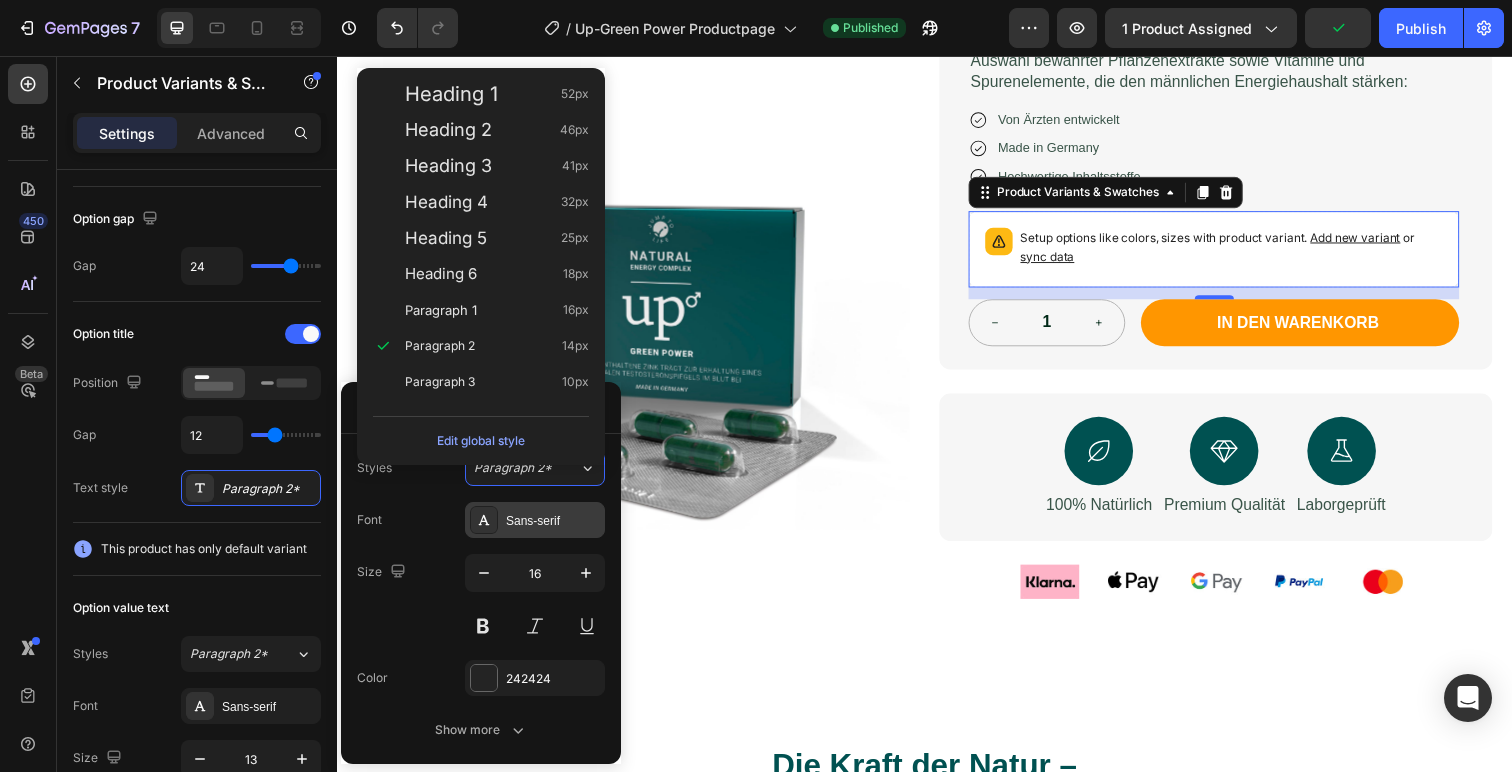 click on "Sans-serif" at bounding box center [553, 521] 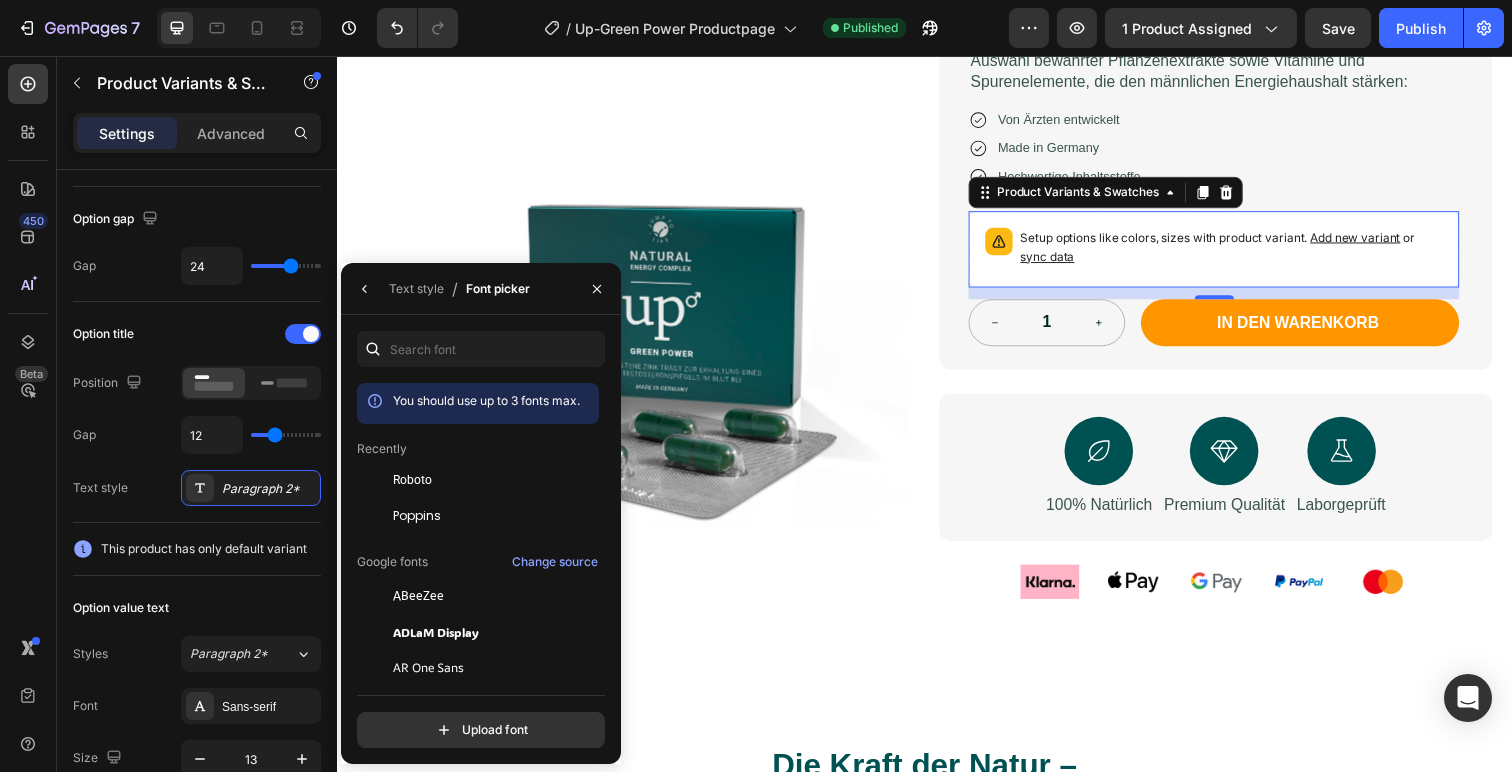 click on "Poppins" at bounding box center [494, 516] 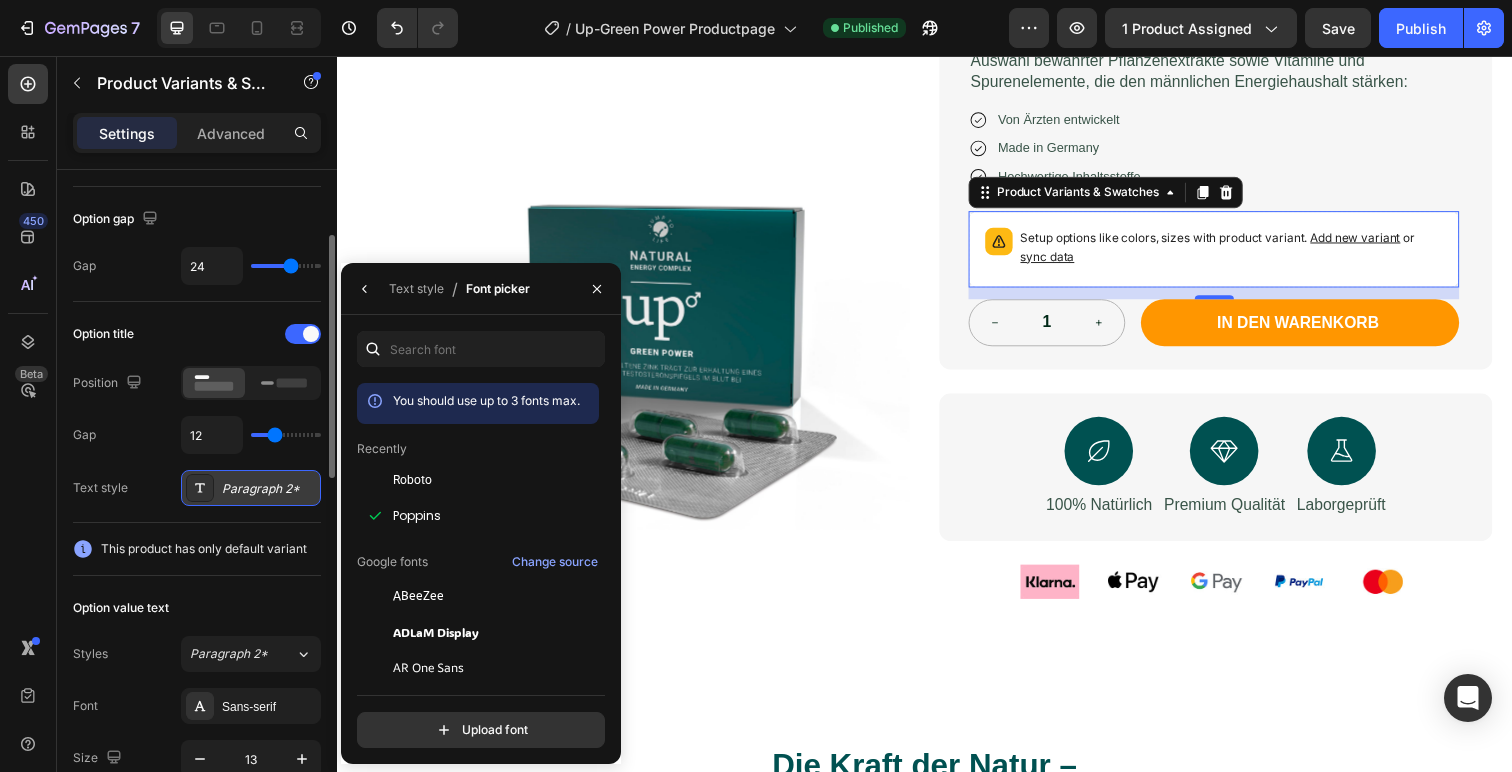 click on "Paragraph 2*" at bounding box center [269, 489] 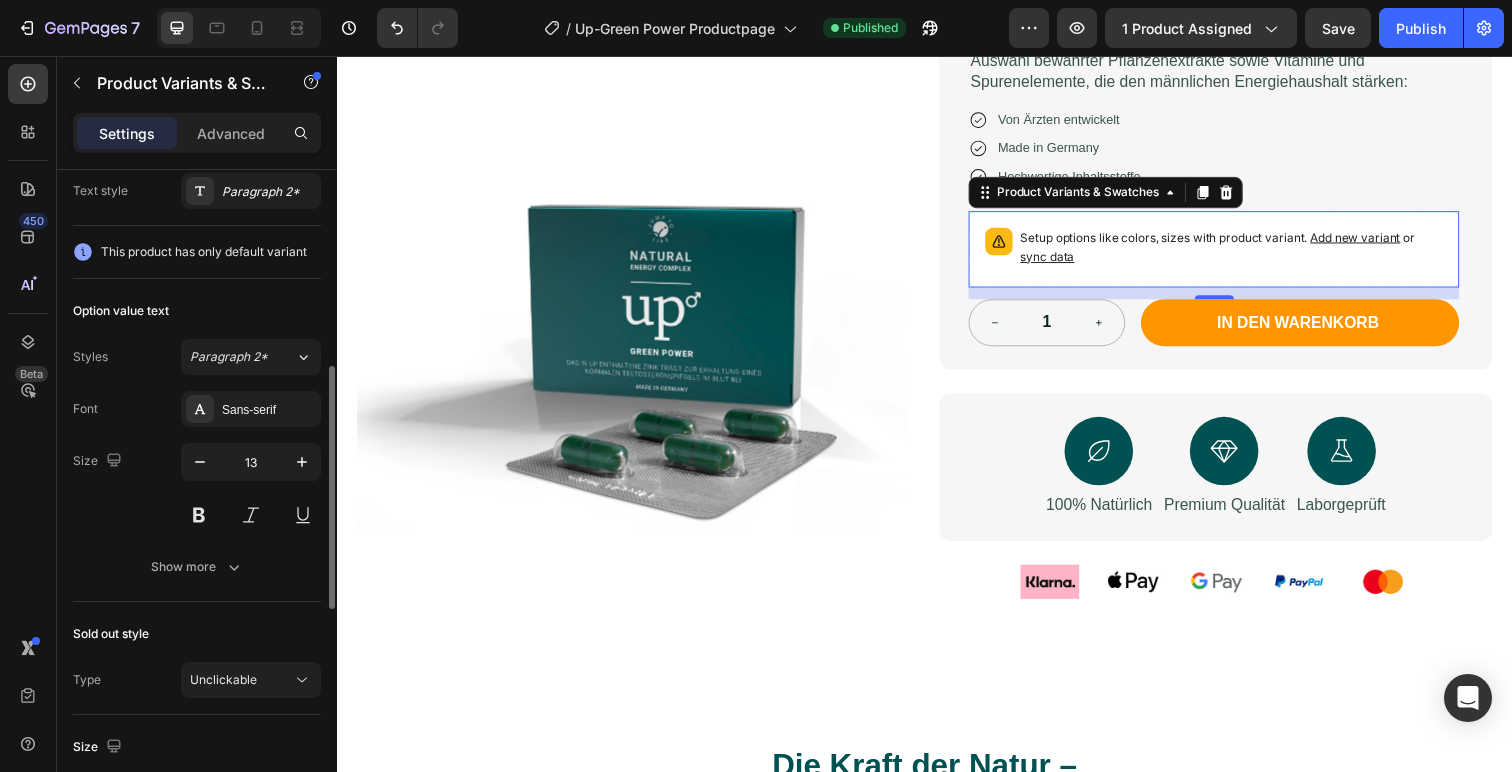 scroll, scrollTop: 445, scrollLeft: 0, axis: vertical 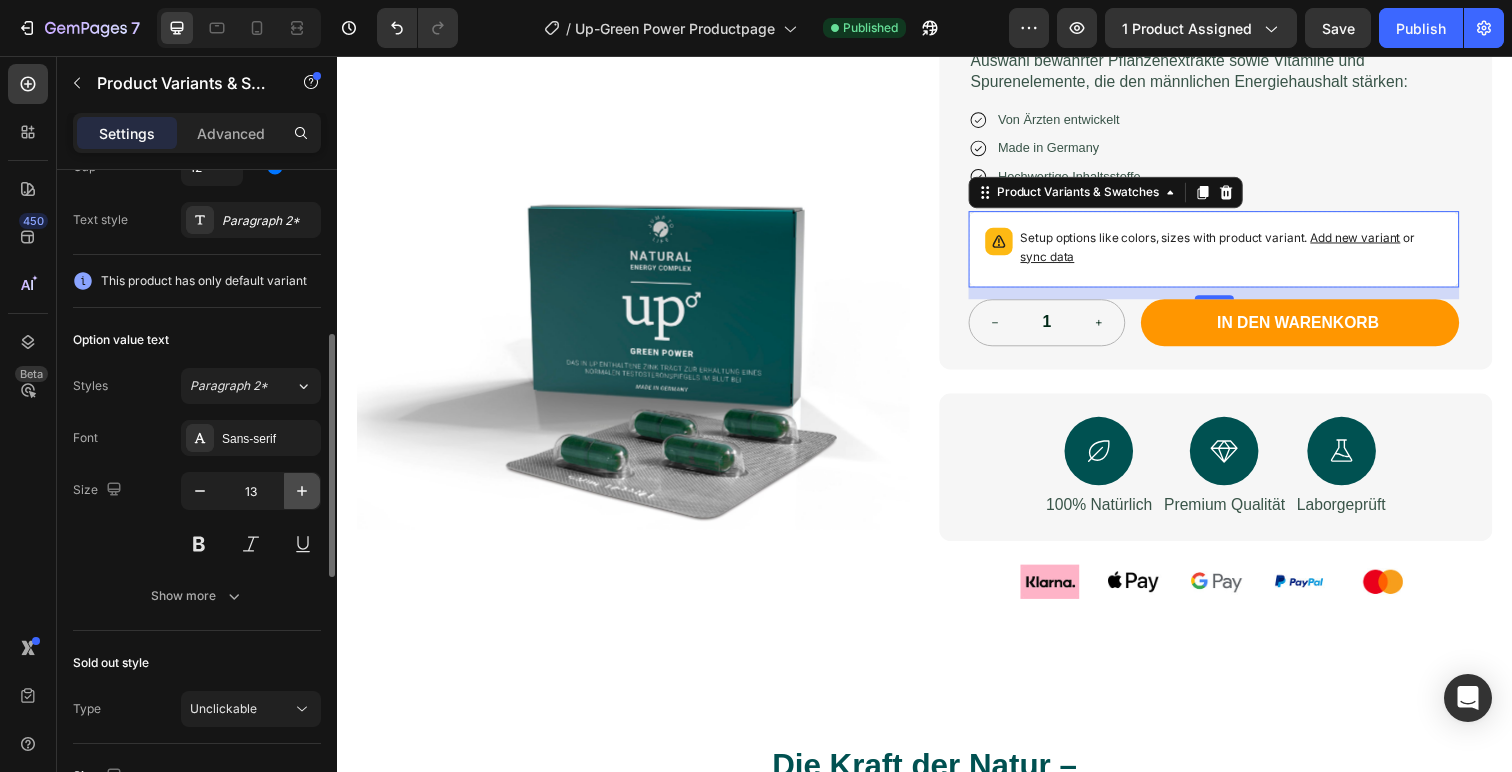 click 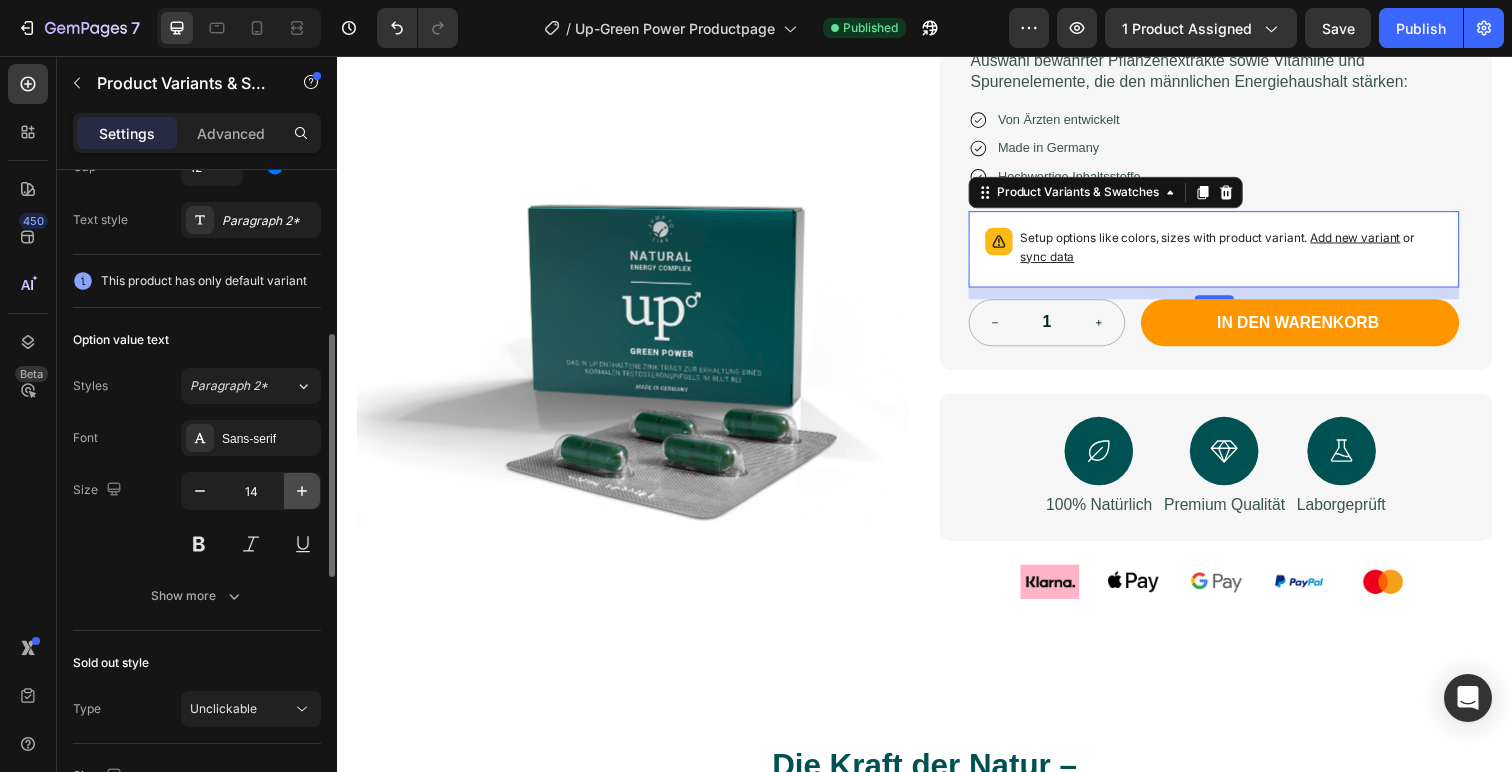 click 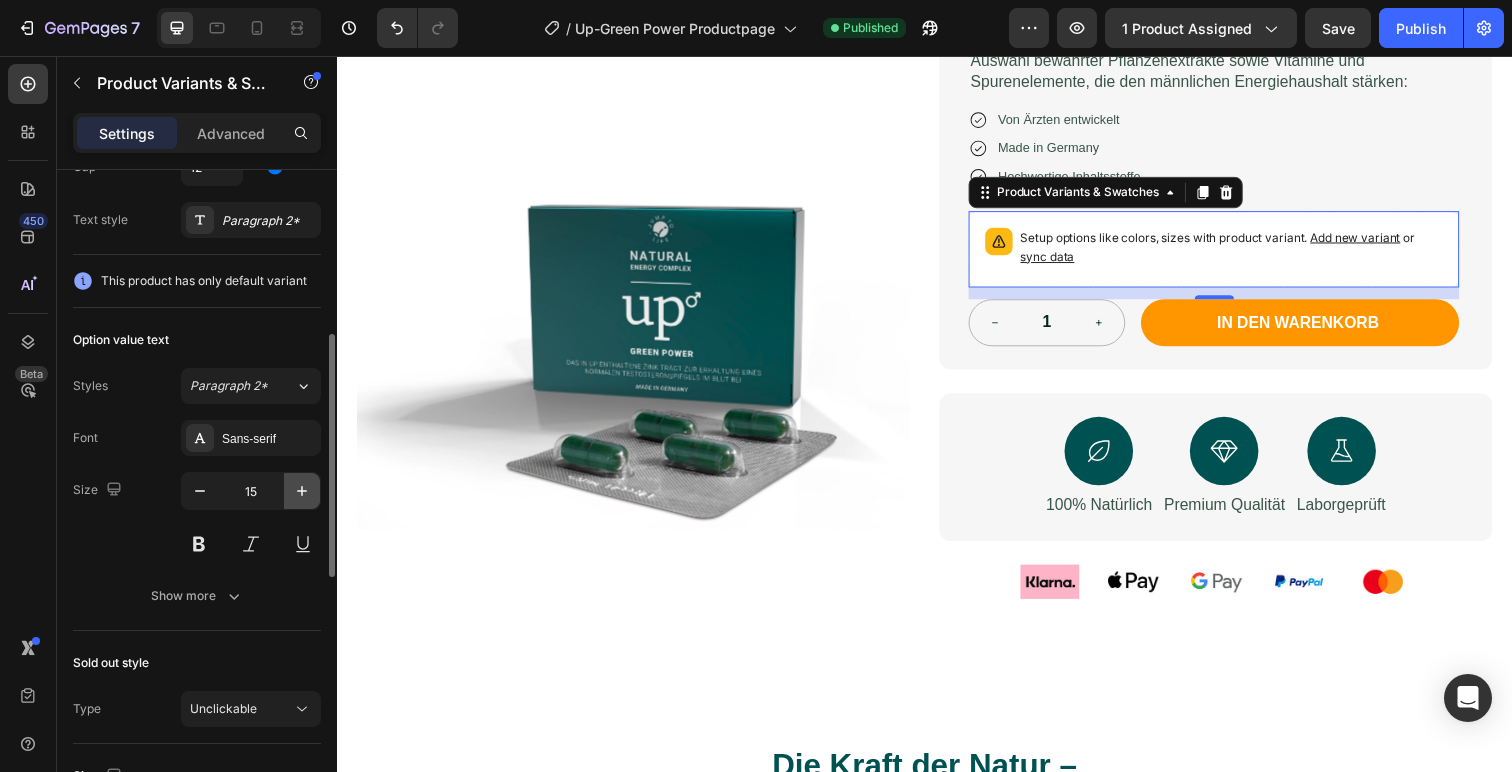 click 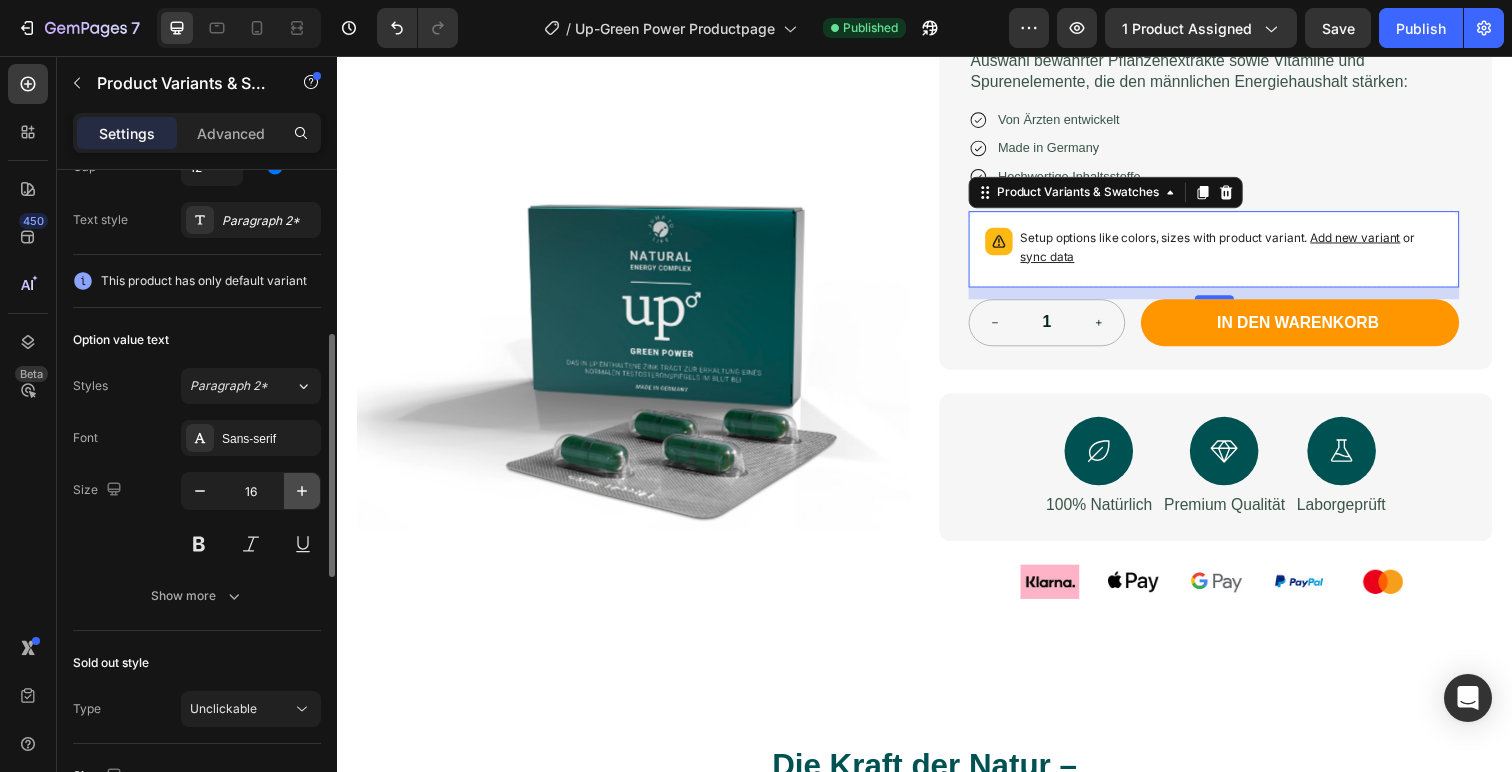 click 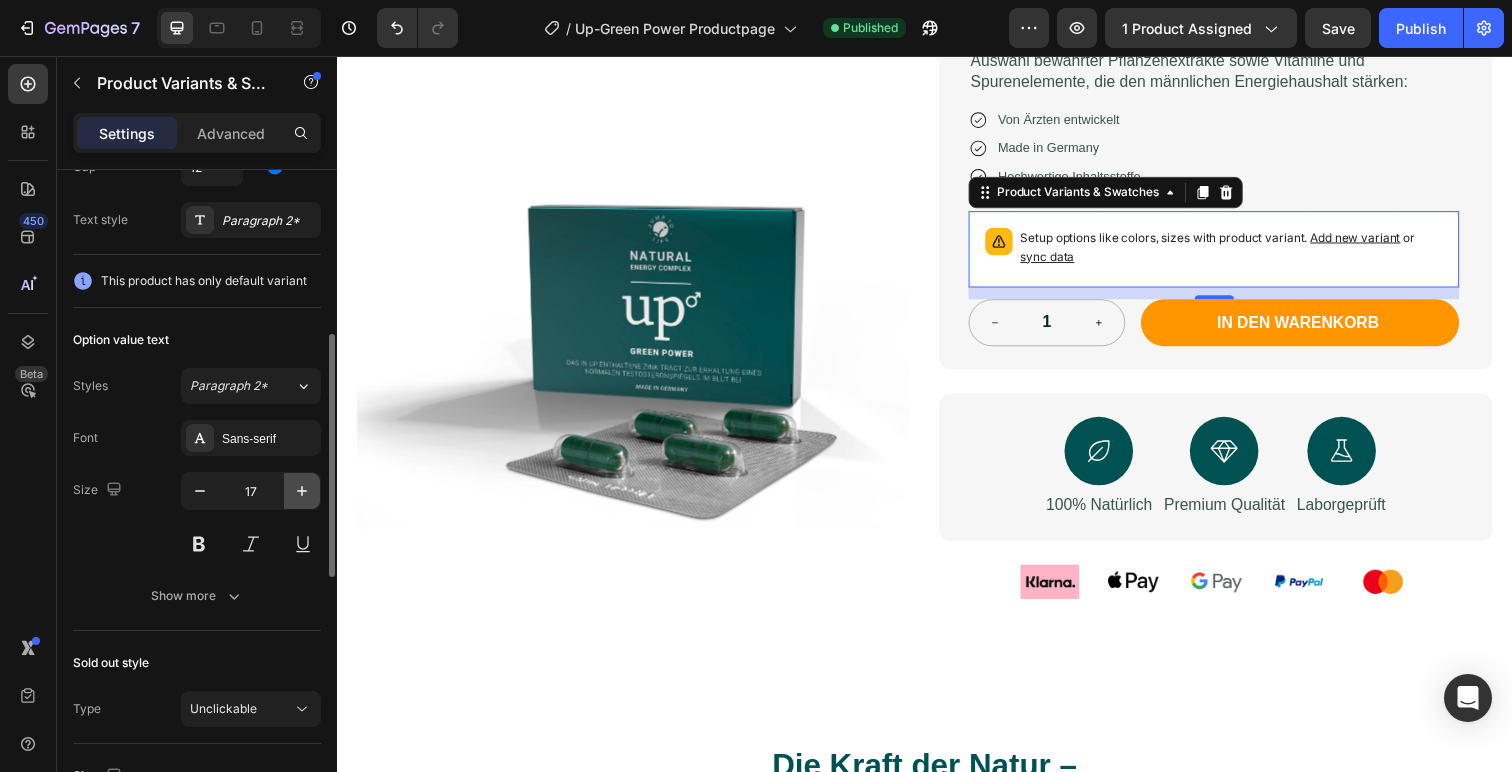 click 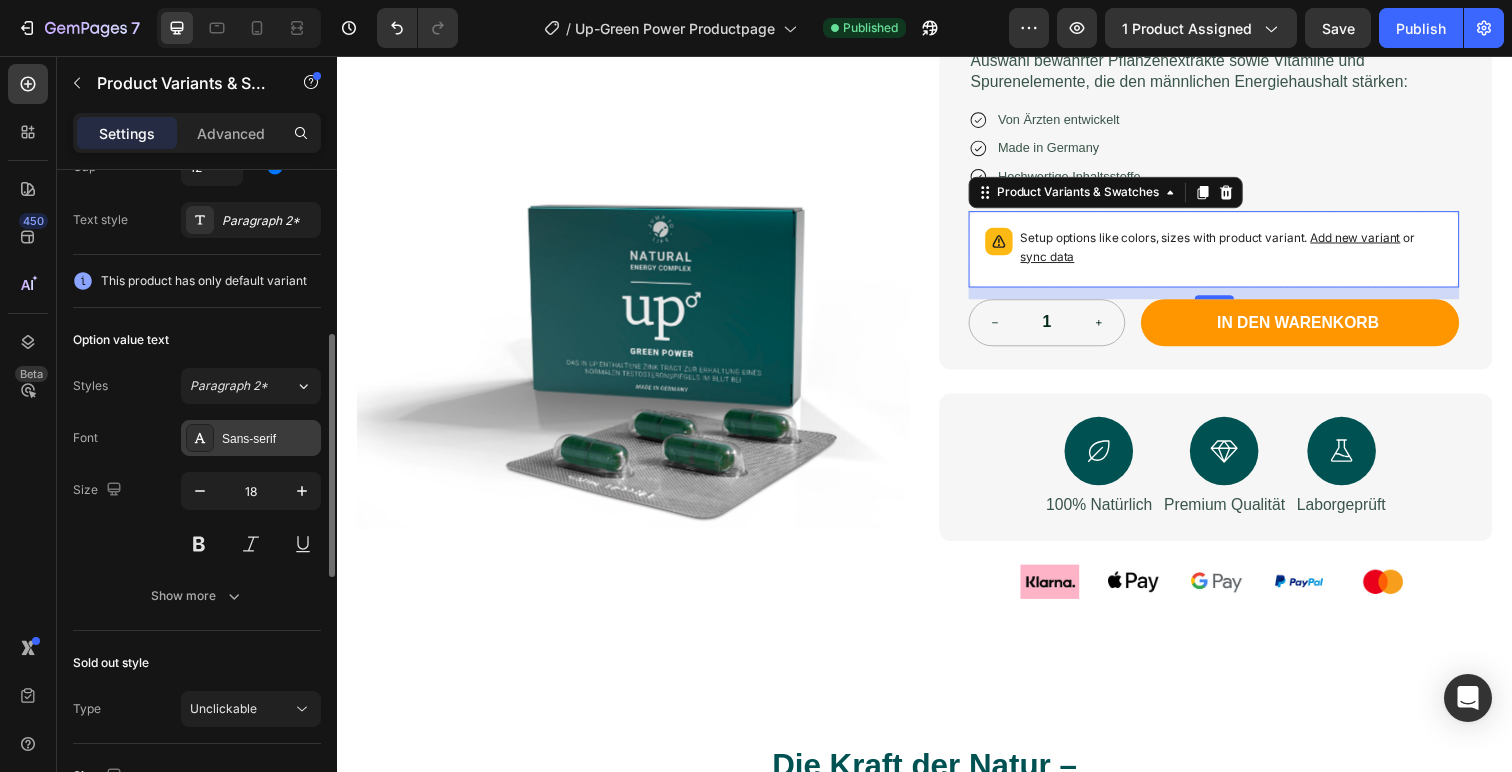 click on "Sans-serif" at bounding box center [269, 439] 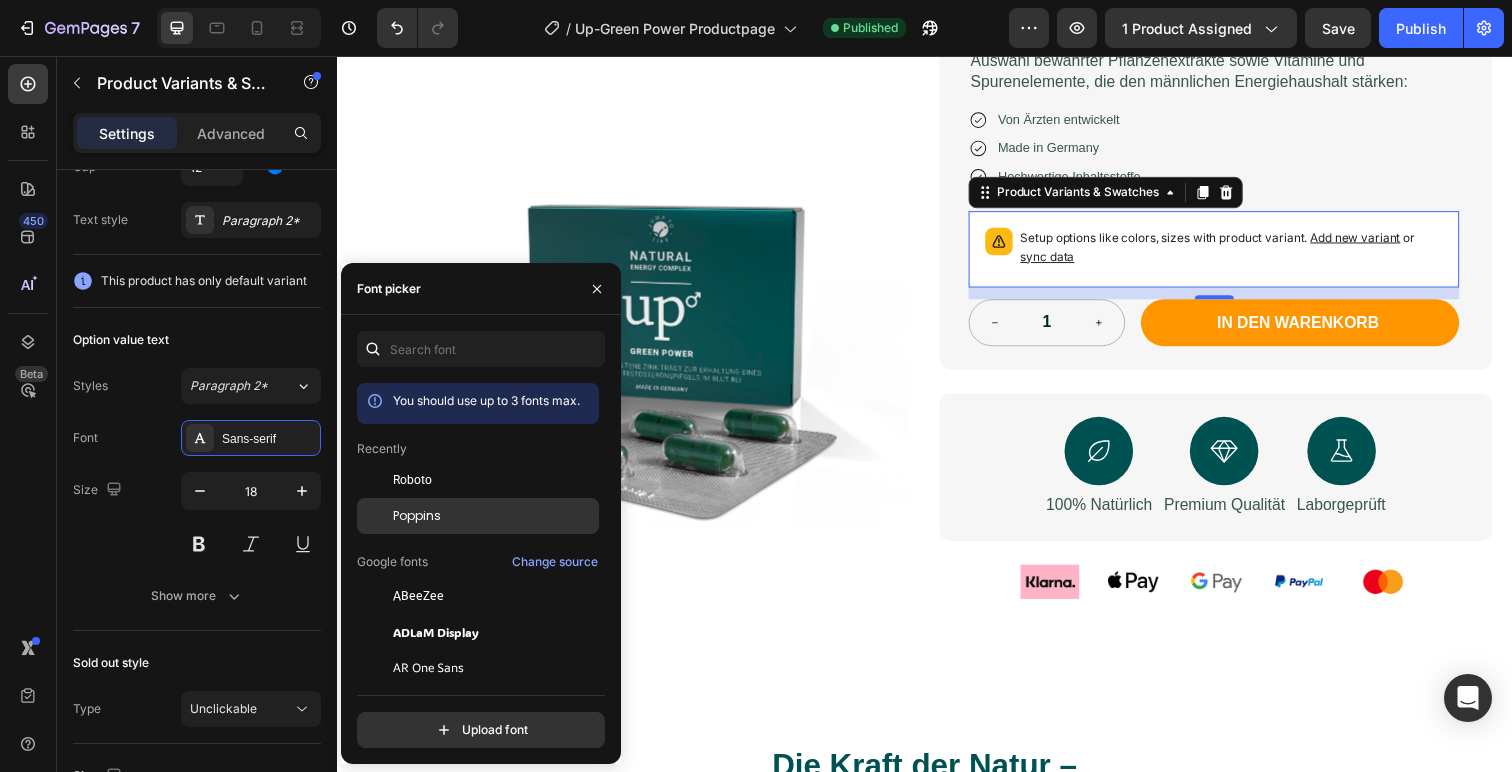 click on "Poppins" at bounding box center (417, 516) 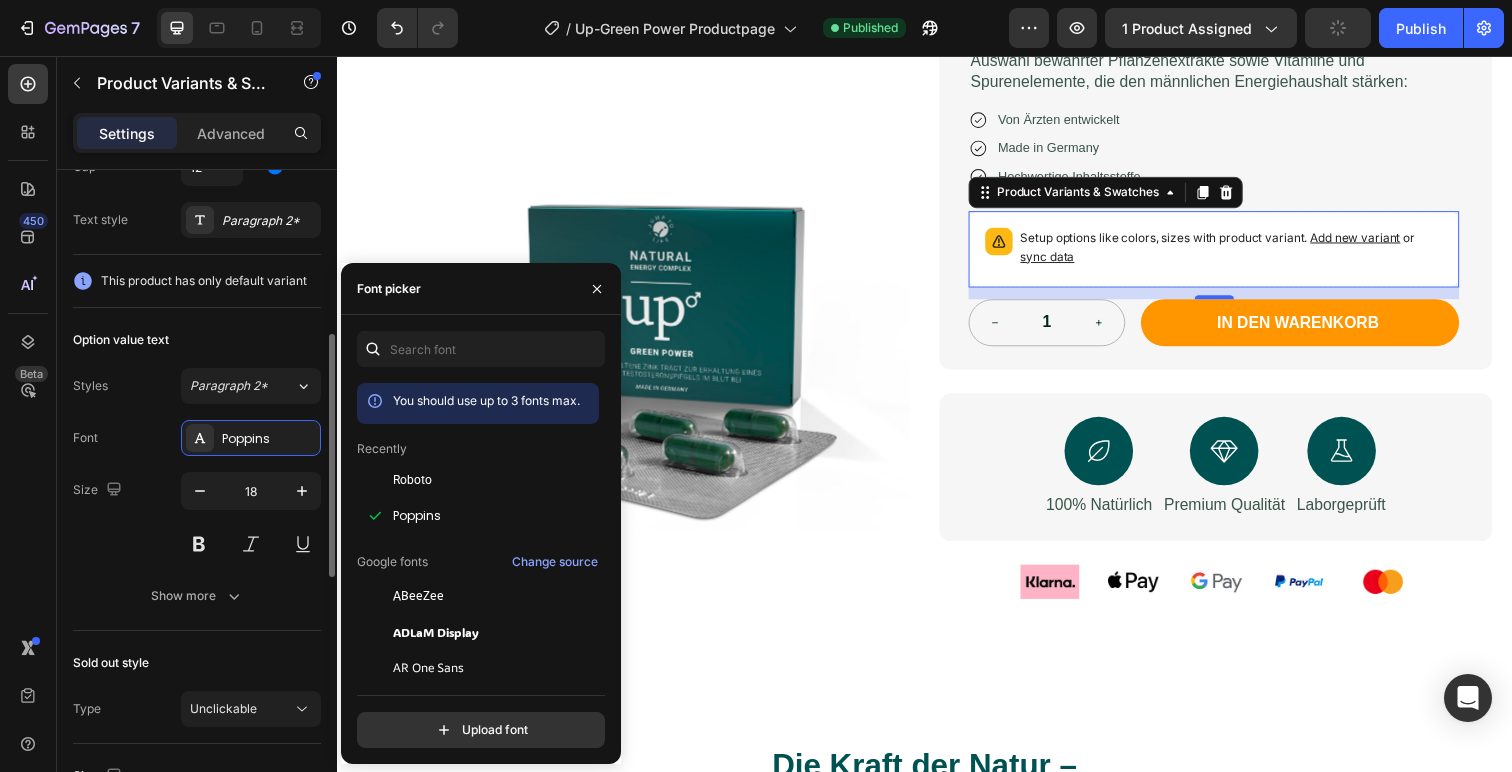 click on "Size 18" at bounding box center [197, 517] 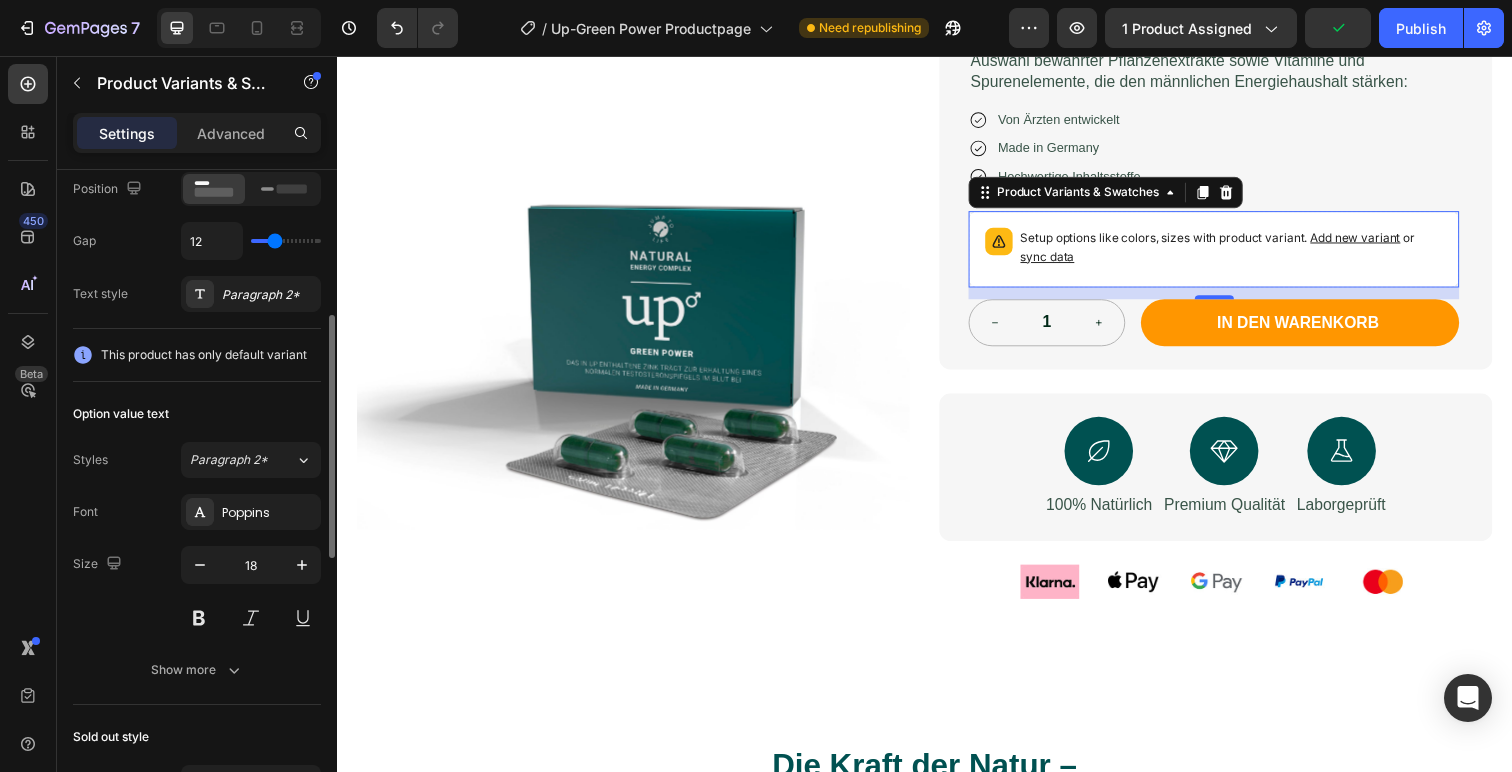 scroll, scrollTop: 377, scrollLeft: 0, axis: vertical 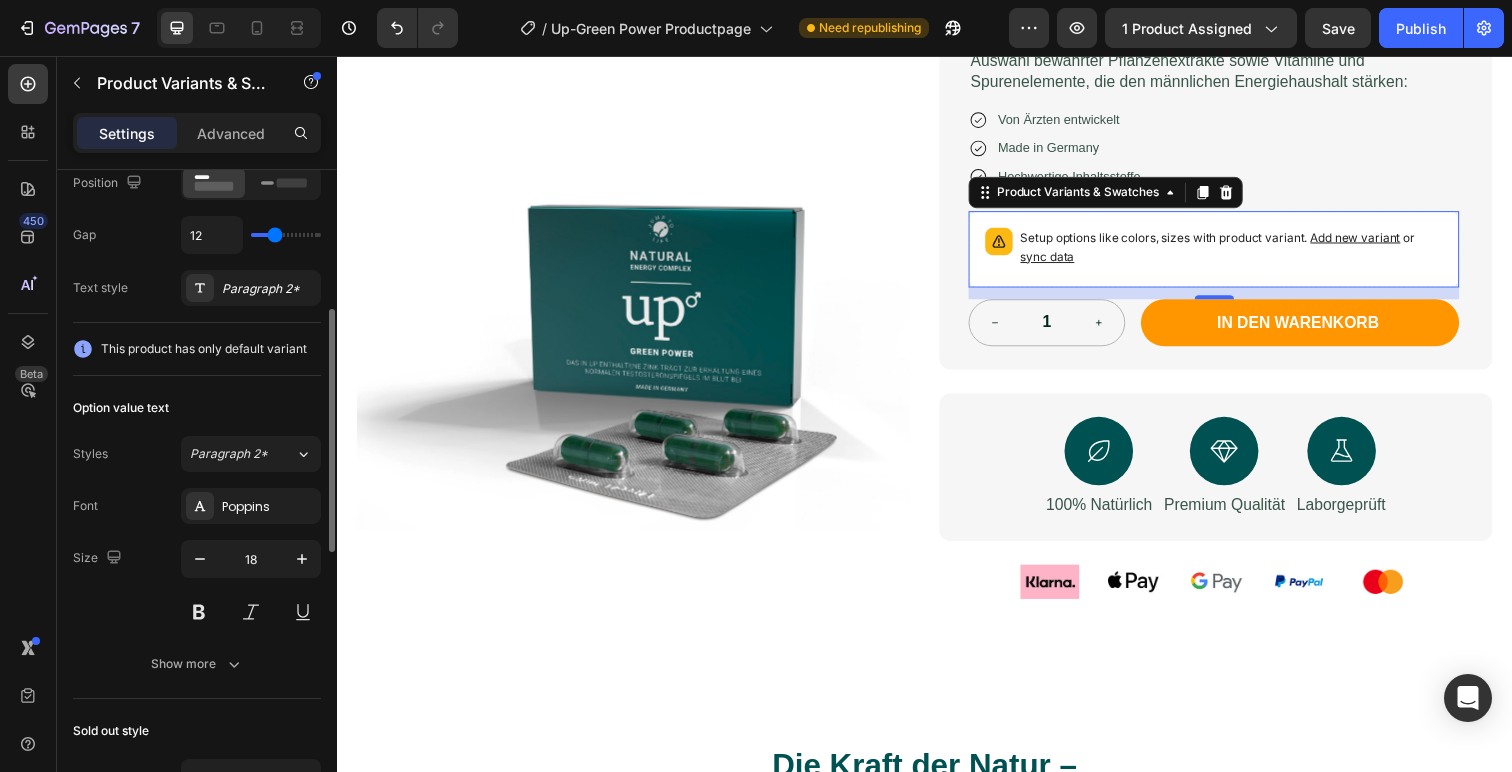 click on "This product has only default variant" at bounding box center [204, 349] 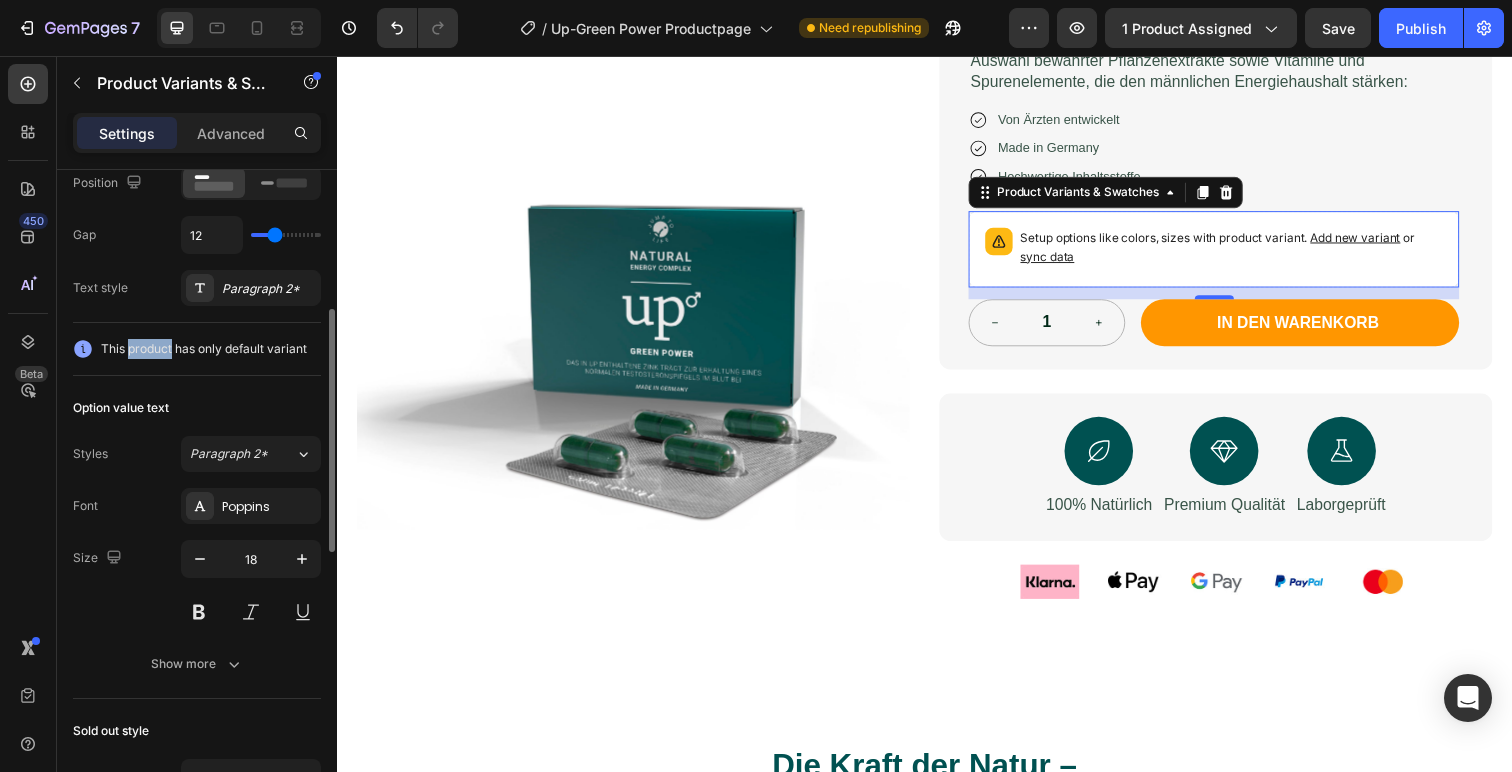 click on "This product has only default variant" at bounding box center (204, 349) 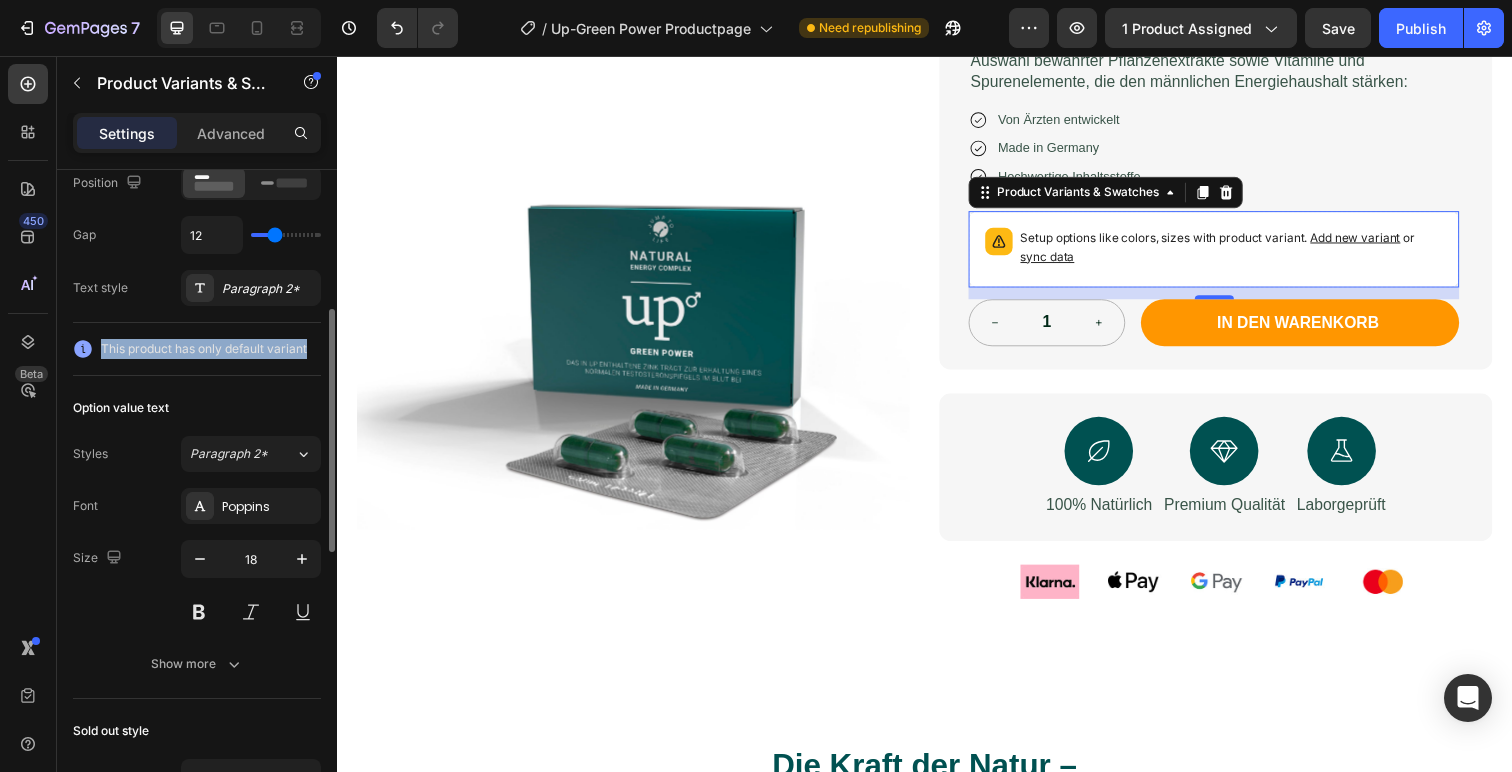click on "This product has only default variant" at bounding box center [204, 349] 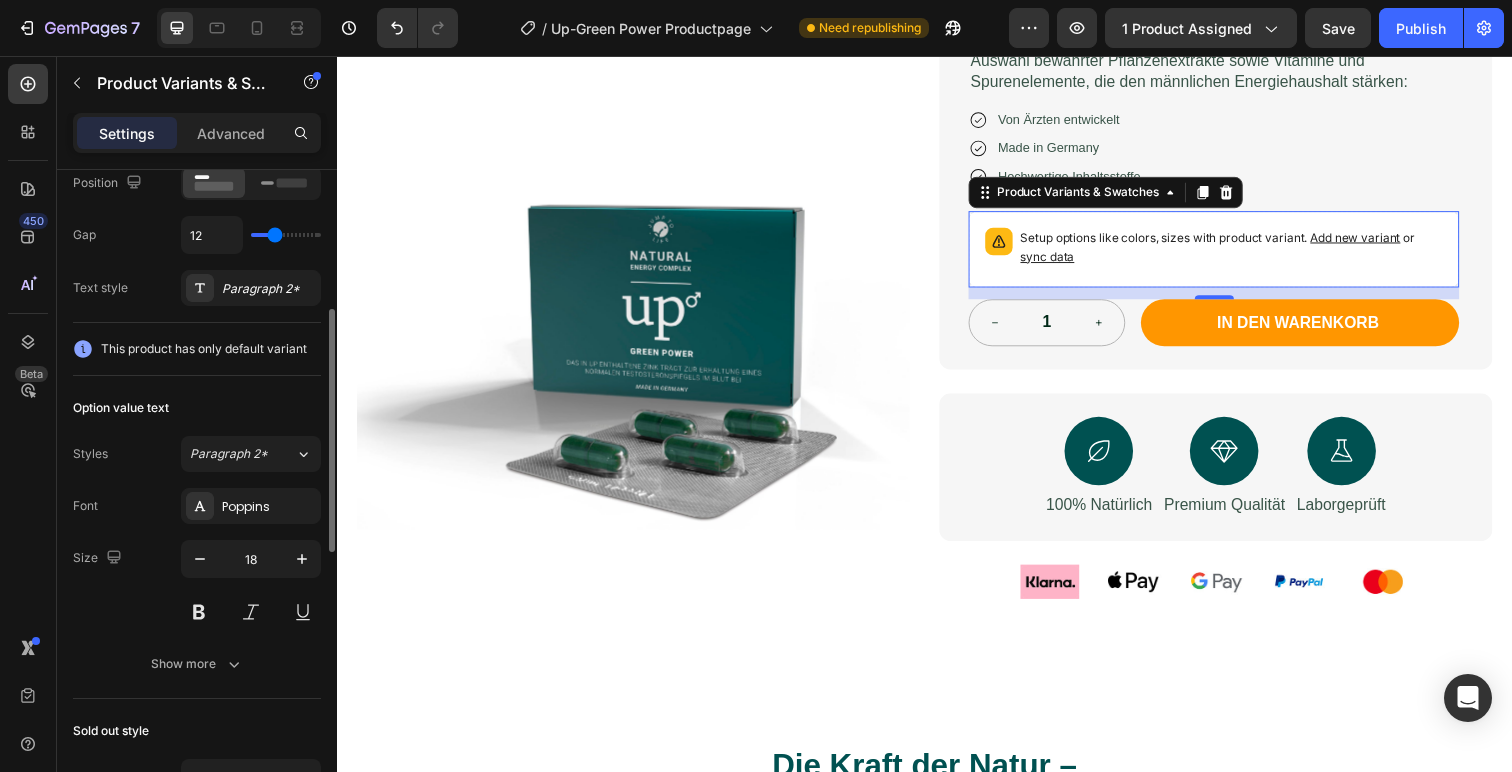 click on "This product has only default variant" at bounding box center (204, 349) 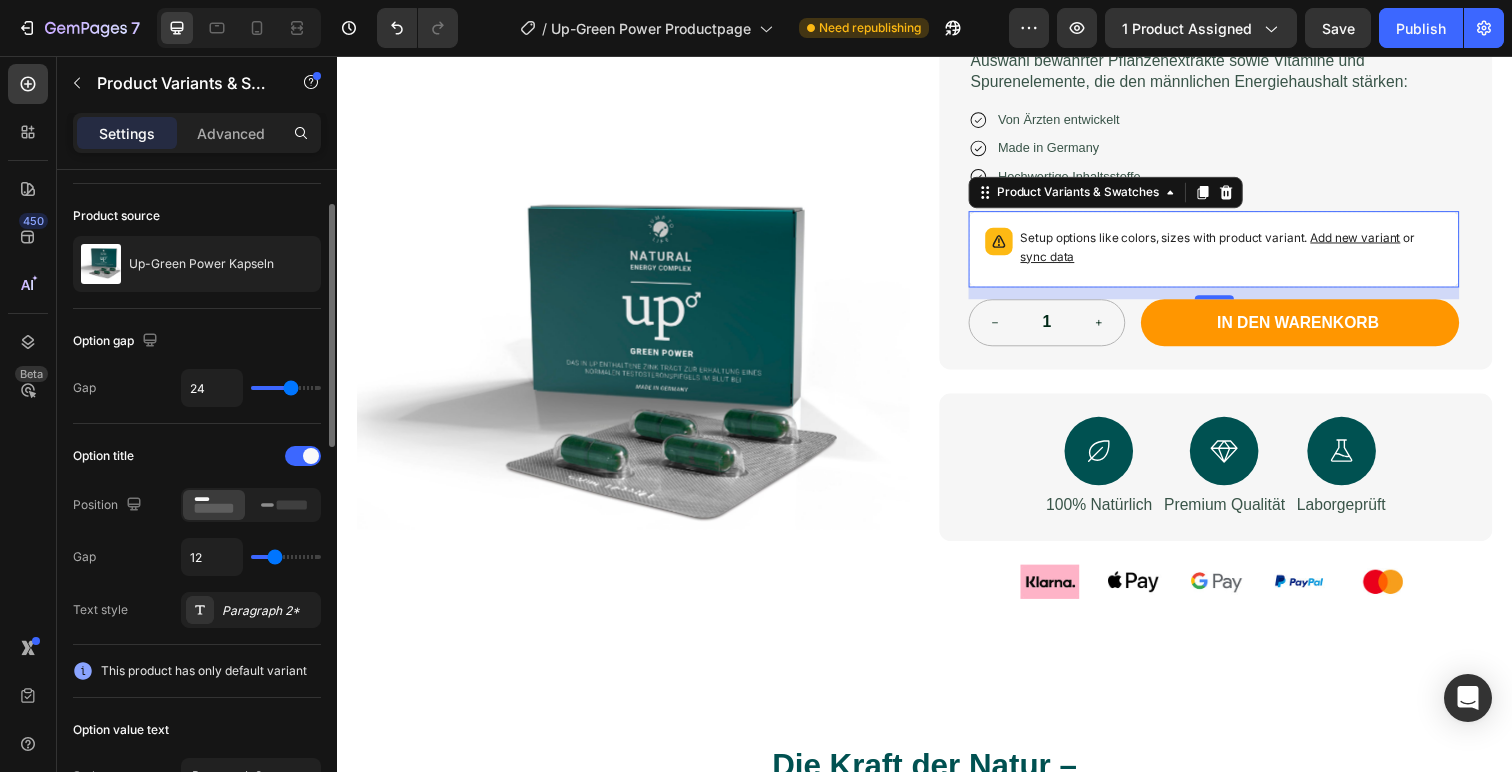 scroll, scrollTop: 0, scrollLeft: 0, axis: both 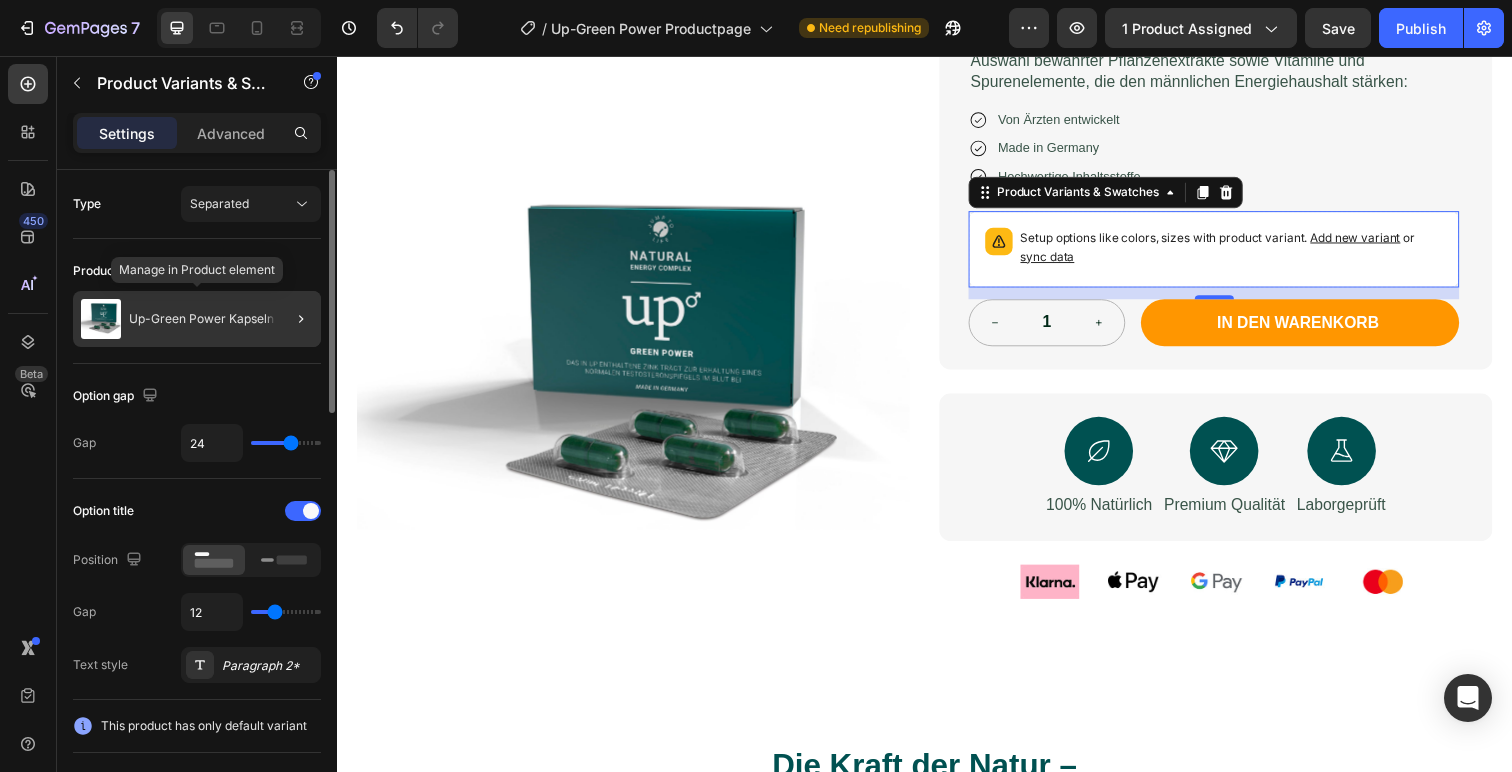 click on "Up-Green Power Kapseln" 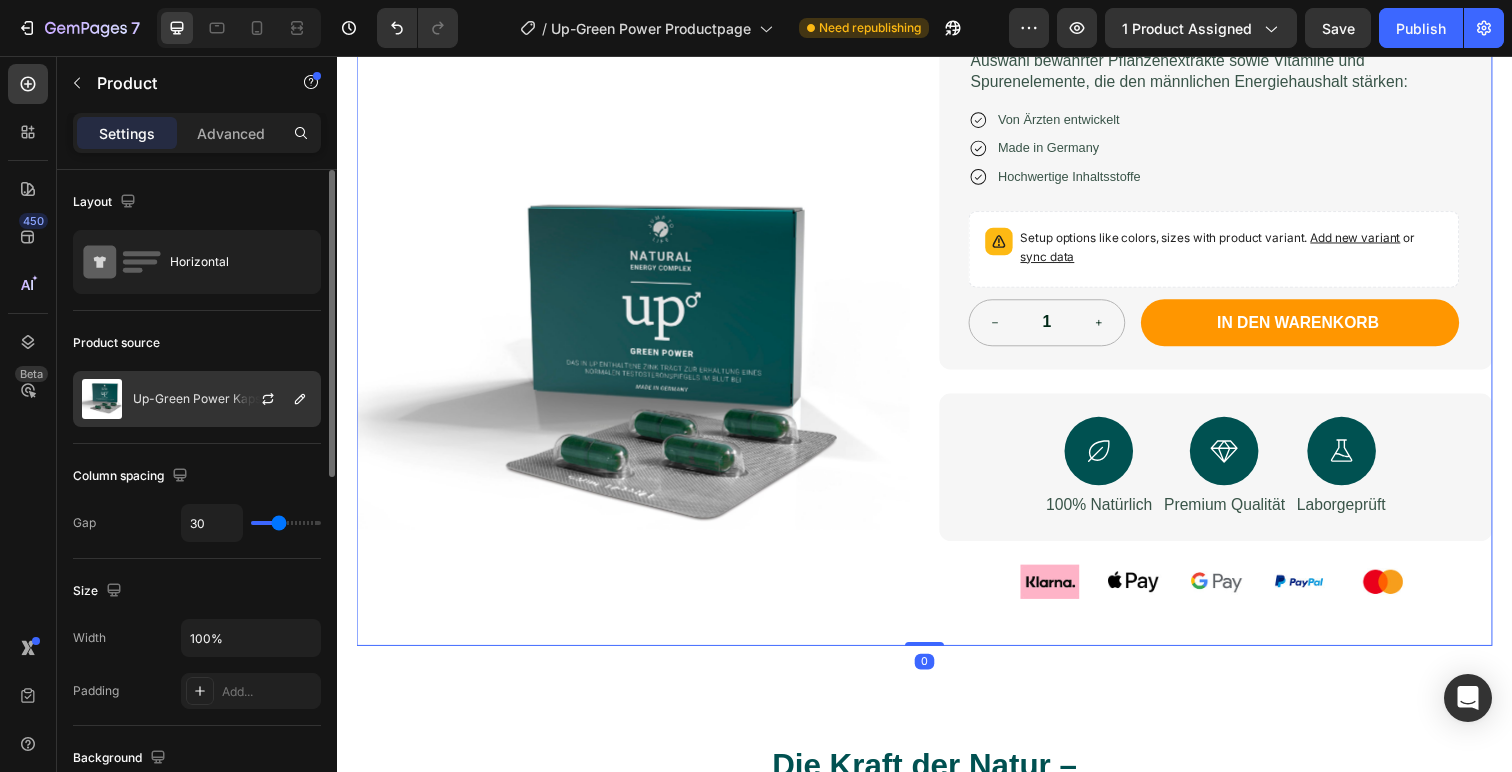 click on "Up-Green Power Kapseln" at bounding box center [205, 399] 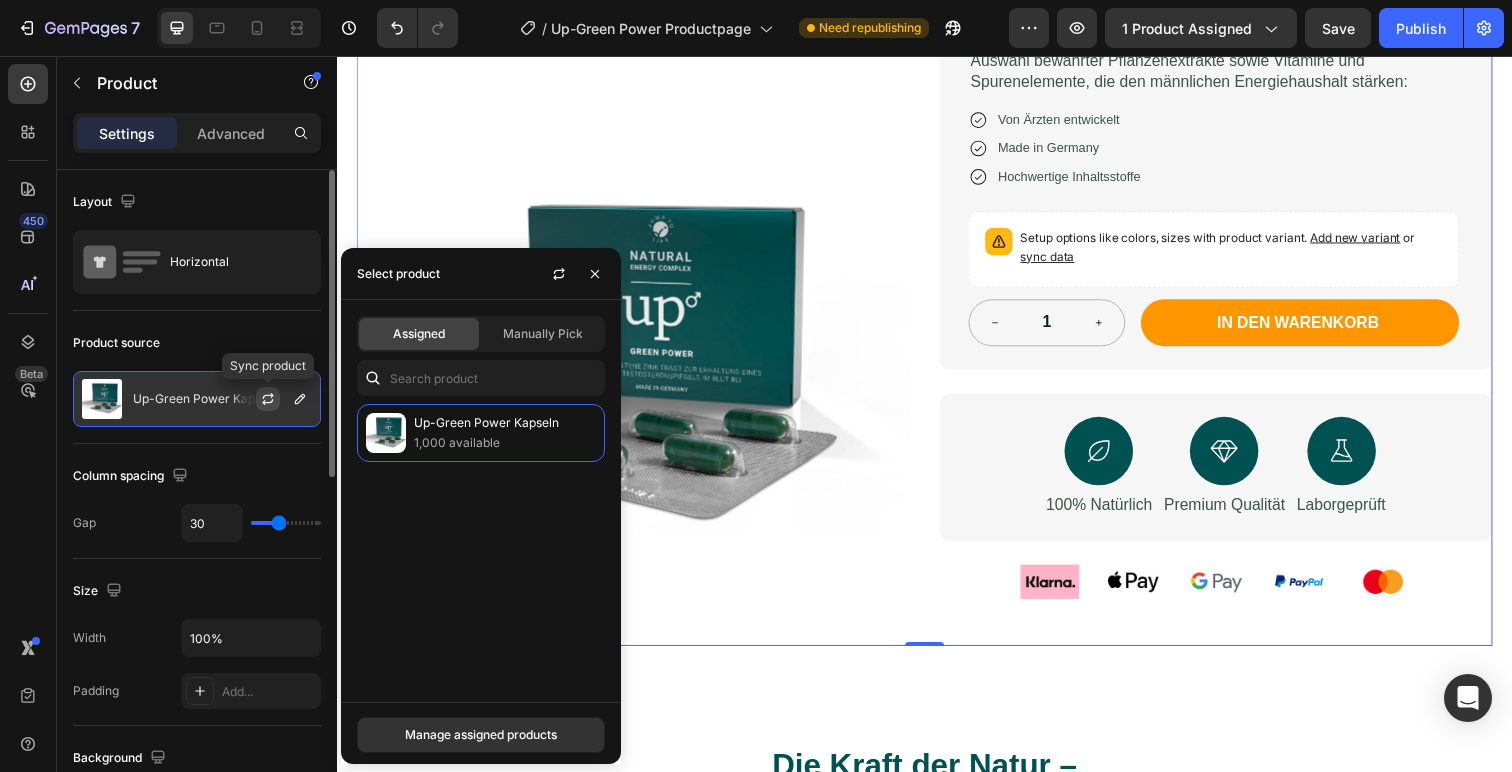 click 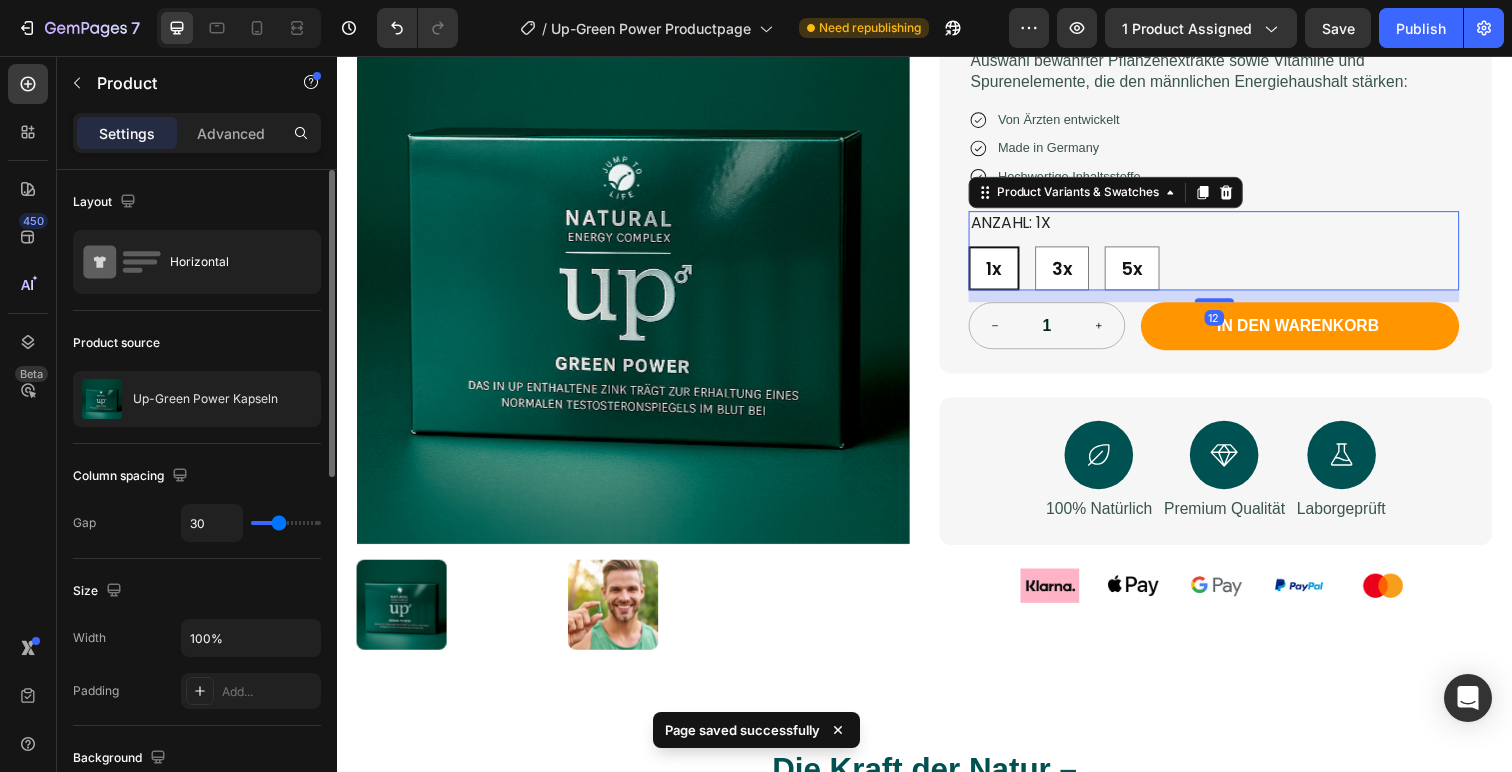 click on "1x 1x     1x 3x 3x     3x 5x 5x     5x" at bounding box center [1232, 273] 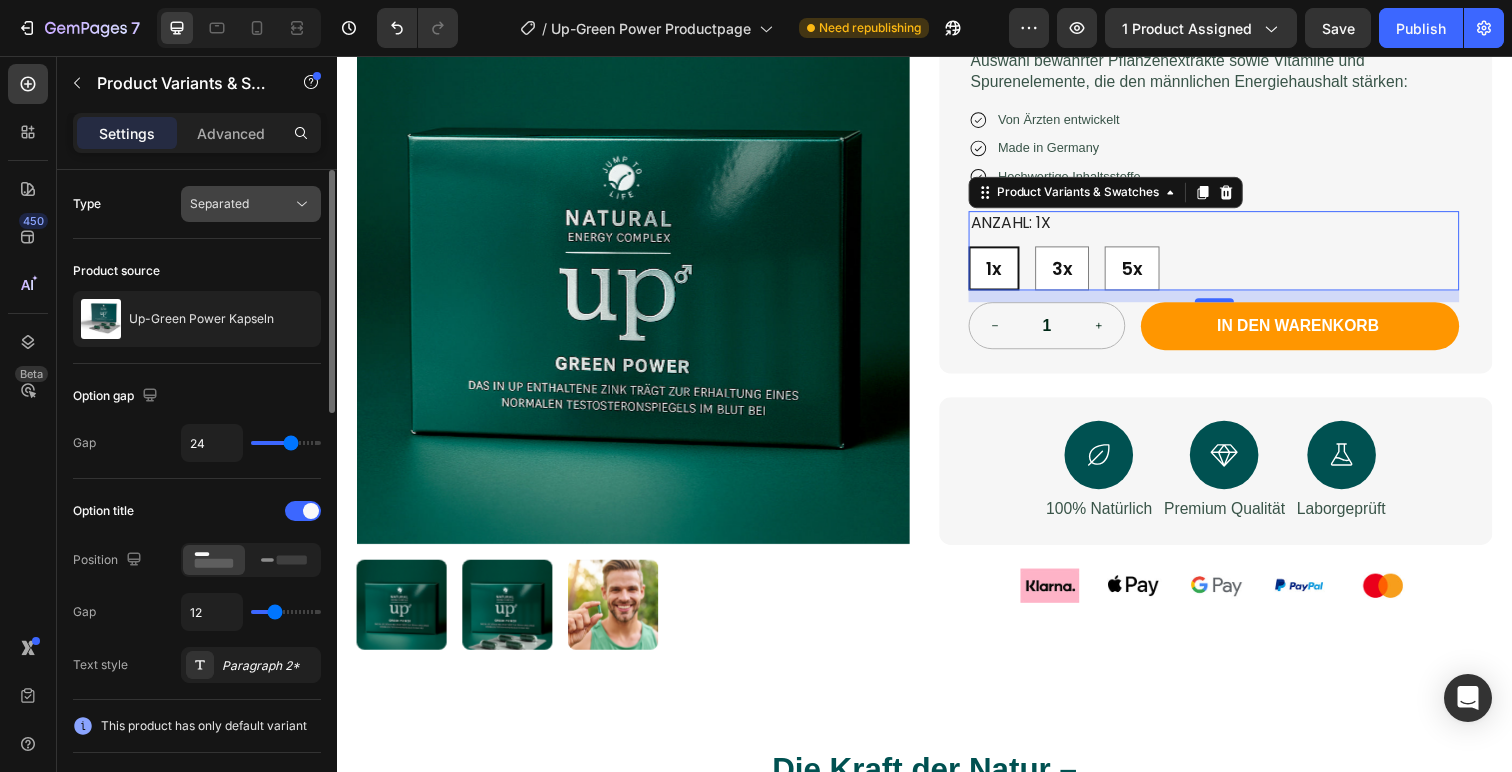 click on "Separated" at bounding box center (241, 204) 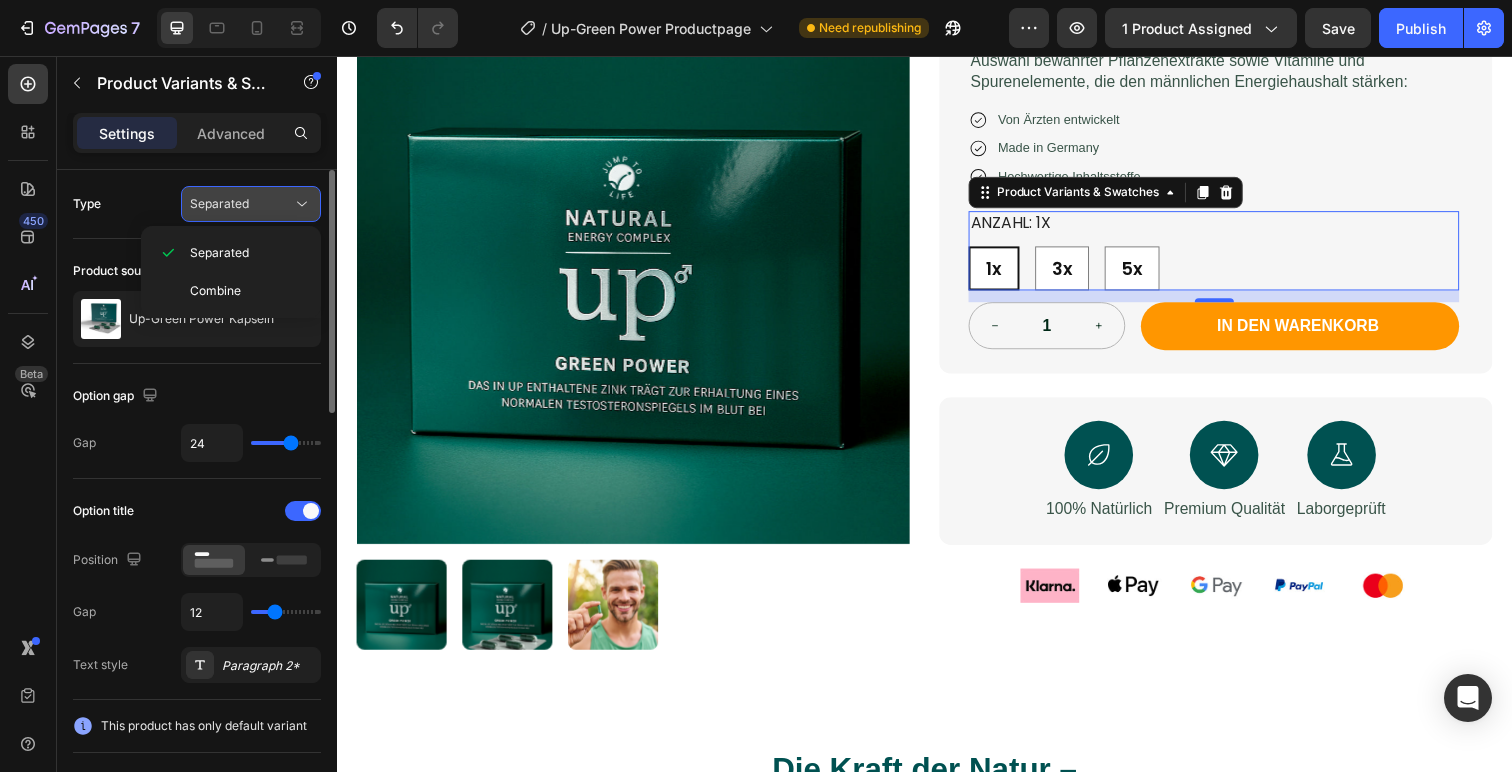 click on "Separated" 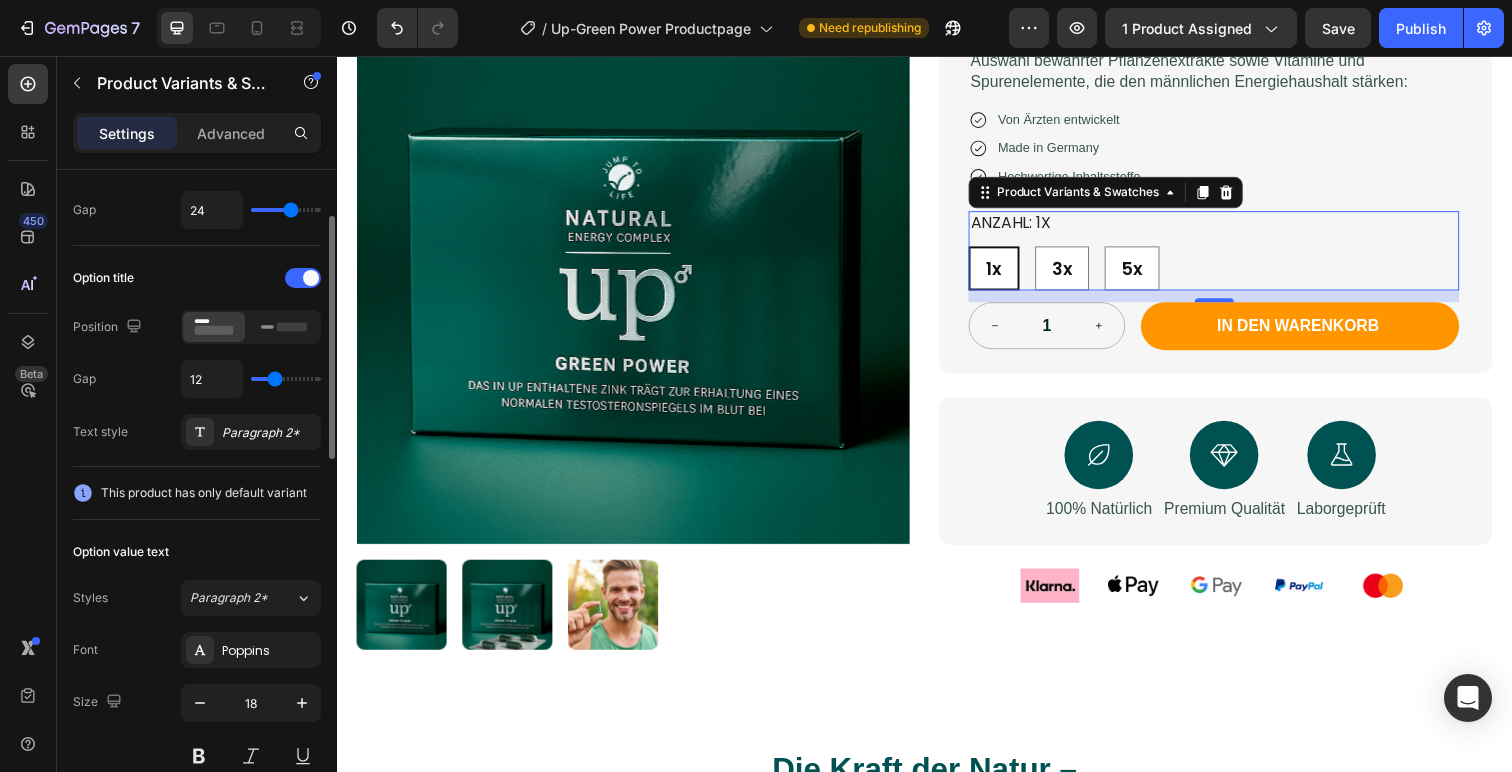 scroll, scrollTop: 235, scrollLeft: 0, axis: vertical 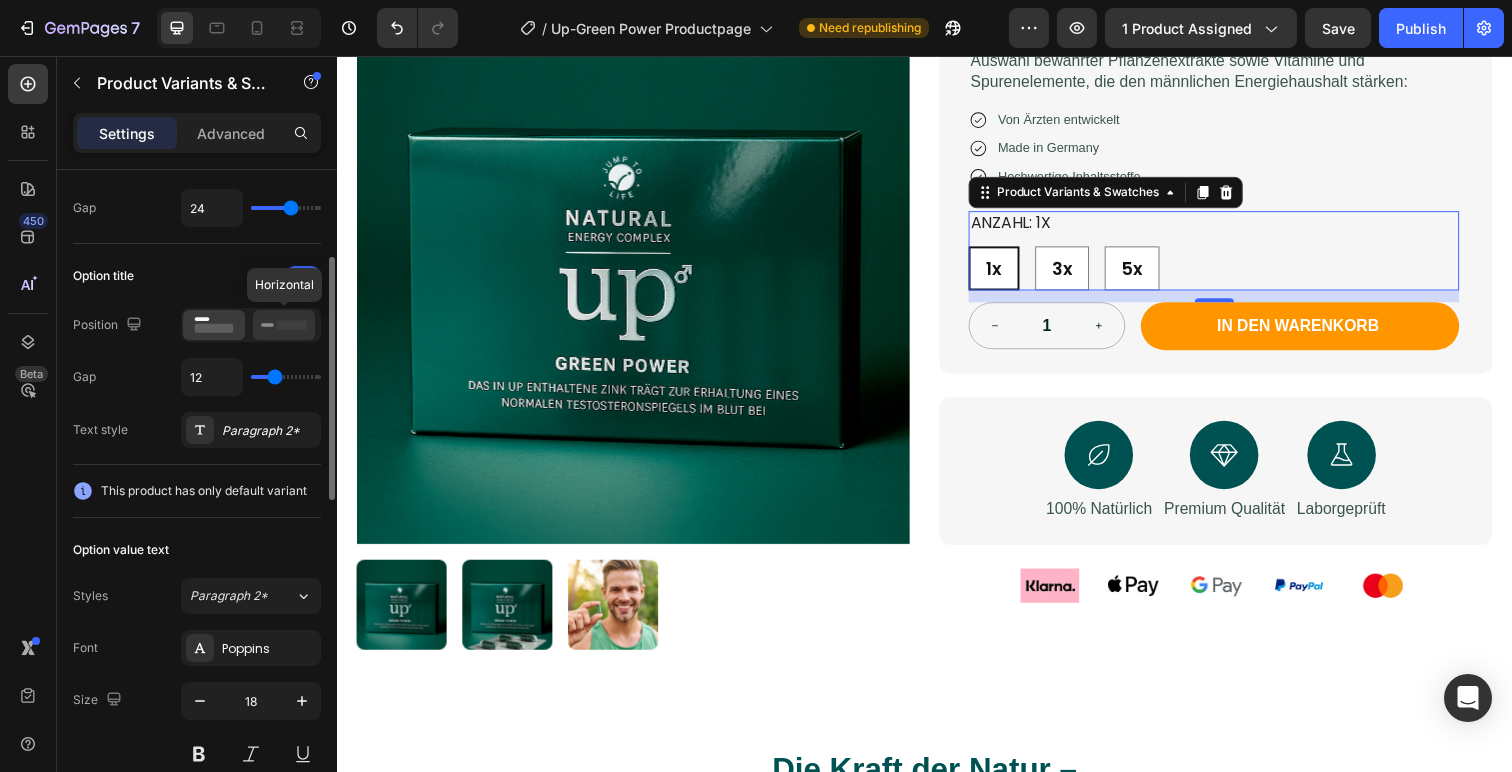 click 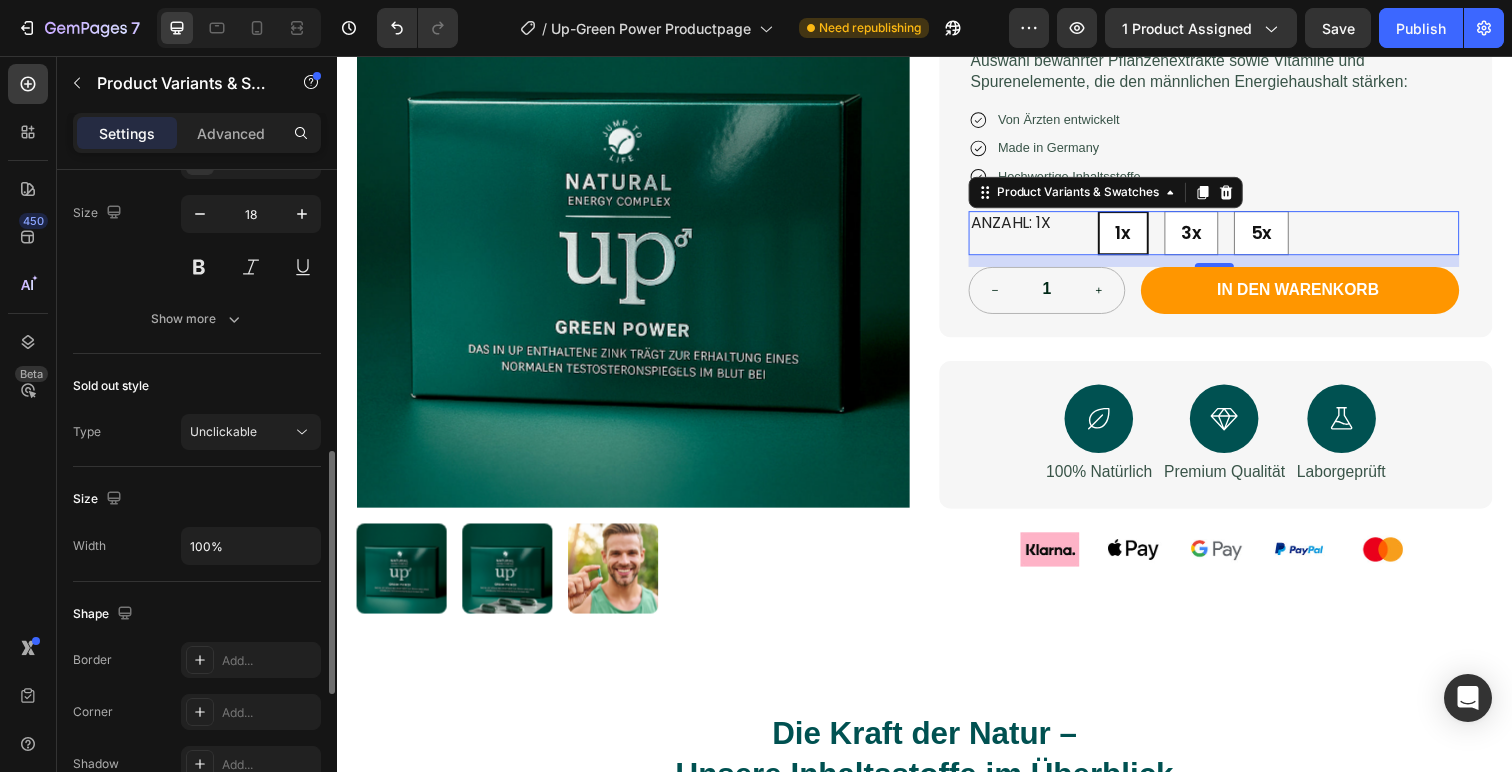 scroll, scrollTop: 735, scrollLeft: 0, axis: vertical 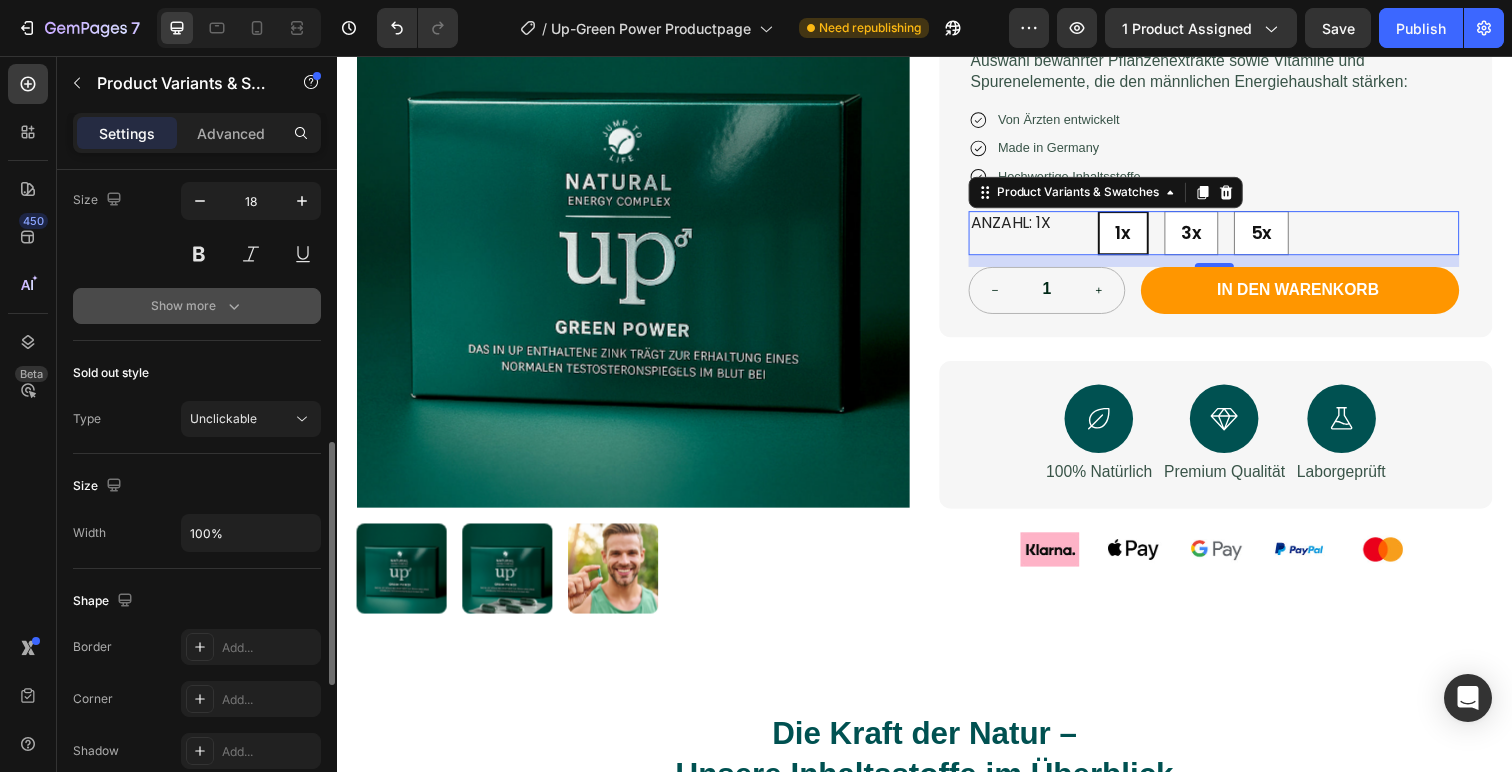 click on "Show more" at bounding box center (197, 306) 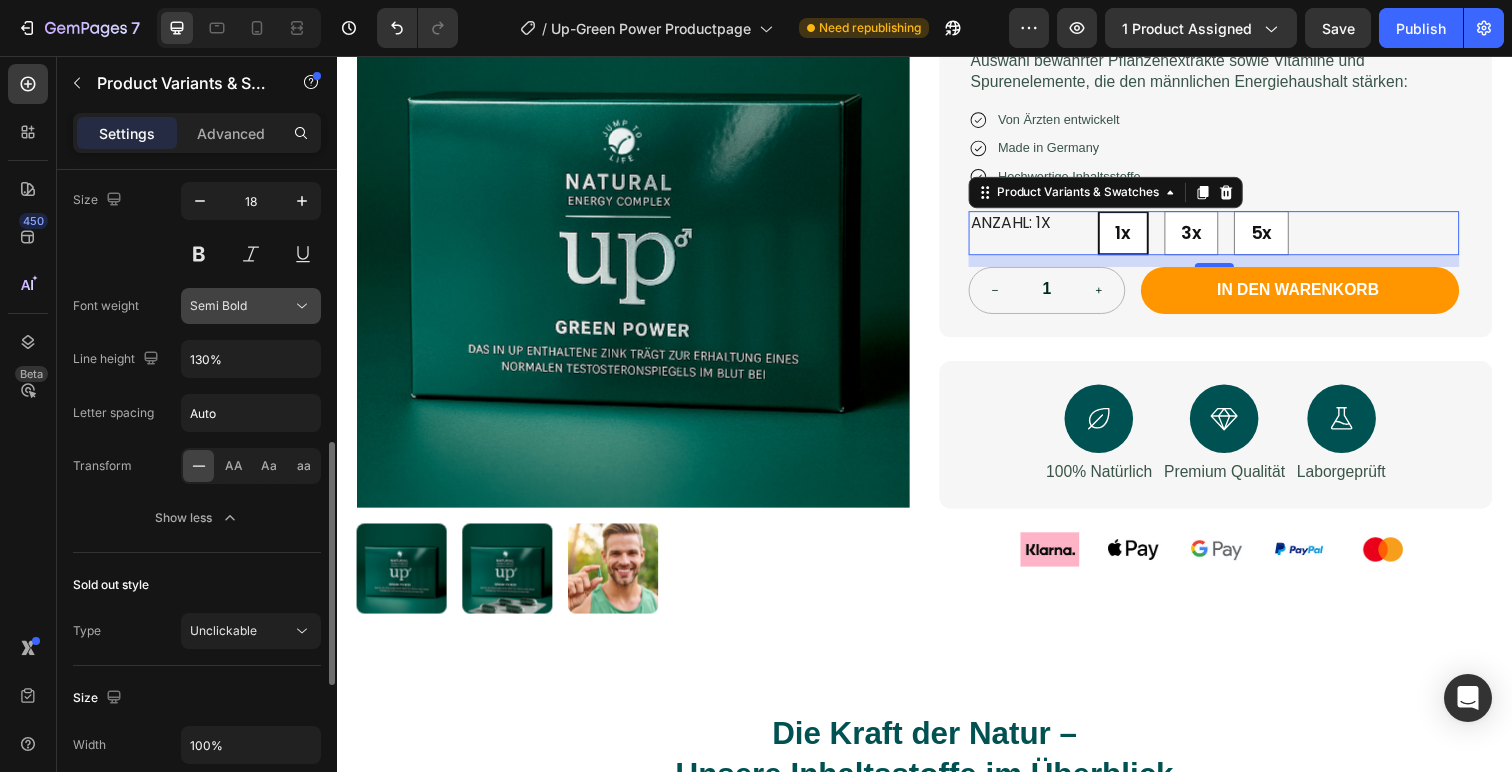 click on "Semi Bold" at bounding box center [241, 306] 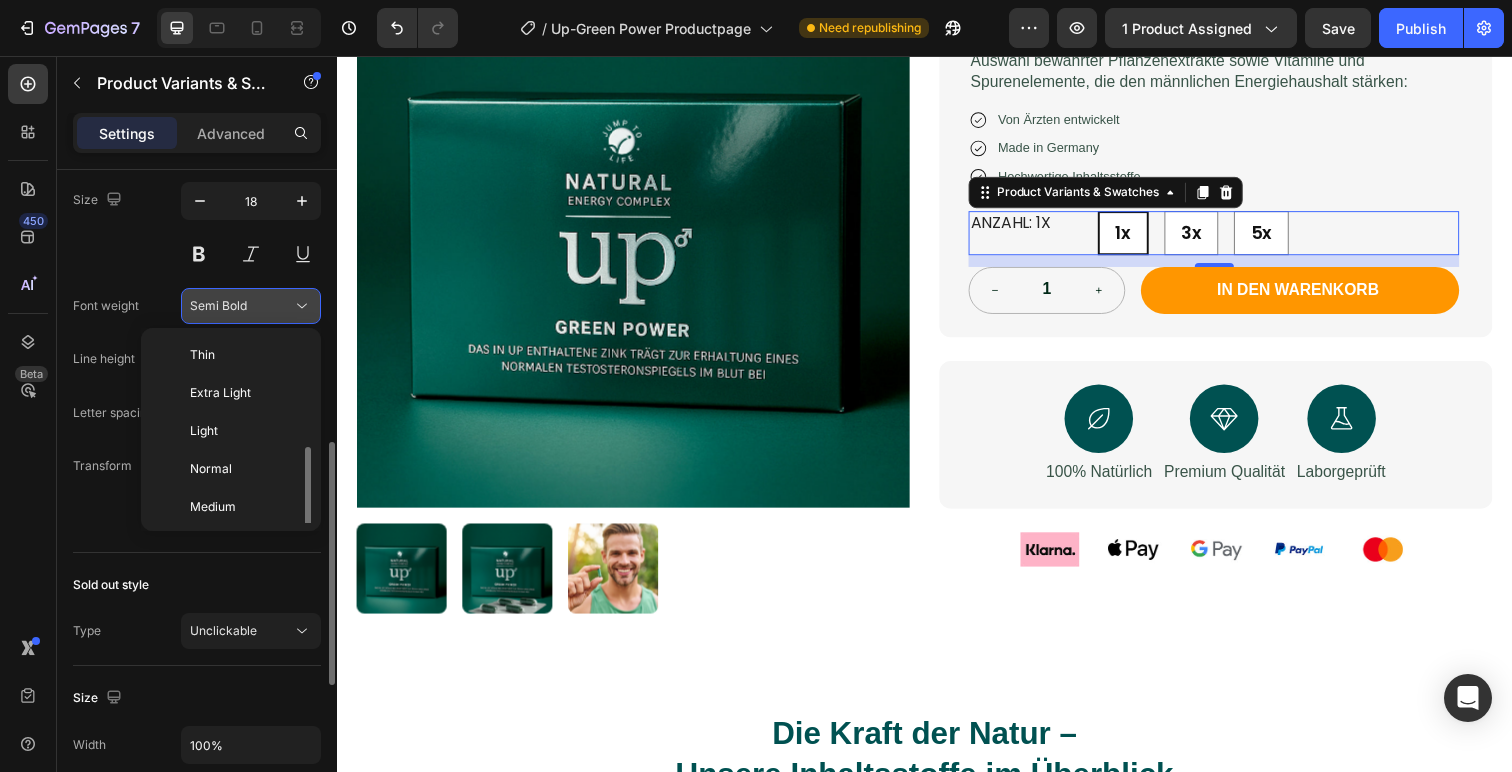 scroll, scrollTop: 72, scrollLeft: 0, axis: vertical 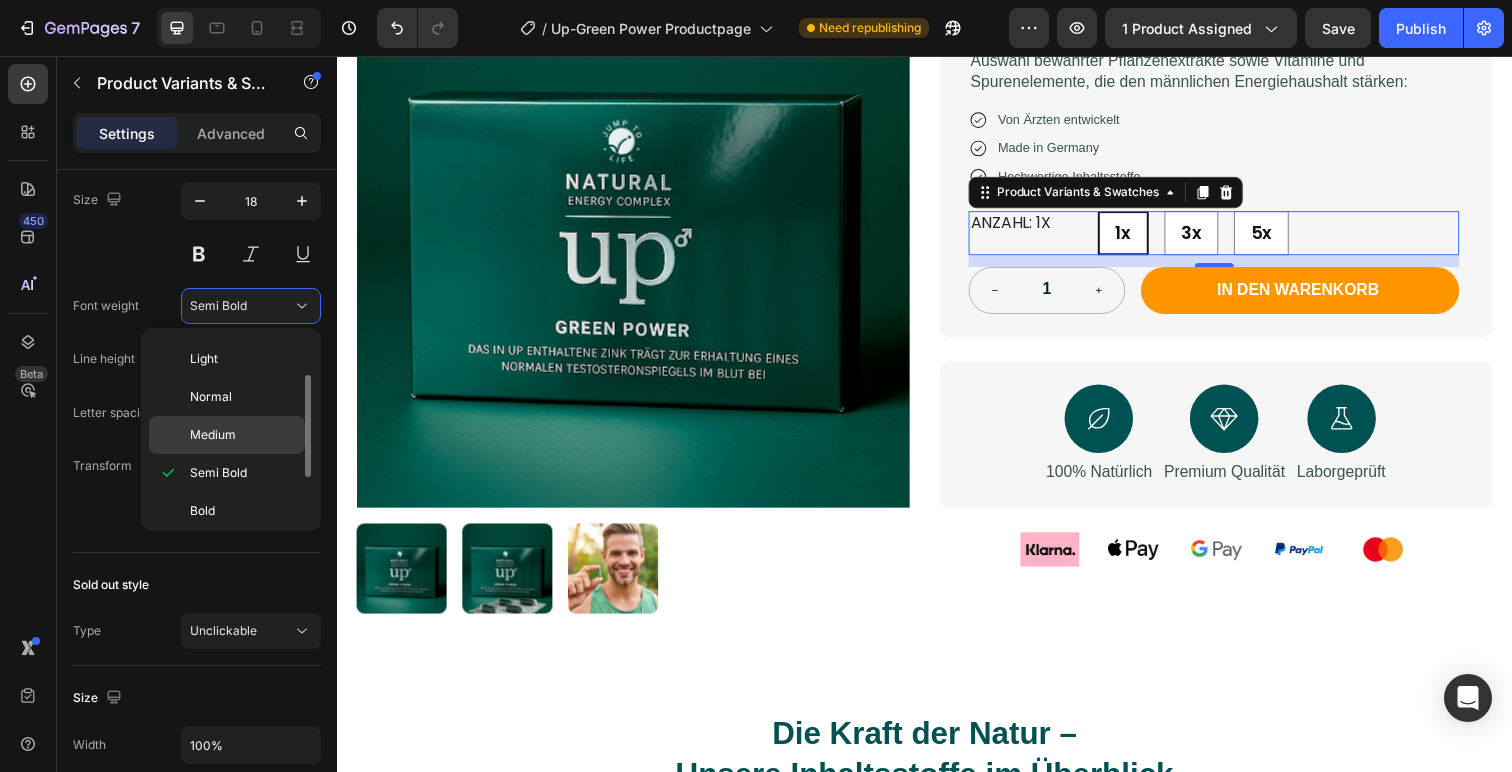click on "Medium" at bounding box center [243, 435] 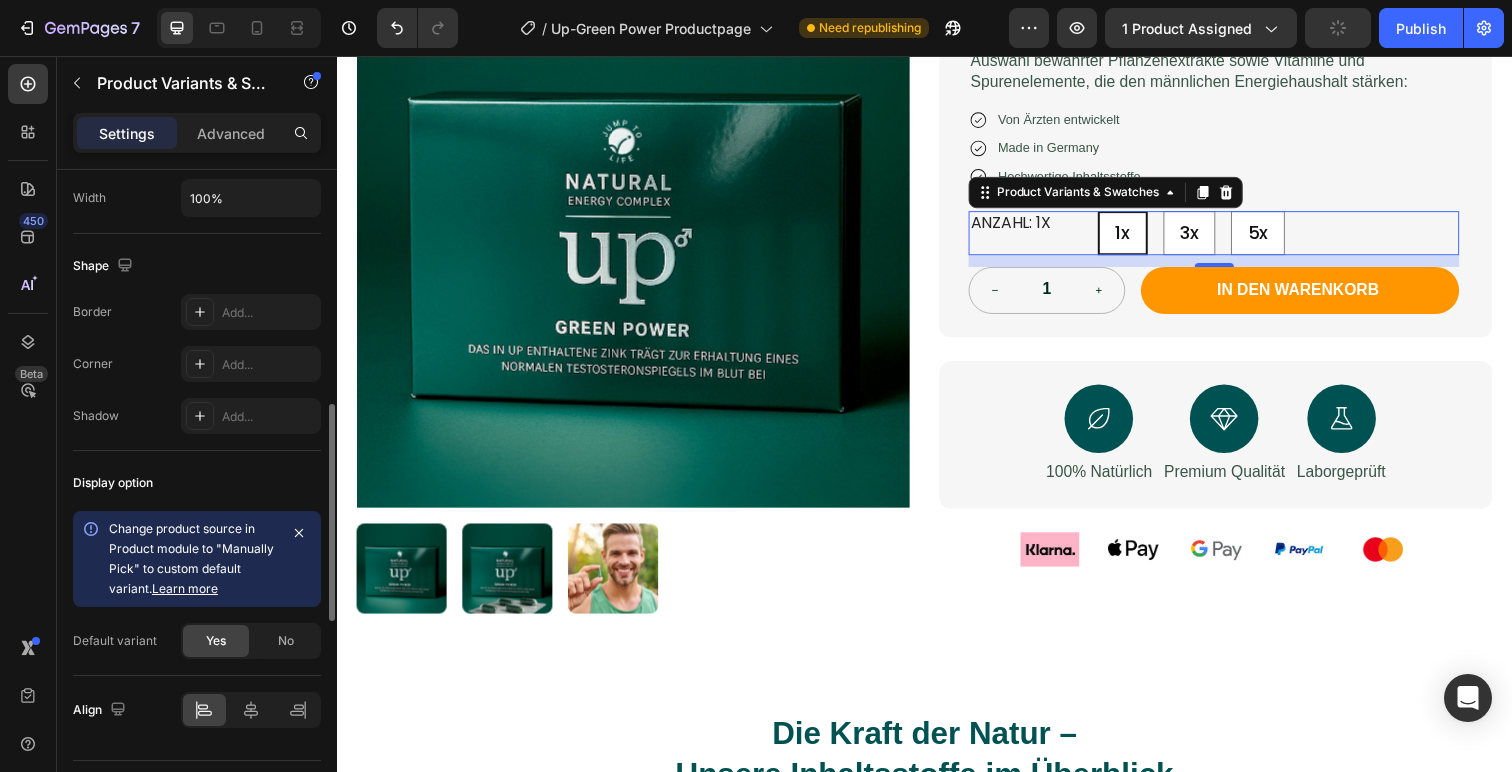 scroll, scrollTop: 1334, scrollLeft: 0, axis: vertical 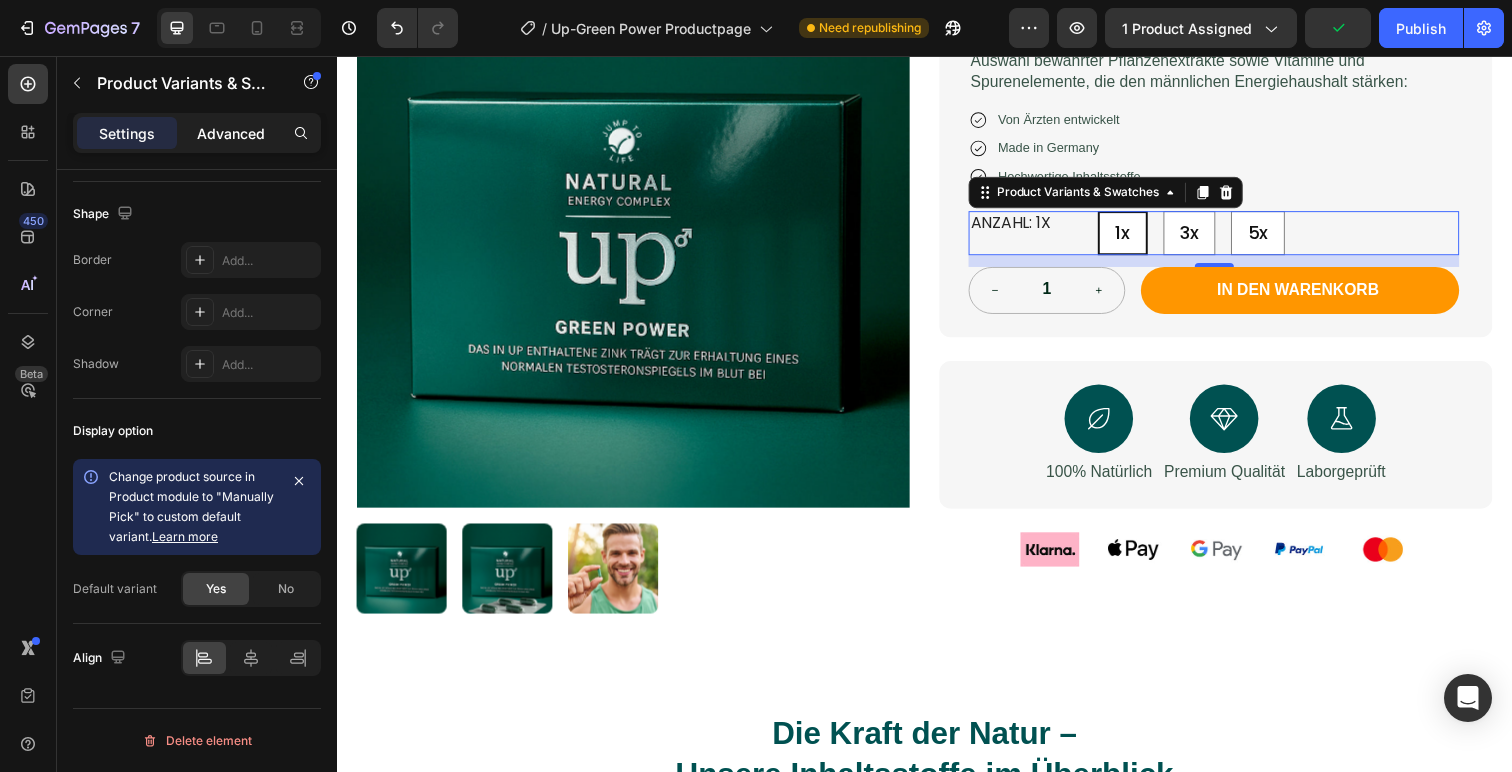 click on "Advanced" 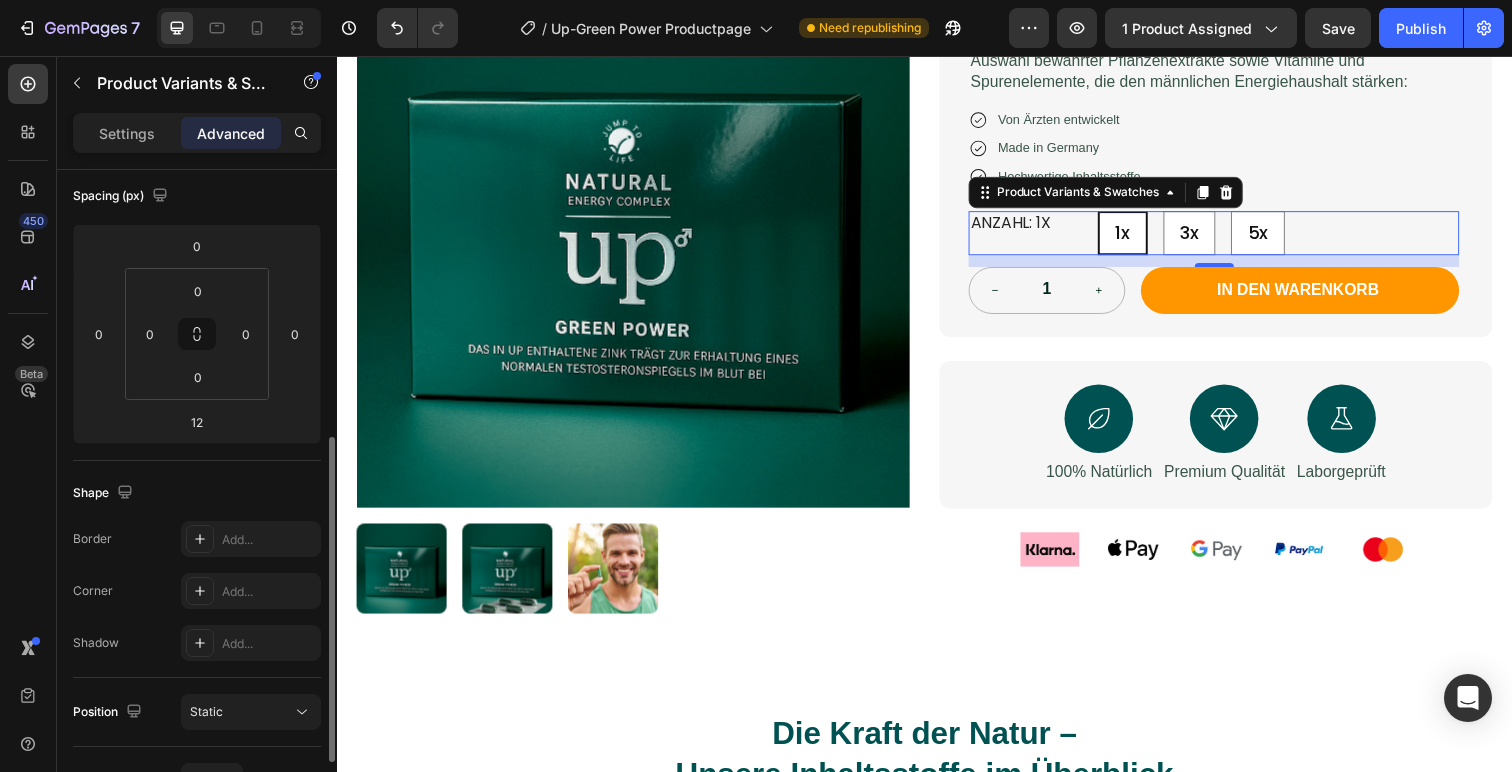 scroll, scrollTop: 0, scrollLeft: 0, axis: both 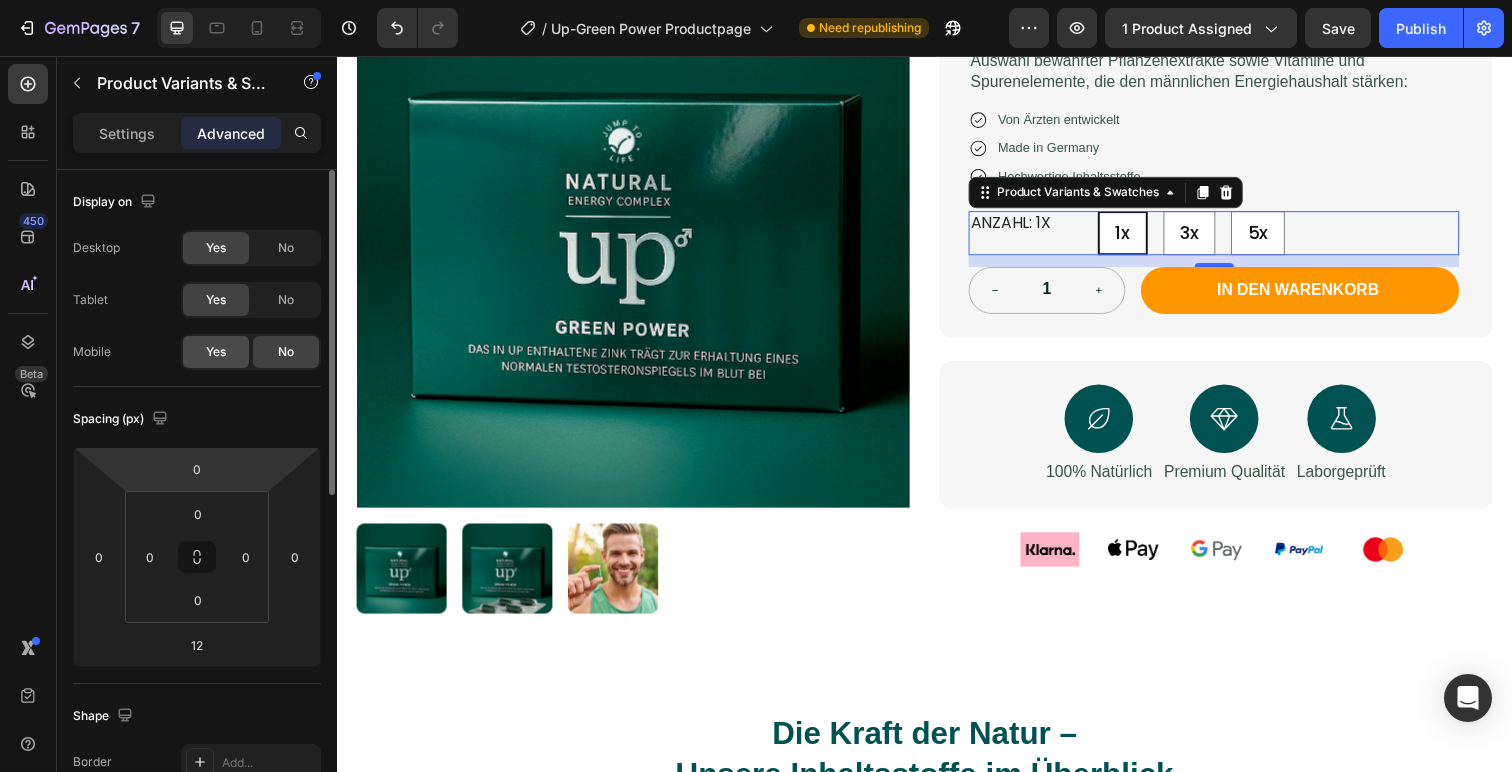 click on "Yes" 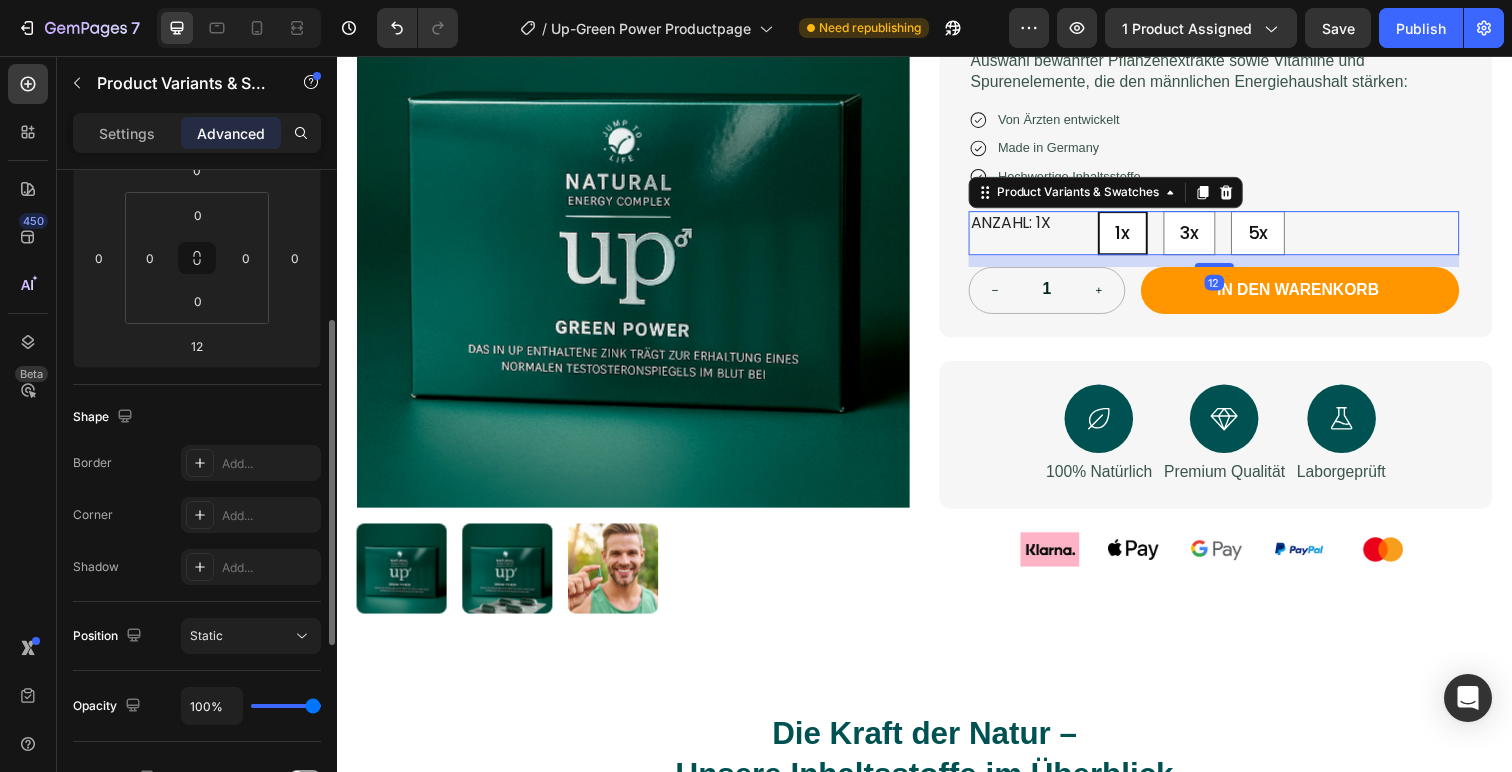 scroll, scrollTop: 301, scrollLeft: 0, axis: vertical 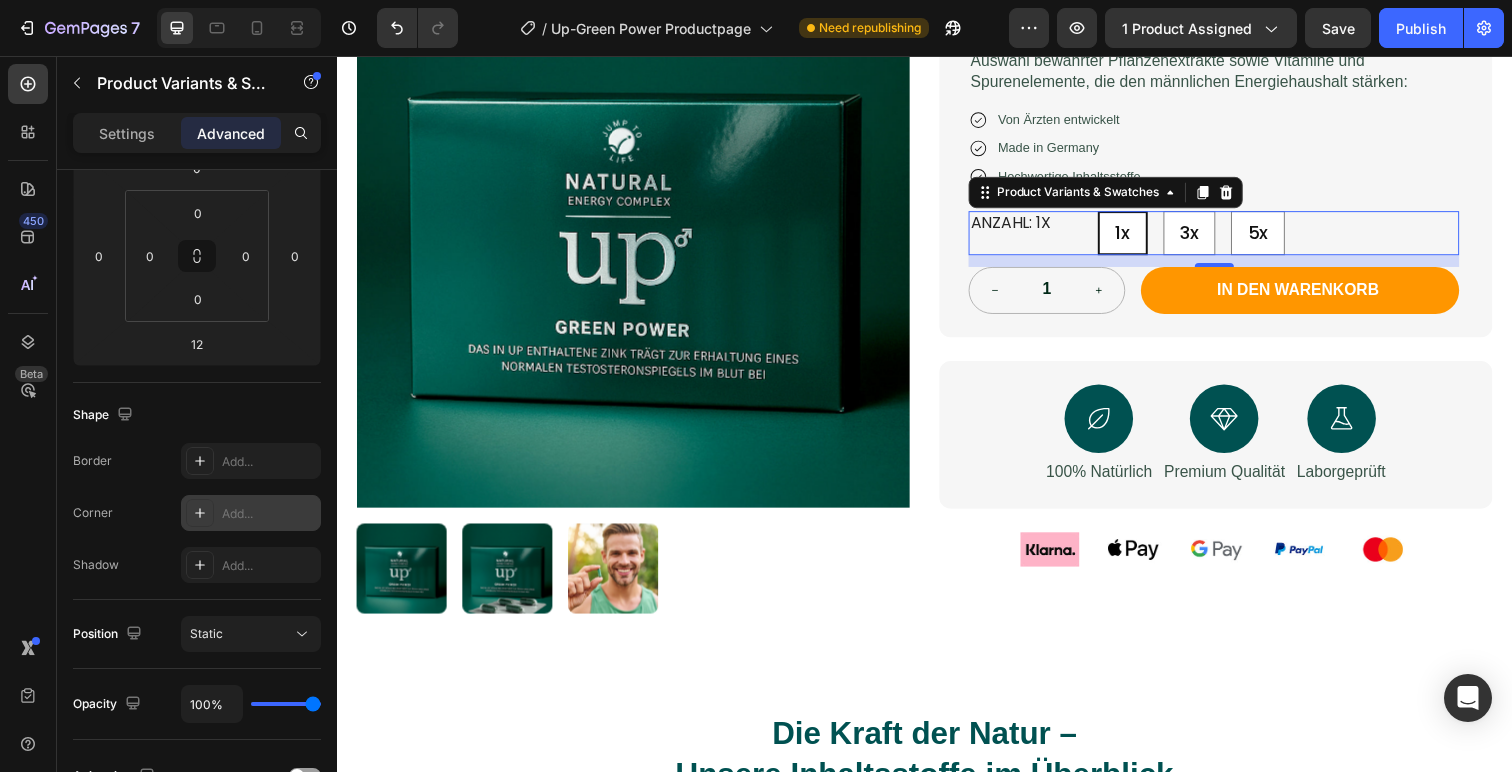 click on "Add..." at bounding box center [269, 514] 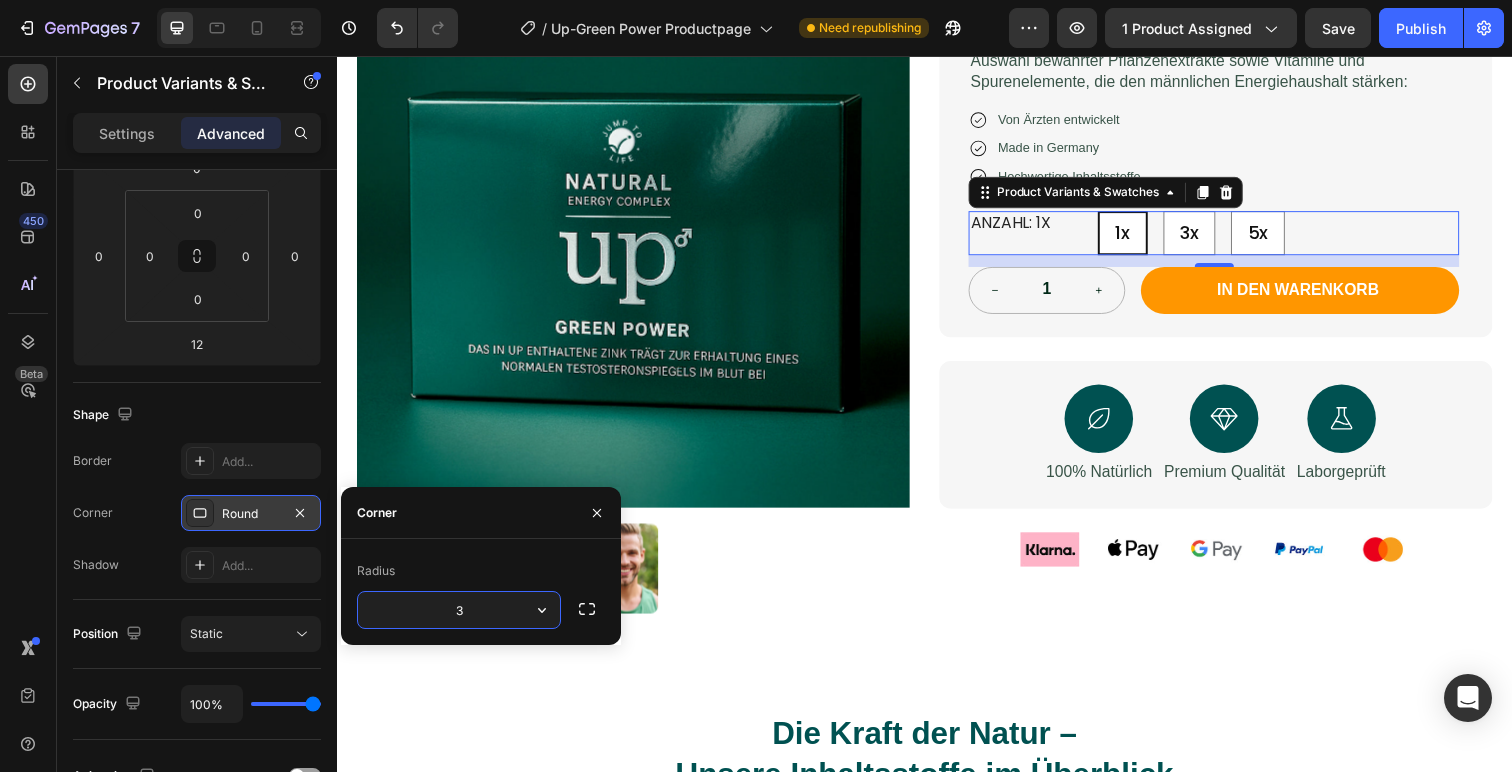 type on "30" 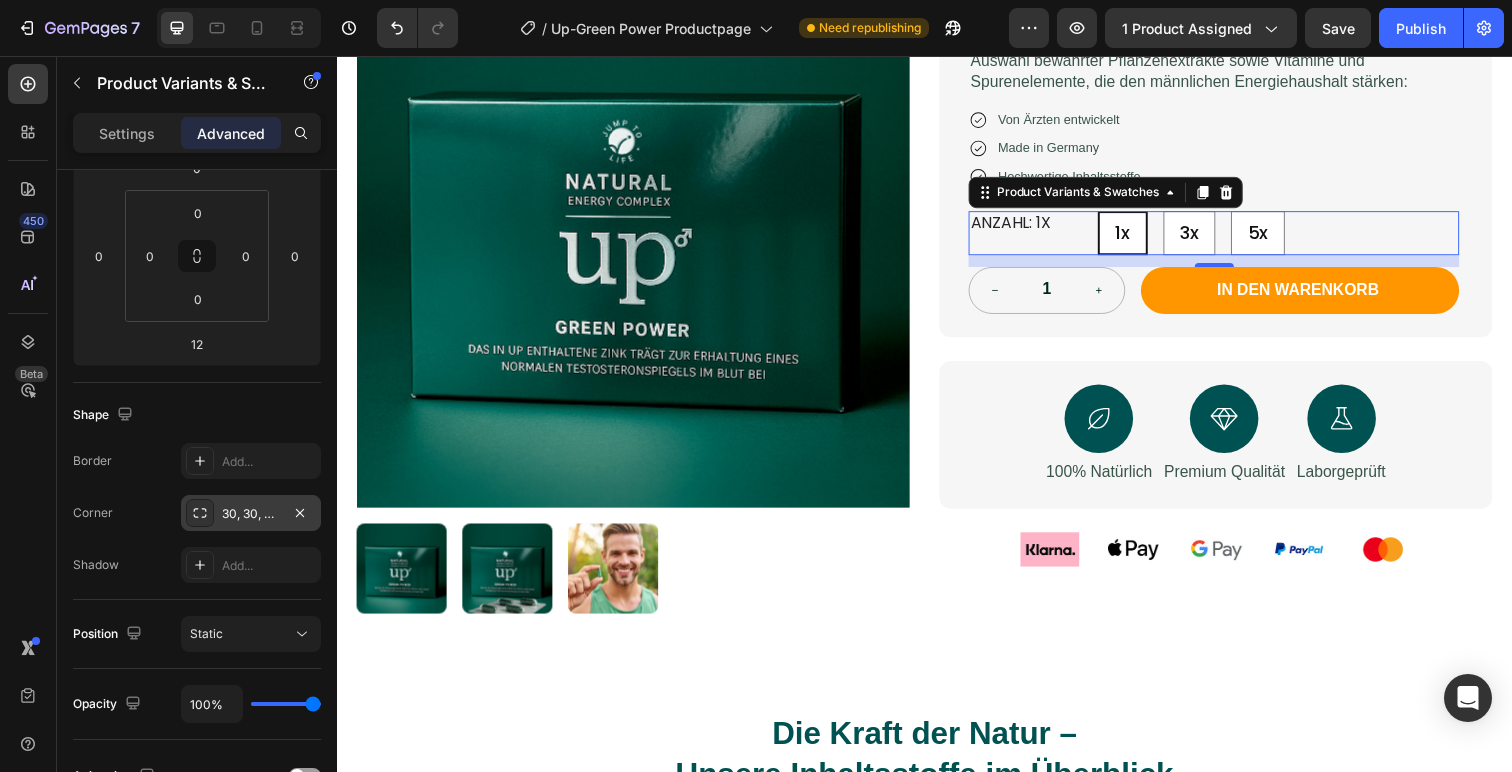 click on "Shape Border Add... Corner 30, 30, 30, 30 Shadow Add..." 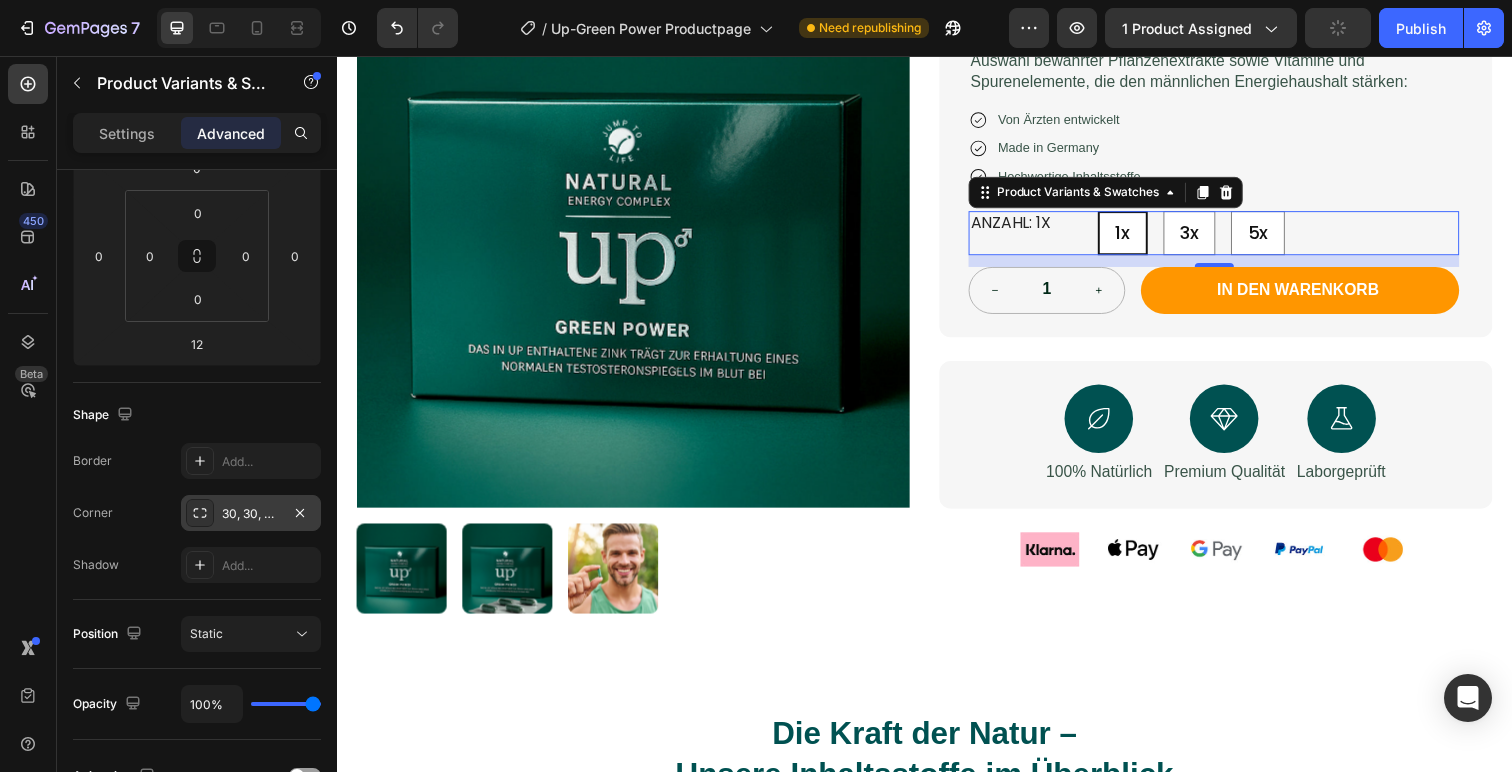 click on "1x 1x     1x 3x 3x     3x 5x 5x     5x" at bounding box center (1298, 237) 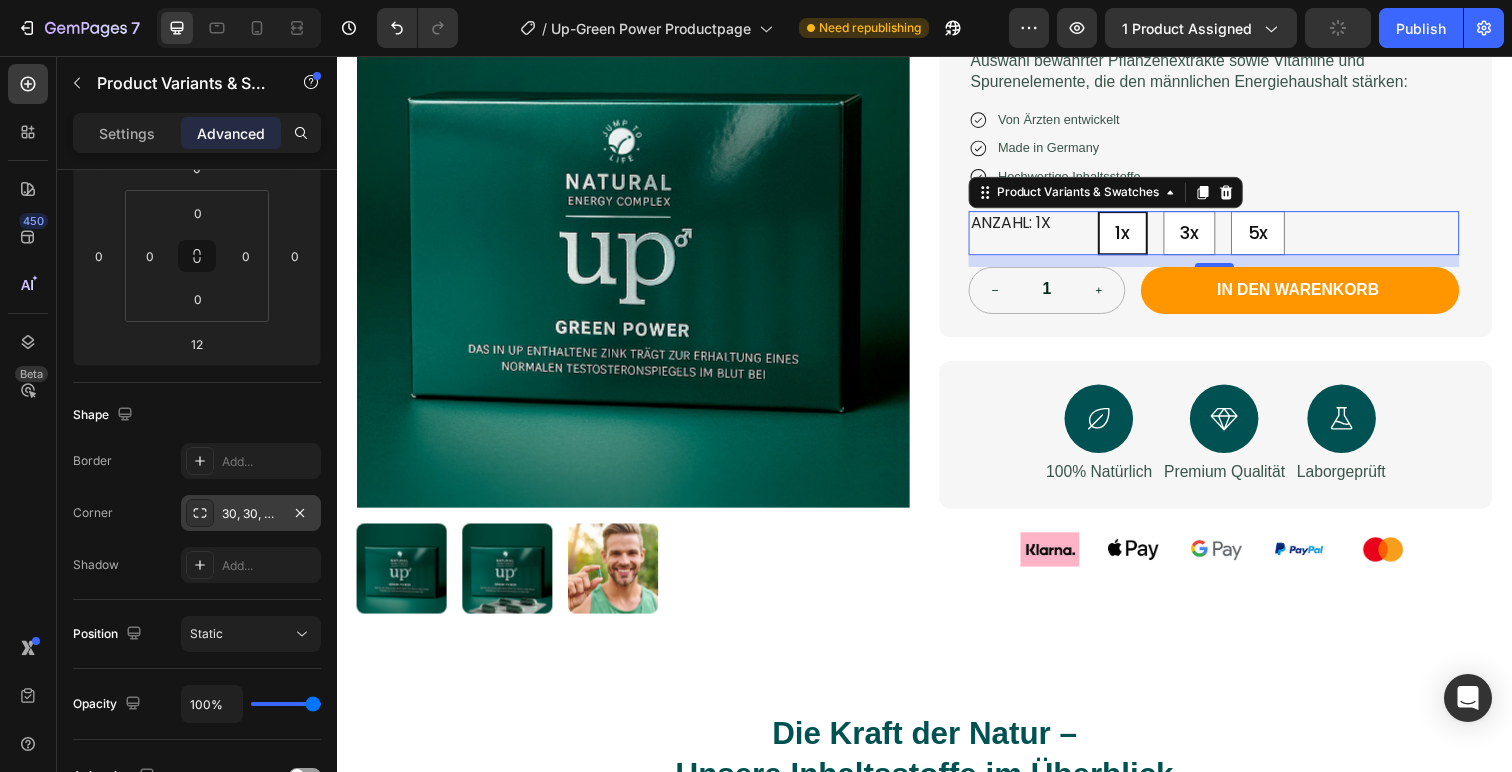 click on "Icon Hochwertige Inhaltsstoffe Text Block Row" at bounding box center [1232, 180] 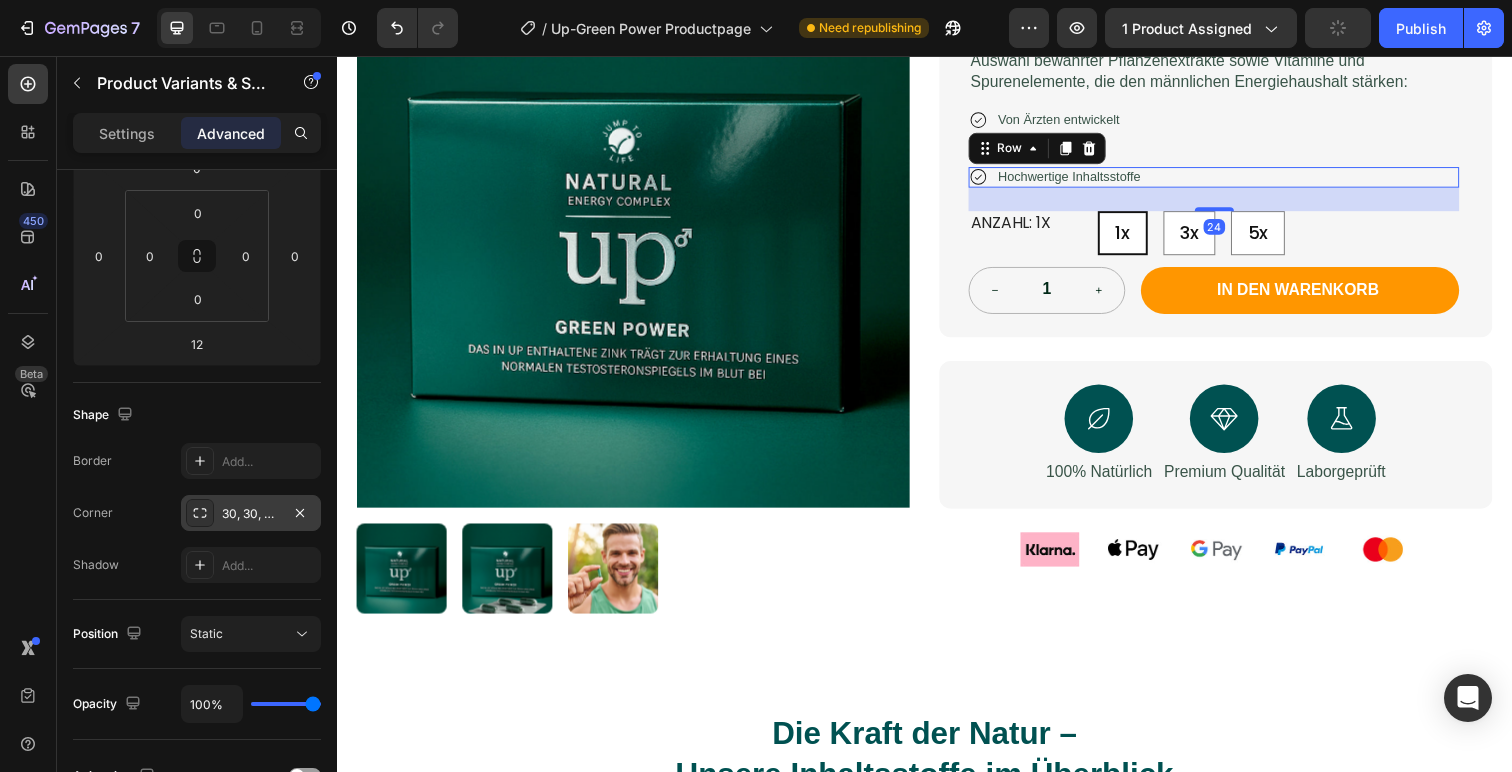 scroll, scrollTop: 0, scrollLeft: 0, axis: both 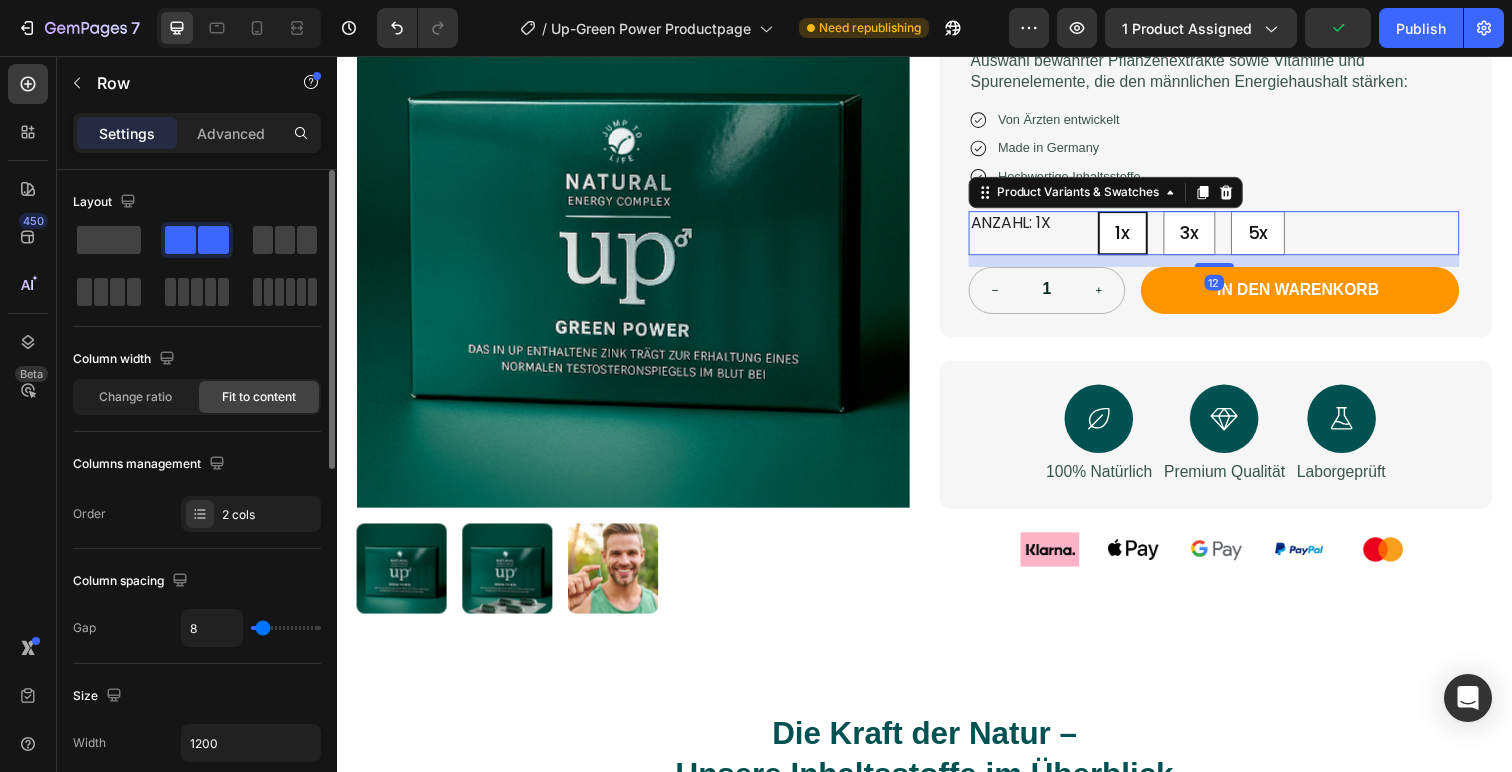 click on "1x 1x     1x 3x 3x     3x 5x 5x     5x" at bounding box center (1298, 237) 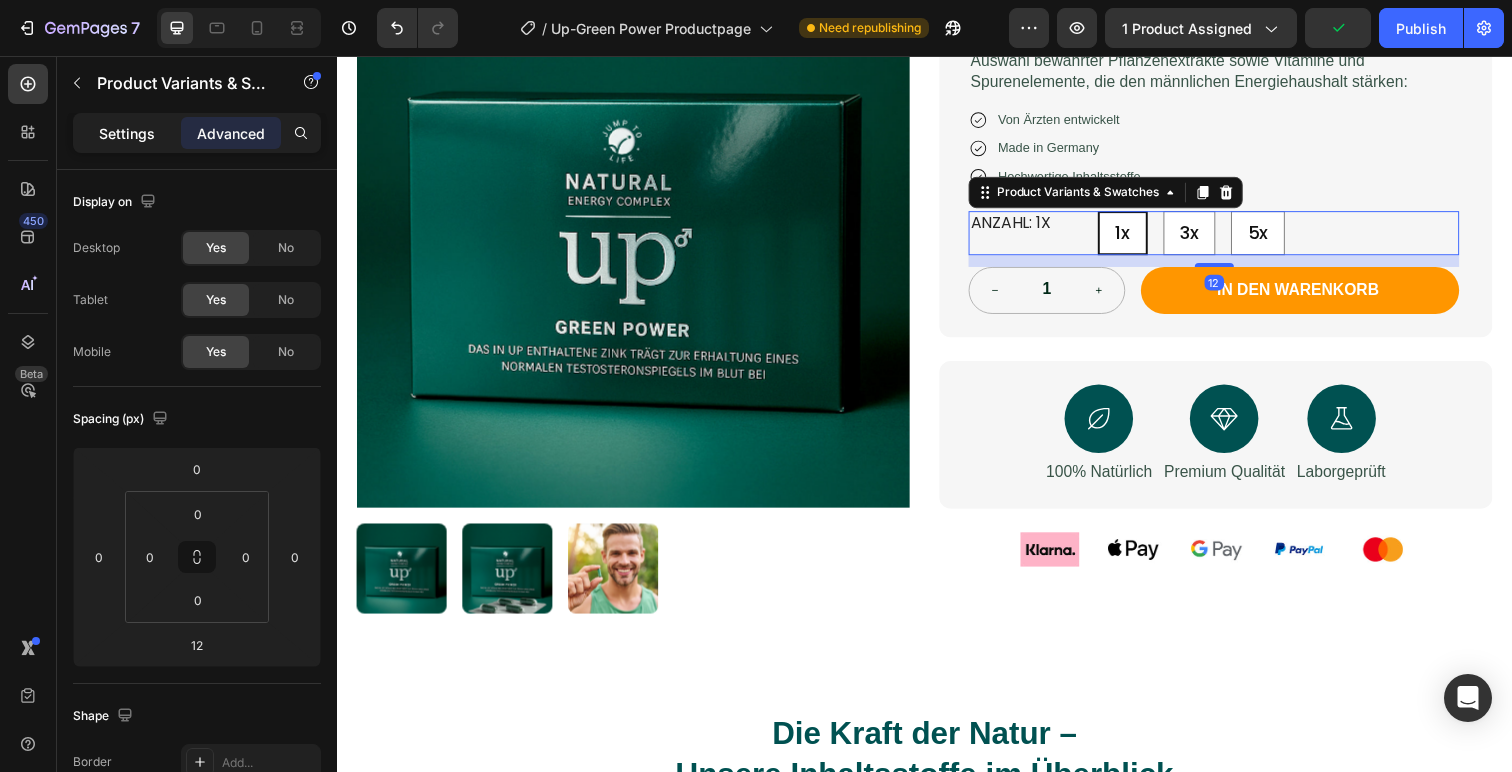 click on "Settings" 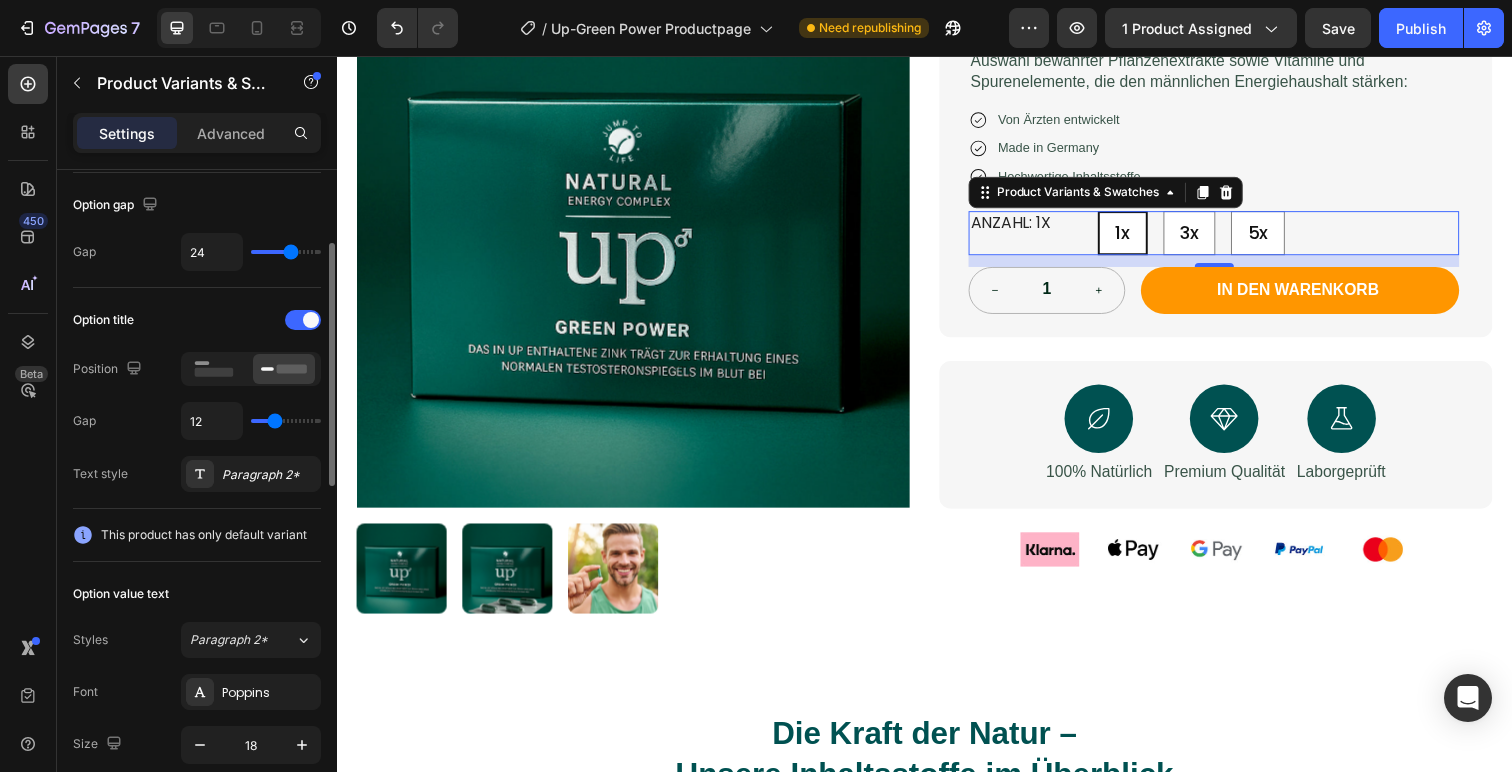 scroll, scrollTop: 193, scrollLeft: 0, axis: vertical 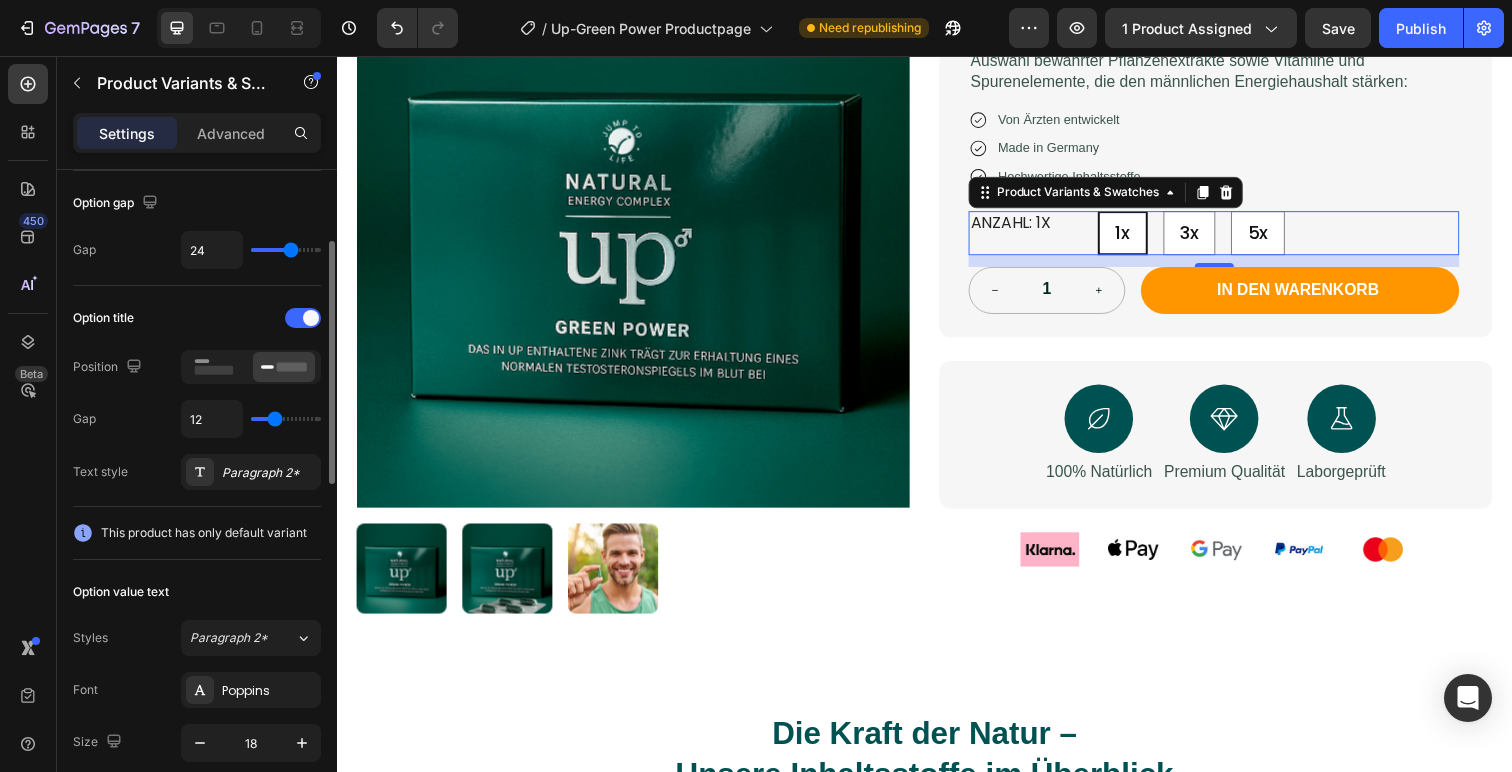 click on "This product has only default variant" at bounding box center [204, 533] 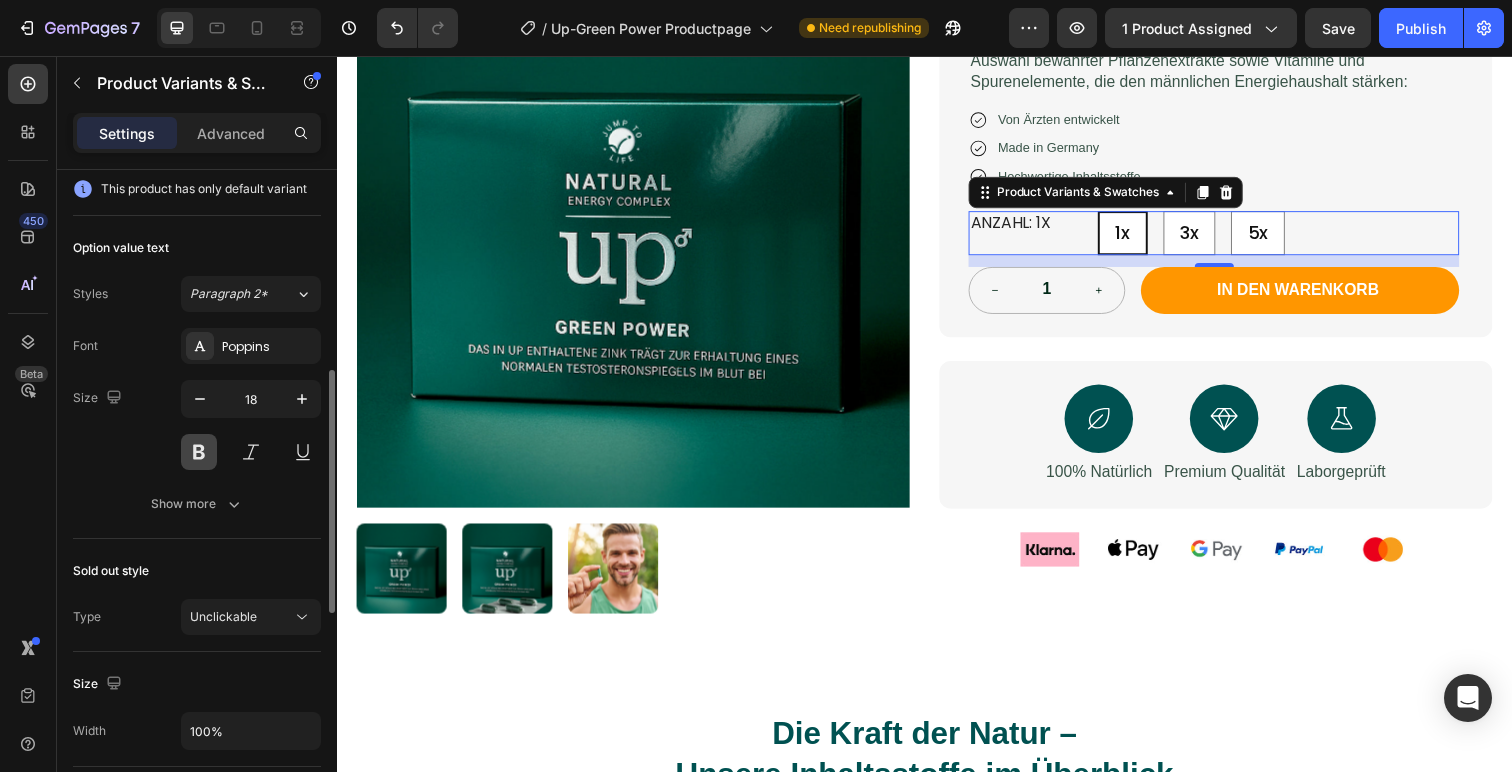 scroll, scrollTop: 538, scrollLeft: 0, axis: vertical 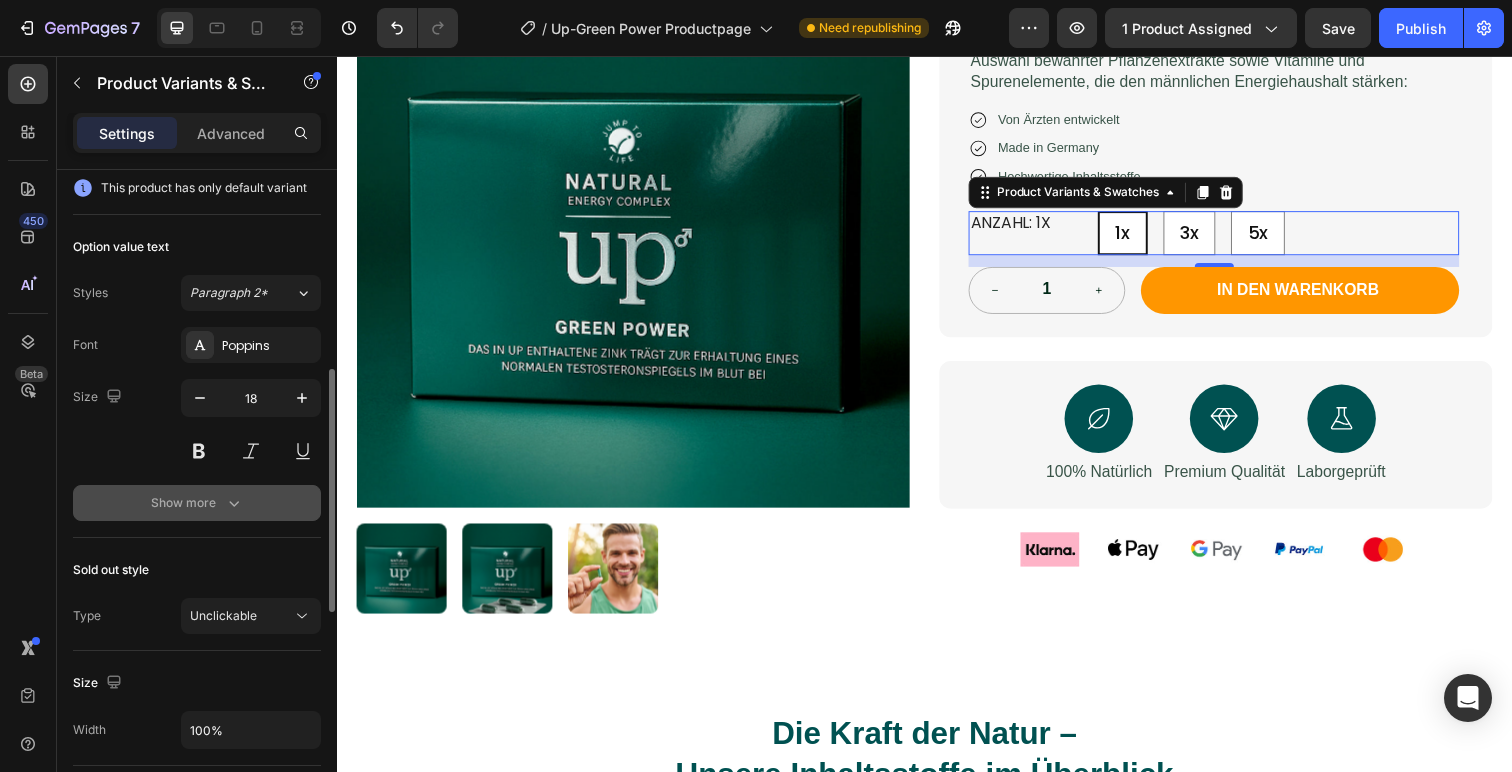 click 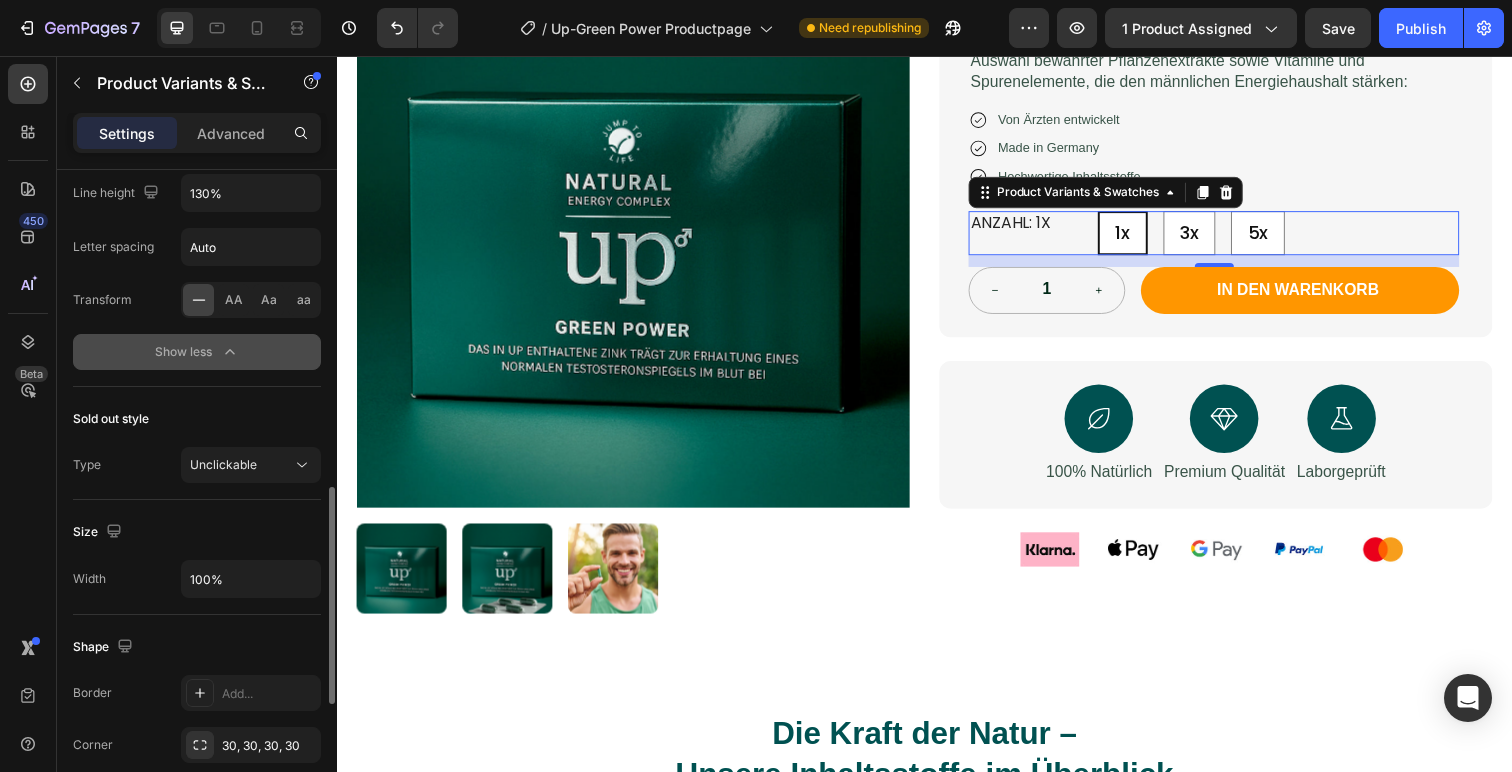 scroll, scrollTop: 917, scrollLeft: 0, axis: vertical 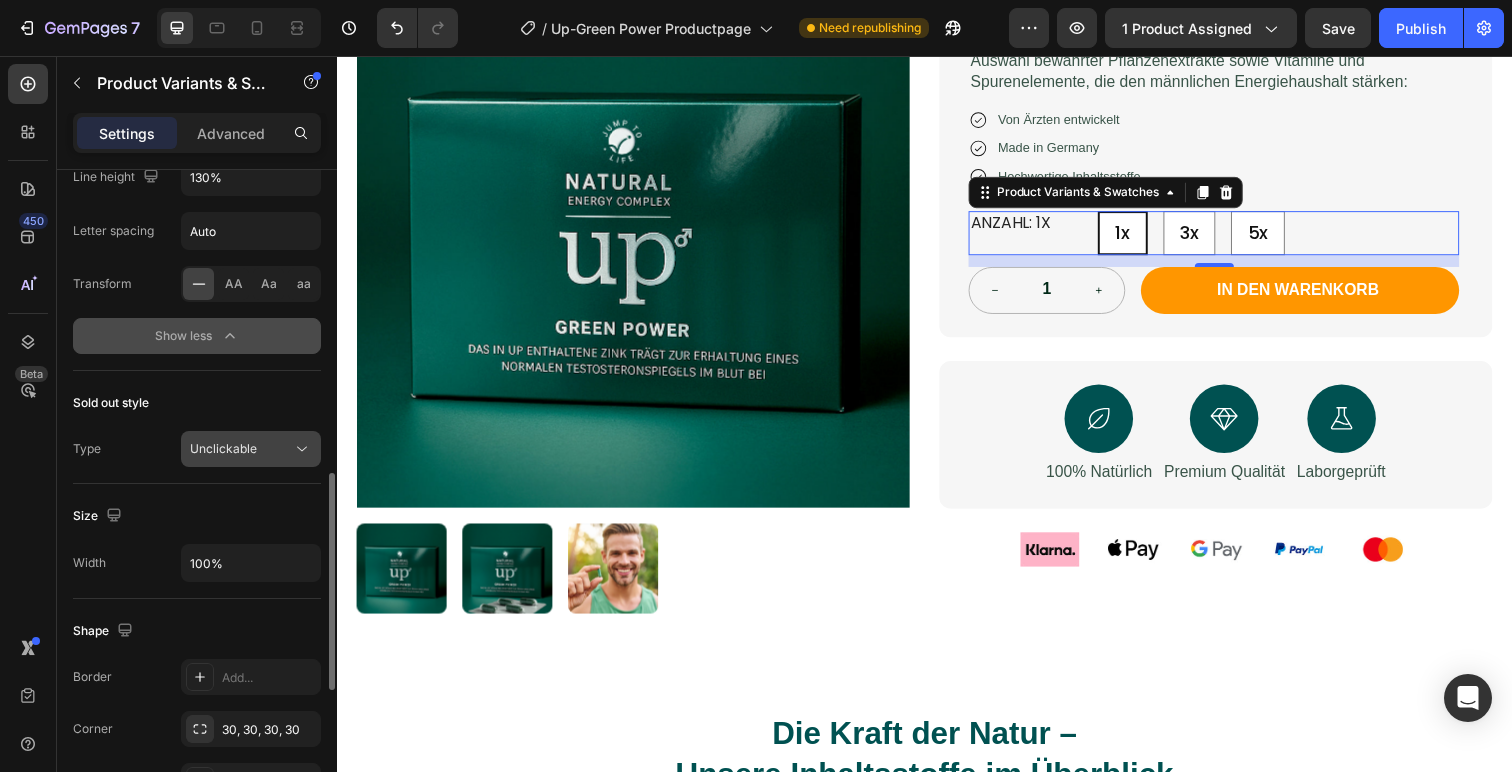 click on "Unclickable" at bounding box center [241, 449] 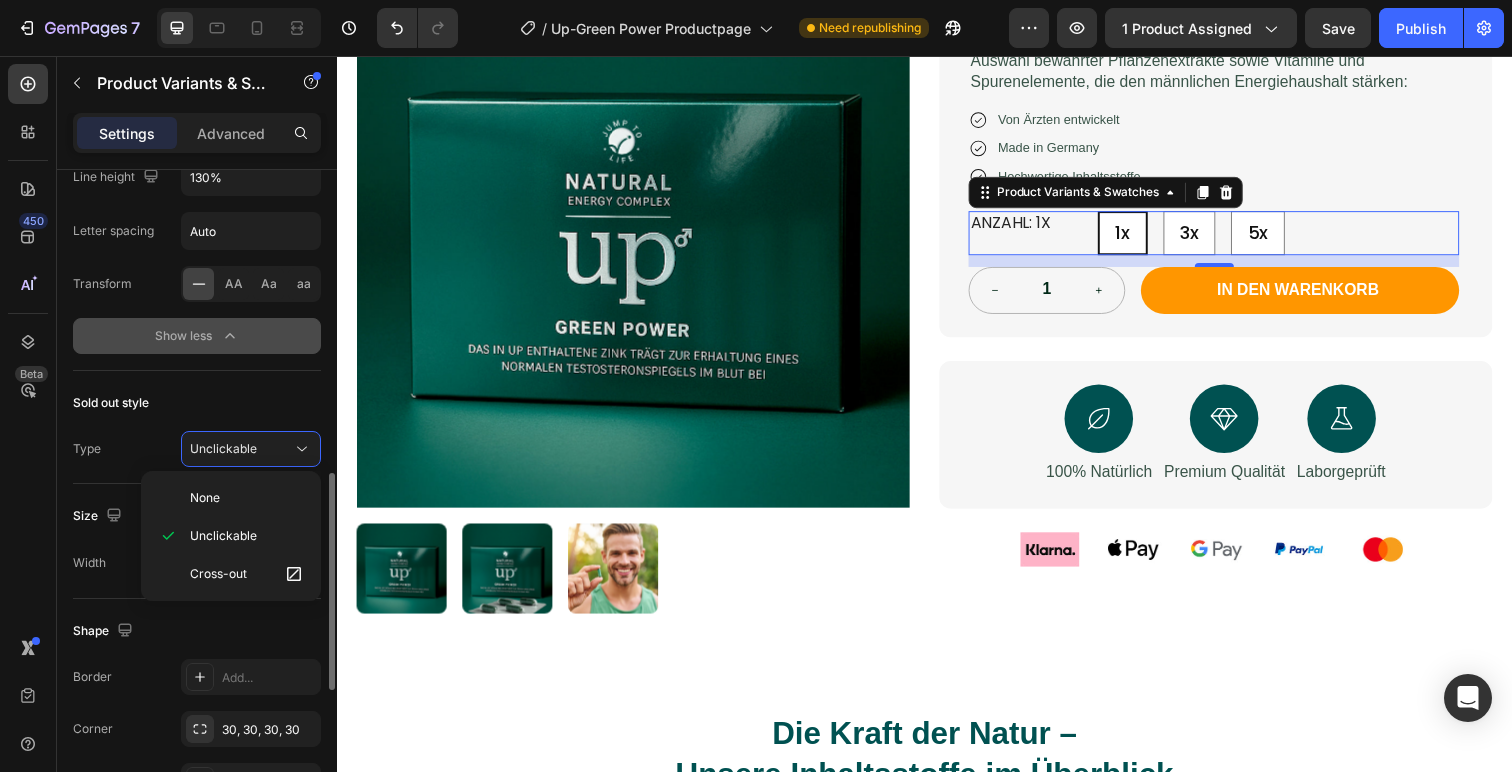 click on "Sold out style" at bounding box center [197, 403] 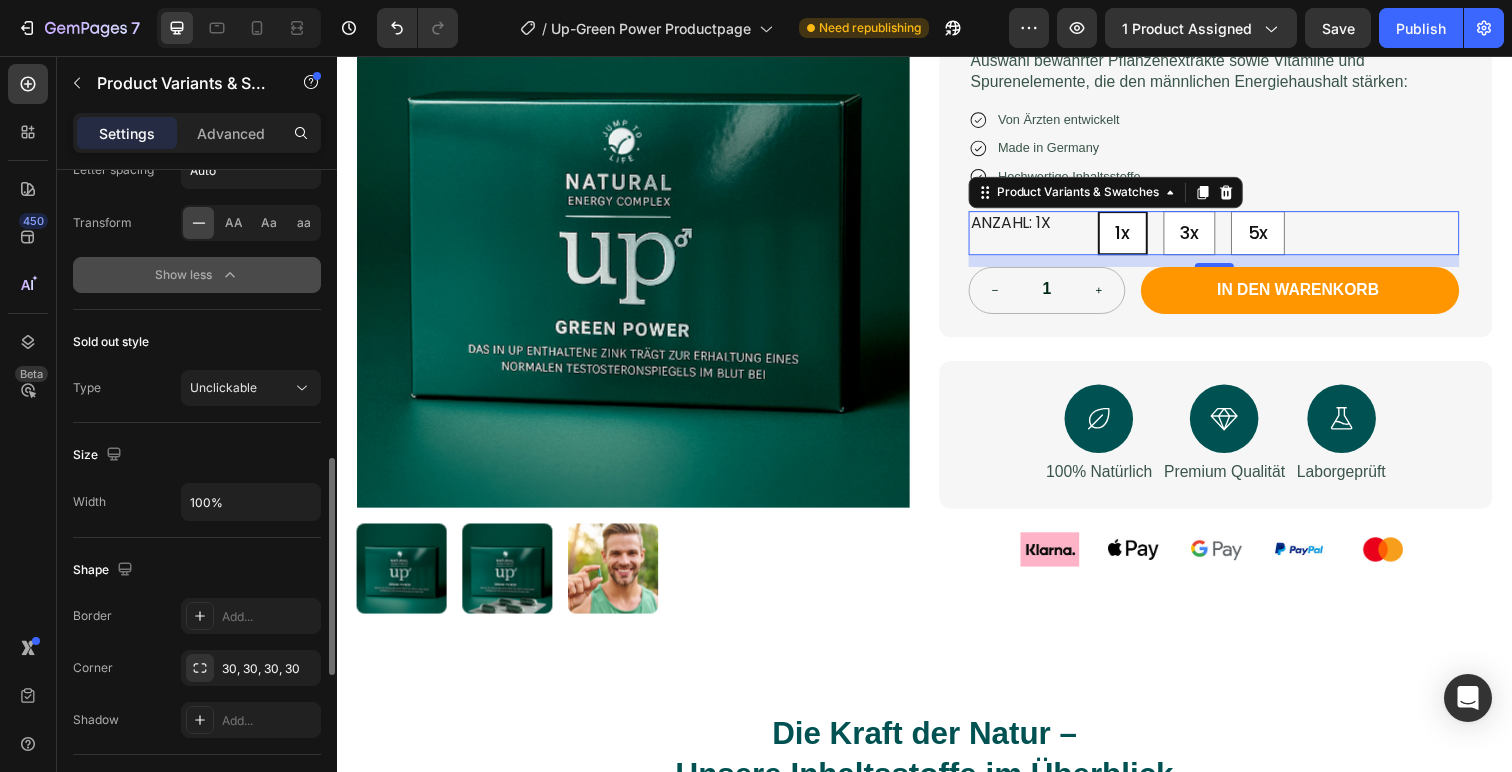 scroll, scrollTop: 992, scrollLeft: 0, axis: vertical 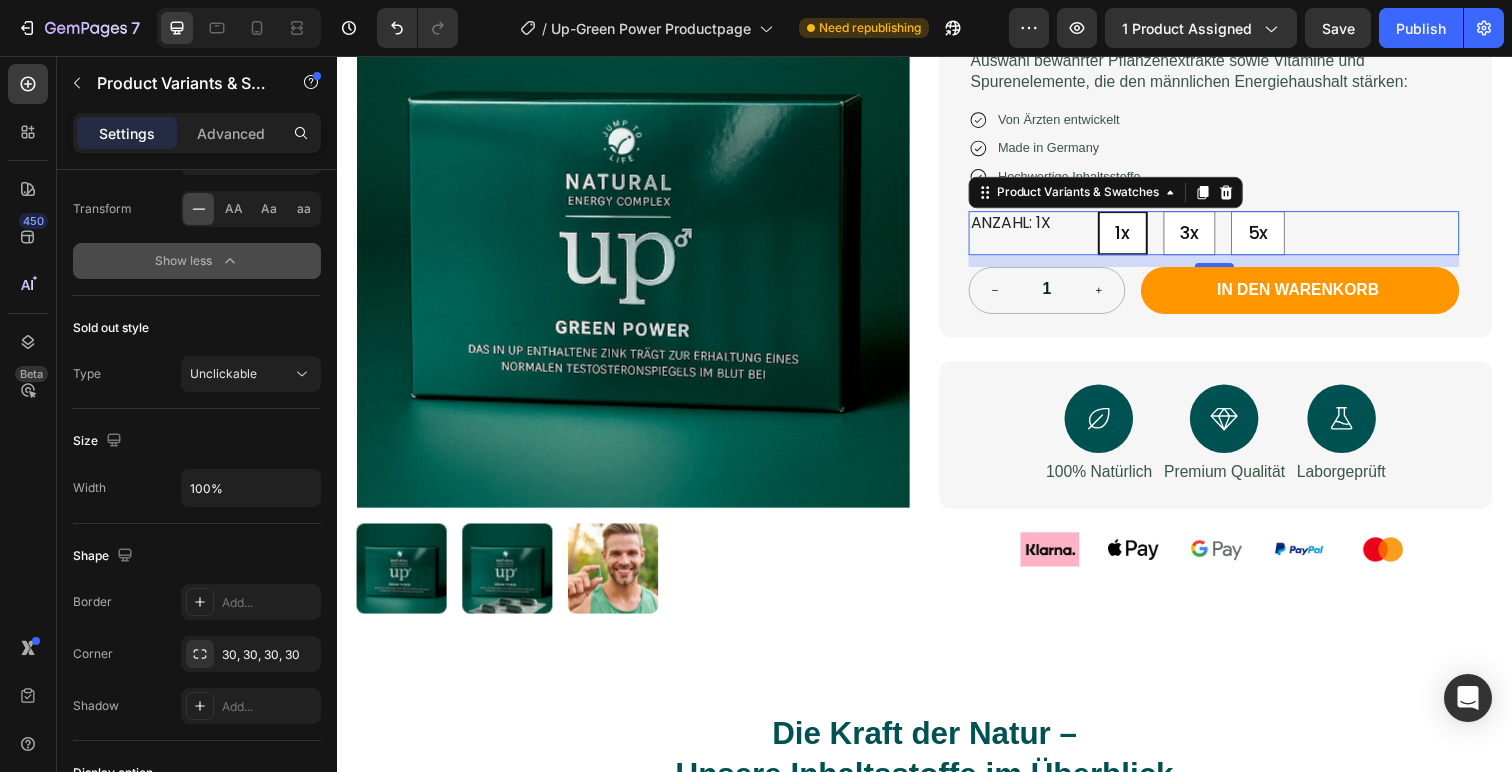 click on "Anzahl: 1x" at bounding box center [1042, 227] 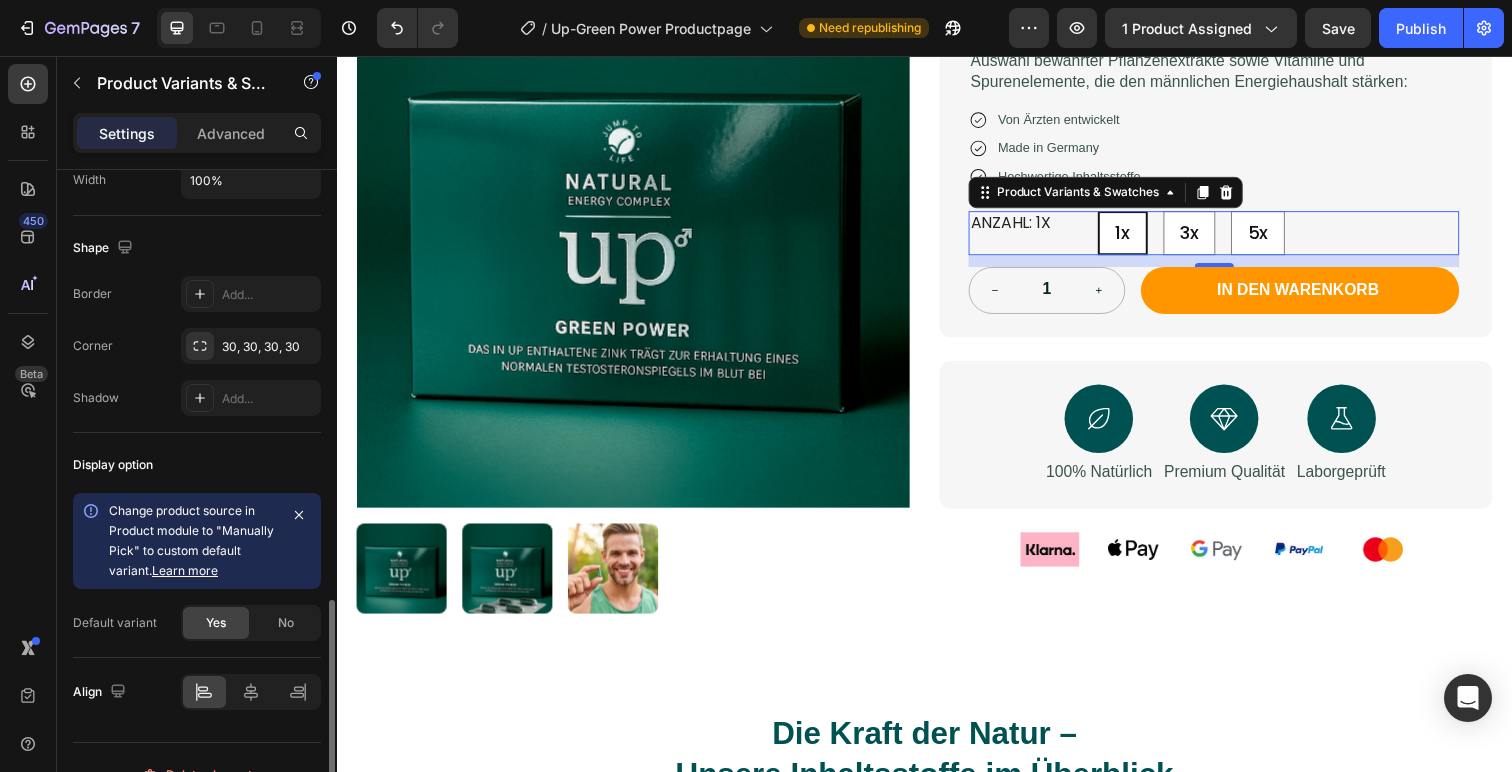 scroll, scrollTop: 1334, scrollLeft: 0, axis: vertical 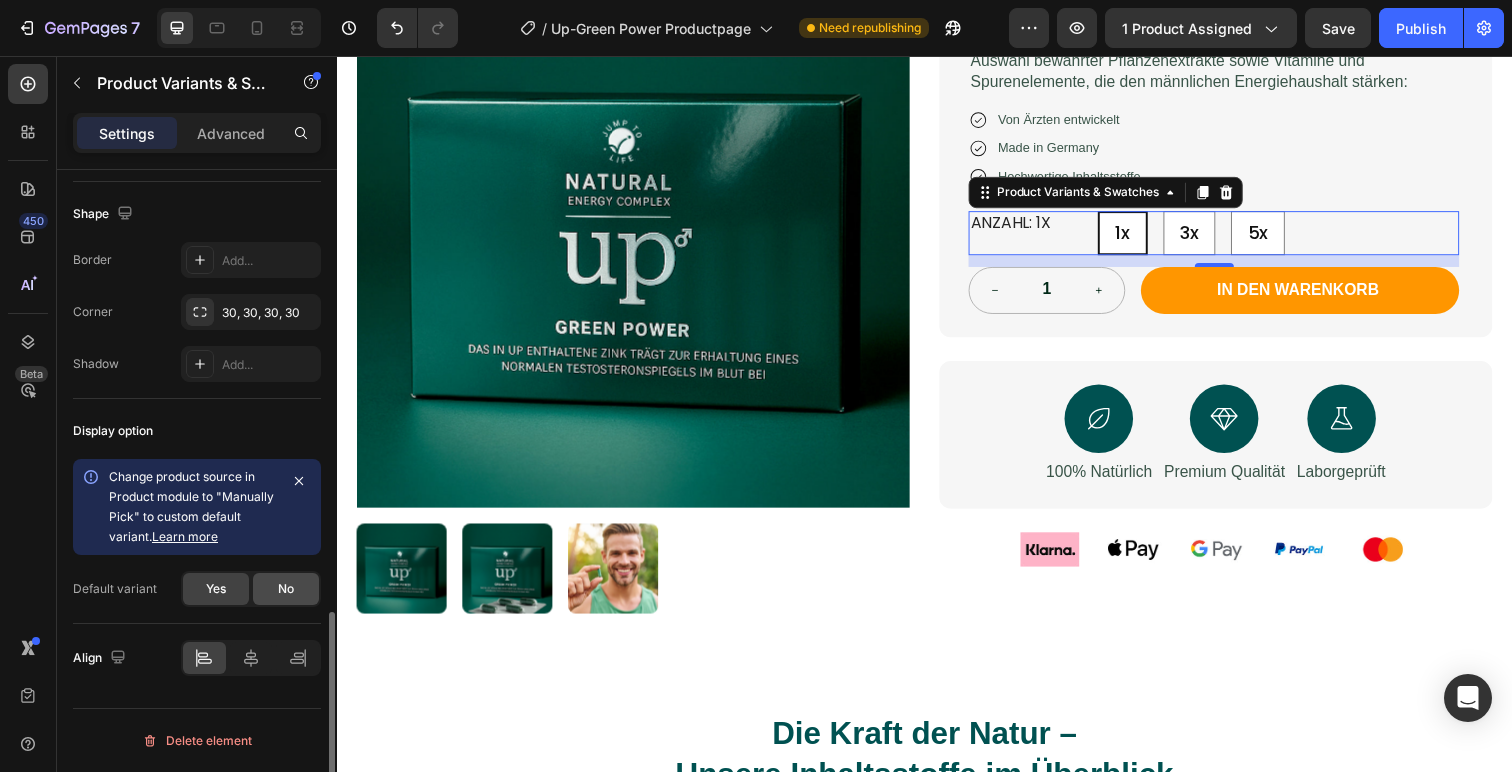 click on "No" 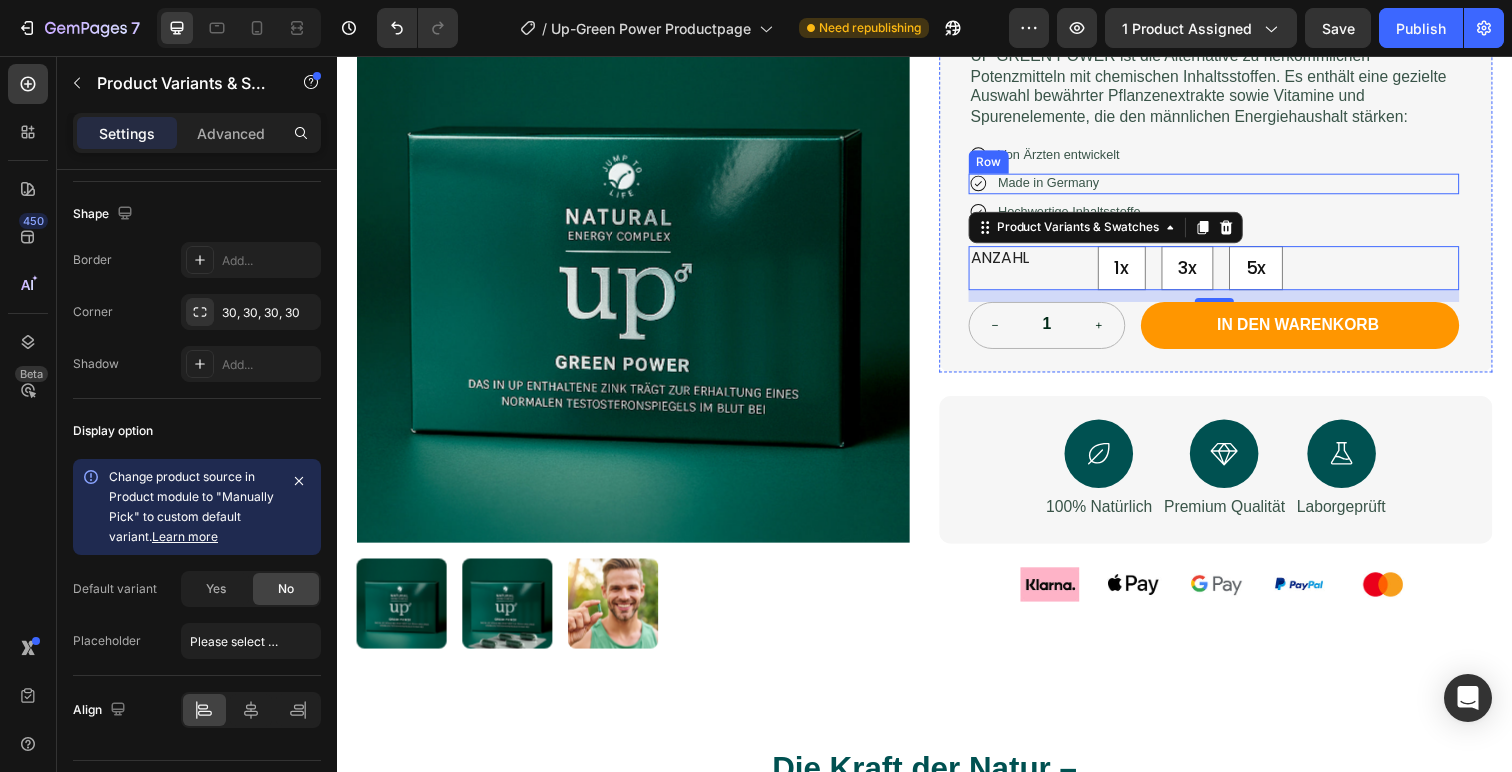 scroll, scrollTop: 340, scrollLeft: 0, axis: vertical 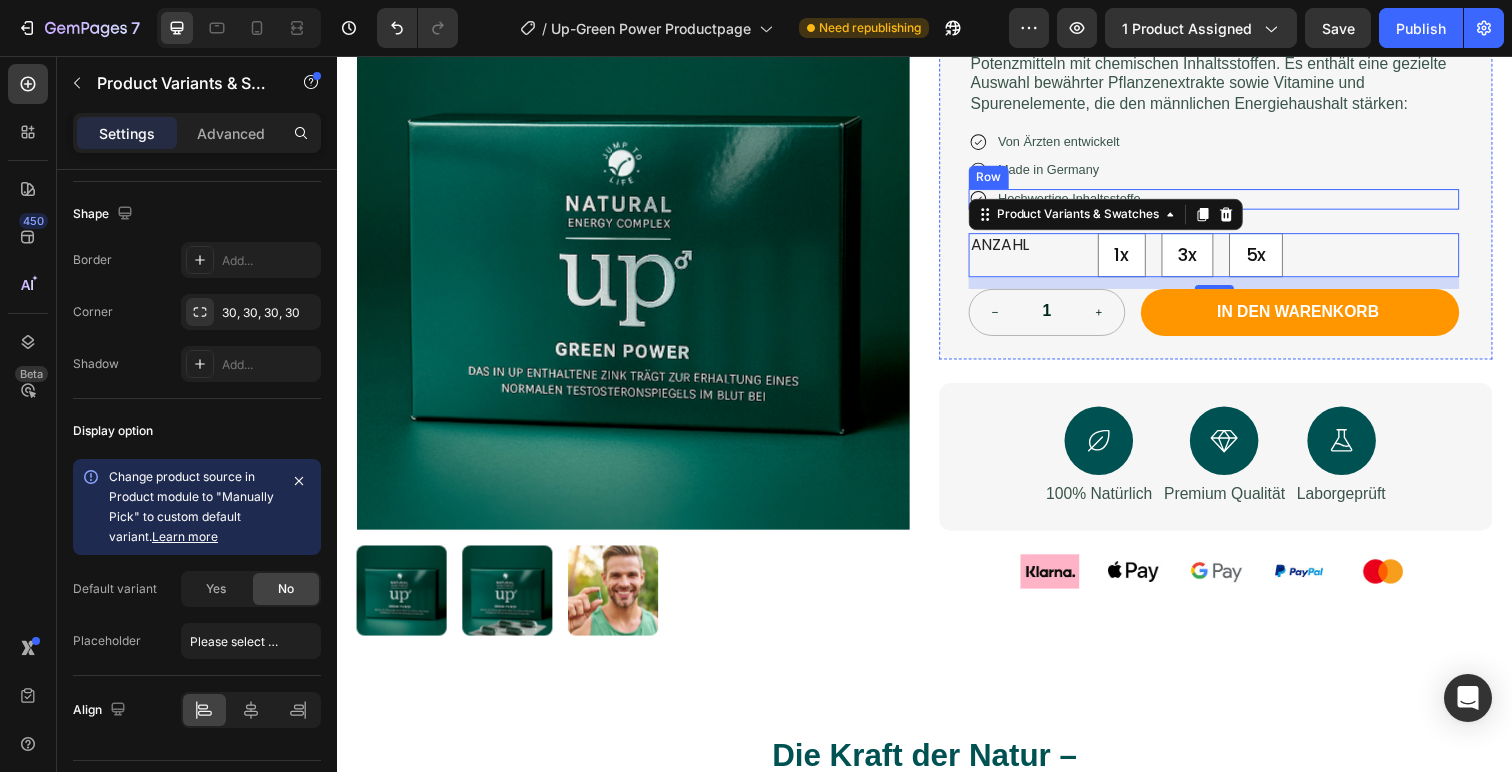 click on "Icon Hochwertige Inhaltsstoffe Text Block Row" at bounding box center [1232, 202] 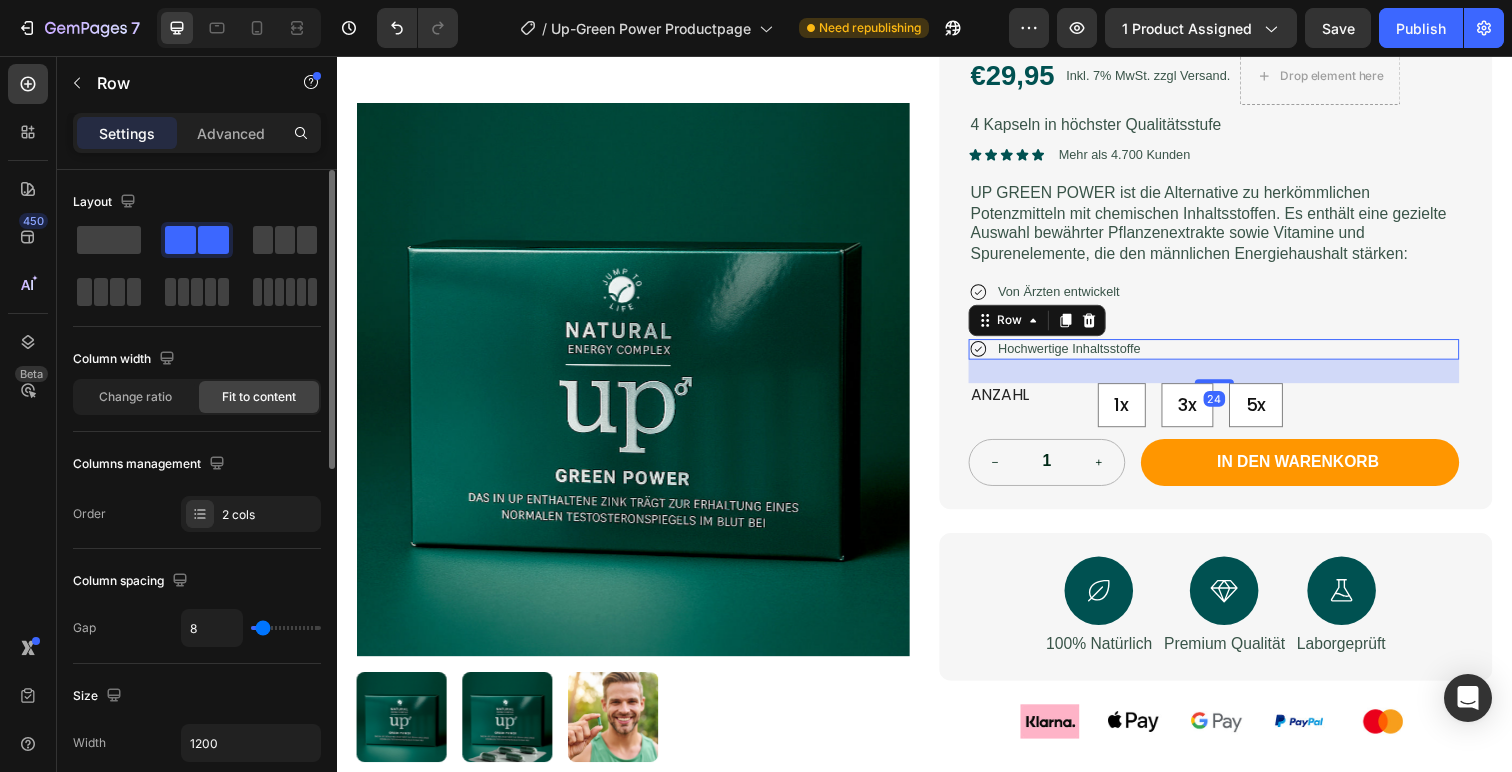 scroll, scrollTop: 205, scrollLeft: 0, axis: vertical 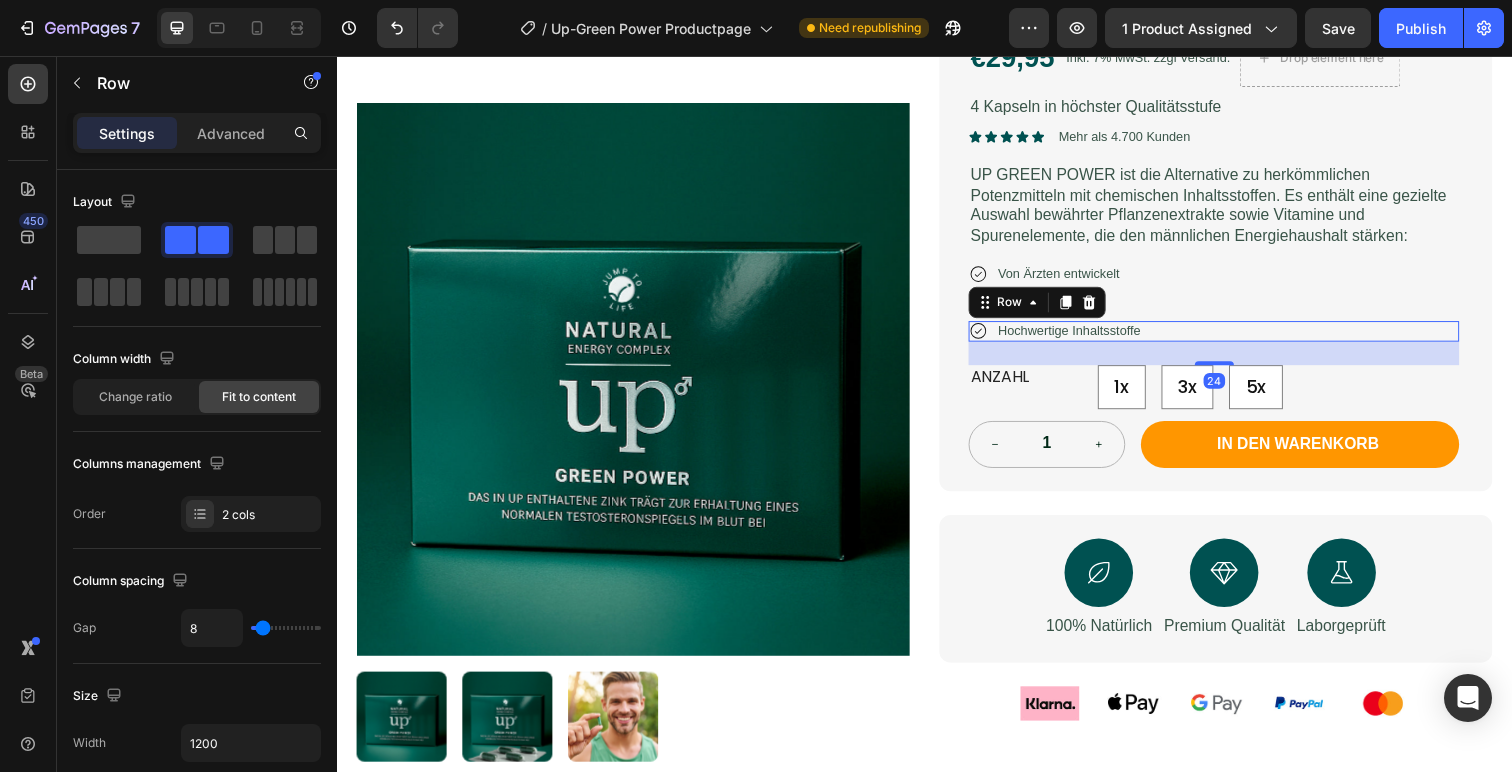 click on "1x 1x     1x 3x 3x     3x 5x 5x     5x" at bounding box center [1298, 394] 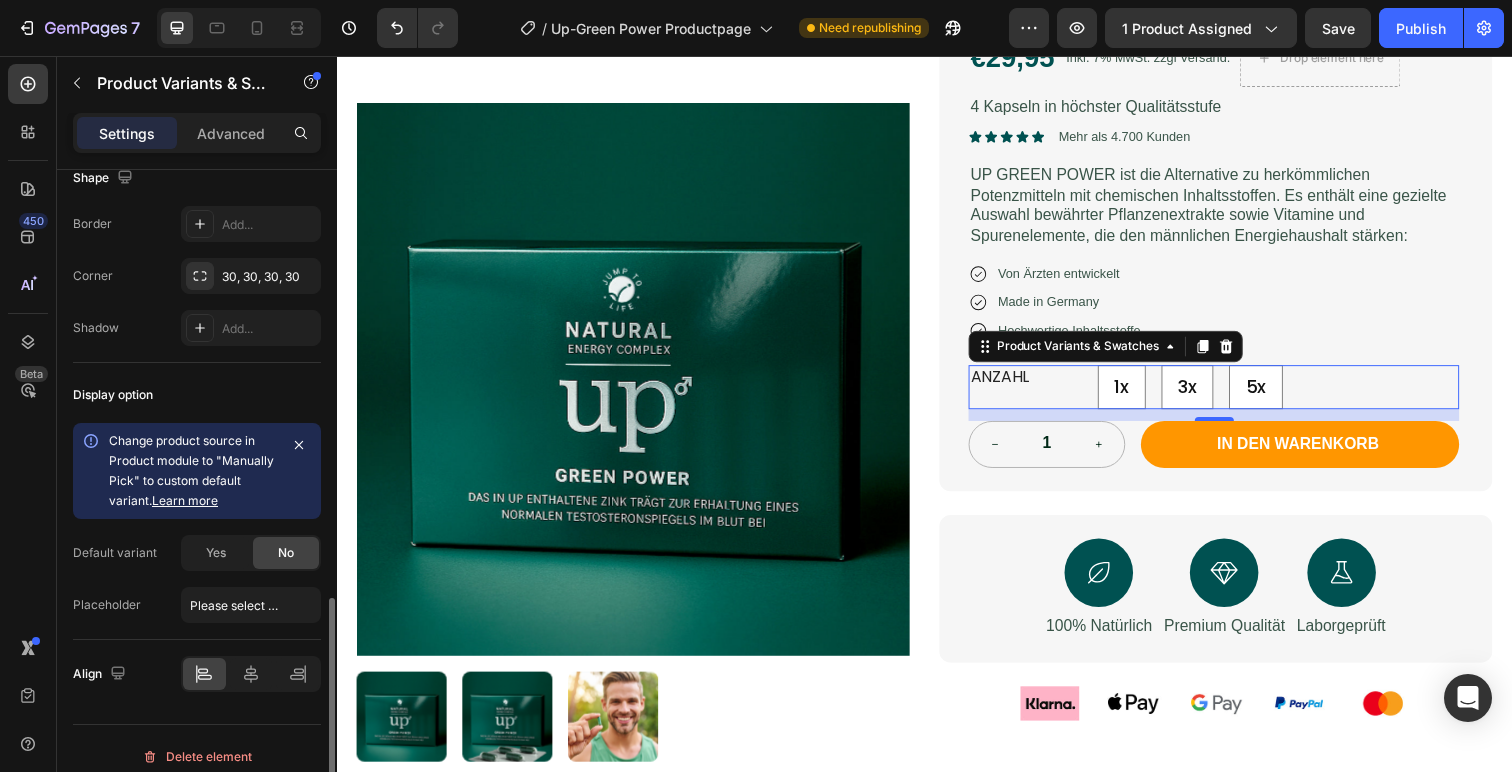 scroll, scrollTop: 1174, scrollLeft: 0, axis: vertical 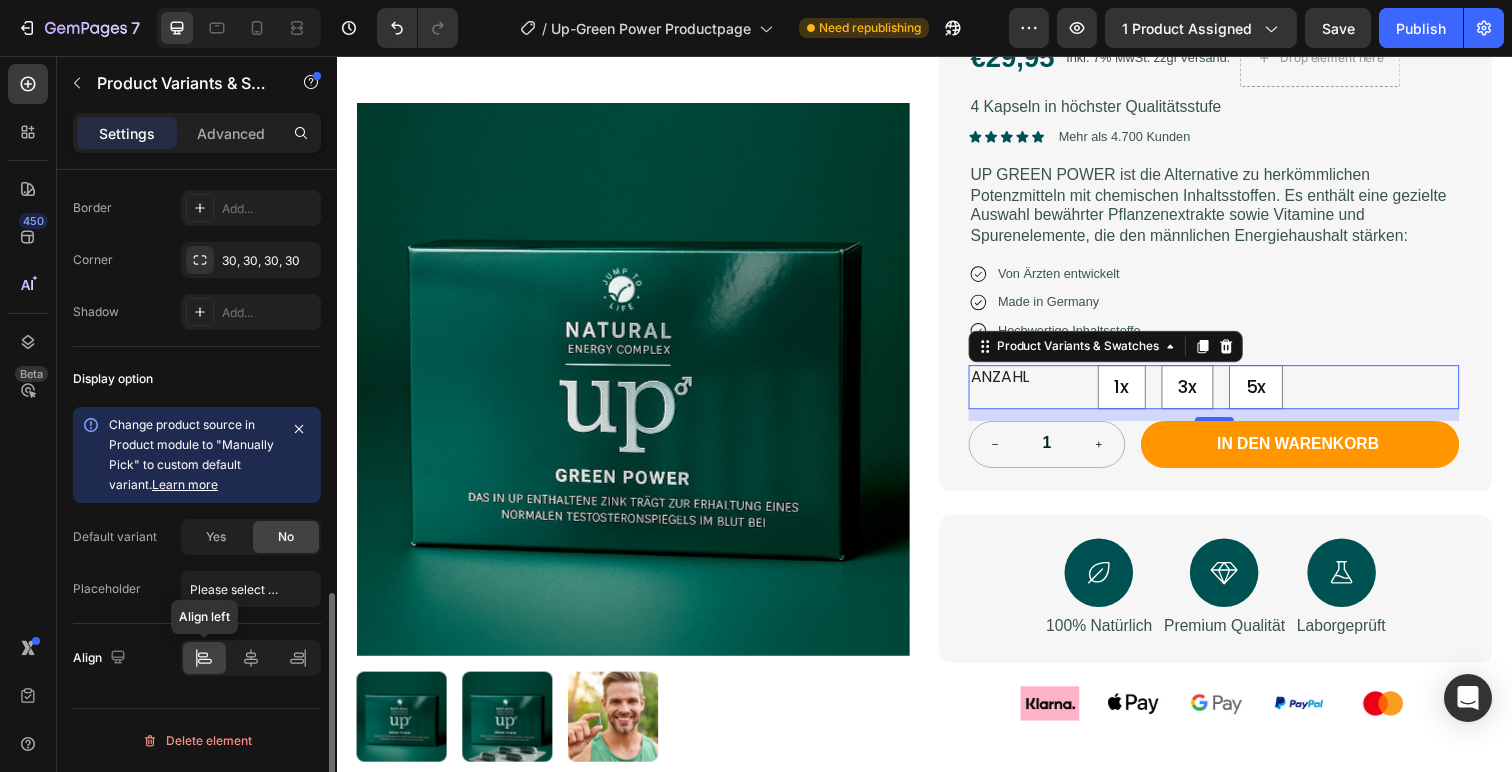 click 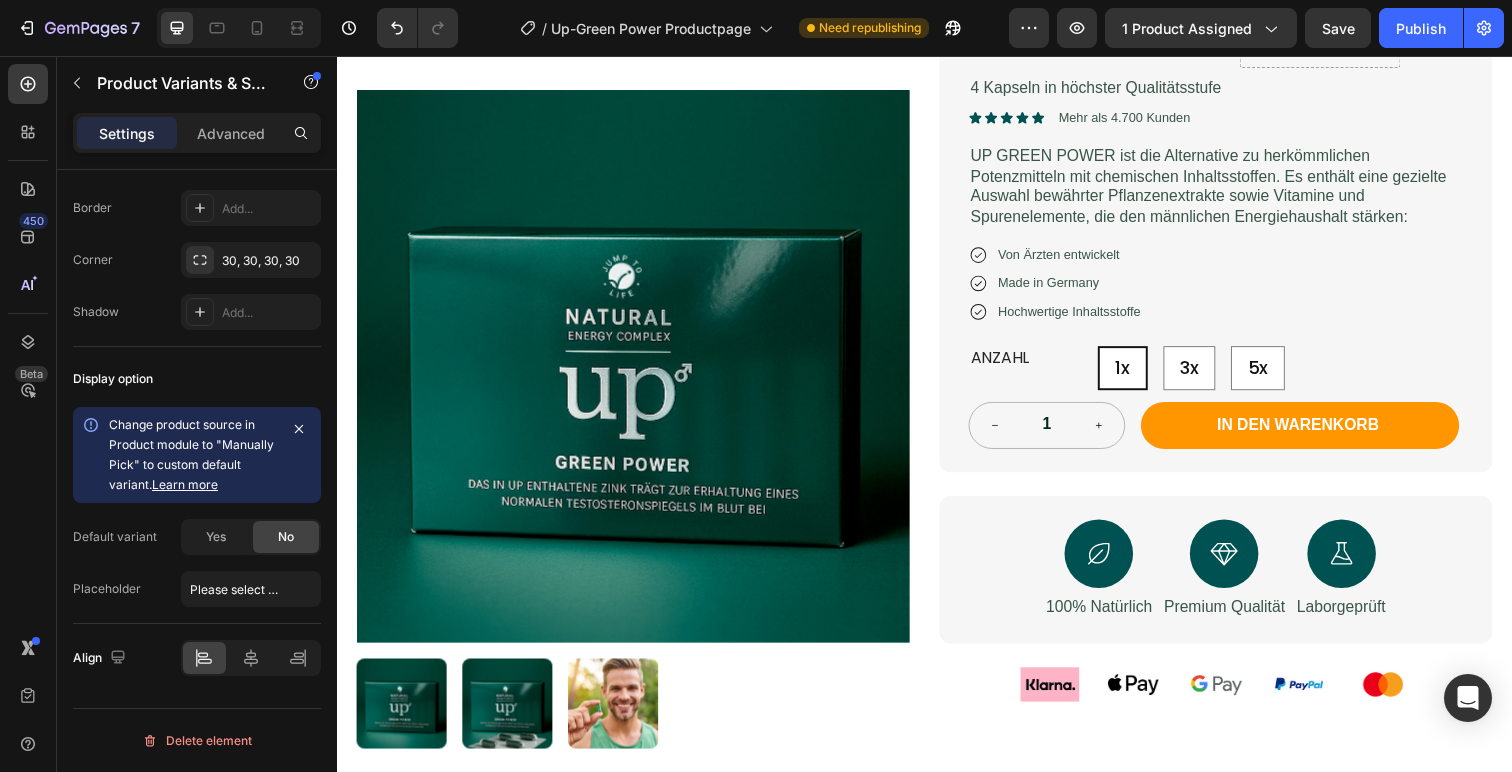 scroll, scrollTop: 0, scrollLeft: 0, axis: both 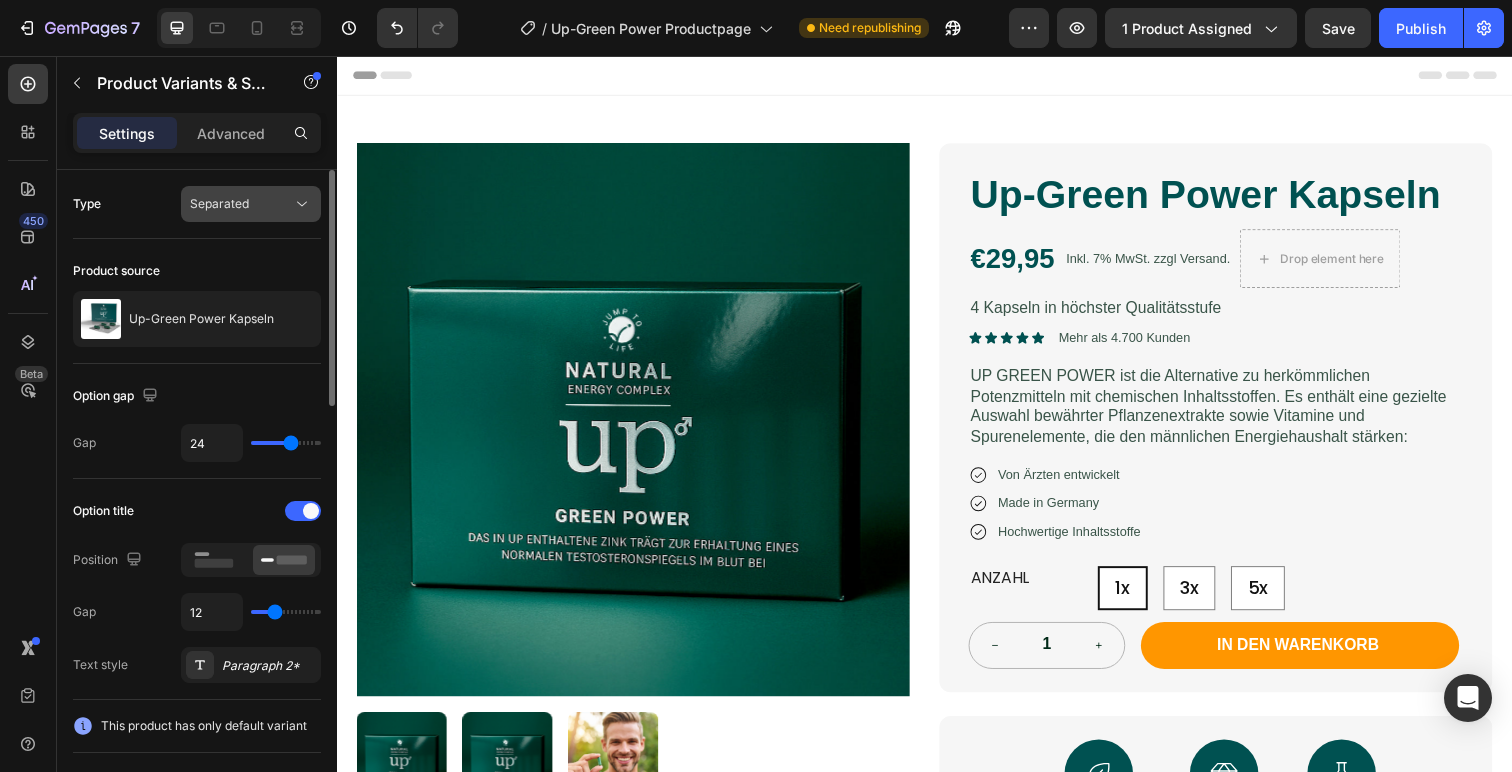 click on "Separated" at bounding box center (219, 204) 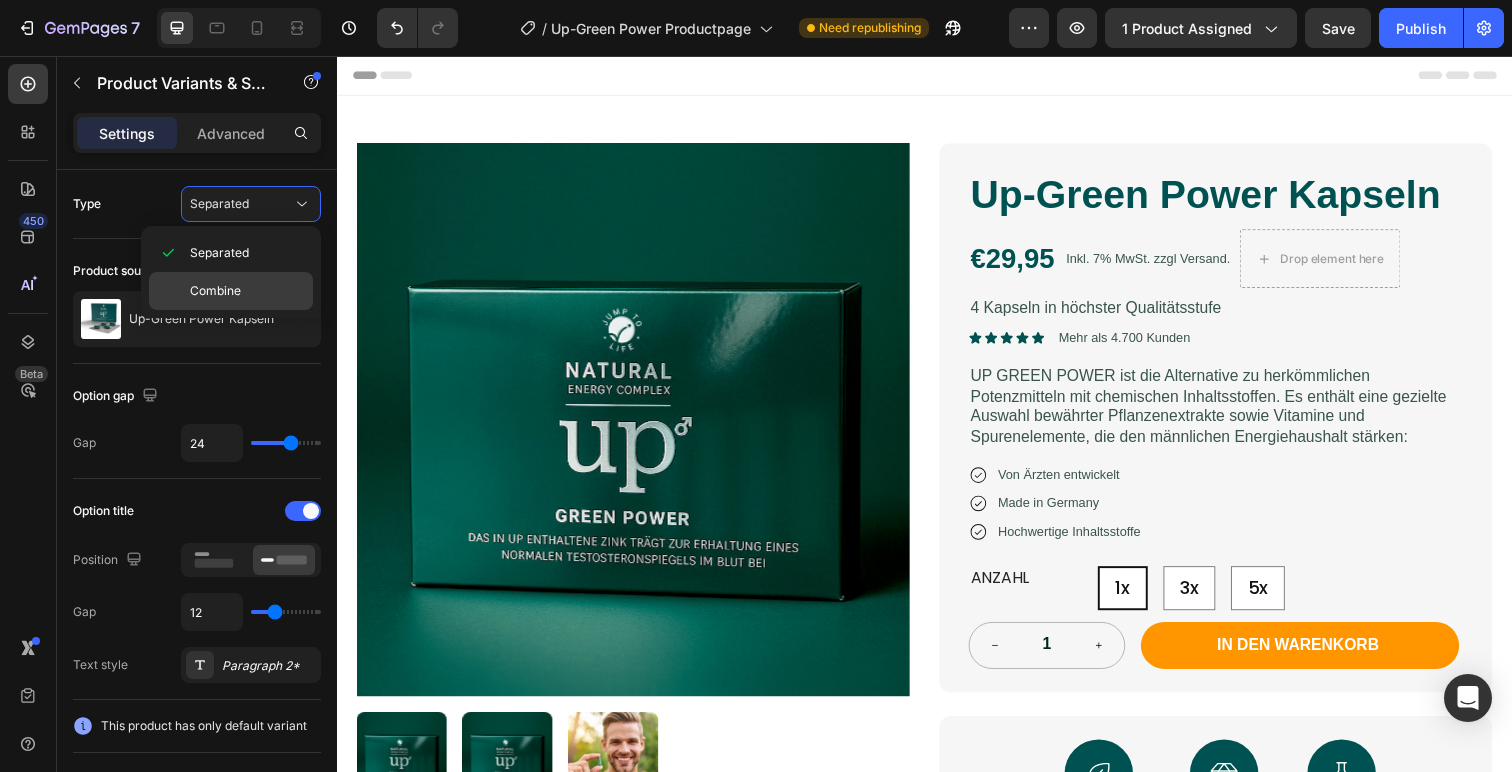 click on "Combine" at bounding box center [247, 291] 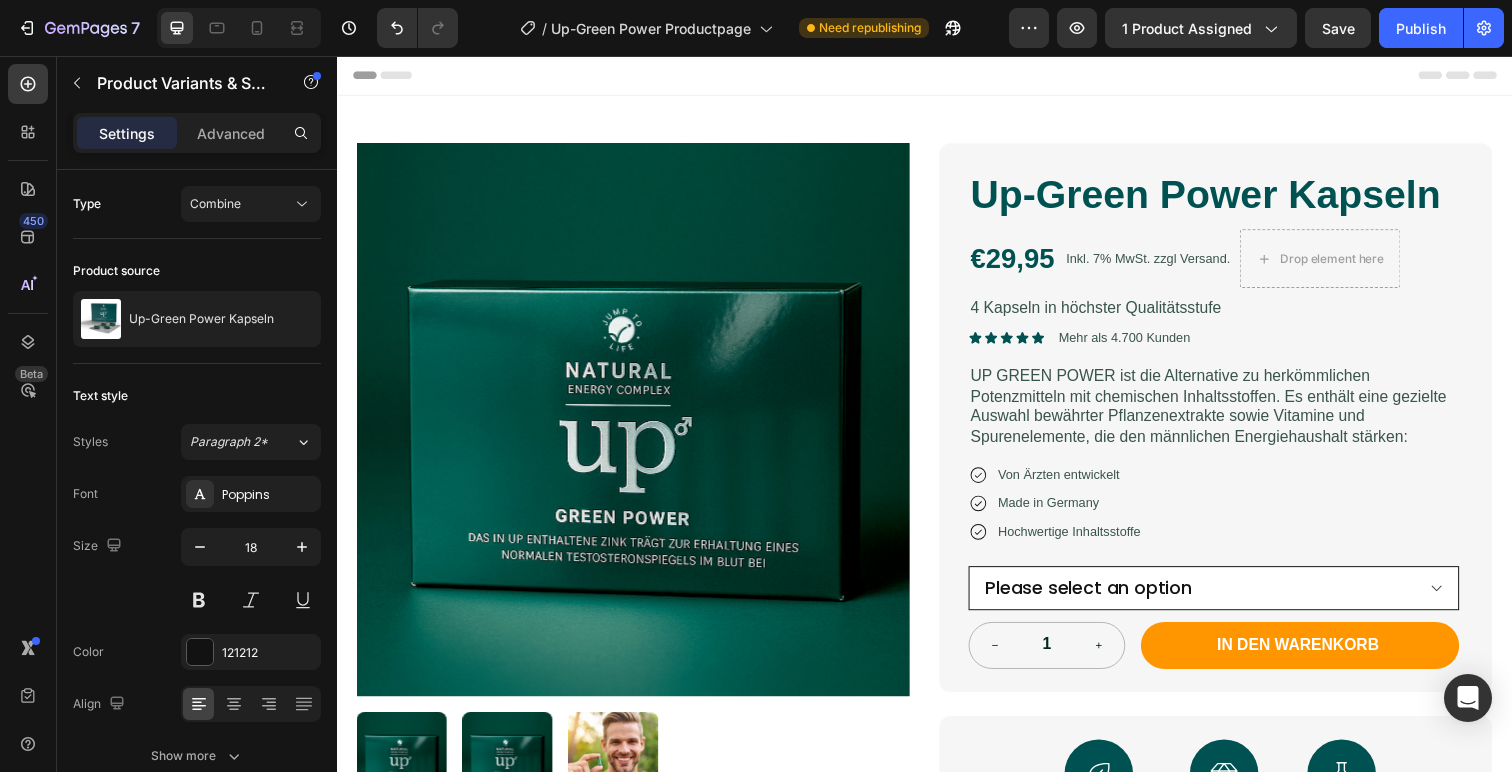 click on "Please select an option 1x - €29,95  3x - €79,95  5x - €134,95" at bounding box center (1232, 599) 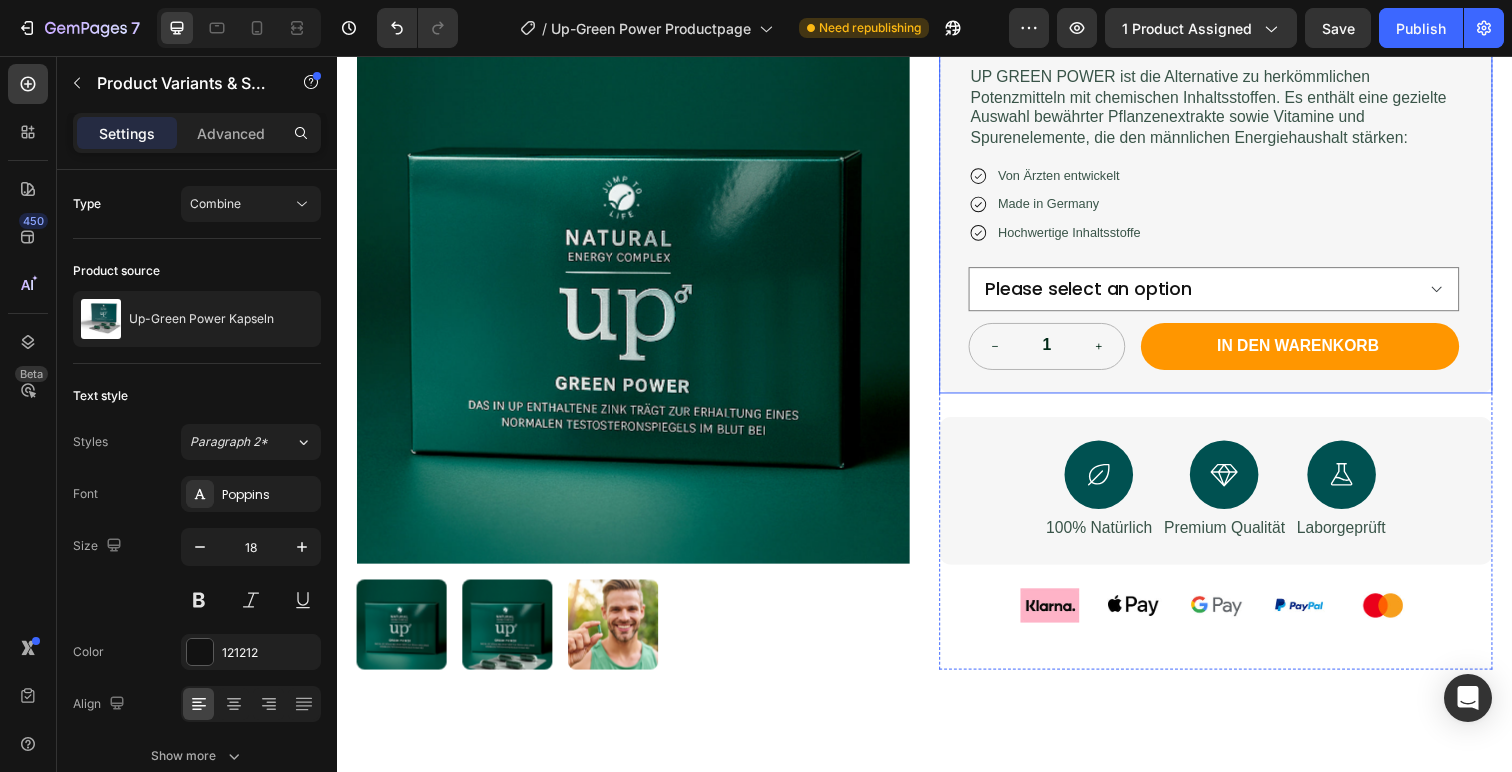 scroll, scrollTop: 272, scrollLeft: 0, axis: vertical 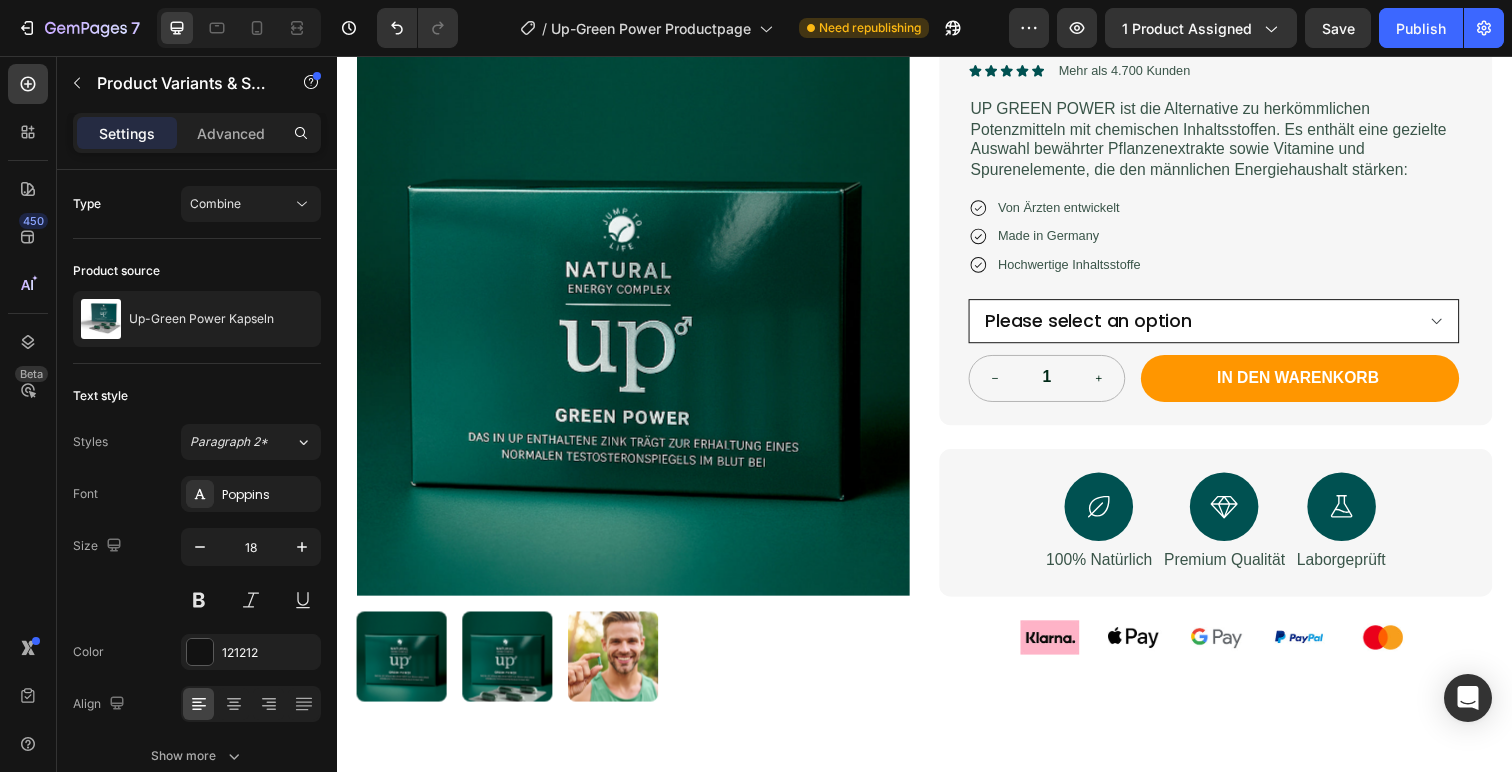 click on "Please select an option 1x - €29,95  3x - €79,95  5x - €134,95" at bounding box center (1232, 327) 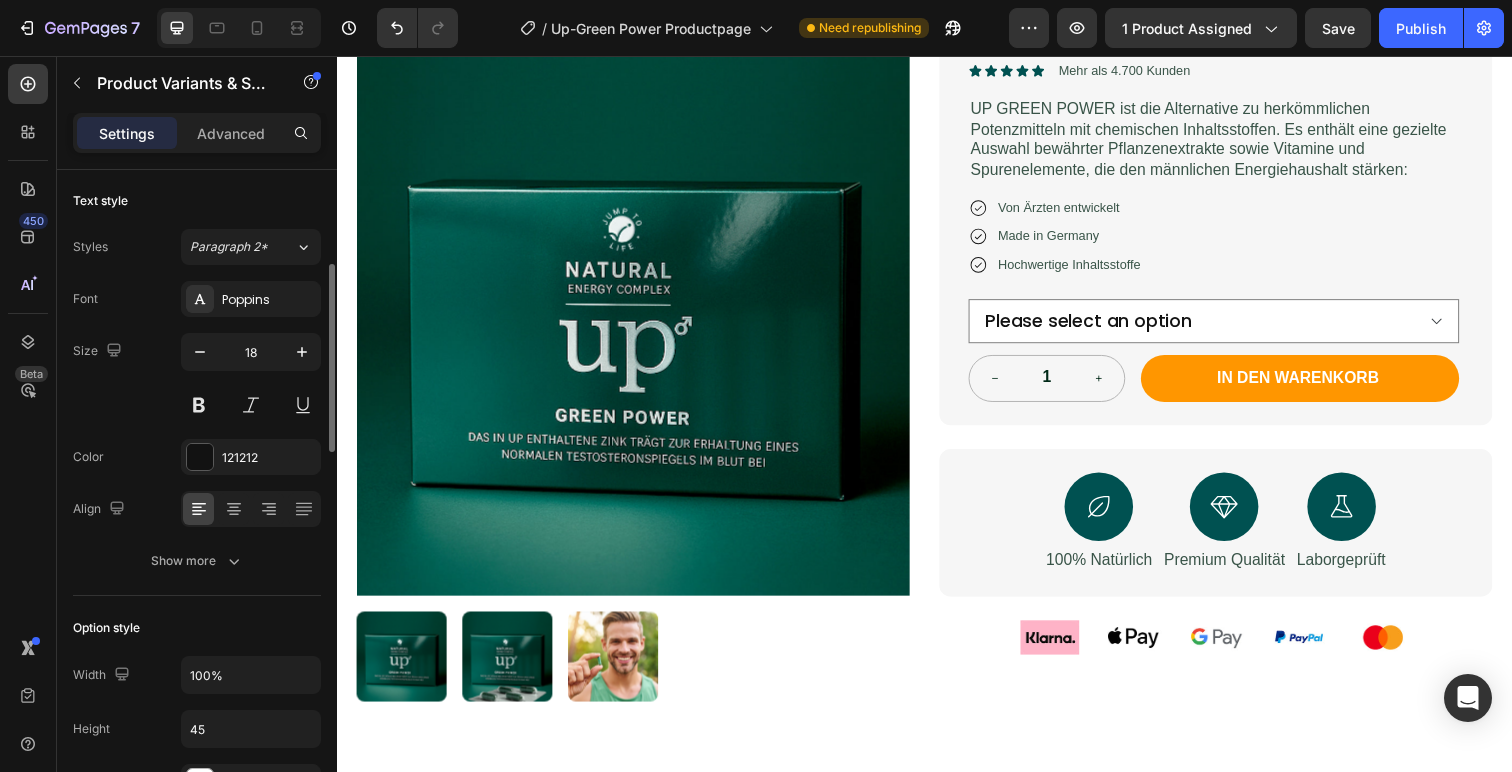 scroll, scrollTop: 289, scrollLeft: 0, axis: vertical 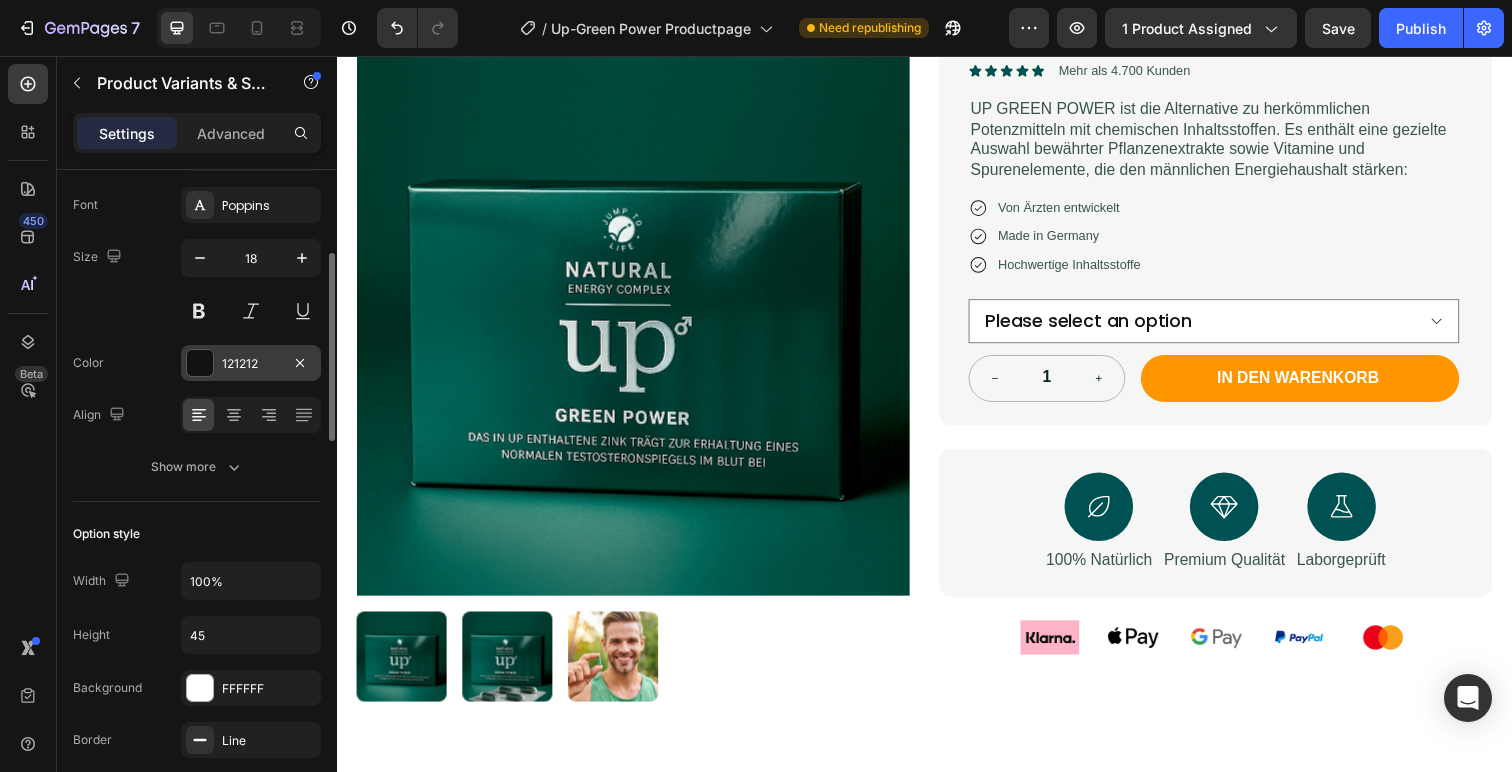click at bounding box center (200, 363) 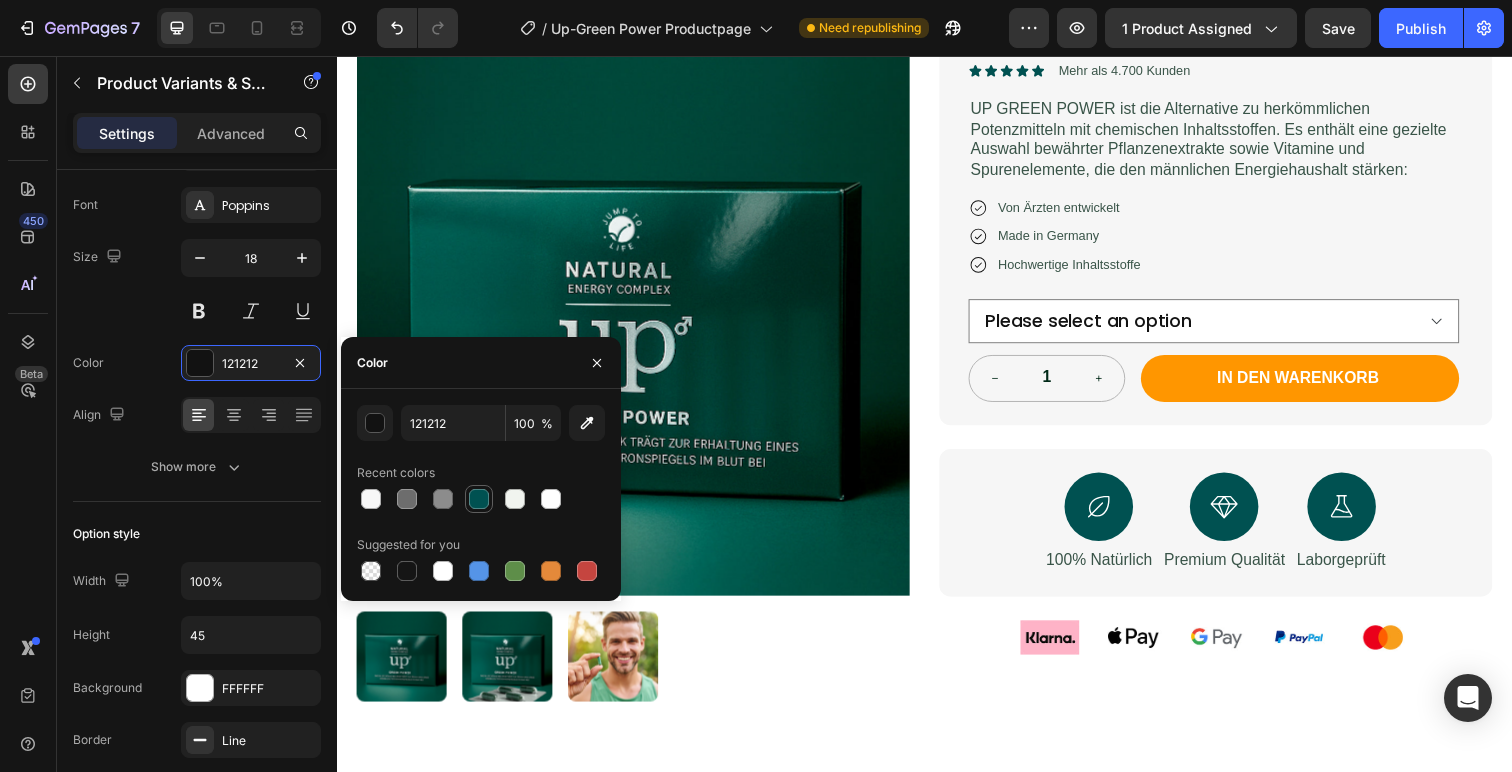 click at bounding box center (479, 499) 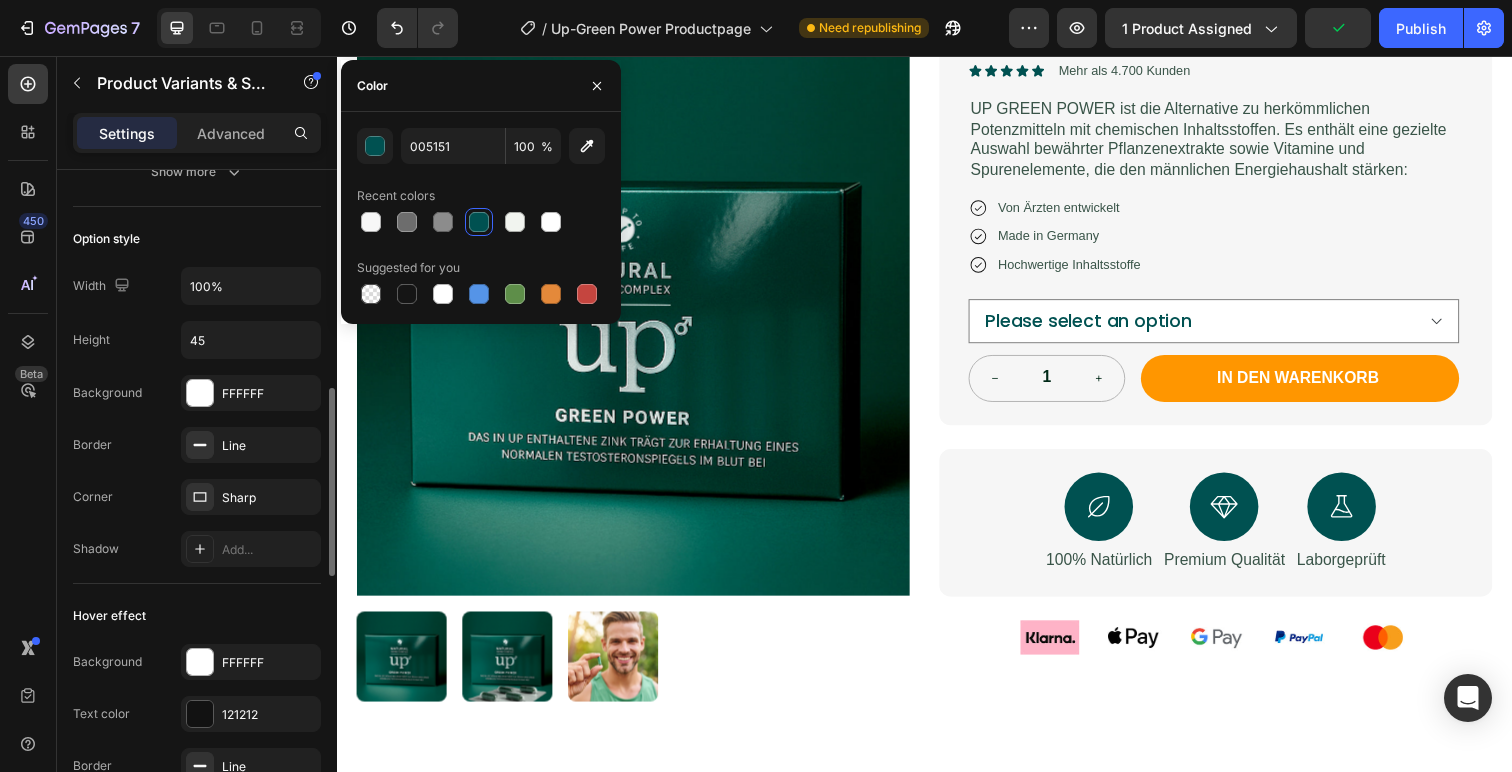 scroll, scrollTop: 647, scrollLeft: 0, axis: vertical 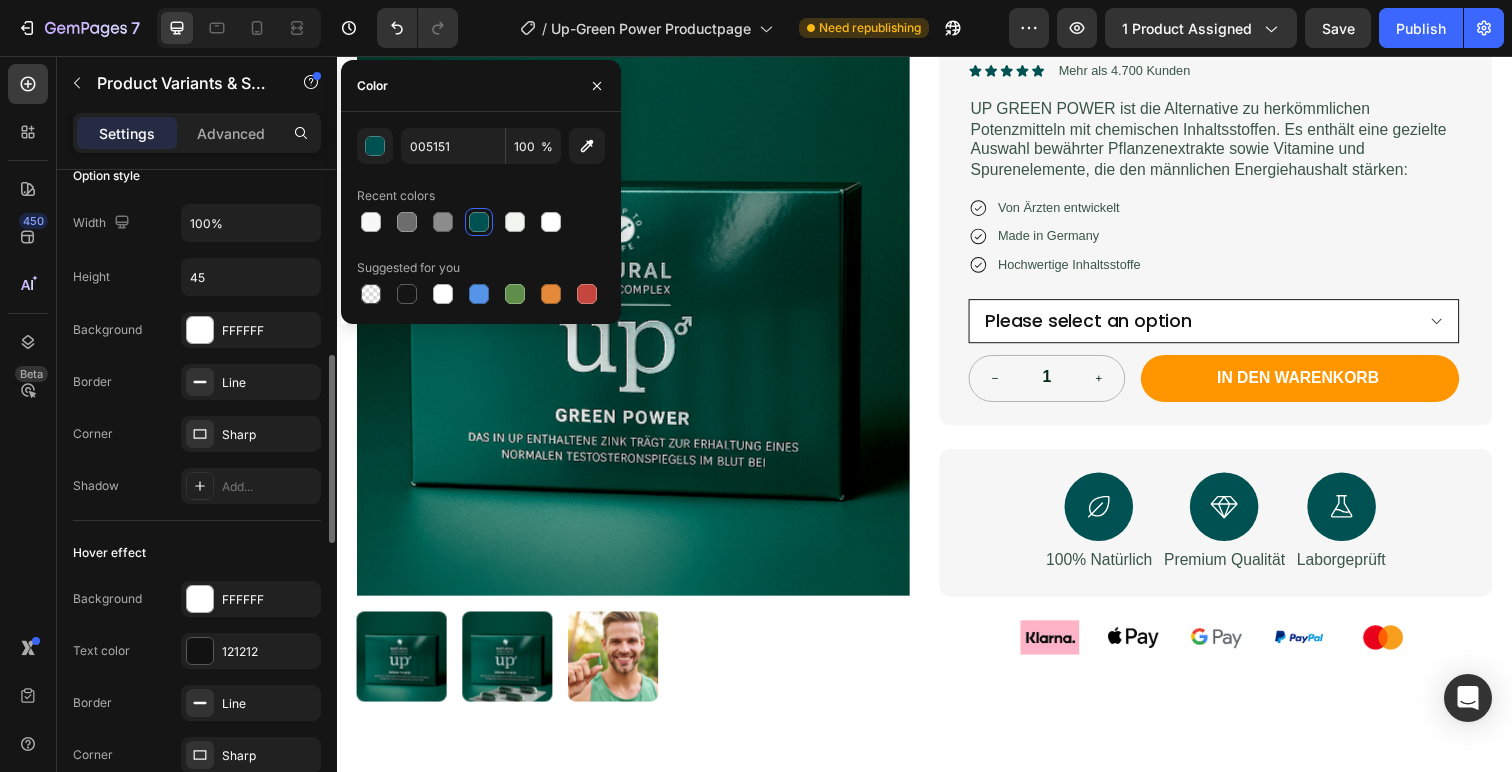 click on "Please select an option 1x - €29,95  3x - €79,95  5x - €134,95" at bounding box center (1232, 327) 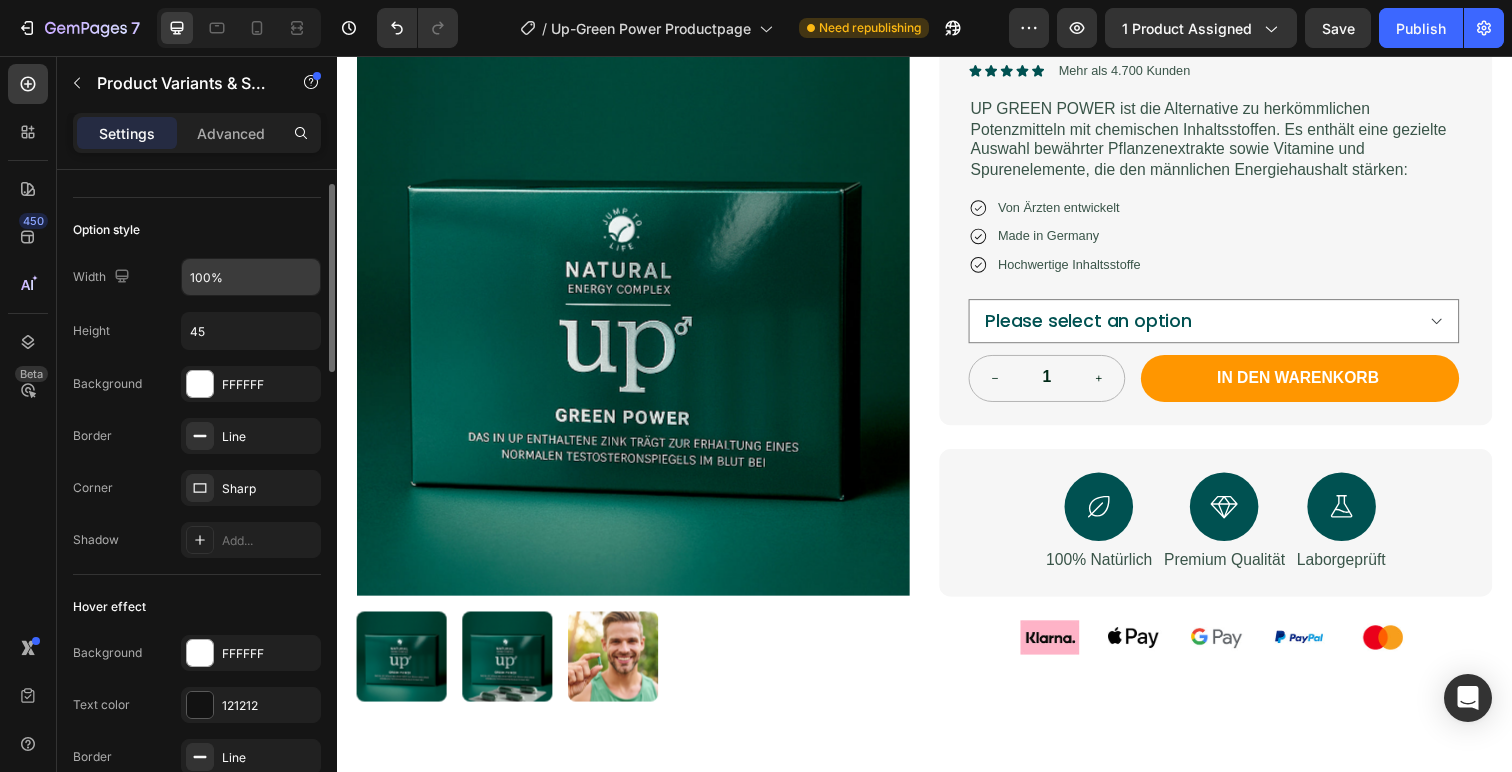 scroll, scrollTop: 0, scrollLeft: 0, axis: both 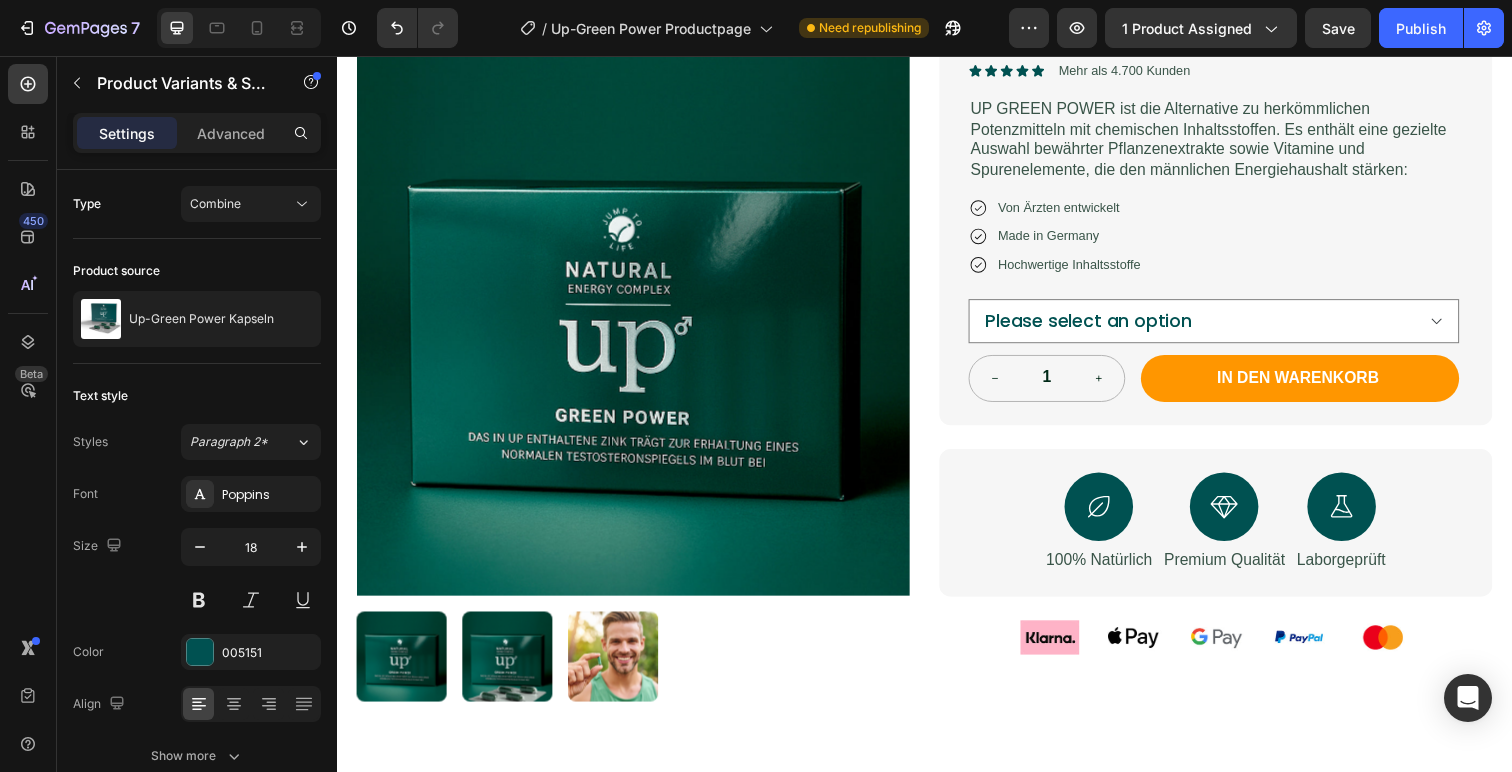 click on "Settings Advanced" at bounding box center (197, 141) 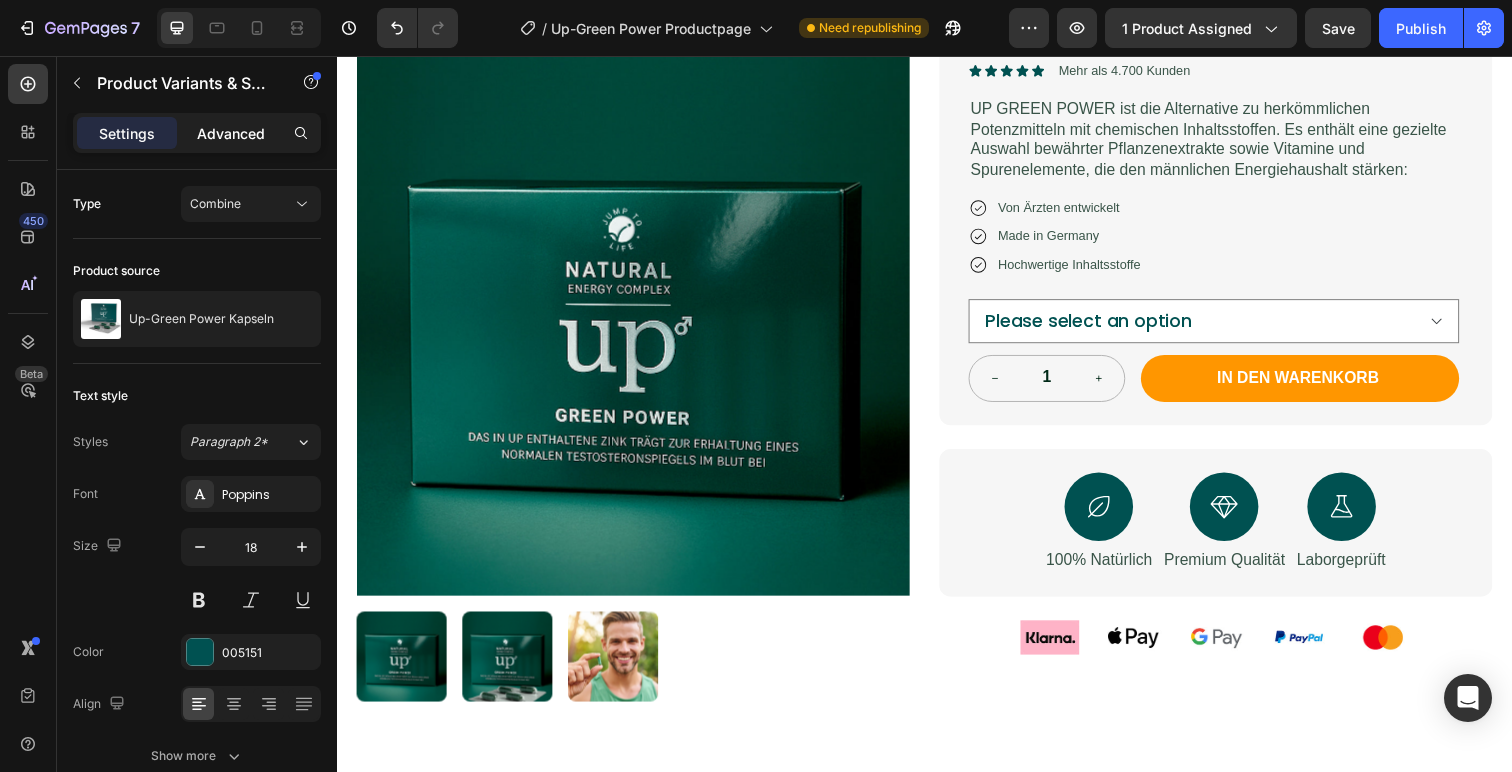 click on "Advanced" at bounding box center (231, 133) 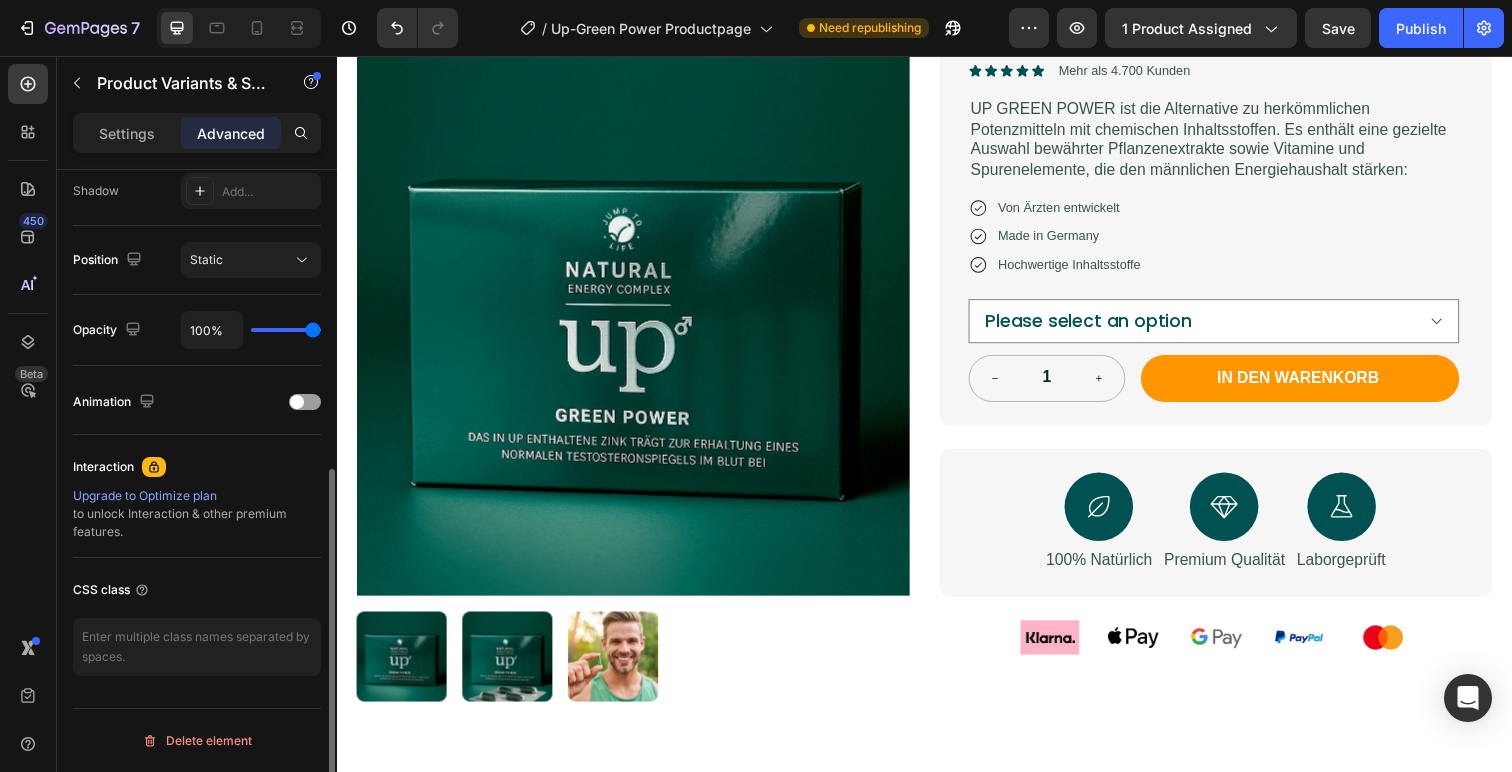 scroll, scrollTop: 0, scrollLeft: 0, axis: both 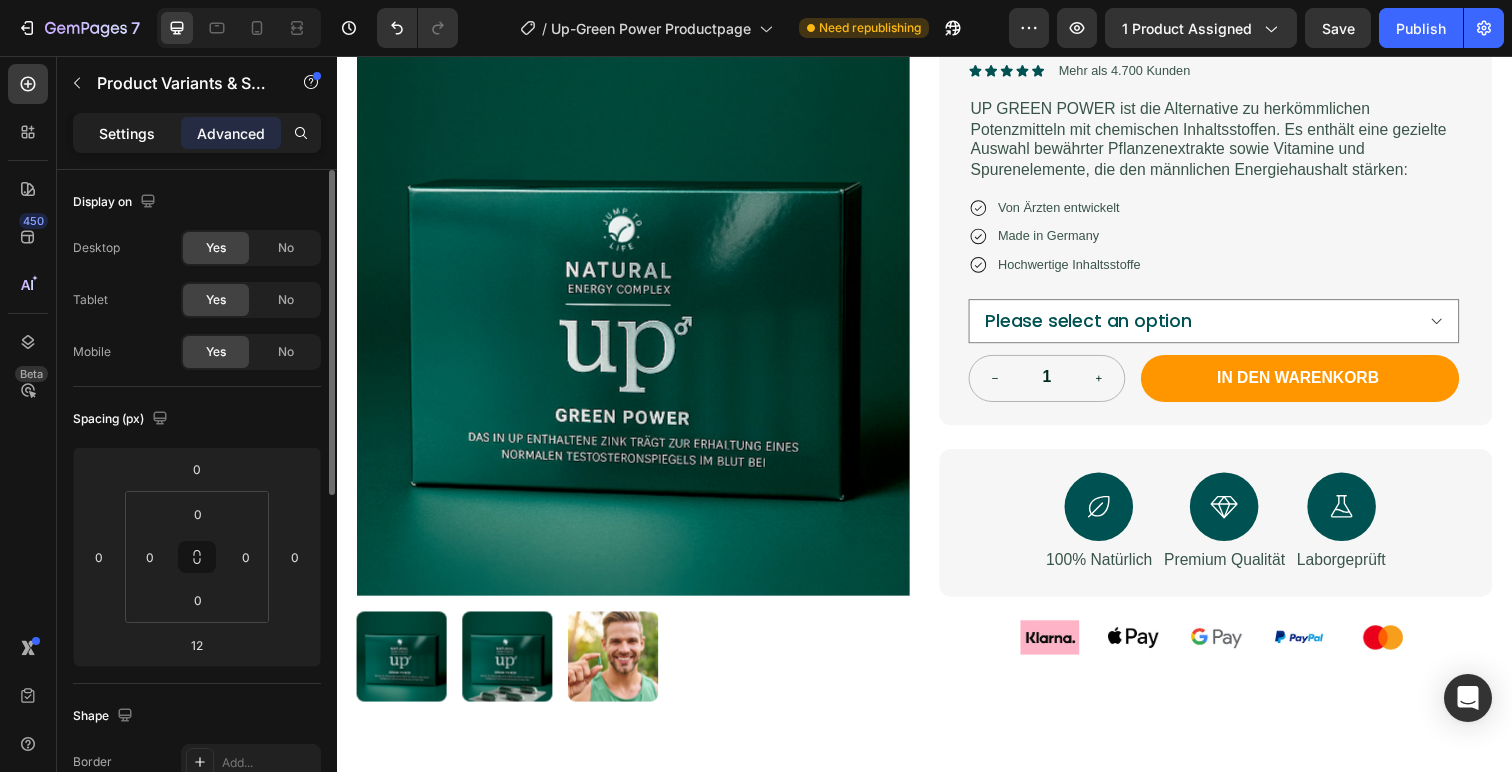 click on "Settings" at bounding box center (127, 133) 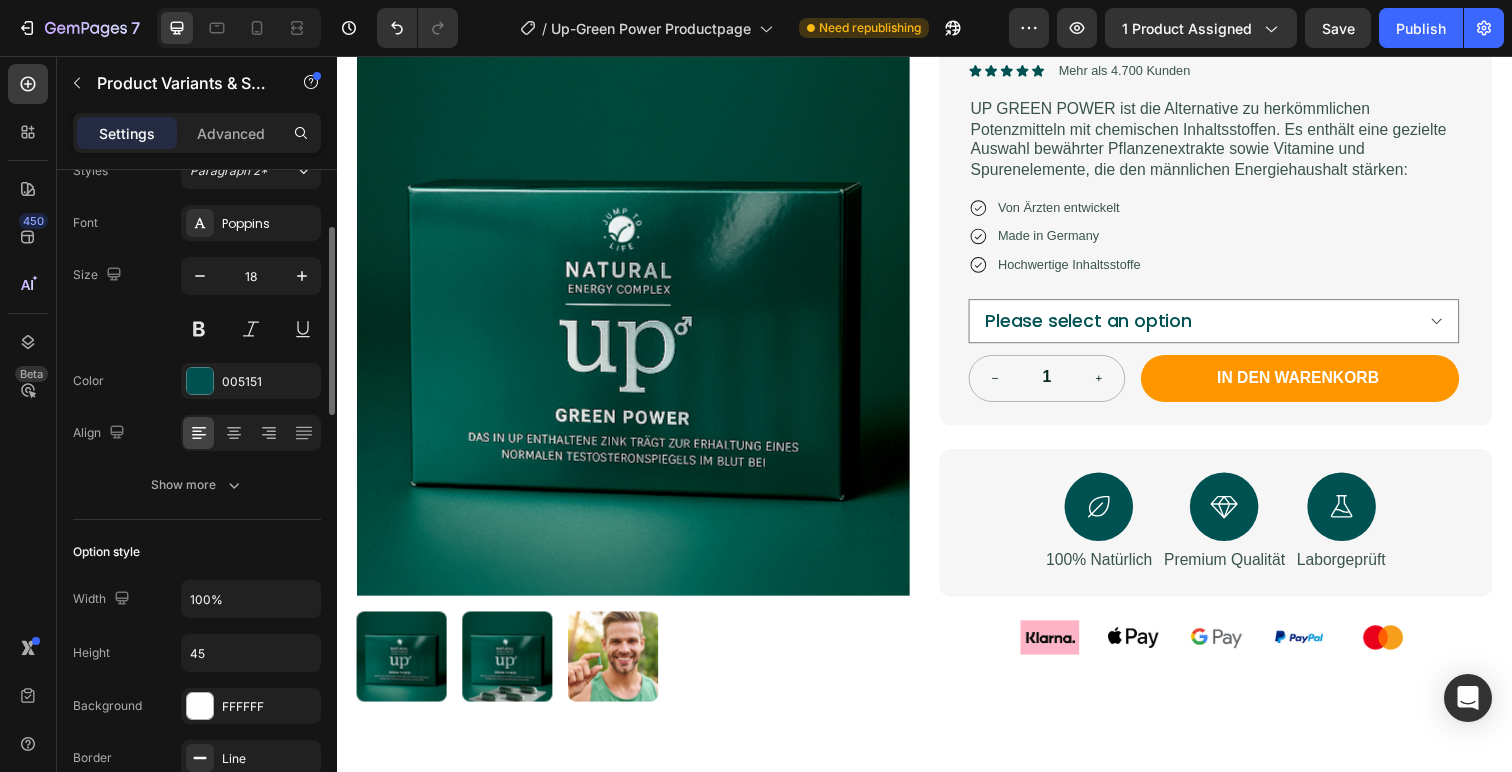 scroll, scrollTop: 275, scrollLeft: 0, axis: vertical 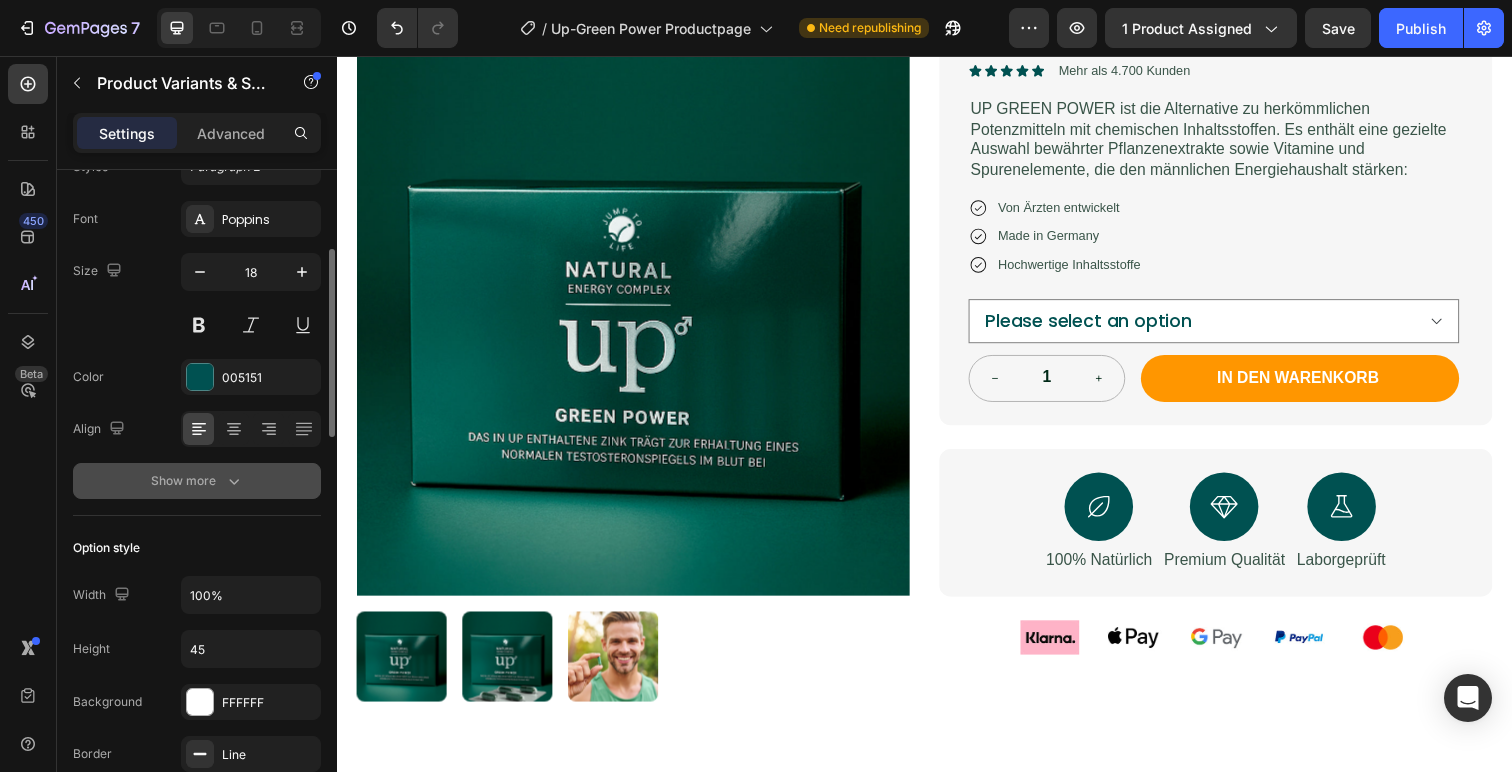 click 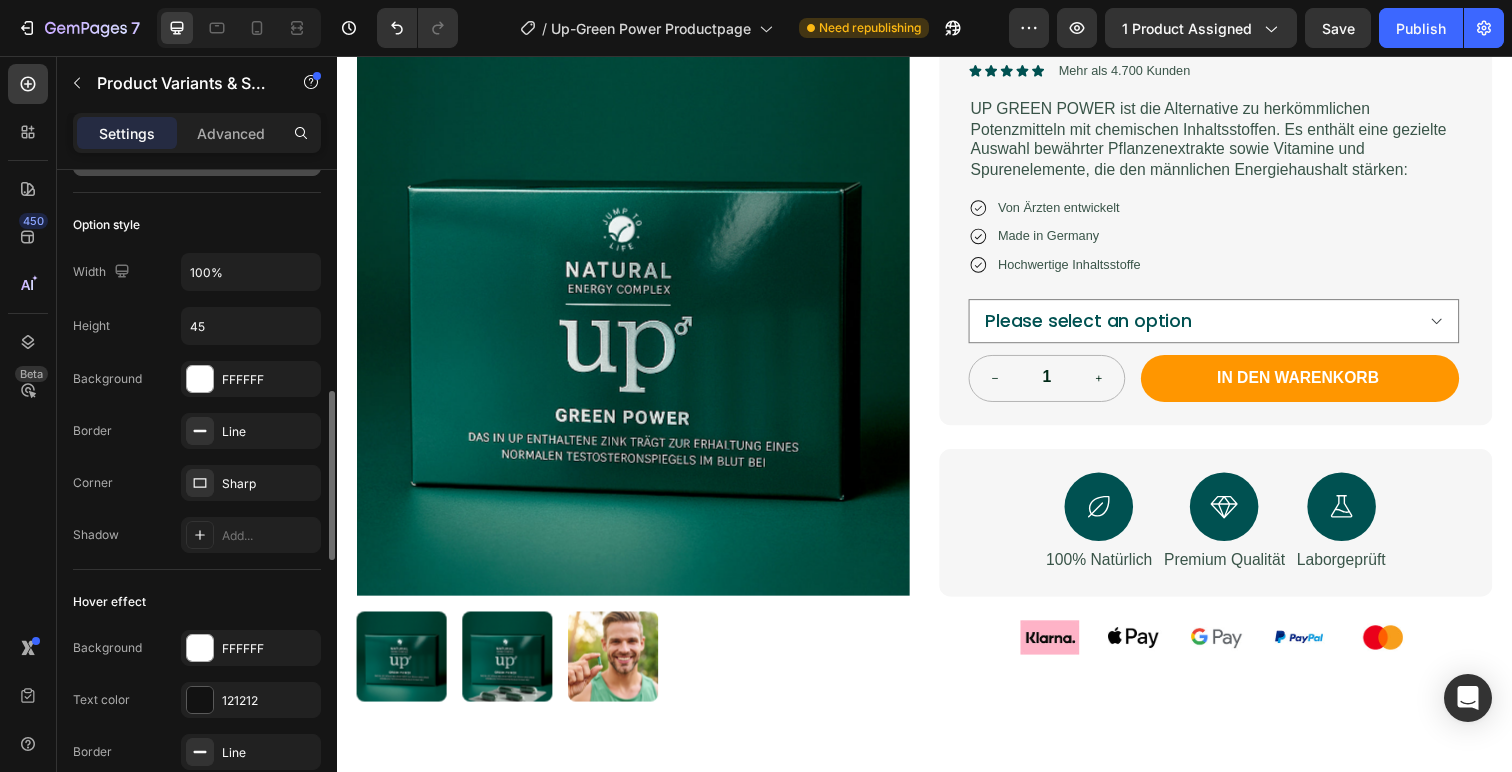 scroll, scrollTop: 877, scrollLeft: 0, axis: vertical 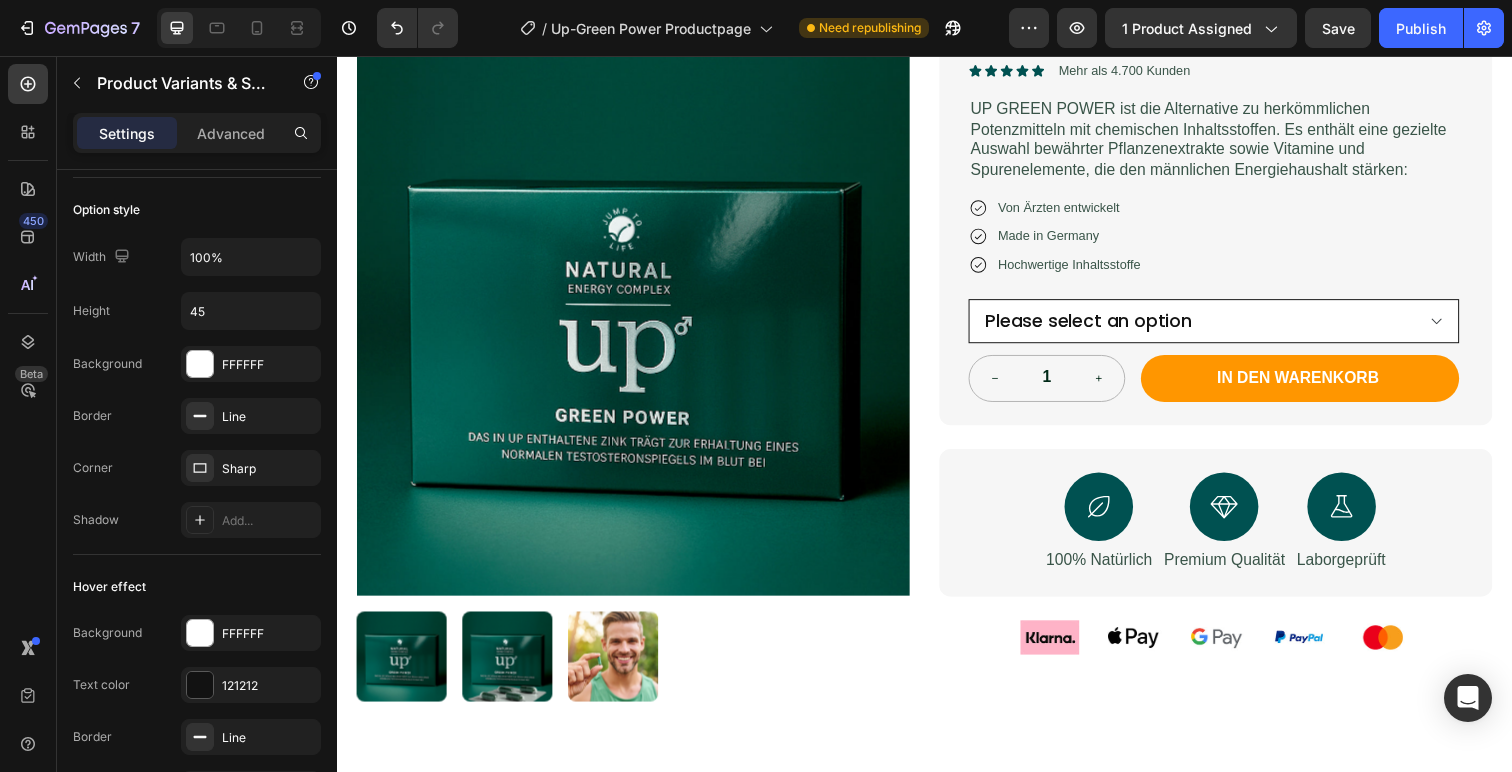 click on "Please select an option 1x - €29,95  3x - €79,95  5x - €134,95" at bounding box center (1232, 327) 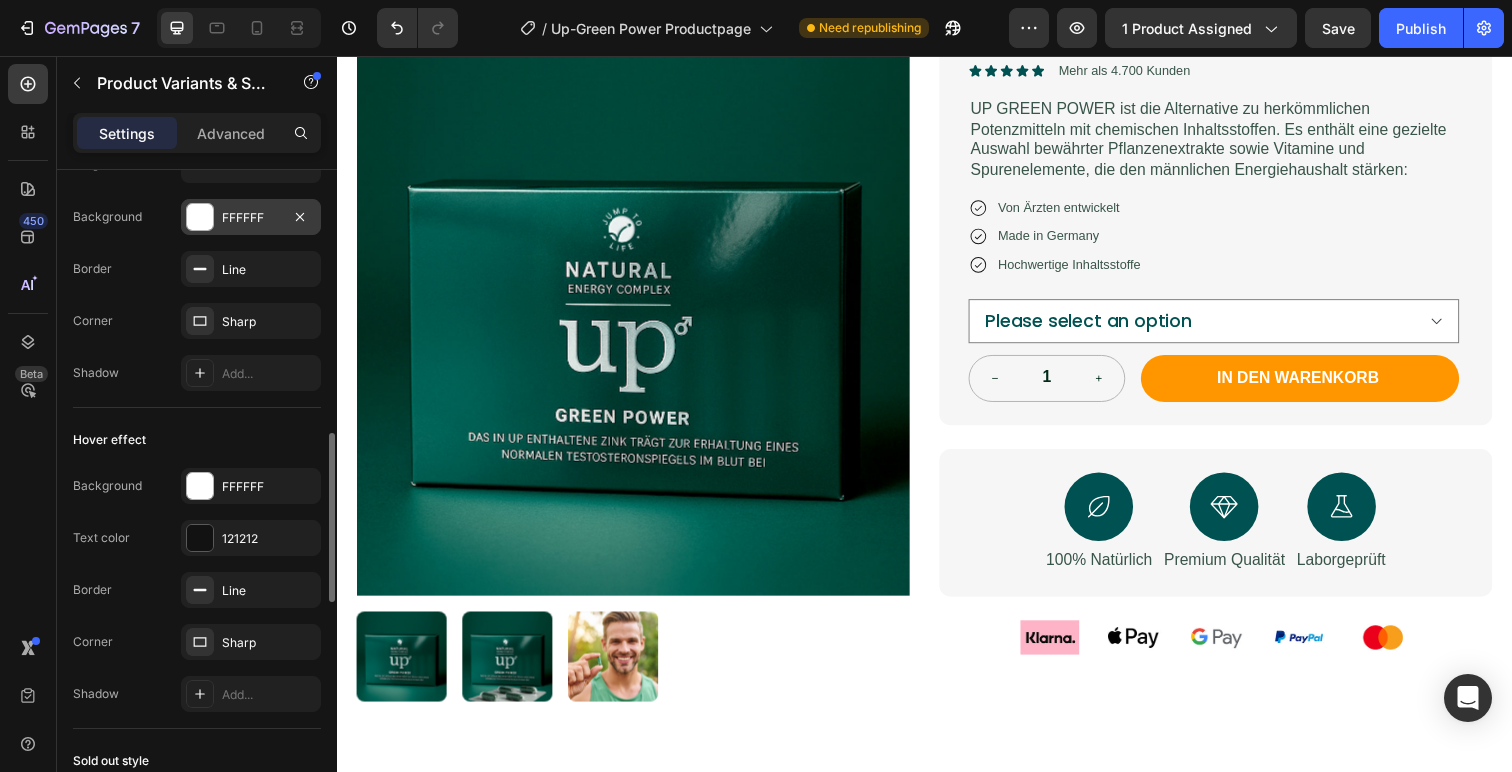 scroll, scrollTop: 1026, scrollLeft: 0, axis: vertical 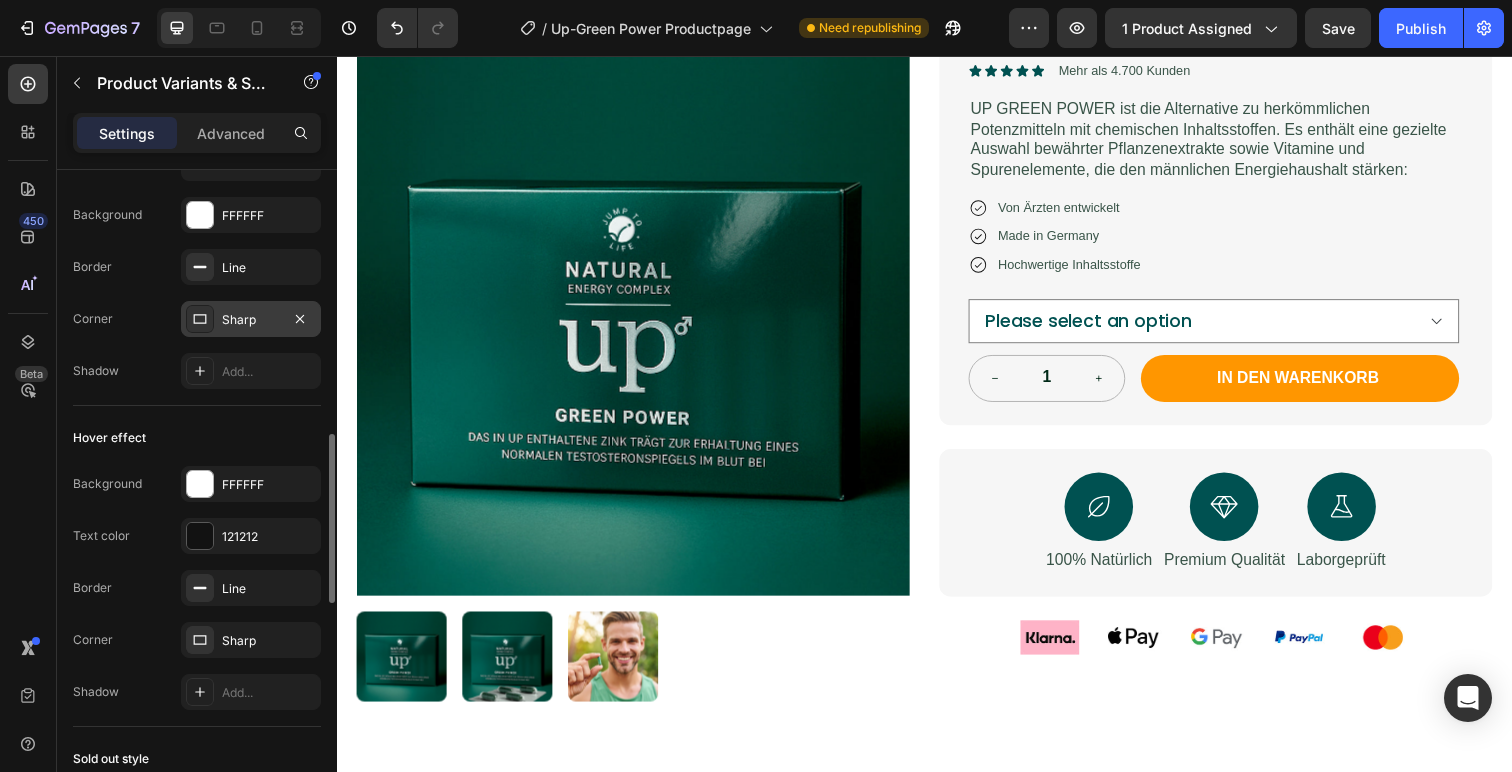 click on "Sharp" at bounding box center [251, 320] 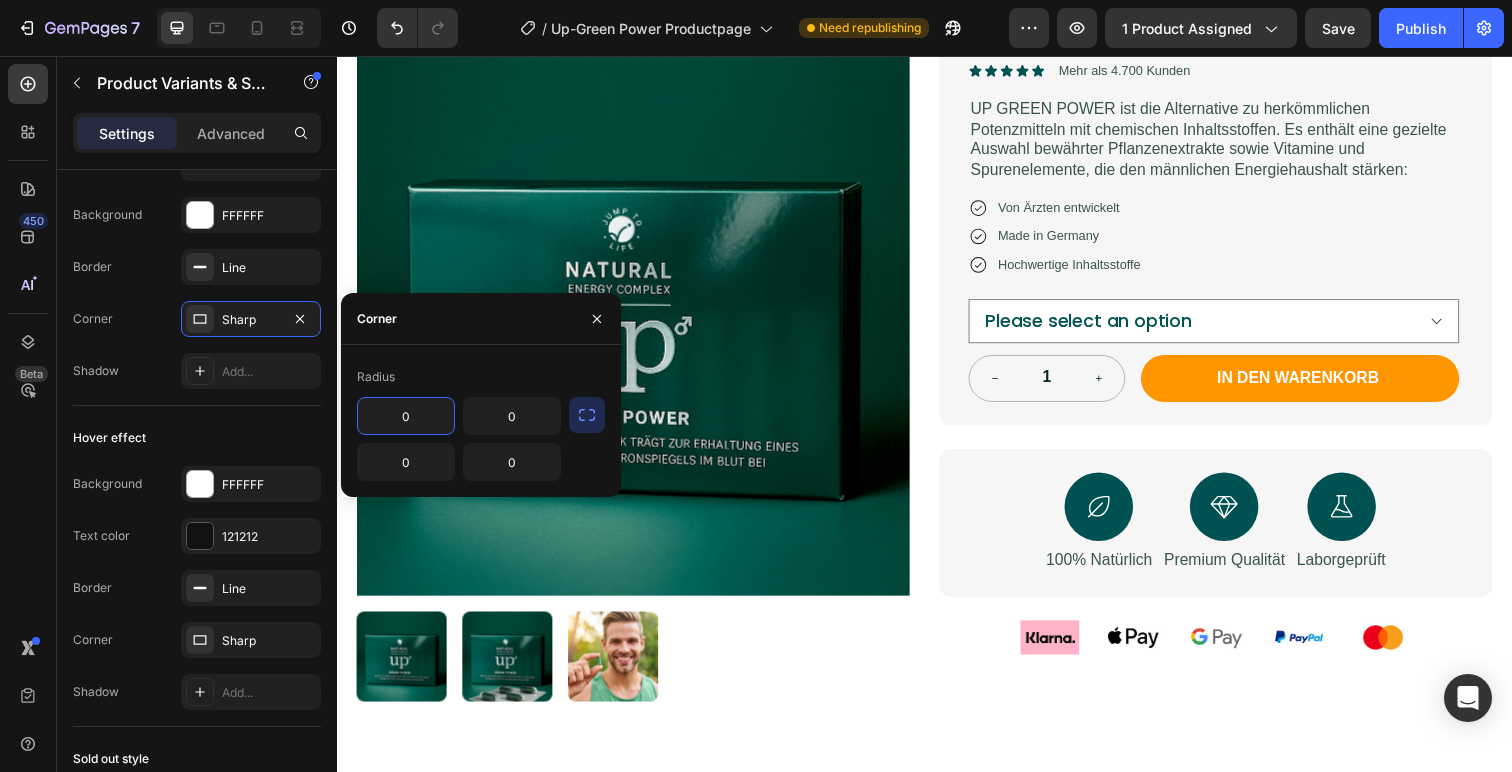 click on "0" at bounding box center [406, 416] 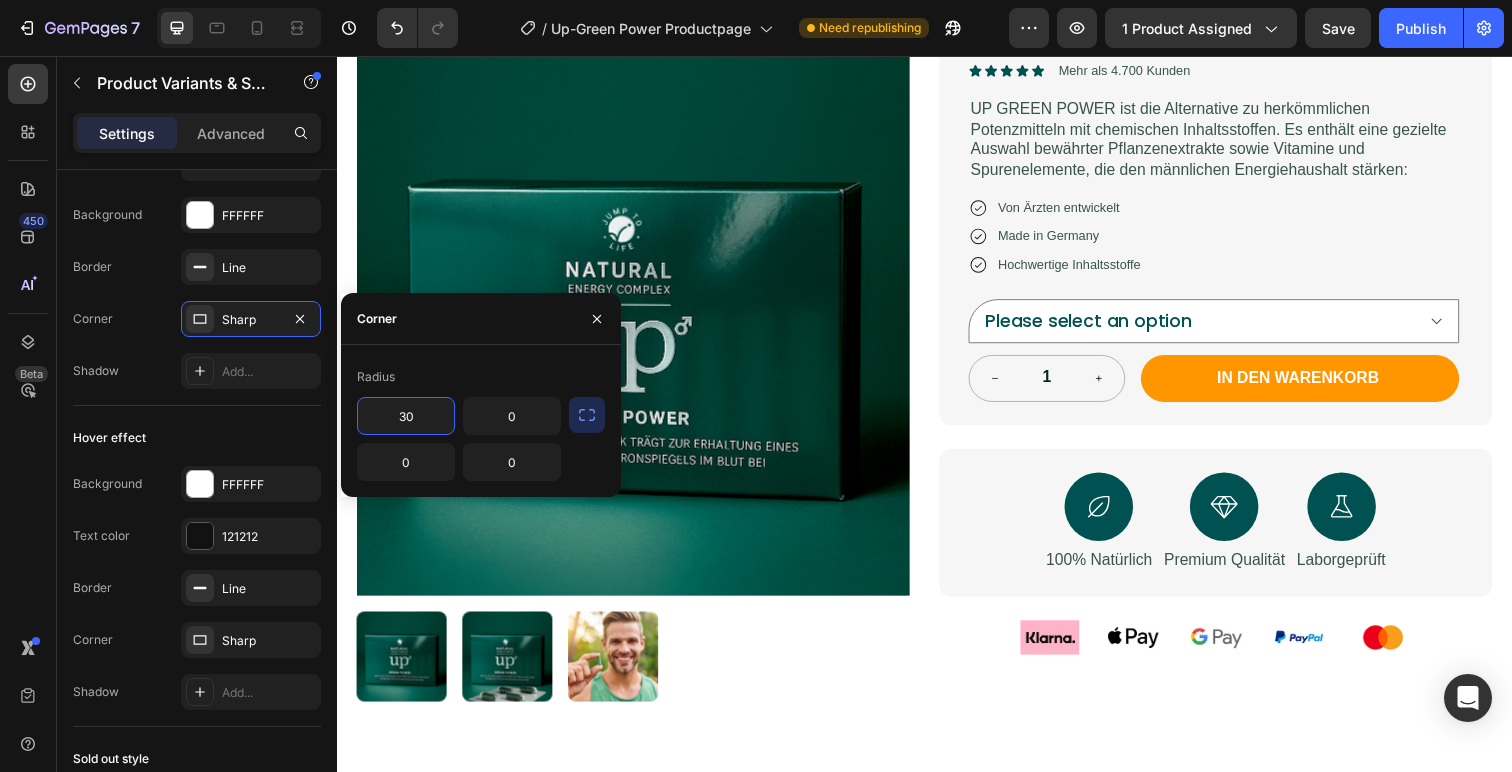 type on "3" 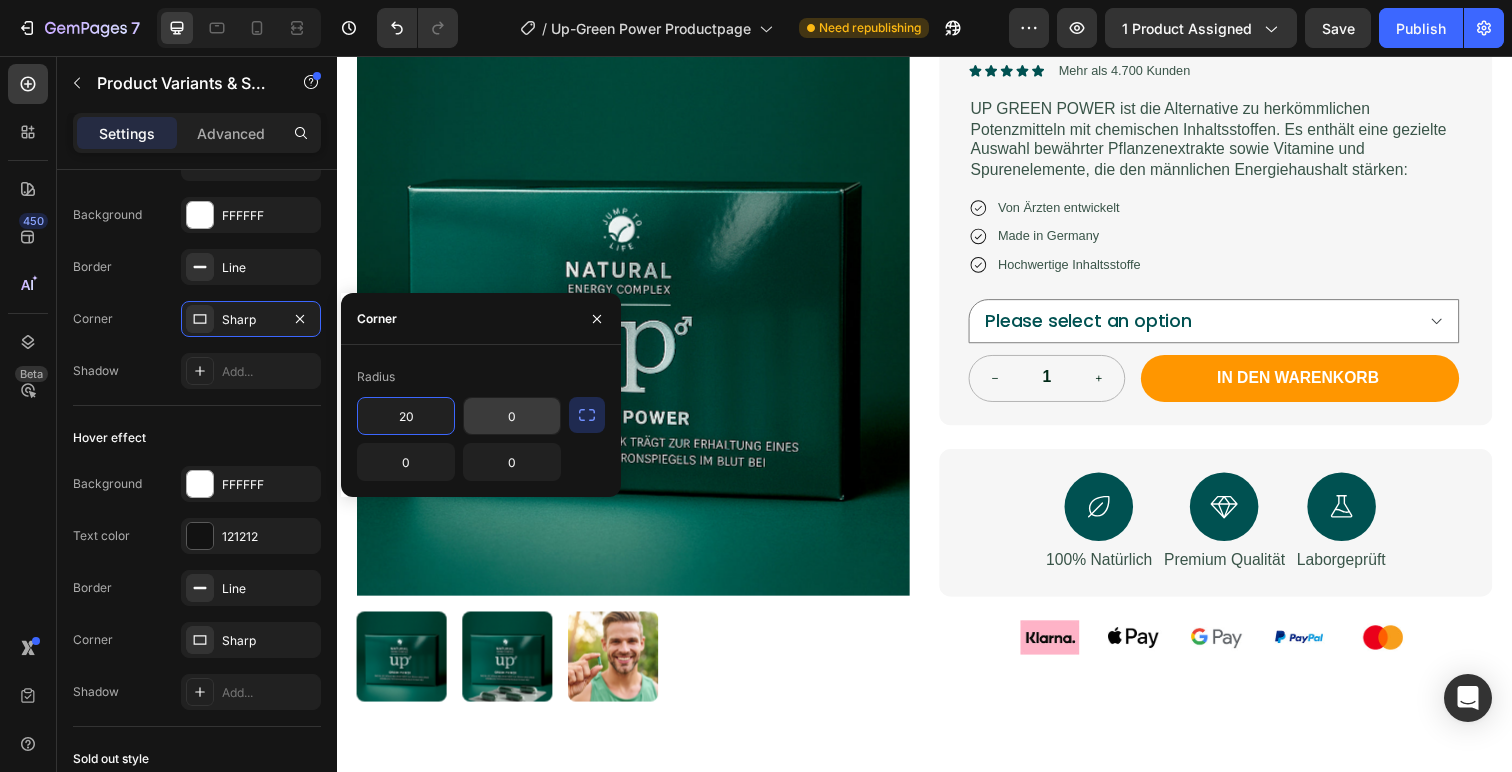 type on "20" 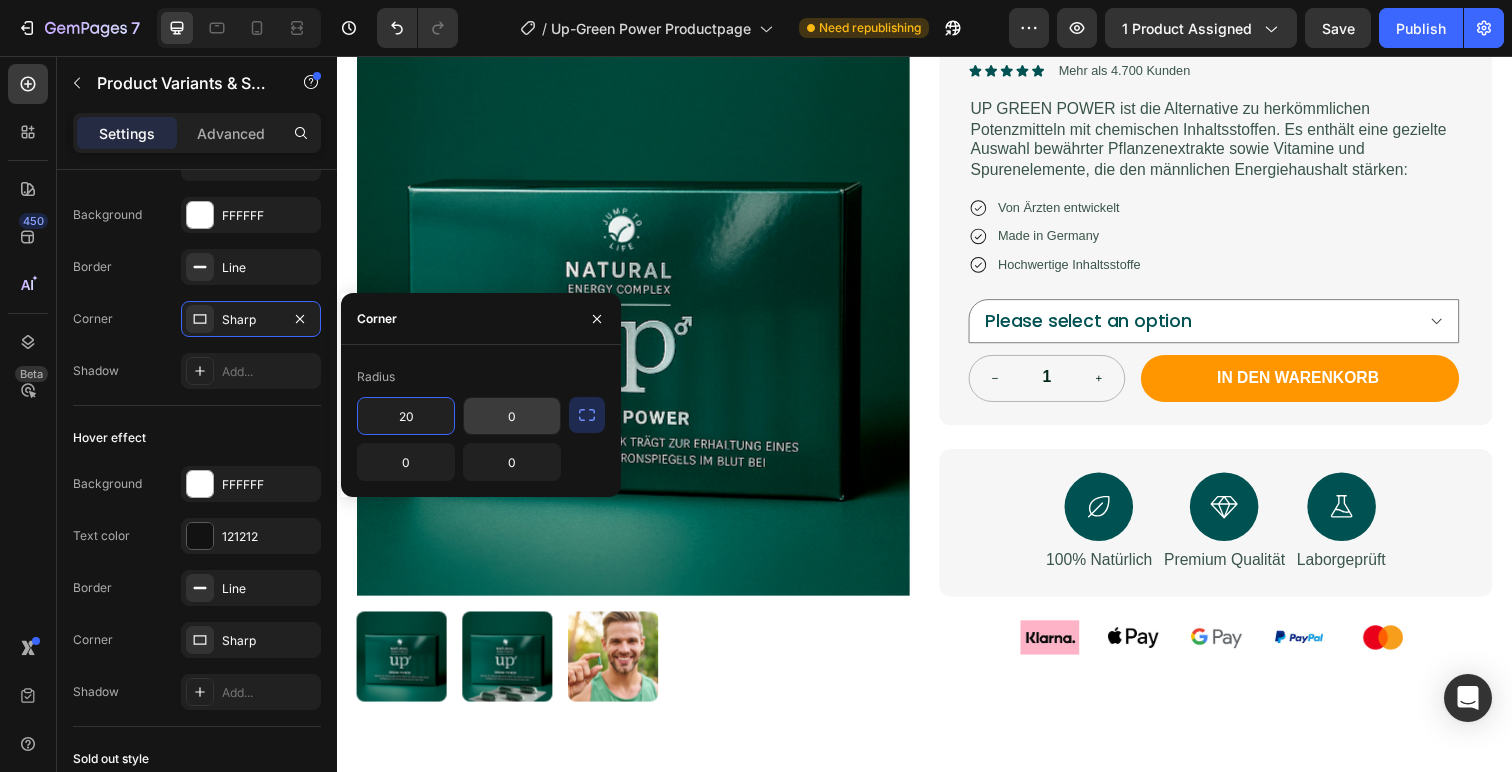 click on "0" at bounding box center (512, 416) 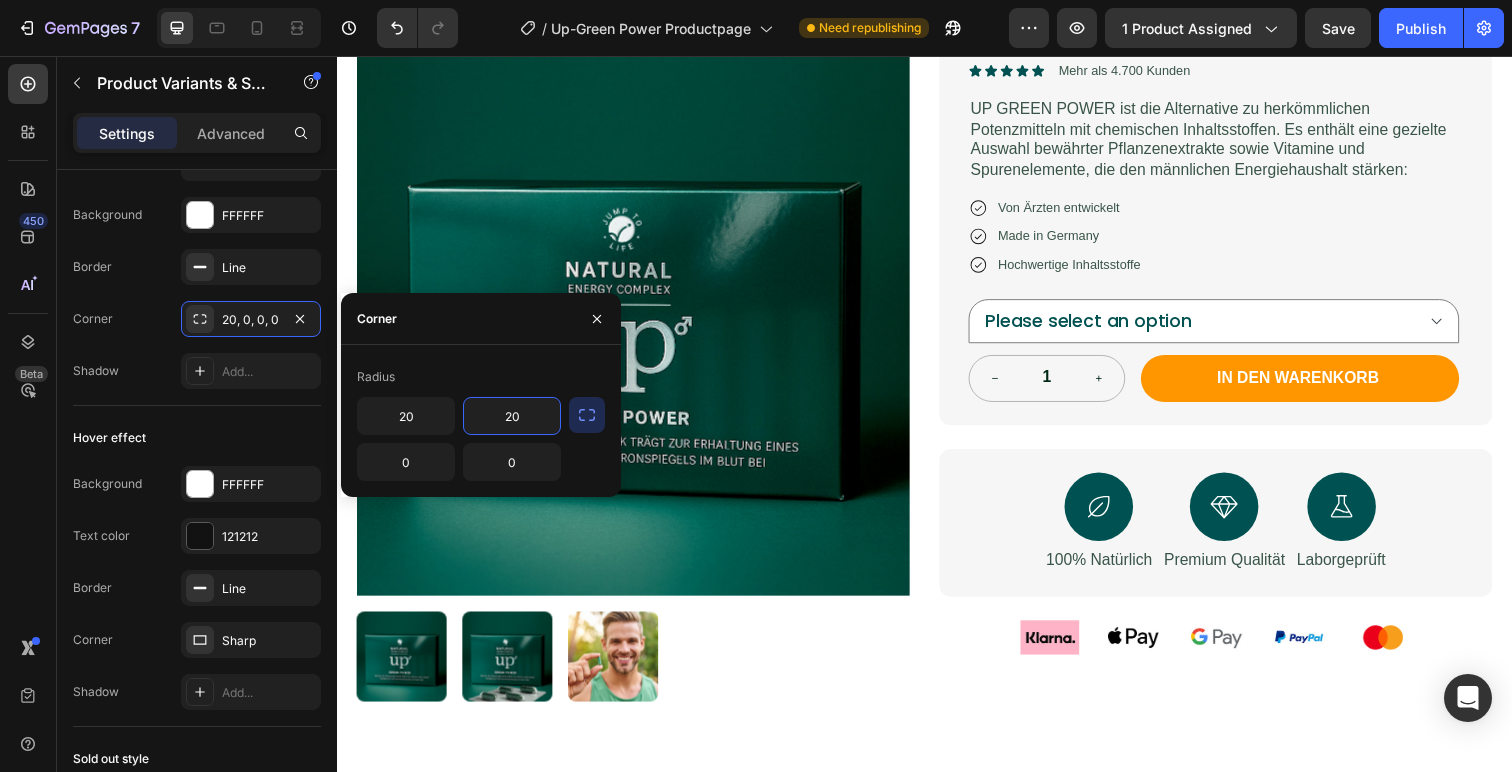 type on "20" 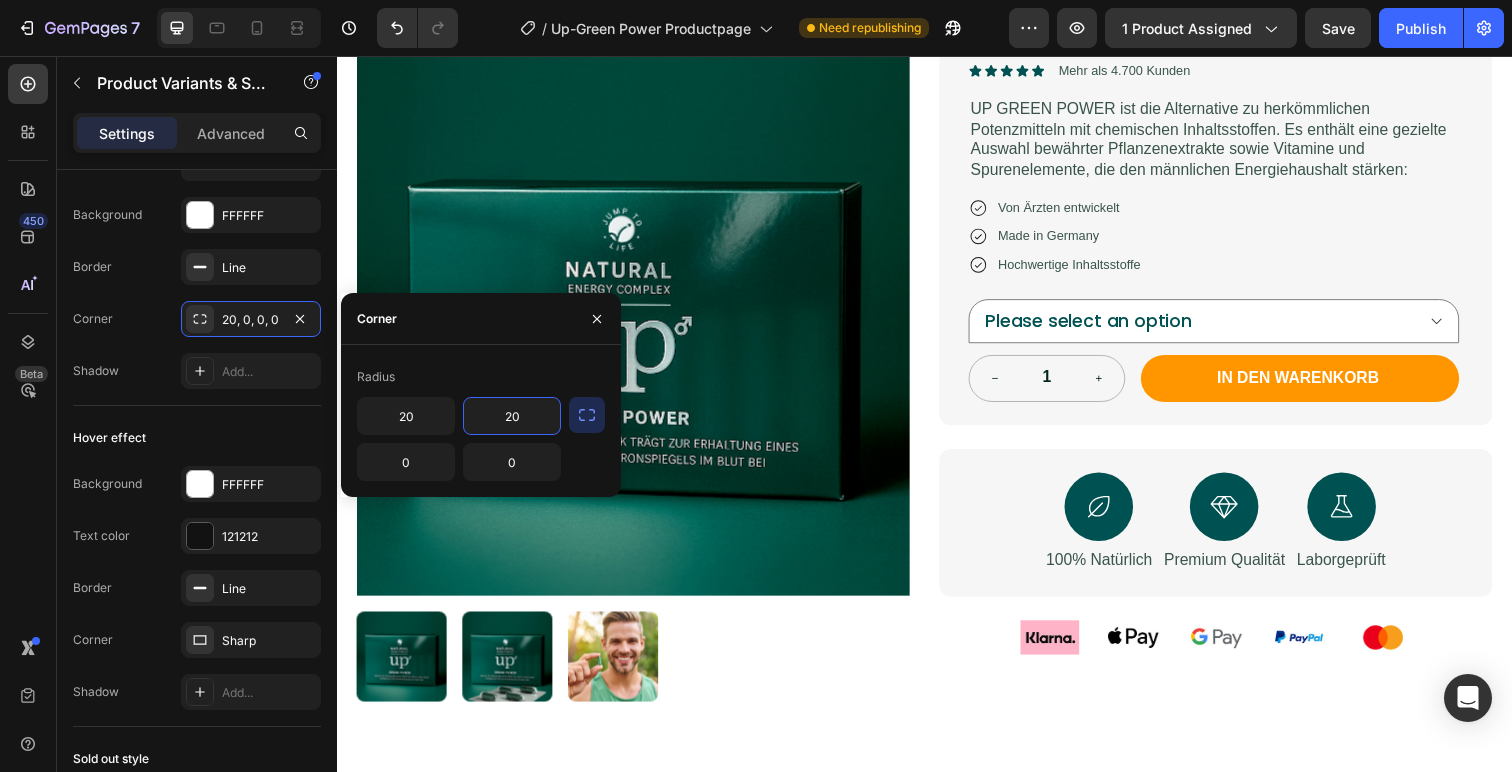 click on "20 20 0 0" at bounding box center (459, 439) 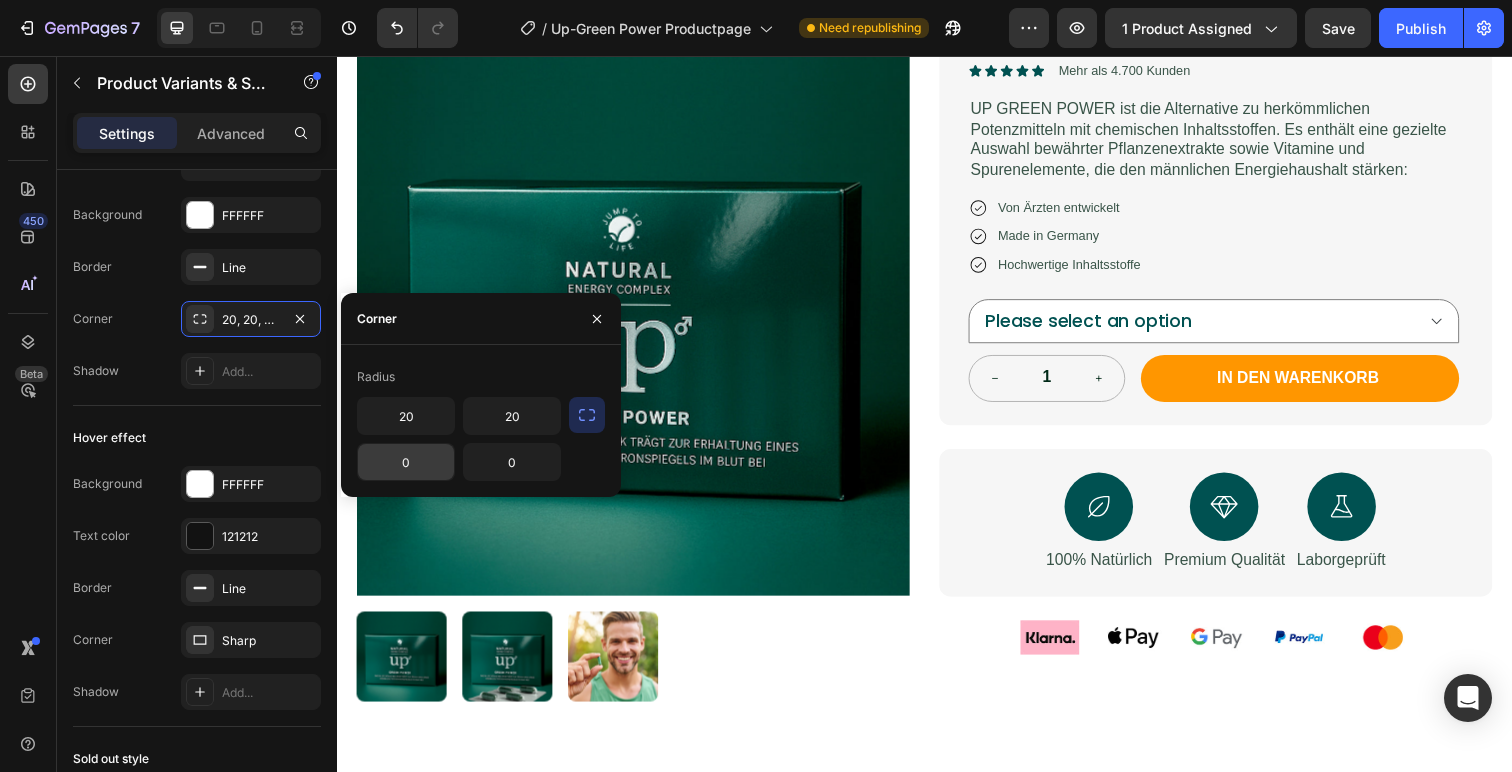 click on "0" at bounding box center (406, 462) 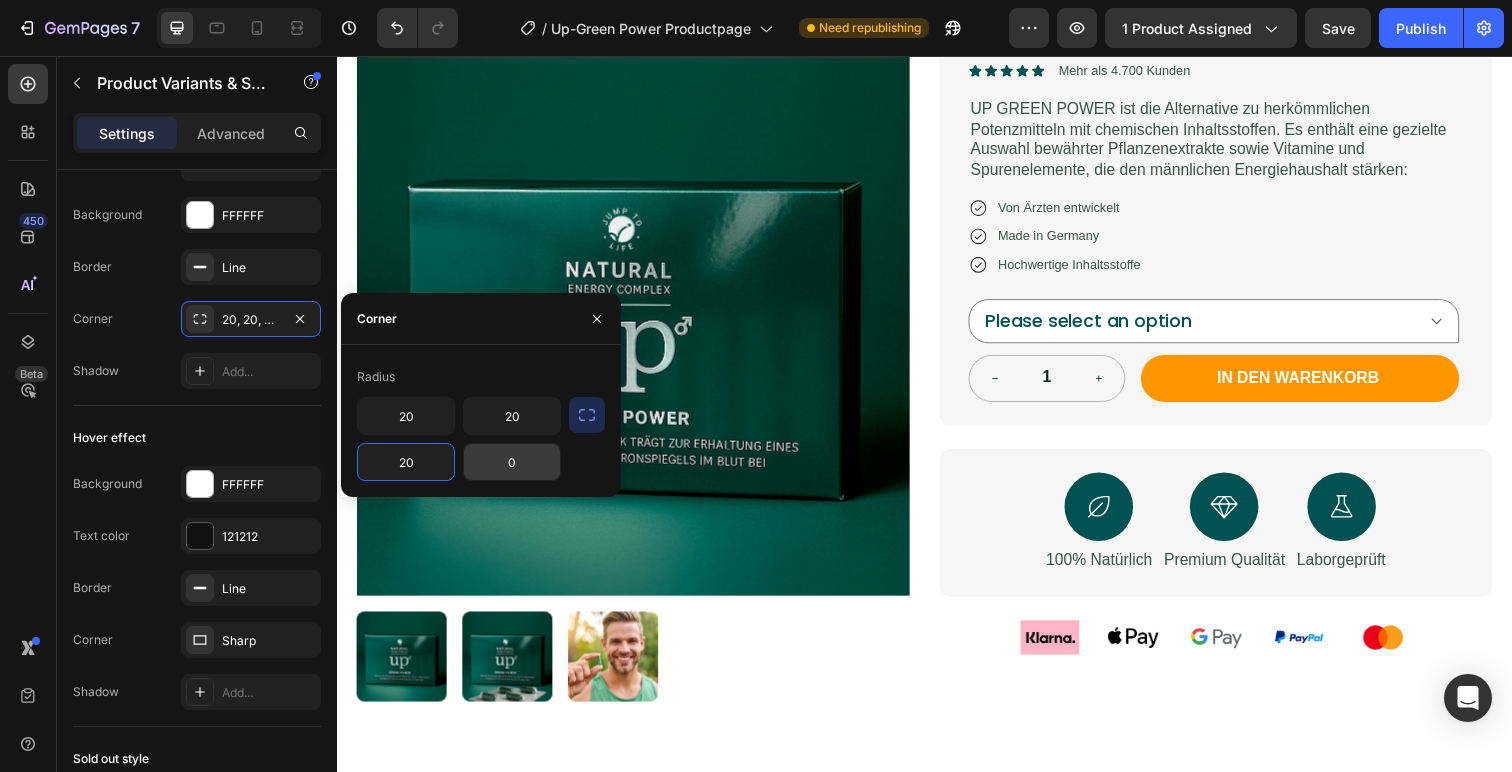 type on "20" 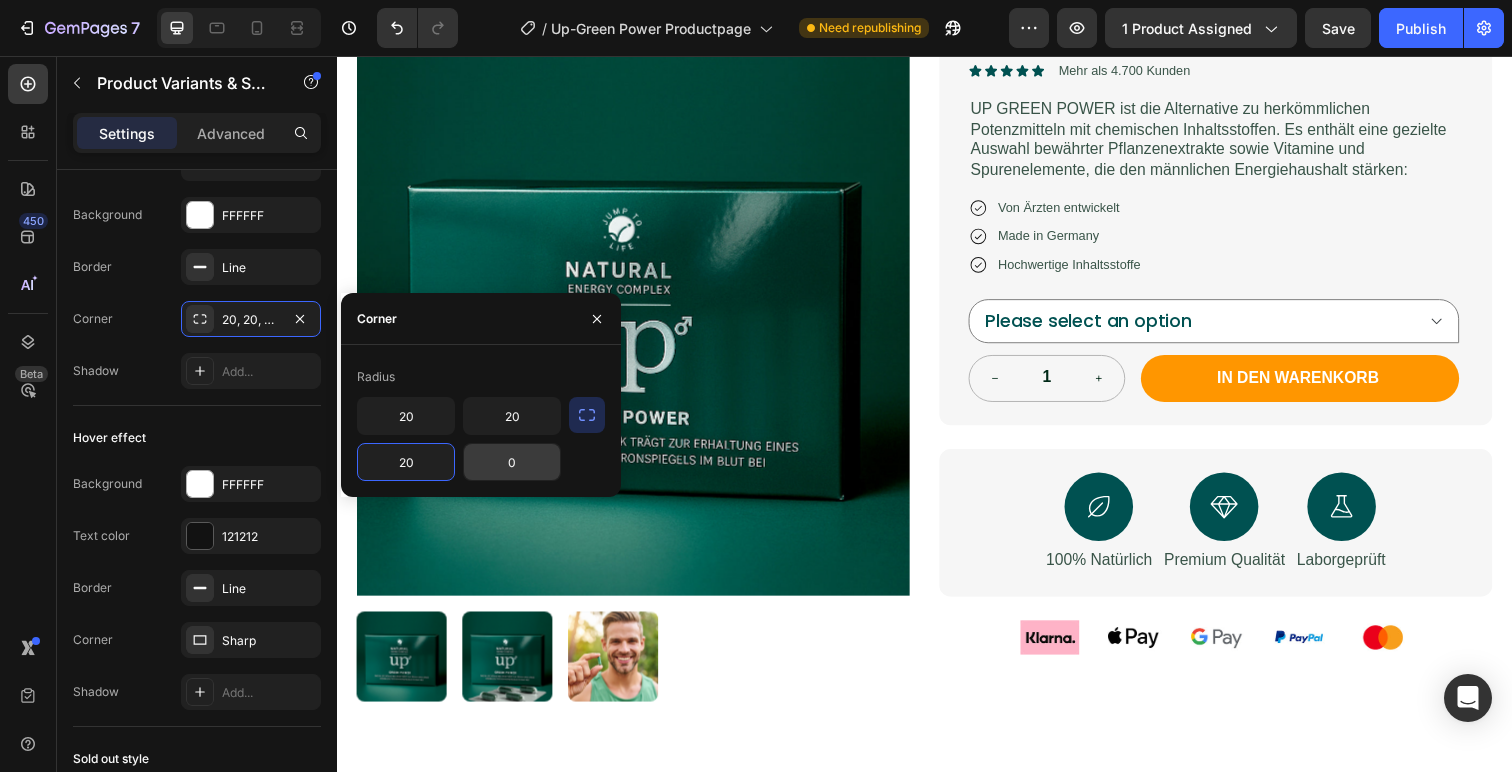 click on "0" at bounding box center [512, 462] 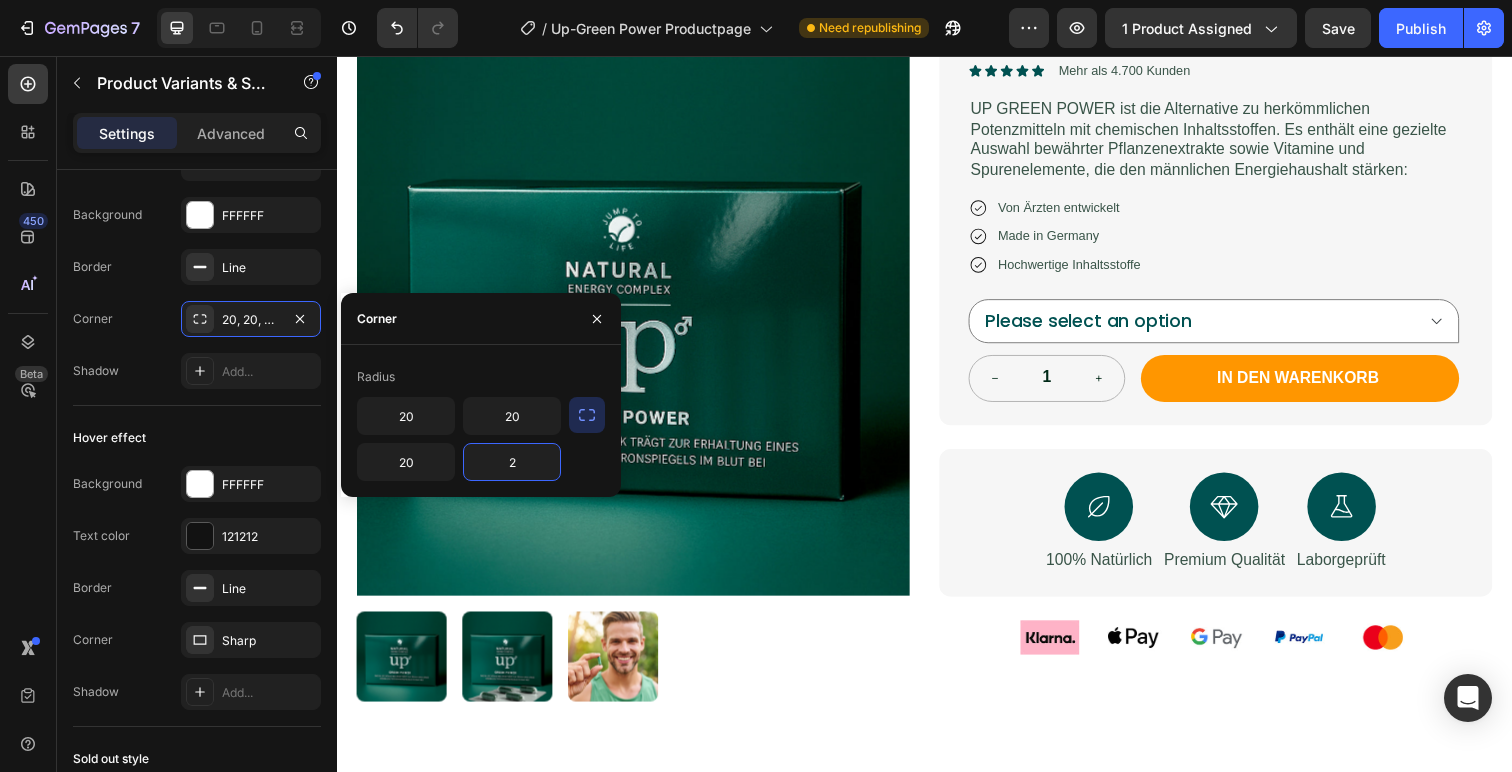 type on "20" 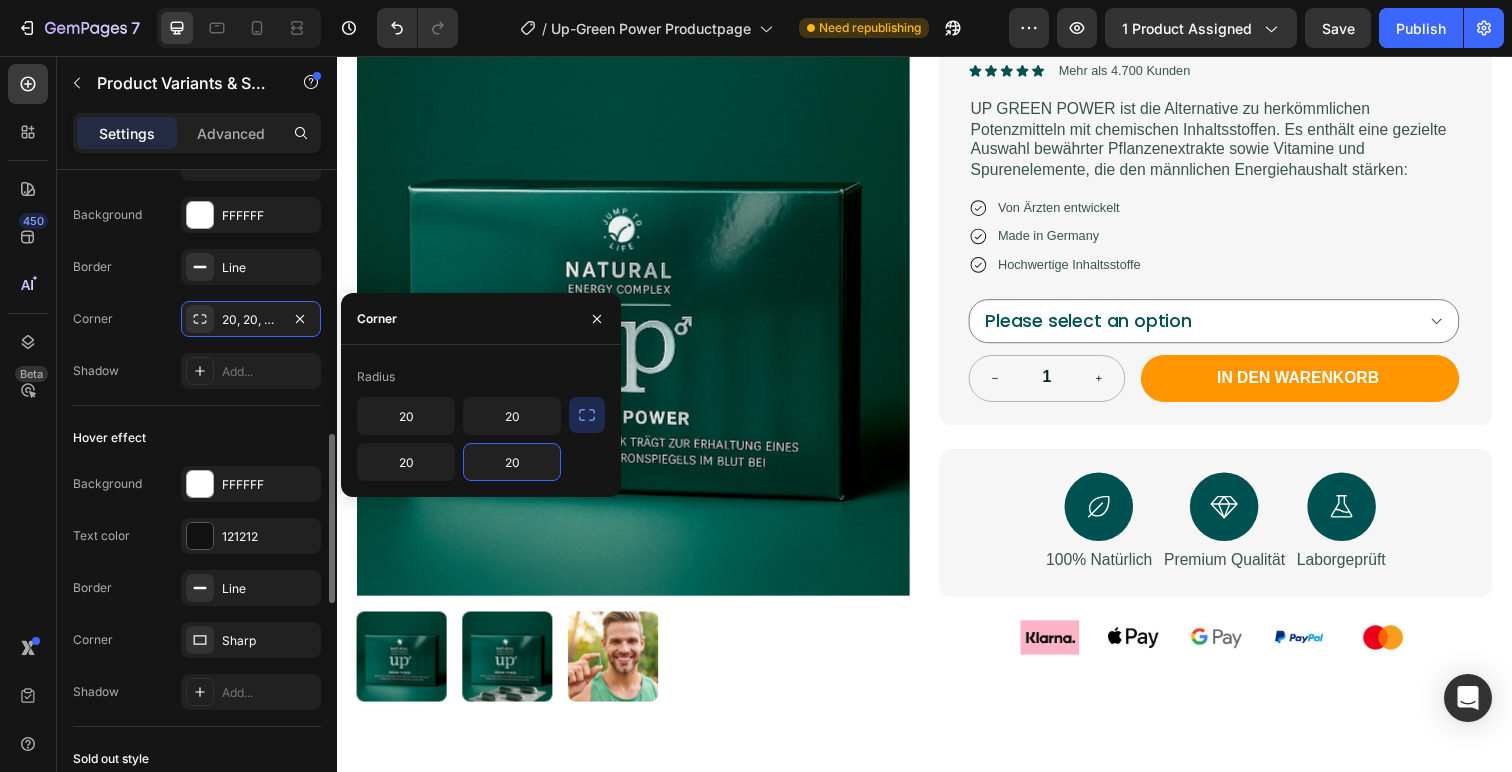 click on "Hover effect" at bounding box center (197, 438) 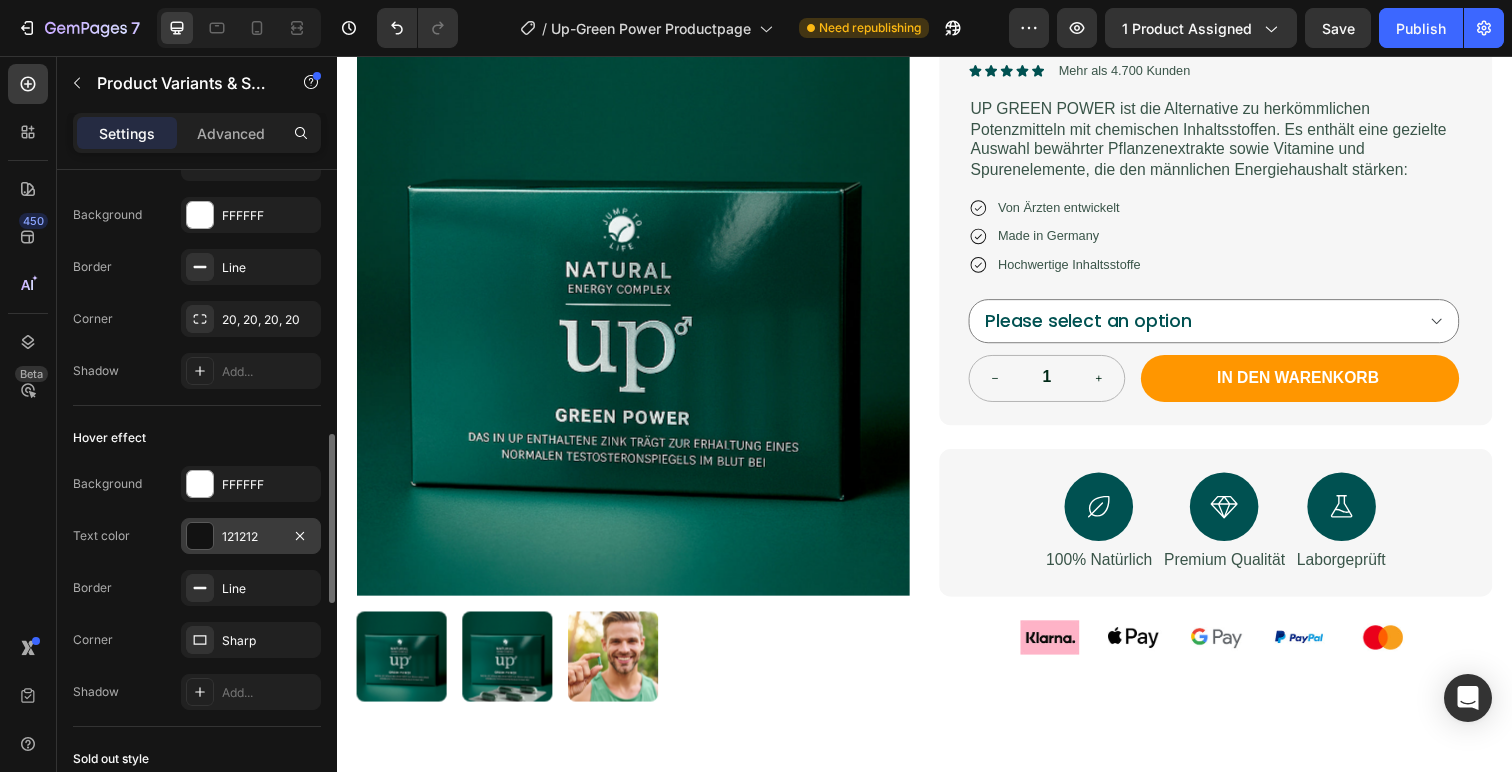 click at bounding box center (200, 536) 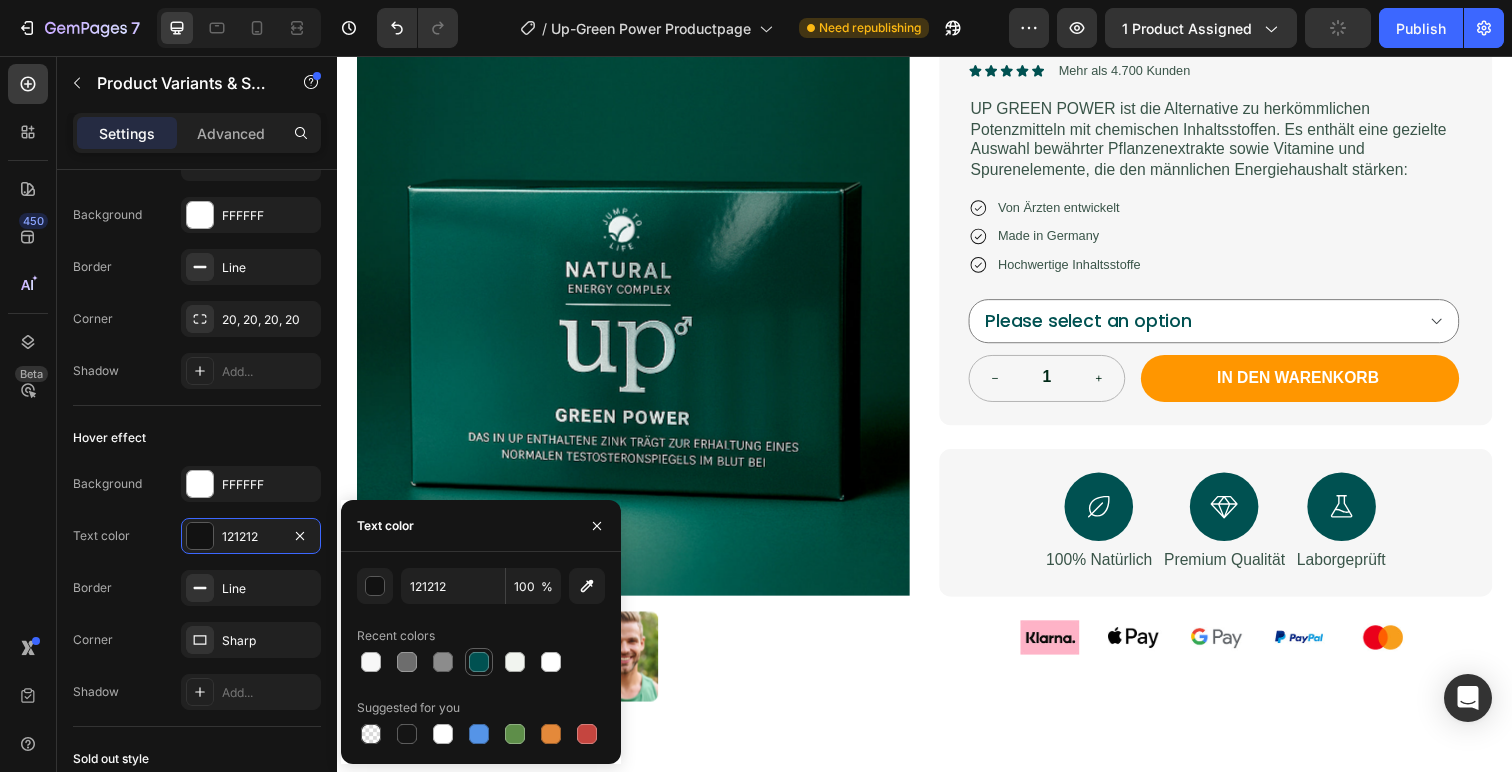 click at bounding box center [479, 662] 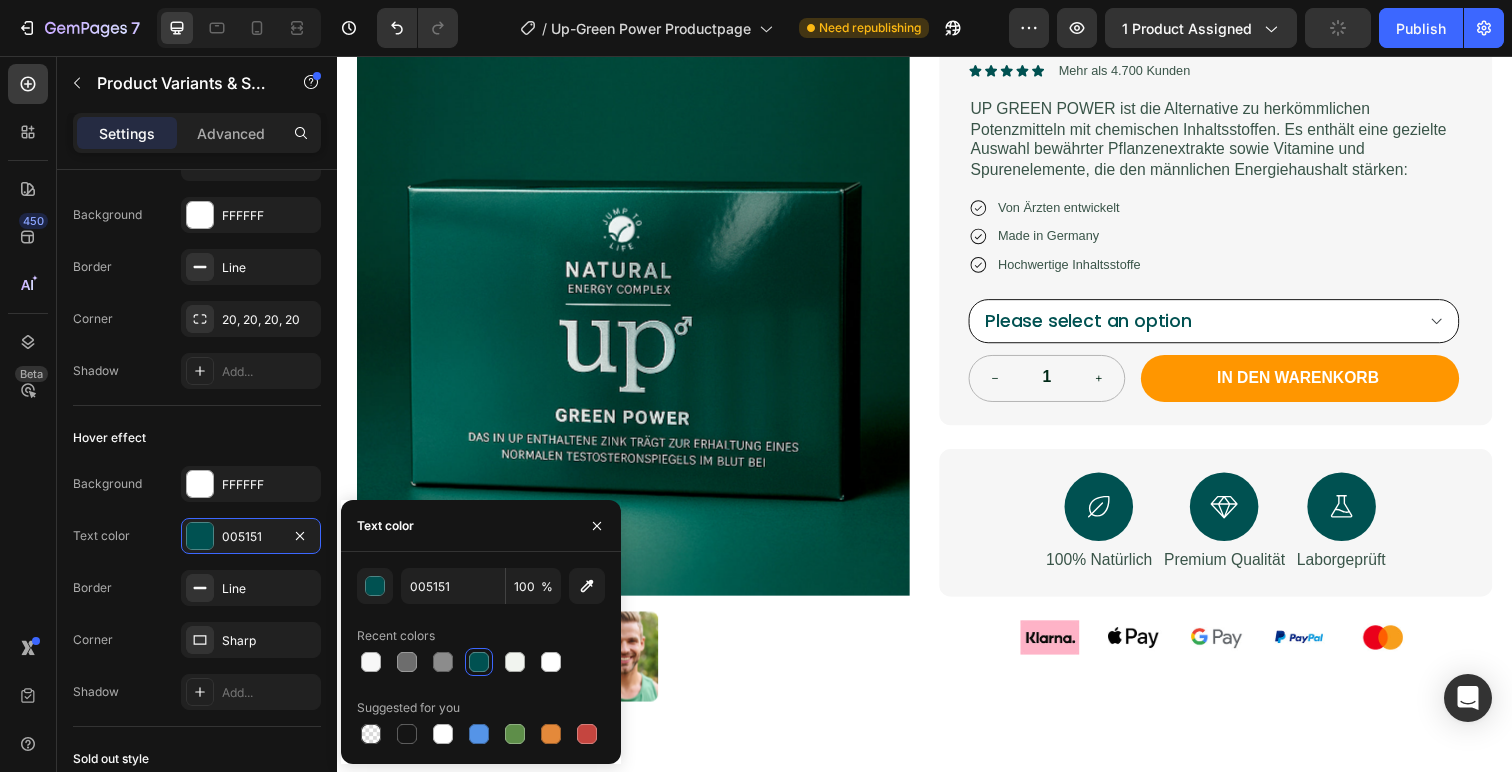 click on "Please select an option 1x - €29,95  3x - €79,95  5x - €134,95" at bounding box center [1232, 327] 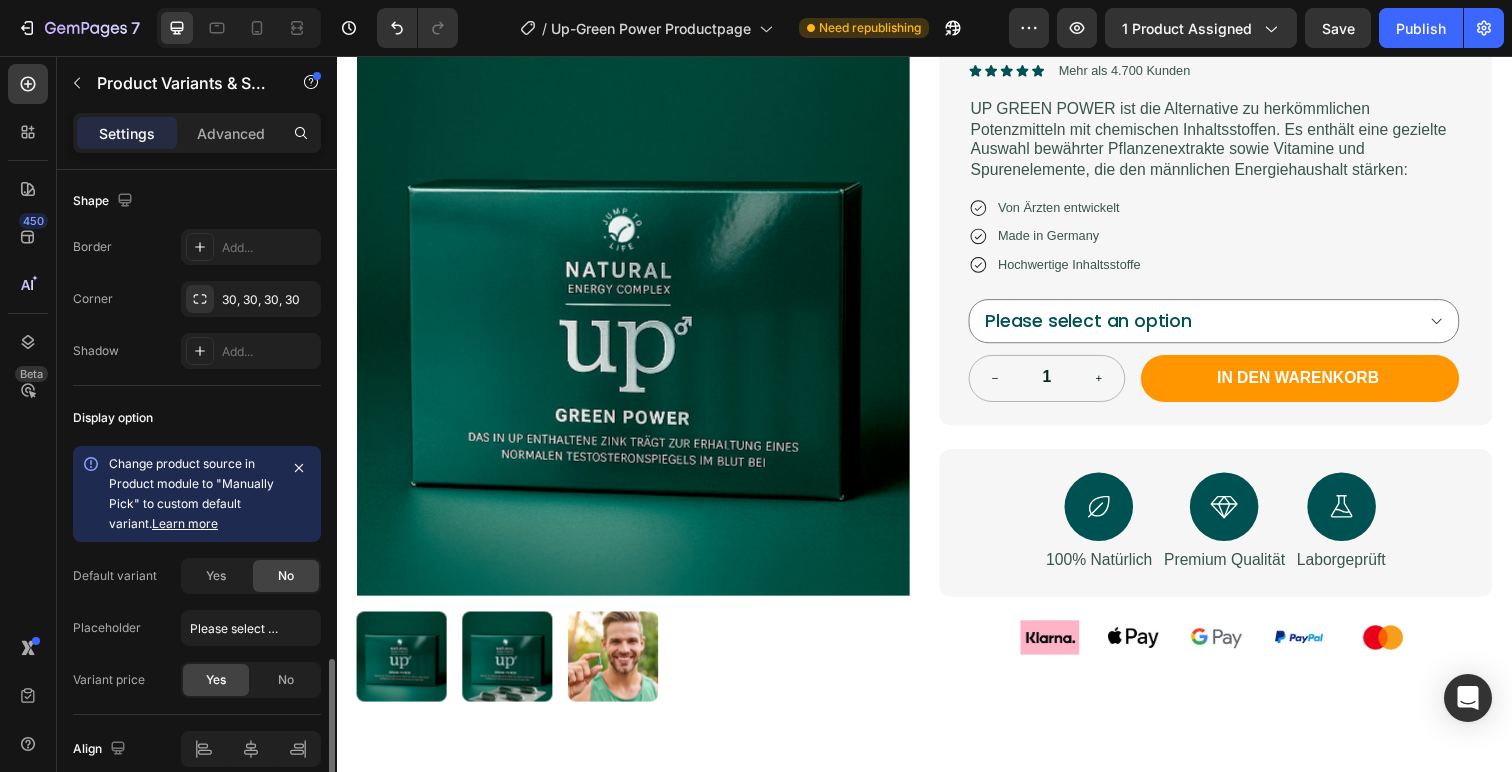 scroll, scrollTop: 1903, scrollLeft: 0, axis: vertical 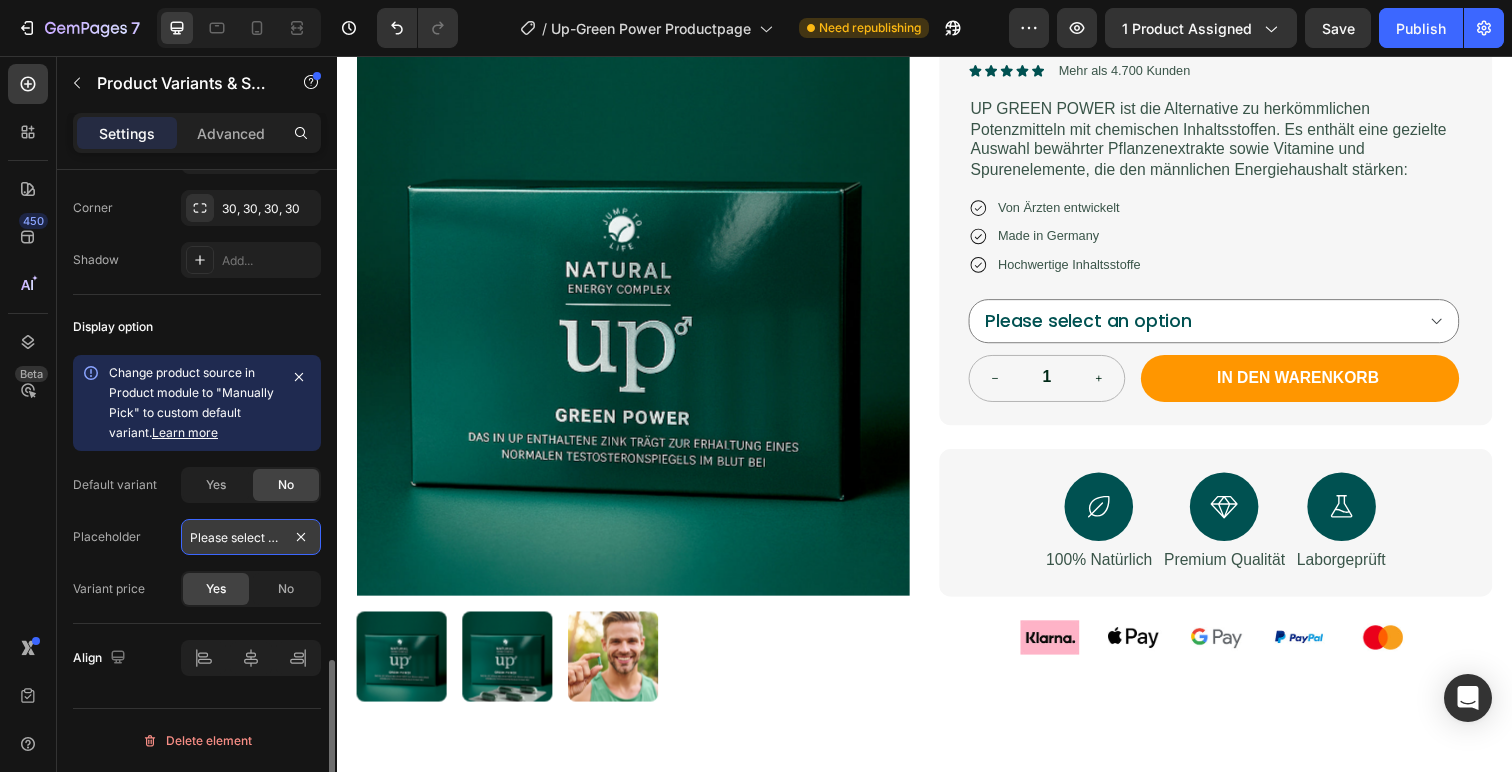 click on "Please select an option" at bounding box center [251, 537] 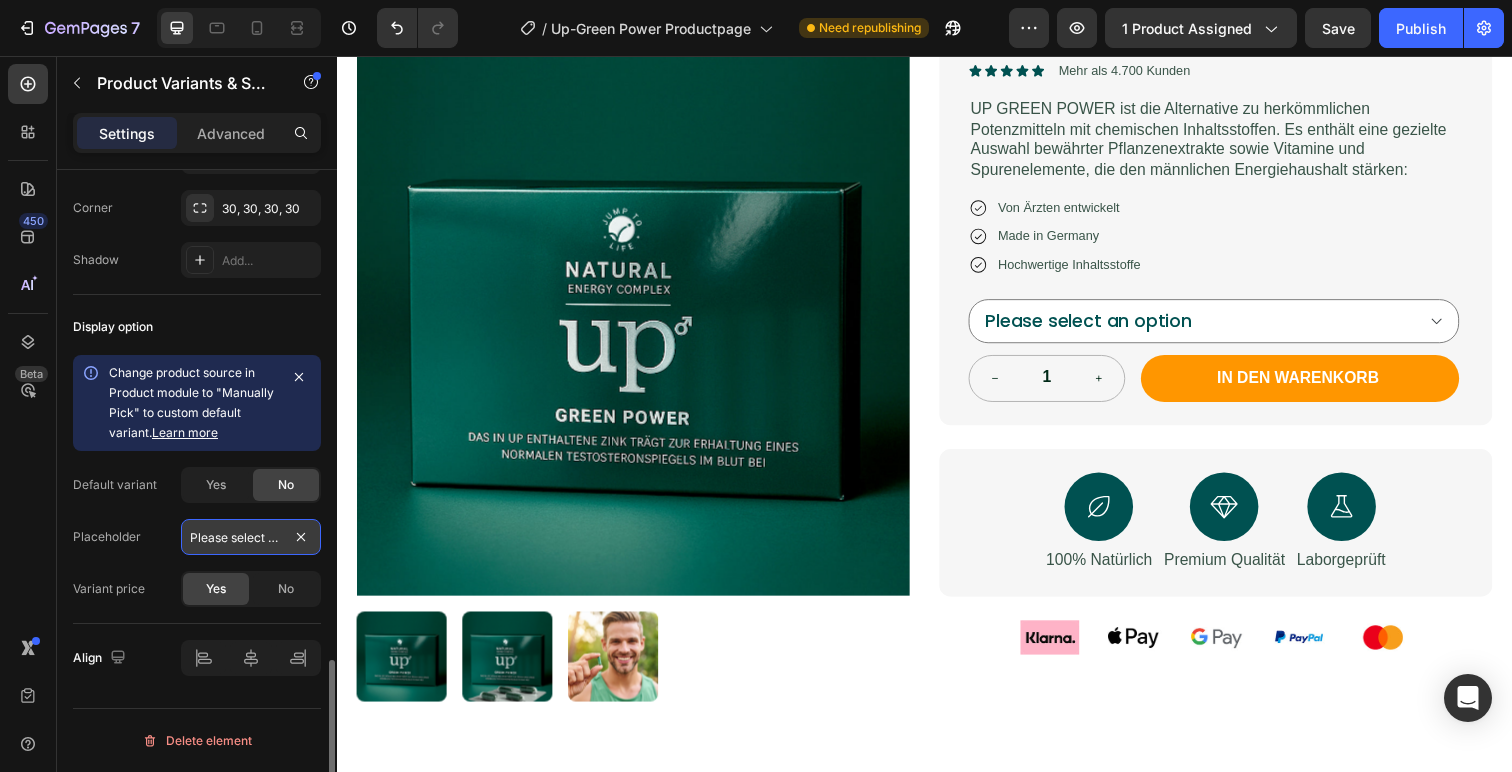 paste on "Bitte wählen Sie eine O" 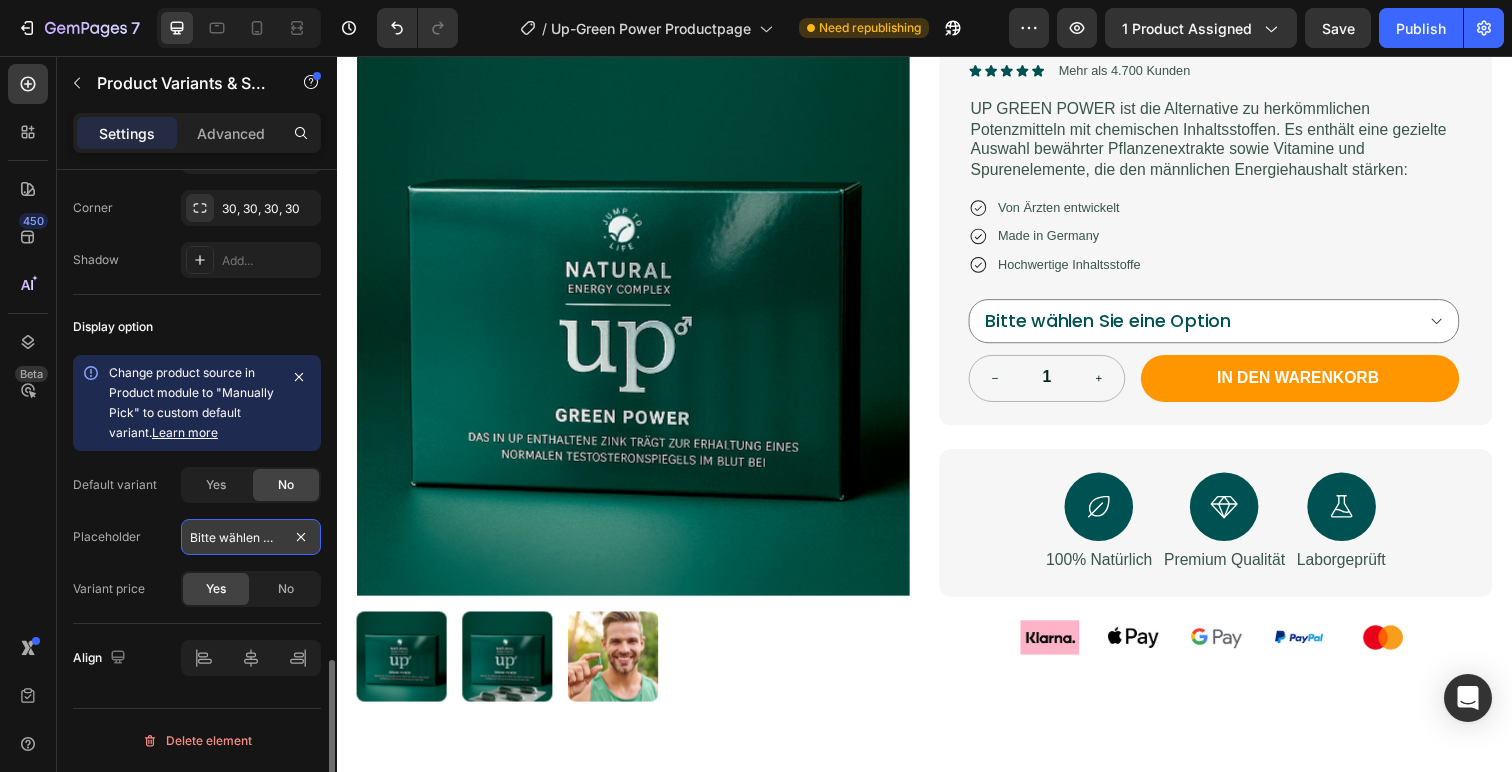 scroll, scrollTop: 0, scrollLeft: 68, axis: horizontal 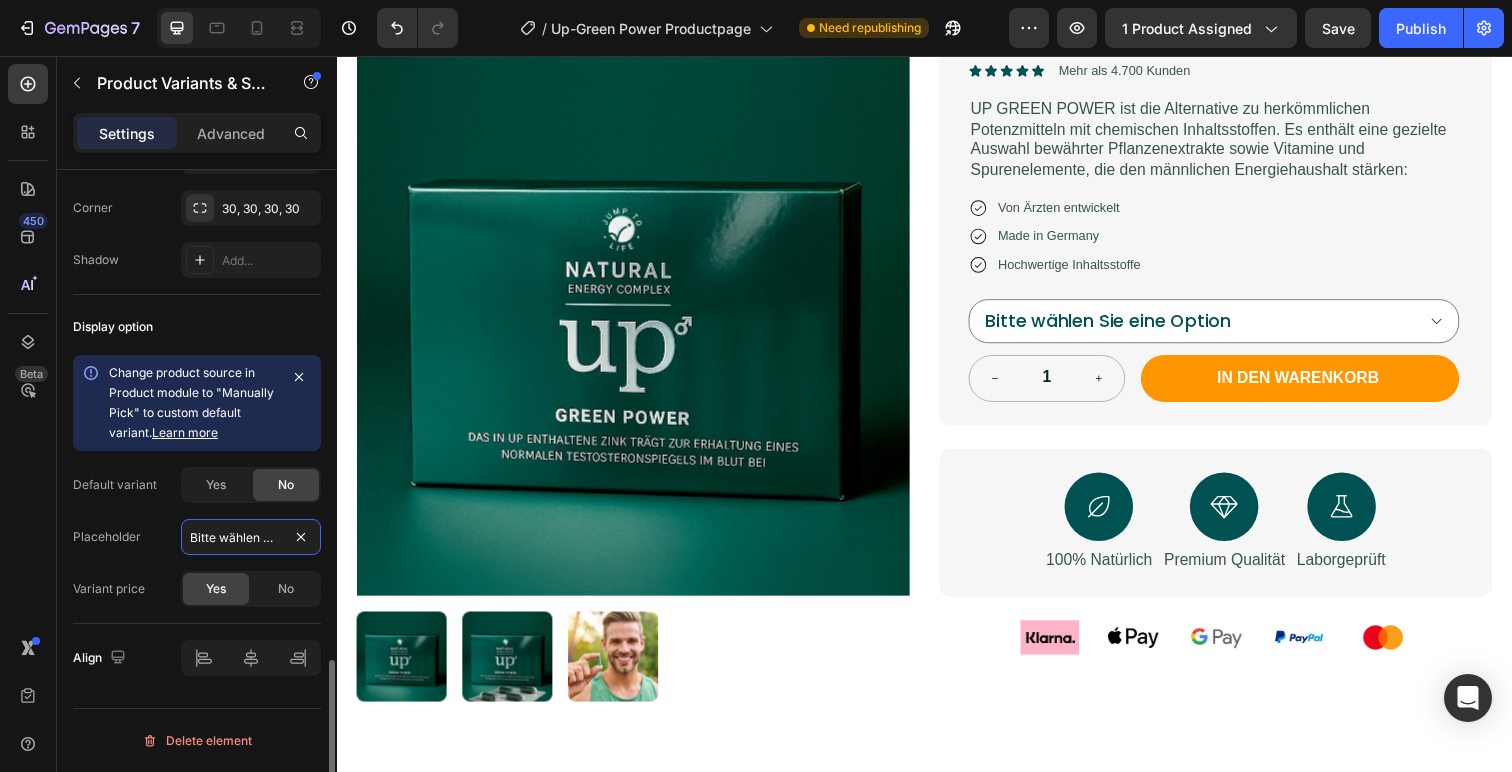 drag, startPoint x: 184, startPoint y: 539, endPoint x: 81, endPoint y: 539, distance: 103 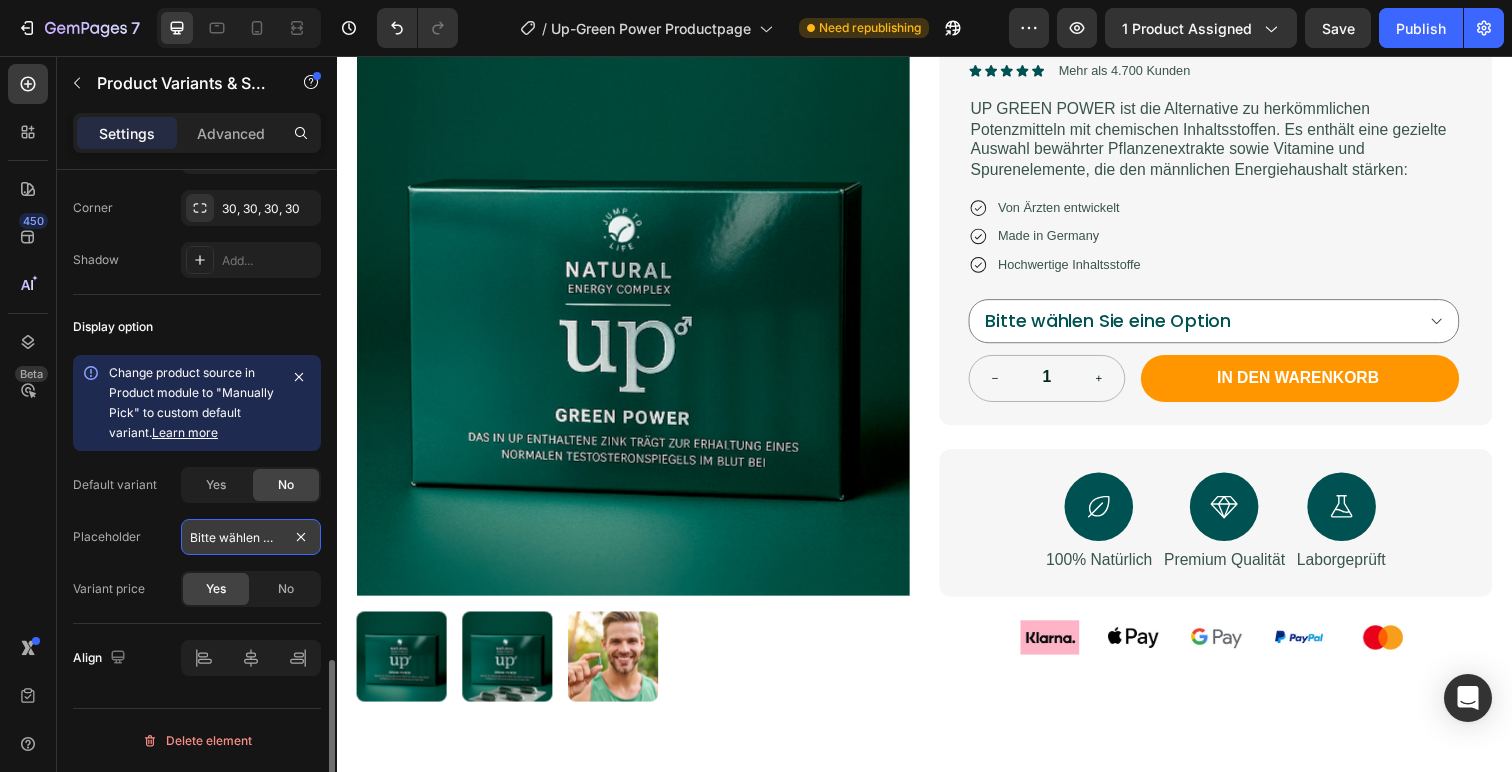 click on "Bitte wählen Sie eine Option" at bounding box center (251, 537) 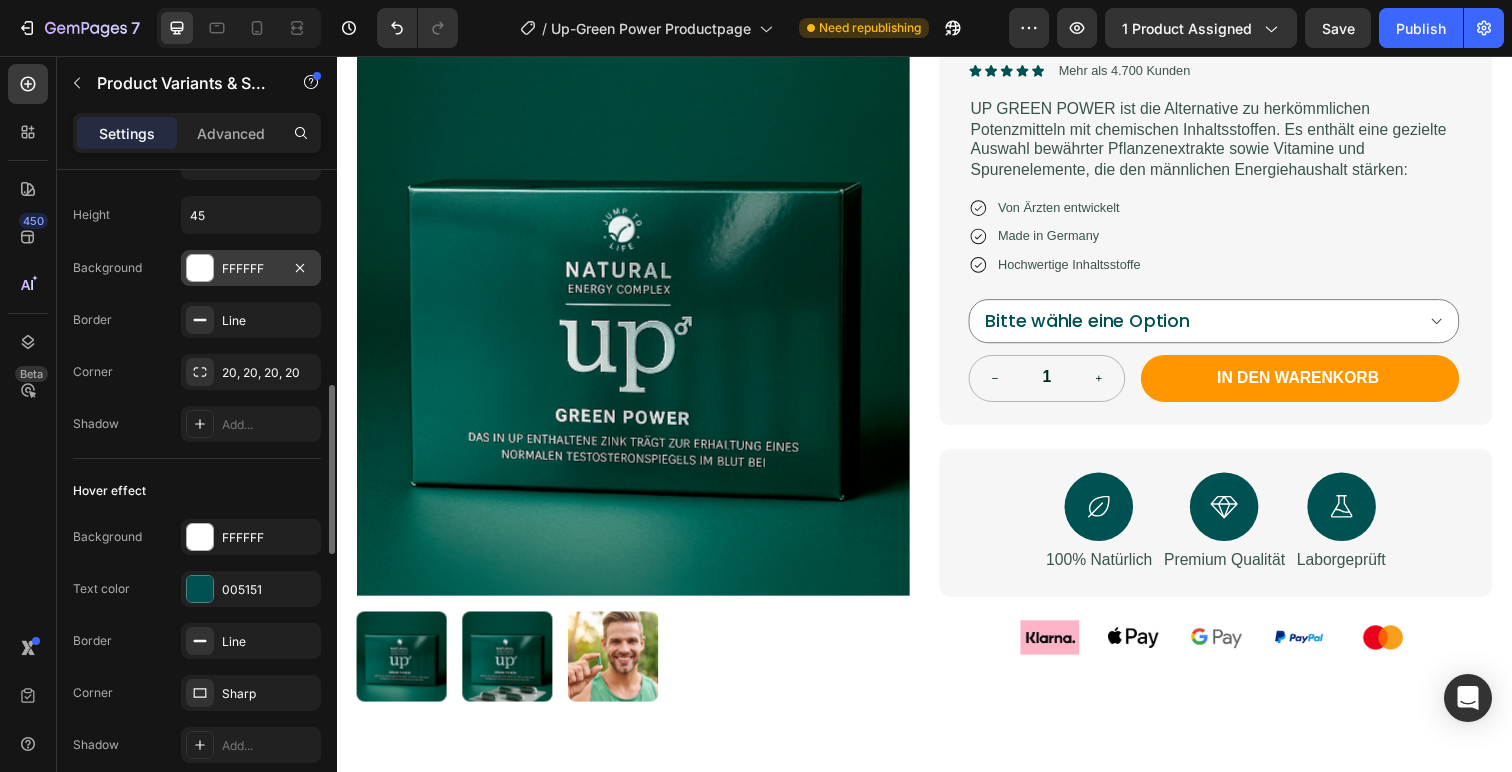 scroll, scrollTop: 974, scrollLeft: 0, axis: vertical 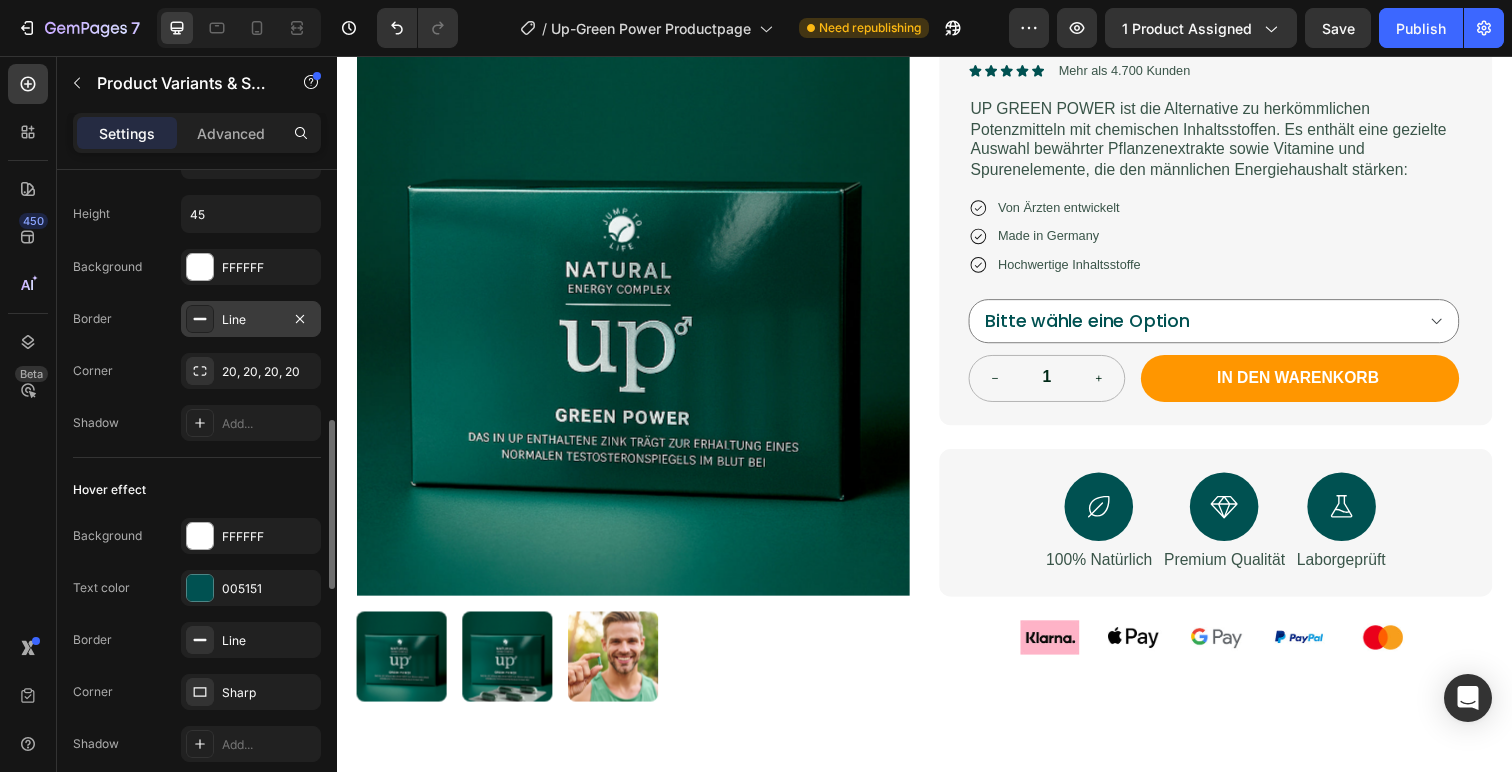 type on "Bitte wähle eine Option" 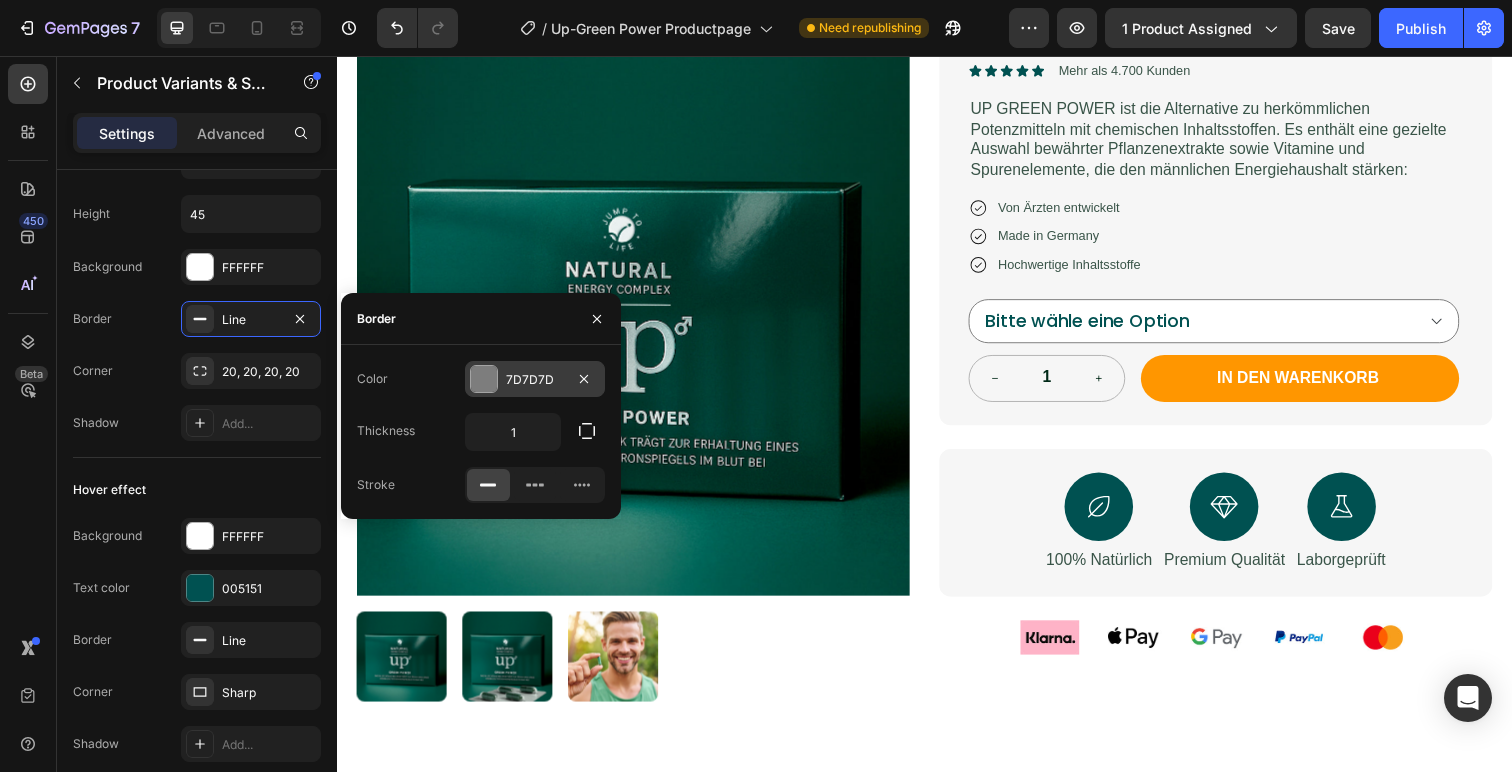 click at bounding box center [484, 379] 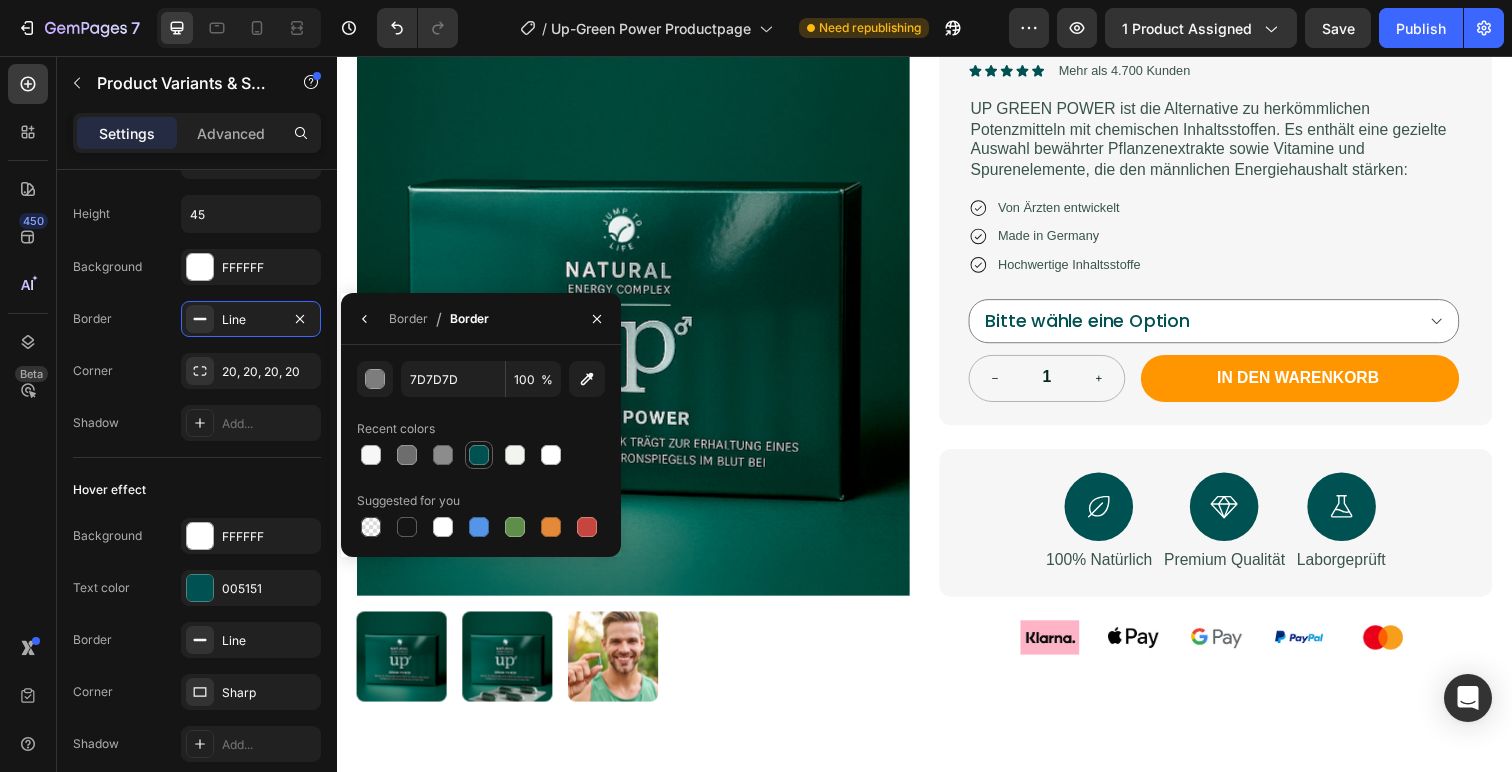 click at bounding box center (479, 455) 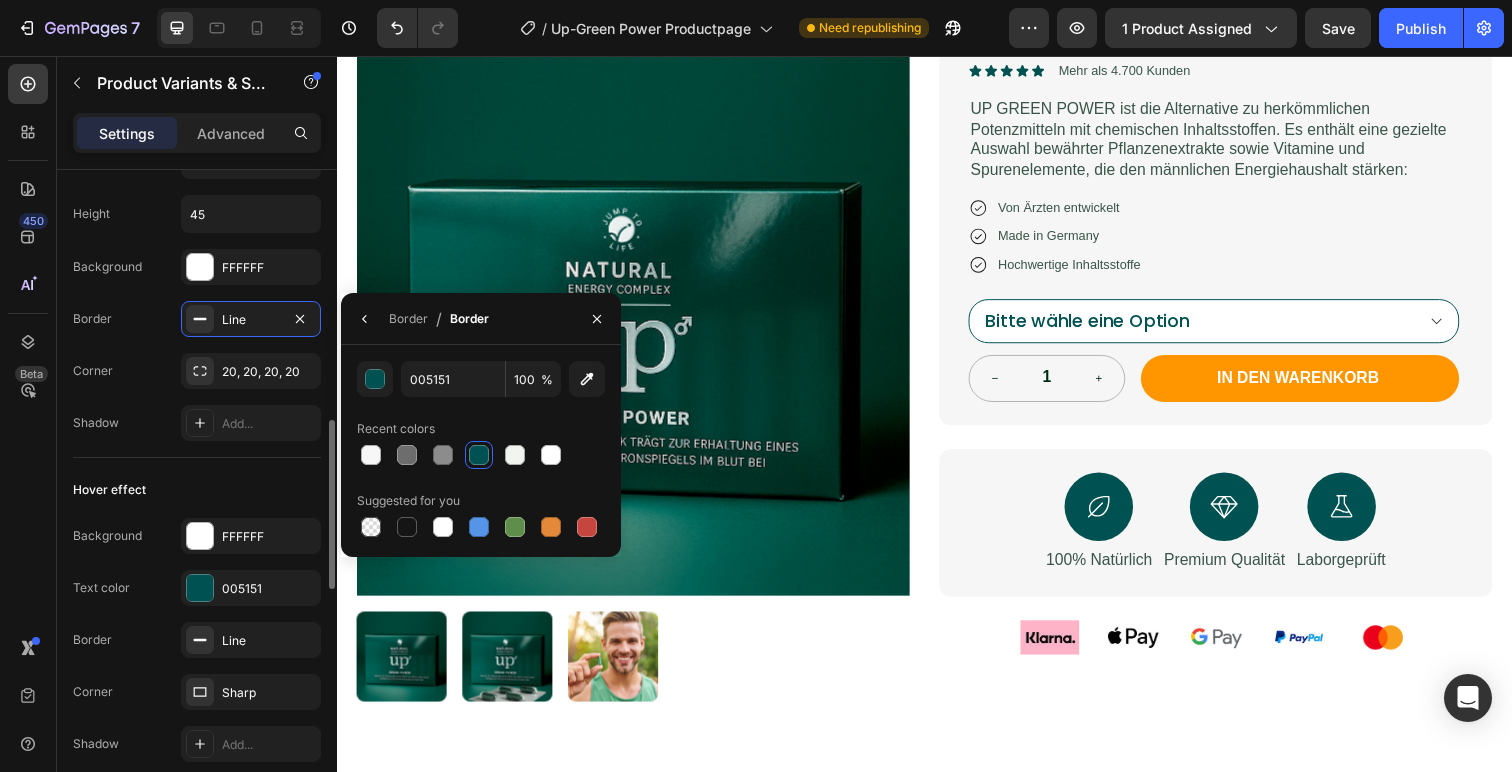click on "Hover effect" at bounding box center (197, 490) 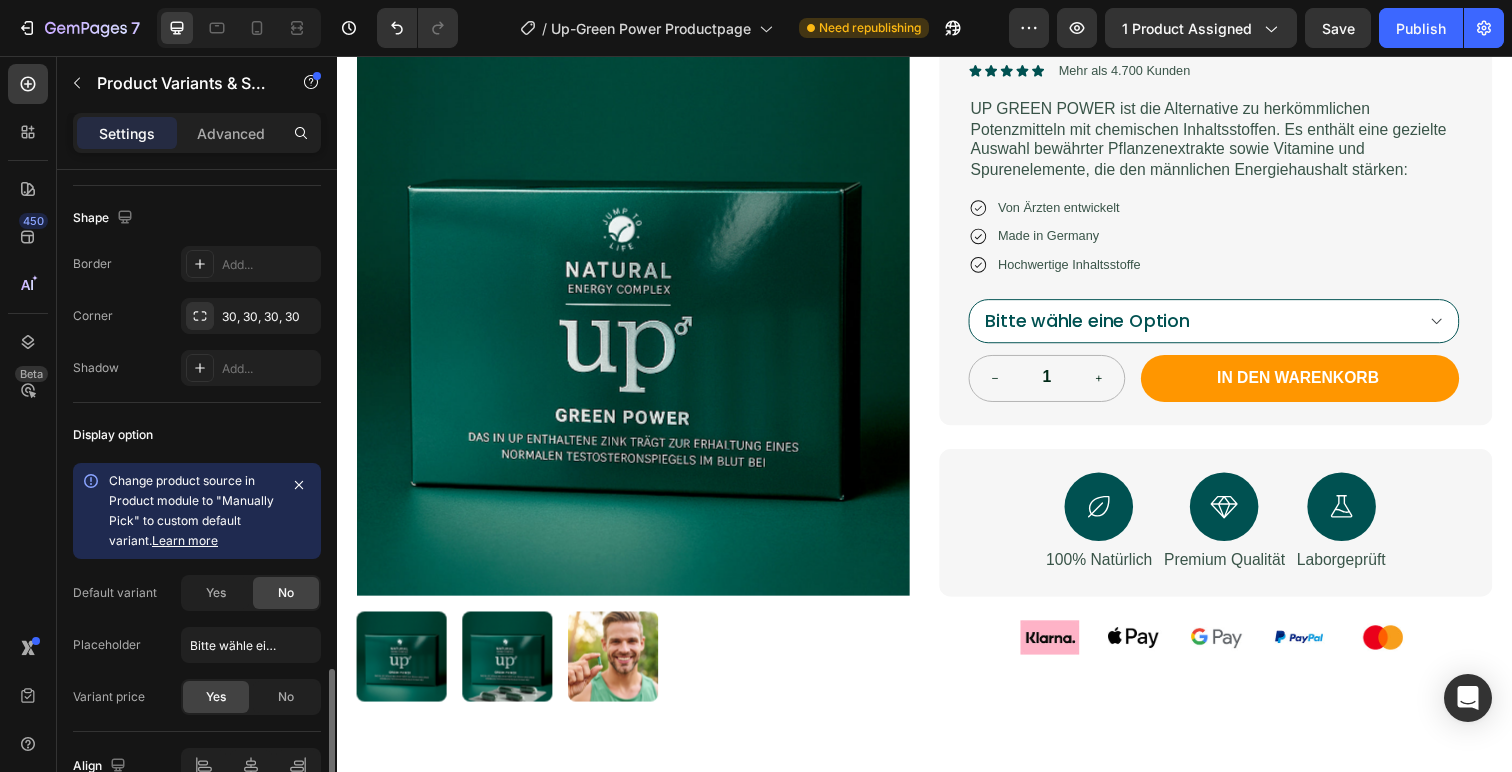 scroll, scrollTop: 1903, scrollLeft: 0, axis: vertical 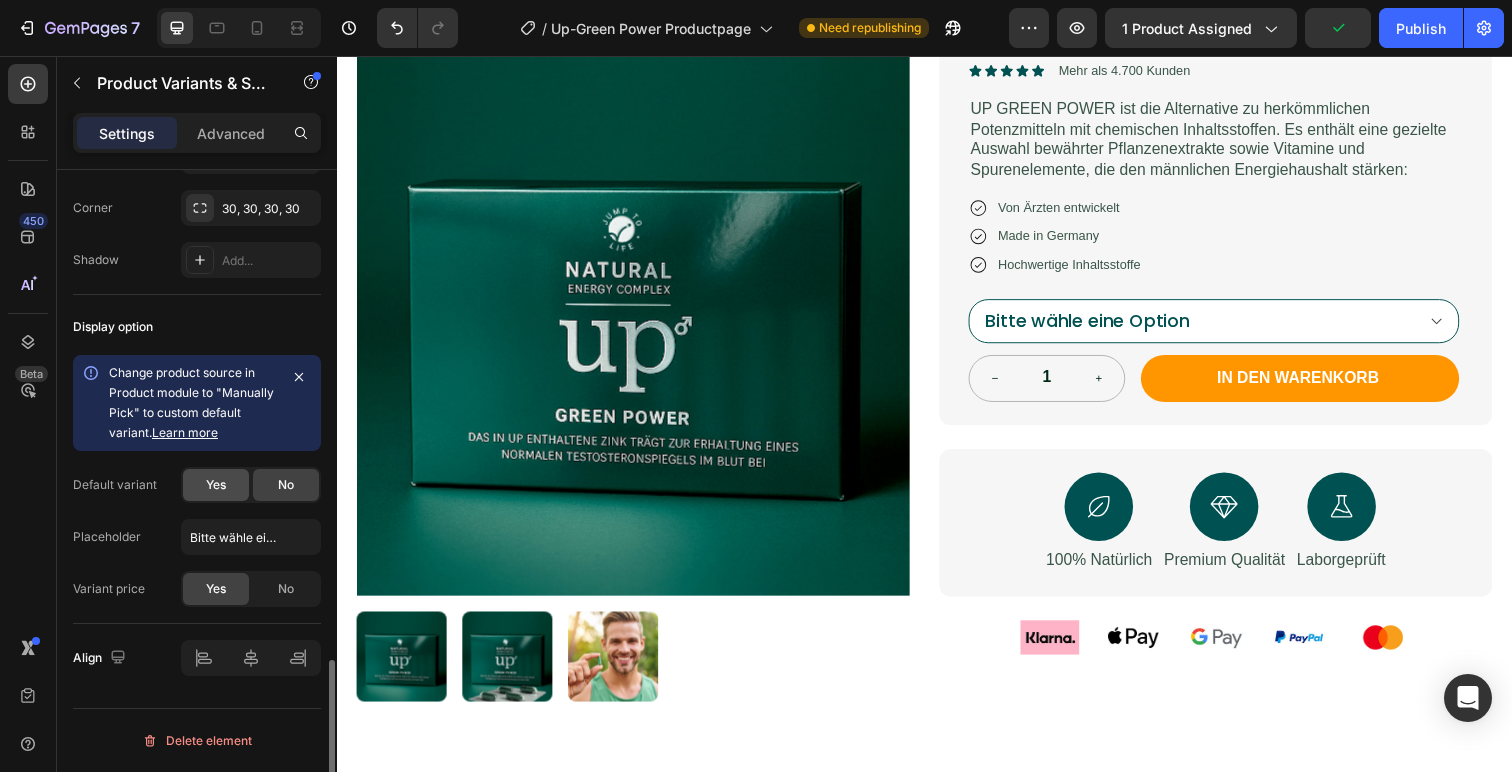 click on "Yes" 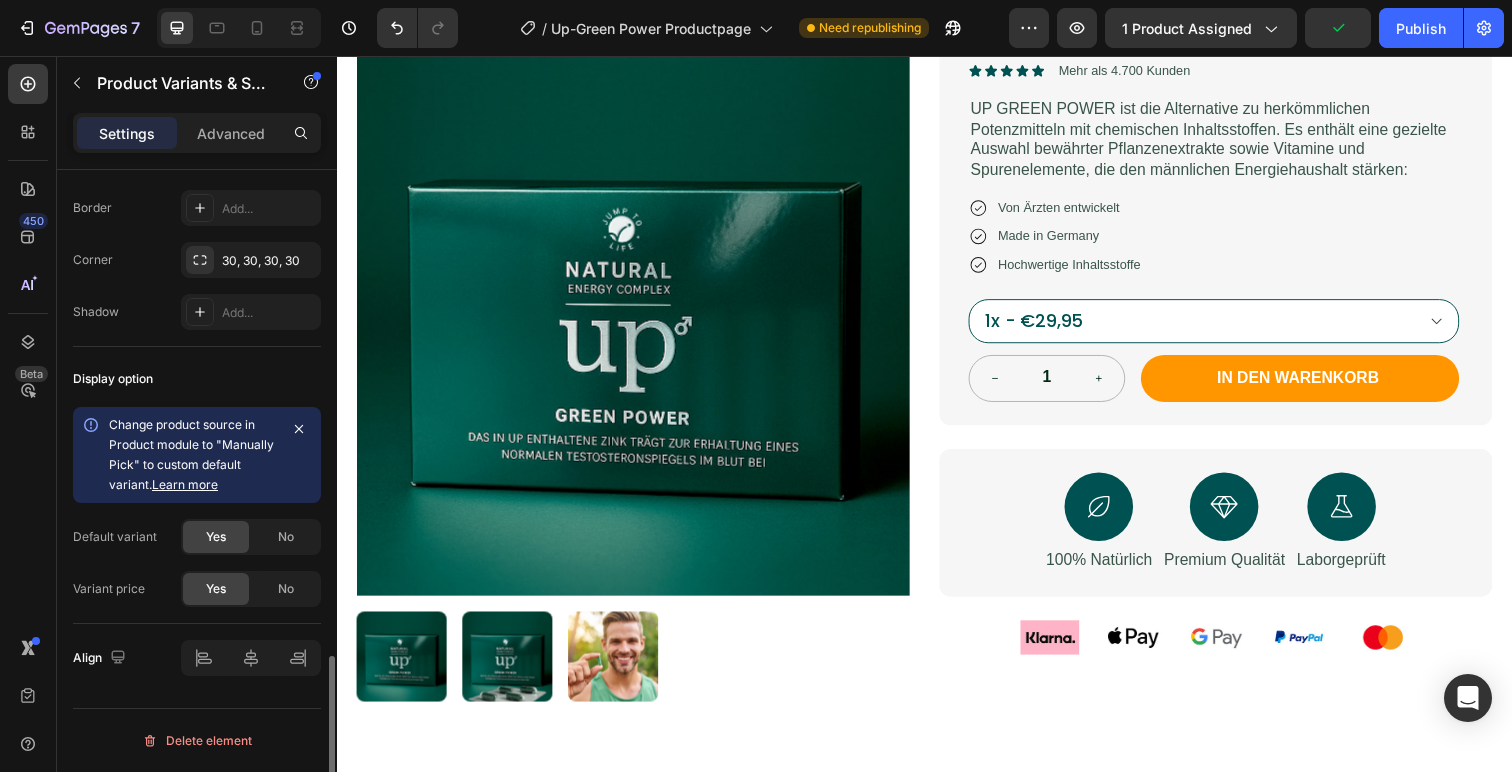 scroll, scrollTop: 1851, scrollLeft: 0, axis: vertical 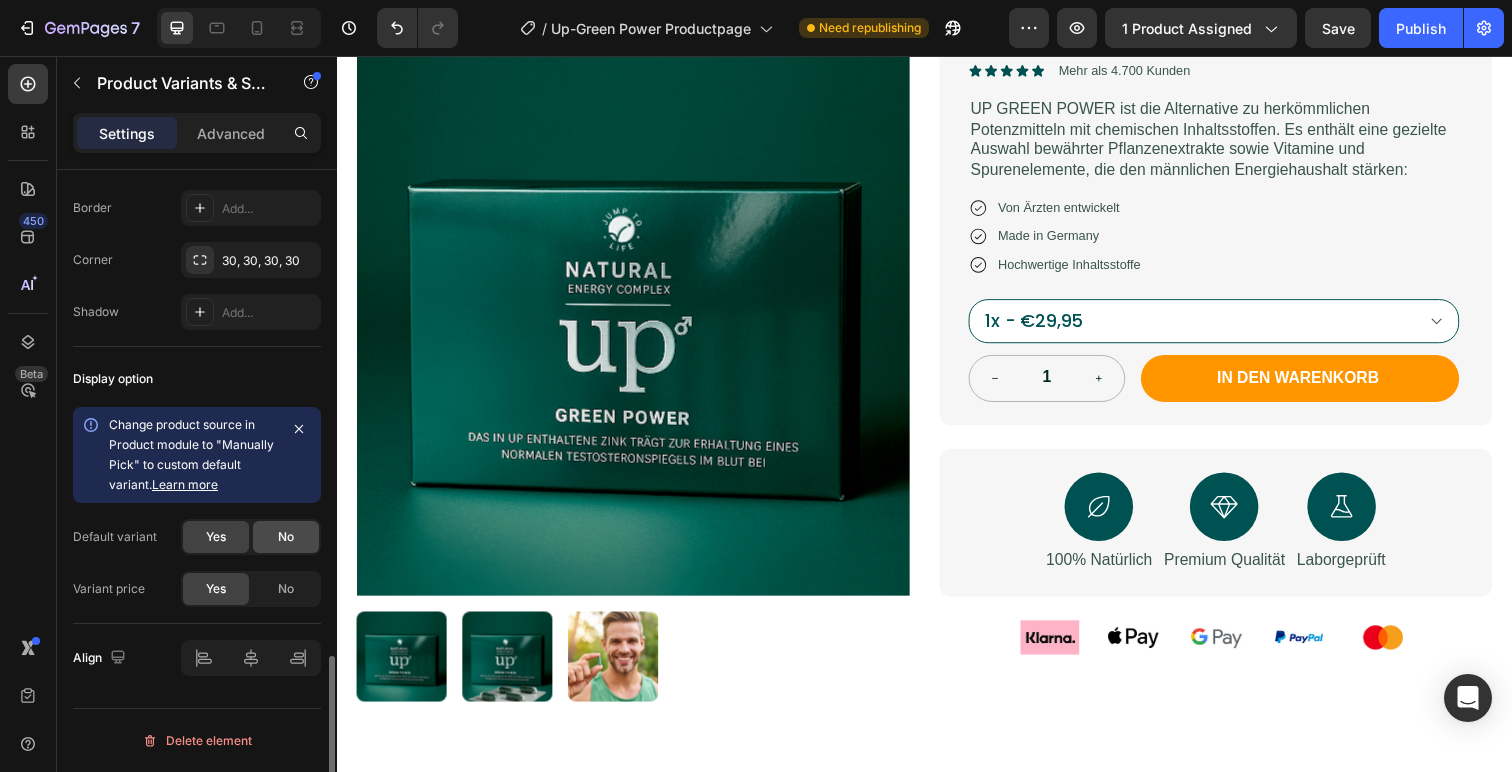 click on "No" 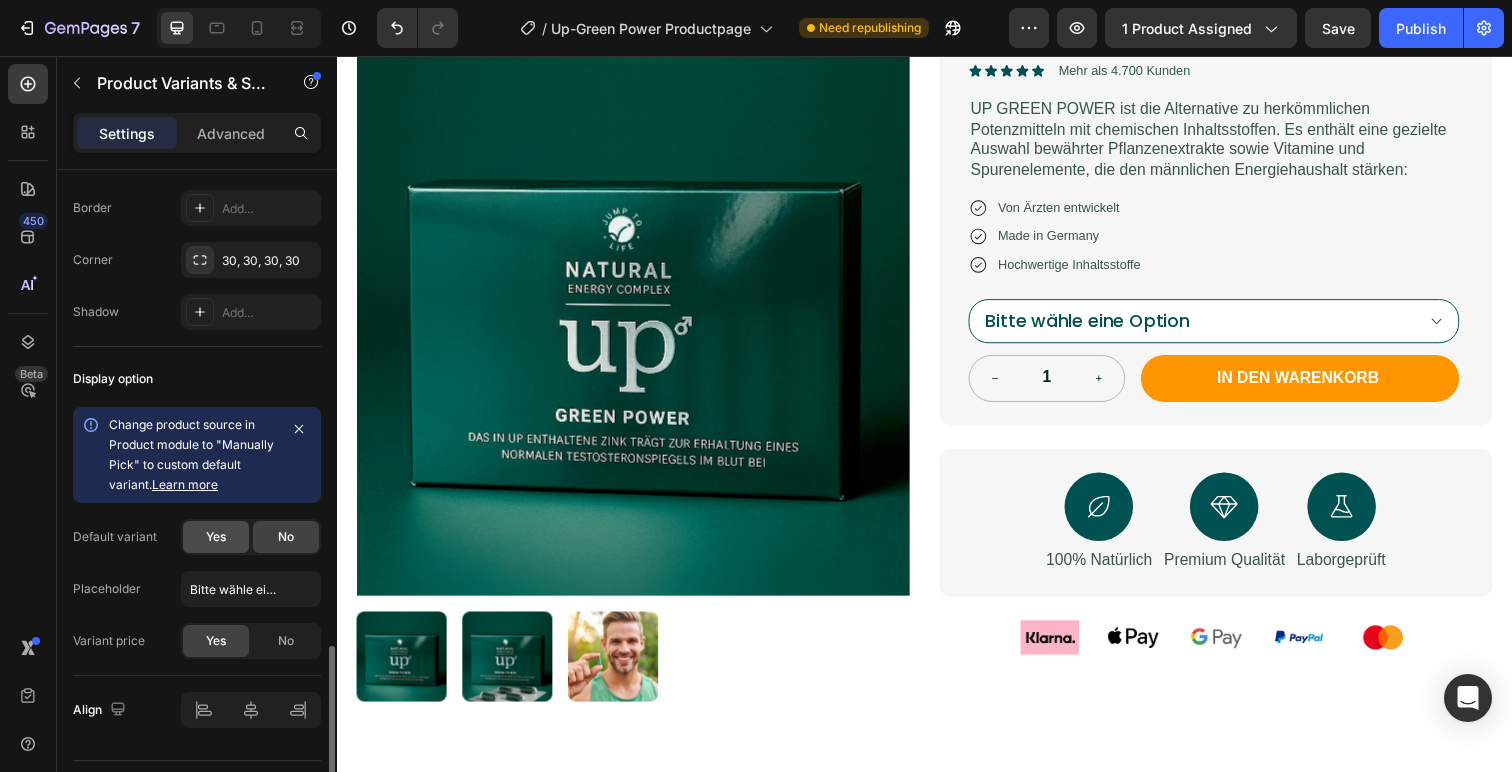 click on "Yes" 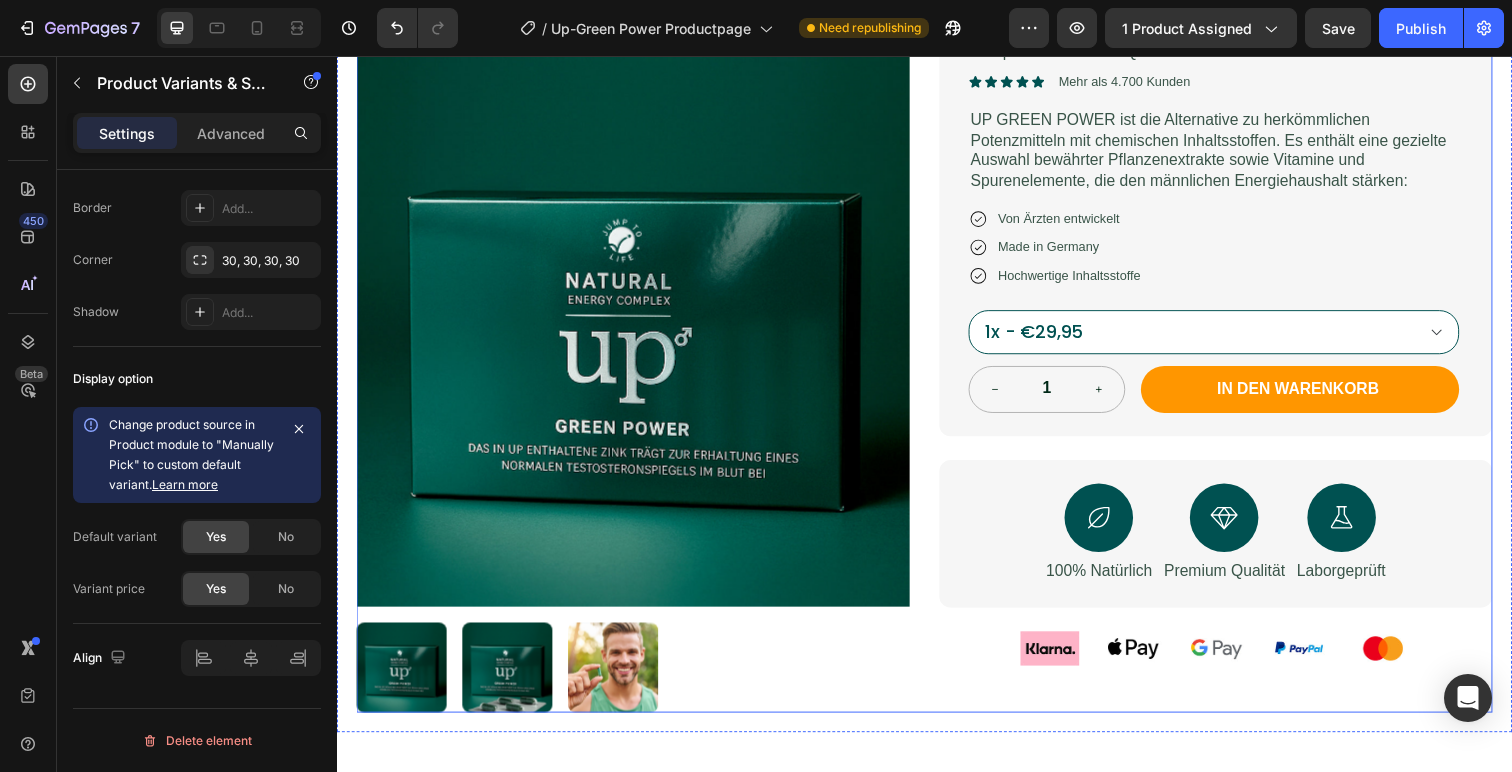 scroll, scrollTop: 268, scrollLeft: 0, axis: vertical 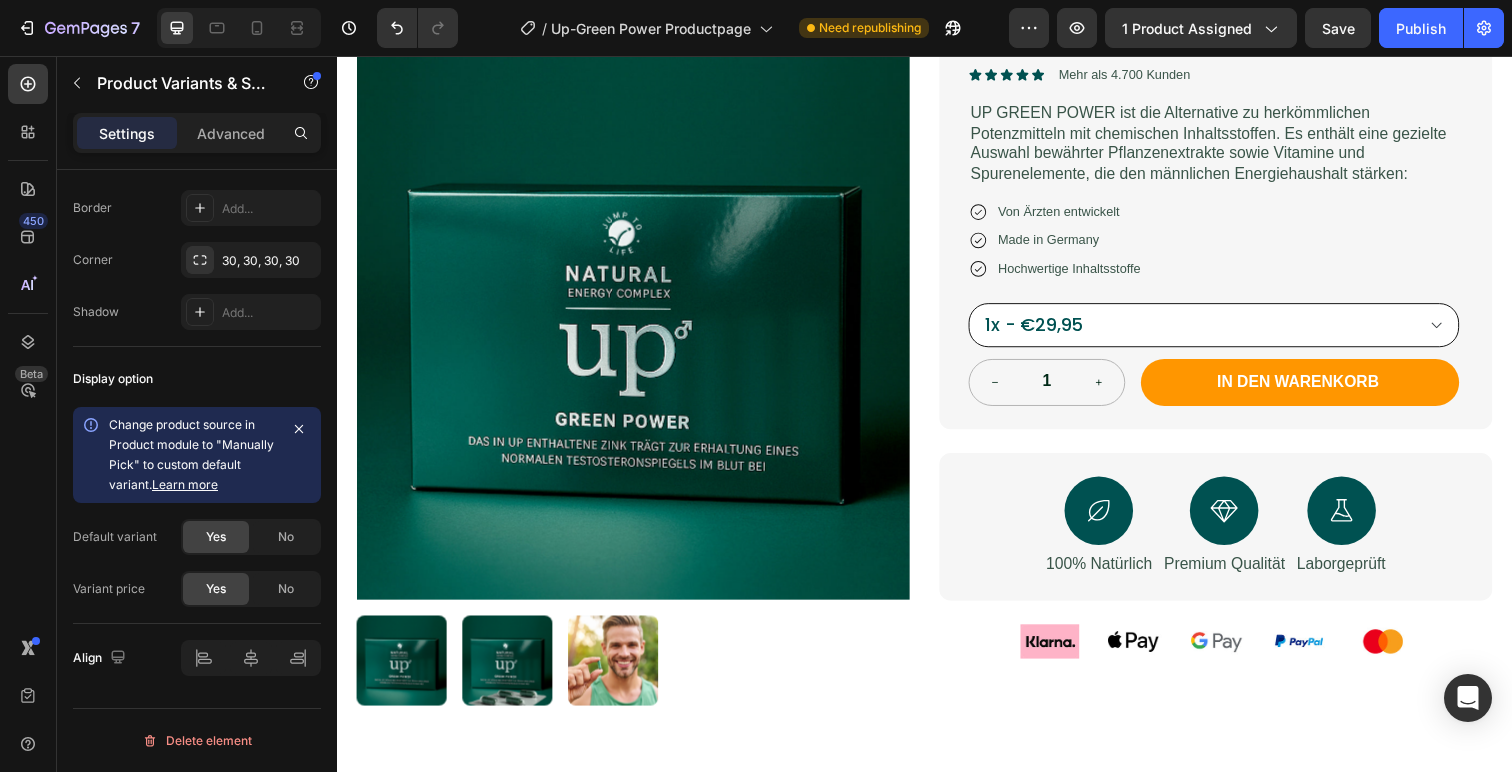 click on "1x - €29,95  3x - €79,95  5x - €134,95" at bounding box center [1232, 331] 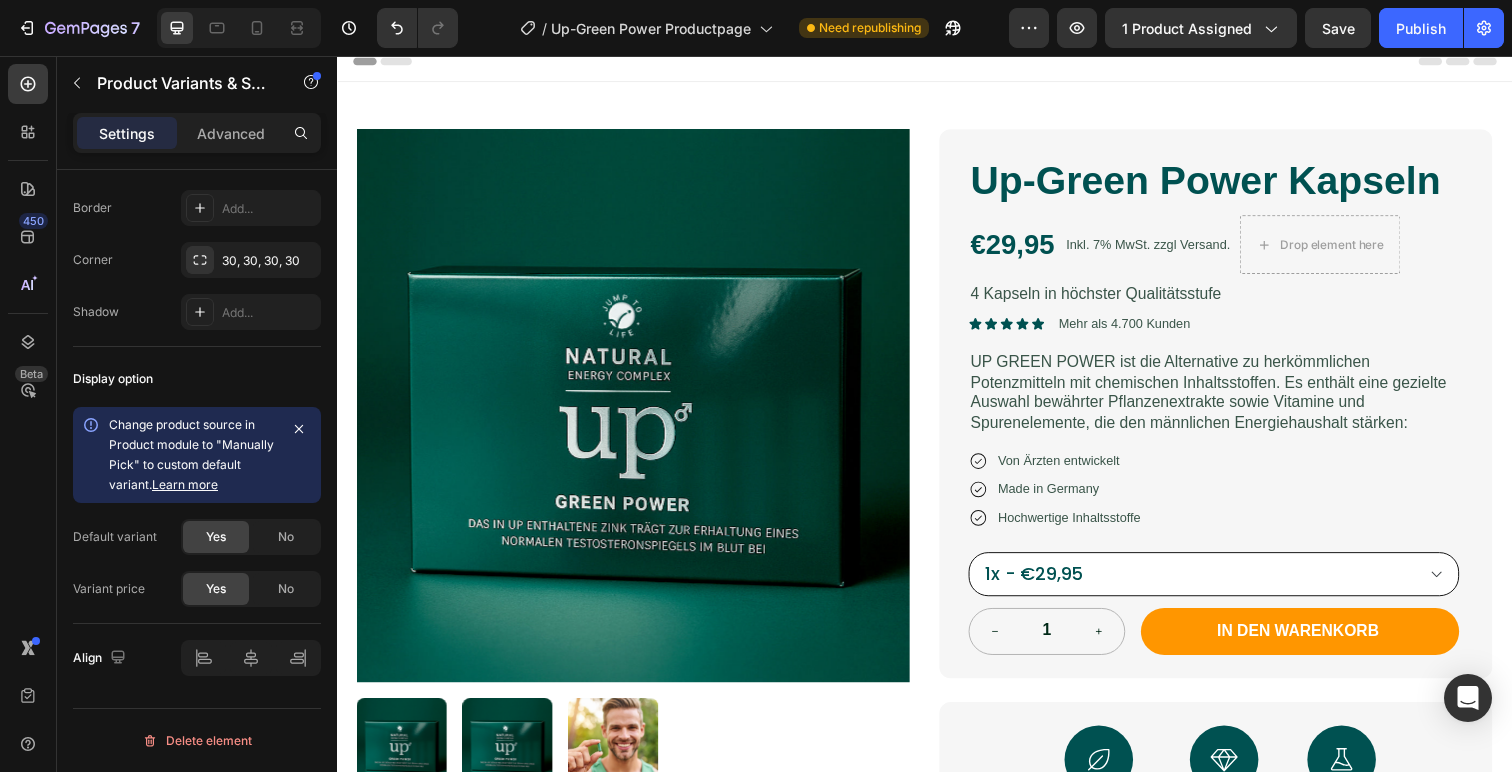 scroll, scrollTop: 0, scrollLeft: 0, axis: both 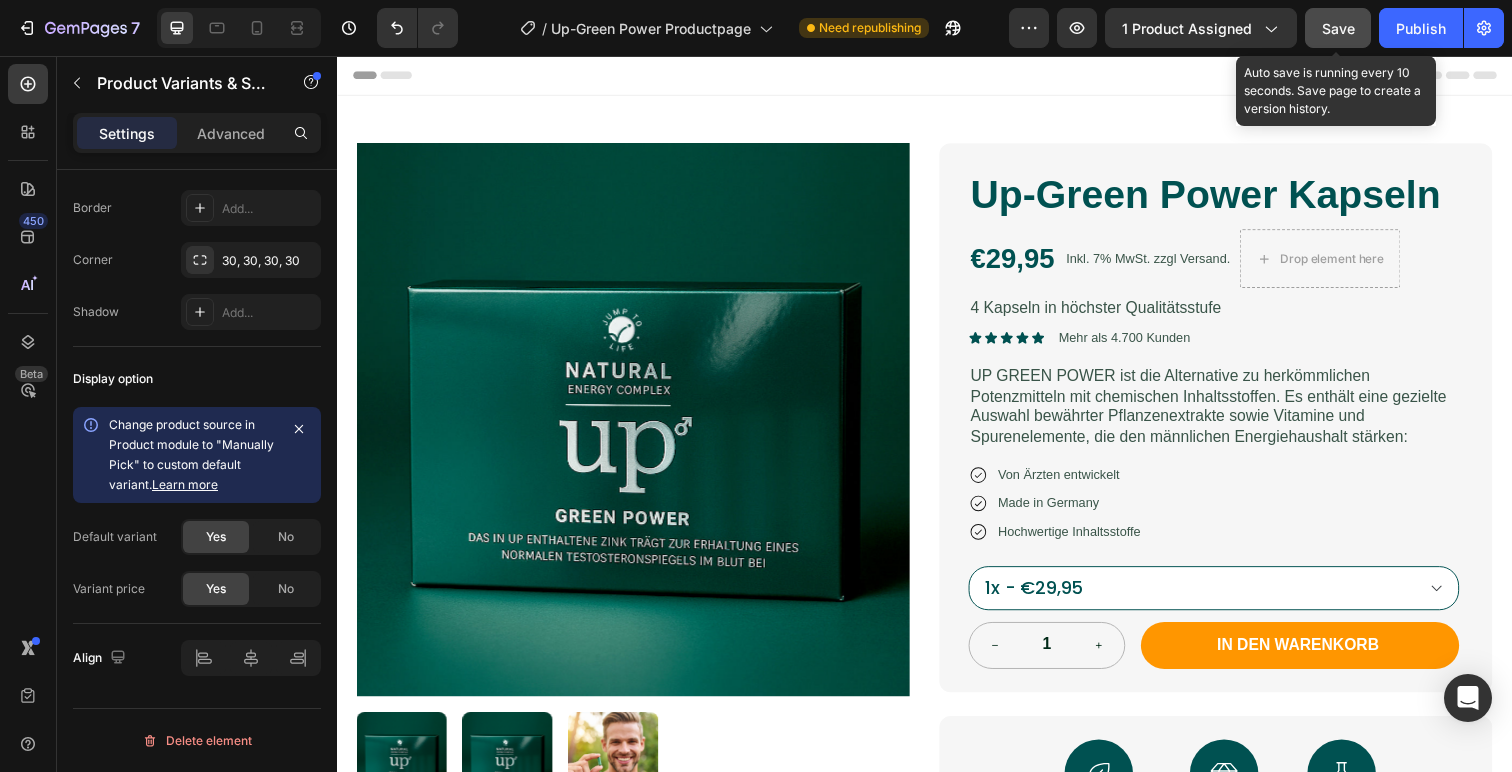 click on "Save" at bounding box center (1338, 28) 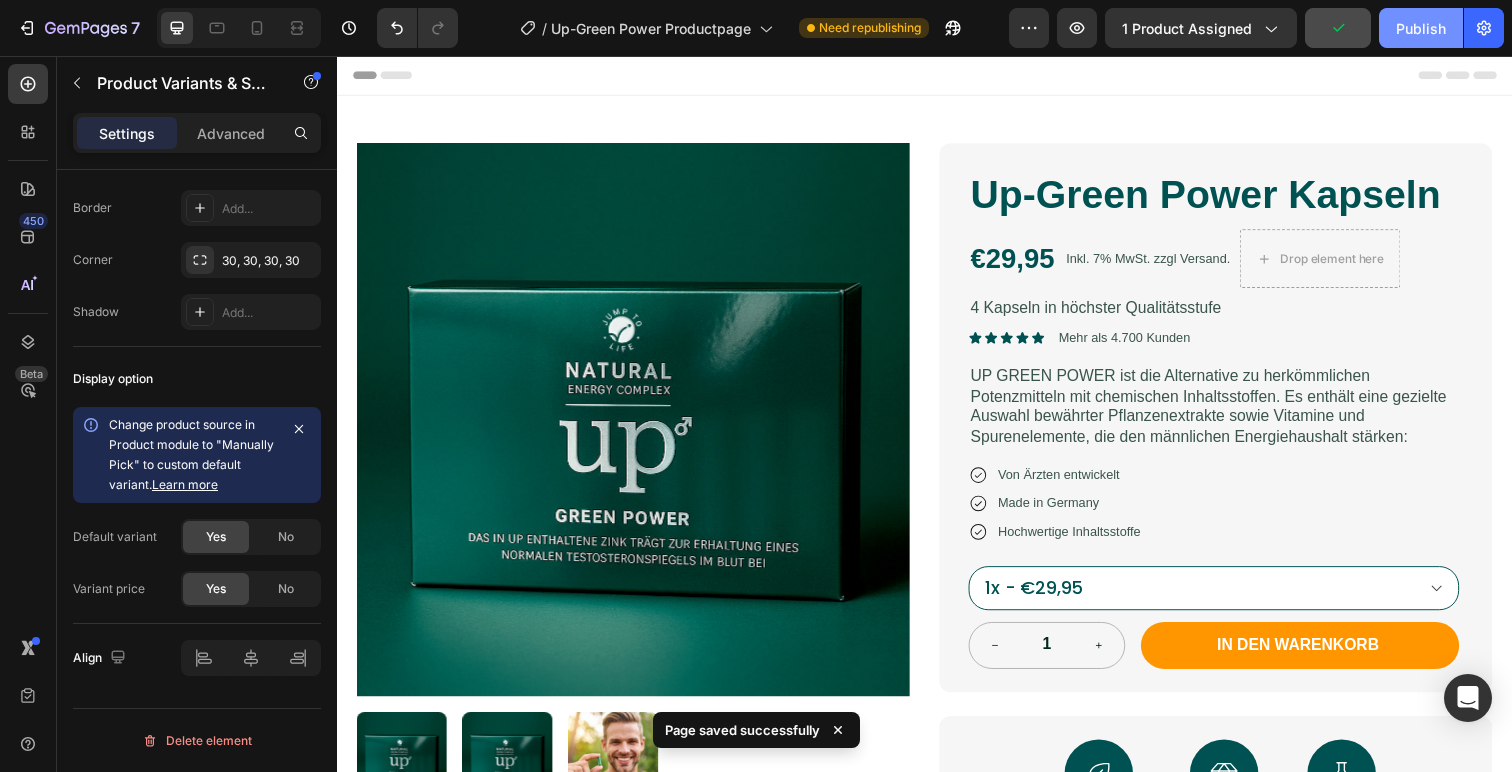click on "Publish" at bounding box center (1421, 28) 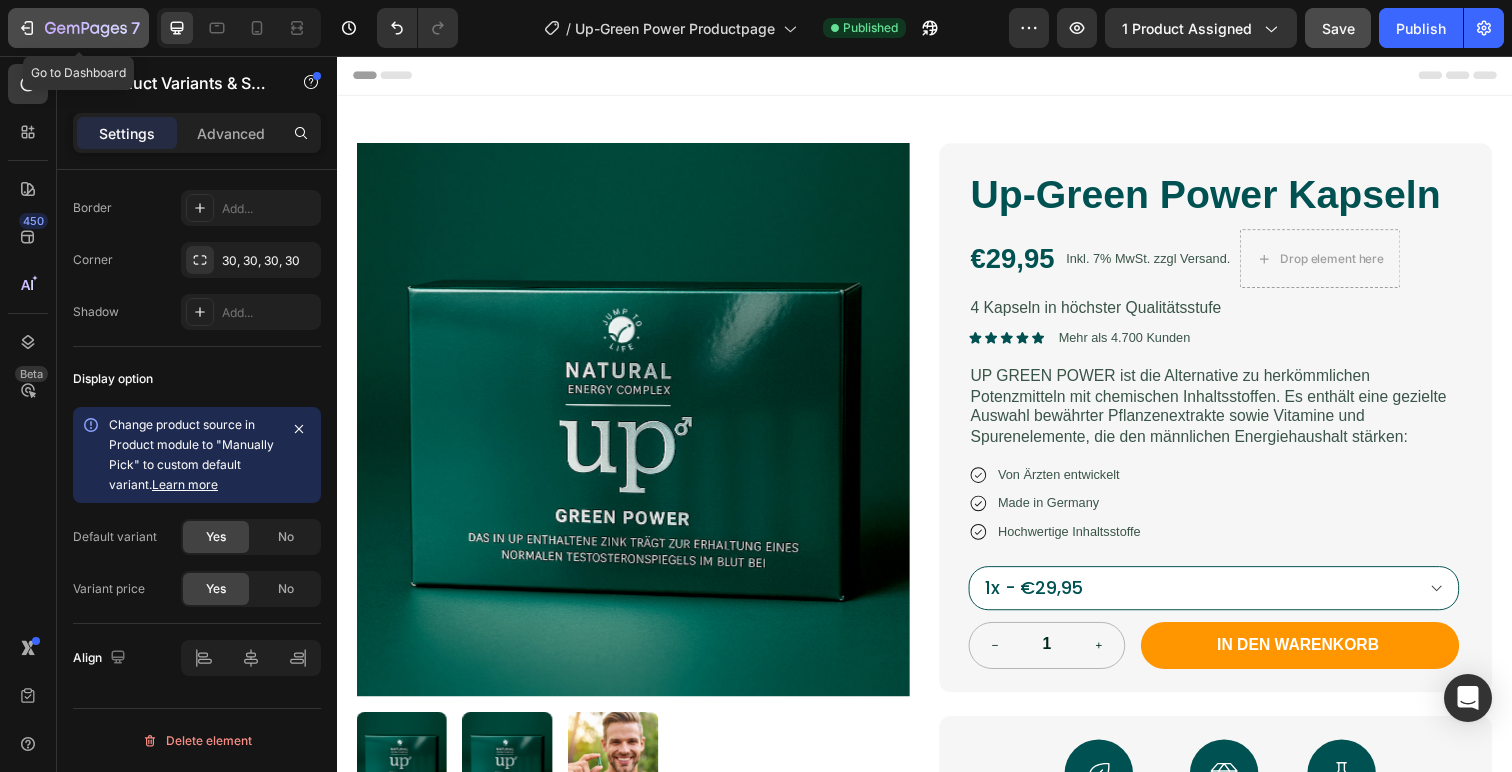 click 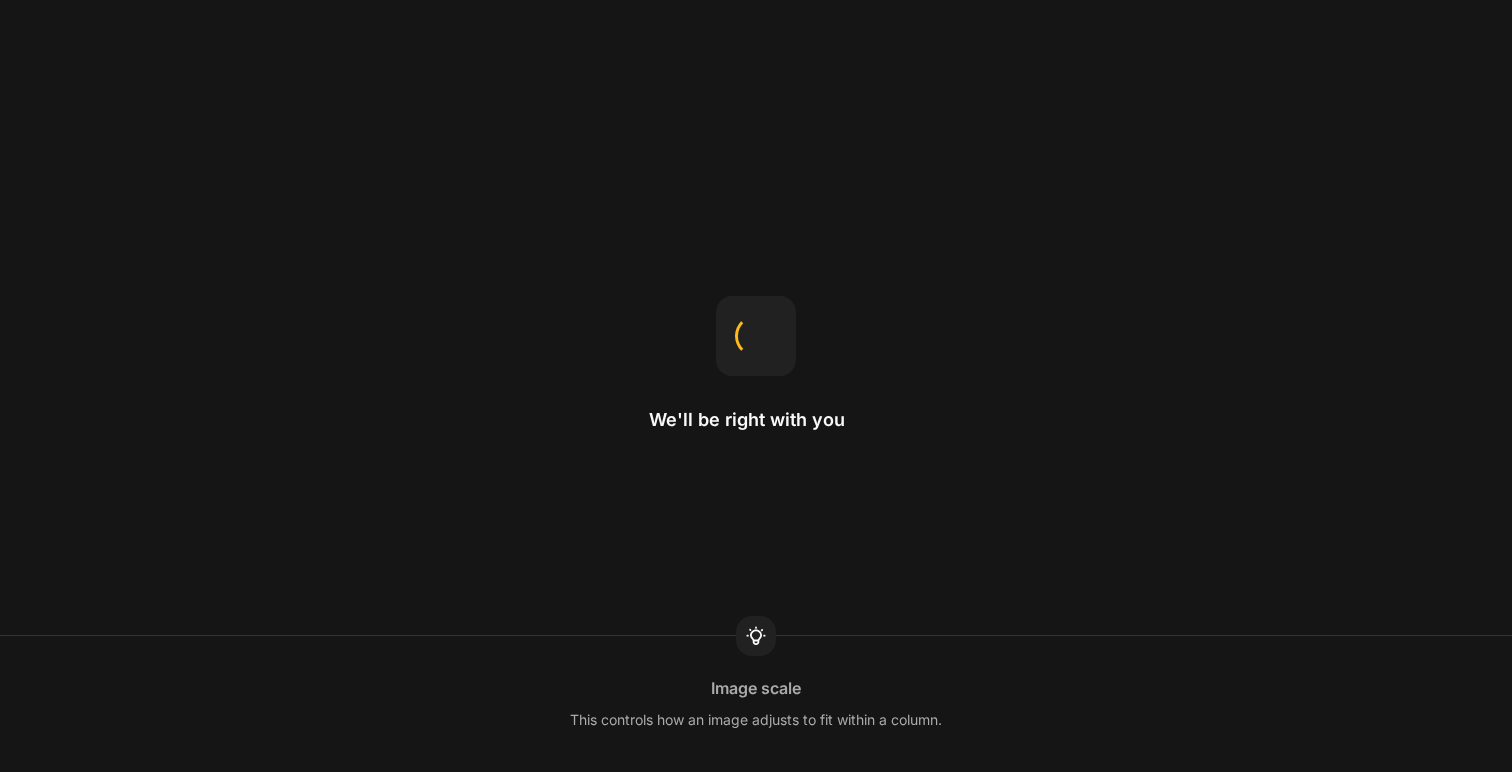scroll, scrollTop: 0, scrollLeft: 0, axis: both 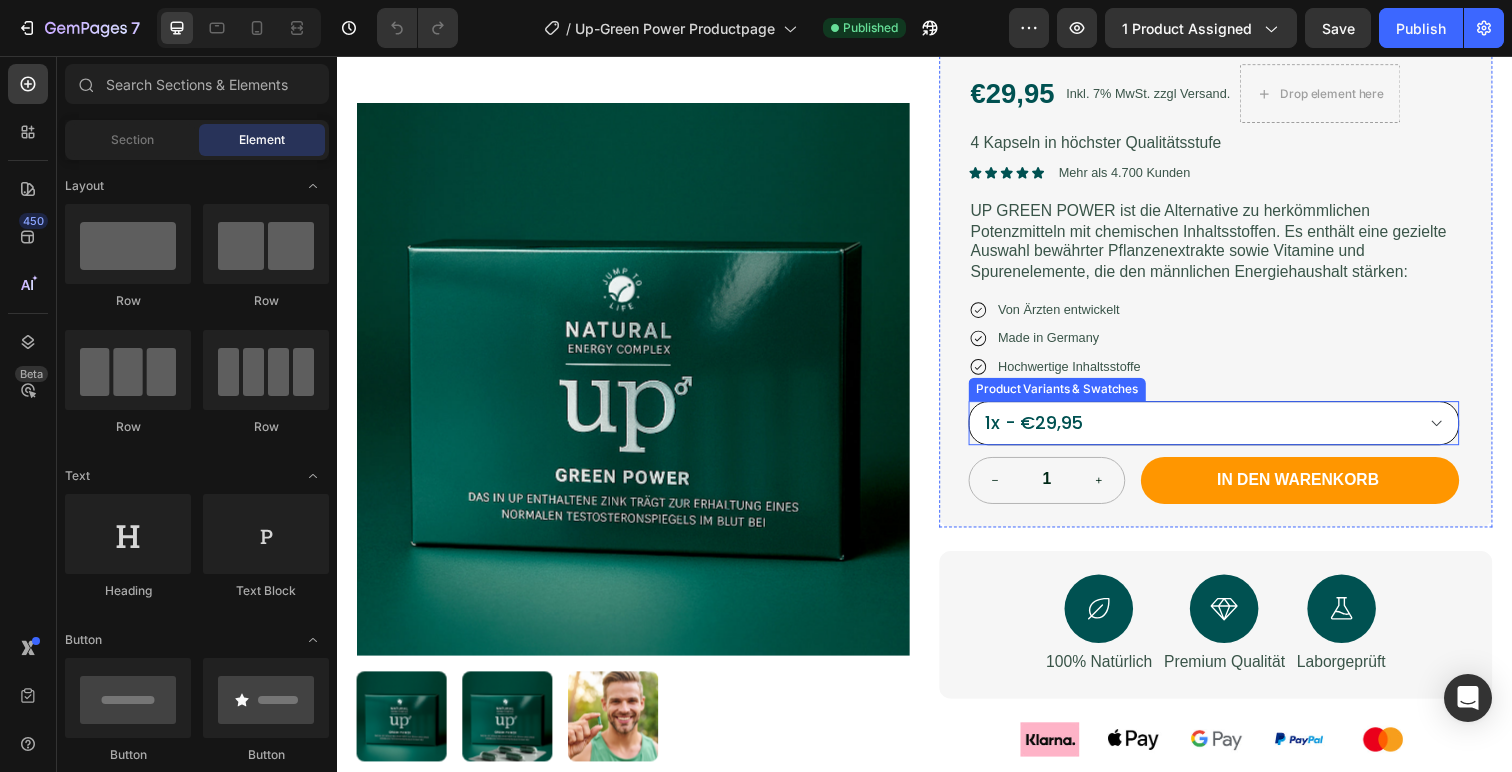 click on "1x - €29,95  3x - €79,95  5x - €134,95" at bounding box center [1232, 431] 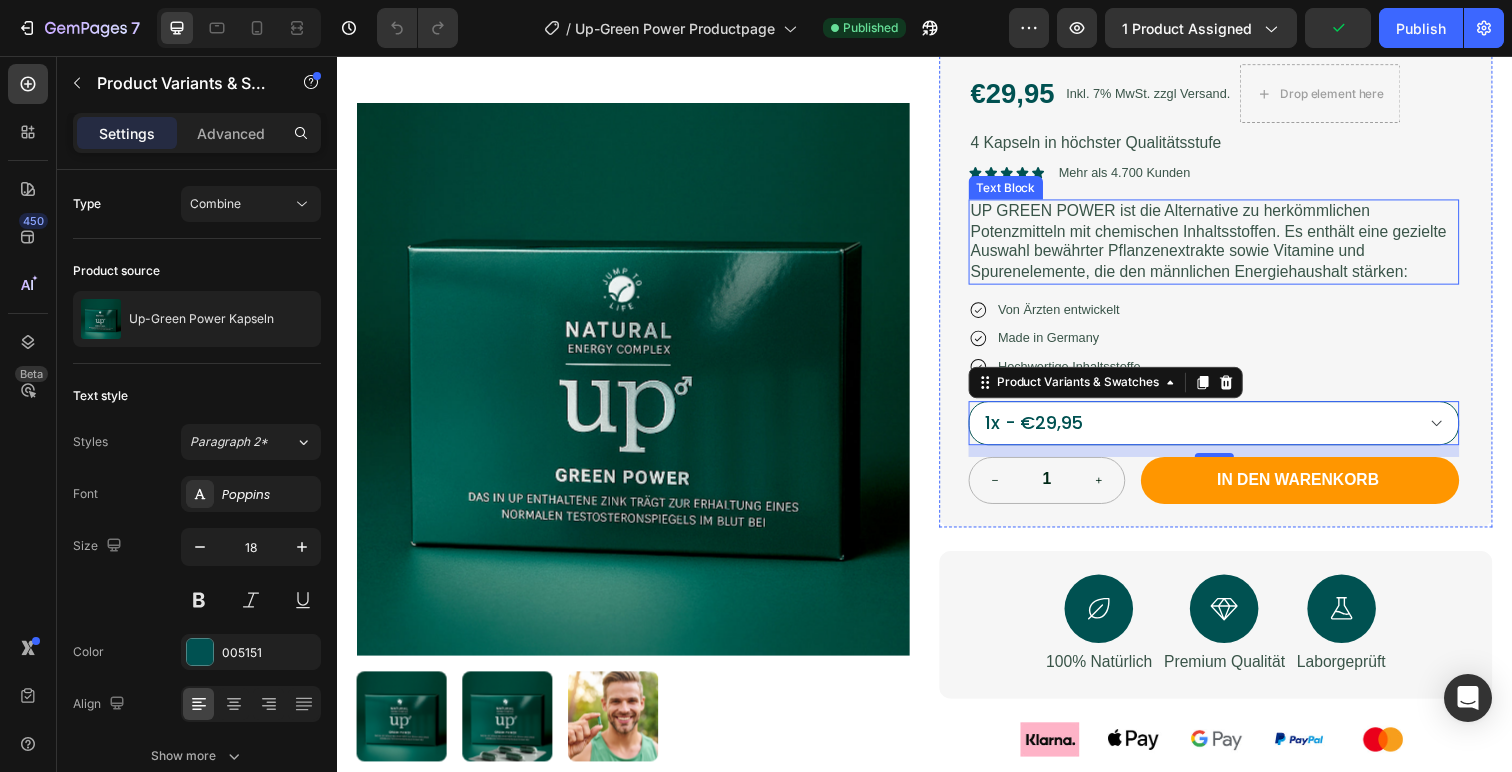 click on "UP GREEN POWER ist die Alternative zu herkömmlichen Potenzmitteln mit chemischen Inhaltsstoffen. Es enthält eine gezielte Auswahl bewährter Pflanzenextrakte sowie Vitamine und Spurenelemente, die den männlichen Energiehaushalt stärken:" at bounding box center [1232, 246] 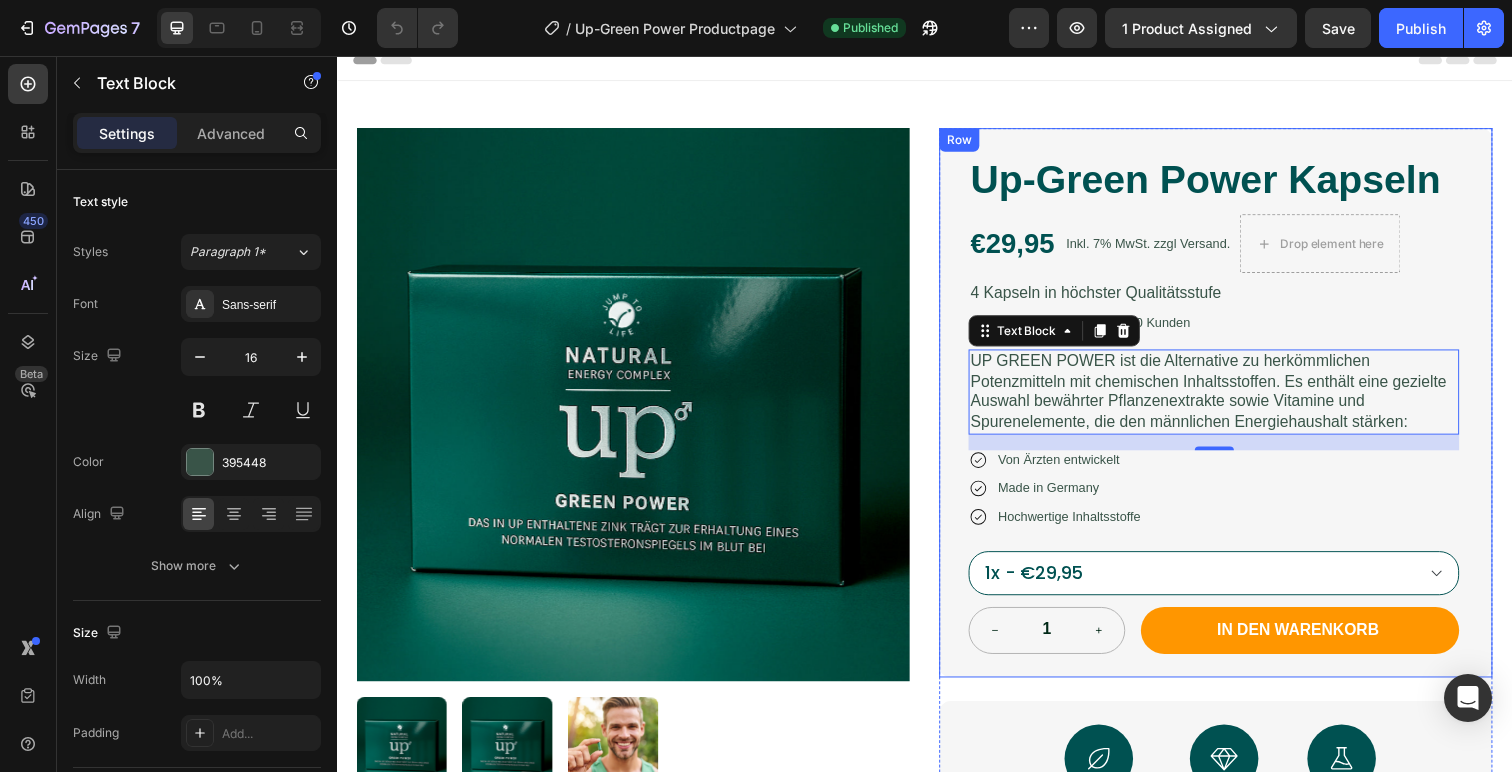 scroll, scrollTop: 0, scrollLeft: 0, axis: both 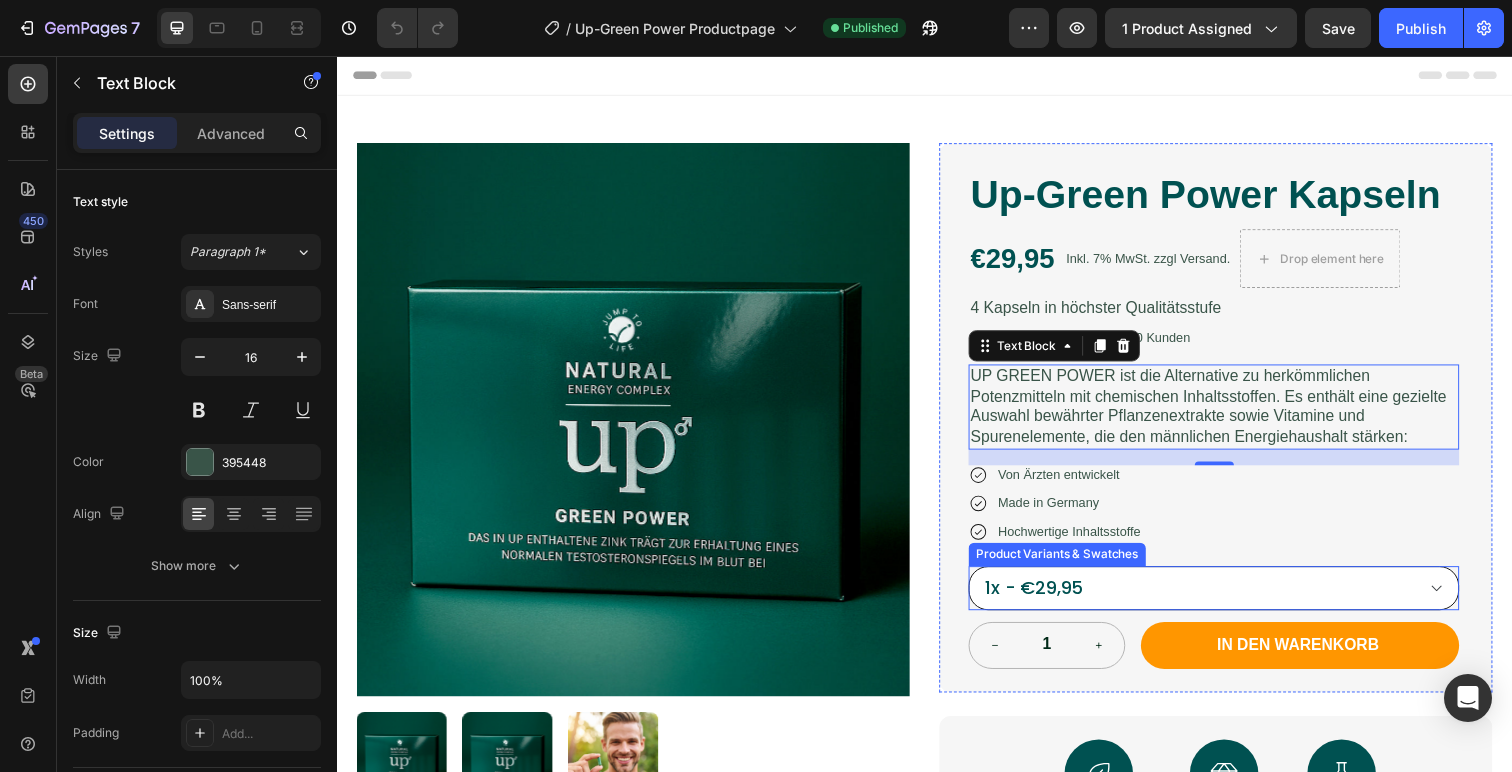 click on "1x - €29,95  3x - €79,95  5x - €134,95" at bounding box center (1232, 599) 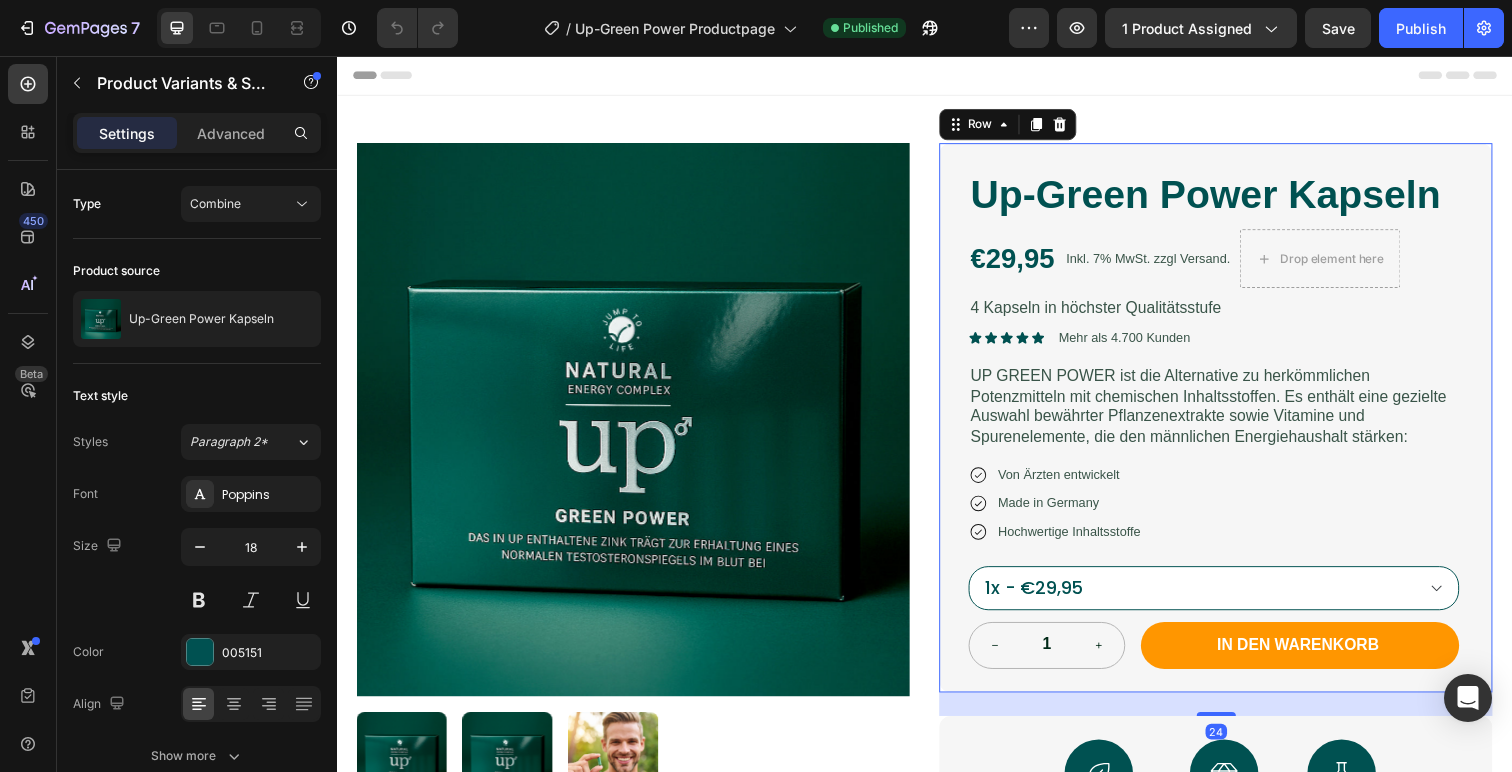 click on "Up-Green Power Kapseln Product Title €29,95 Product Price Product Price Inkl. 7% MwSt. zzgl Versand. Text Block
Drop element here Row 4 Kapseln in höchster Qualitätsstufe Text Block
Icon
Icon
Icon
Icon
Icon Icon List Mehr als 4.700 Kunden Text Block Row UP GREEN POWER ist die Alternative zu herkömmlichen Potenzmitteln mit chemischen Inhaltsstoffen. Es enthält eine gezielte Auswahl bewährter Pflanzenextrakte sowie Vitamine und Spurenelemente, die den männlichen Energiehaushalt stärken: Text Block
Icon Von Ärzten entwickelt Text Block Row
Icon Made in Germany Text Block Row
Icon Hochwertige Inhaltsstoffe Text Block Row   1x - €29,95  3x - €79,95  5x - €134,95  Product Variants & Swatches
1
Product Quantity In den warenkorb Add to Cart Row Row   24" at bounding box center (1234, 425) 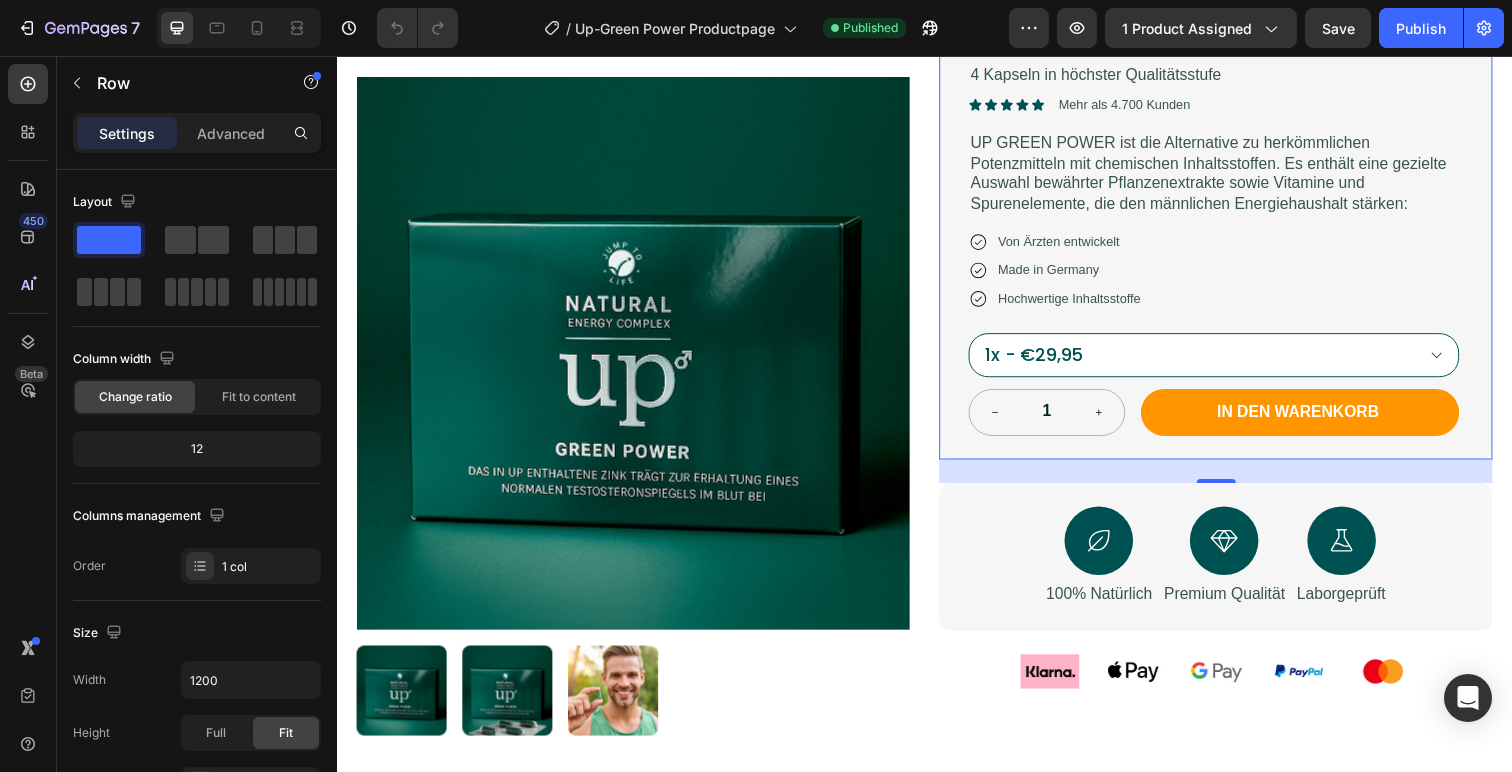scroll, scrollTop: 241, scrollLeft: 0, axis: vertical 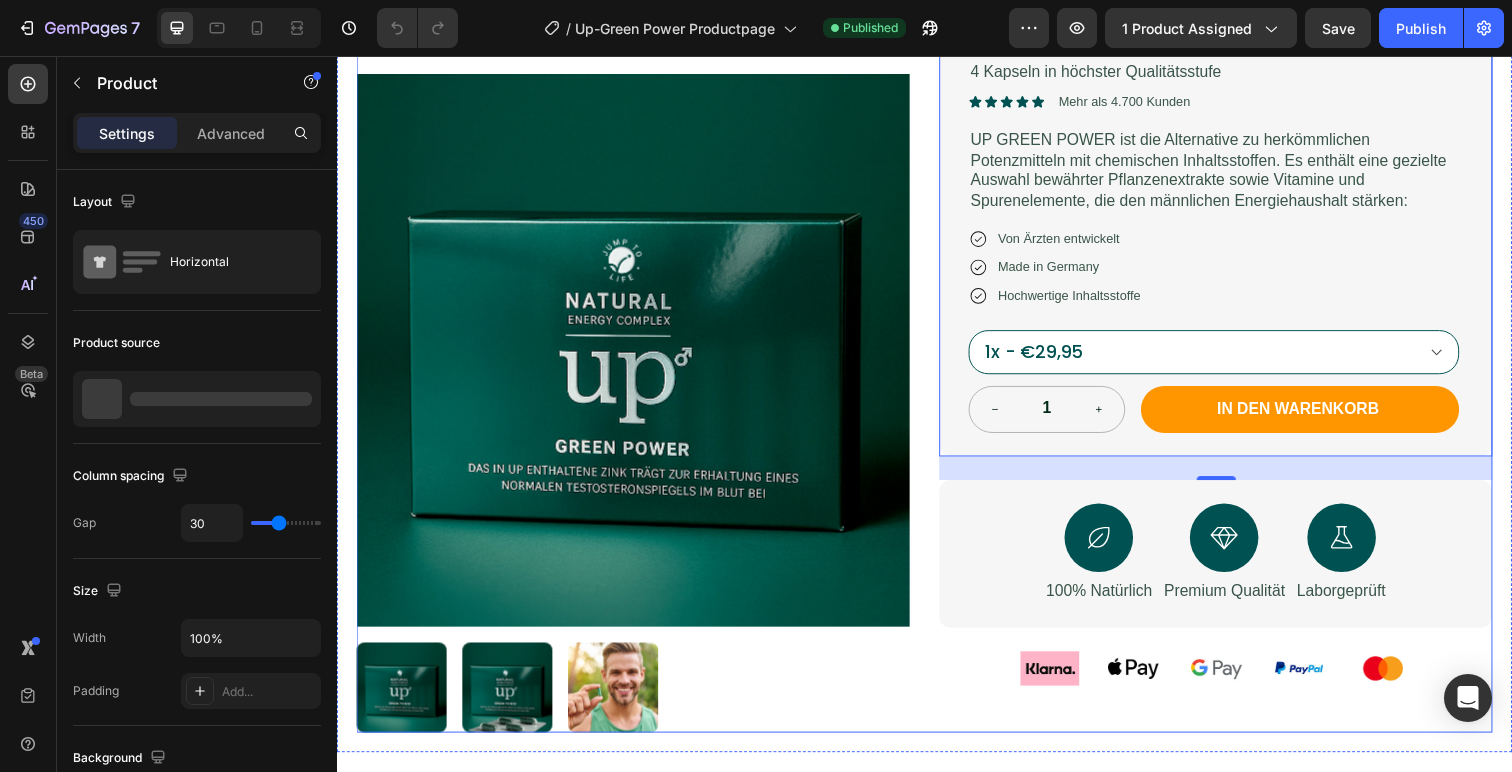 click on "Product Images Up-Green Power Kapseln Product Title €29,95 Product Price Product Price Inkl. 7% MwSt. zzgl Versand. Text Block
Drop element here Row 4 Kapseln in höchster Qualitätsstufe Text Block
Icon
Icon
Icon
Icon
Icon Icon List Mehr als 4.700 Kunden Text Block Row UP GREEN POWER ist die Alternative zu herkömmlichen Potenzmitteln mit chemischen Inhaltsstoffen. Es enthält eine gezielte Auswahl bewährter Pflanzenextrakte sowie Vitamine und Spurenelemente, die den männlichen Energiehaushalt stärken: Text Block
Icon Von Ärzten entwickelt Text Block Row
Icon Made in Germany Text Block Row
Icon Hochwertige Inhaltsstoffe Text Block Row   1x - €29,95  3x - €79,95  5x - €134,95  Product Variants & Swatches
1
Product Quantity In den warenkorb Add to Cart Row Row   24
Icon 100% Natürlich Text Block Icon Icon" at bounding box center (937, 325) 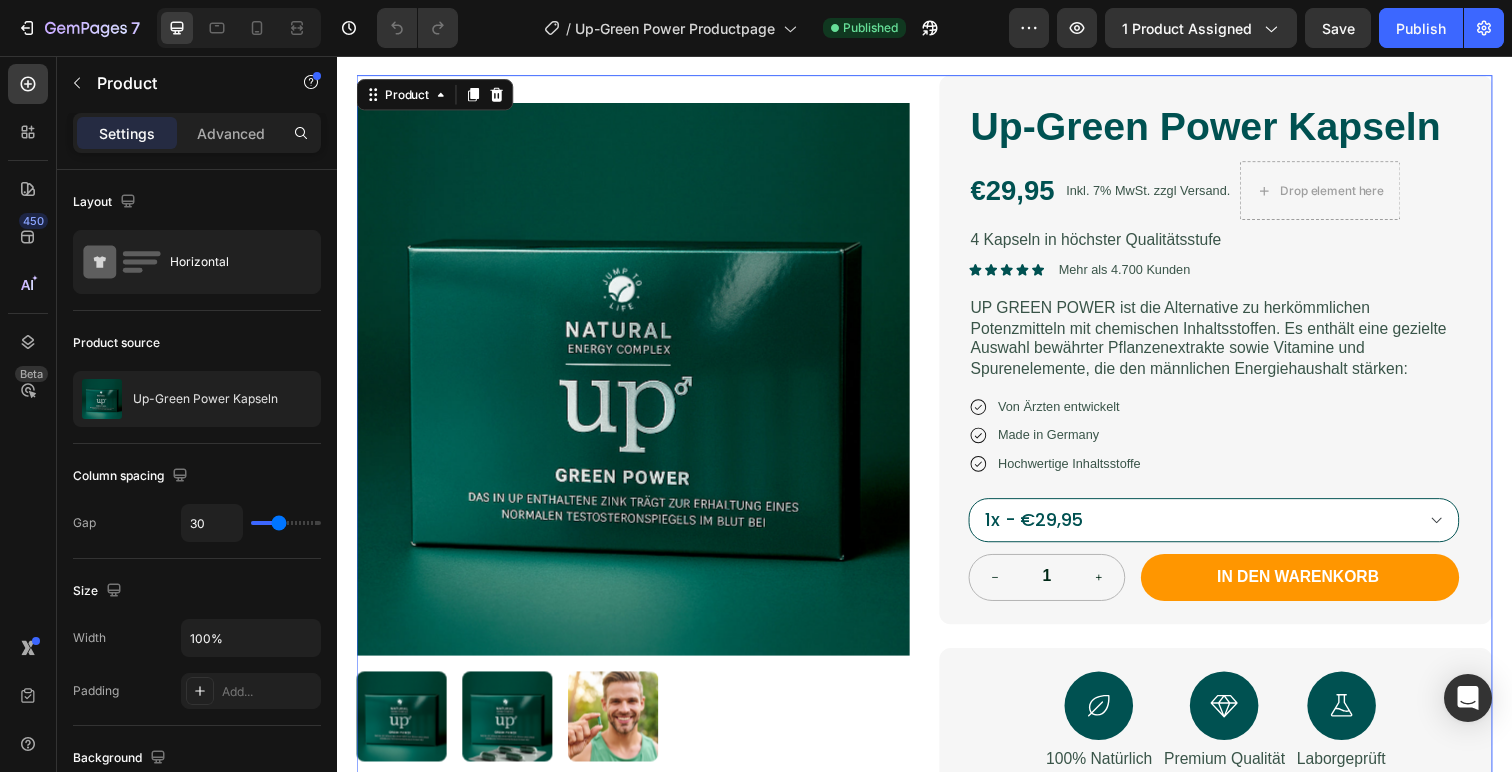 scroll, scrollTop: 0, scrollLeft: 0, axis: both 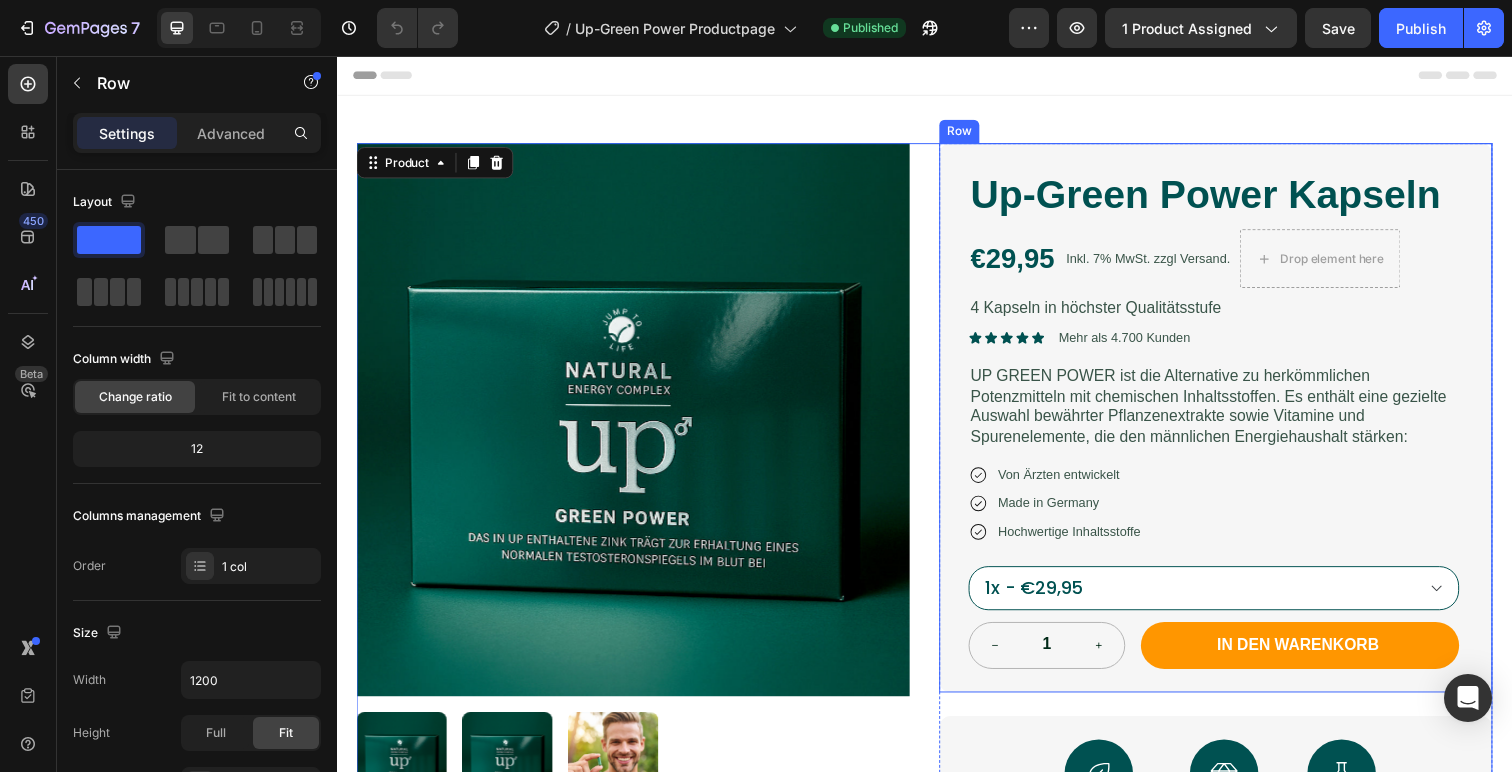 click on "Up-Green Power Kapseln Product Title €29,95 Product Price Product Price Inkl. 7% MwSt. zzgl Versand. Text Block
Drop element here Row 4 Kapseln in höchster Qualitätsstufe Text Block
Icon
Icon
Icon
Icon
Icon Icon List Mehr als 4.700 Kunden Text Block Row UP GREEN POWER ist die Alternative zu herkömmlichen Potenzmitteln mit chemischen Inhaltsstoffen. Es enthält eine gezielte Auswahl bewährter Pflanzenextrakte sowie Vitamine und Spurenelemente, die den männlichen Energiehaushalt stärken: Text Block
Icon Von Ärzten entwickelt Text Block Row
Icon Made in Germany Text Block Row
Icon Hochwertige Inhaltsstoffe Text Block Row   1x - €29,95  3x - €79,95  5x - €134,95  Product Variants & Swatches
1
Product Quantity In den warenkorb Add to Cart Row Row" at bounding box center (1234, 425) 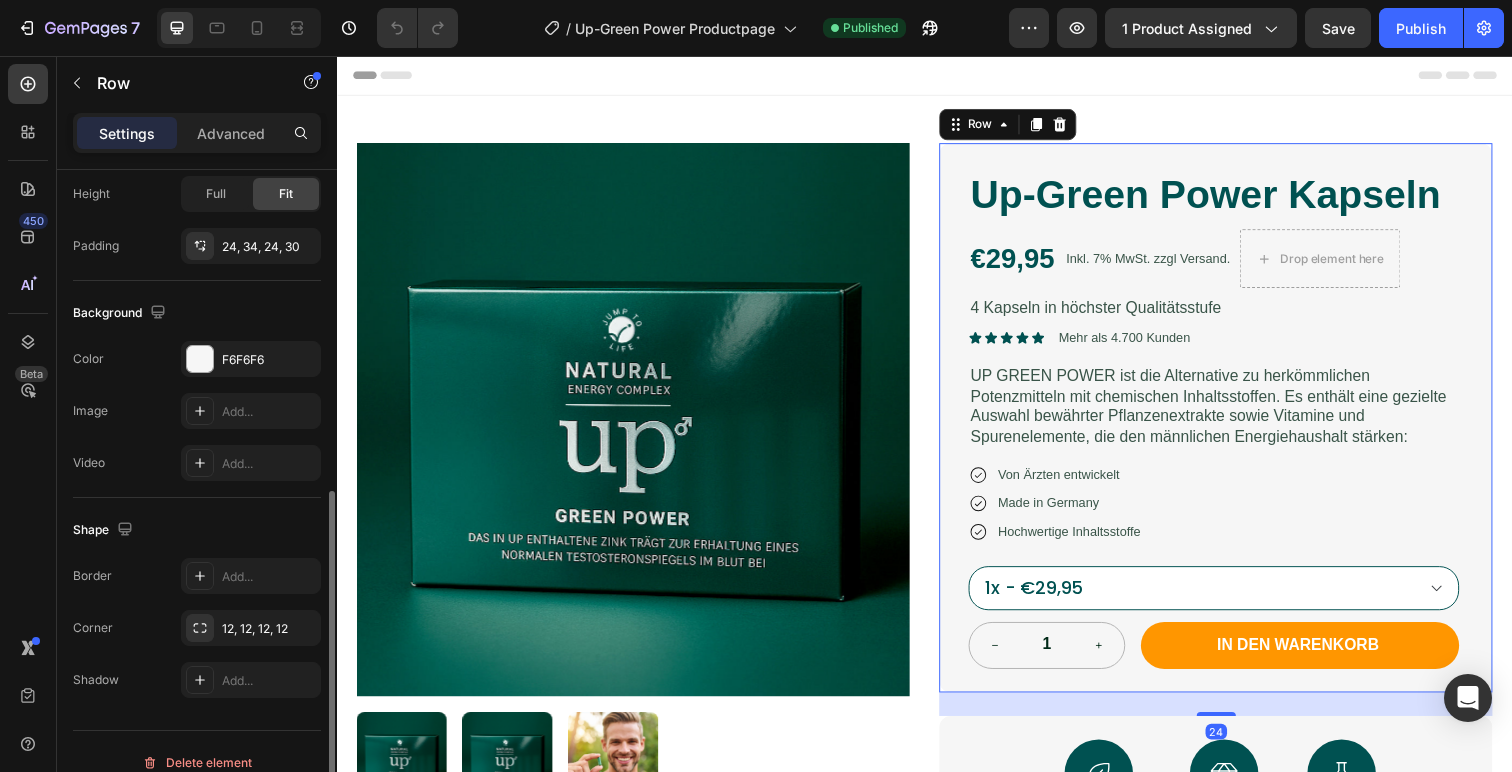 scroll, scrollTop: 561, scrollLeft: 0, axis: vertical 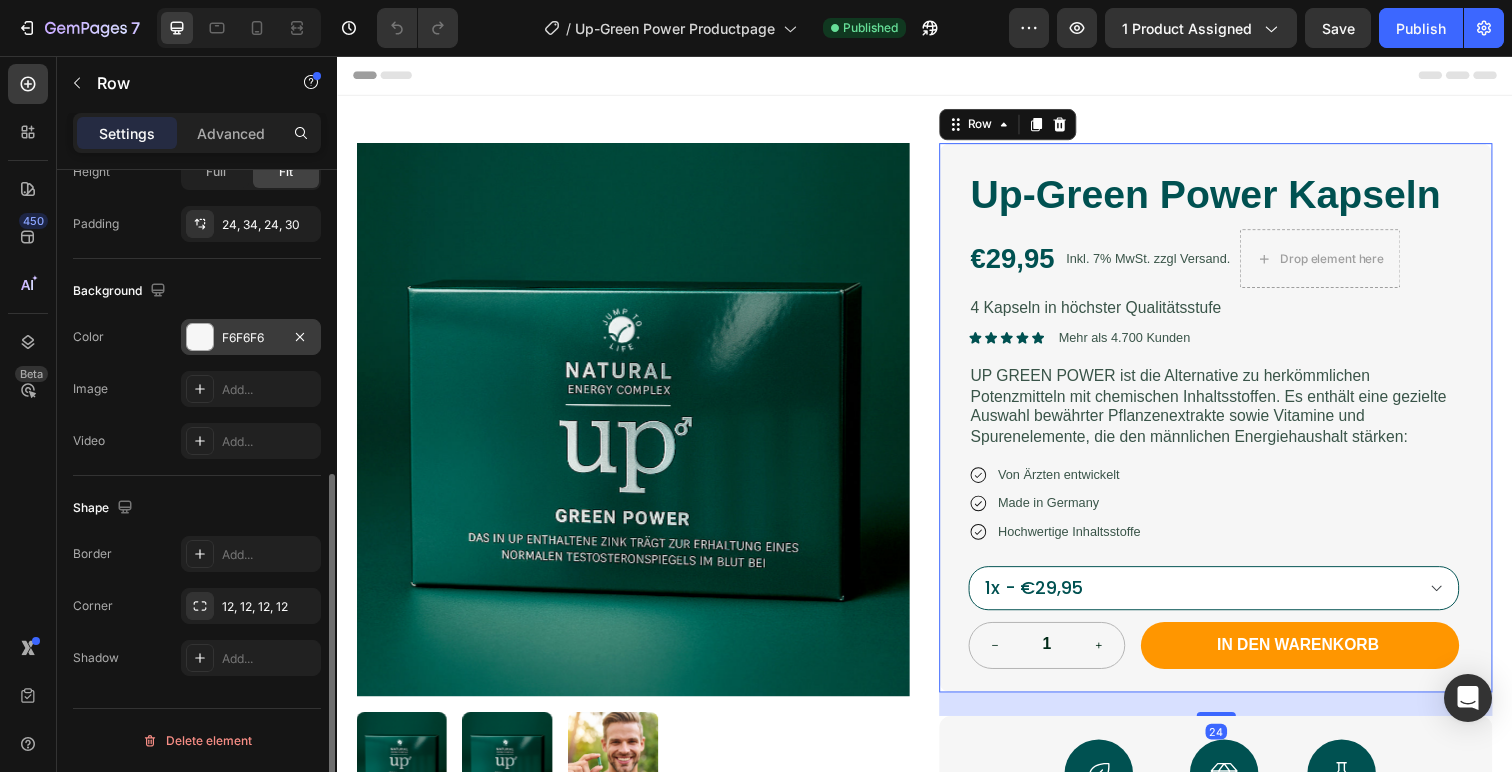 click at bounding box center [200, 337] 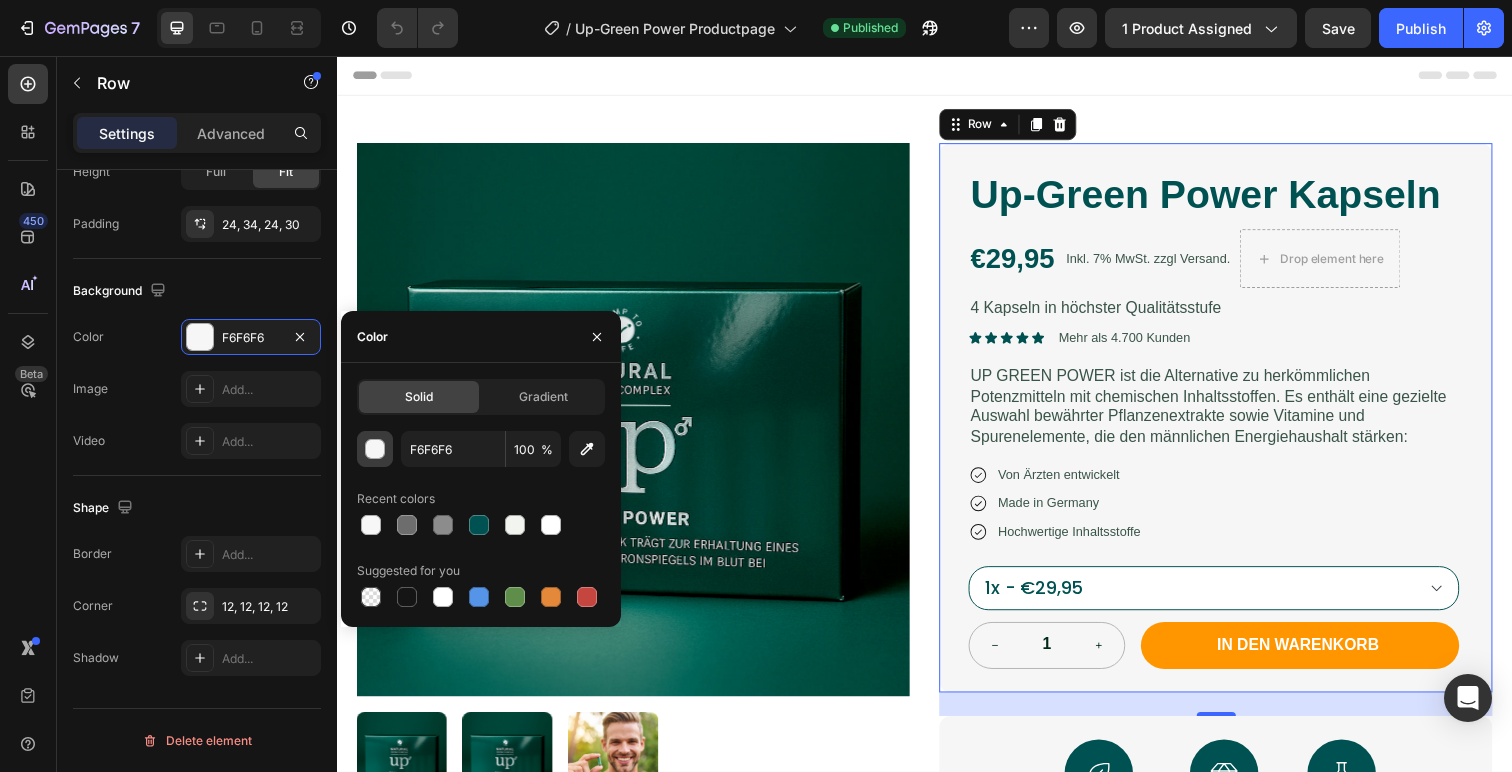 click 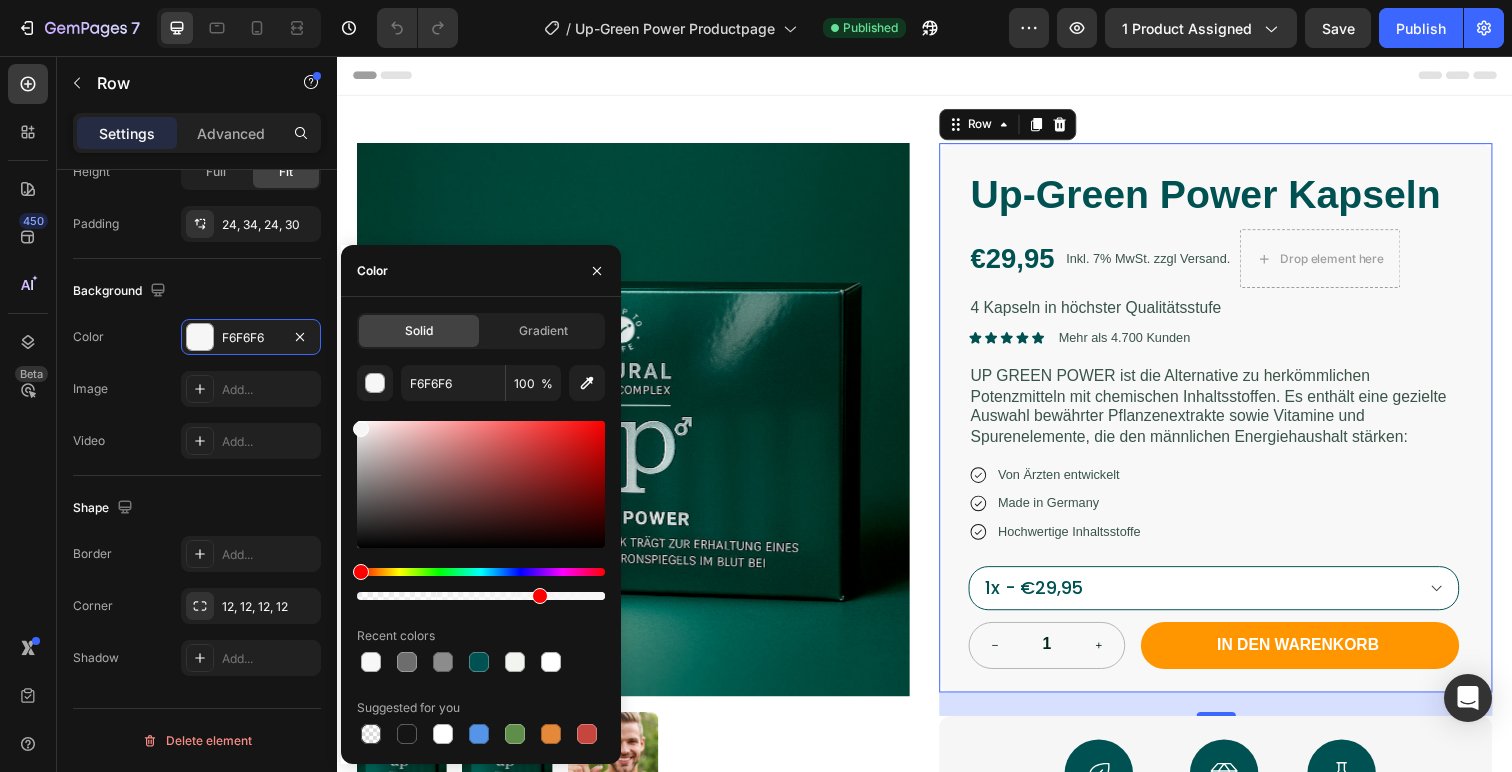 drag, startPoint x: 598, startPoint y: 595, endPoint x: 536, endPoint y: 593, distance: 62.03225 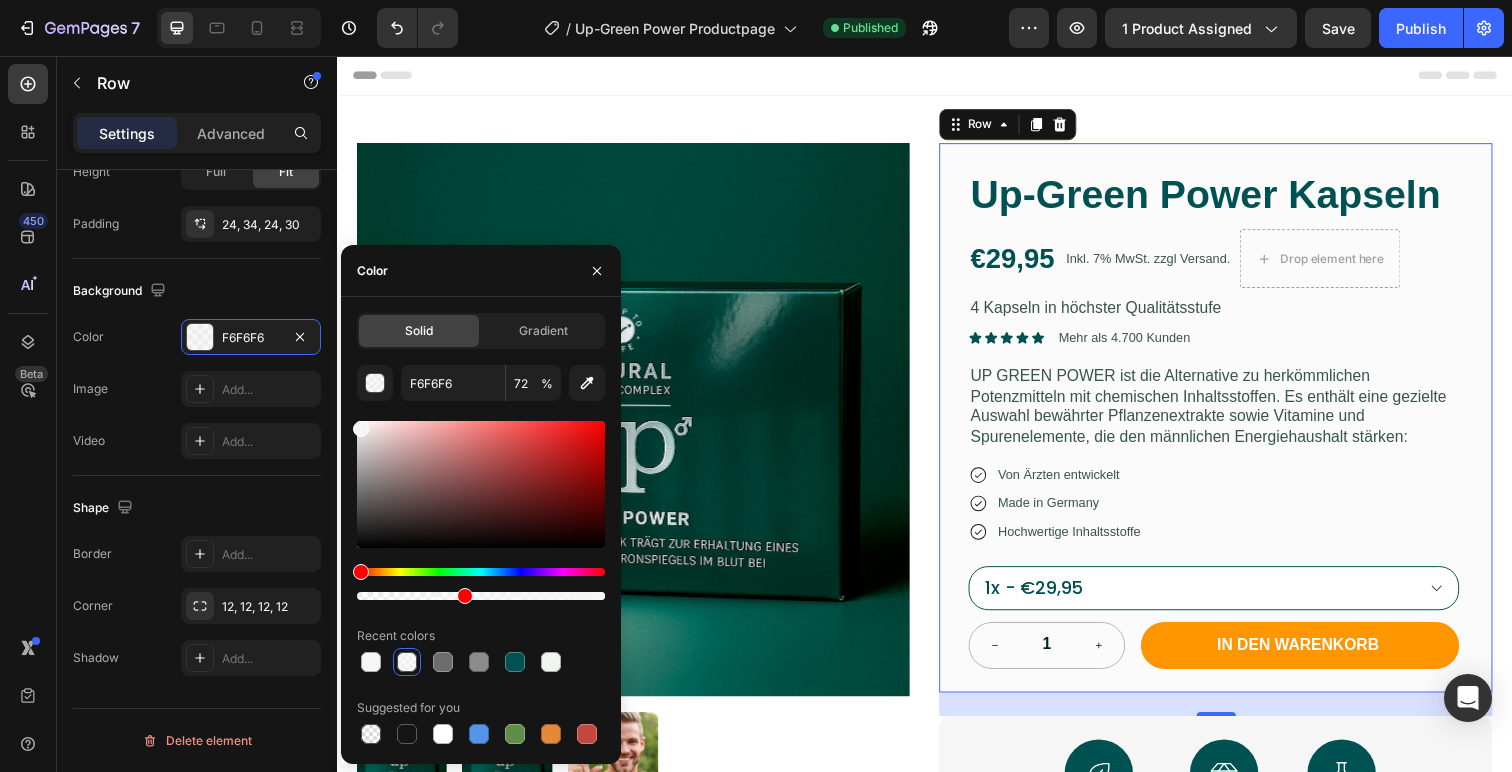 drag, startPoint x: 536, startPoint y: 593, endPoint x: 362, endPoint y: 586, distance: 174.14075 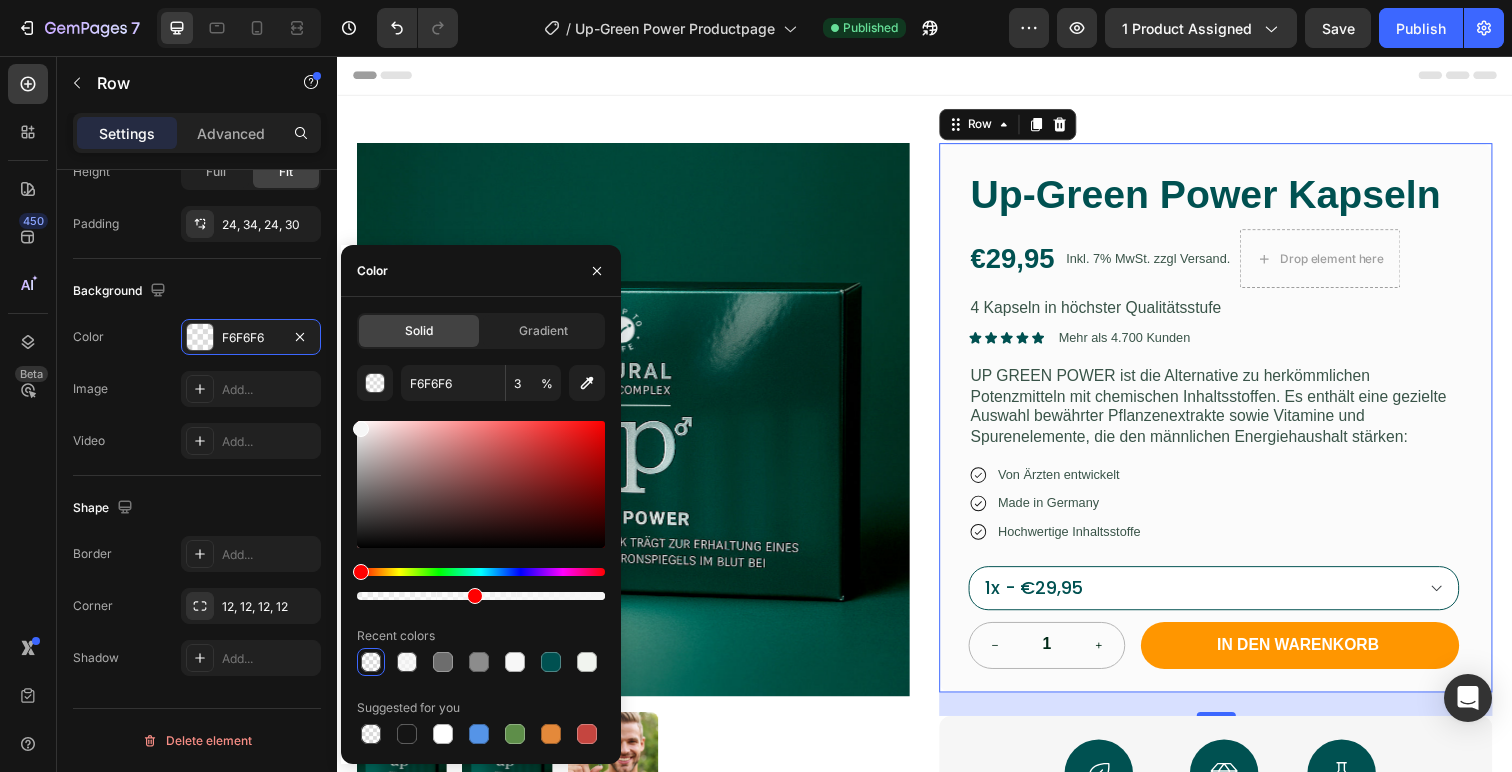 drag, startPoint x: 368, startPoint y: 590, endPoint x: 471, endPoint y: 595, distance: 103.121284 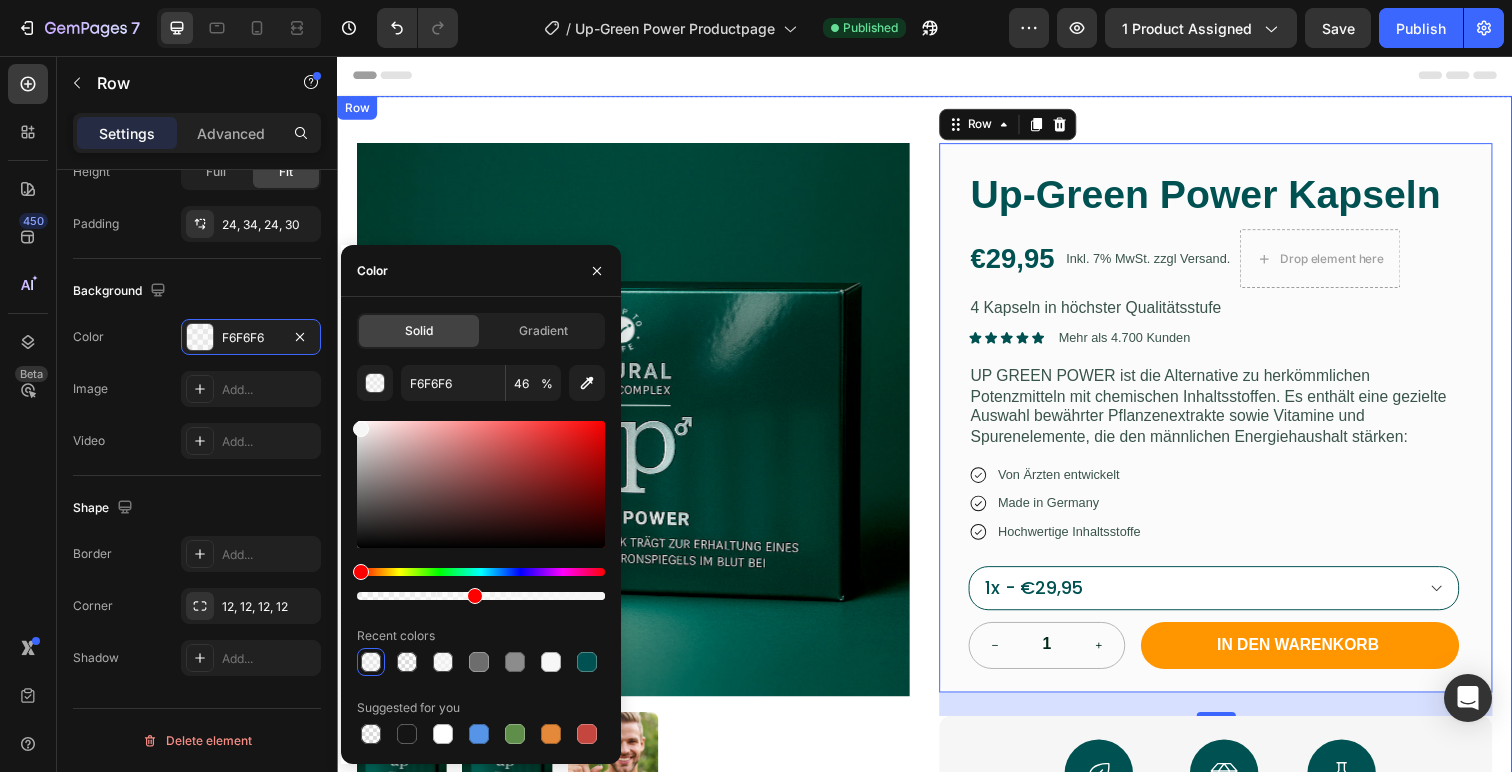 click on "Header" at bounding box center (937, 76) 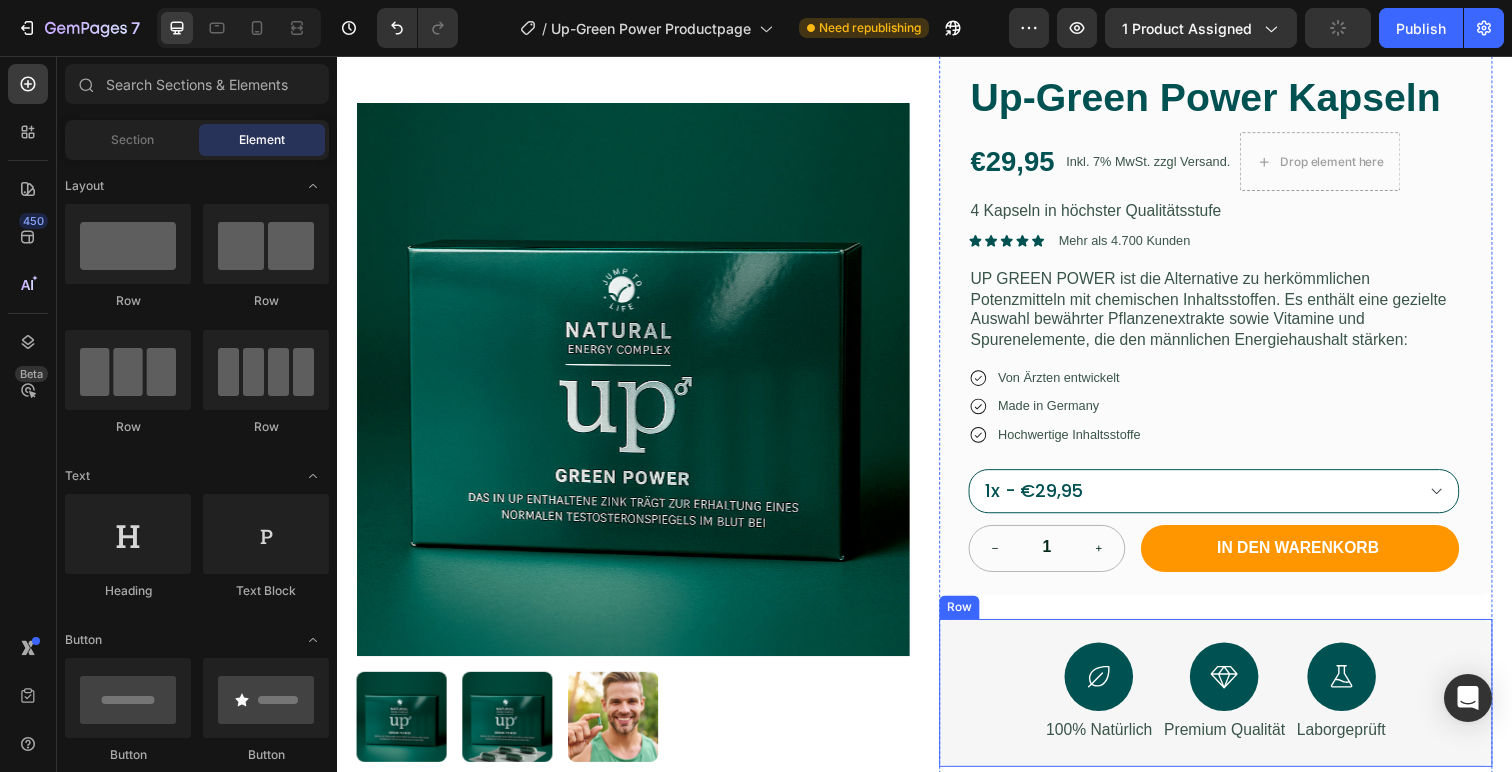 scroll, scrollTop: 0, scrollLeft: 0, axis: both 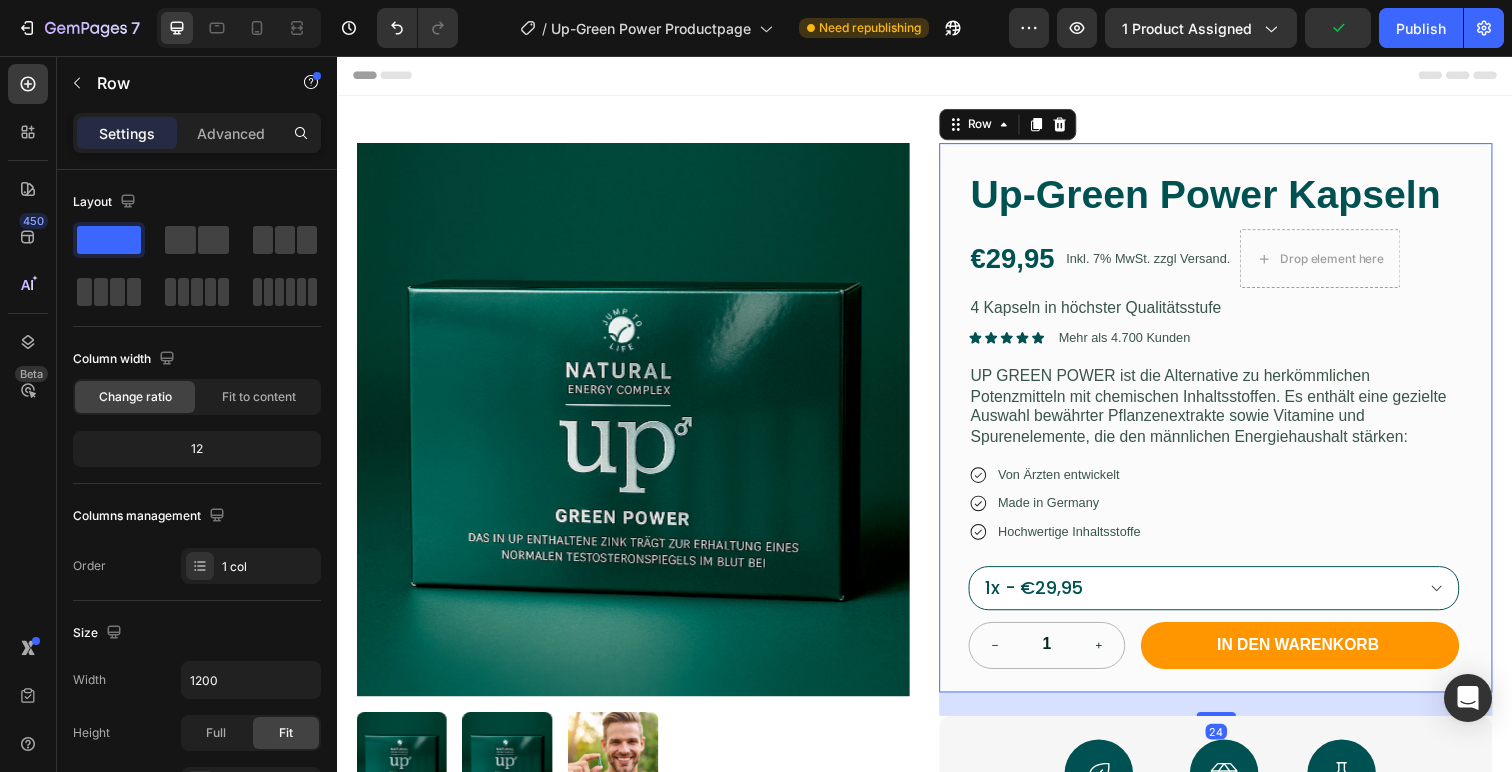 click on "Up-Green Power Kapseln Product Title €29,95 Product Price Product Price Inkl. 7% MwSt. zzgl Versand. Text Block
Drop element here Row 4 Kapseln in höchster Qualitätsstufe Text Block
Icon
Icon
Icon
Icon
Icon Icon List Mehr als 4.700 Kunden Text Block Row UP GREEN POWER ist die Alternative zu herkömmlichen Potenzmitteln mit chemischen Inhaltsstoffen. Es enthält eine gezielte Auswahl bewährter Pflanzenextrakte sowie Vitamine und Spurenelemente, die den männlichen Energiehaushalt stärken: Text Block
Icon Von Ärzten entwickelt Text Block Row
Icon Made in Germany Text Block Row
Icon Hochwertige Inhaltsstoffe Text Block Row   1x - €29,95  3x - €79,95  5x - €134,95  Product Variants & Swatches
1
Product Quantity In den warenkorb Add to Cart Row Row   24" at bounding box center [1234, 425] 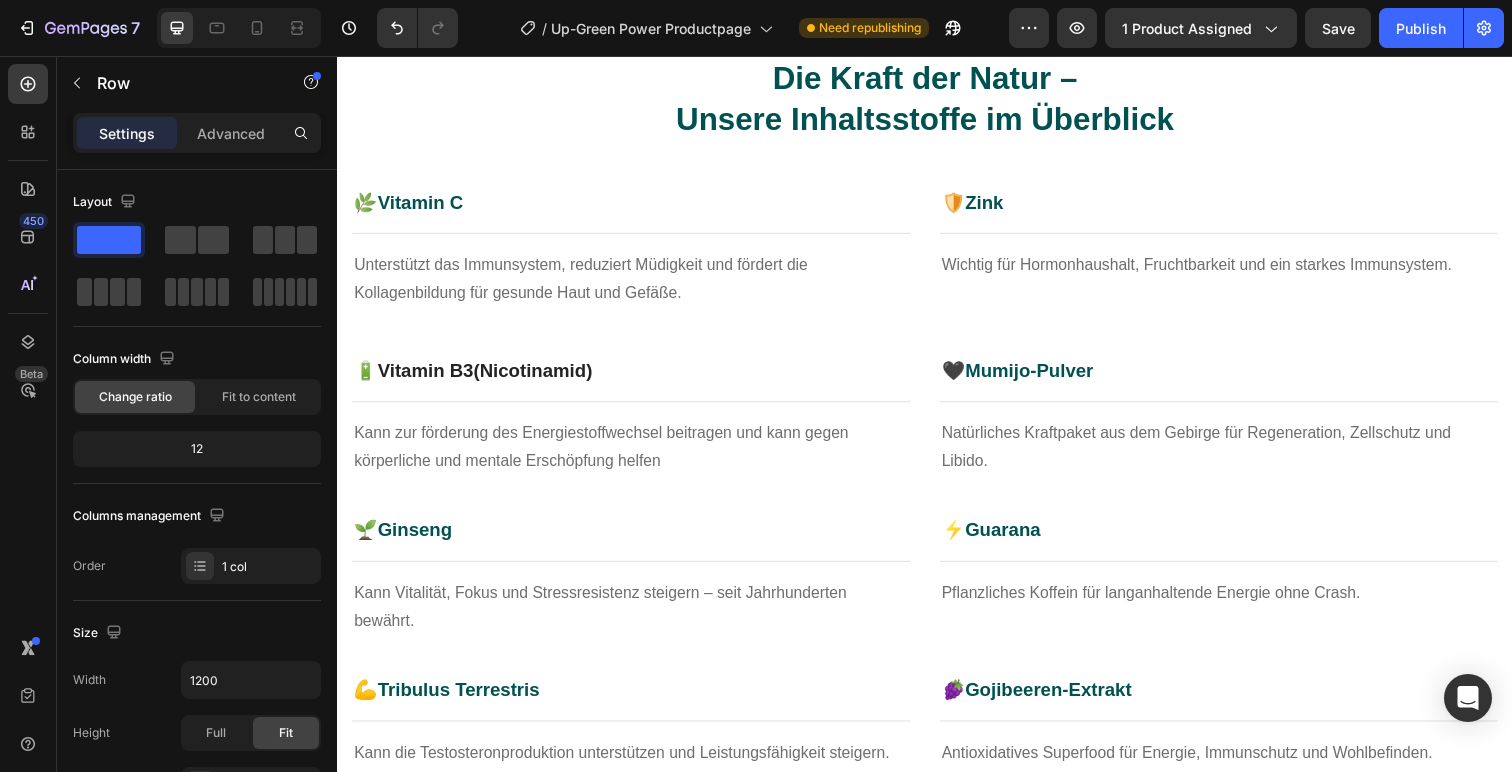 scroll, scrollTop: 1060, scrollLeft: 0, axis: vertical 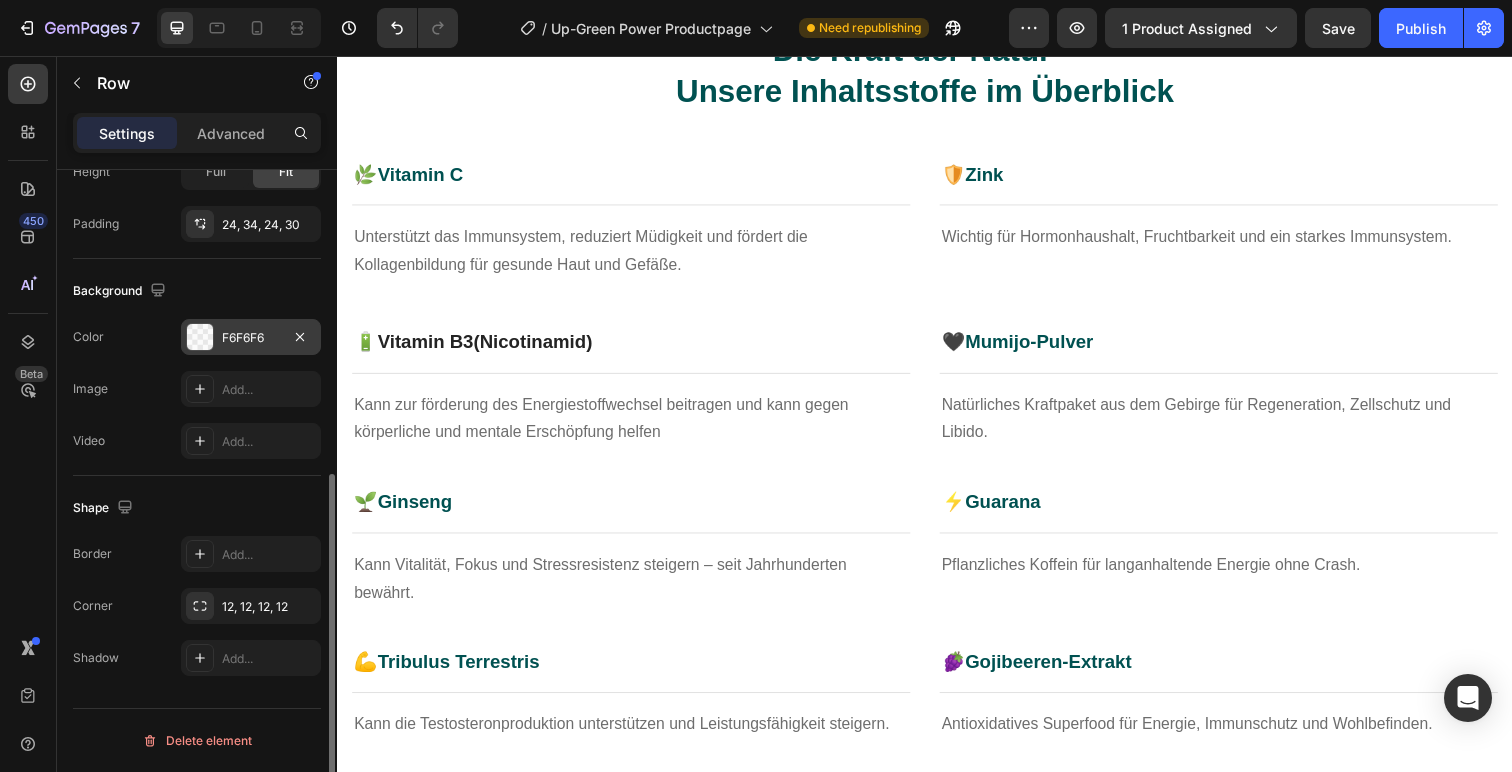 click at bounding box center (200, 337) 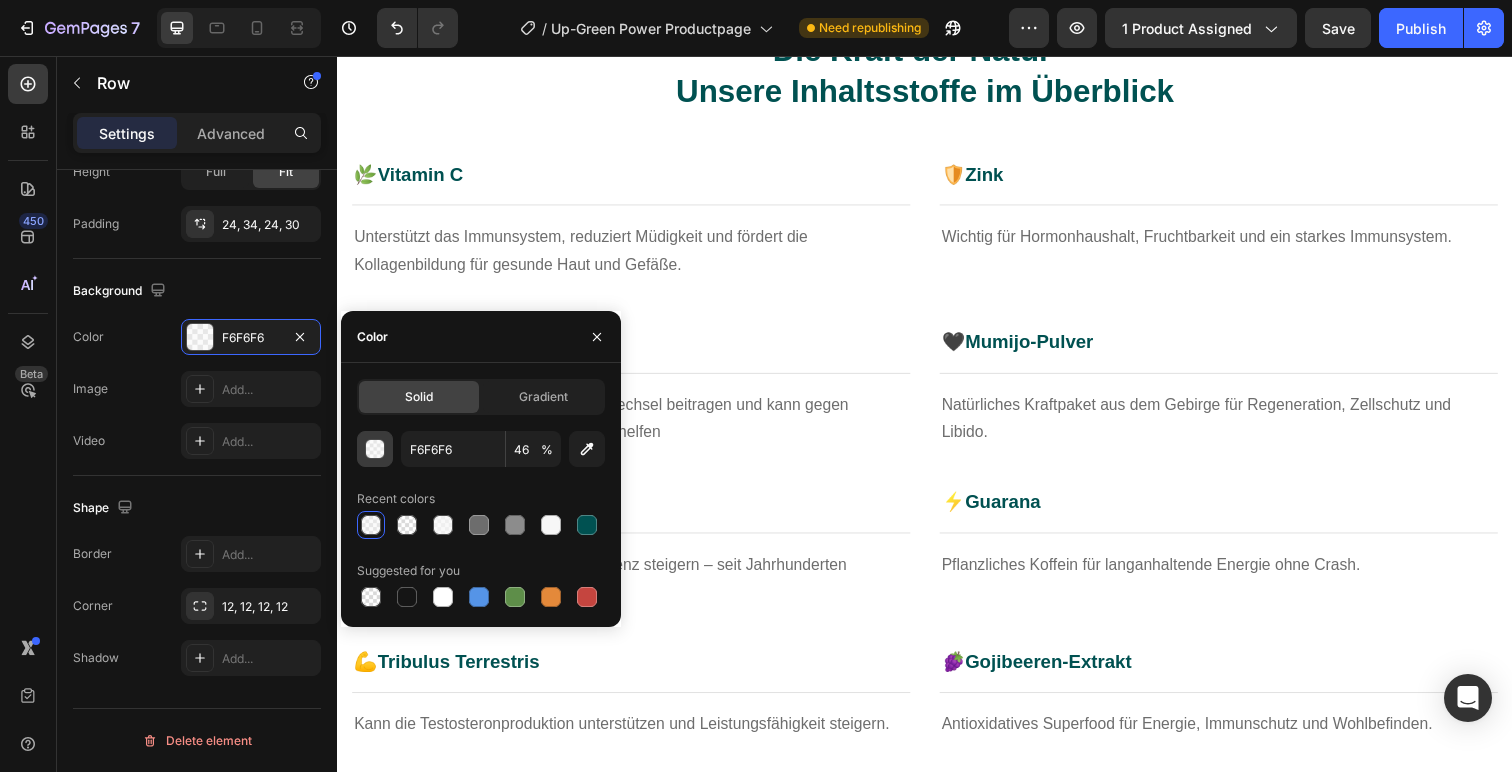 click at bounding box center (375, 449) 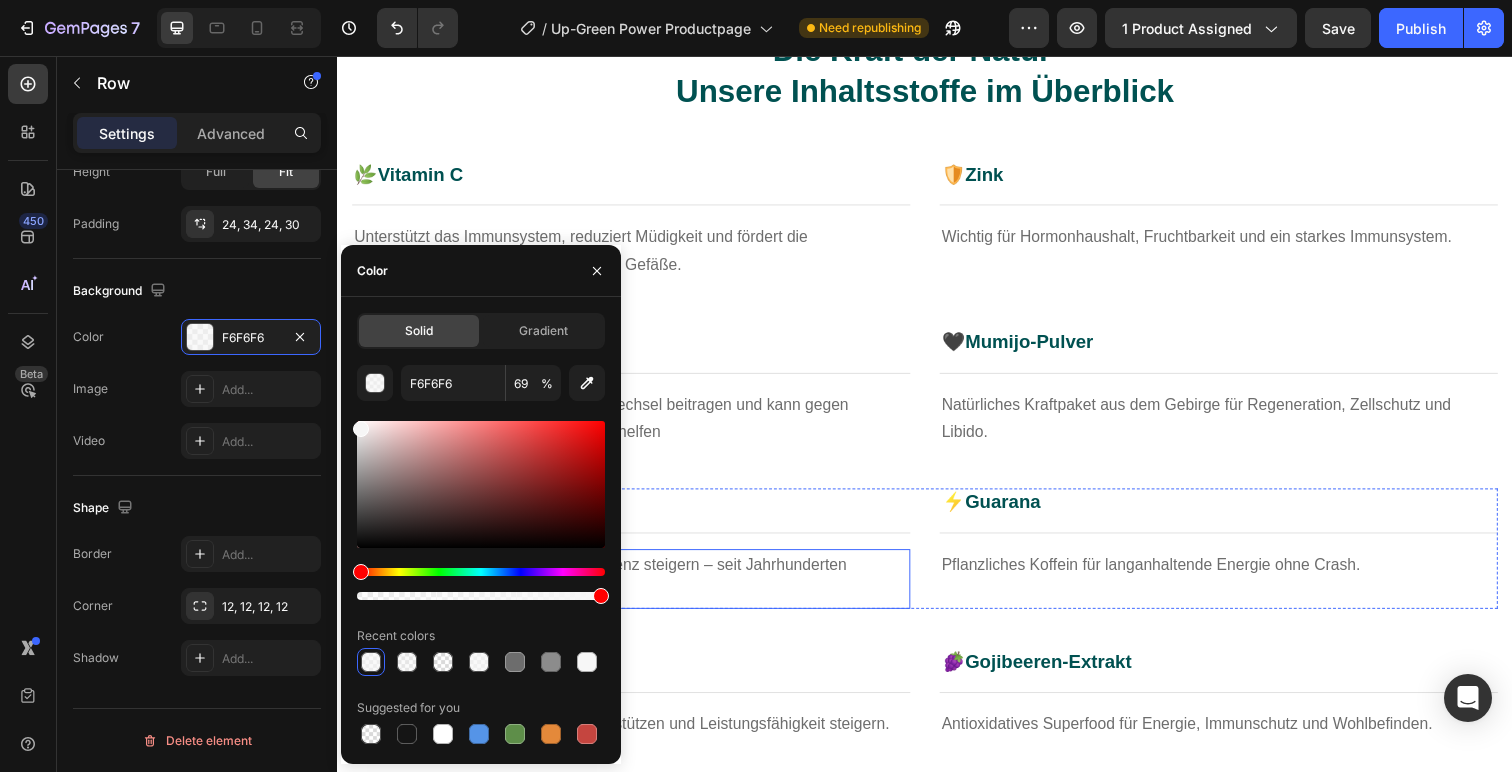 drag, startPoint x: 811, startPoint y: 652, endPoint x: 677, endPoint y: 614, distance: 139.28389 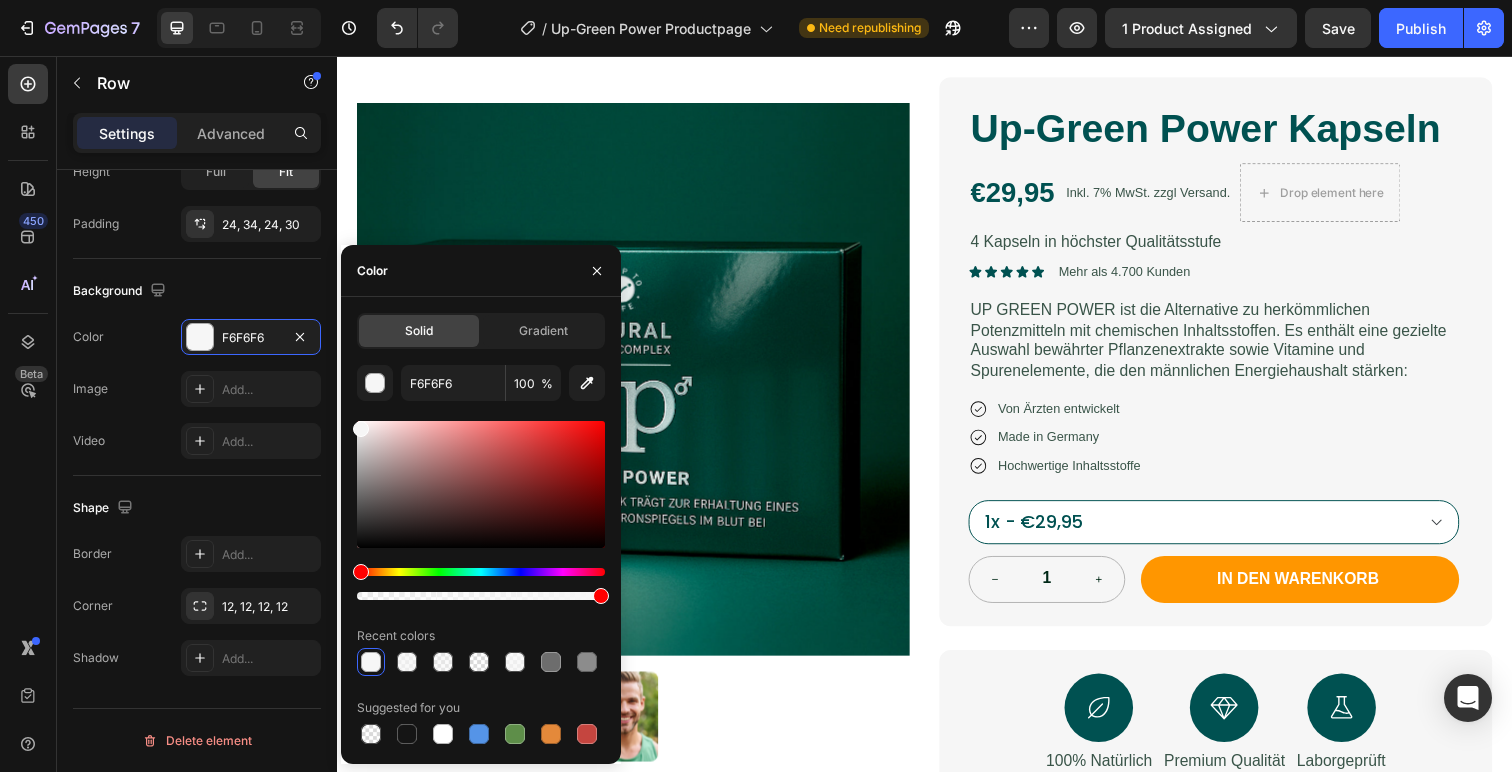 scroll, scrollTop: 0, scrollLeft: 0, axis: both 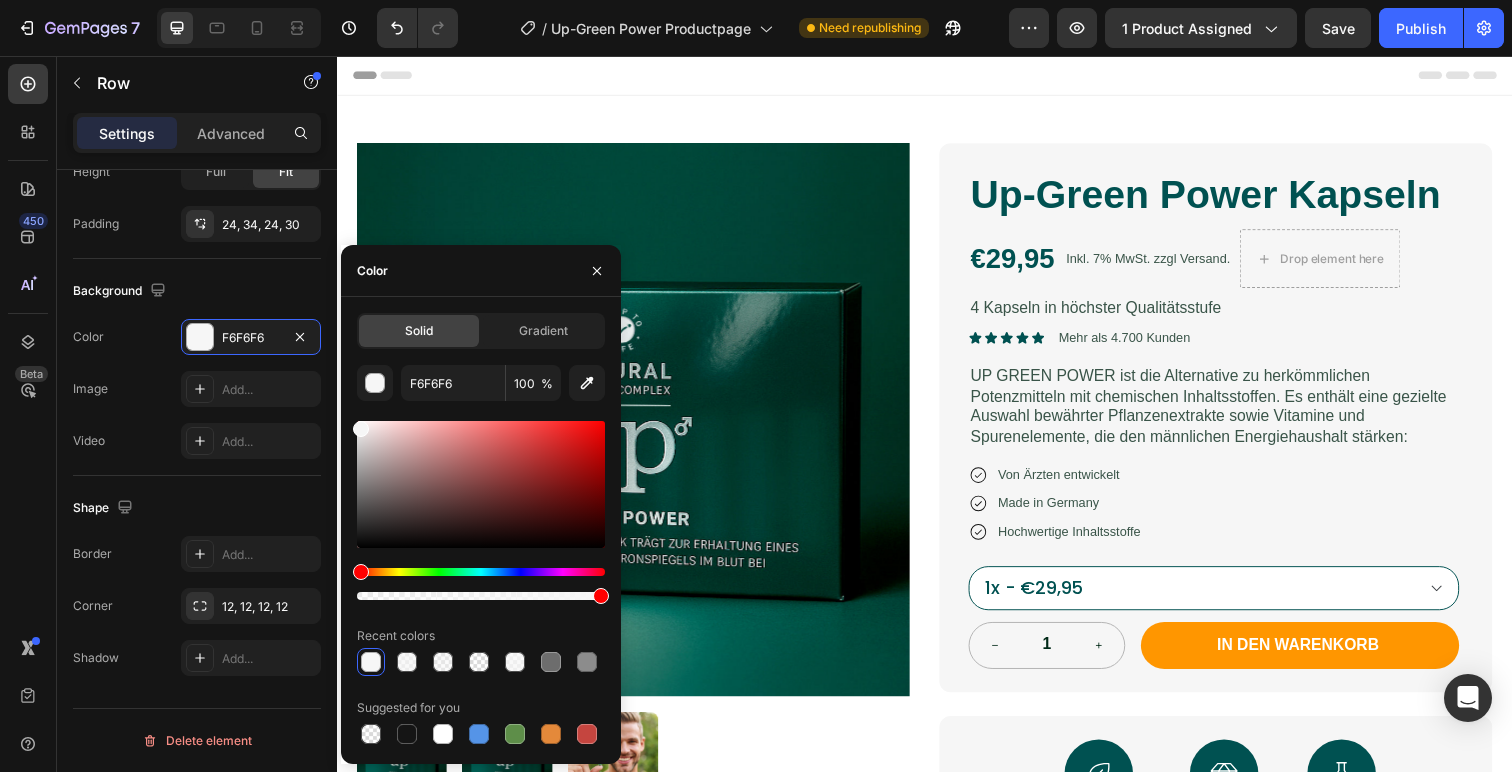click on "Header" at bounding box center (937, 76) 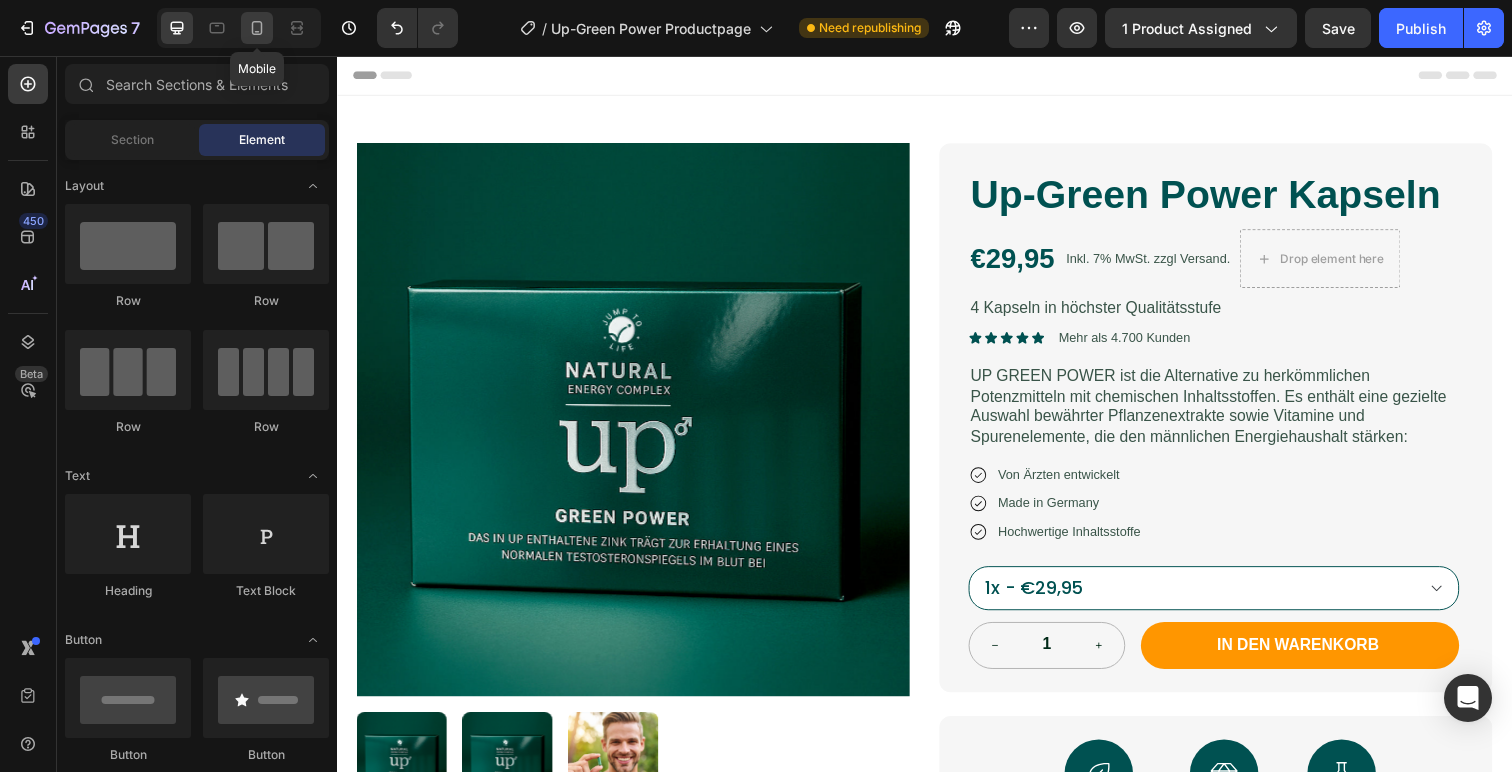 click 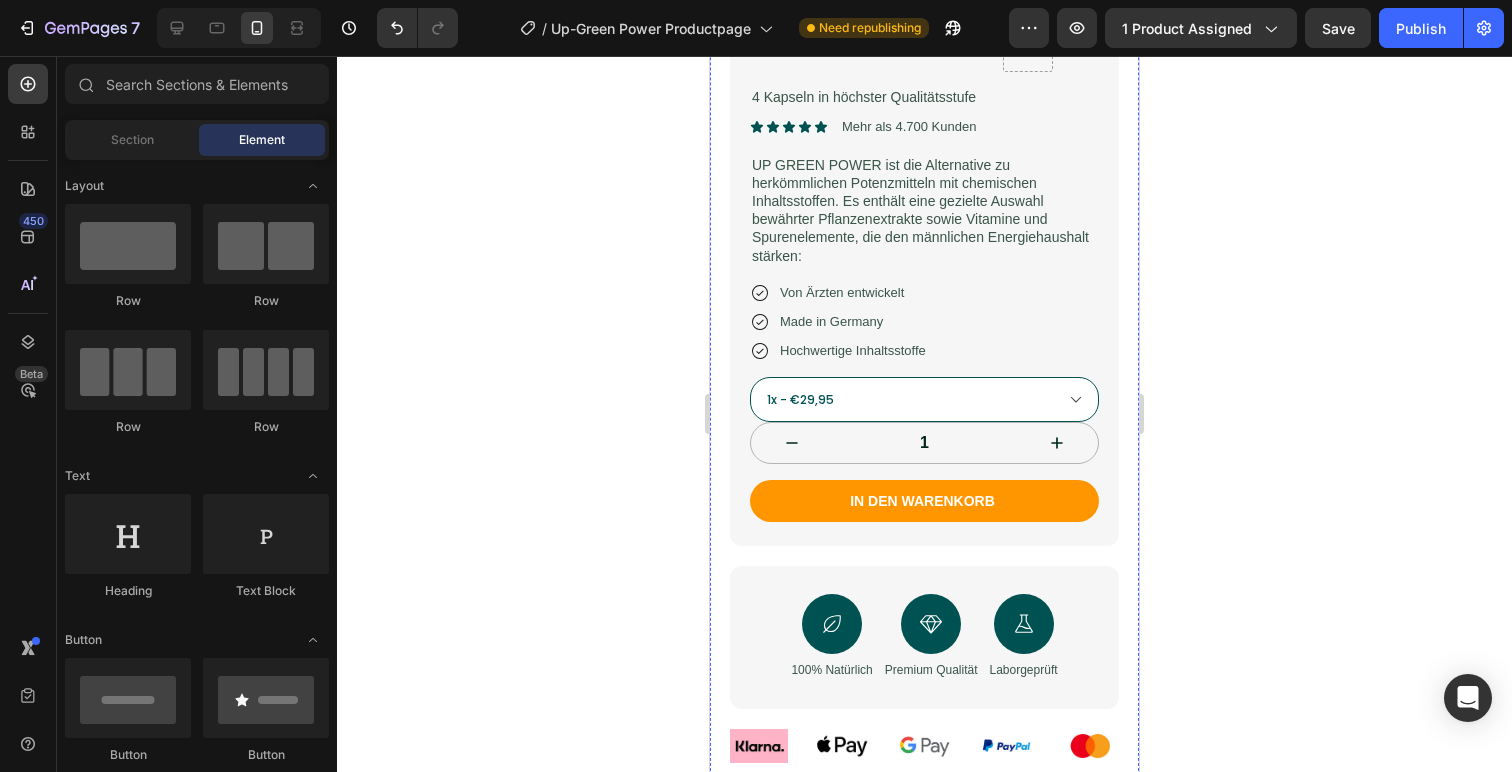 scroll, scrollTop: 581, scrollLeft: 0, axis: vertical 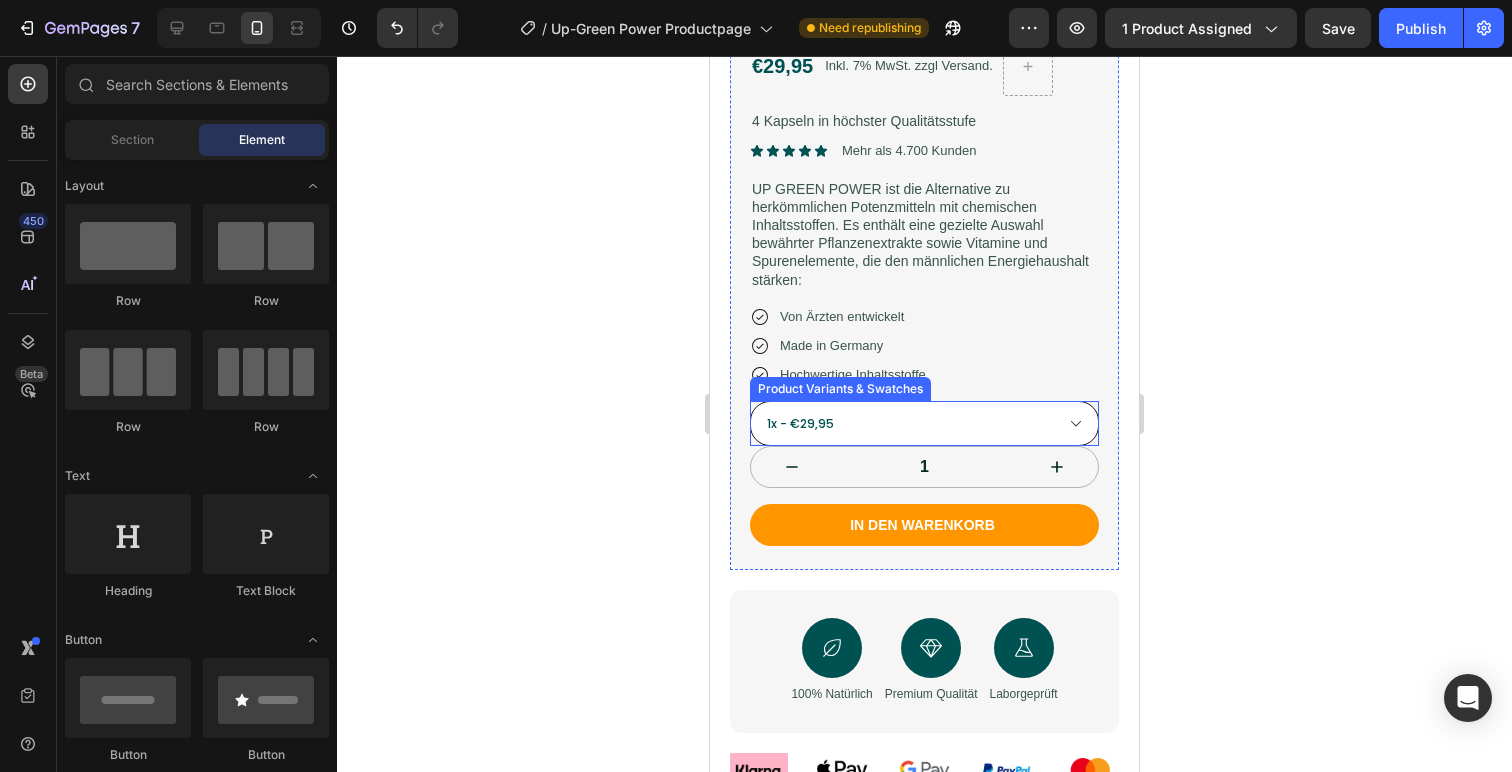 click on "1x - €29,95  3x - €79,95  5x - €134,95" at bounding box center (924, 423) 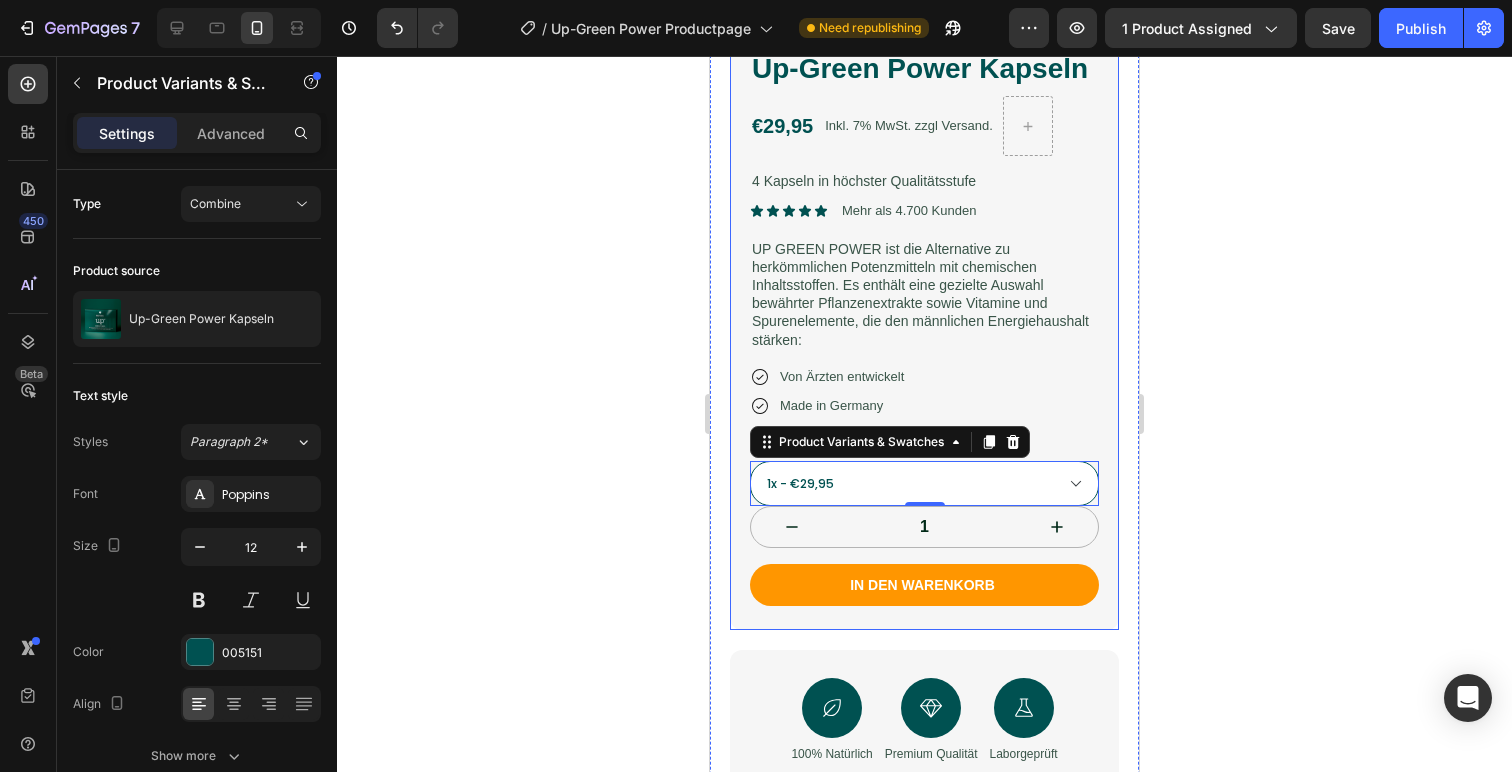 scroll, scrollTop: 520, scrollLeft: 0, axis: vertical 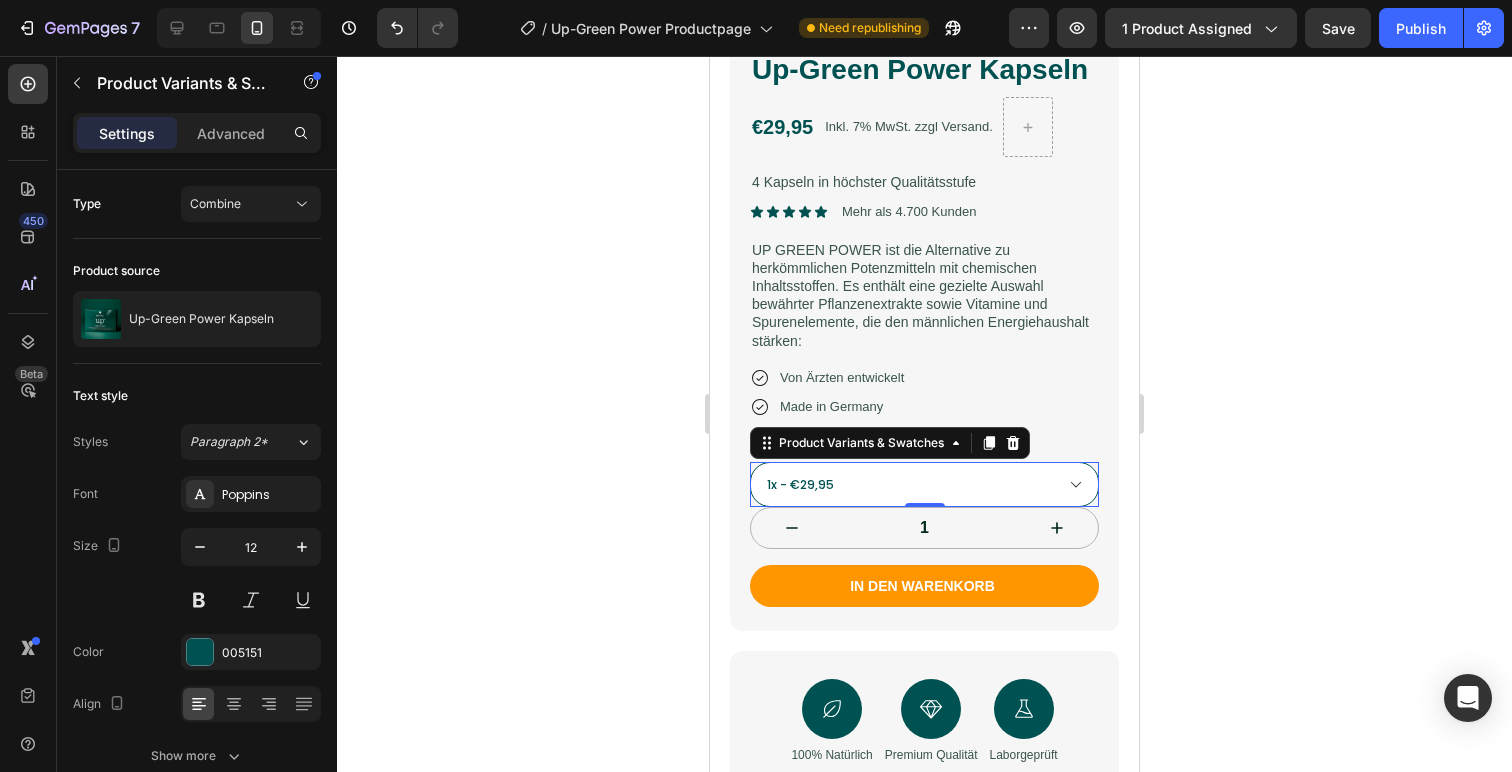 click 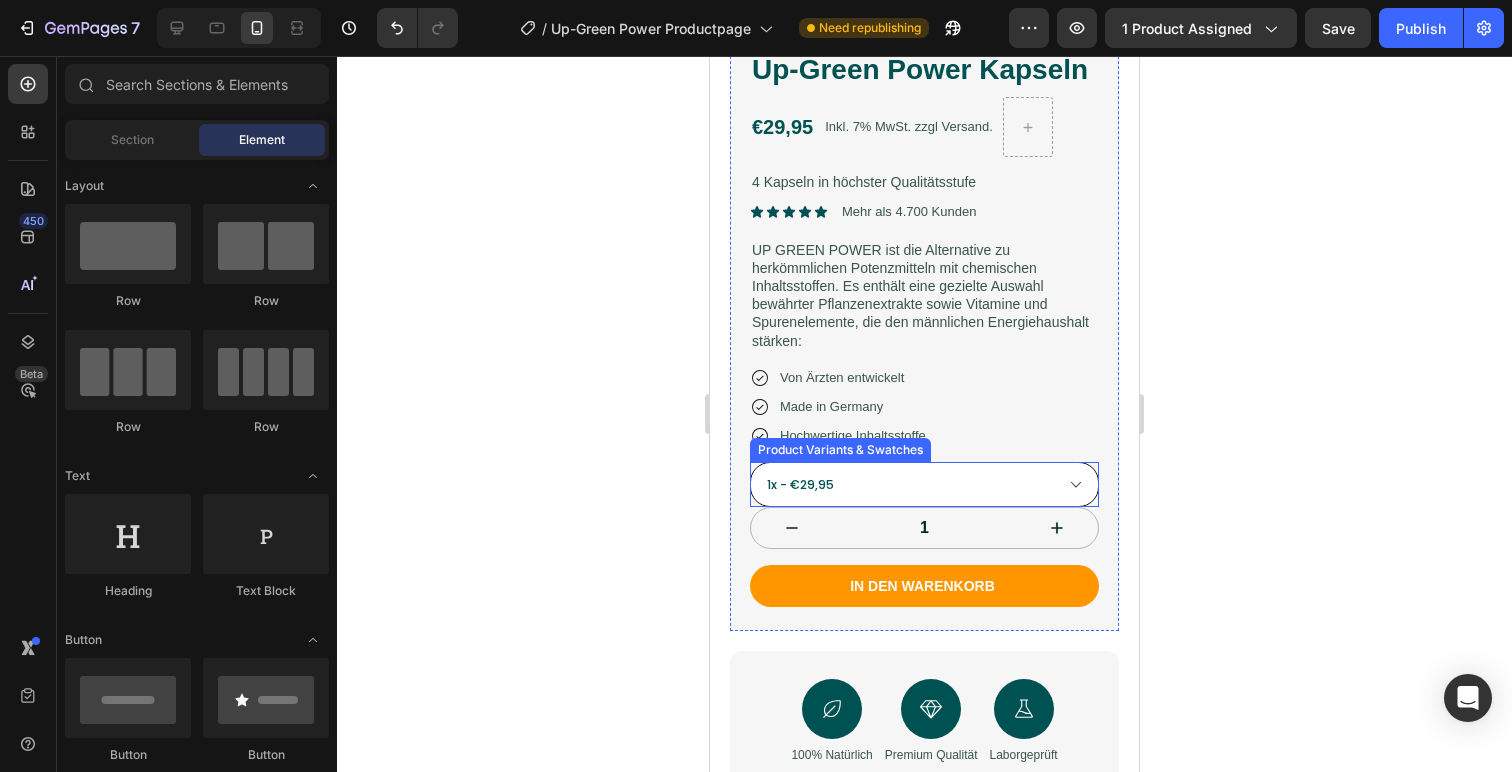 click on "1x - €29,95  3x - €79,95  5x - €134,95" at bounding box center [924, 484] 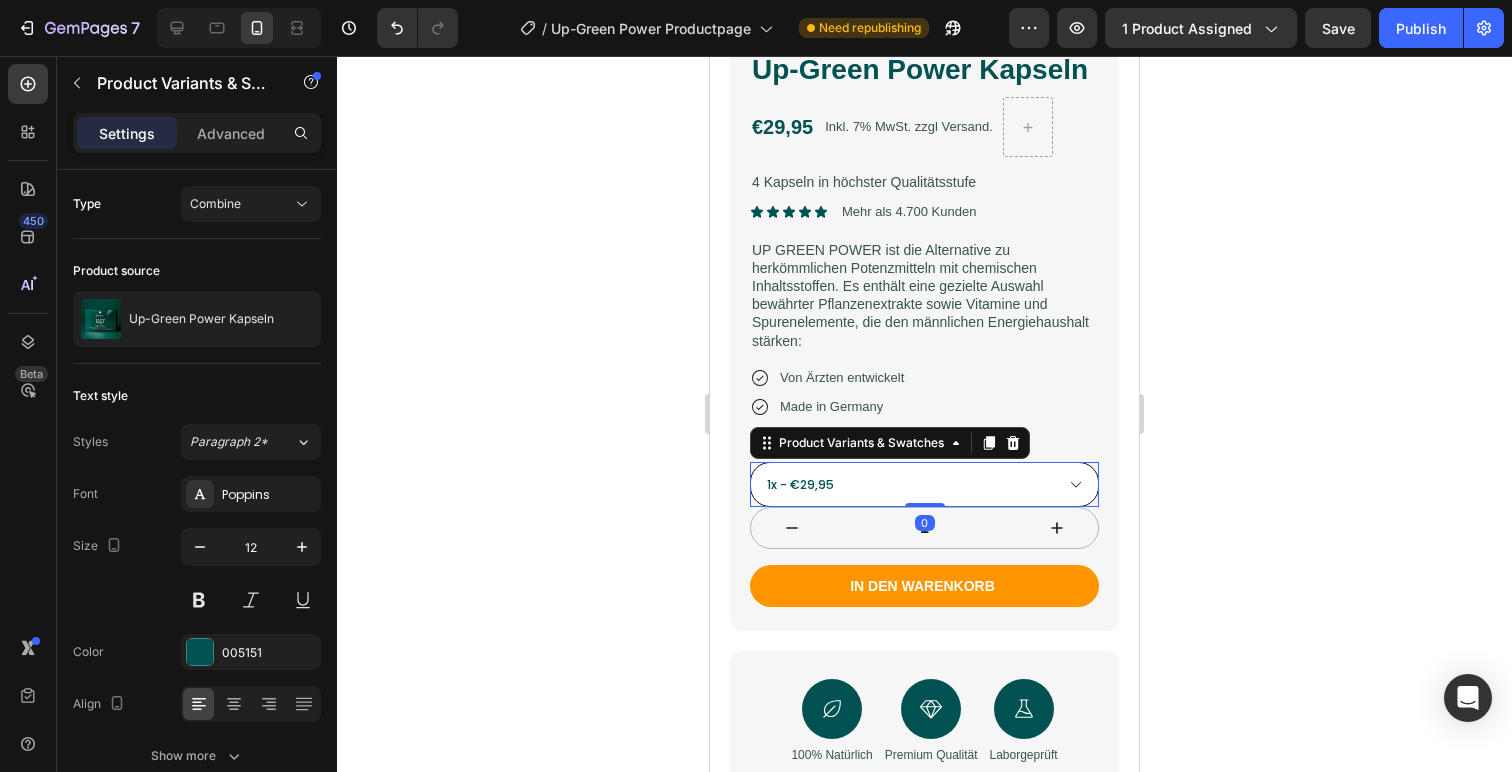 select on "578196705791443877" 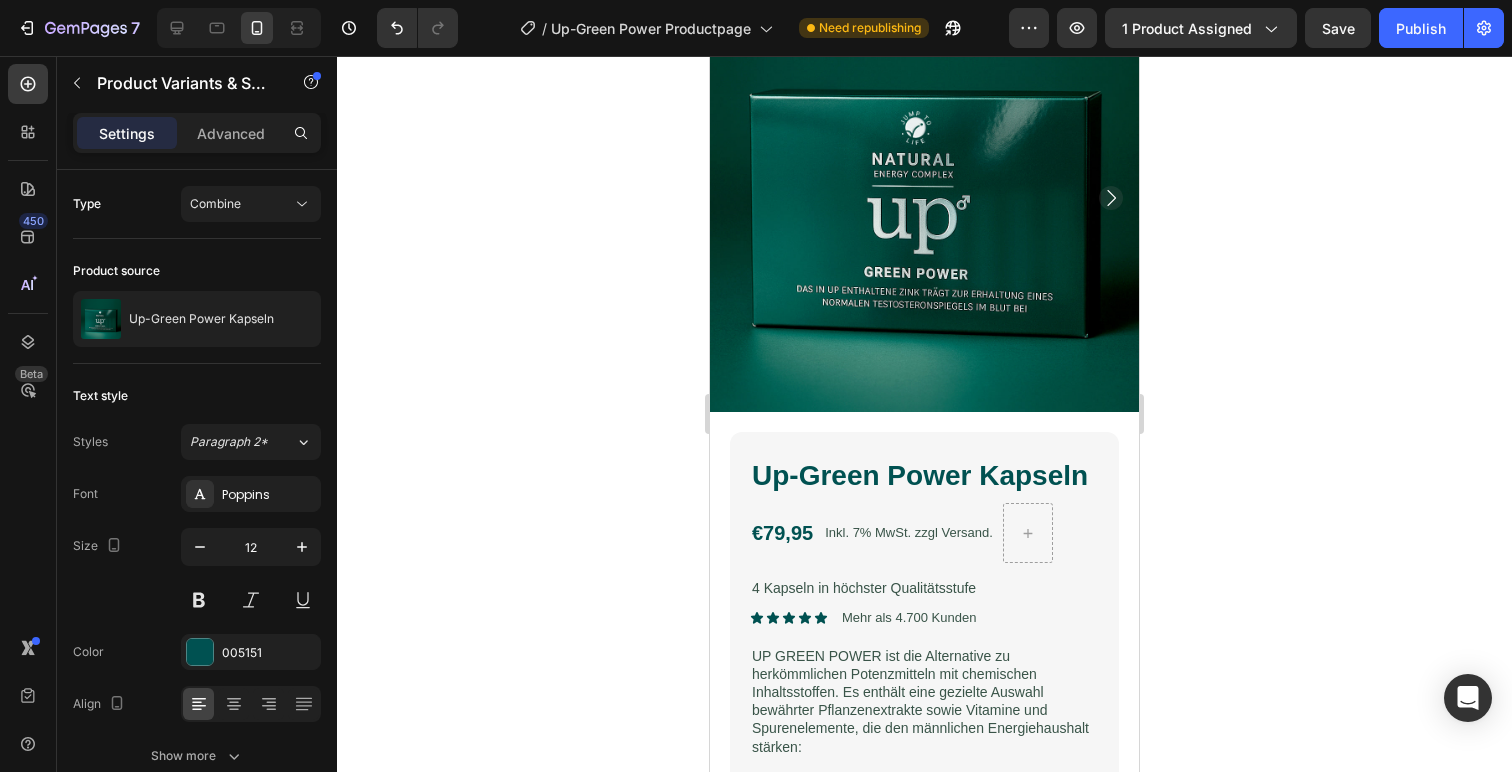 scroll, scrollTop: 0, scrollLeft: 0, axis: both 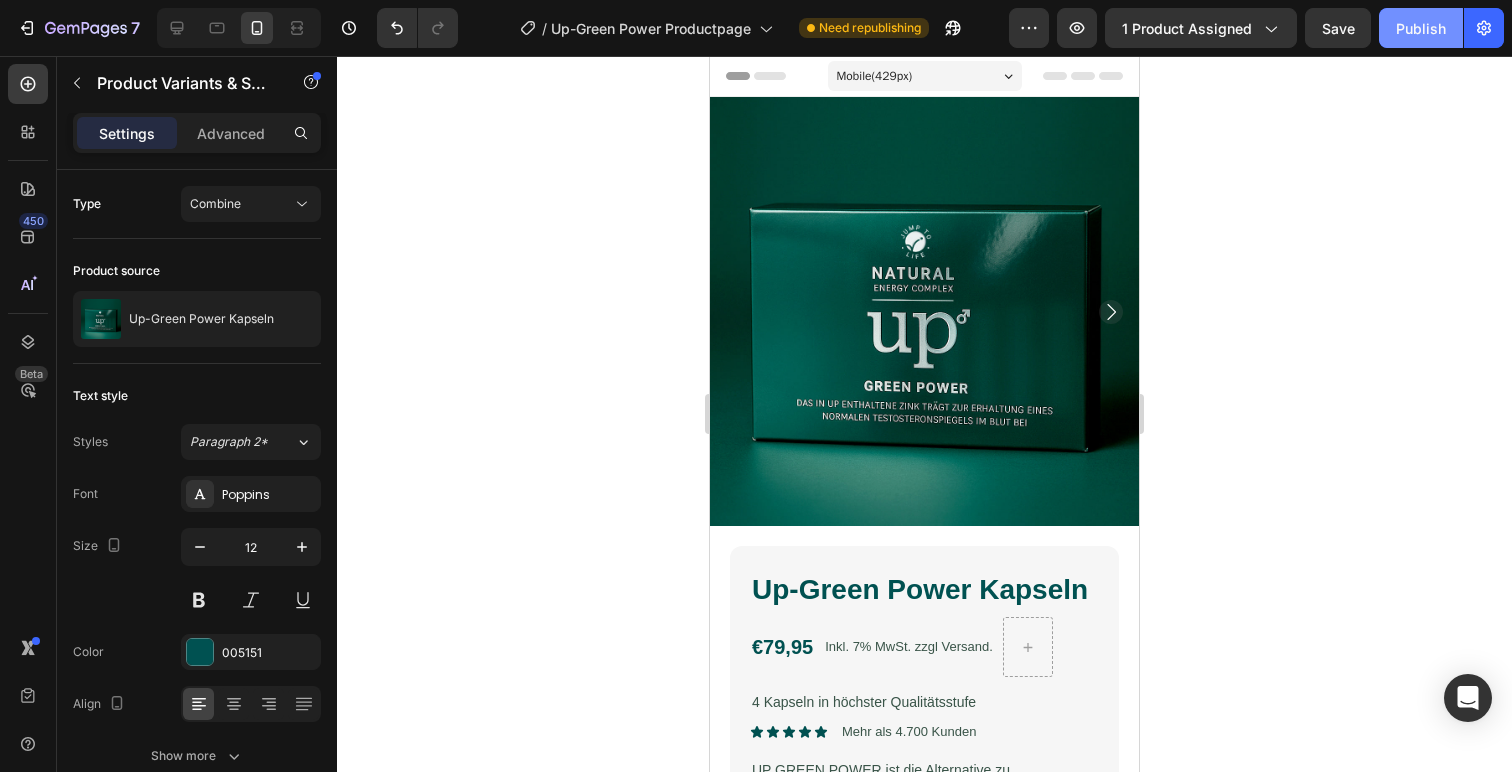 click on "Publish" at bounding box center [1421, 28] 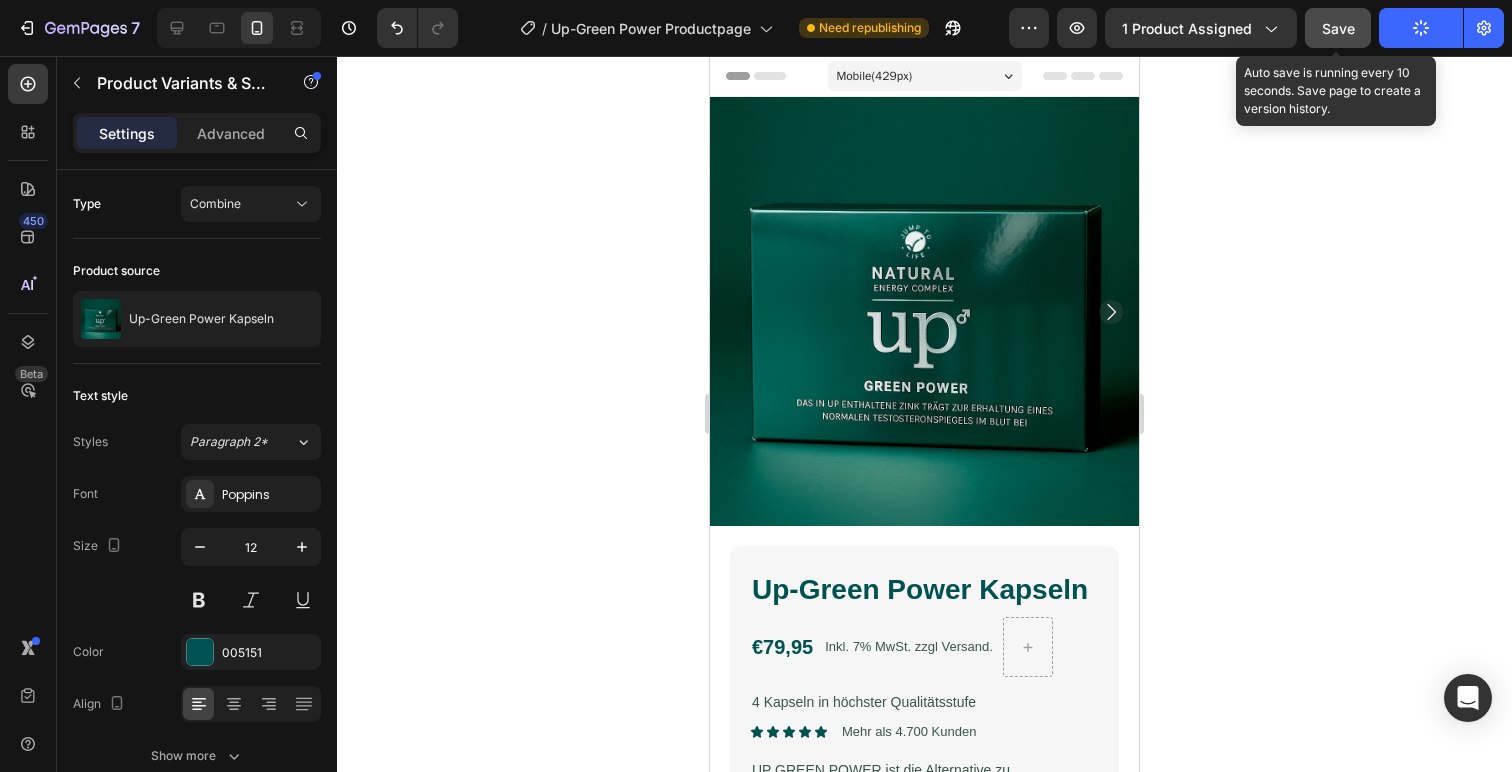 click on "Save" at bounding box center [1338, 28] 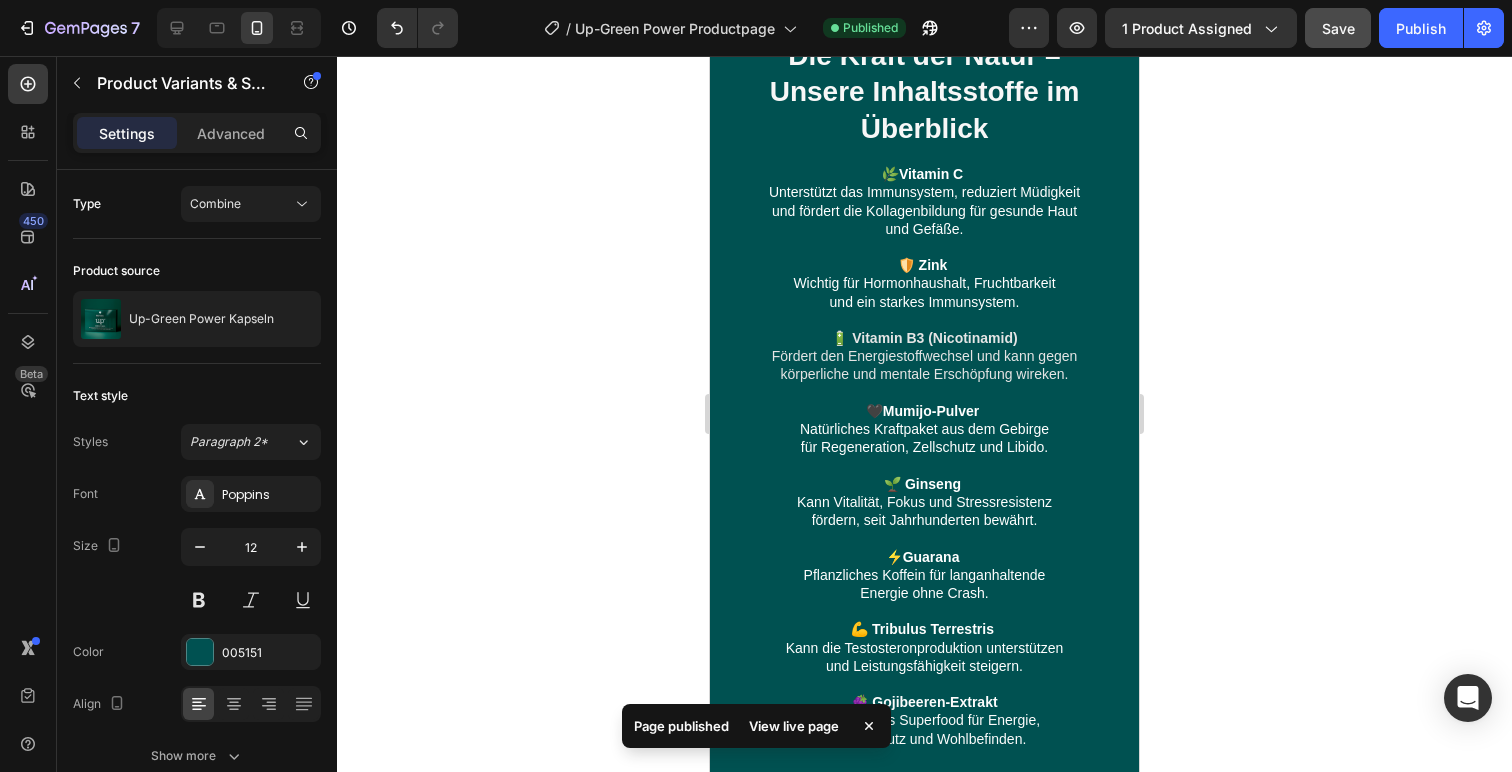 scroll, scrollTop: 1472, scrollLeft: 0, axis: vertical 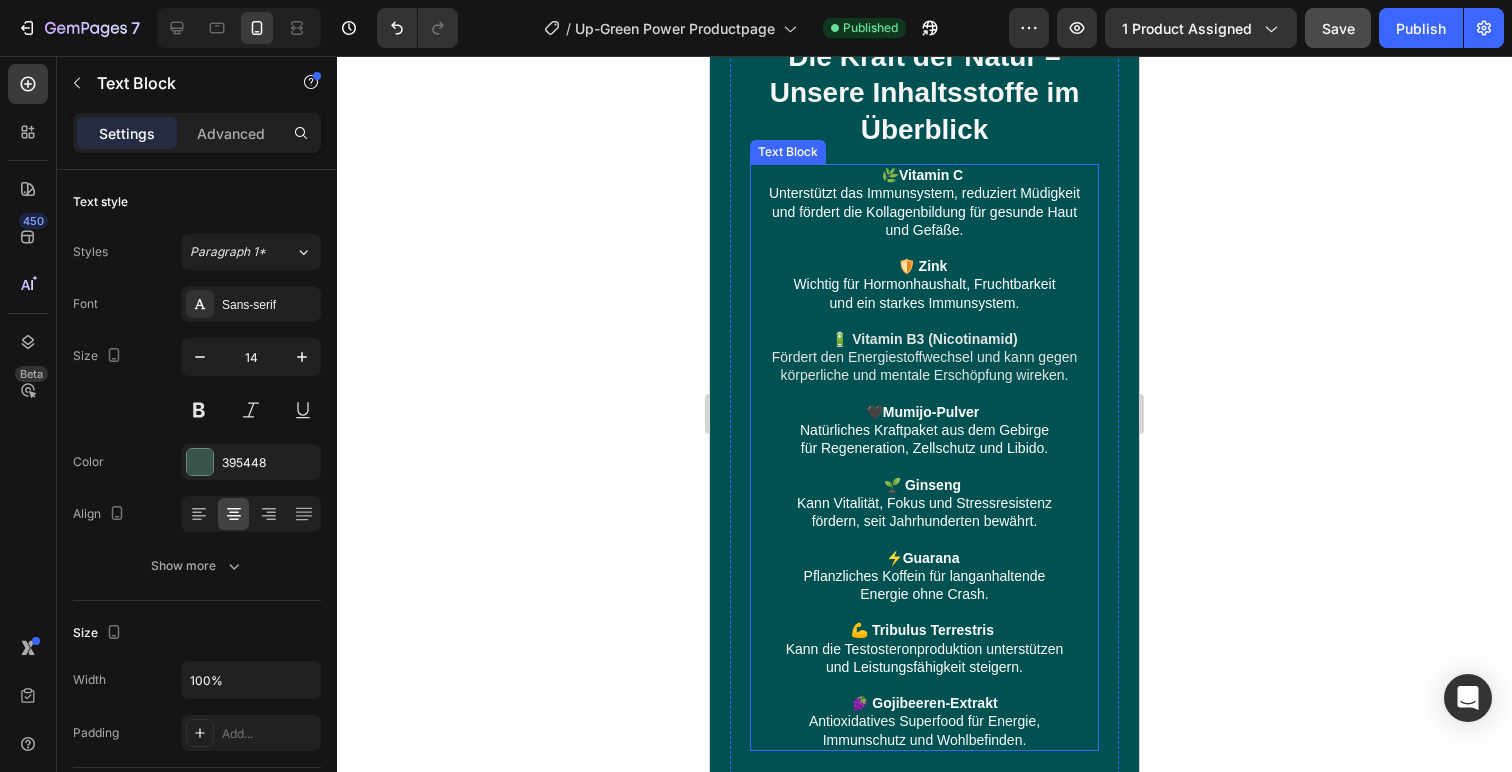click on "und fördert die Kollagenbildung für gesunde Haut" at bounding box center [924, 212] 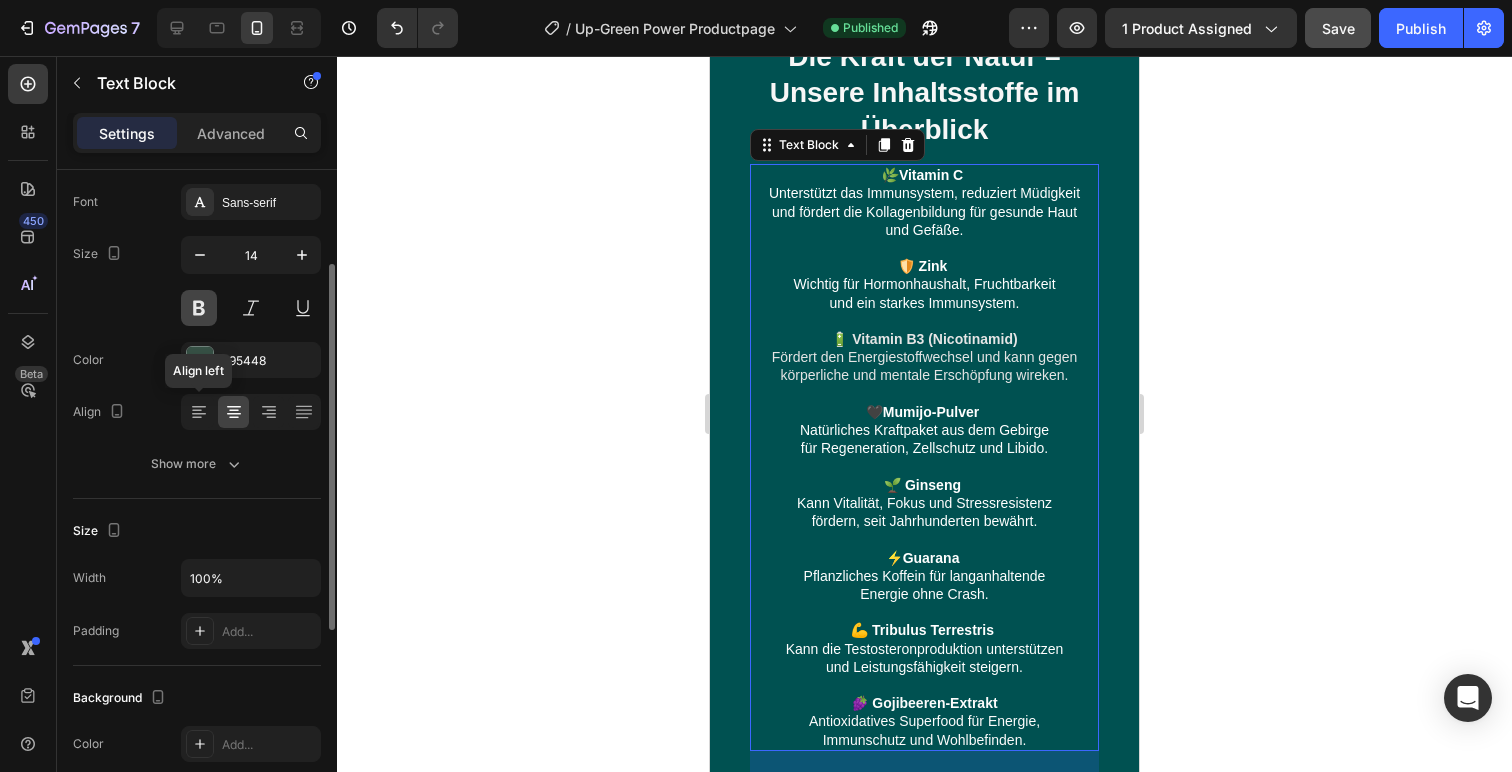 scroll, scrollTop: 0, scrollLeft: 0, axis: both 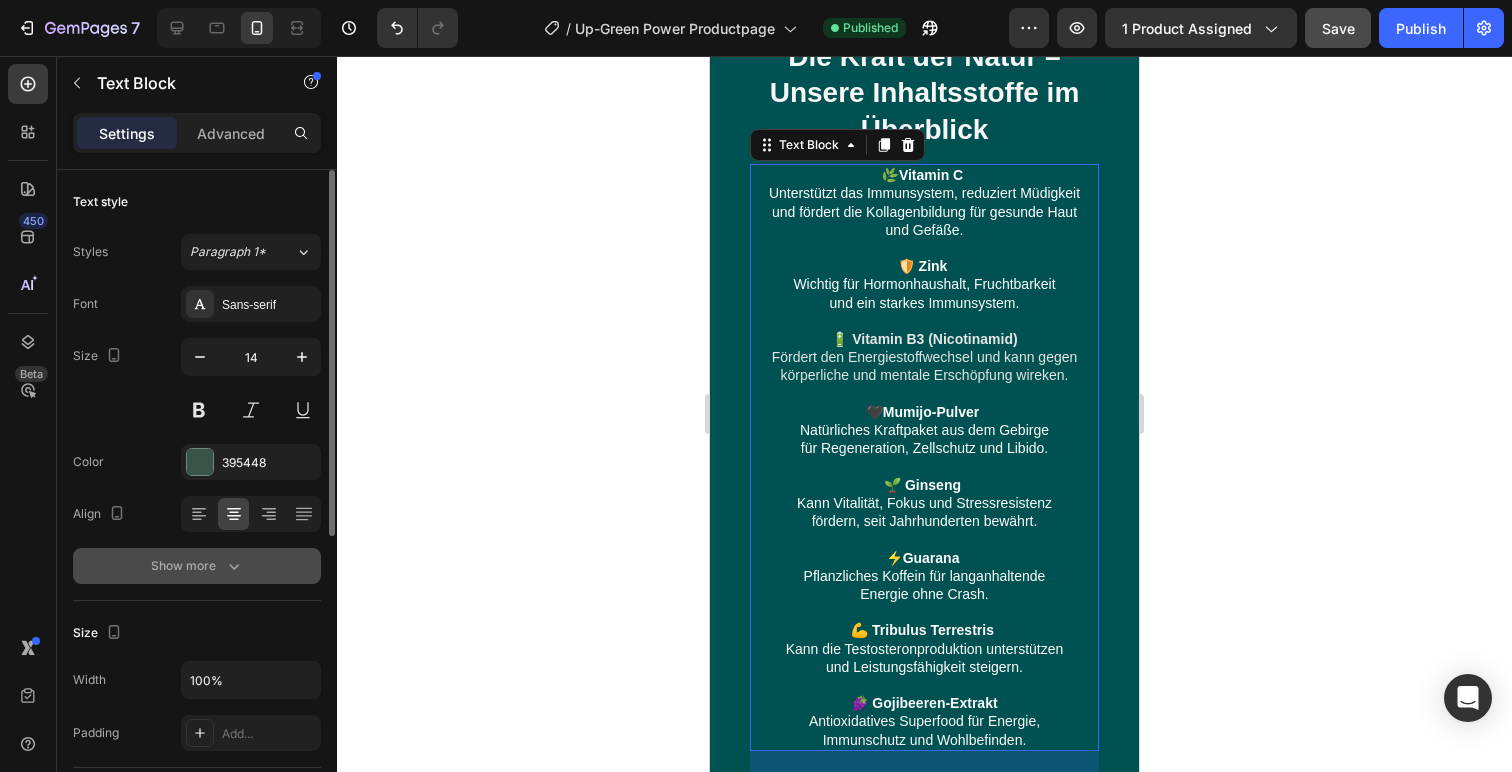 click on "Show more" at bounding box center (197, 566) 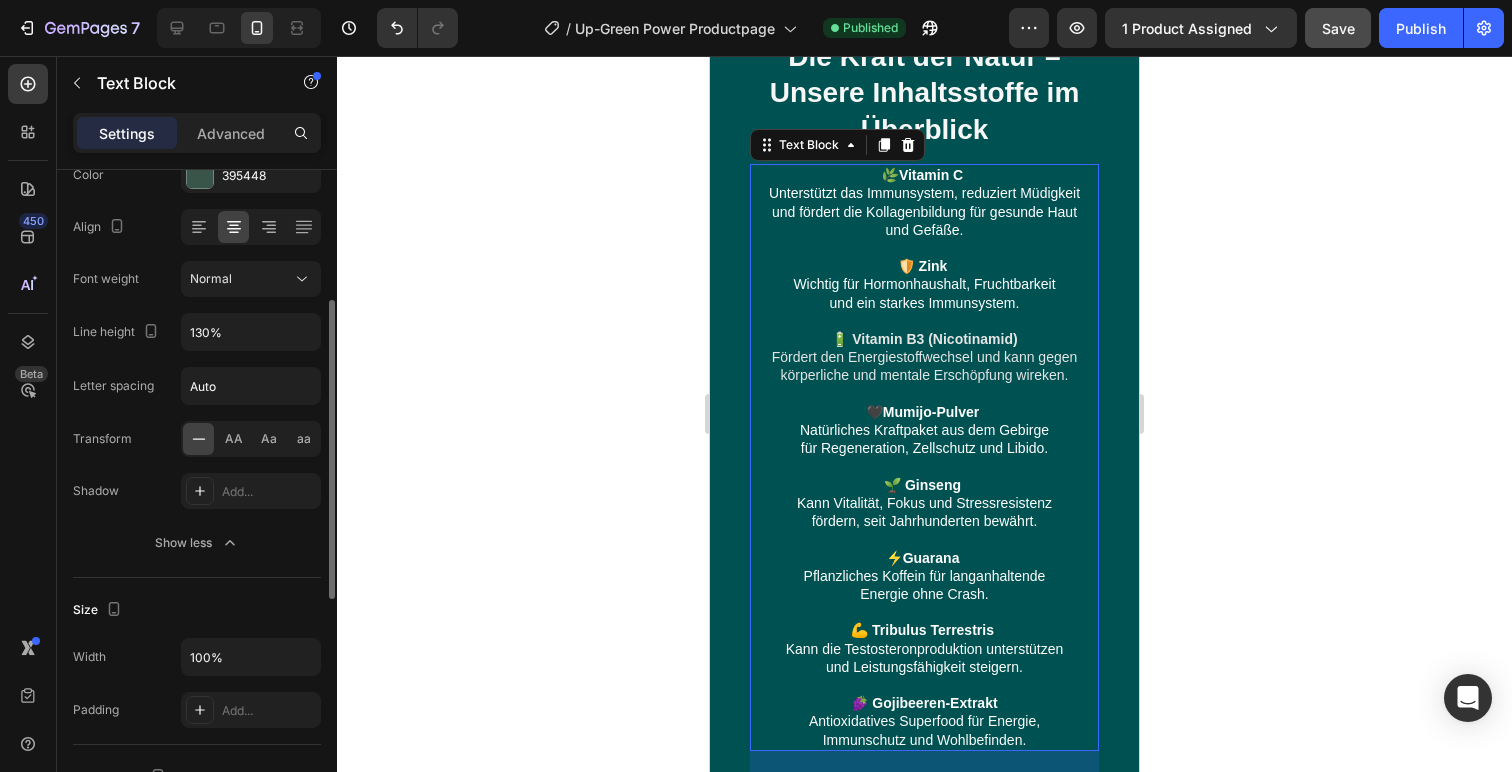 scroll, scrollTop: 284, scrollLeft: 0, axis: vertical 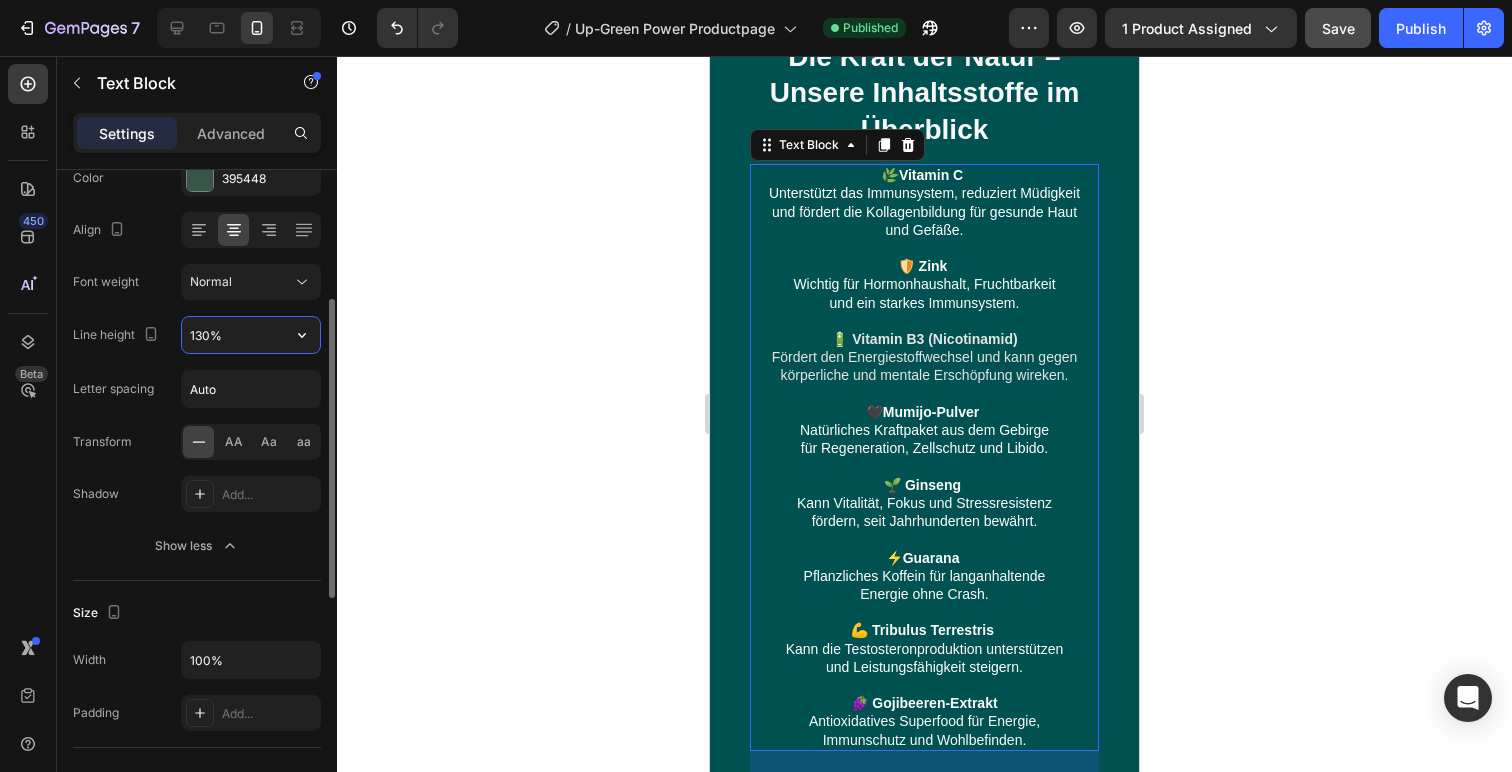 click on "130%" at bounding box center (251, 335) 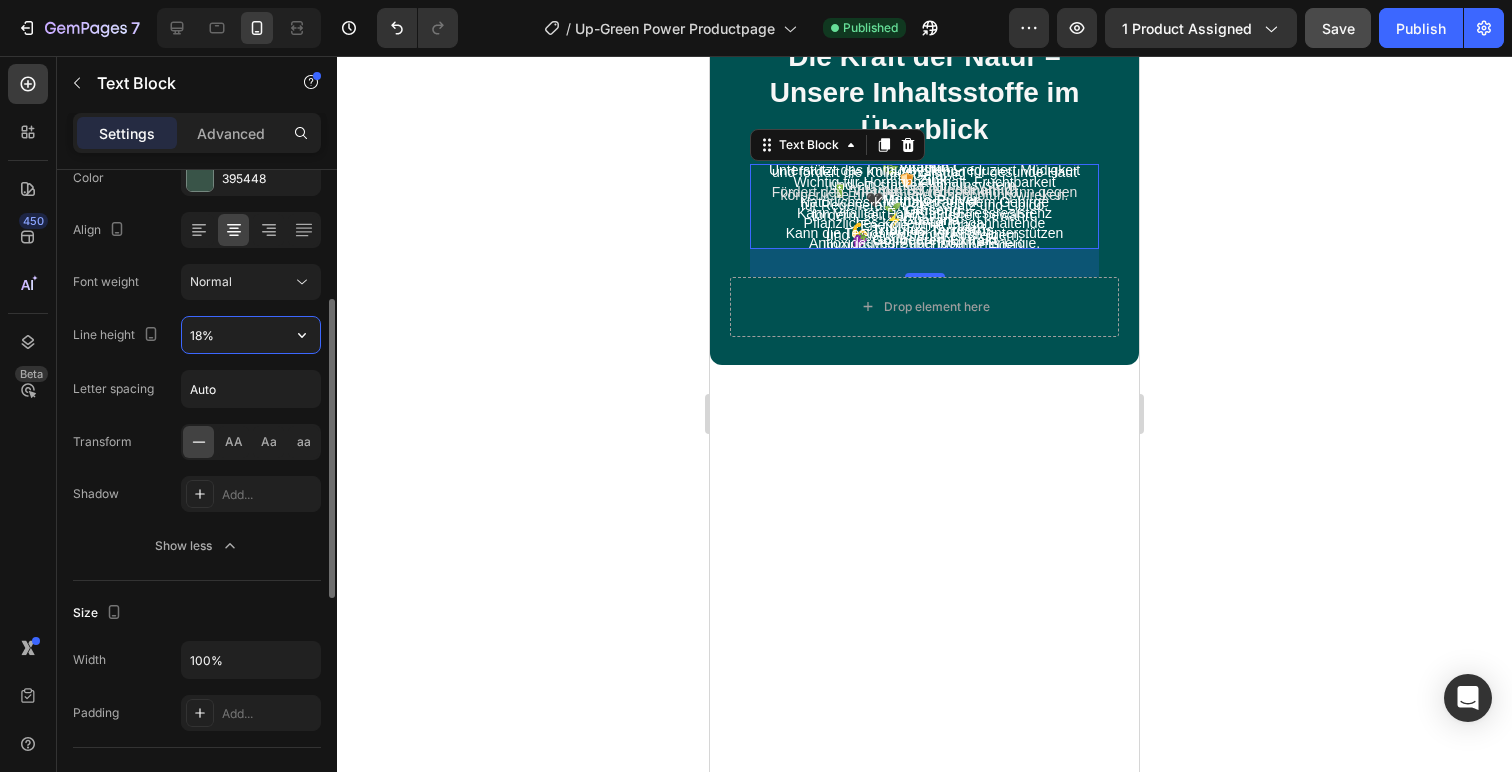 type on "180%" 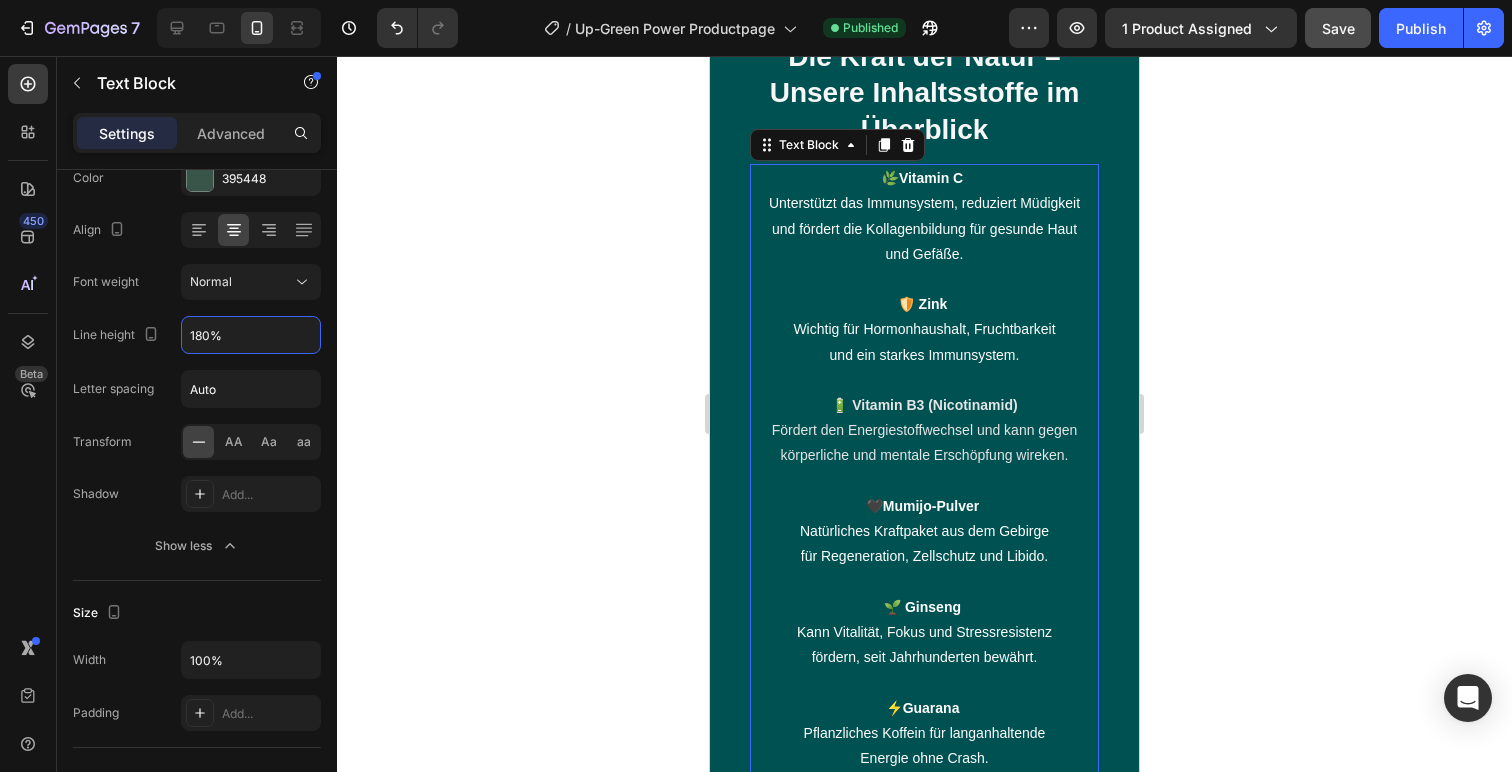 click 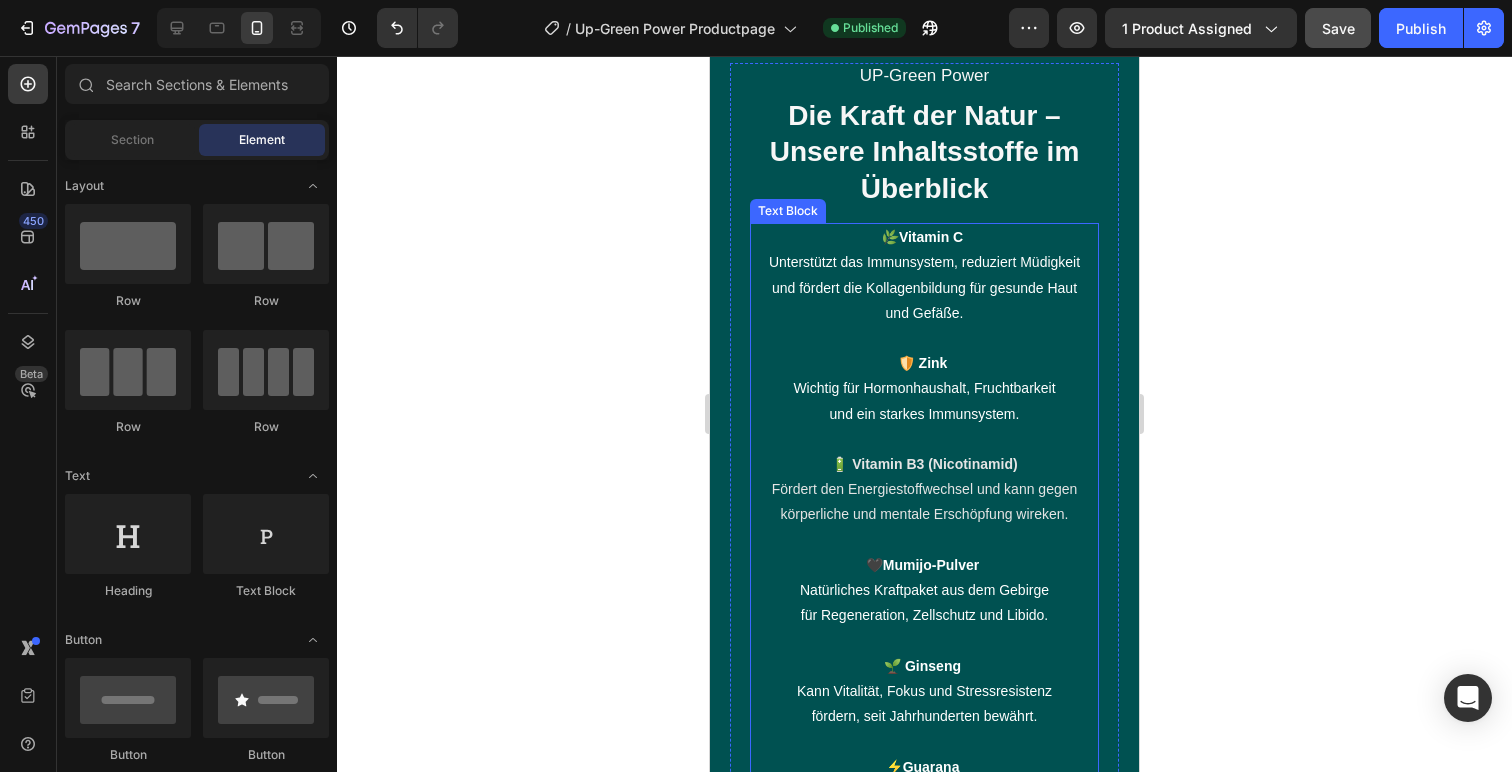 select on "578196705791443877" 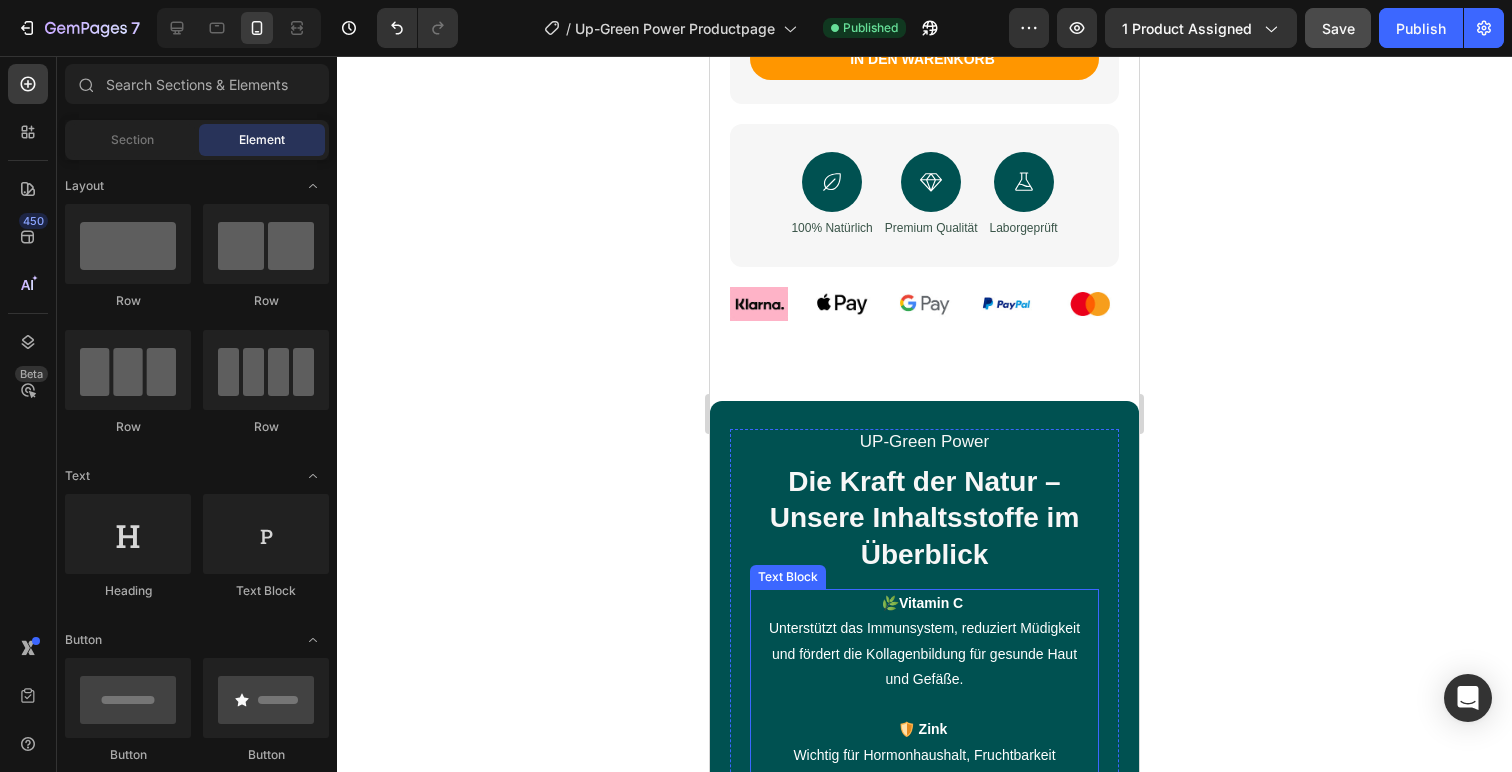 scroll, scrollTop: 1024, scrollLeft: 0, axis: vertical 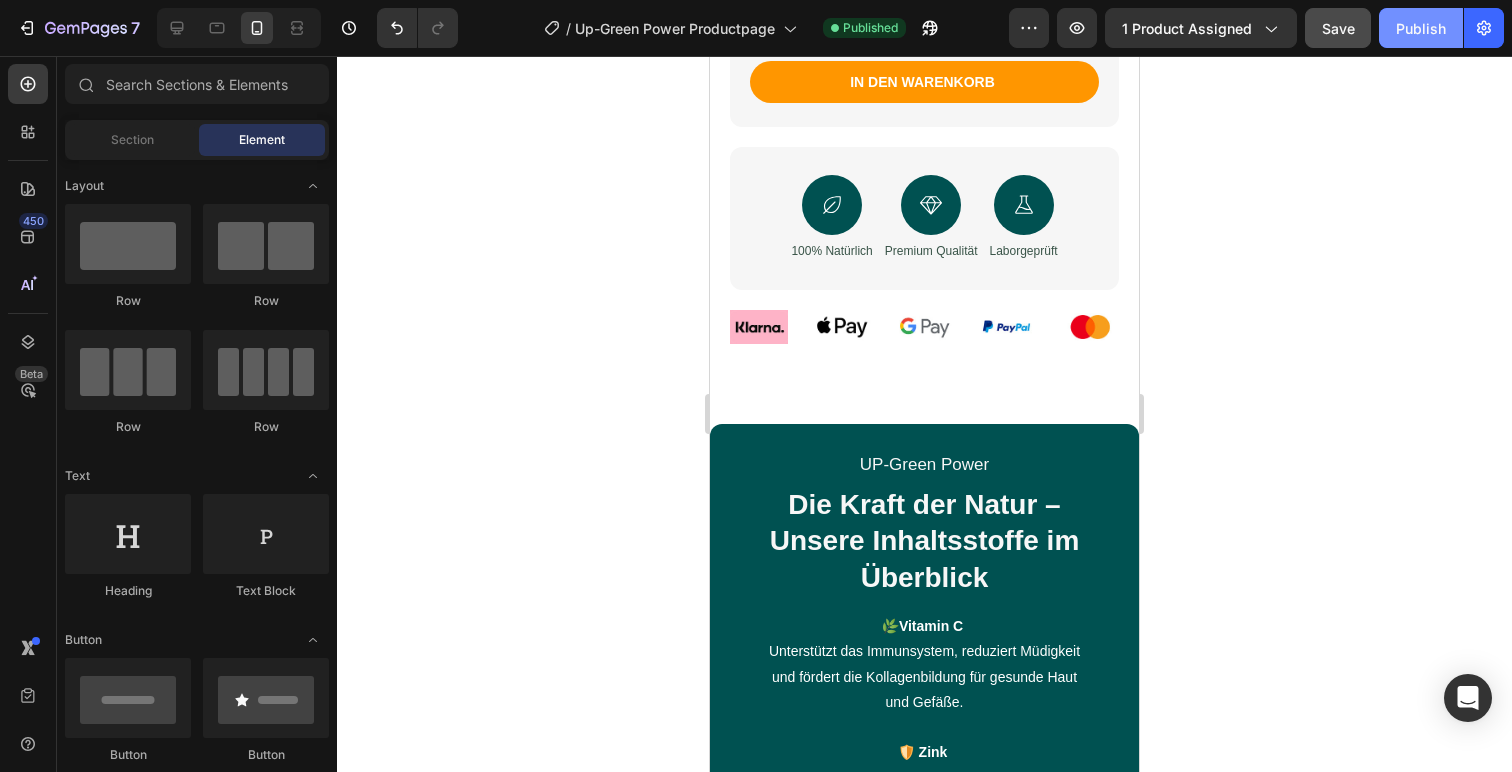 click on "Publish" 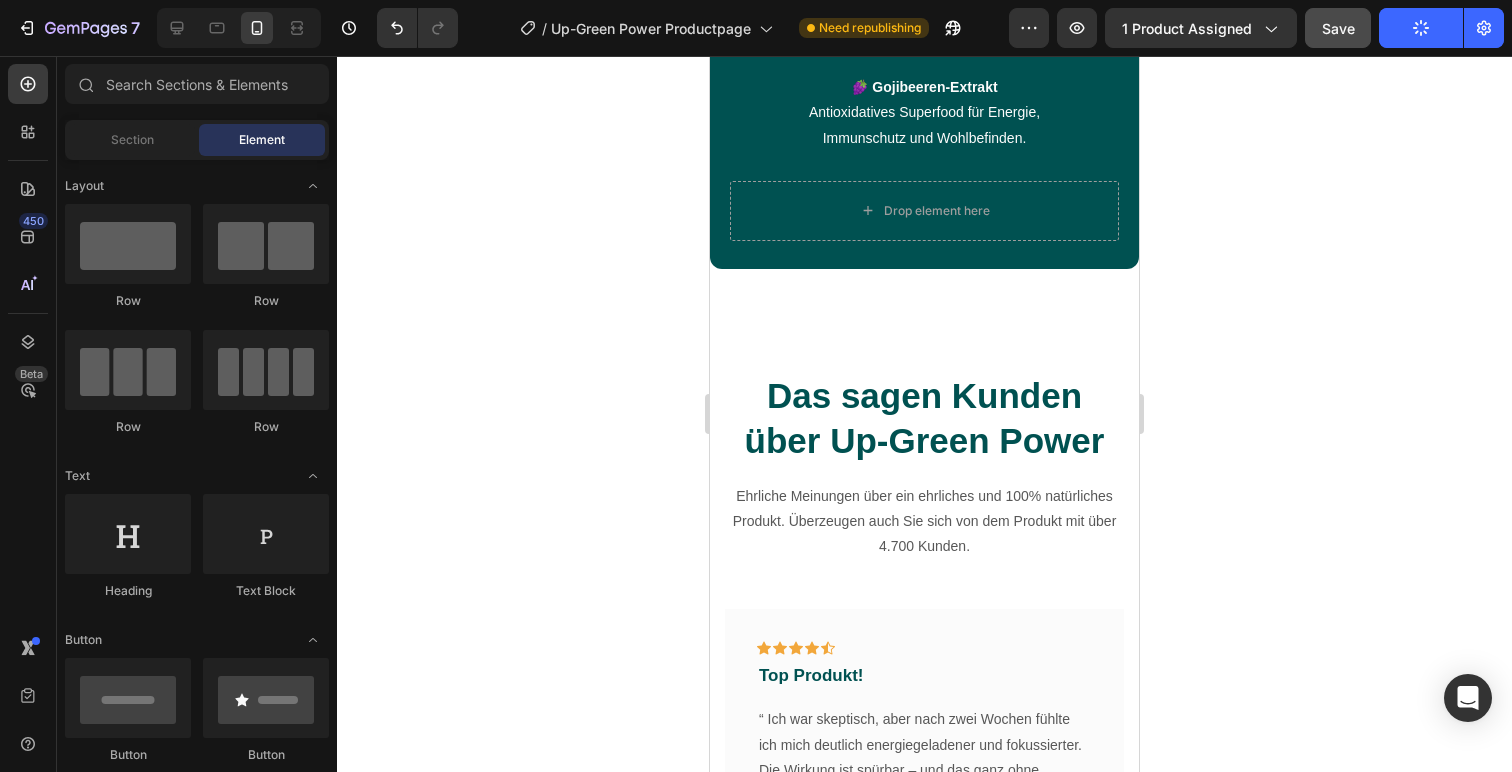 scroll, scrollTop: 2298, scrollLeft: 0, axis: vertical 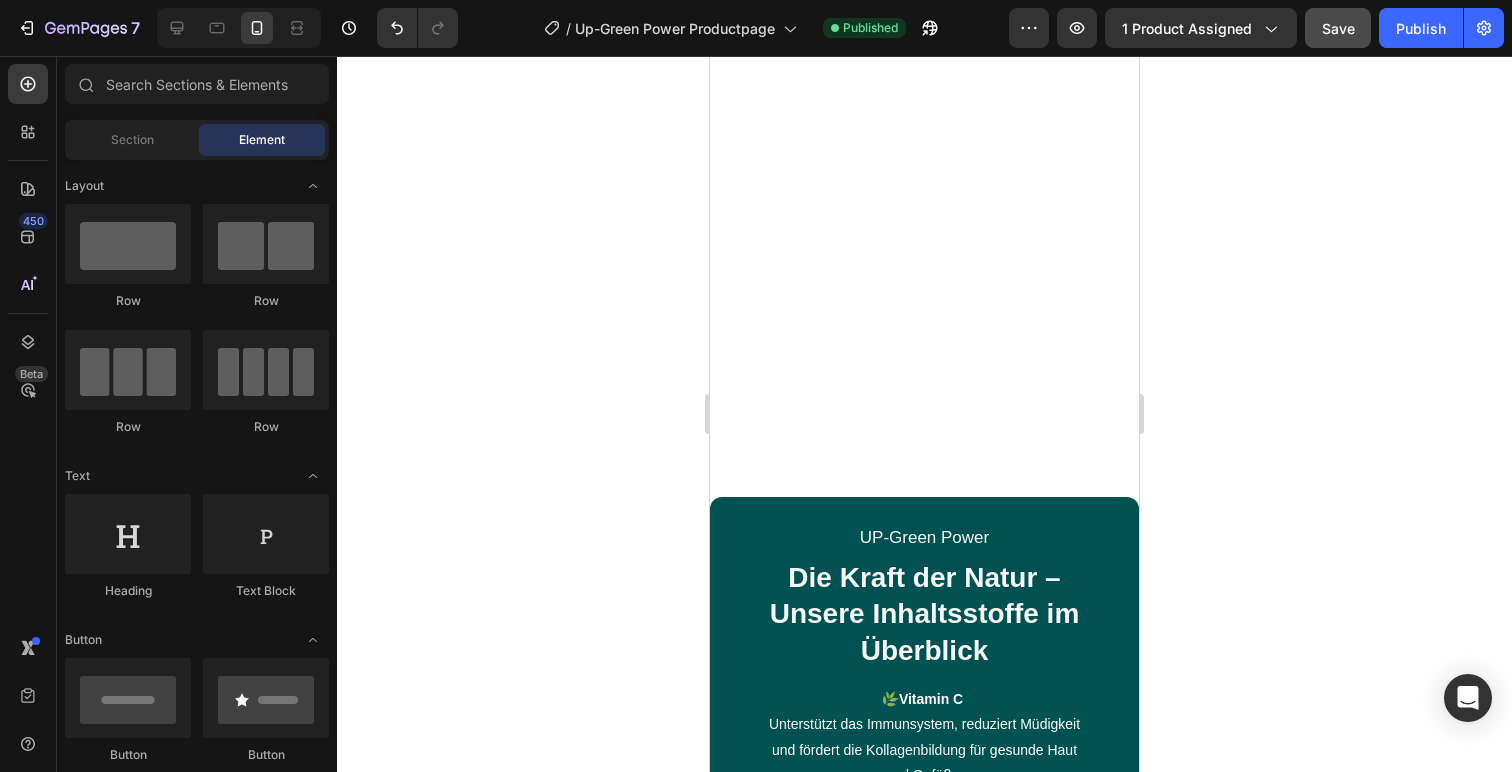 select on "578196705791443877" 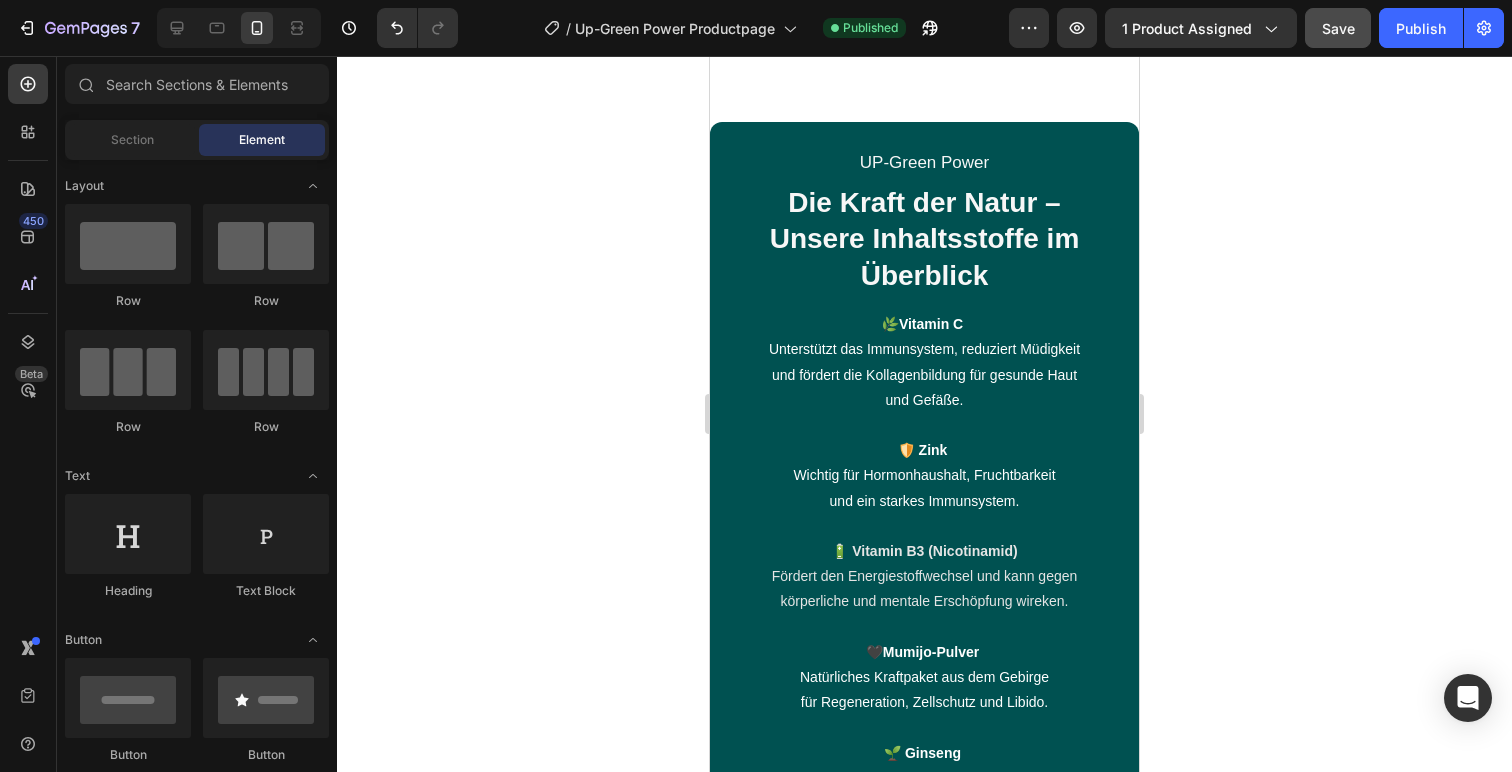scroll, scrollTop: 2924, scrollLeft: 0, axis: vertical 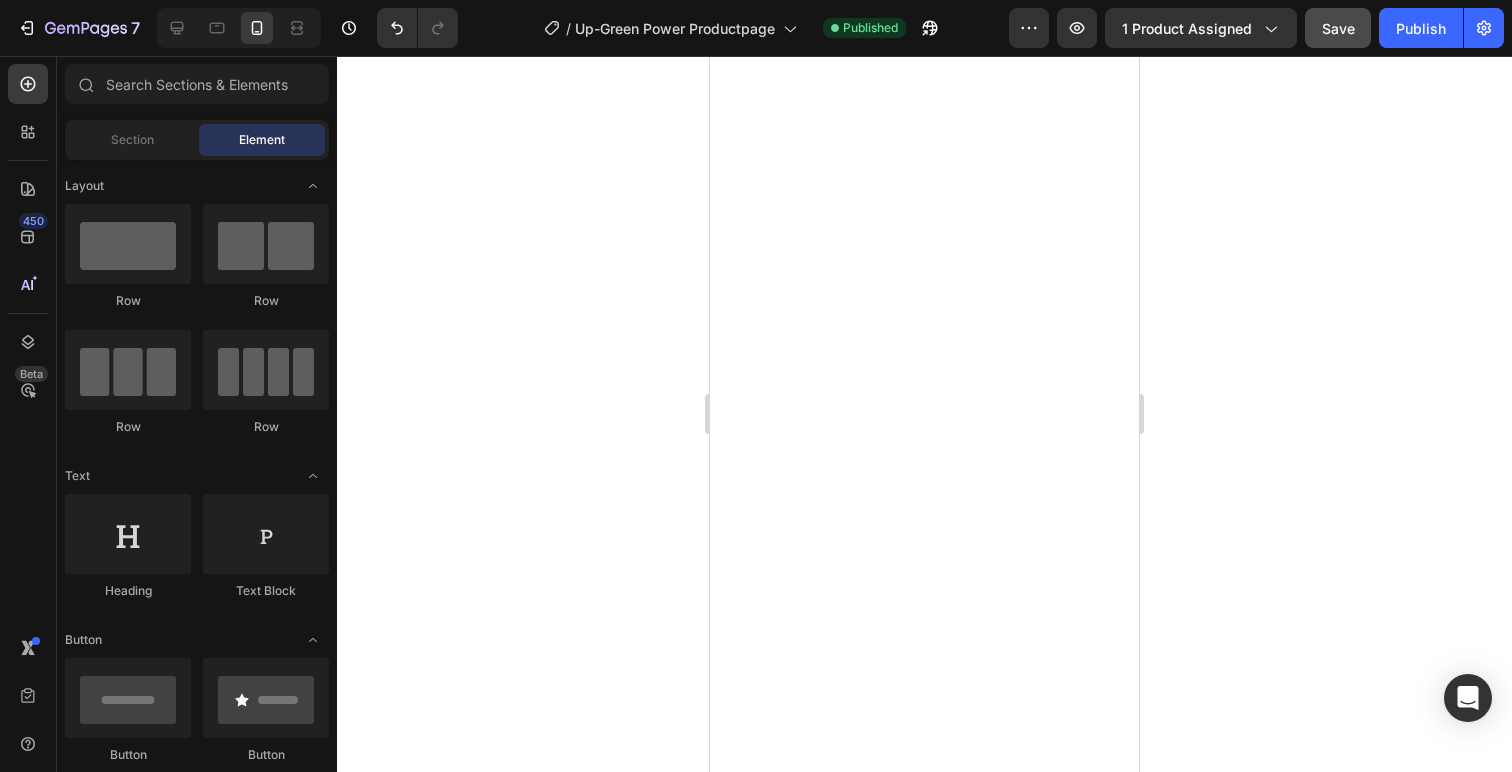 select on "578196705791443877" 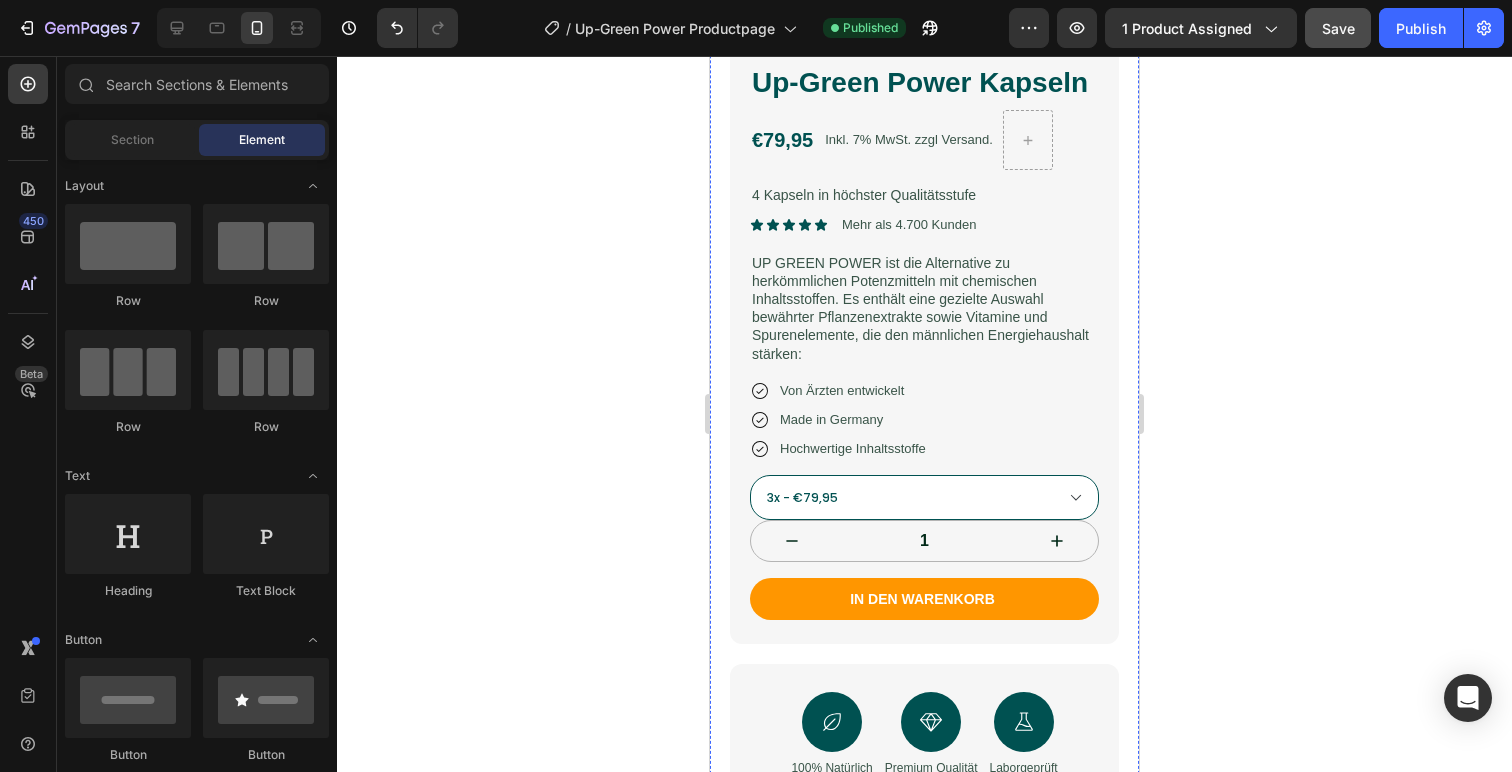 scroll, scrollTop: 554, scrollLeft: 0, axis: vertical 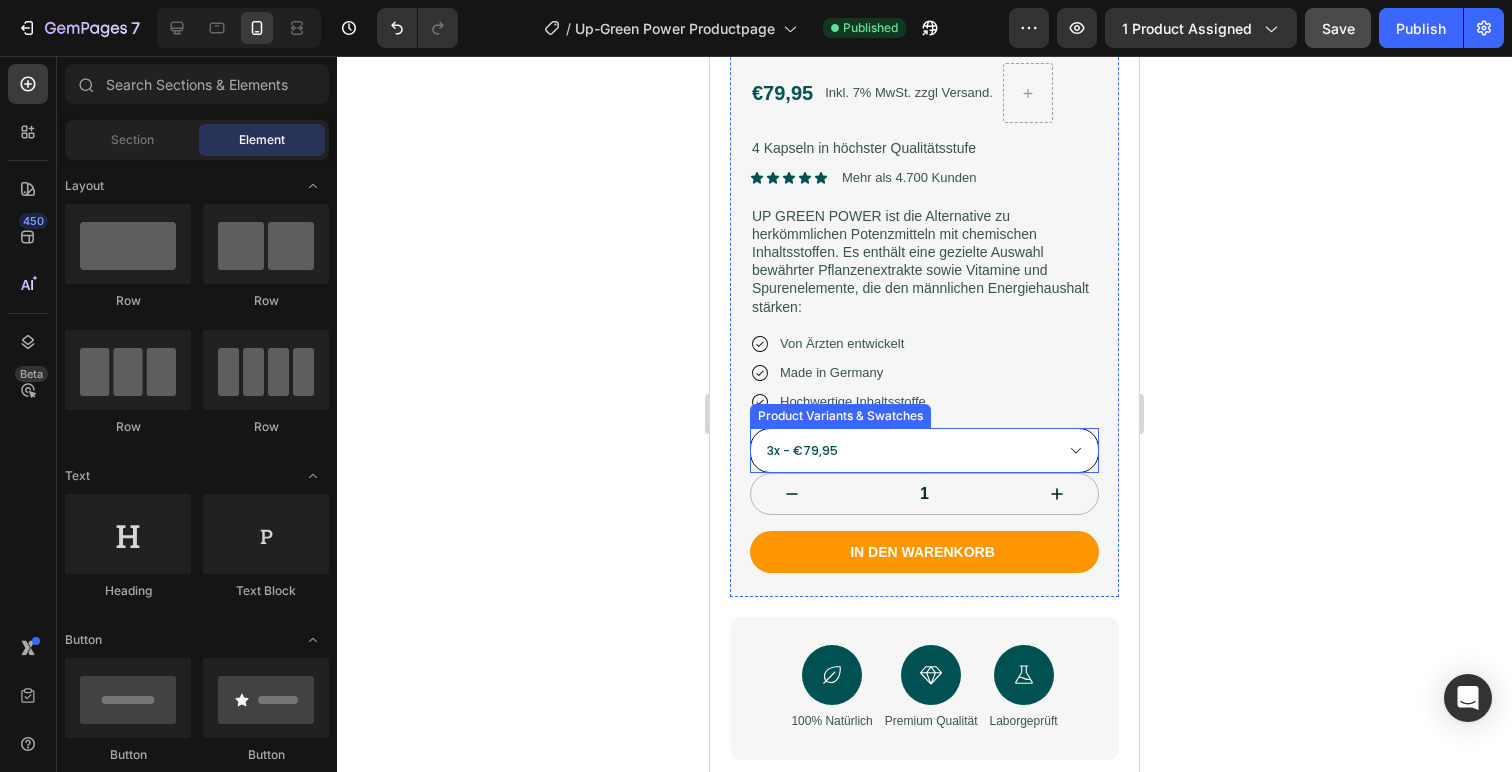 click on "1x - €29,95  3x - €79,95  5x - €134,95" at bounding box center [924, 450] 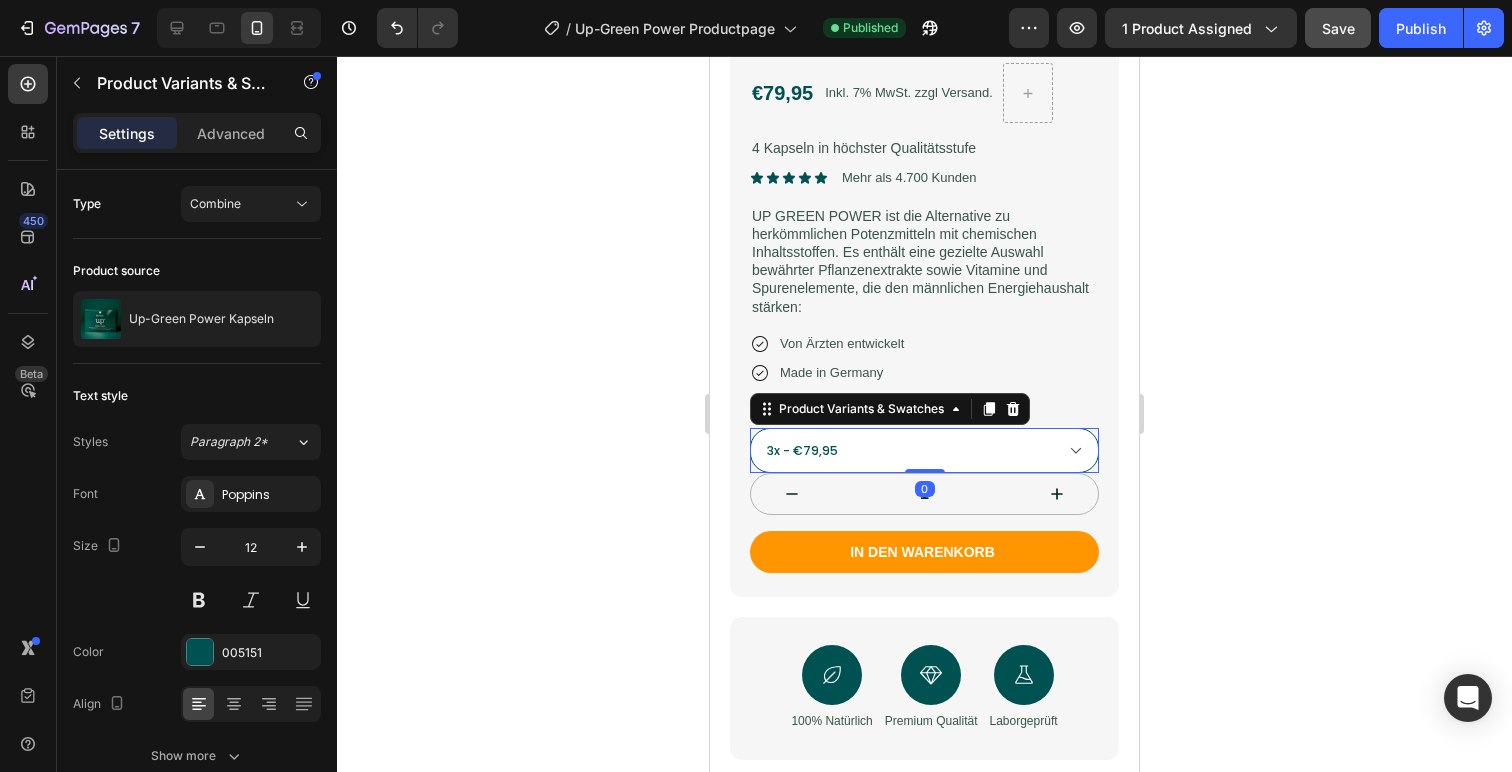 click 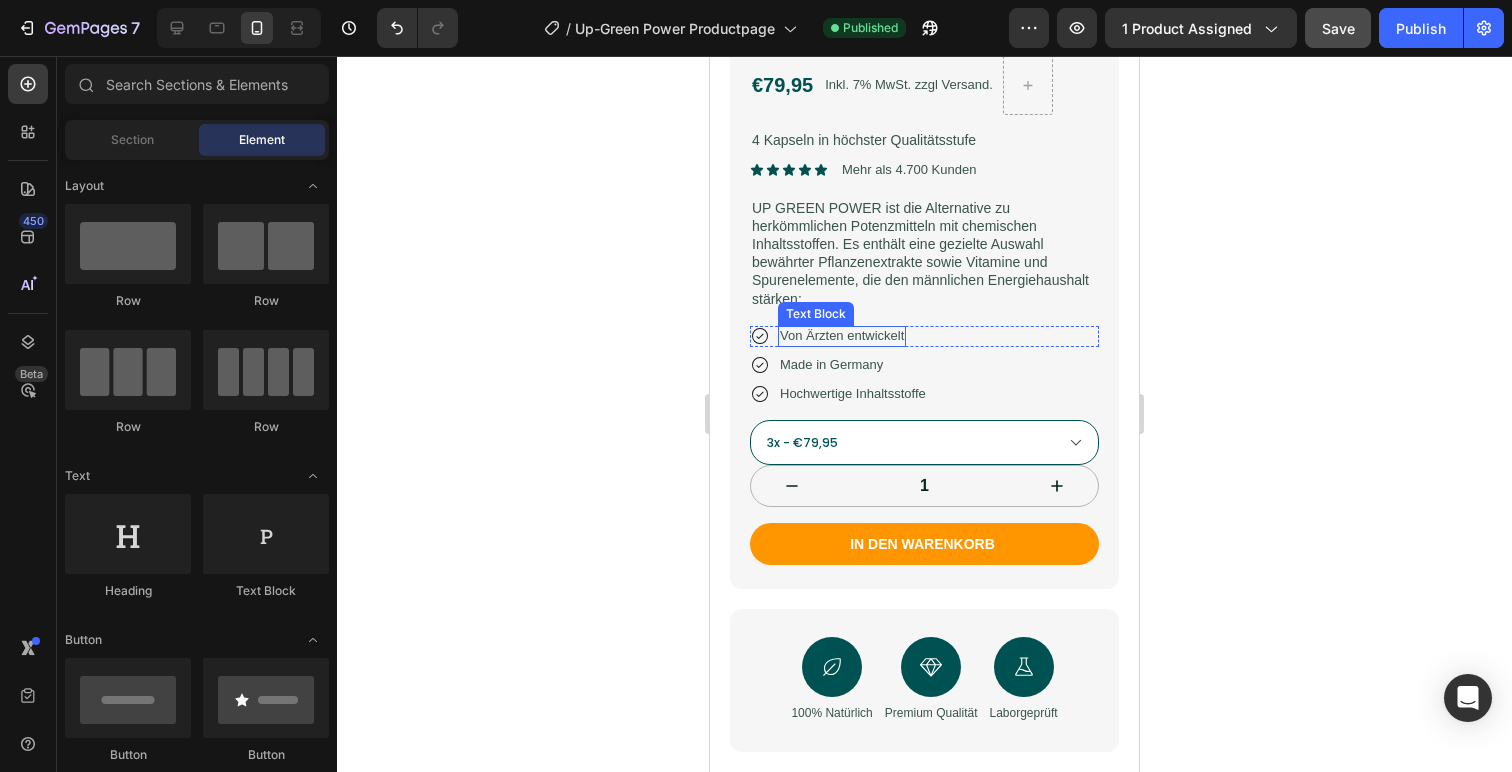 scroll, scrollTop: 553, scrollLeft: 0, axis: vertical 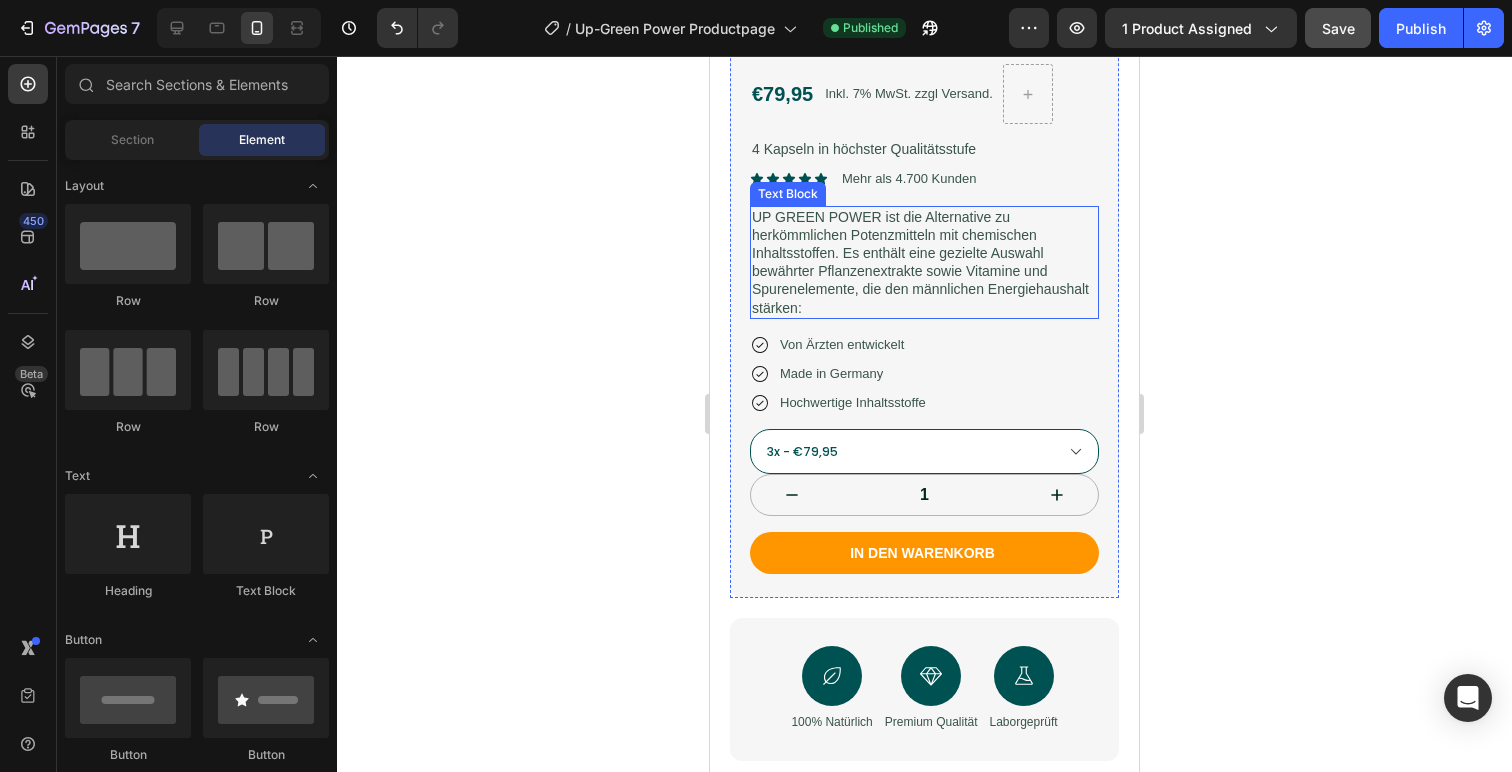 click on "UP GREEN POWER ist die Alternative zu herkömmlichen Potenzmitteln mit chemischen Inhaltsstoffen. Es enthält eine gezielte Auswahl bewährter Pflanzenextrakte sowie Vitamine und Spurenelemente, die den männlichen Energiehaushalt stärken:" at bounding box center [924, 262] 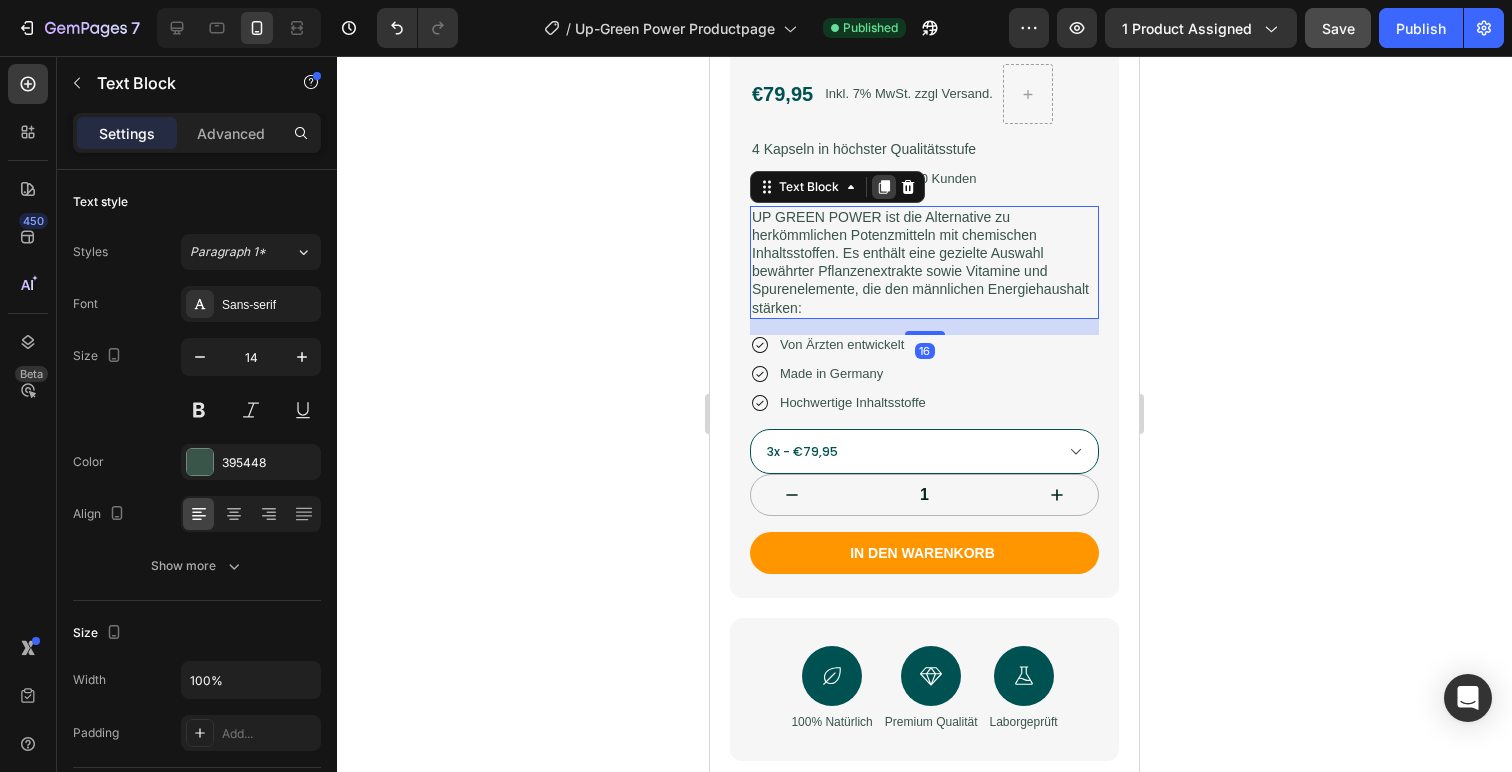 click 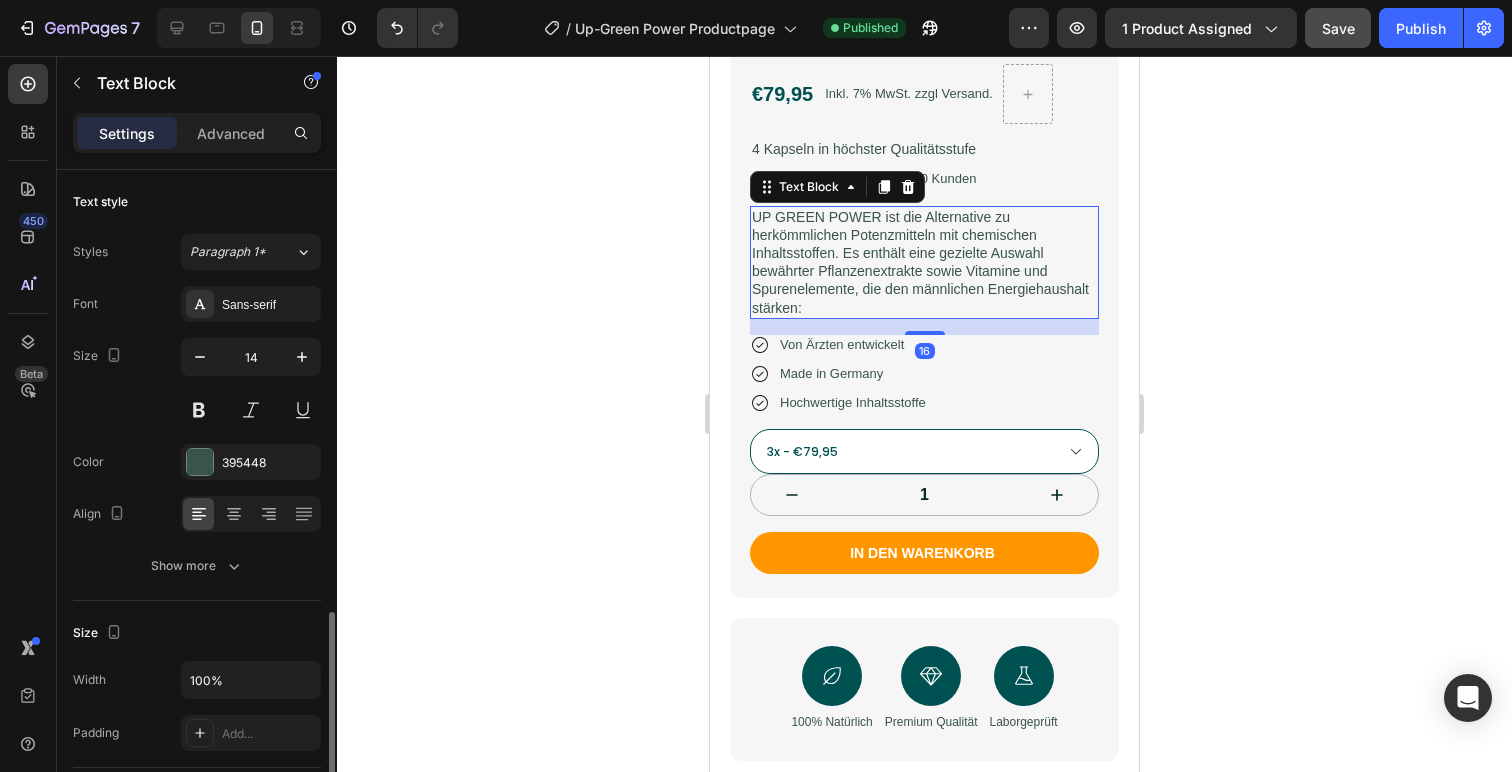 scroll, scrollTop: 284, scrollLeft: 0, axis: vertical 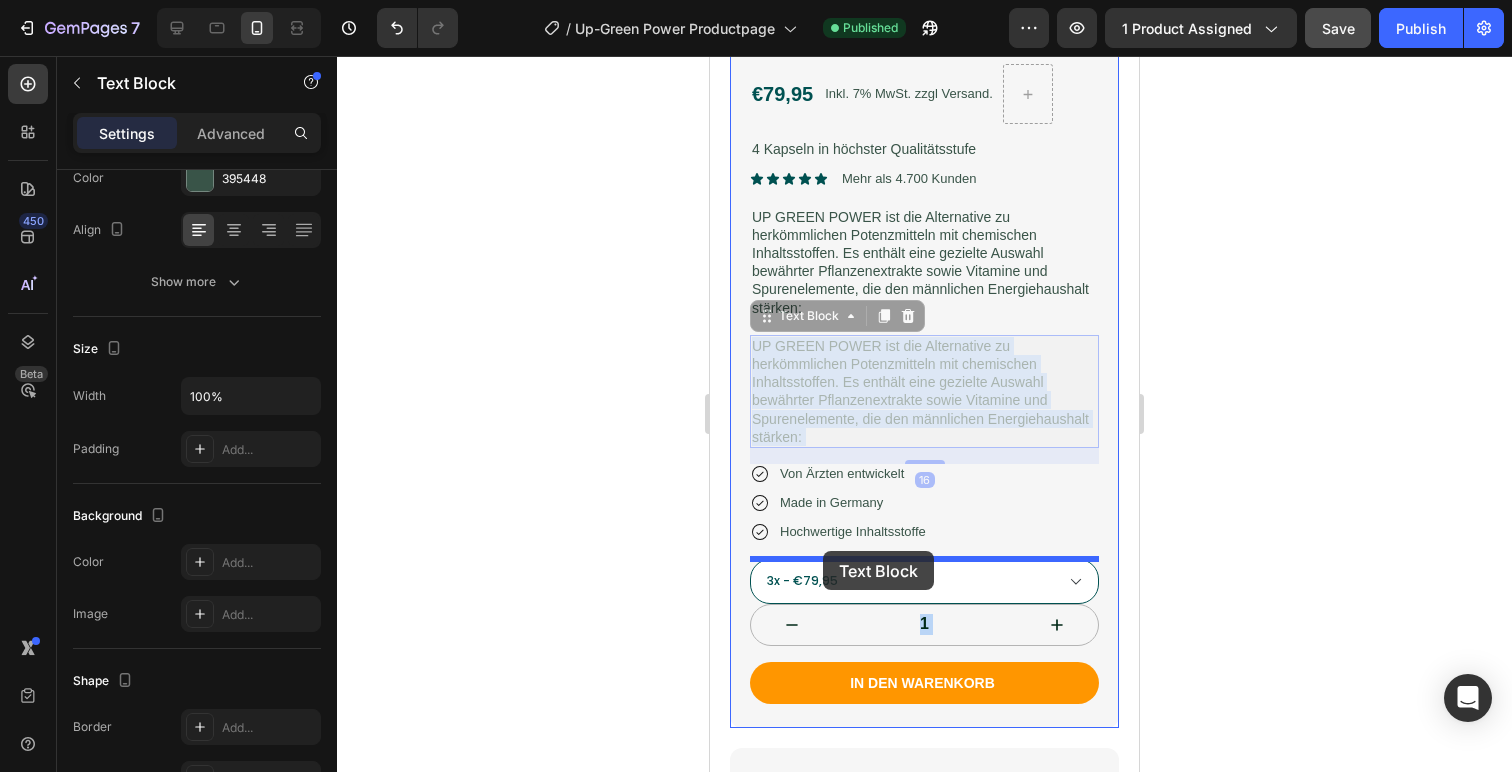 drag, startPoint x: 863, startPoint y: 378, endPoint x: 823, endPoint y: 551, distance: 177.56407 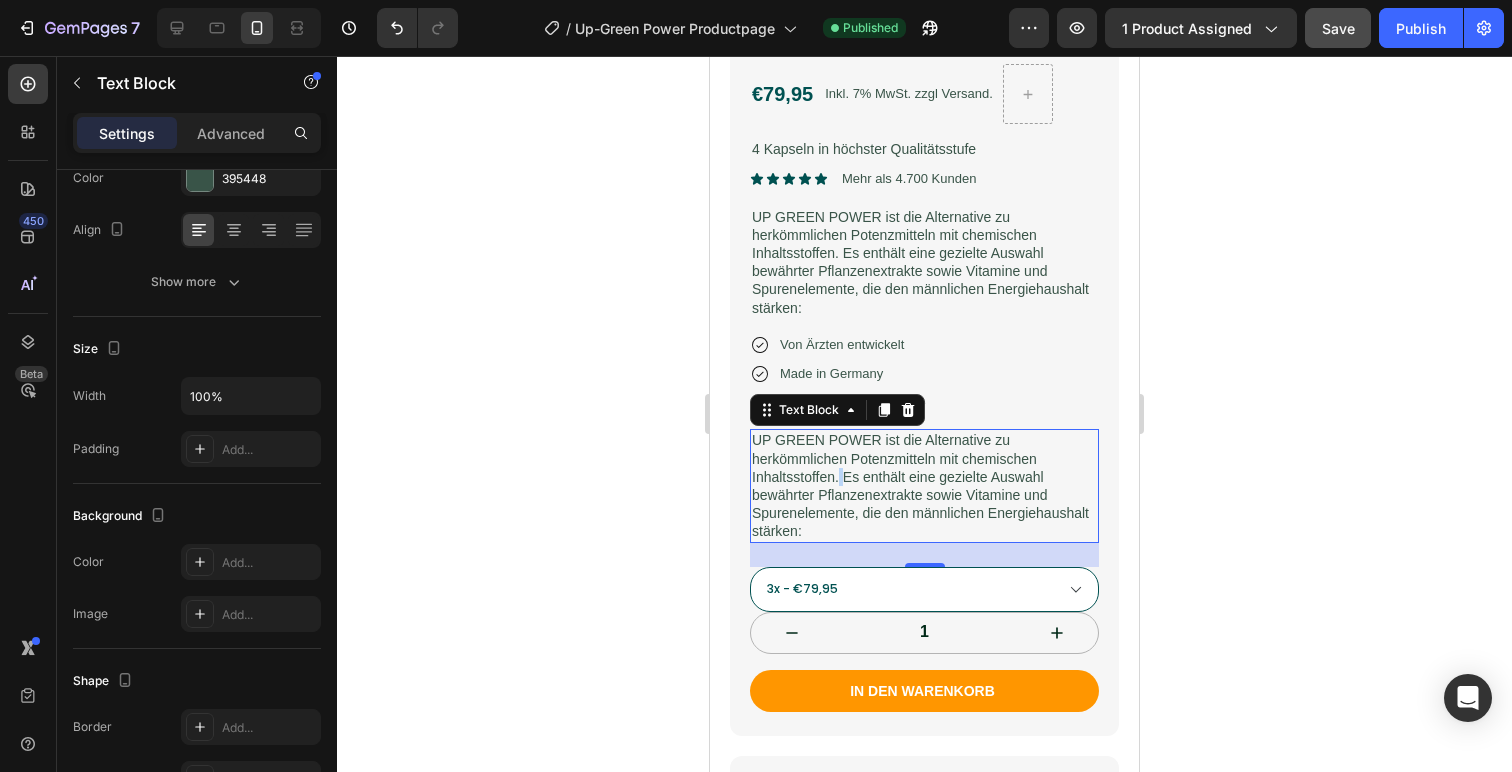 click on "UP GREEN POWER ist die Alternative zu herkömmlichen Potenzmitteln mit chemischen Inhaltsstoffen. Es enthält eine gezielte Auswahl bewährter Pflanzenextrakte sowie Vitamine und Spurenelemente, die den männlichen Energiehaushalt stärken:" at bounding box center [924, 485] 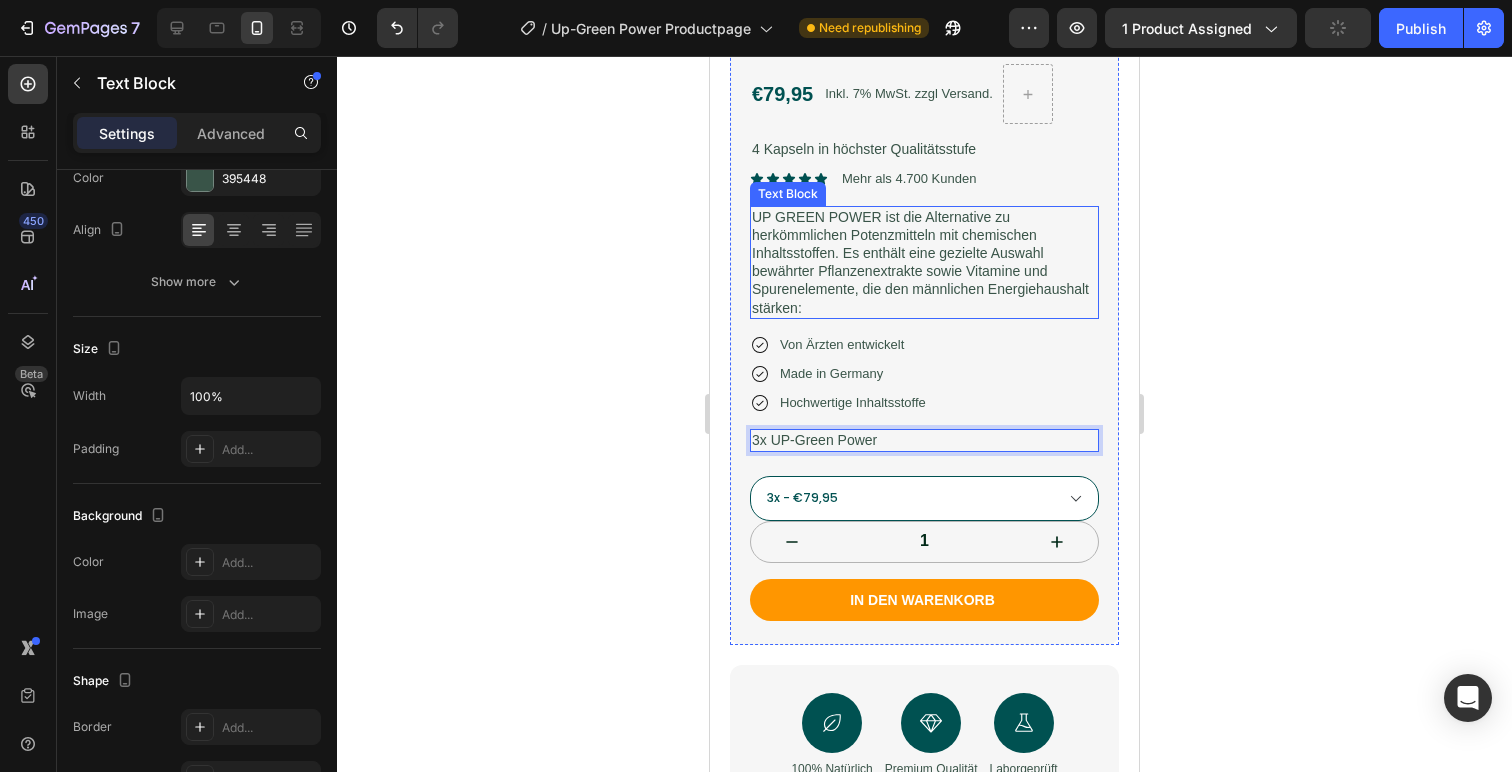 click on "UP GREEN POWER ist die Alternative zu herkömmlichen Potenzmitteln mit chemischen Inhaltsstoffen. Es enthält eine gezielte Auswahl bewährter Pflanzenextrakte sowie Vitamine und Spurenelemente, die den männlichen Energiehaushalt stärken:" at bounding box center [924, 262] 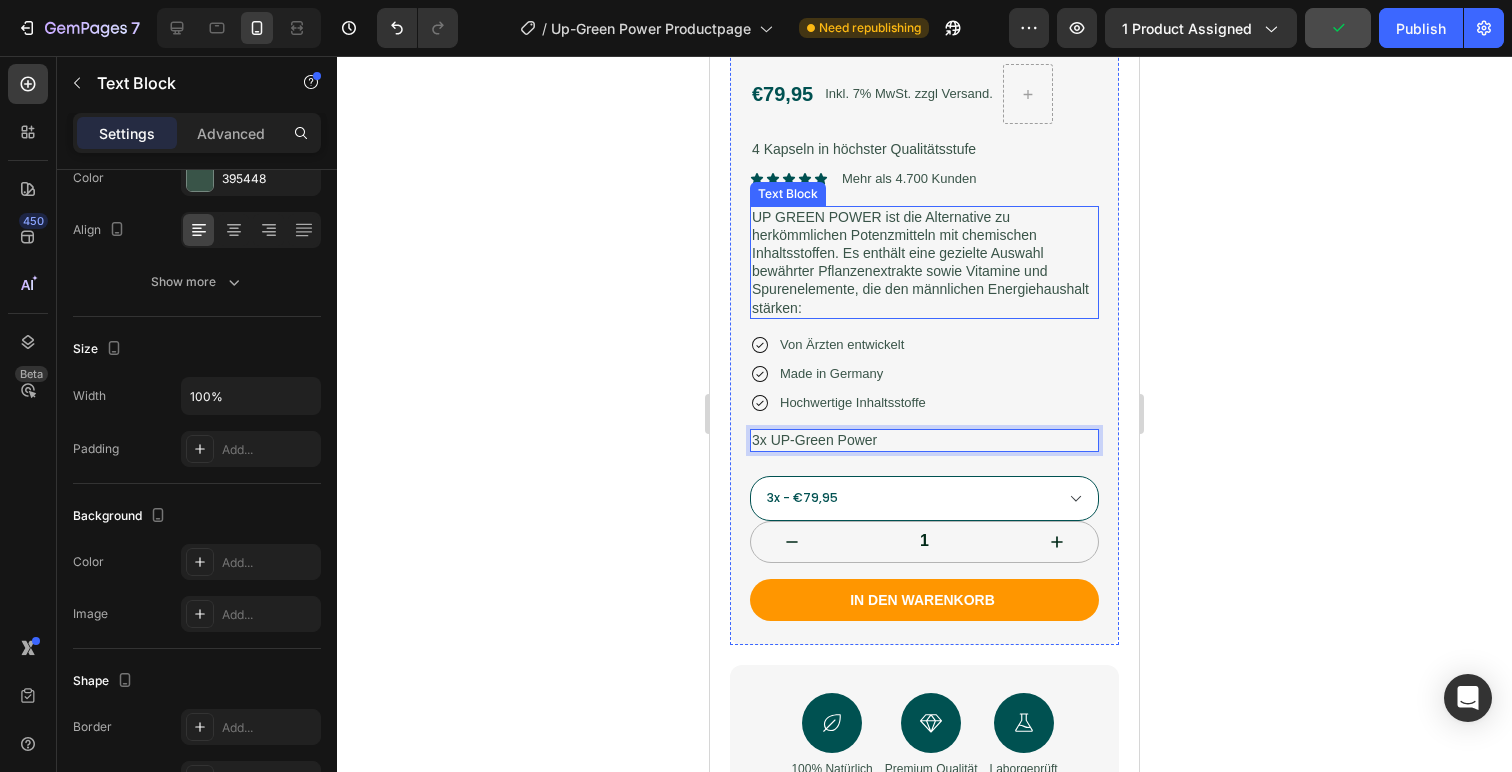 click on "UP GREEN POWER ist die Alternative zu herkömmlichen Potenzmitteln mit chemischen Inhaltsstoffen. Es enthält eine gezielte Auswahl bewährter Pflanzenextrakte sowie Vitamine und Spurenelemente, die den männlichen Energiehaushalt stärken:" at bounding box center [924, 262] 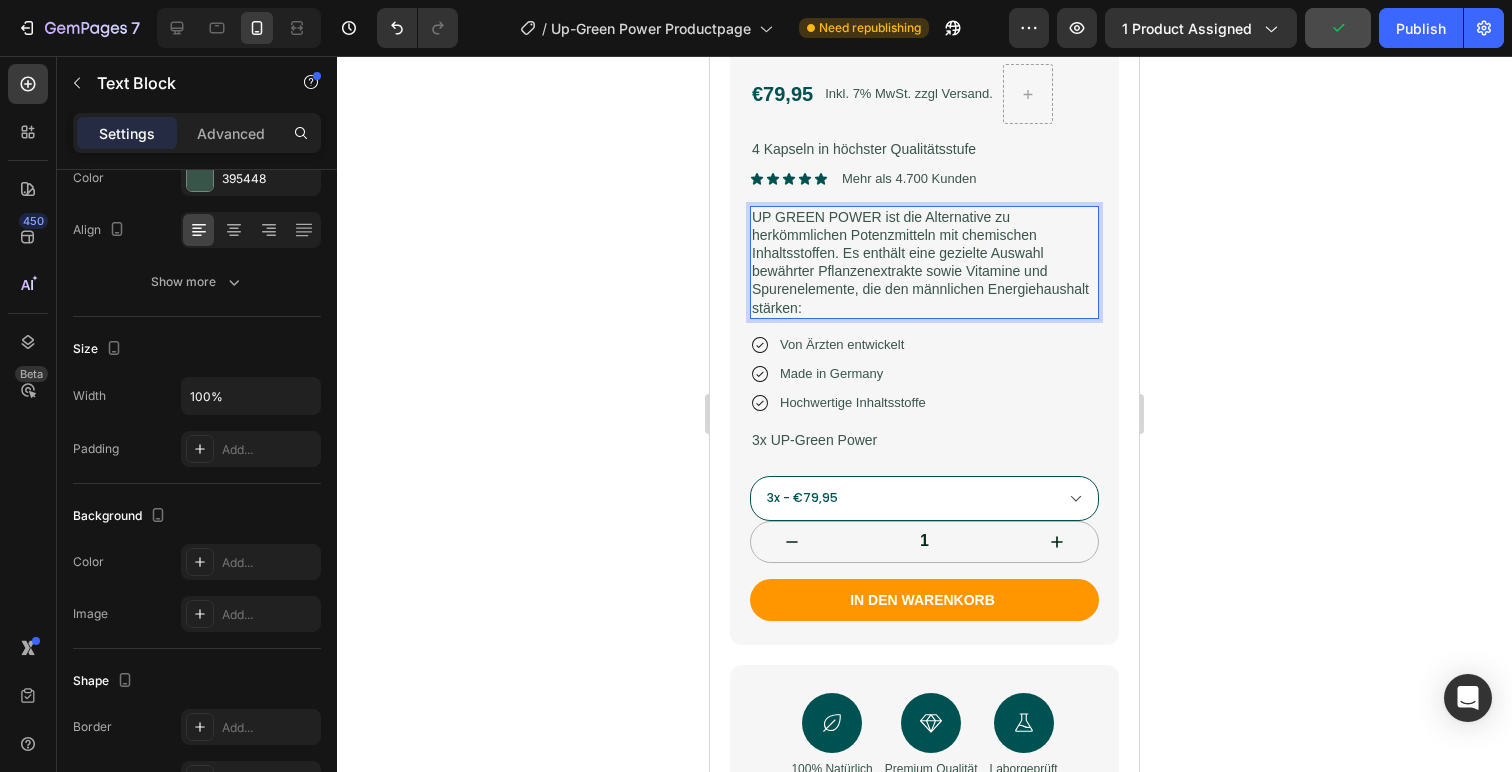 click on "UP GREEN POWER ist die Alternative zu herkömmlichen Potenzmitteln mit chemischen Inhaltsstoffen. Es enthält eine gezielte Auswahl bewährter Pflanzenextrakte sowie Vitamine und Spurenelemente, die den männlichen Energiehaushalt stärken:" at bounding box center [924, 262] 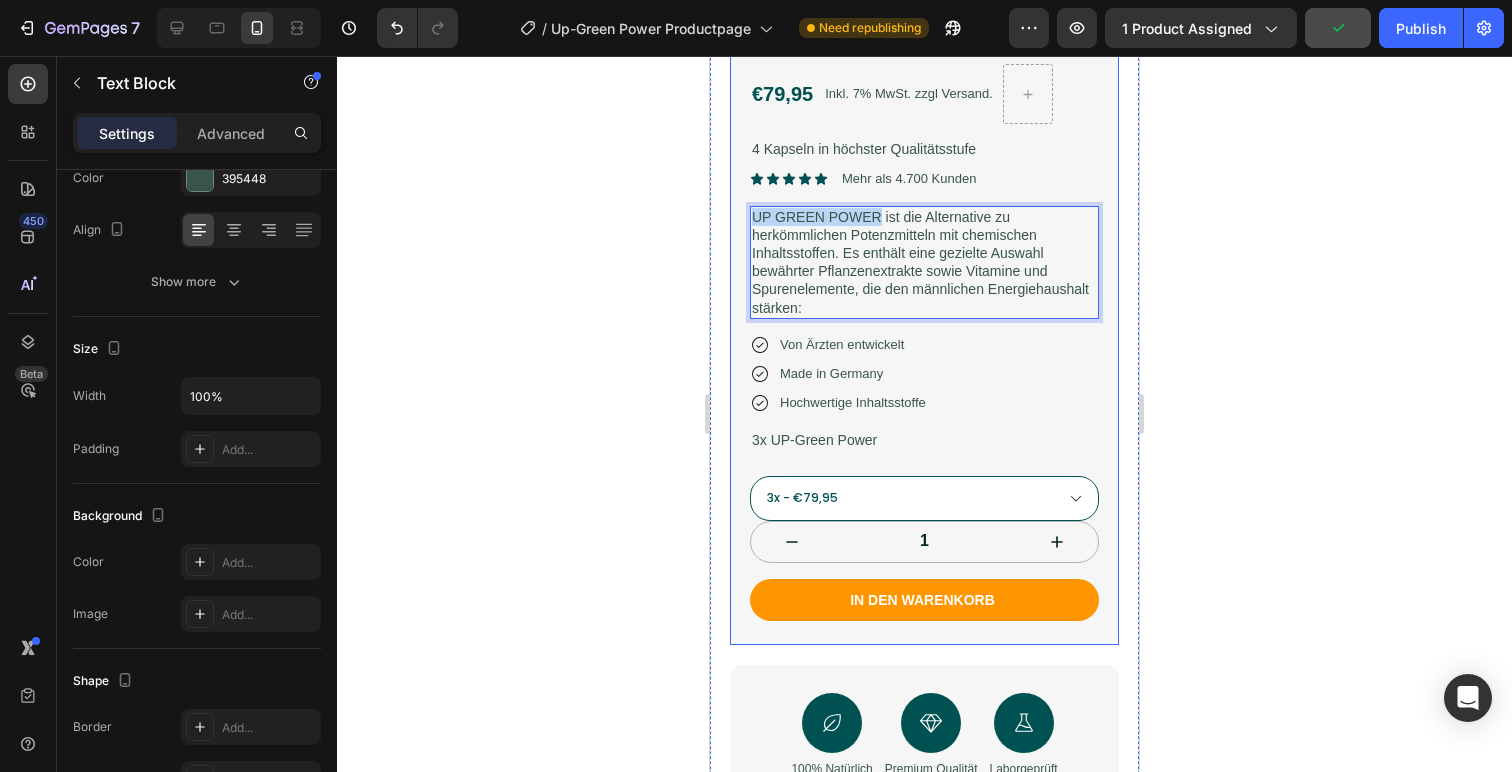drag, startPoint x: 881, startPoint y: 216, endPoint x: 730, endPoint y: 216, distance: 151 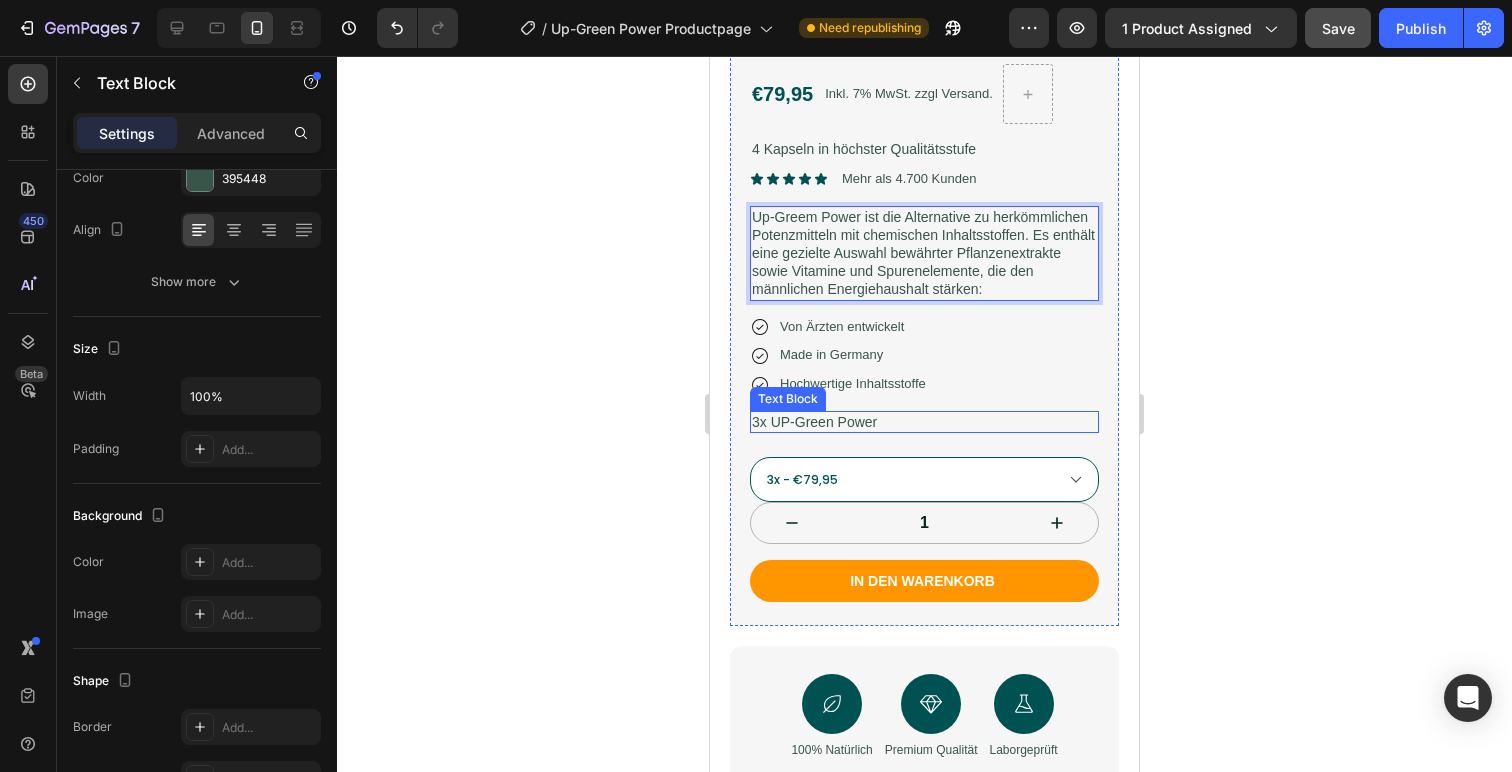 click on "3x UP-Green Power" at bounding box center [924, 422] 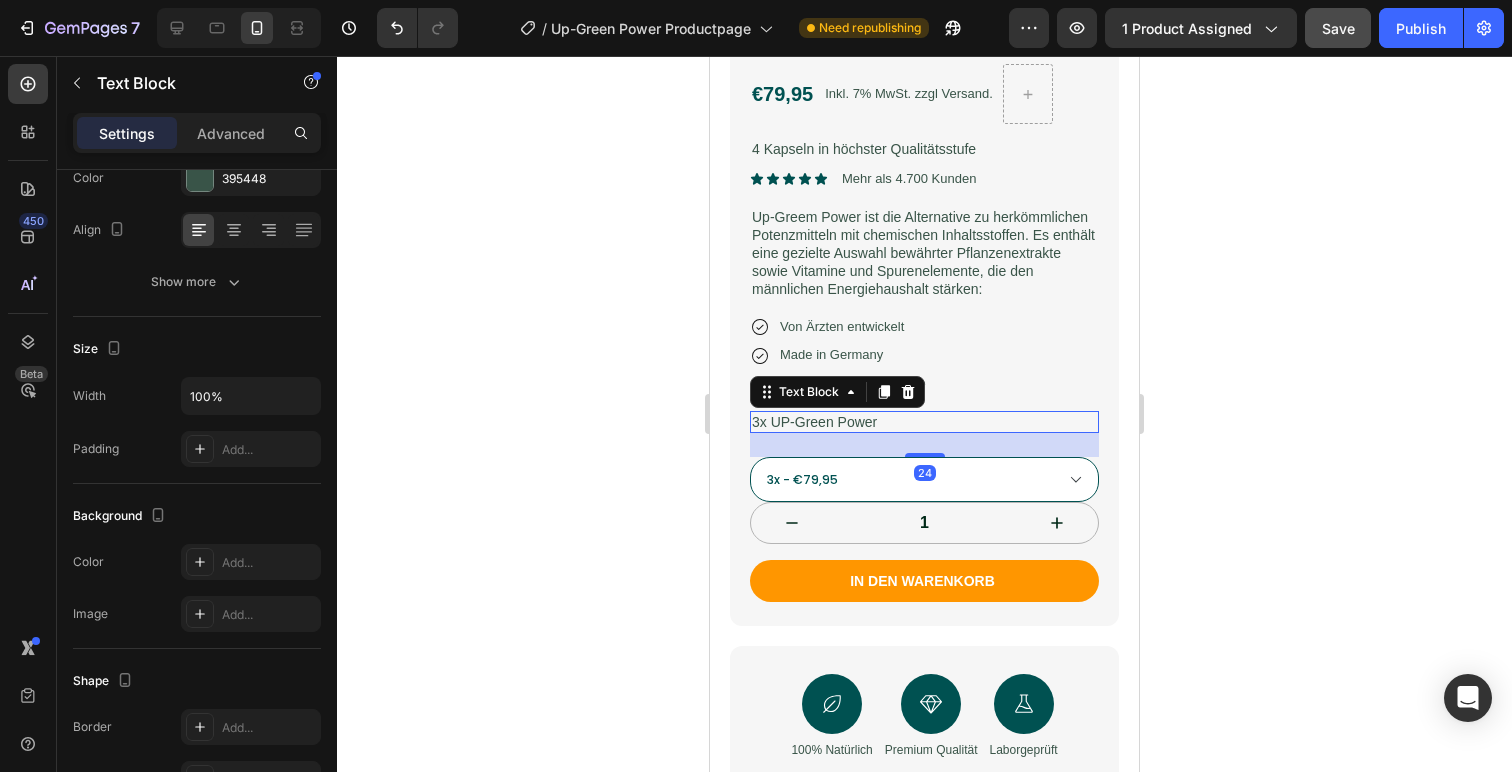 click on "3x UP-Green Power" at bounding box center (924, 422) 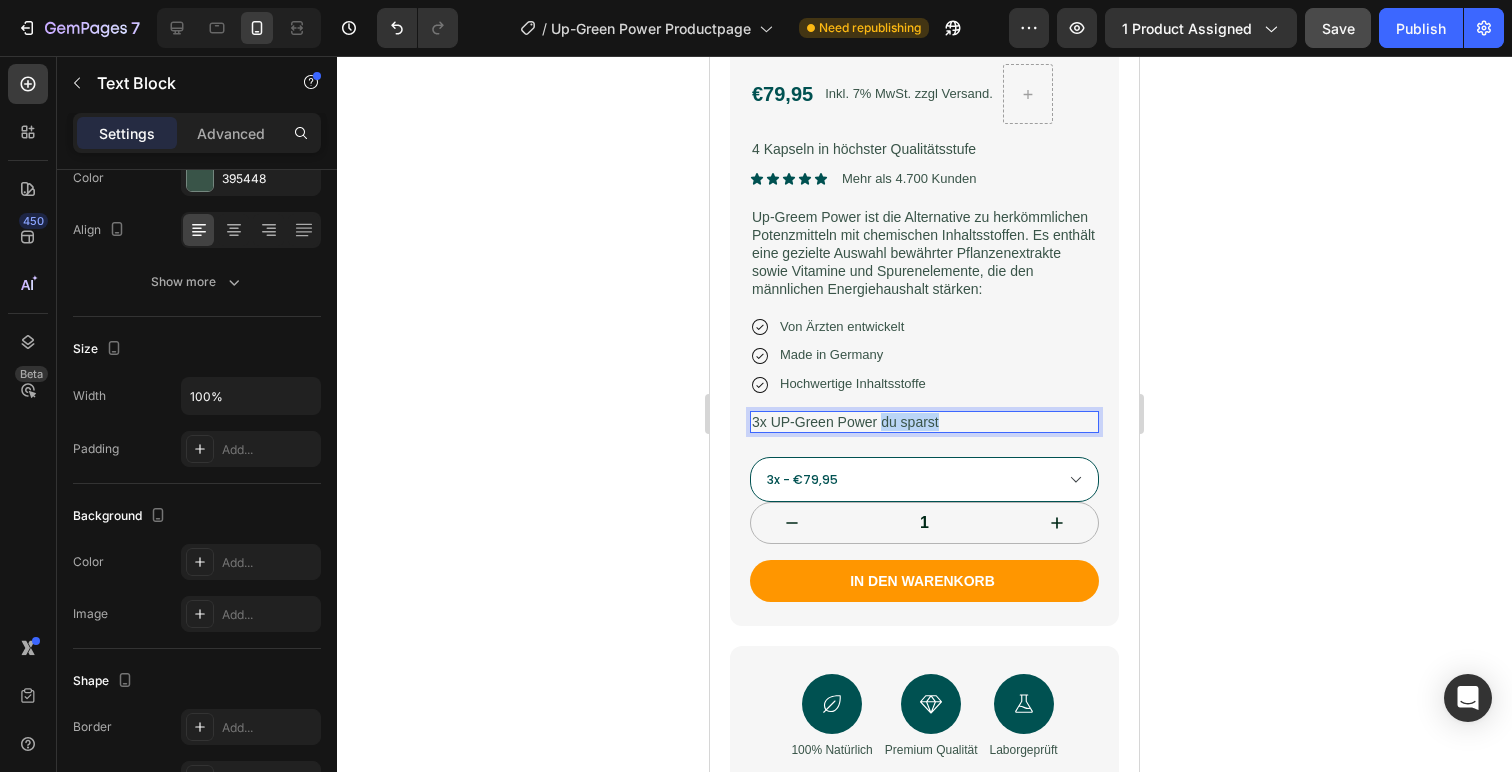 drag, startPoint x: 879, startPoint y: 422, endPoint x: 972, endPoint y: 422, distance: 93 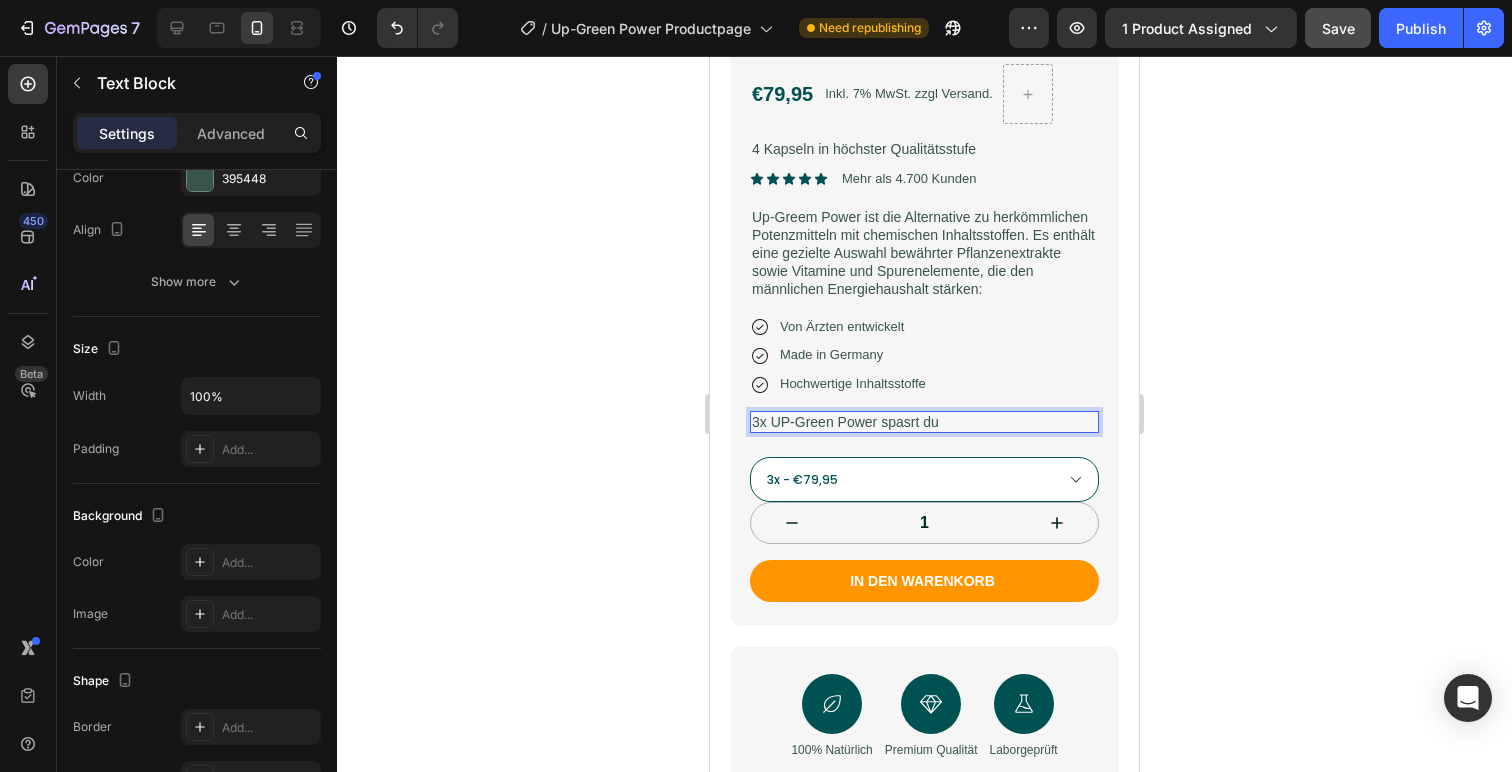 click on "3x UP-Green Power spasrt du" at bounding box center [924, 422] 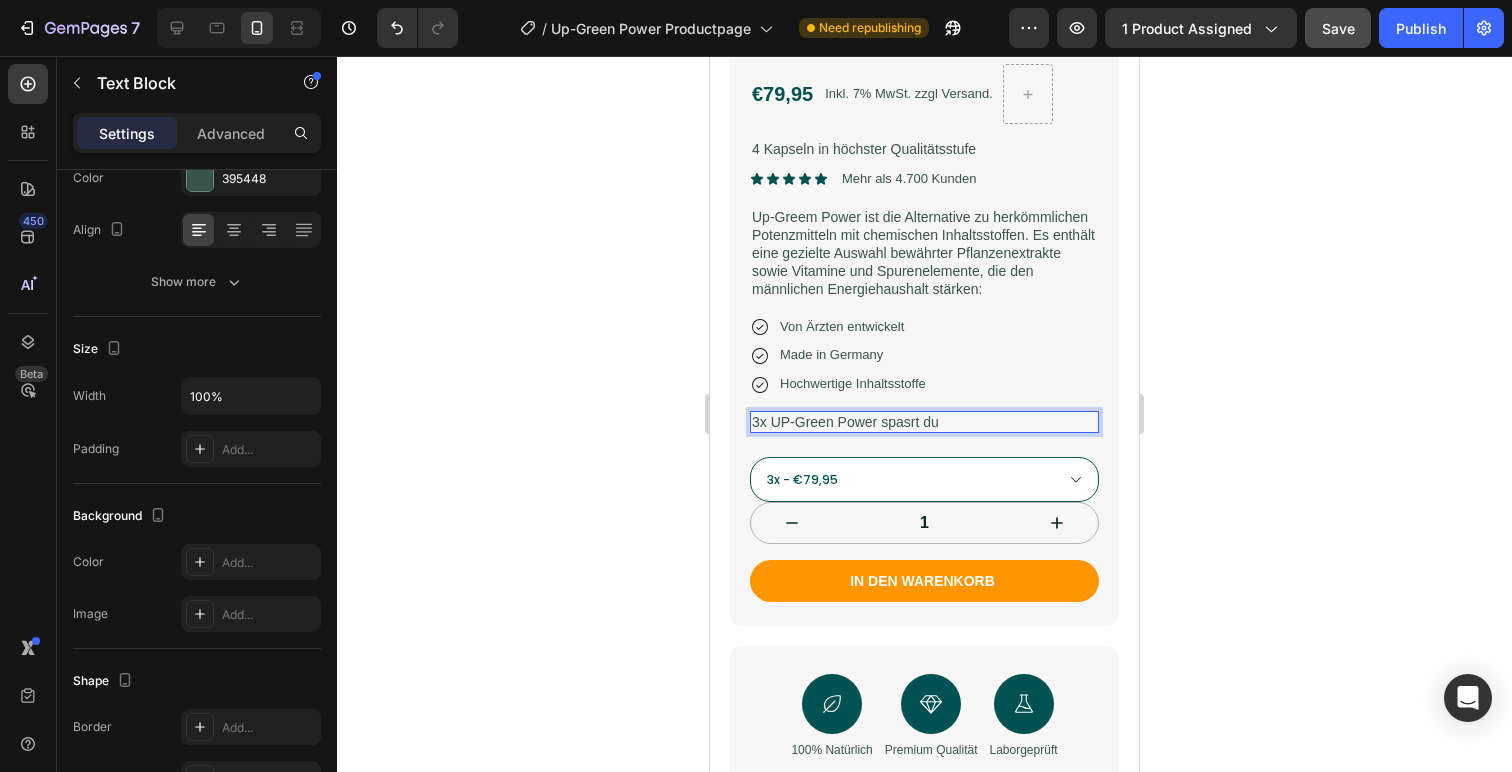 click 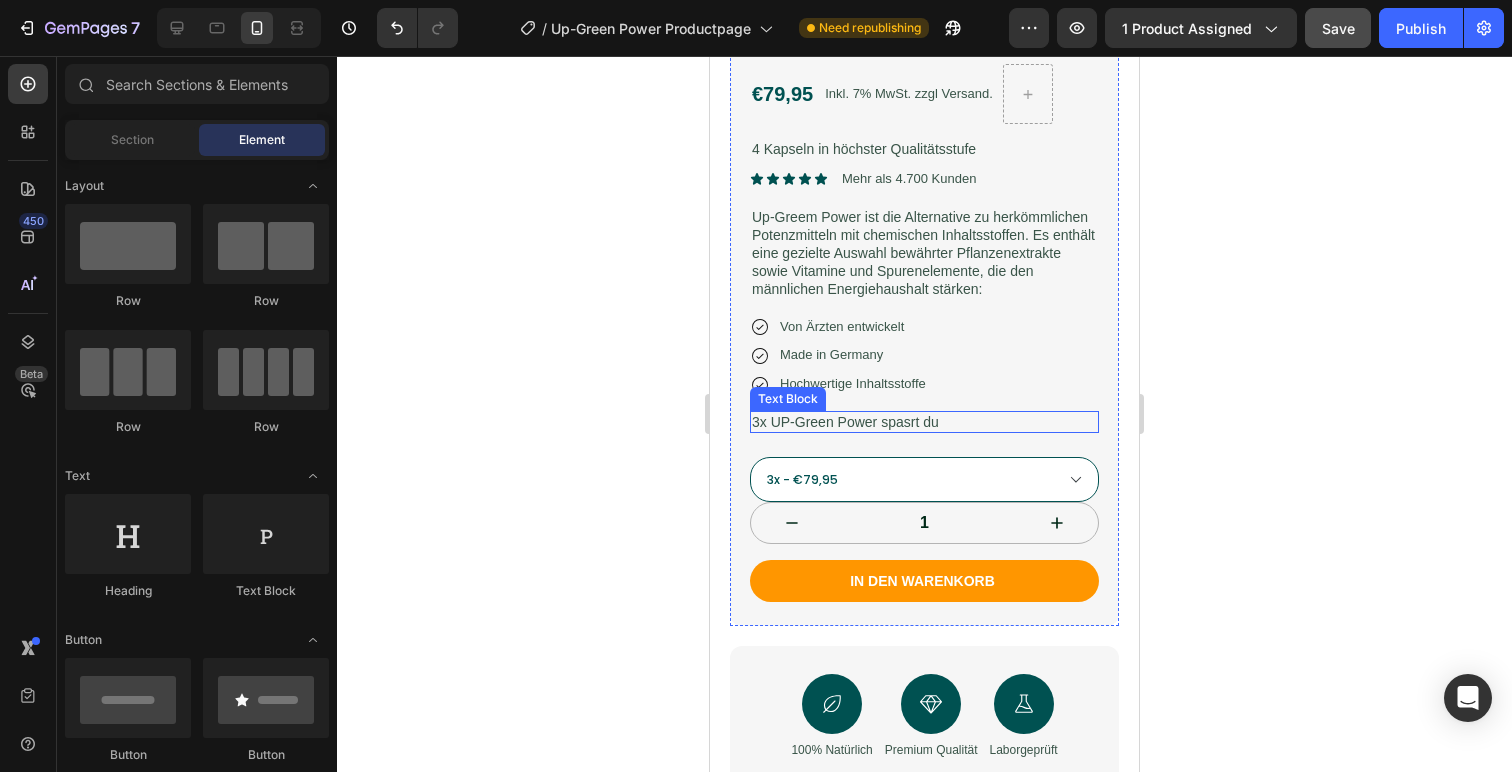 click on "3x UP-Green Power spasrt du" at bounding box center [924, 422] 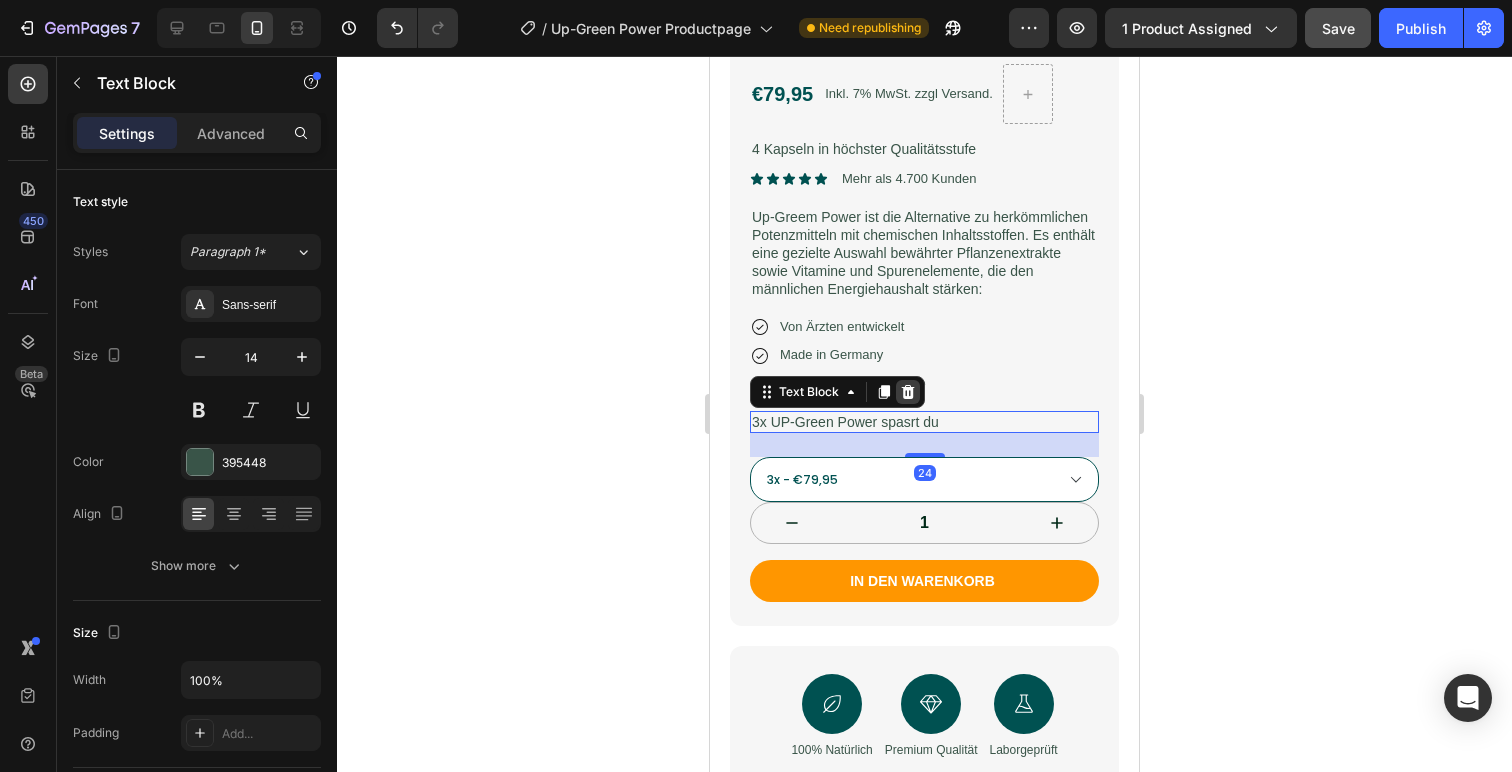 click 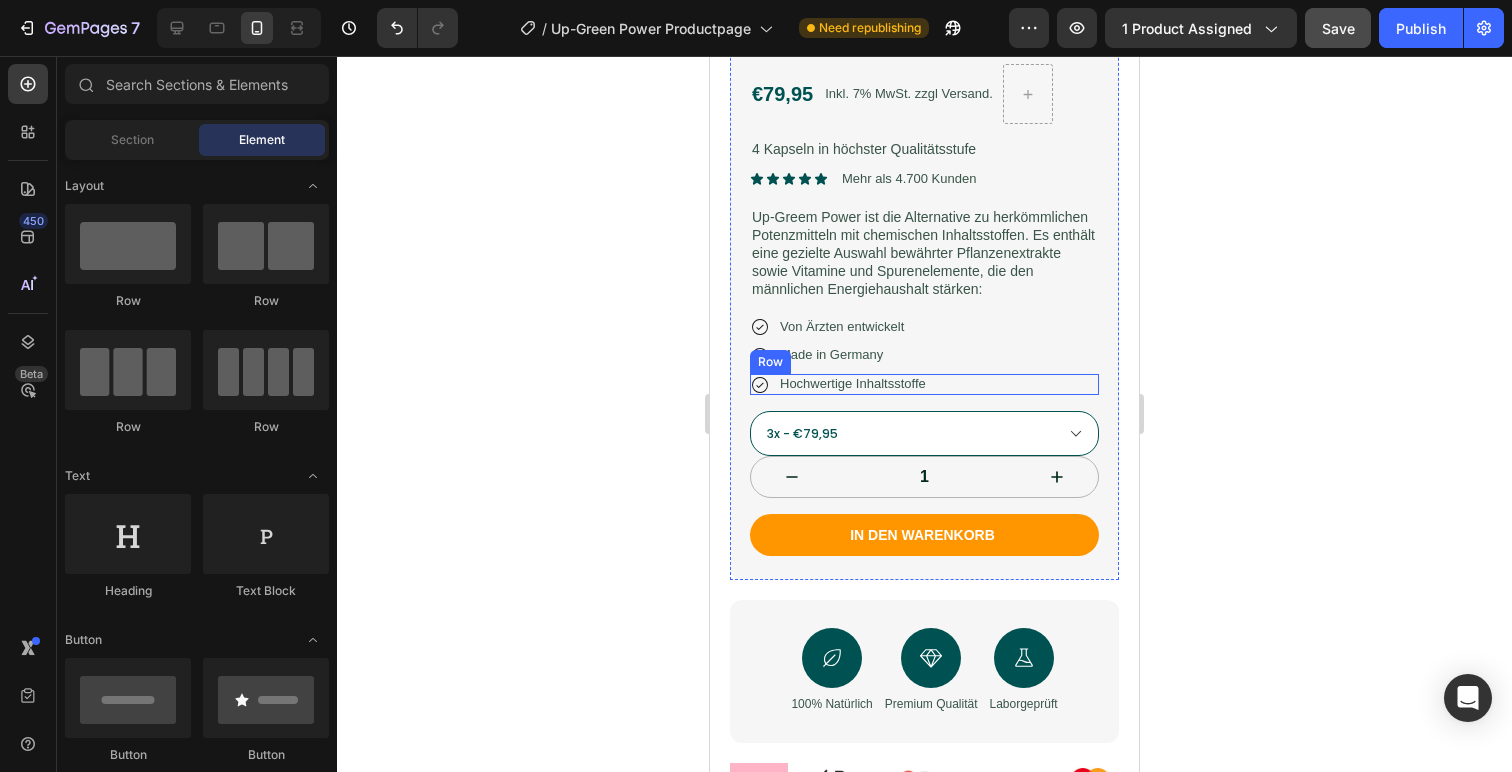 click on "Icon Hochwertige Inhaltsstoffe Text Block Row" at bounding box center [924, 384] 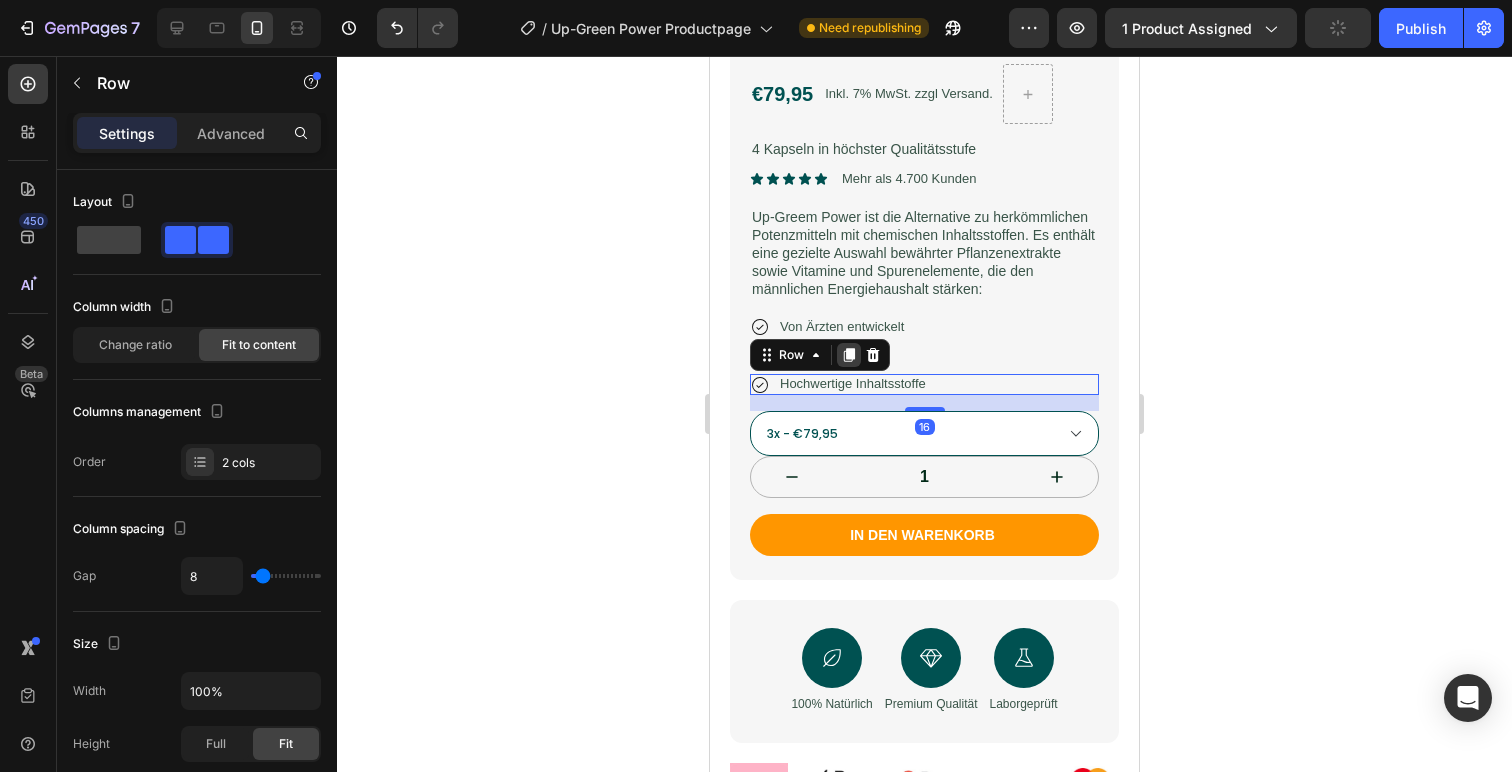 click 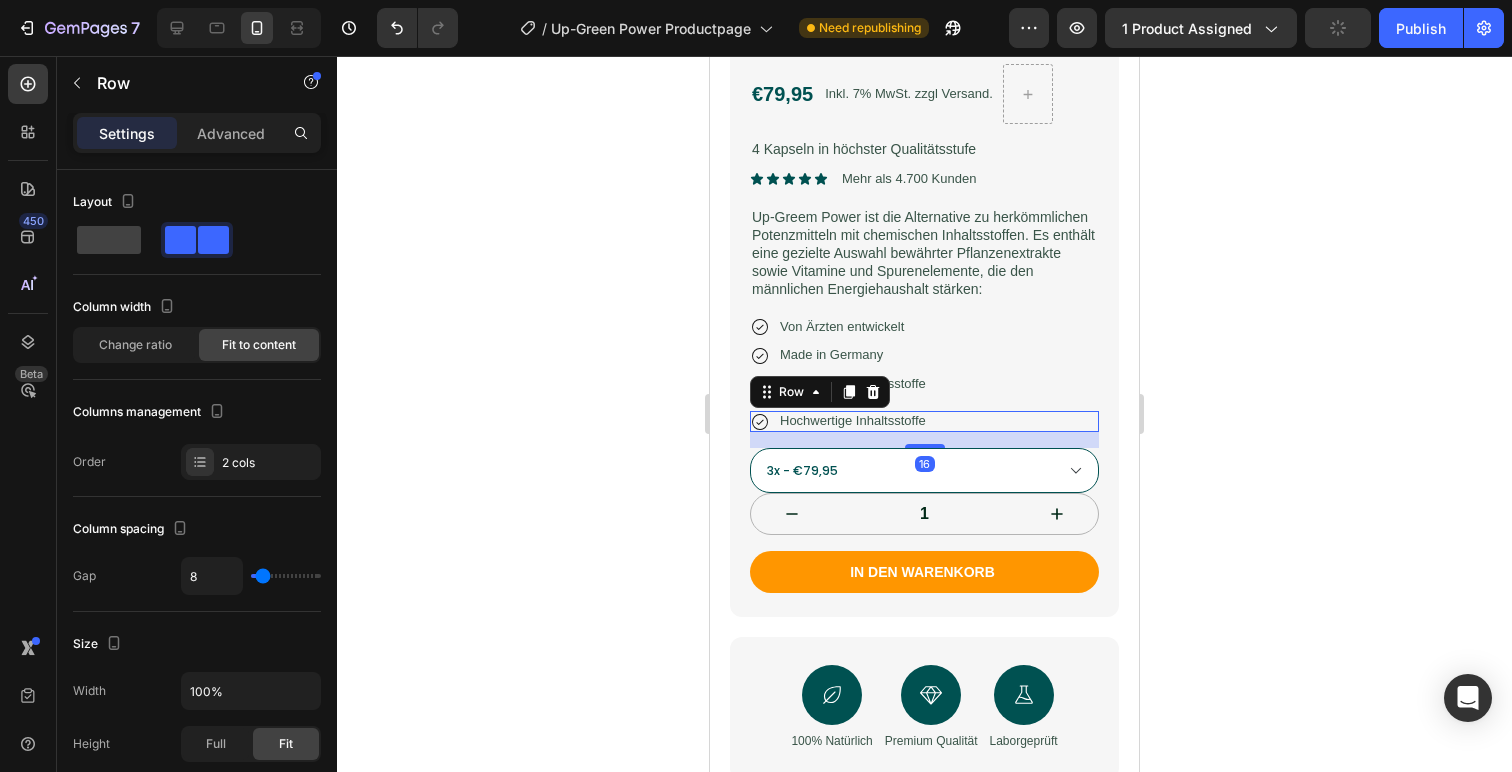scroll, scrollTop: 284, scrollLeft: 0, axis: vertical 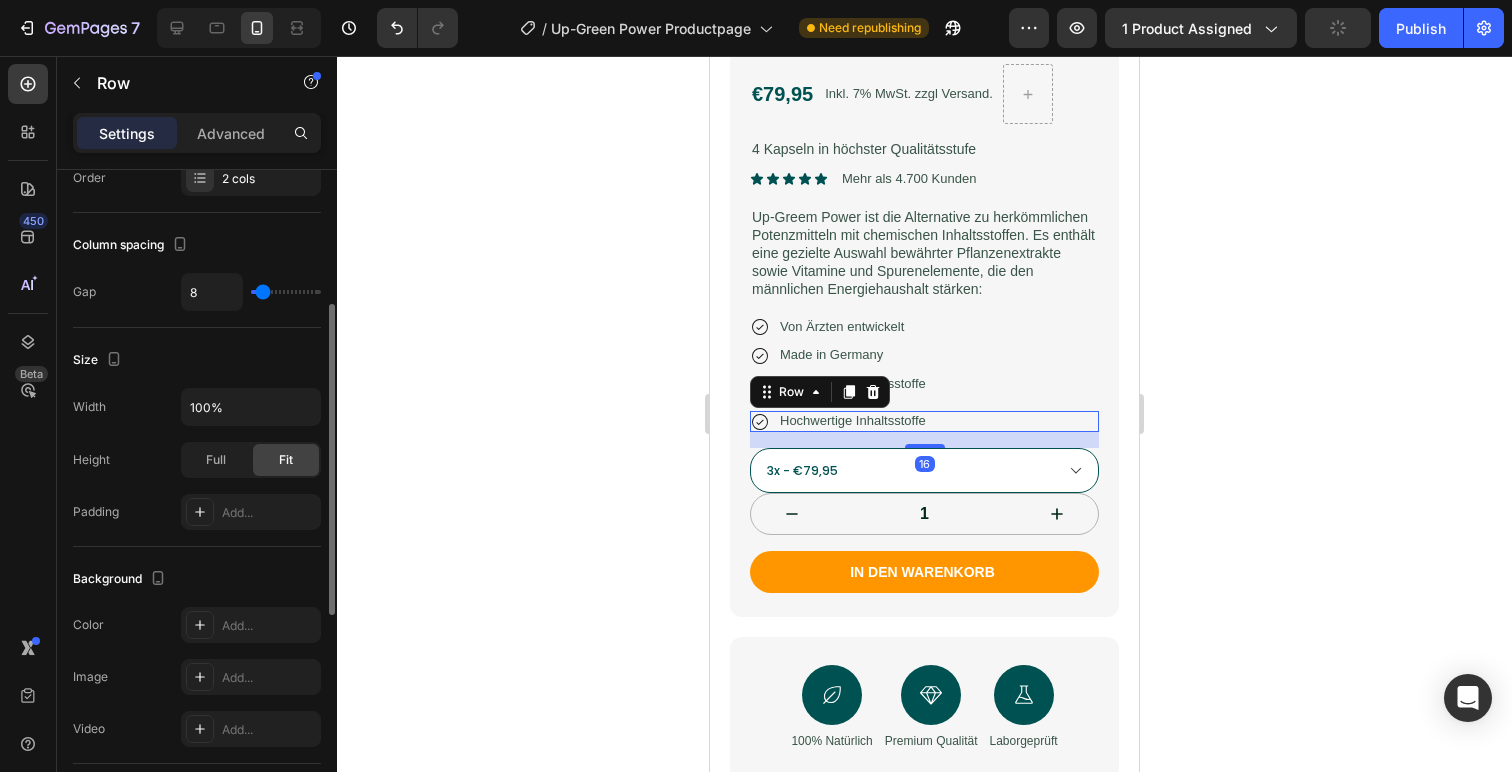 click 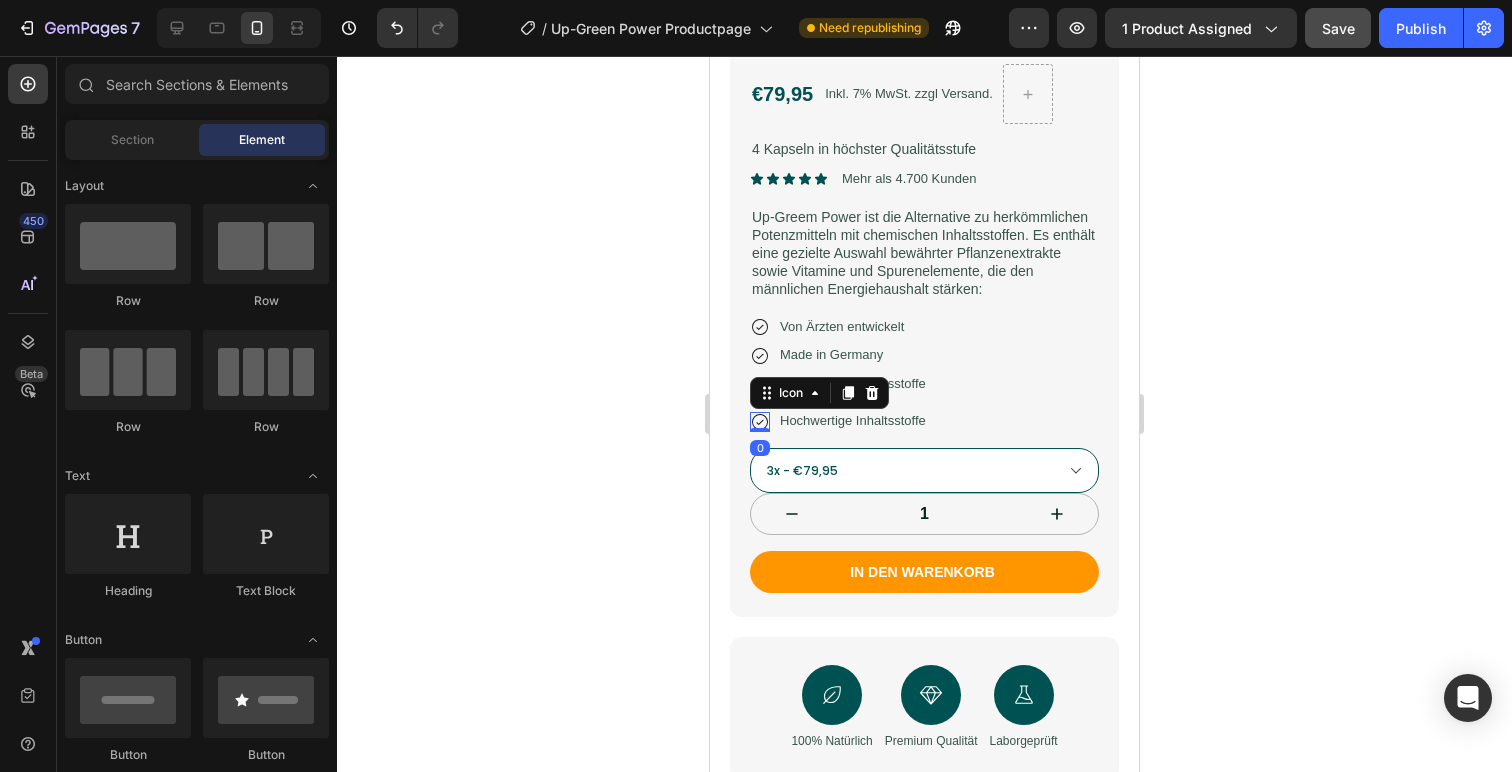 click 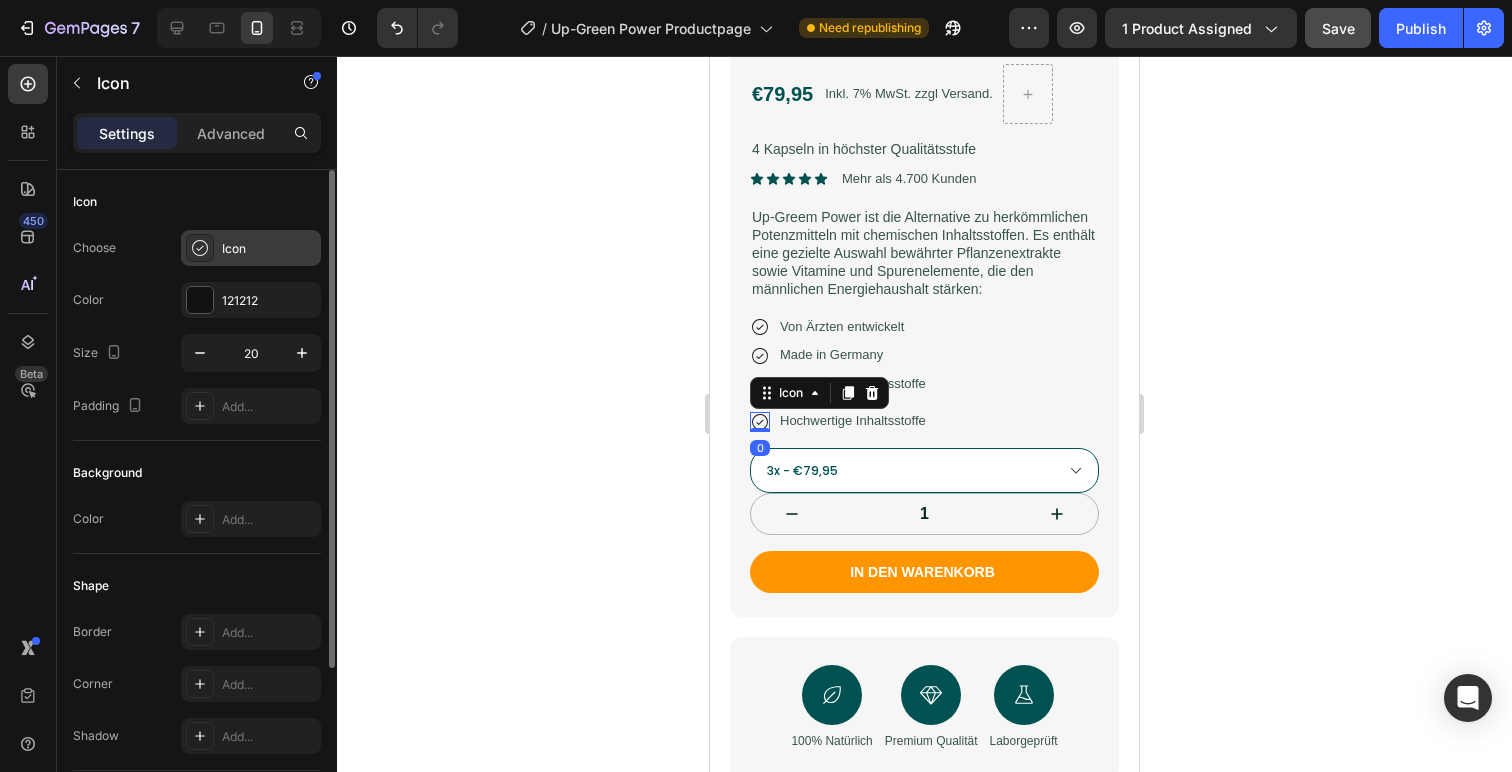 click 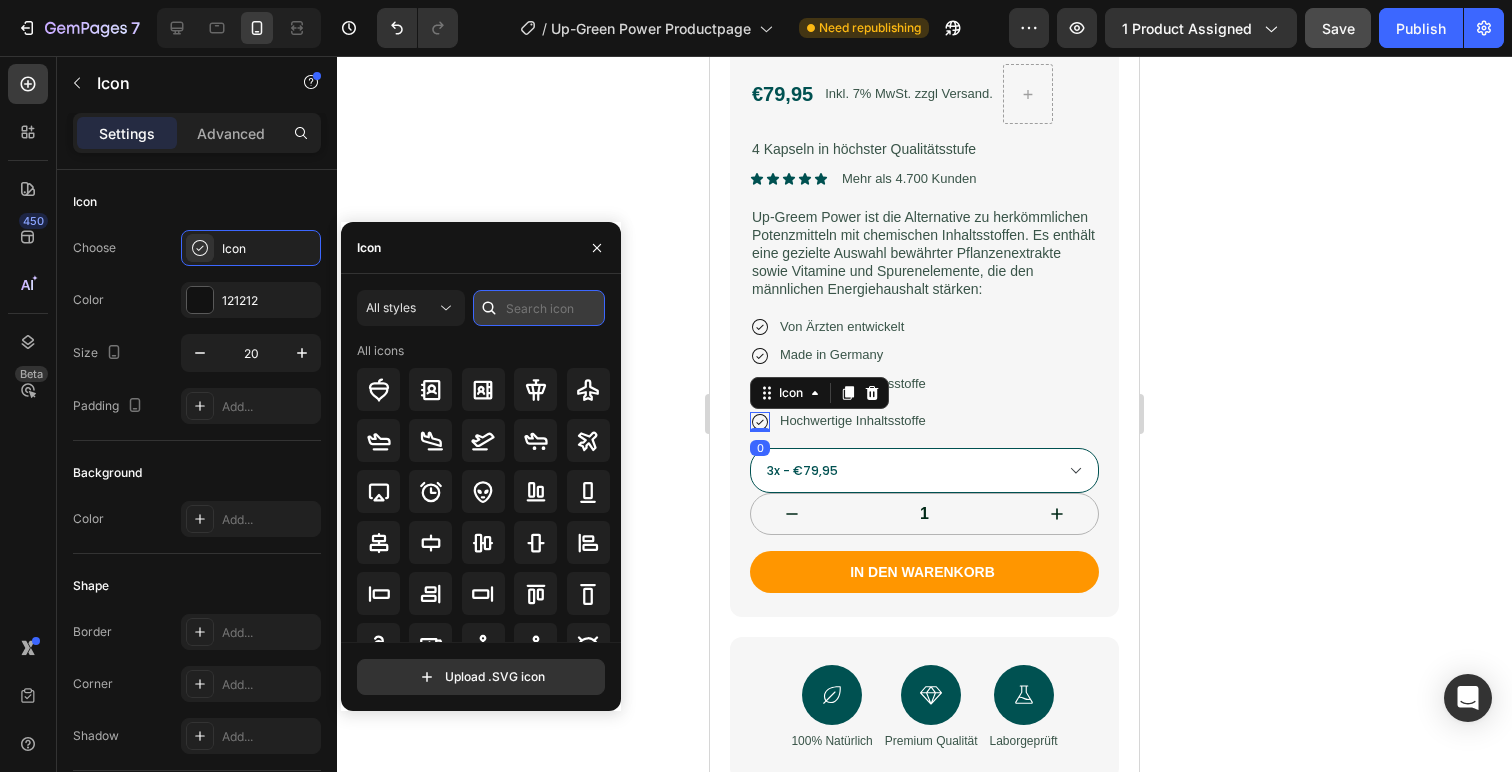 click at bounding box center [539, 308] 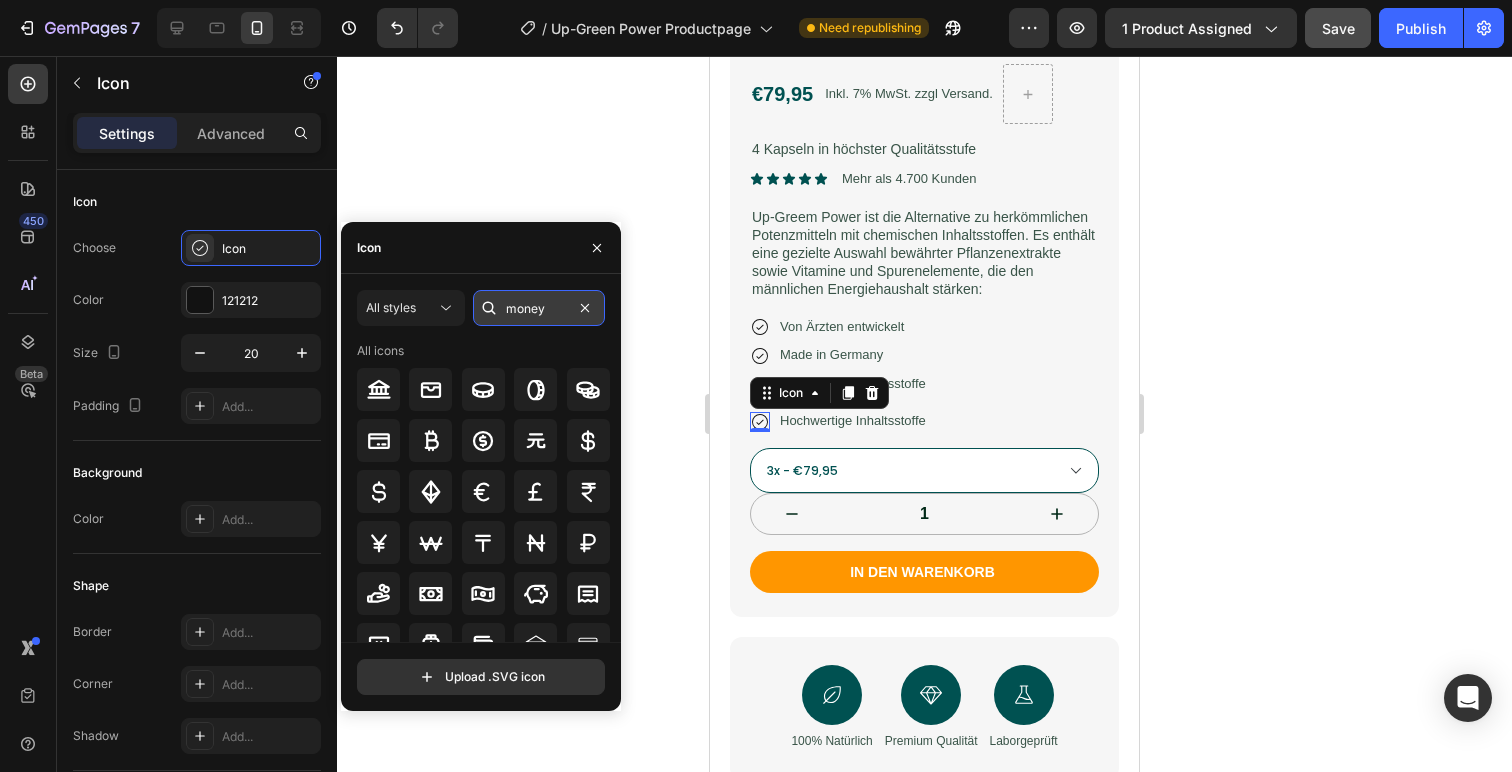 click on "money" at bounding box center [539, 308] 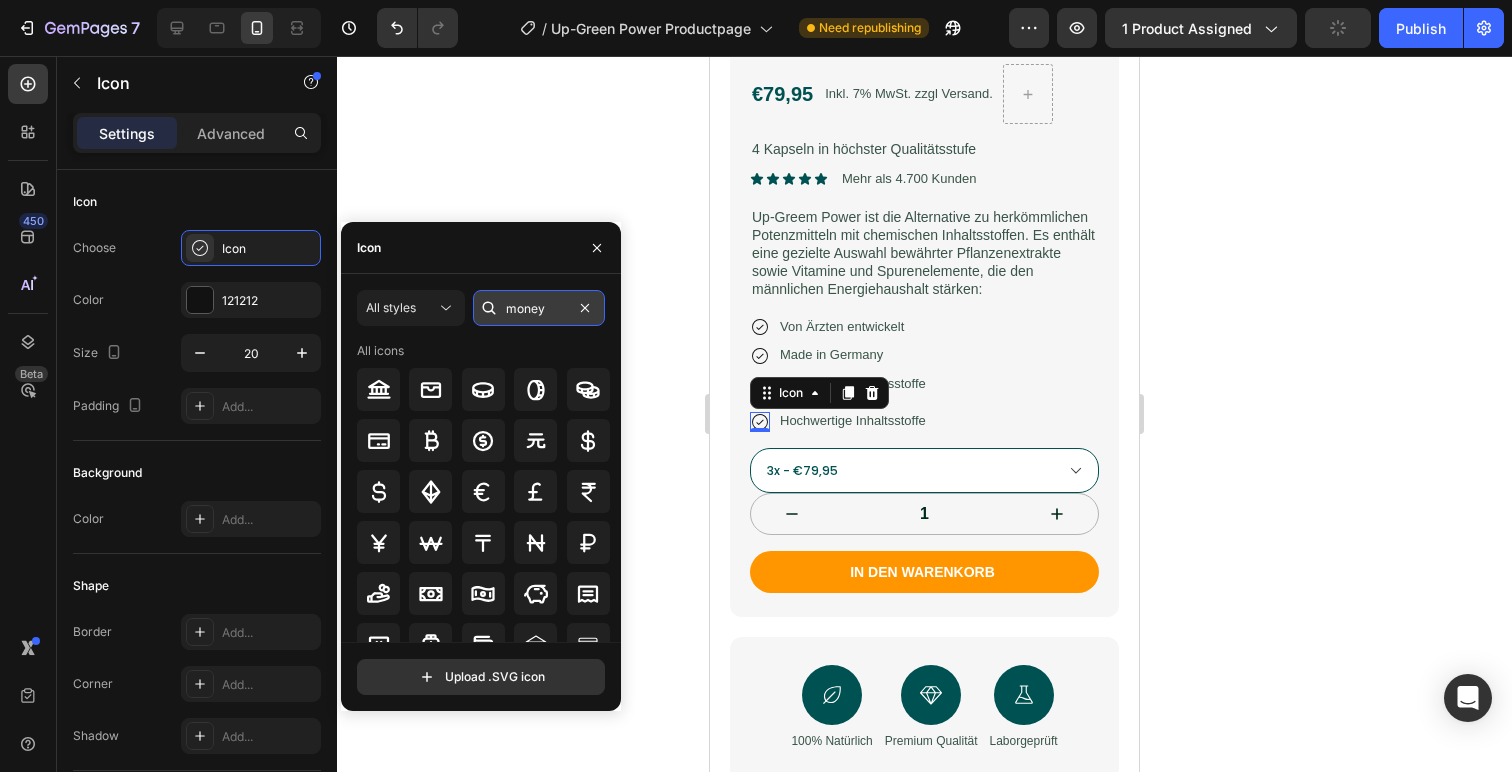 click on "money" at bounding box center [539, 308] 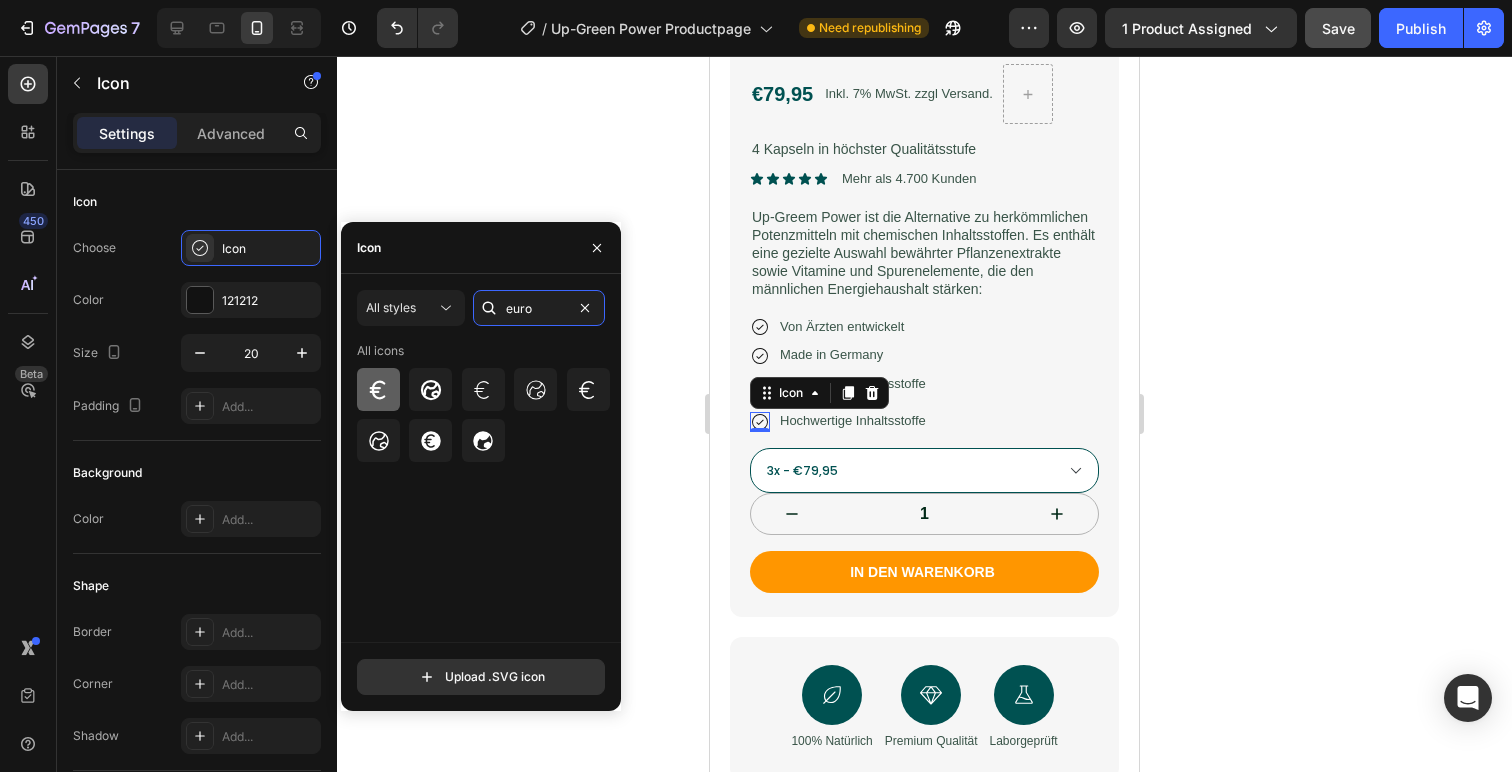 type on "euro" 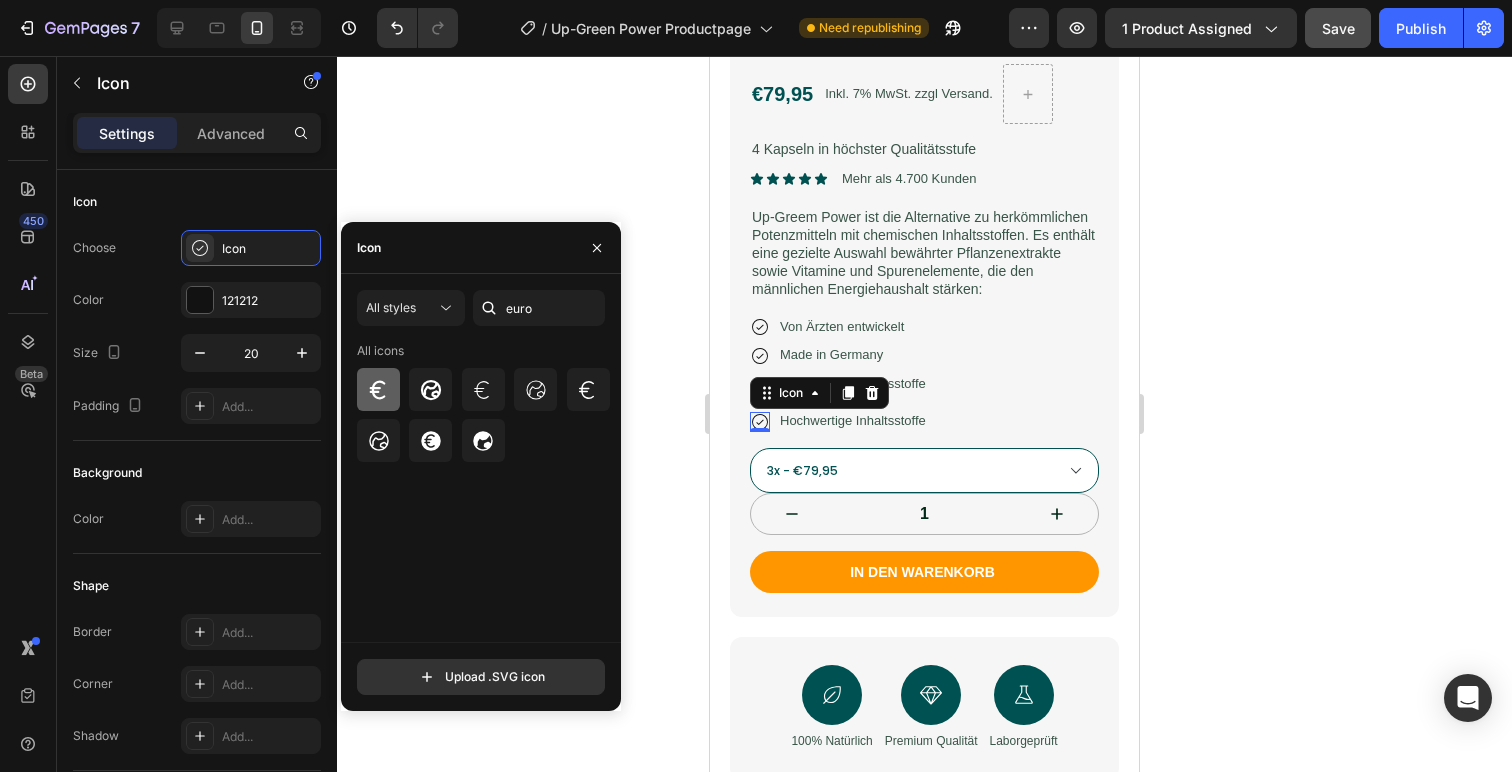 click 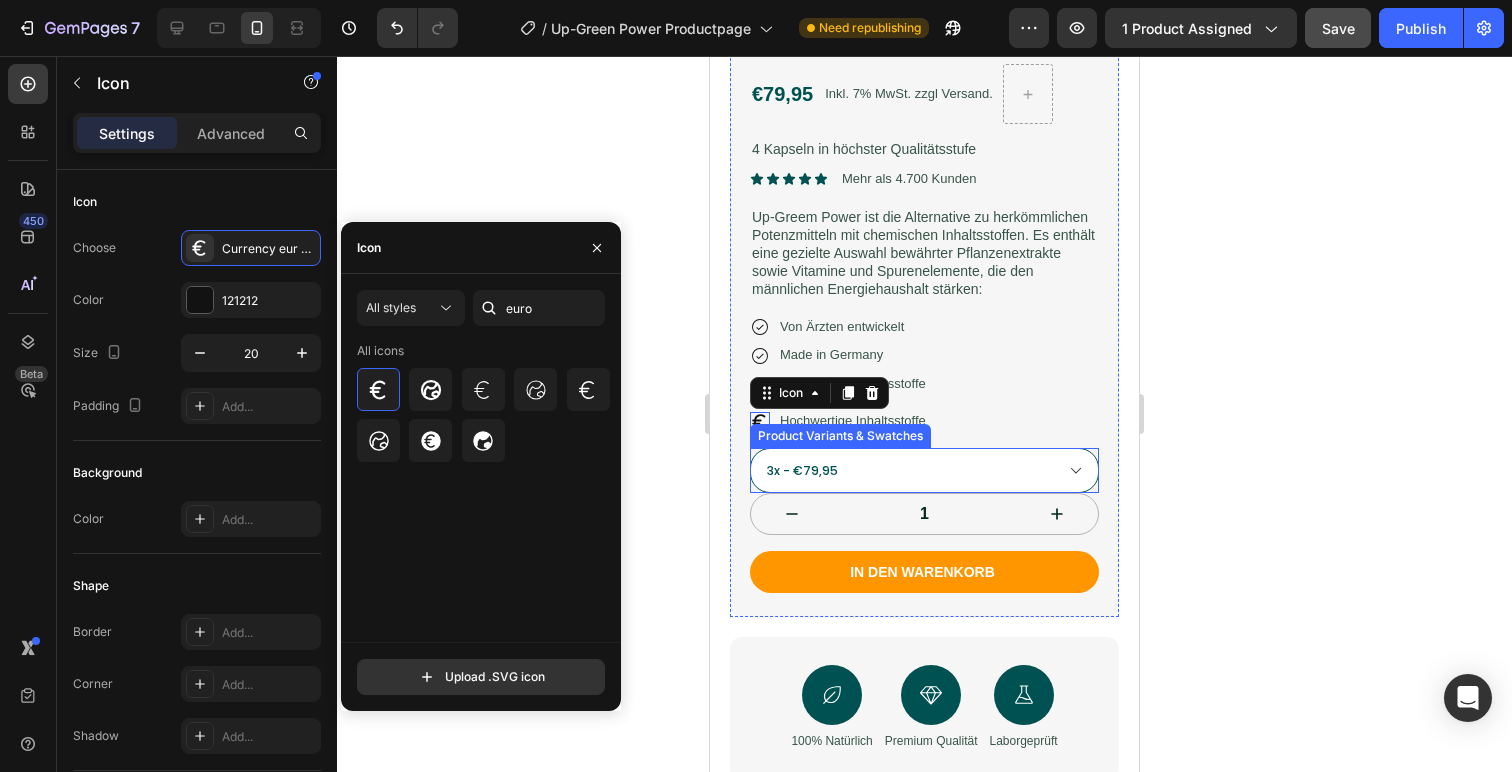 click 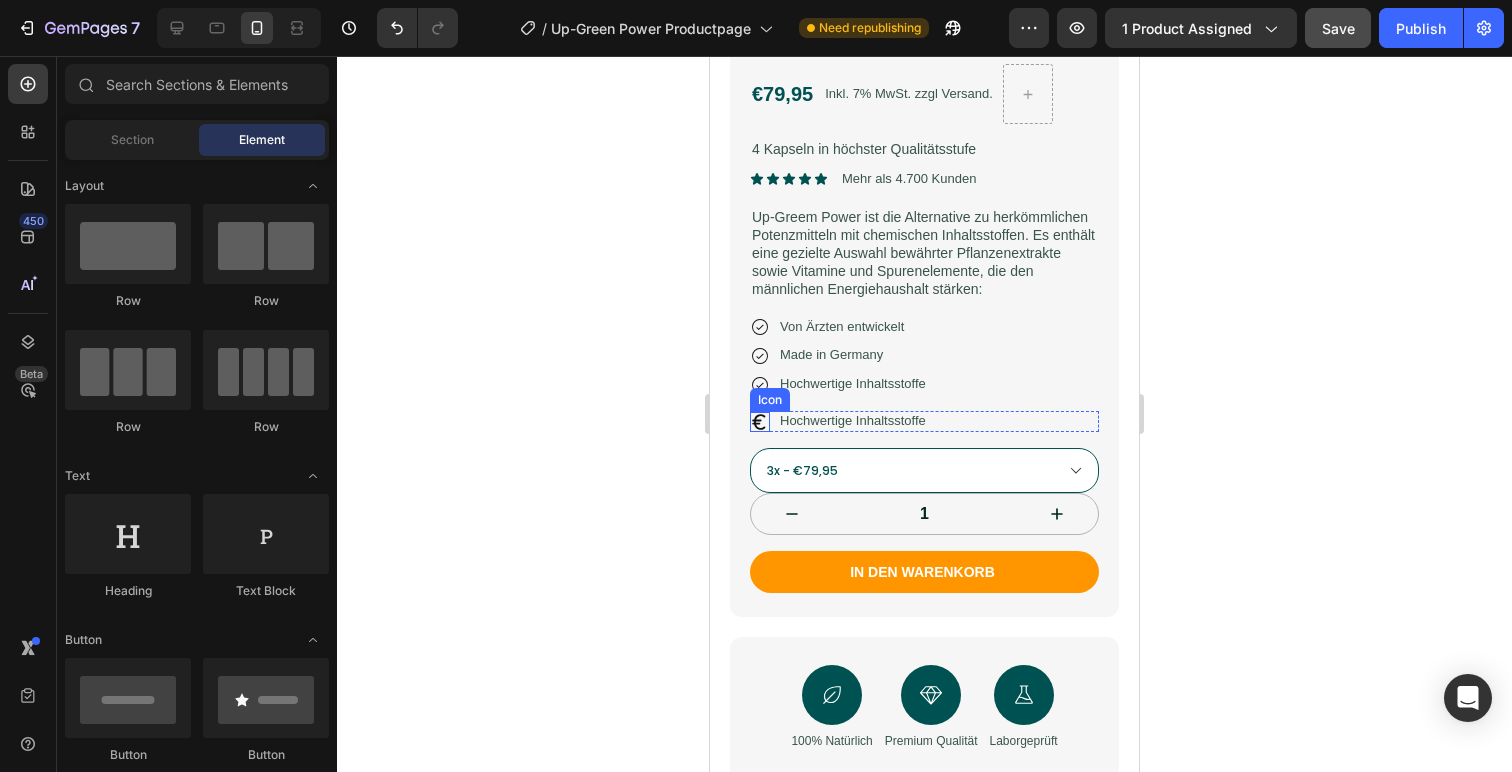 click 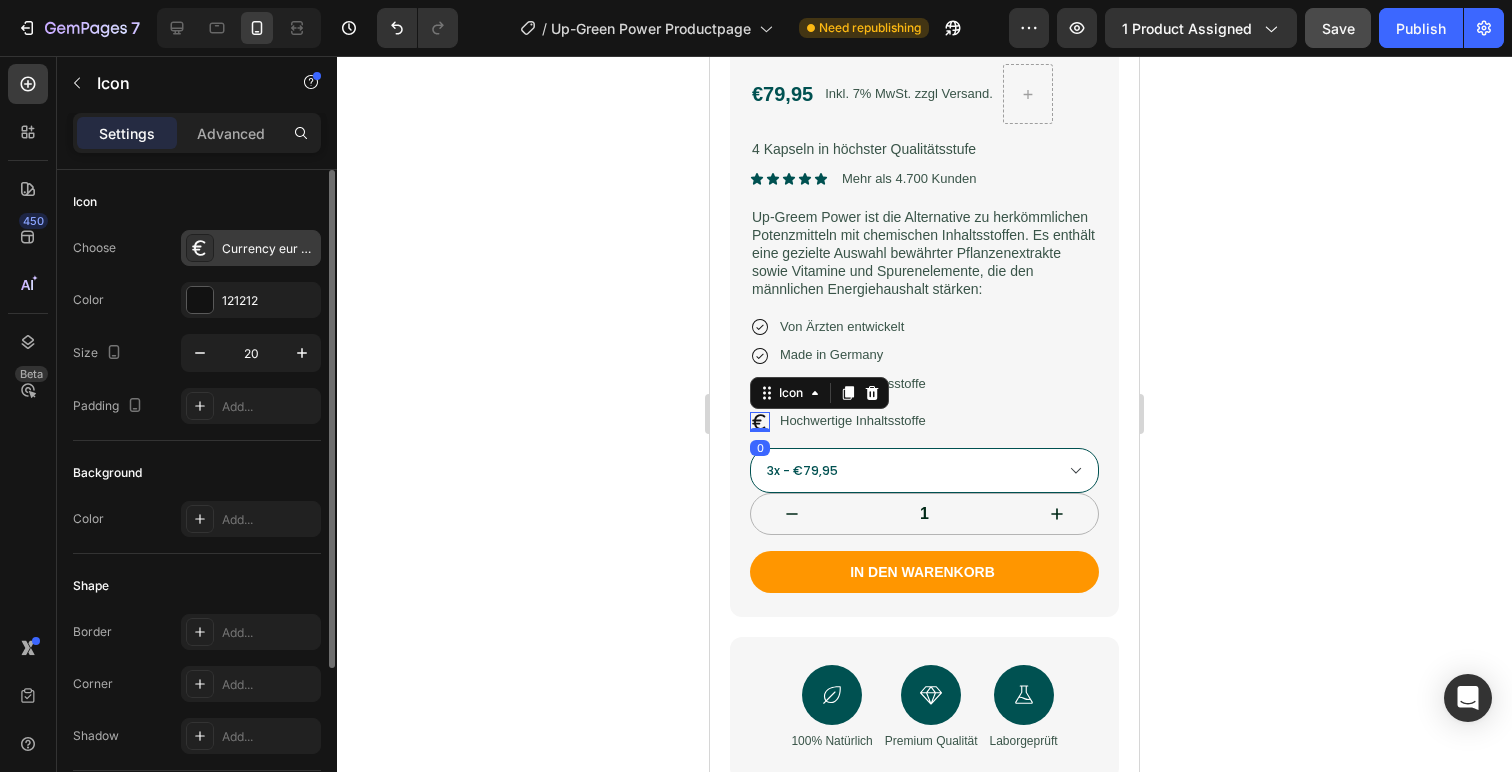 click 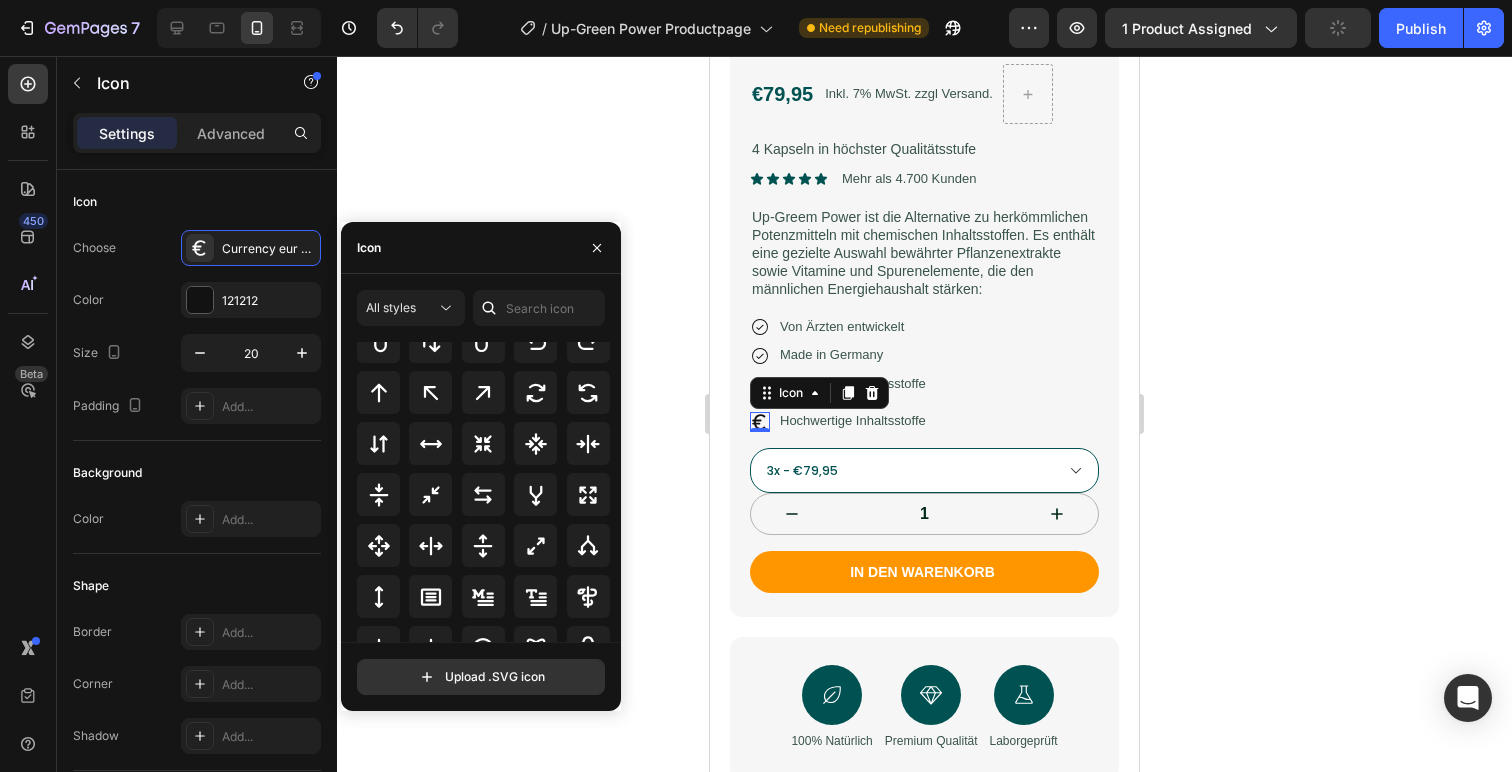 scroll, scrollTop: 1071, scrollLeft: 0, axis: vertical 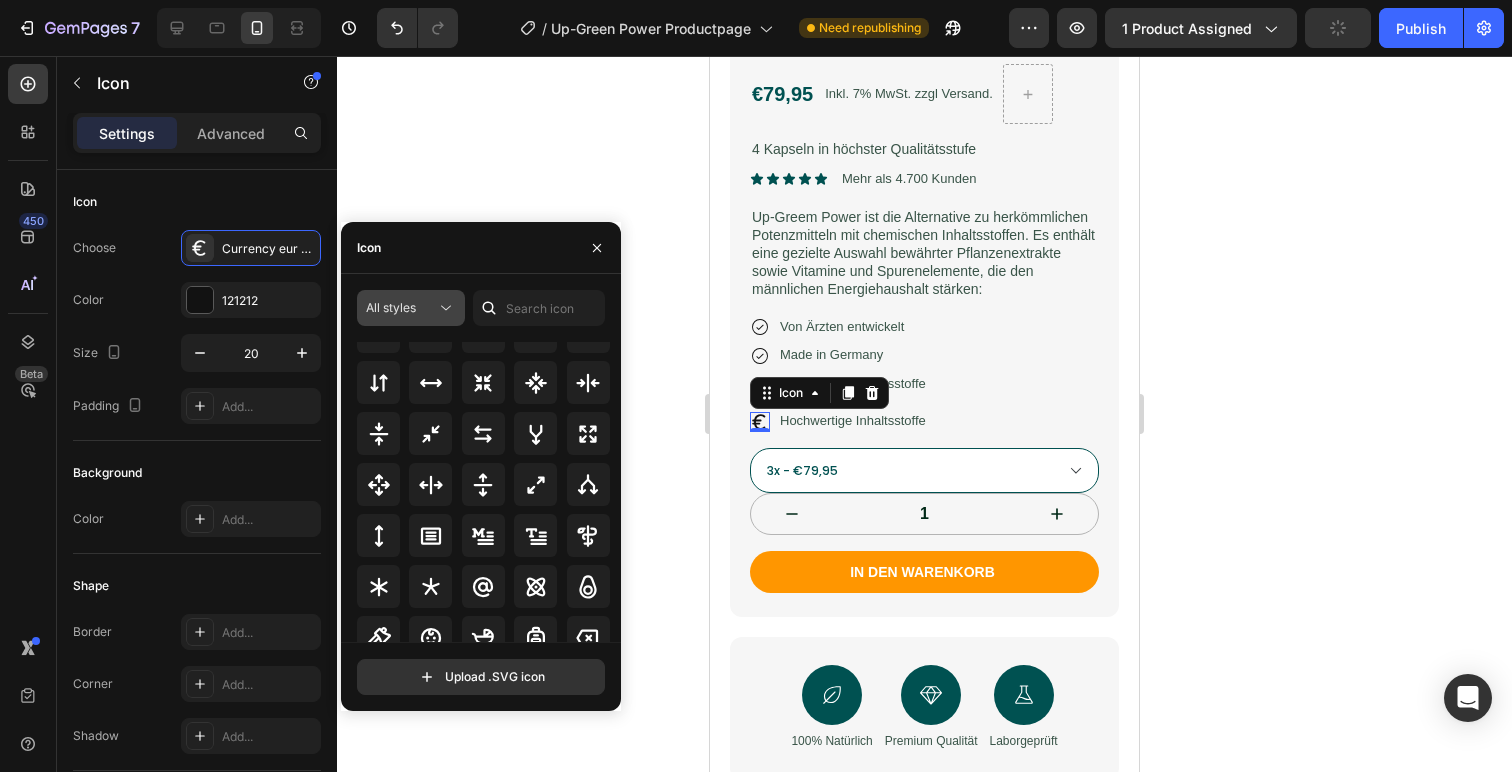 click on "All styles" at bounding box center [401, 308] 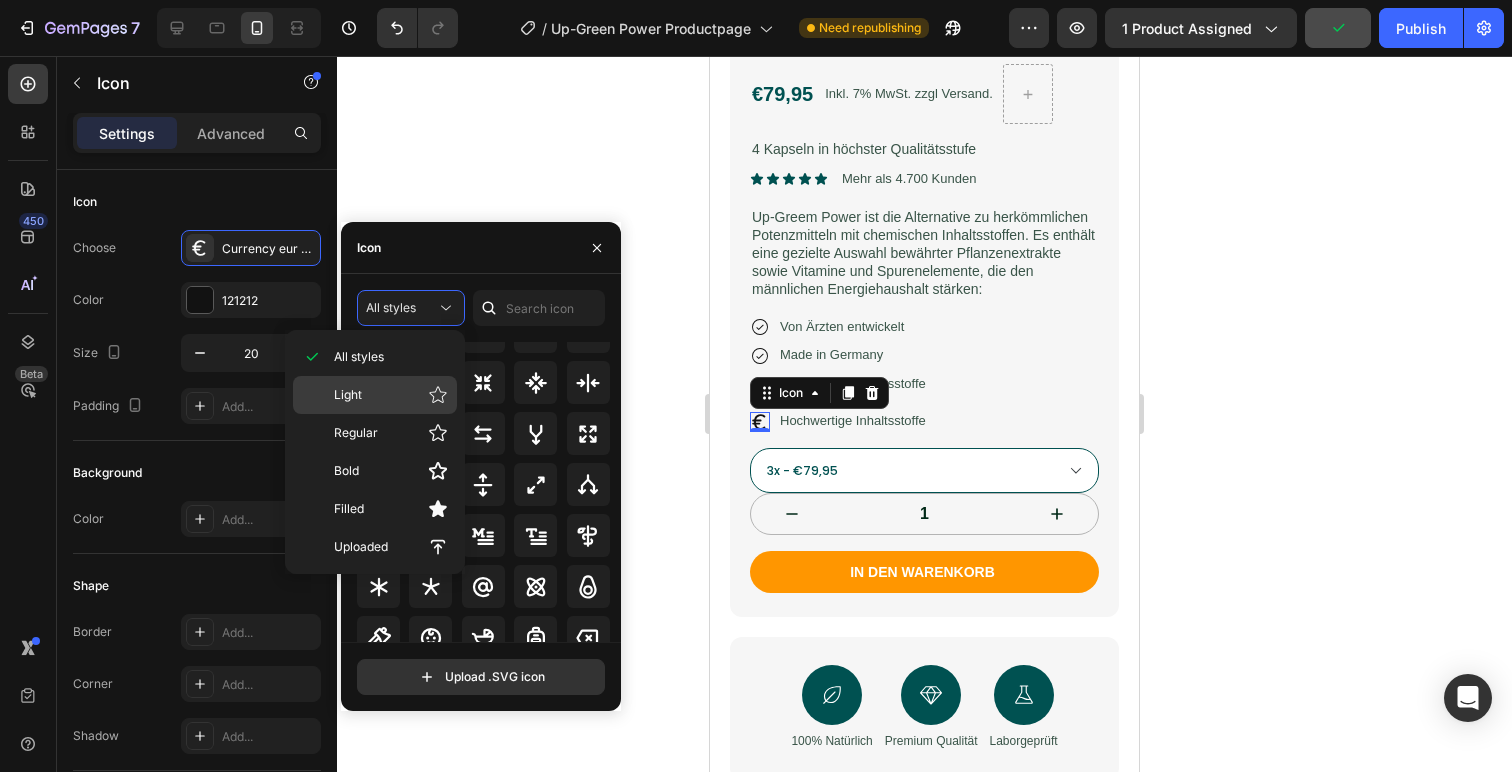 click on "Light" at bounding box center [391, 395] 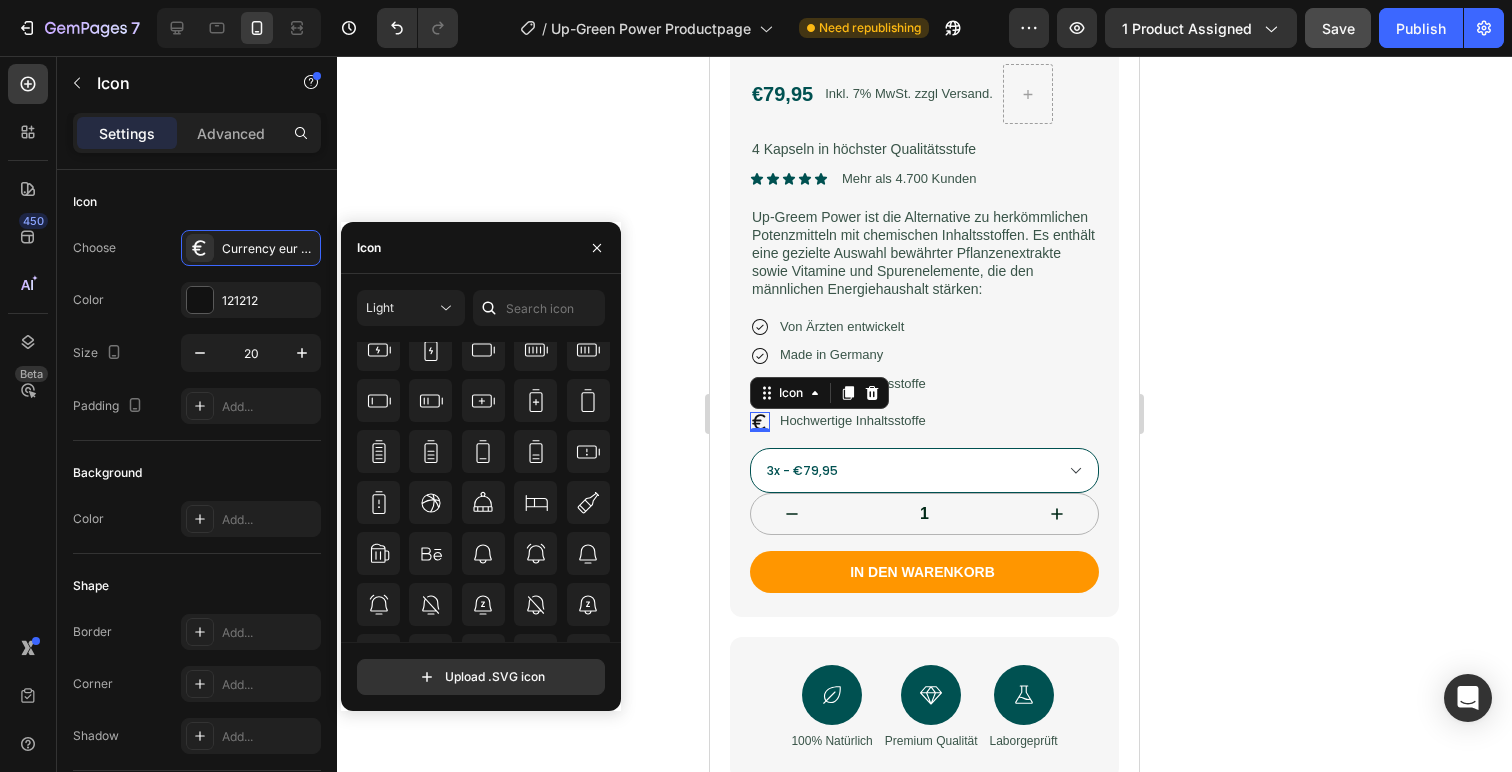 scroll, scrollTop: 1510, scrollLeft: 0, axis: vertical 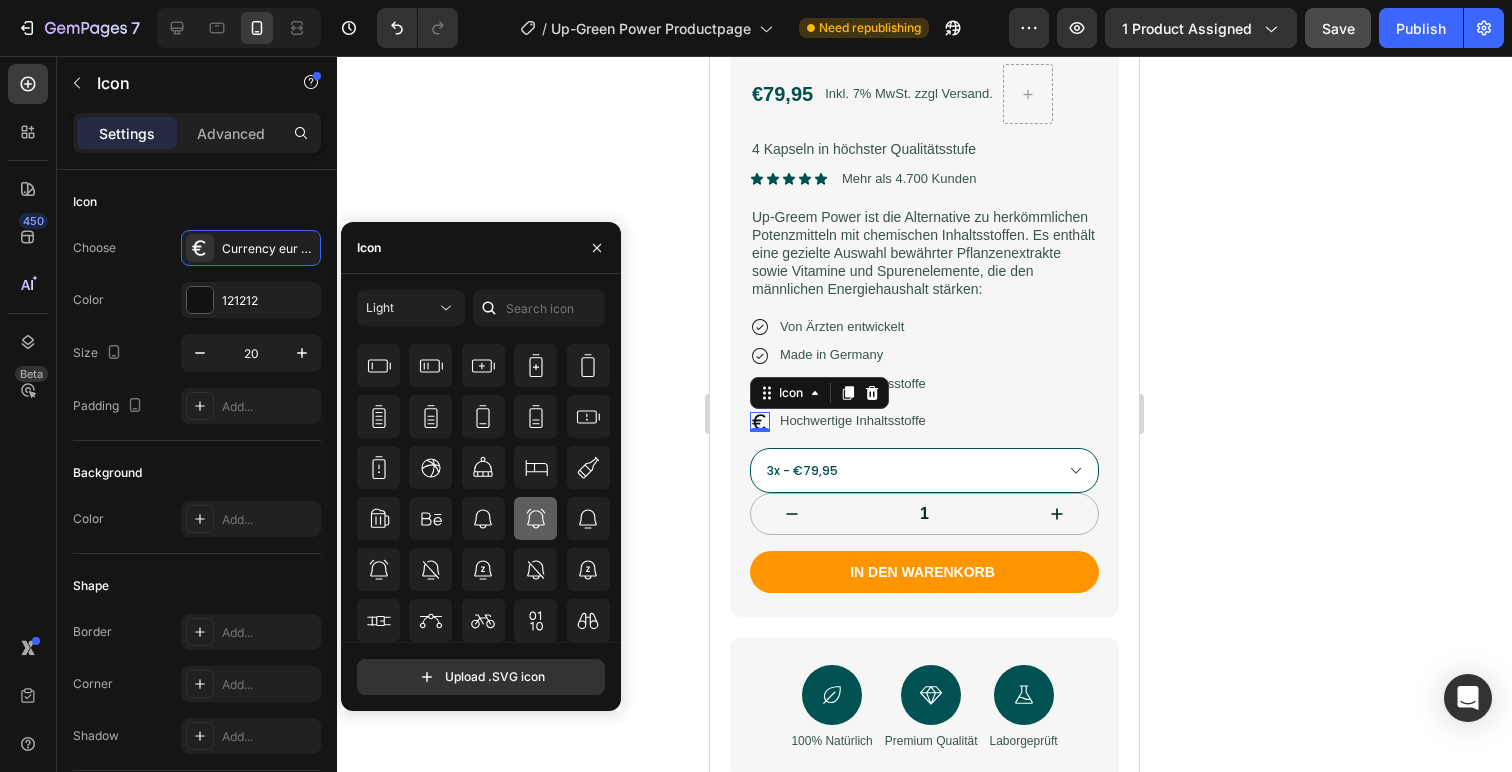 click 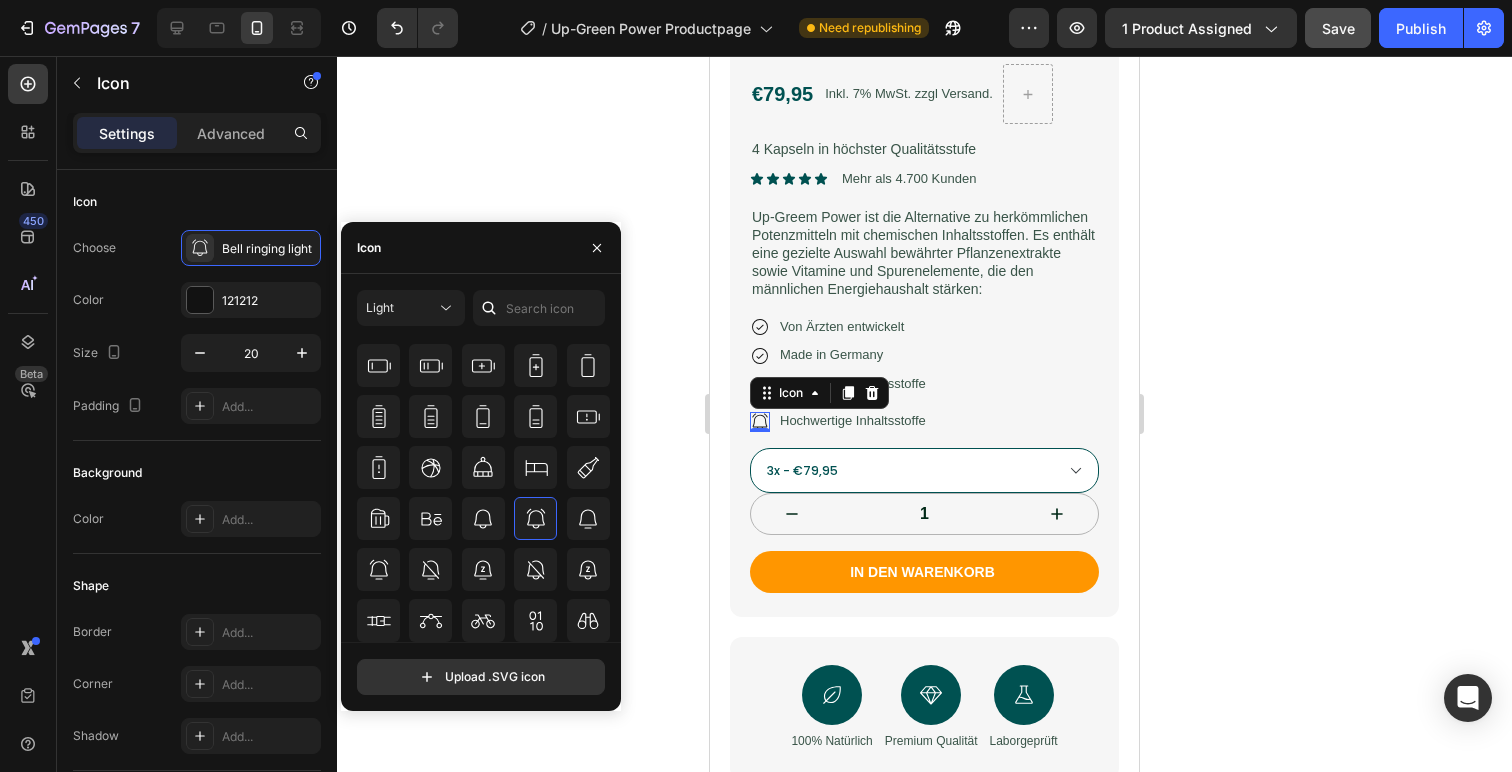 click 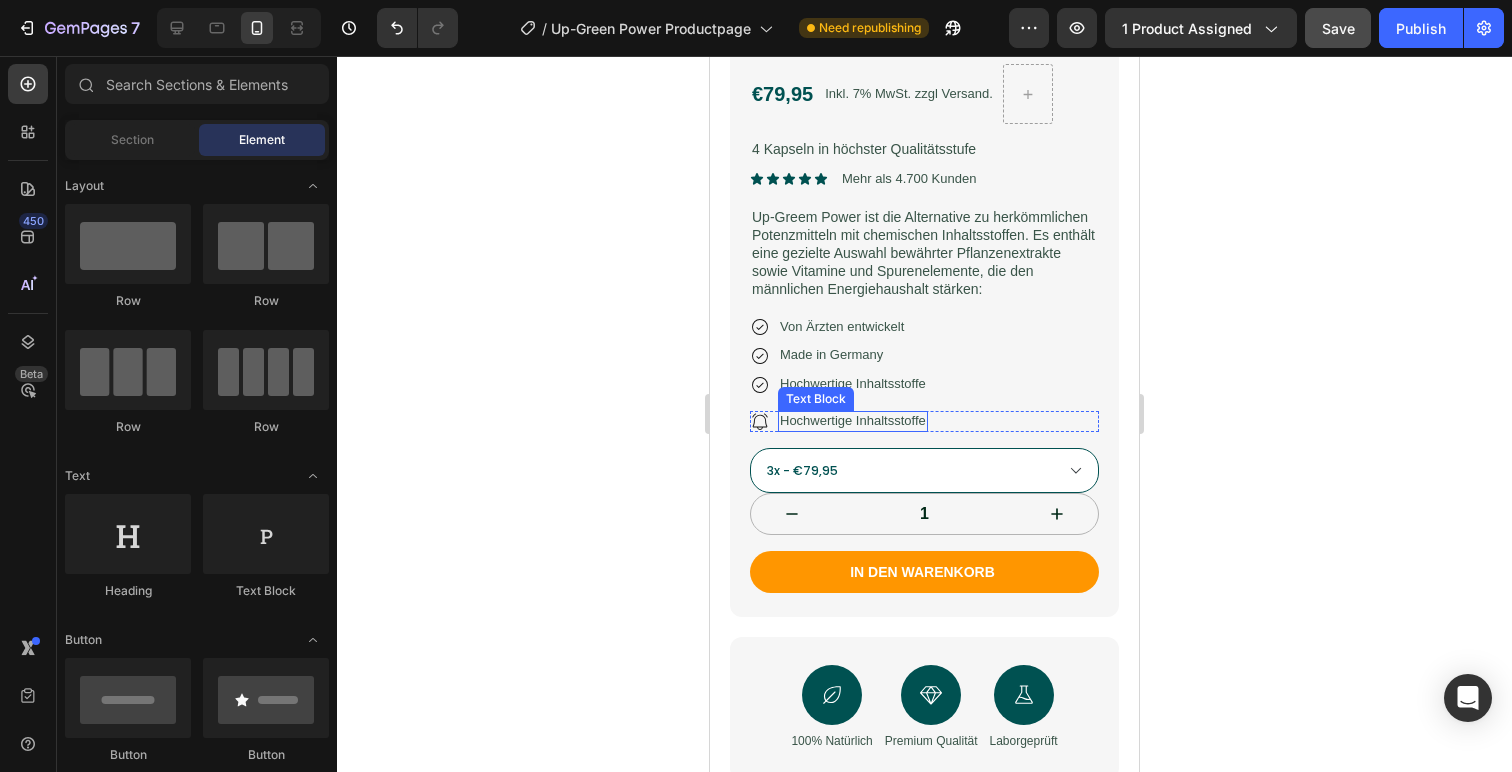 click on "Hochwertige Inhaltsstoffe" at bounding box center [853, 421] 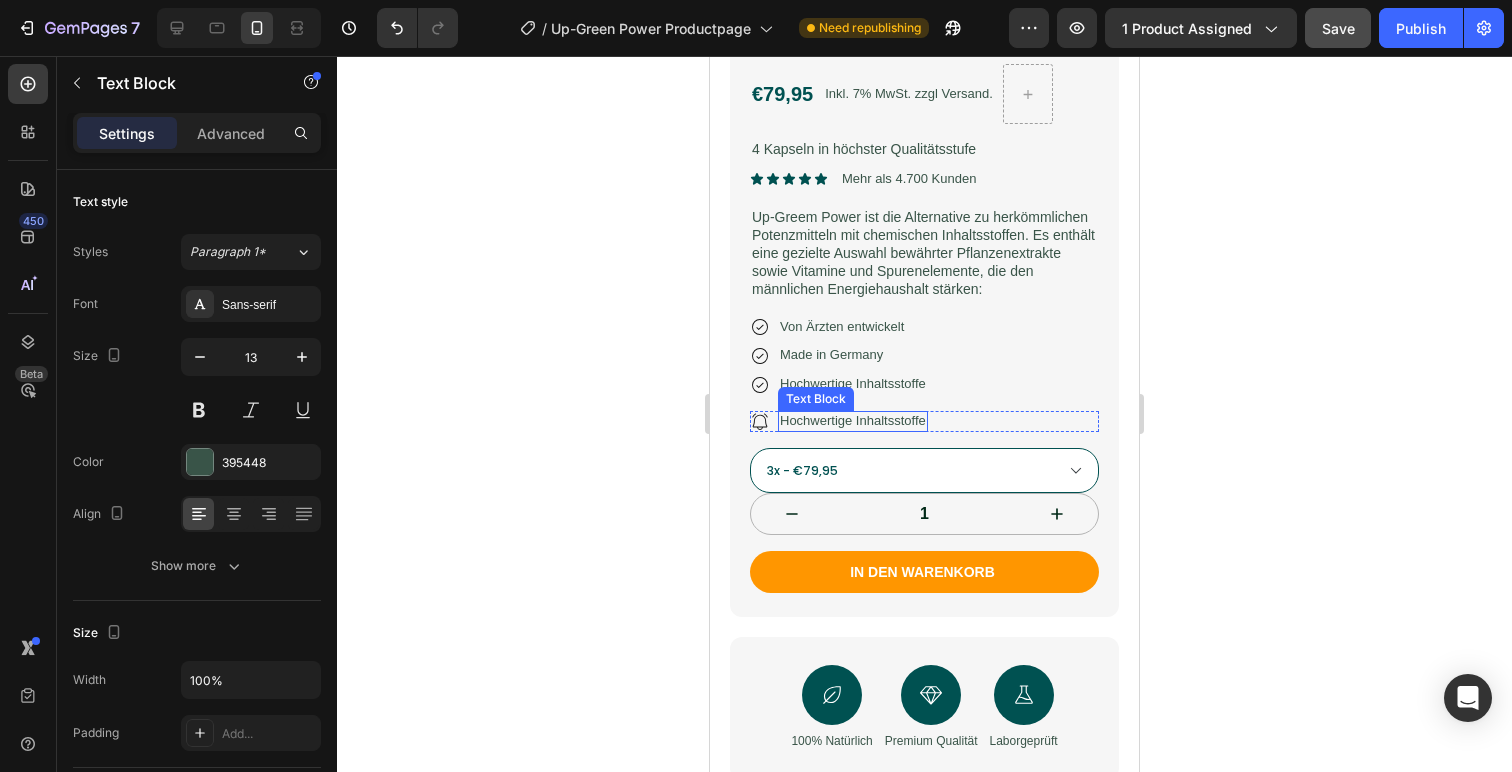 click on "Hochwertige Inhaltsstoffe" at bounding box center [853, 421] 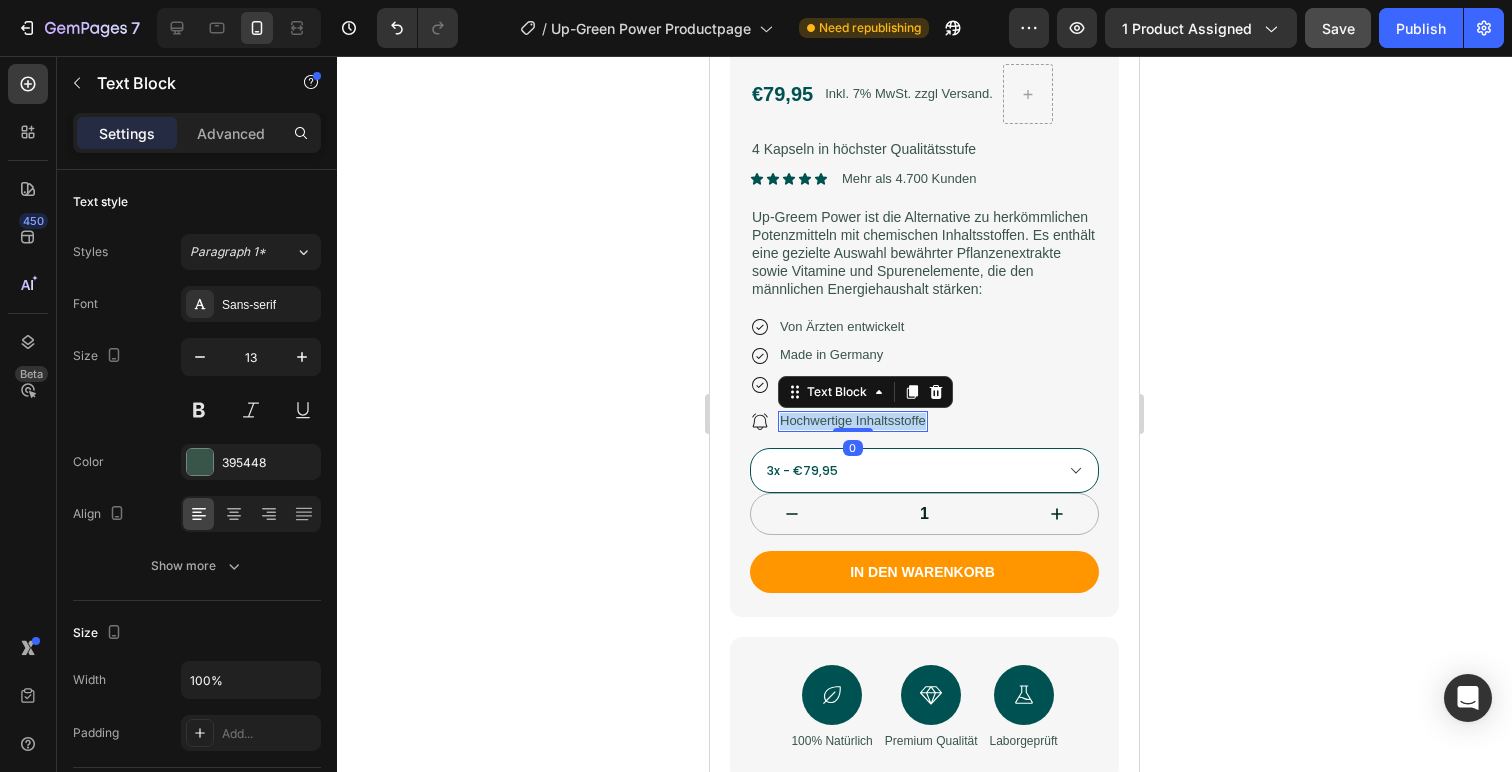 click on "Hochwertige Inhaltsstoffe" at bounding box center (853, 421) 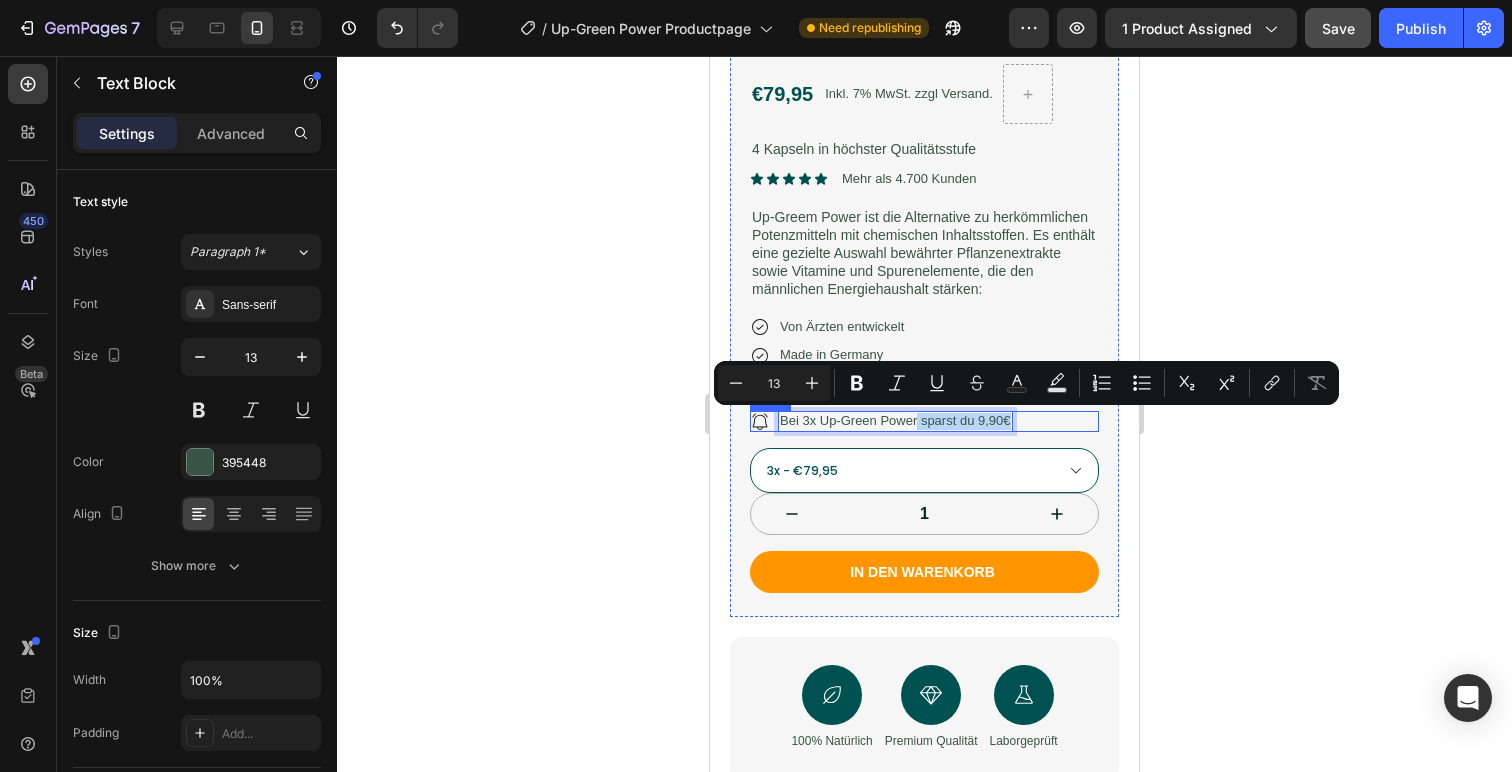drag, startPoint x: 919, startPoint y: 422, endPoint x: 1022, endPoint y: 422, distance: 103 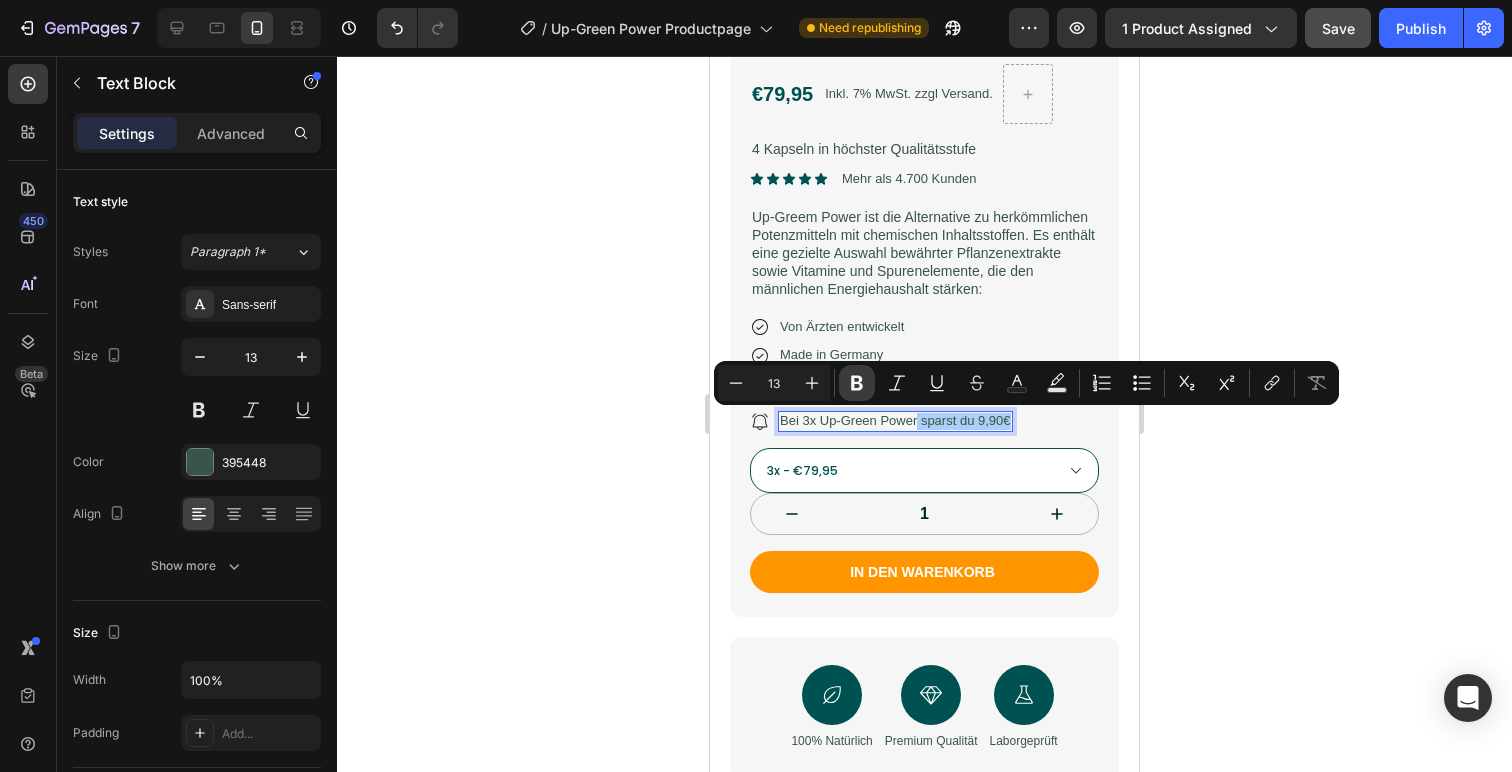 click 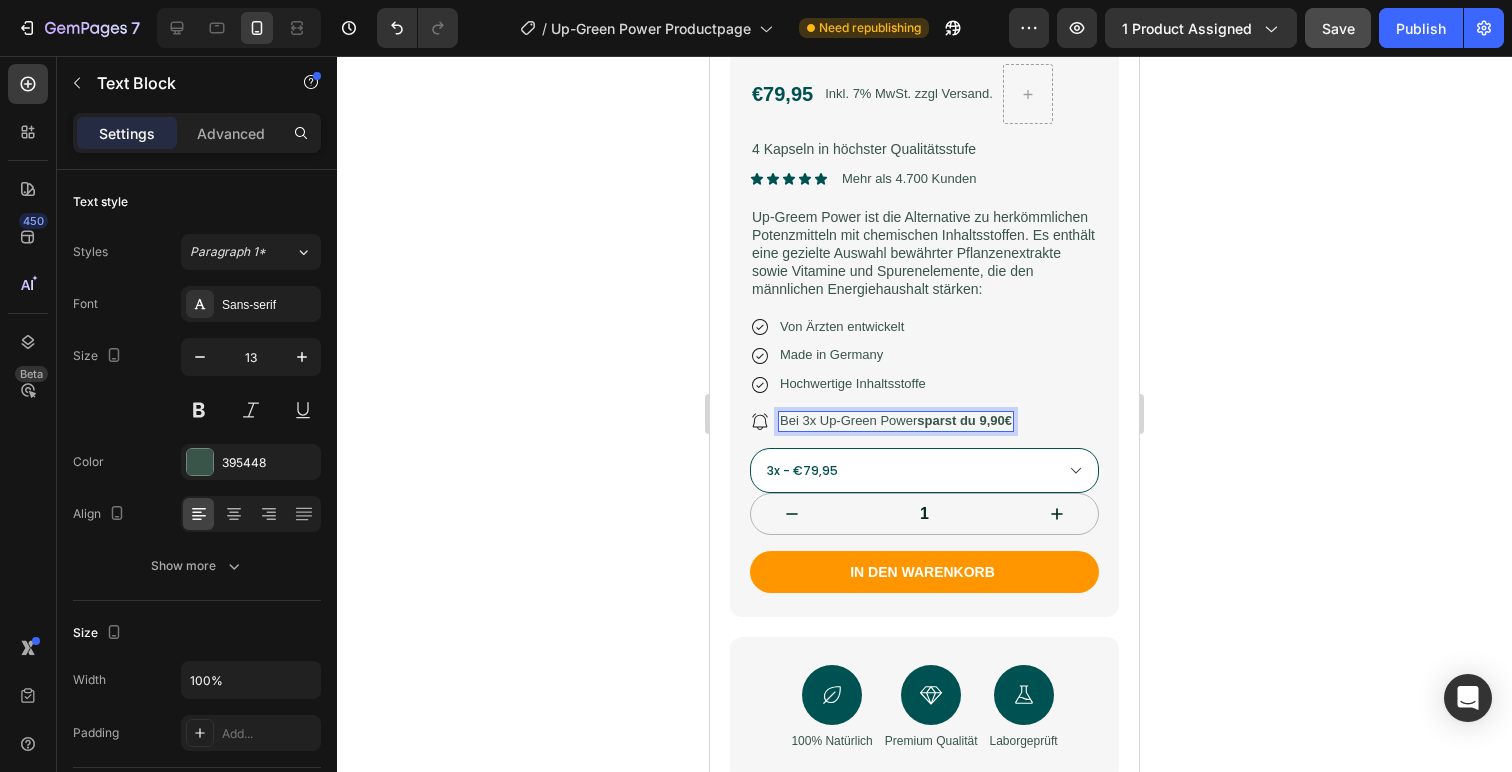 click 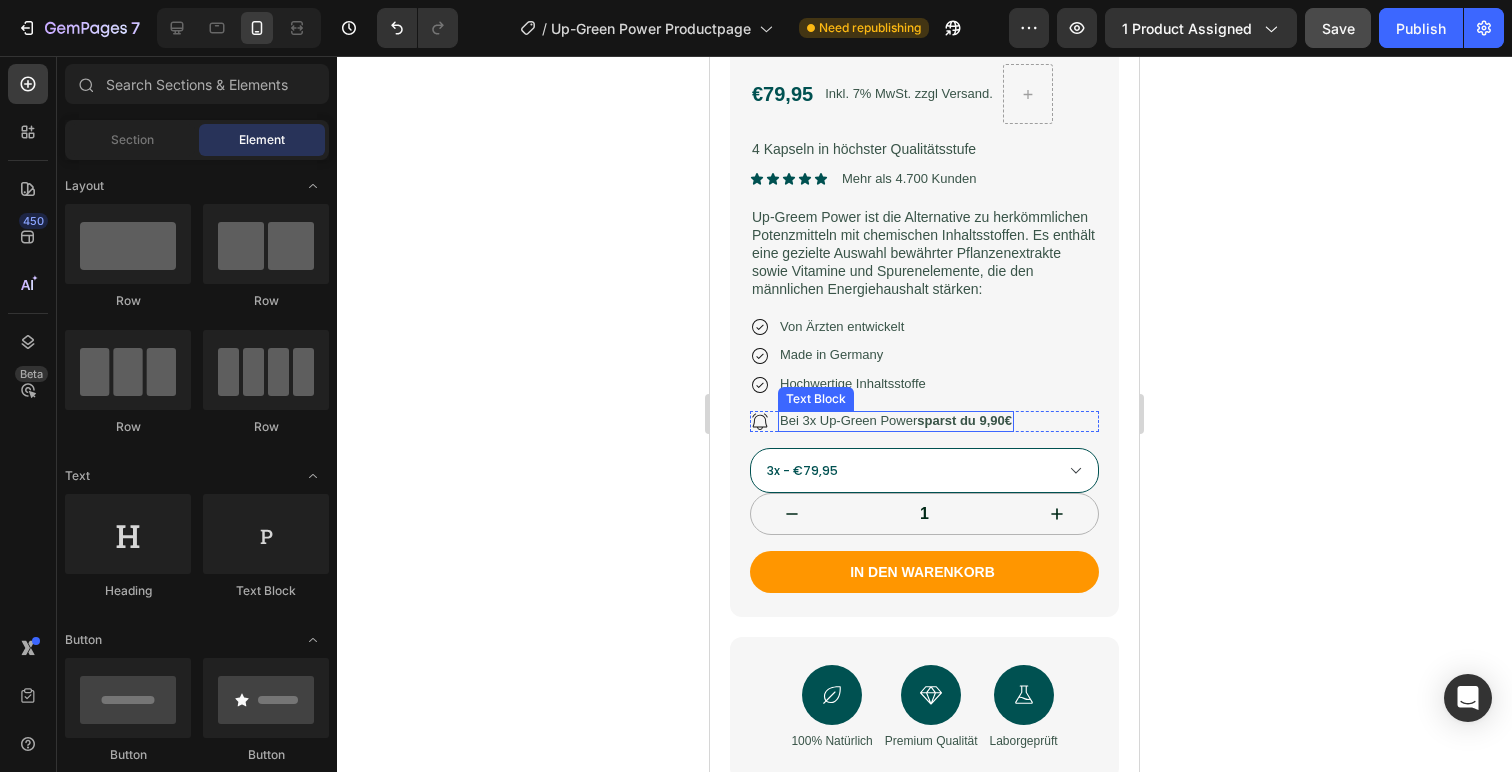 click on "Bei 3x Up-Green Power  sparst du 9,90€" at bounding box center [896, 421] 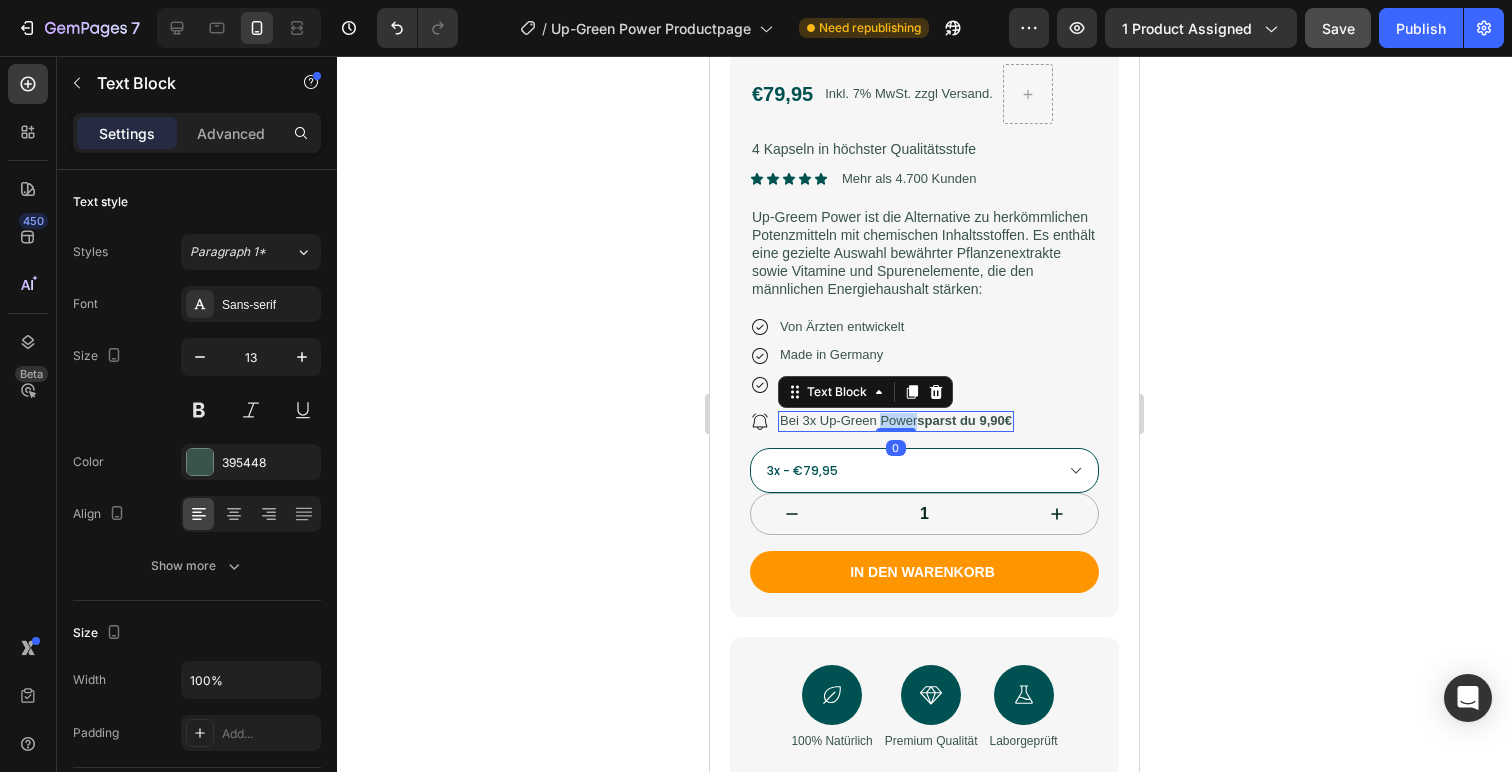 click on "Bei 3x Up-Green Power  sparst du 9,90€" at bounding box center (896, 421) 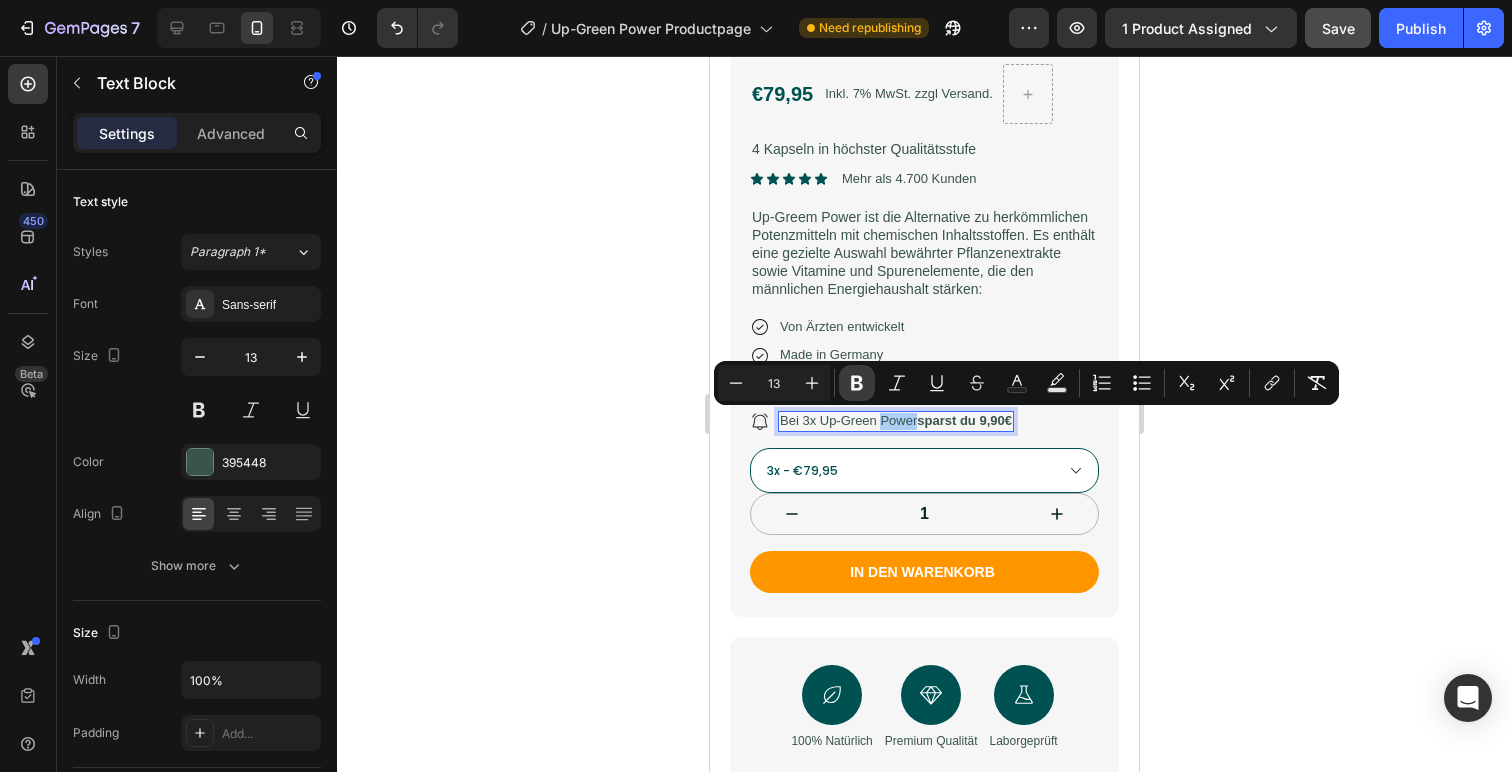 click 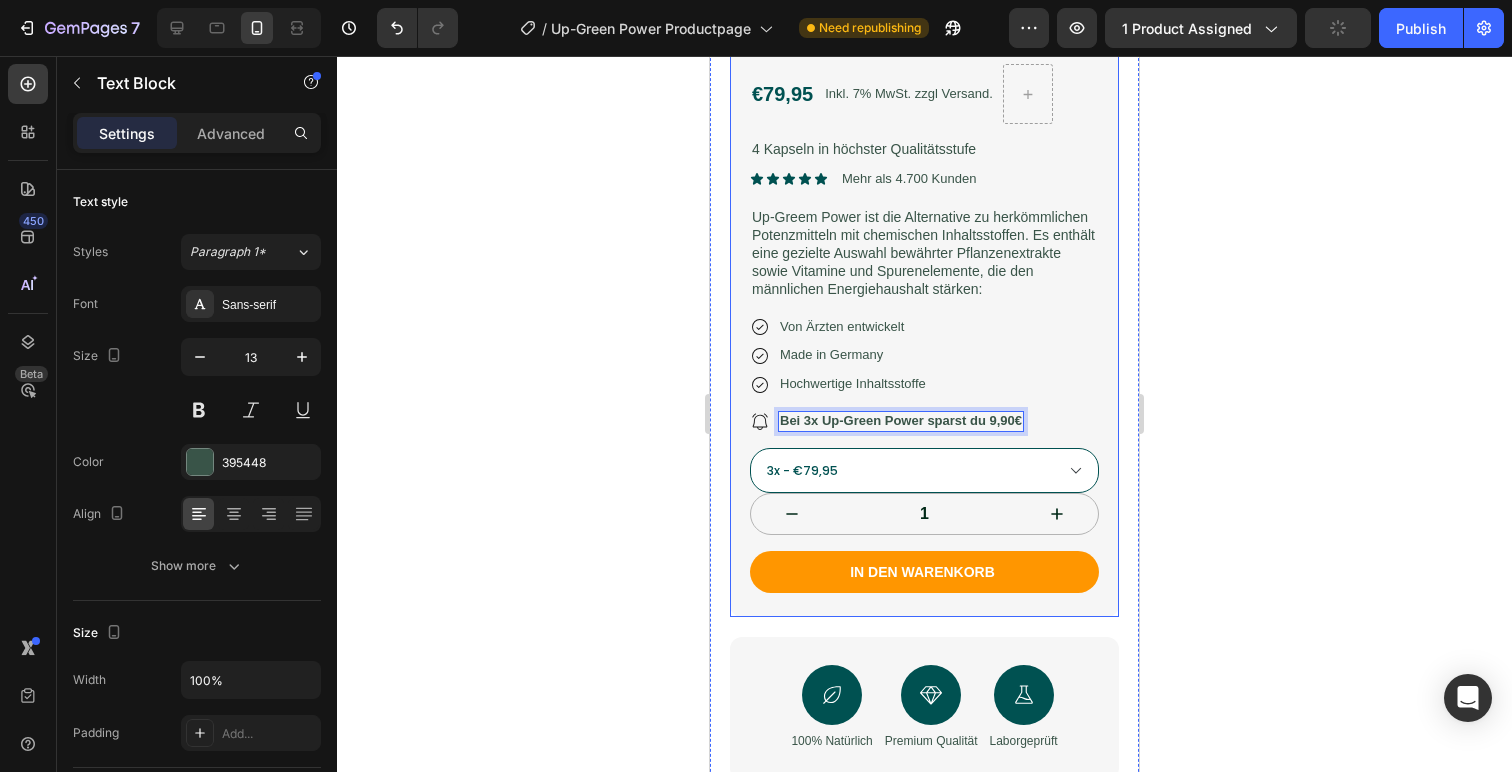 click 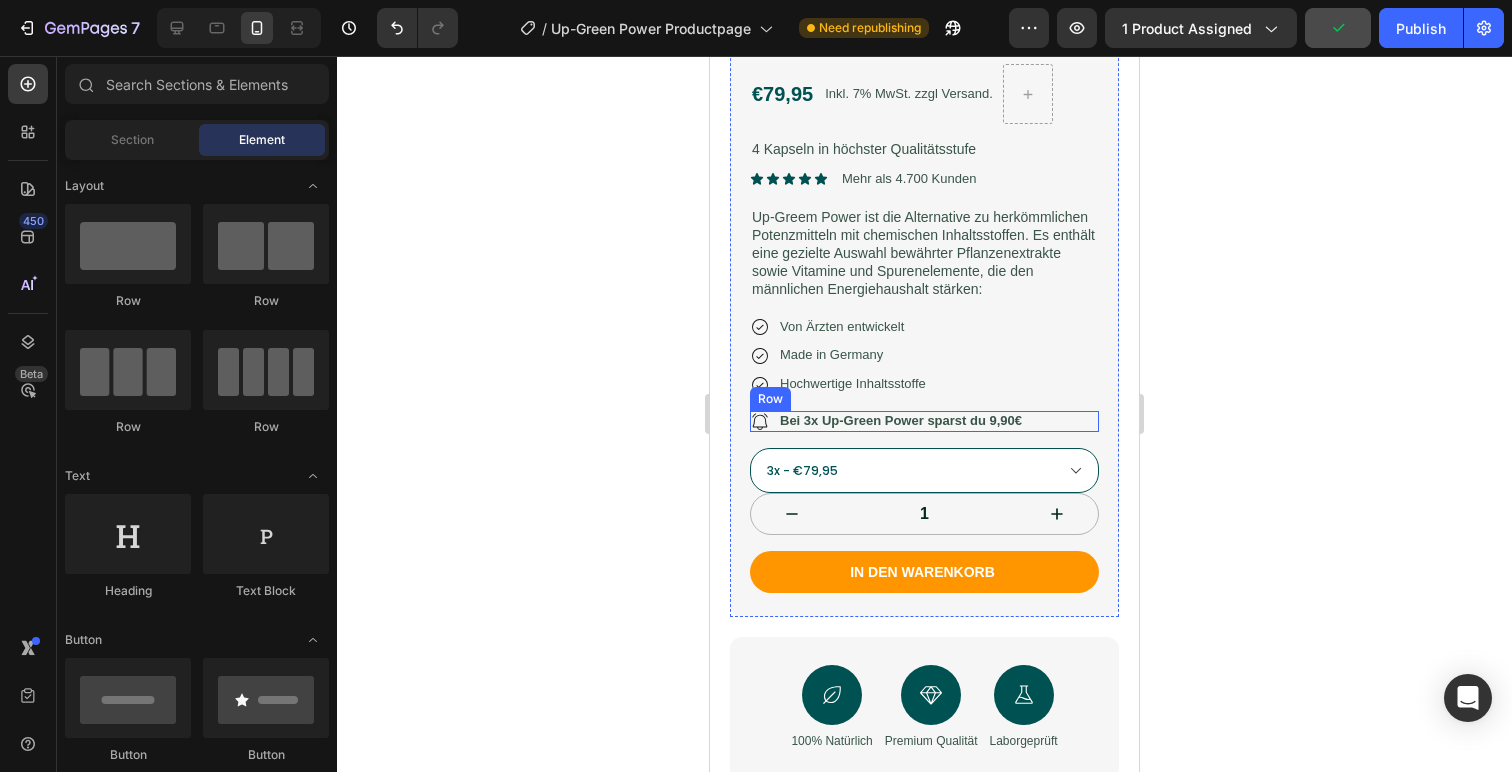 click on "Icon Bei 3x Up-Green Power sparst du 9,90€ Text Block Row" at bounding box center [924, 421] 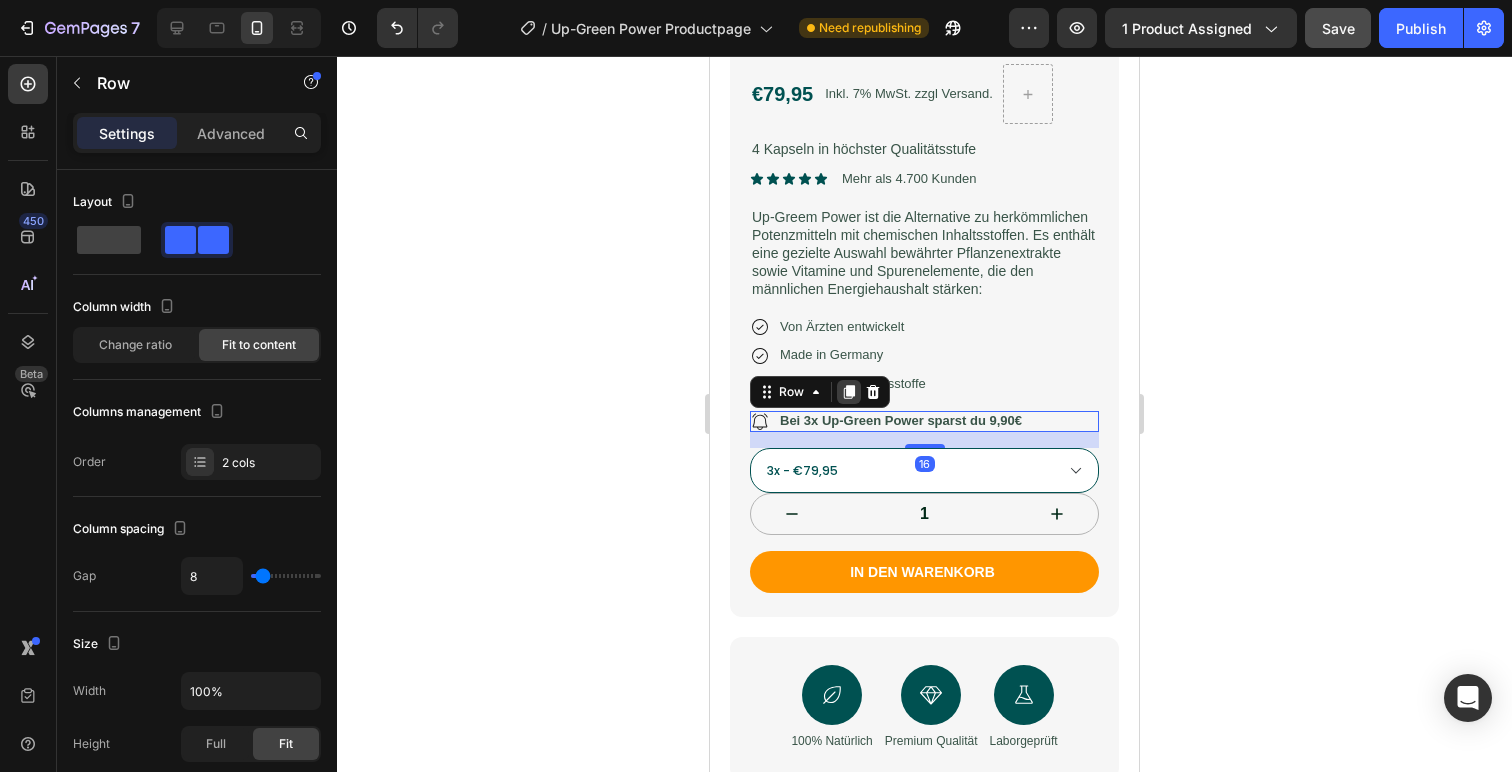click 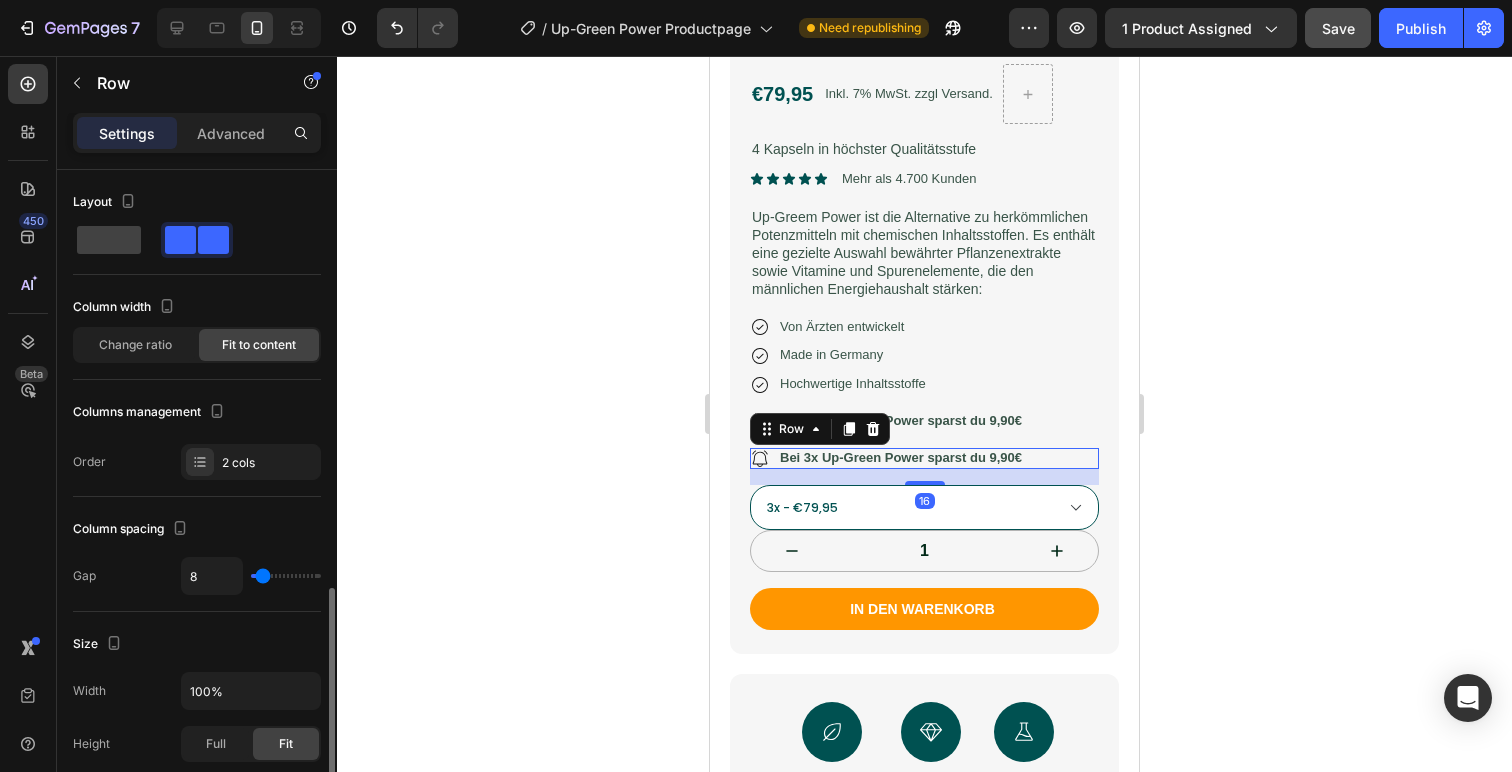 scroll, scrollTop: 284, scrollLeft: 0, axis: vertical 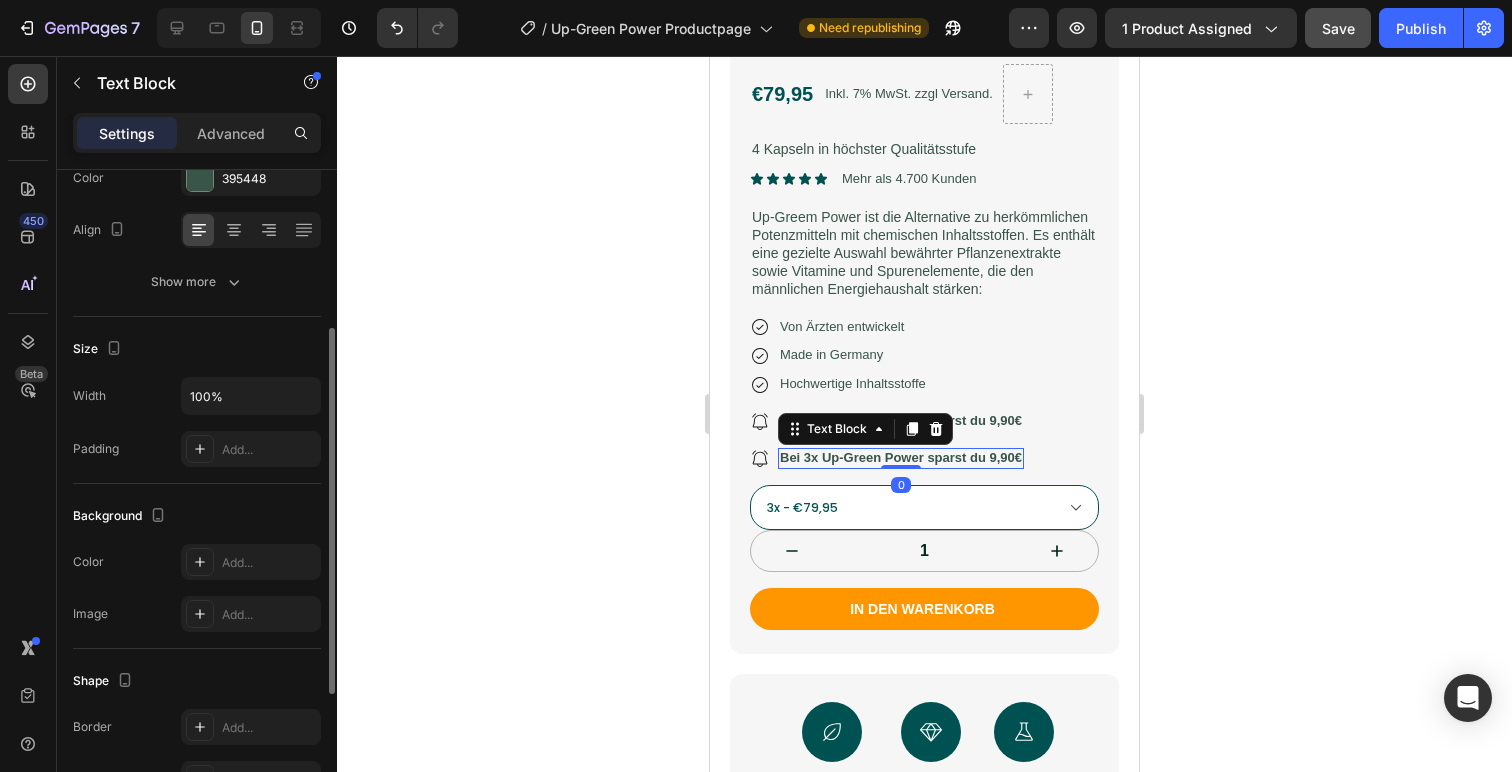 click on "Bei 3x Up-Green Power sparst du 9,90€" at bounding box center (901, 457) 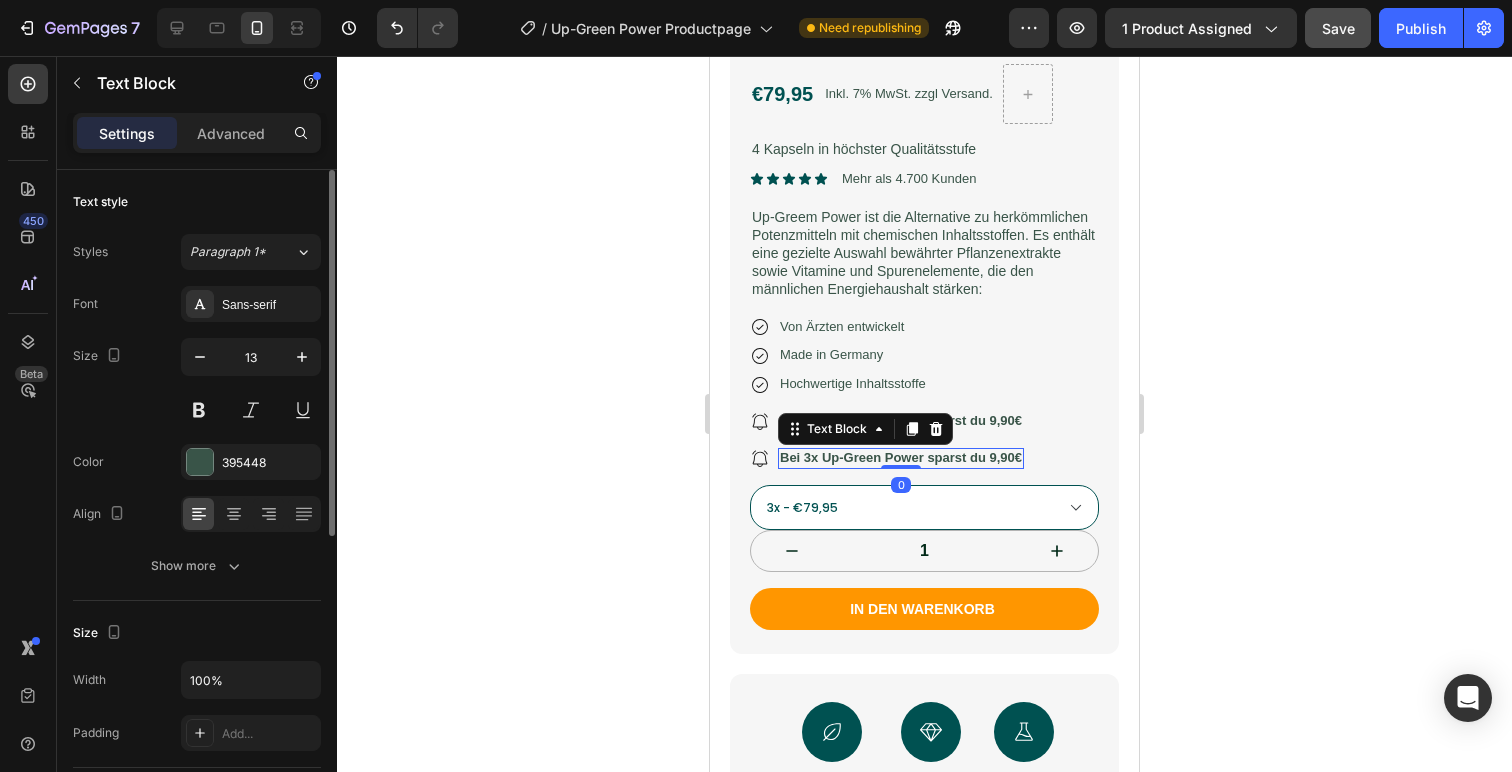 click on "Bei 3x Up-Green Power sparst du 9,90€" at bounding box center (901, 457) 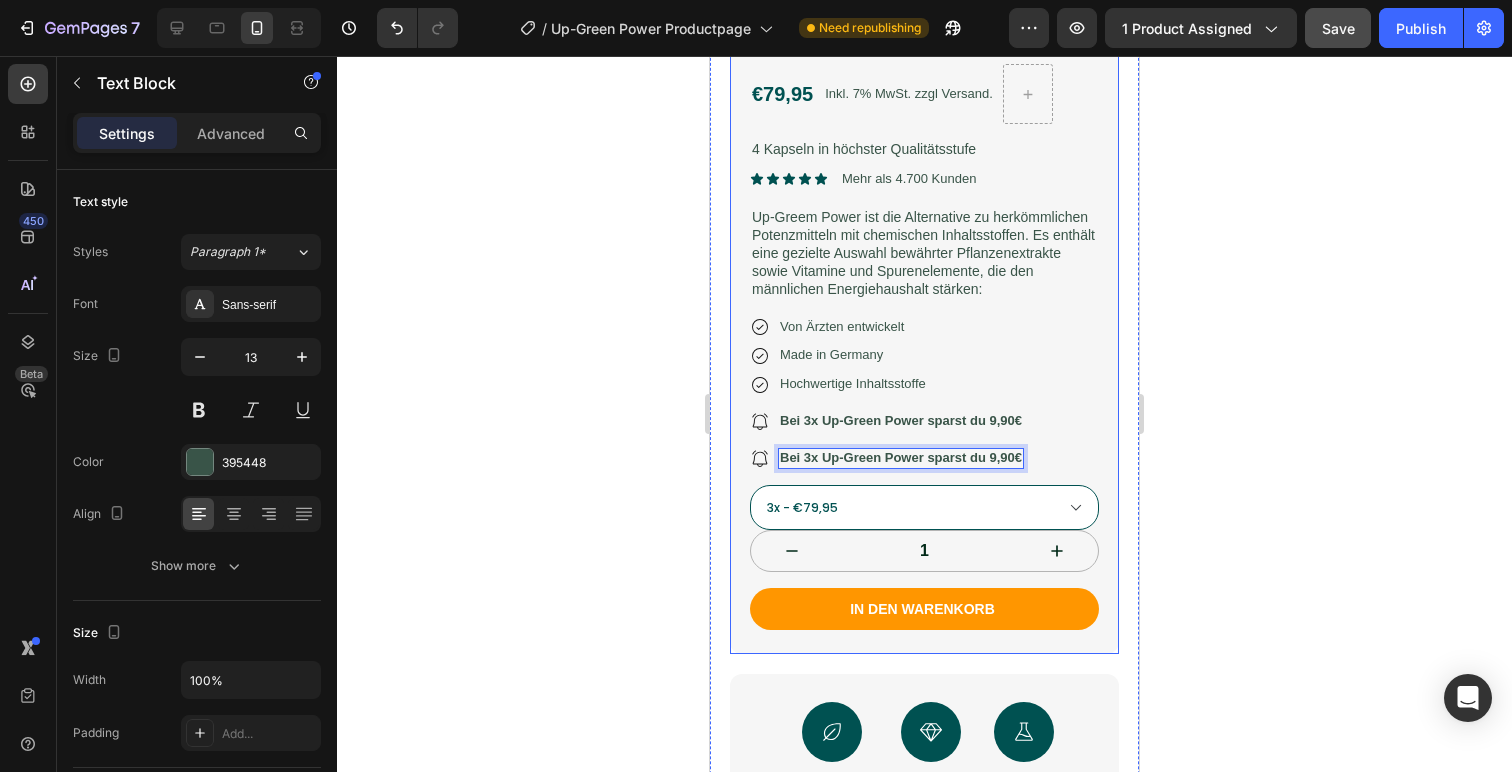 click on "Up-Green Power Kapseln Product Title €79,95 Product Price Product Price Inkl. 7% MwSt. zzgl Versand. Text Block
Row 4 Kapseln in höchster Qualitätsstufe Text Block
Icon
Icon
Icon
Icon
Icon Icon List Mehr als 4.700 Kunden Text Block Row Up-Greem Power ist die Alternative zu herkömmlichen Potenzmitteln mit chemischen Inhaltsstoffen. Es enthält eine gezielte Auswahl bewährter Pflanzenextrakte sowie Vitamine und Spurenelemente, die den männlichen Energiehaushalt stärken: Text Block
Icon Von Ärzten entwickelt Text Block Row
Icon Made in Germany Text Block Row
Icon Hochwertige Inhaltsstoffe Text Block Row
Icon Bei 3x Up-Green Power sparst du 9,90€ Text Block Row
Icon Bei 5x Up-Green Power sparst du 9,90€ Text Block   0 Row   1x - €29,95  3x - €79,95  5x - €134,95  Product Variants & Swatches
1
Row" at bounding box center [924, 323] 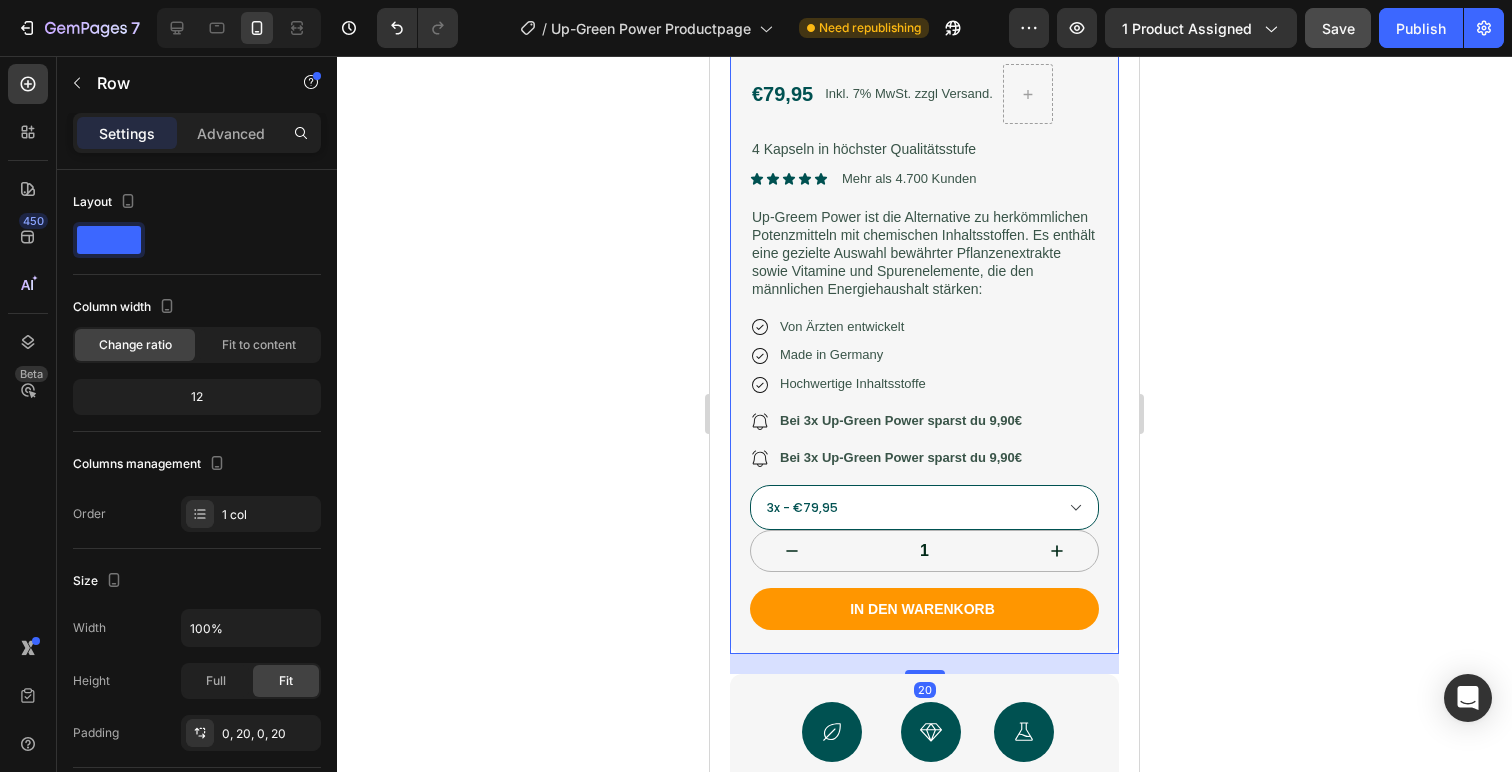 click 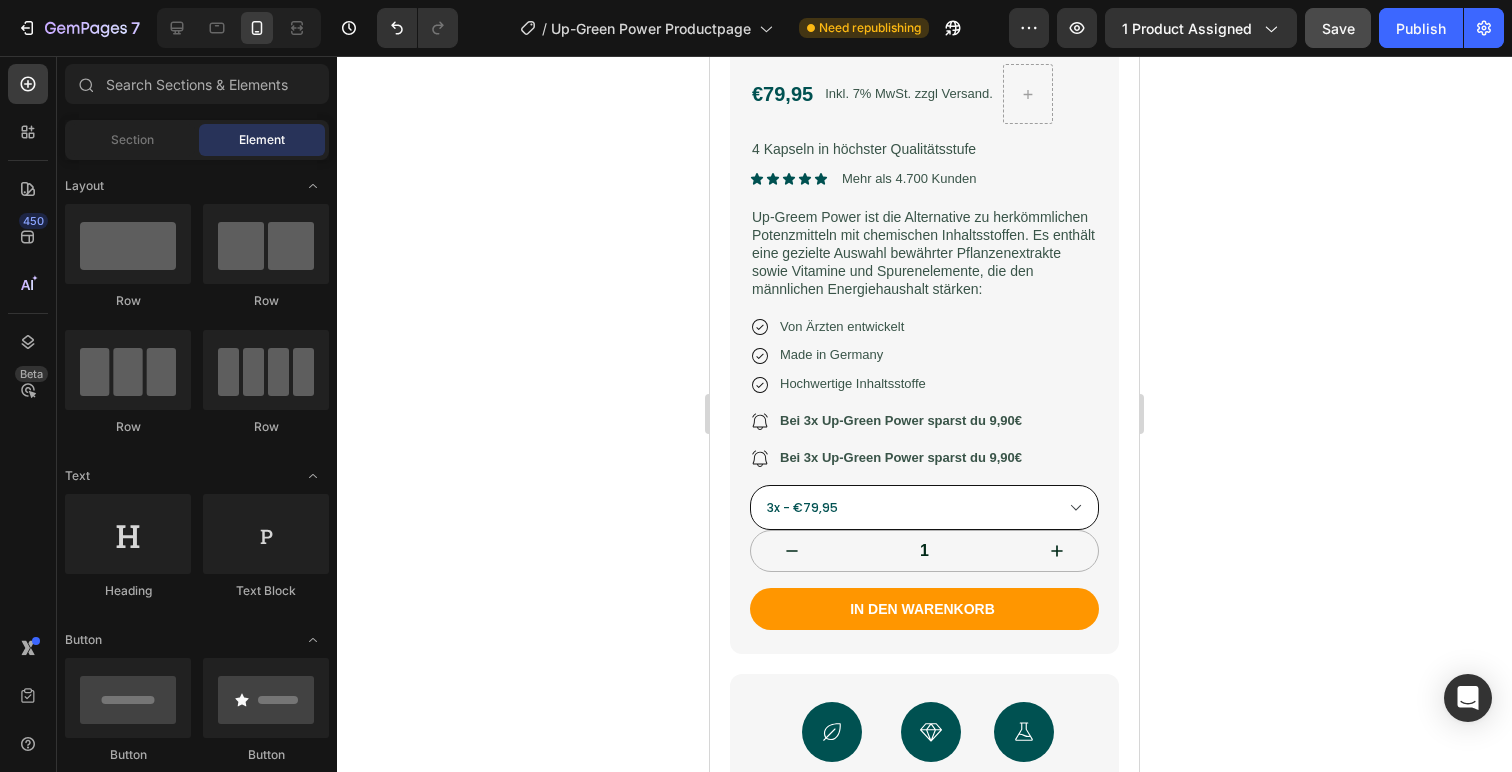 click on "1x - €29,95  3x - €79,95  5x - €134,95" at bounding box center [924, 507] 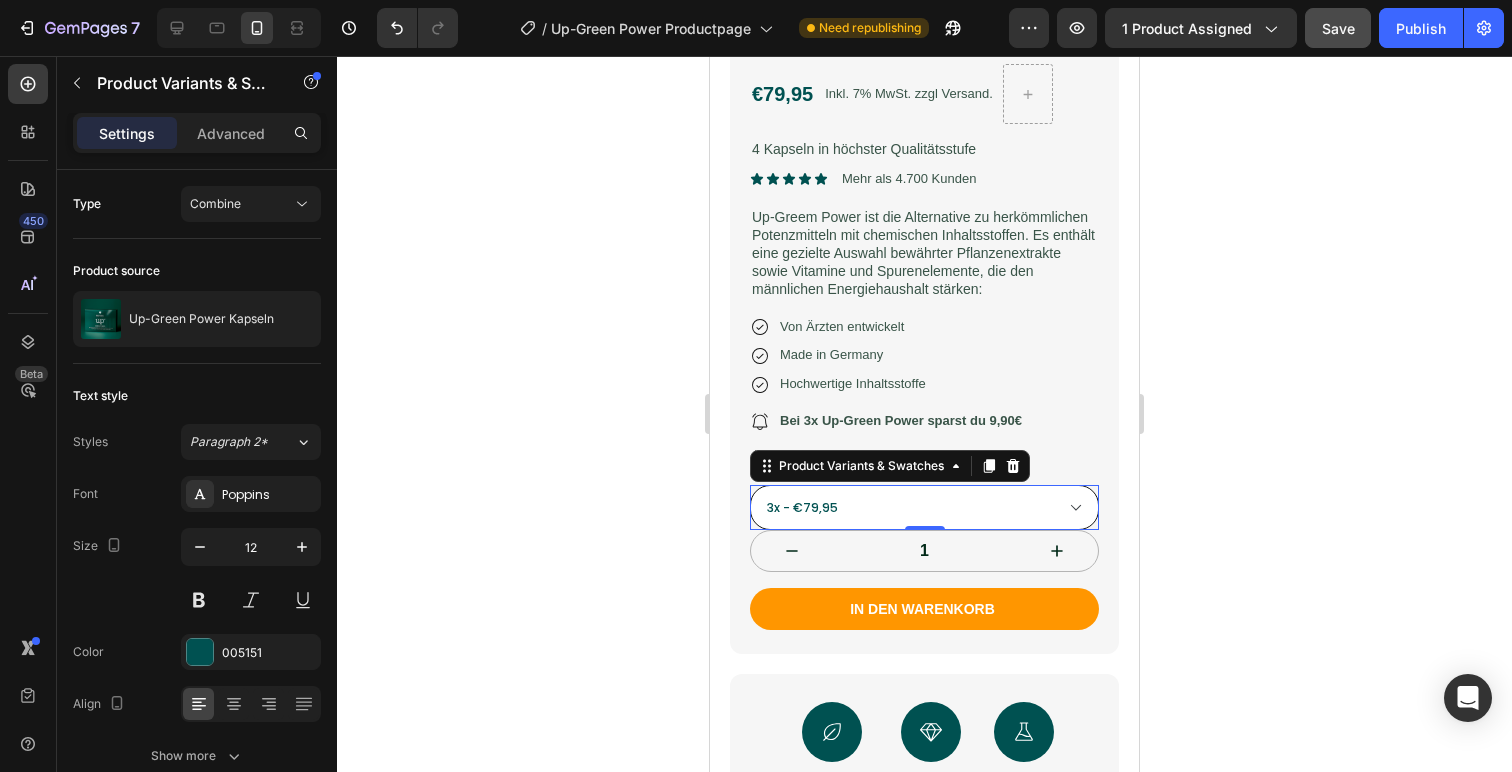 click on "1x - €29,95  3x - €79,95  5x - €134,95" at bounding box center [924, 507] 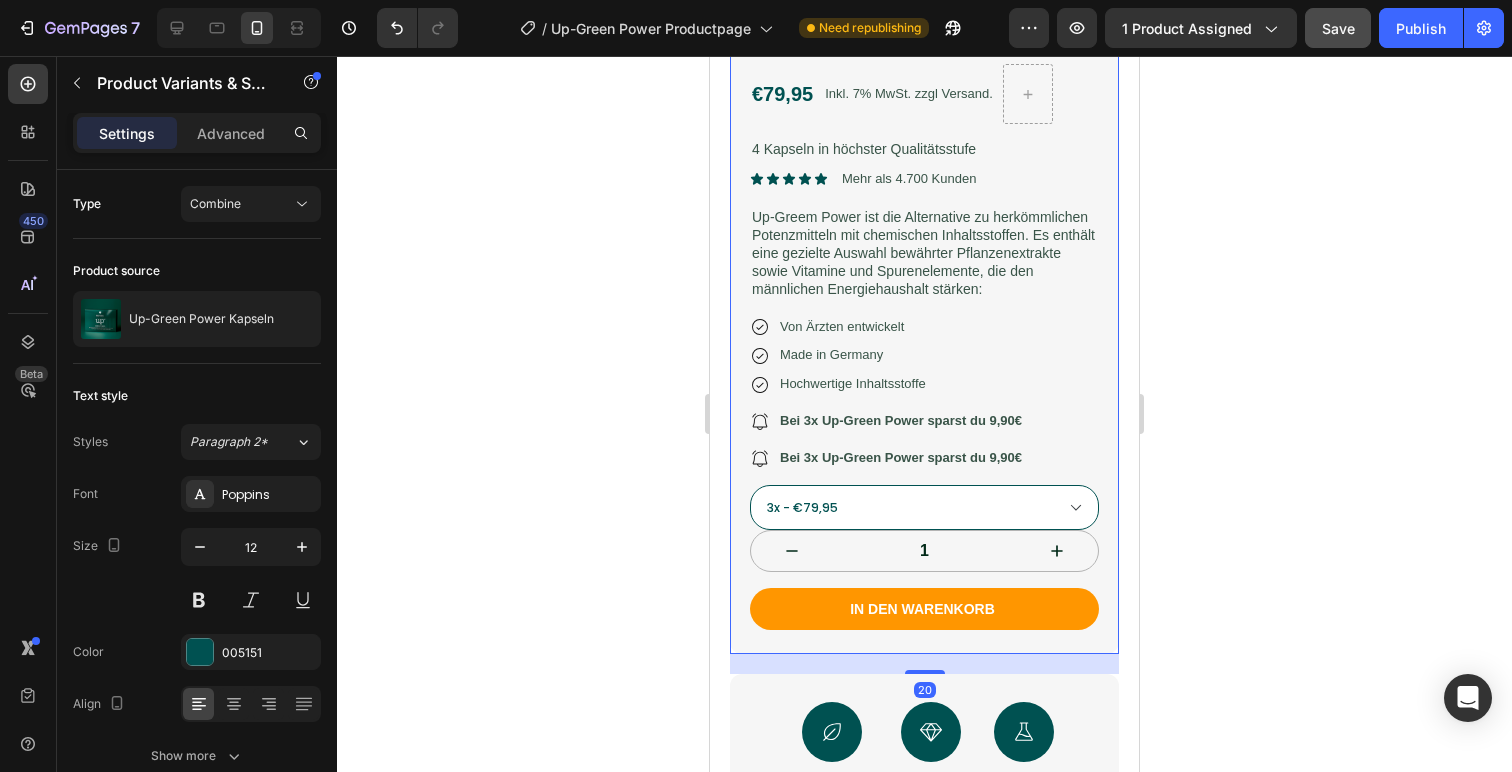 click on "Up-Green Power Kapseln Product Title €79,95 Product Price Product Price Inkl. 7% MwSt. zzgl Versand. Text Block
Row 4 Kapseln in höchster Qualitätsstufe Text Block
Icon
Icon
Icon
Icon
Icon Icon List Mehr als 4.700 Kunden Text Block Row Up-Greem Power ist die Alternative zu herkömmlichen Potenzmitteln mit chemischen Inhaltsstoffen. Es enthält eine gezielte Auswahl bewährter Pflanzenextrakte sowie Vitamine und Spurenelemente, die den männlichen Energiehaushalt stärken: Text Block
Icon Von Ärzten entwickelt Text Block Row
Icon Made in Germany Text Block Row
Icon Hochwertige Inhaltsstoffe Text Block Row
Icon Bei 3x Up-Green Power sparst du 9,90€ Text Block Row
Icon Bei 5x Up-Green Power sparst du 9,90€ Text Block Row   1x - €29,95  3x - €79,95  5x - €134,95  Product Variants & Swatches
1" at bounding box center (924, 323) 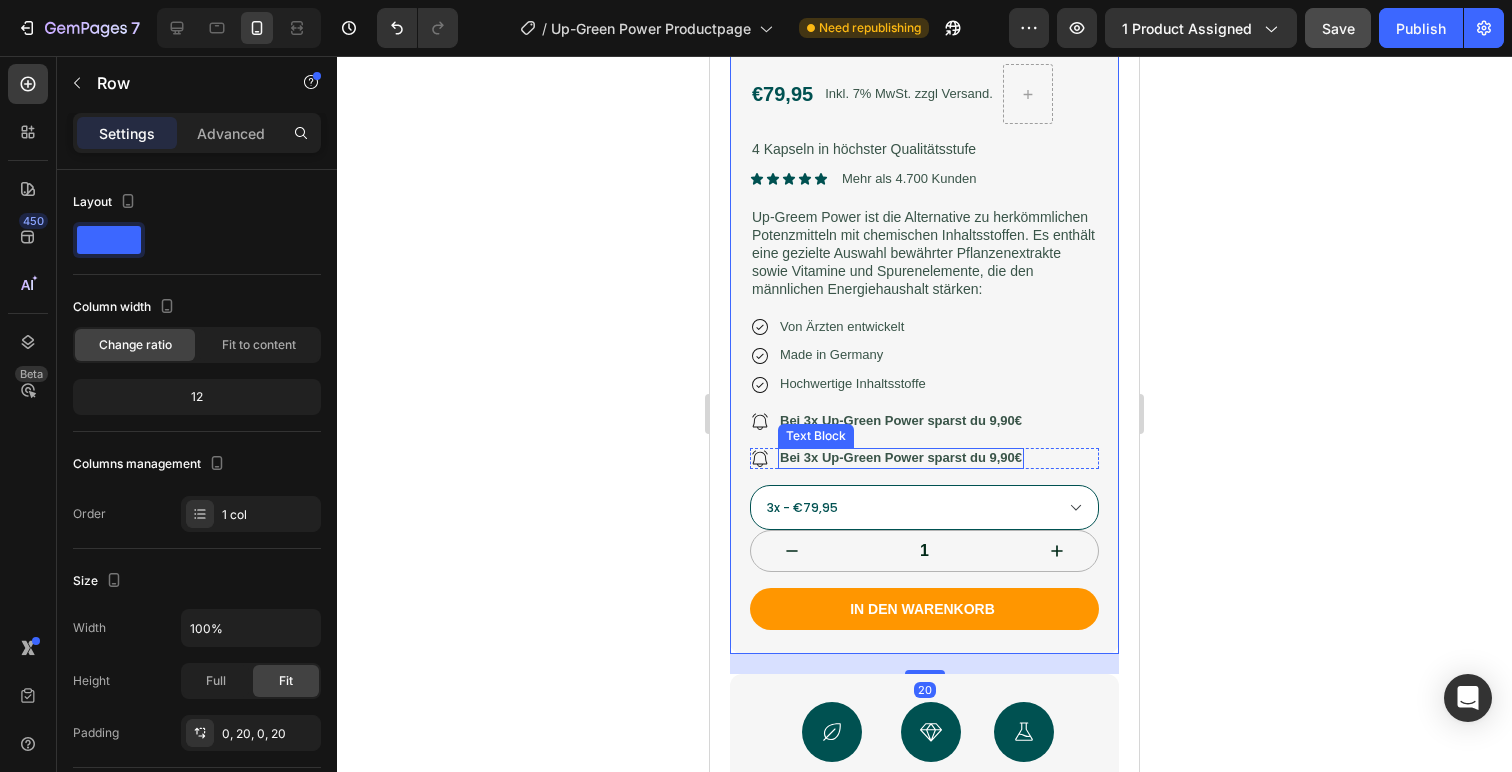 click on "Bei 5x Up-Green Power sparst du 9,90€" at bounding box center (901, 457) 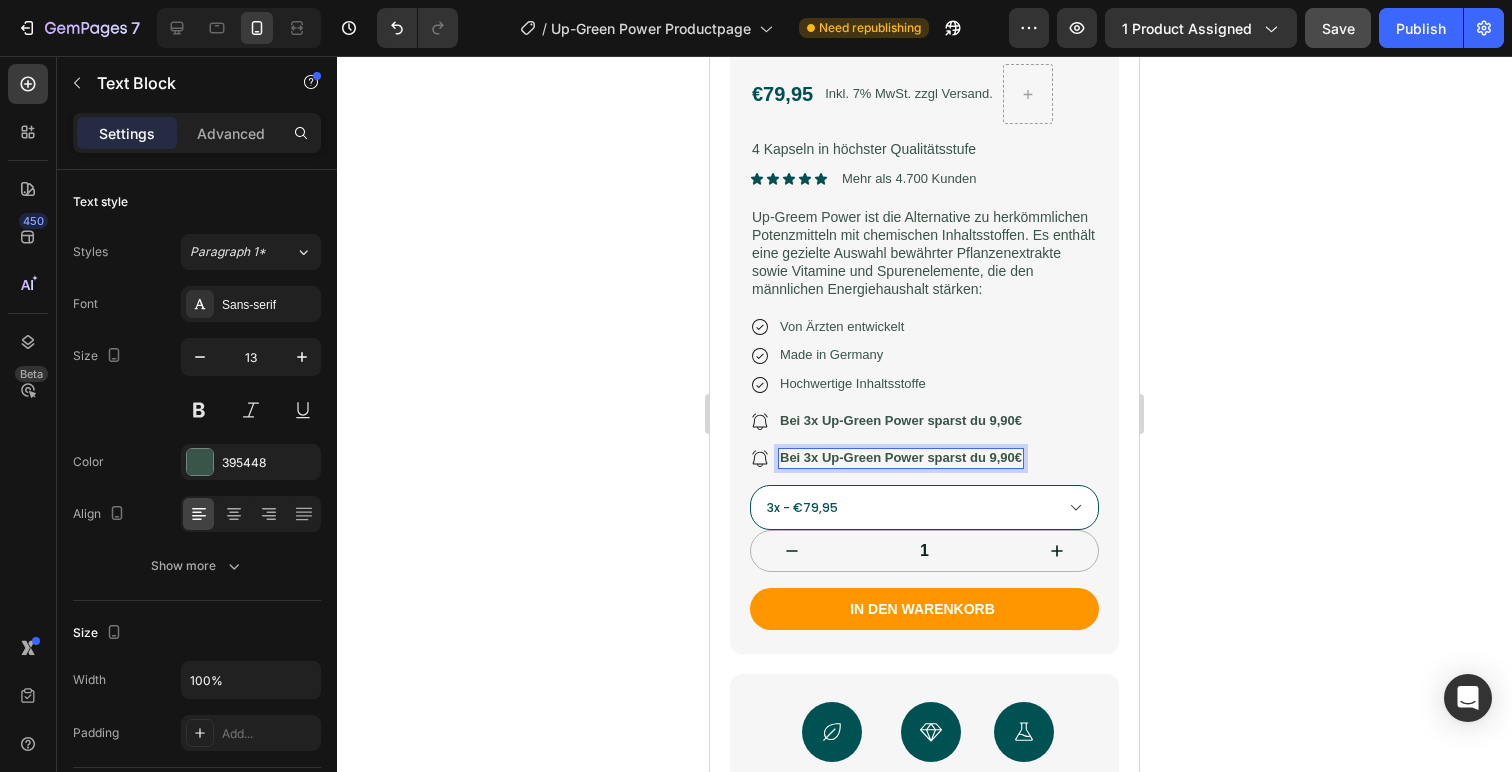 click on "Bei 5x Up-Green Power sparst du 9,90€" at bounding box center [901, 457] 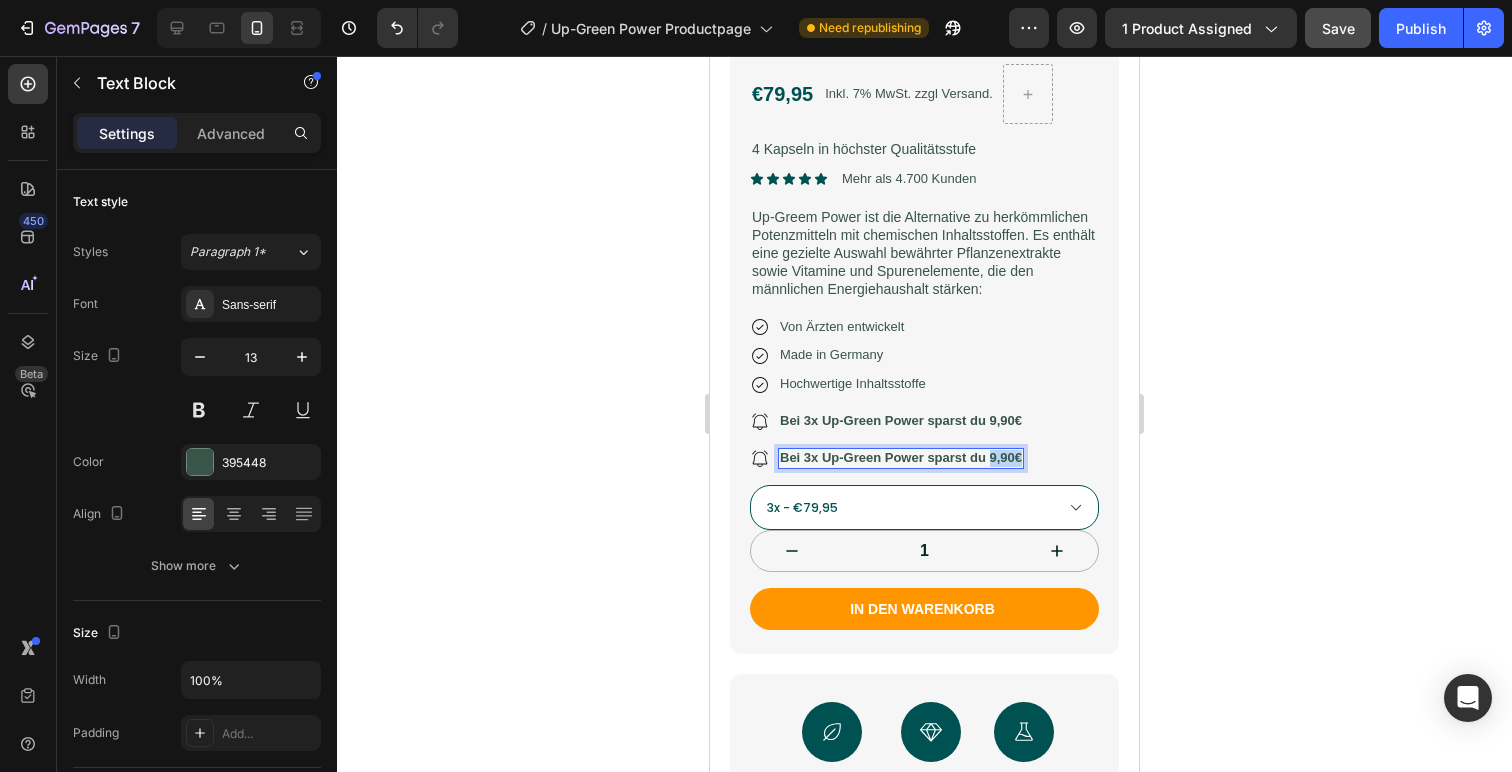 drag, startPoint x: 991, startPoint y: 459, endPoint x: 1037, endPoint y: 459, distance: 46 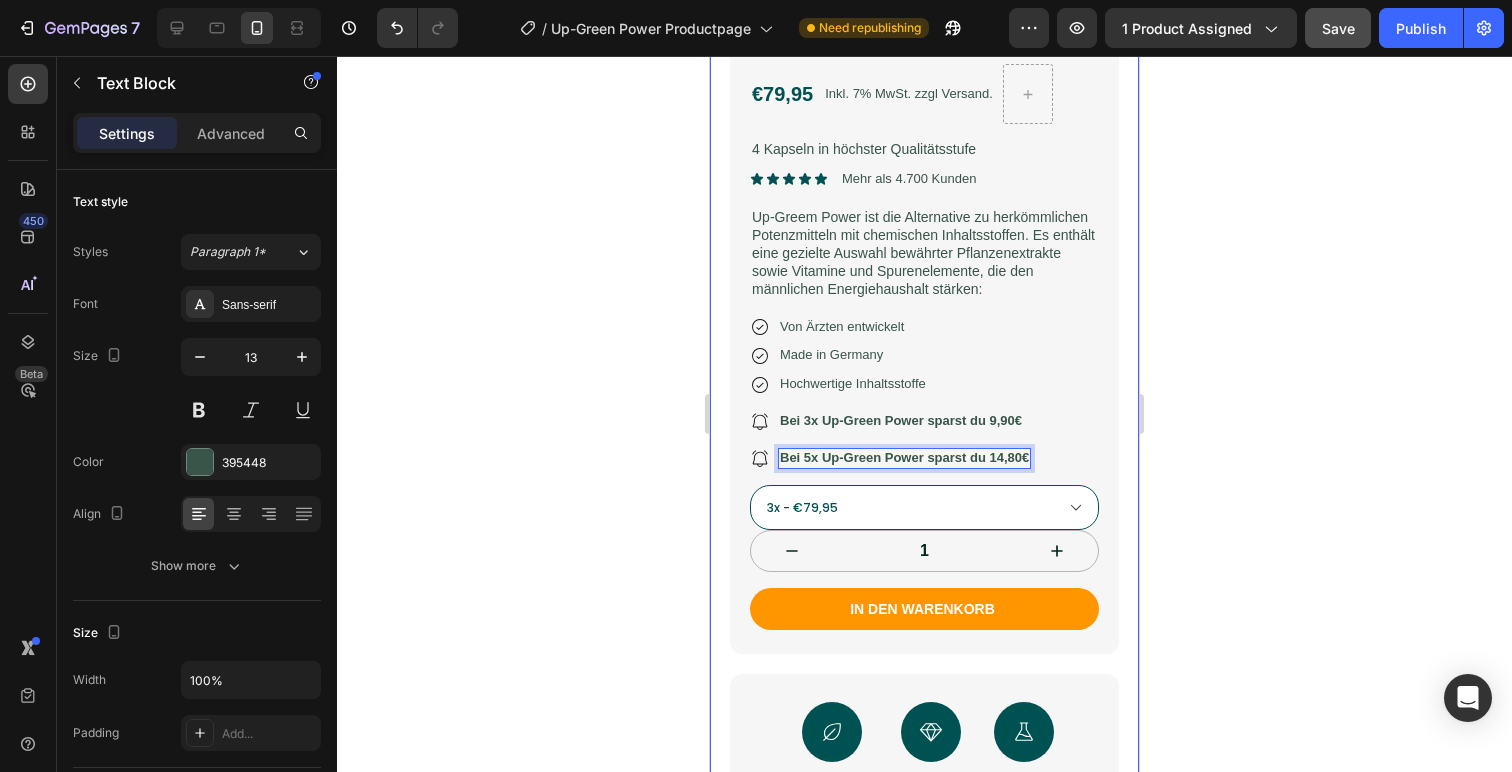 click 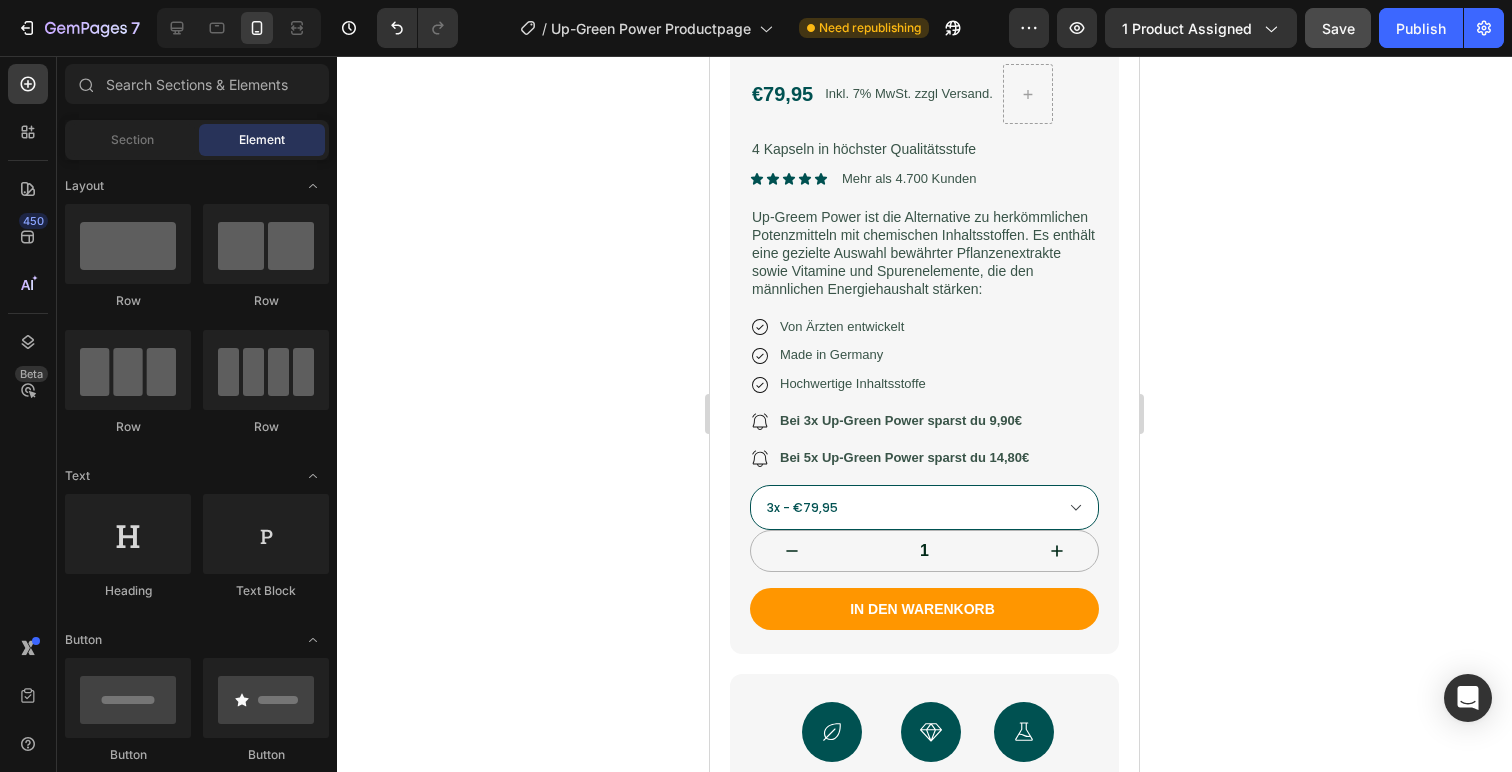 click 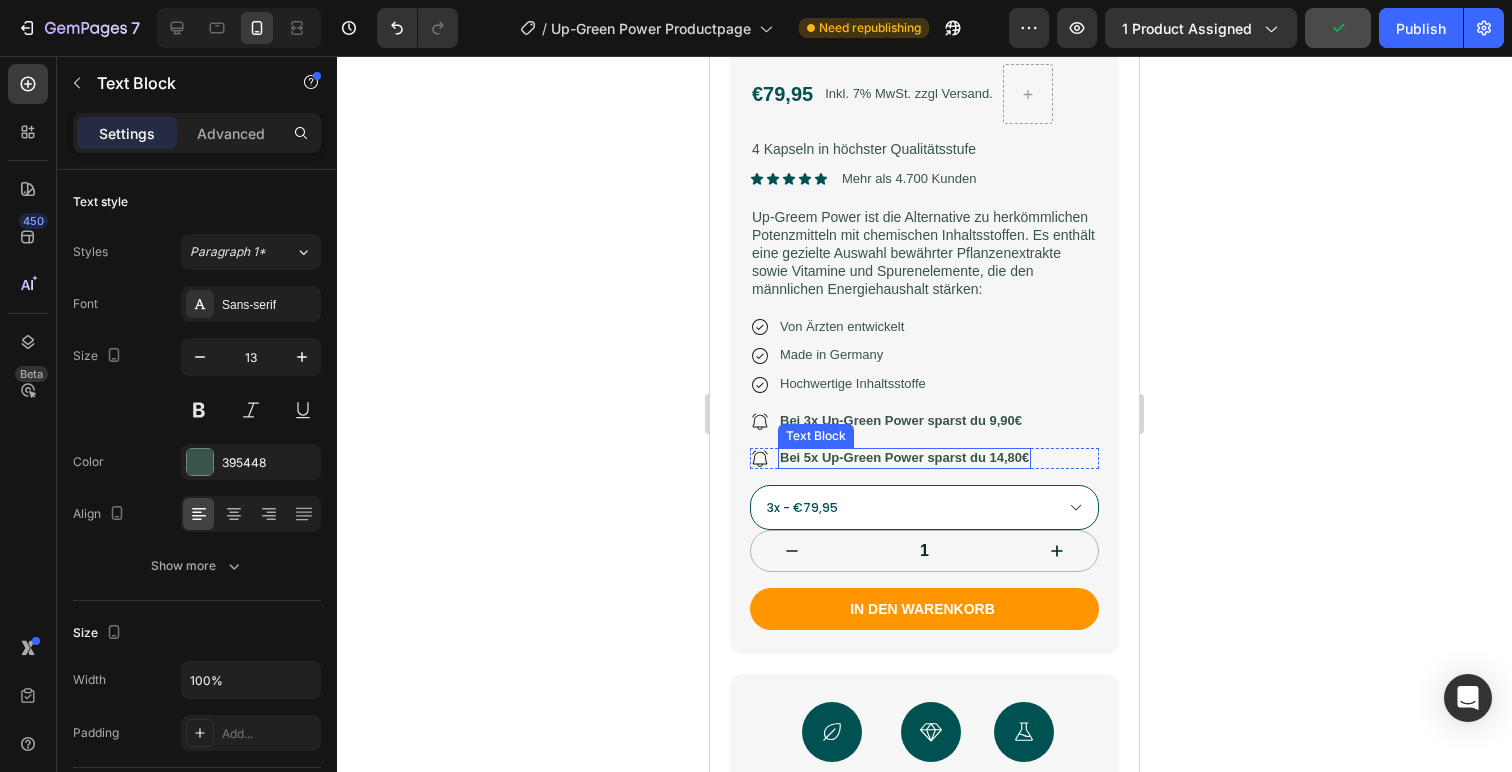 click on "Bei 5x Up-Green Power sparst du 14,80€" at bounding box center (904, 457) 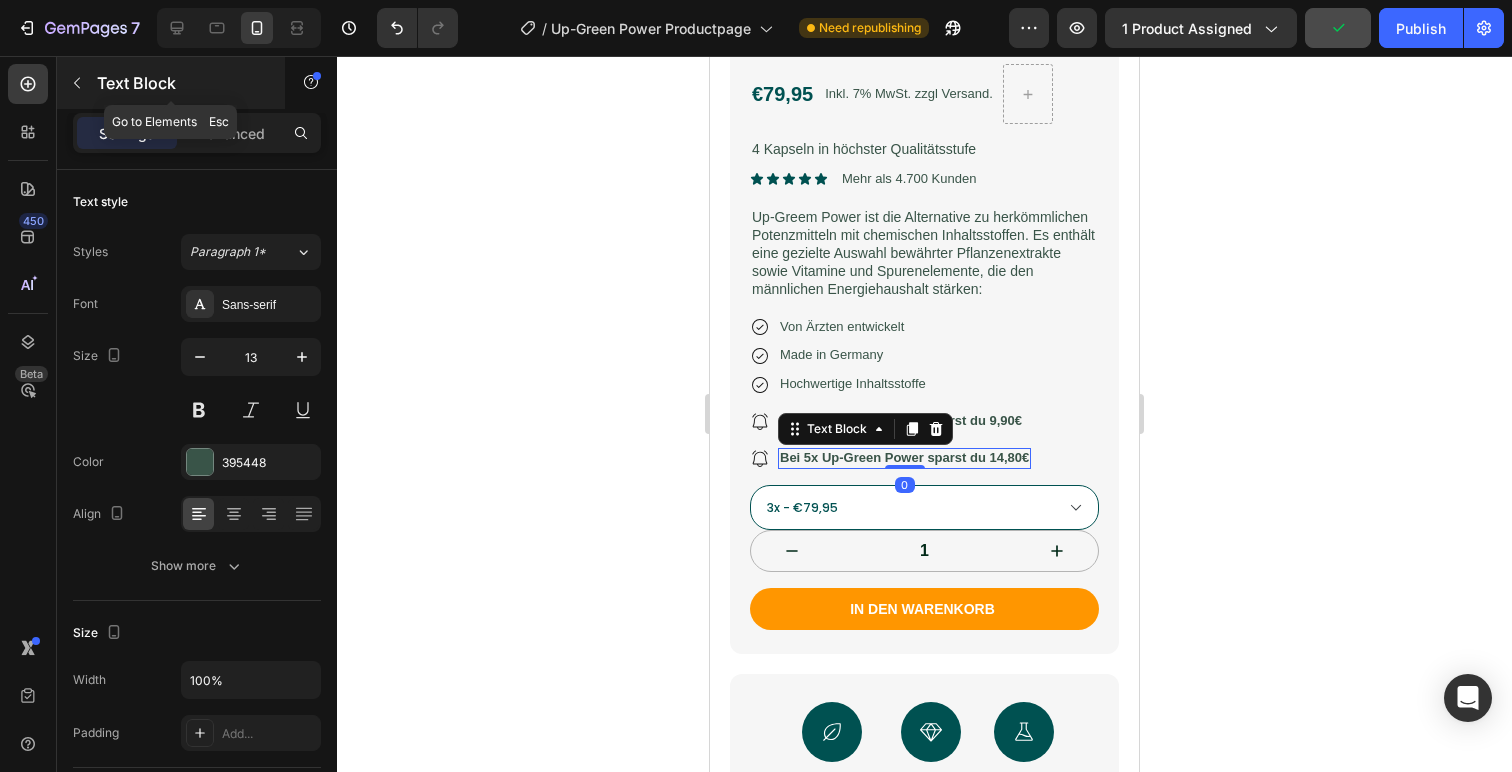 click on "Text Block" at bounding box center (171, 83) 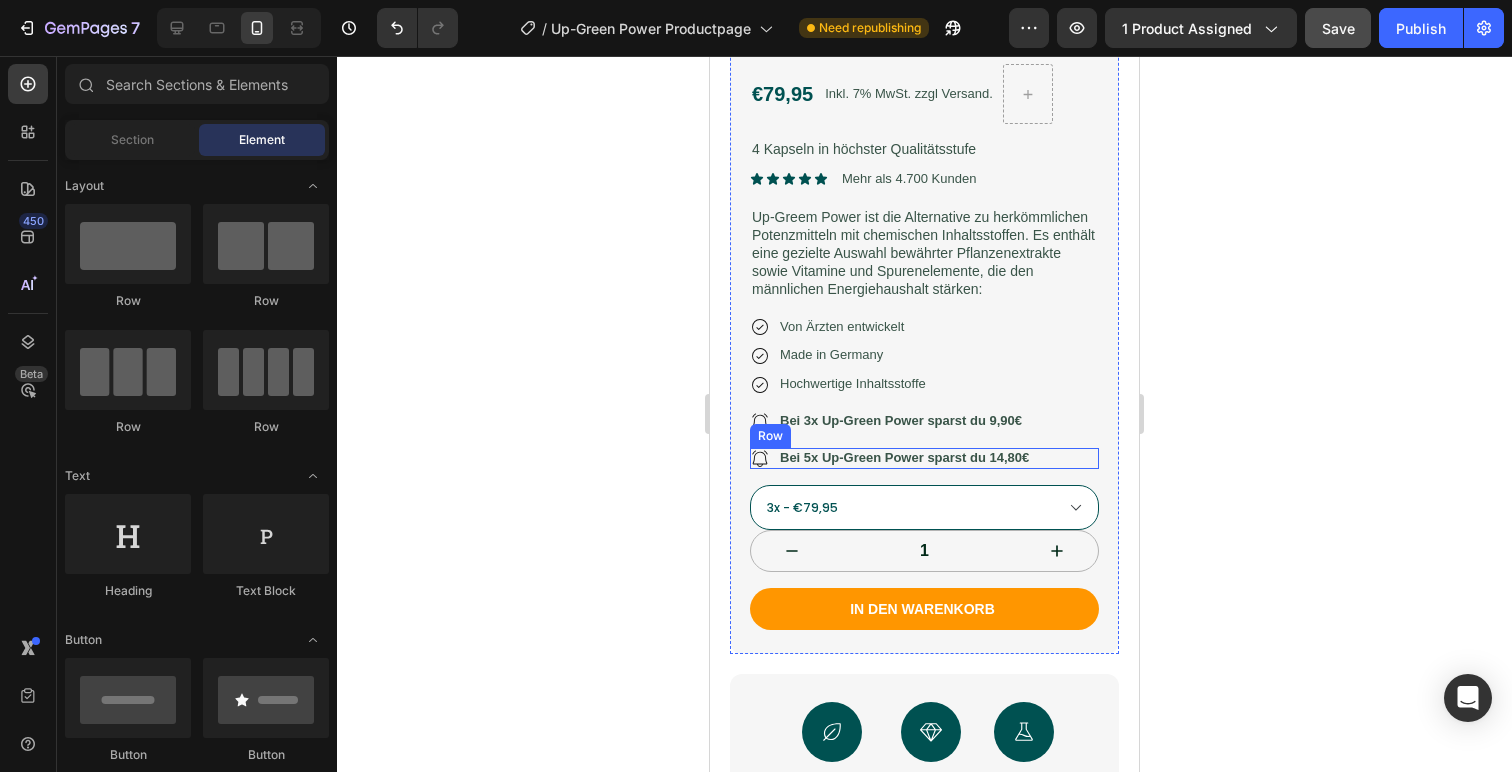 click on "Icon Bei 5x Up-Green Power sparst du 14,80€ Text Block Row" at bounding box center [924, 458] 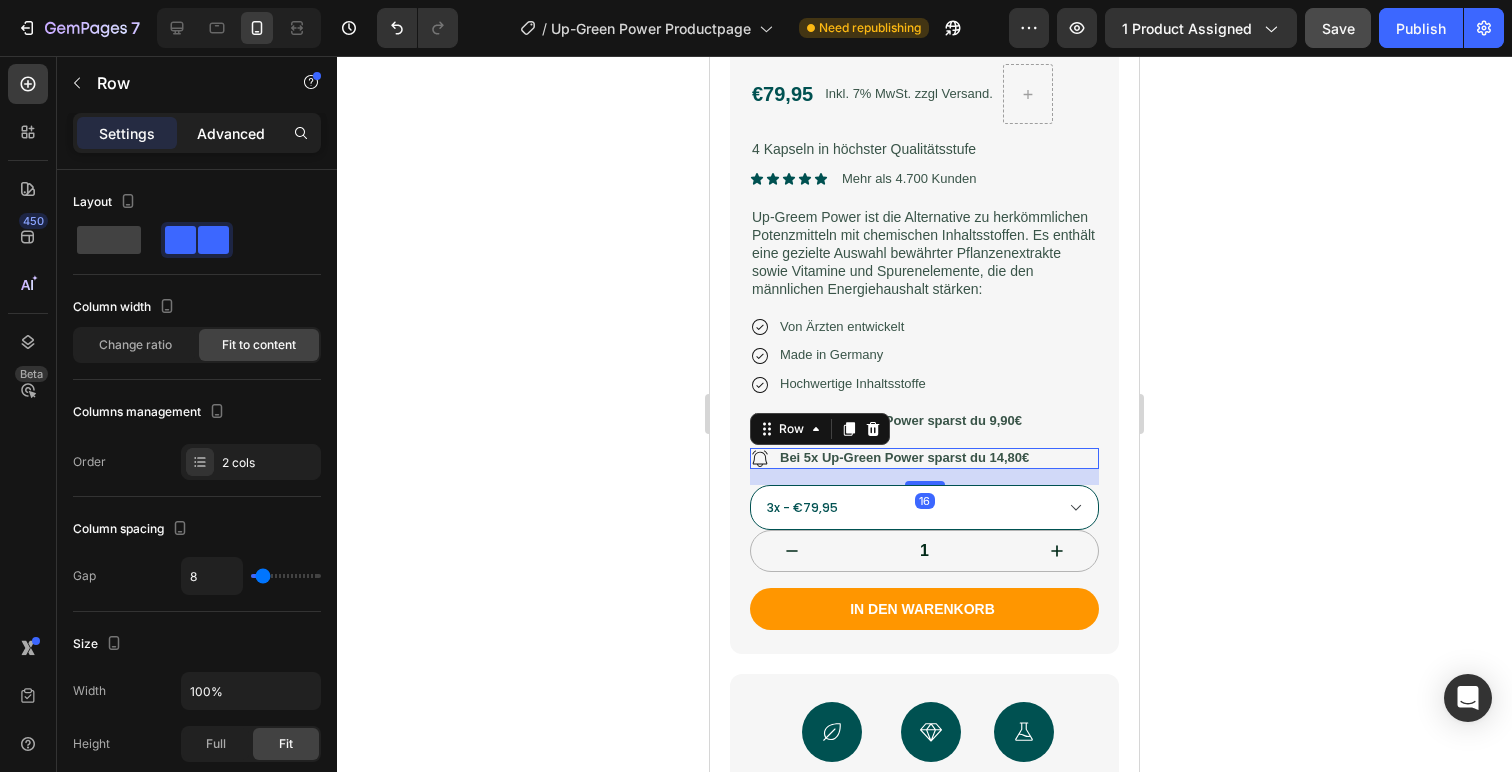 click on "Advanced" 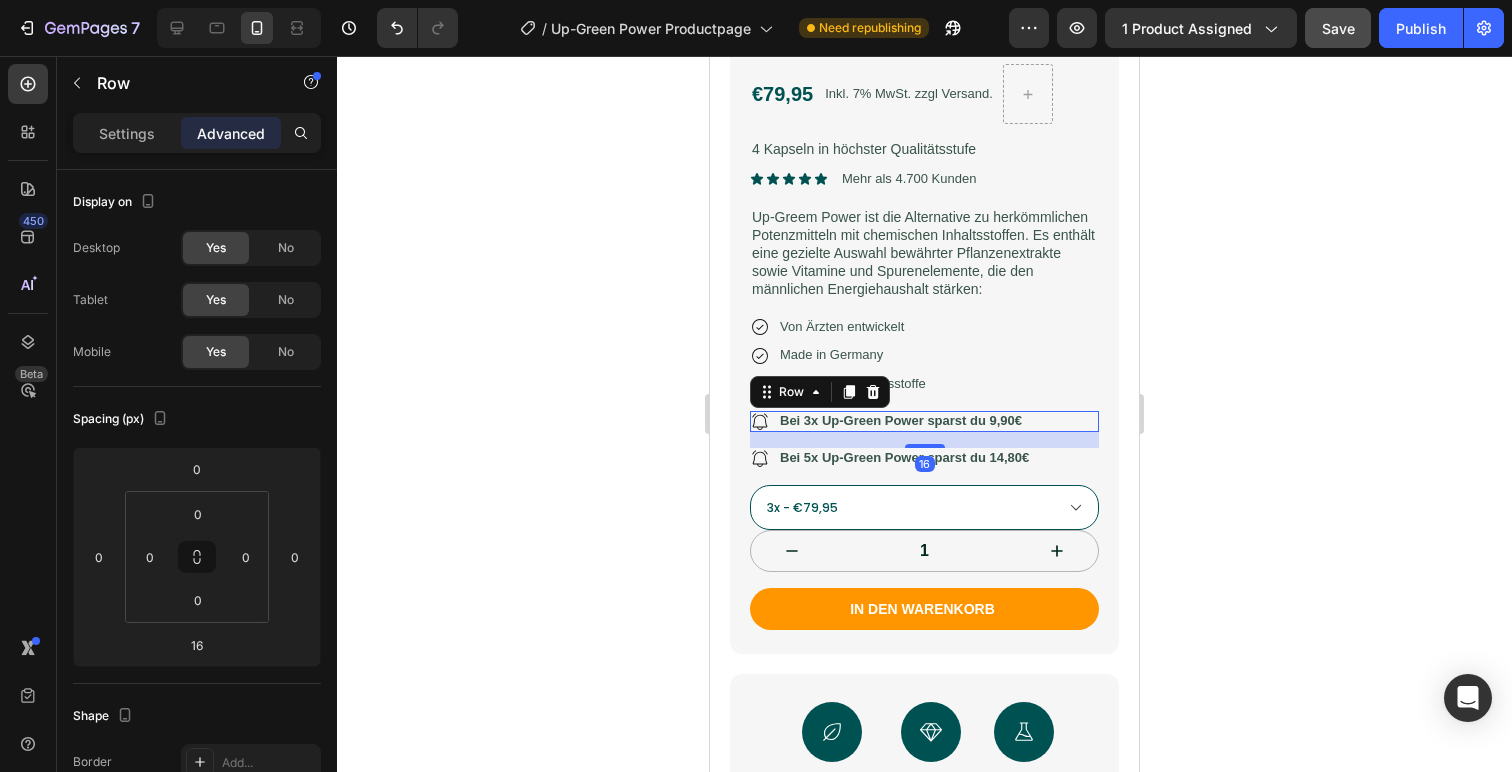 click on "Icon Bei 3x Up-Green Power sparst du 9,90€ Text Block Row   16" at bounding box center (924, 421) 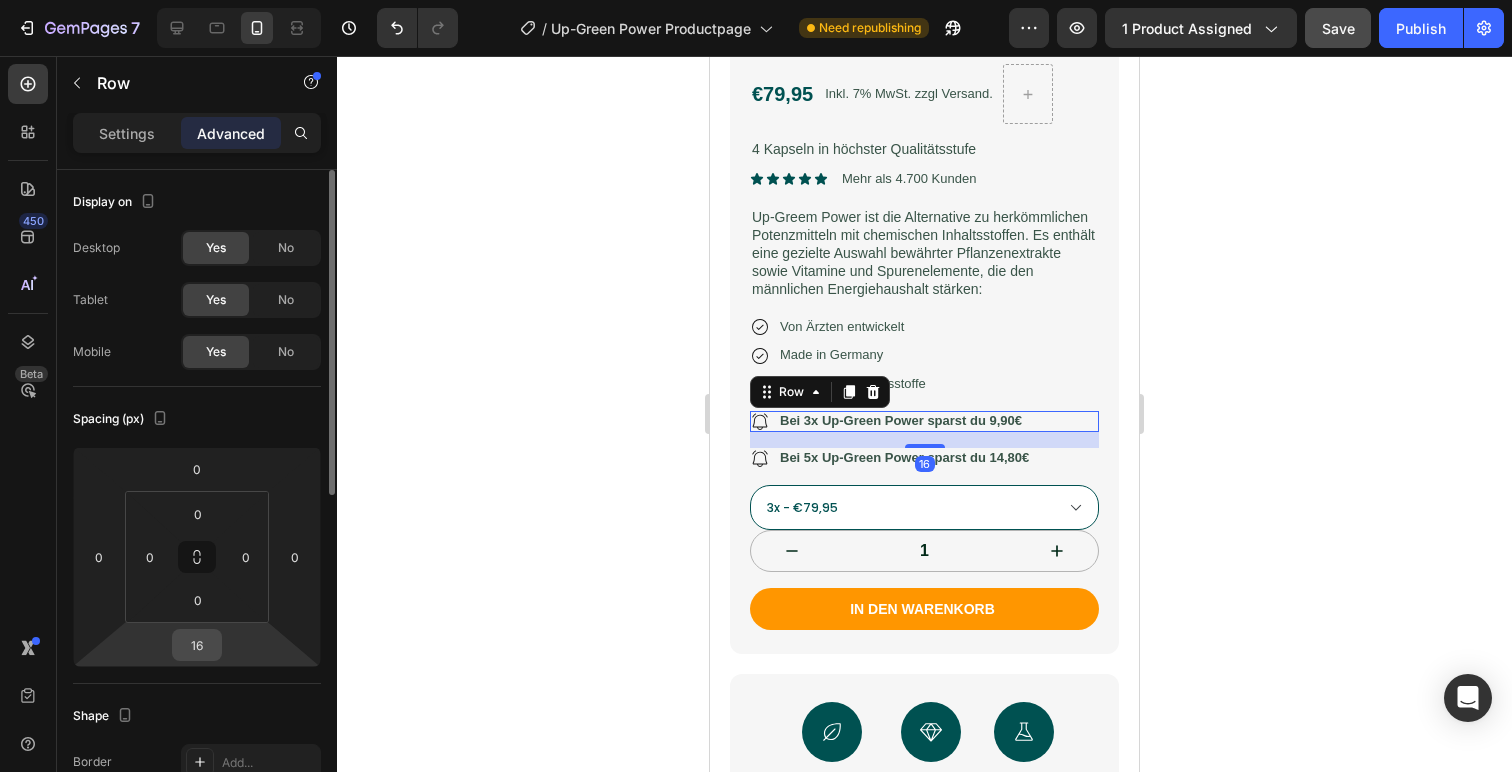 click on "16" at bounding box center (197, 645) 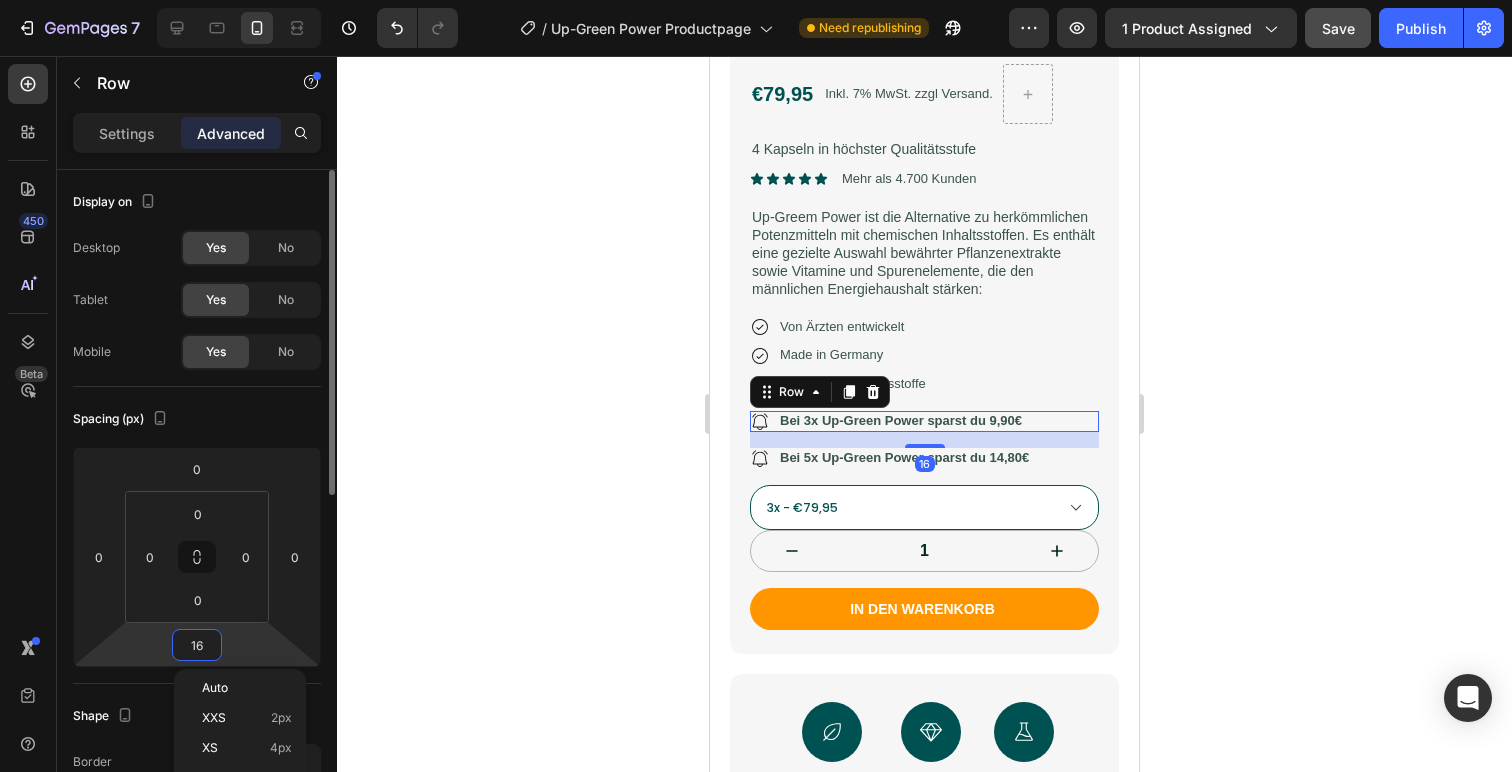 type on "2" 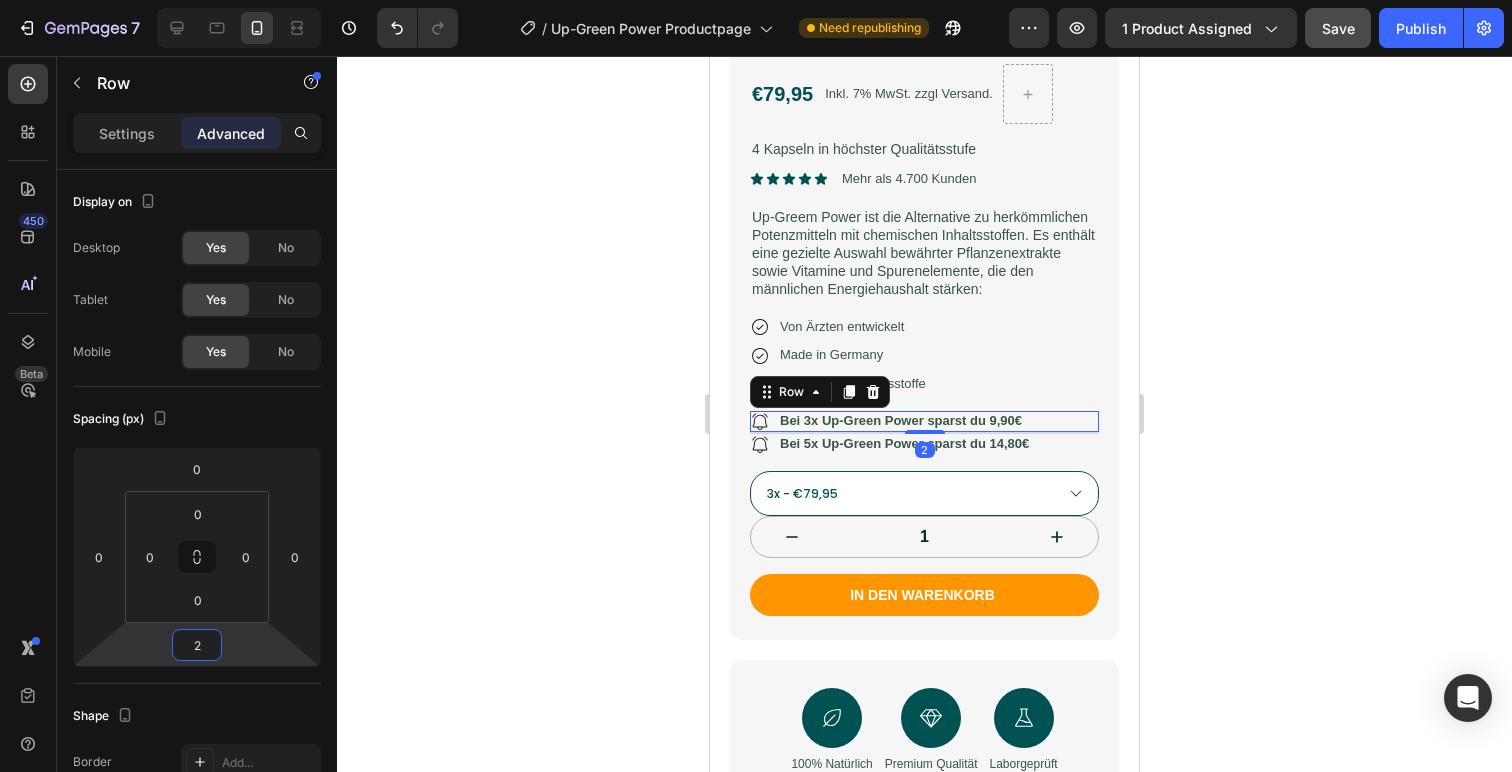 click 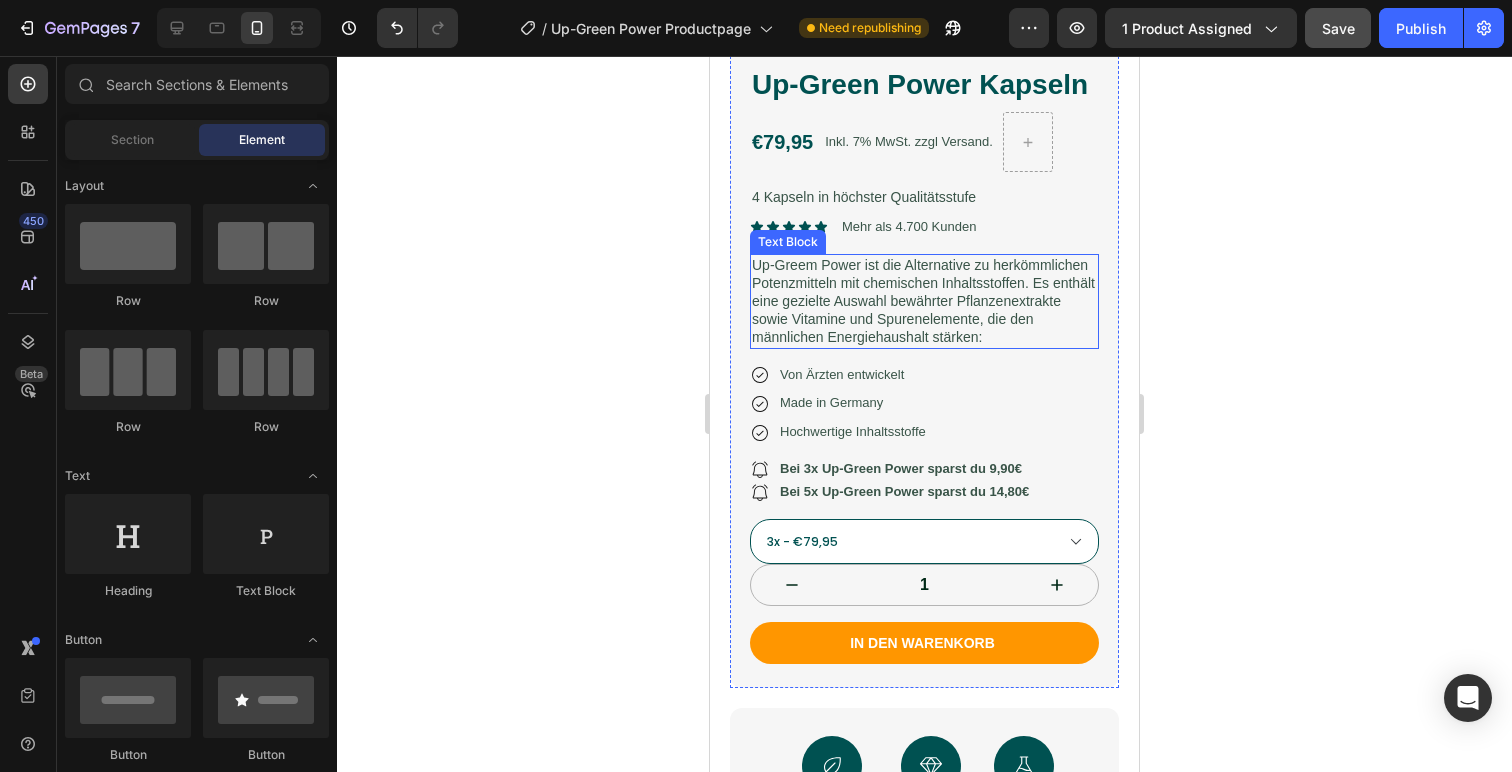 scroll, scrollTop: 501, scrollLeft: 0, axis: vertical 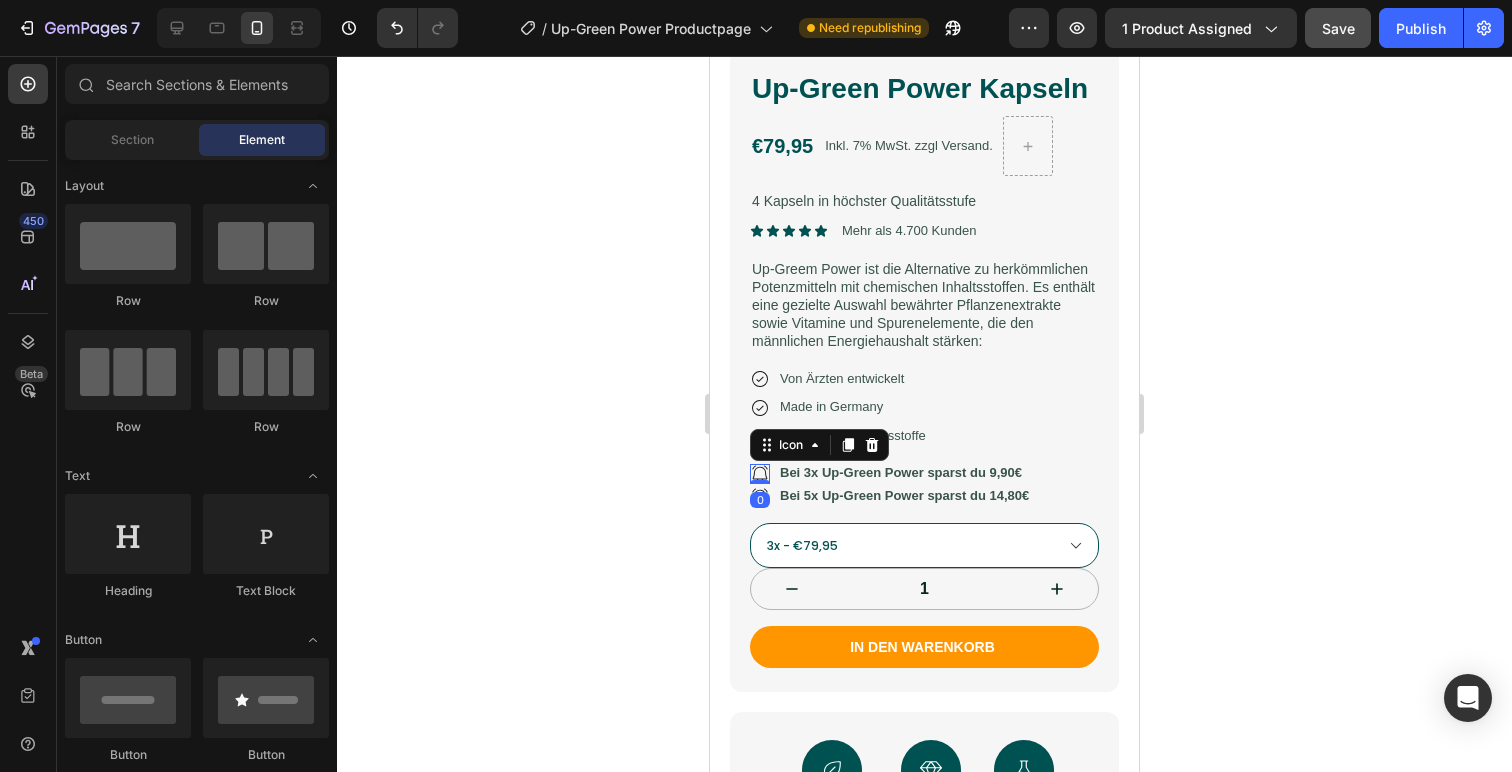 click 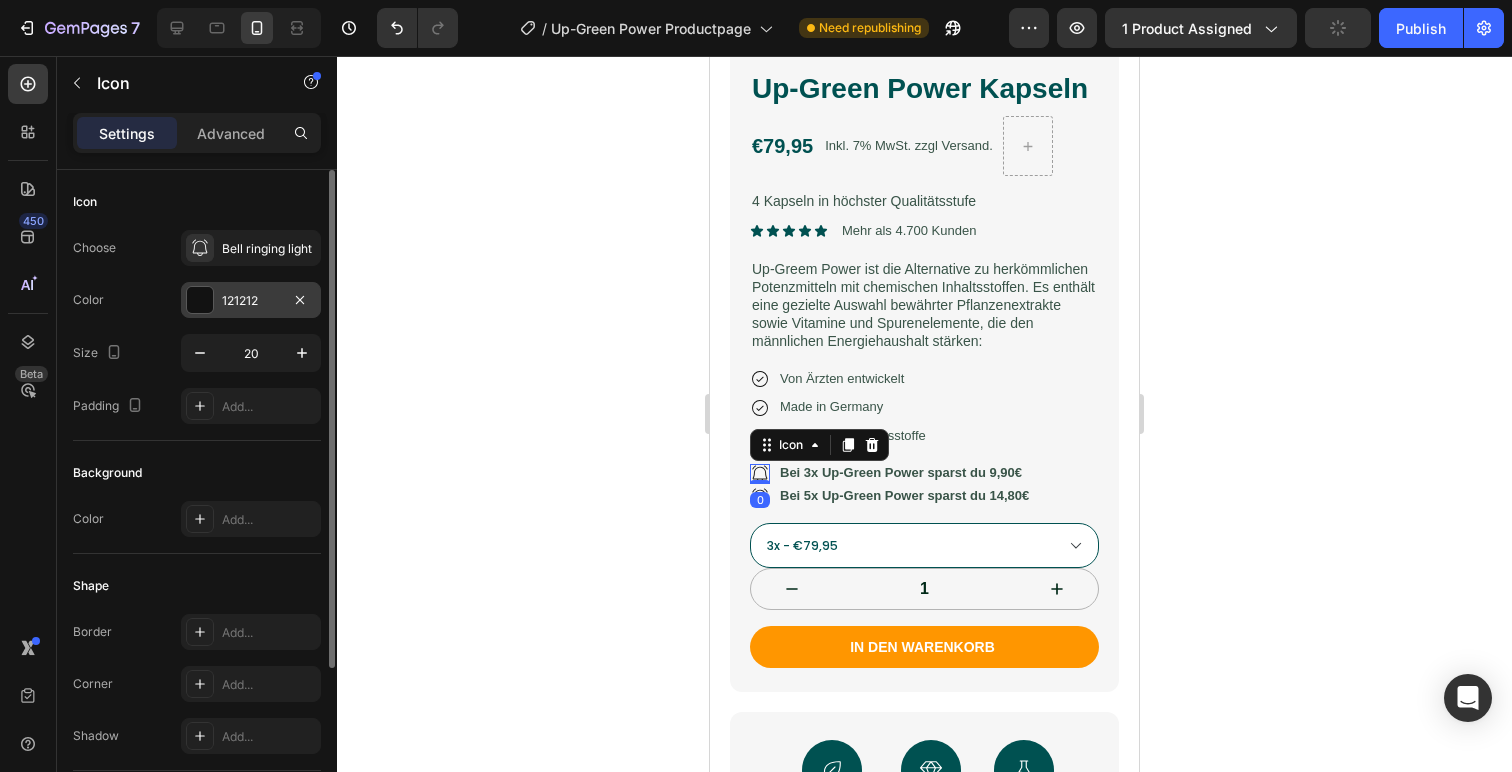 click at bounding box center [200, 300] 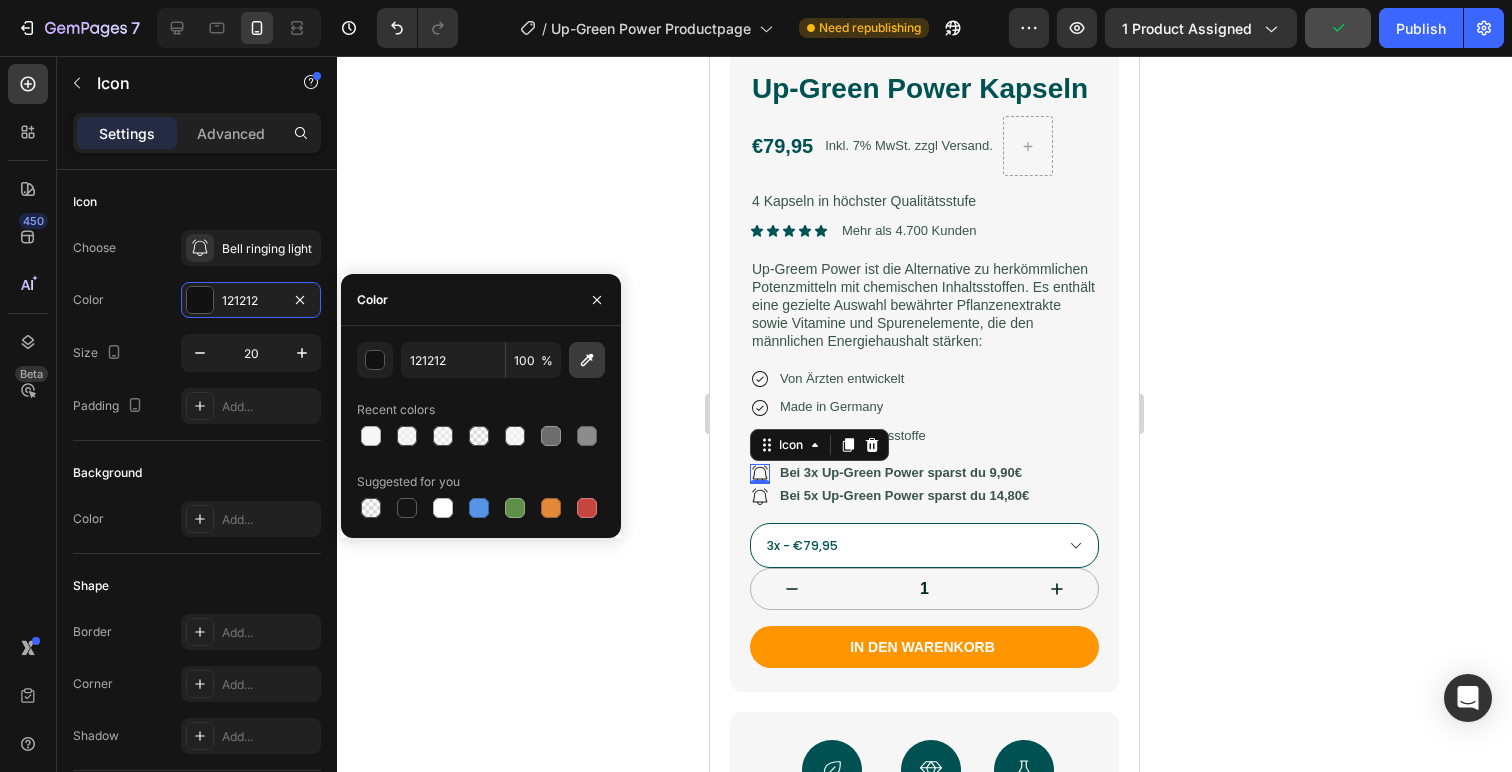 click 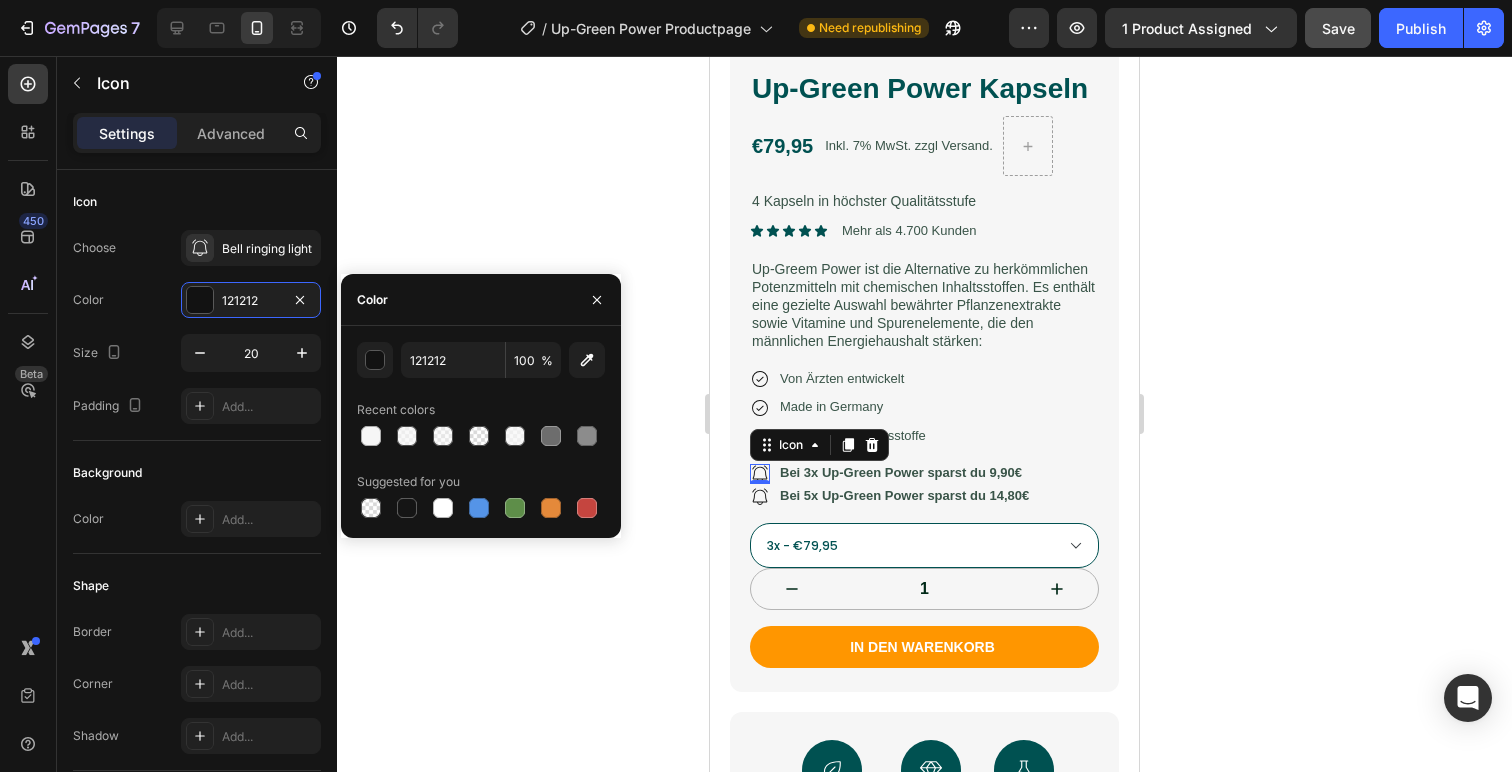 type on "005151" 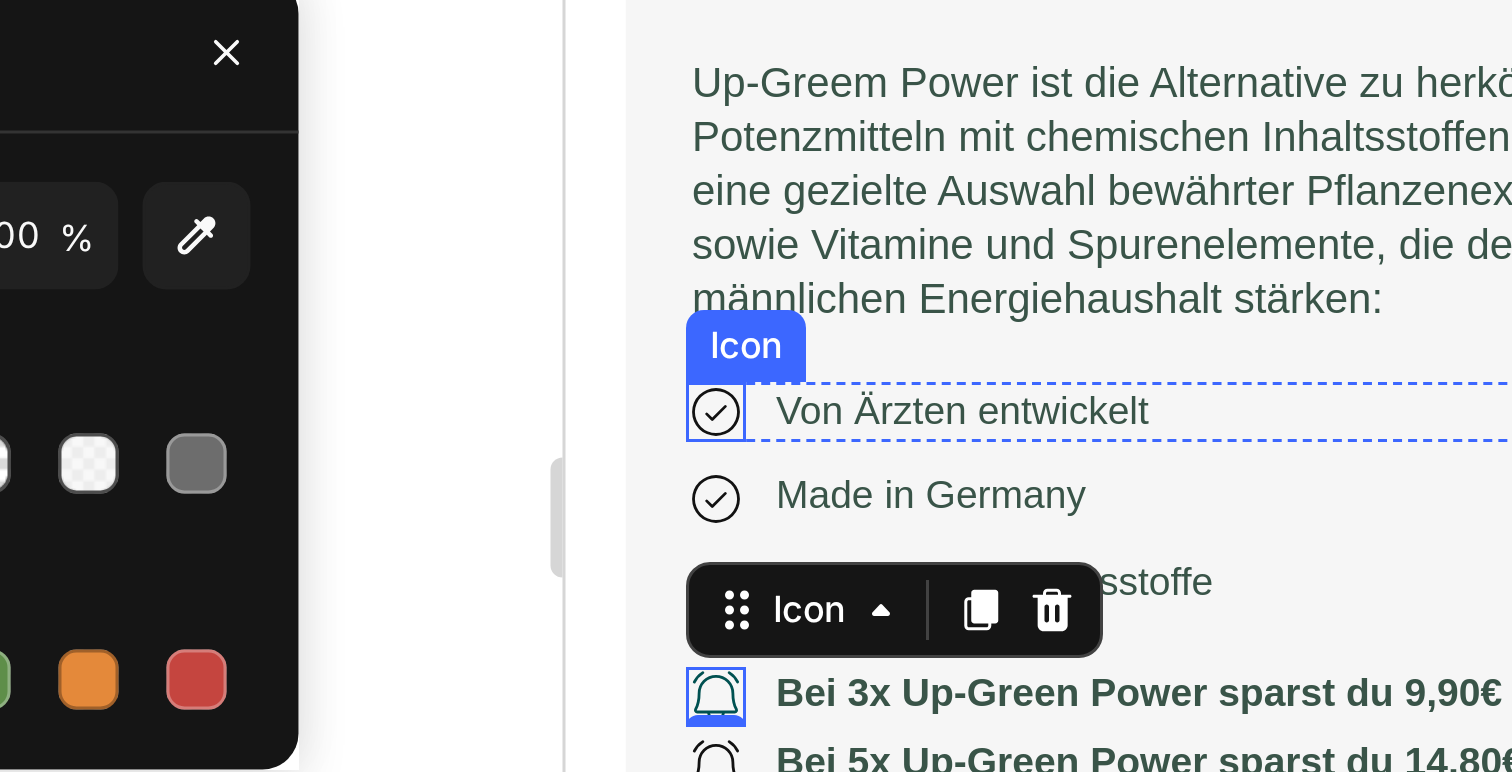 click 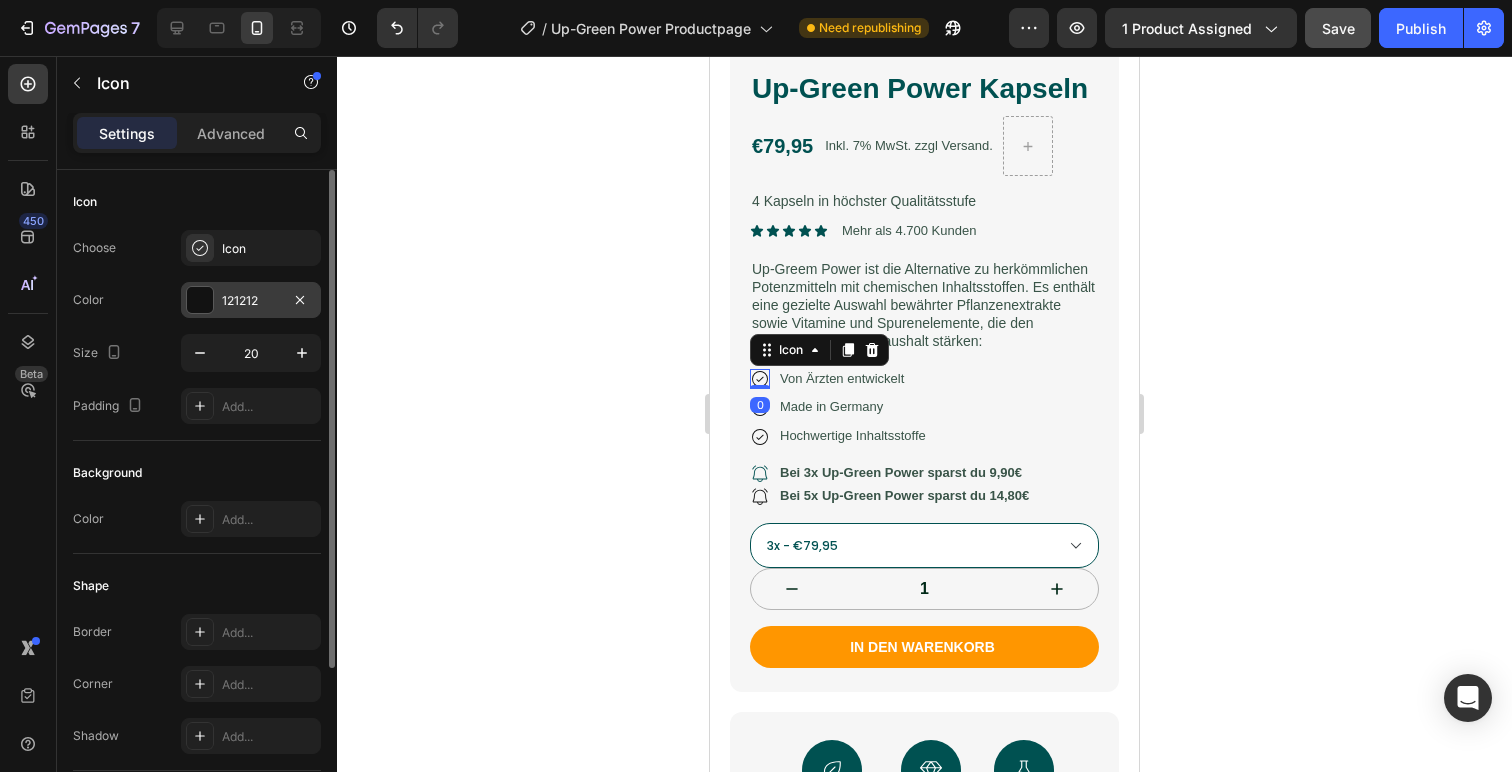 click at bounding box center [200, 300] 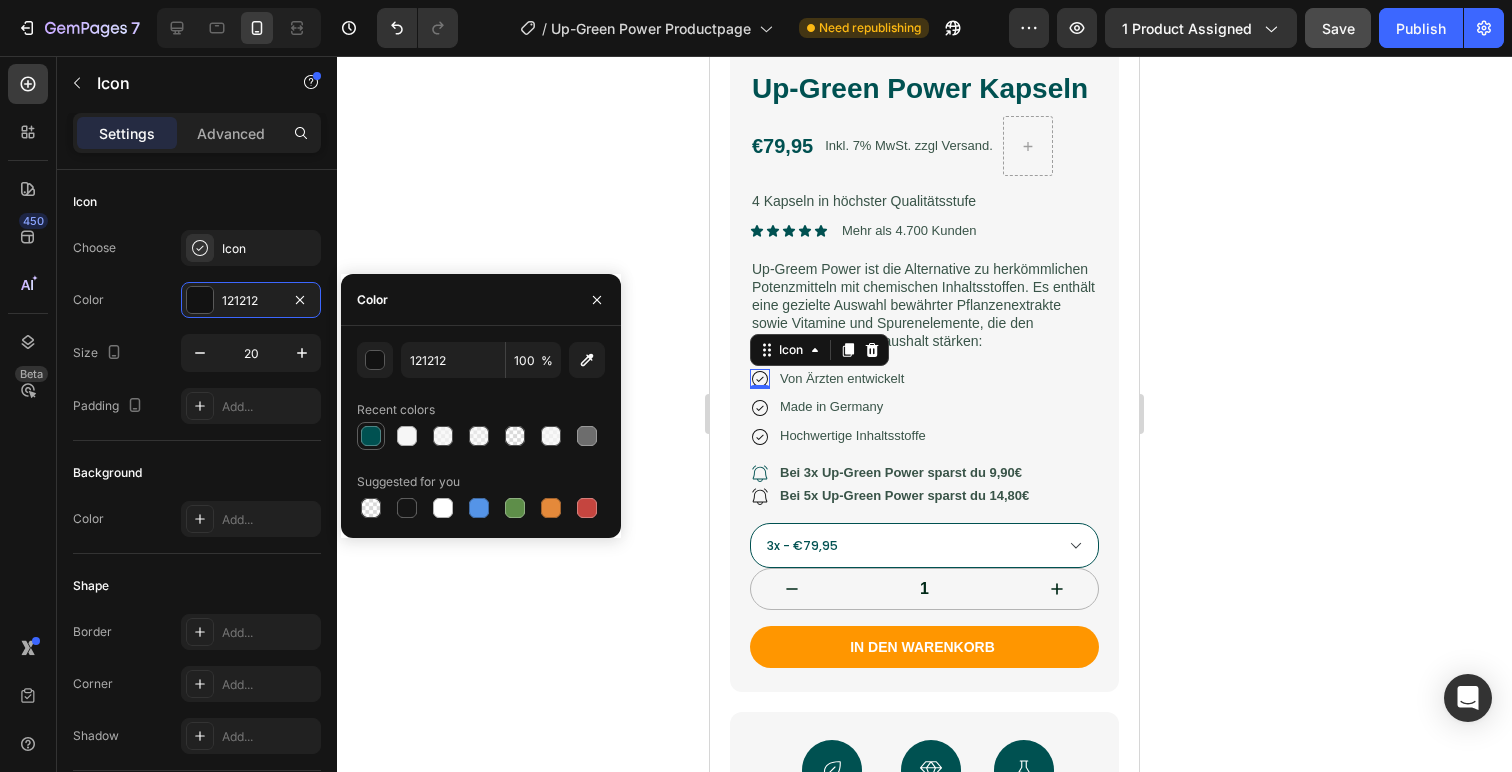 click at bounding box center (371, 436) 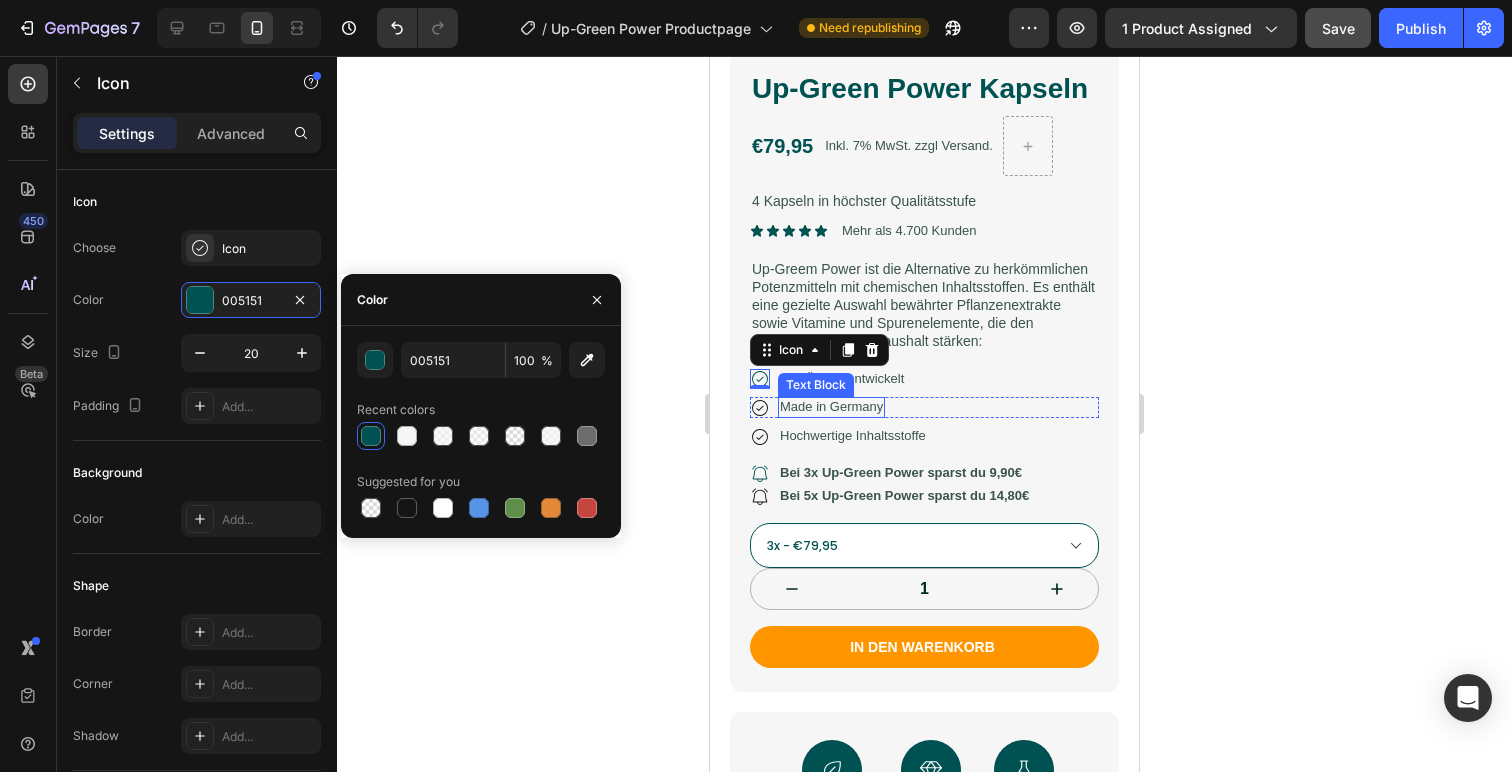 click on "Icon" at bounding box center (760, 408) 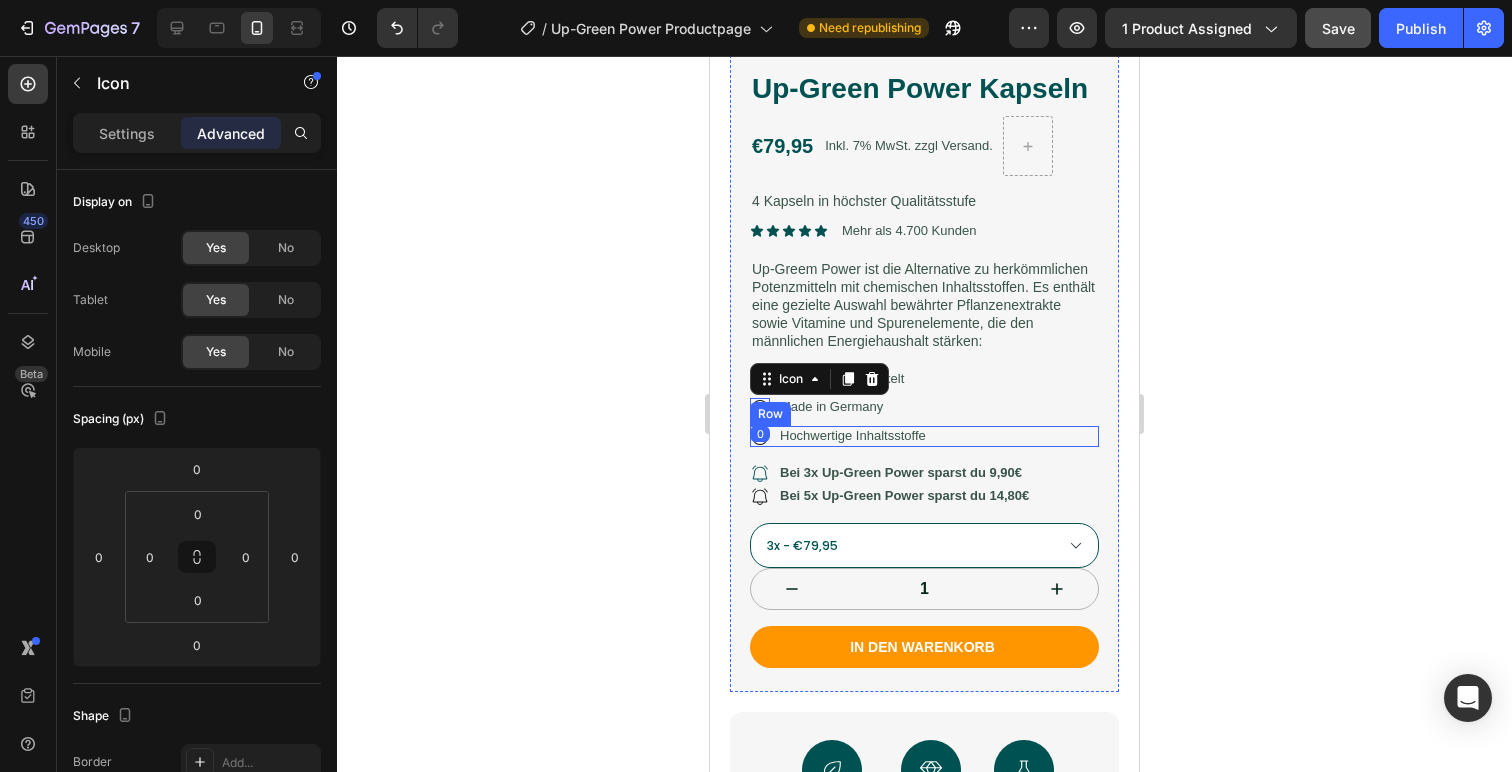 click on "Row" at bounding box center (770, 414) 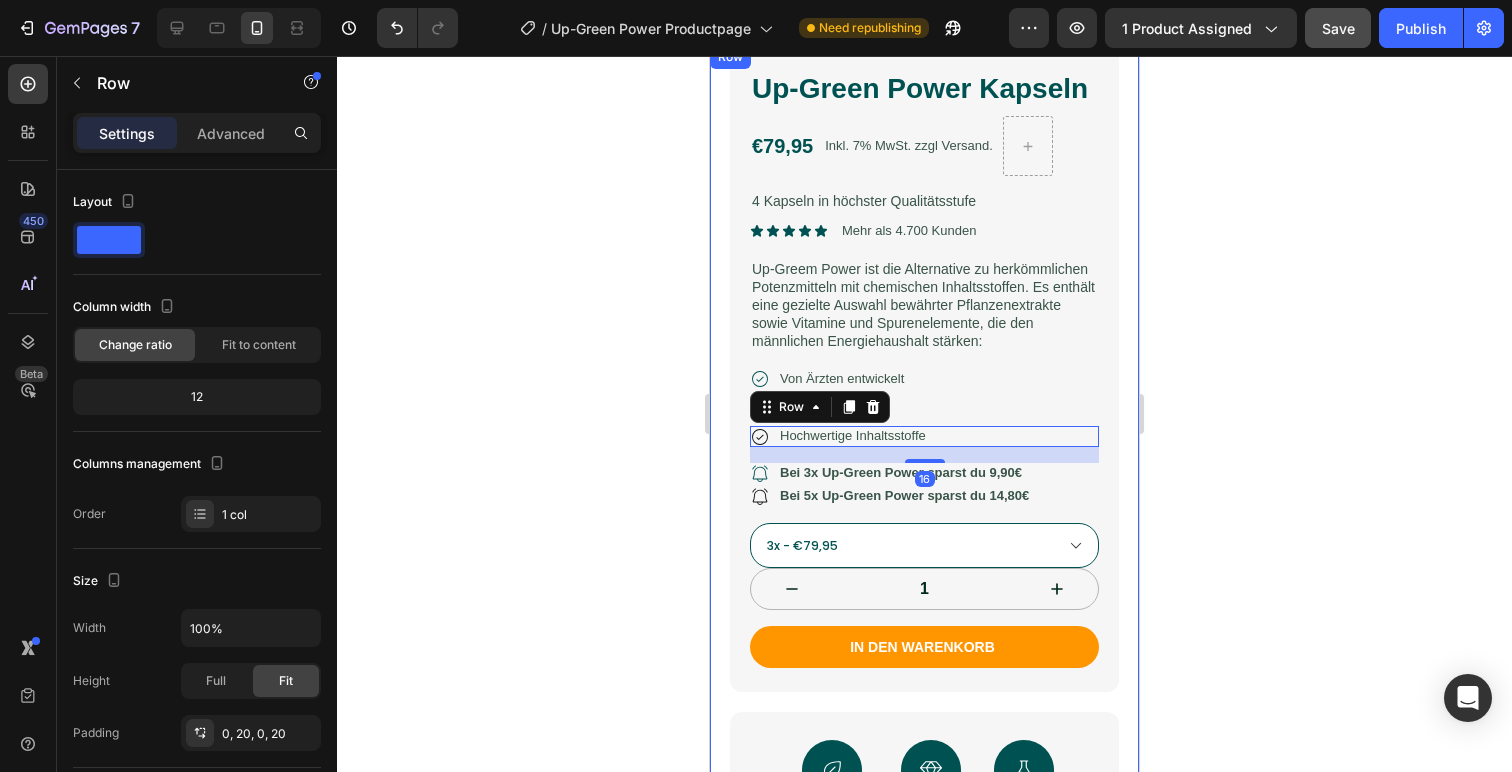 click on "Up-Green Power Kapseln Product Title €79,95 Product Price Product Price Inkl. 7% MwSt. zzgl Versand. Text Block
Row 4 Kapseln in höchster Qualitätsstufe Text Block
Icon
Icon
Icon
Icon
Icon Icon List Mehr als 4.700 Kunden Text Block Row Up-Greem Power ist die Alternative zu herkömmlichen Potenzmitteln mit chemischen Inhaltsstoffen. Es enthält eine gezielte Auswahl bewährter Pflanzenextrakte sowie Vitamine und Spurenelemente, die den männlichen Energiehaushalt stärken: Text Block
Icon Von Ärzten entwickelt Text Block Row
Icon Made in Germany Text Block Row
Icon Hochwertige Inhaltsstoffe Text Block Row   16
Icon Bei 3x Up-Green Power sparst du 9,90€ Text Block Row
Icon Bei 5x Up-Green Power sparst du 14,80€ Text Block Row   1x - €29,95  3x - €79,95  5x - €134,95  Product Variants & Swatches
1" at bounding box center [924, 501] 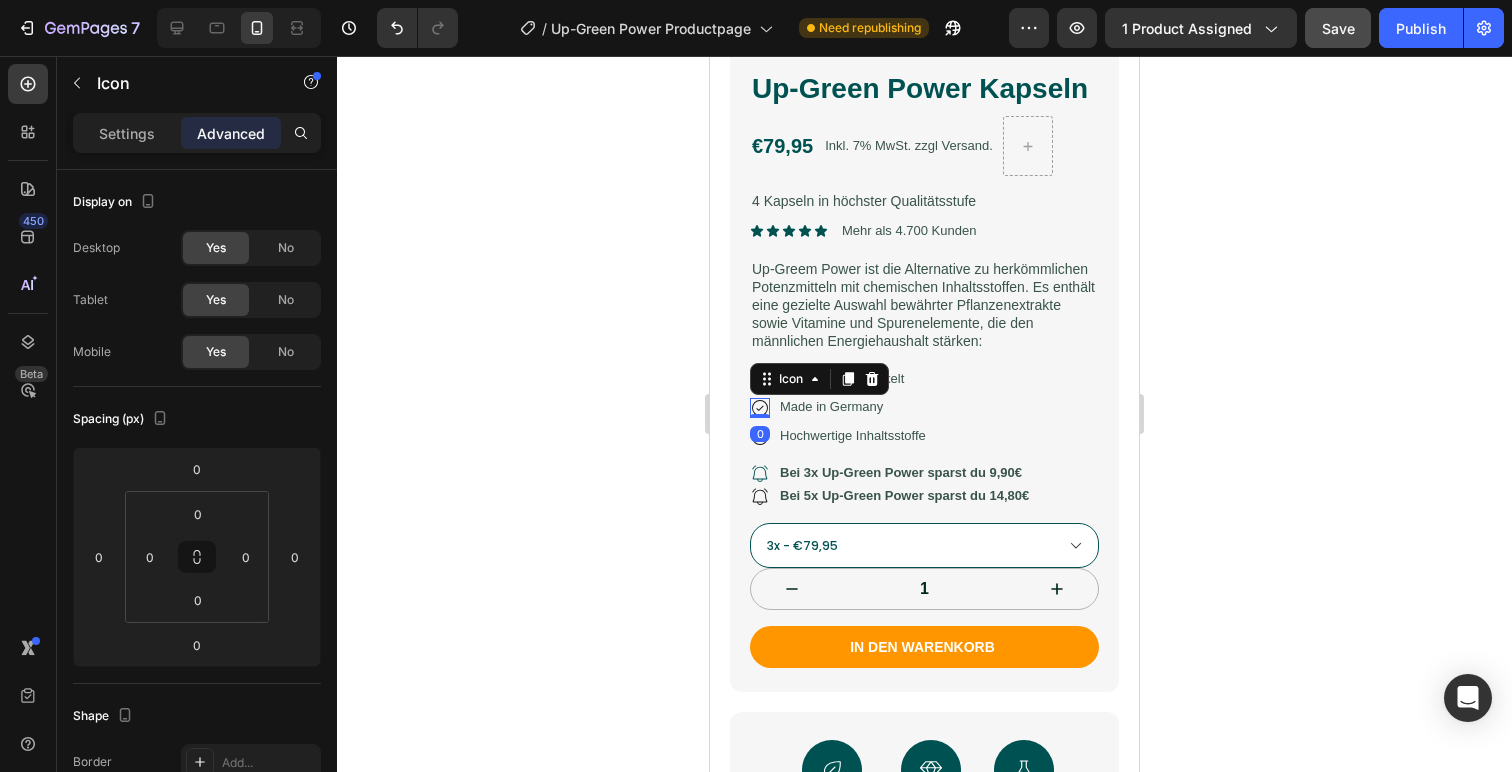 click 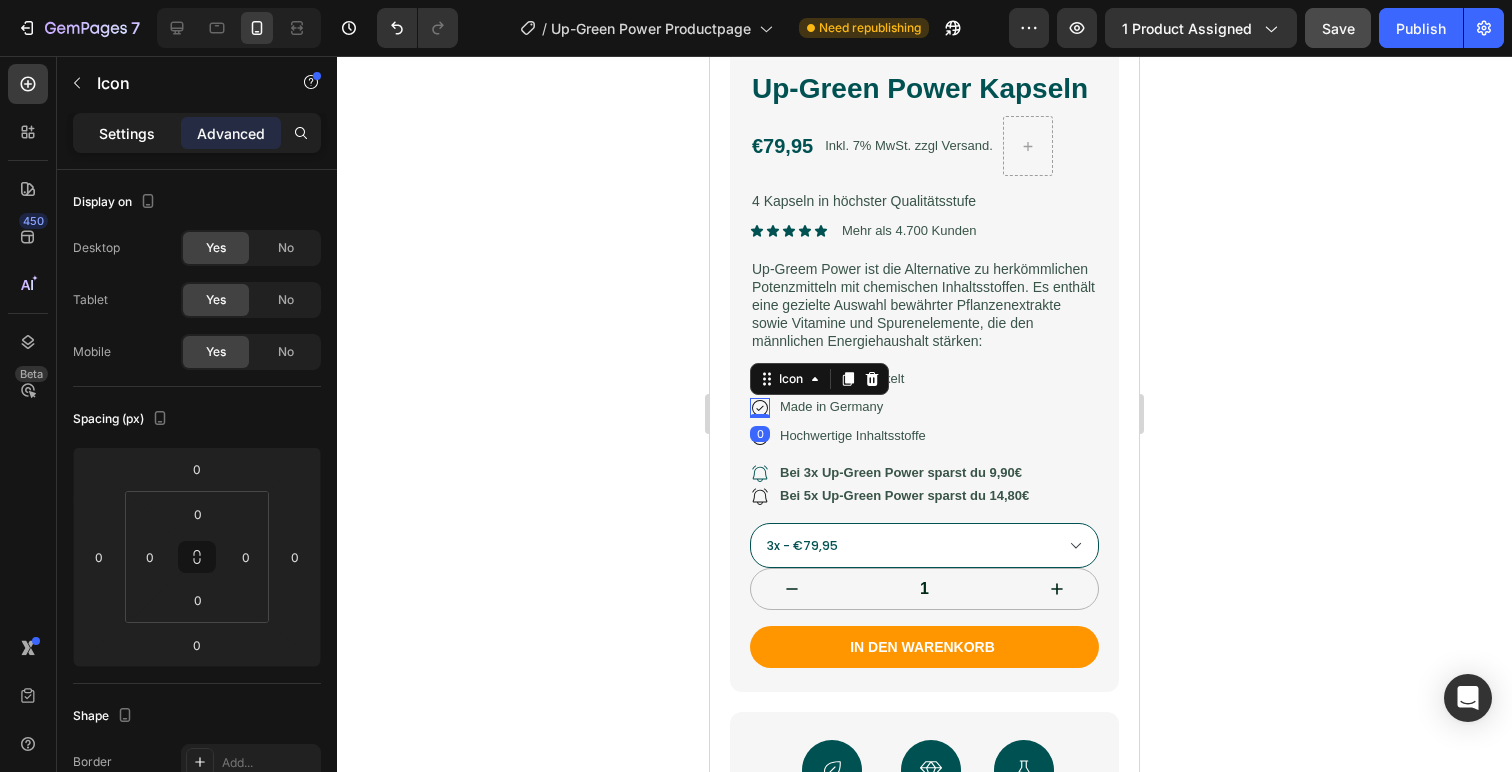 click on "Settings" at bounding box center (127, 133) 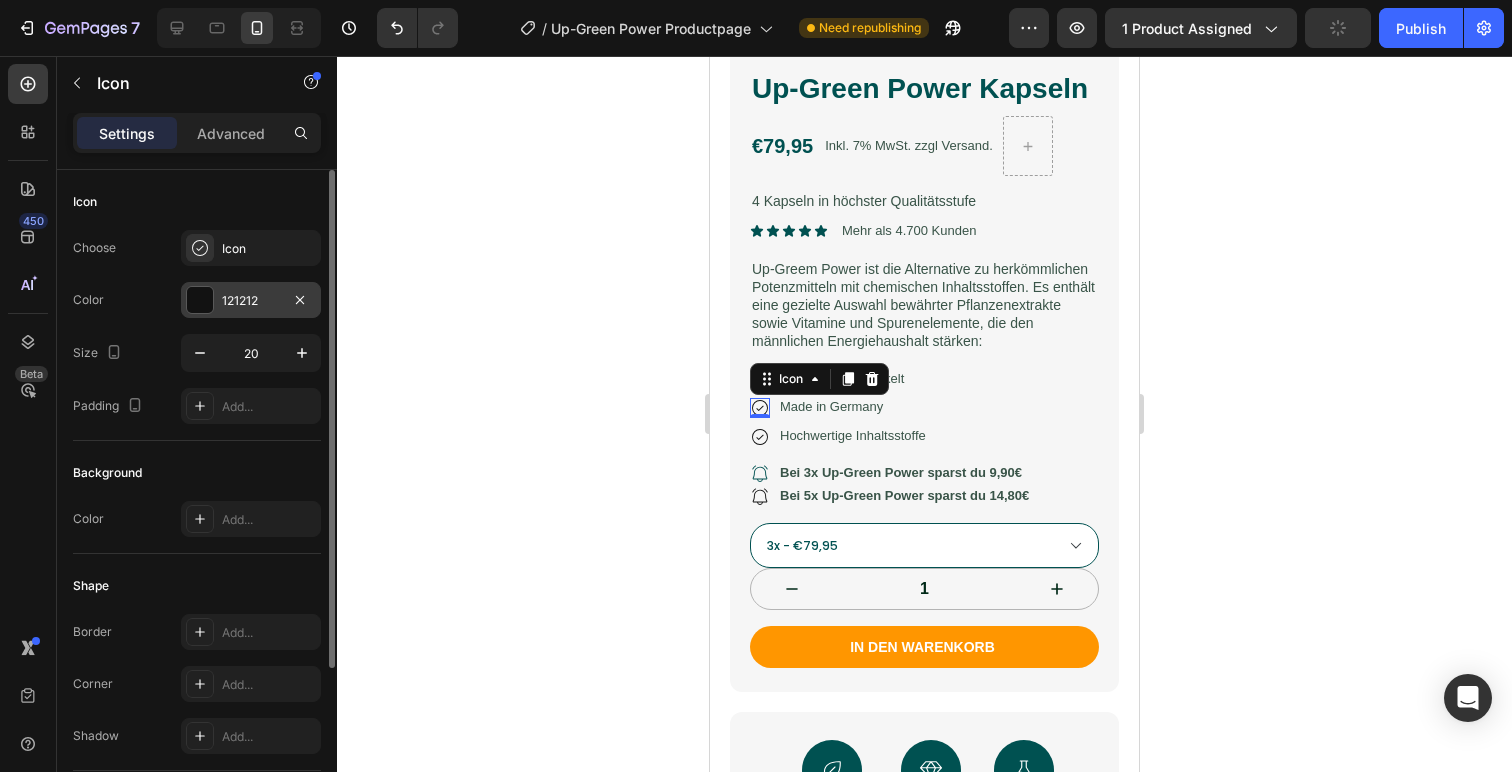 click at bounding box center [200, 300] 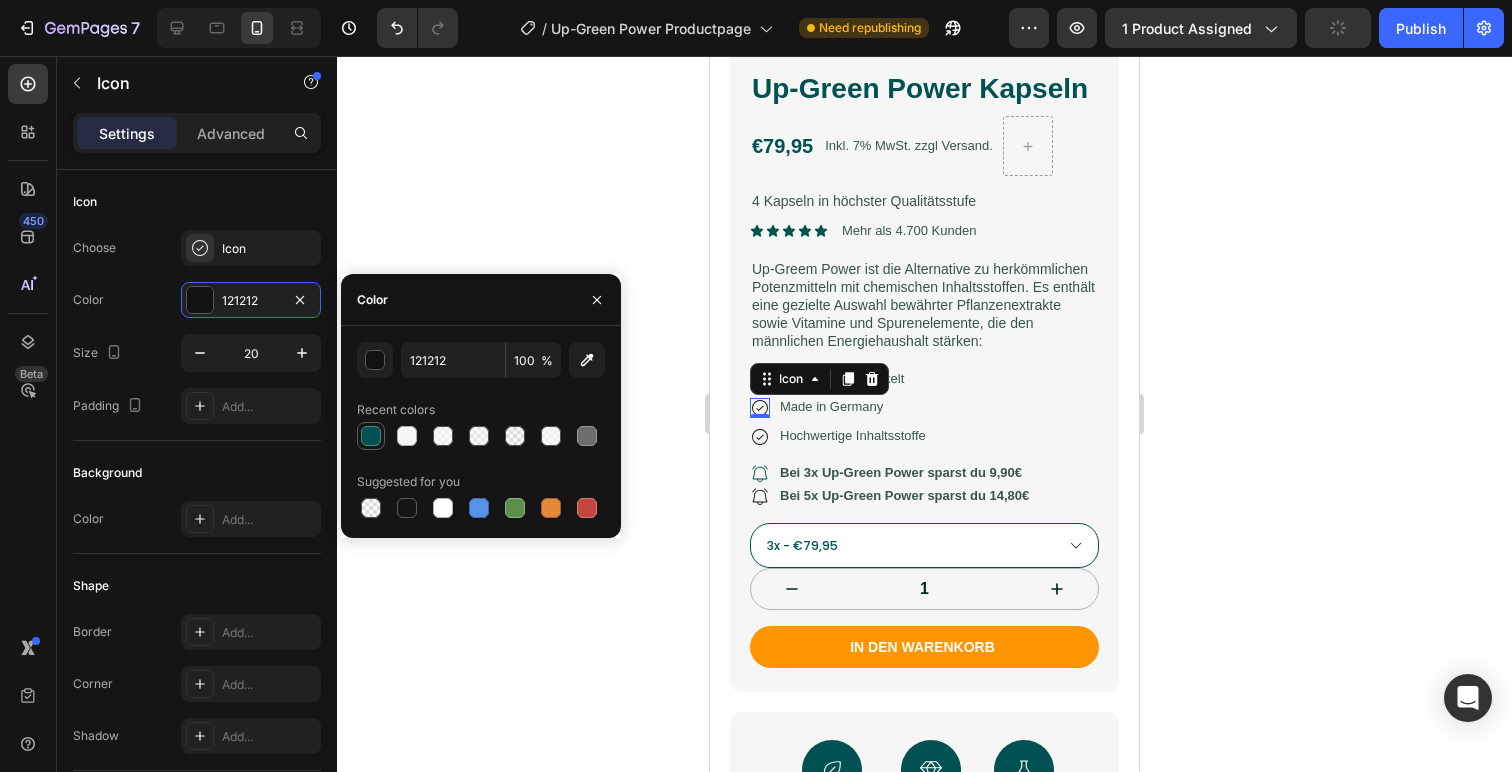 click at bounding box center (371, 436) 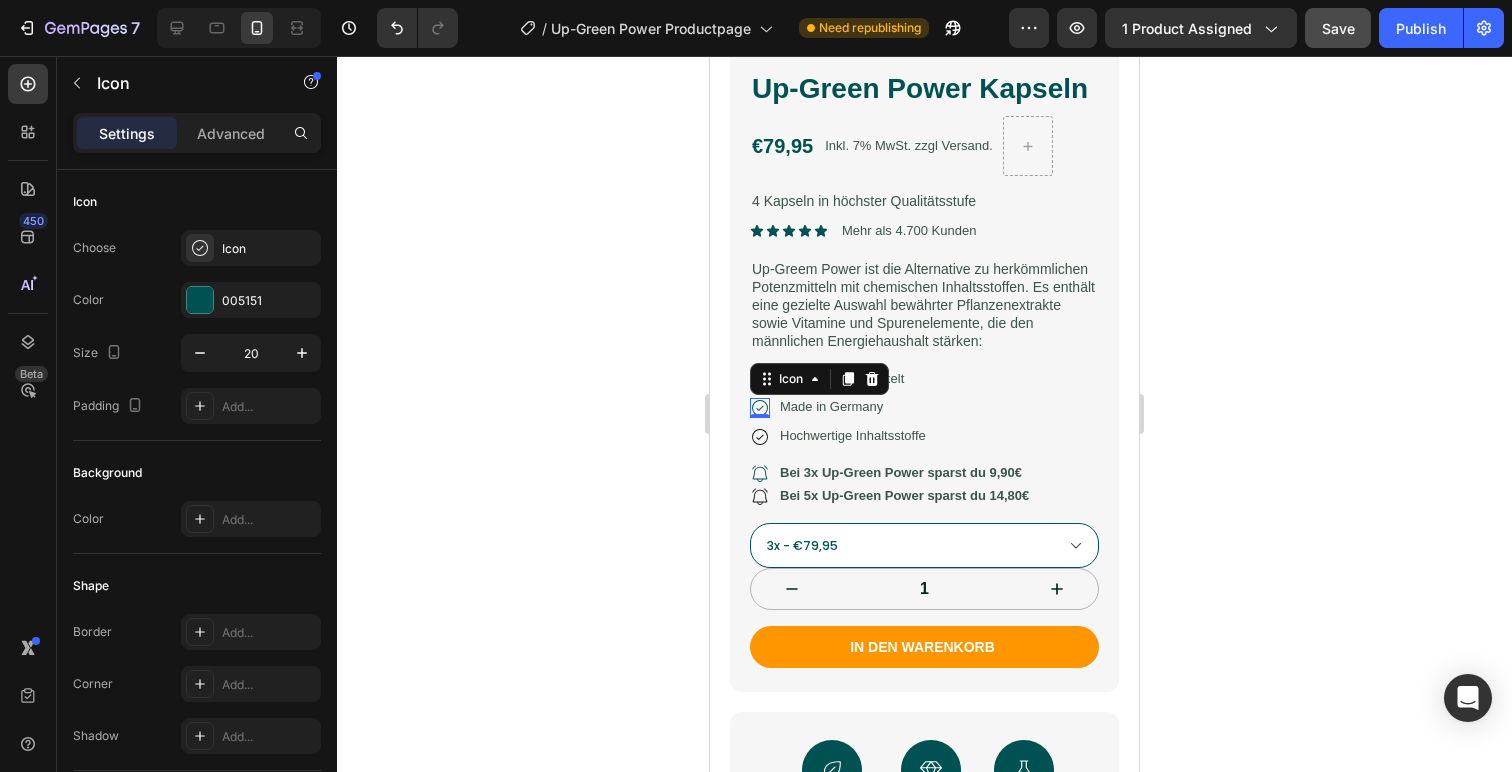 click on "0" at bounding box center [760, 434] 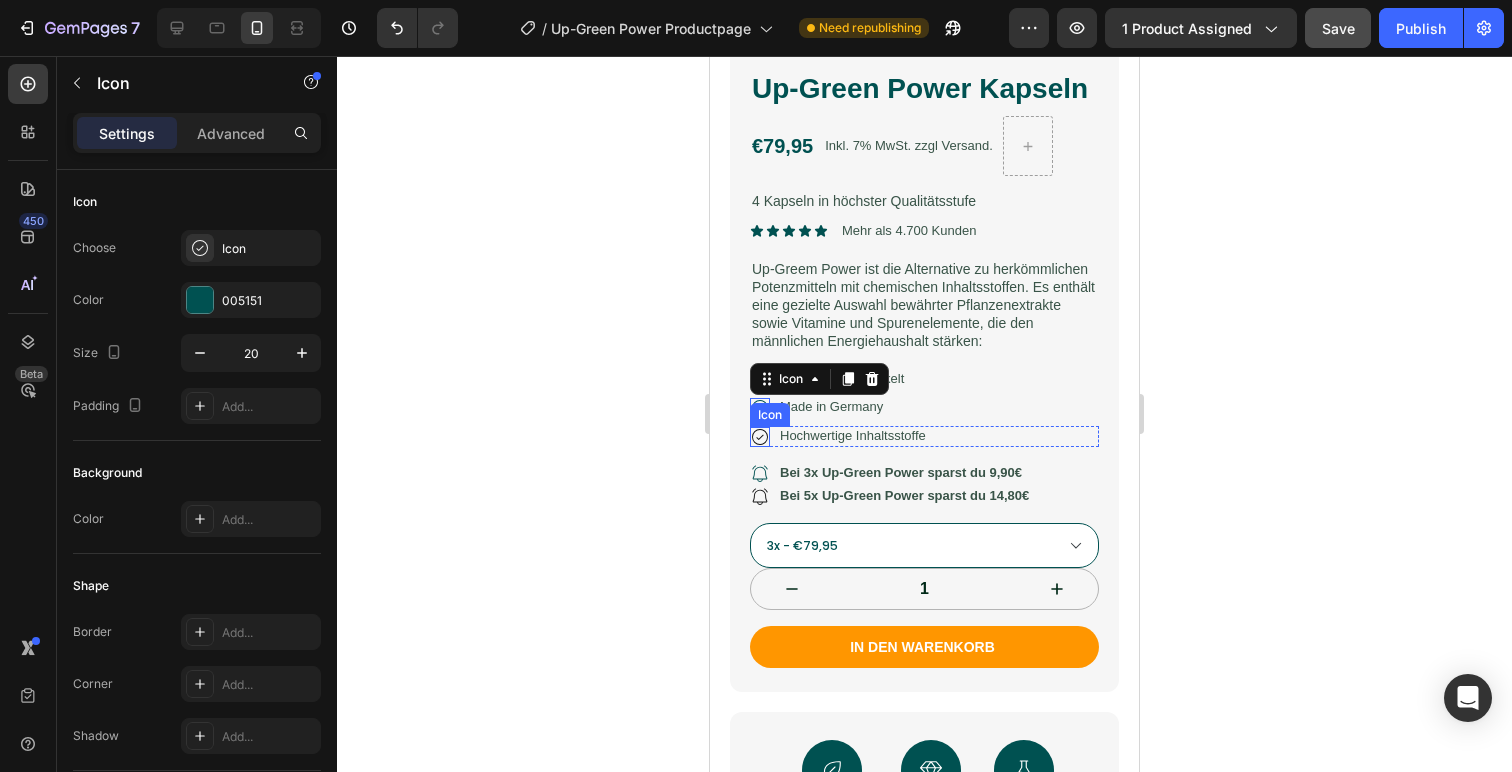 click 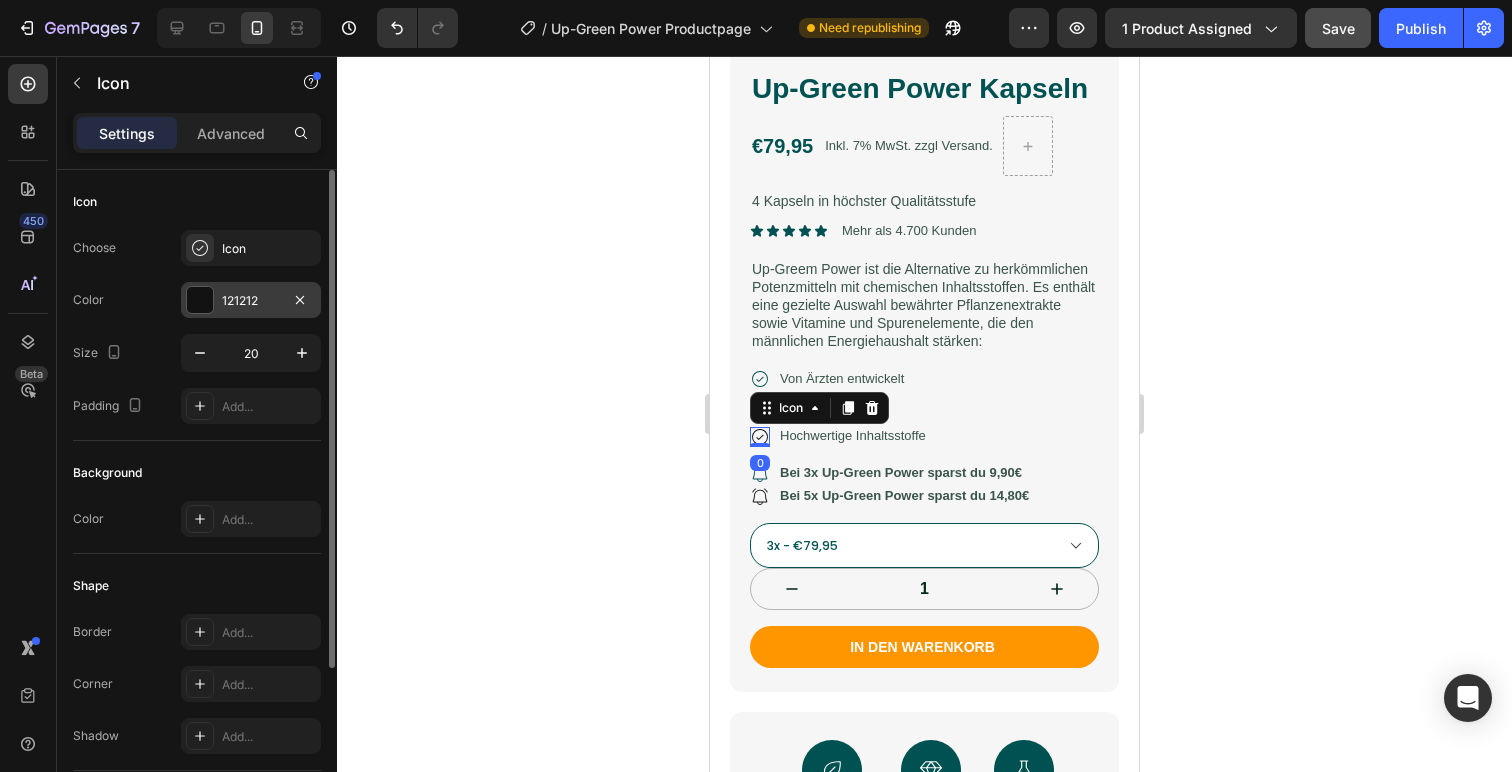 click at bounding box center [200, 300] 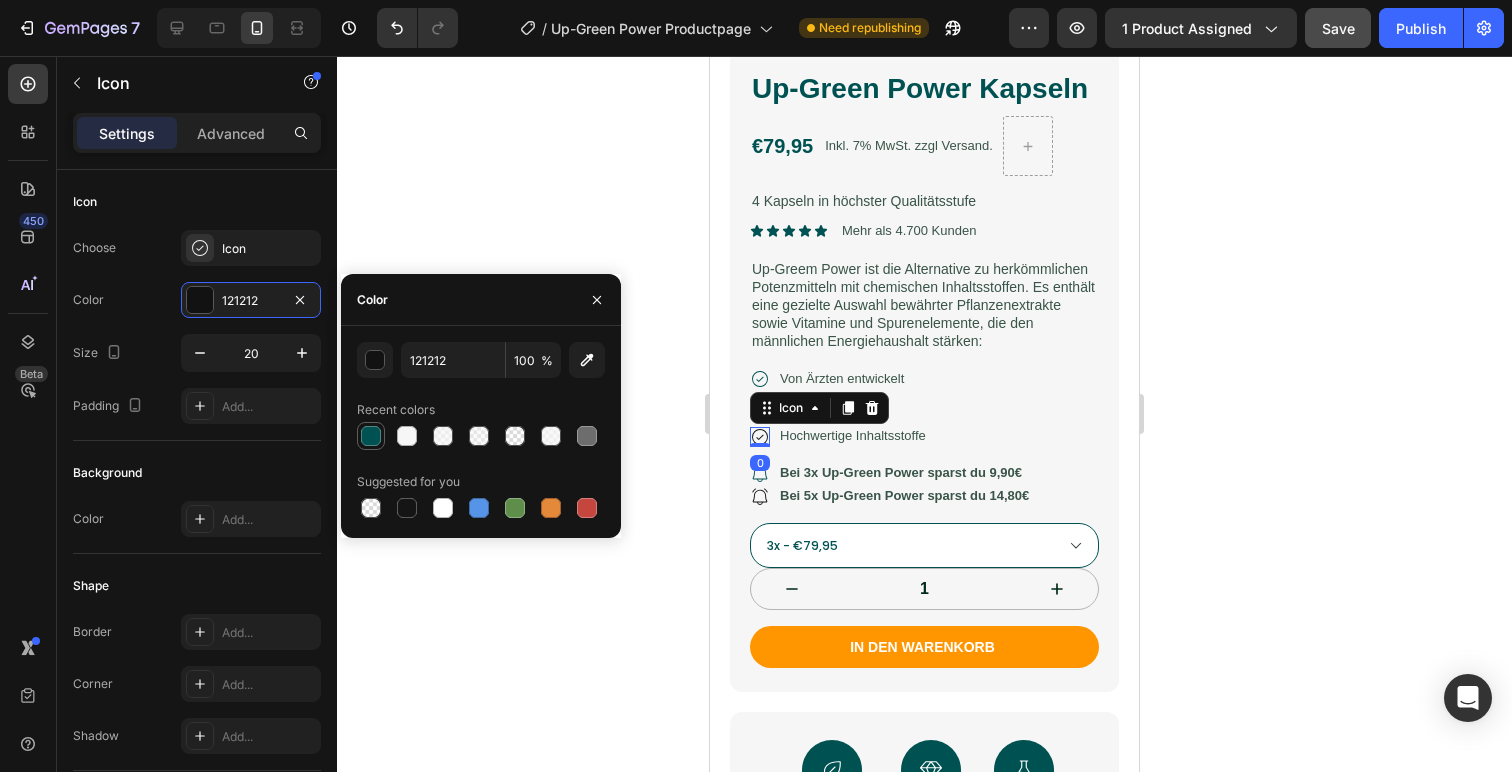 click at bounding box center [371, 436] 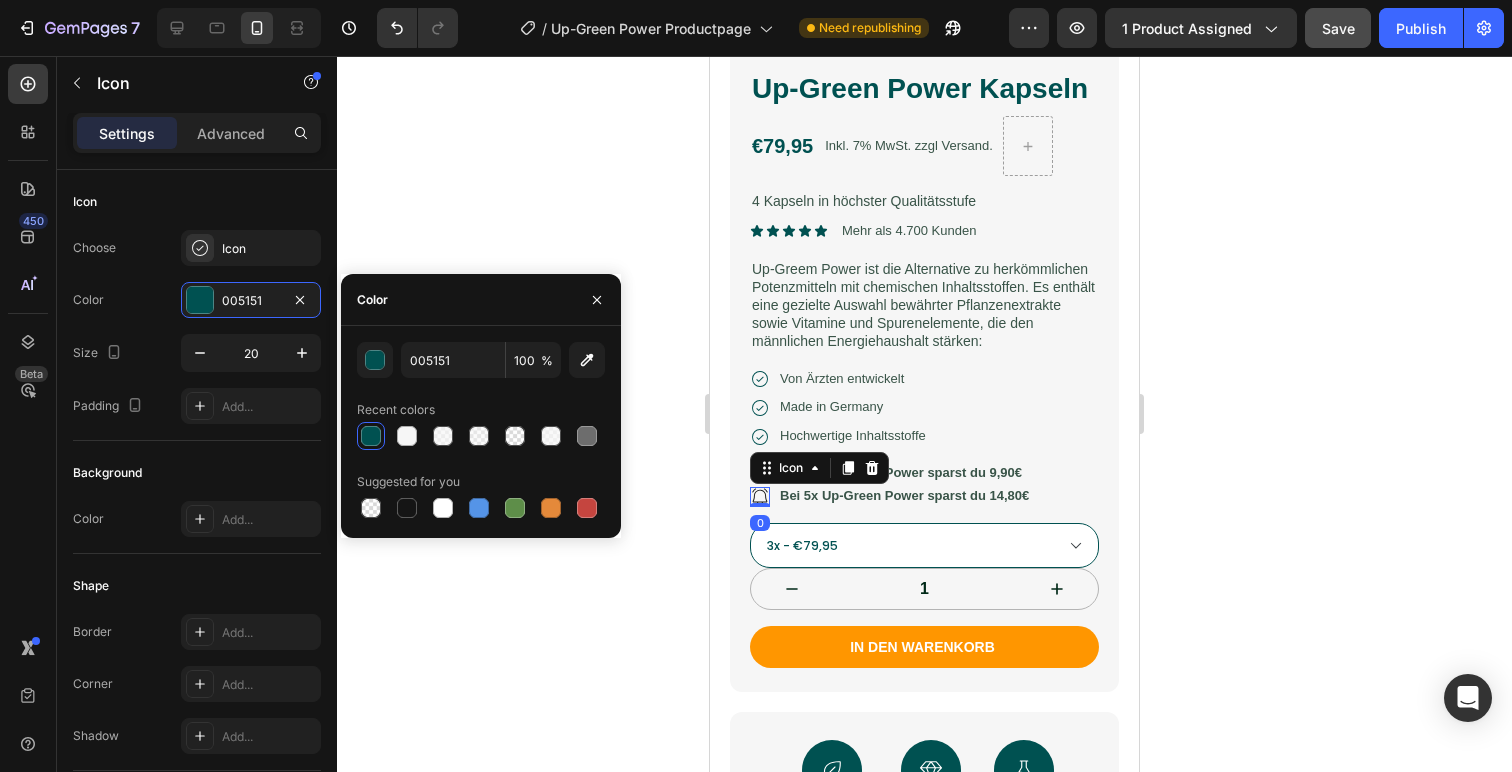 click 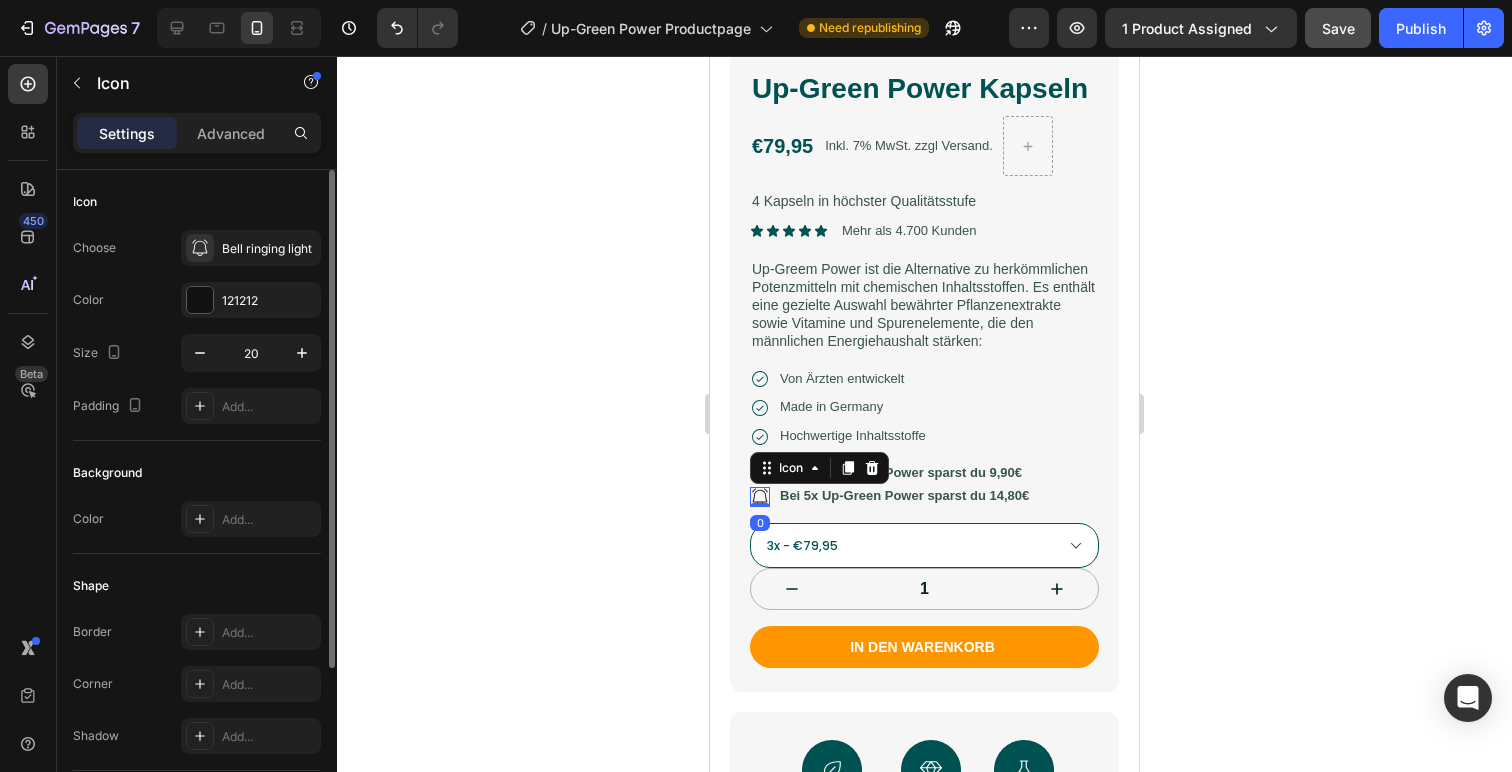 click on "Color 121212" at bounding box center (197, 300) 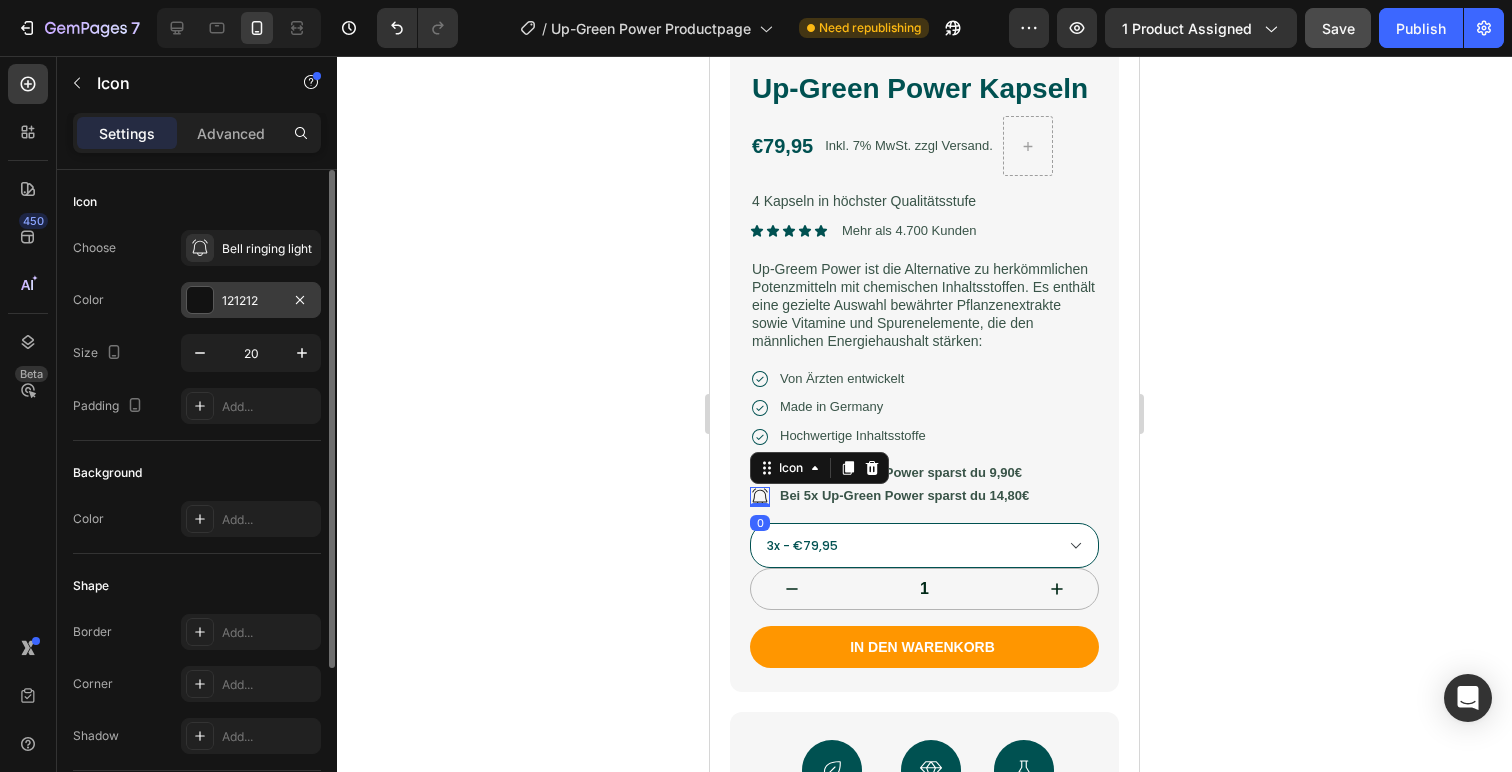 click at bounding box center [200, 300] 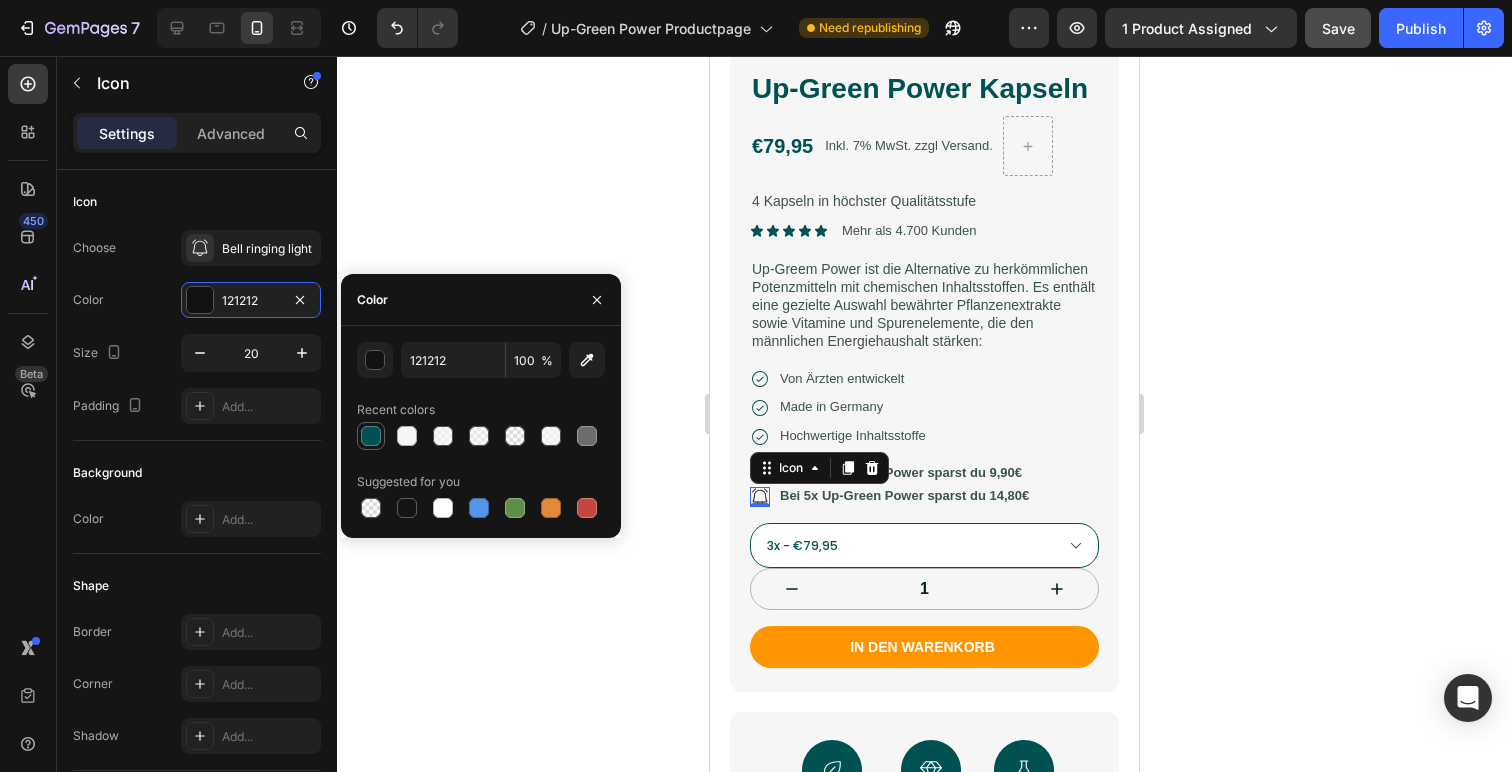 click at bounding box center (371, 436) 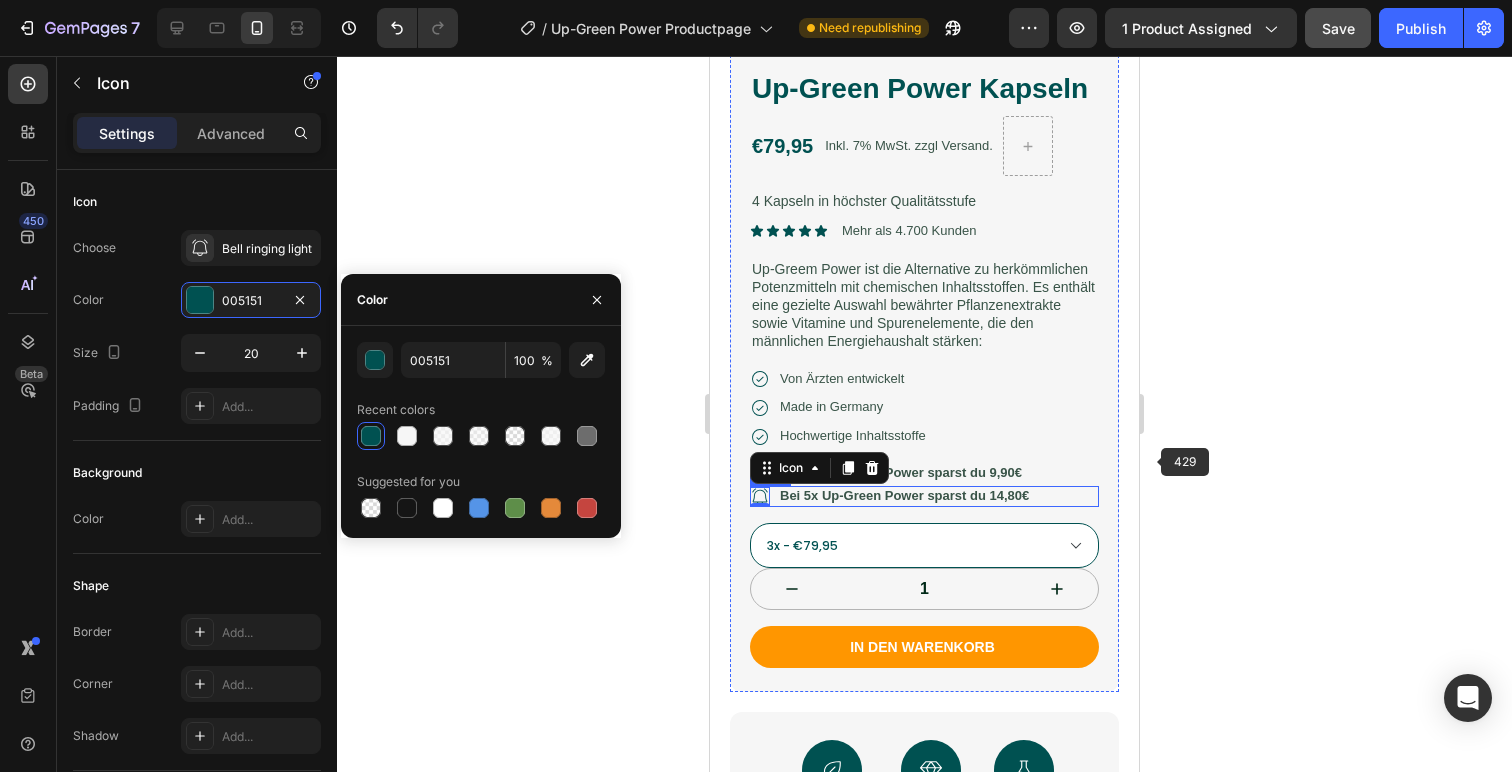 click 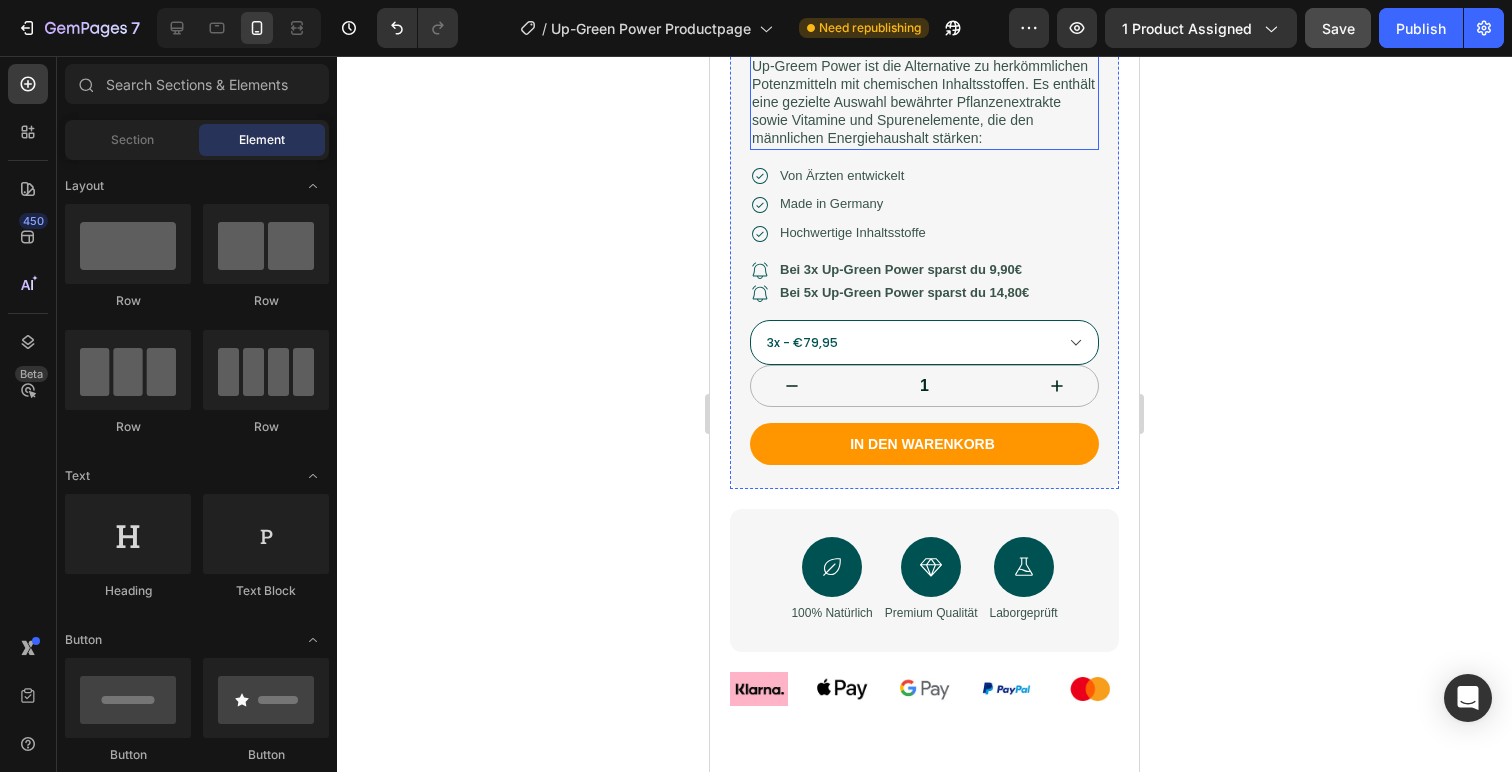 scroll, scrollTop: 708, scrollLeft: 0, axis: vertical 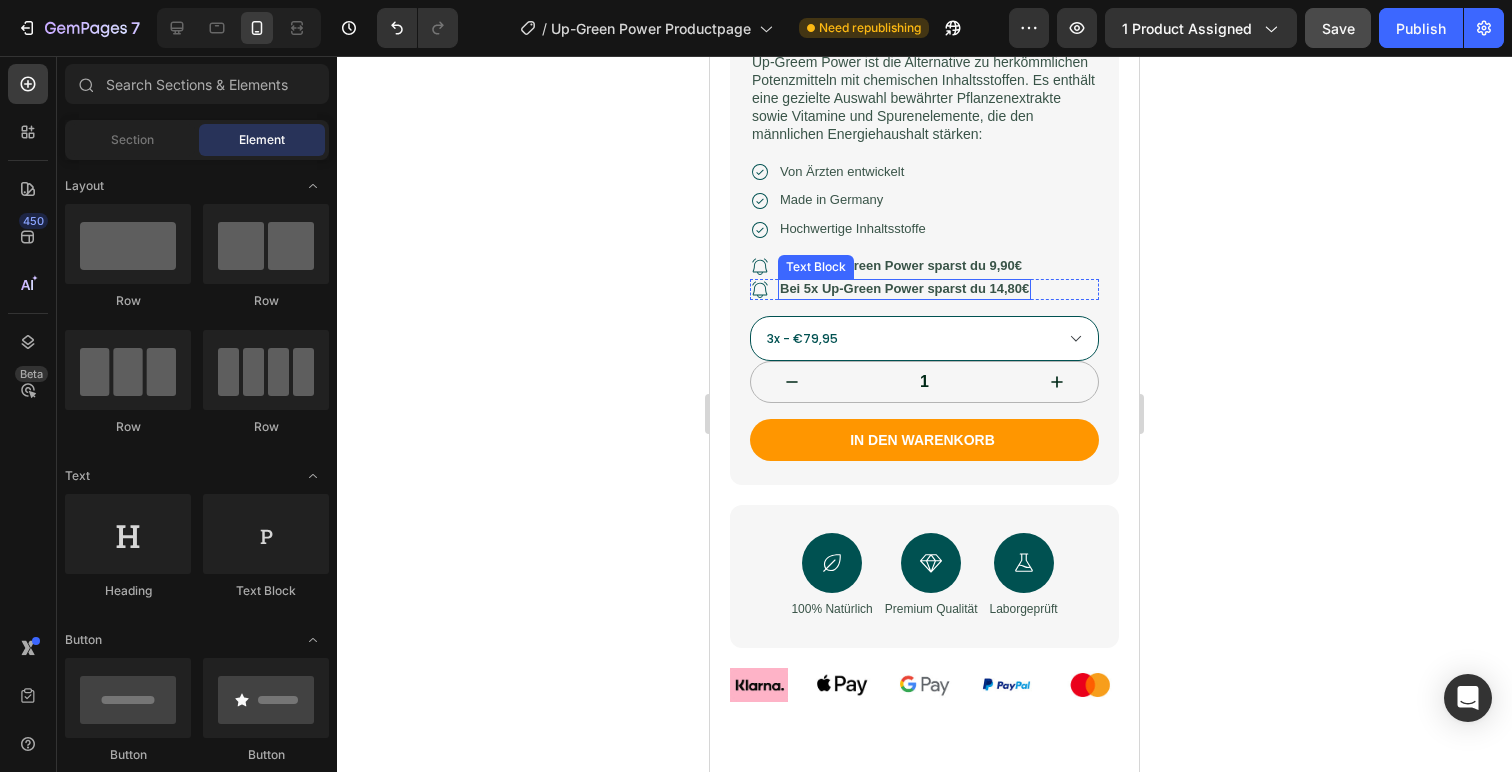 click on "Bei 5x Up-Green Power sparst du 14,80€" at bounding box center [904, 288] 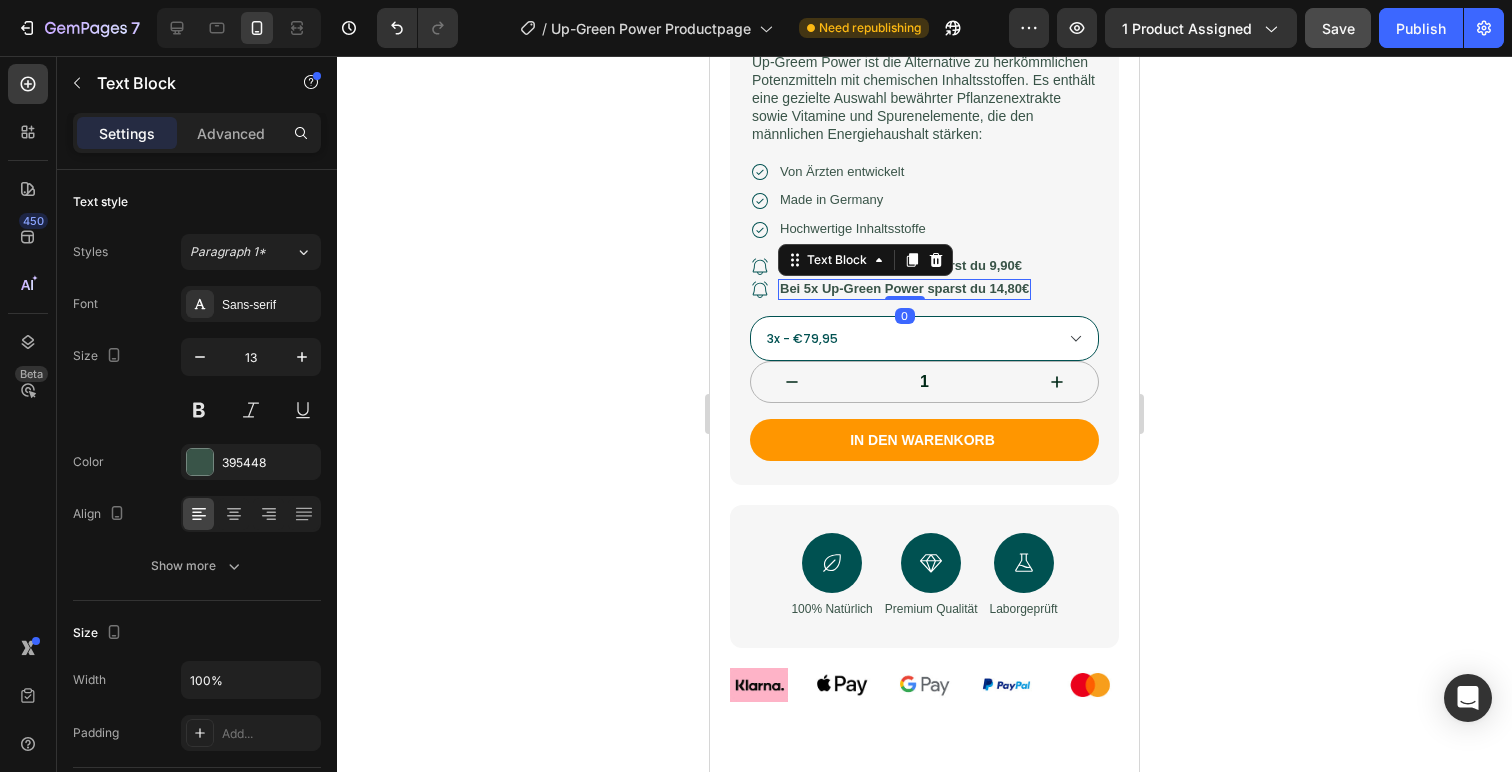 click 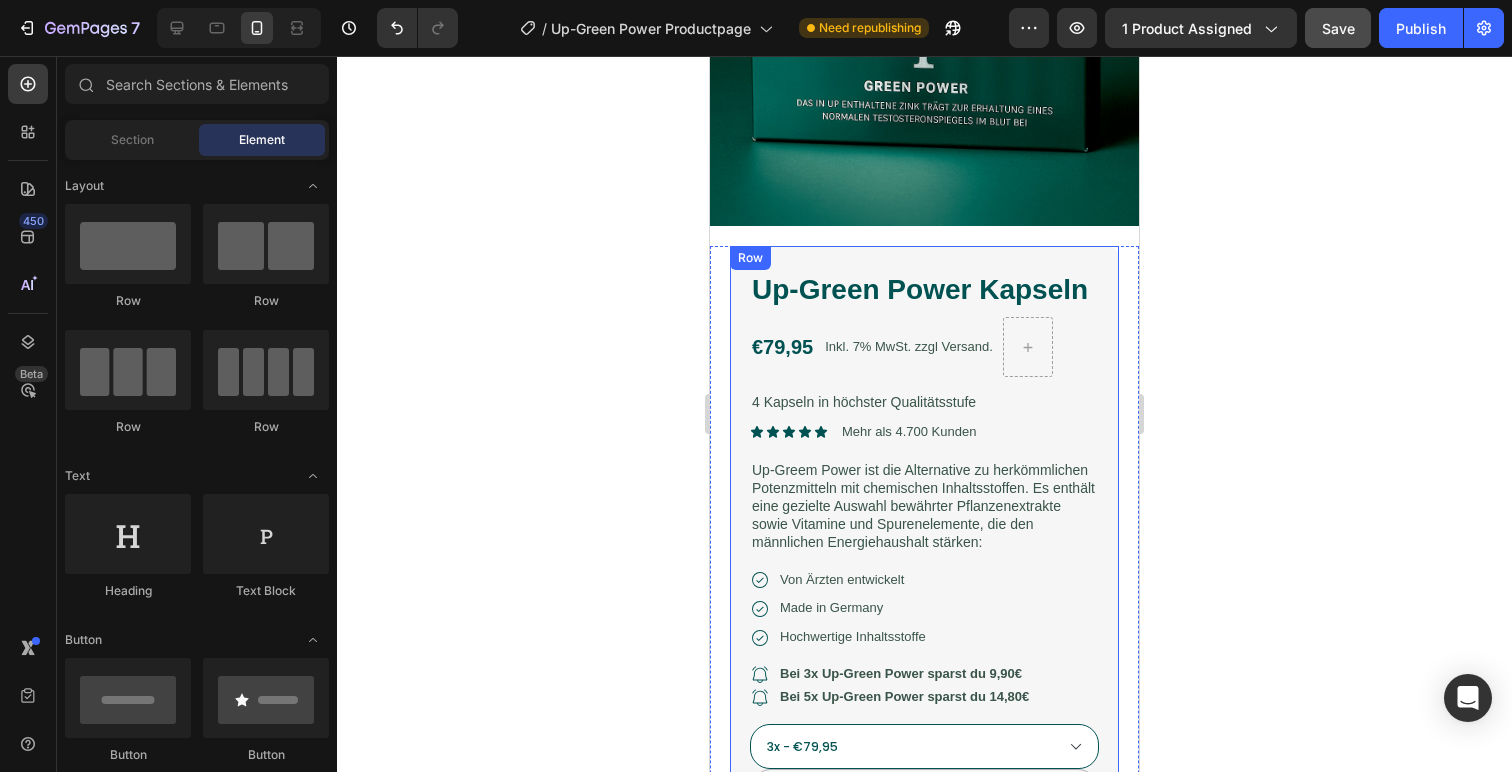 scroll, scrollTop: 297, scrollLeft: 0, axis: vertical 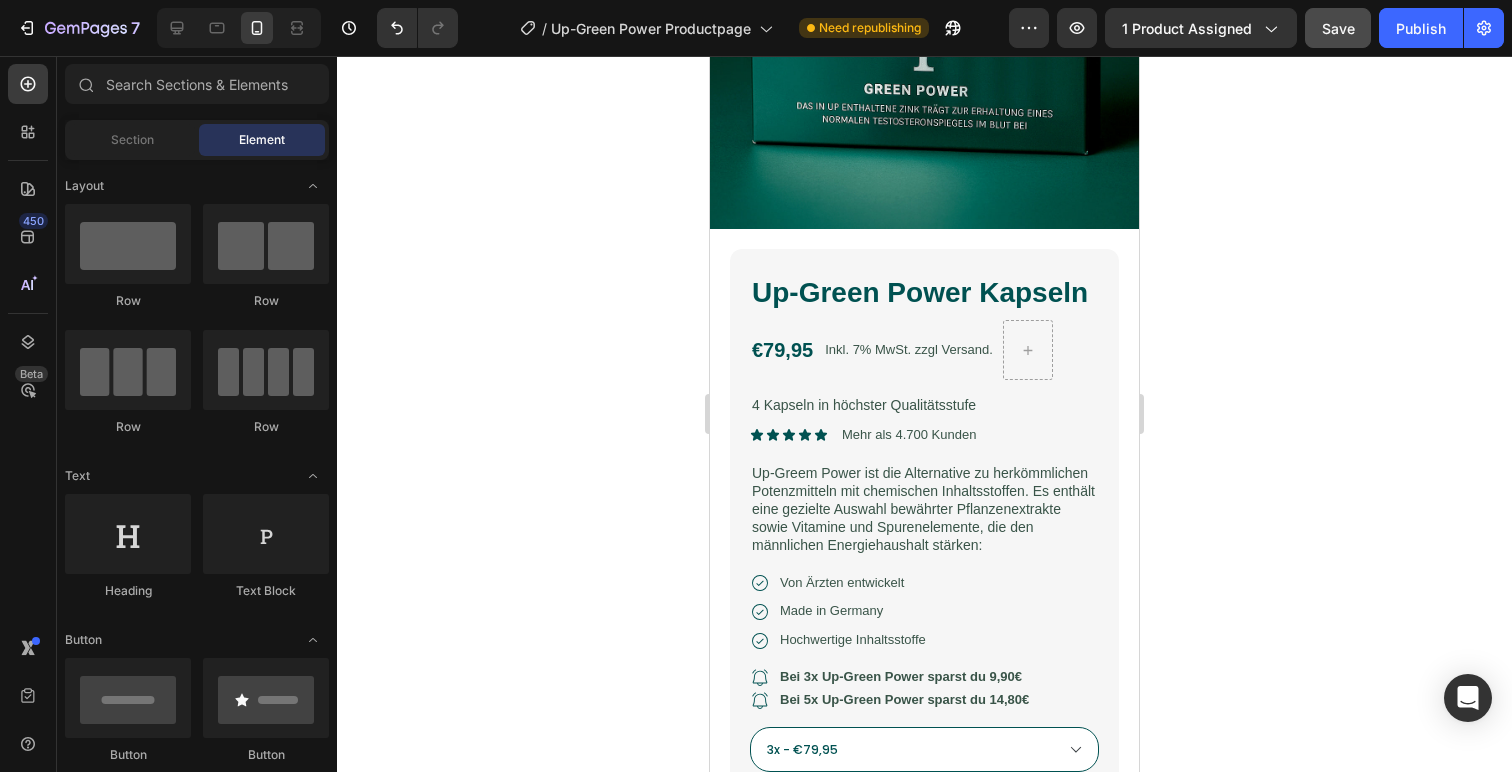 click 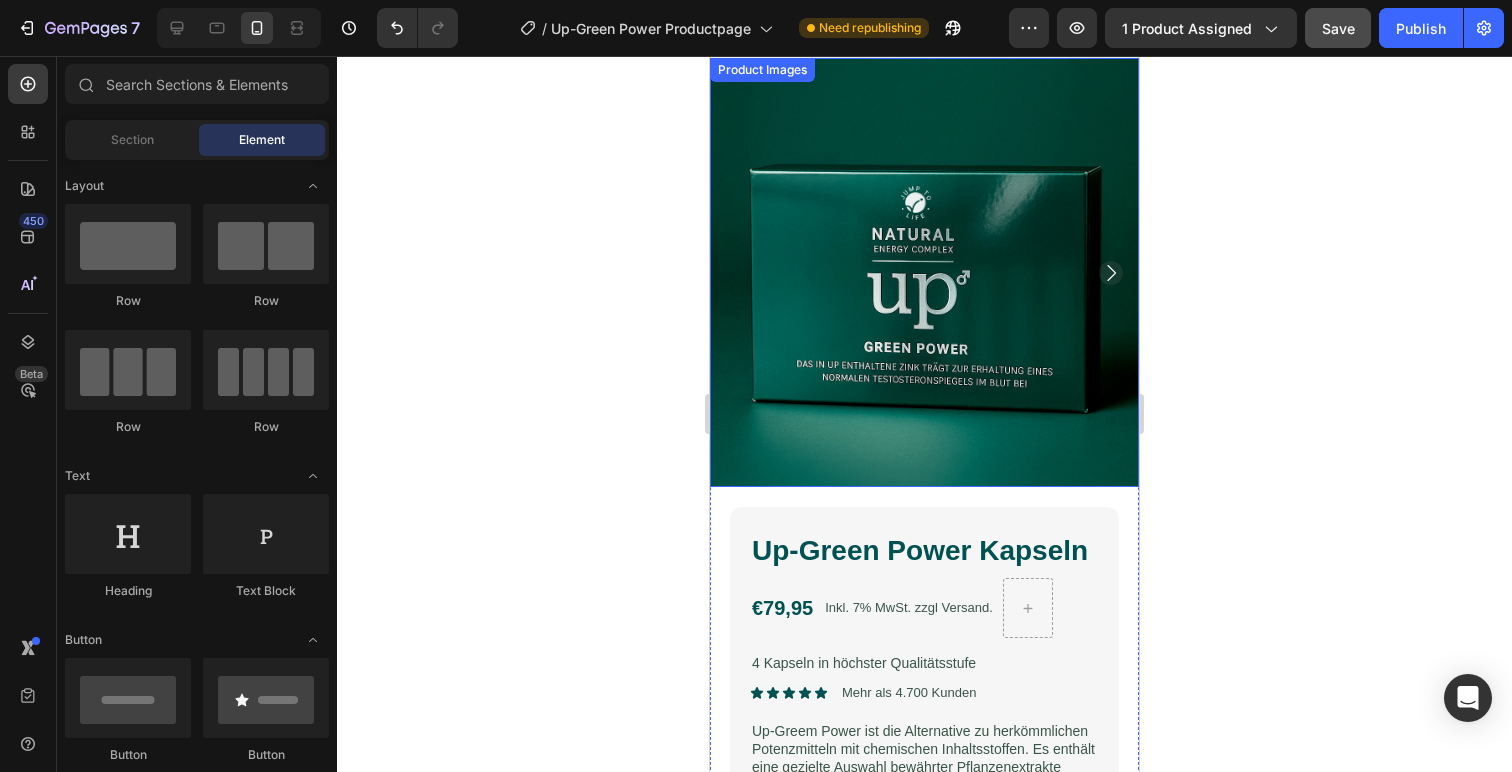scroll, scrollTop: 0, scrollLeft: 0, axis: both 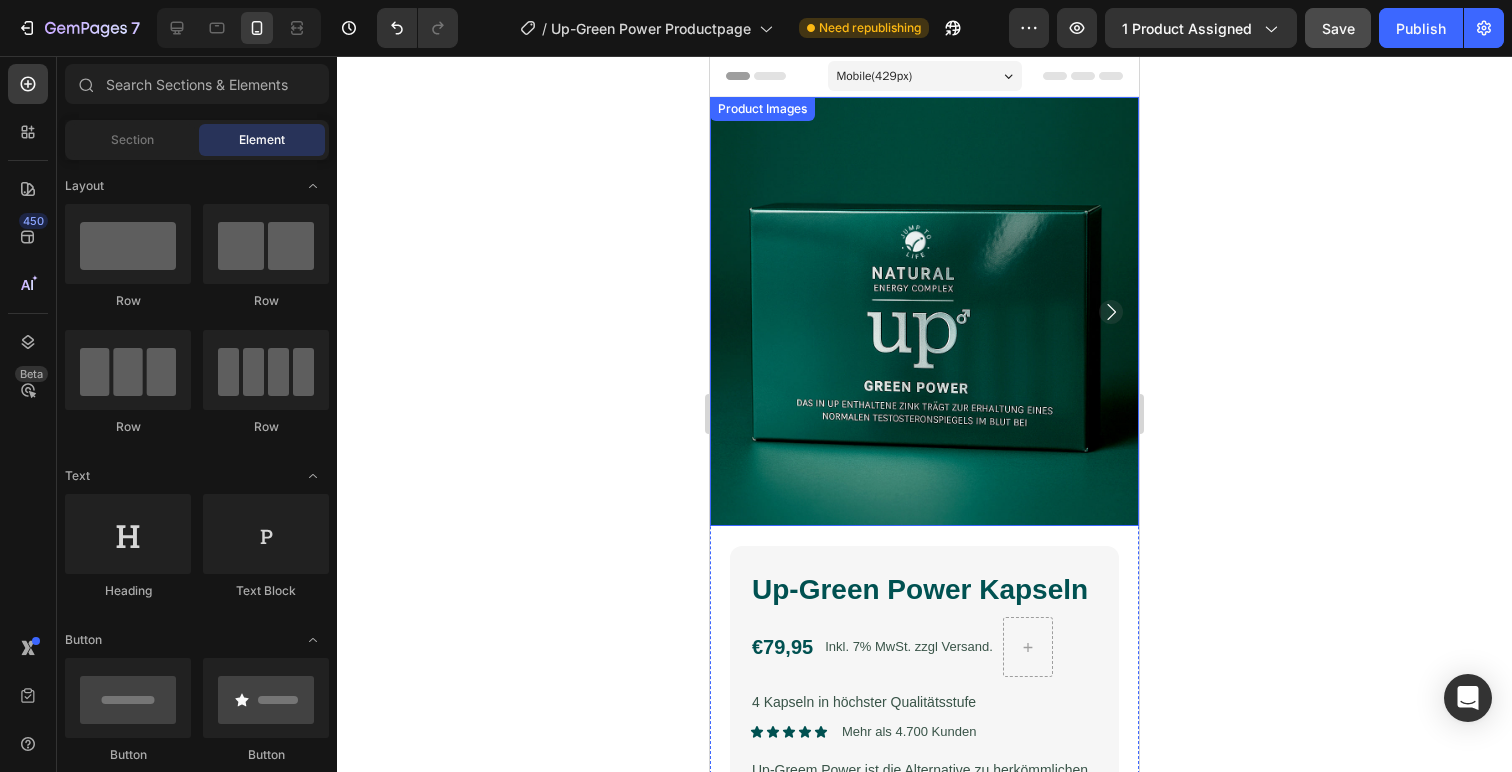 click at bounding box center [924, 311] 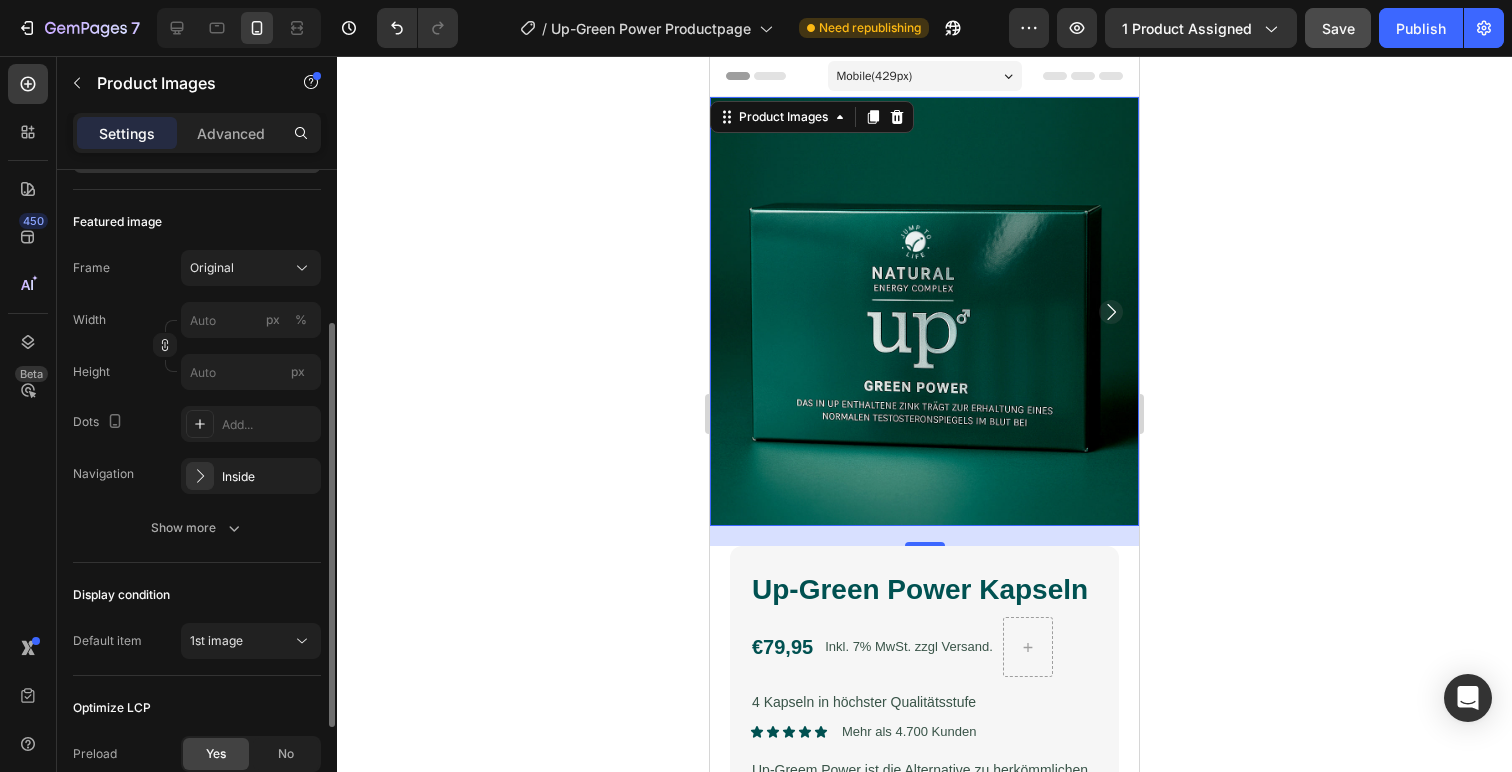 scroll, scrollTop: 415, scrollLeft: 0, axis: vertical 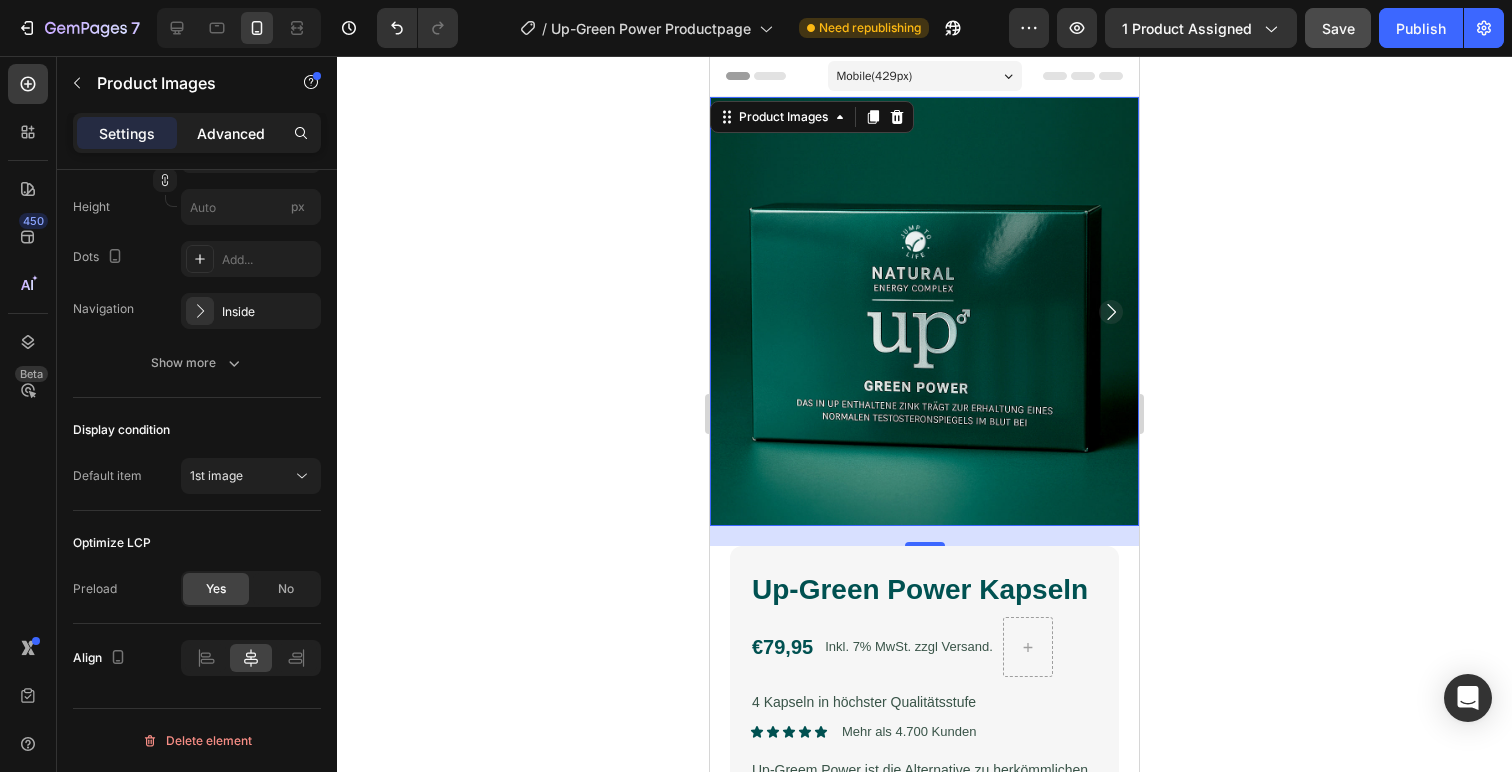 click on "Advanced" at bounding box center [231, 133] 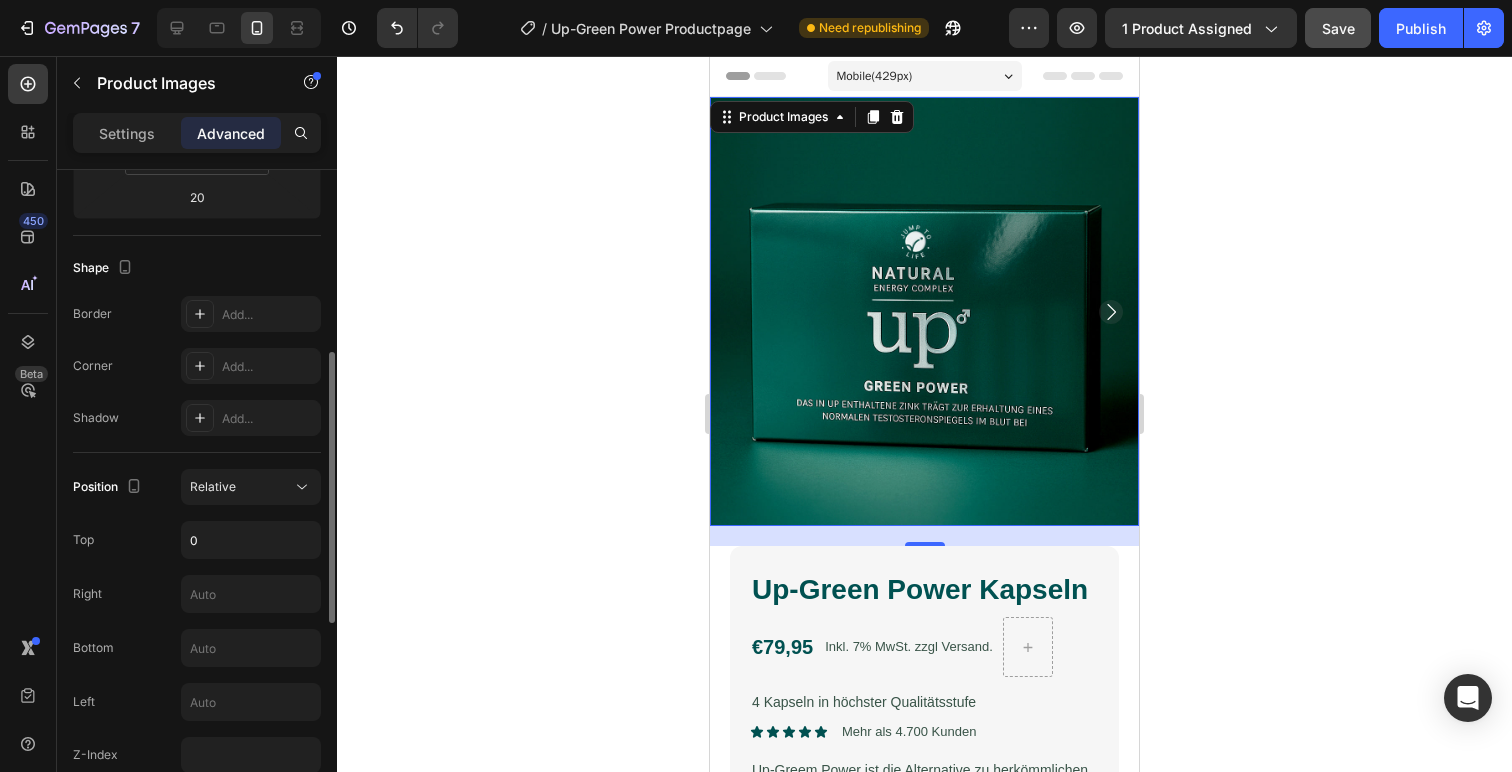 scroll, scrollTop: 443, scrollLeft: 0, axis: vertical 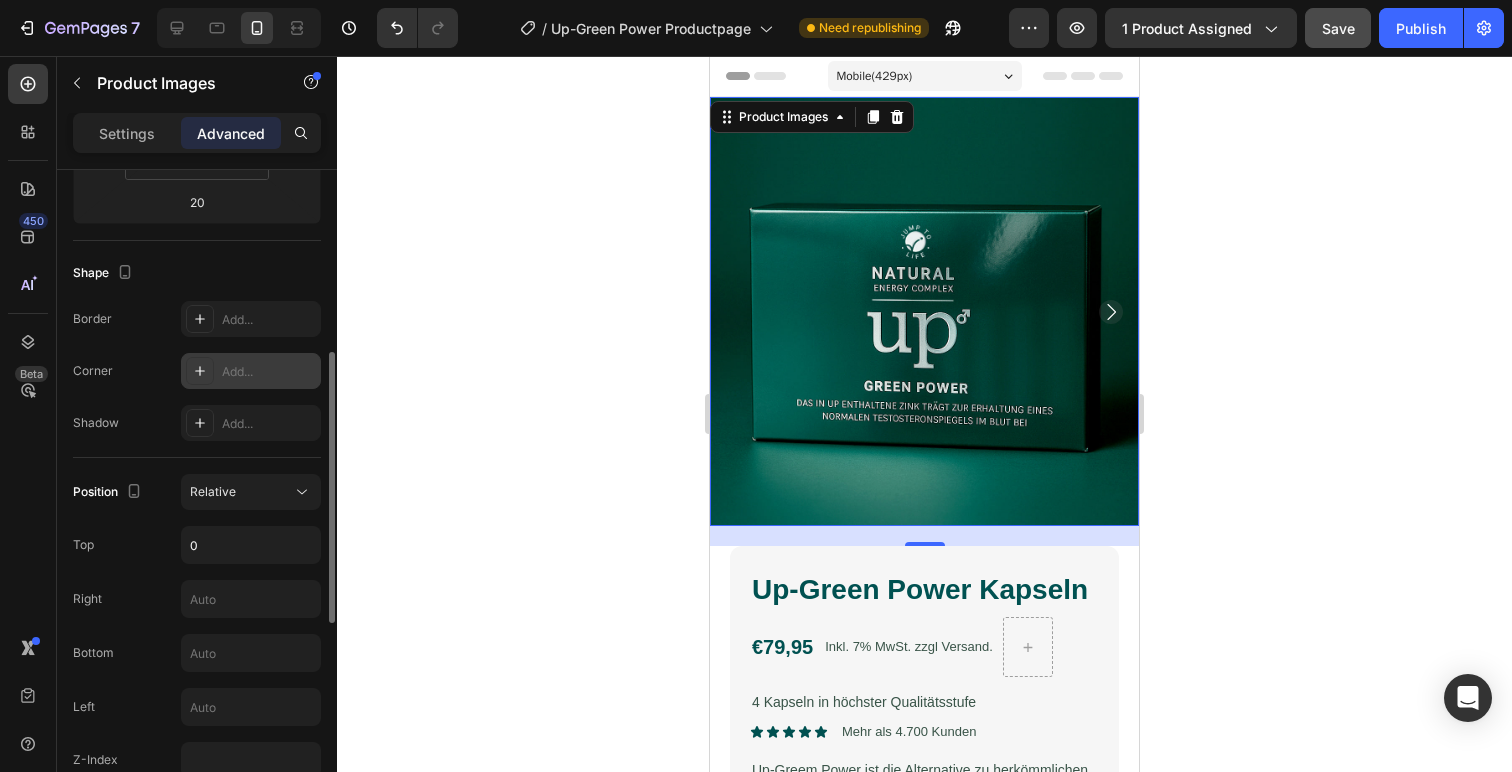 click on "Add..." at bounding box center (269, 372) 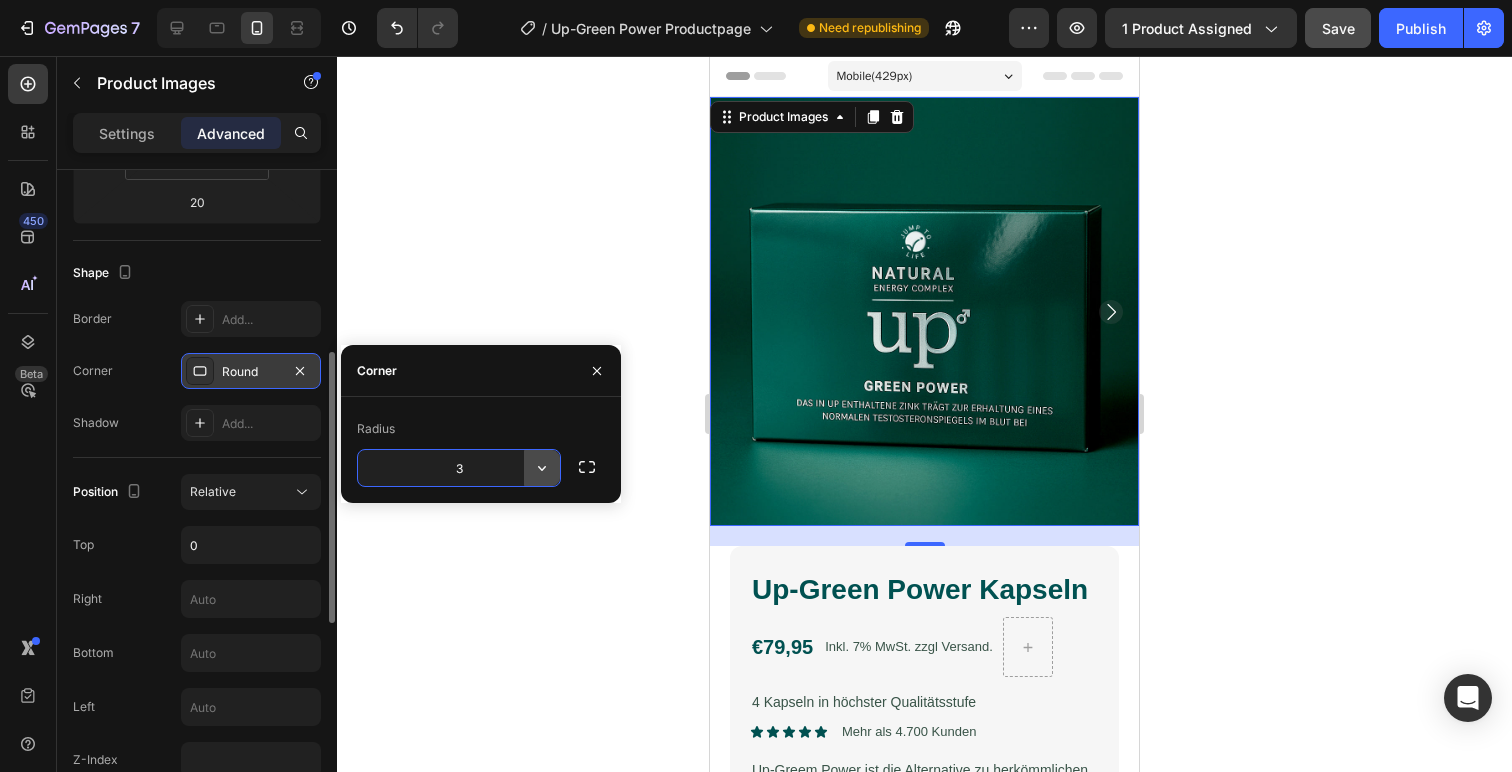 type on "30" 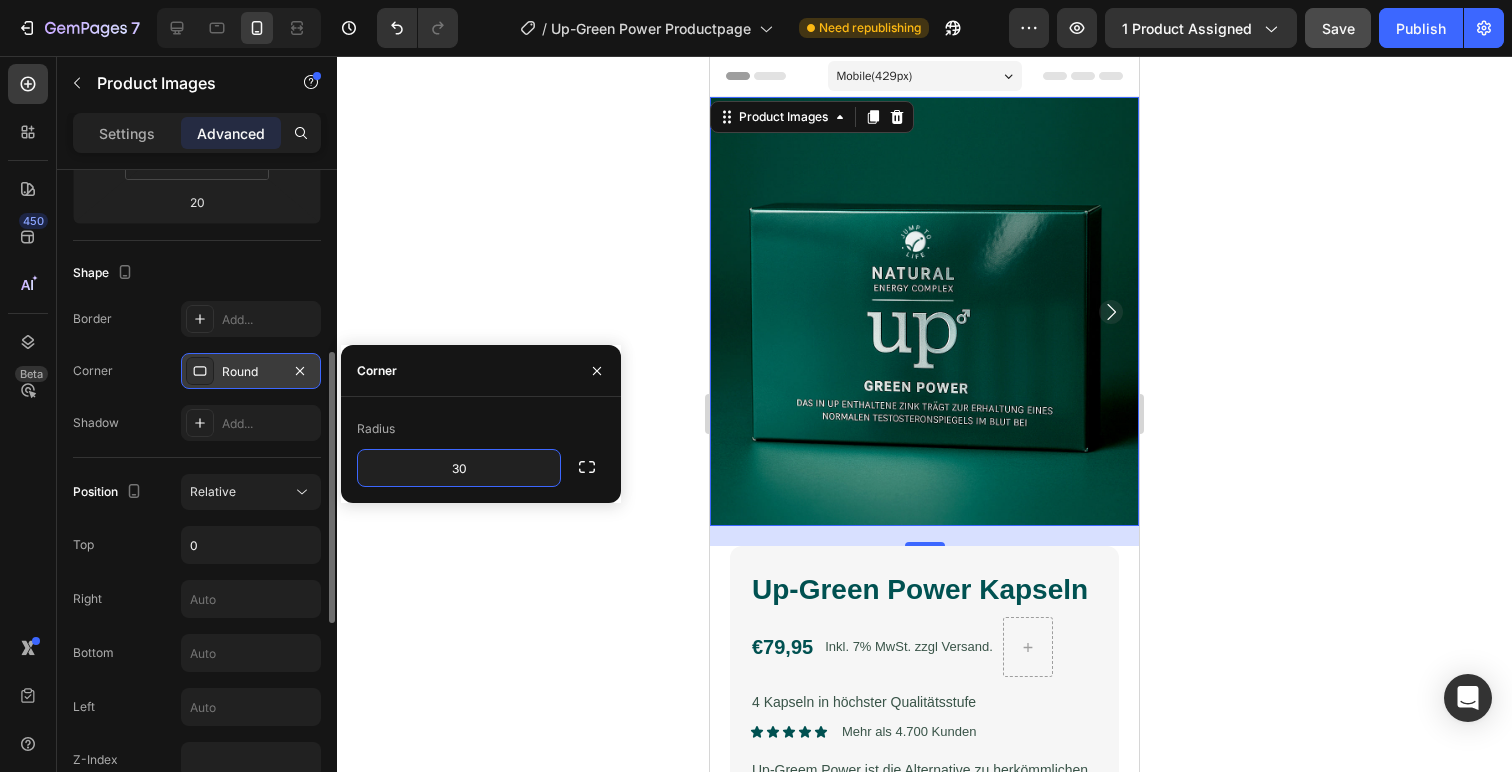 click 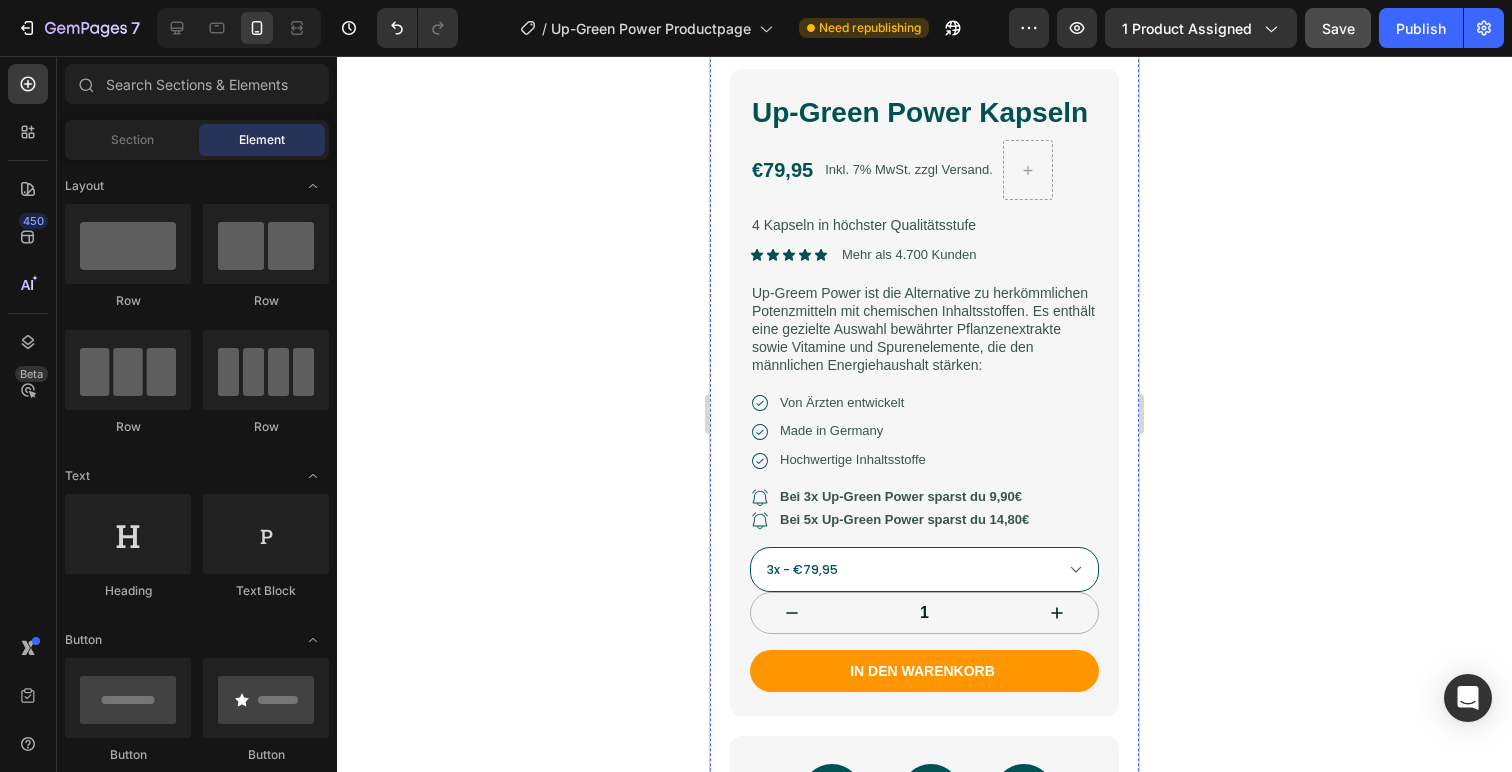 scroll, scrollTop: 347, scrollLeft: 0, axis: vertical 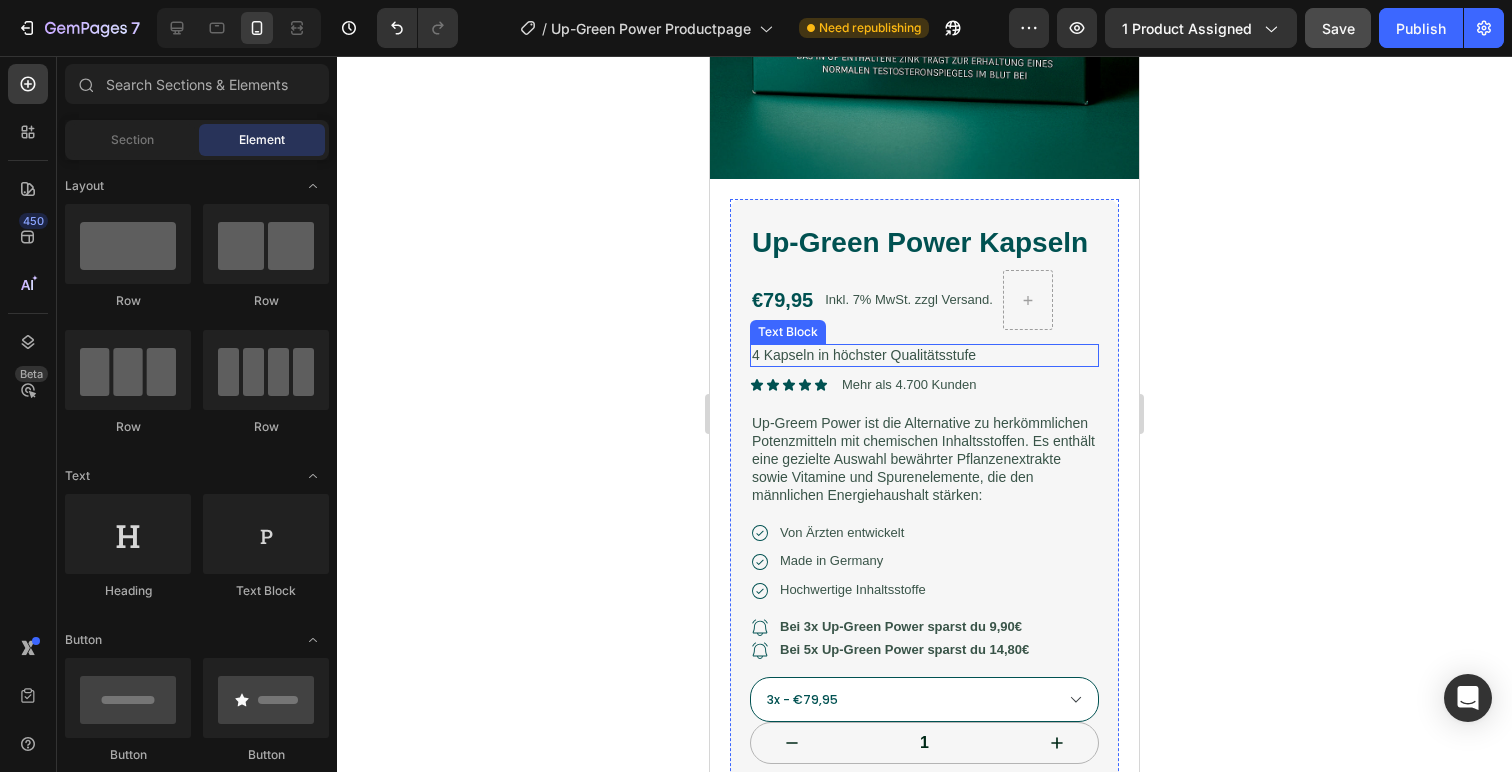 click on "4 Kapseln in höchster Qualitätsstufe" at bounding box center (924, 355) 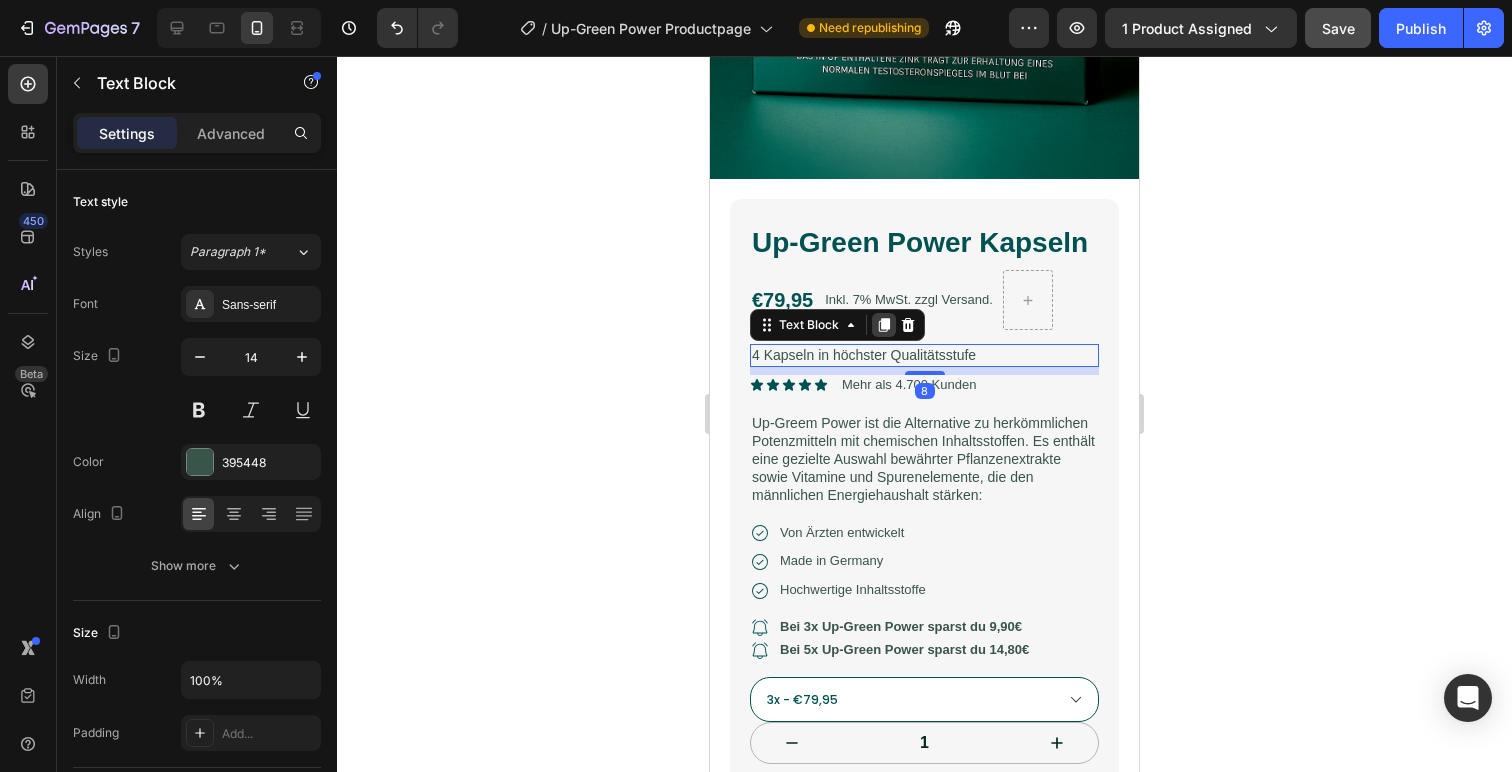 click 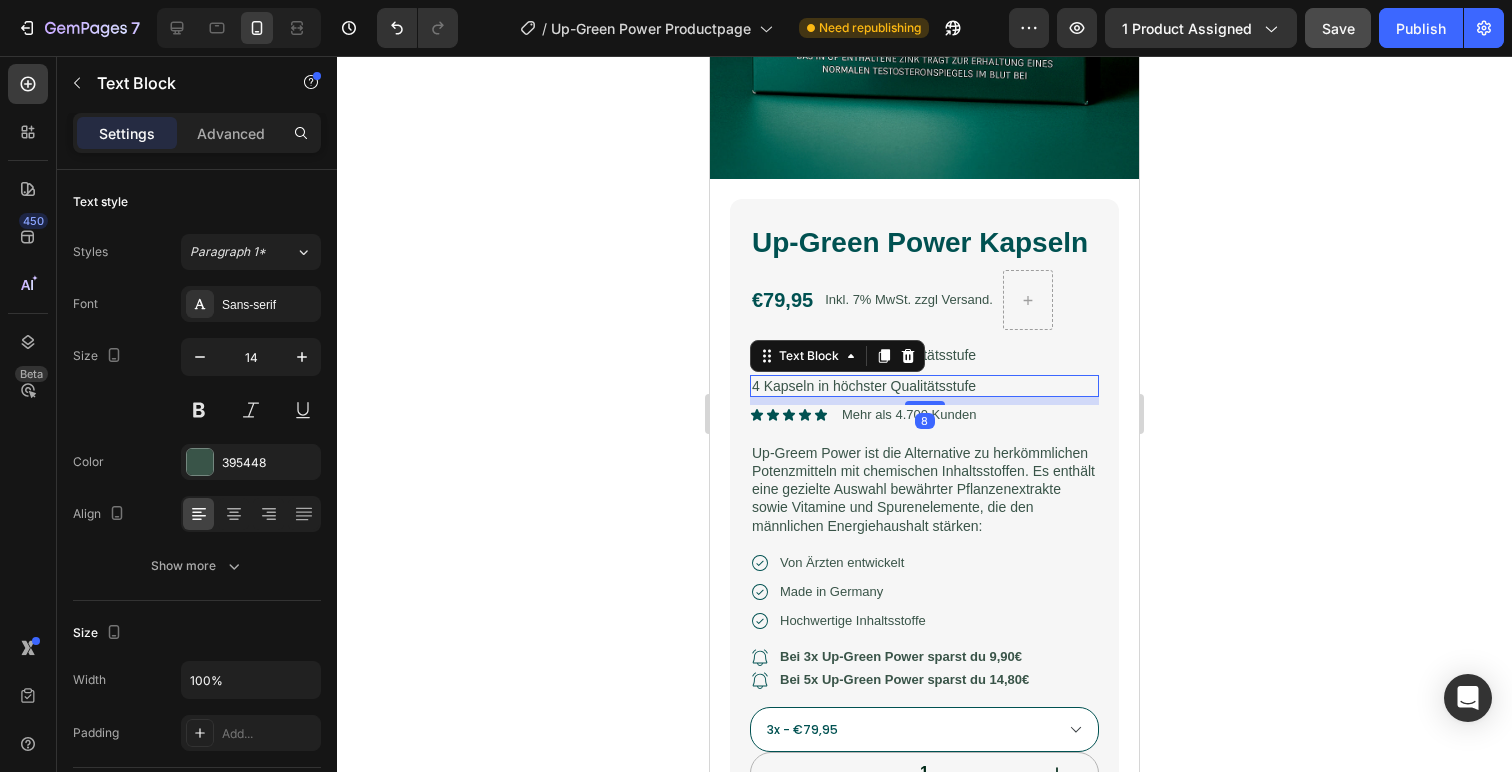 scroll, scrollTop: 443, scrollLeft: 0, axis: vertical 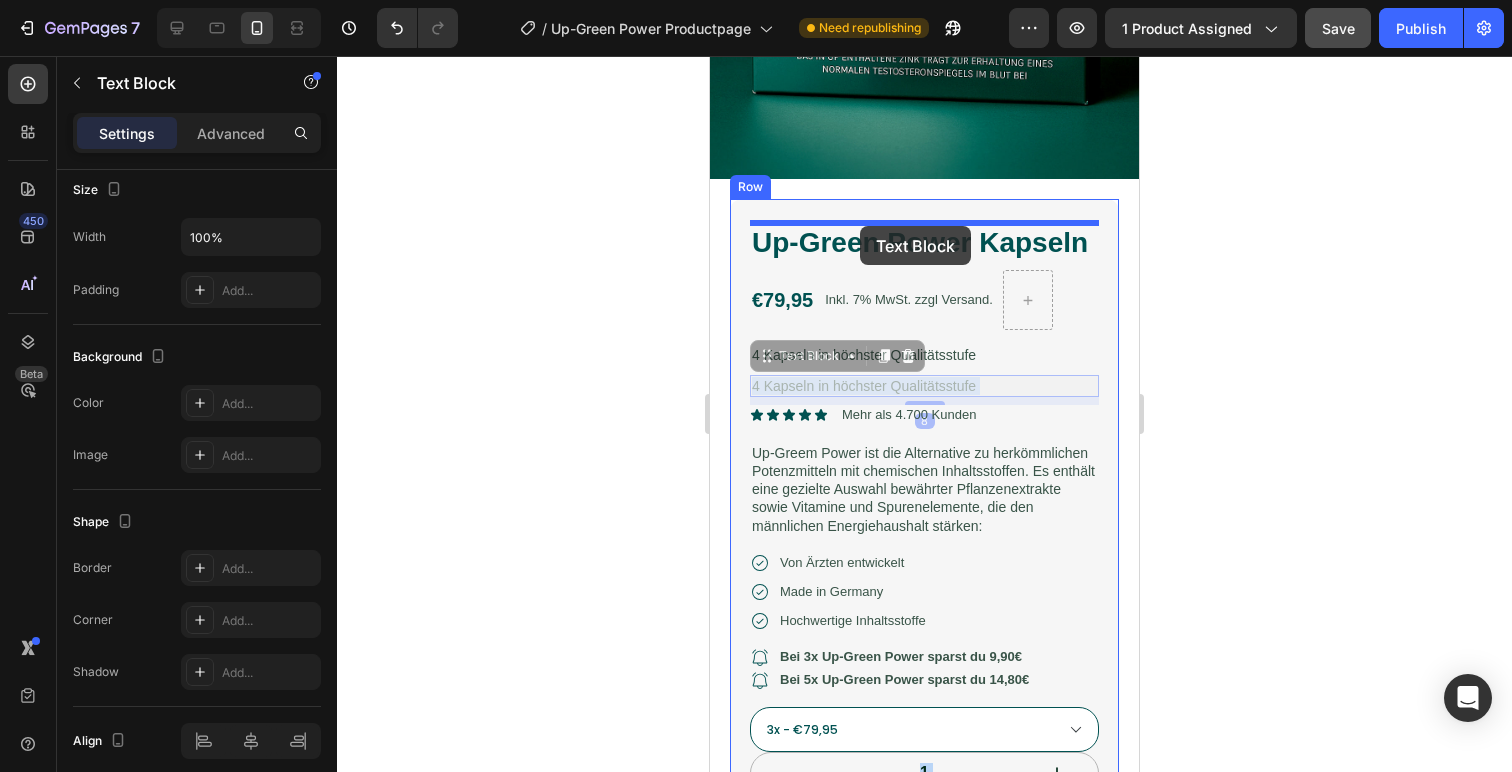 drag, startPoint x: 862, startPoint y: 382, endPoint x: 860, endPoint y: 226, distance: 156.01282 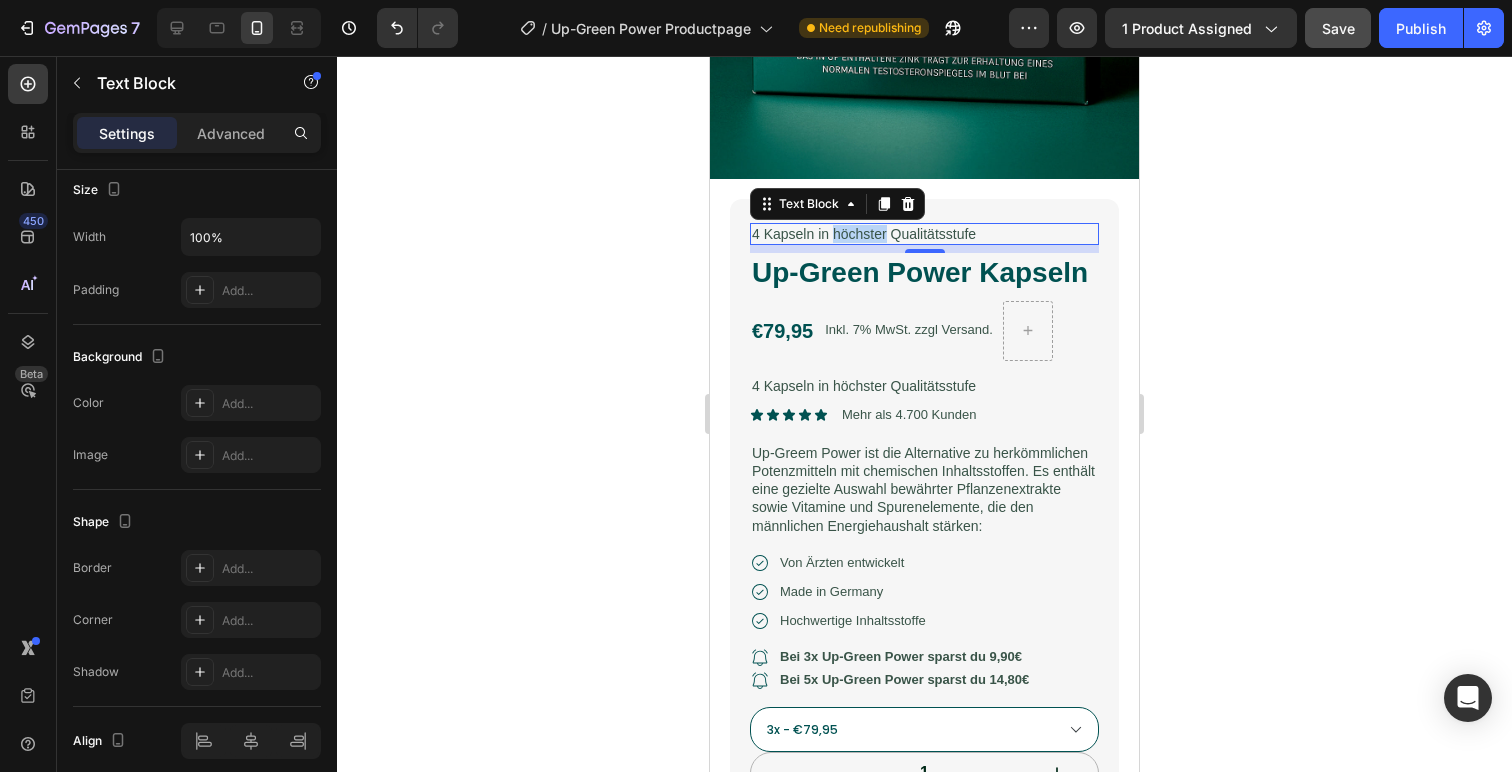 click on "4 Kapseln in höchster Qualitätsstufe" at bounding box center (924, 234) 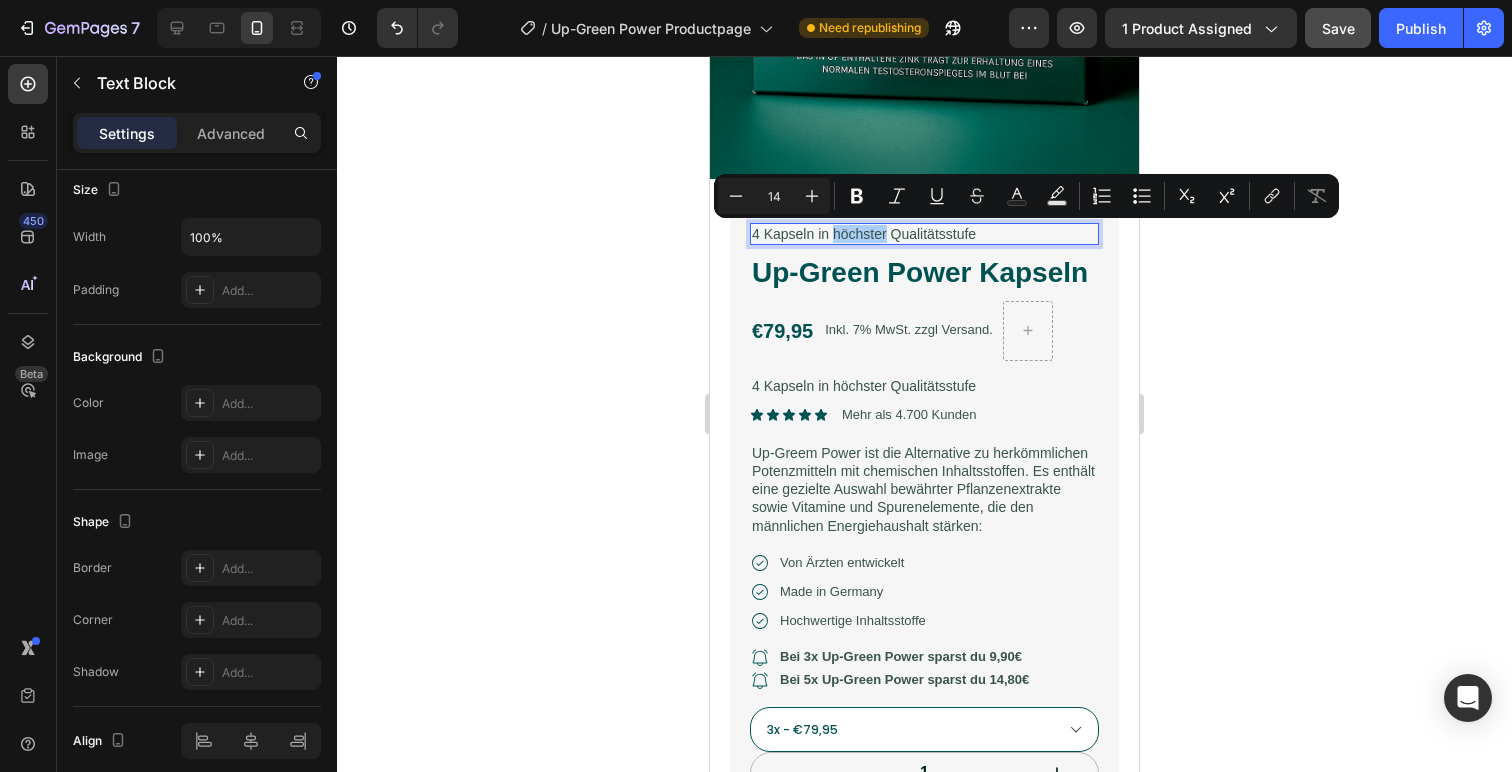 click 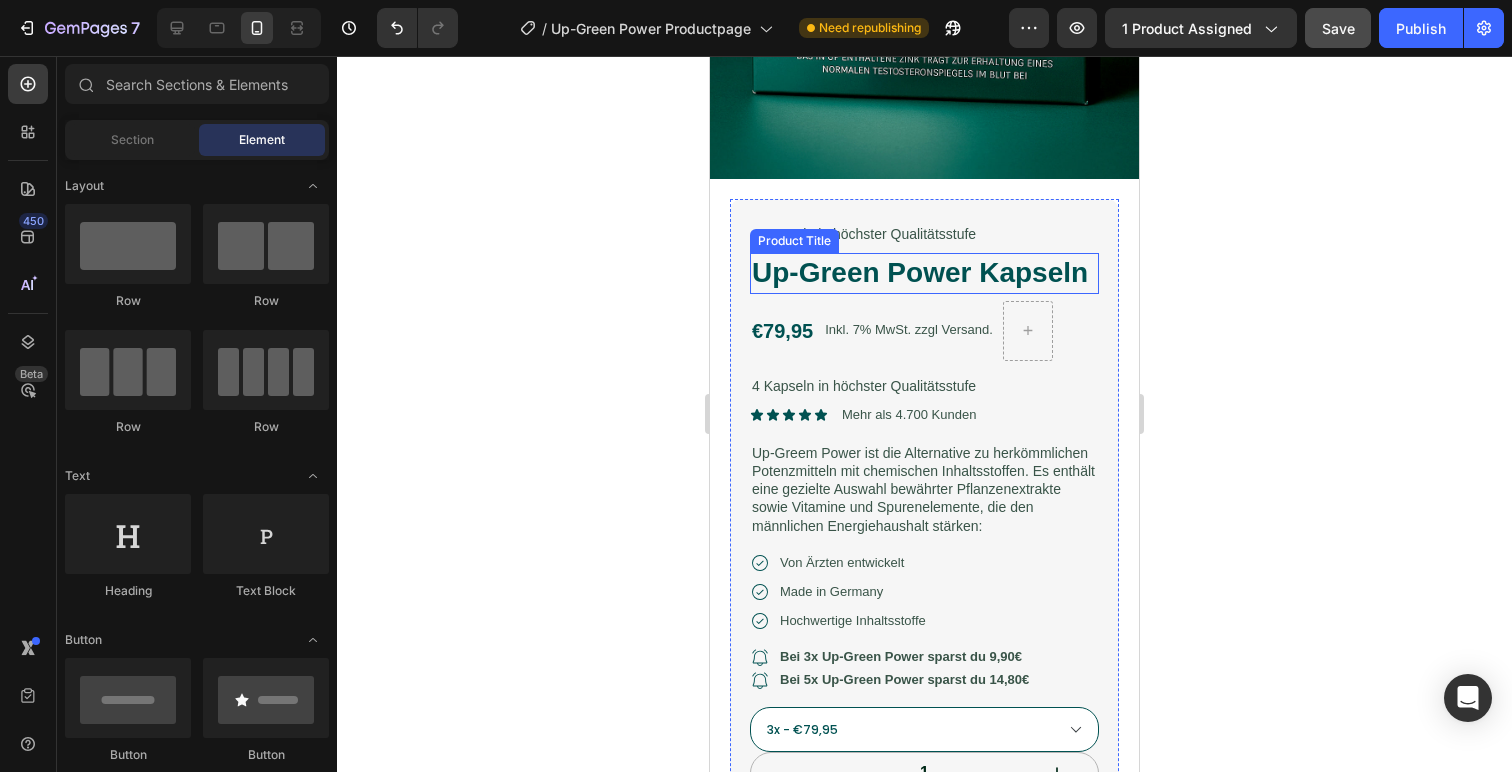 click on "Product Title" at bounding box center (794, 241) 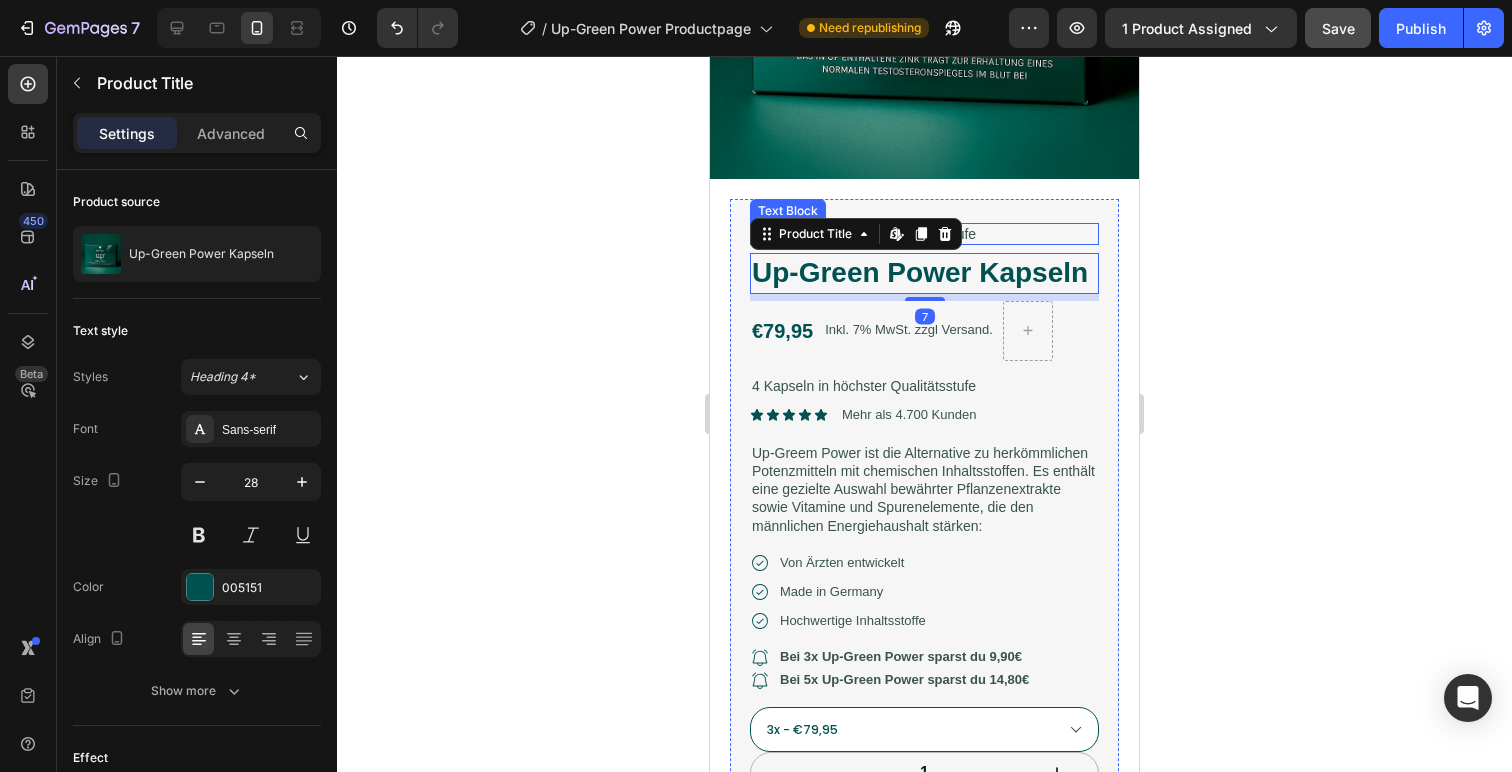 click on "4 Kapseln in höchster Qualitätsstufe" at bounding box center (924, 234) 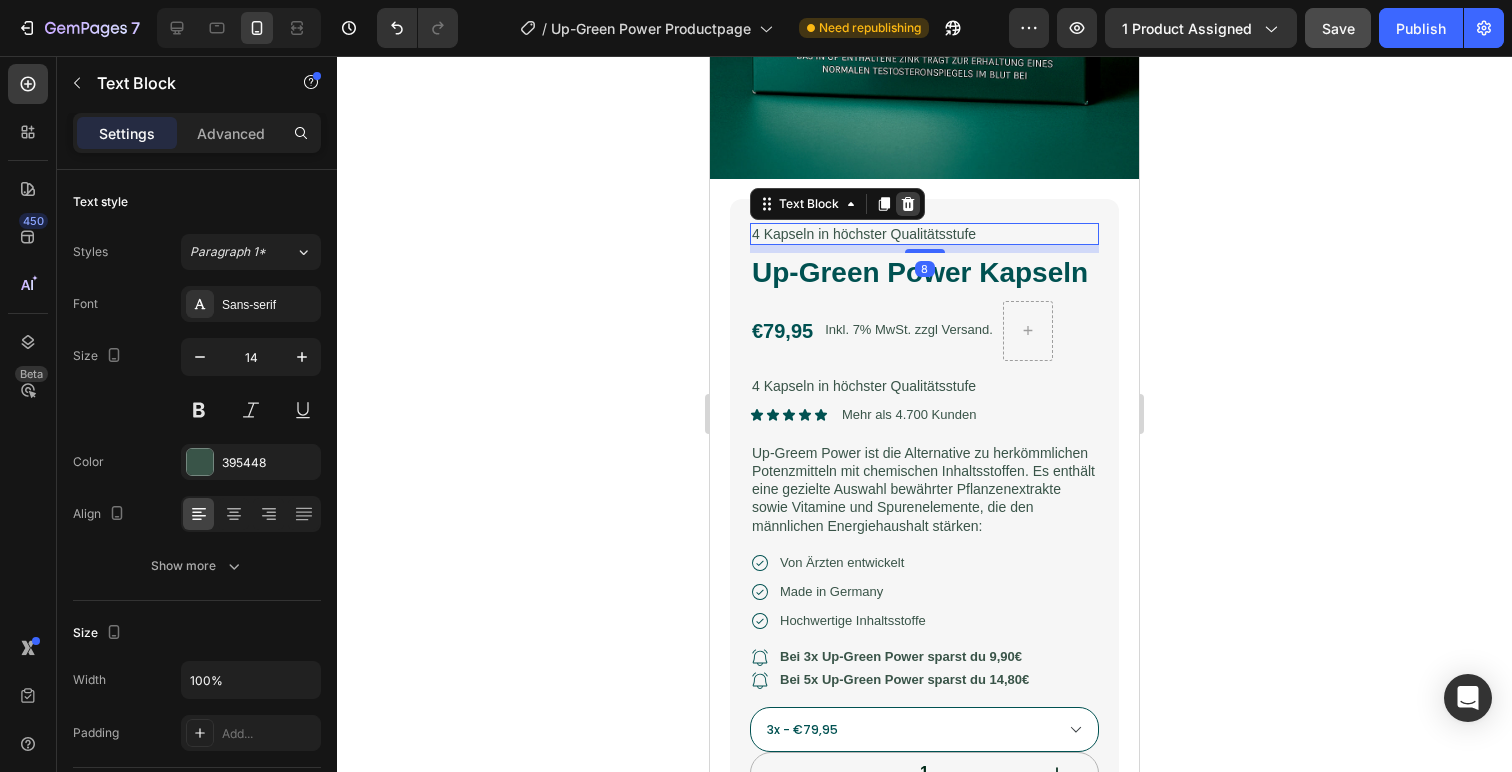 click 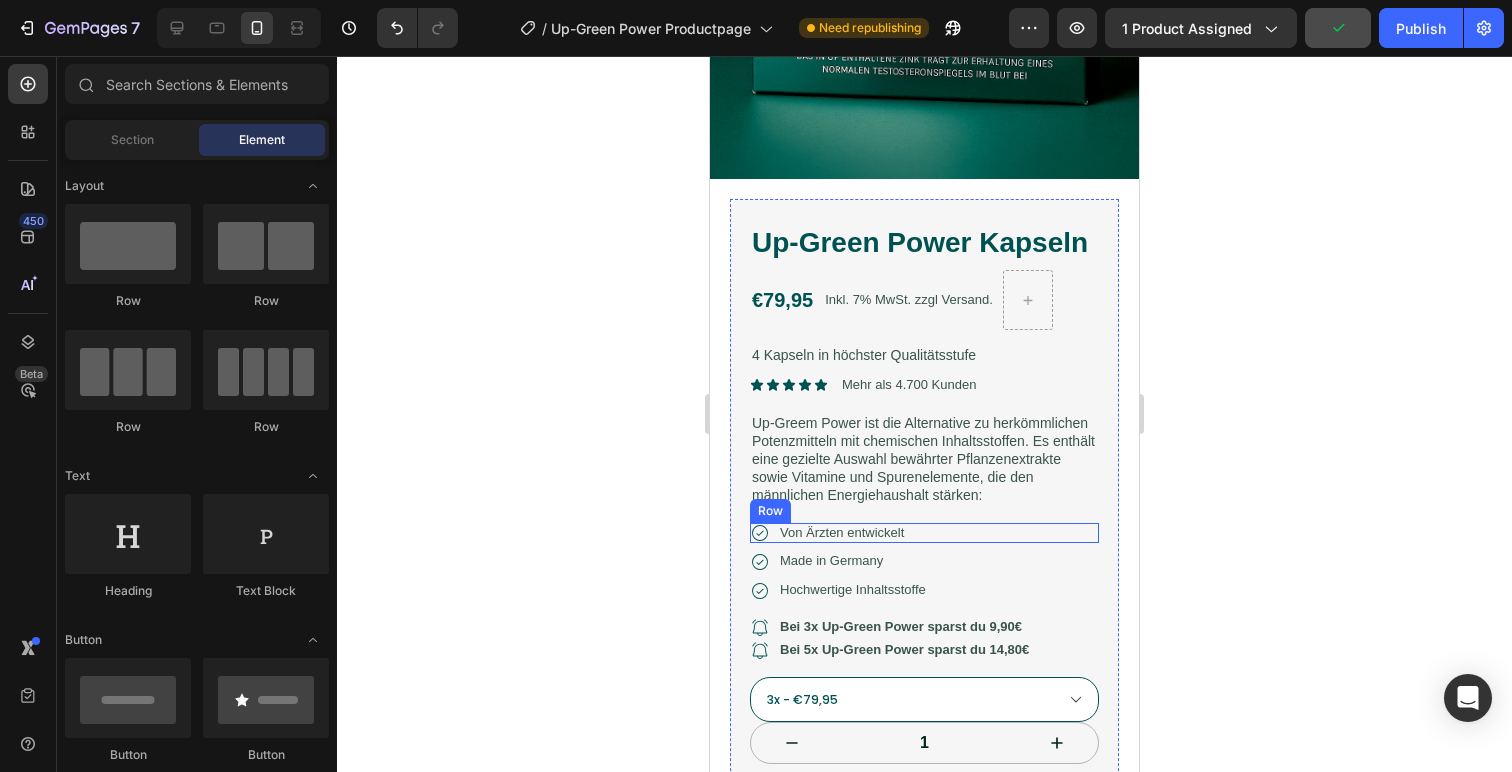 click on "Icon Von Ärzten entwickelt Text Block Row" at bounding box center [924, 533] 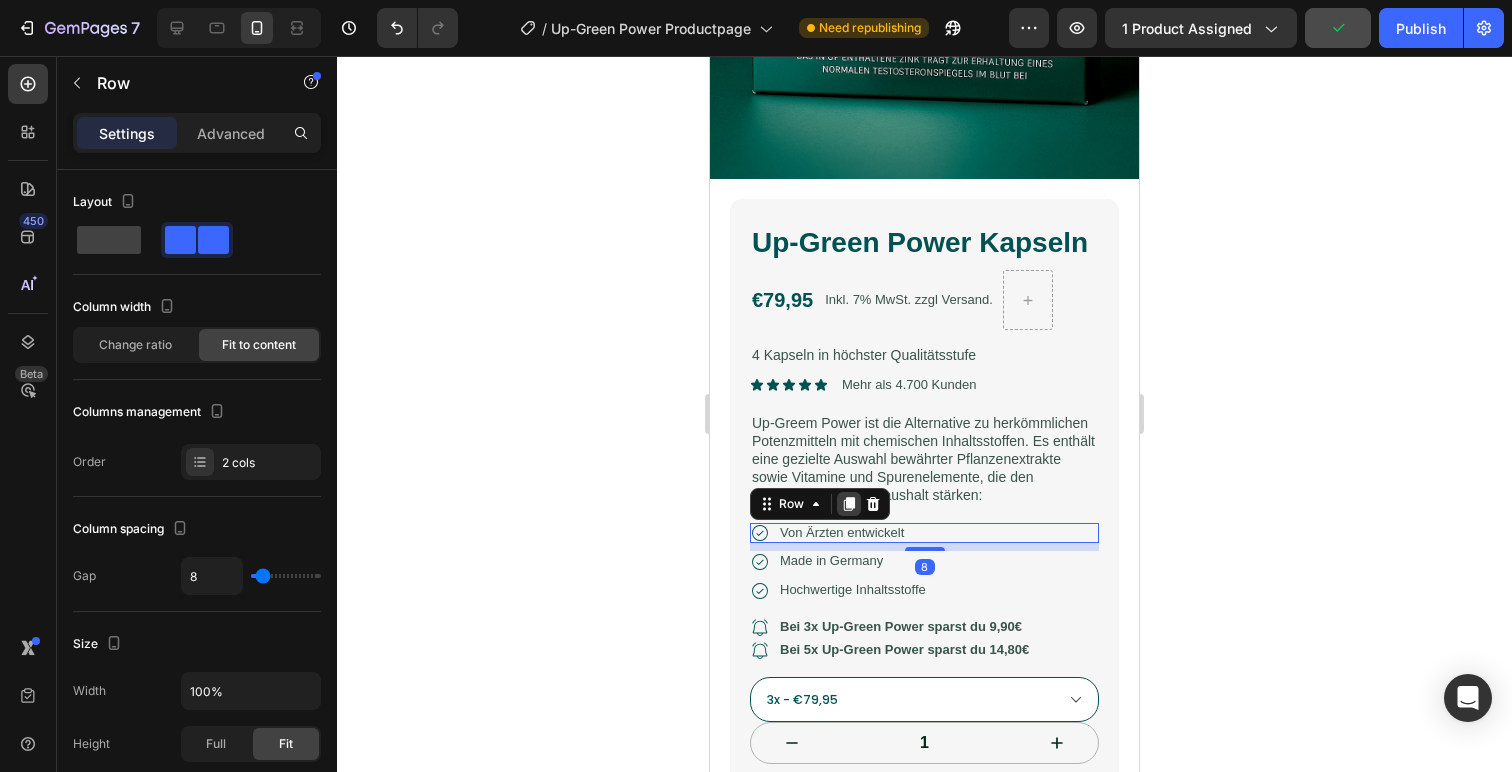click 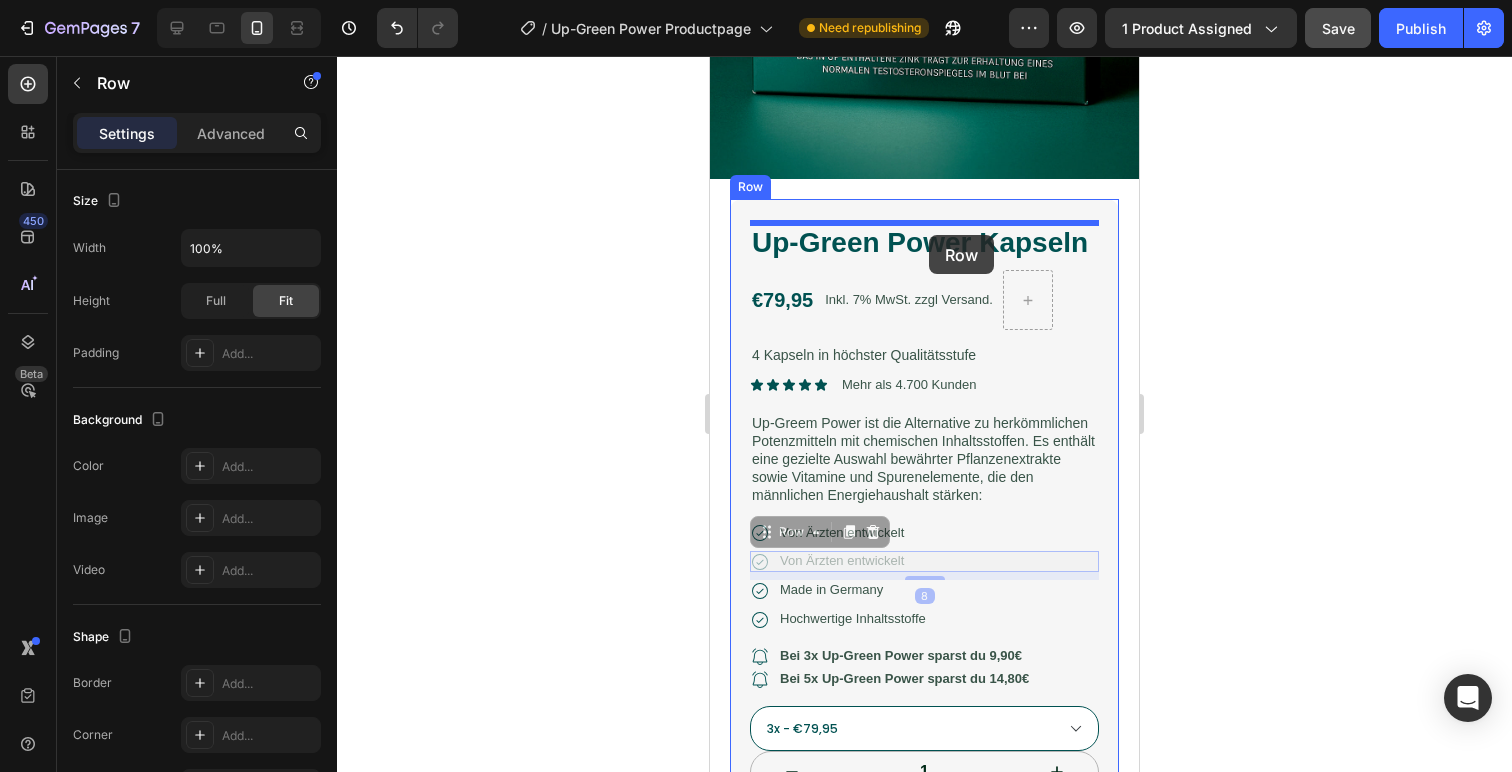 drag, startPoint x: 962, startPoint y: 557, endPoint x: 929, endPoint y: 235, distance: 323.68658 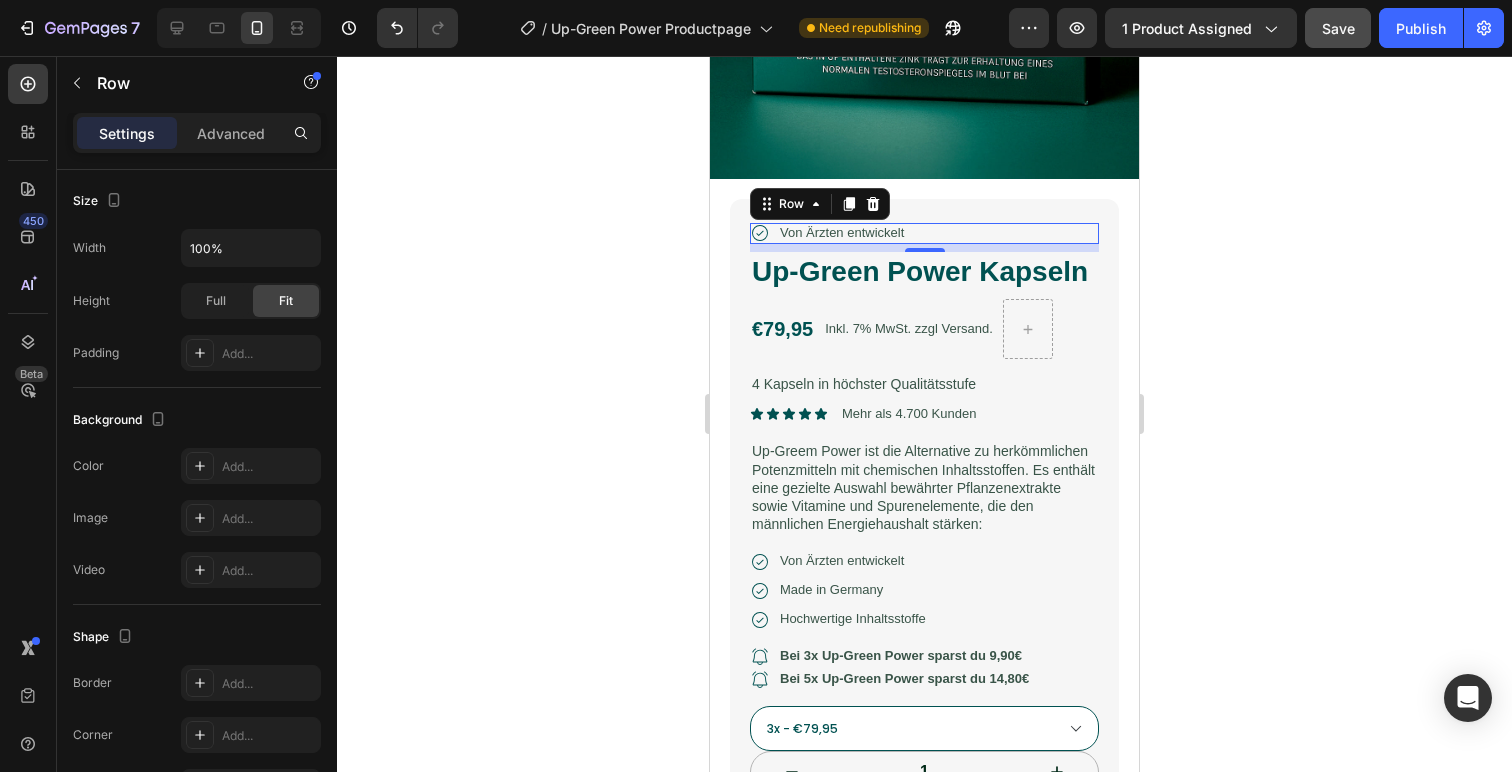 click 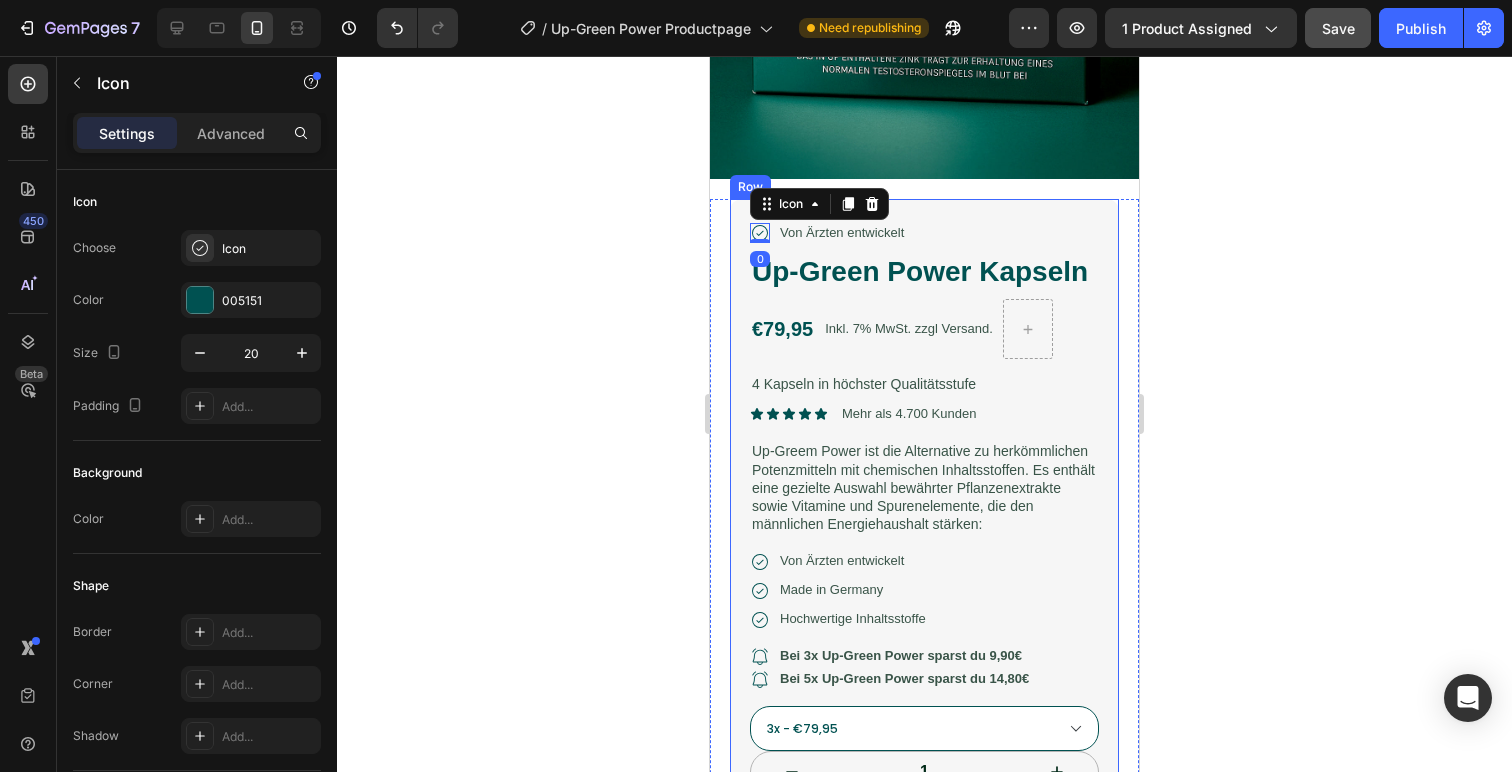 click on "Icon   0 Von Ärzten entwickelt Text Block Row Up-Green Power Kapseln Product Title €79,95 Product Price Product Price Inkl. 7% MwSt. zzgl Versand. Text Block
Row 4 Kapseln in höchster Qualitätsstufe Text Block
Icon
Icon
Icon
Icon
Icon Icon List Mehr als 4.700 Kunden Text Block Row Up-Greem Power ist die Alternative zu herkömmlichen Potenzmitteln mit chemischen Inhaltsstoffen. Es enthält eine gezielte Auswahl bewährter Pflanzenextrakte sowie Vitamine und Spurenelemente, die den männlichen Energiehaushalt stärken: Text Block
Icon Von Ärzten entwickelt Text Block Row
Icon Made in Germany Text Block Row
Icon Hochwertige Inhaltsstoffe Text Block Row
Icon Bei 3x Up-Green Power sparst du 9,90€ Text Block Row
Icon Bei 5x Up-Green Power sparst du 14,80€ Text Block Row   1x - €29,95  3x - €79,95
1 Row" at bounding box center [924, 537] 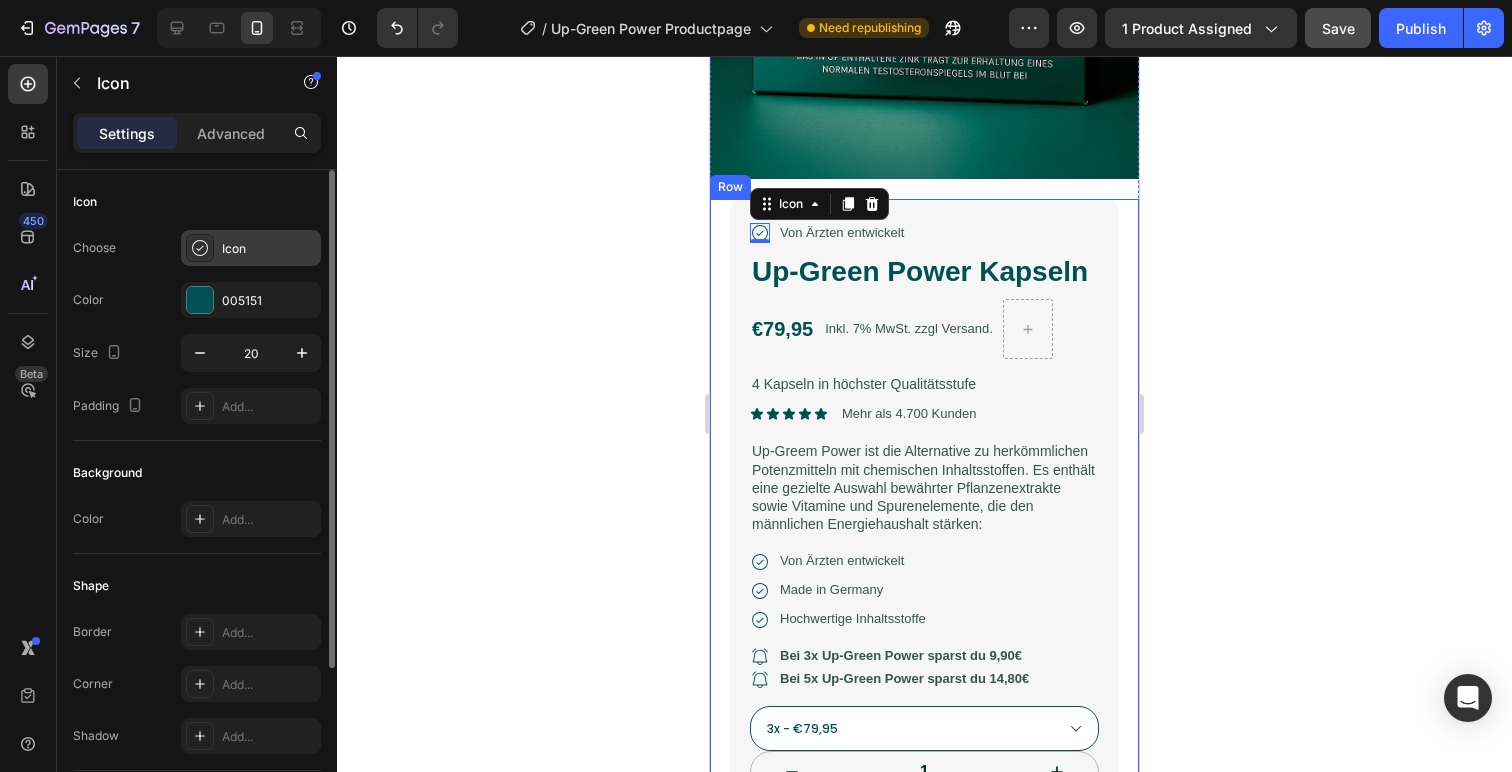 click 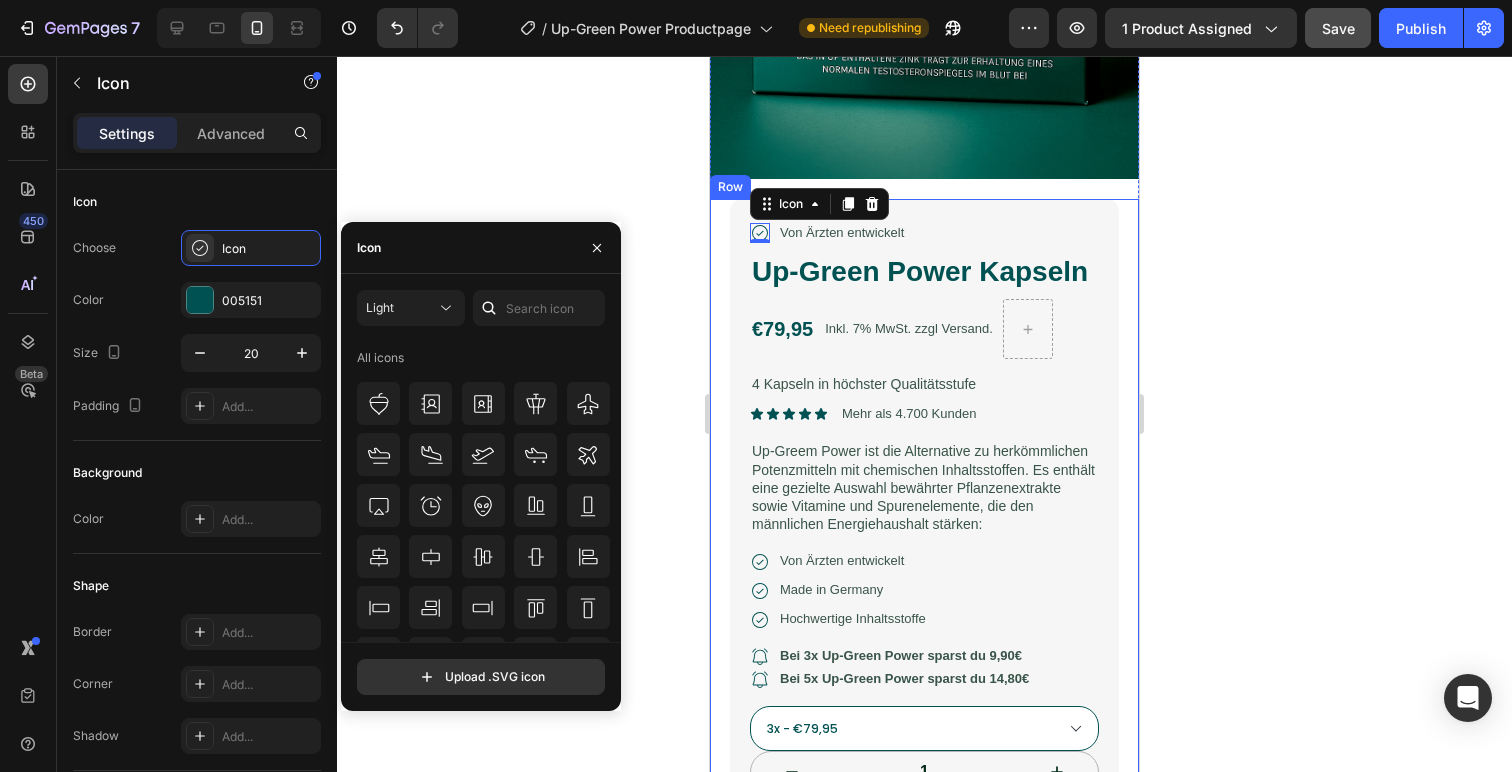 click 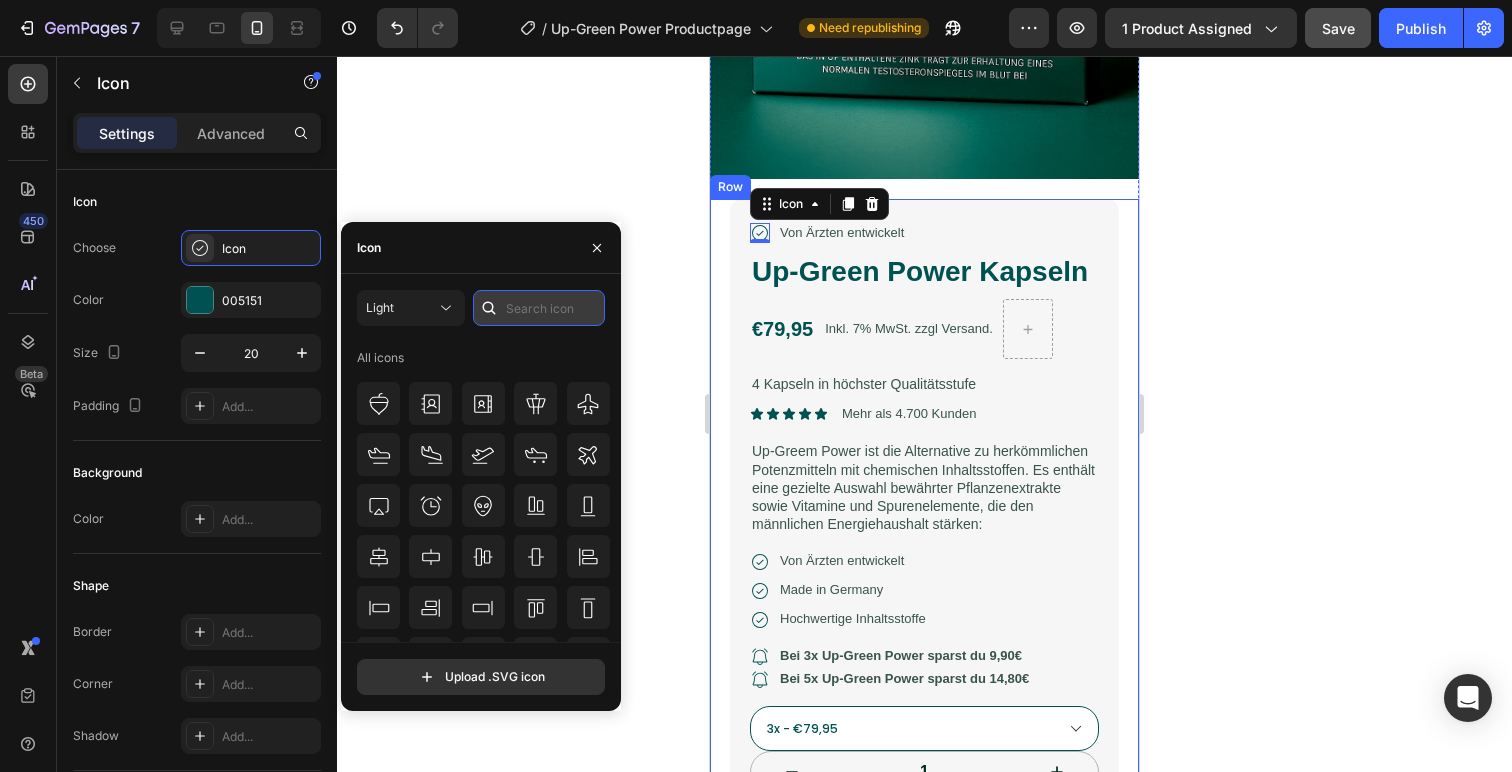 click at bounding box center (539, 308) 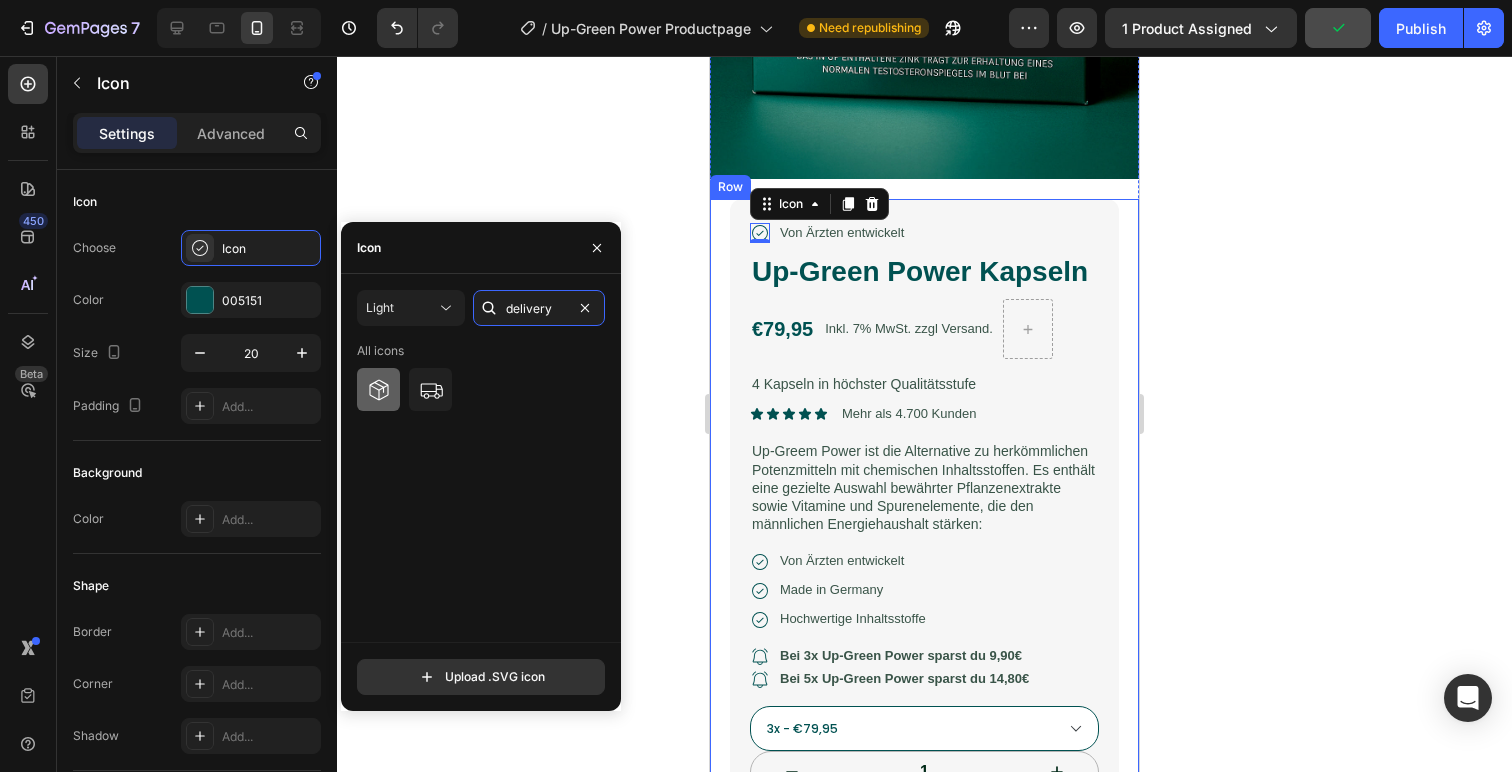 type on "delivery" 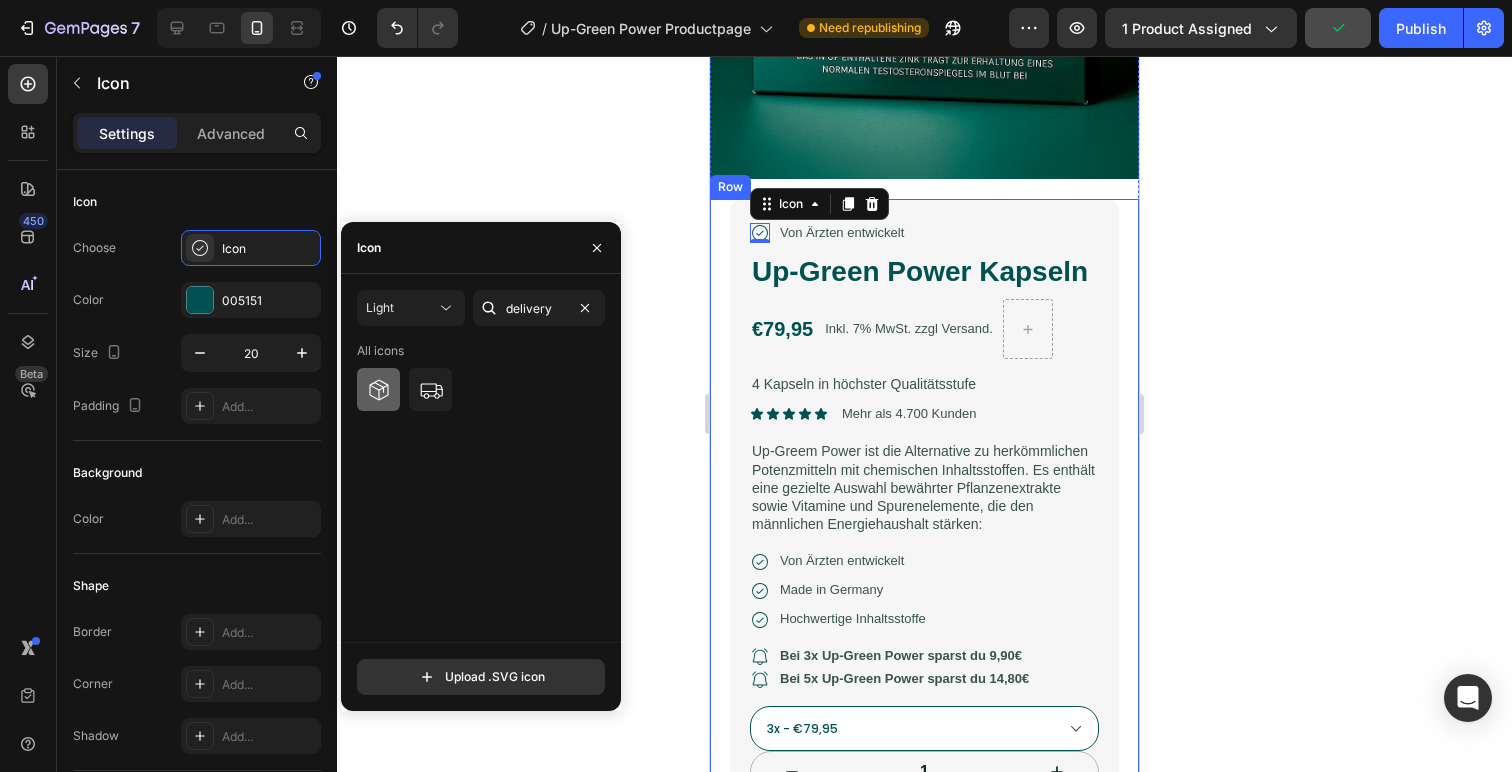 click 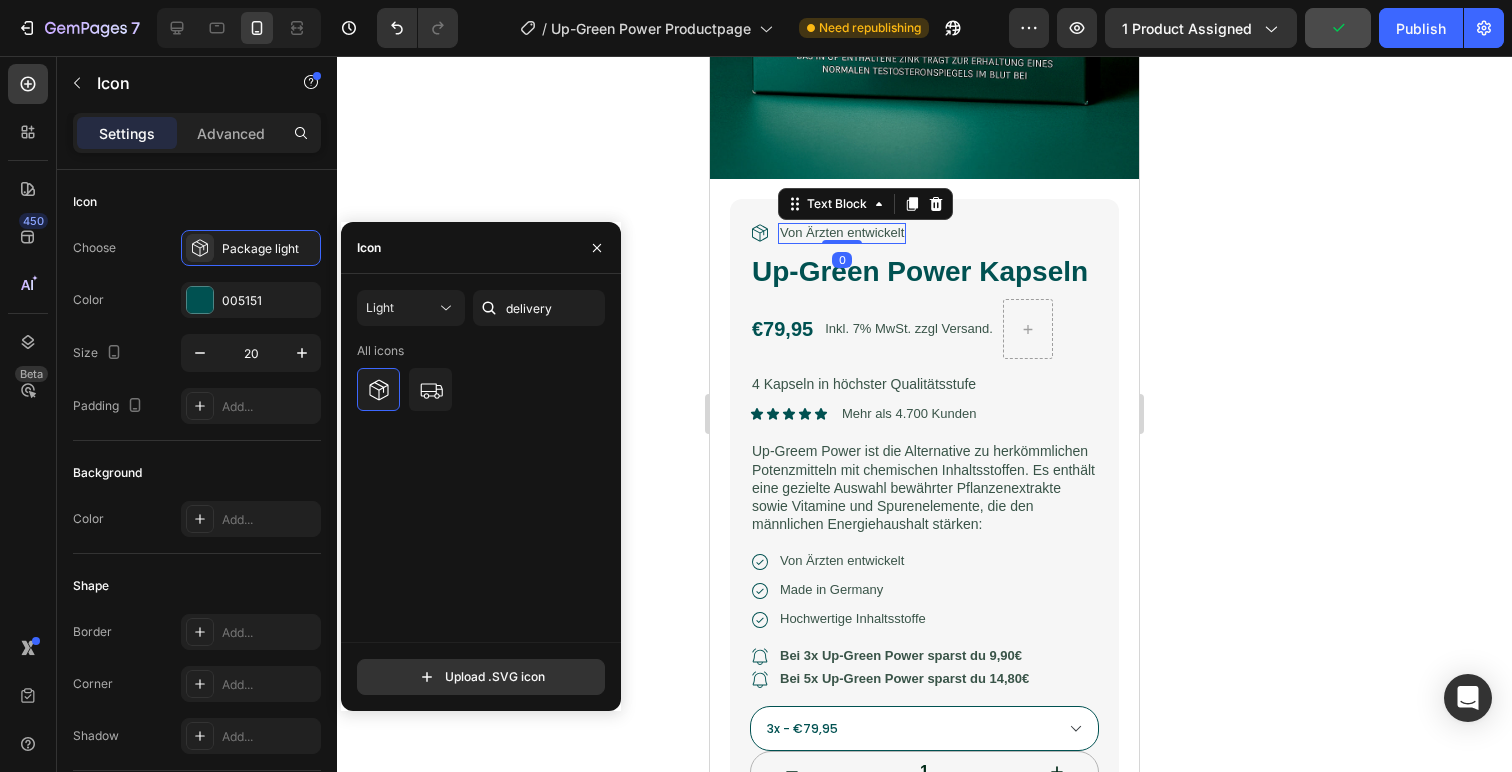 click on "Von Ärzten entwickelt" at bounding box center [842, 233] 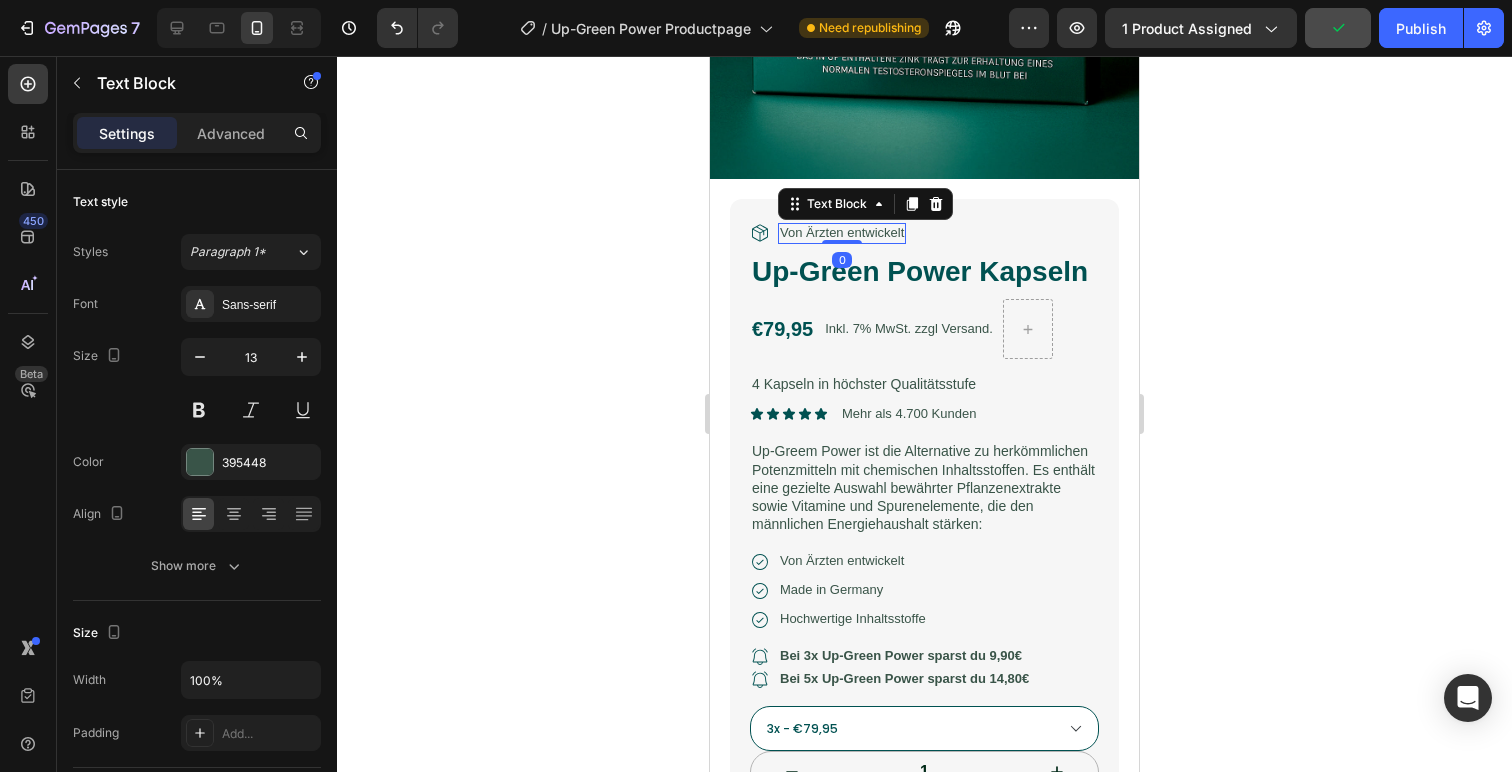 click on "Von Ärzten entwickelt" at bounding box center [842, 233] 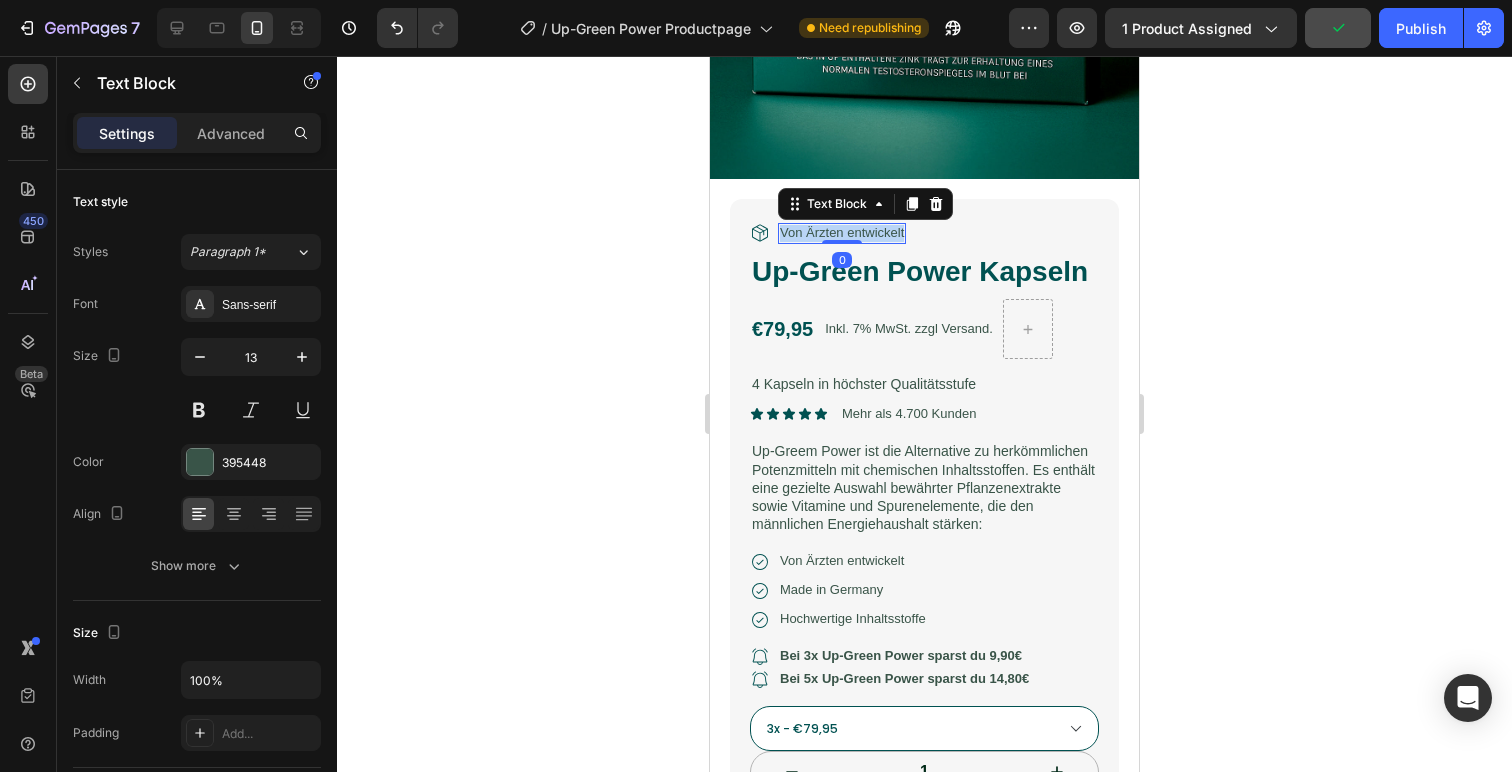 click on "Von Ärzten entwickelt" at bounding box center (842, 233) 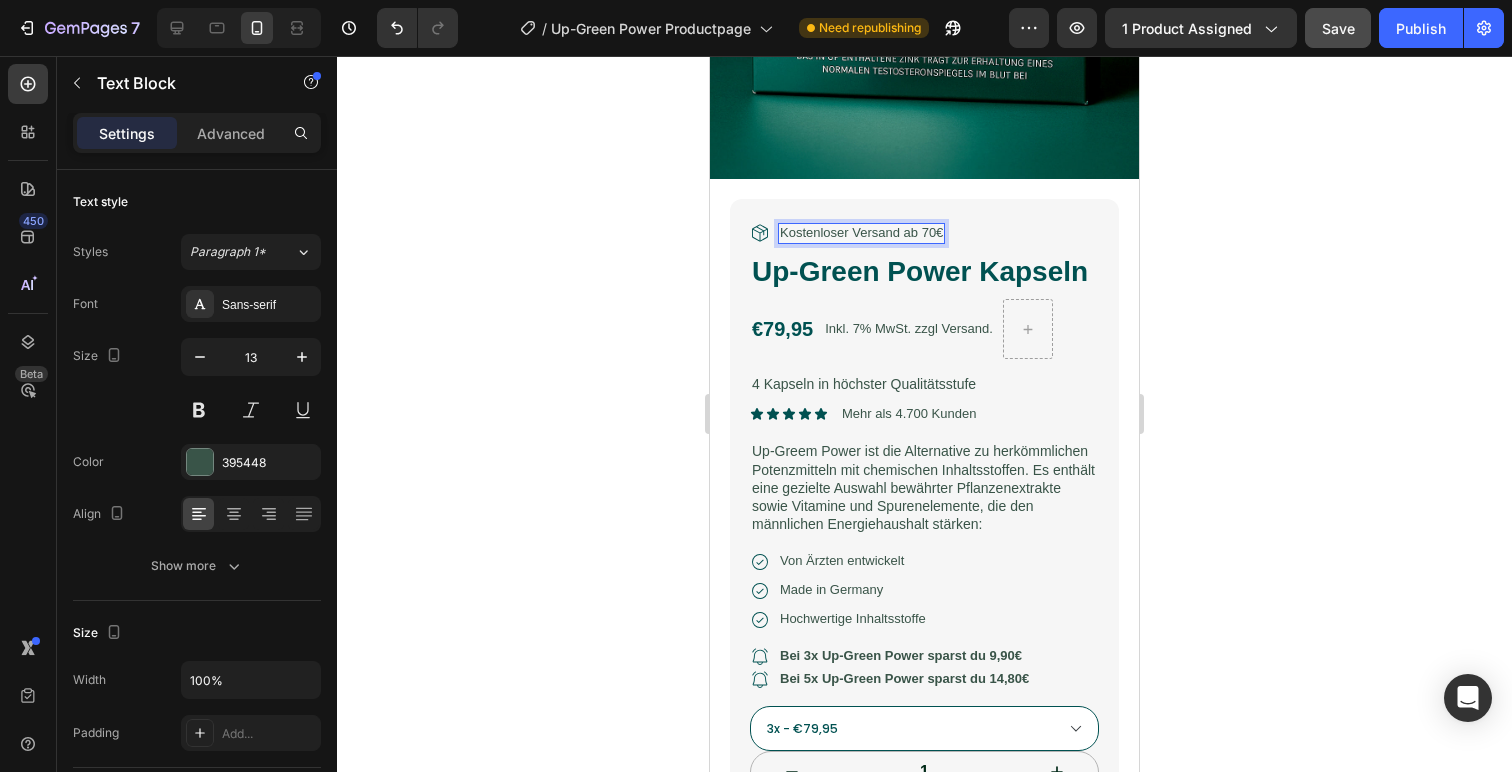 click 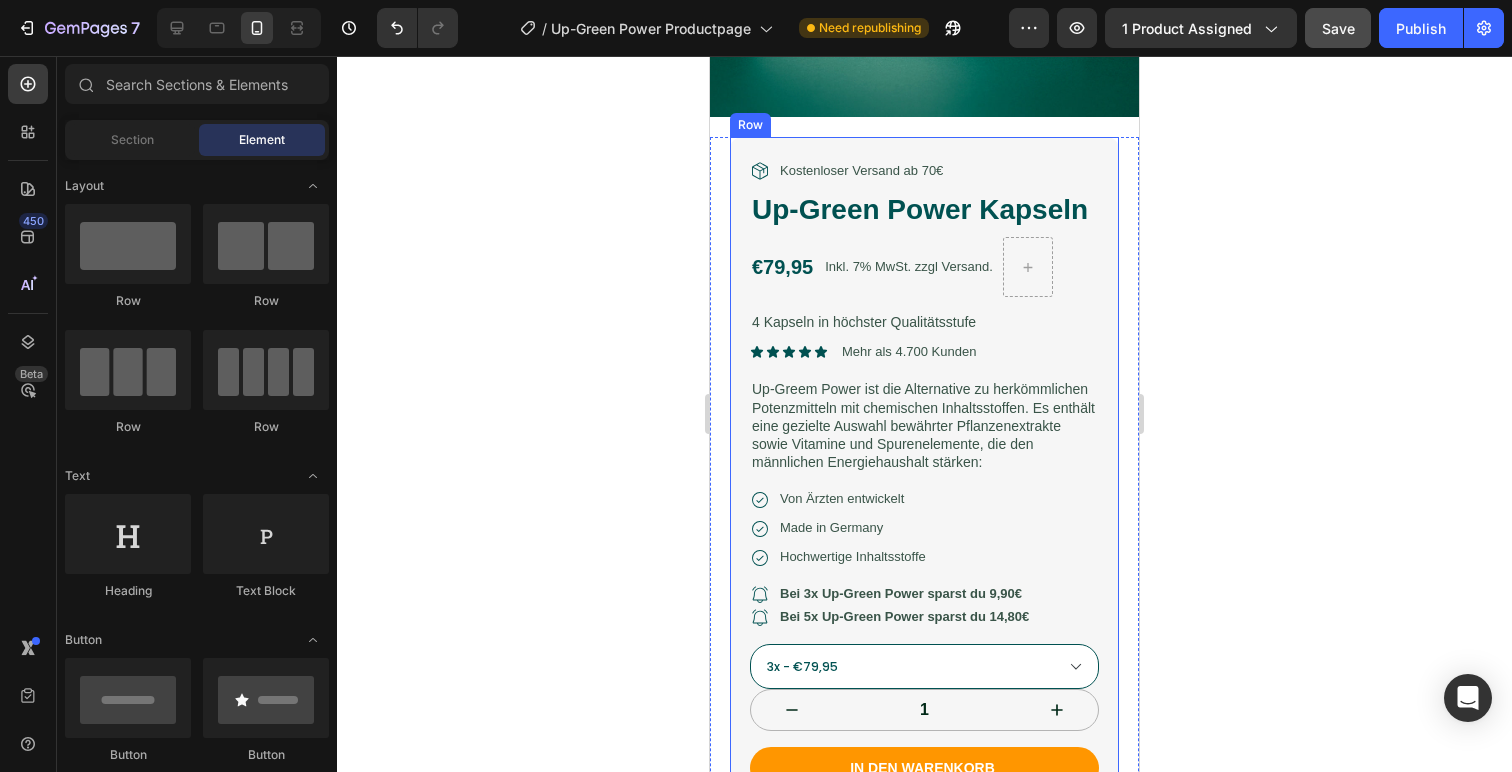 scroll, scrollTop: 428, scrollLeft: 0, axis: vertical 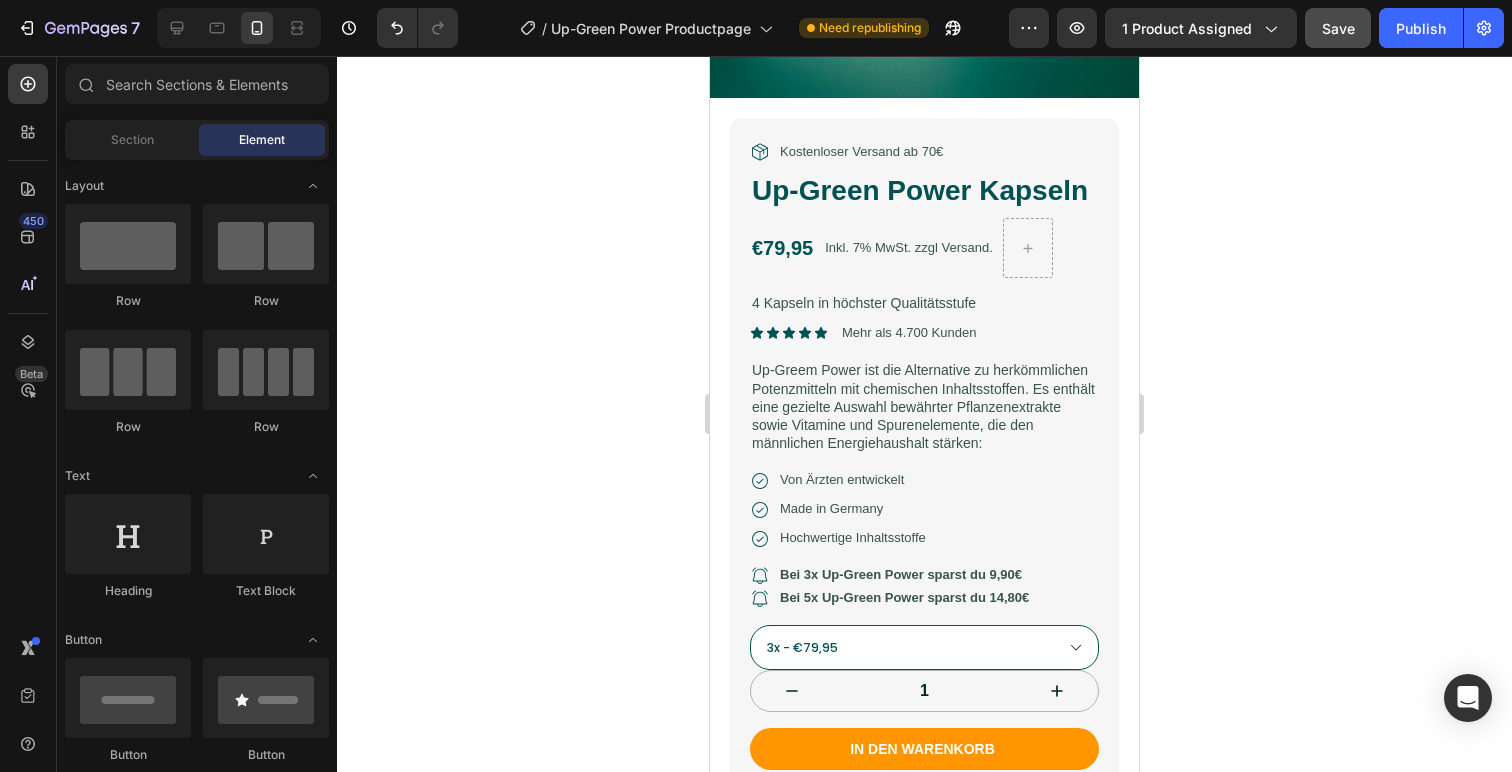 click 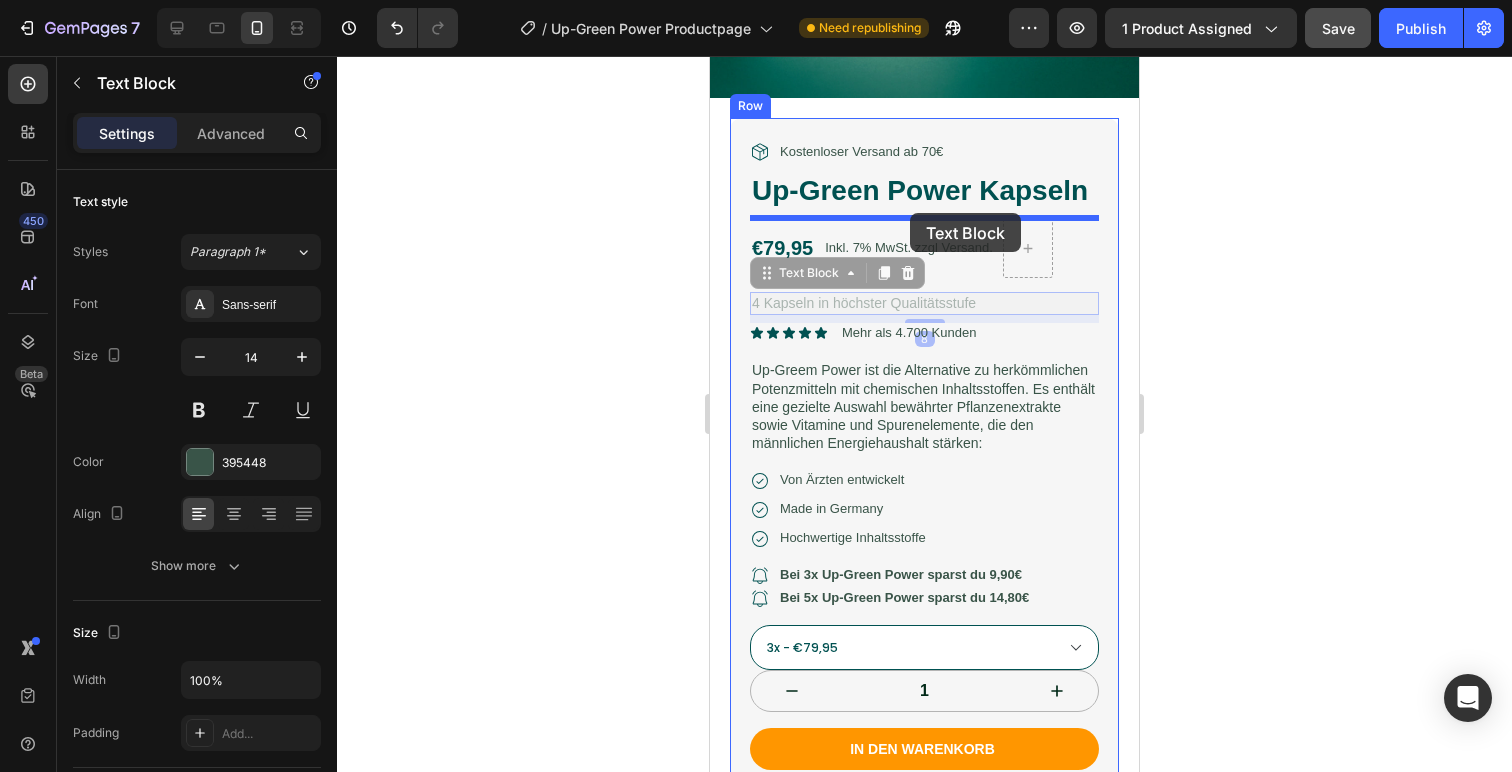 drag, startPoint x: 948, startPoint y: 306, endPoint x: 910, endPoint y: 213, distance: 100.46392 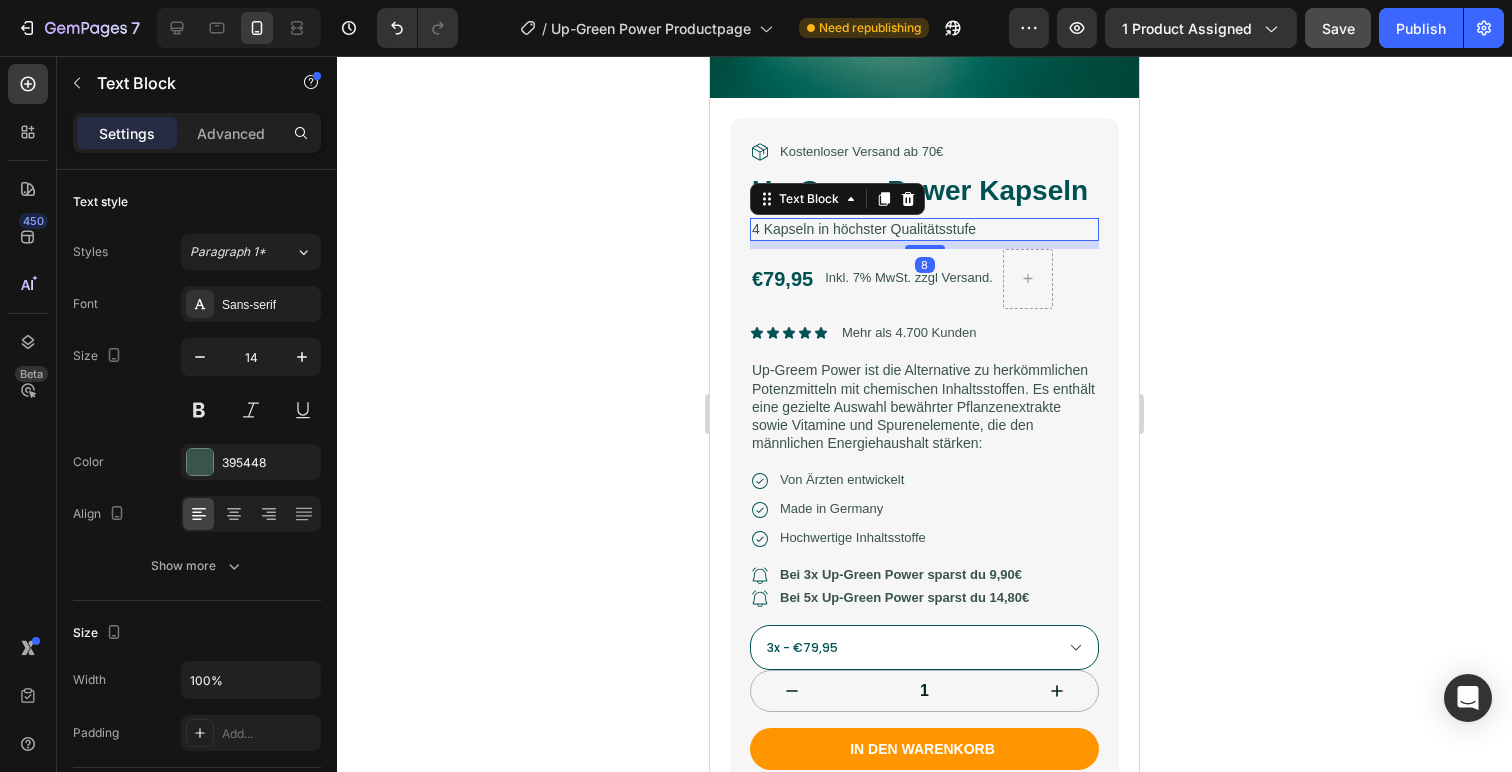 click 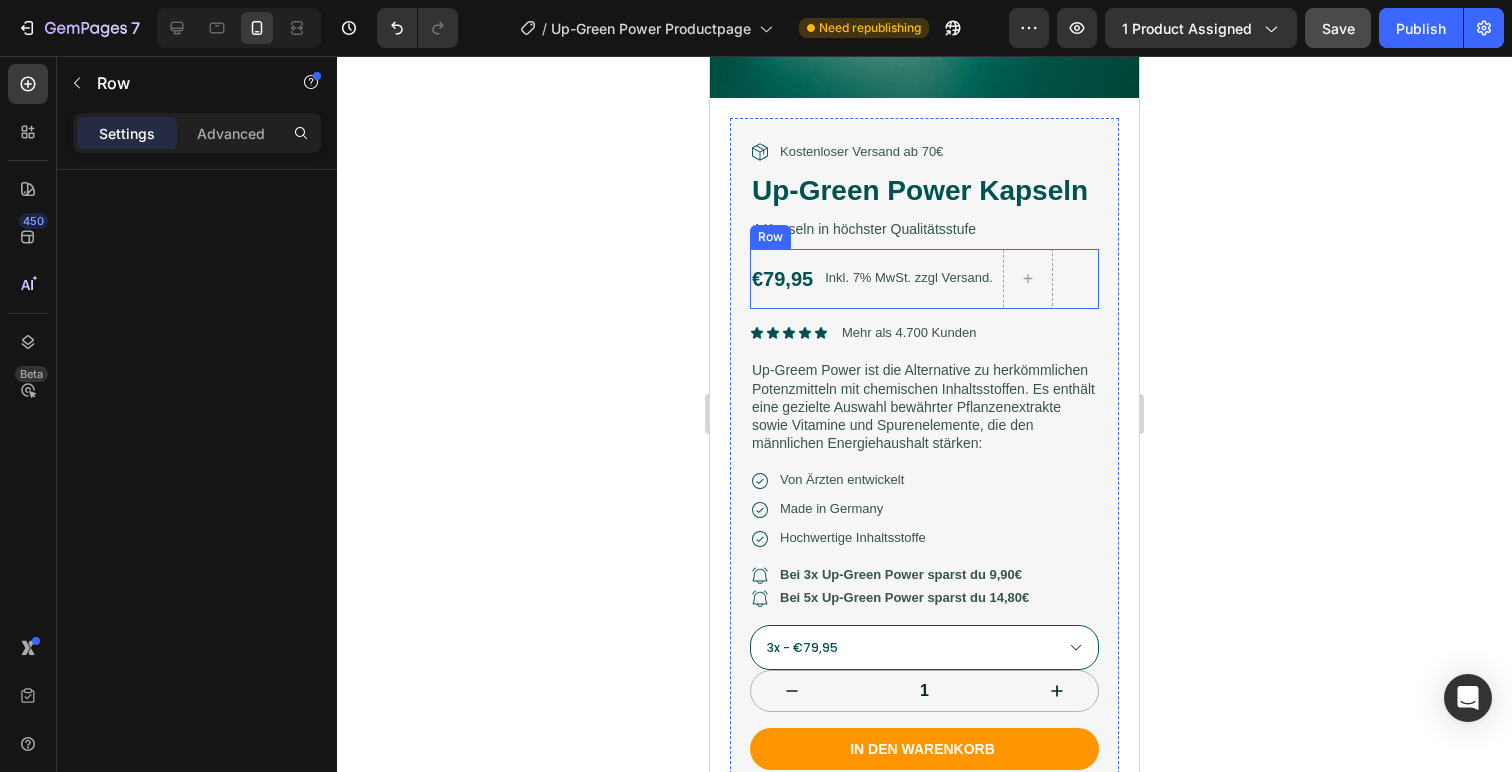 click on "Inkl. 7% MwSt. zzgl Versand. Text Block" at bounding box center [909, 279] 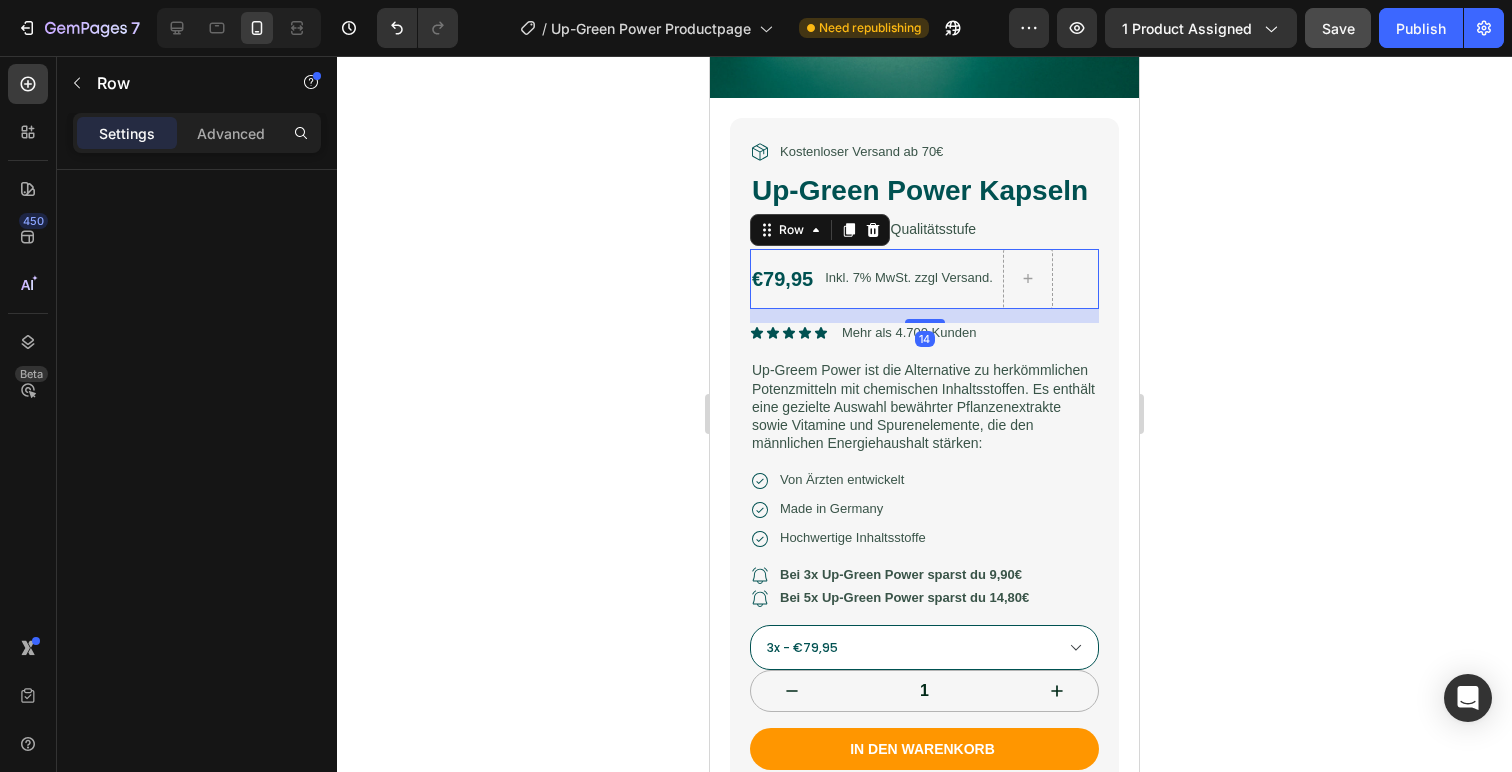 click on "Settings Advanced" at bounding box center [197, 133] 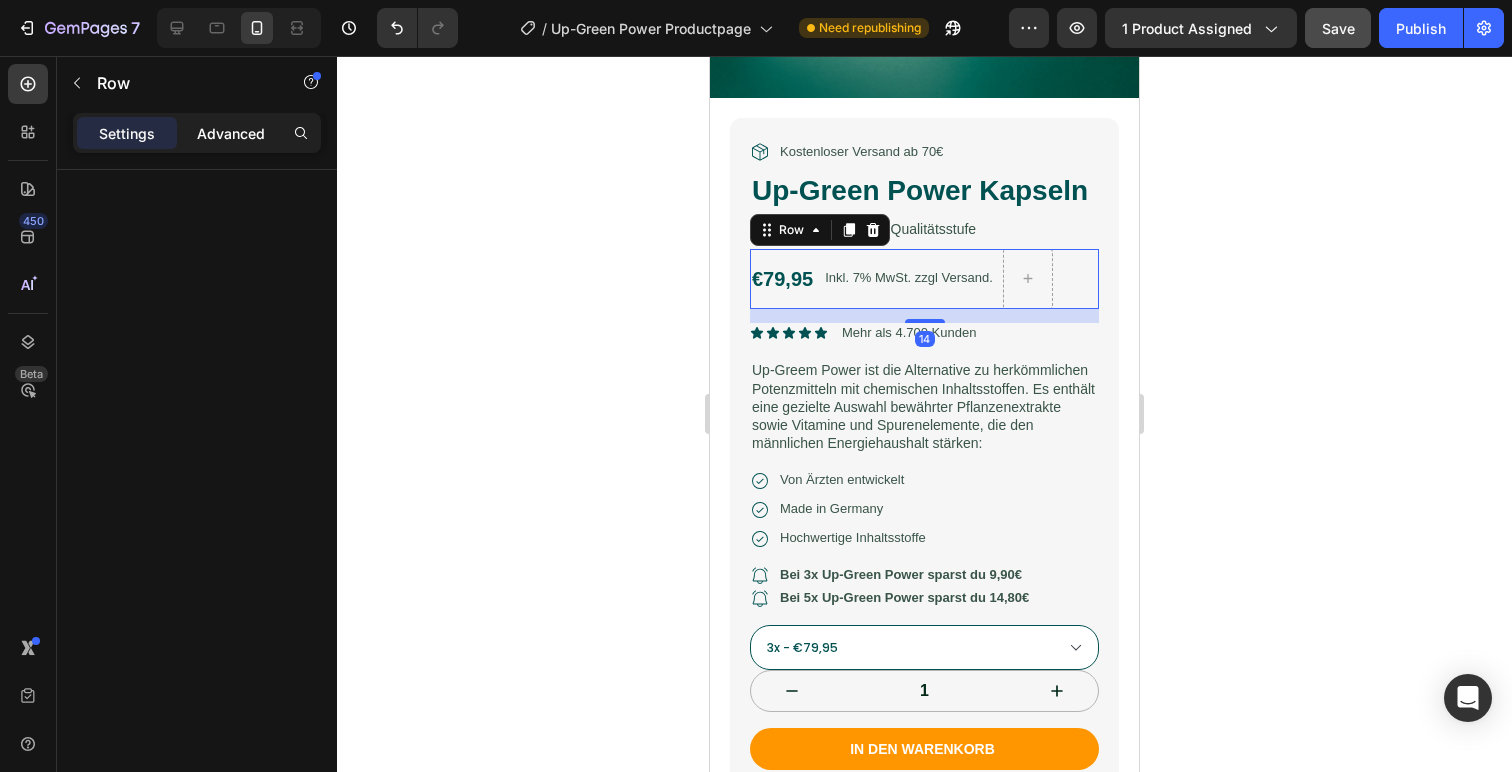 click on "Advanced" at bounding box center (231, 133) 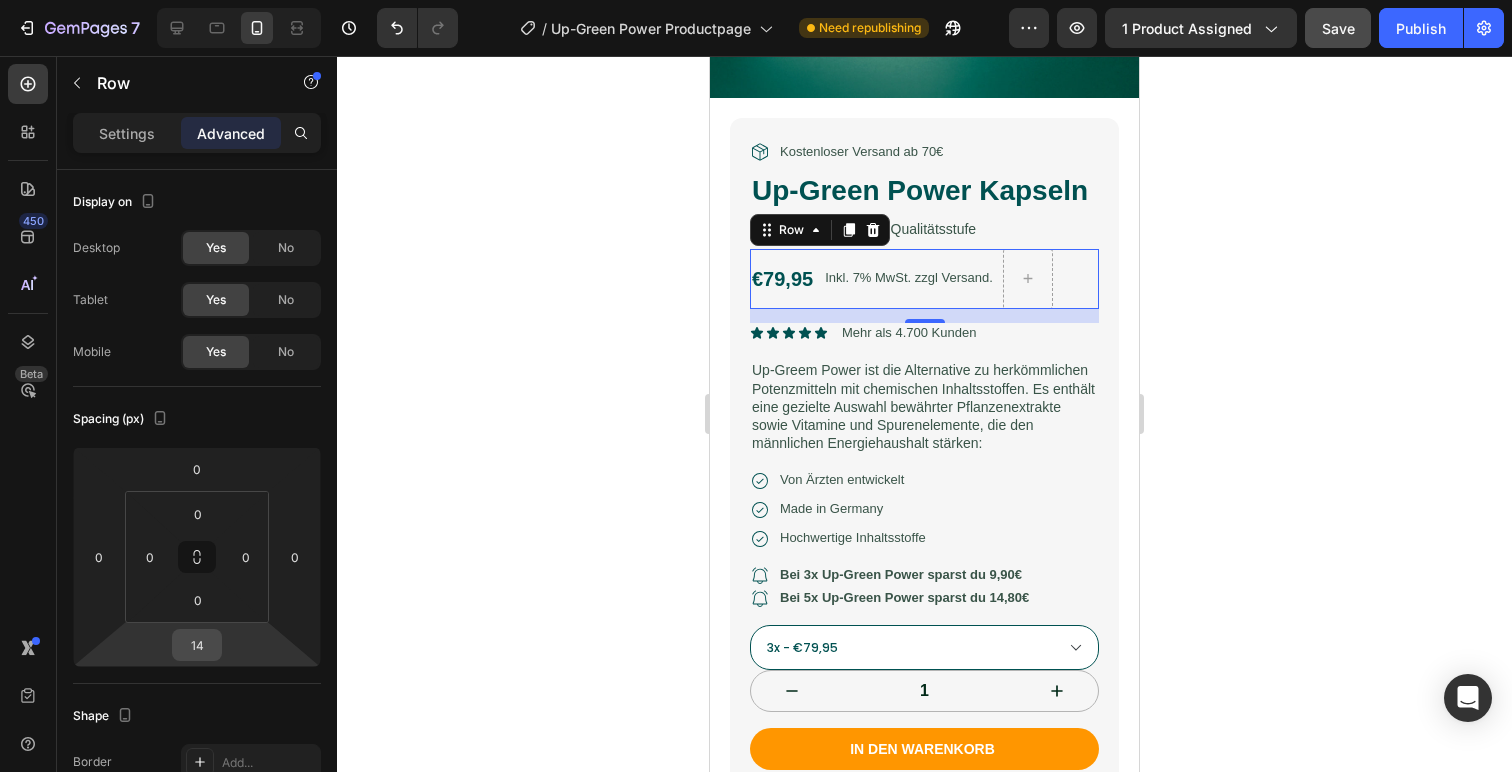 click on "14" at bounding box center [197, 645] 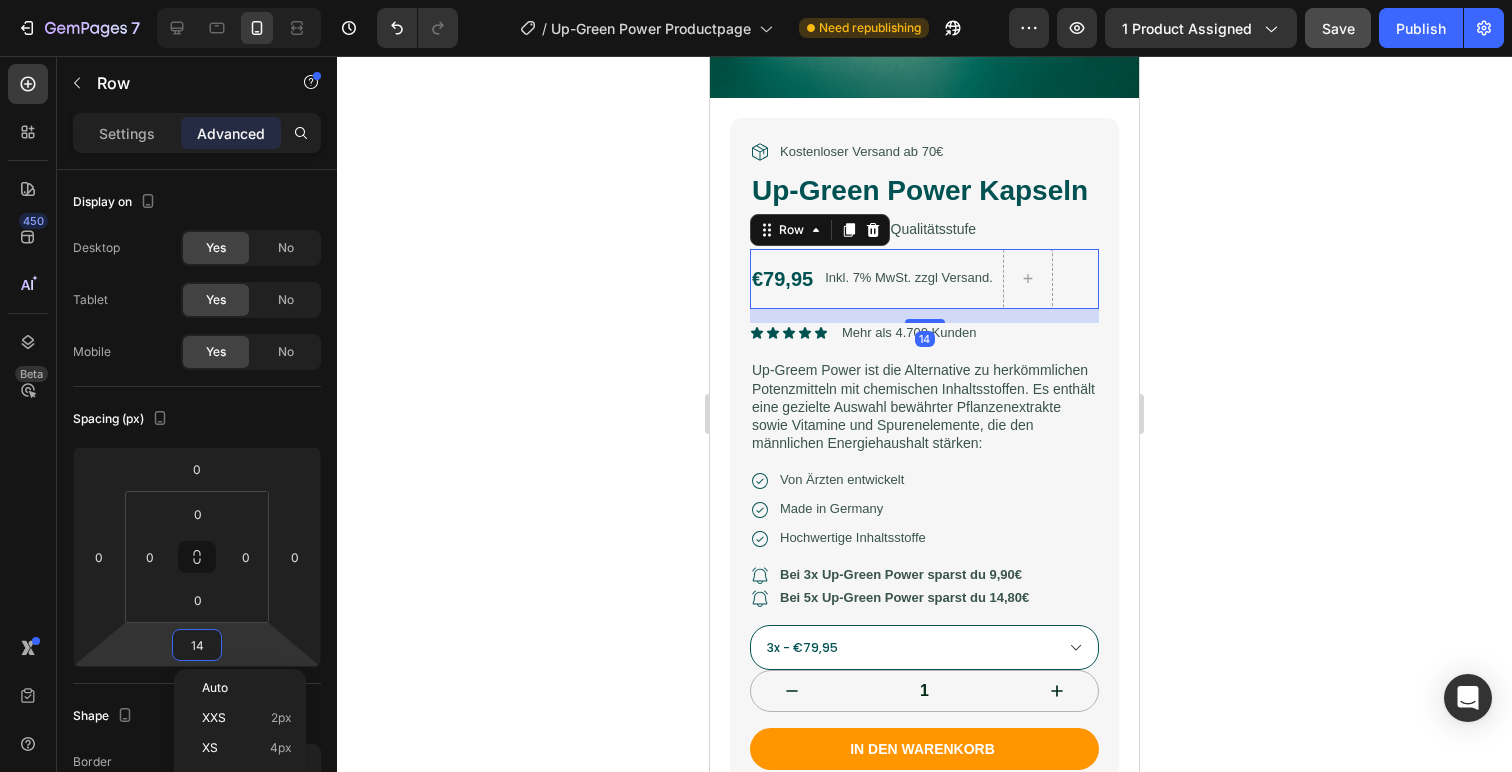 type on "0" 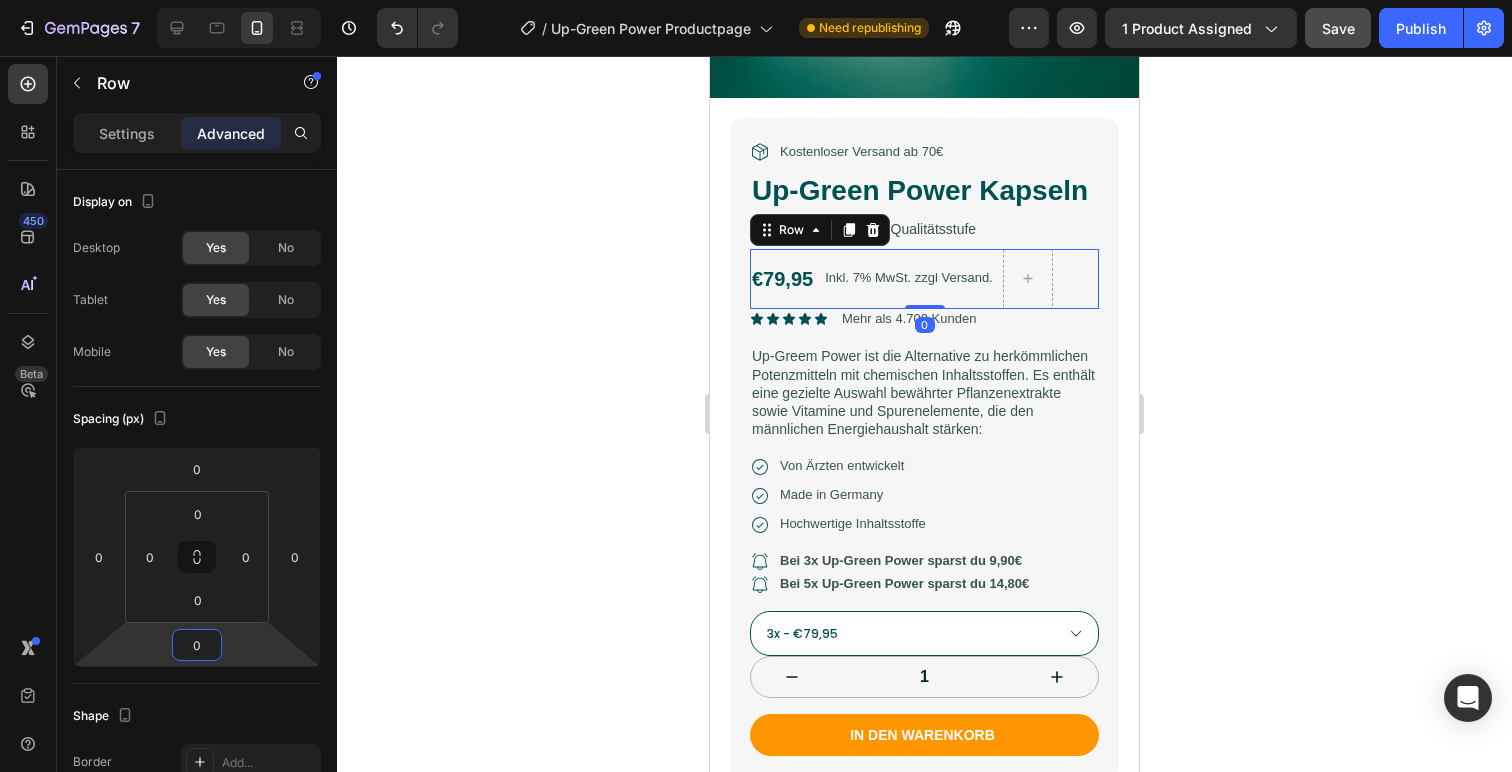 click 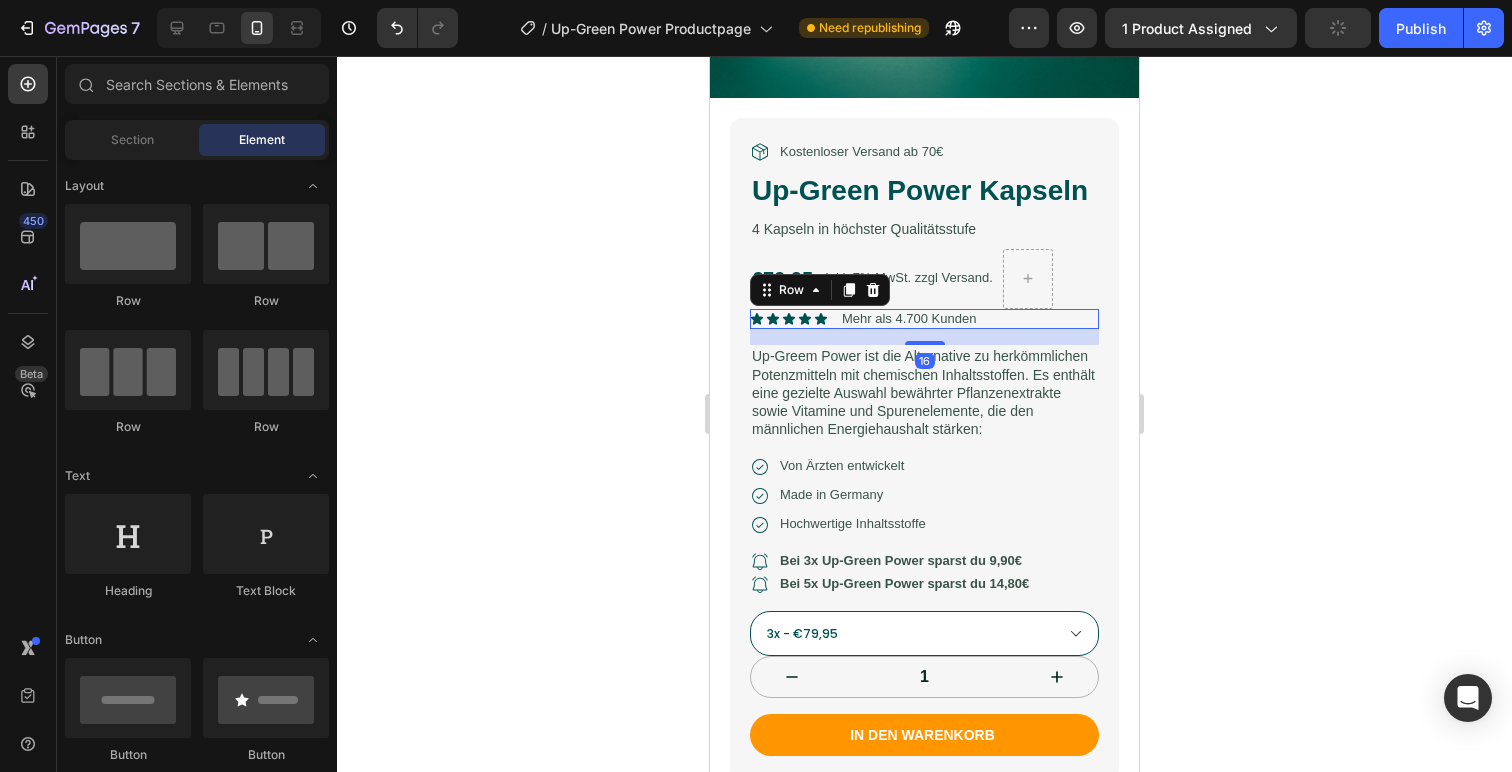 click on "Icon
Icon
Icon
Icon
Icon Icon List Mehr als 4.700 Kunden Text Block Row   16" at bounding box center [924, 319] 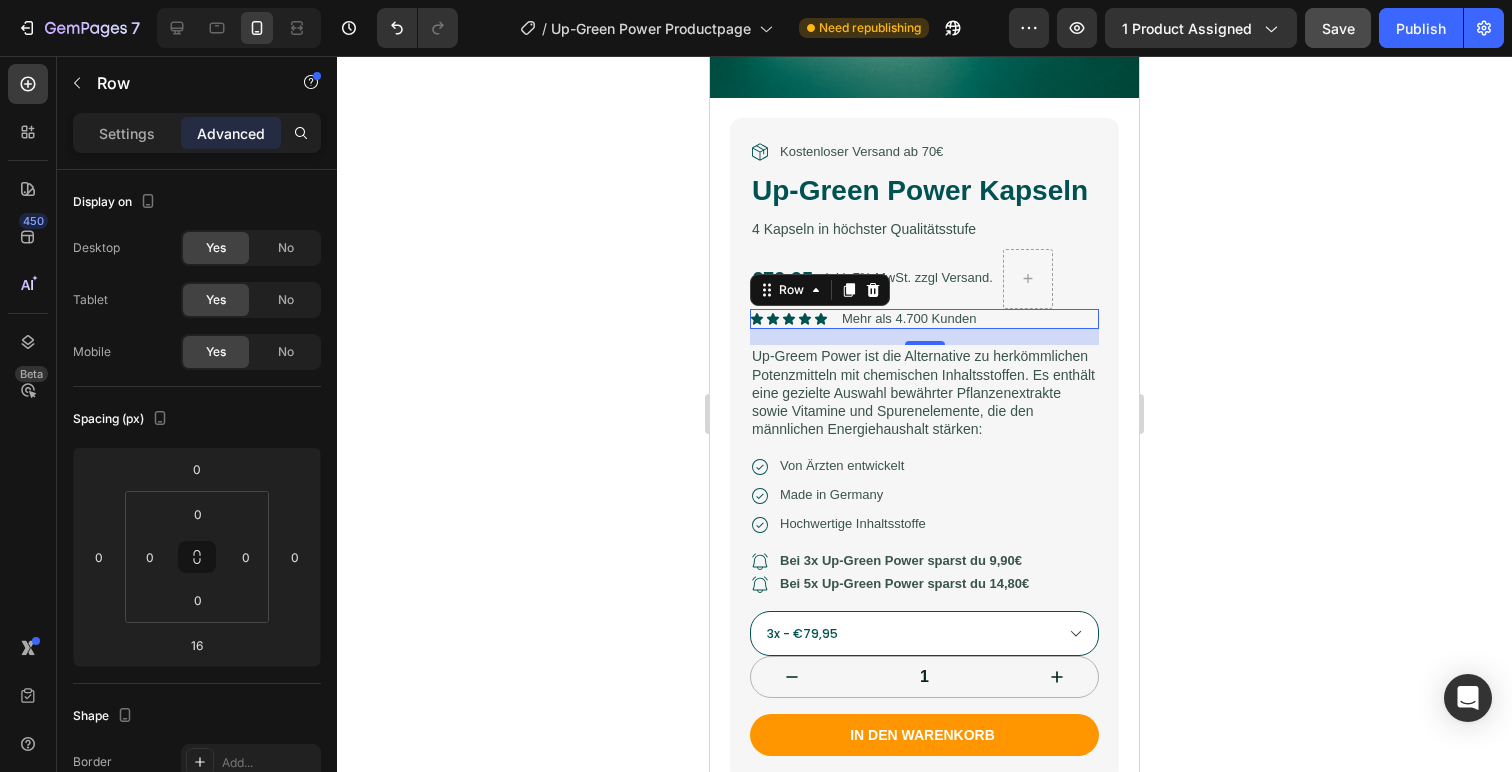 click 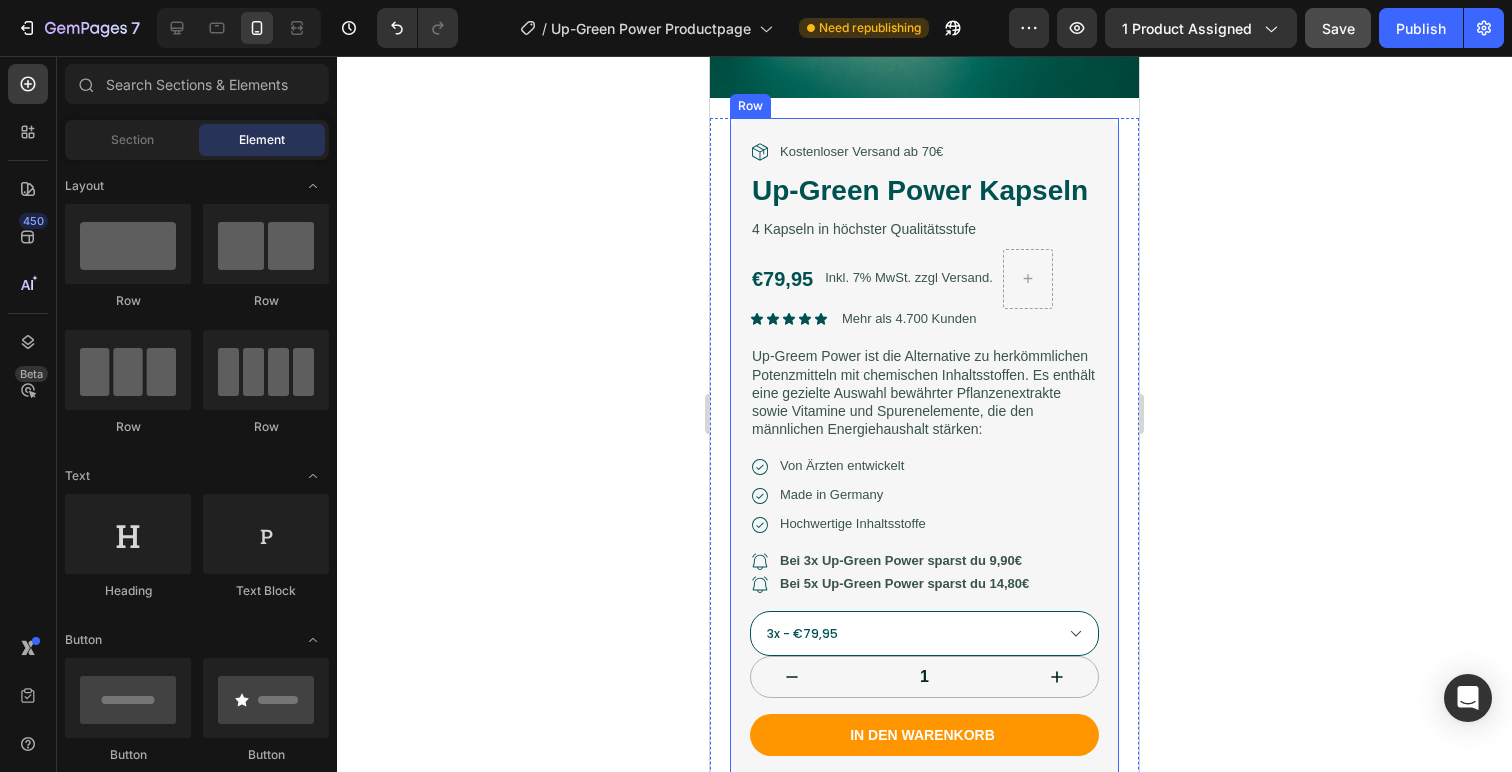 click 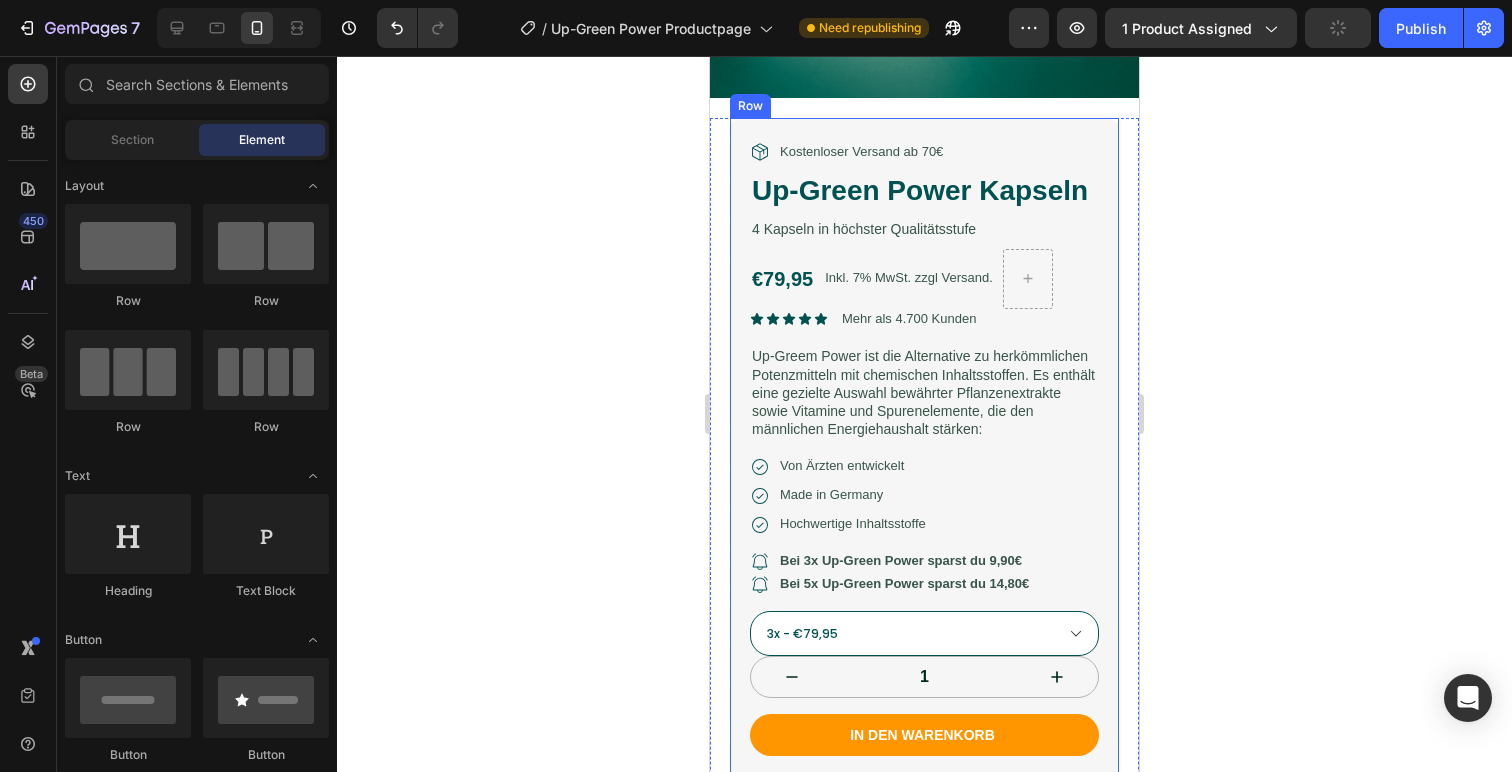 click on "Icon Kostenloser Versand ab 70€ Text Block Row Up-Green Power Kapseln Product Title 4 Kapseln in höchster Qualitätsstufe Text Block €79,95 Product Price Product Price Inkl. 7% MwSt. zzgl Versand. Text Block
Row
Icon
Icon
Icon
Icon
Icon Icon List Mehr als 4.700 Kunden Text Block Row Up-Greem Power ist die Alternative zu herkömmlichen Potenzmitteln mit chemischen Inhaltsstoffen. Es enthält eine gezielte Auswahl bewährter Pflanzenextrakte sowie Vitamine und Spurenelemente, die den männlichen Energiehaushalt stärken: Text Block
Icon Von Ärzten entwickelt Text Block Row
Icon Made in Germany Text Block Row
Icon Hochwertige Inhaltsstoffe Text Block Row
Icon Bei 3x Up-Green Power sparst du 9,90€ Text Block Row
Icon Bei 5x Up-Green Power sparst du 14,80€ Text Block Row   1x - €29,95  3x - €79,95
1" at bounding box center [924, 449] 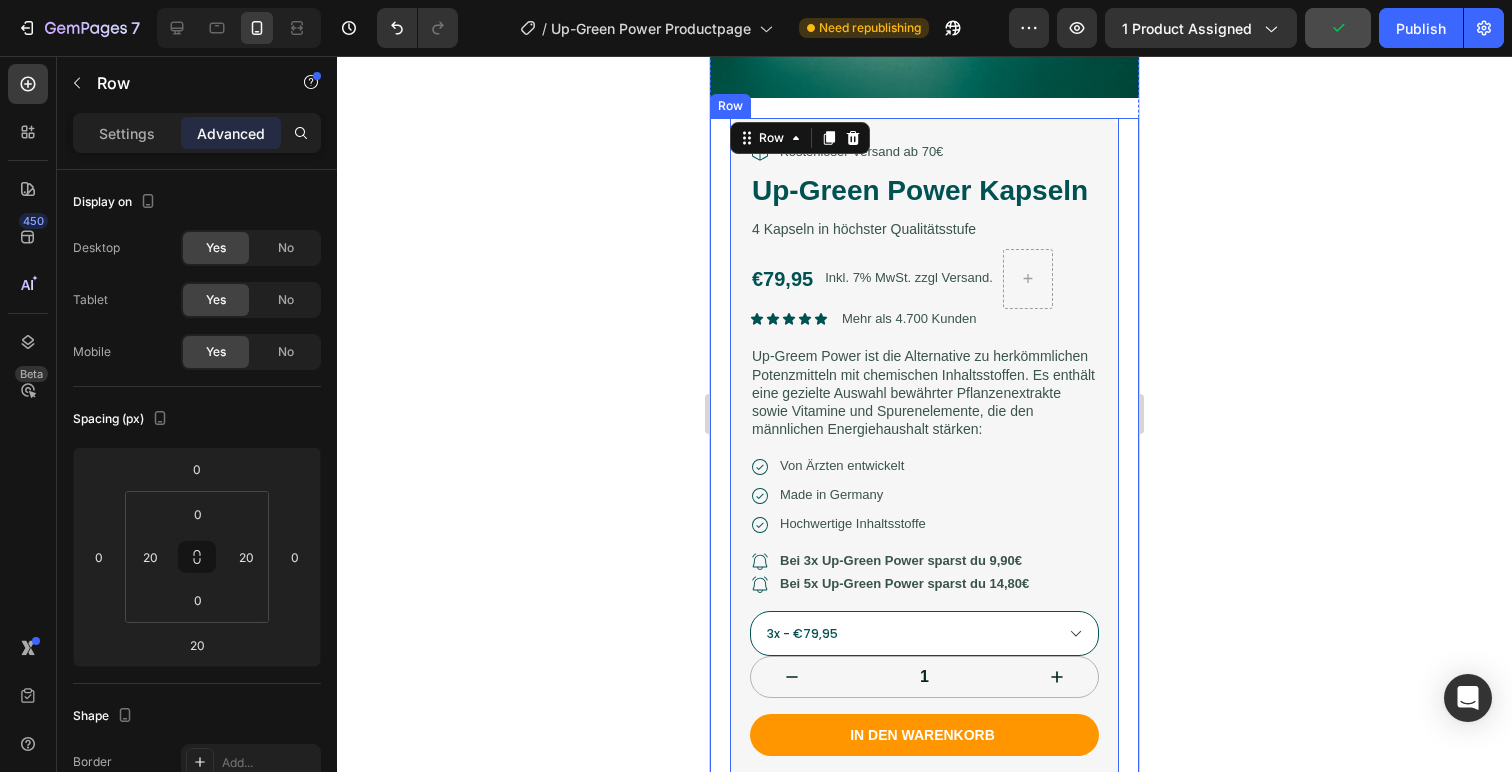 click 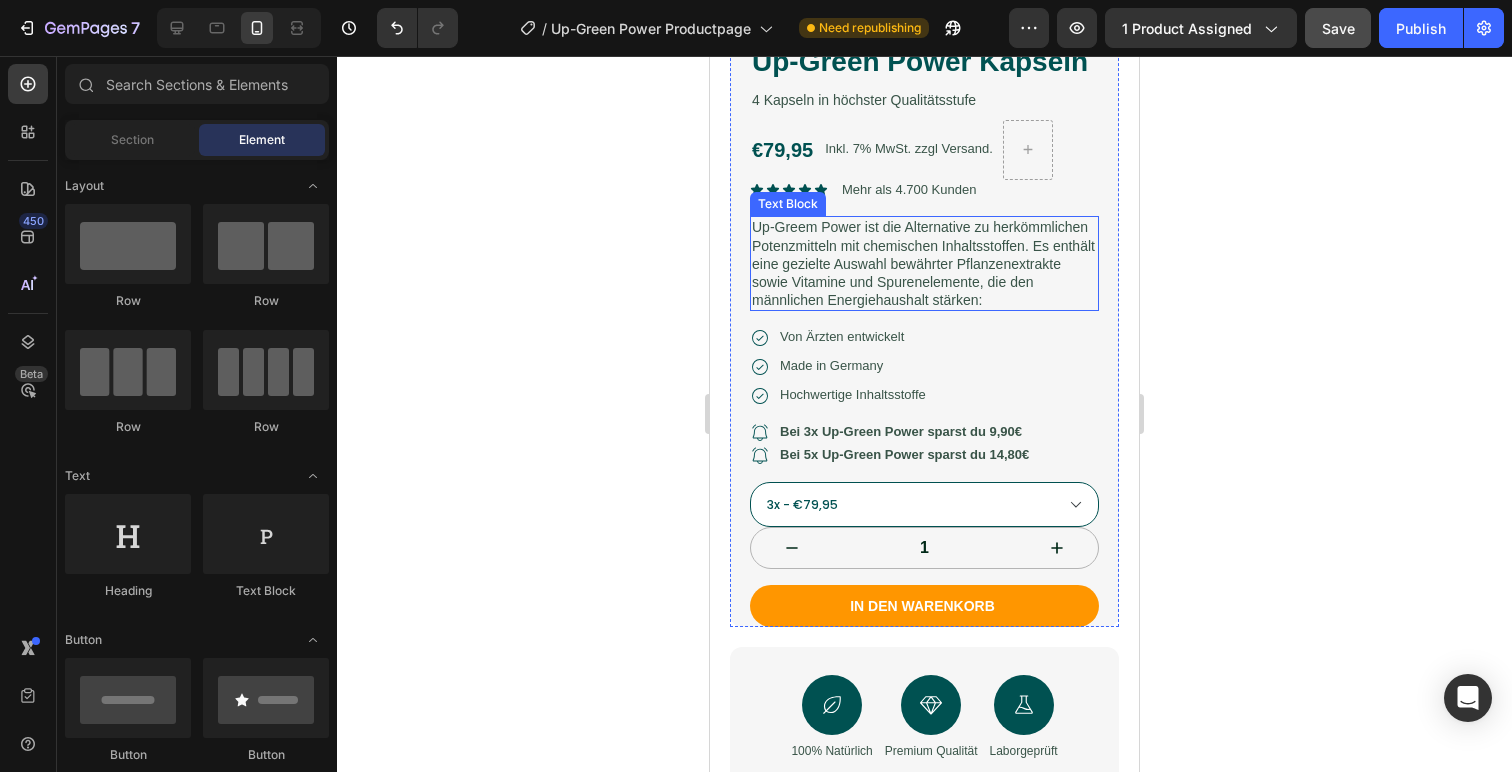 scroll, scrollTop: 632, scrollLeft: 0, axis: vertical 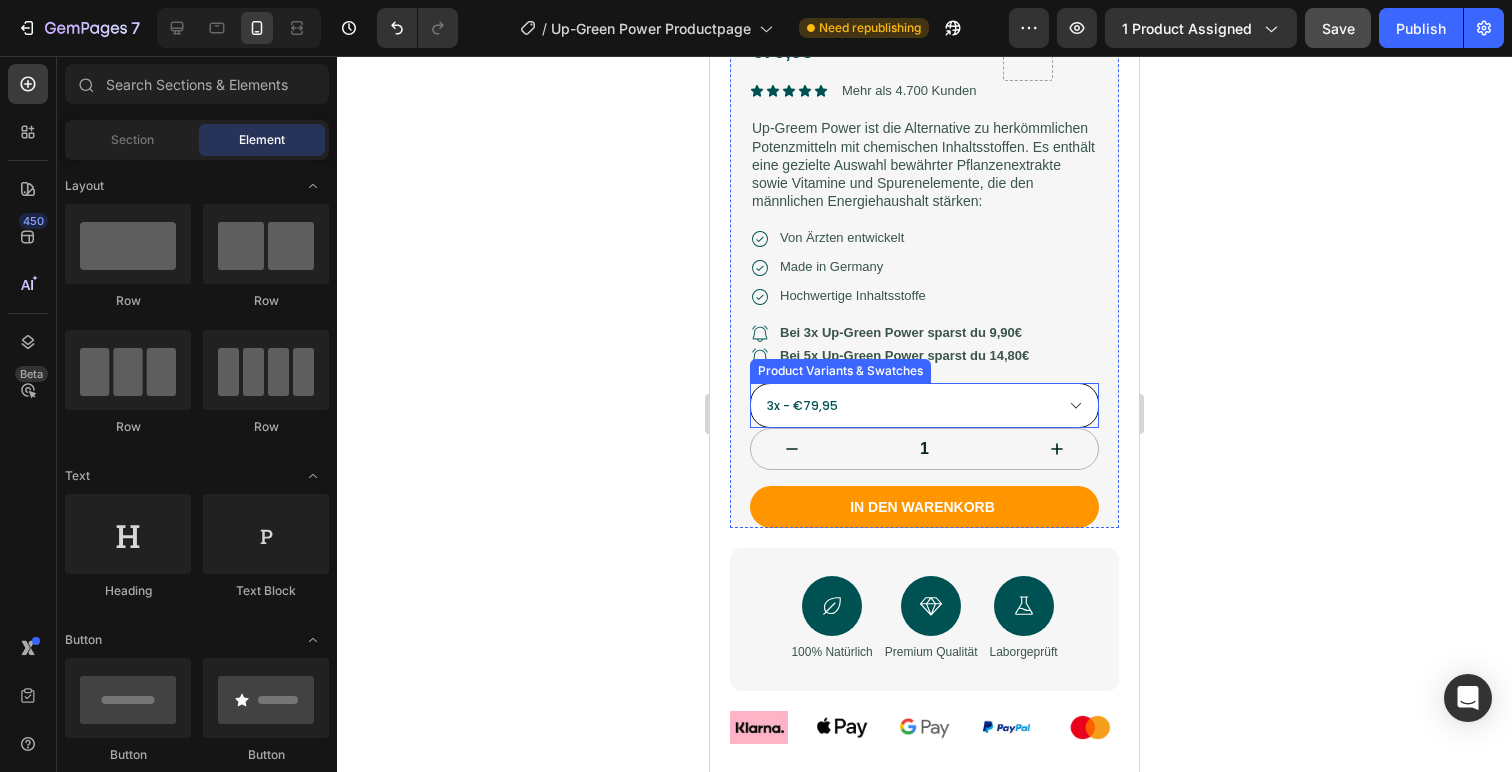click on "1x - €29,95  3x - €79,95  5x - €134,95" at bounding box center (924, 405) 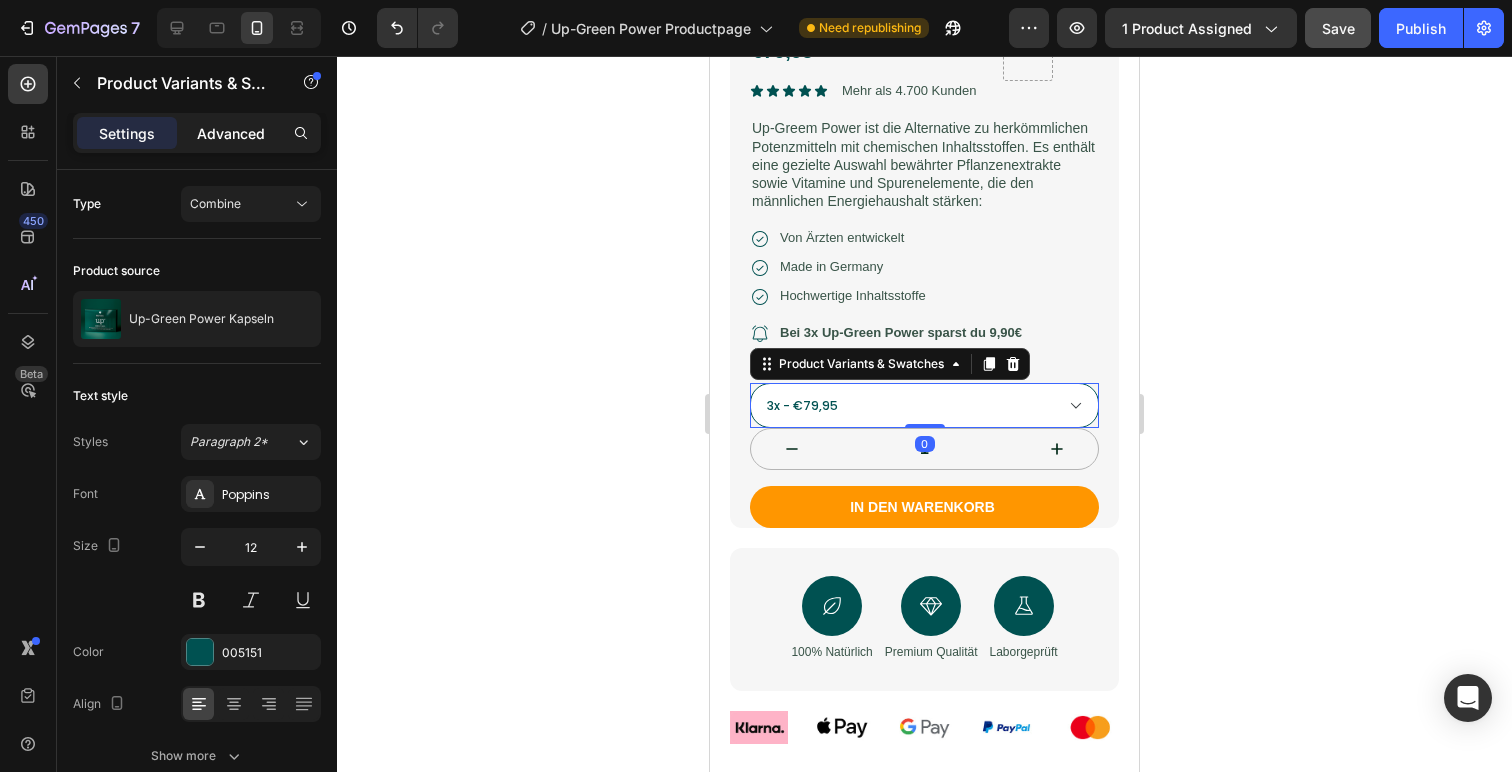 click on "Advanced" at bounding box center (231, 133) 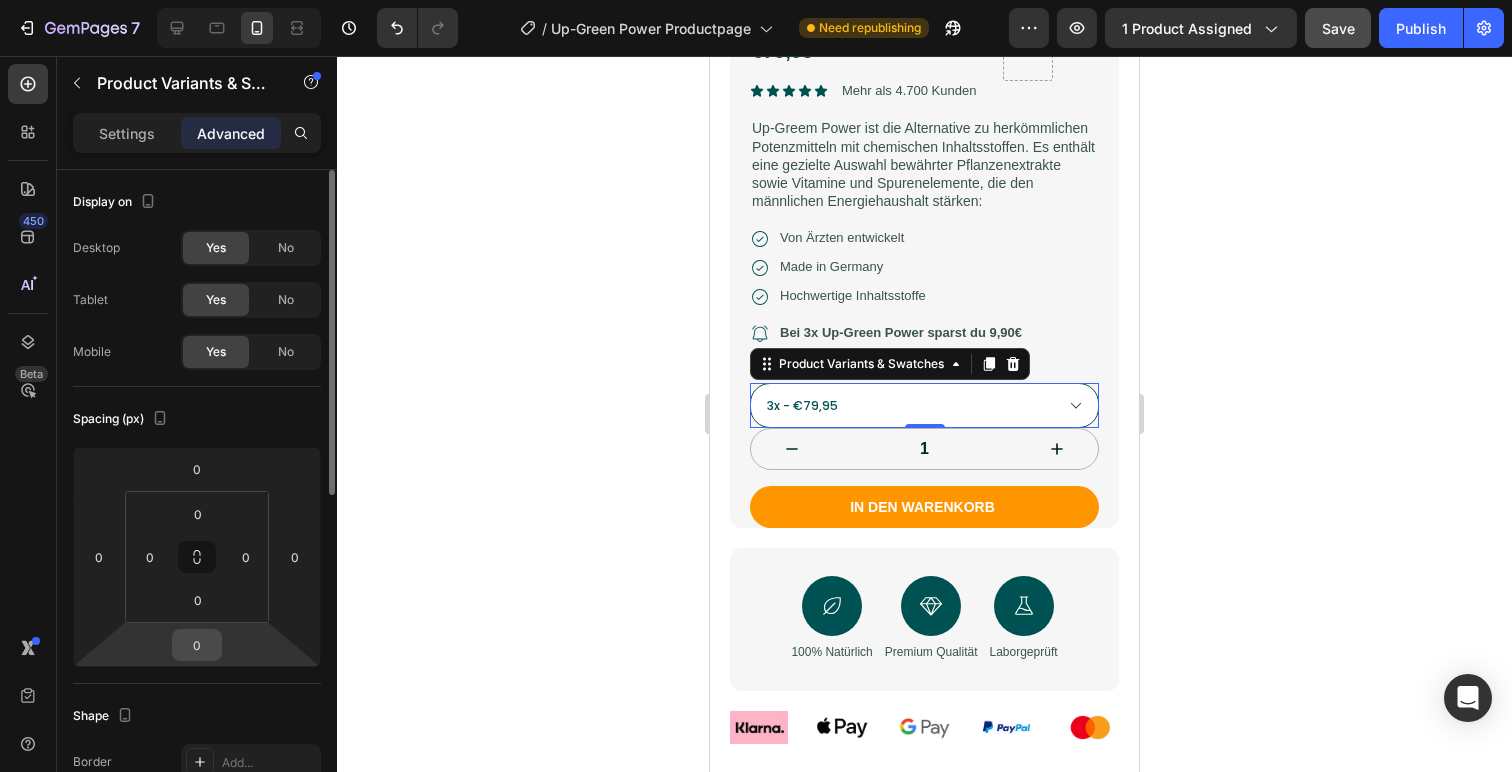 click on "0" at bounding box center [197, 645] 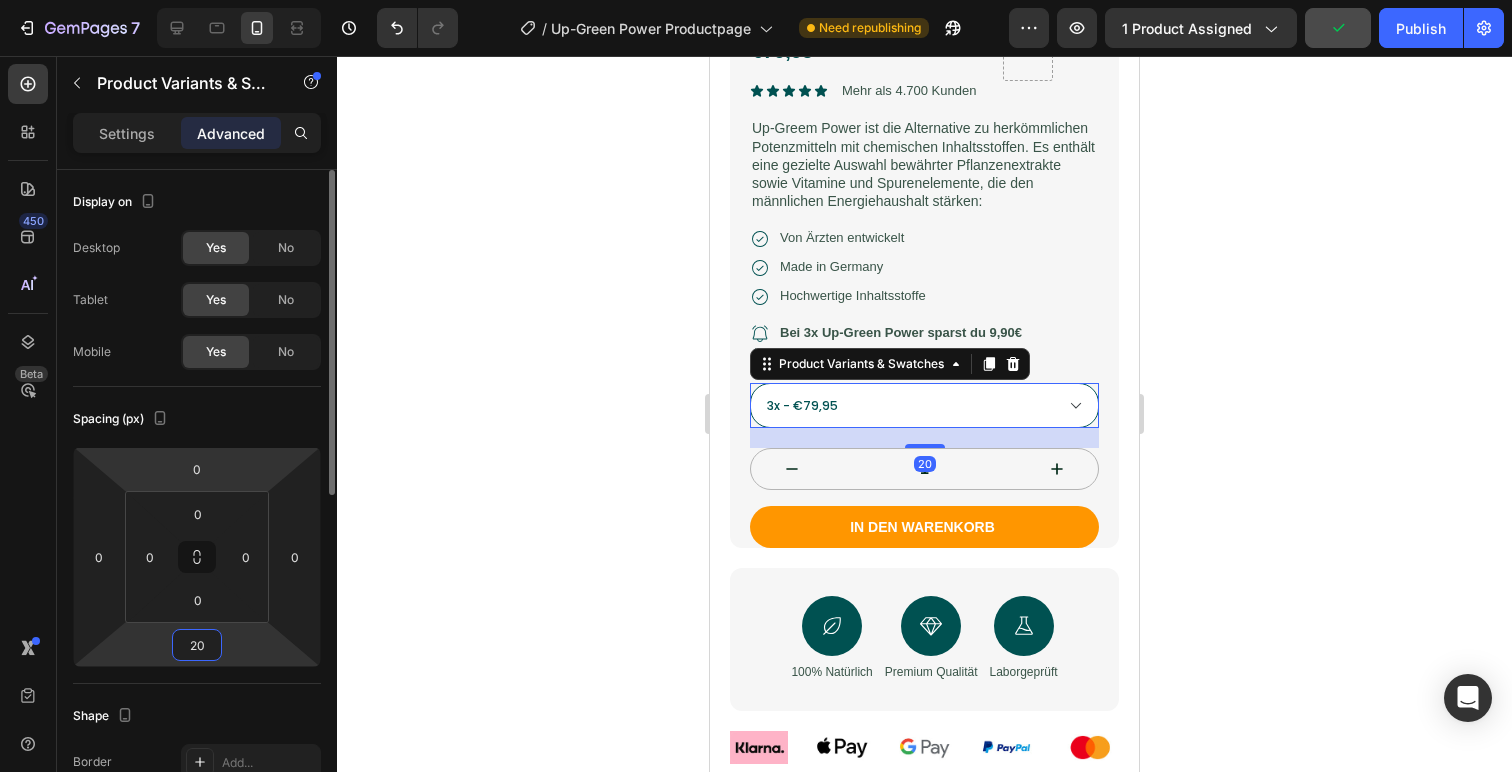 type on "2" 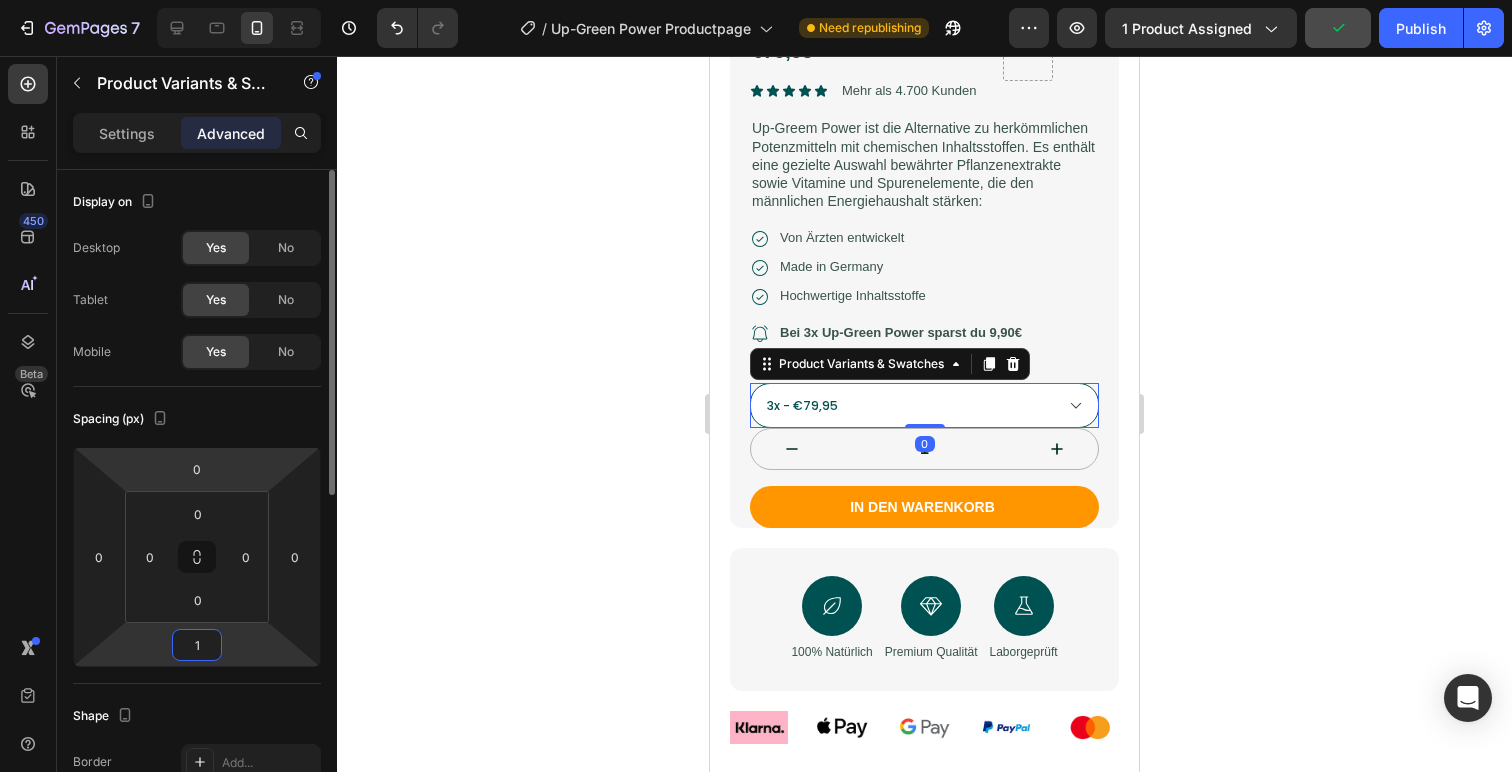 type on "10" 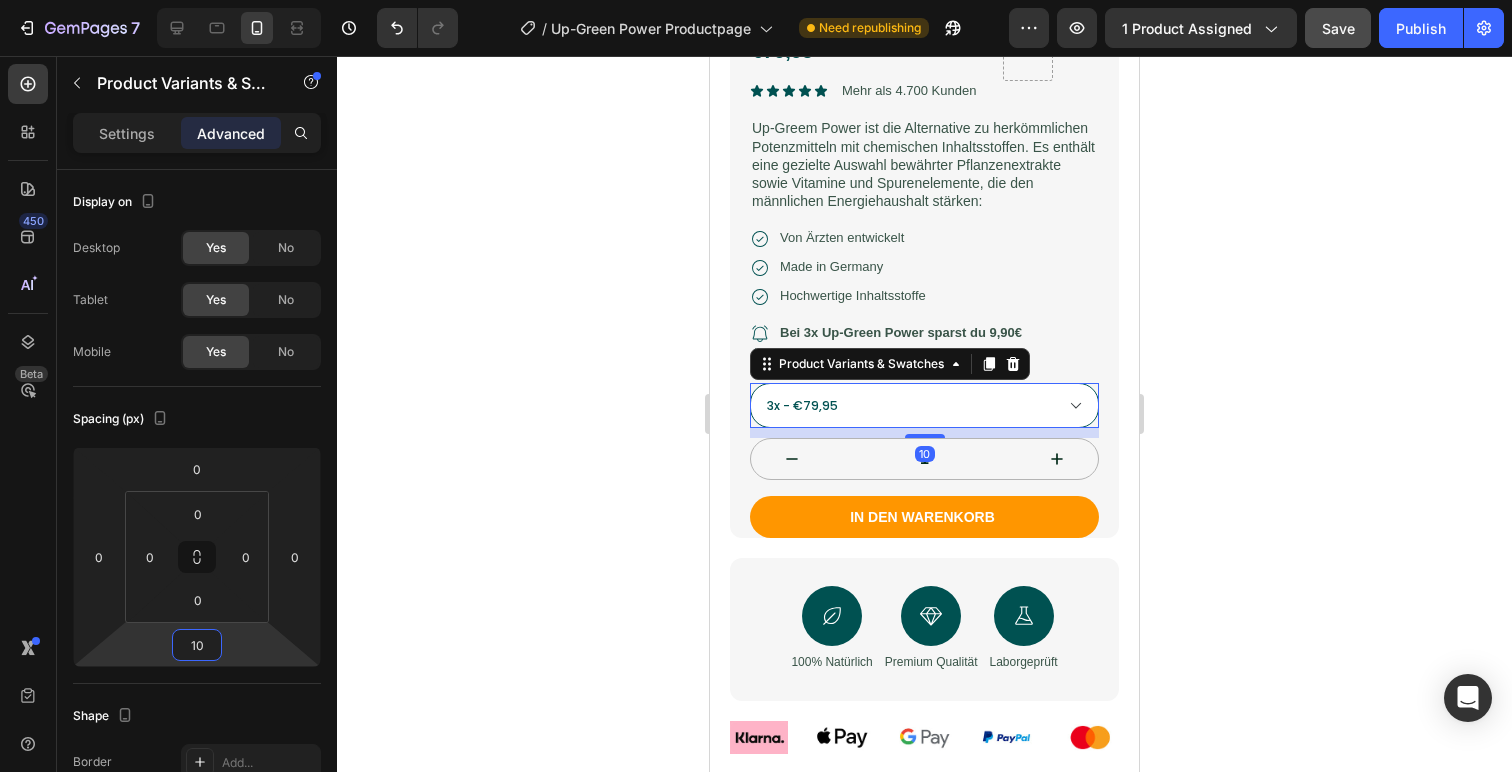 click 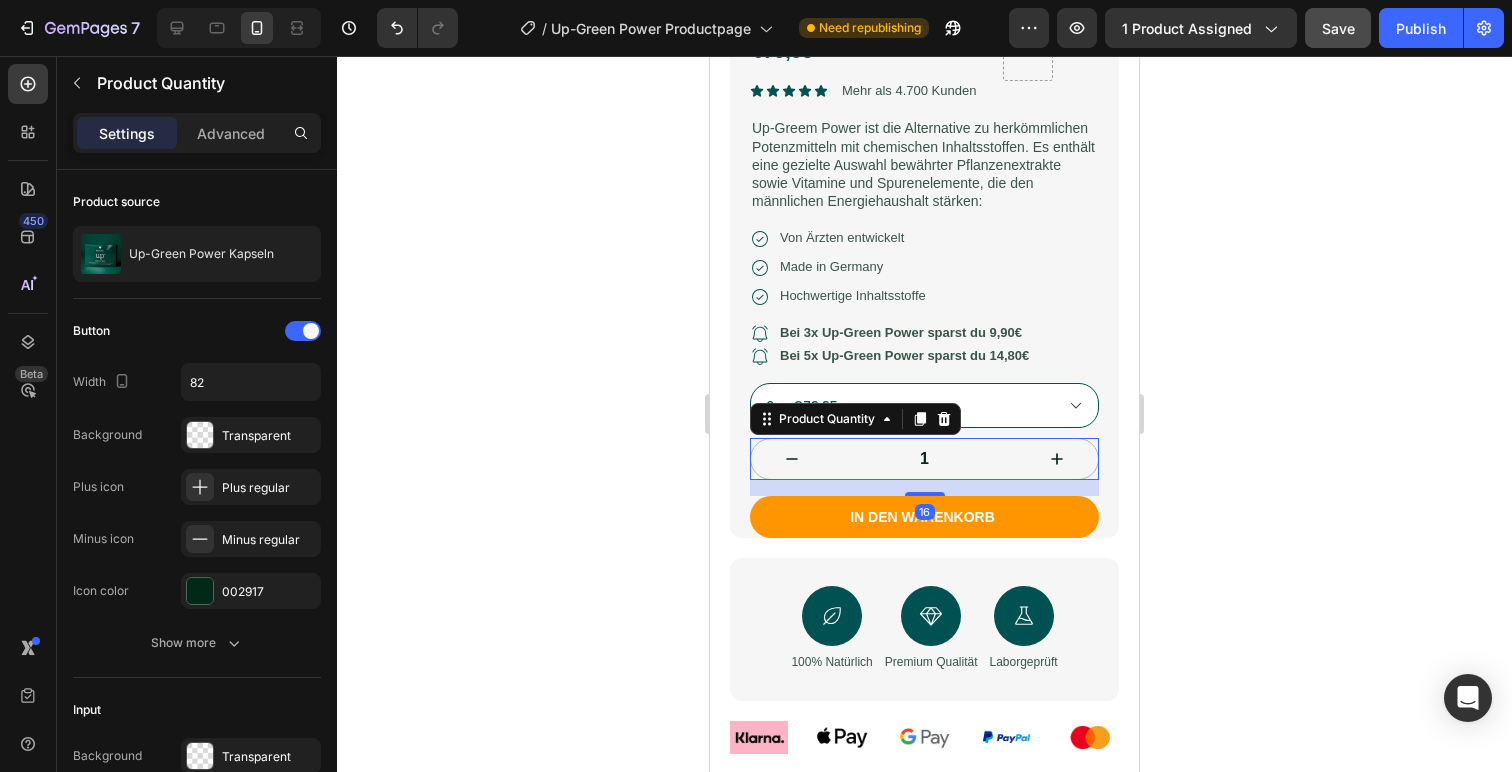 click at bounding box center (1057, 459) 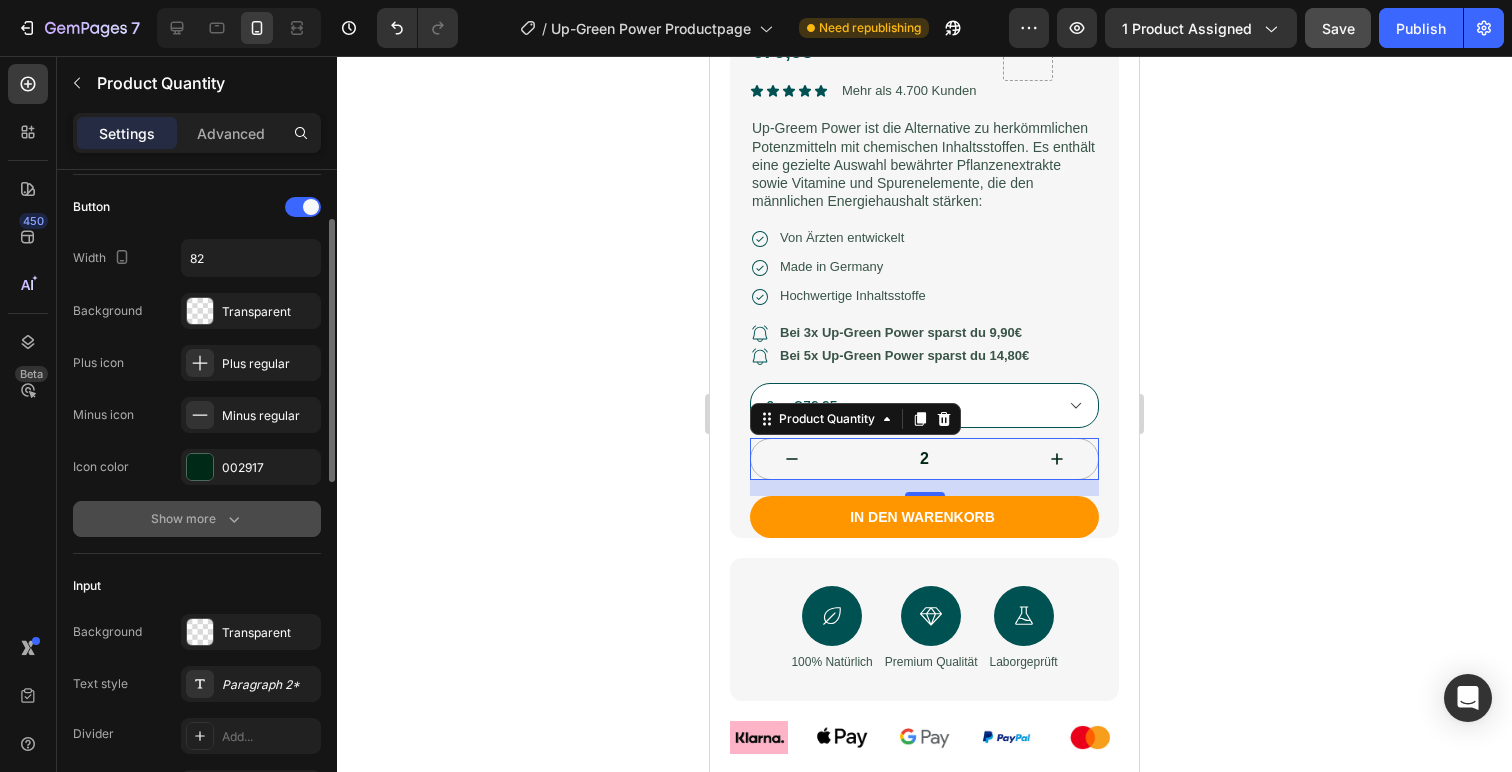 click on "Show more" at bounding box center [197, 519] 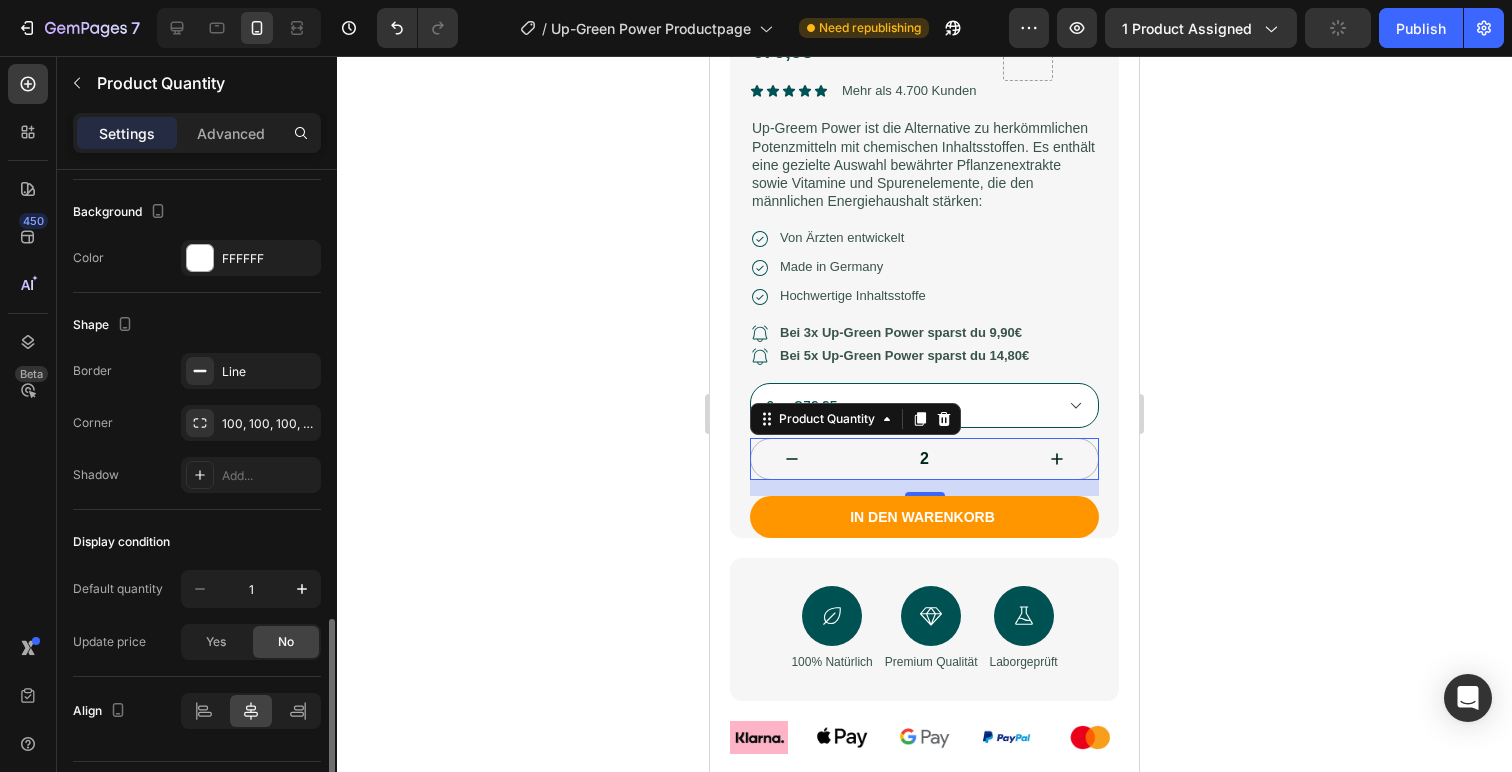 scroll, scrollTop: 1199, scrollLeft: 0, axis: vertical 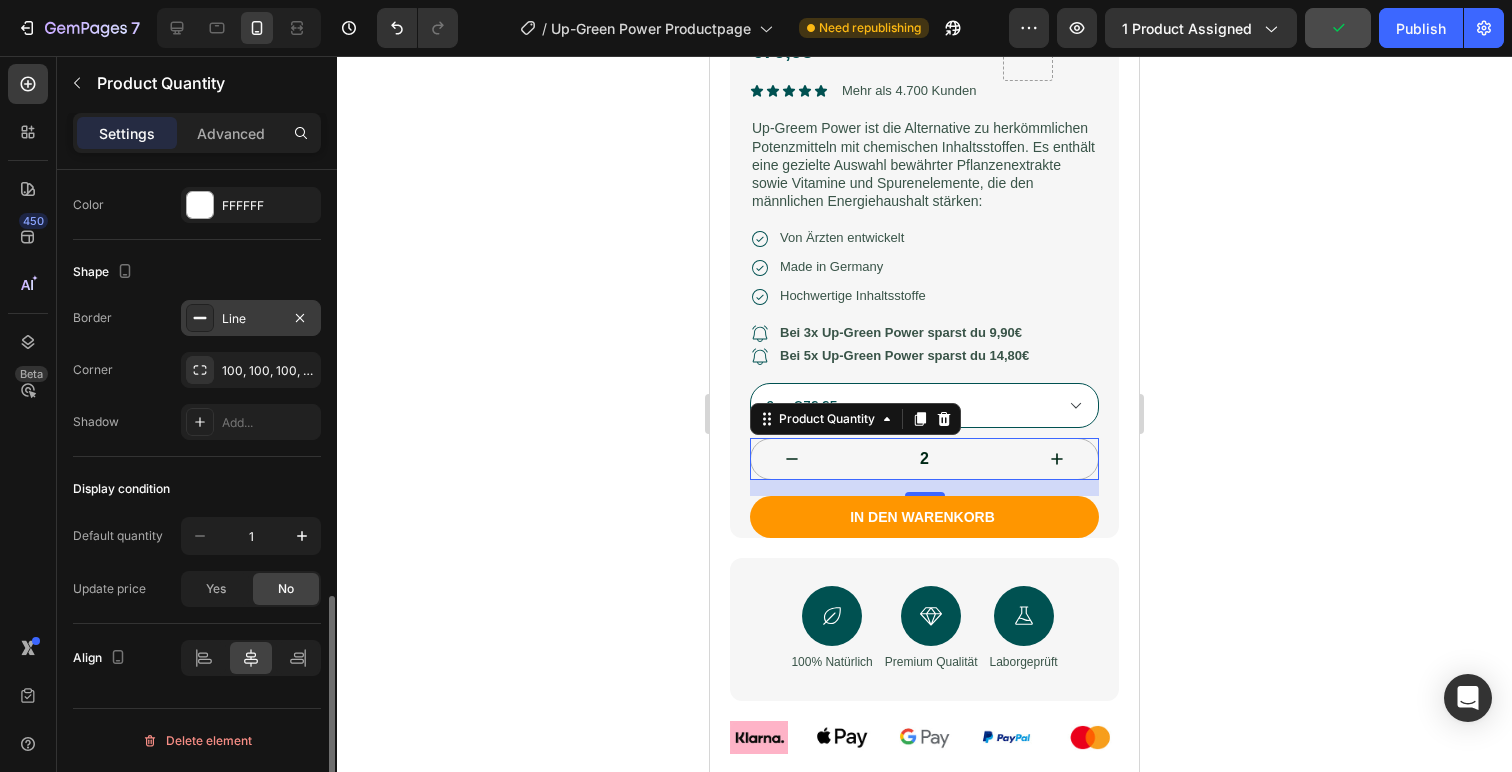 click on "Line" at bounding box center (251, 318) 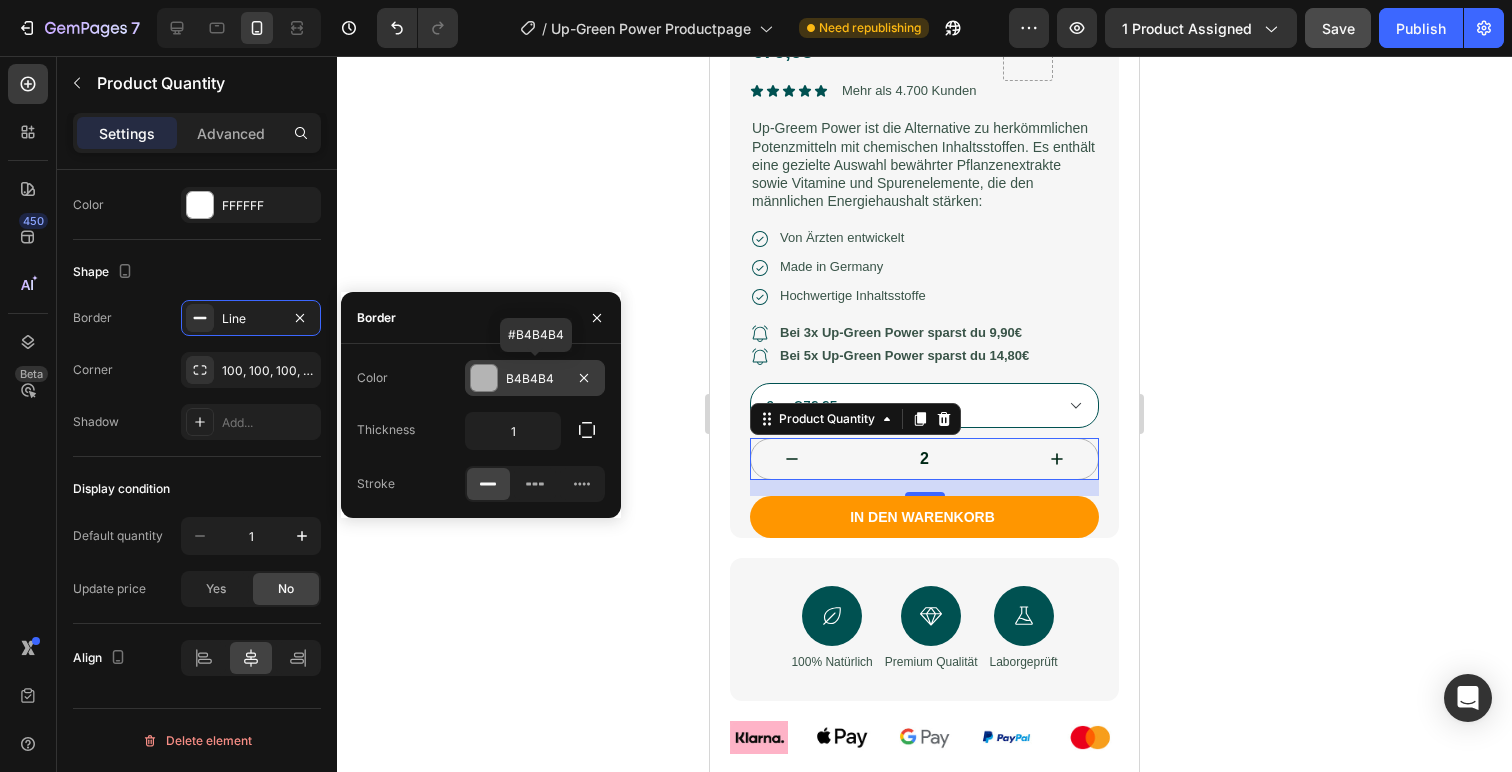 click at bounding box center [484, 378] 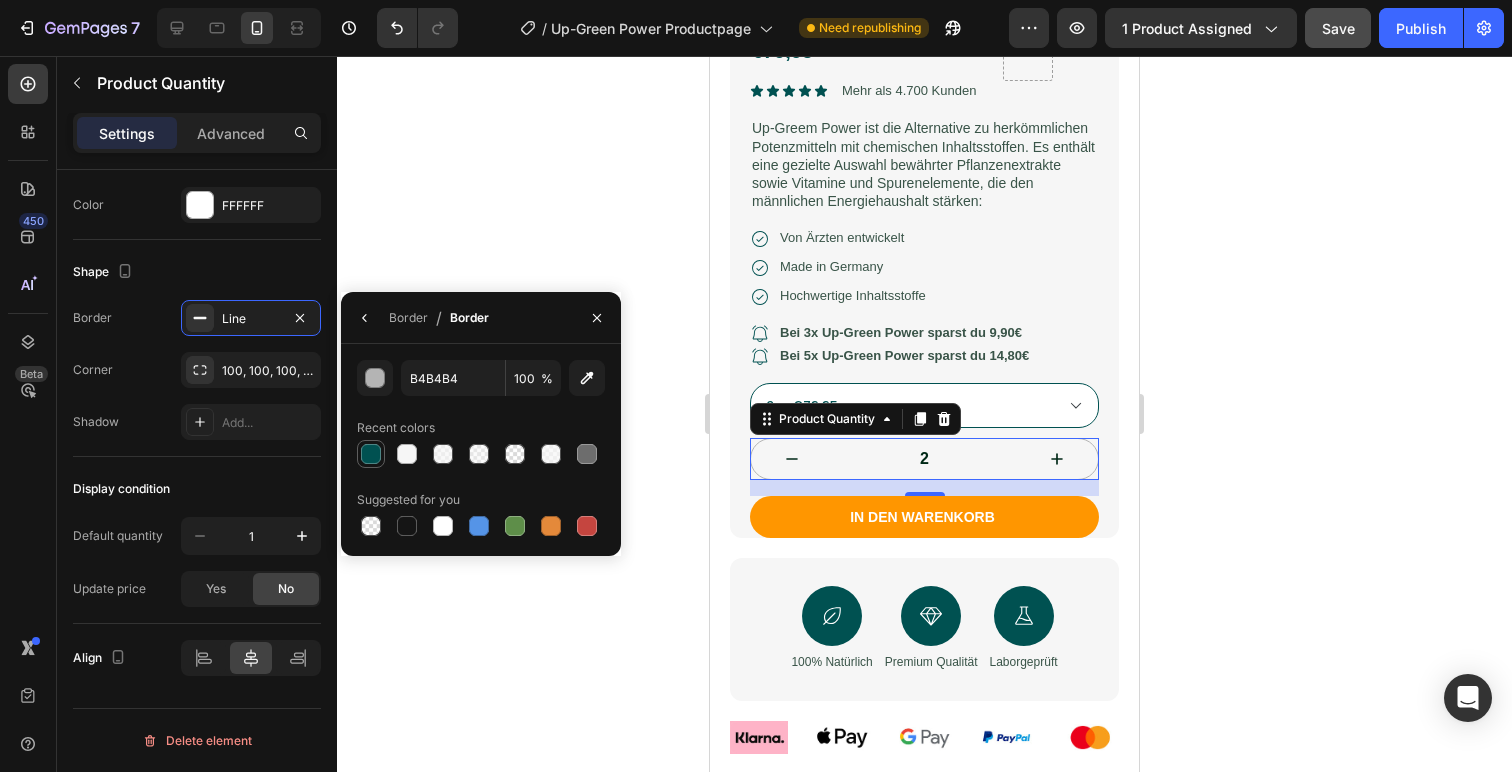 click at bounding box center [371, 454] 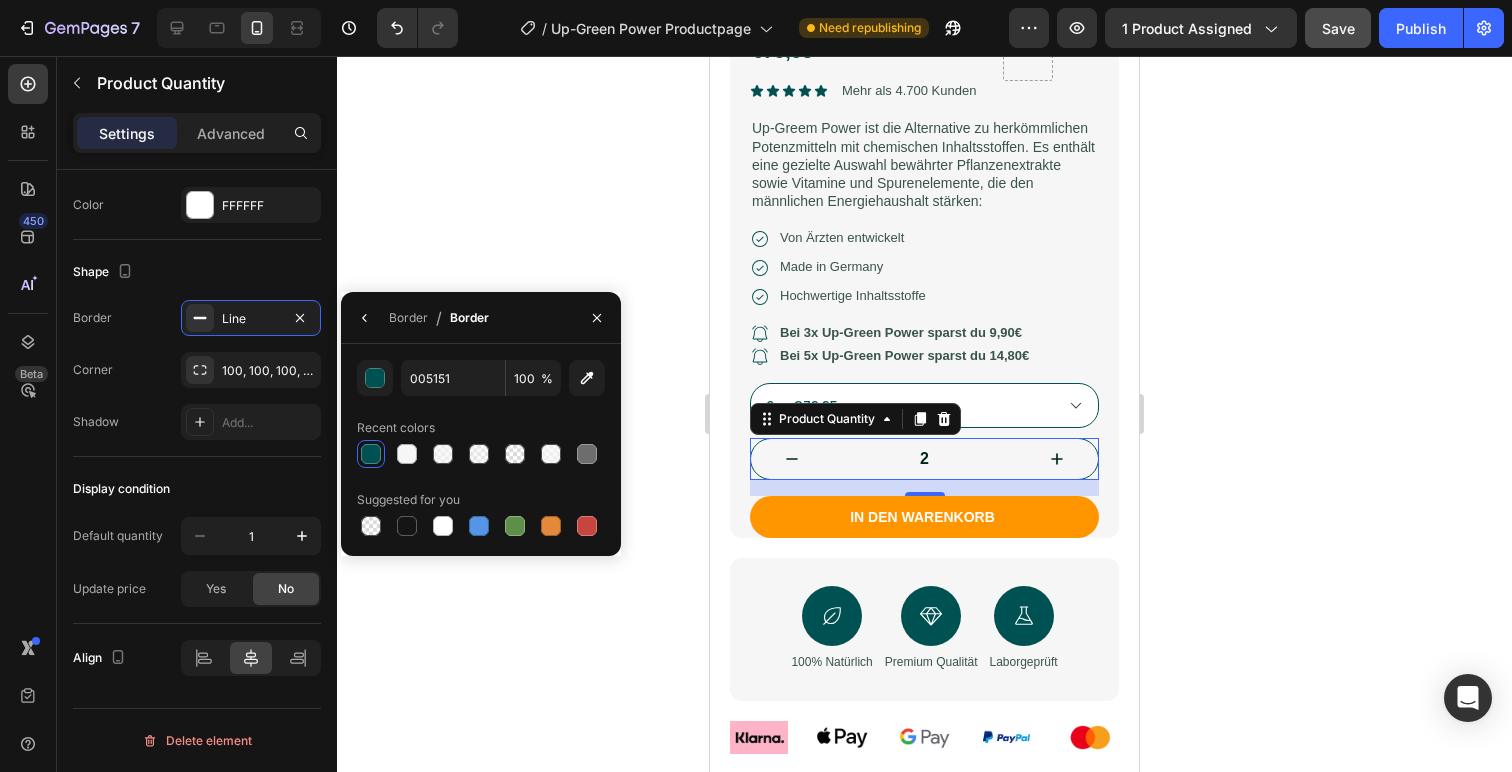 click 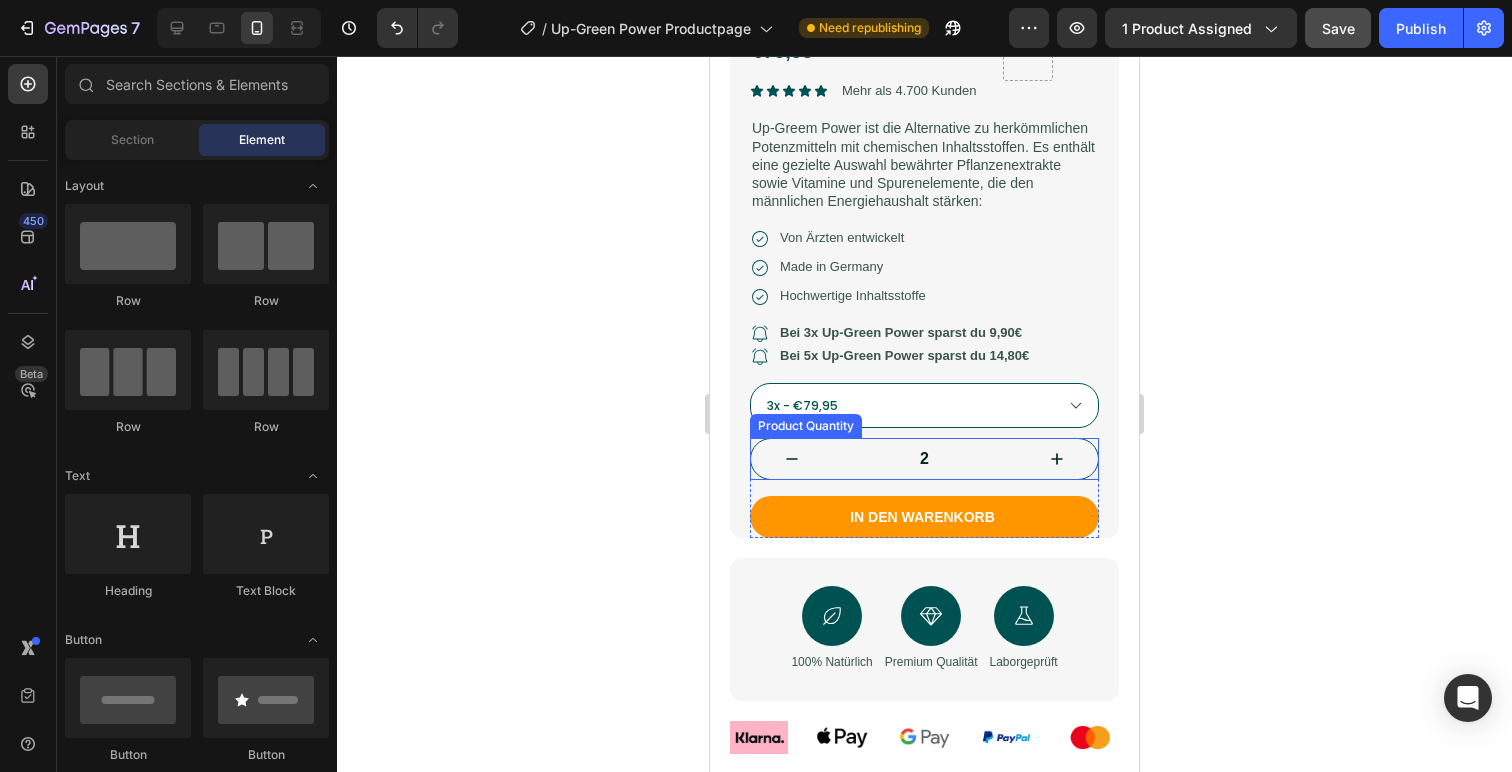 click on "2" at bounding box center [924, 459] 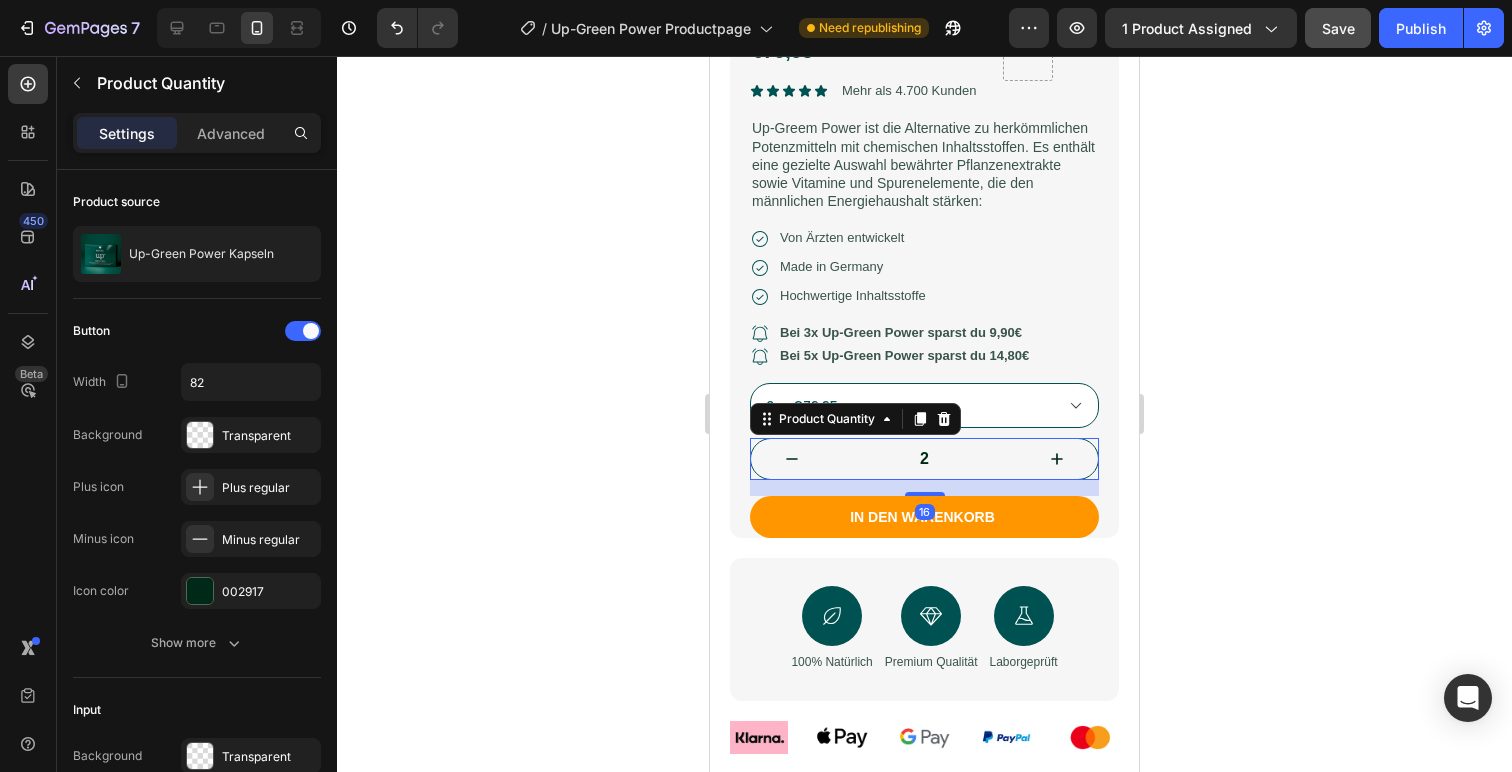click on "2" at bounding box center (924, 459) 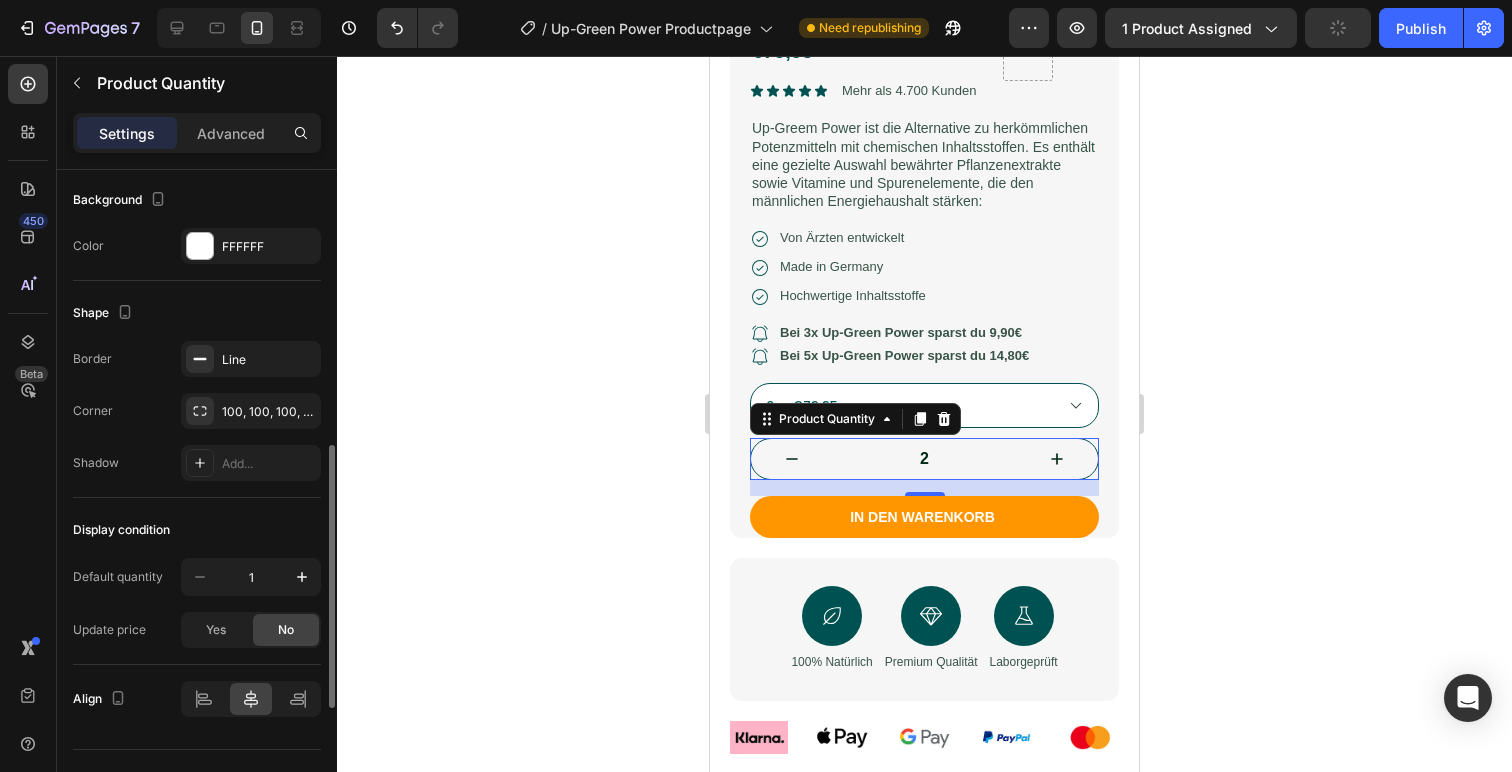 scroll, scrollTop: 989, scrollLeft: 0, axis: vertical 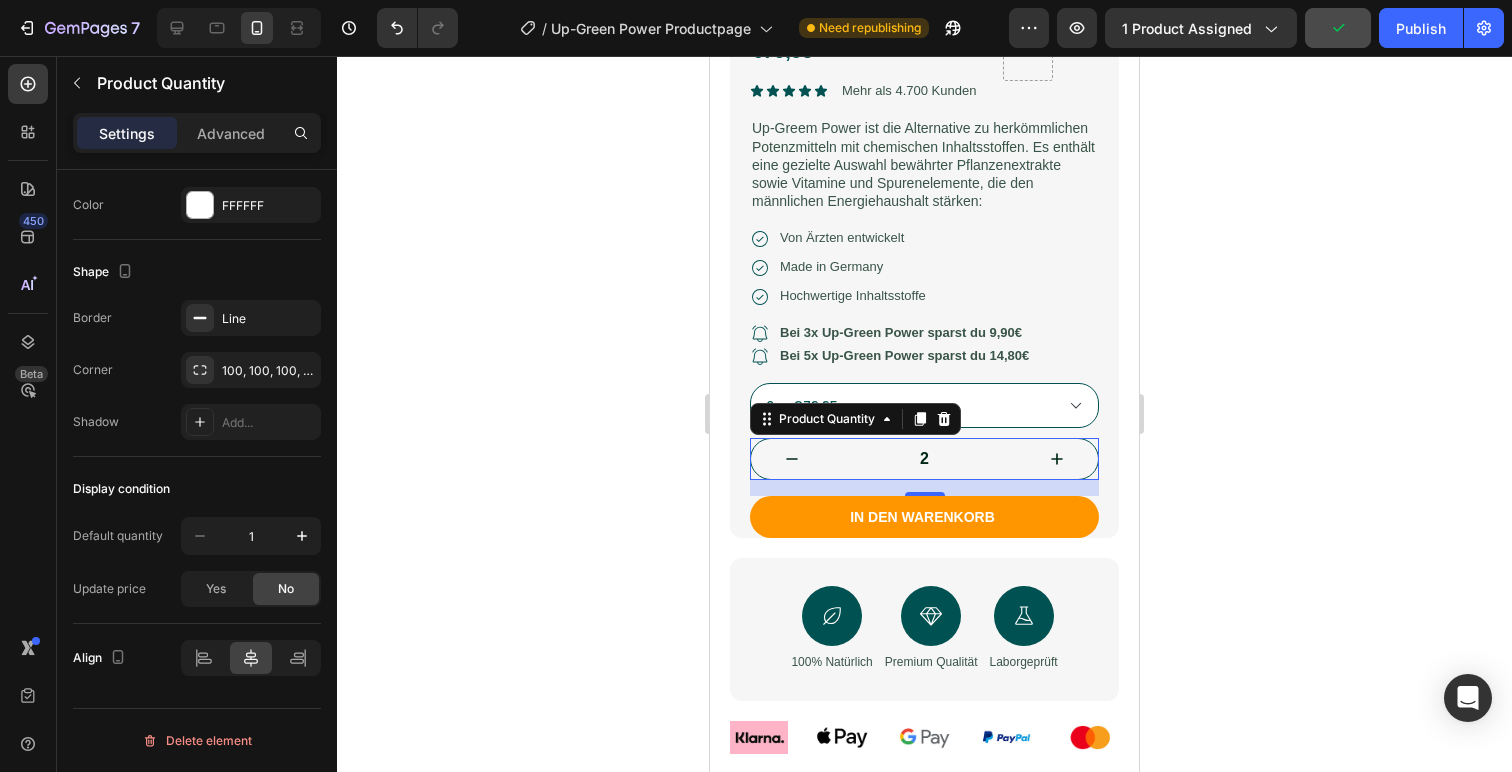 click 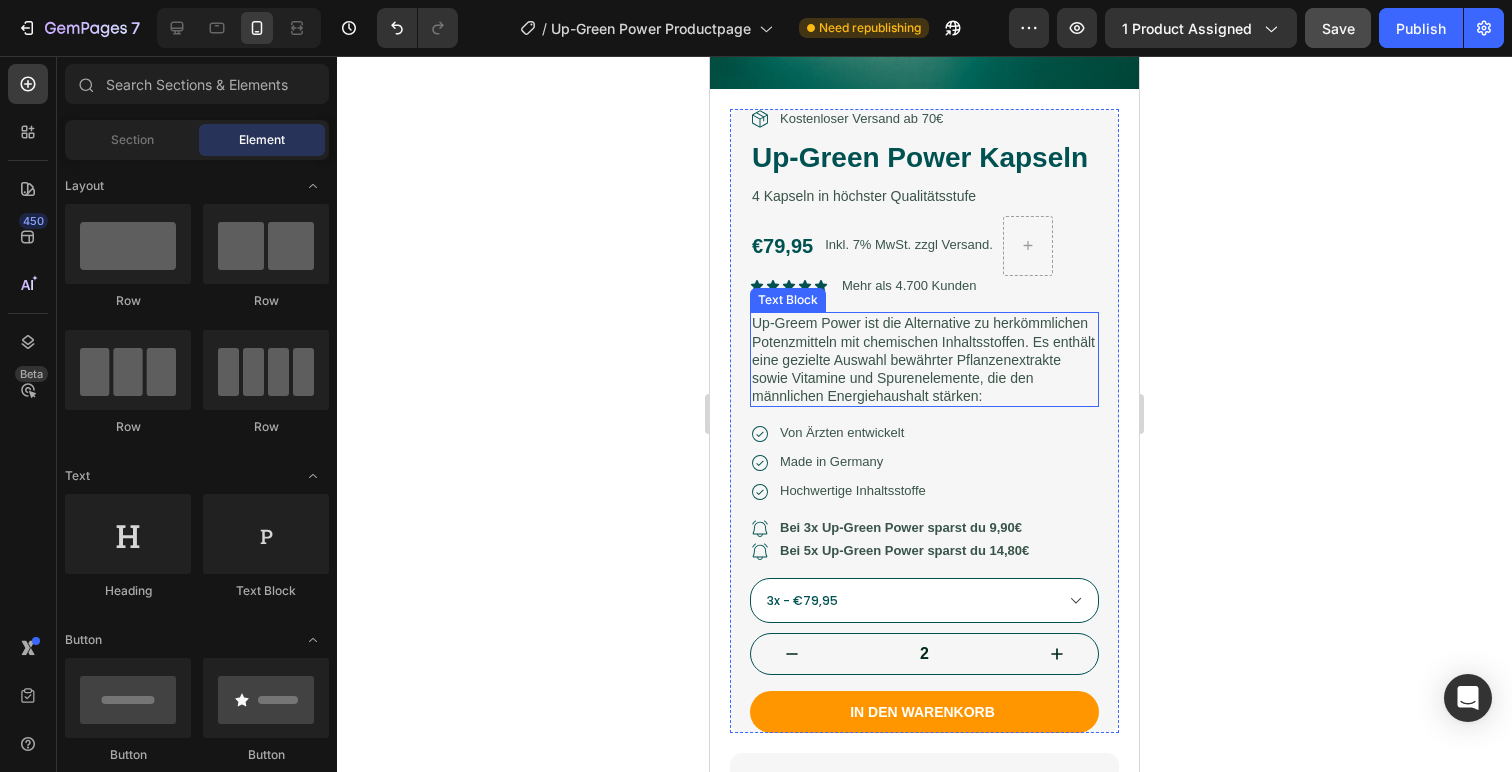 scroll, scrollTop: 421, scrollLeft: 0, axis: vertical 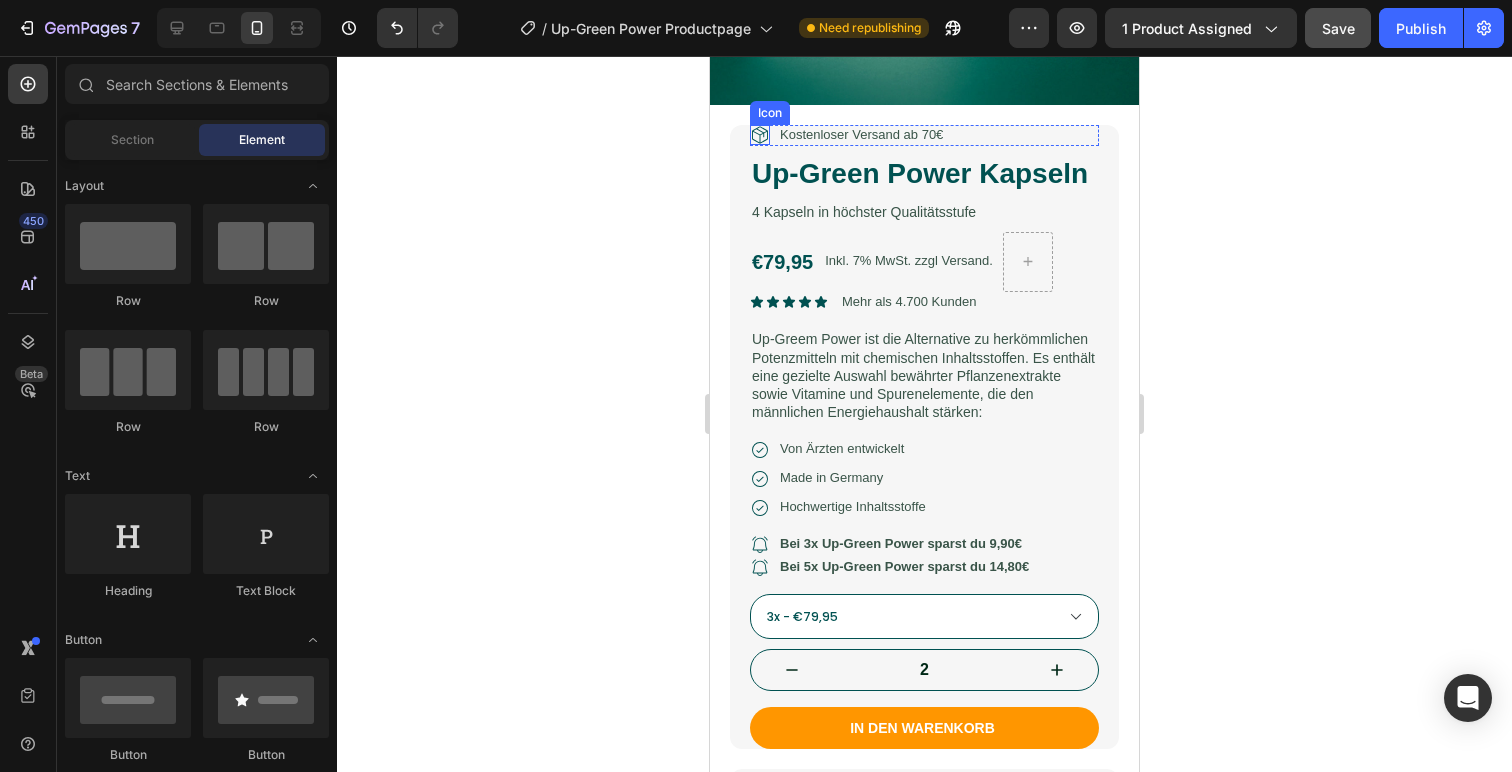 click 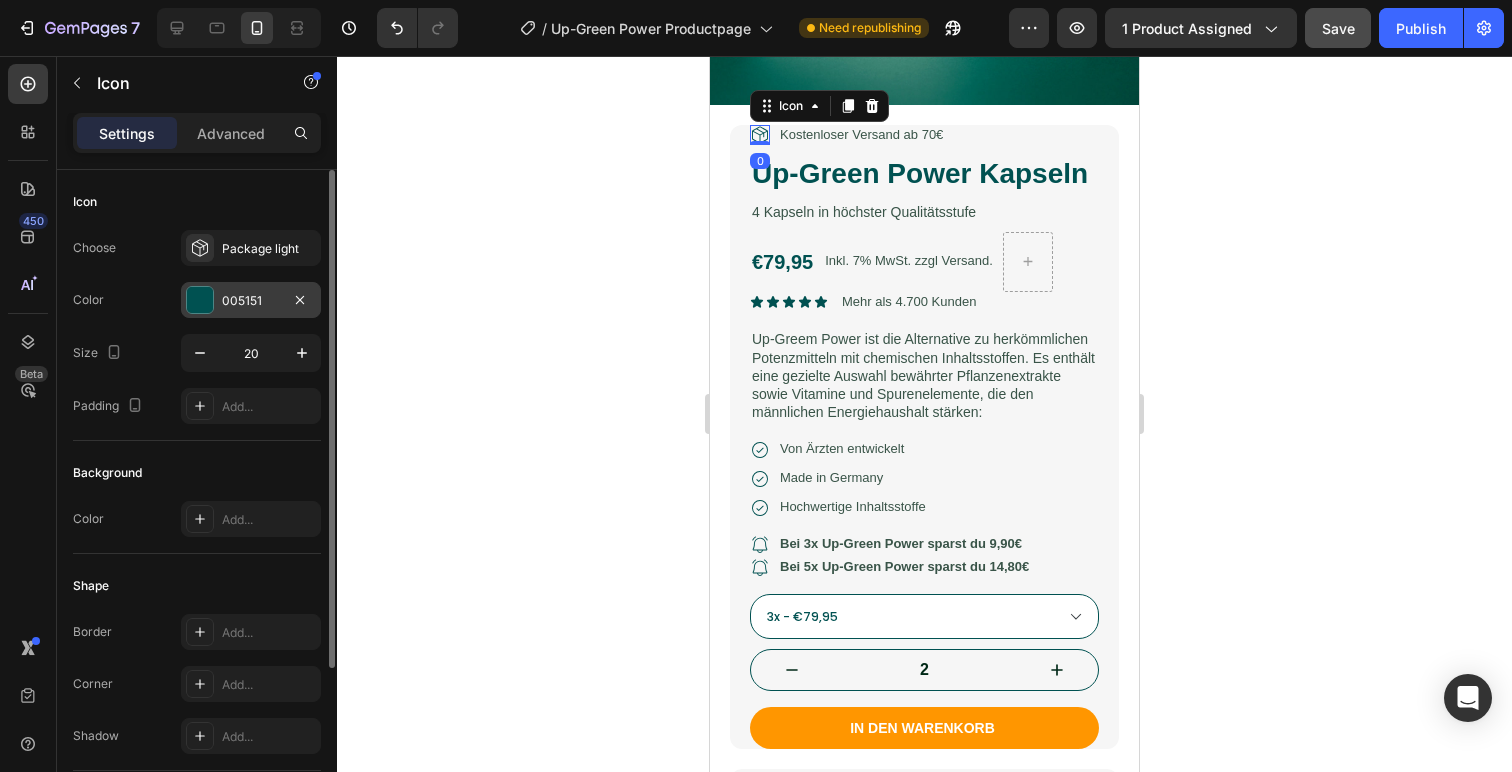 click at bounding box center [200, 300] 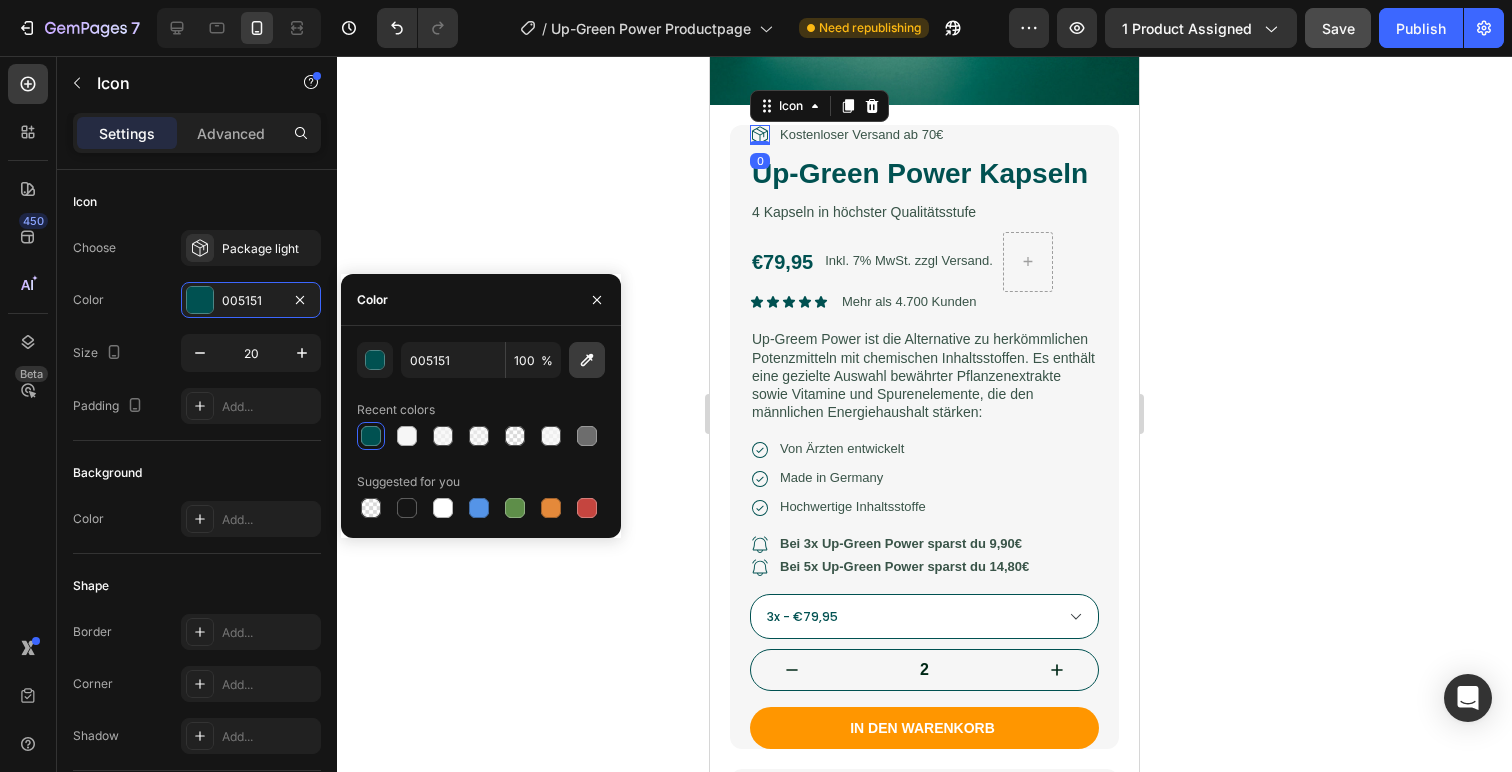 click at bounding box center [587, 360] 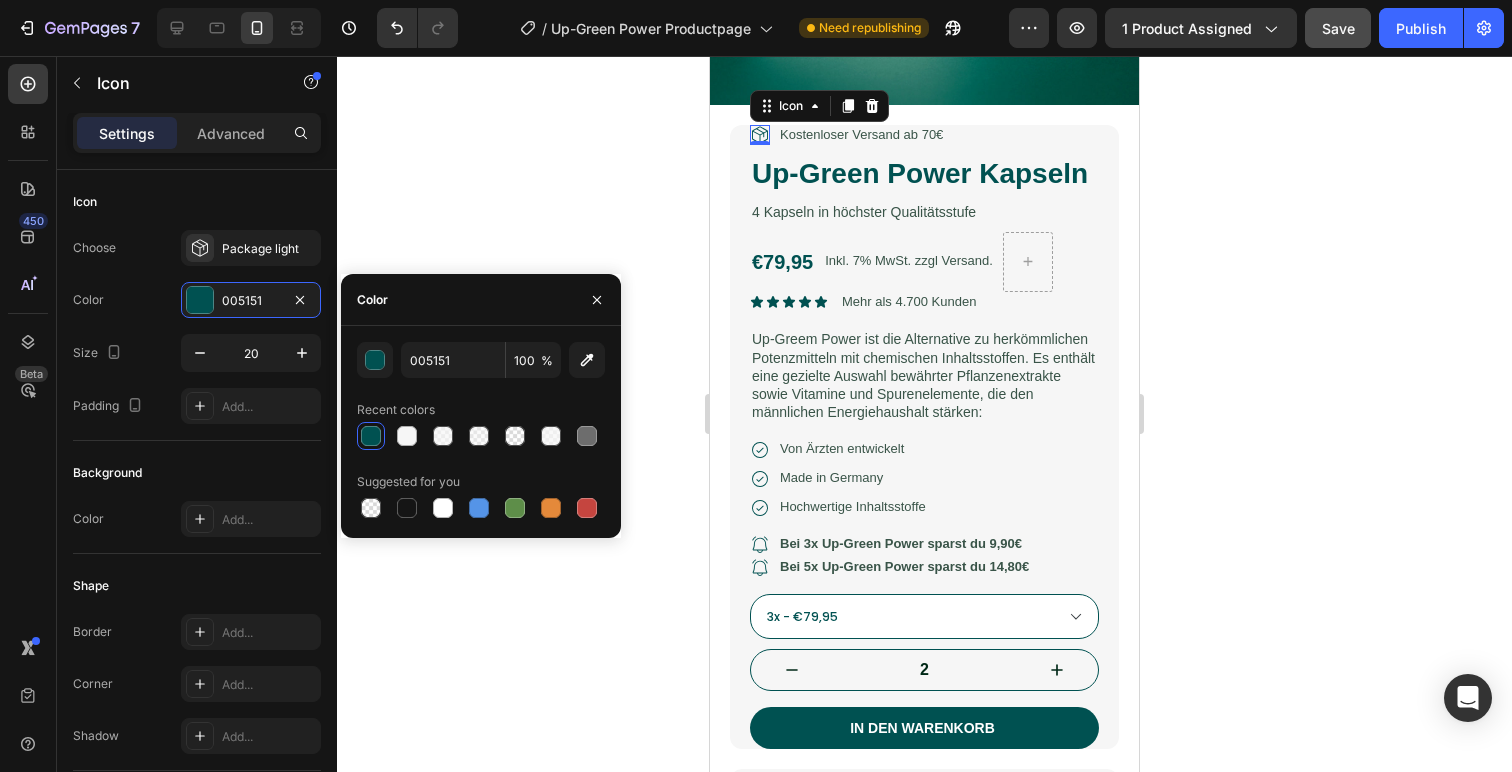 type on "FF9601" 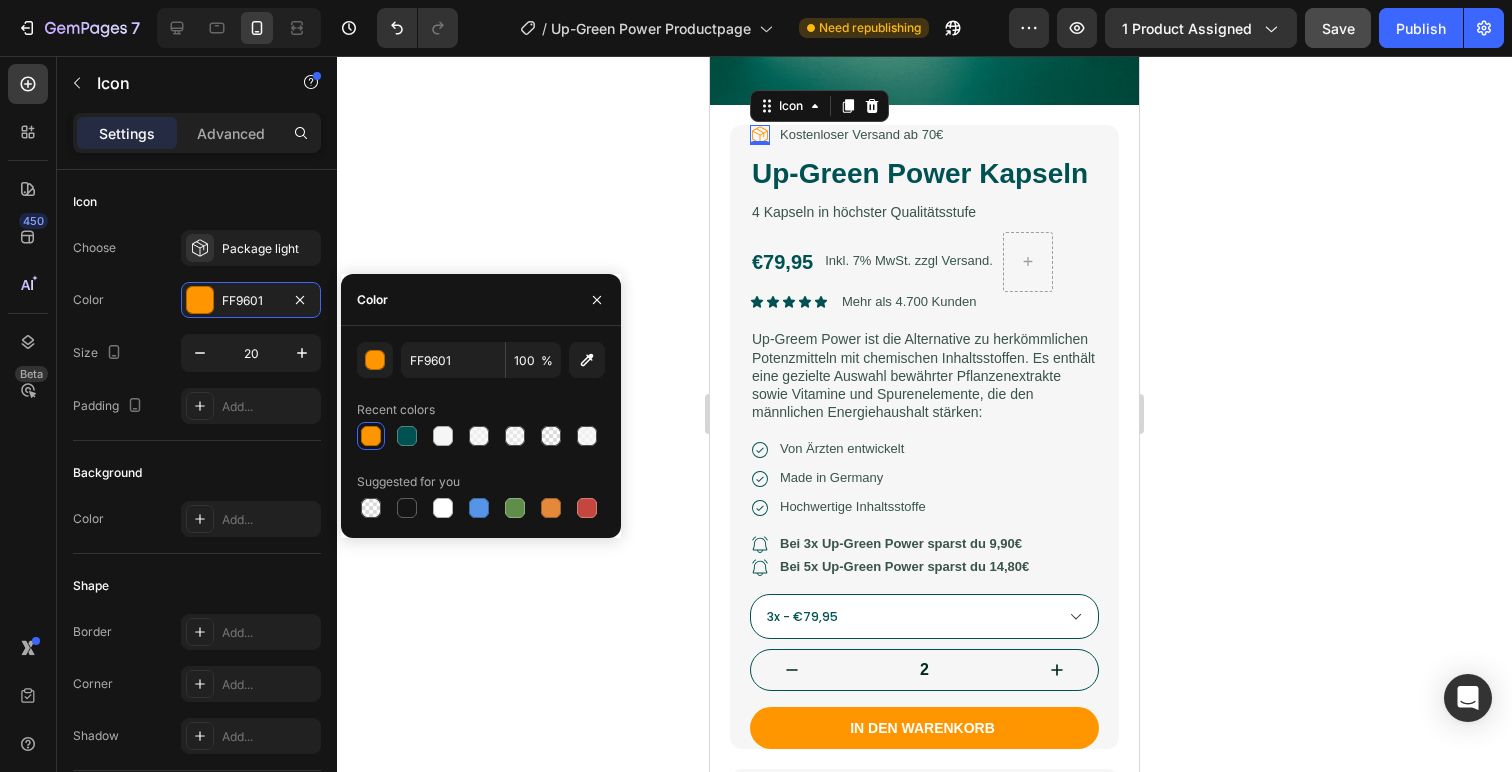 click 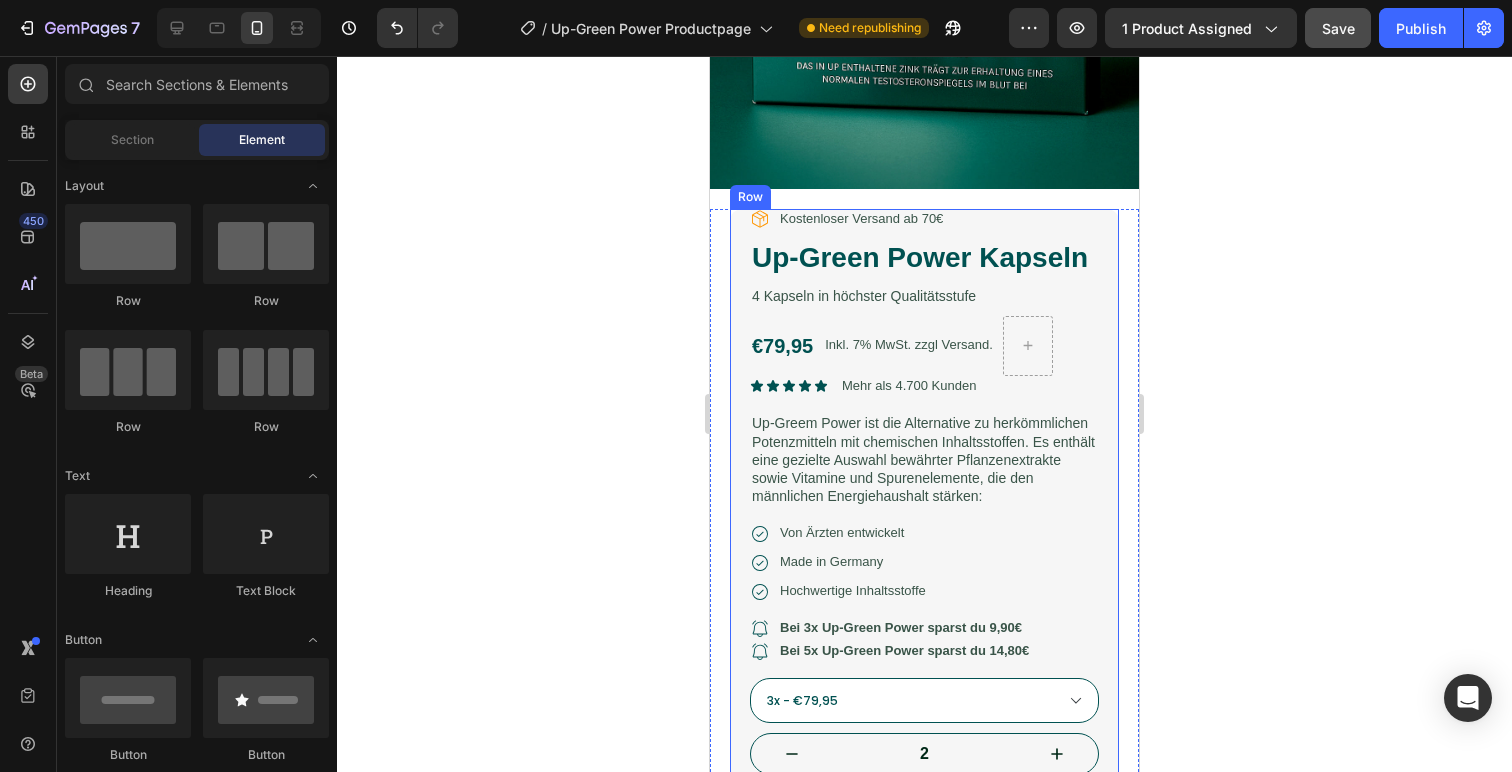 scroll, scrollTop: 333, scrollLeft: 0, axis: vertical 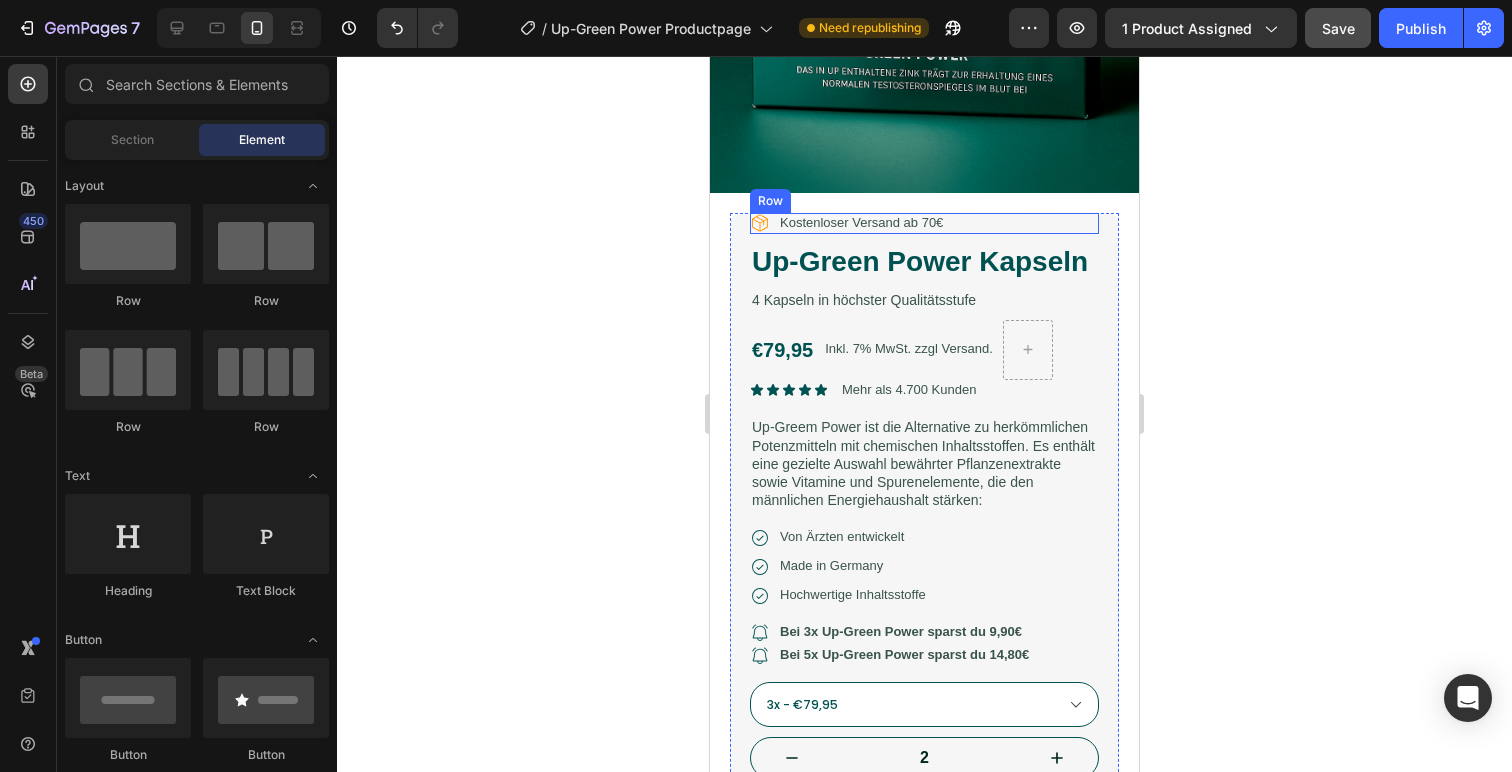 click on "Icon Kostenloser Versand ab 70€ Text Block Row" at bounding box center (924, 223) 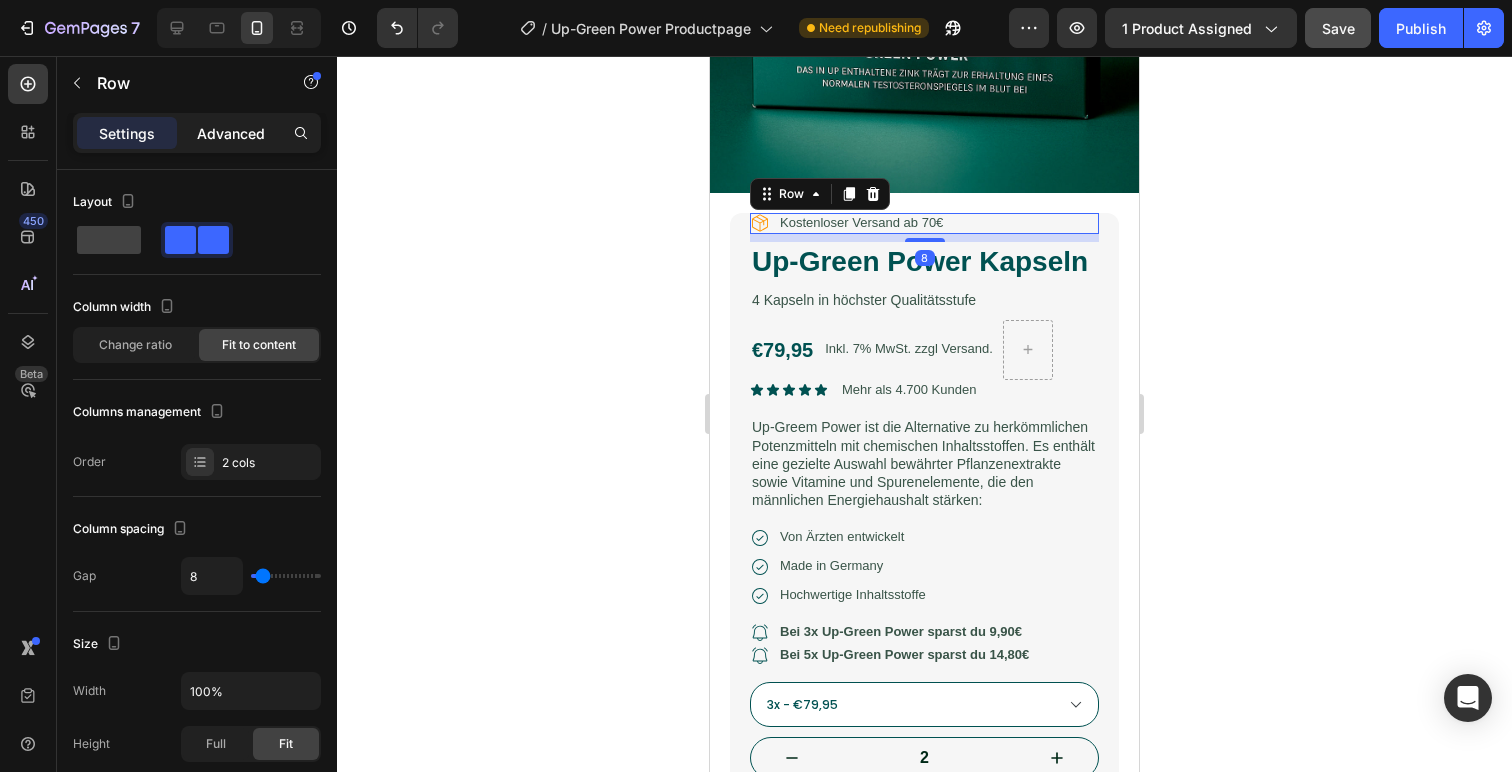 click on "Advanced" at bounding box center [231, 133] 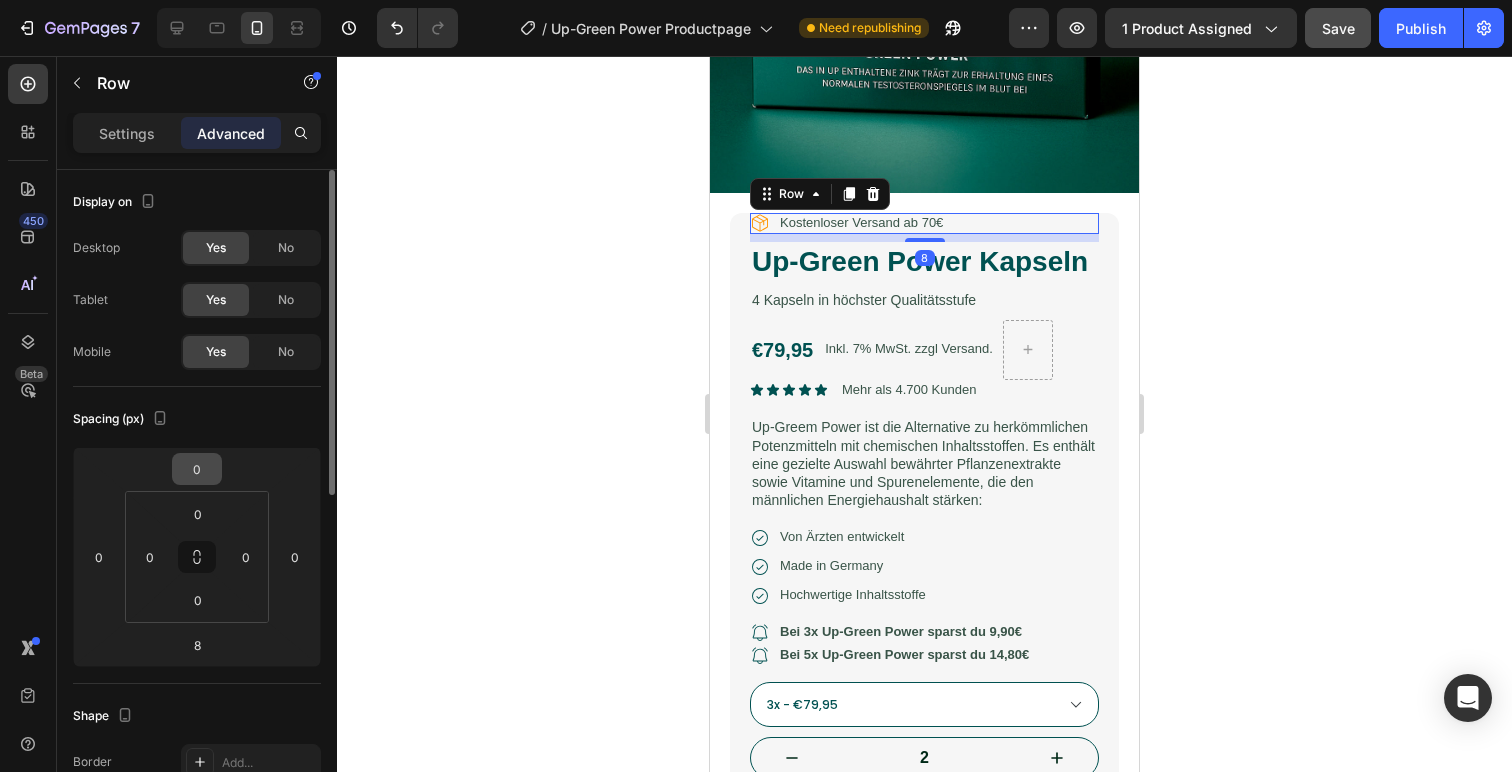 click on "0" at bounding box center (197, 469) 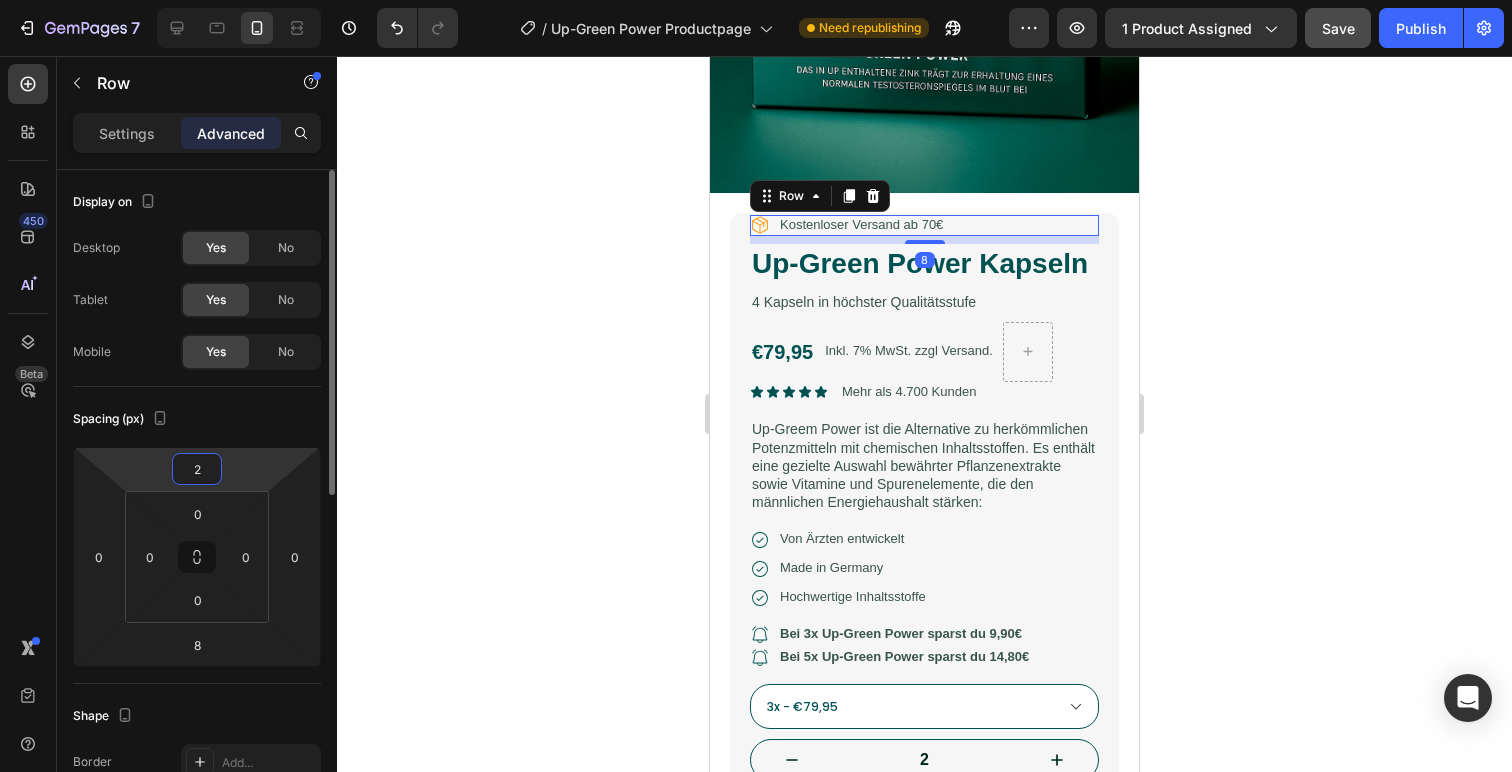 type on "20" 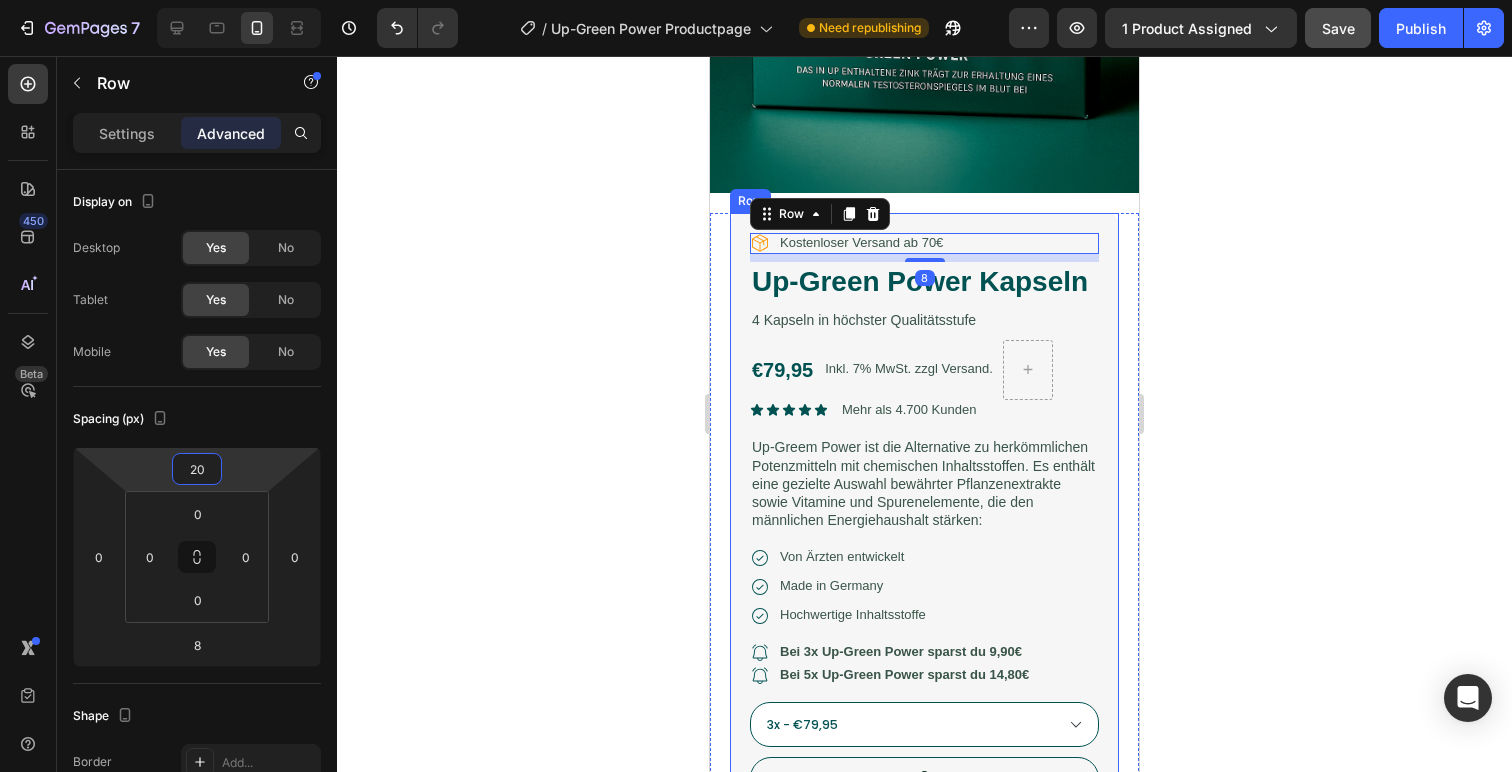 click 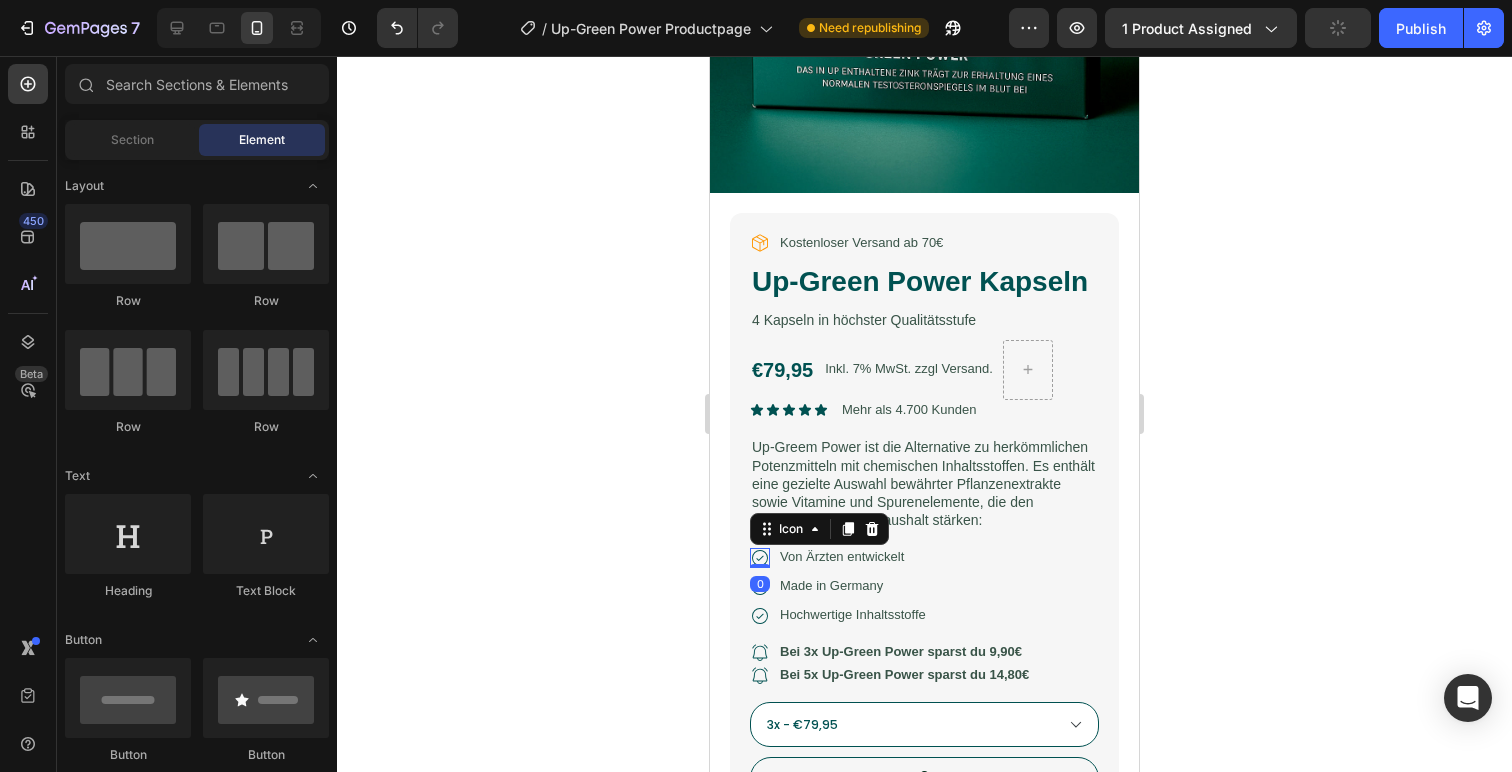 click 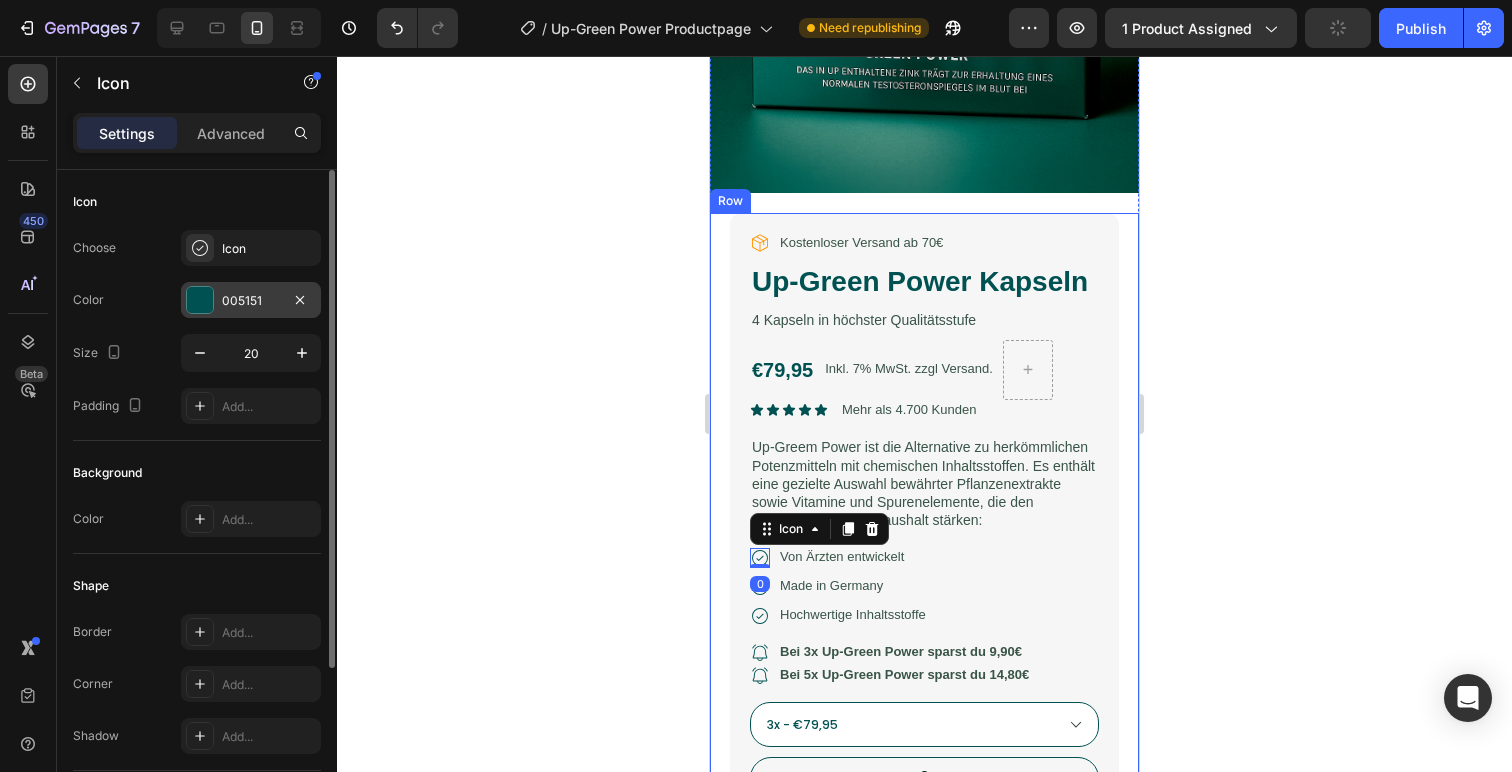 click on "005151" at bounding box center (251, 300) 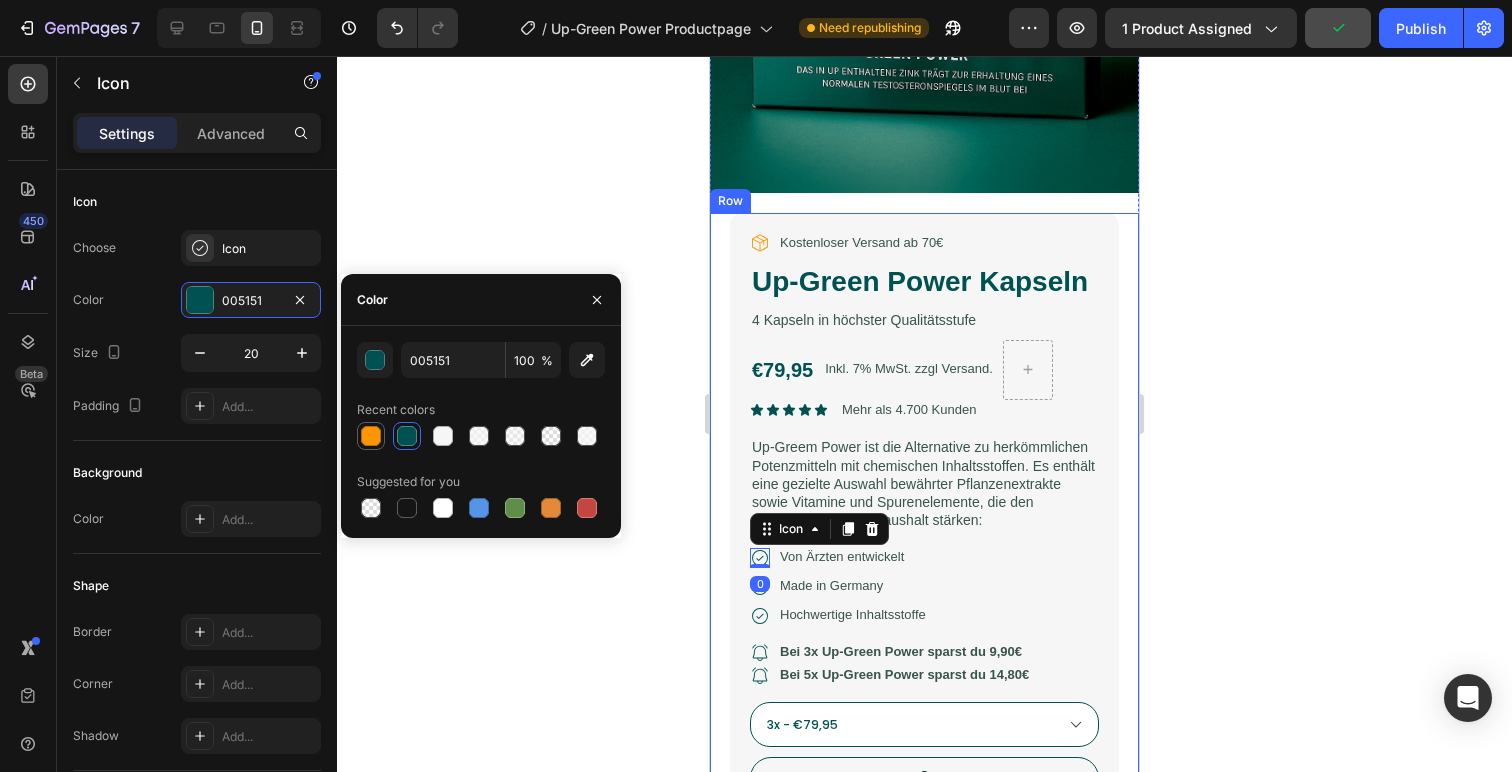 click at bounding box center (371, 436) 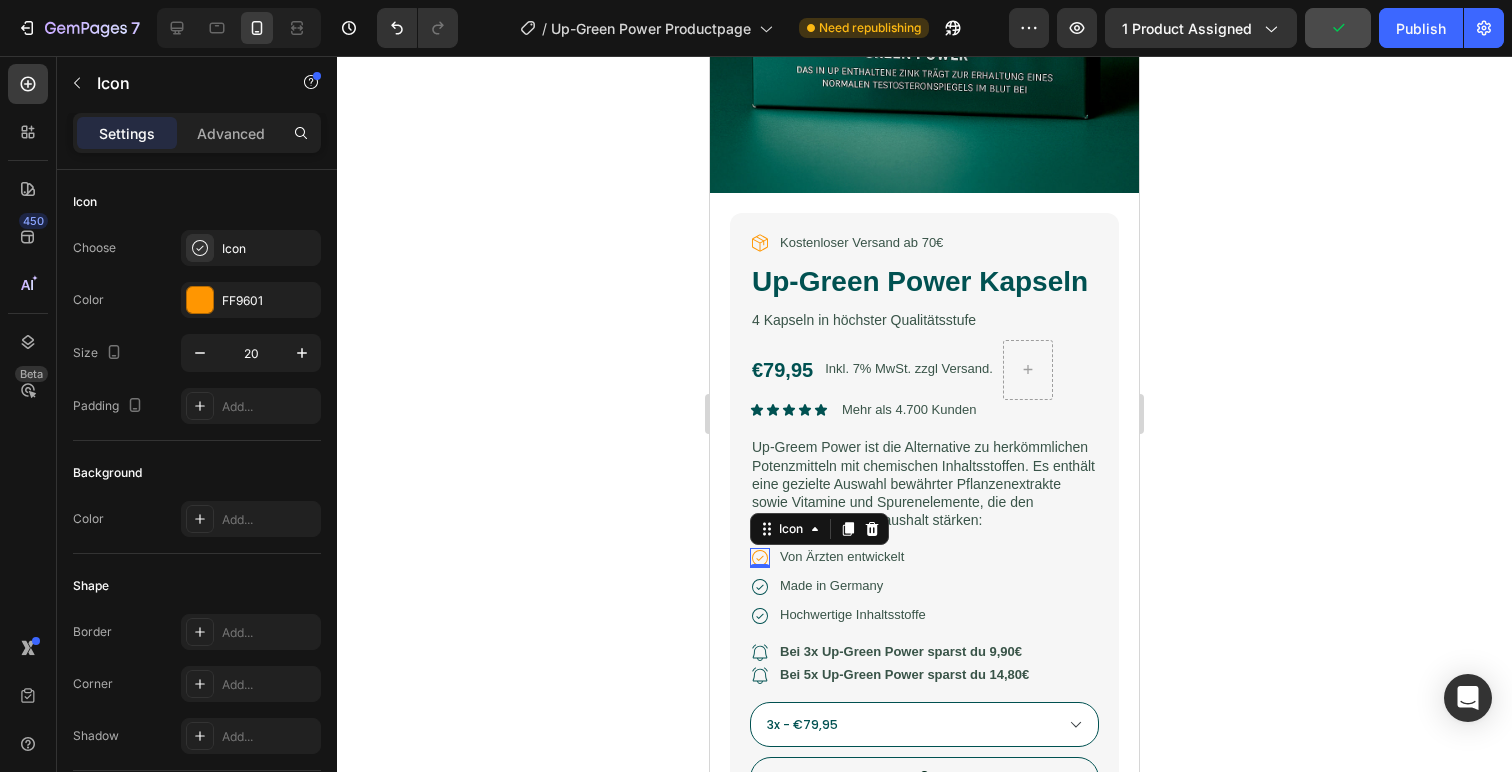 click on "0" at bounding box center (760, 584) 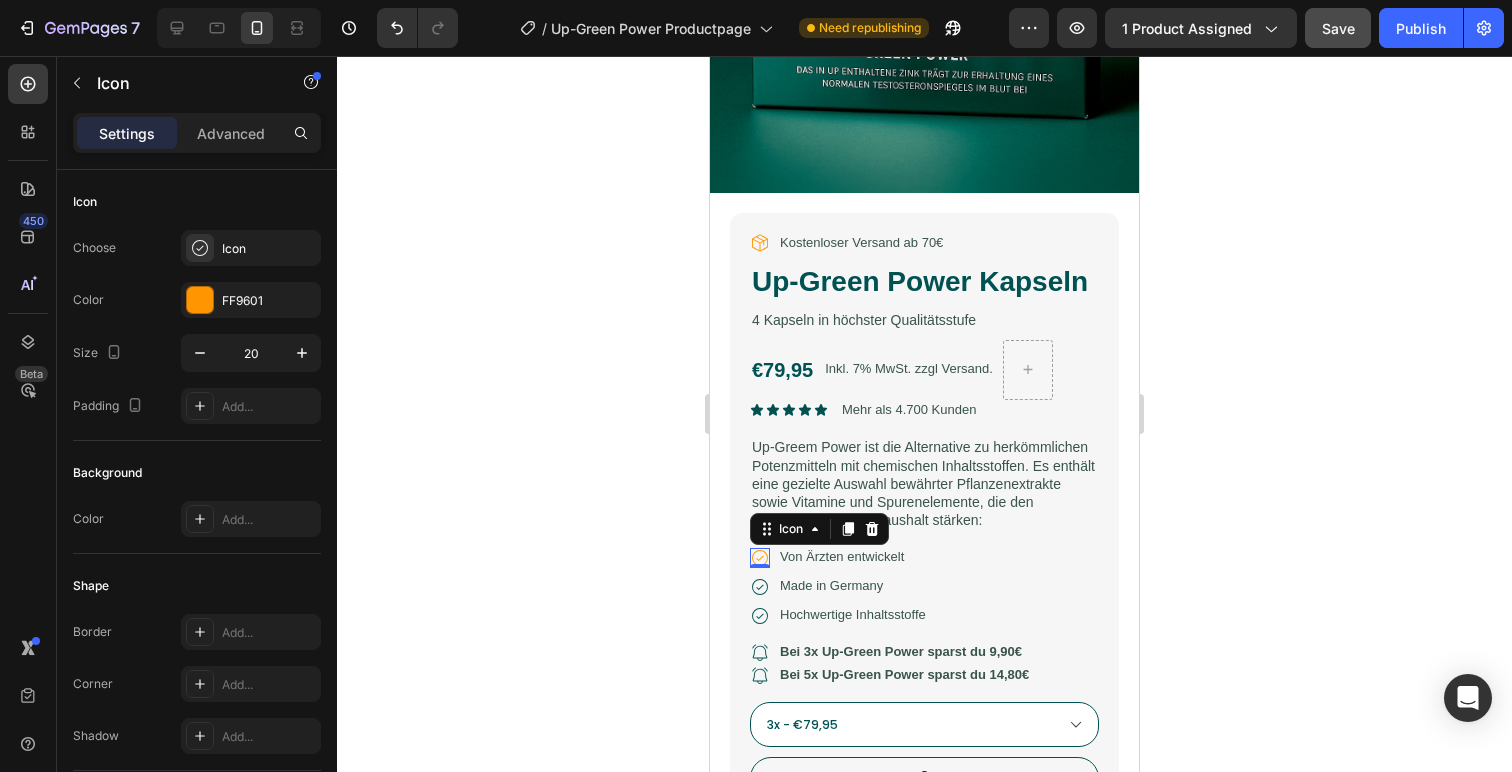 click on "0" at bounding box center [760, 584] 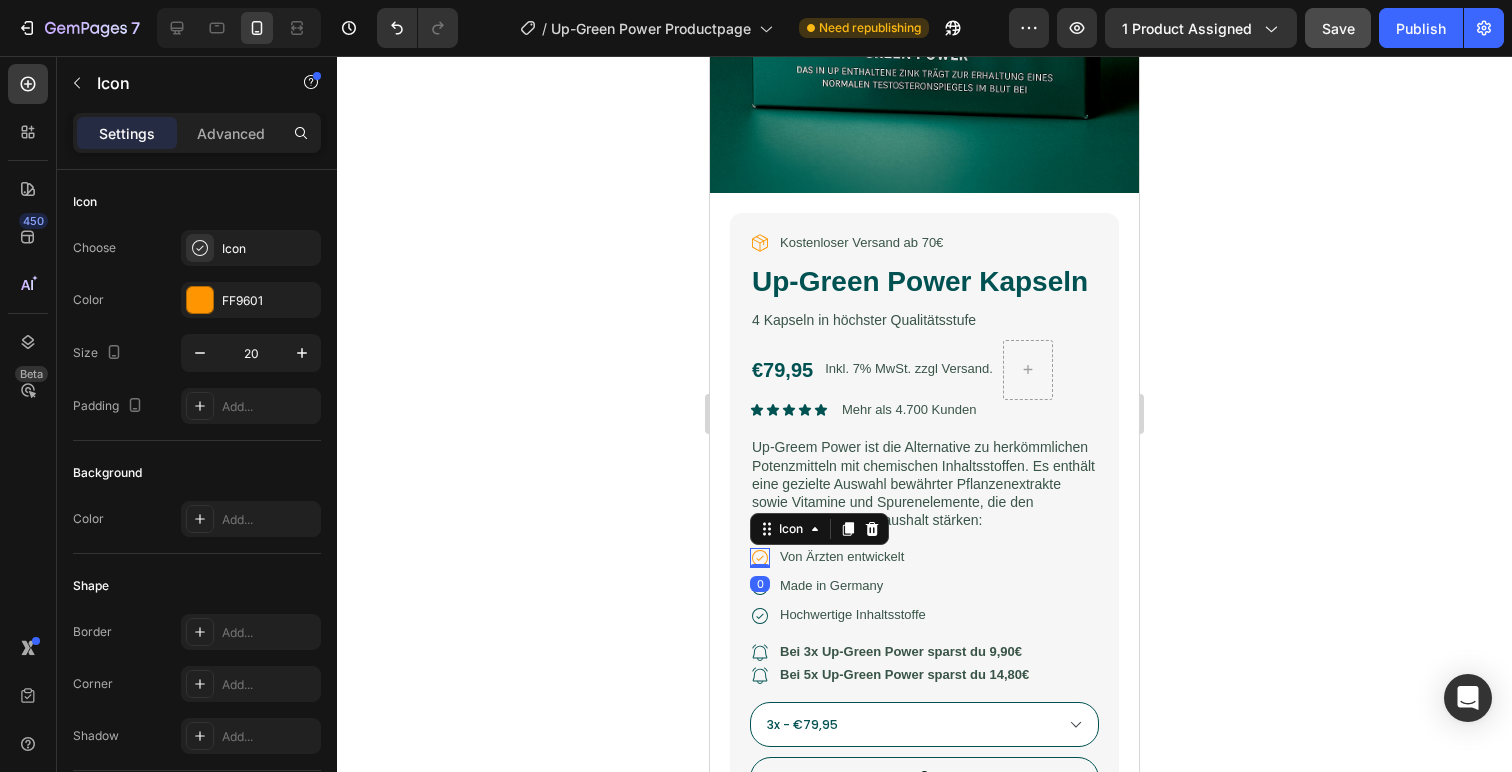 click 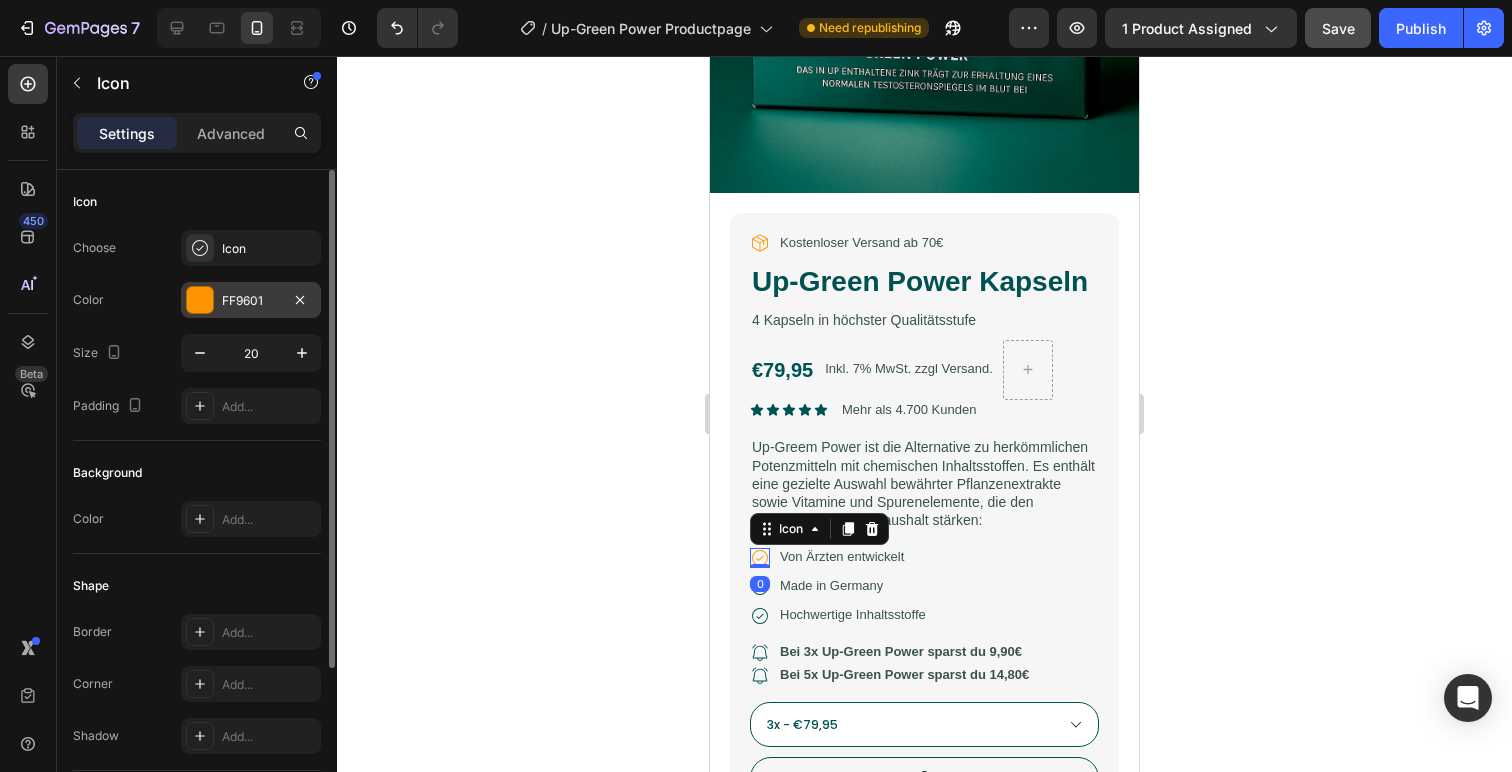 click at bounding box center [200, 300] 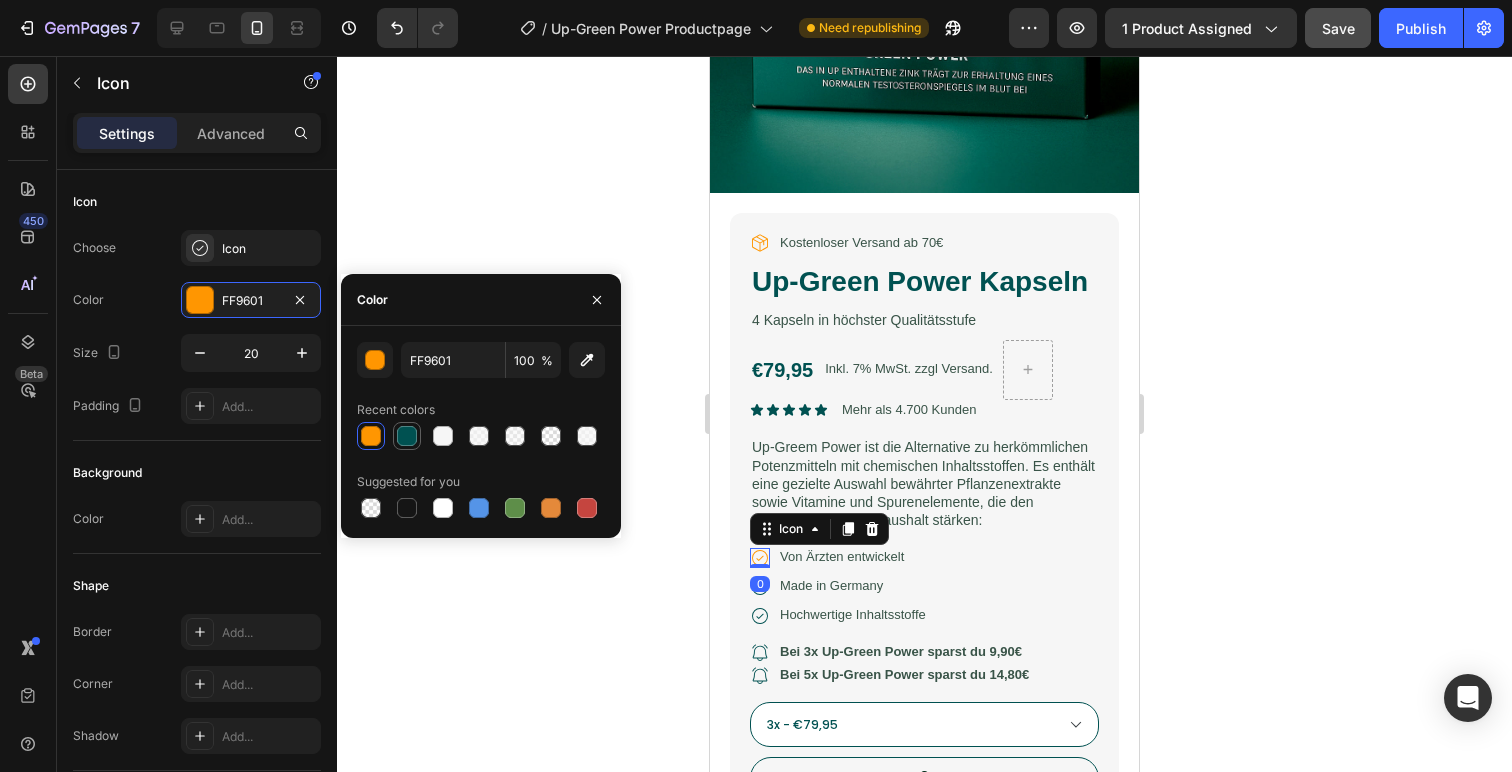 click at bounding box center (407, 436) 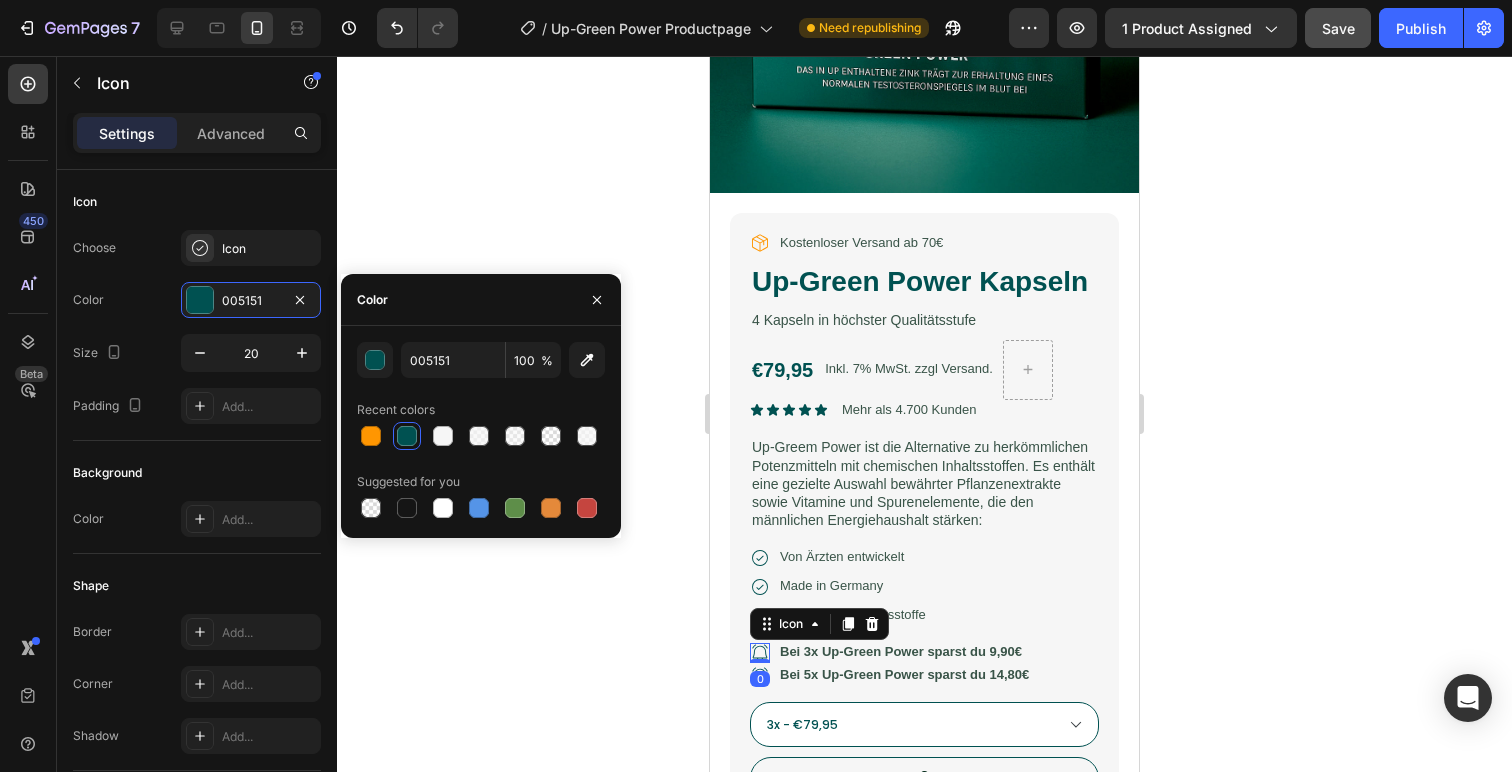 click 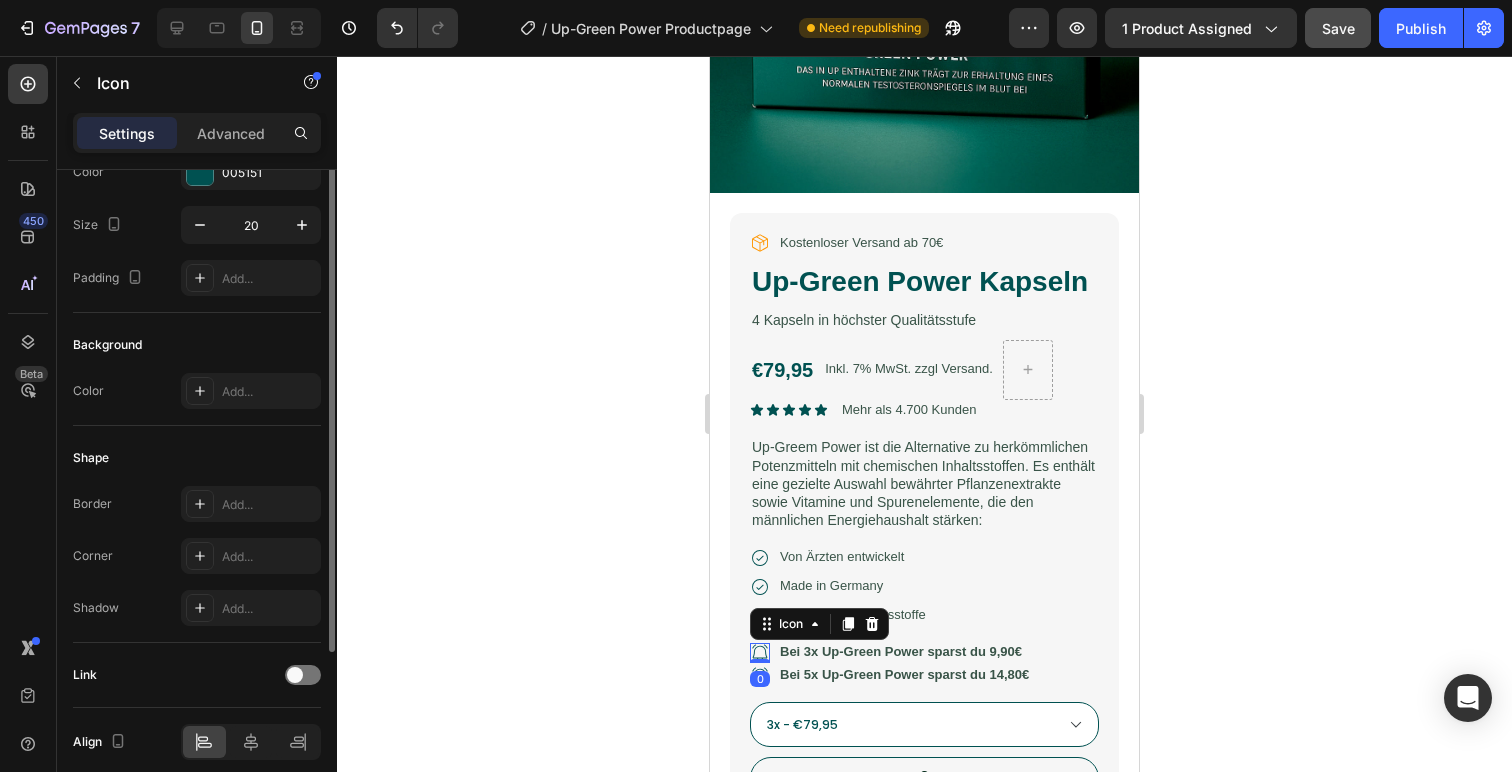 scroll, scrollTop: 0, scrollLeft: 0, axis: both 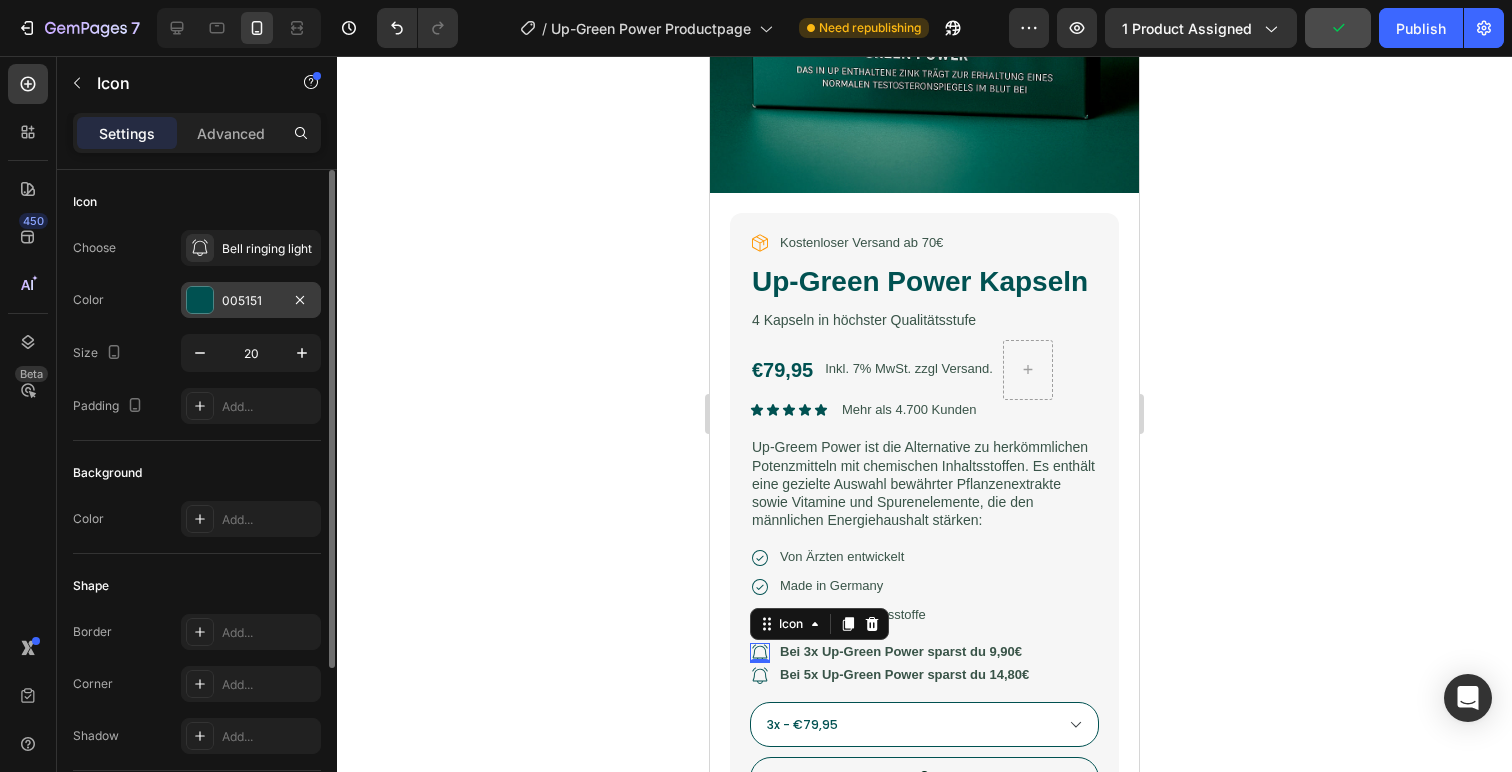 click at bounding box center [200, 300] 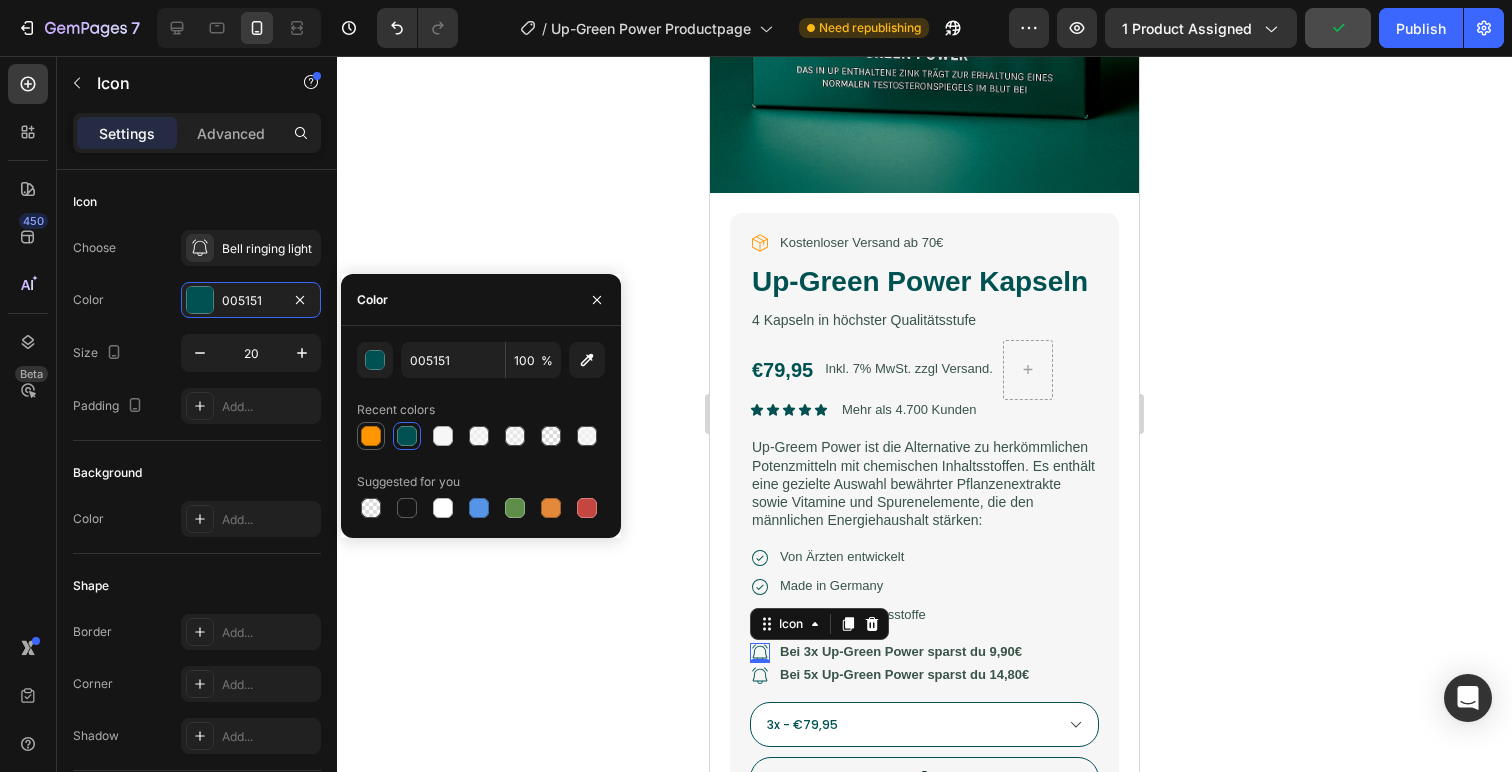 click at bounding box center (371, 436) 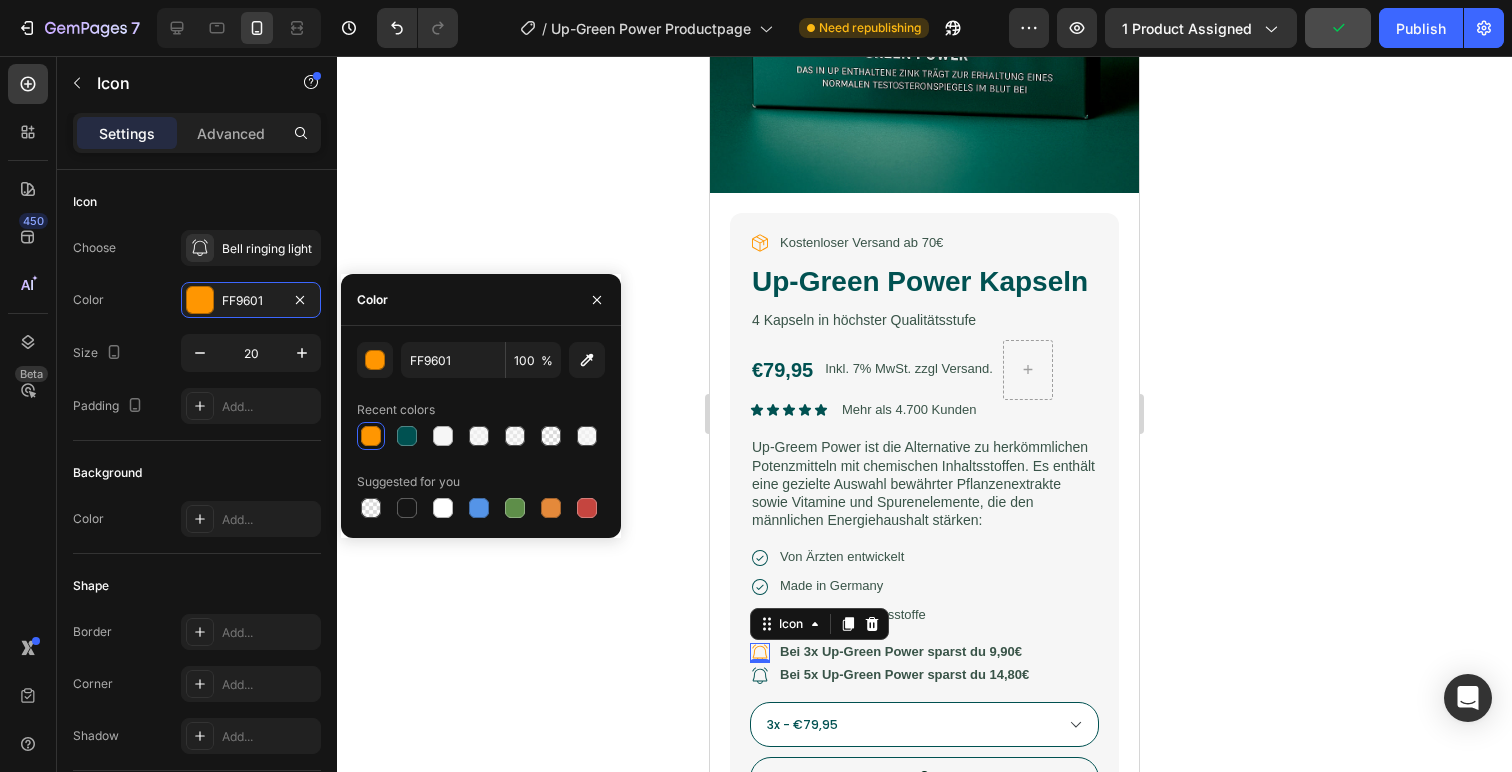 click on "0" at bounding box center (760, 679) 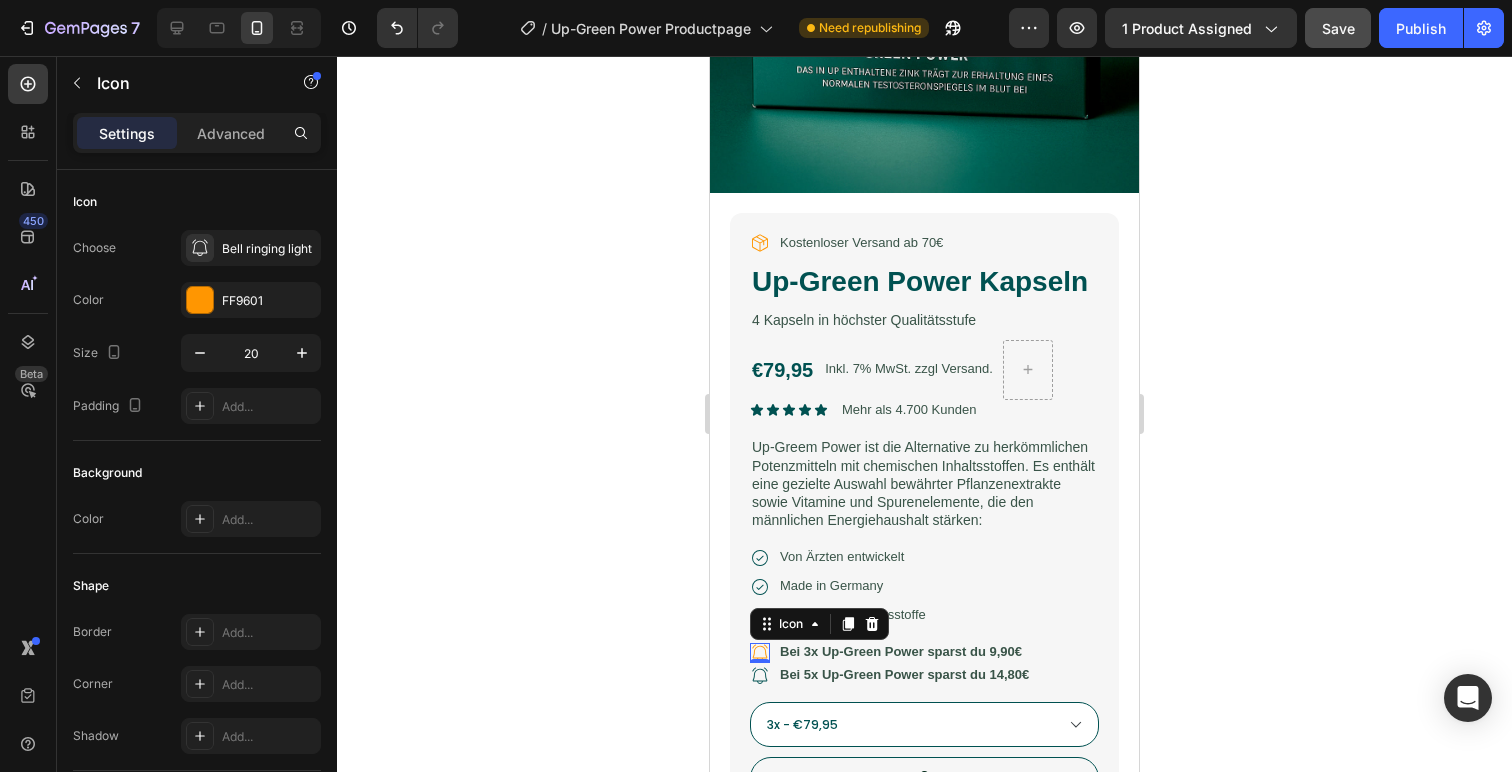 click on "0" at bounding box center (760, 679) 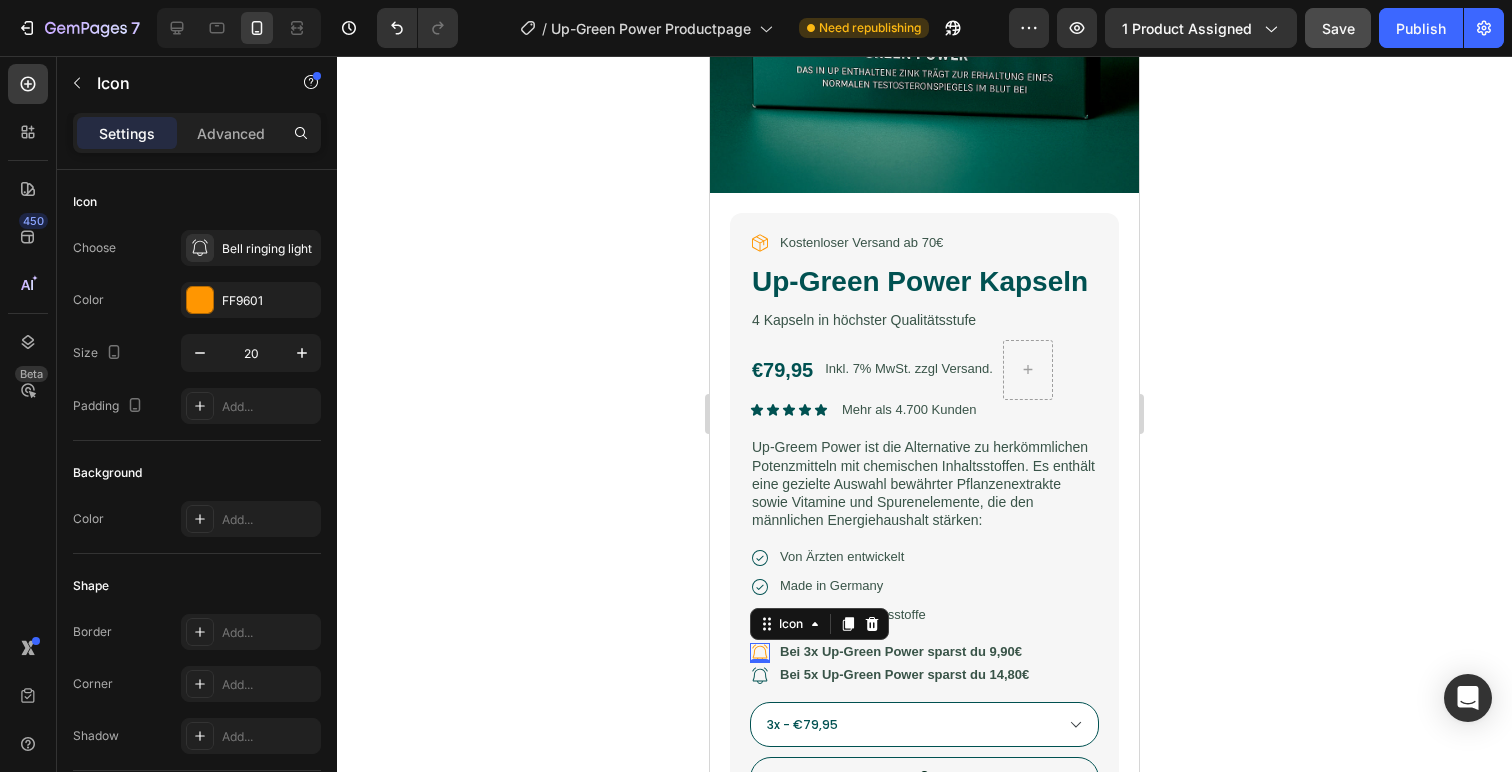 click 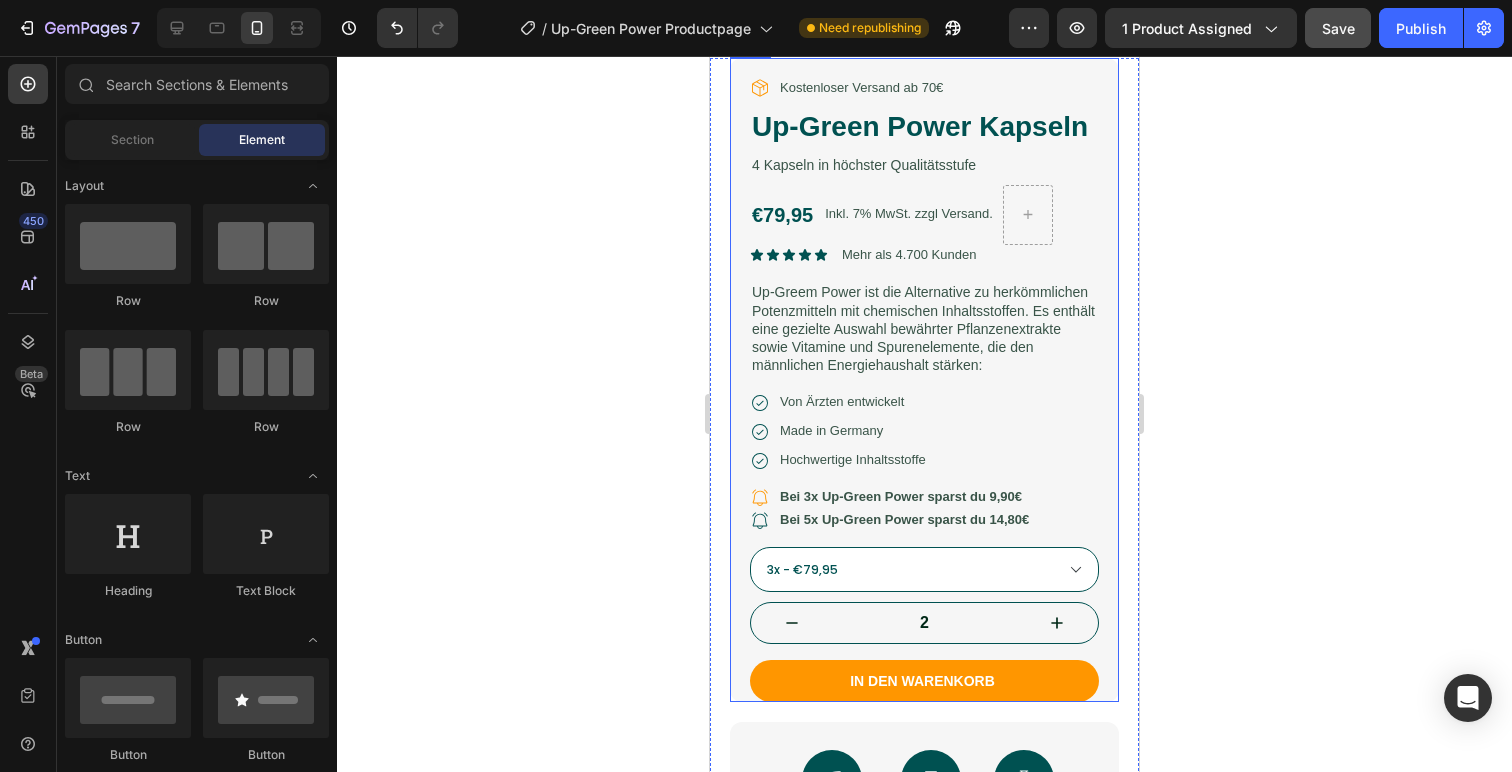 scroll, scrollTop: 517, scrollLeft: 0, axis: vertical 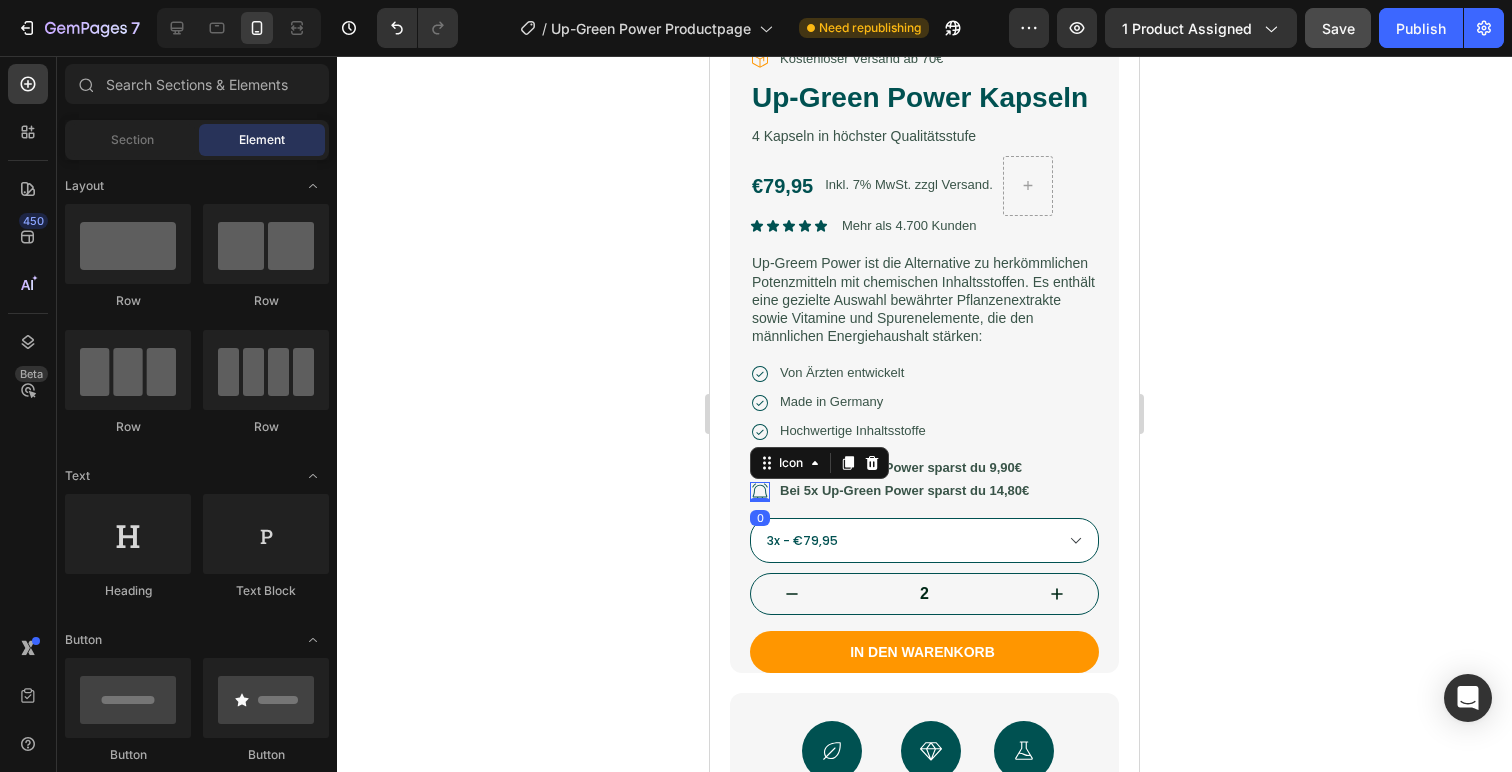 click 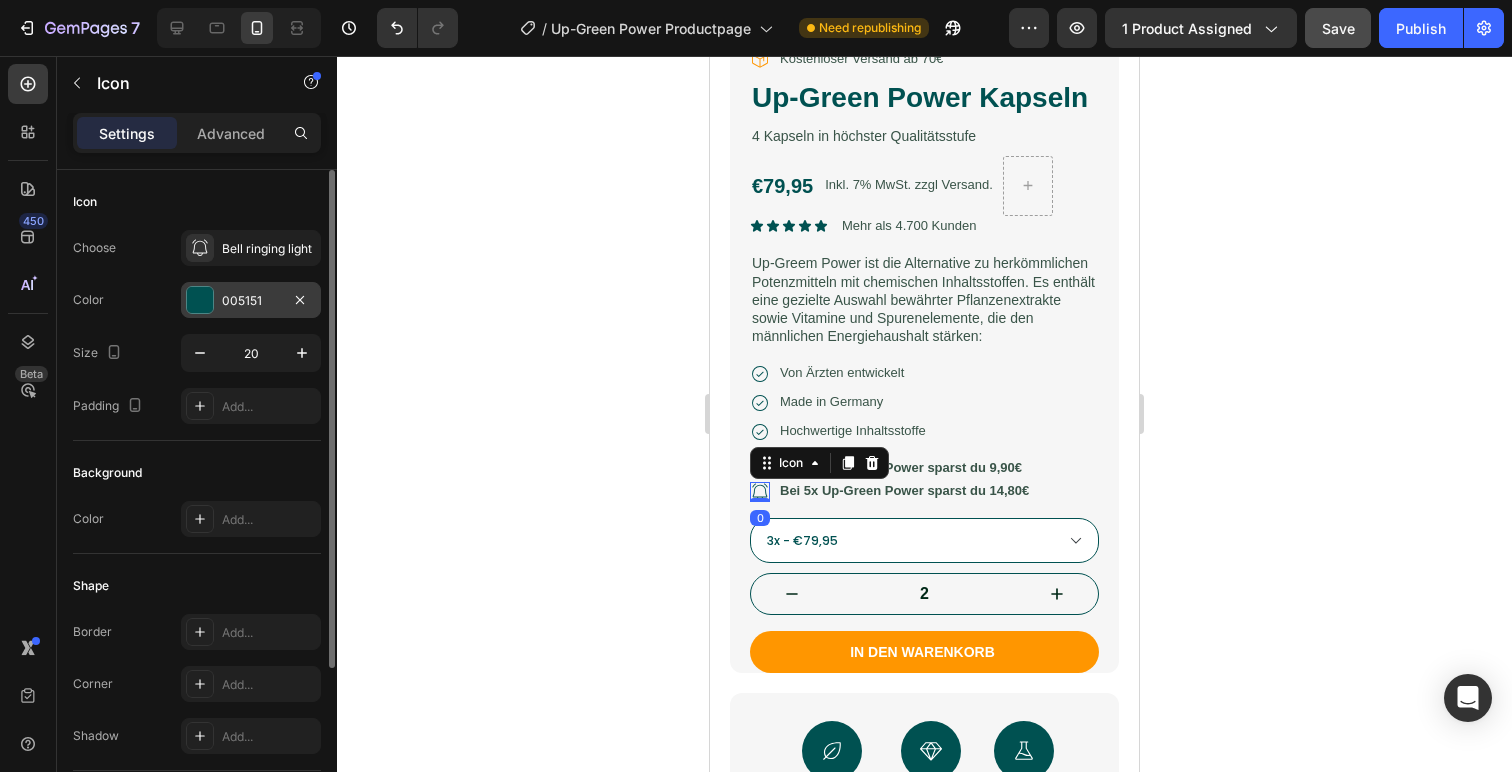 click on "005151" at bounding box center [251, 300] 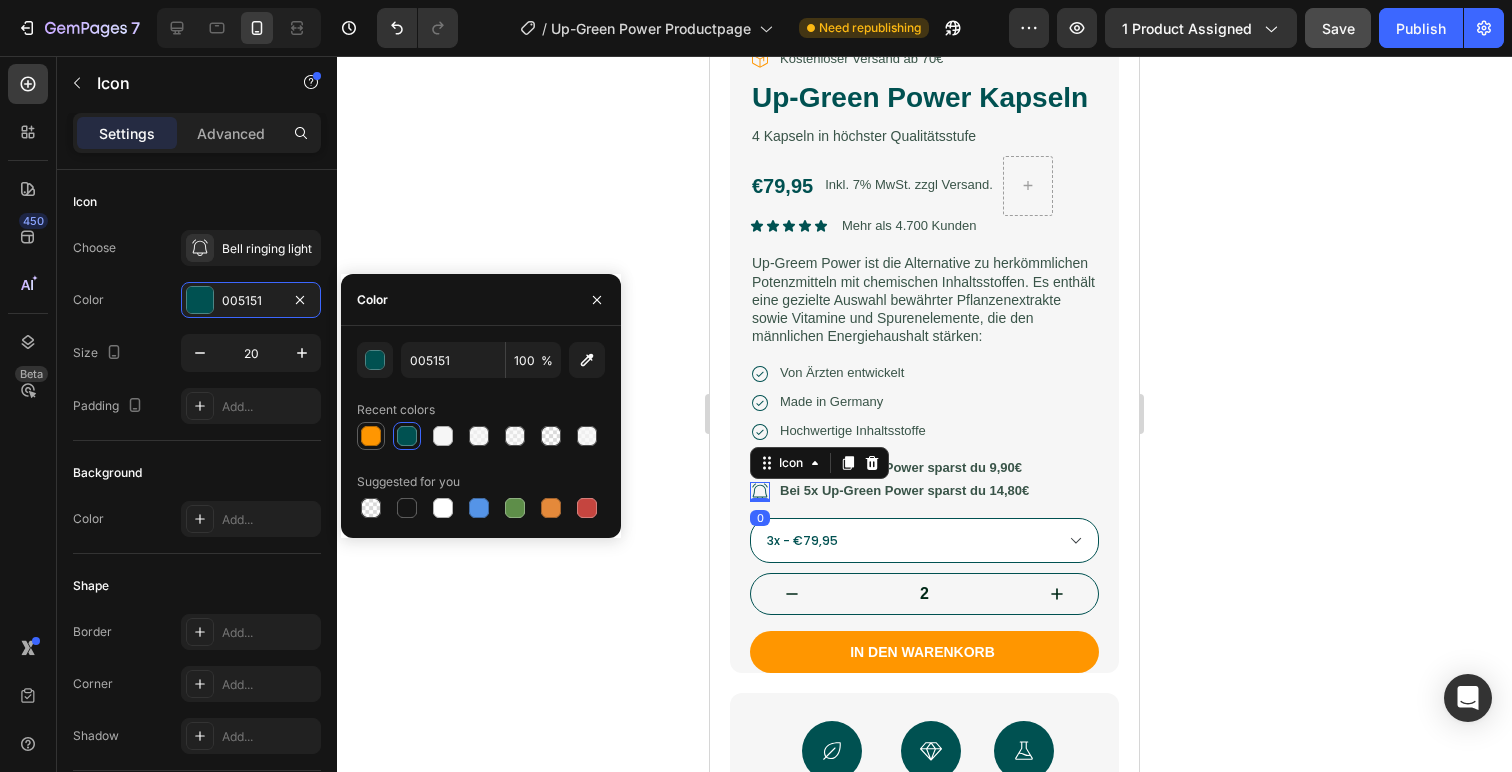 click at bounding box center [371, 436] 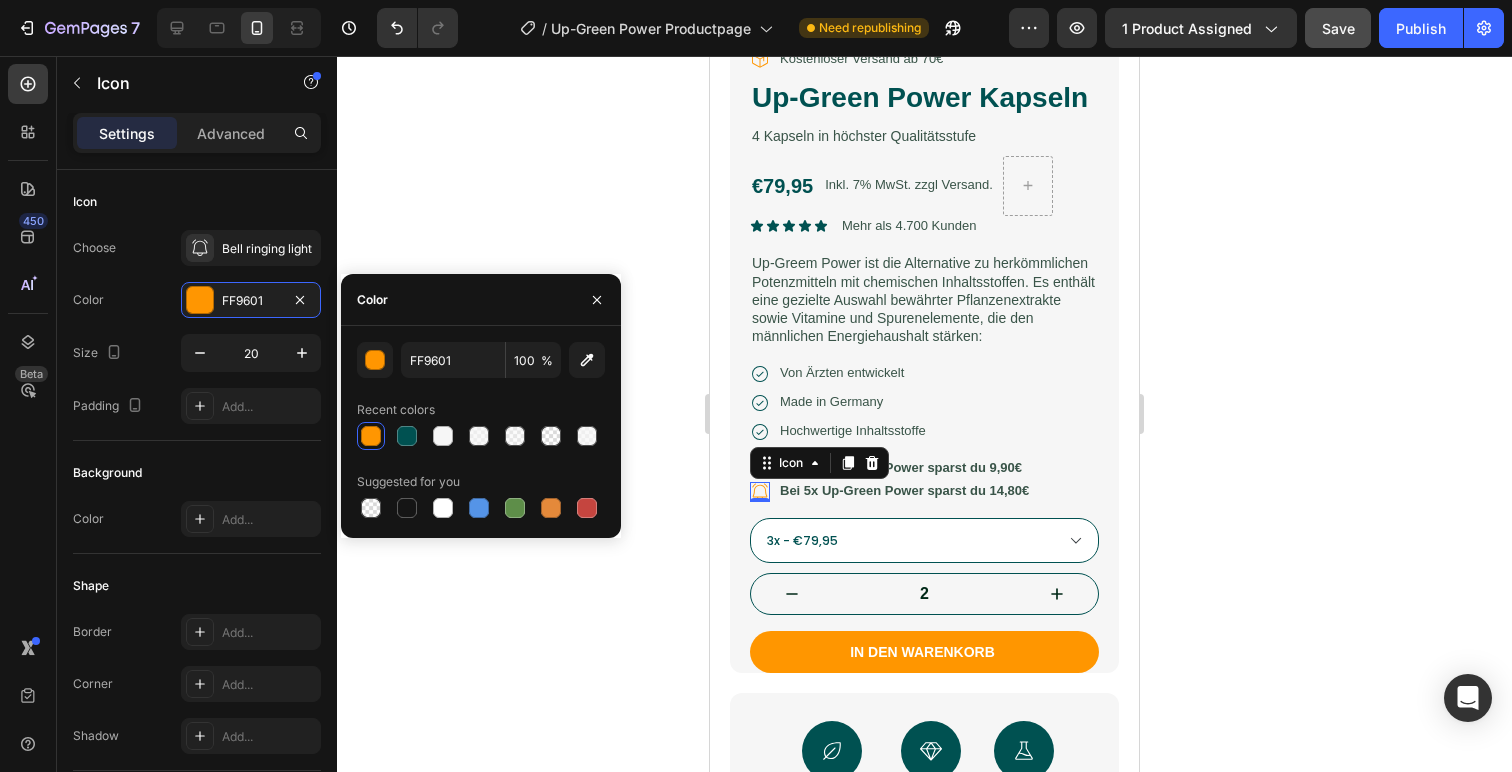 click 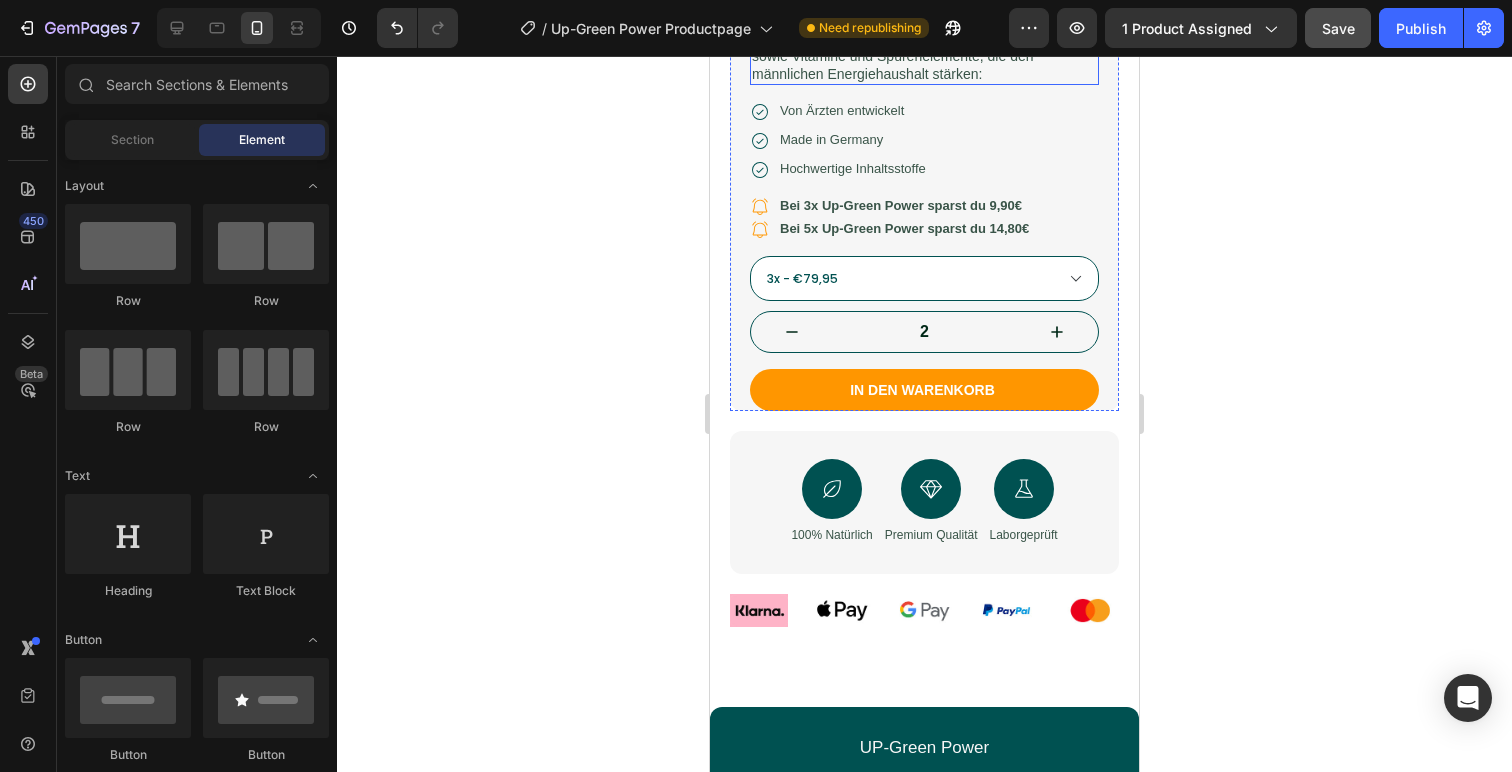 scroll, scrollTop: 782, scrollLeft: 0, axis: vertical 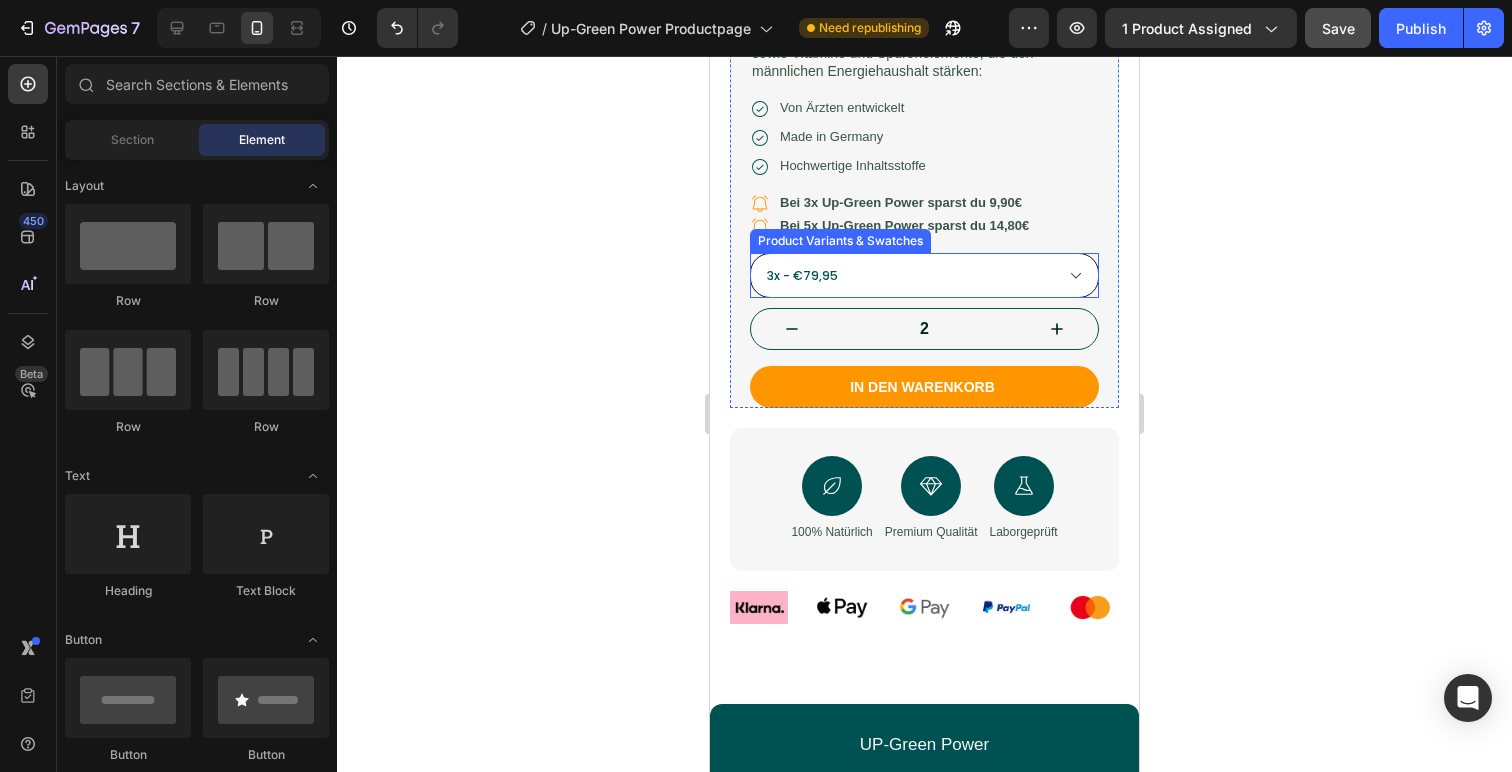 click on "1x - €29,95  3x - €79,95  5x - €134,95" at bounding box center [924, 275] 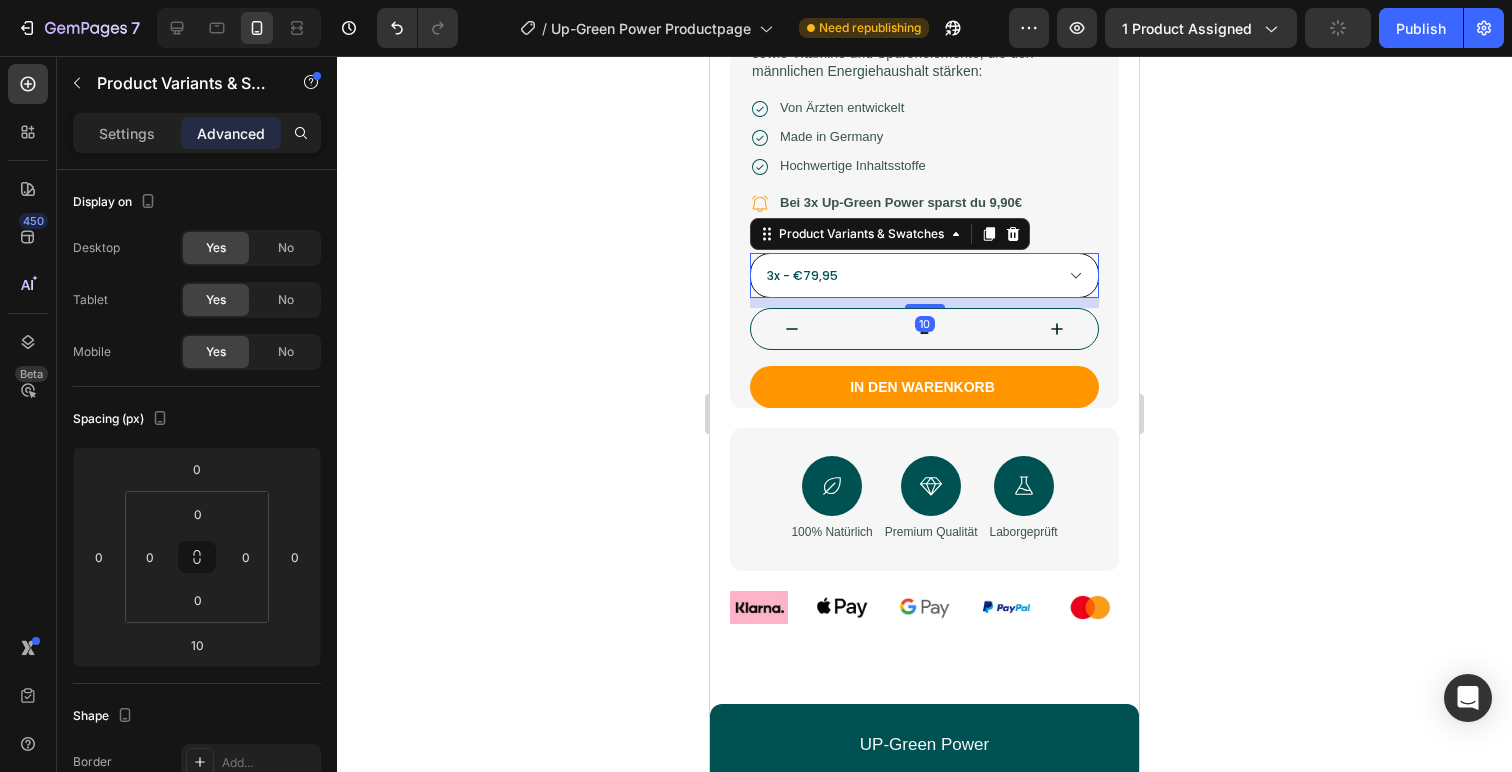 select on "578196705791574949" 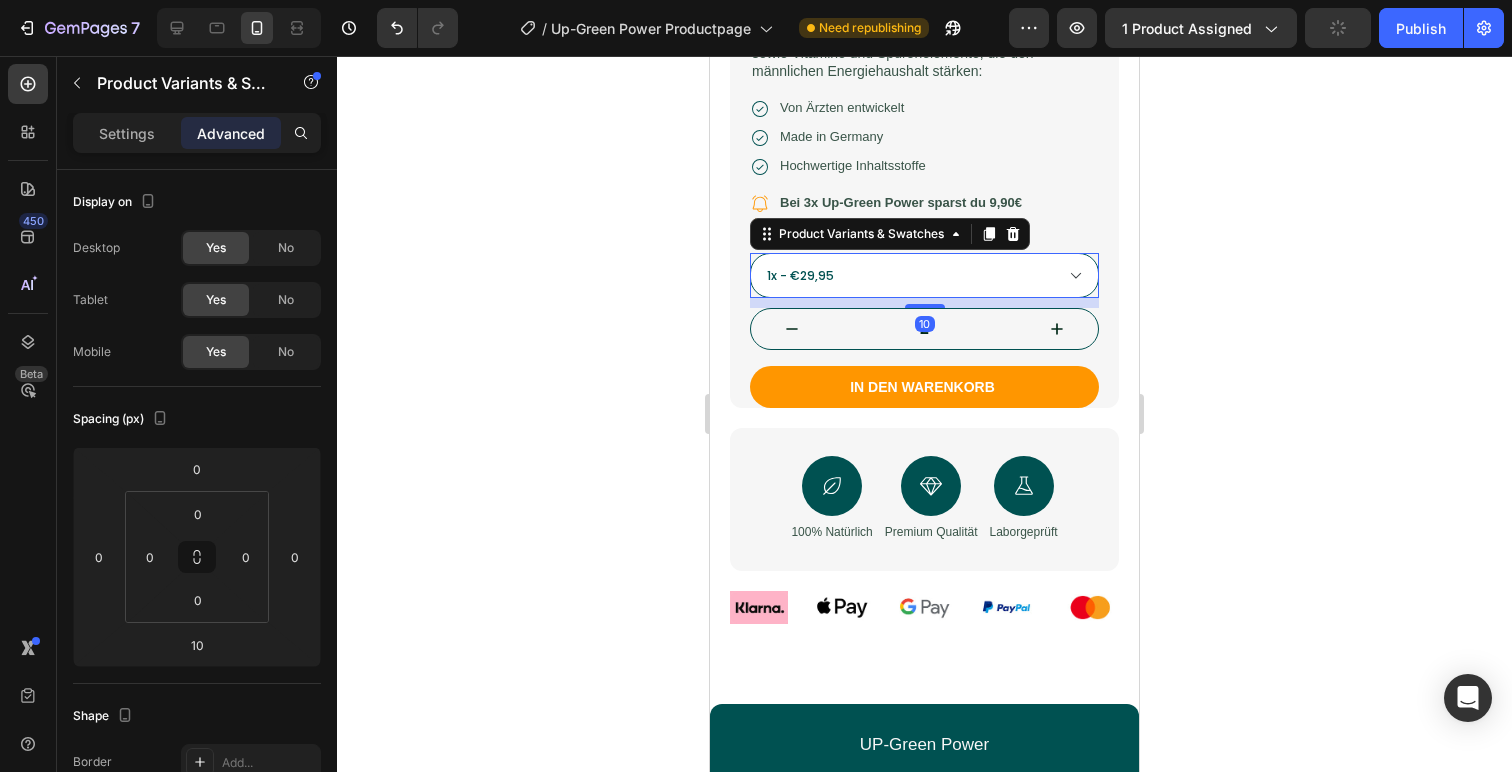 click 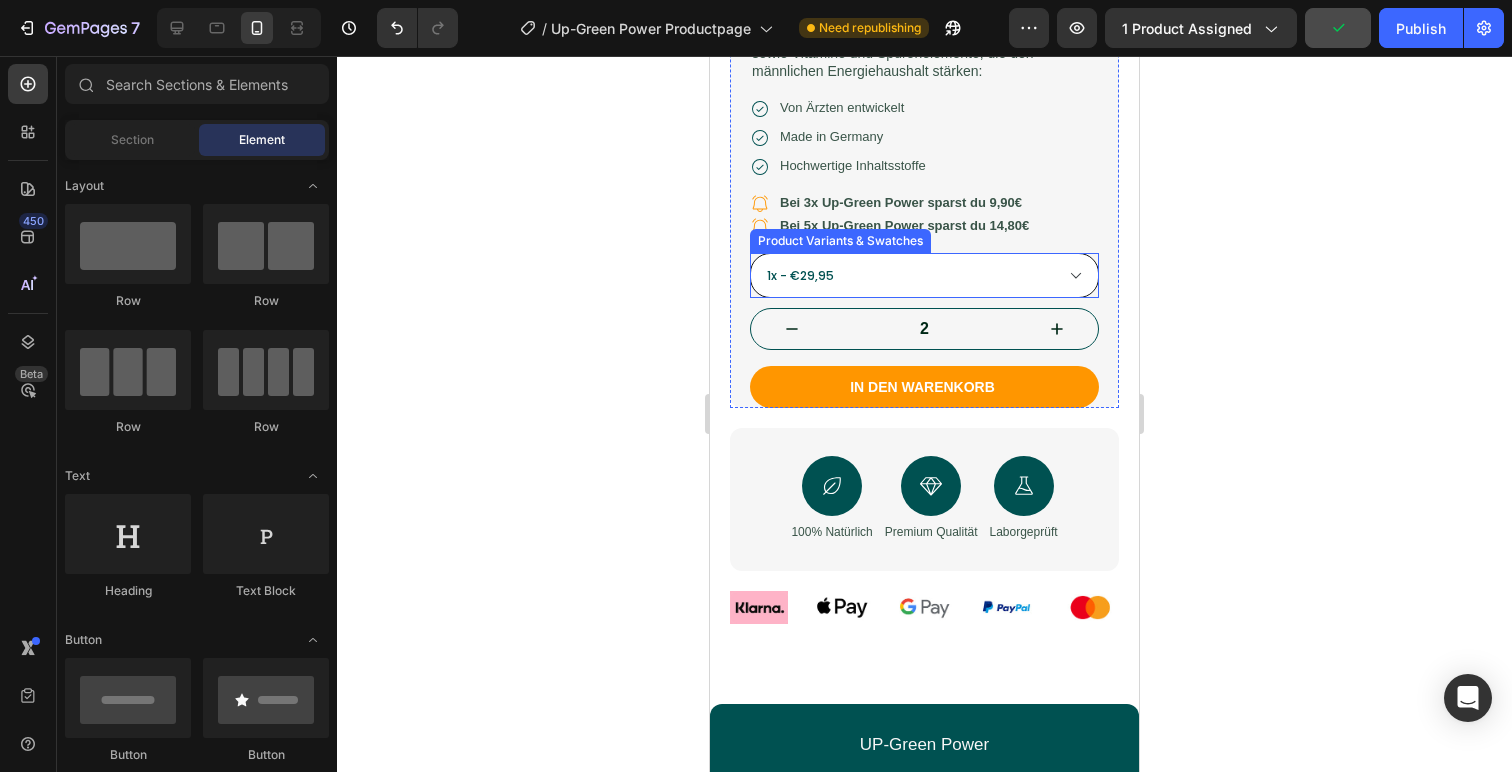 click on "1x - €29,95  3x - €79,95  5x - €134,95" at bounding box center (924, 275) 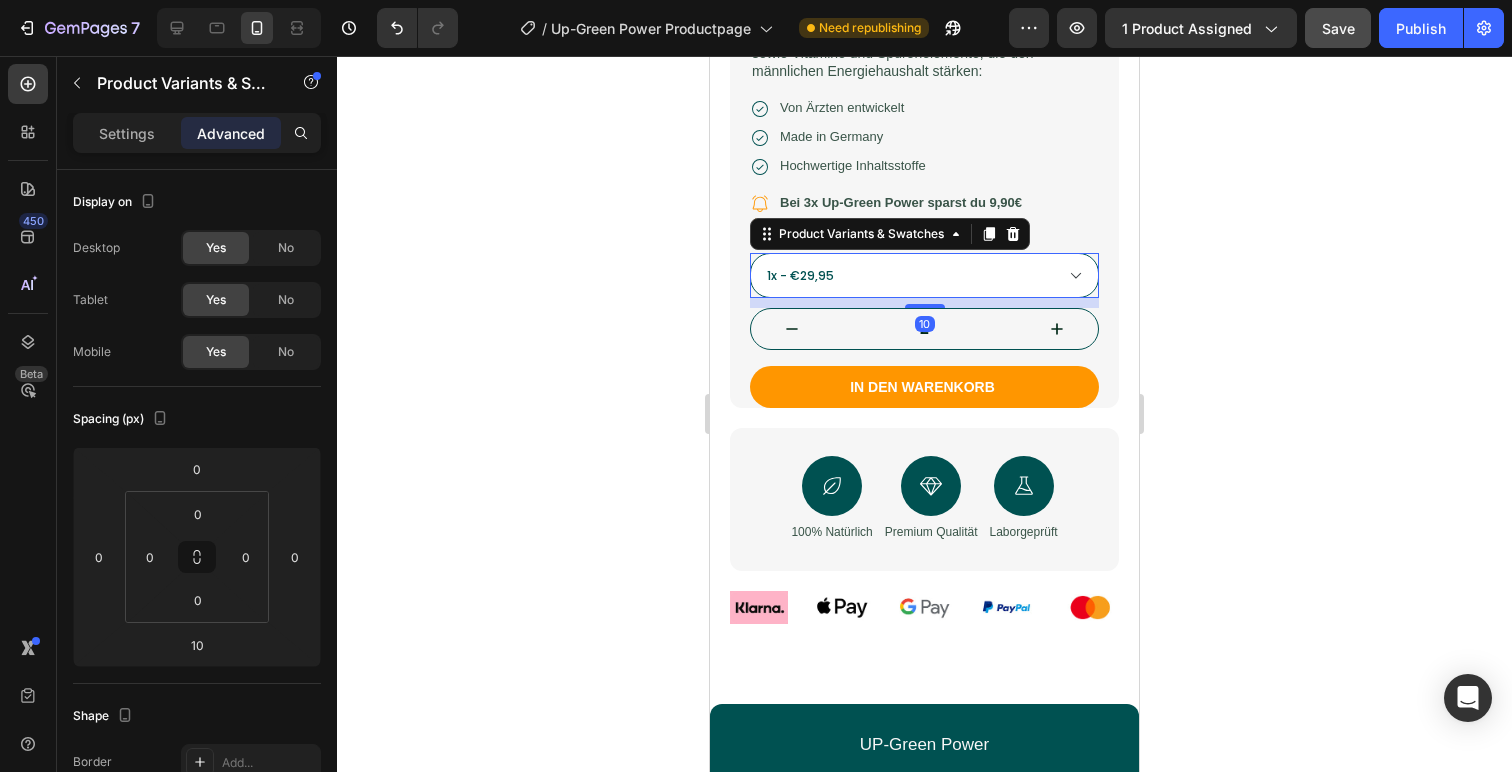 click on "Settings Advanced" at bounding box center [197, 133] 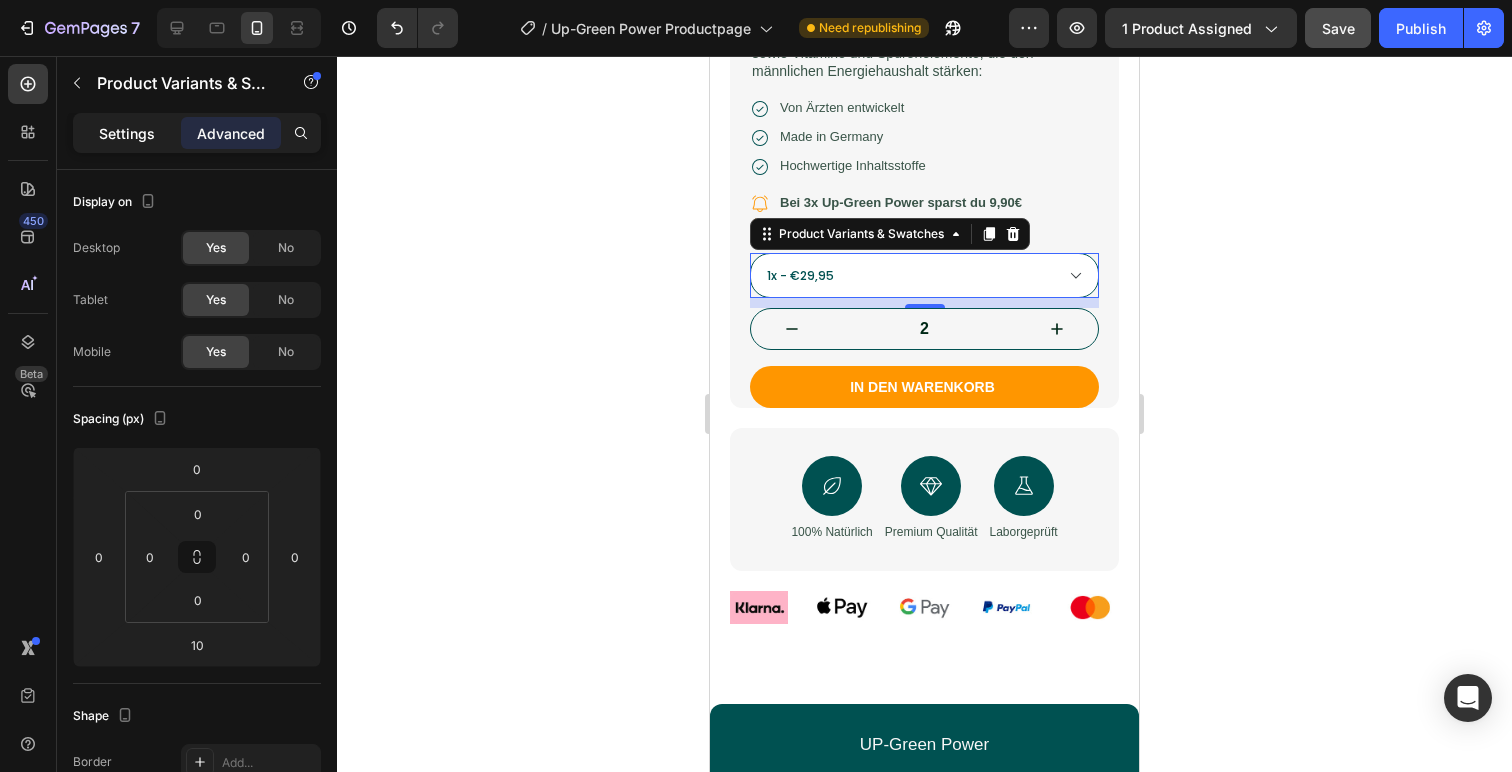 click on "Settings" at bounding box center [127, 133] 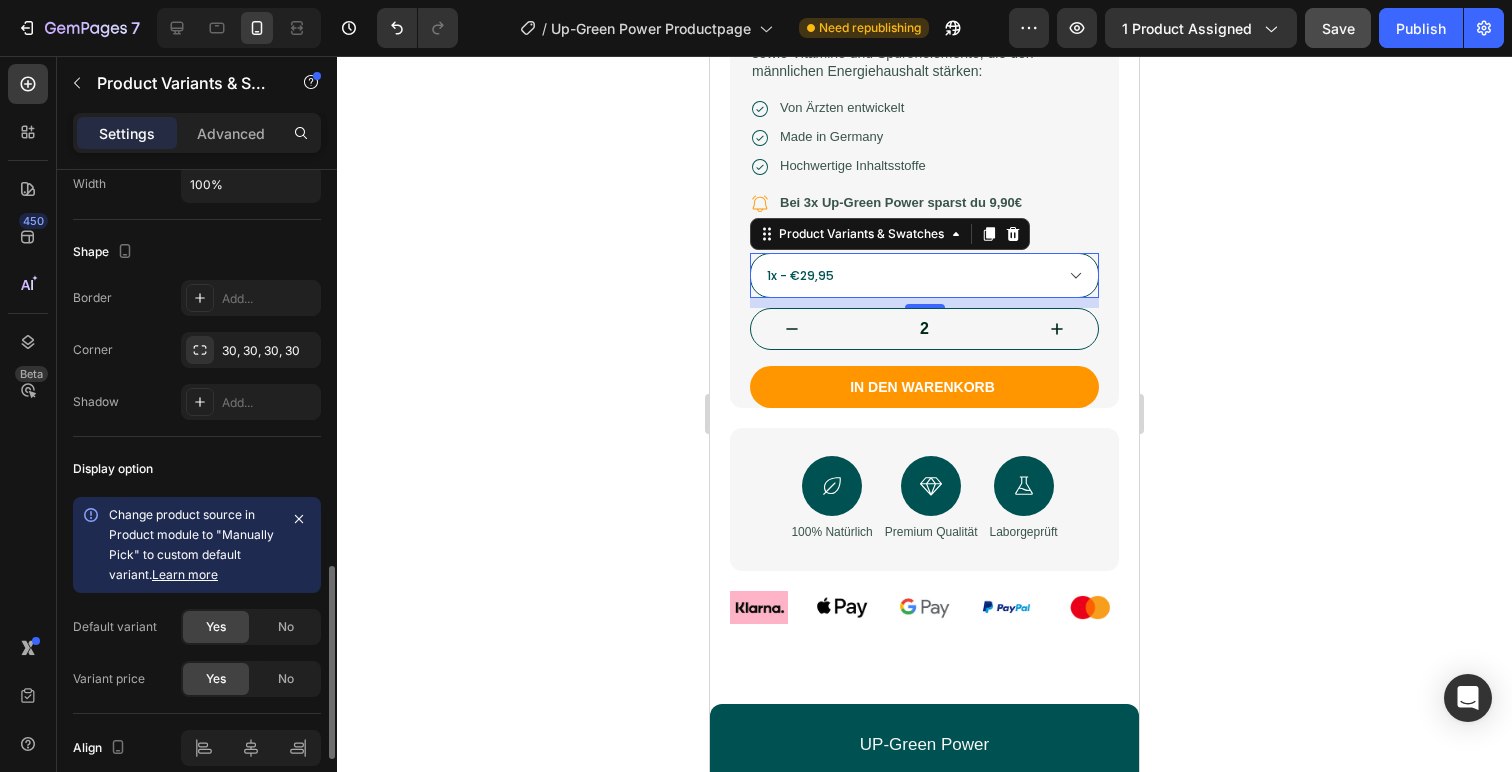 scroll, scrollTop: 1587, scrollLeft: 0, axis: vertical 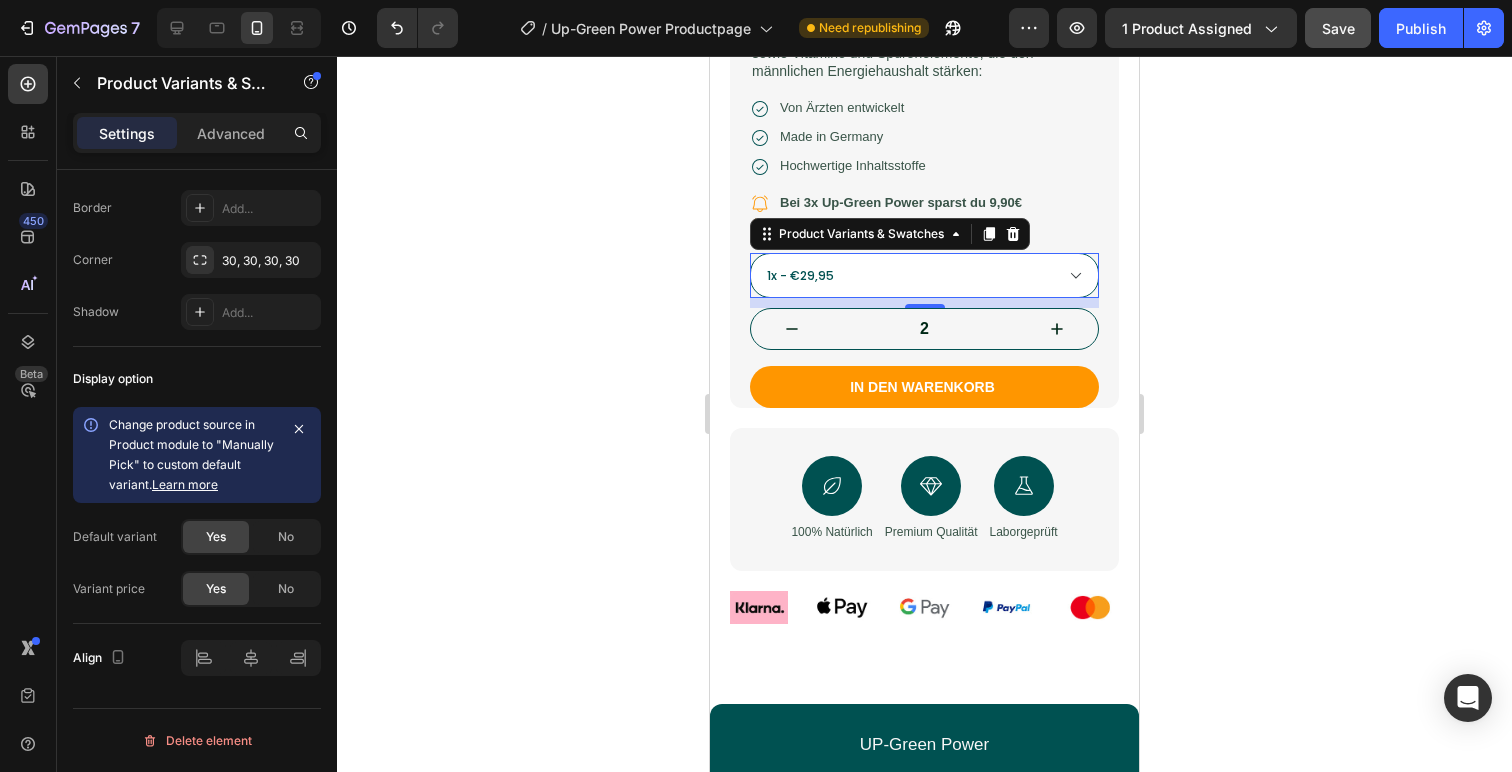 click 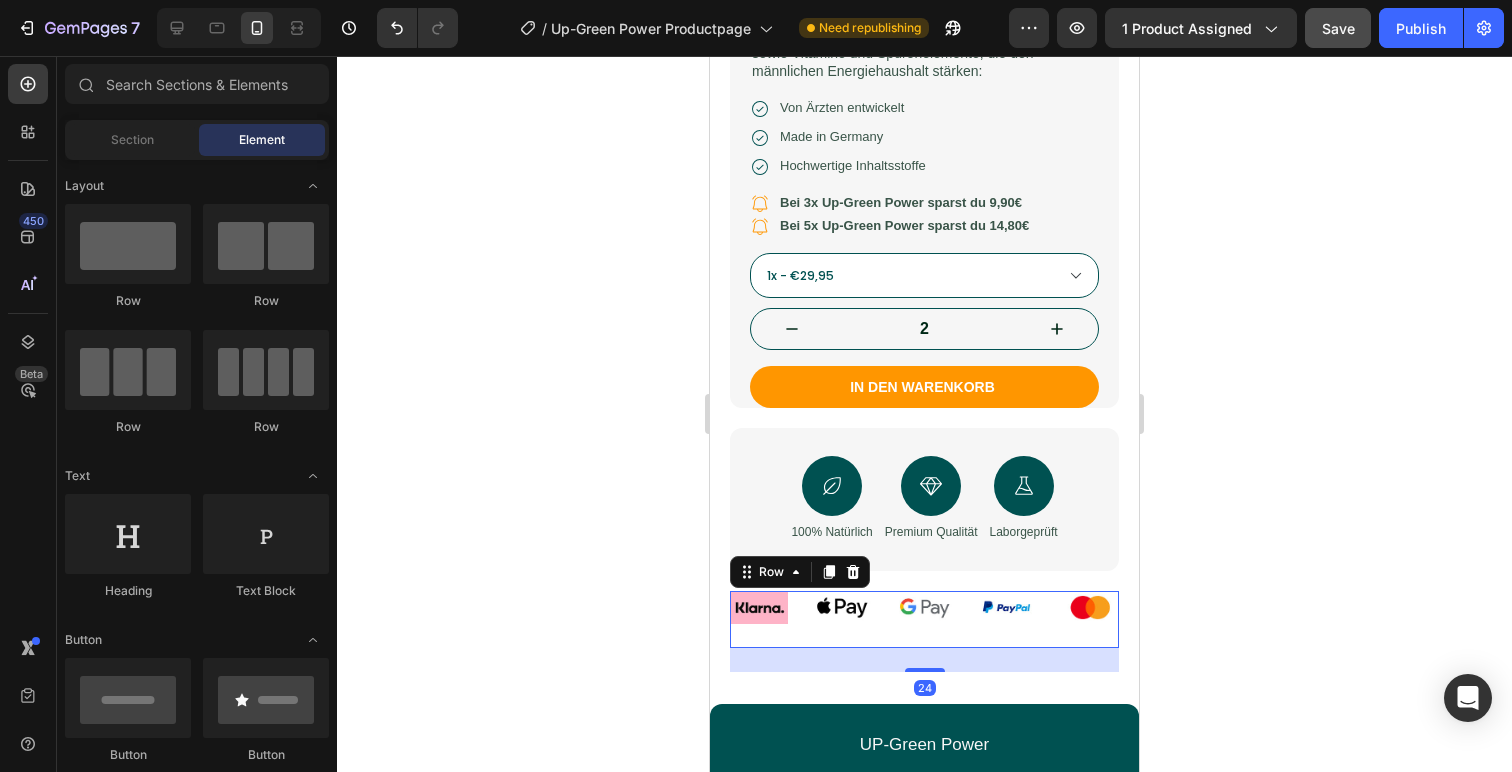 click on "Image" at bounding box center (1090, 620) 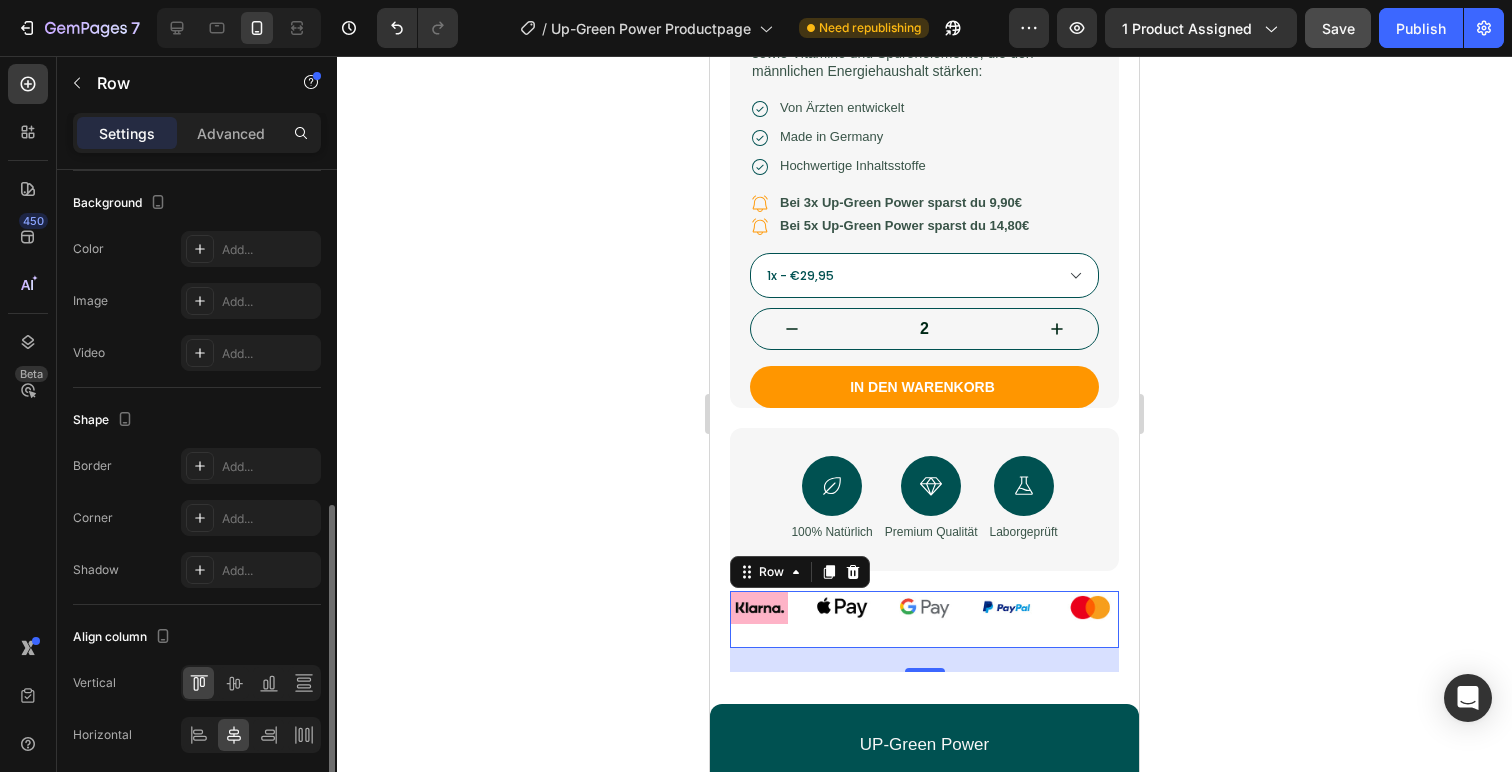 scroll, scrollTop: 680, scrollLeft: 0, axis: vertical 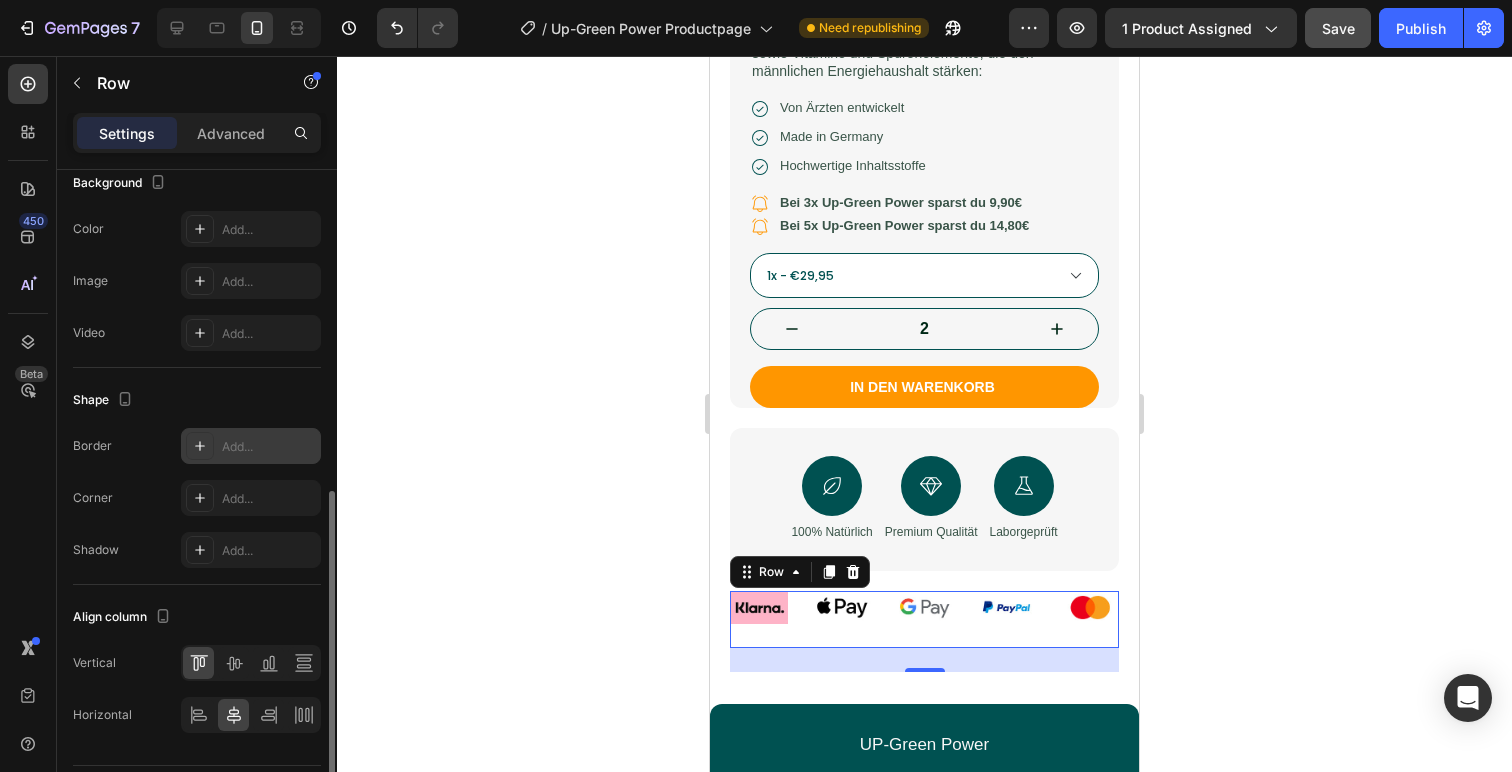 click on "Add..." at bounding box center (251, 446) 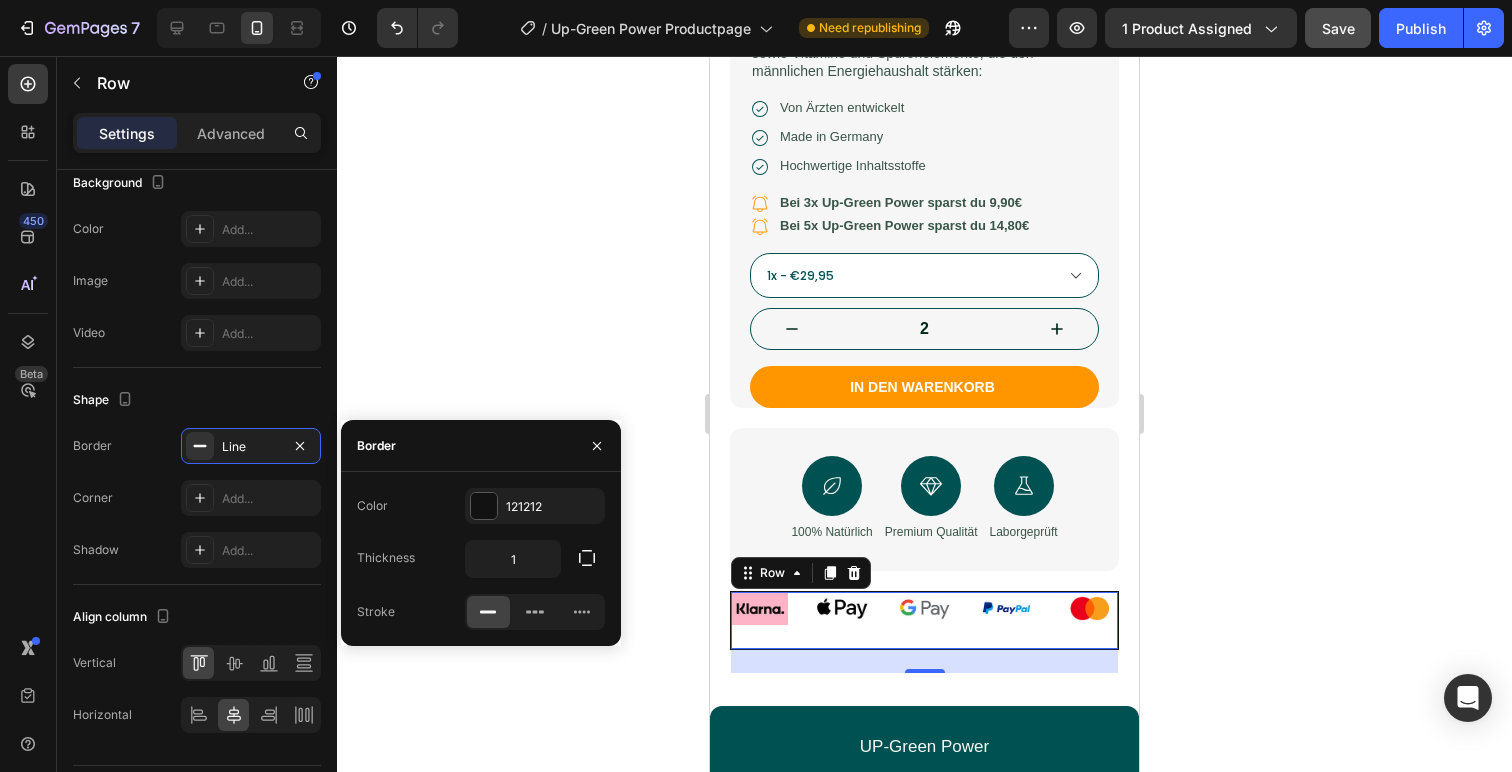 click 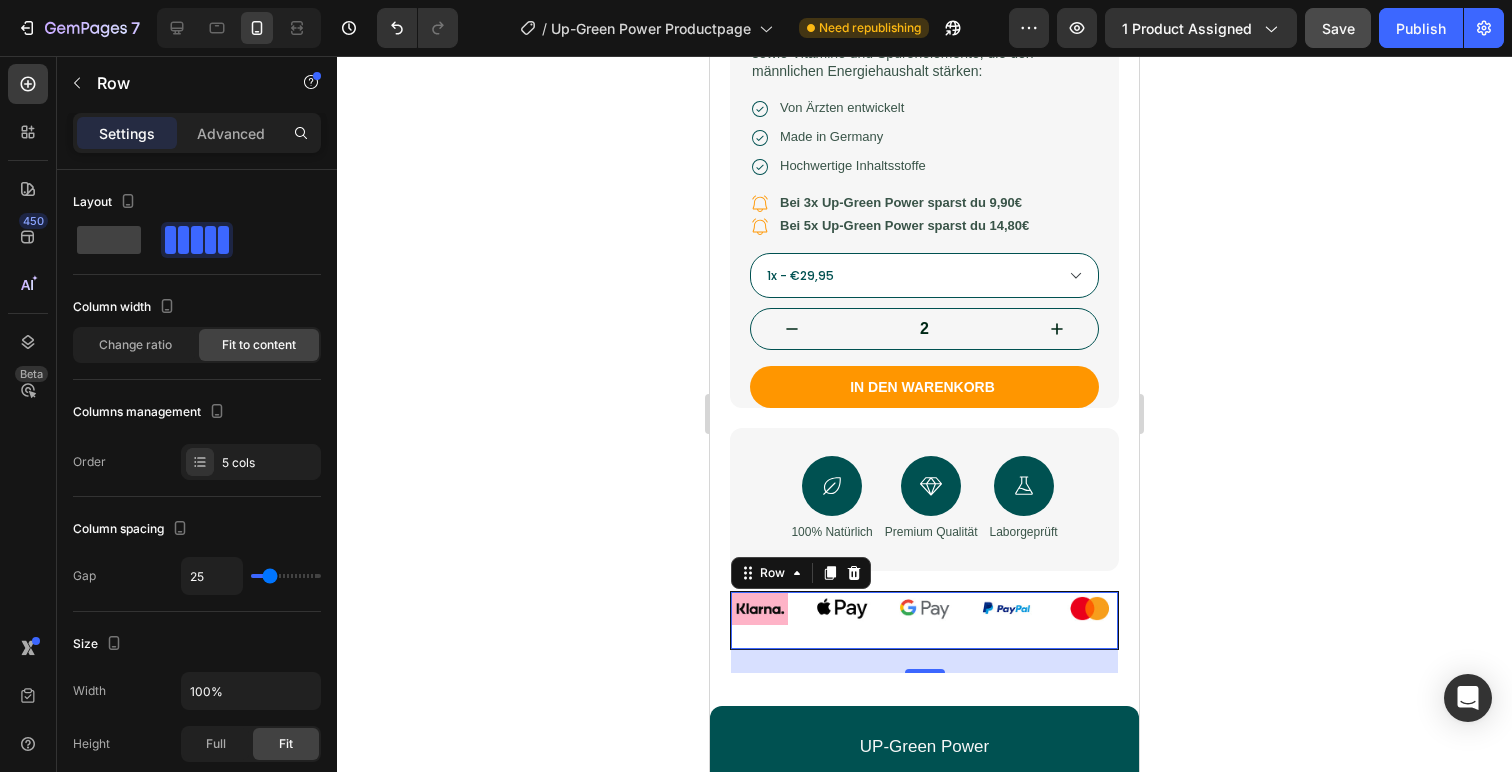 click on "Image" at bounding box center [1006, 621] 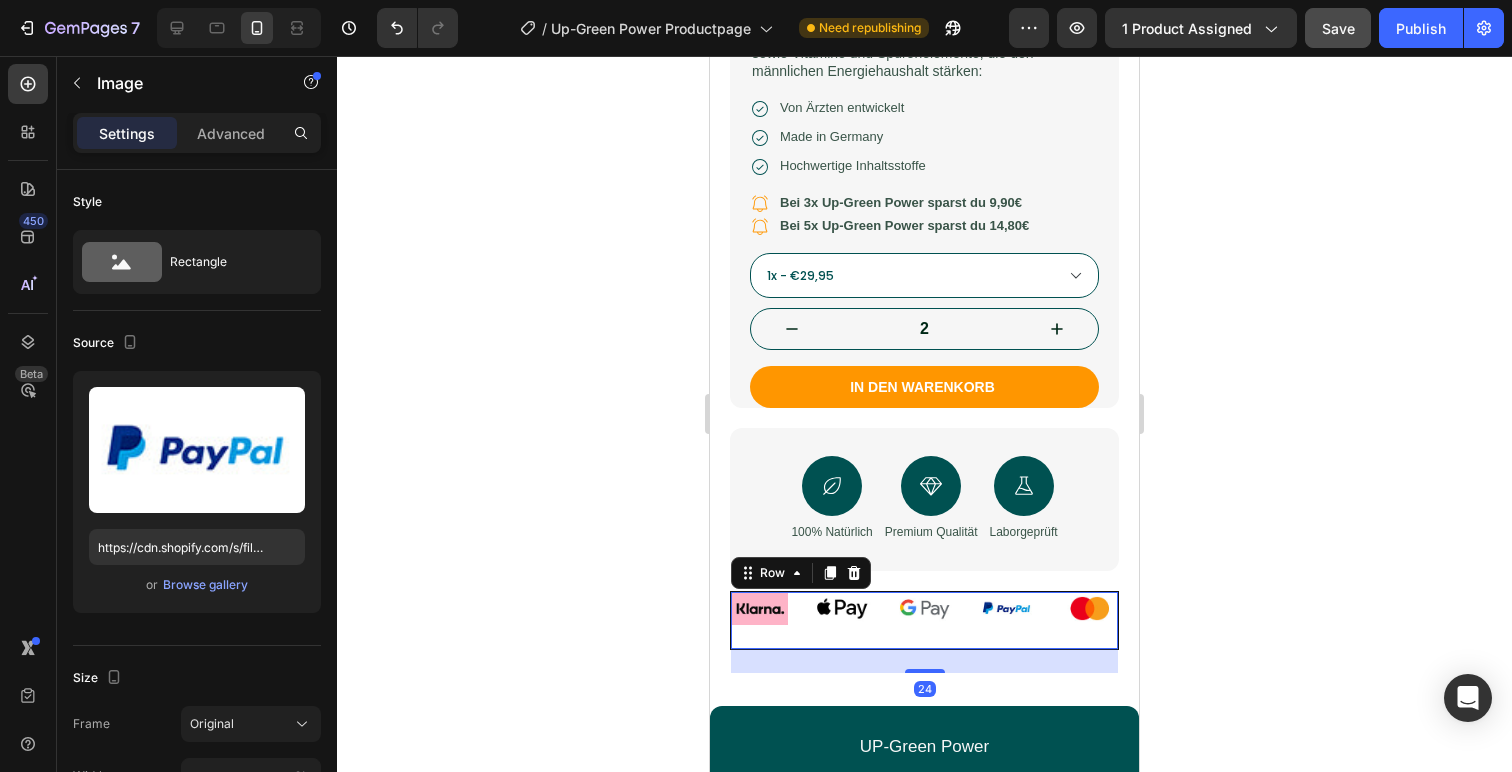 click on "Image Image Image Image Image Row   24" at bounding box center [924, 621] 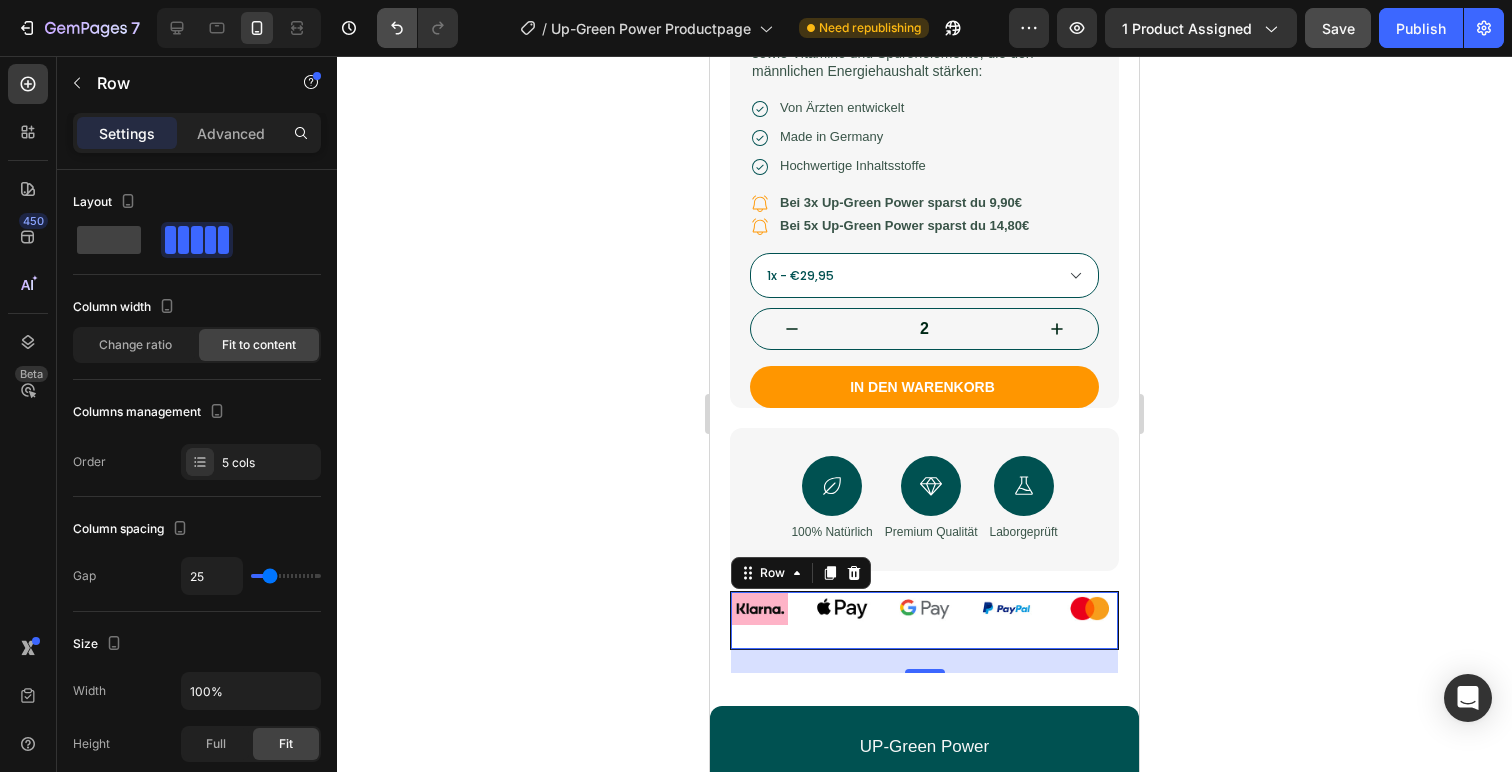click 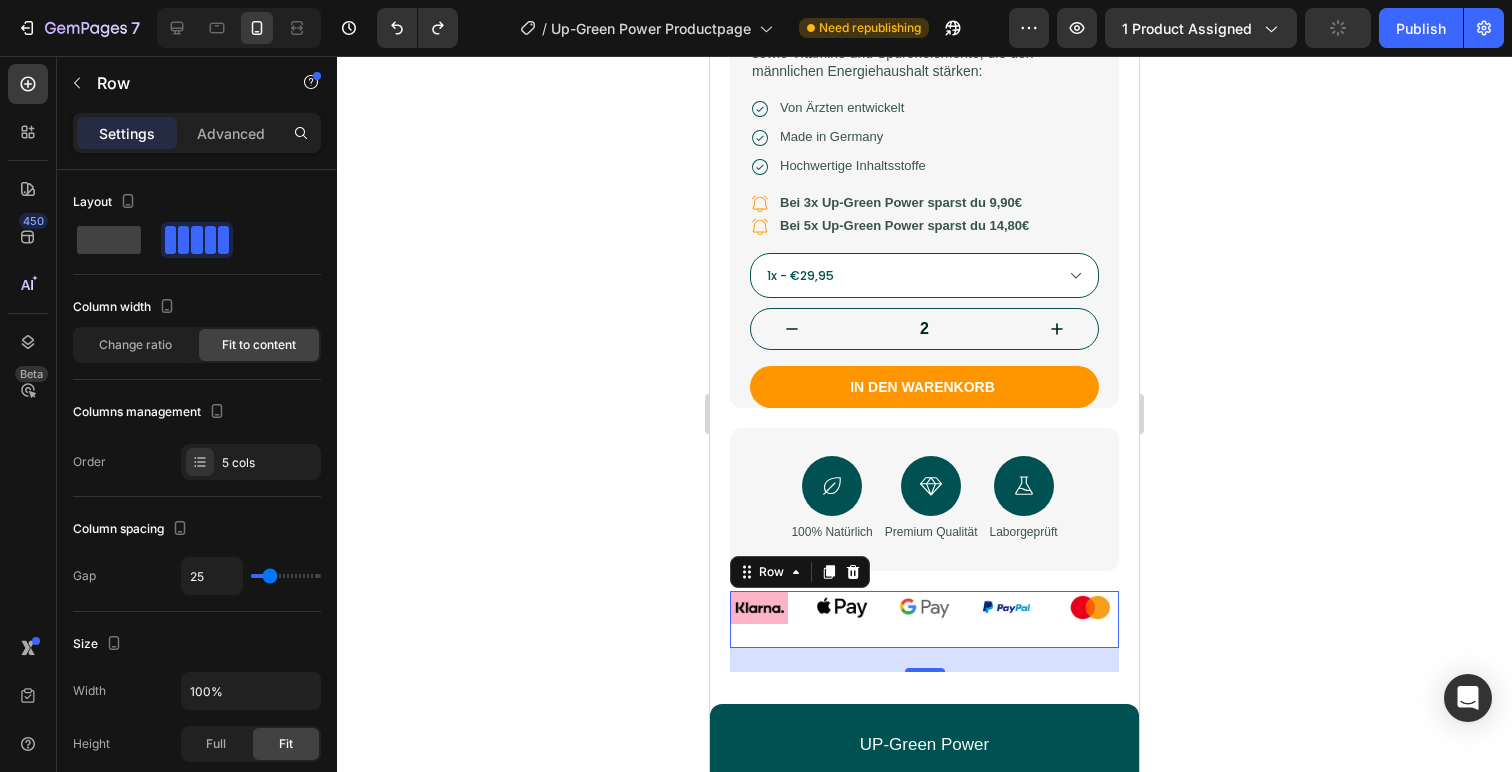 click 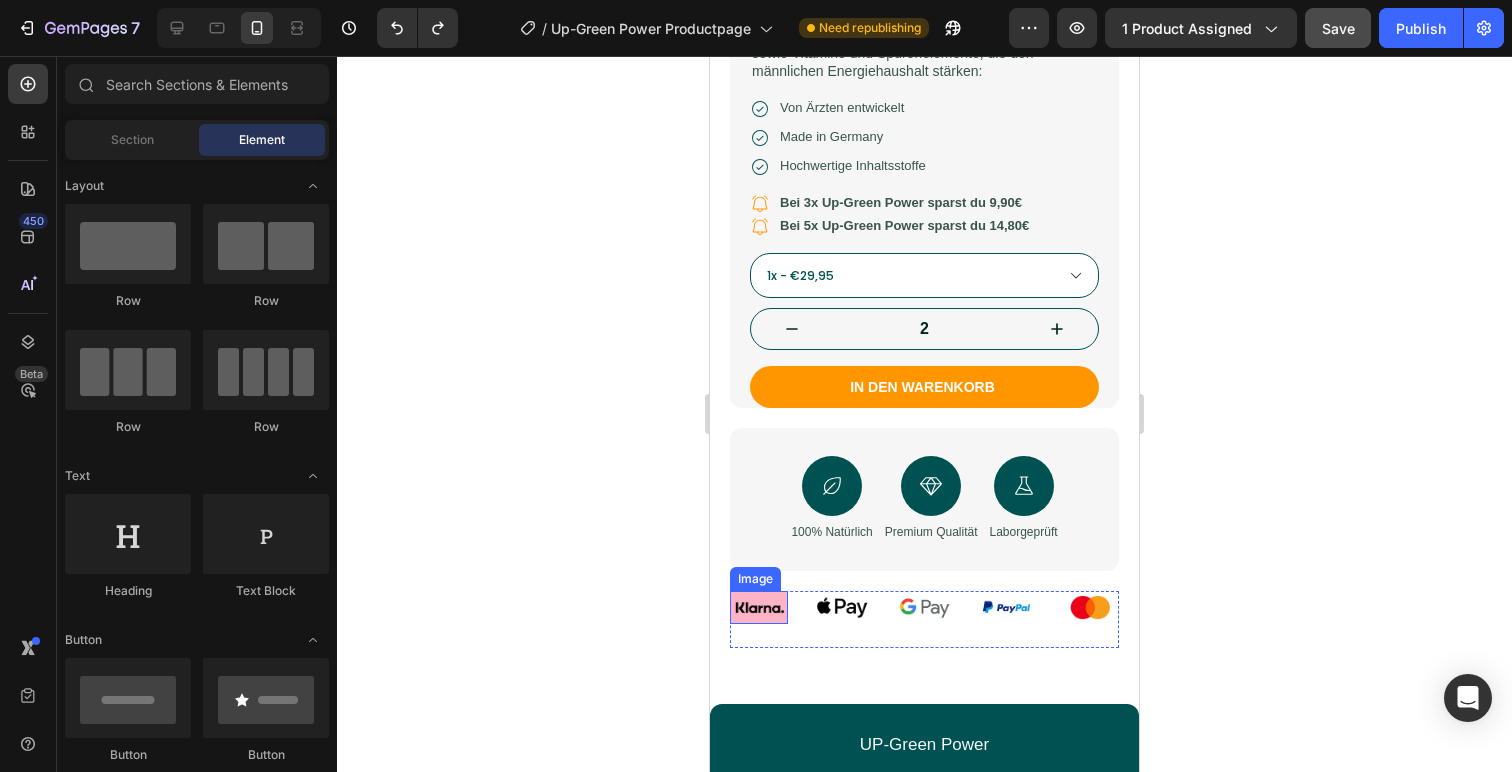 click at bounding box center [759, 608] 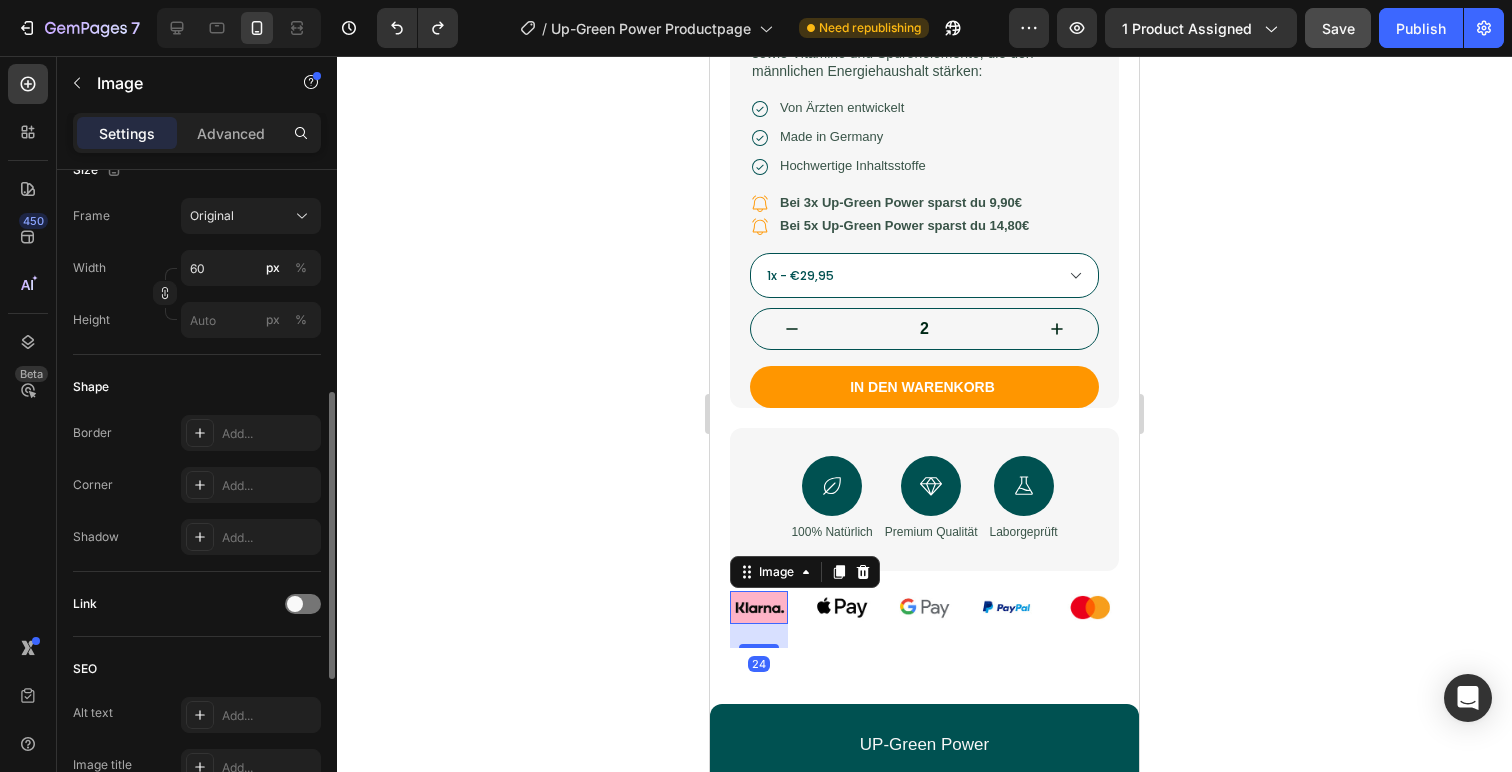 scroll, scrollTop: 517, scrollLeft: 0, axis: vertical 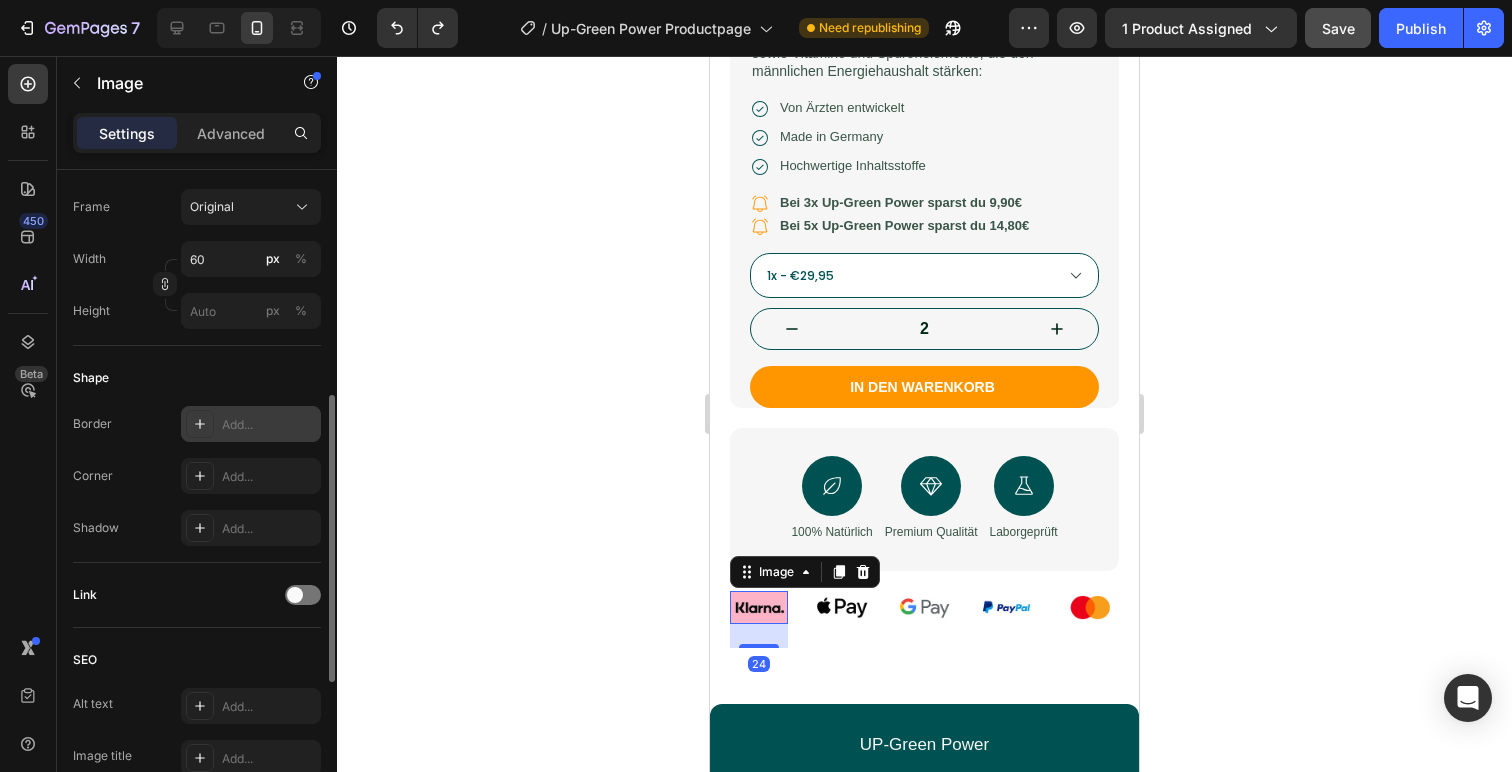 click on "Add..." at bounding box center (269, 425) 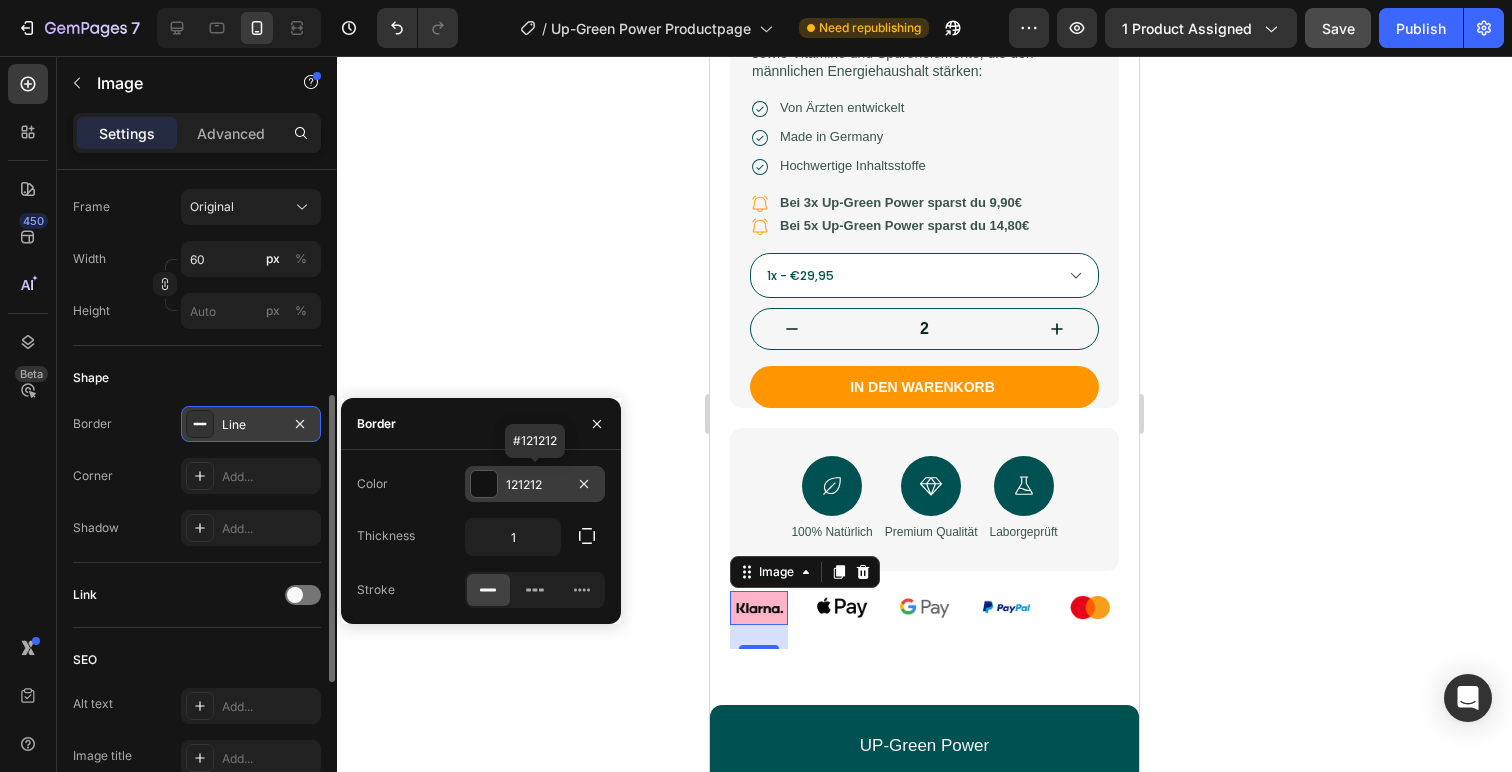 click on "121212" at bounding box center [535, 484] 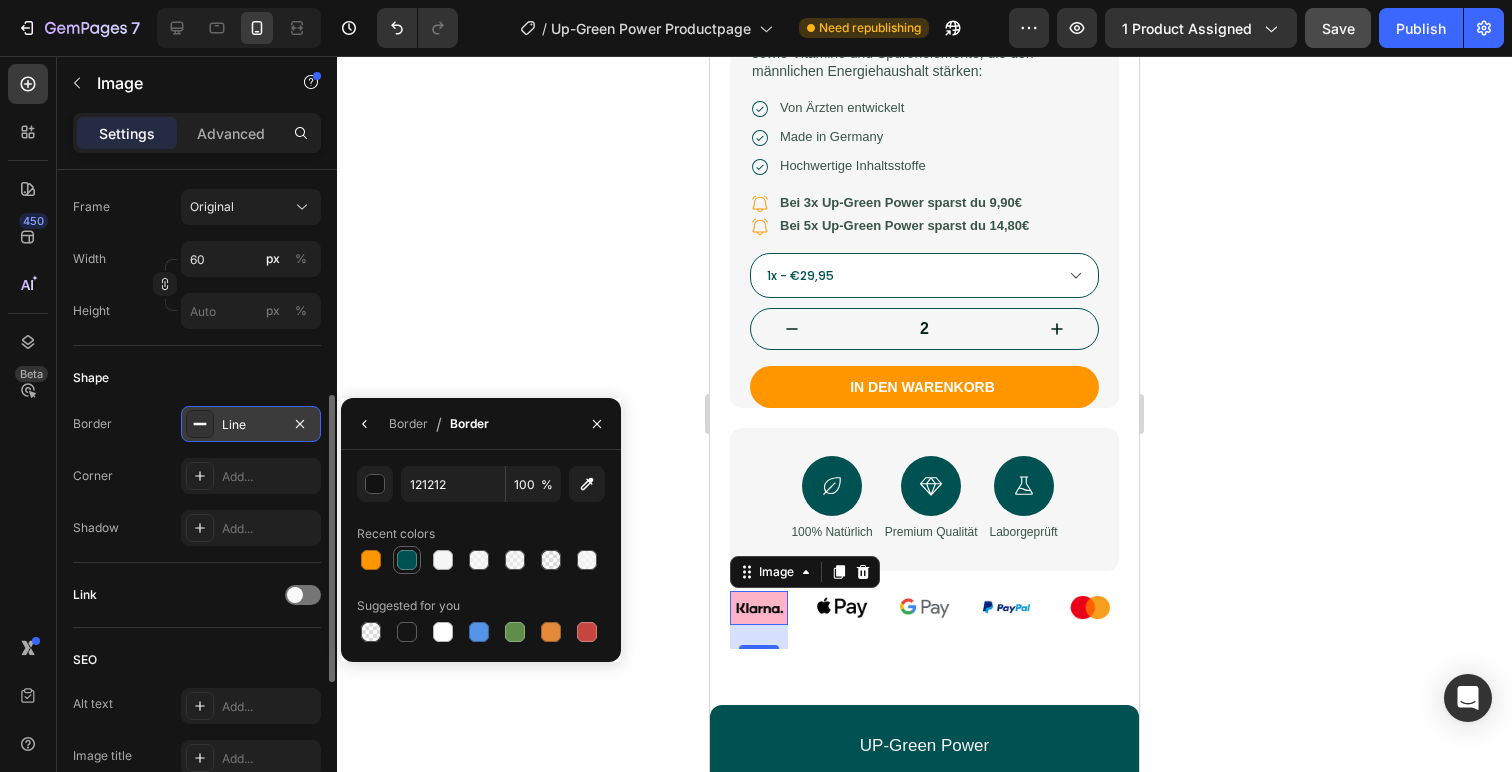 click at bounding box center (407, 560) 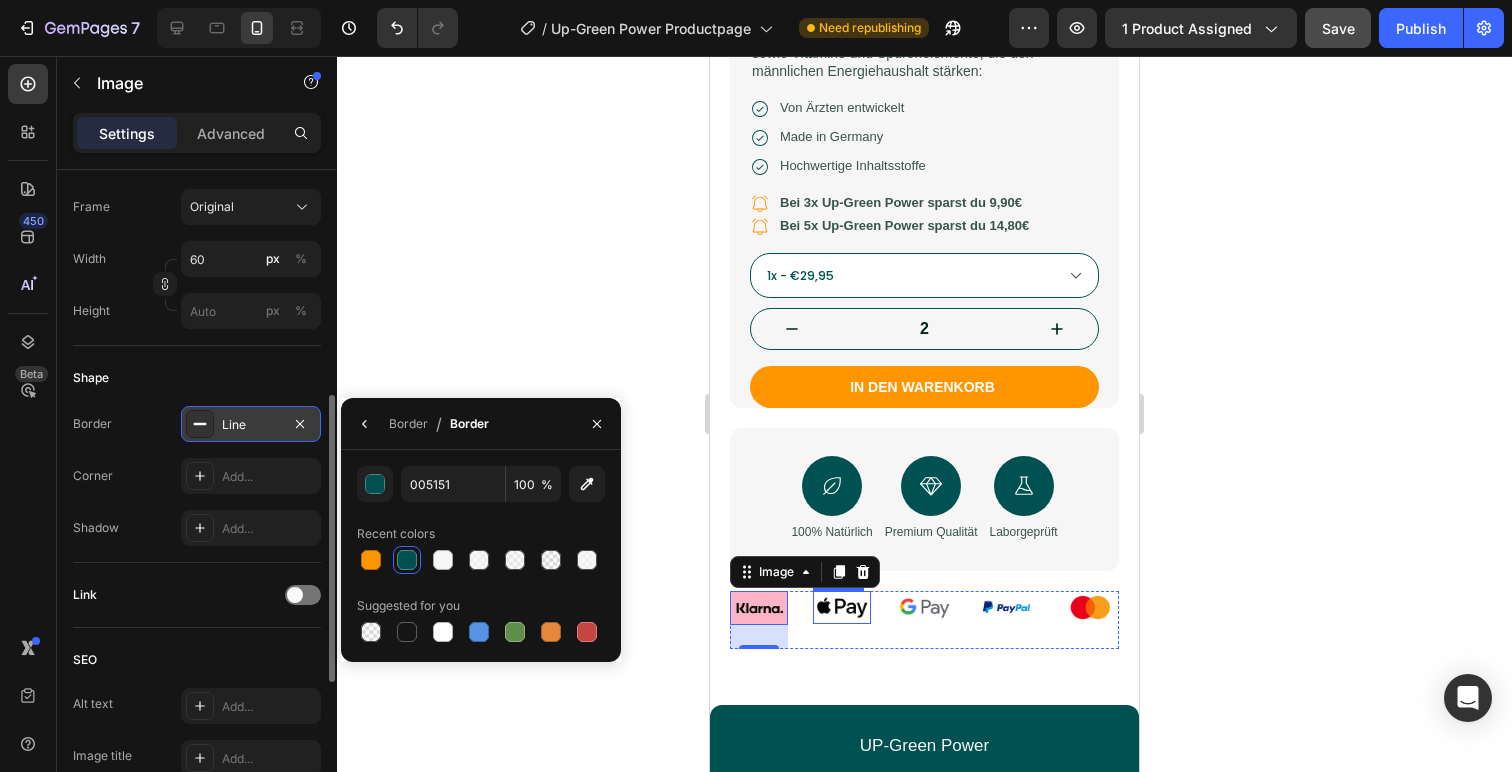 click at bounding box center (842, 608) 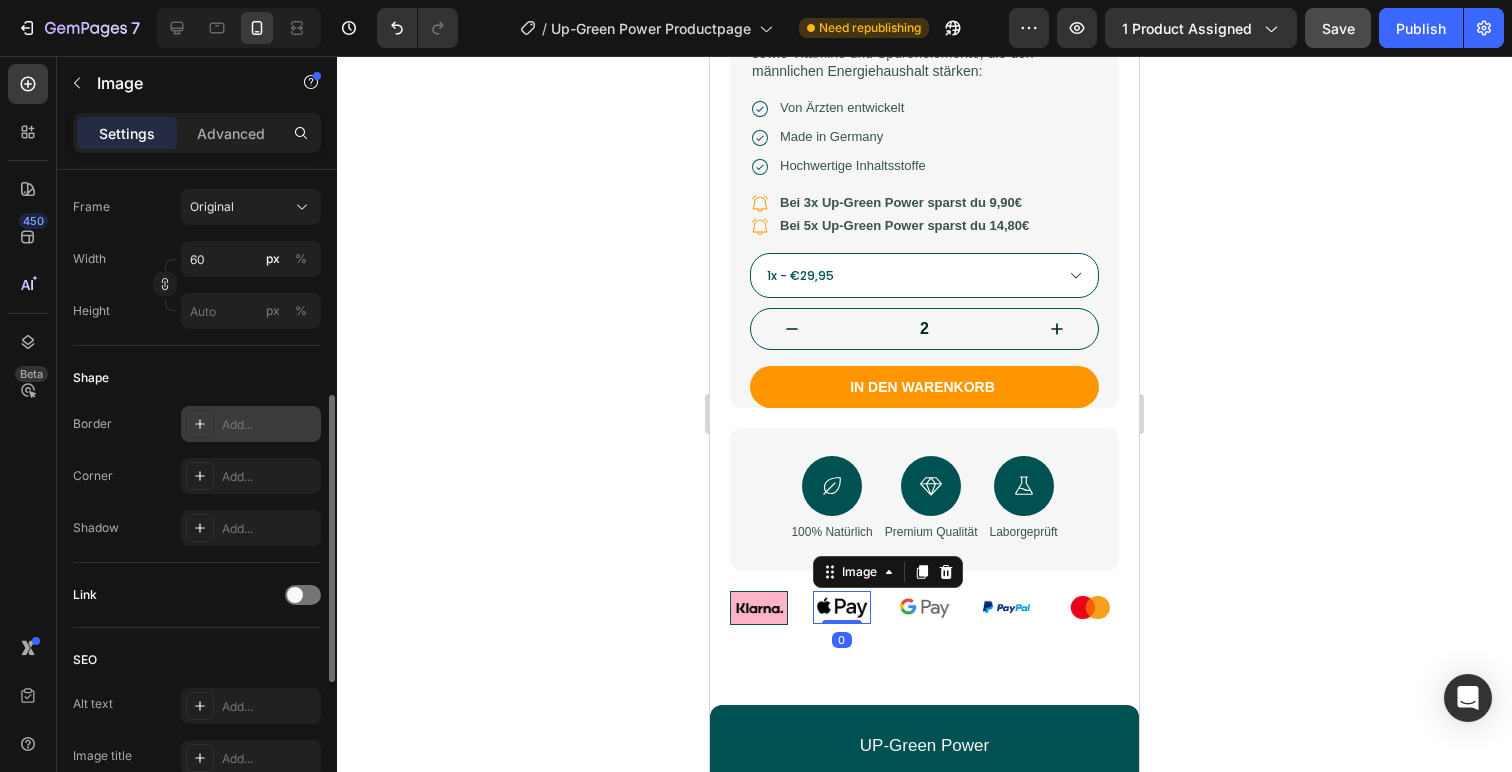 click on "Add..." at bounding box center (269, 425) 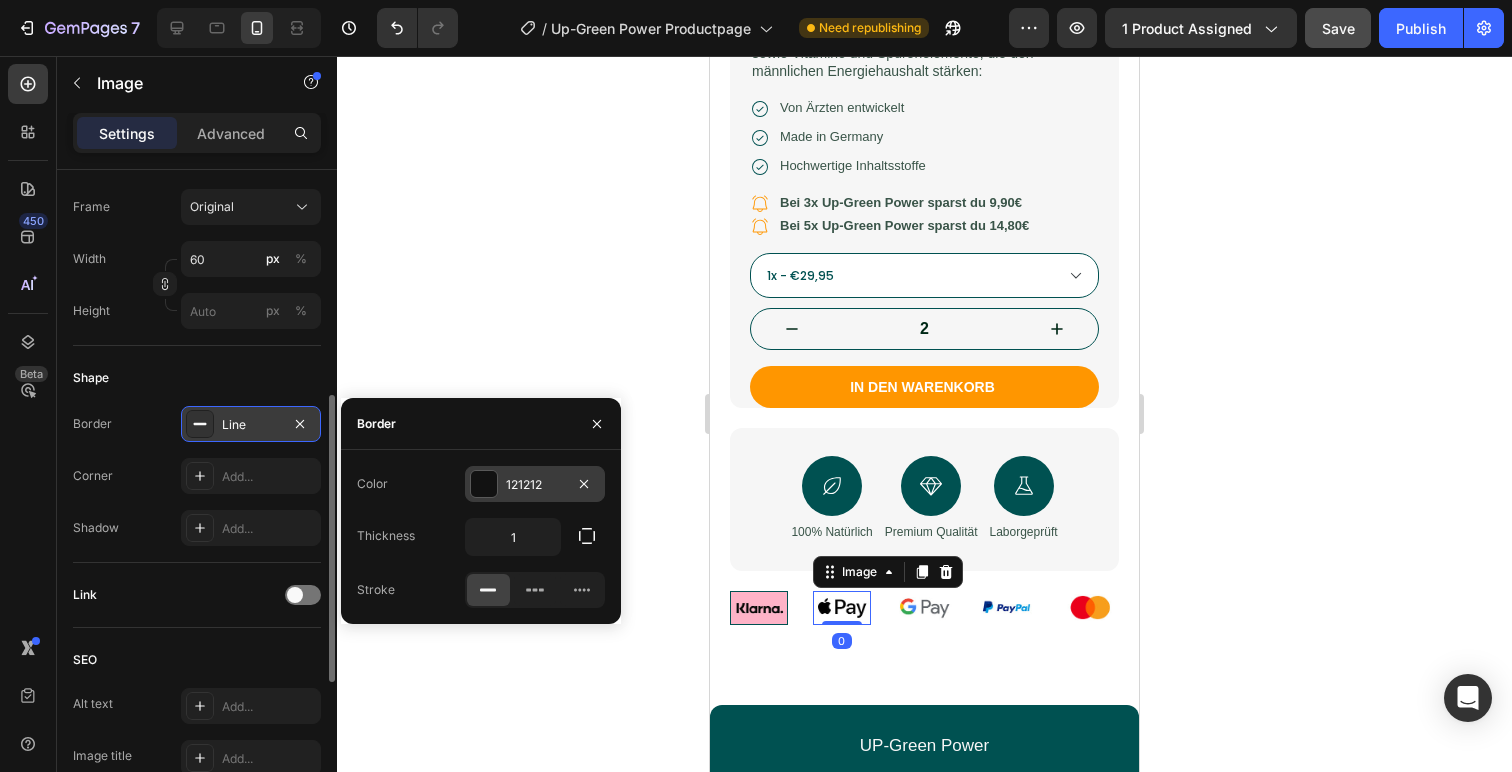 click at bounding box center [484, 484] 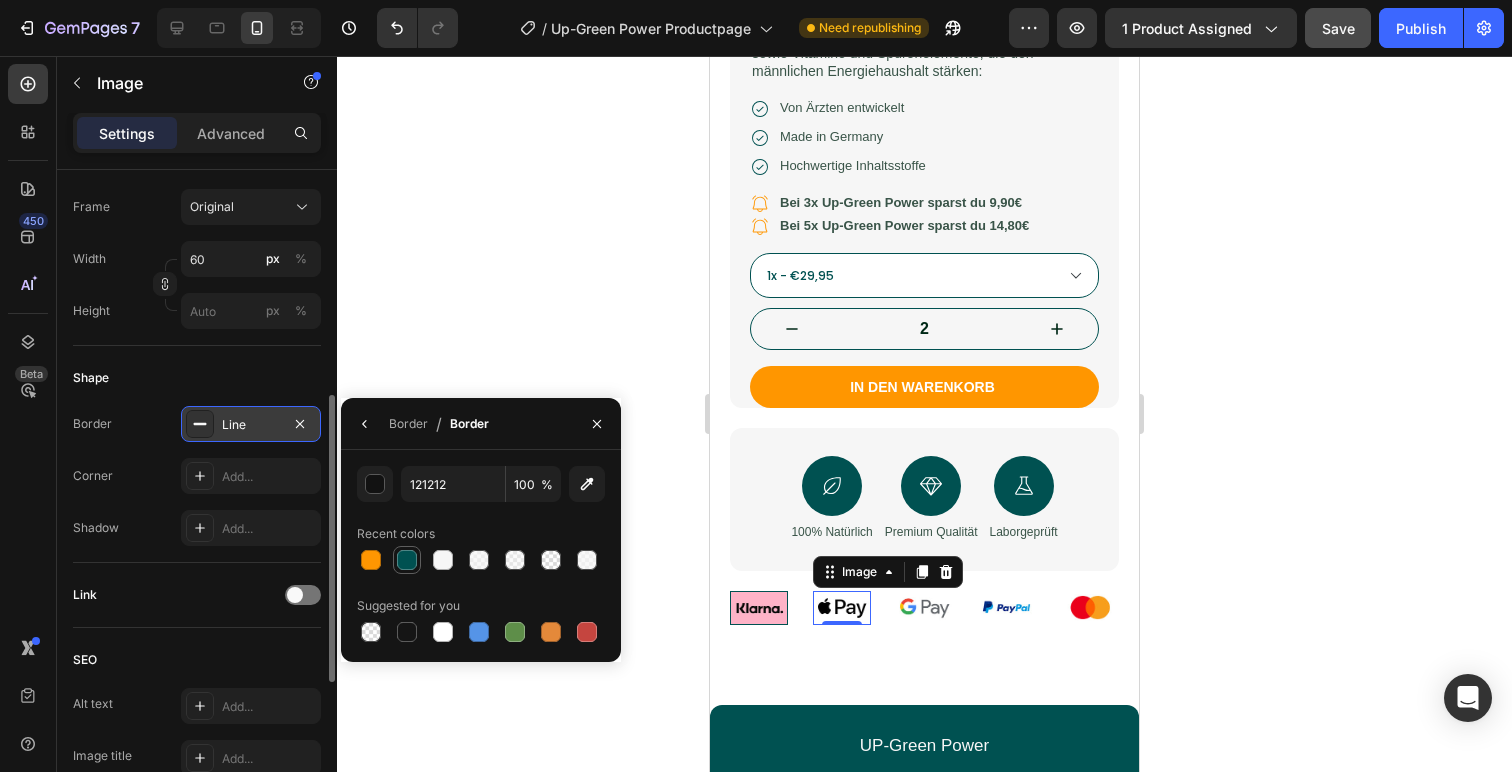 click at bounding box center (407, 560) 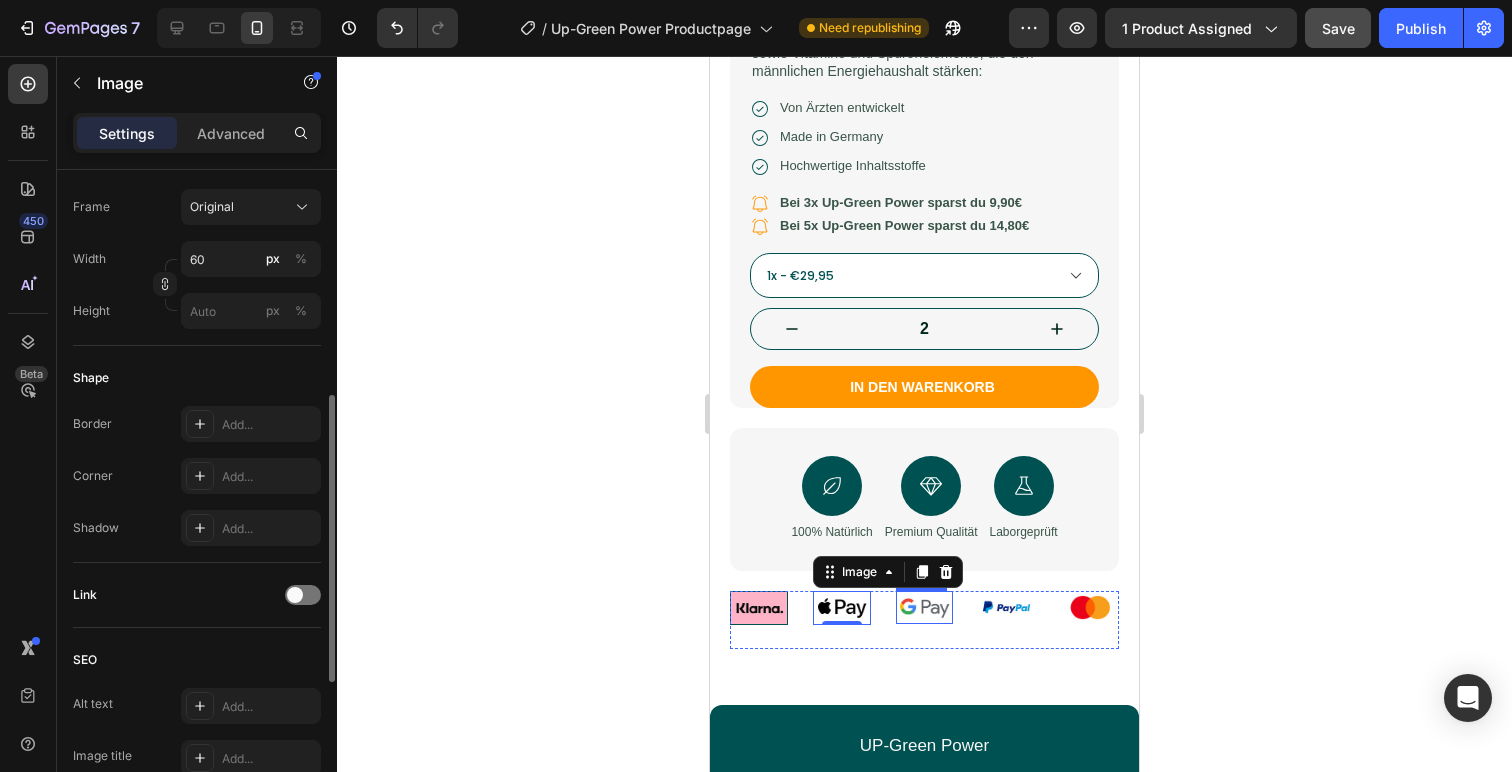 click at bounding box center (925, 608) 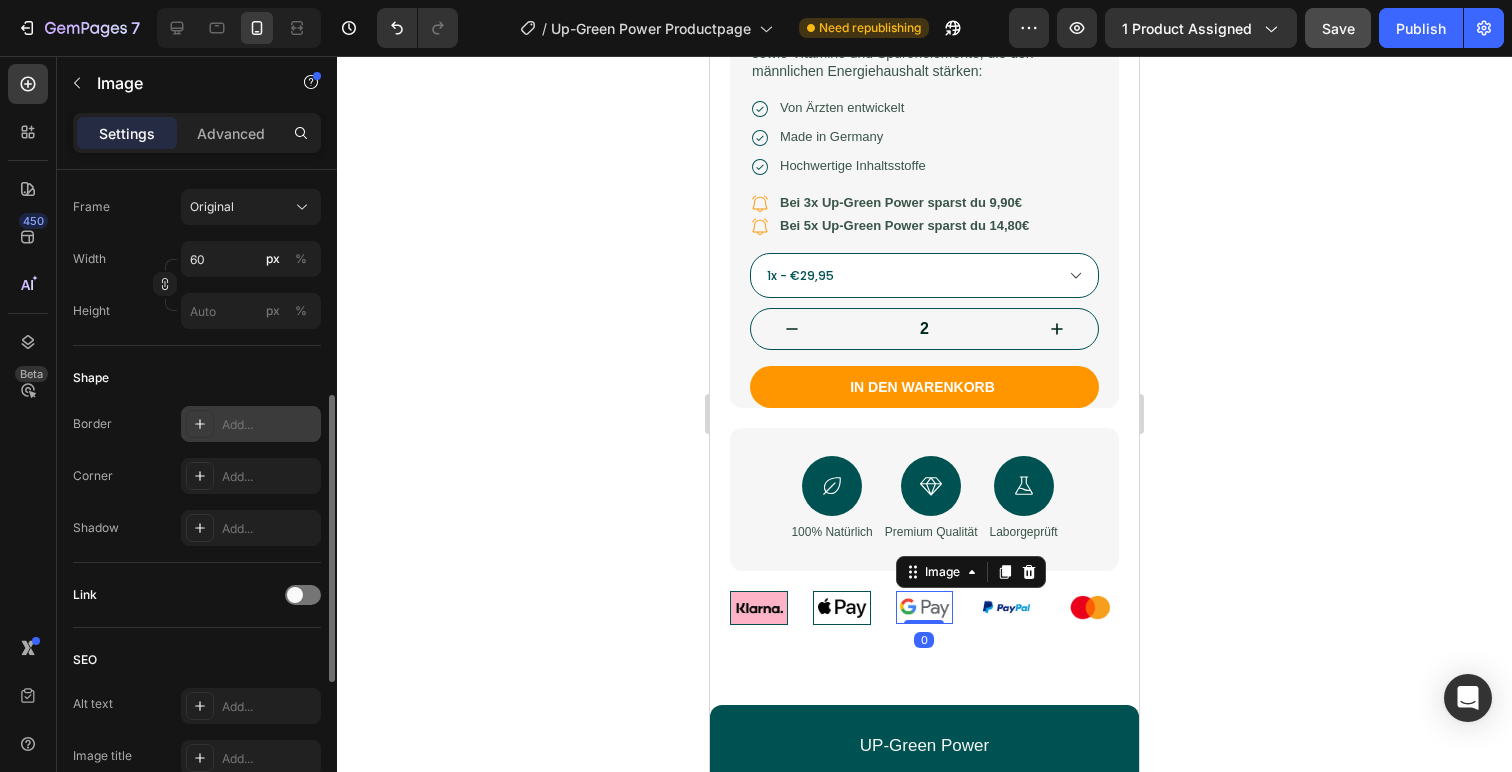 click on "Add..." at bounding box center [269, 425] 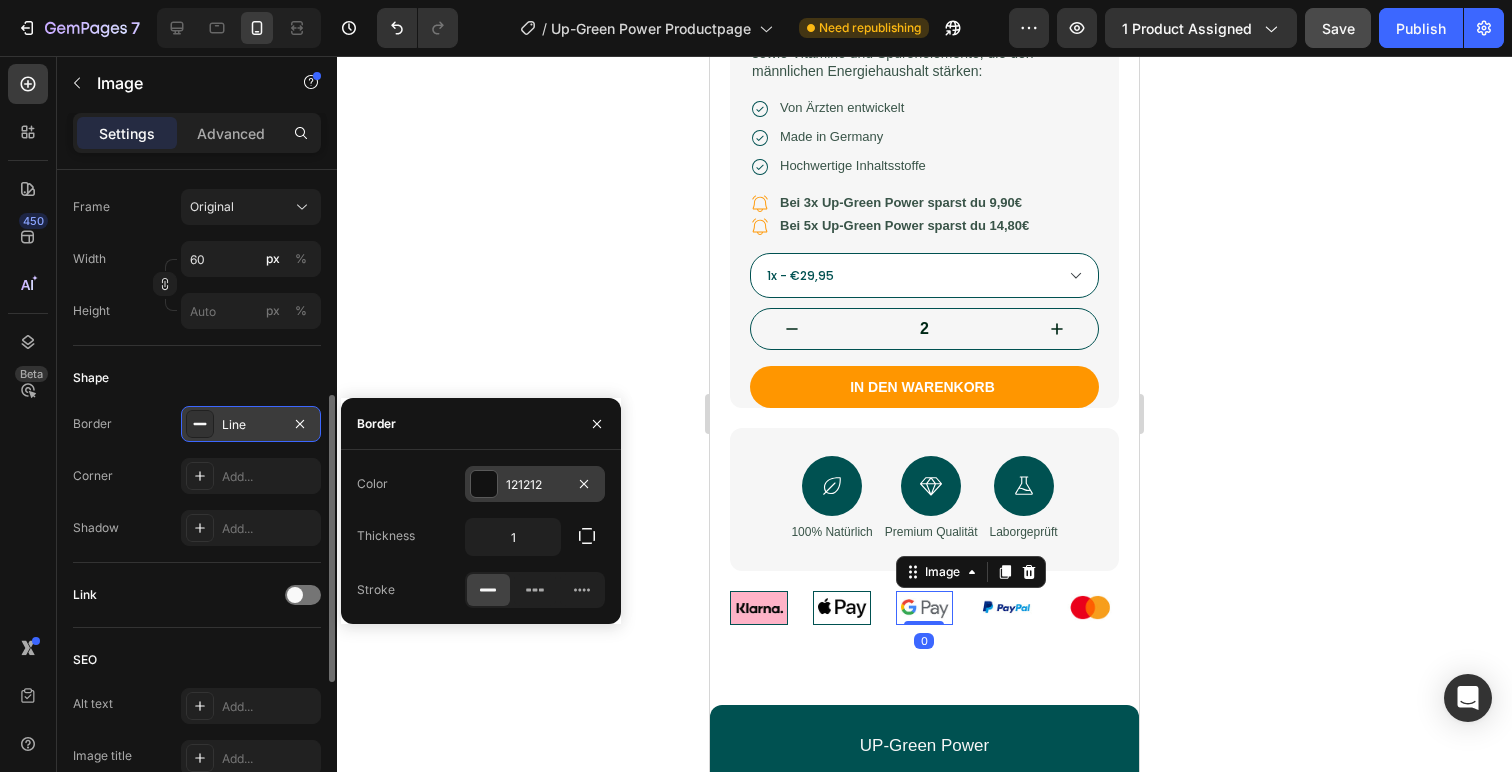 click at bounding box center (484, 484) 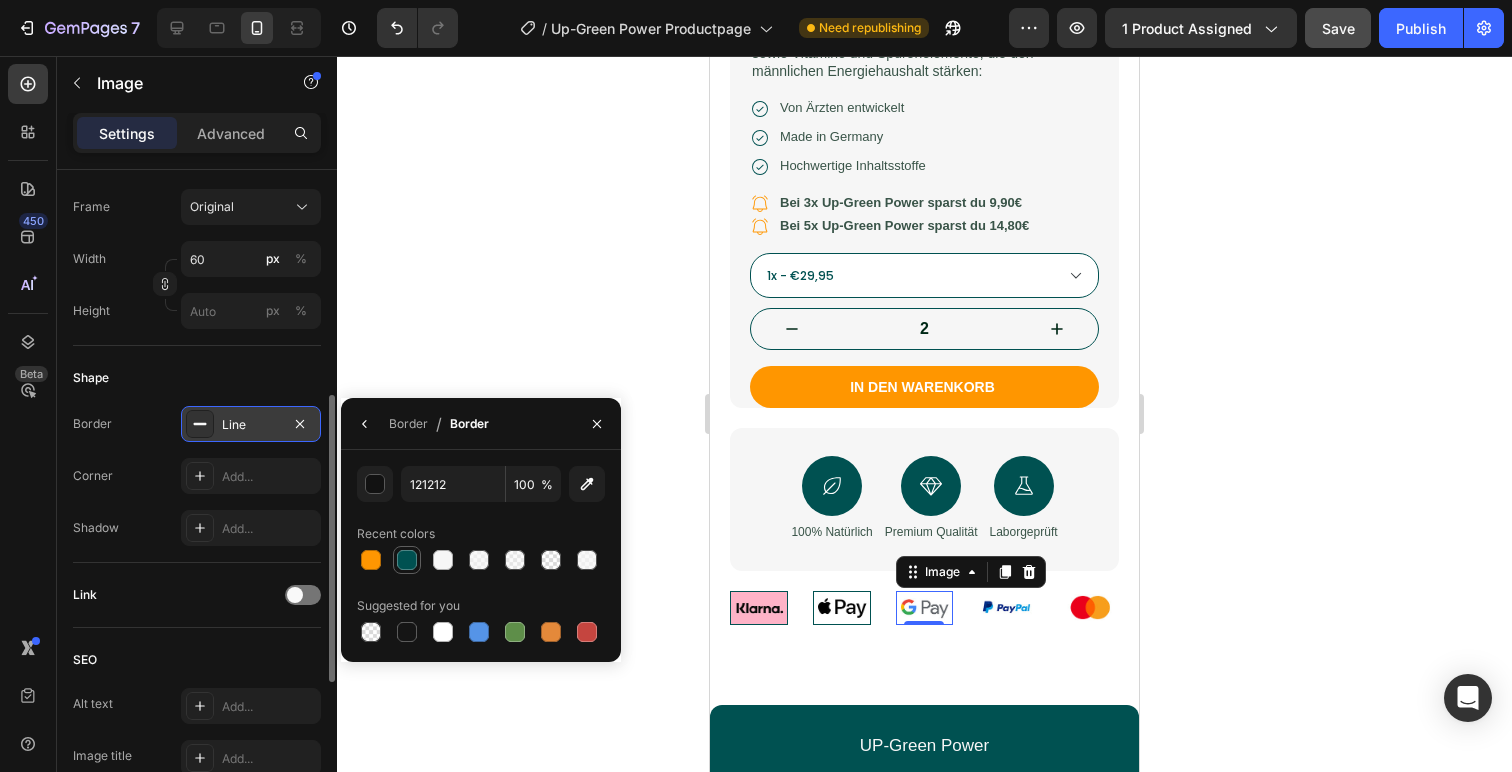 click at bounding box center (407, 560) 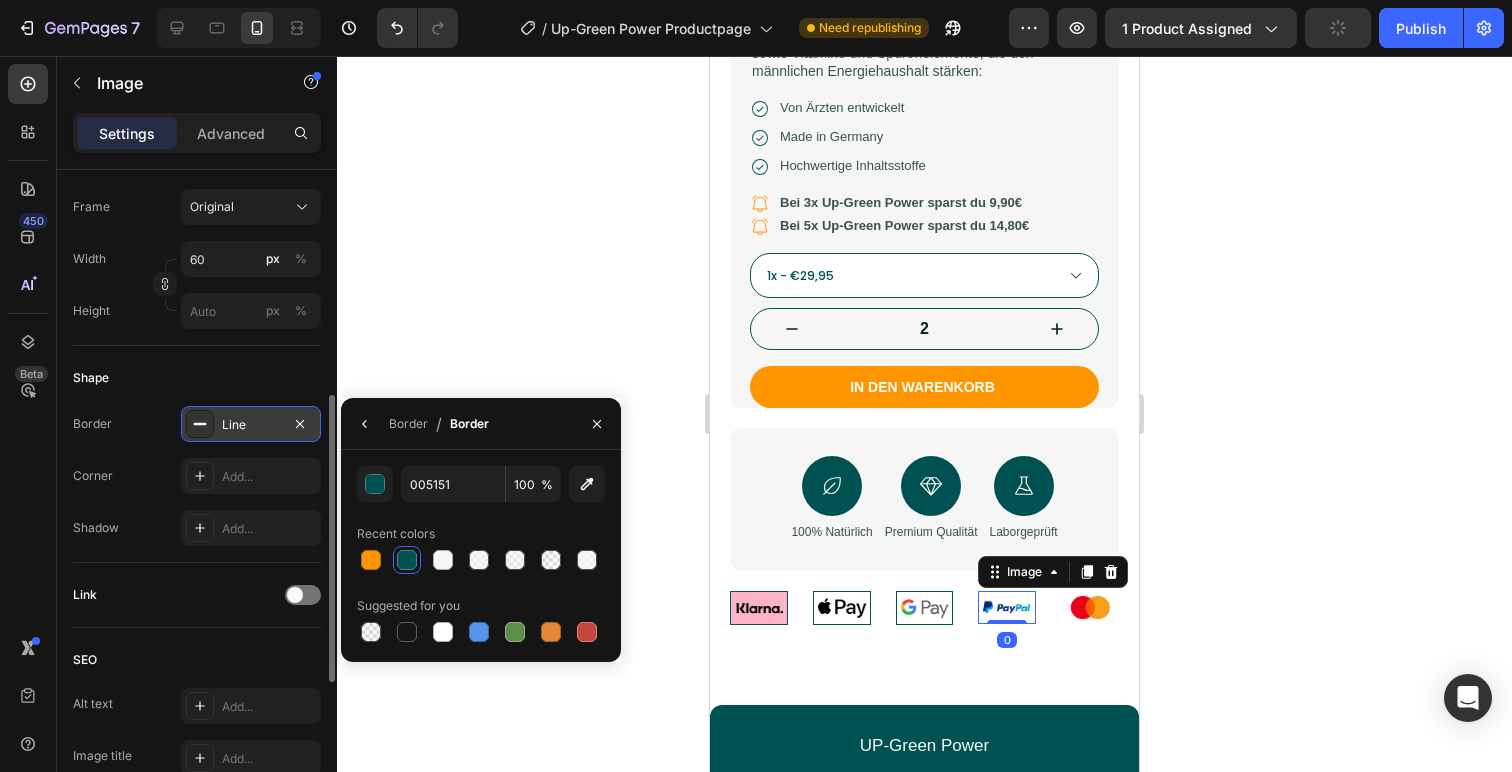 click at bounding box center [1007, 608] 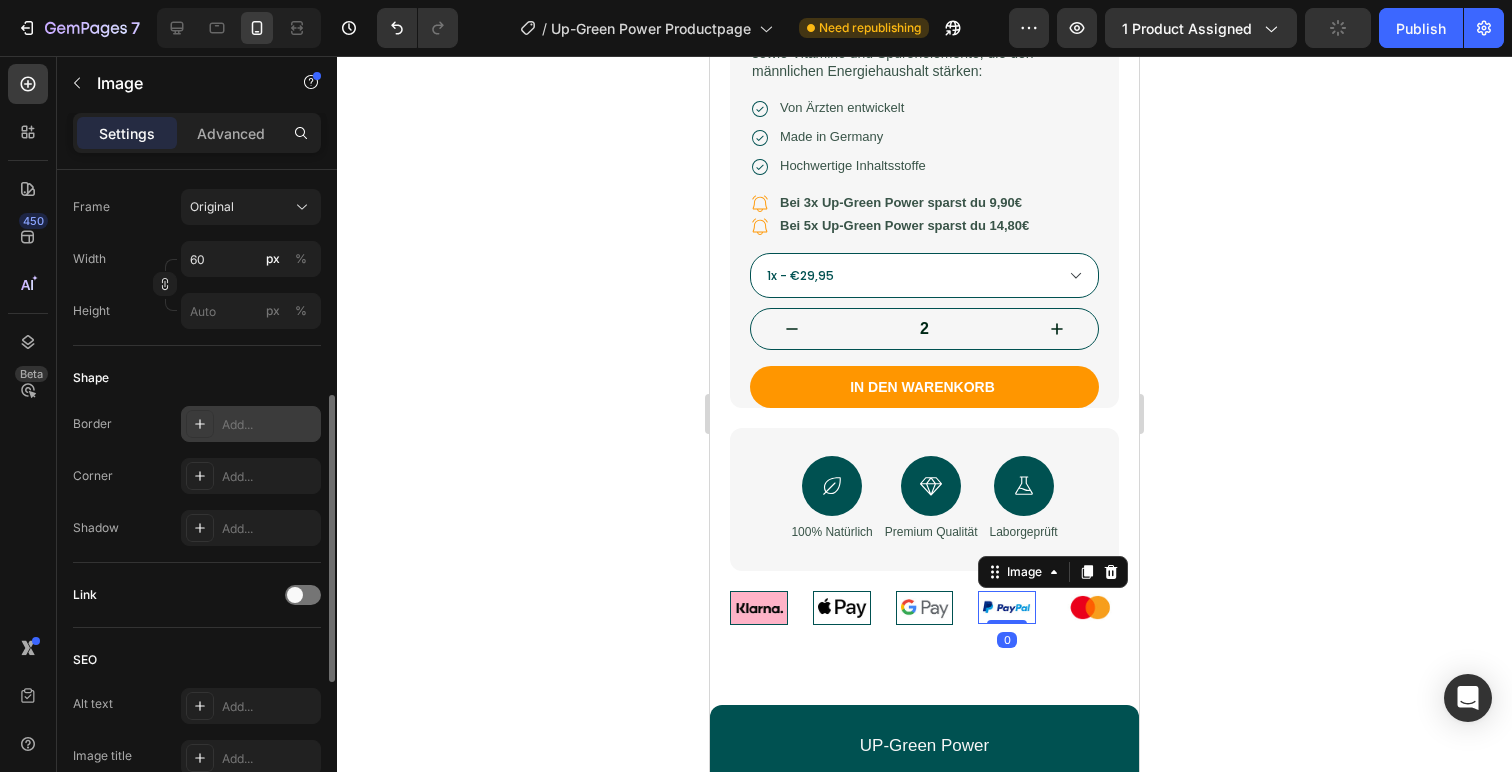 click on "Add..." at bounding box center [269, 425] 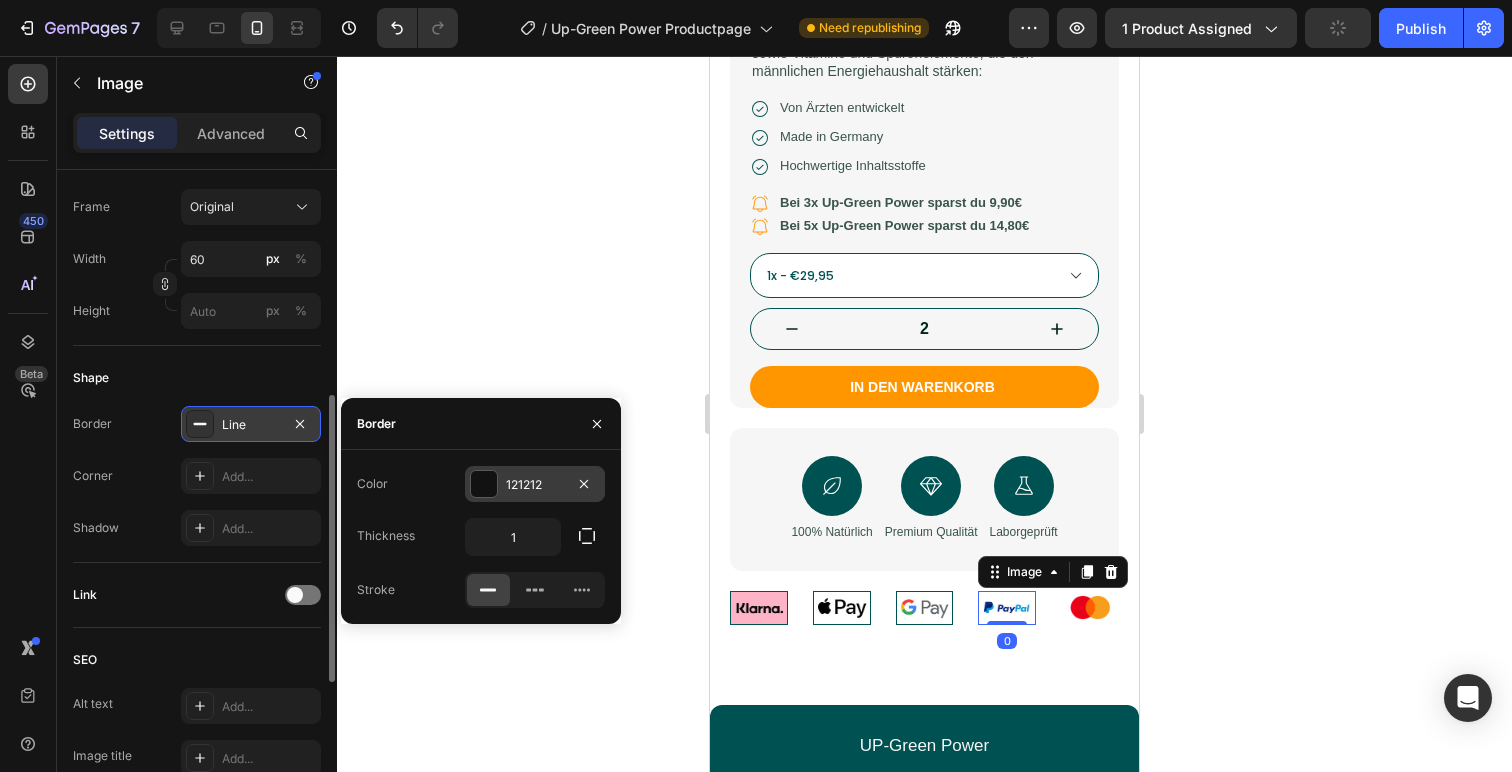 click at bounding box center (484, 484) 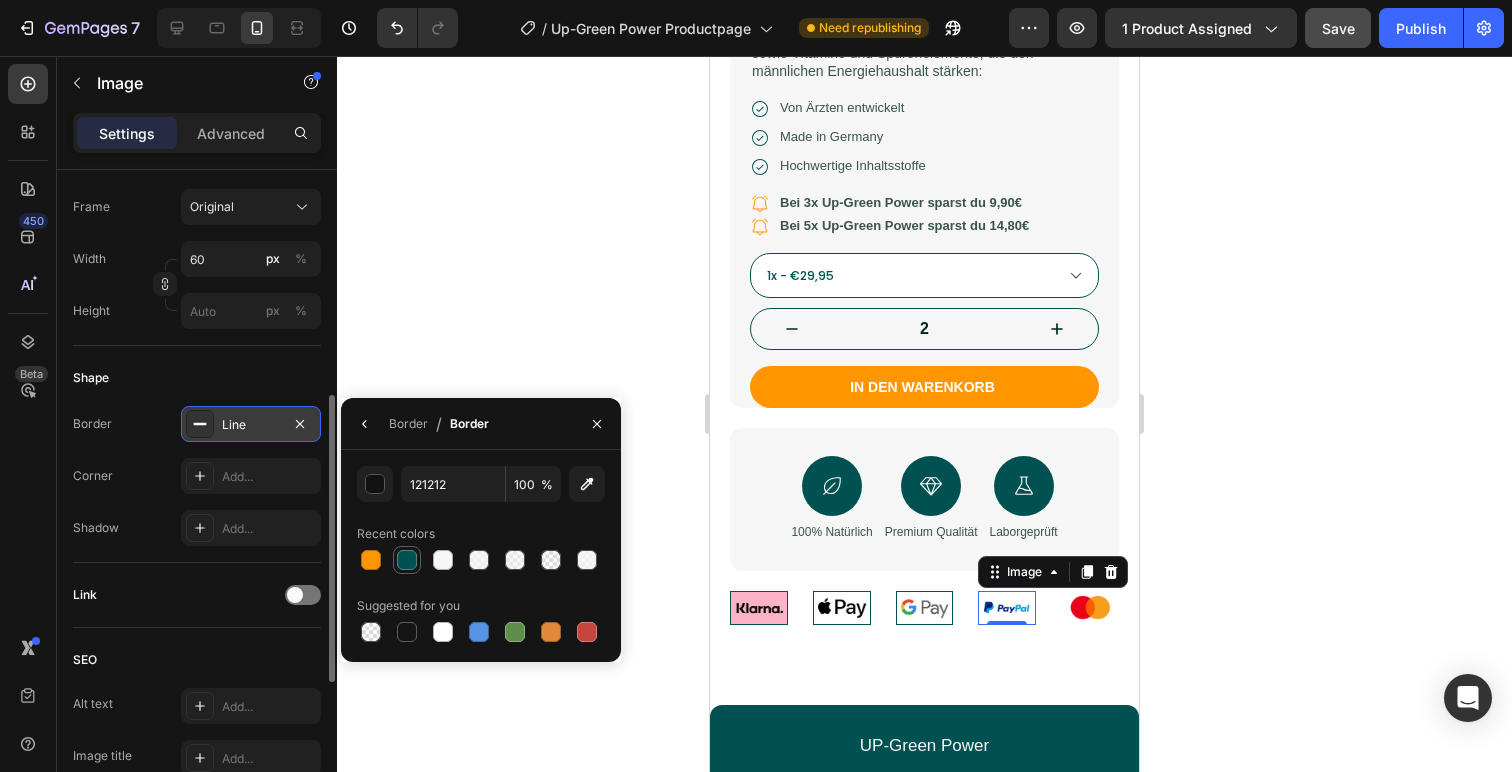 click at bounding box center [407, 560] 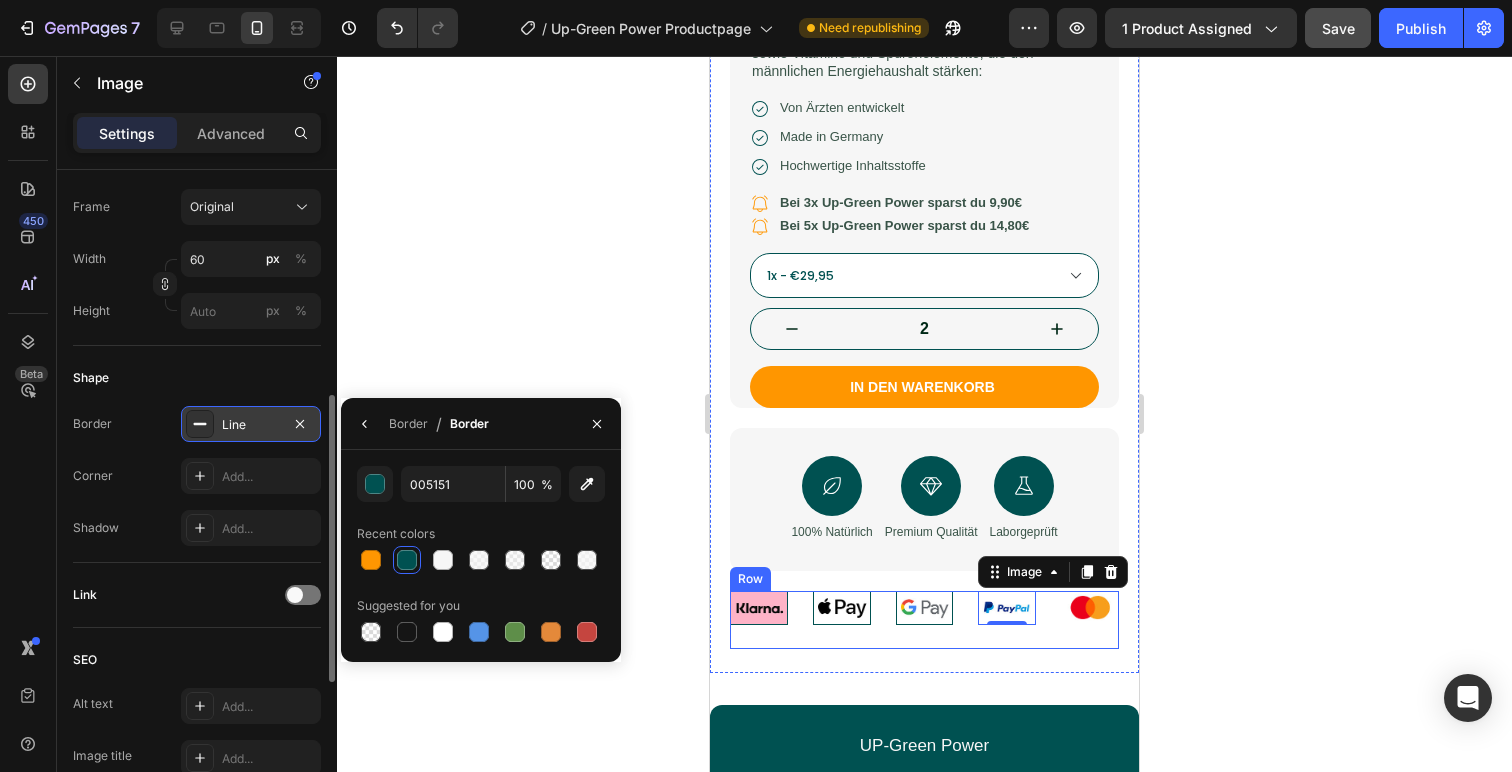 click at bounding box center [842, 608] 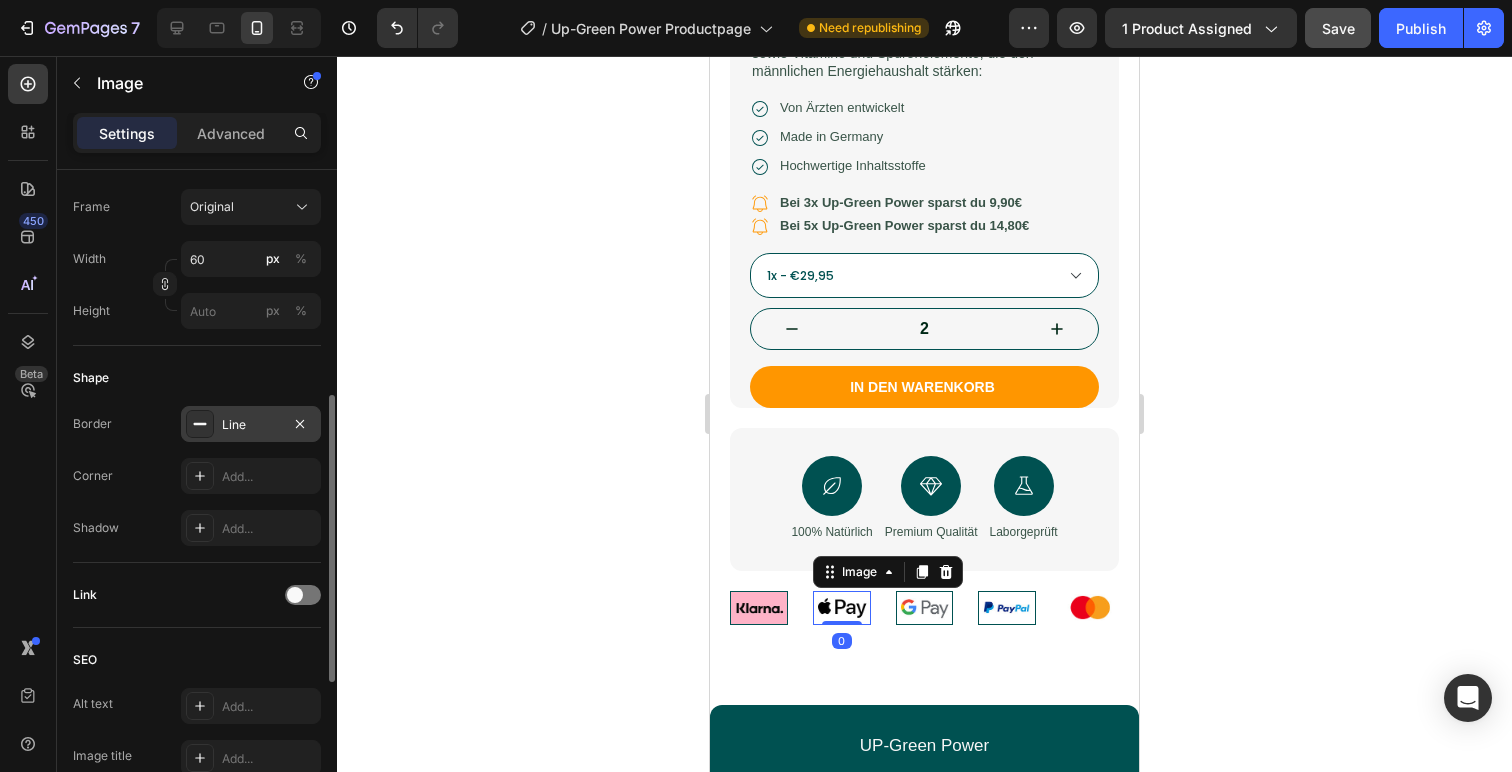 click on "Line" at bounding box center (251, 424) 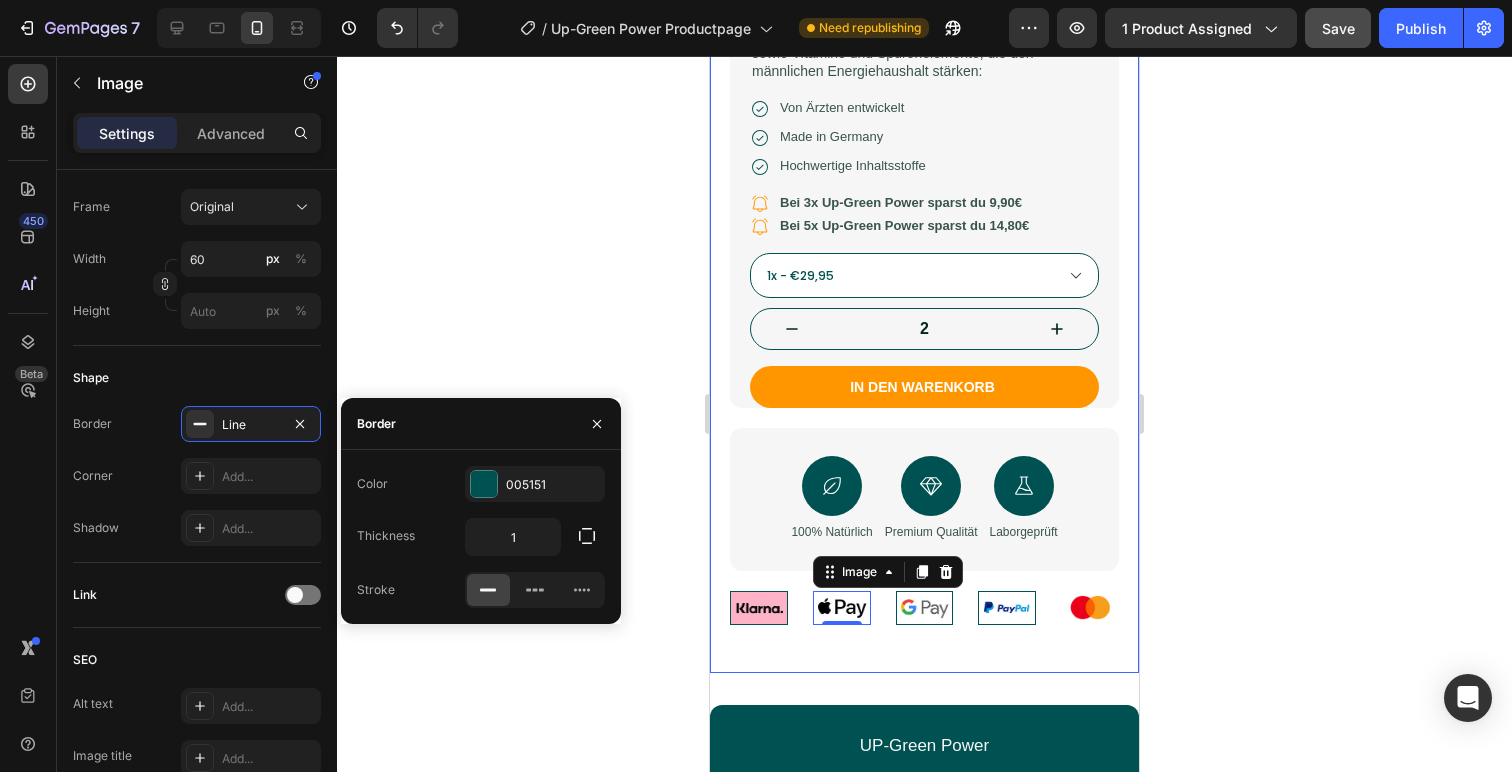 click at bounding box center [1090, 608] 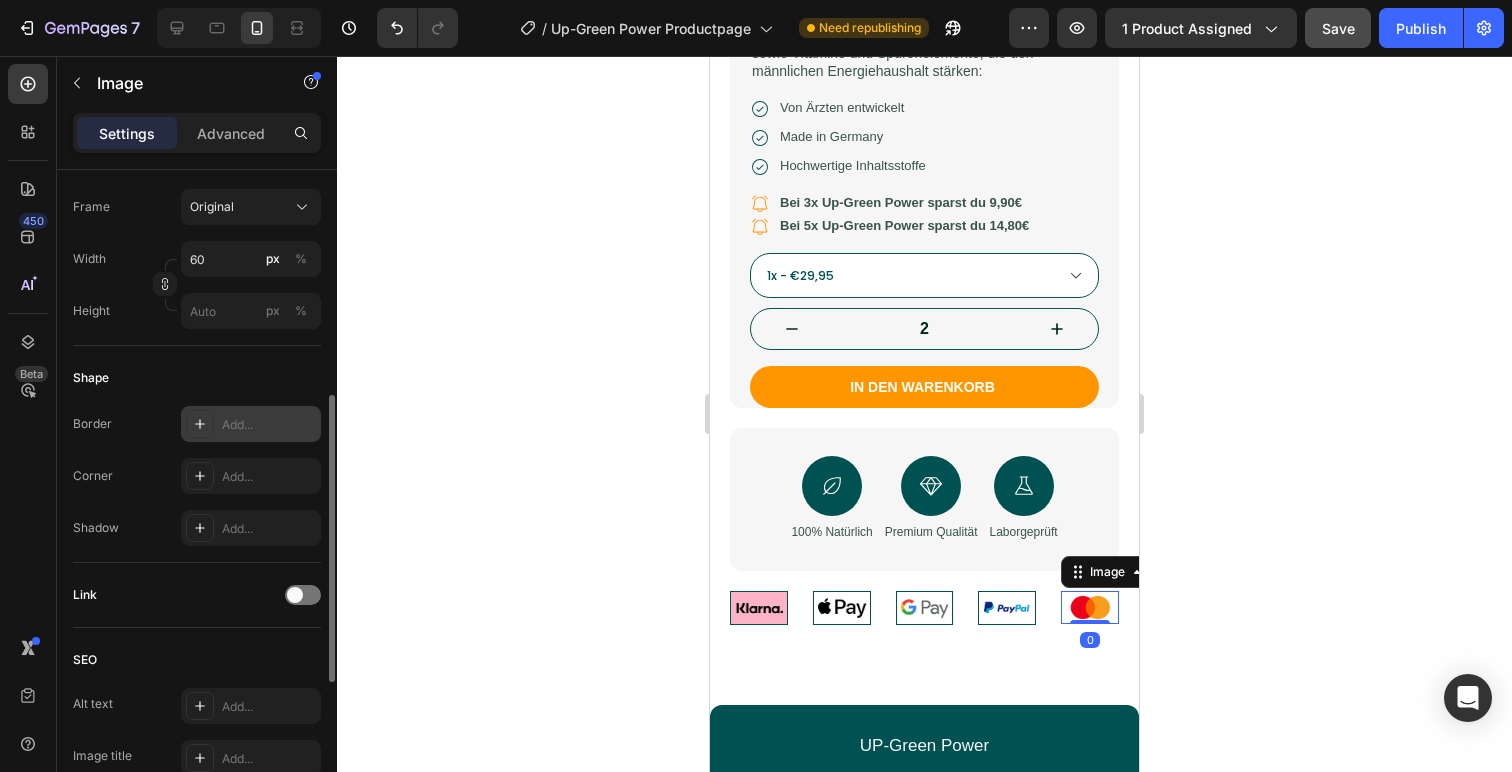 click on "Add..." at bounding box center (269, 425) 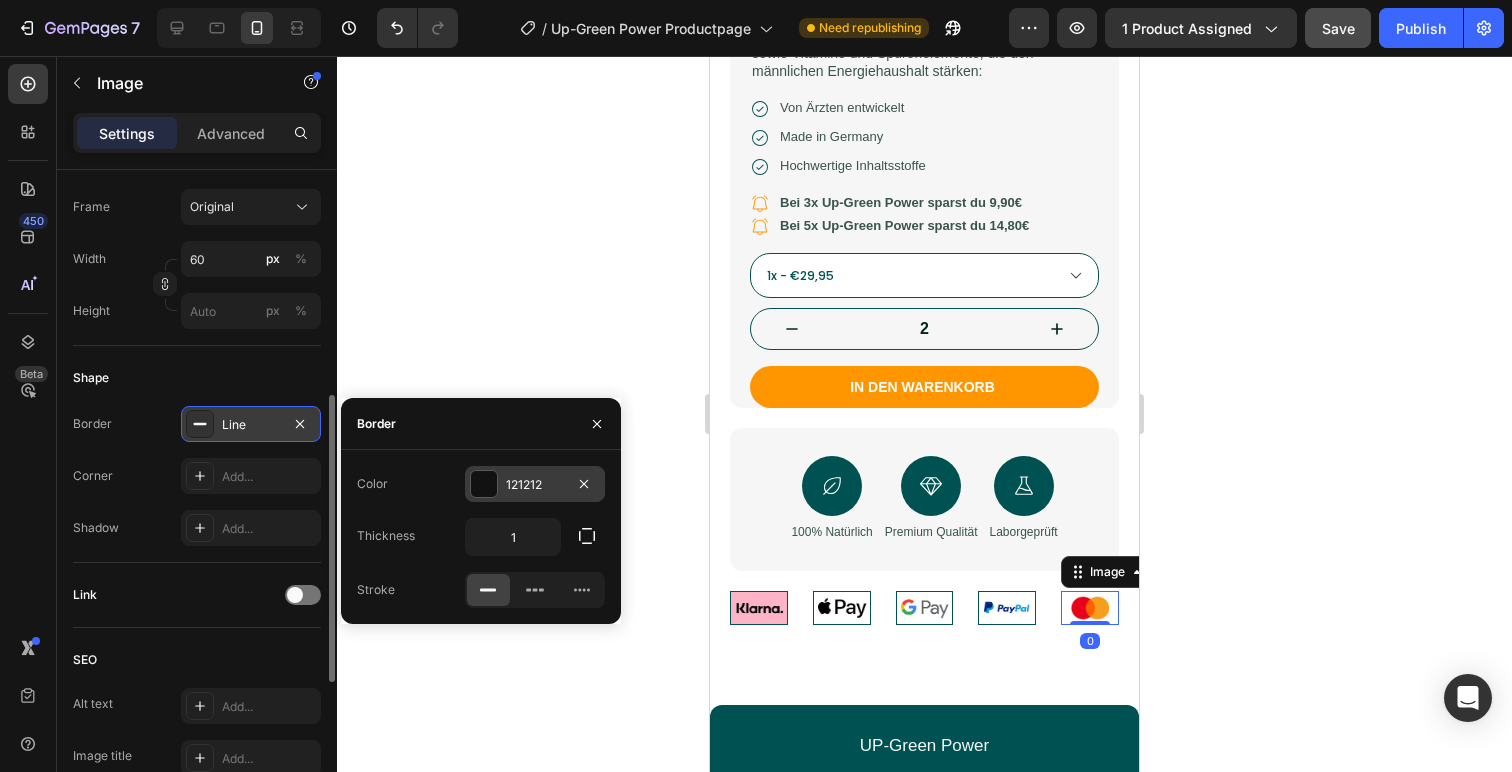 click at bounding box center [484, 484] 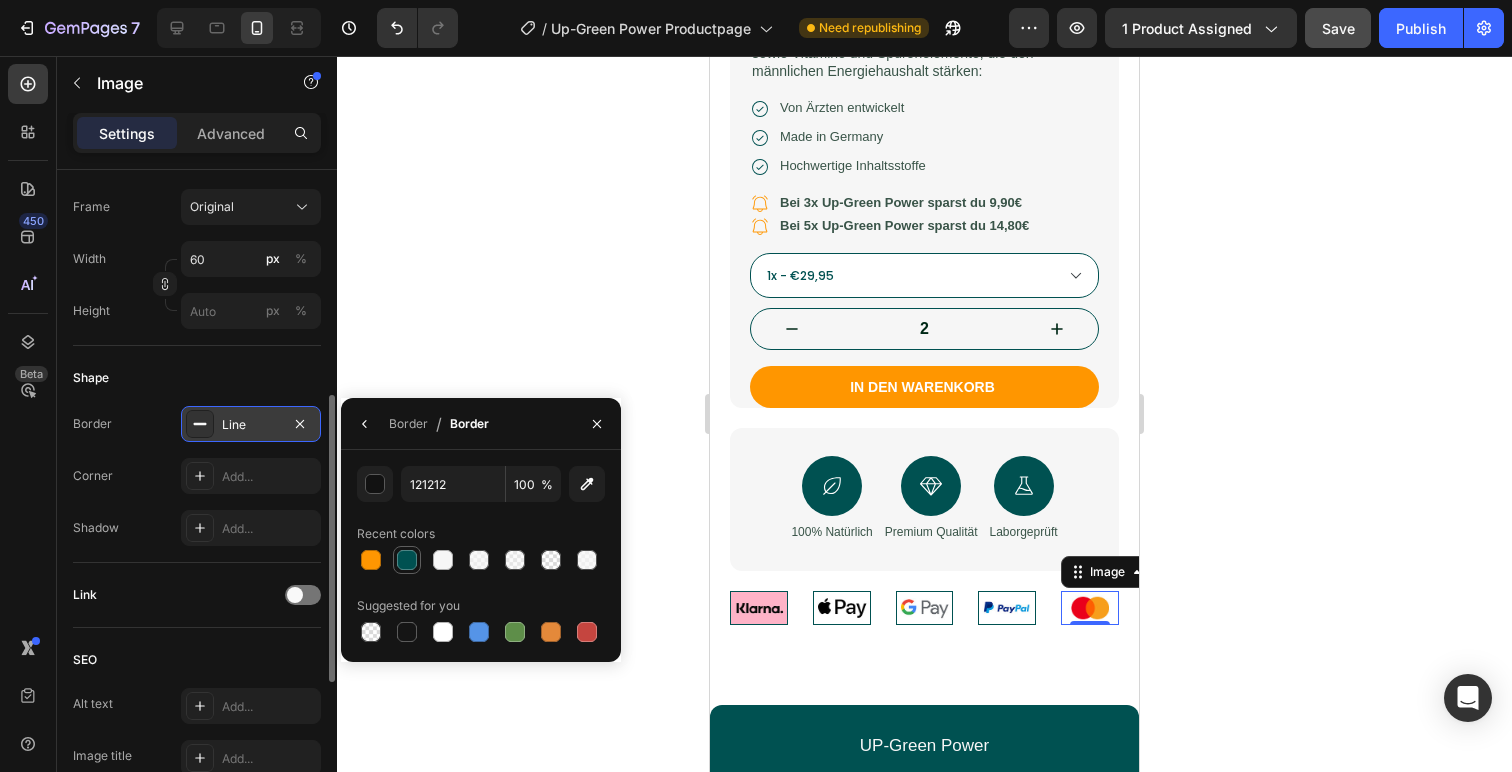 click at bounding box center (407, 560) 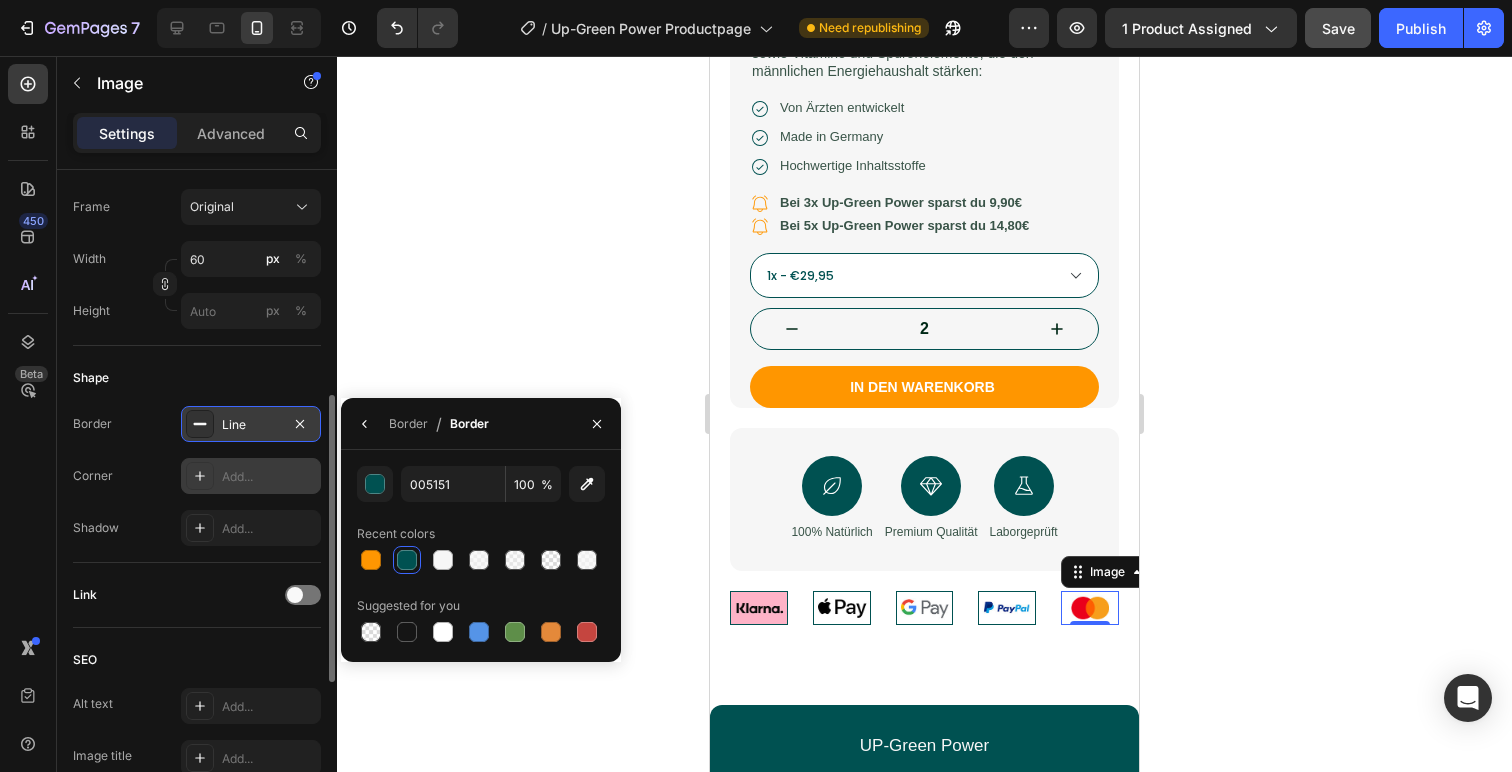 click on "Add..." at bounding box center (269, 477) 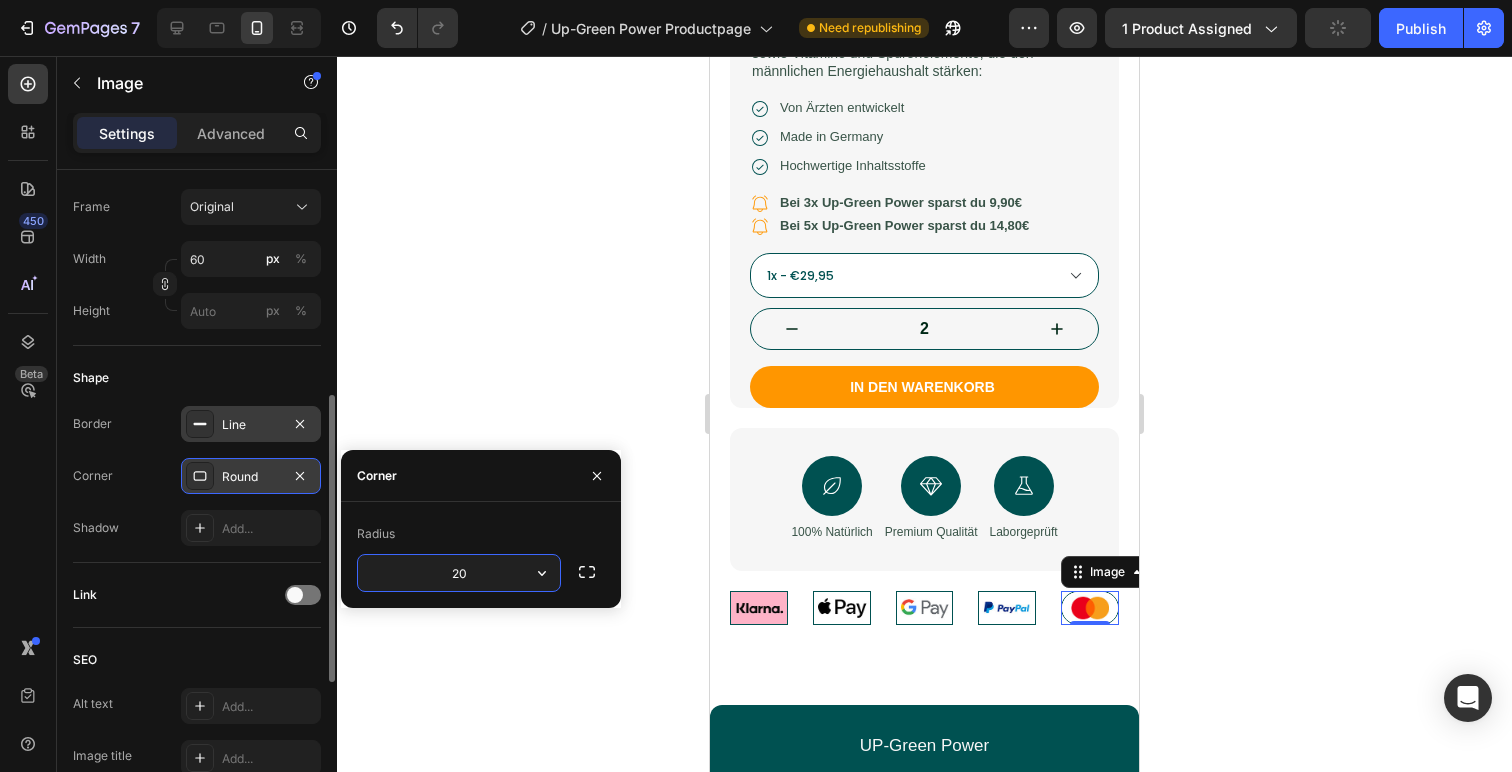 type on "2" 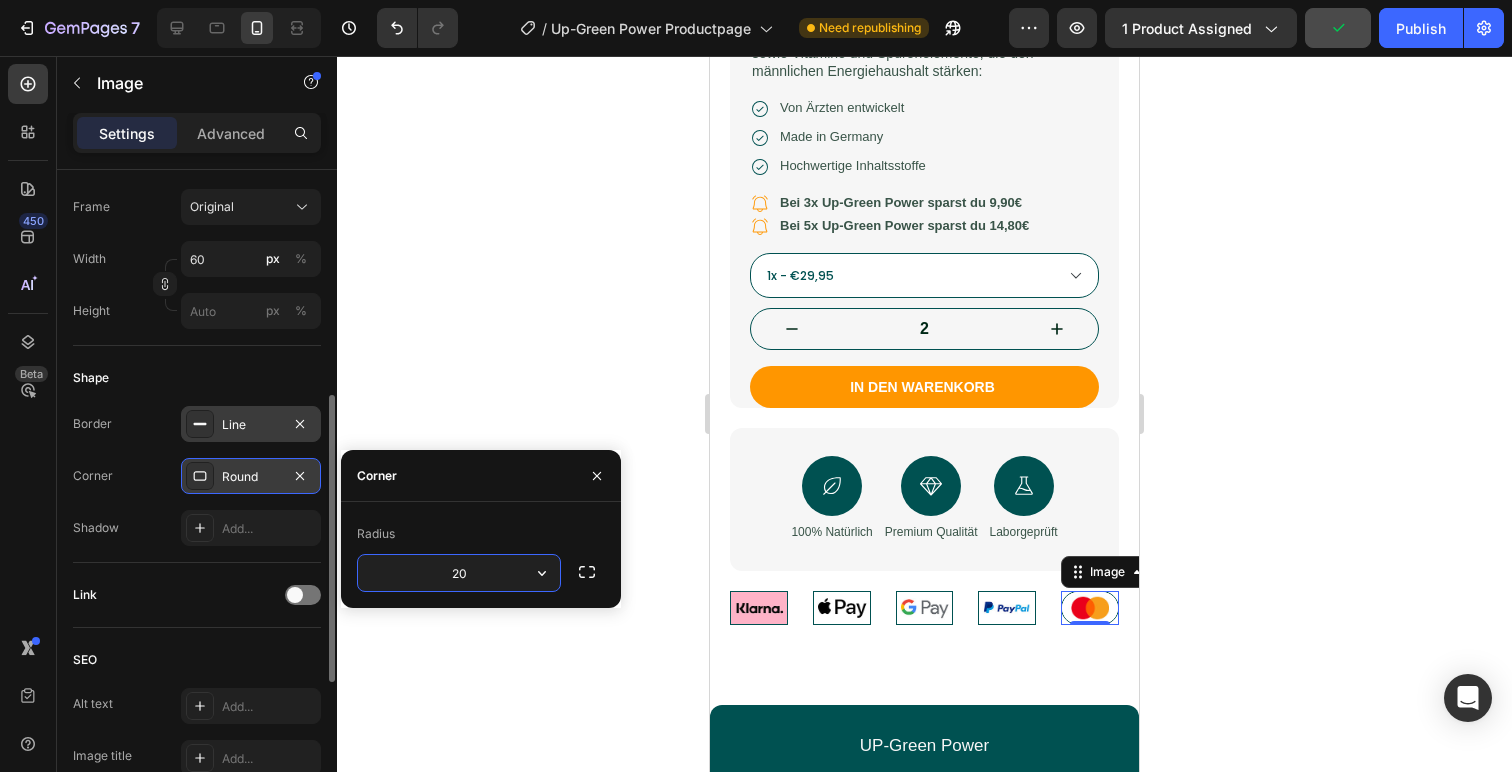 type on "2" 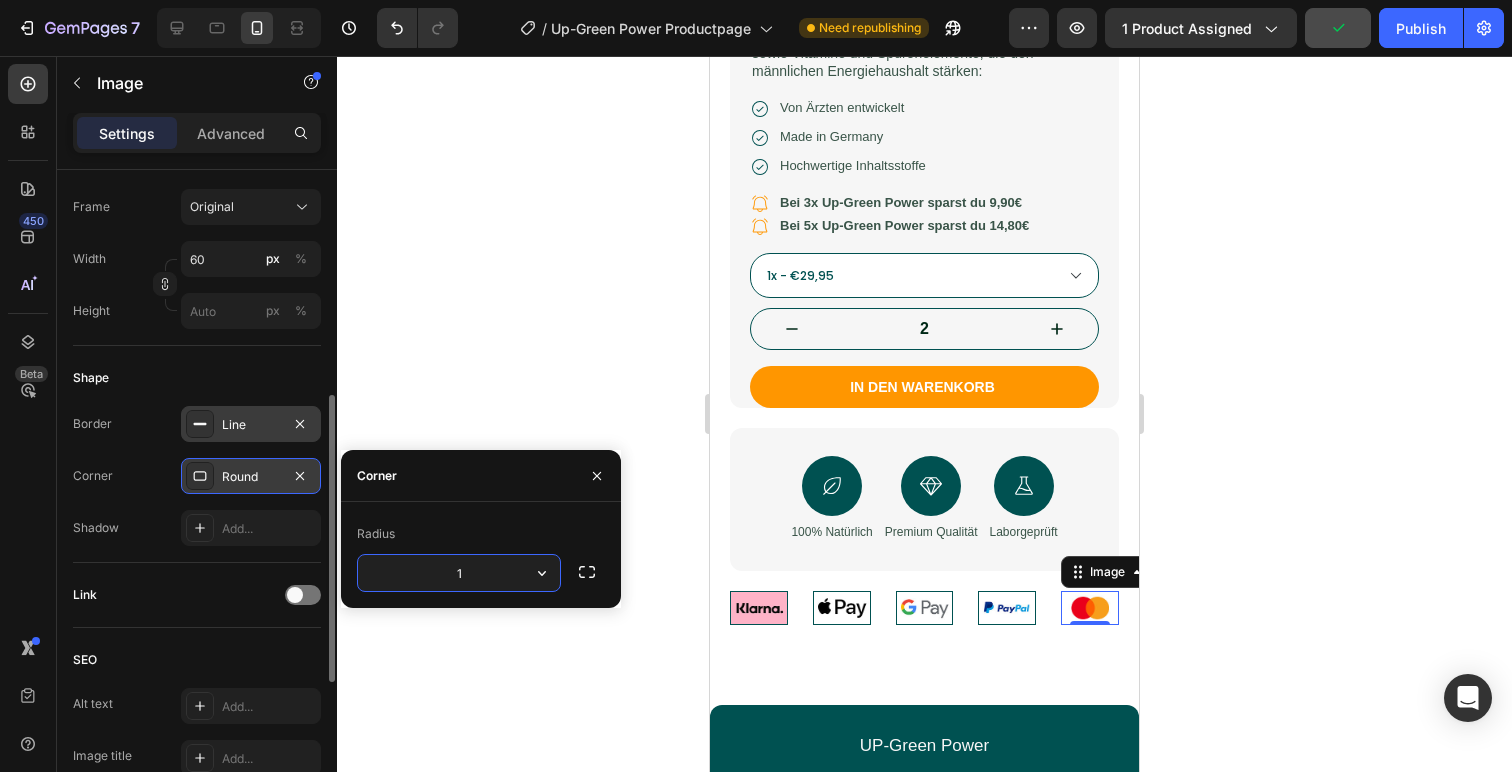 type on "10" 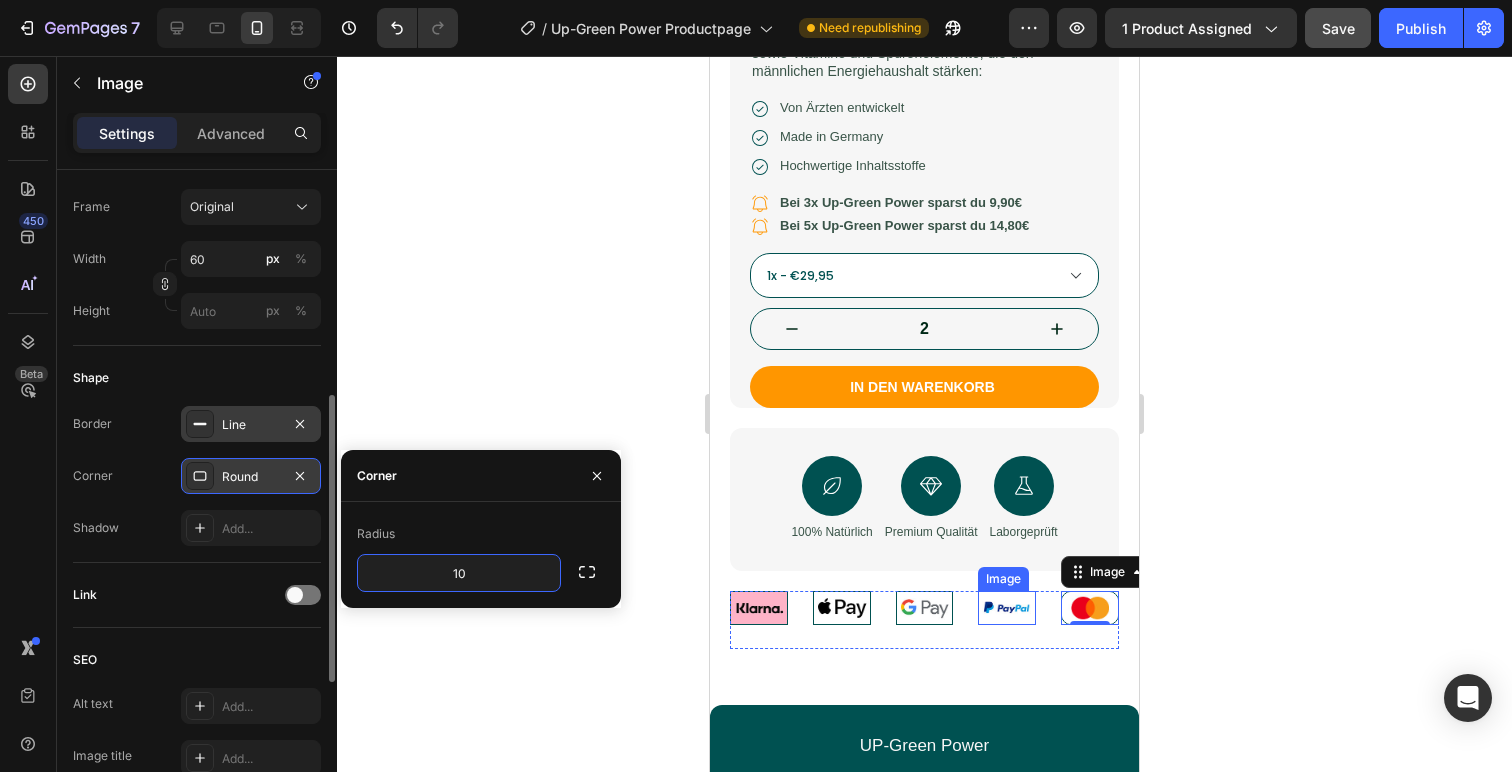 click at bounding box center [1007, 608] 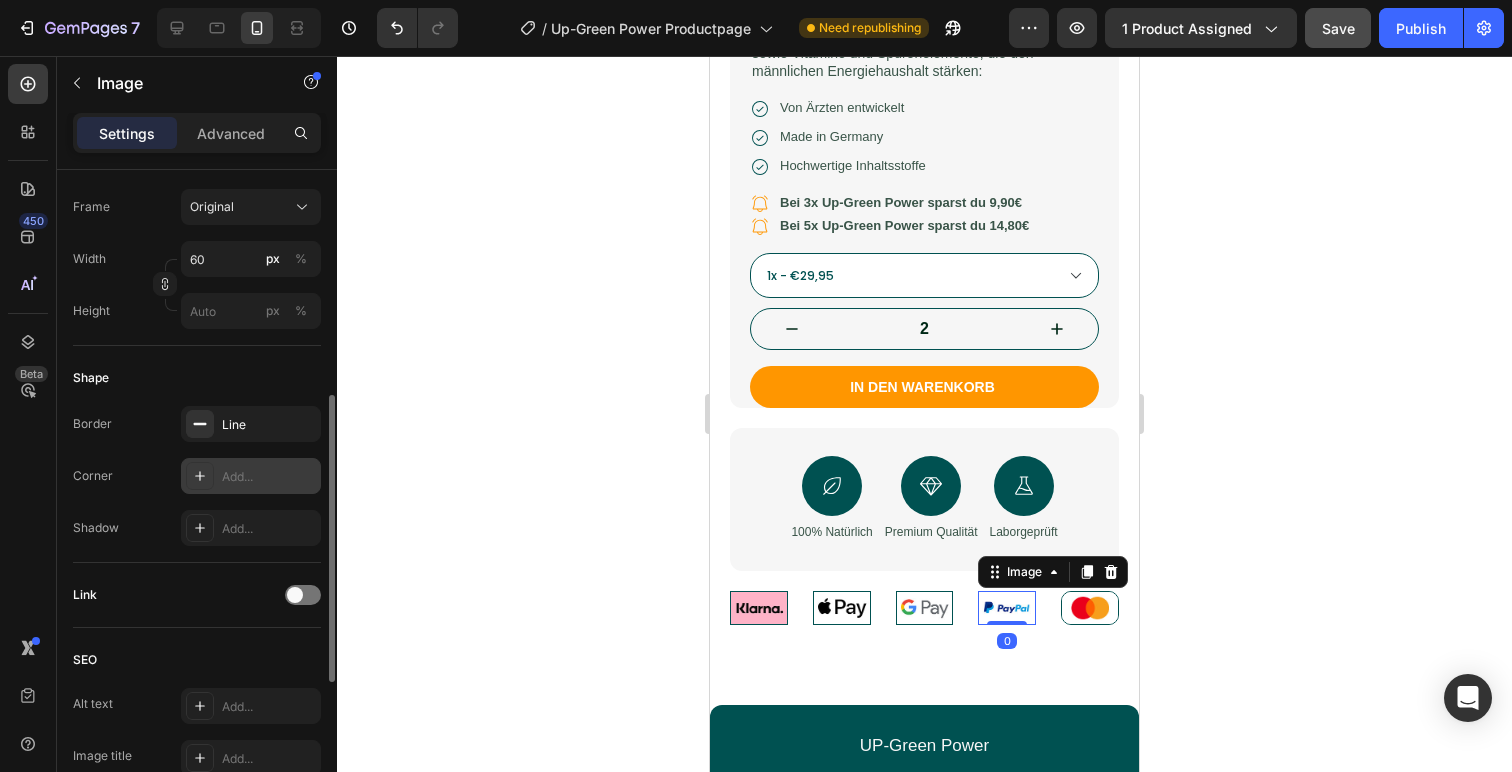click on "Add..." at bounding box center (269, 477) 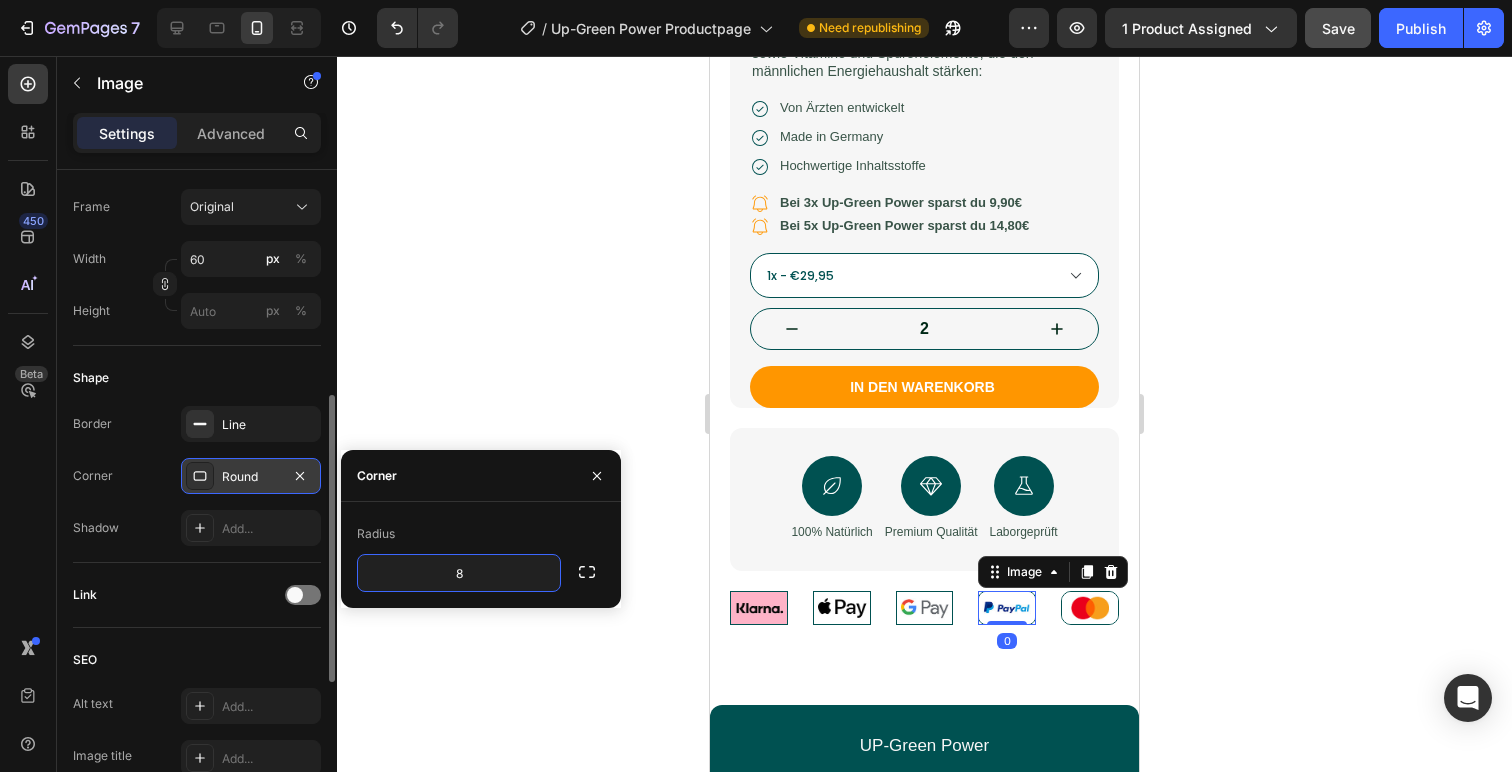 type on "5" 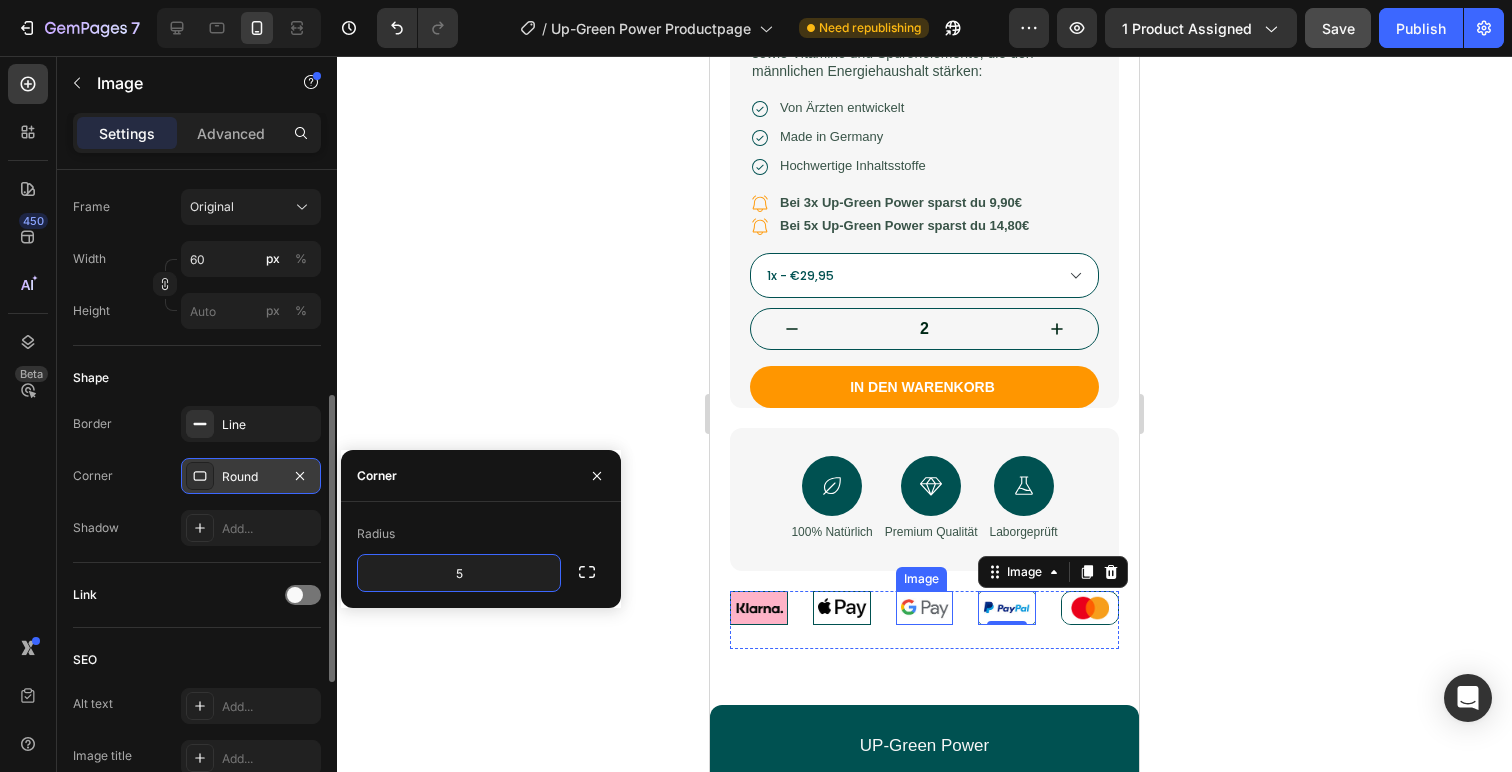 click at bounding box center [925, 608] 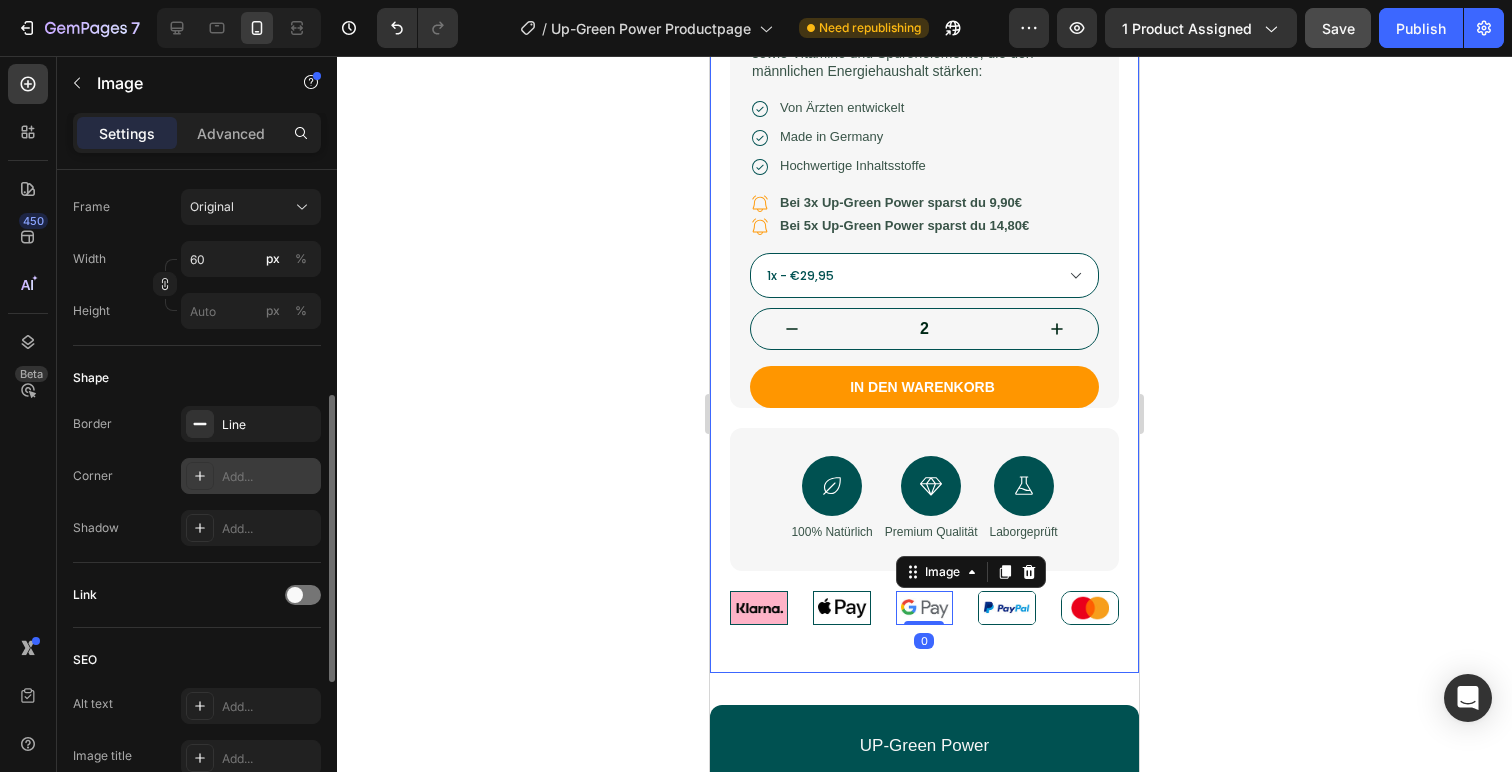 click on "Add..." at bounding box center [269, 477] 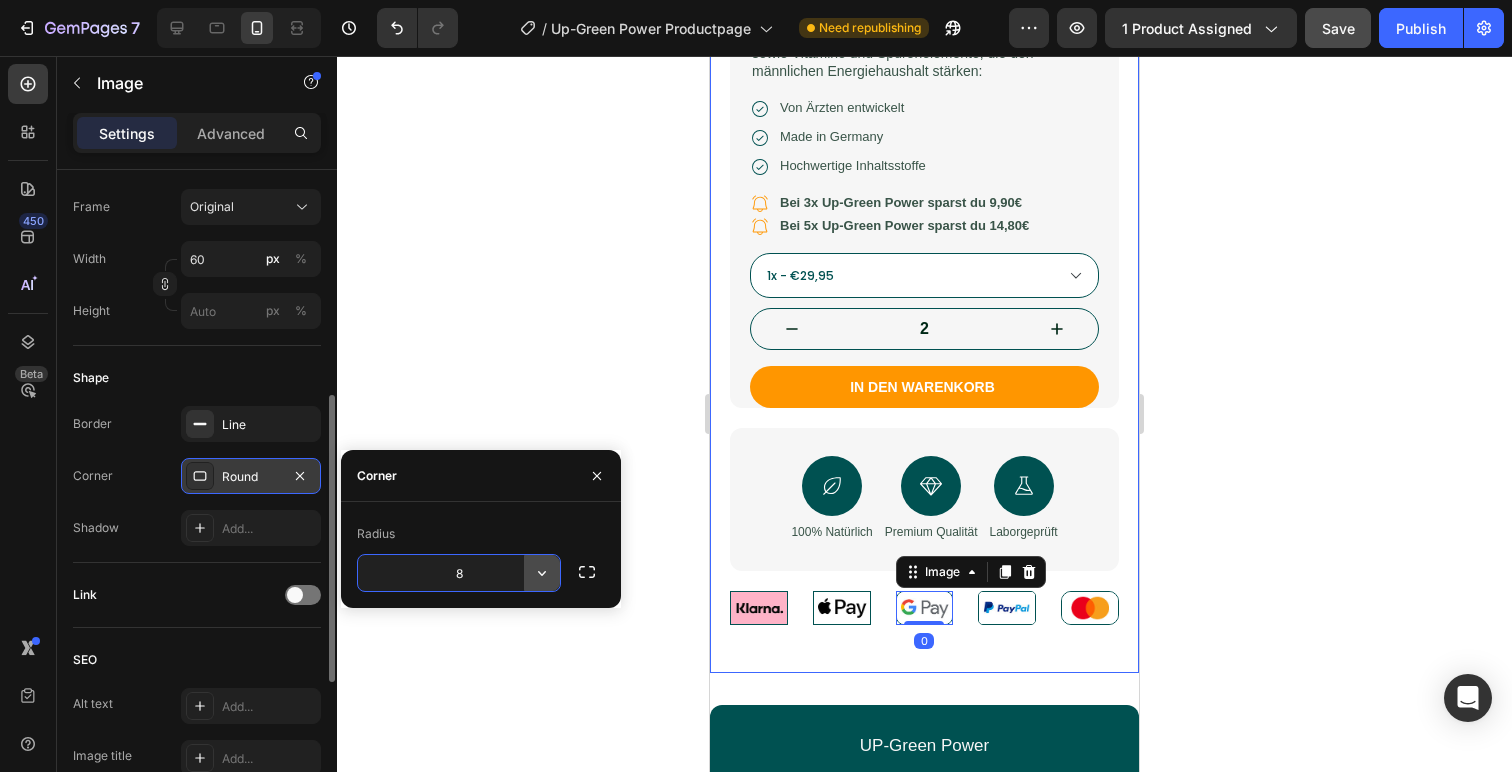 type on "5" 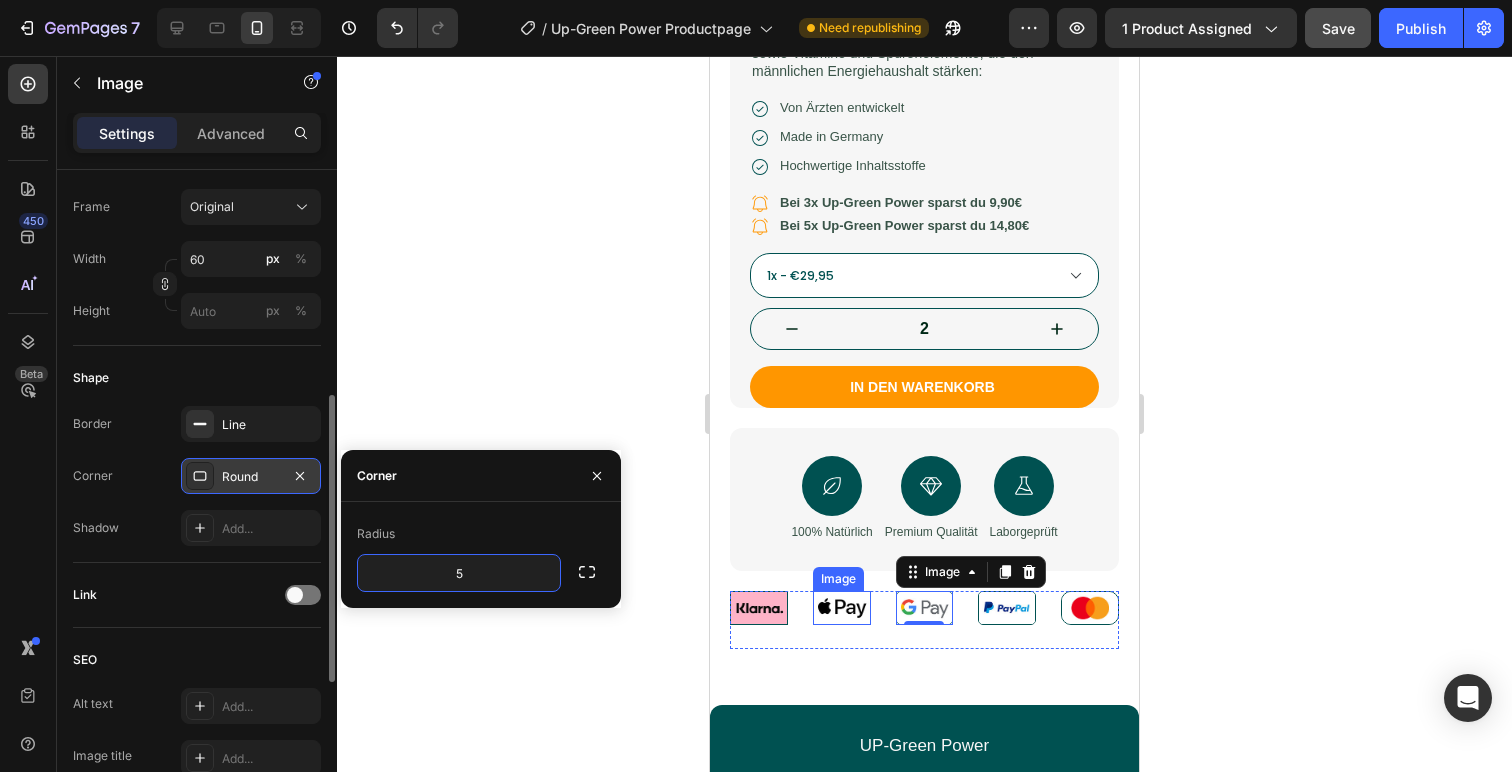 click at bounding box center [842, 608] 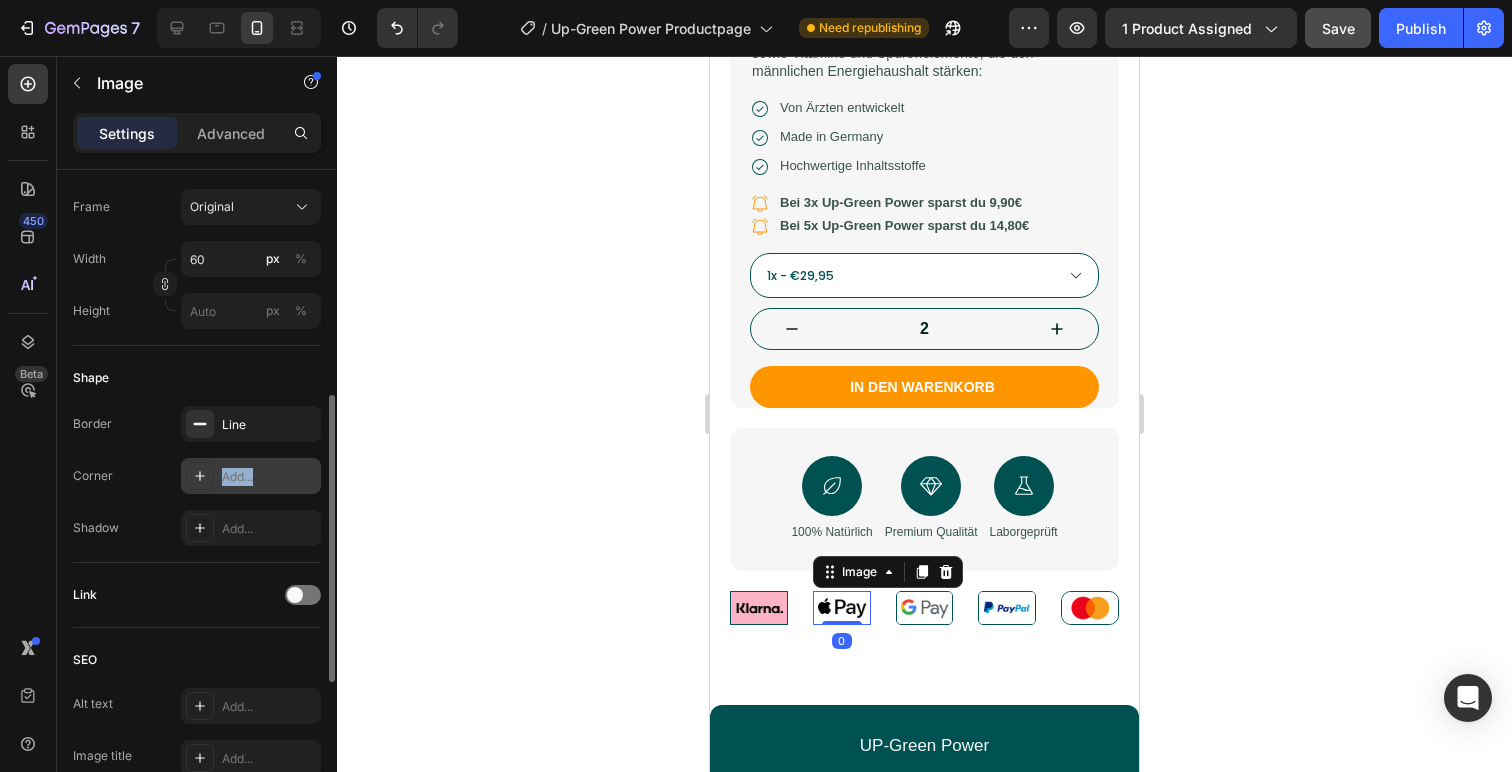 click on "Add..." at bounding box center [269, 477] 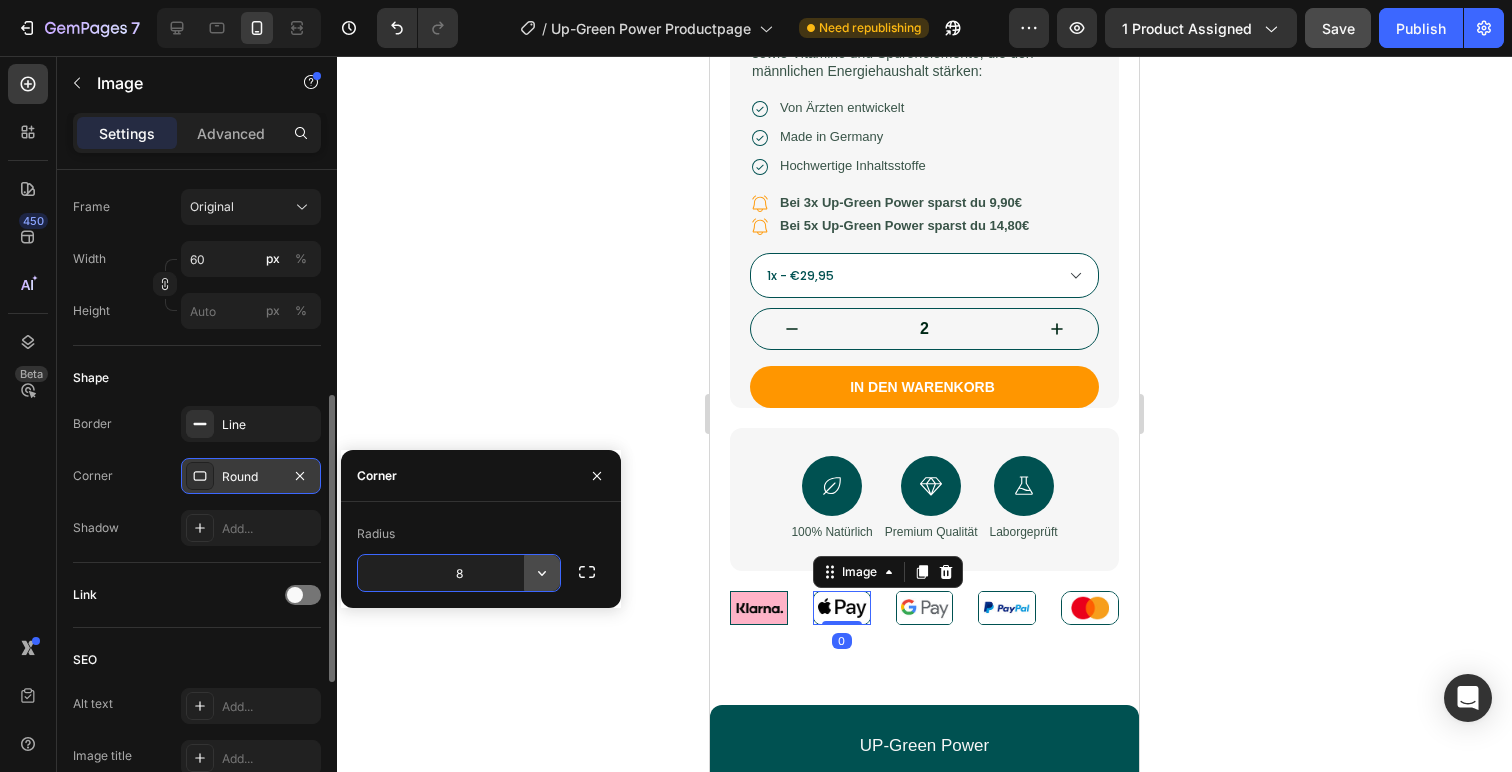 type on "5" 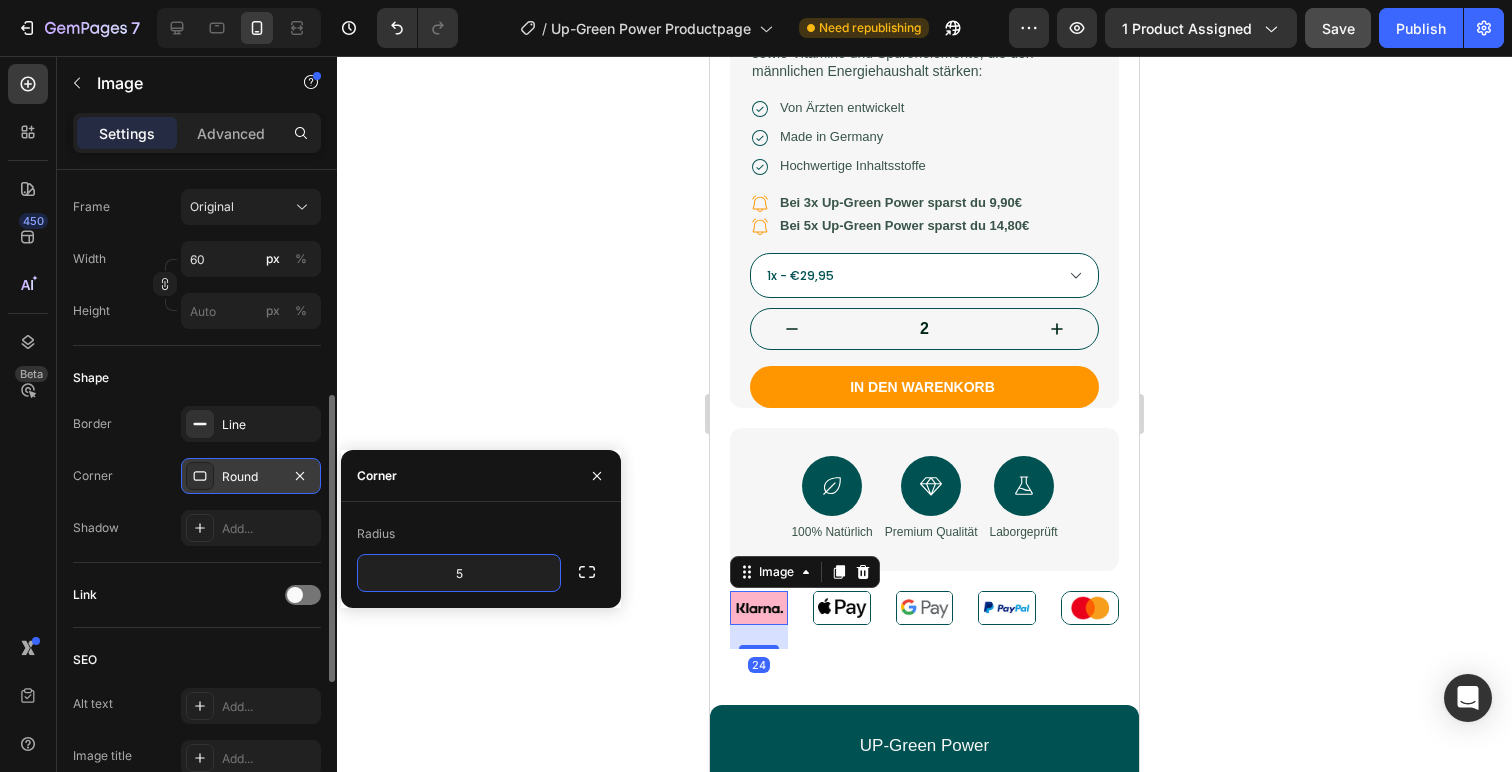 click at bounding box center (759, 608) 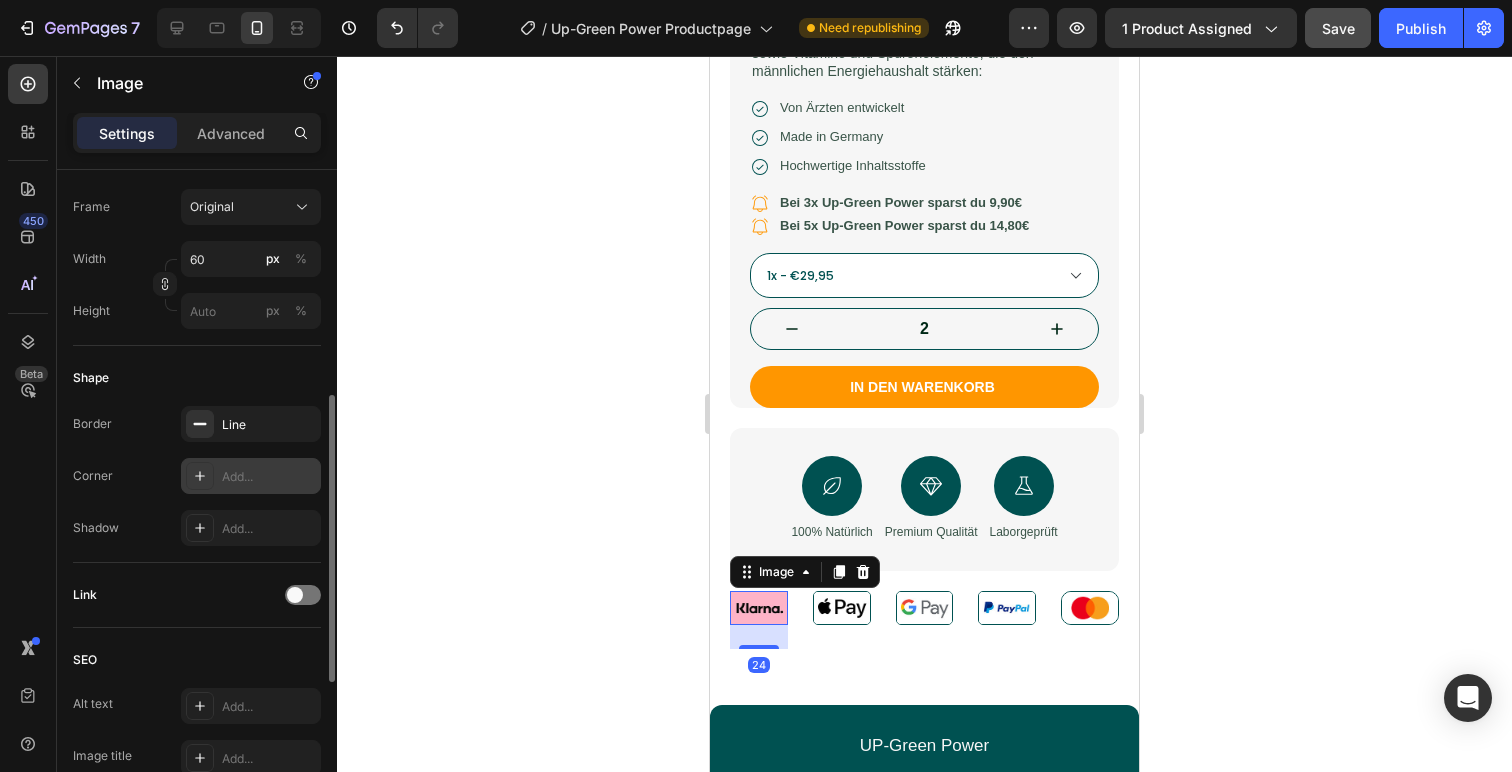 click on "Add..." at bounding box center (251, 476) 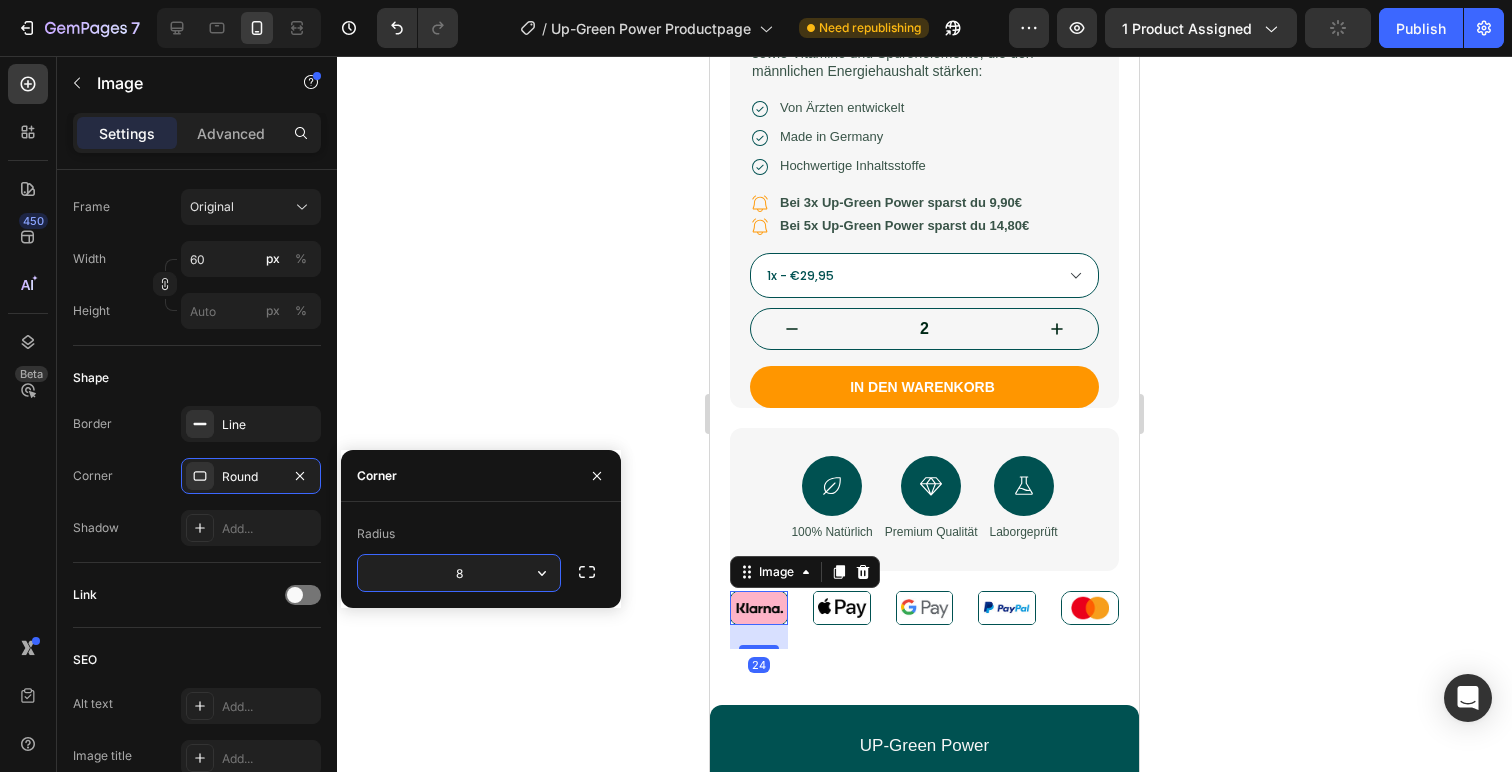 type on "5" 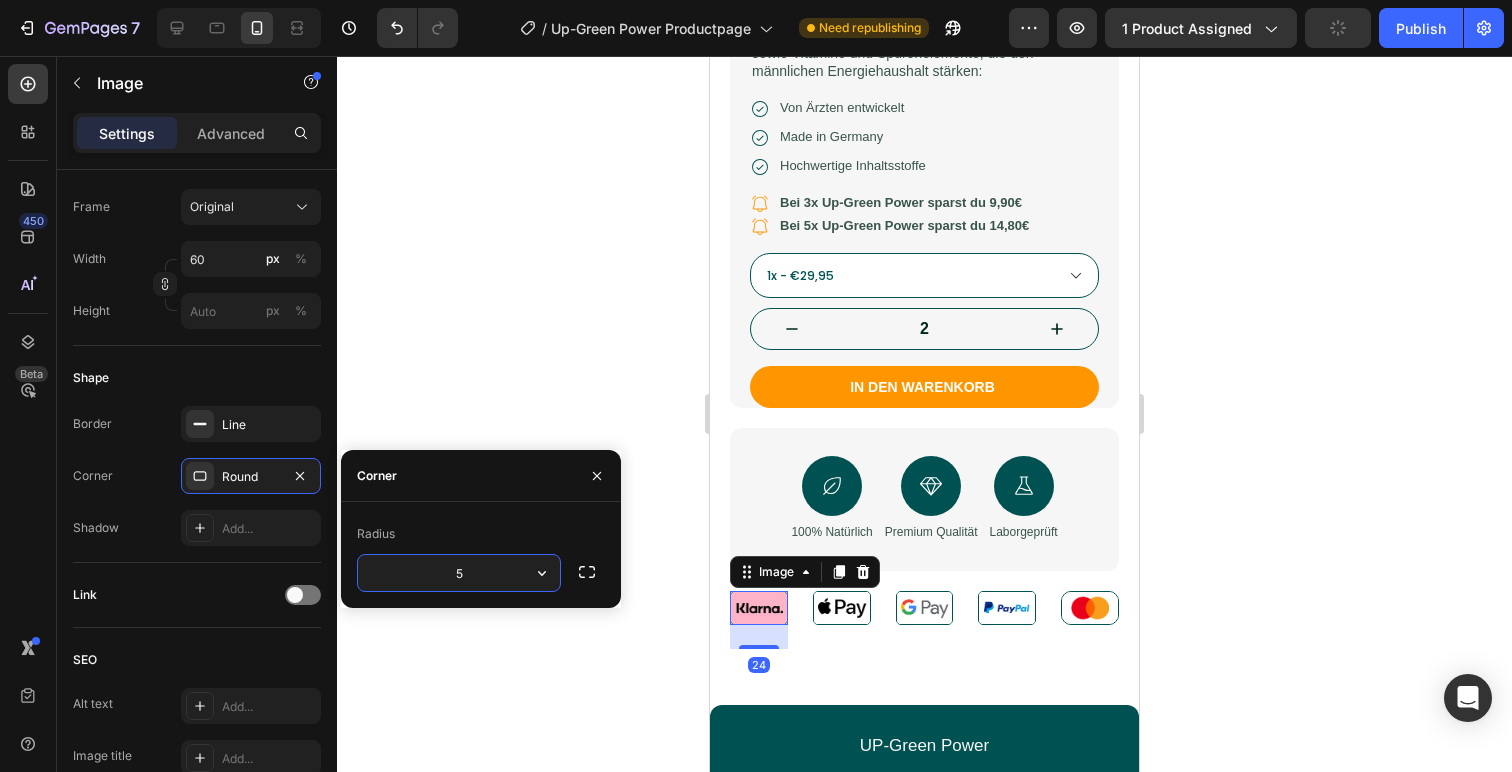 click 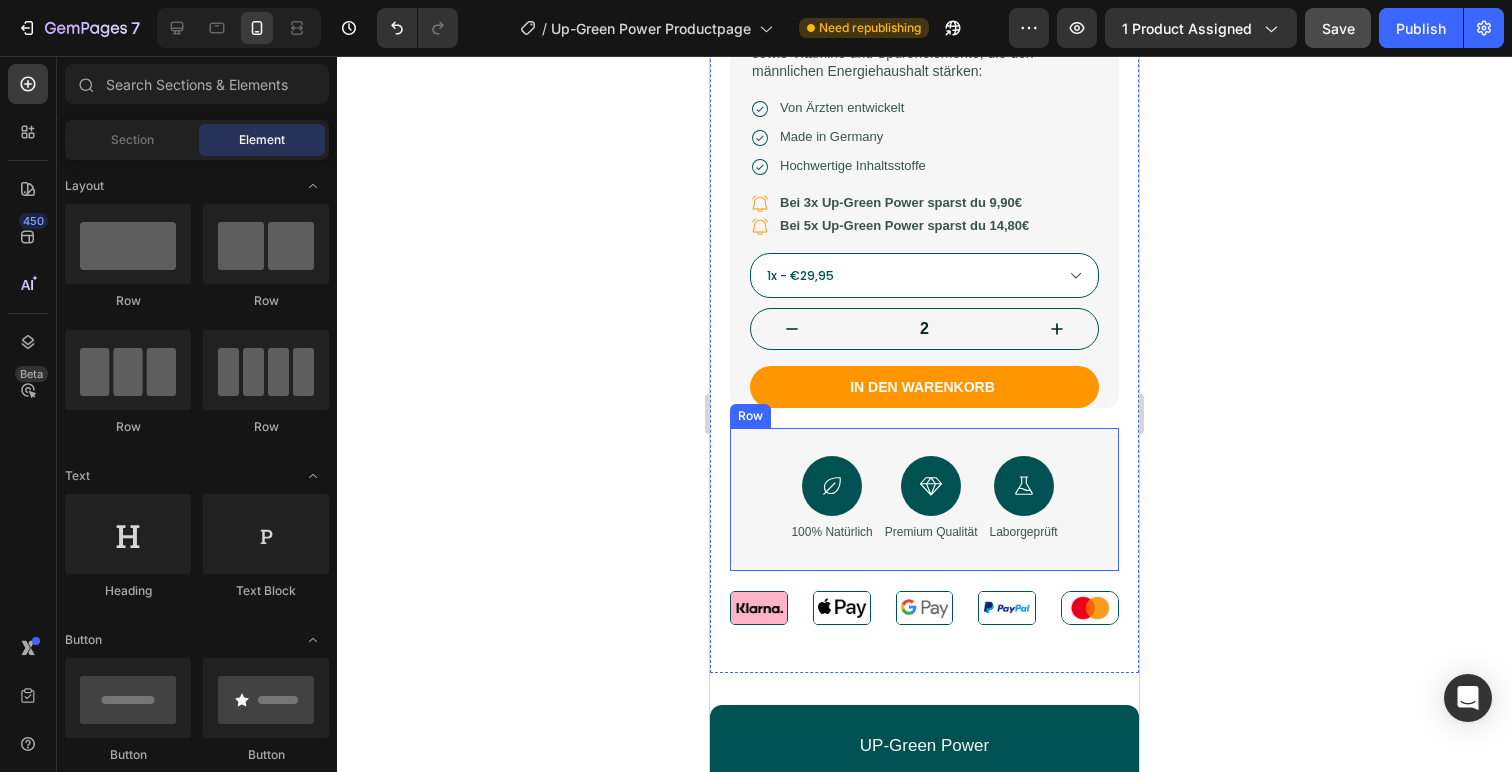 click 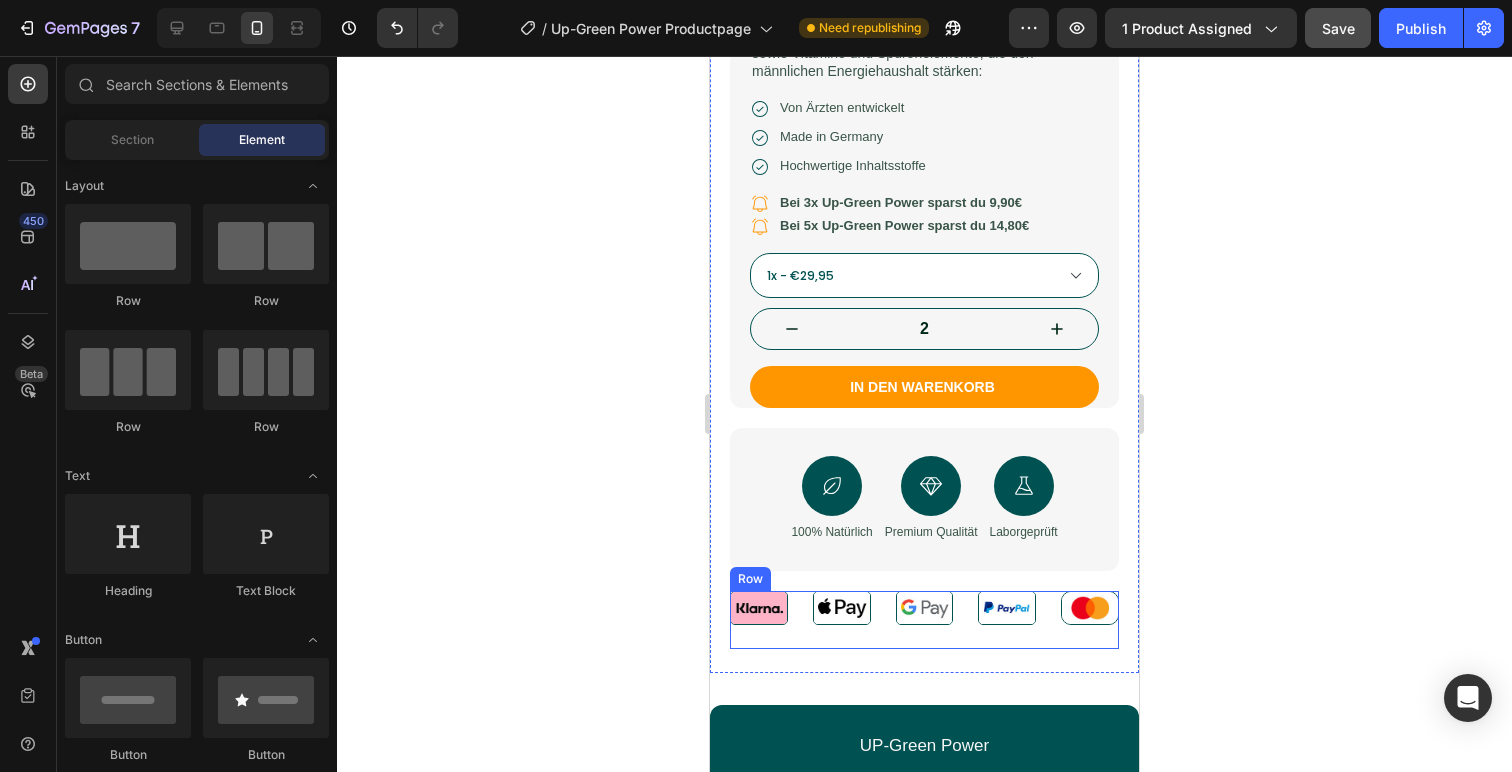 click on "Image Image Image Image Image Row" at bounding box center (924, 620) 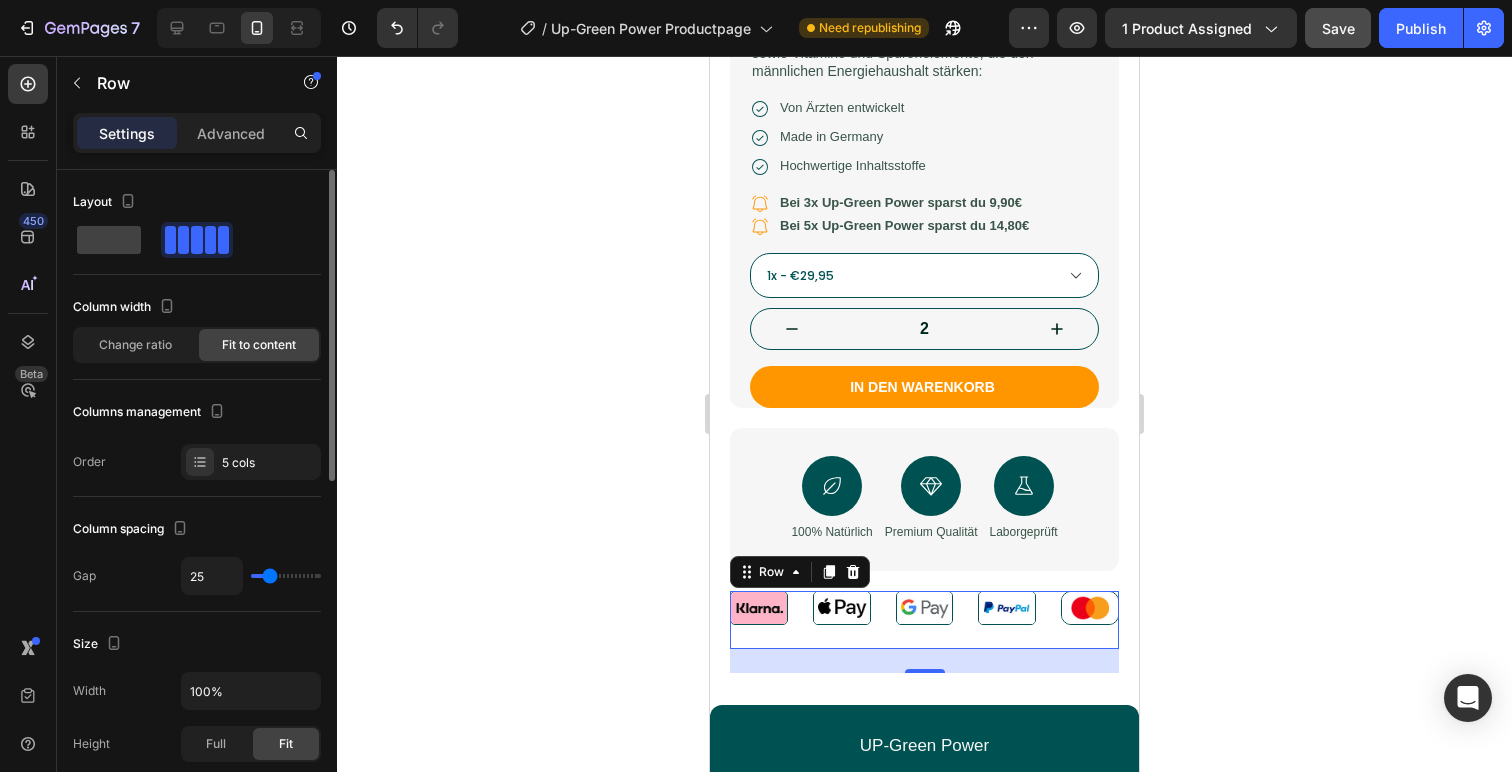 type on "24" 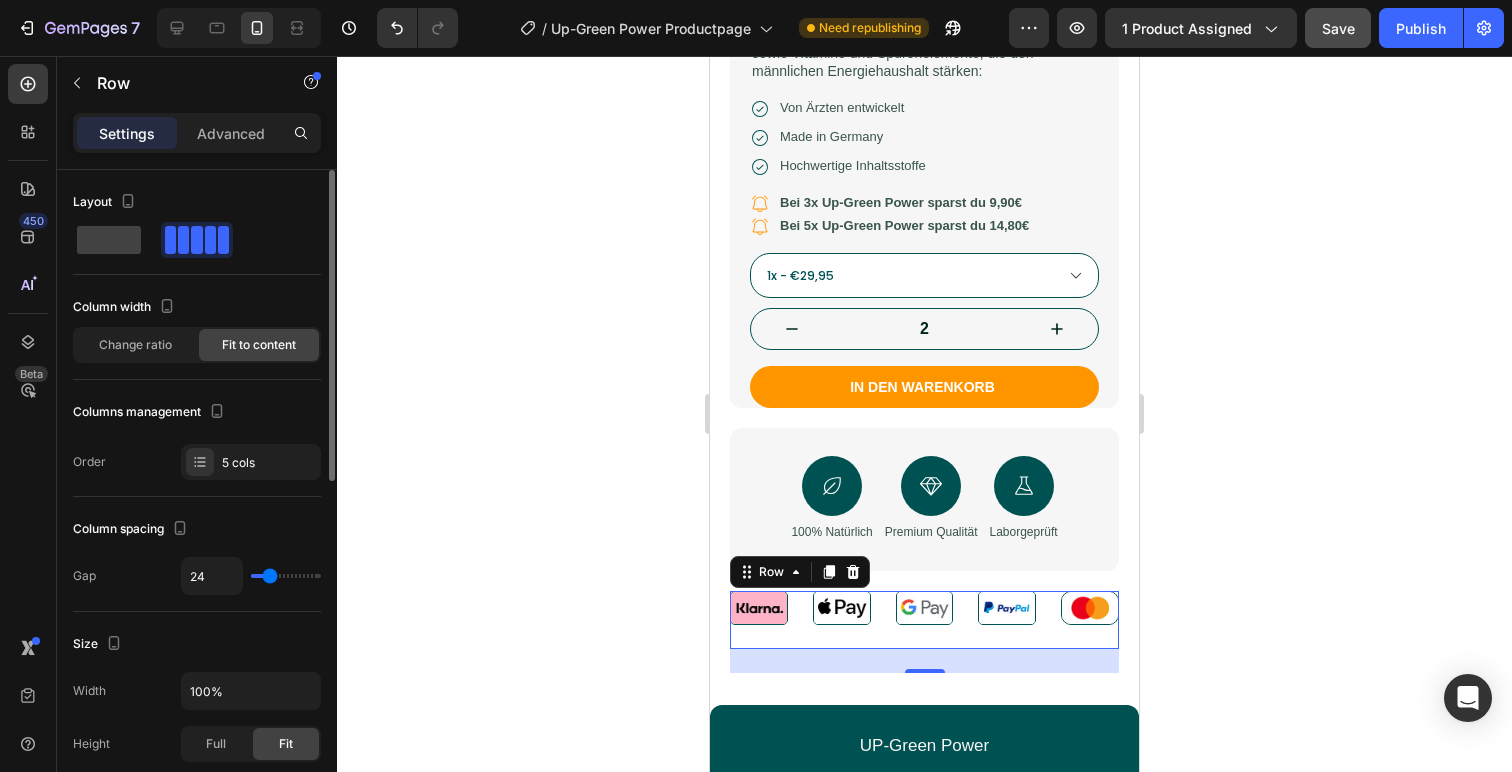 type on "16" 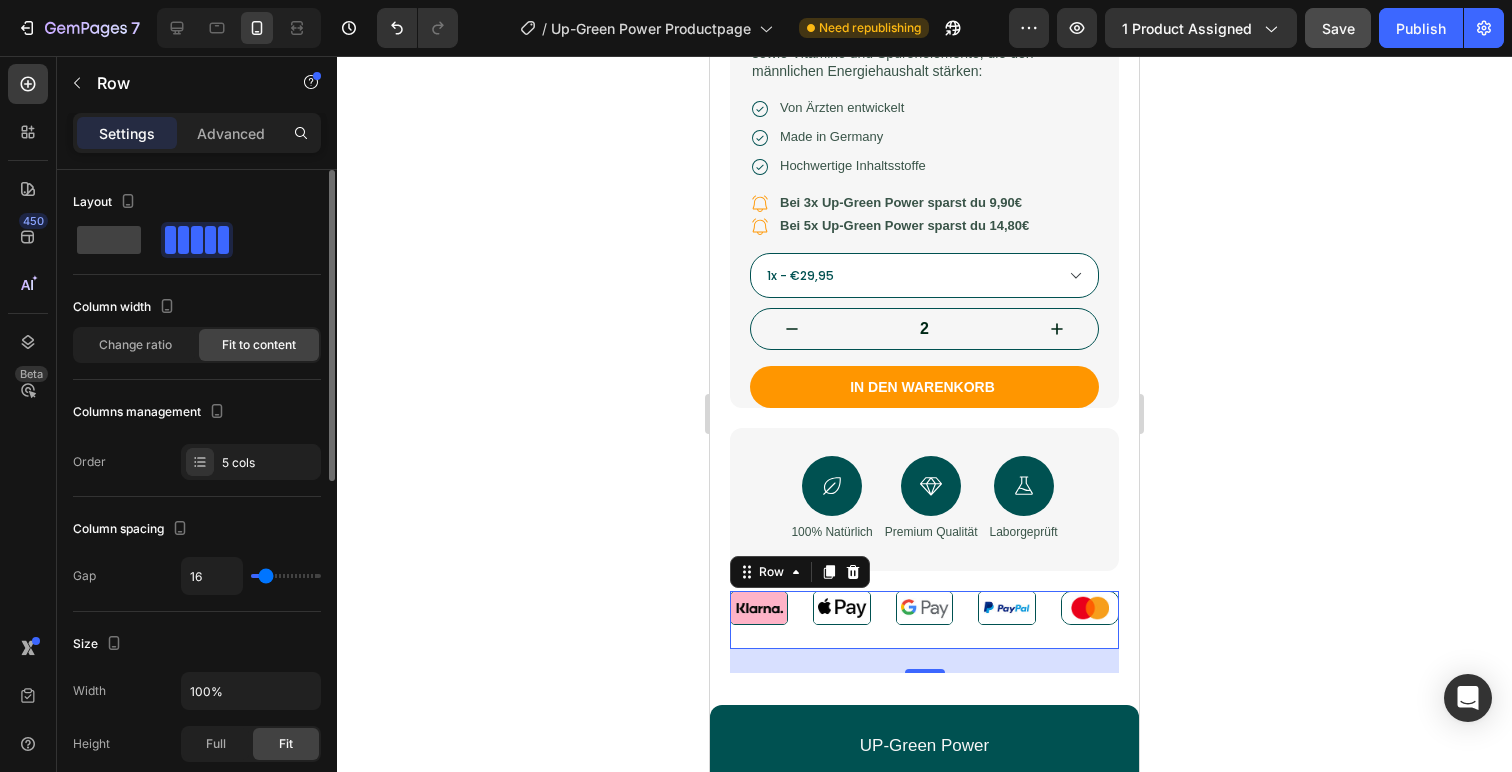 type on "14" 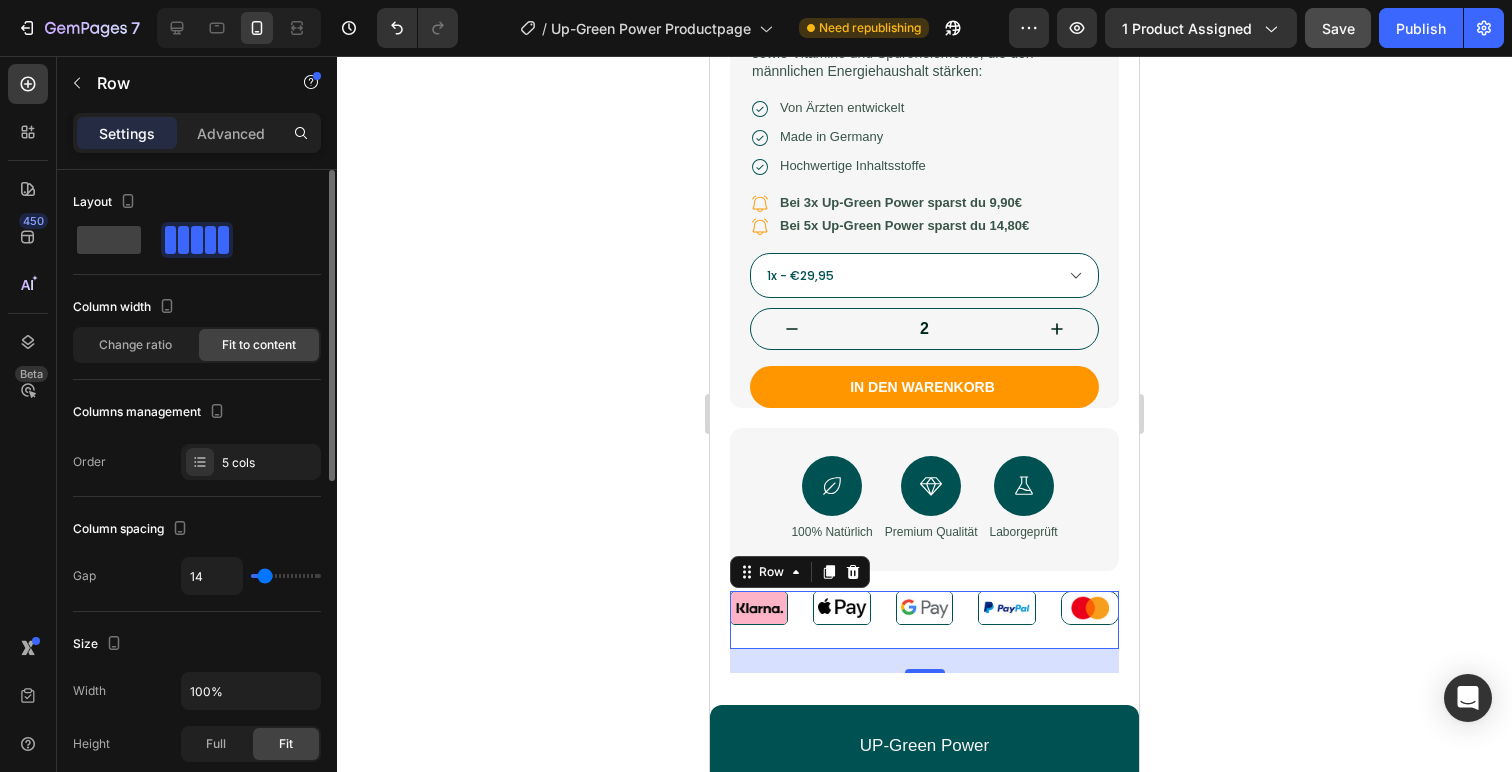 type on "13" 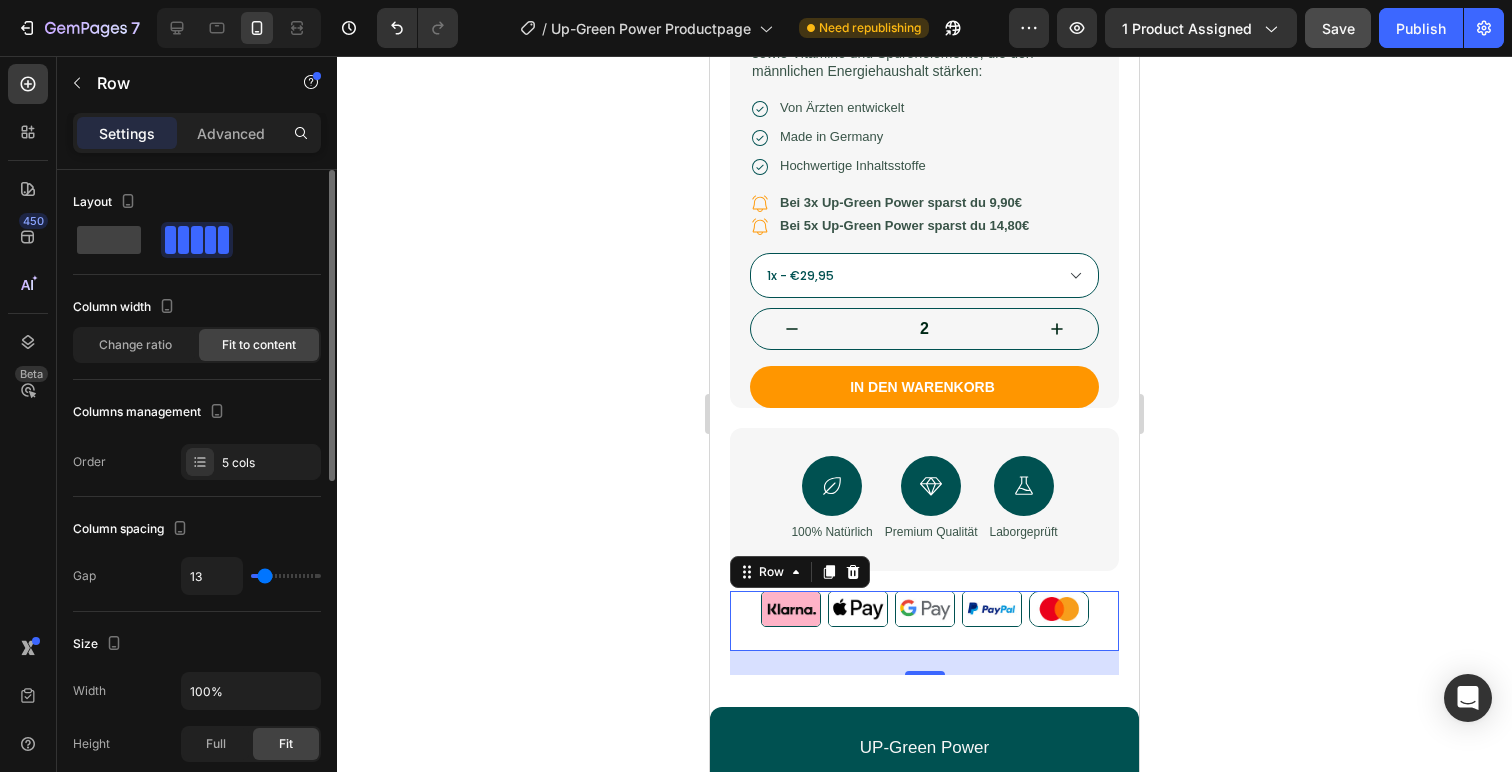 type on "7" 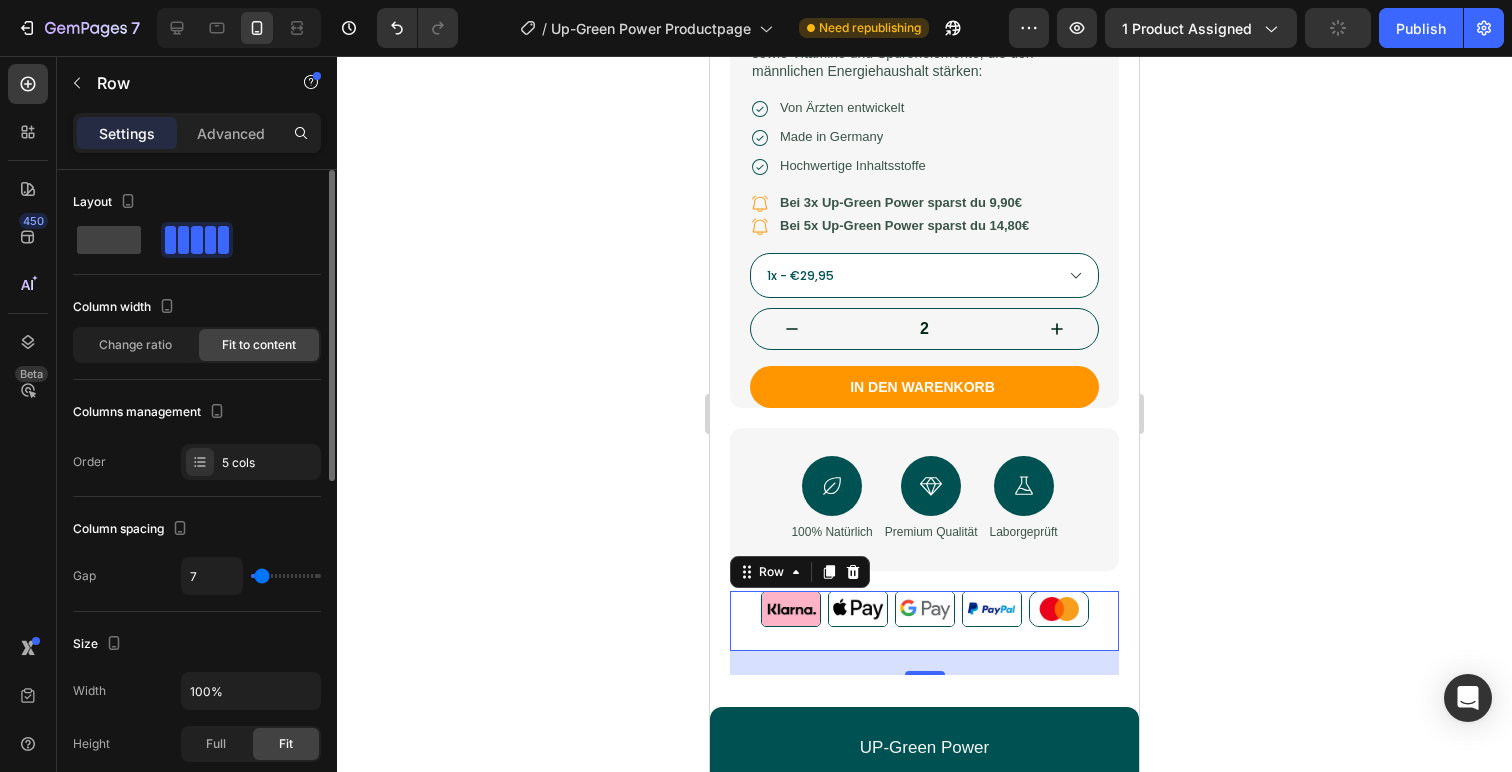 type on "6" 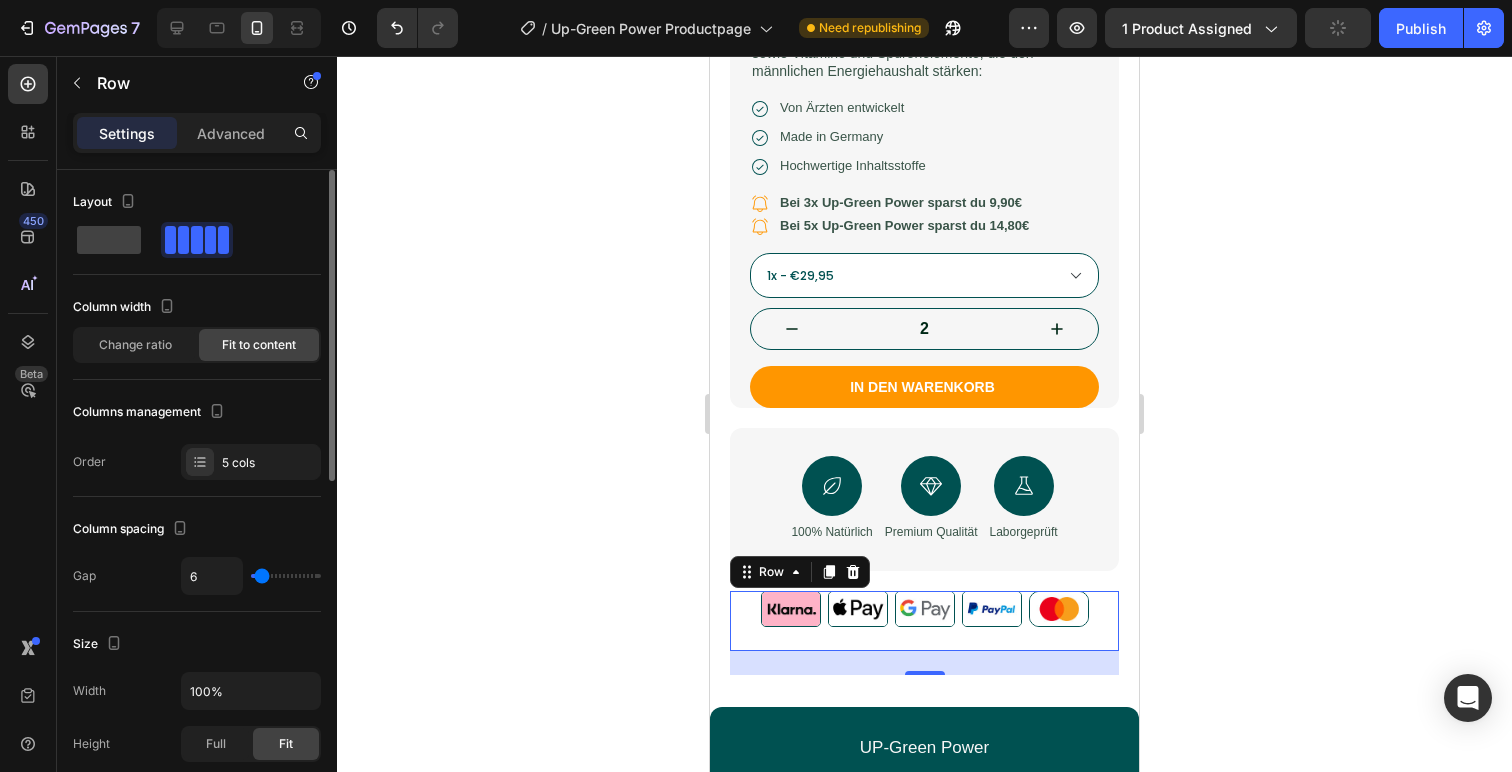 type on "5" 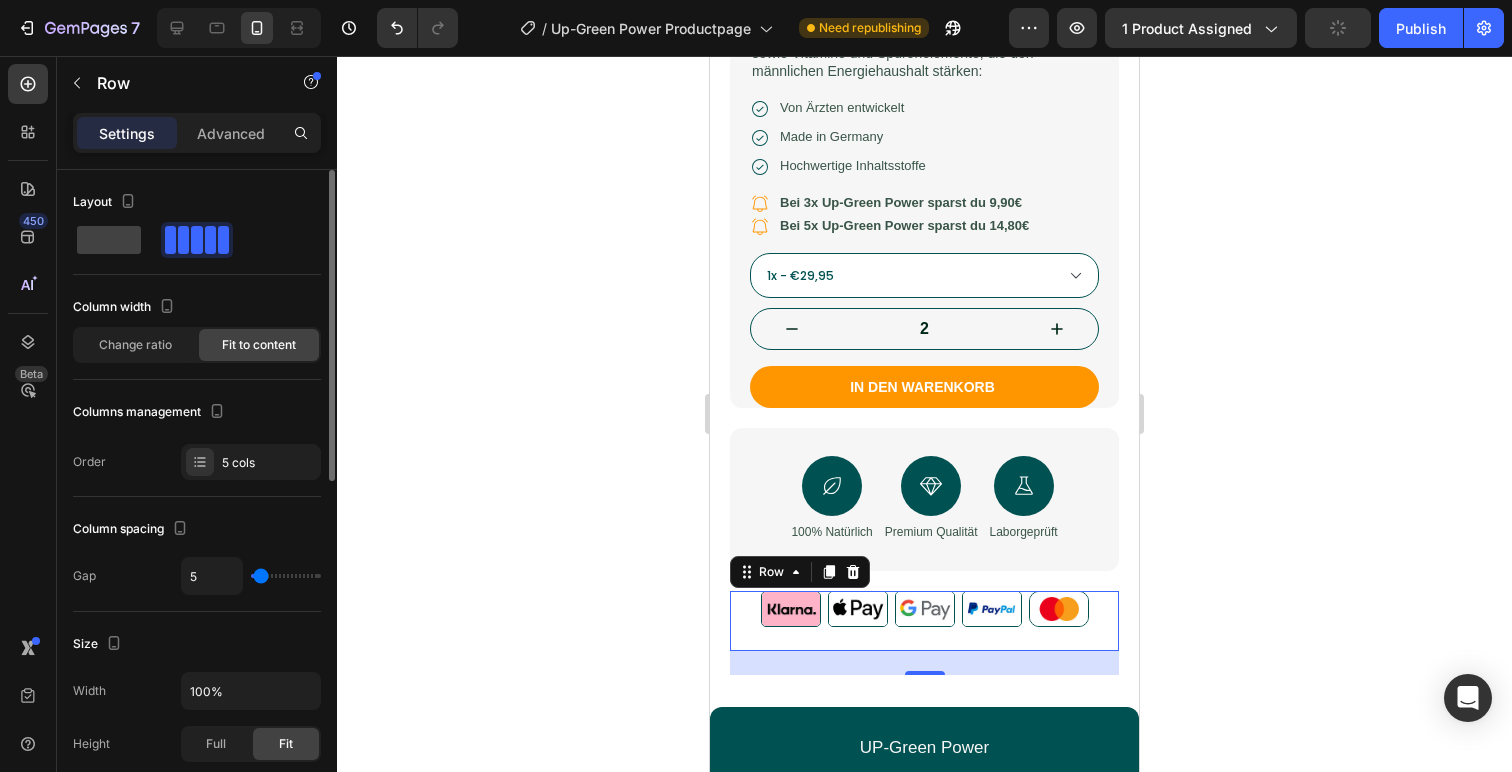 type on "4" 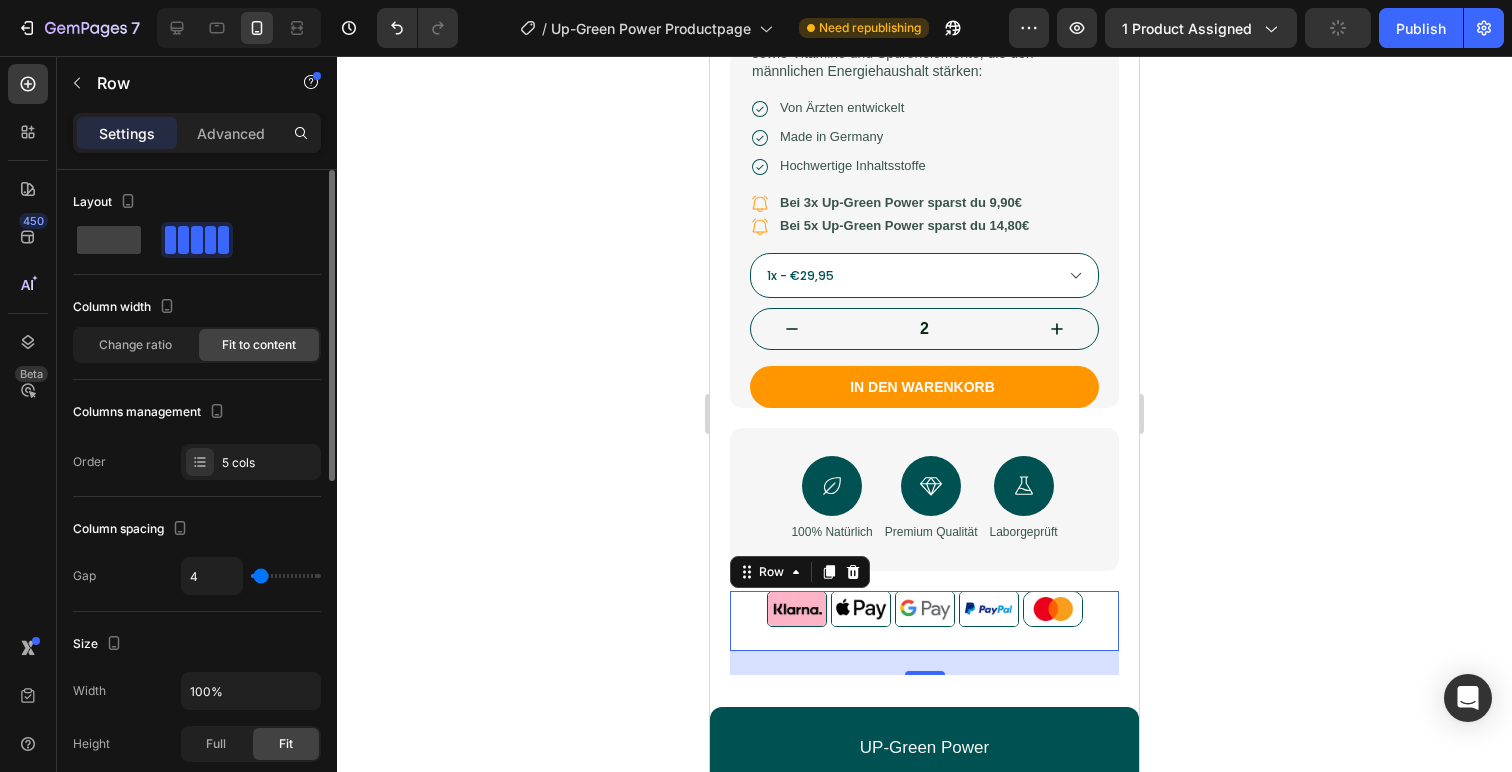type on "3" 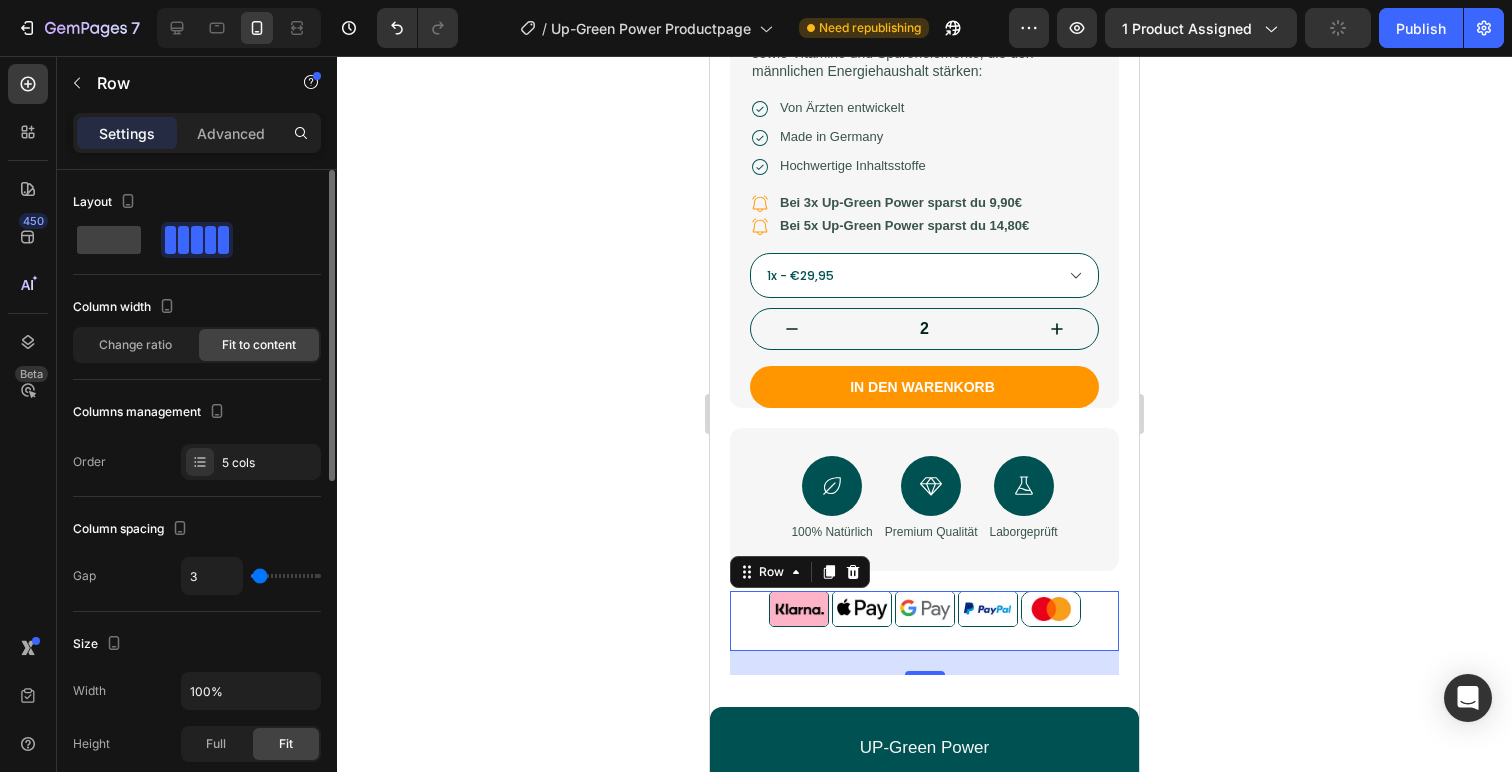 type on "4" 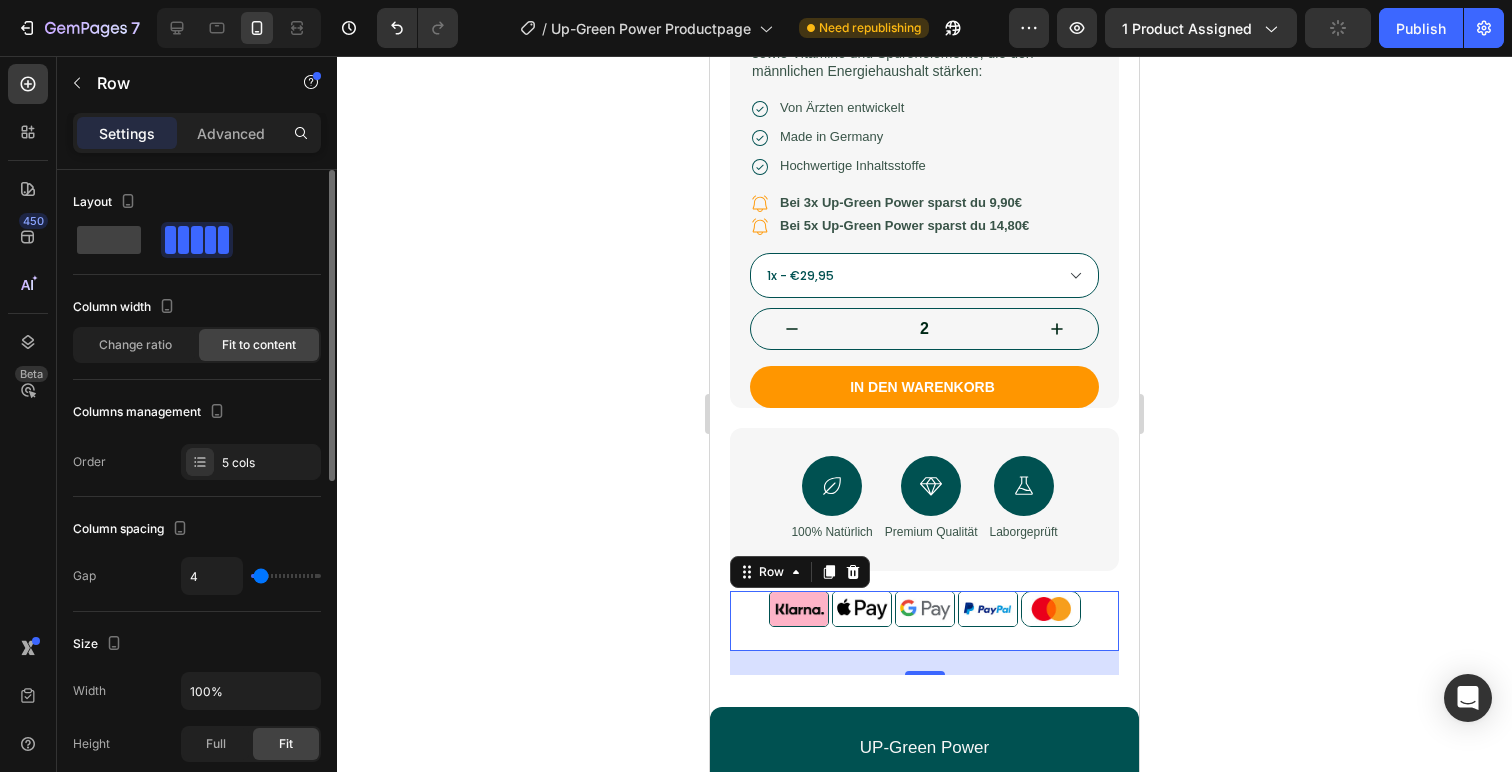 type on "6" 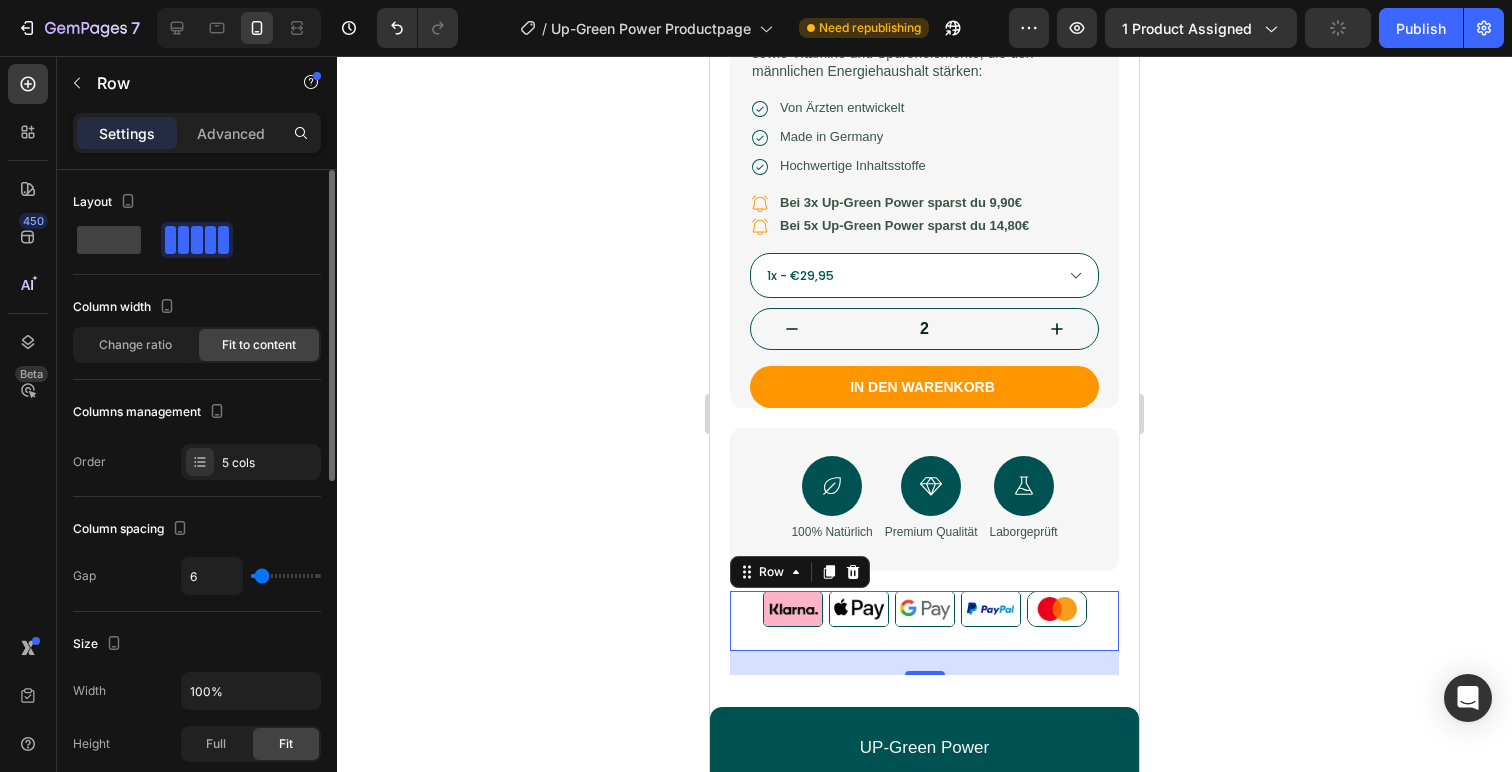 type on "7" 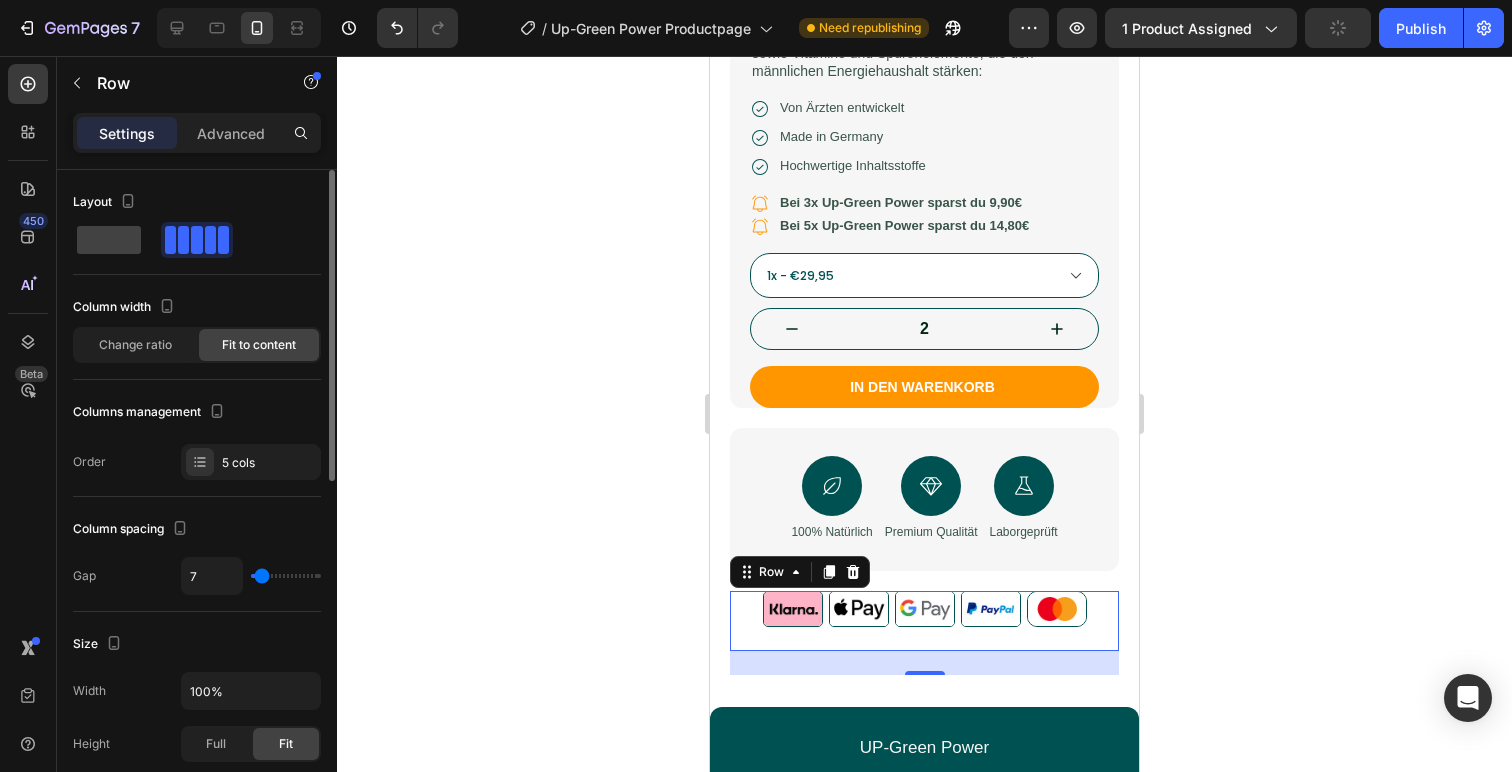 type on "8" 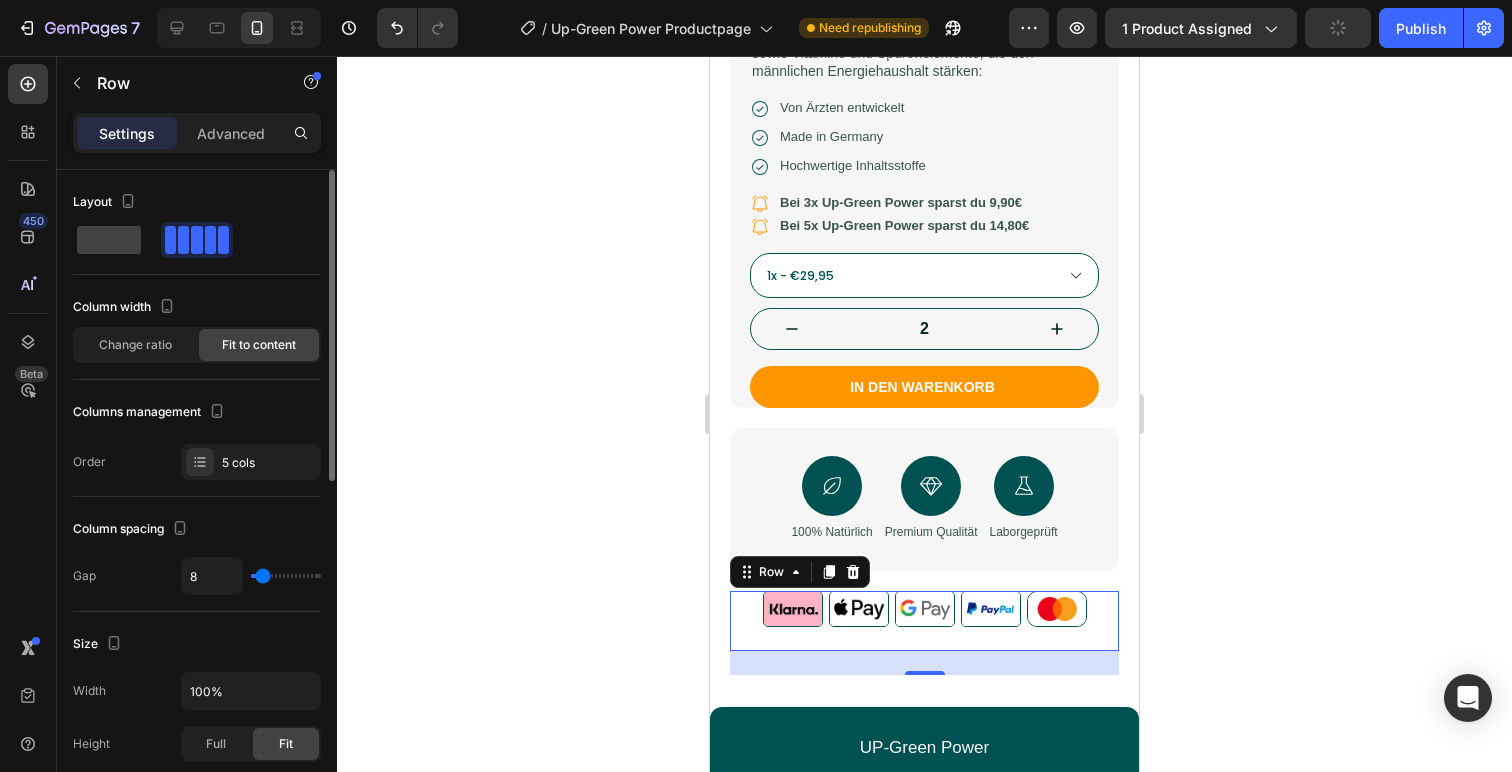 type on "9" 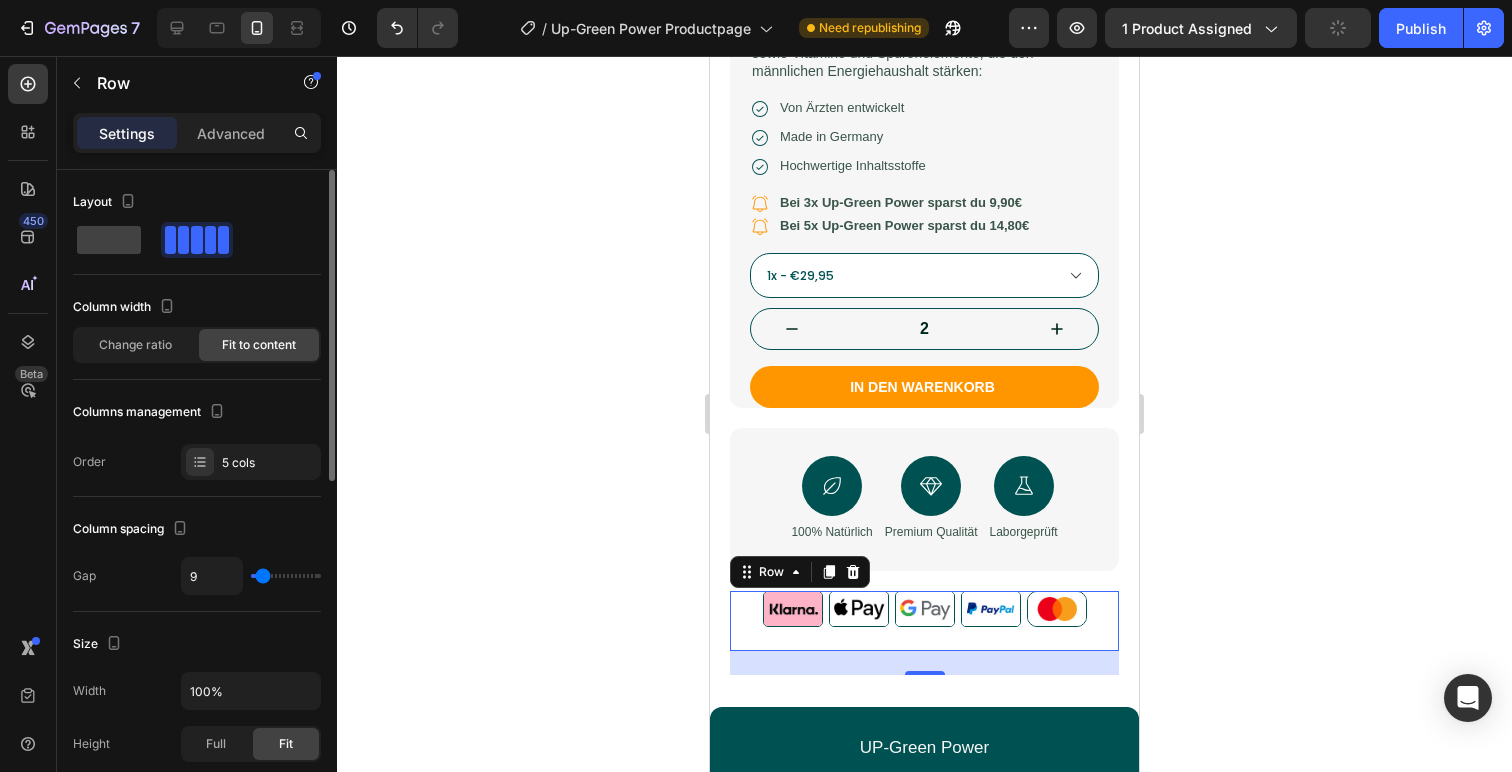 type on "11" 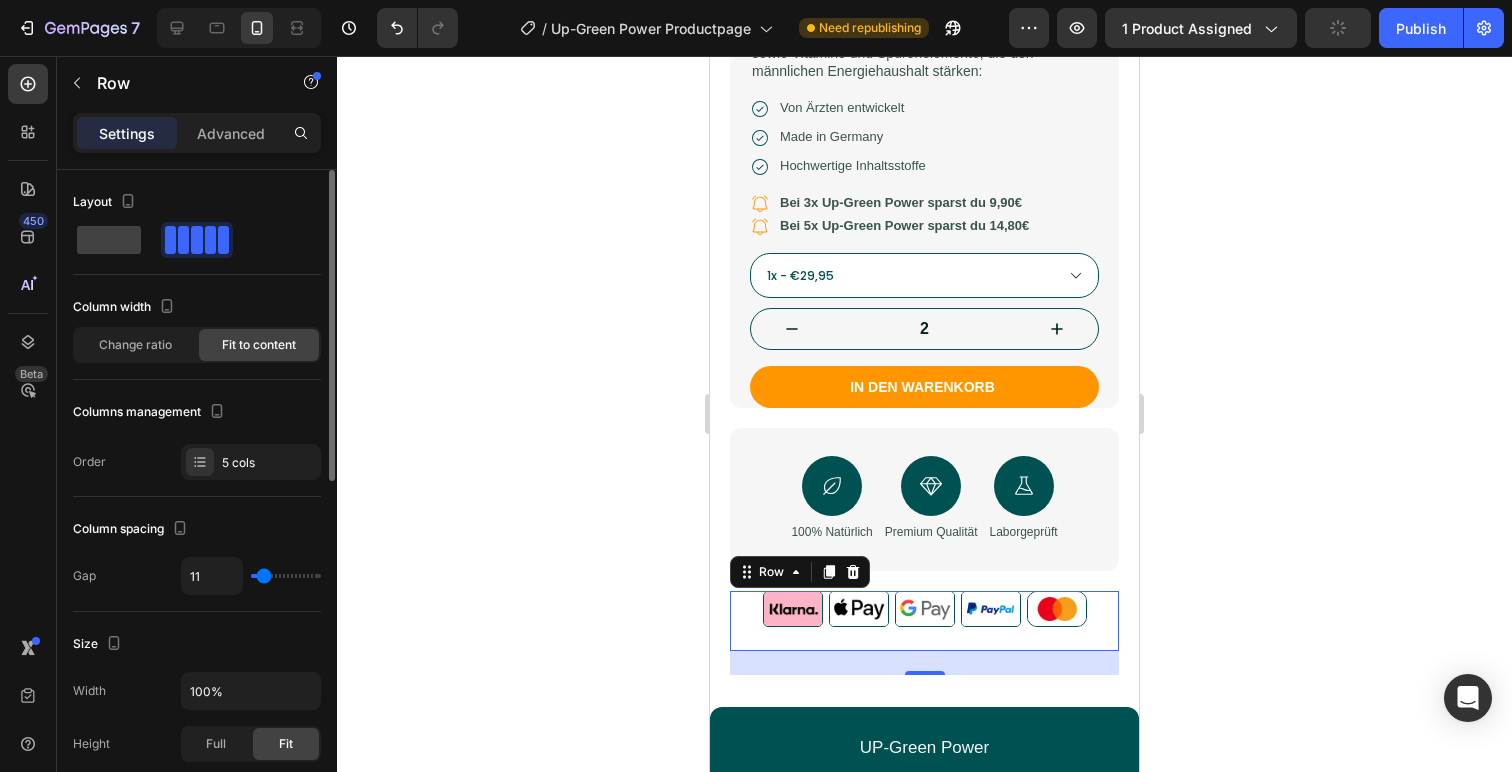 type on "13" 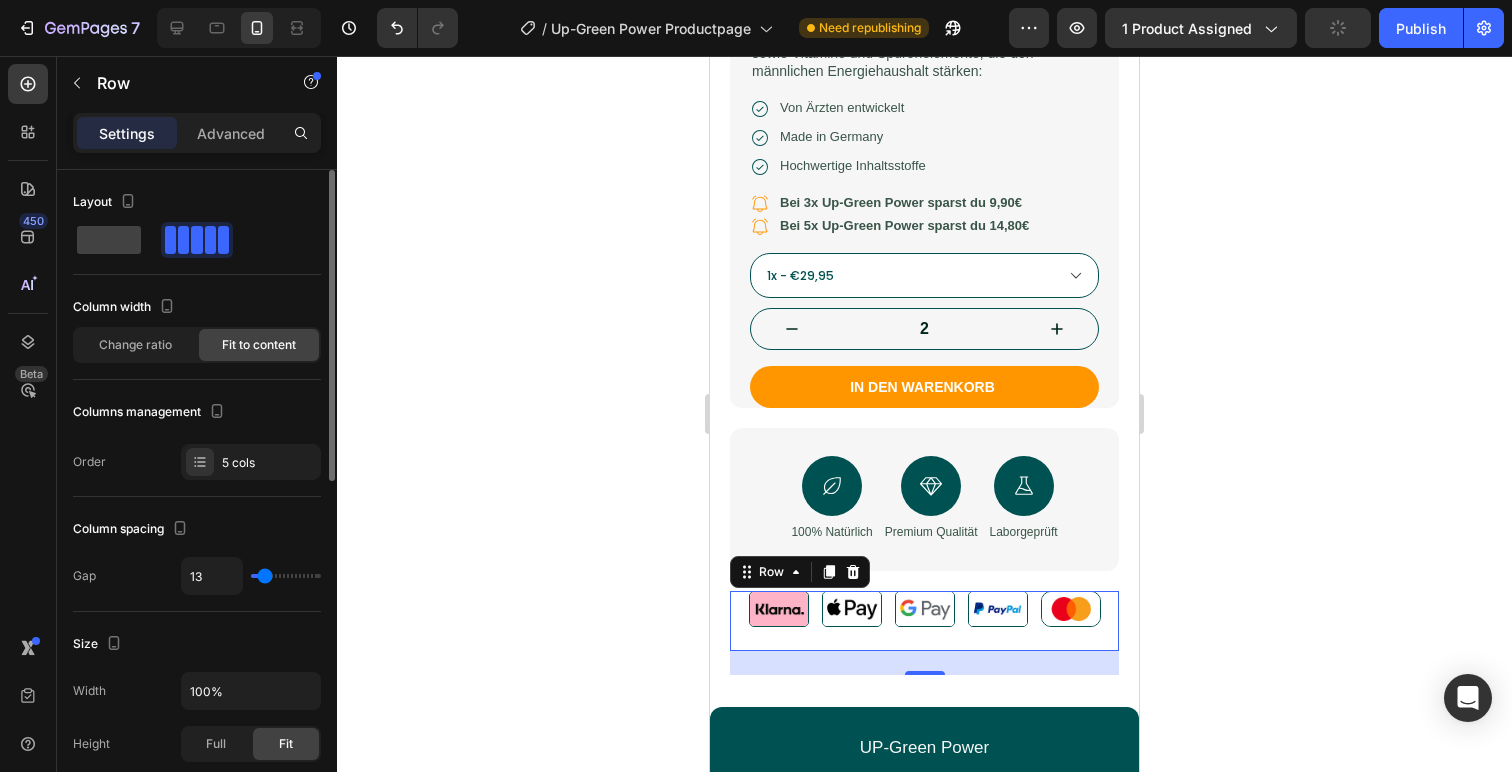 type on "12" 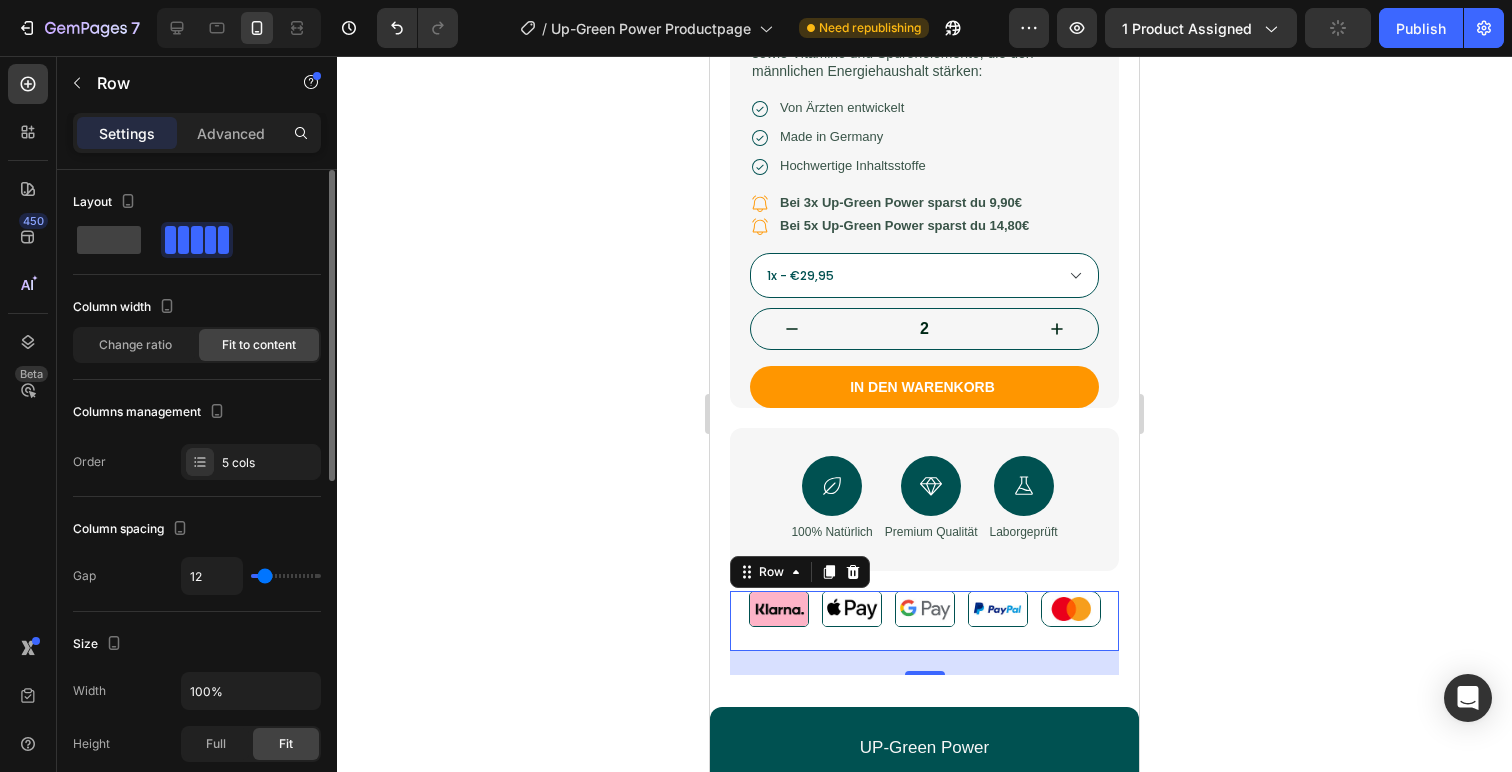 type on "12" 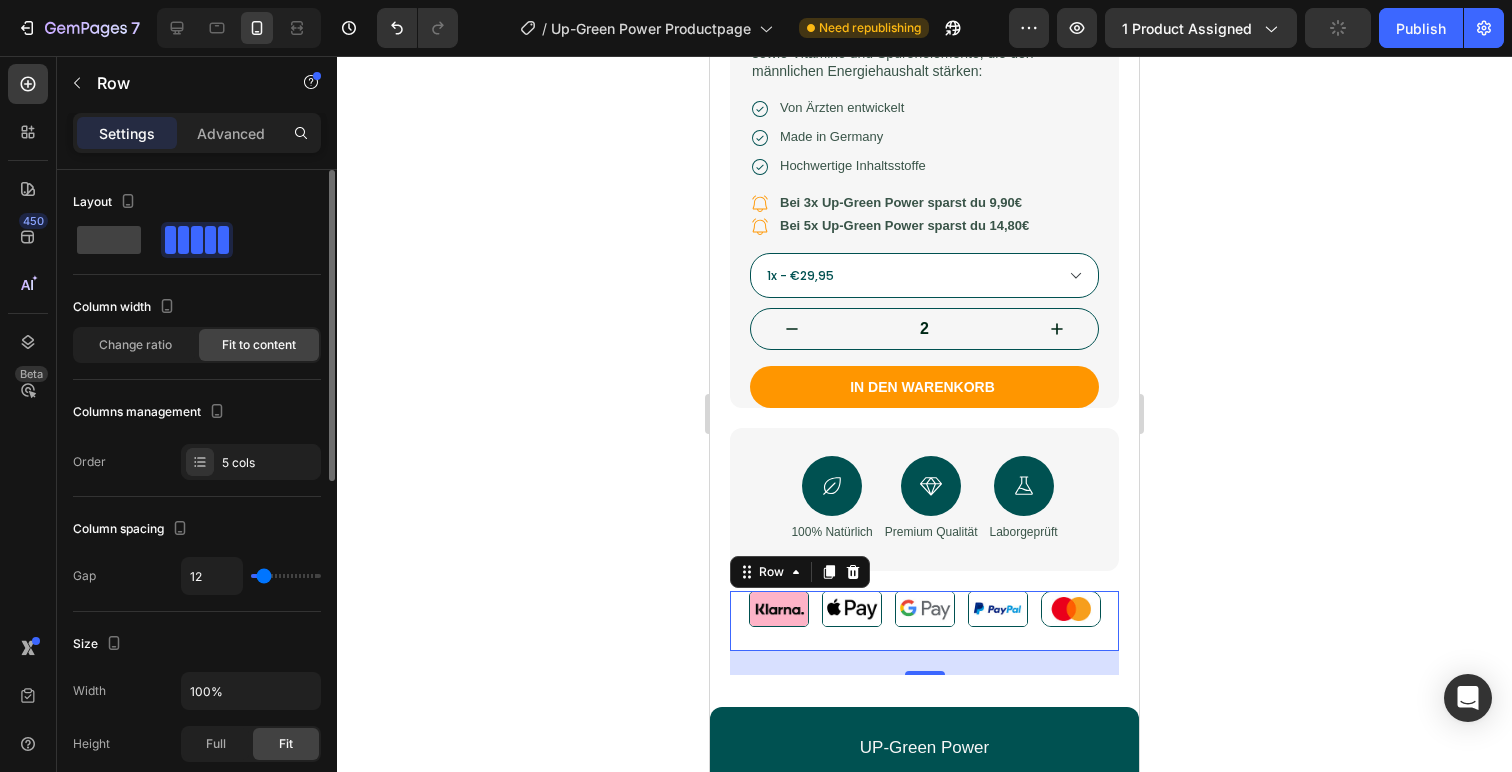 type on "11" 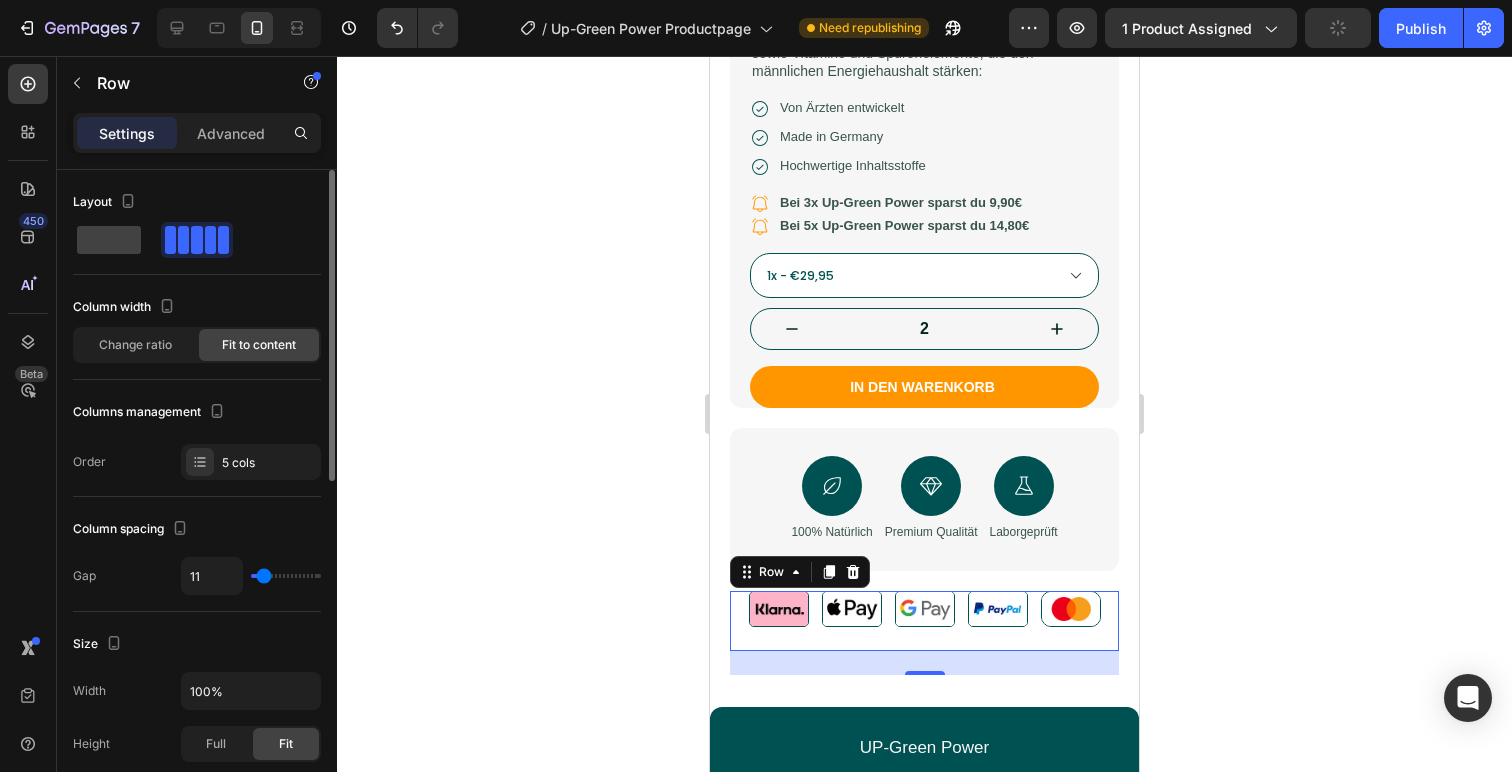 type on "10" 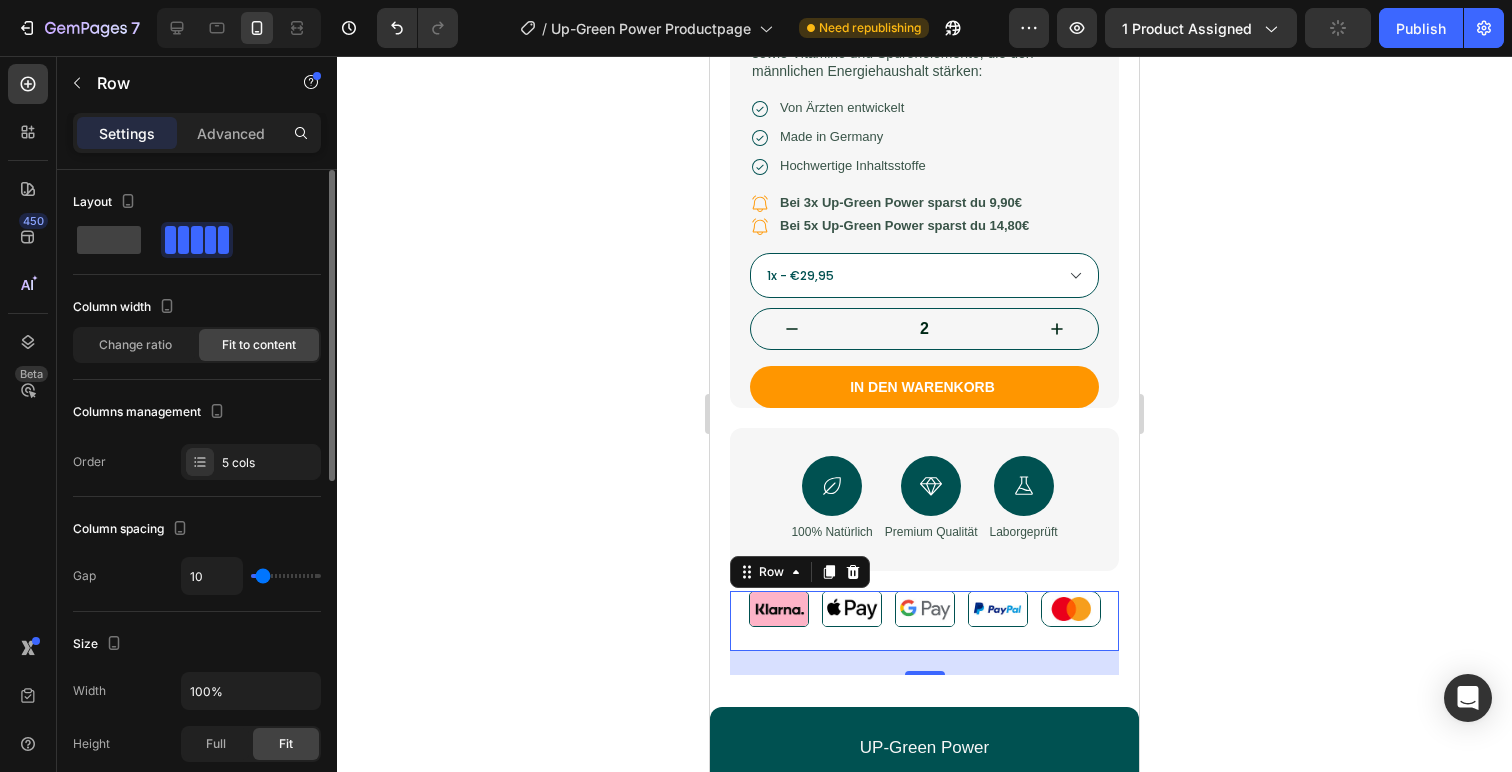 type on "9" 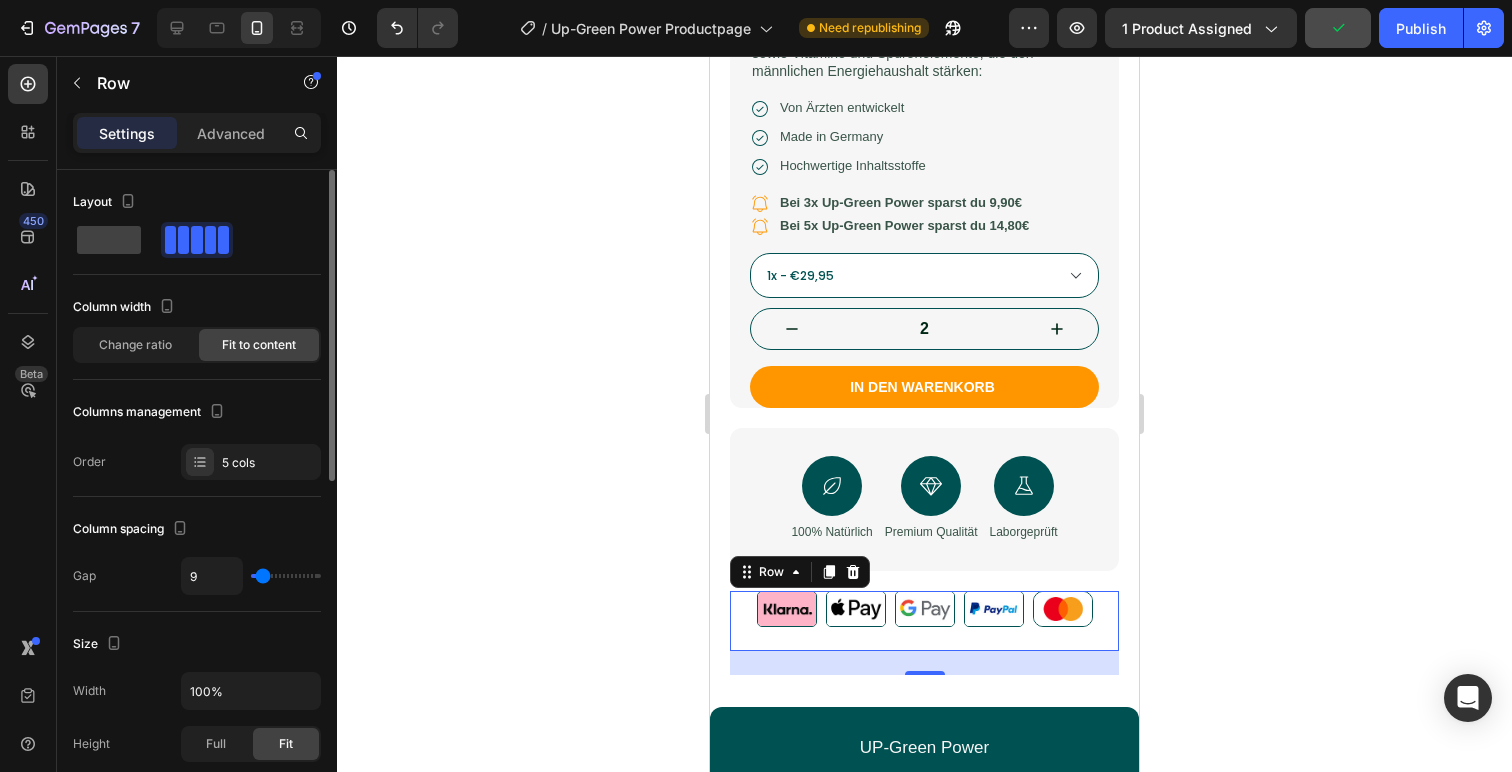 type on "9" 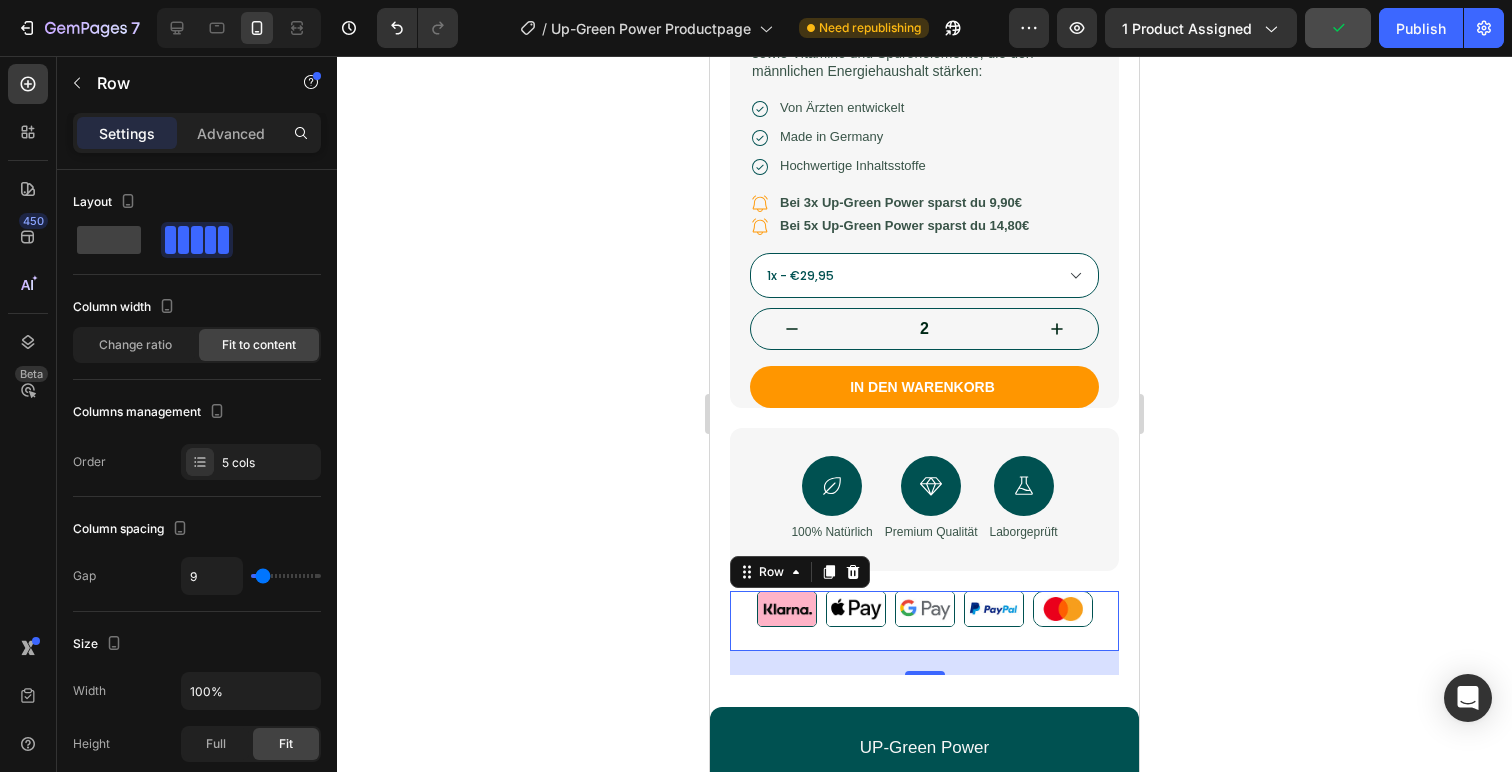 click 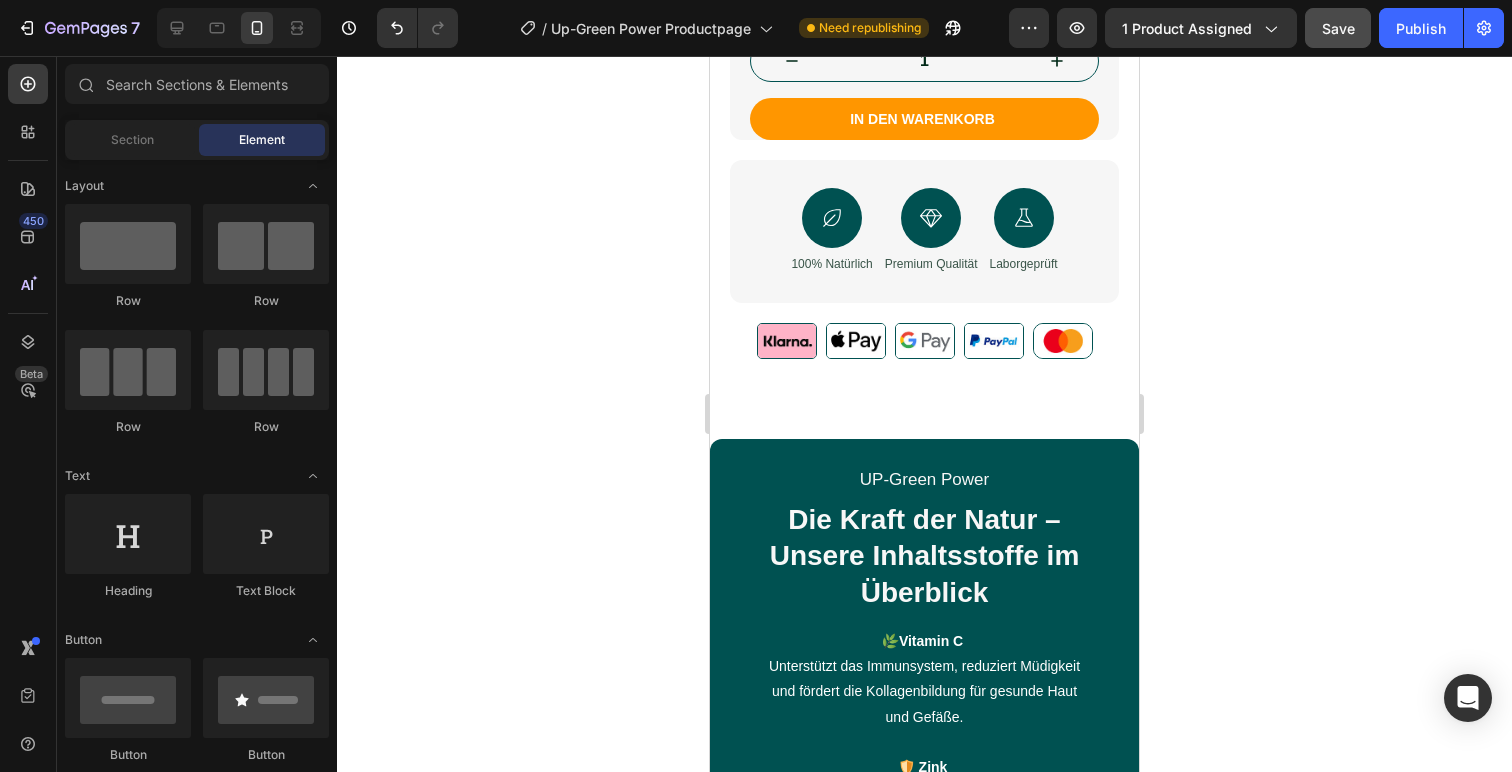 scroll, scrollTop: 1036, scrollLeft: 0, axis: vertical 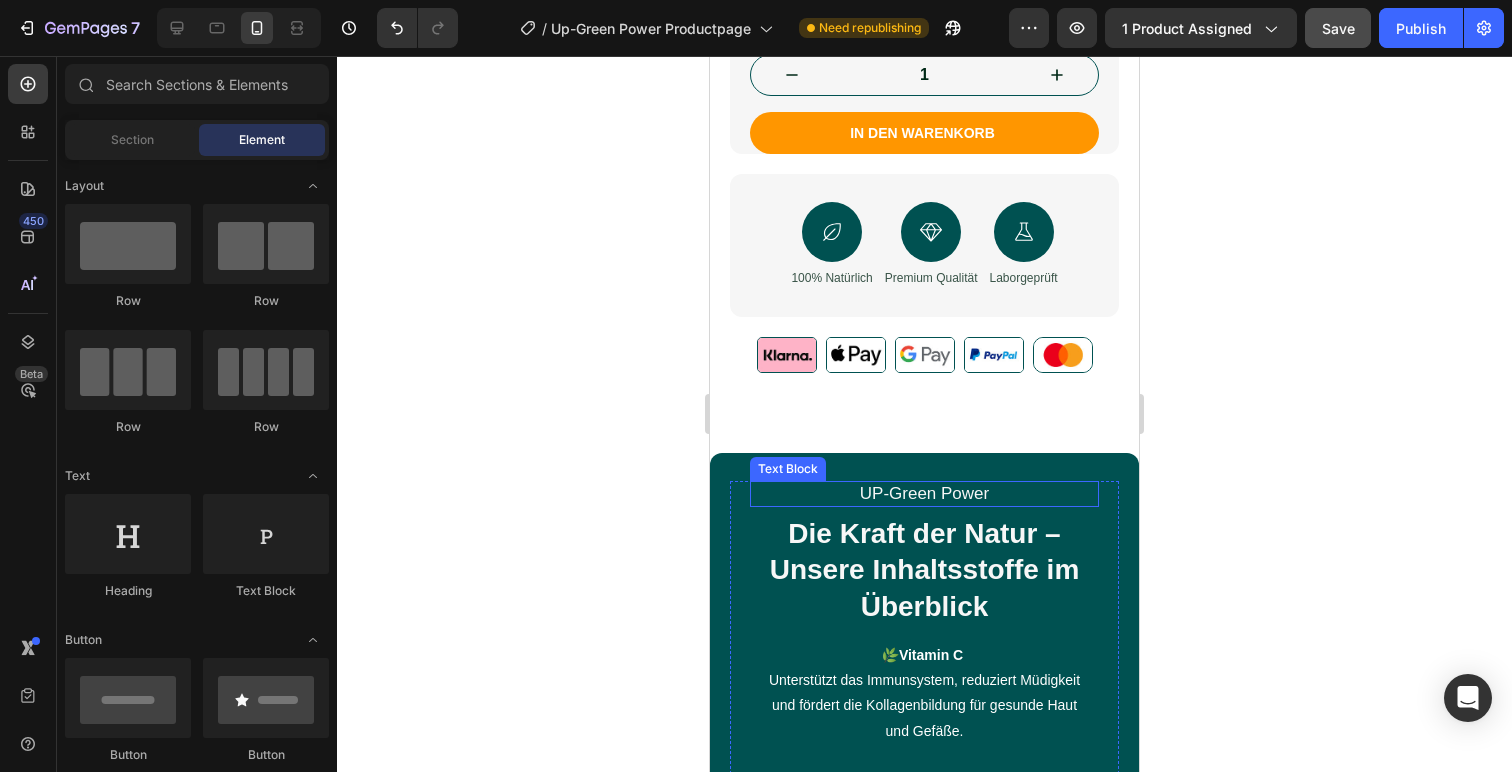 click on "UP-Green Power" at bounding box center (924, 494) 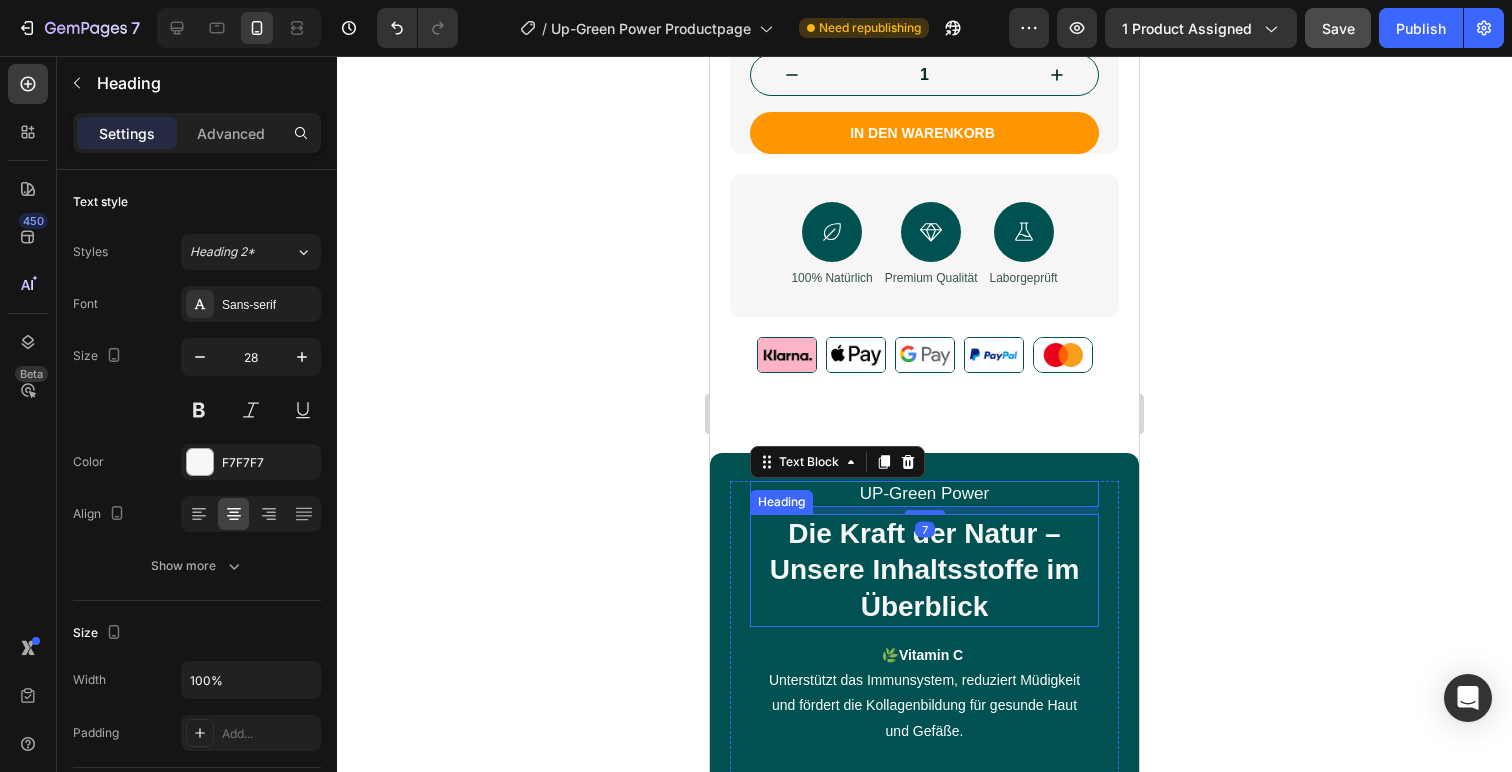 click on "Die Kraft der Natur – Unsere Inhaltsstoffe im Überblick" at bounding box center [924, 570] 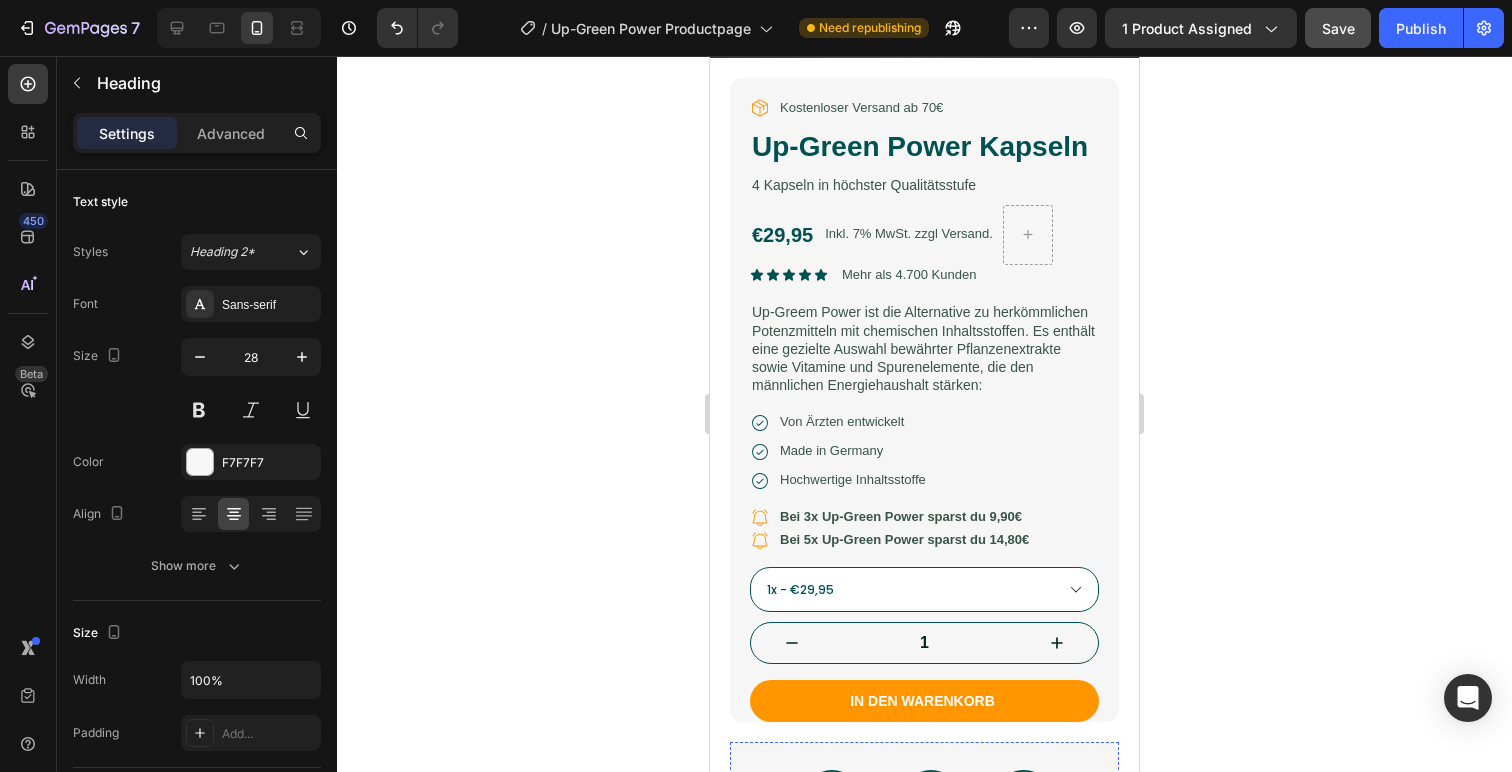 scroll, scrollTop: 199, scrollLeft: 0, axis: vertical 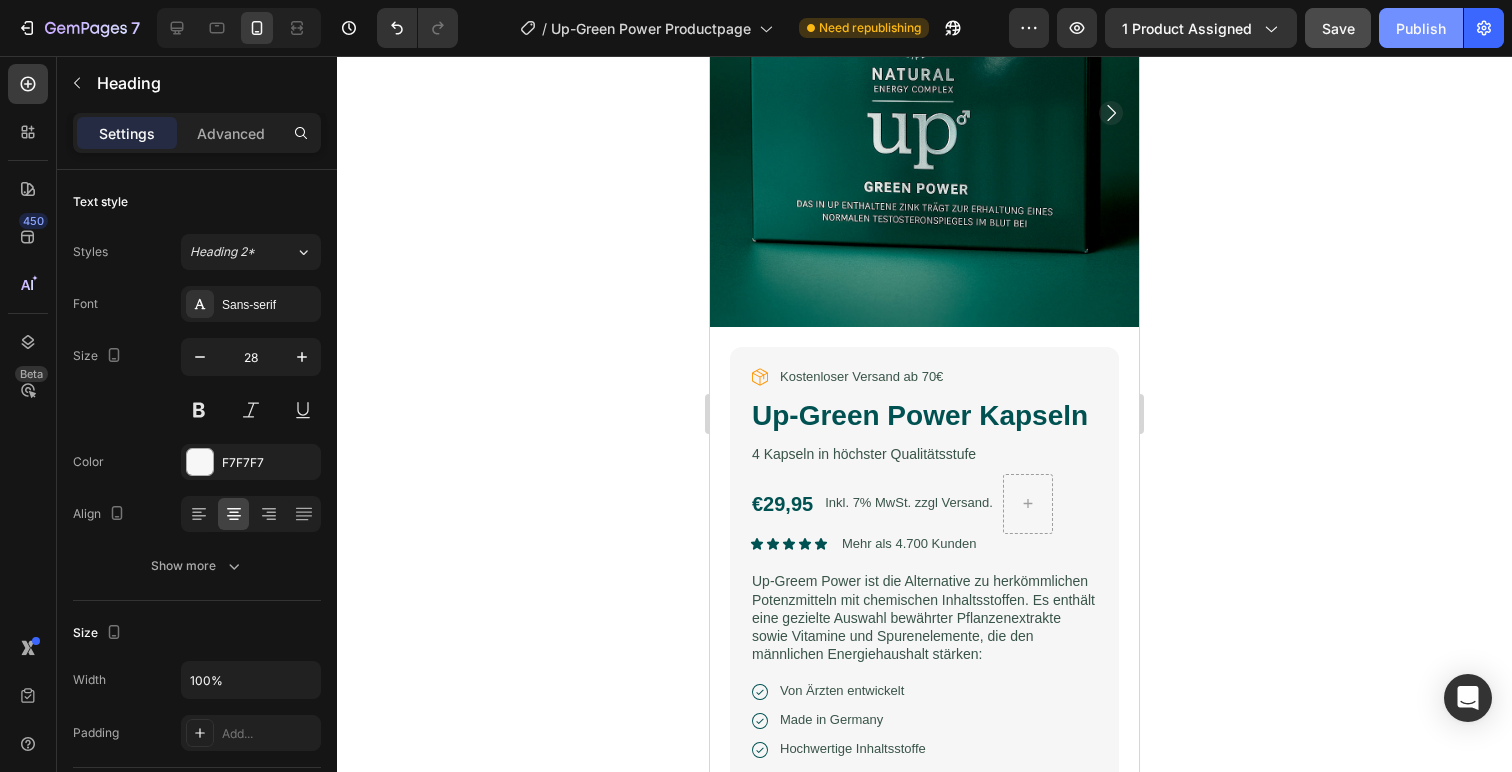 click on "Publish" at bounding box center (1421, 28) 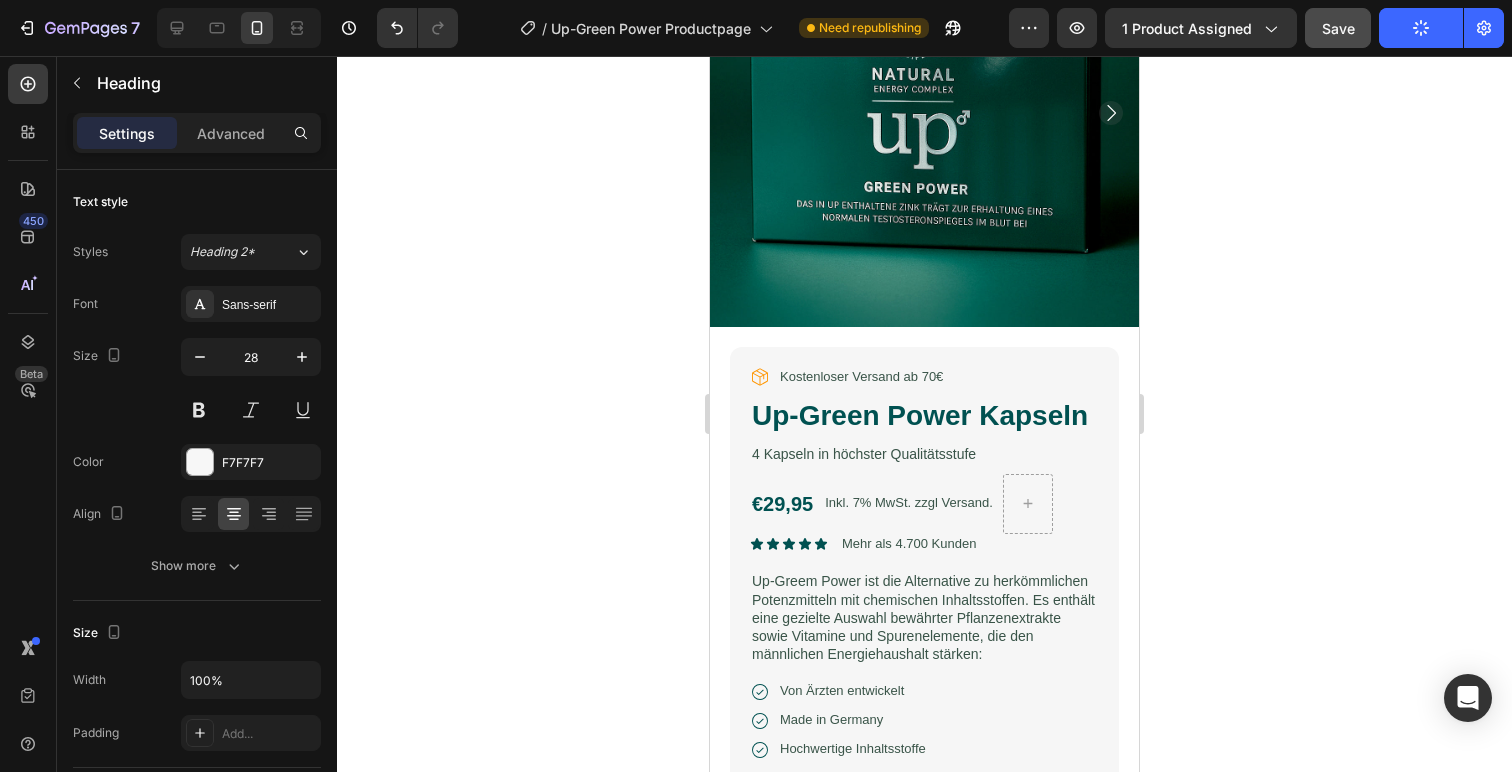click on "Save" at bounding box center (1338, 28) 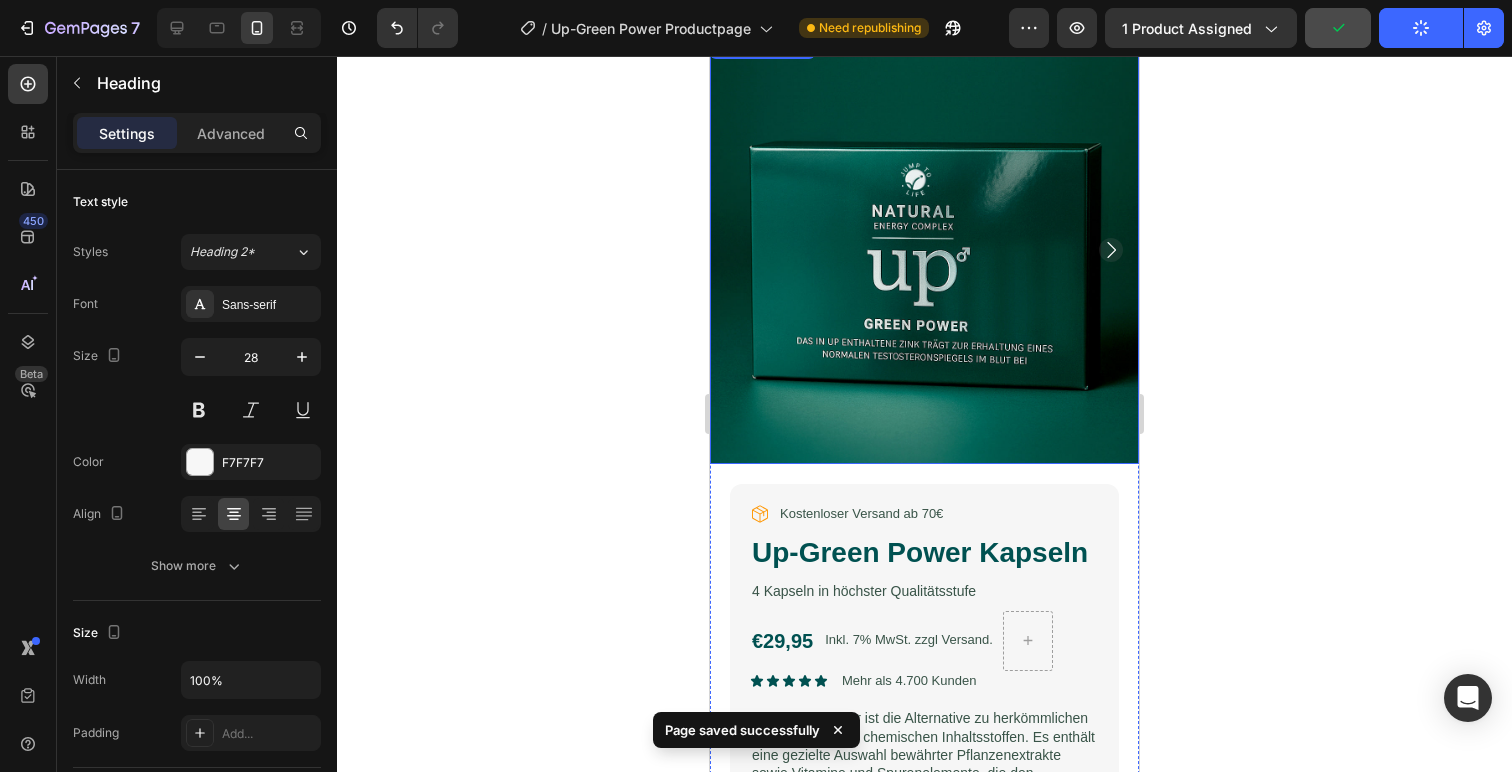 scroll, scrollTop: 63, scrollLeft: 0, axis: vertical 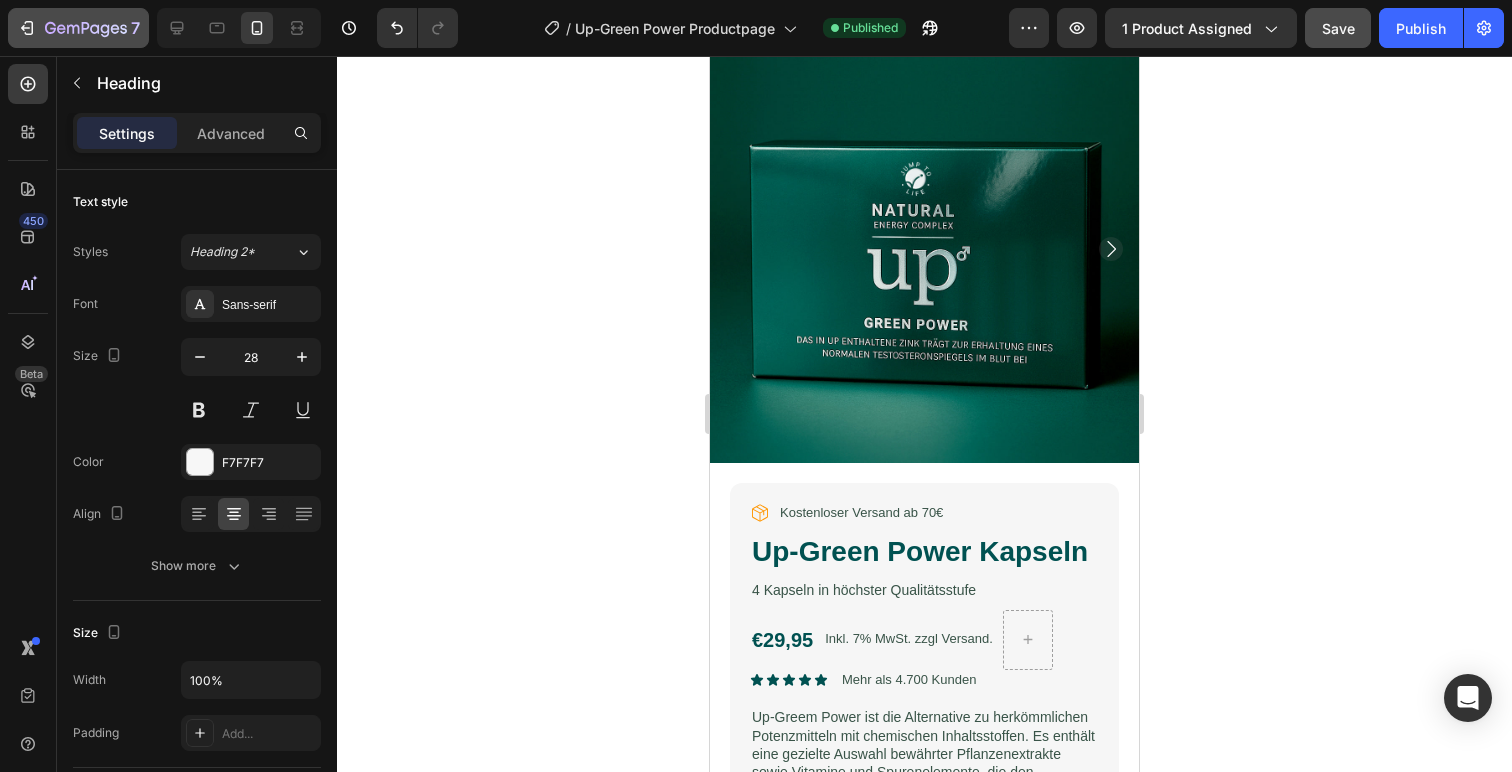 click 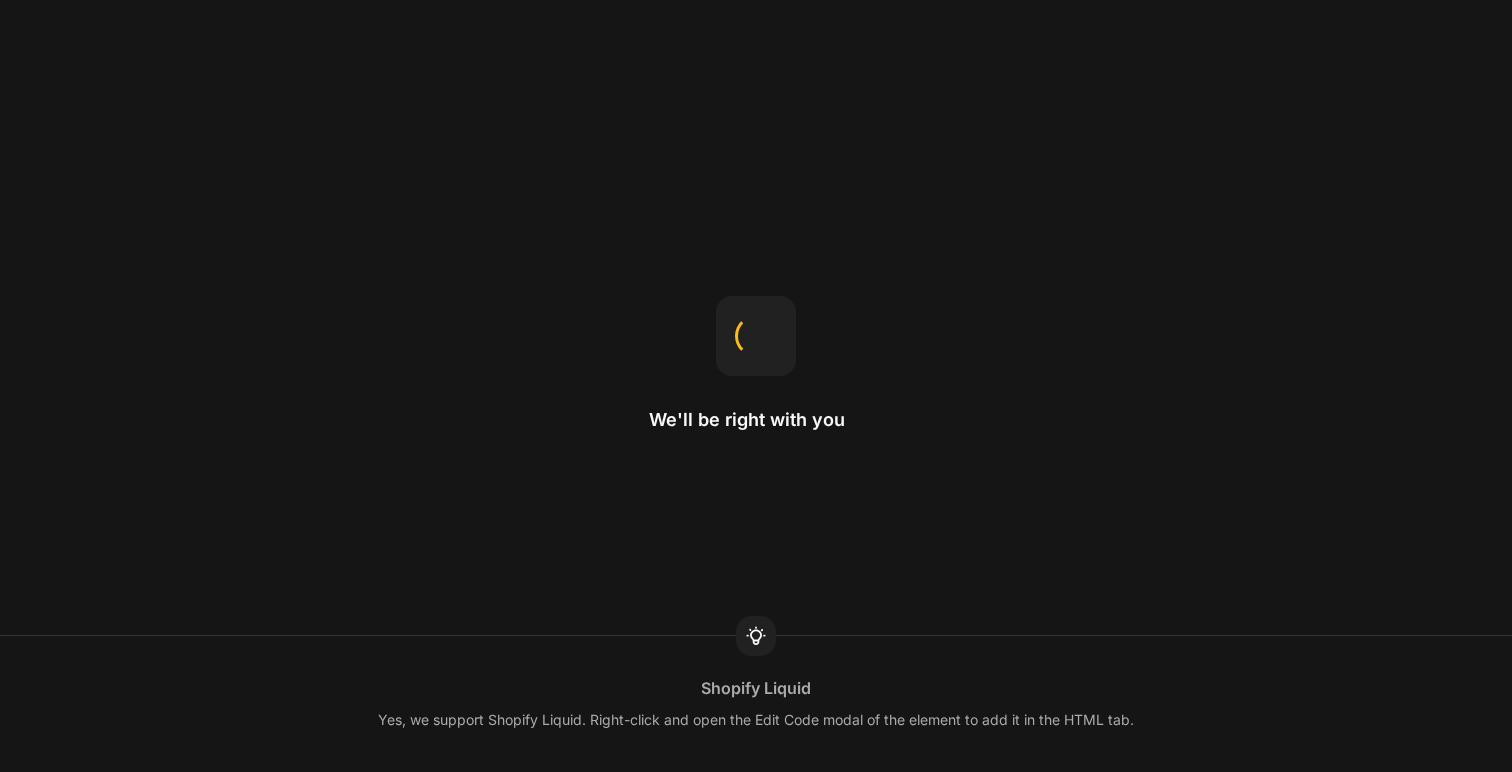 scroll, scrollTop: 0, scrollLeft: 0, axis: both 